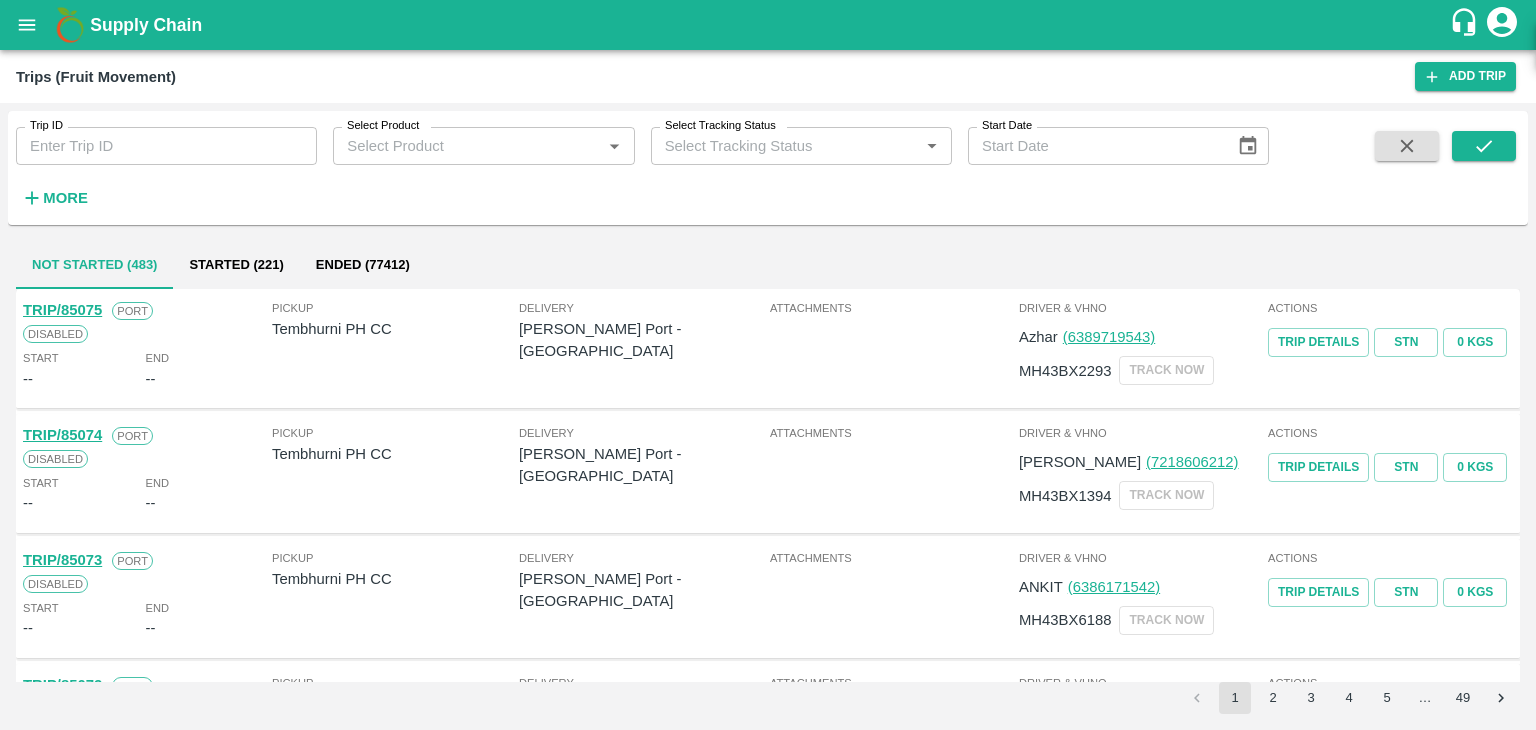 scroll, scrollTop: 0, scrollLeft: 0, axis: both 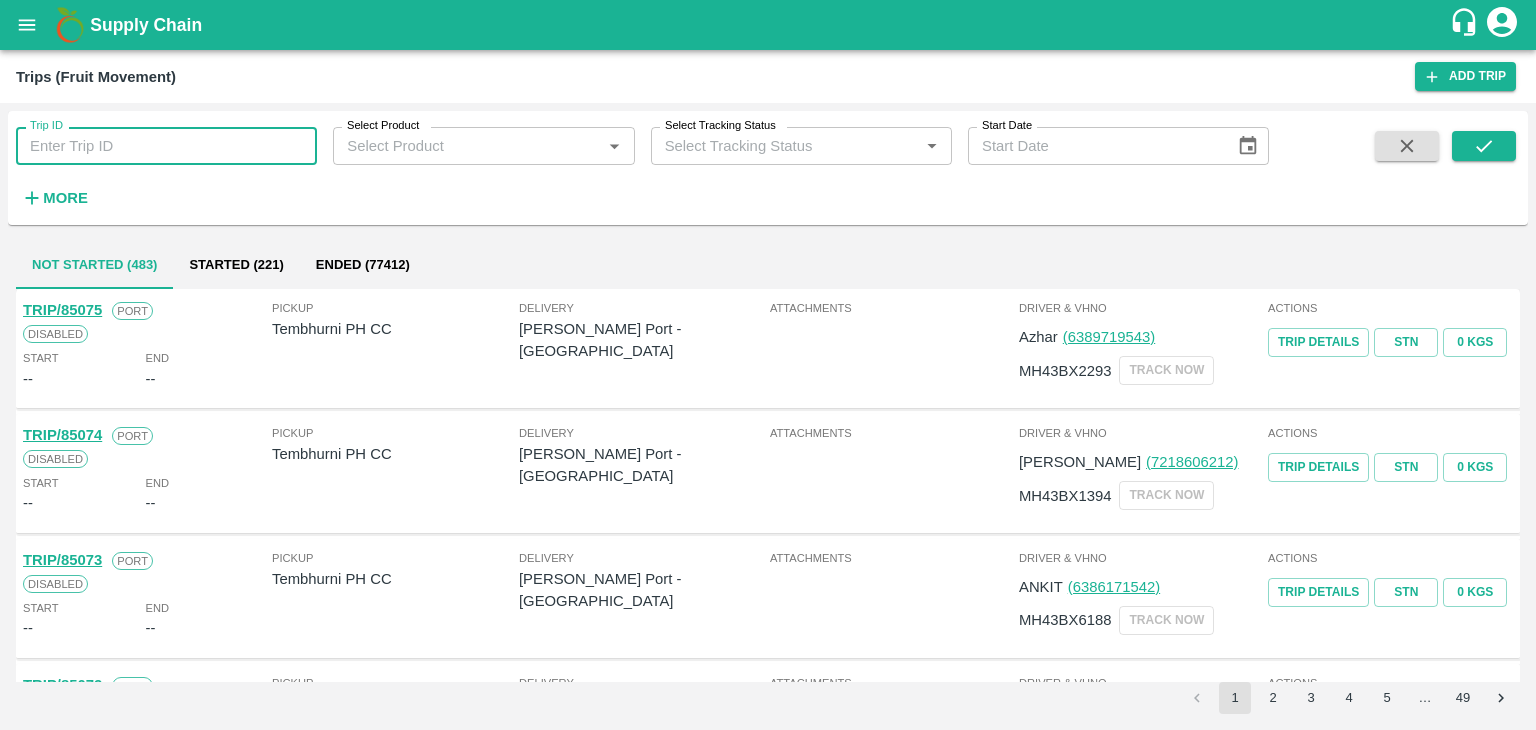 click on "Trip ID" at bounding box center [166, 146] 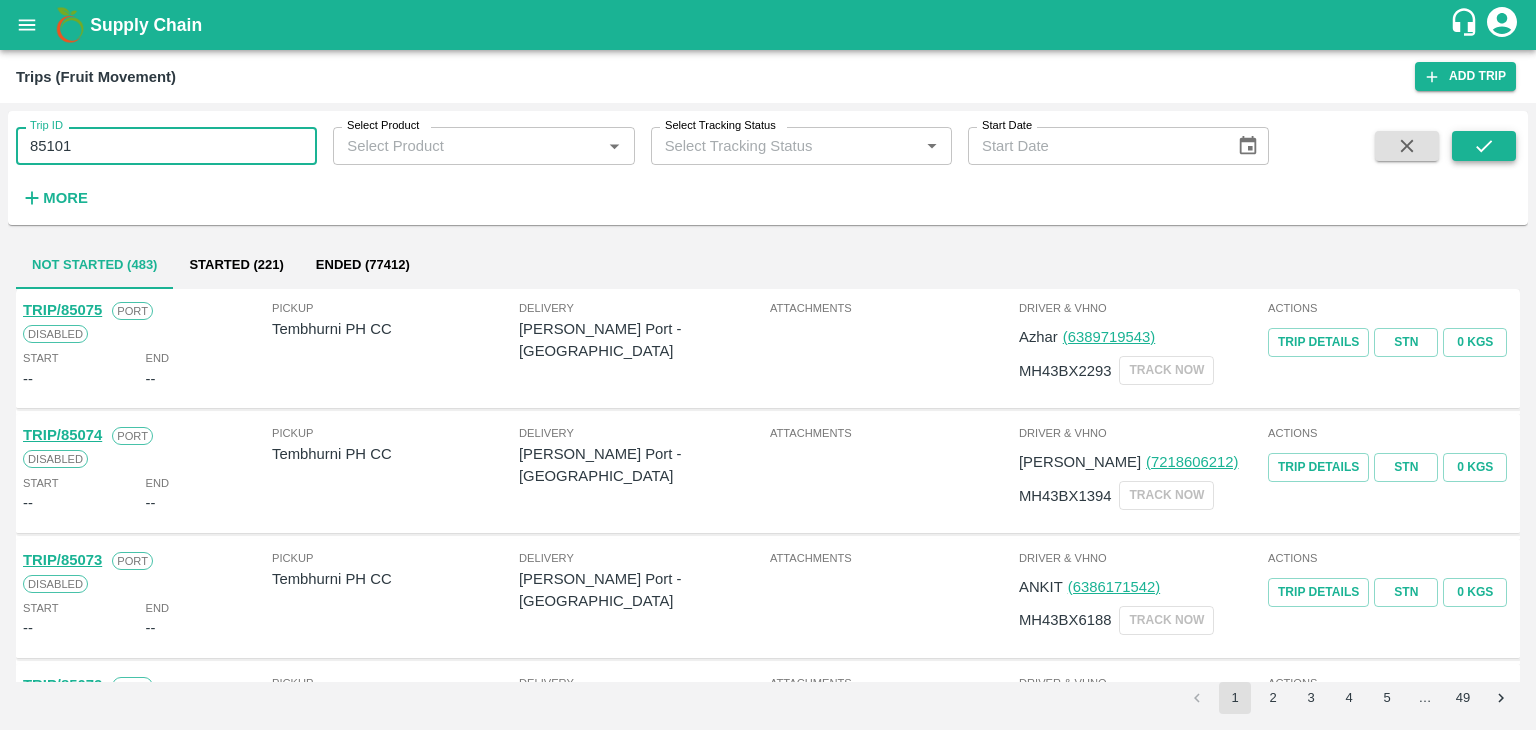 type on "85101" 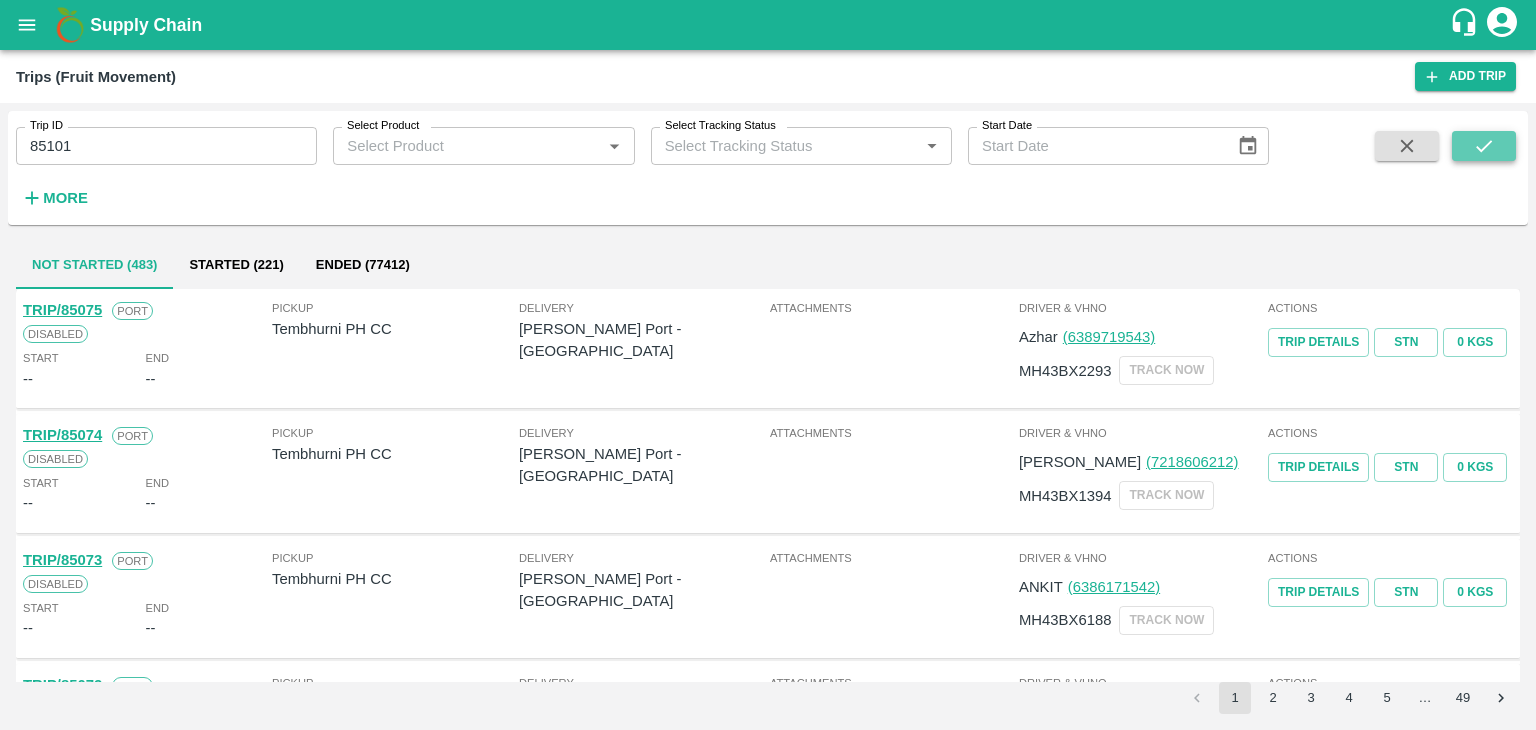 click at bounding box center [1484, 146] 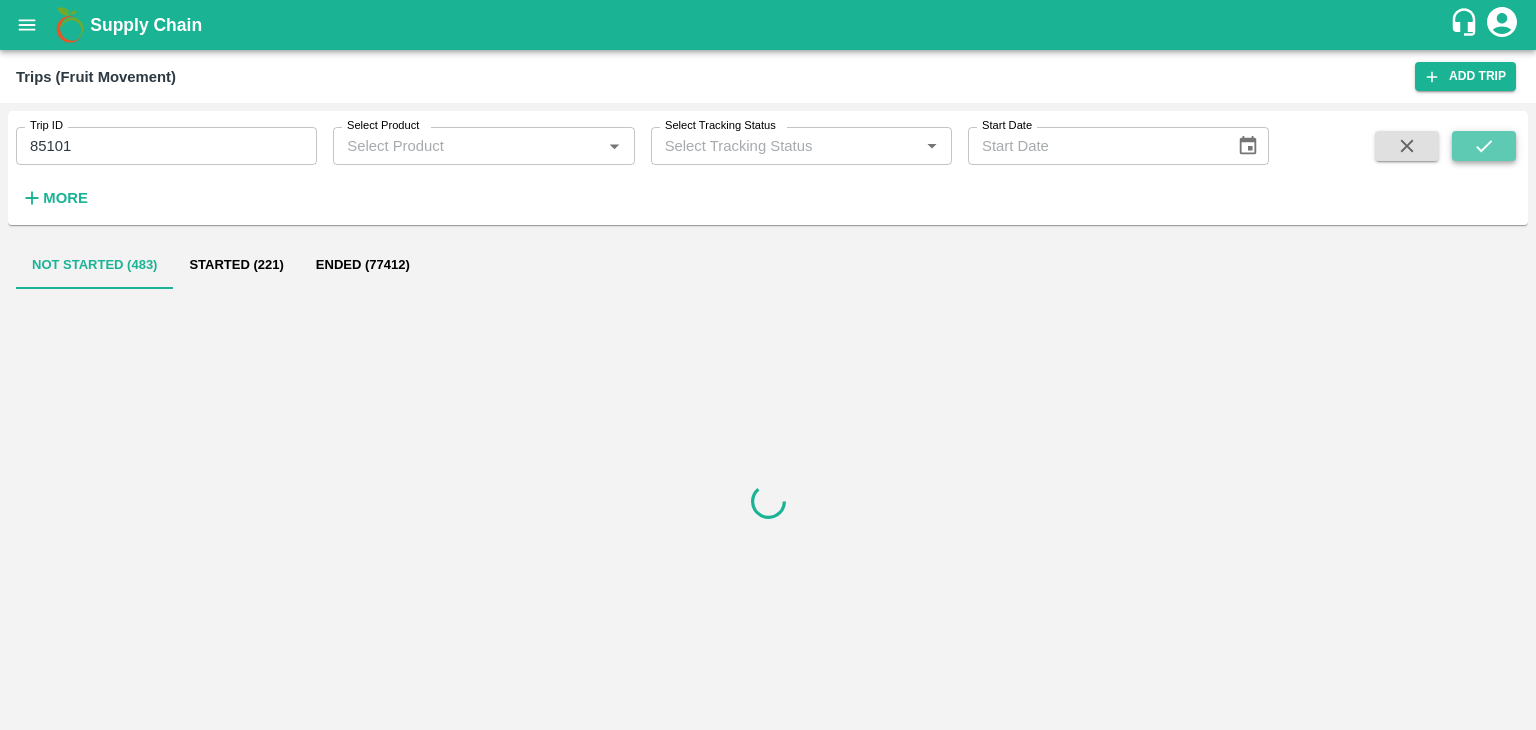 click at bounding box center [1484, 146] 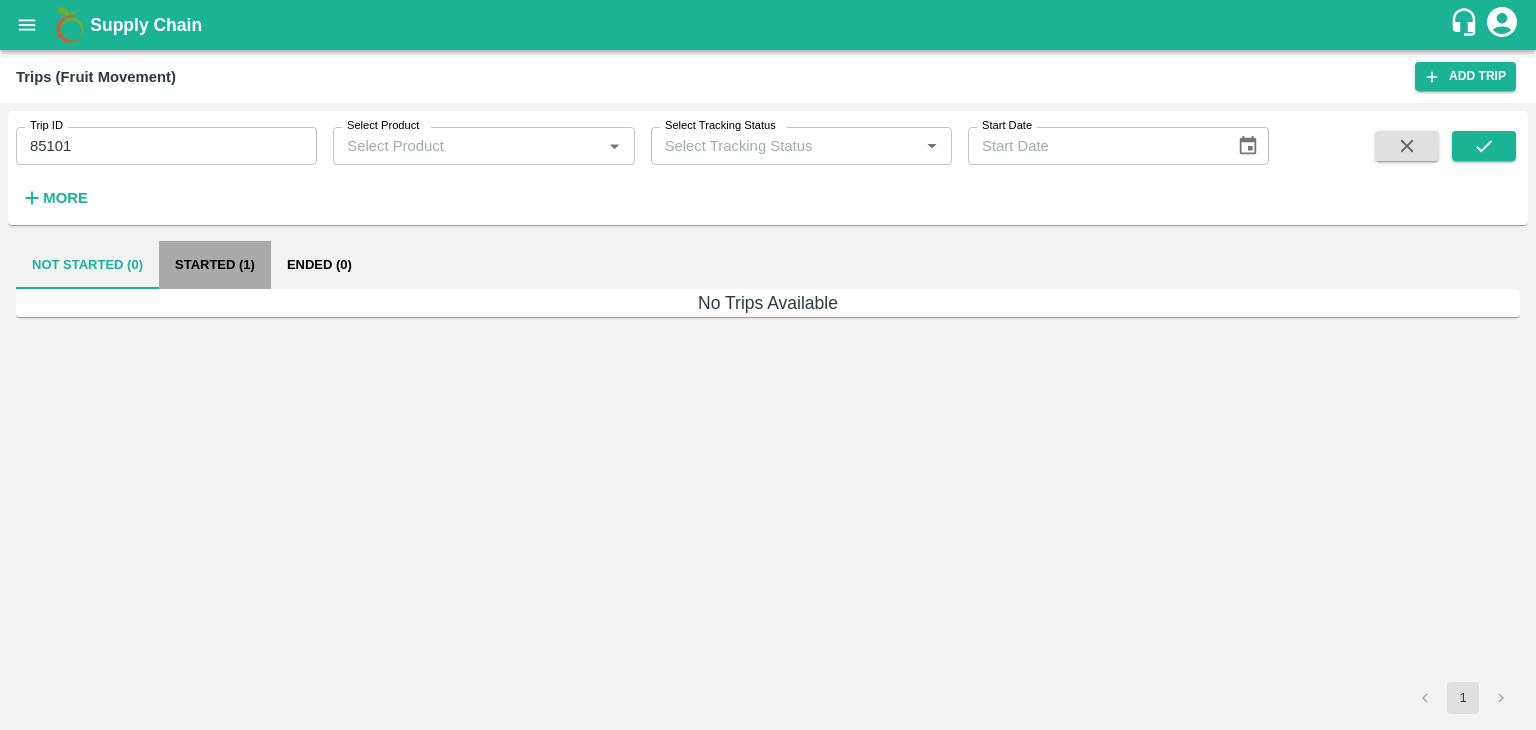 click on "Started (1)" at bounding box center [215, 265] 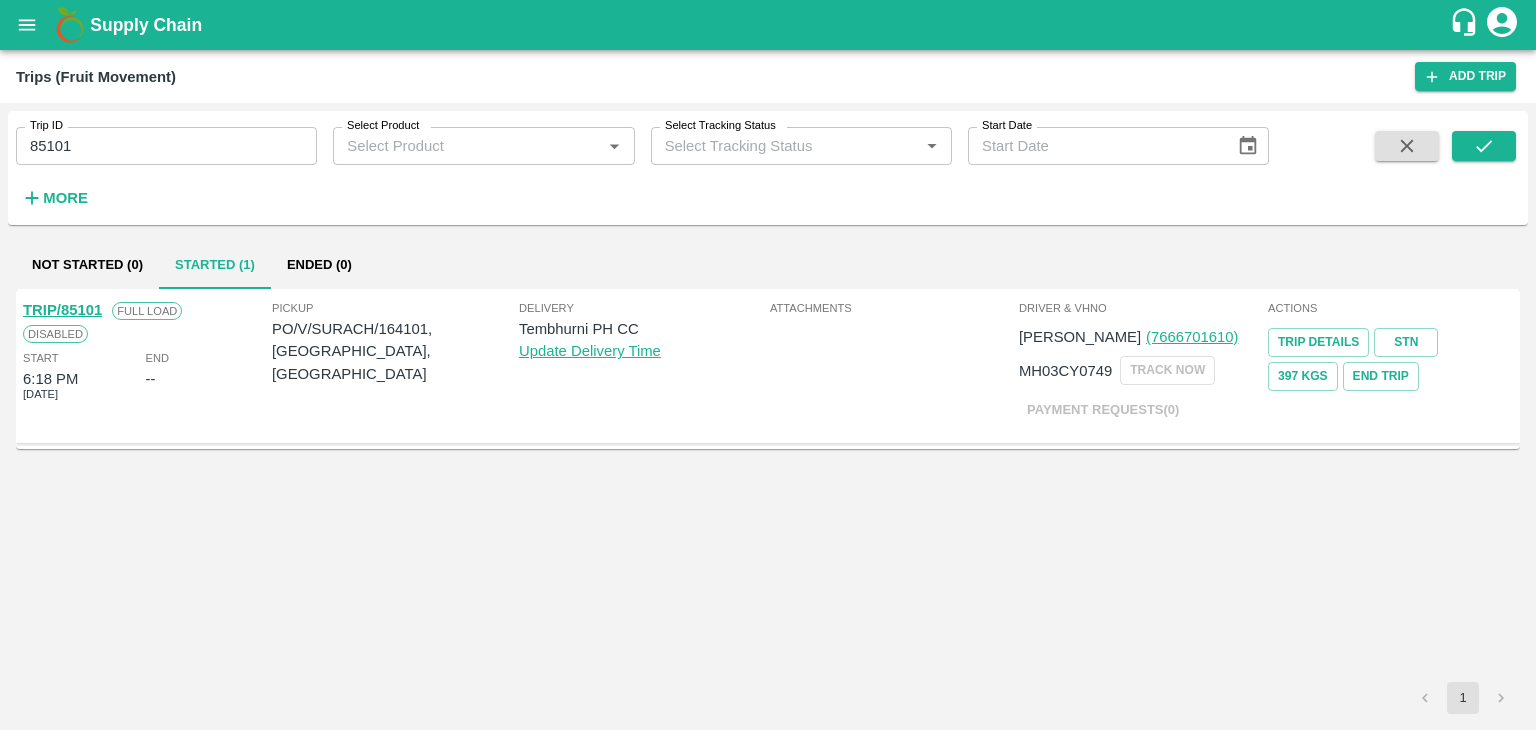 click on "TRIP/85101" at bounding box center (62, 310) 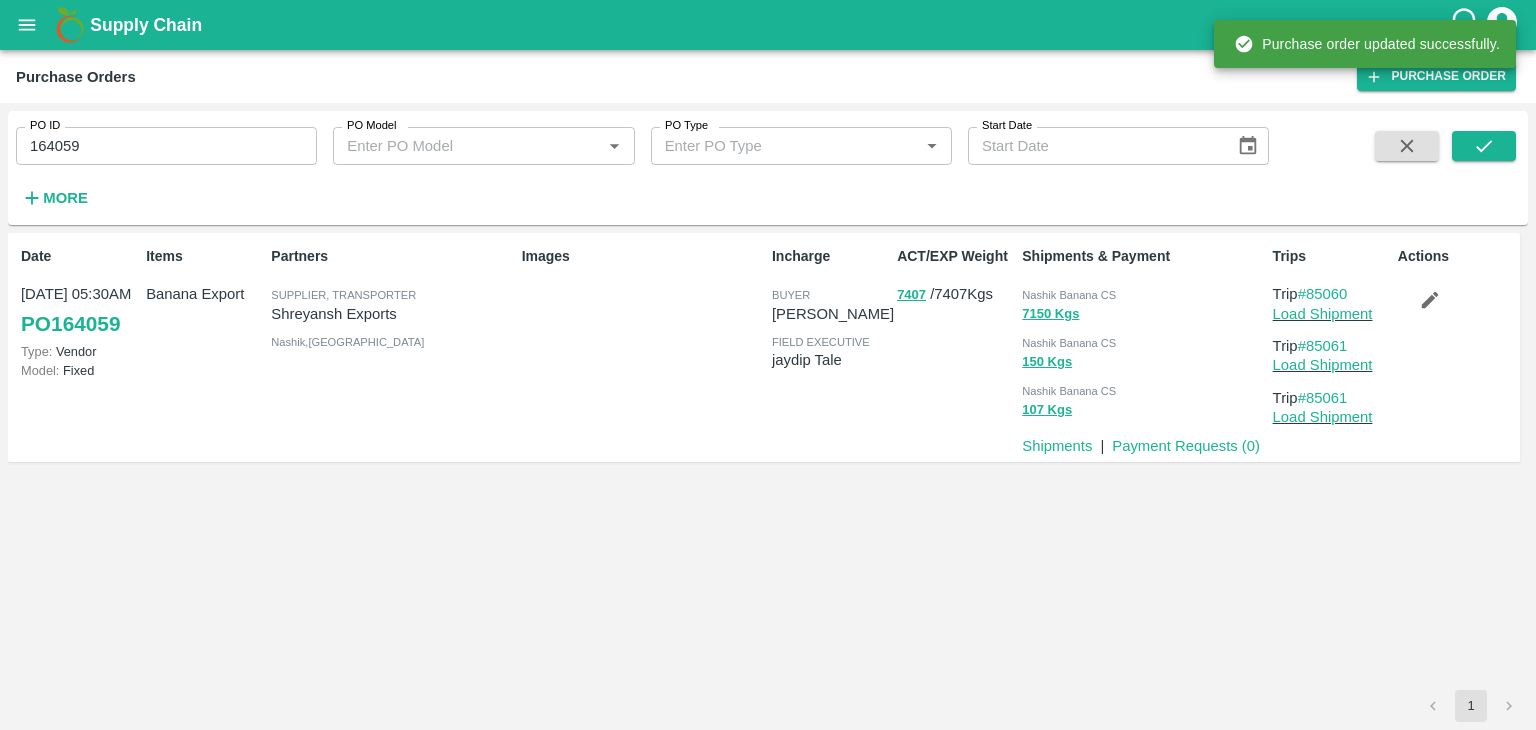 scroll, scrollTop: 0, scrollLeft: 0, axis: both 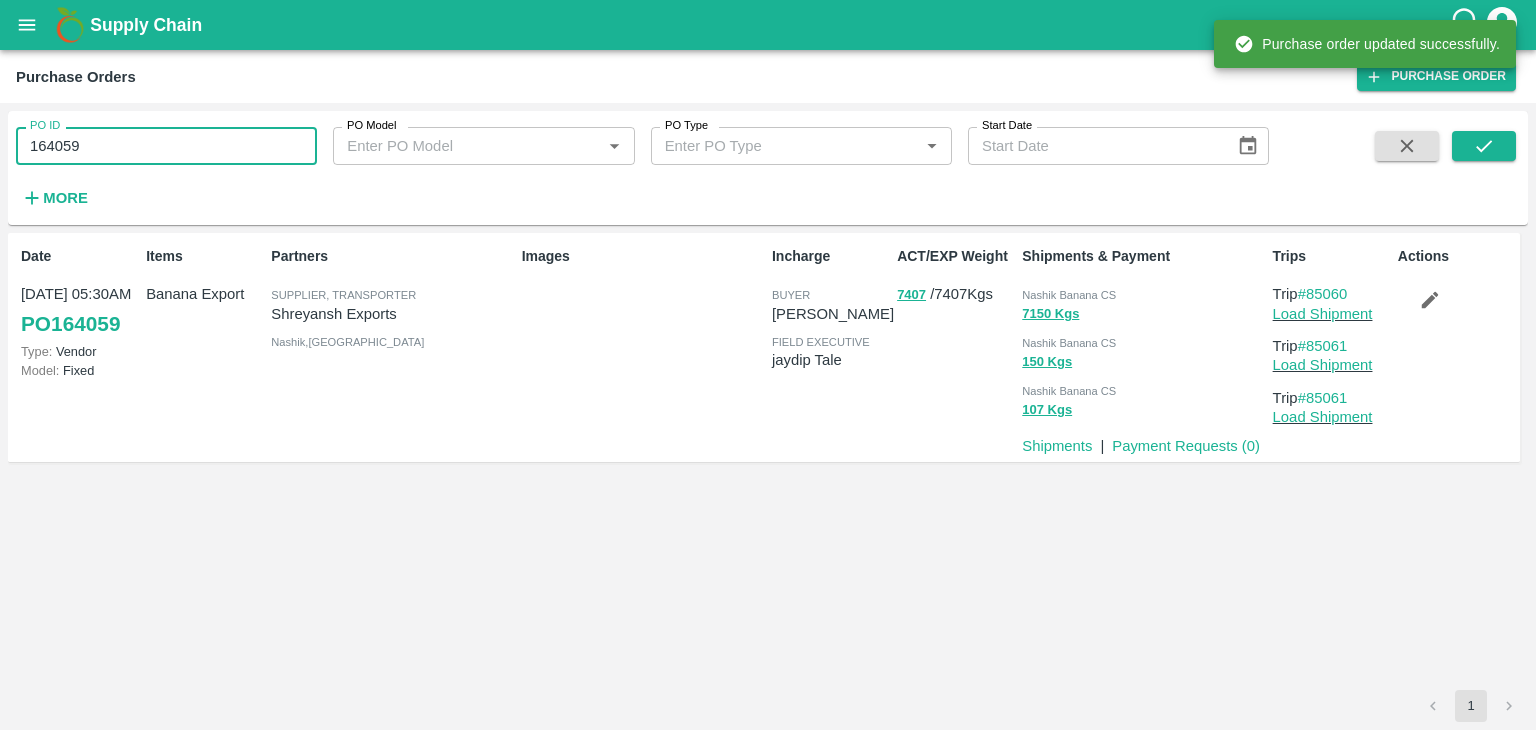 click on "164059" at bounding box center [166, 146] 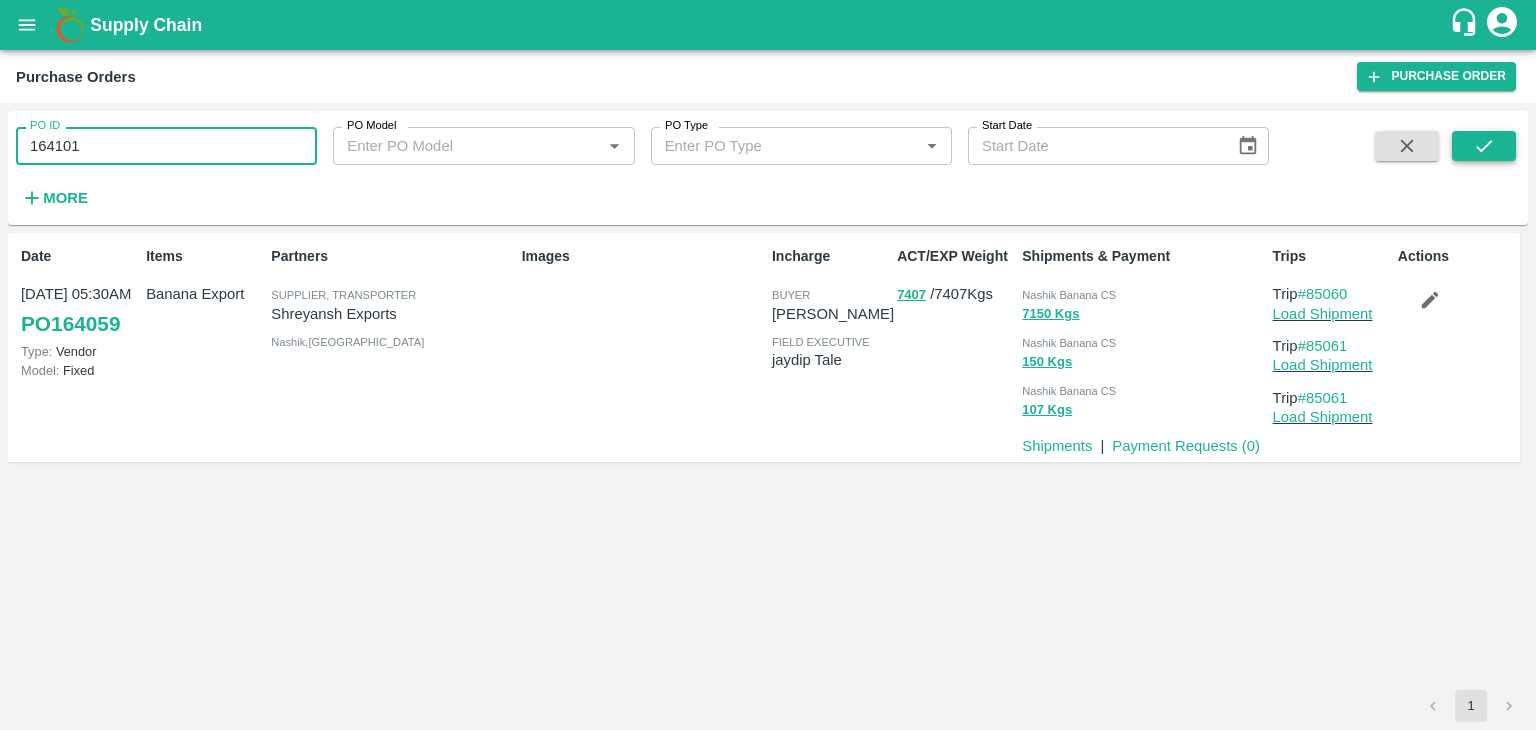 type on "164101" 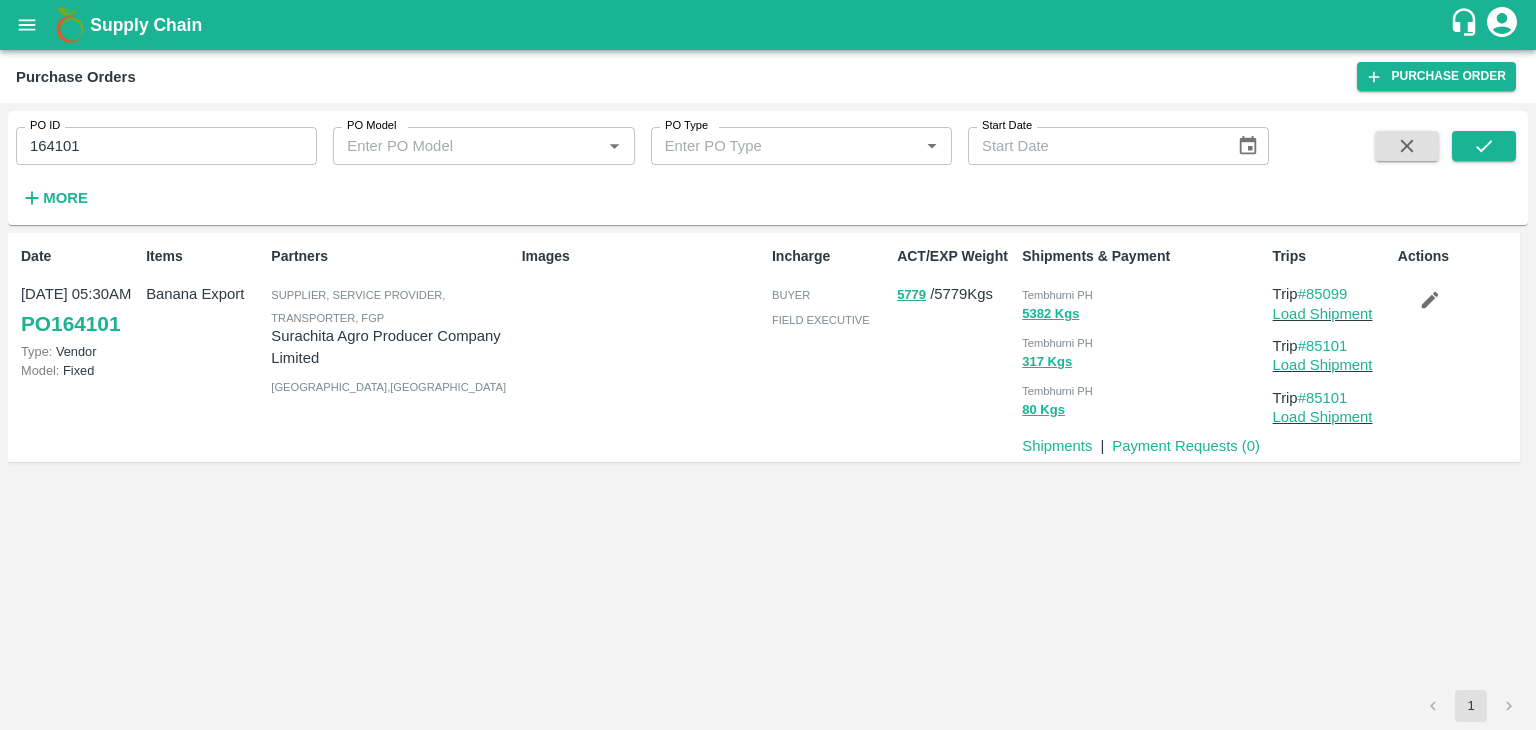 click on "Load Shipment" at bounding box center [1331, 314] 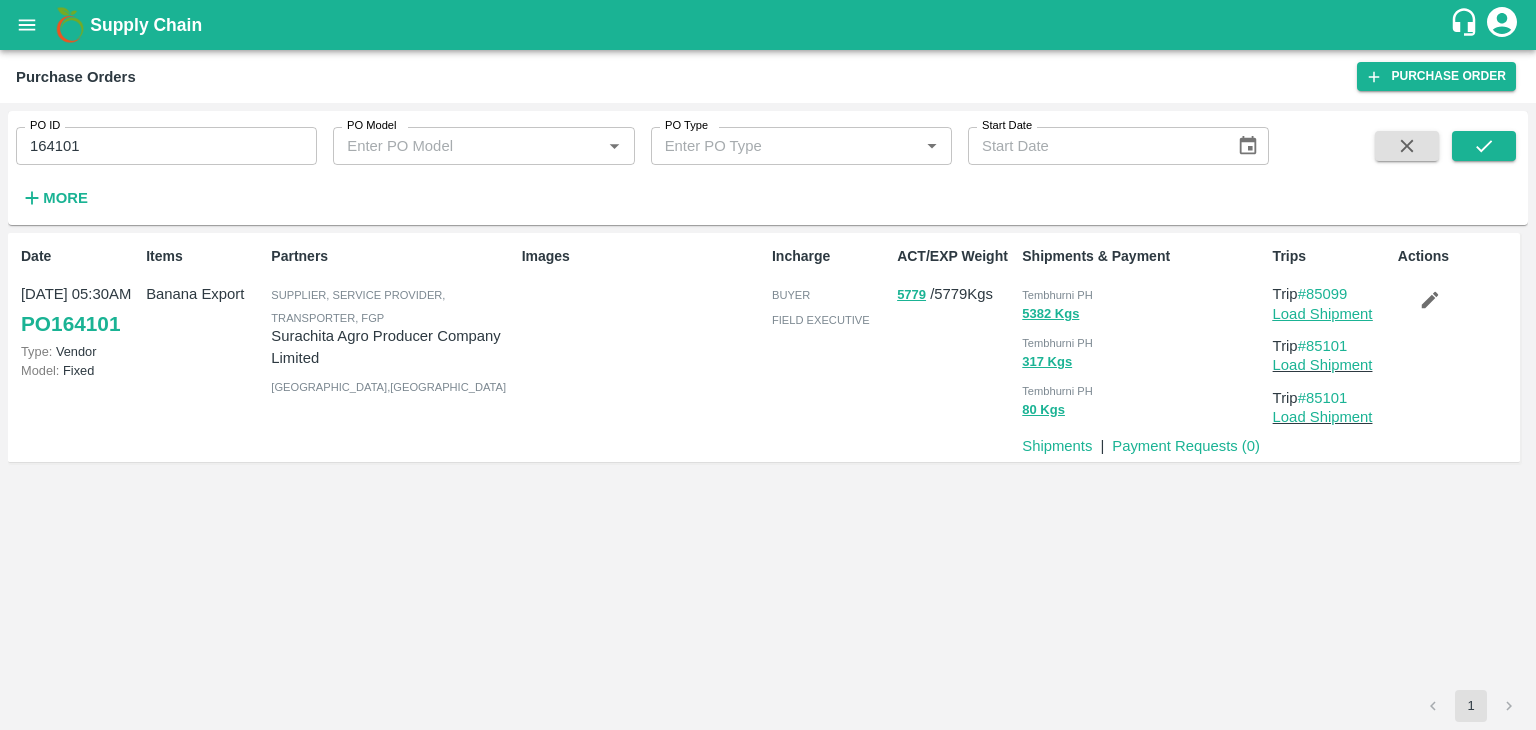 click on "Load Shipment" at bounding box center [1323, 314] 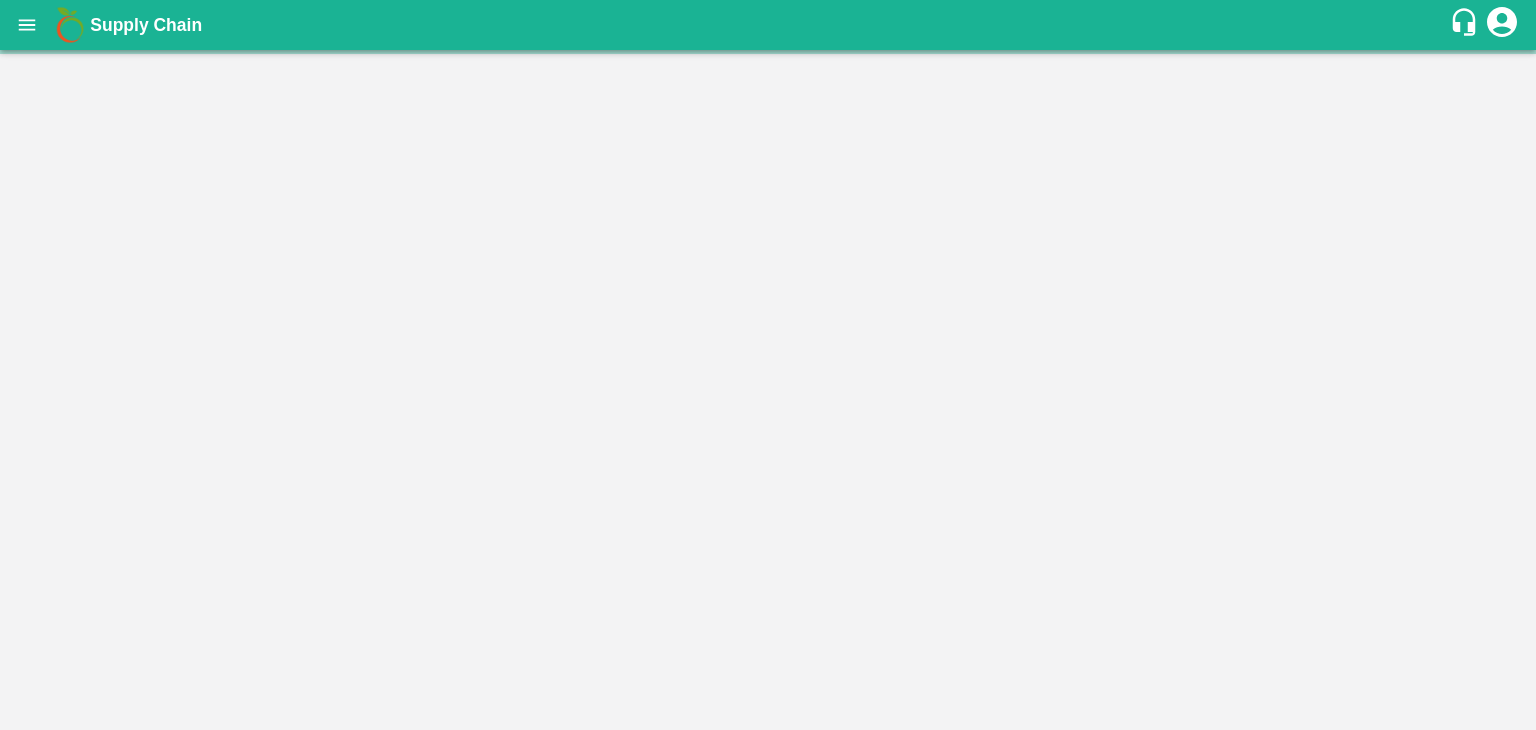 scroll, scrollTop: 0, scrollLeft: 0, axis: both 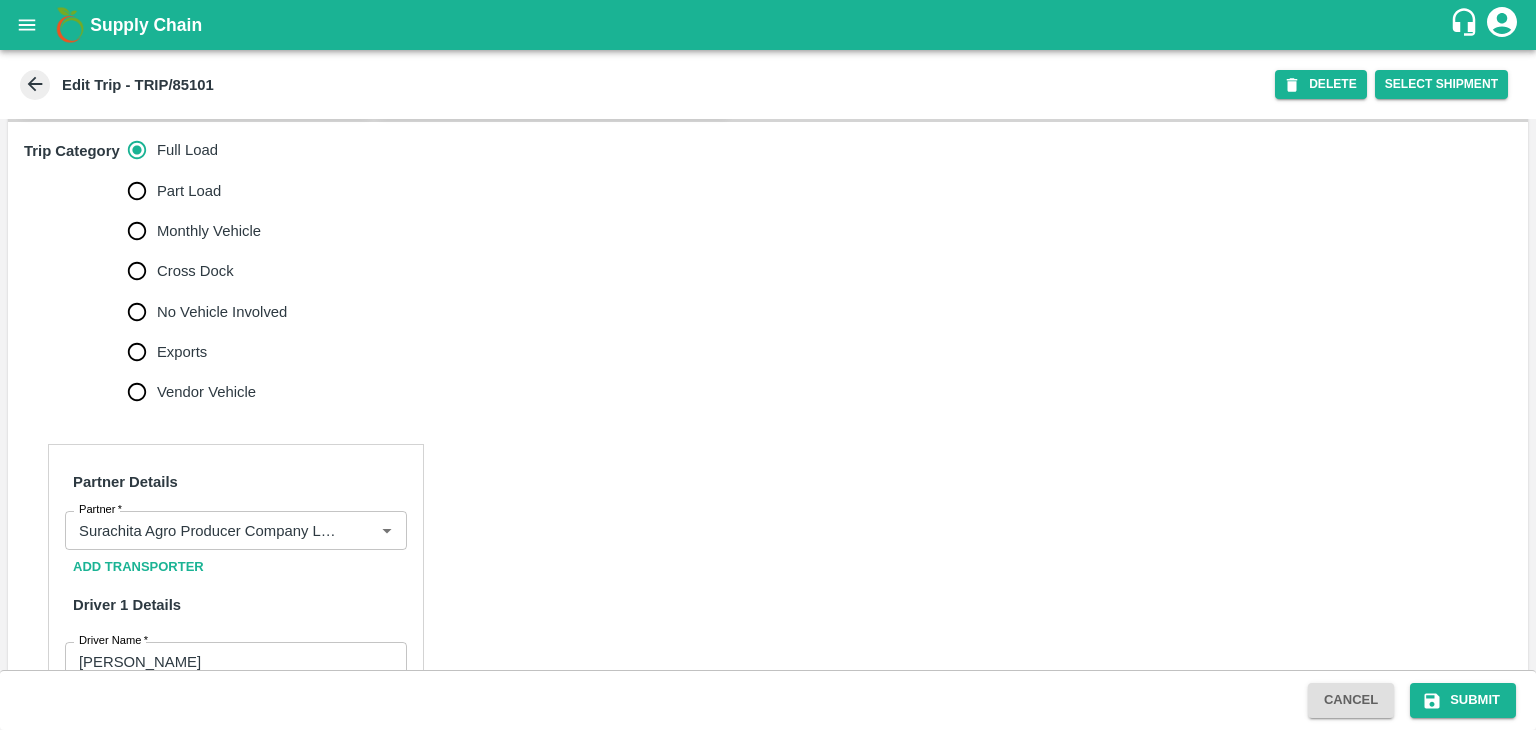 click on "No Vehicle Involved" at bounding box center [222, 312] 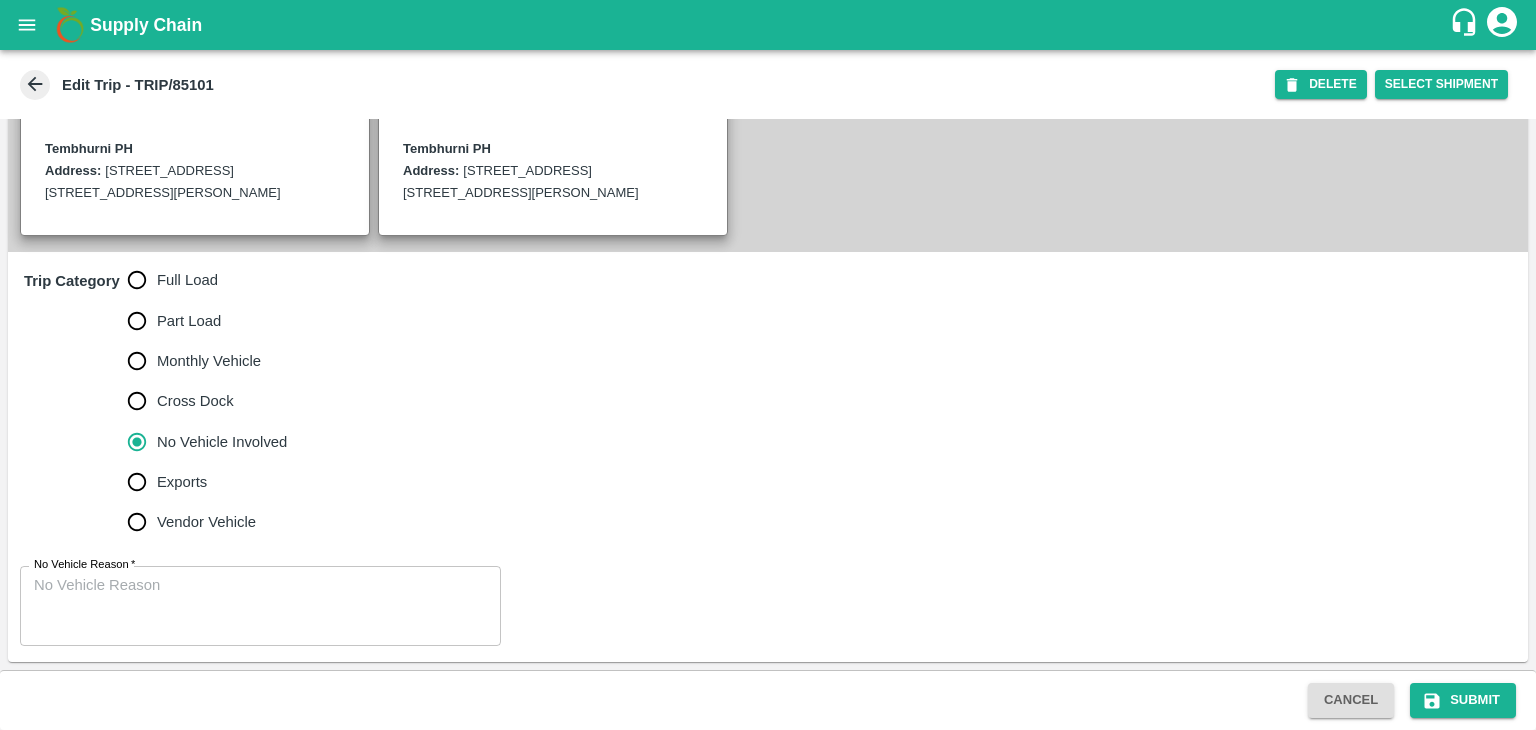 scroll, scrollTop: 513, scrollLeft: 0, axis: vertical 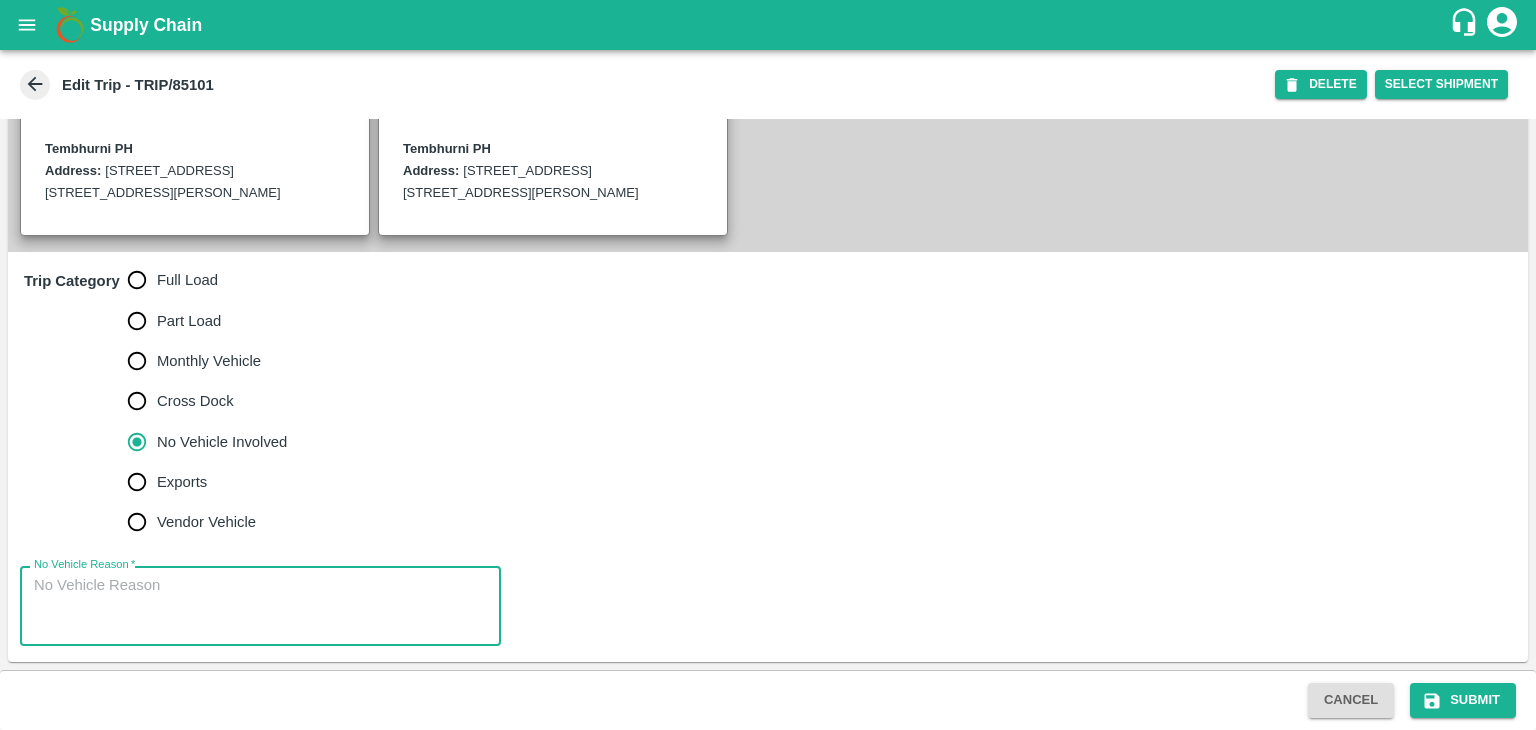 click on "No Vehicle Reason   *" at bounding box center [260, 606] 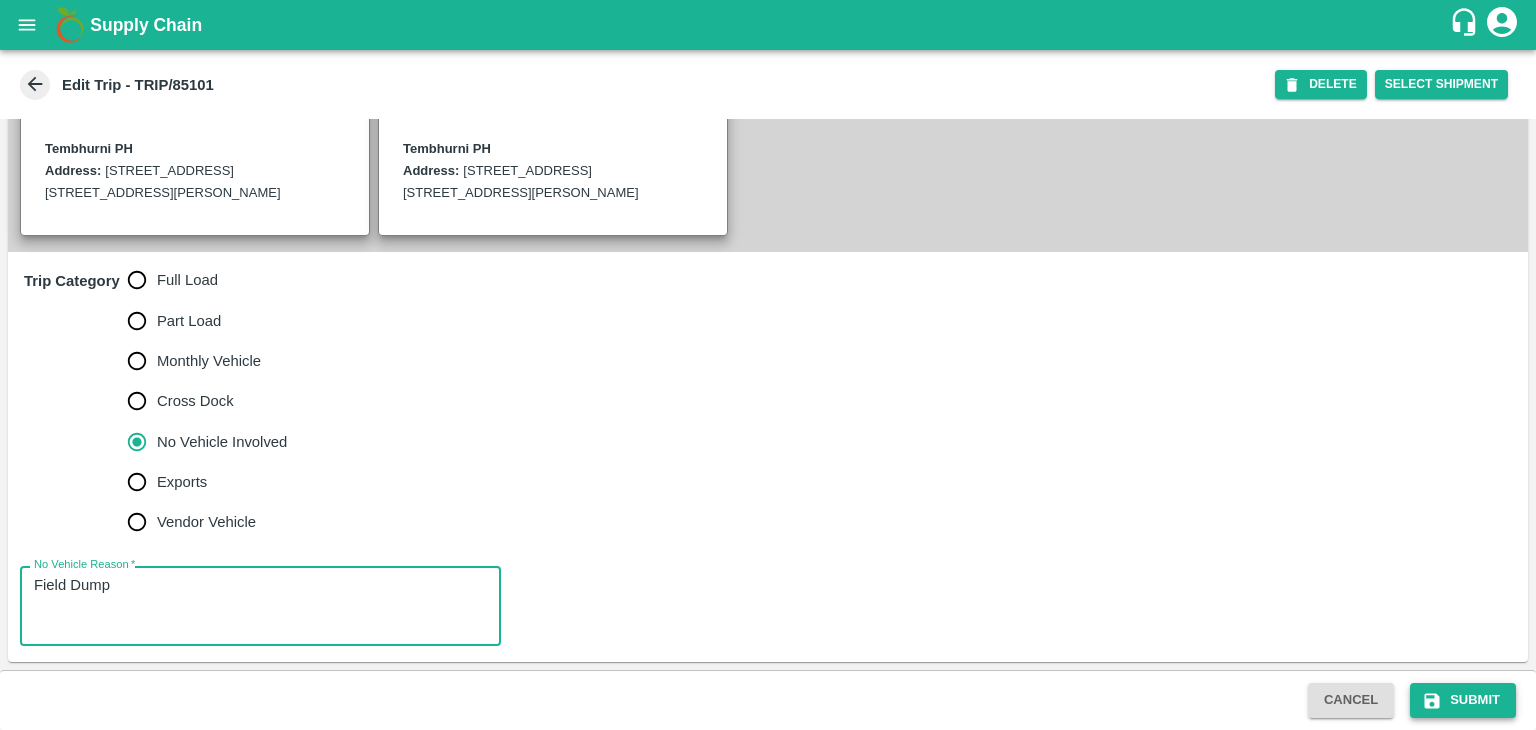 type on "Field Dump" 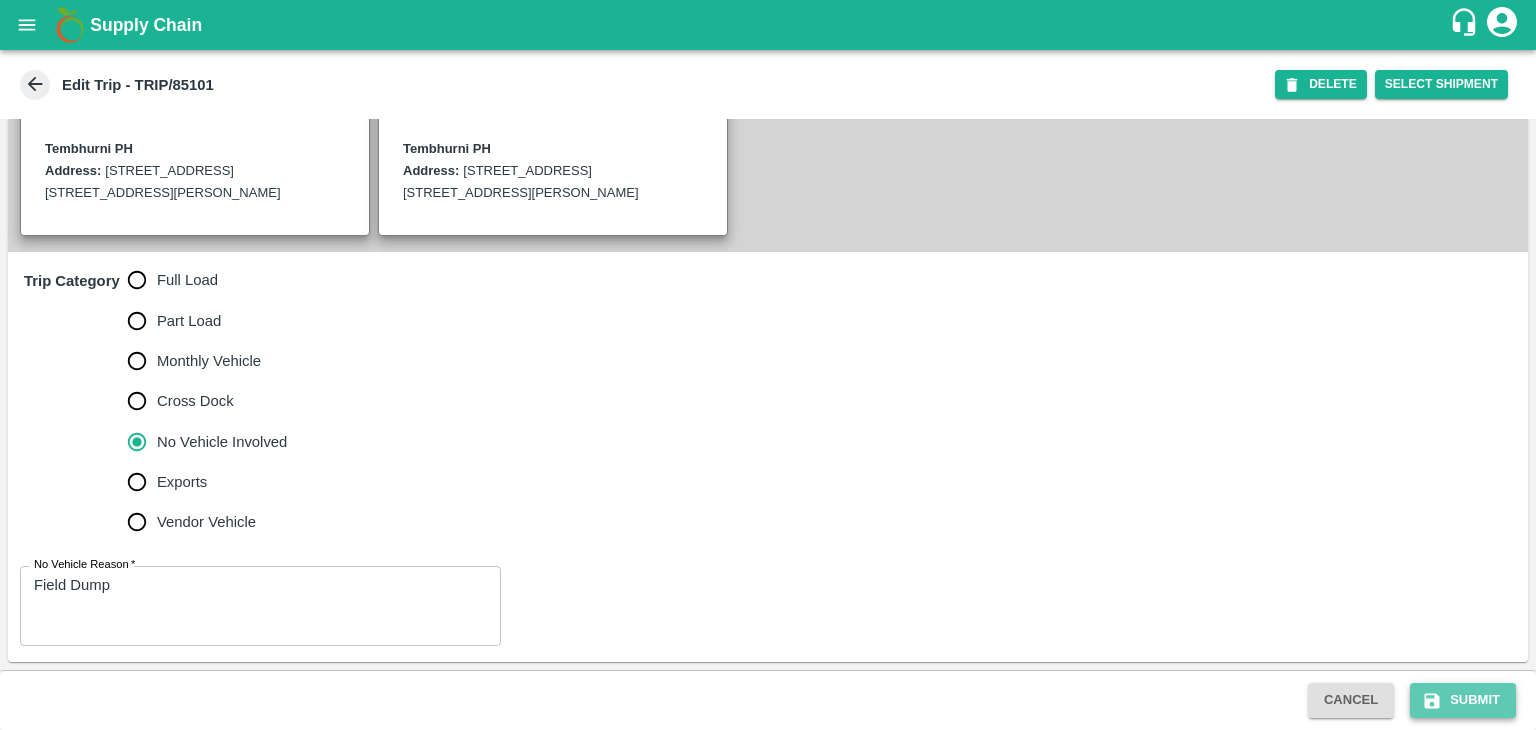 click on "Submit" at bounding box center [1463, 700] 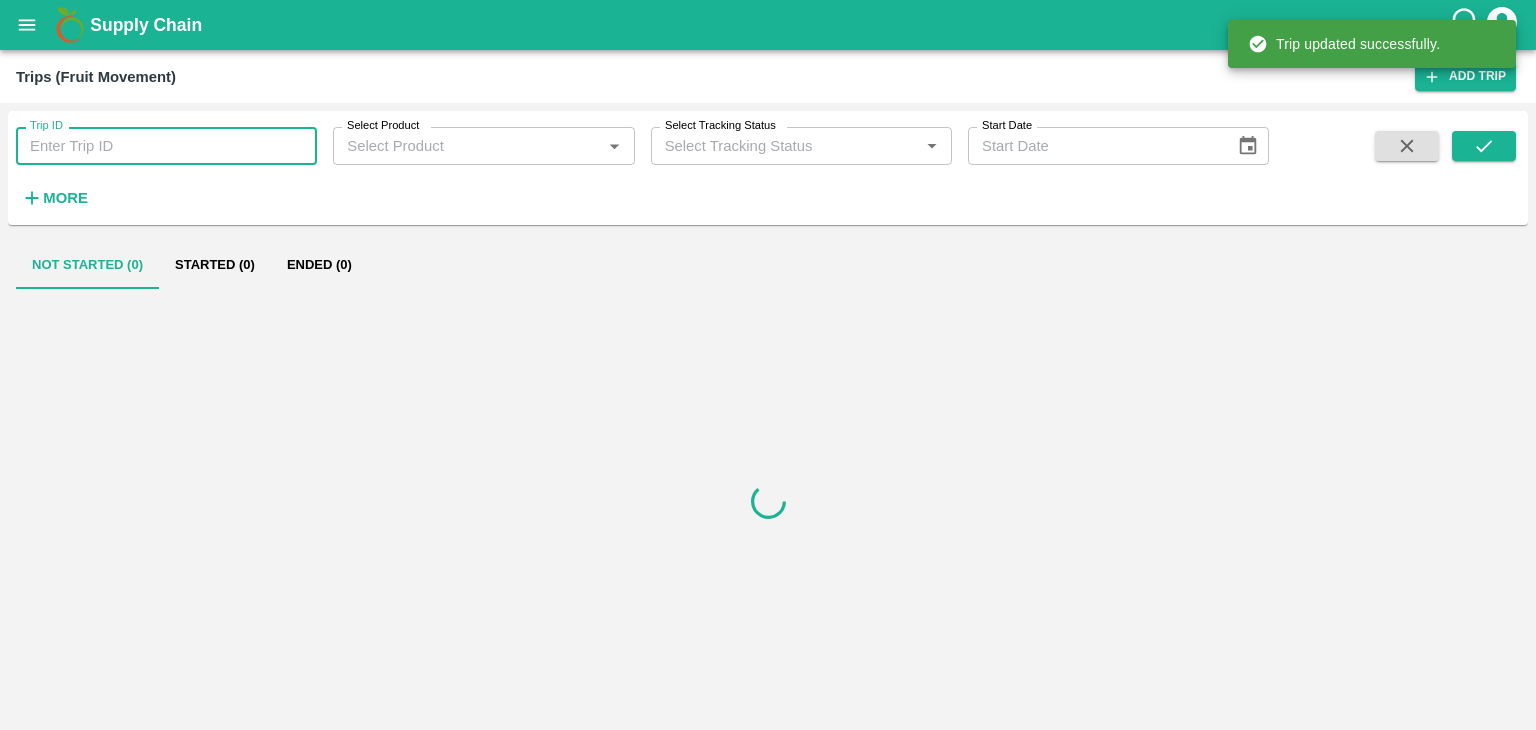 click on "Trip ID" at bounding box center (166, 146) 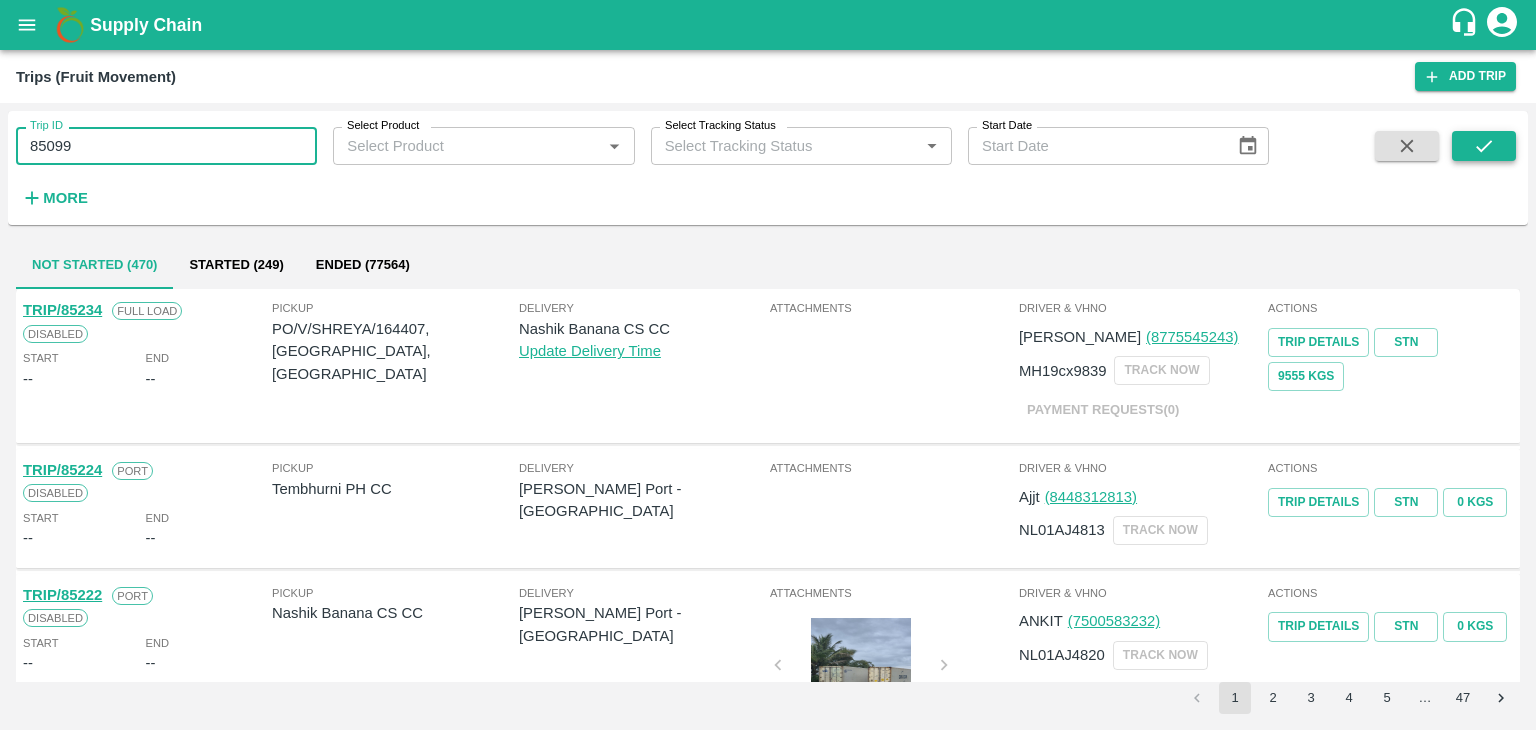 type on "85099" 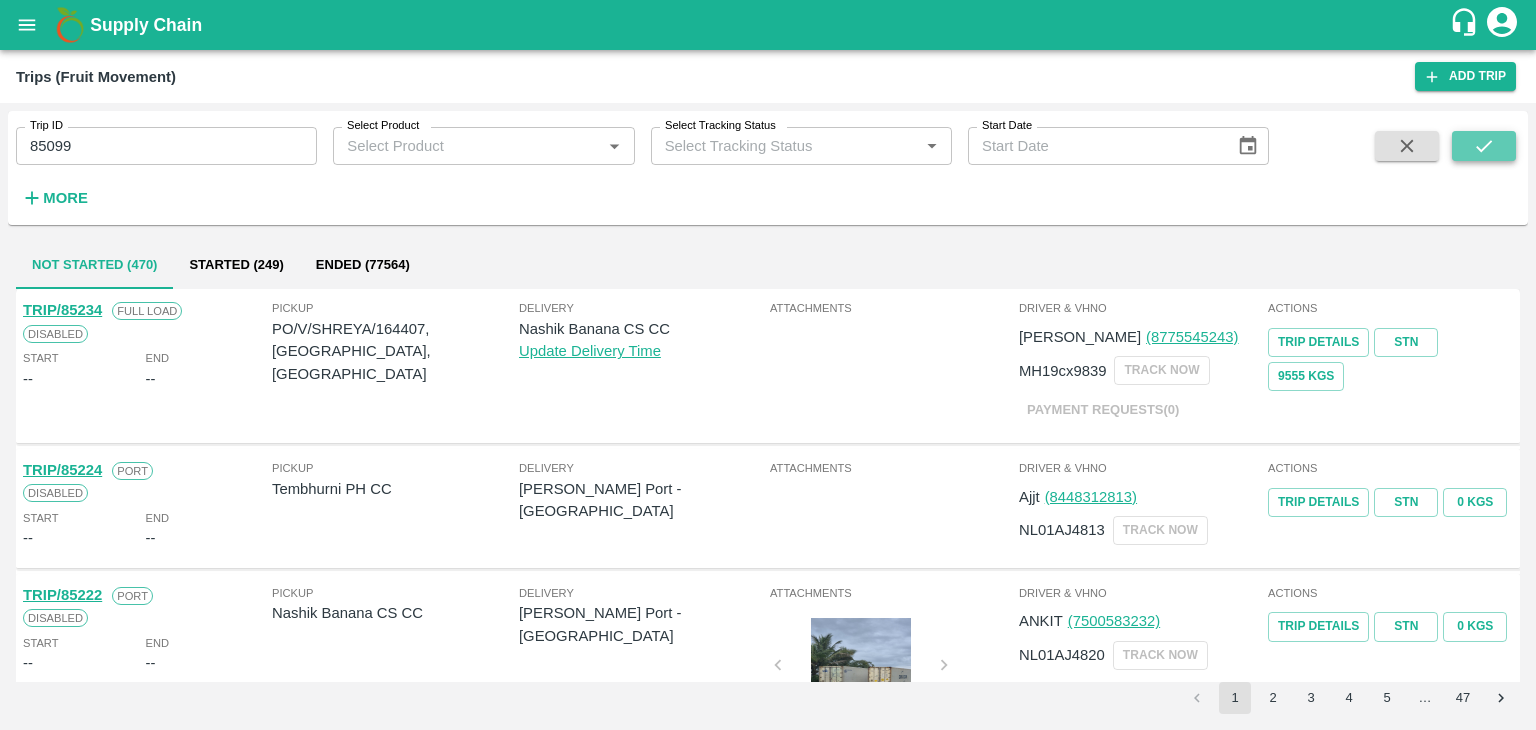 click 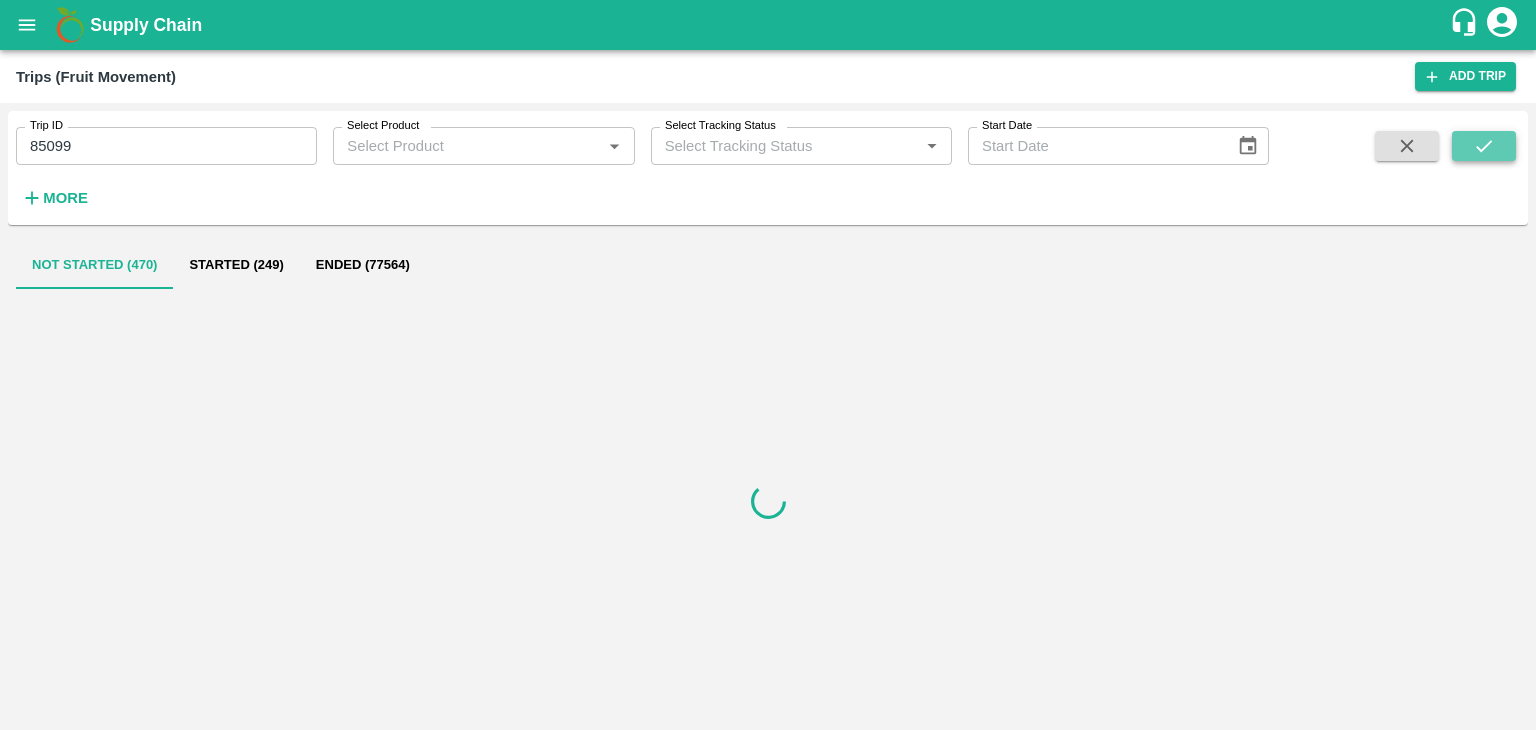 click 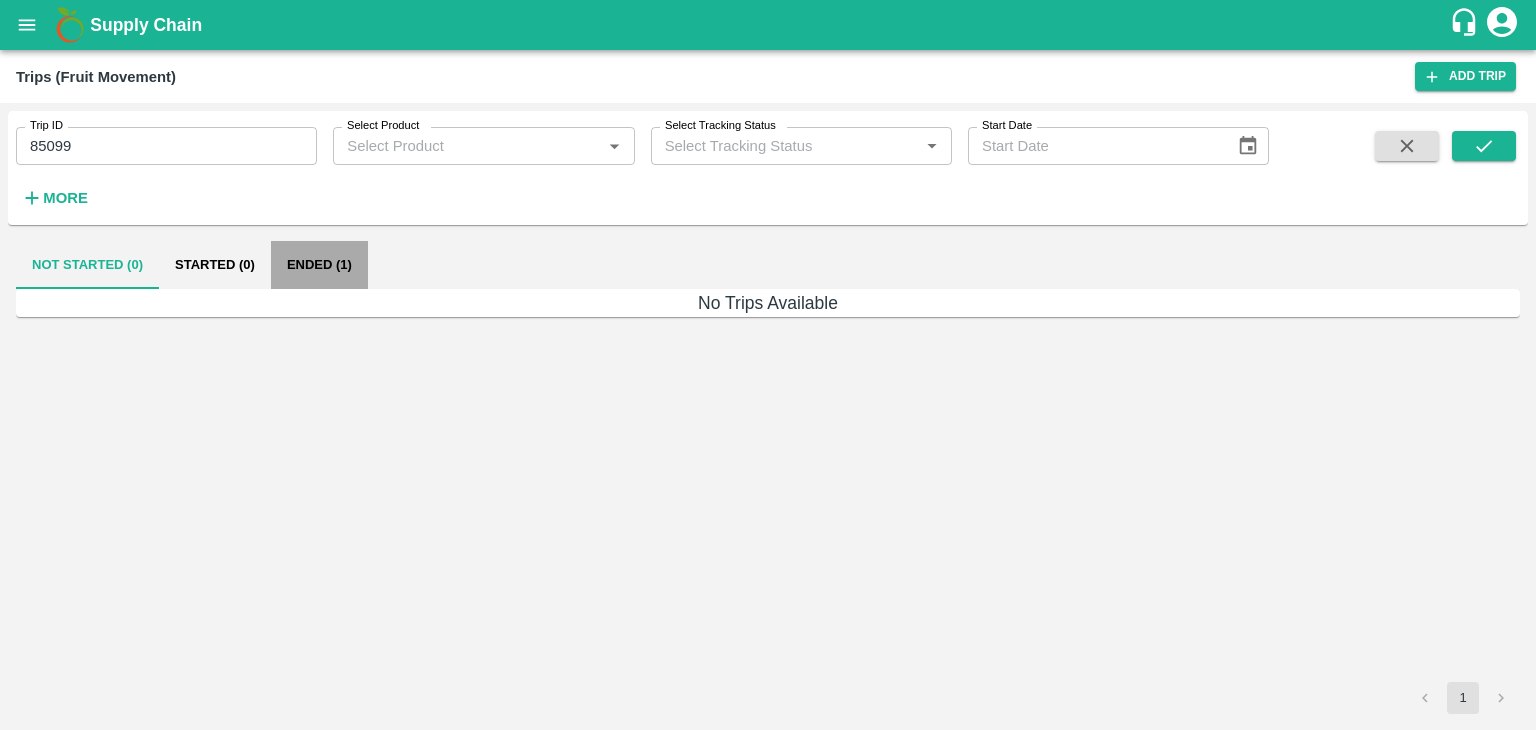 click on "Ended (1)" at bounding box center (319, 265) 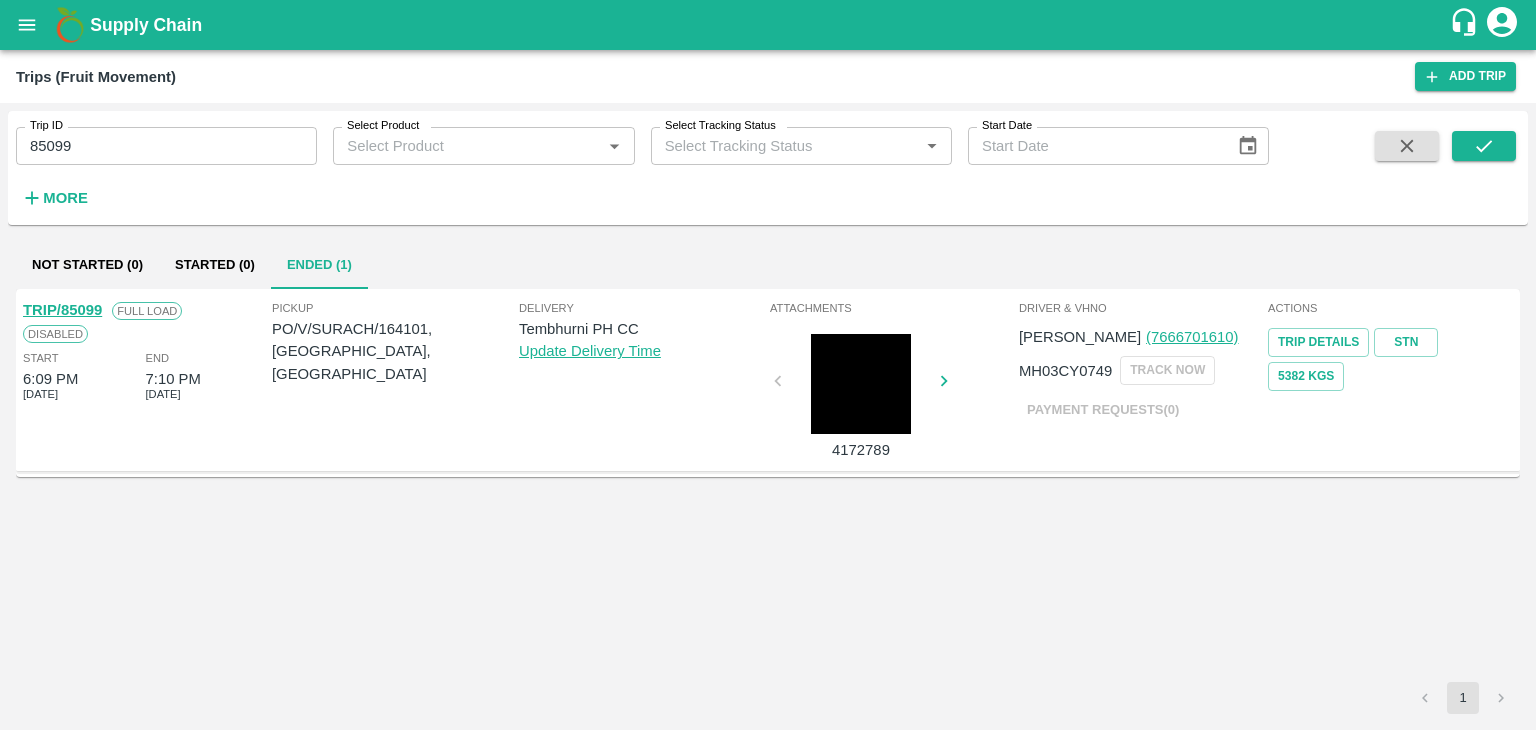 click on "TRIP/85099" at bounding box center [62, 310] 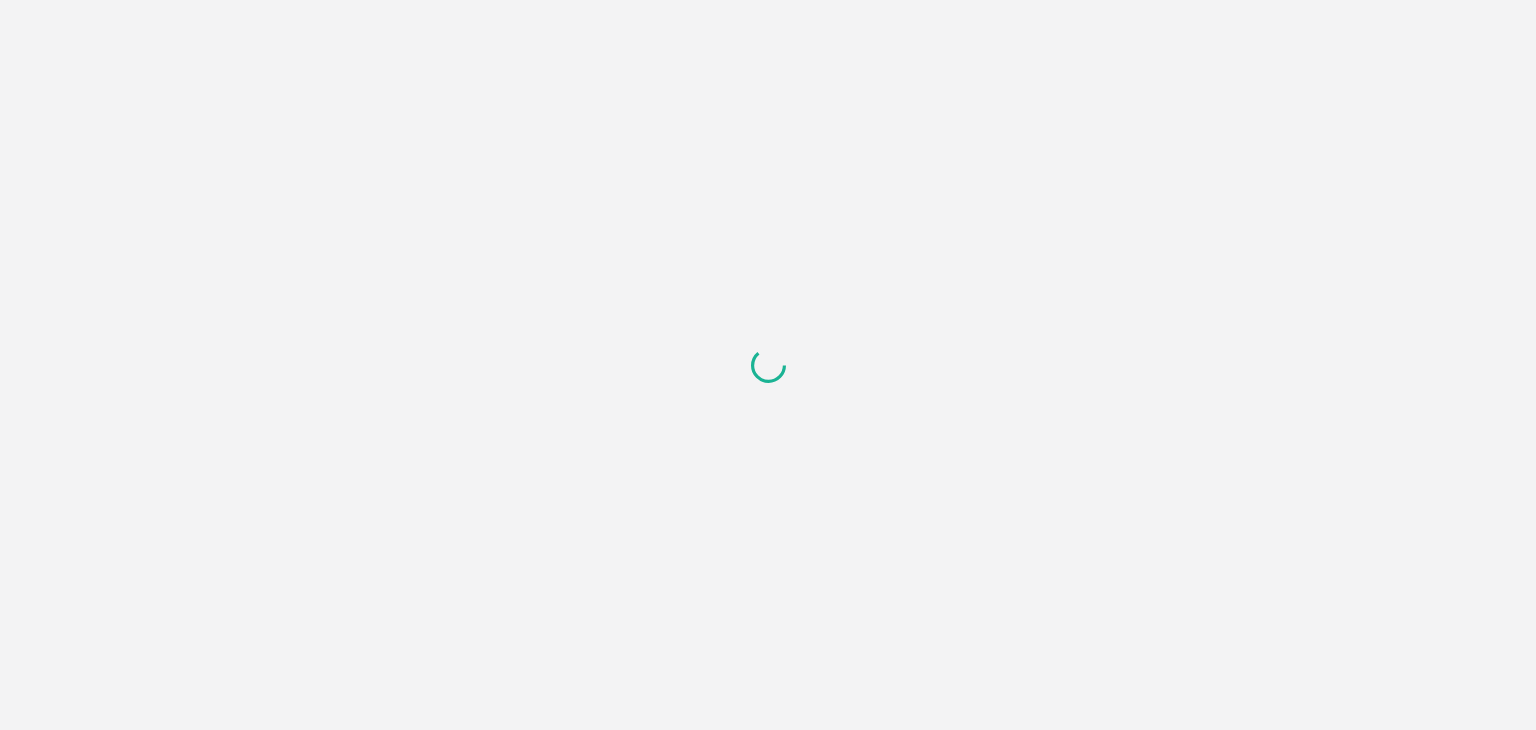 scroll, scrollTop: 0, scrollLeft: 0, axis: both 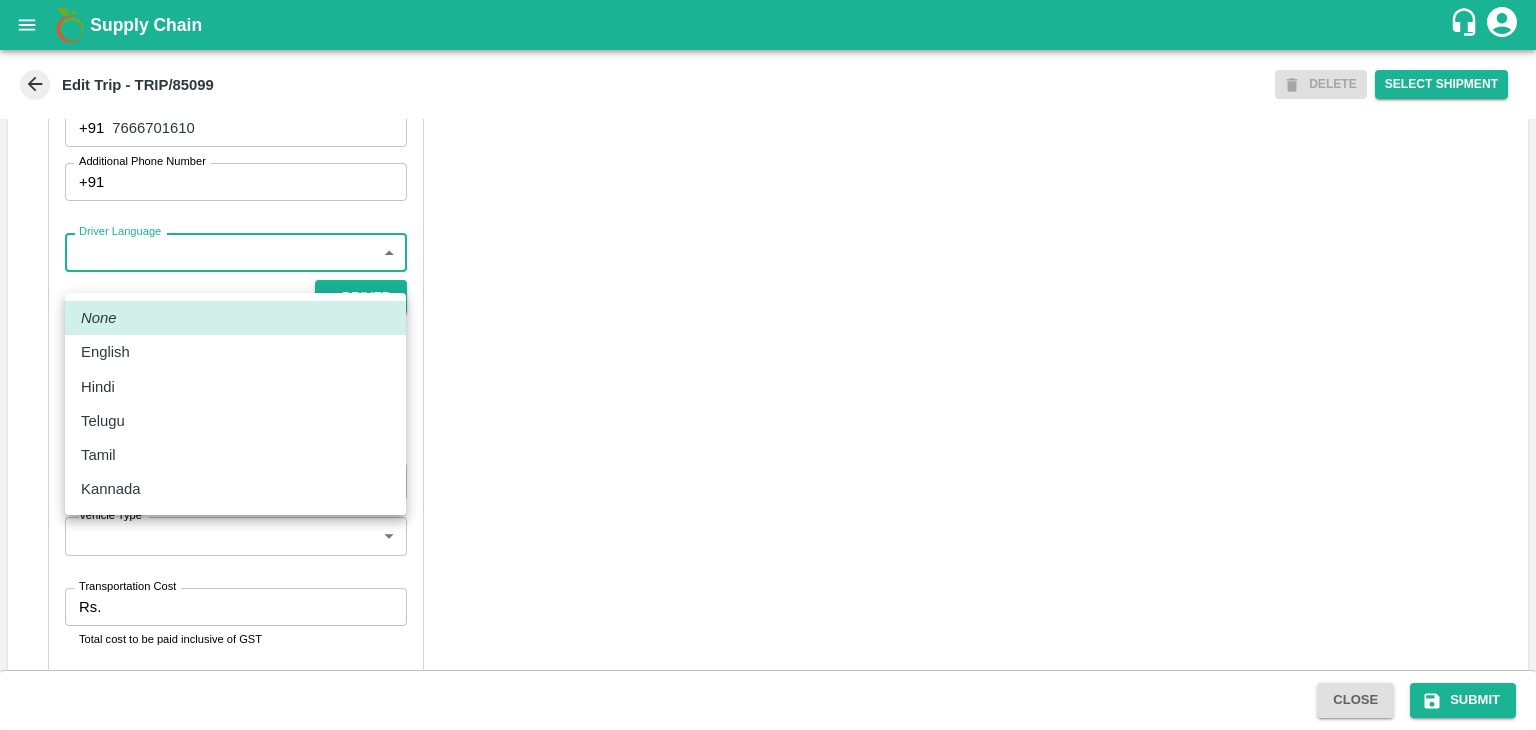 click on "Supply Chain Edit Trip - TRIP/85099 DELETE Select Shipment Trip Details Trip Type Fruit Movement 1 Trip Type Trip Pickup Order SHIP/TEMB/346814 PO/V/SURACH/164101 Address: Bardi, Pandharpur, Solapur, Maharashtra, India Trip Delivery Order SHIP/TEMB/346814 Tembhurni PH Address: Tembhurni PH 205, PLOT NO. E-5, YASHSHREE INDUSTRIES, M.I.D.C., A/P TEMBHURANI TAL MADHA, Solapur, Maharashtra, 413211, India Trip Category  Full Load Part Load Monthly Vehicle Cross Dock No Vehicle Involved Exports Vendor Vehicle Partner Details Partner   * Partner Add   Transporter Driver 1 Details Driver Name   * Jaywant Driver Name Driver Phone   * +91 7666701610 Driver Phone Additional Phone Number +91 Additional Phone Number Driver Language ​ Driver Language + Driver * SMS for Tracking Request will be sent to this number Track this trip No Yes Vehicle Details Vehicle Tonnage   * 8T 8000 Vehicle Tonnage Vehicle Type   * ​ Vehicle Type Transportation Cost Rs. Transportation Cost Total cost to be paid inclusive of GST" at bounding box center [768, 365] 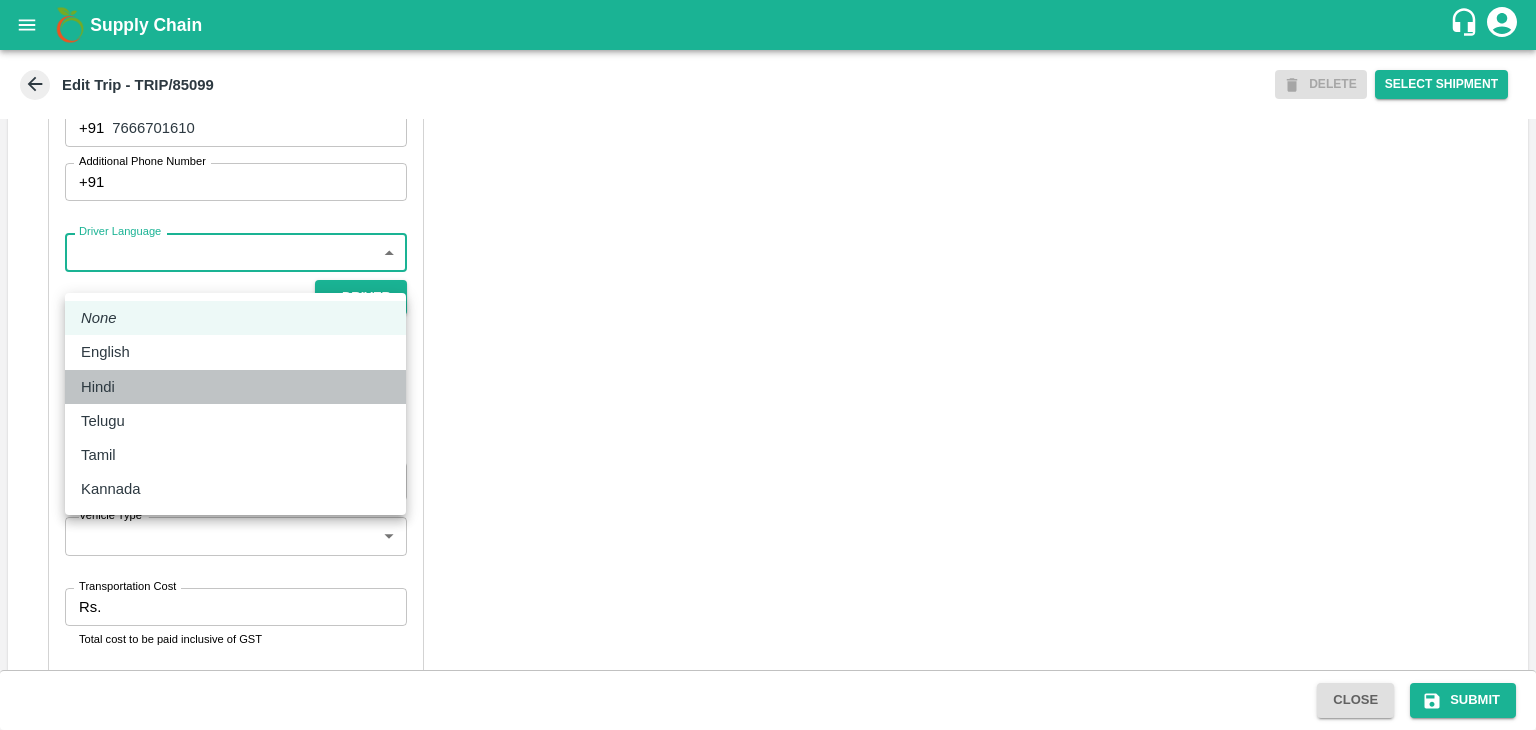click on "Hindi" at bounding box center [235, 387] 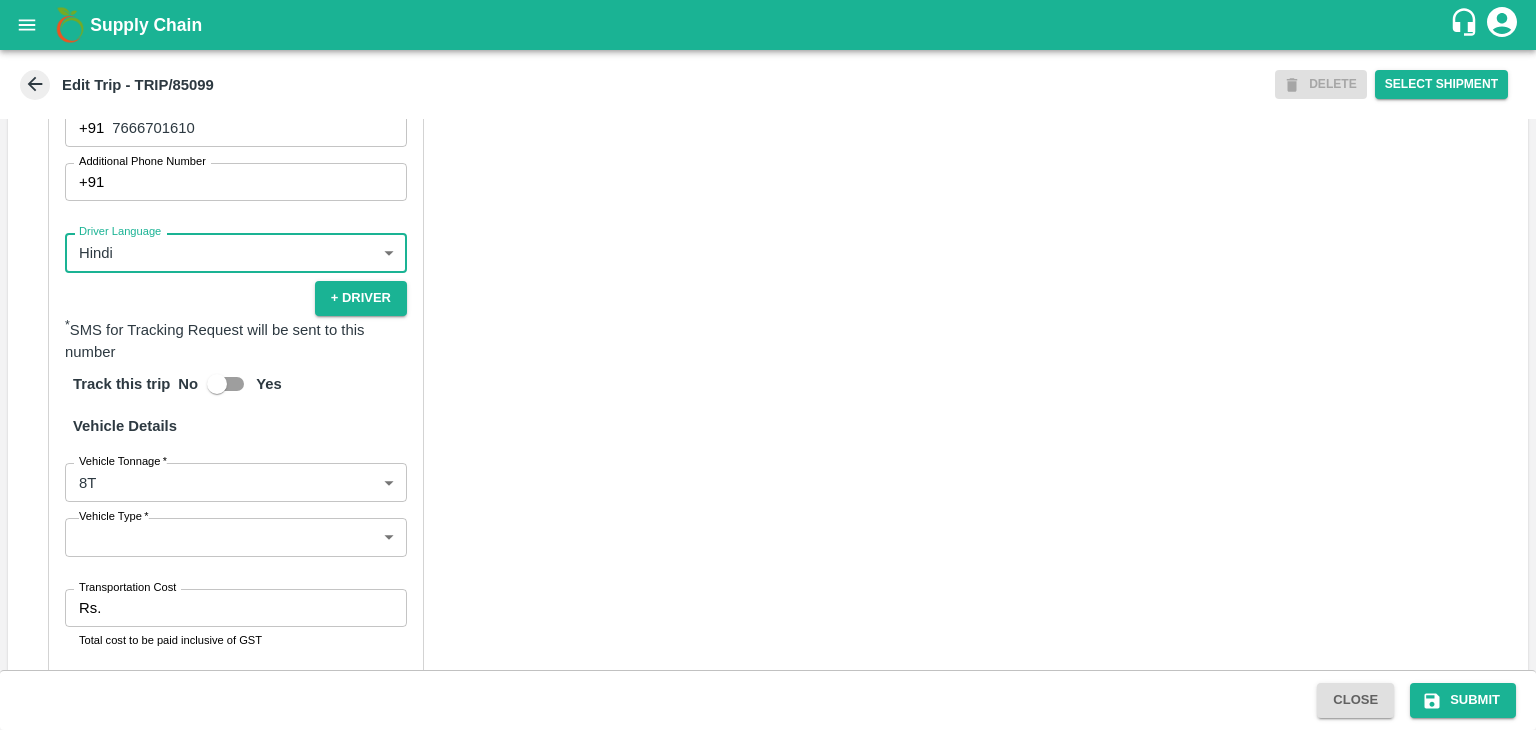 scroll, scrollTop: 1400, scrollLeft: 0, axis: vertical 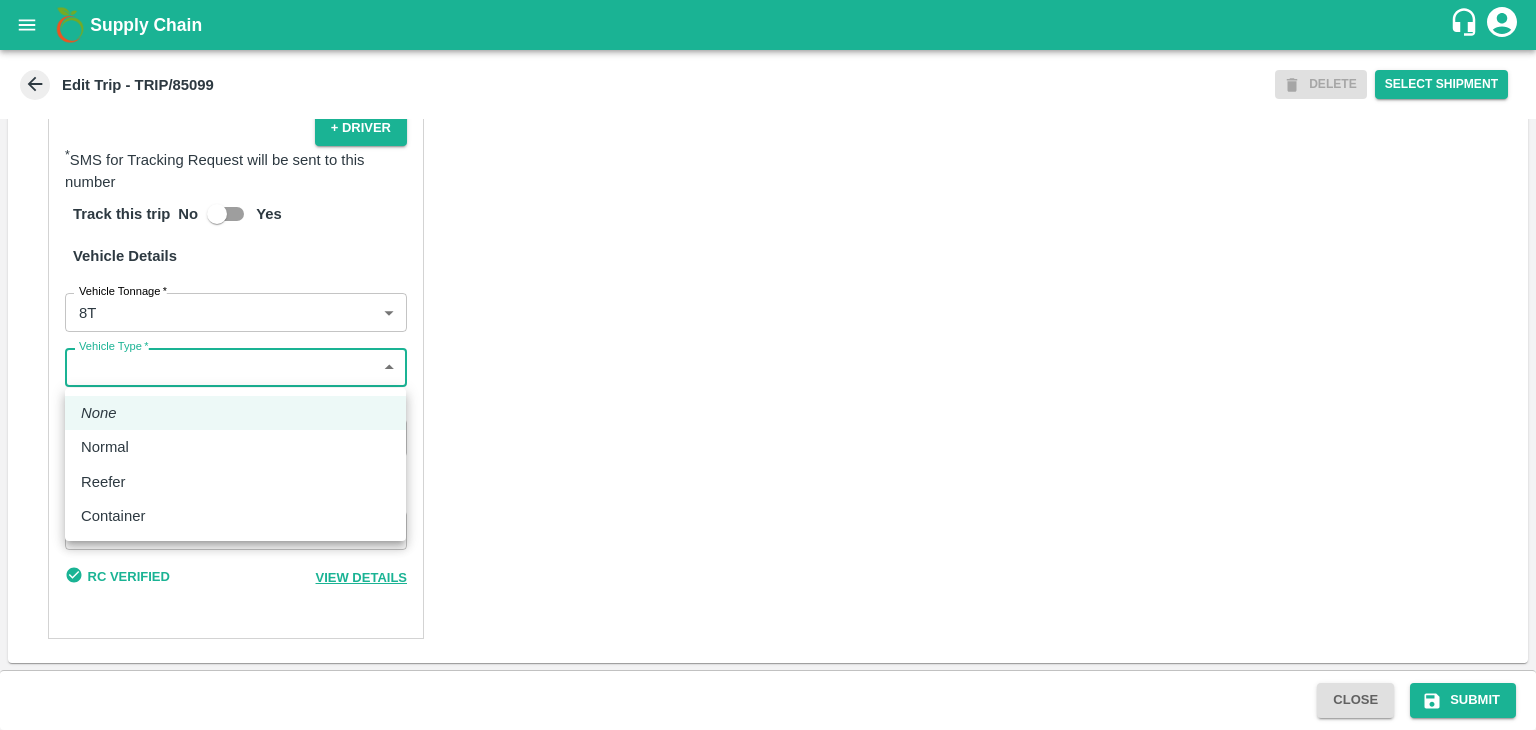 click on "Supply Chain Edit Trip - TRIP/85099 DELETE Select Shipment Trip Details Trip Type Fruit Movement 1 Trip Type Trip Pickup Order SHIP/TEMB/346814 PO/V/SURACH/164101 Address: Bardi, Pandharpur, Solapur, Maharashtra, India Trip Delivery Order SHIP/TEMB/346814 Tembhurni PH Address: Tembhurni PH 205, PLOT NO. E-5, YASHSHREE INDUSTRIES, M.I.D.C., A/P TEMBHURANI TAL MADHA, Solapur, Maharashtra, 413211, India Trip Category  Full Load Part Load Monthly Vehicle Cross Dock No Vehicle Involved Exports Vendor Vehicle Partner Details Partner   * Partner Add   Transporter Driver 1 Details Driver Name   * Jaywant Driver Name Driver Phone   * +91 7666701610 Driver Phone Additional Phone Number +91 Additional Phone Number Driver Language Hindi hi Driver Language + Driver * SMS for Tracking Request will be sent to this number Track this trip No Yes Vehicle Details Vehicle Tonnage   * 8T 8000 Vehicle Tonnage Vehicle Type   * ​ Vehicle Type Transportation Cost Rs. Transportation Cost Vehicle Number MH03CY0749 Close" at bounding box center [768, 365] 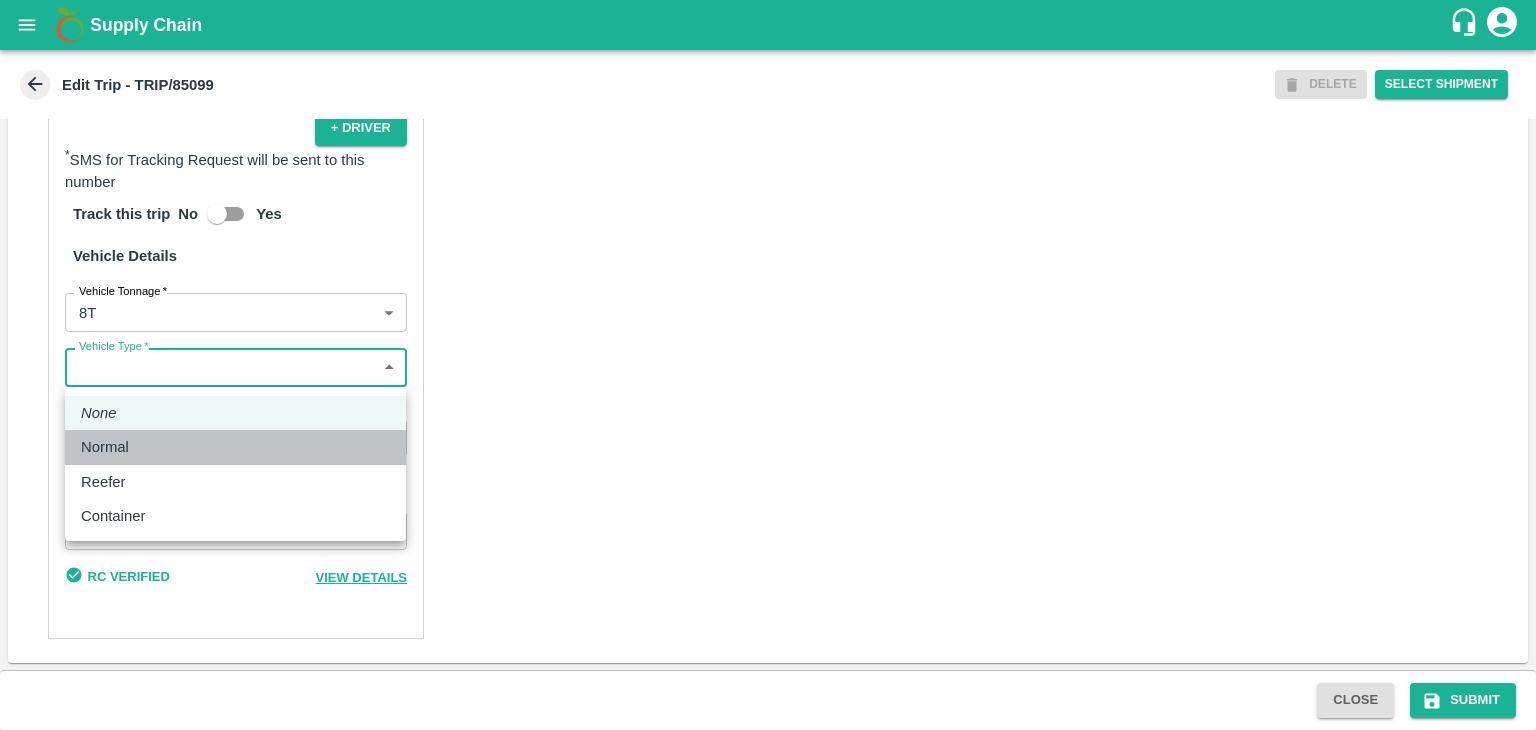 click on "Normal" at bounding box center [235, 447] 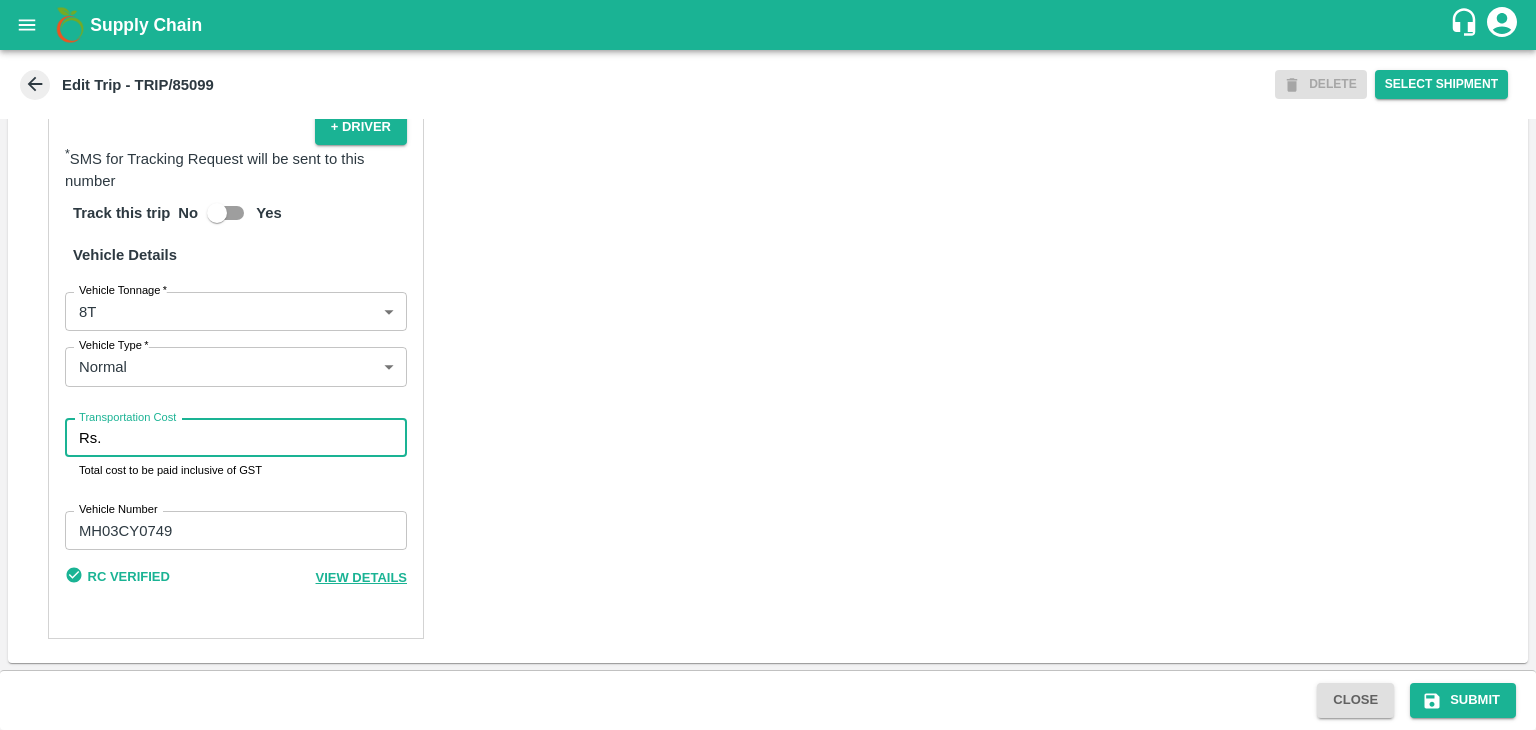 click on "Transportation Cost" at bounding box center (258, 438) 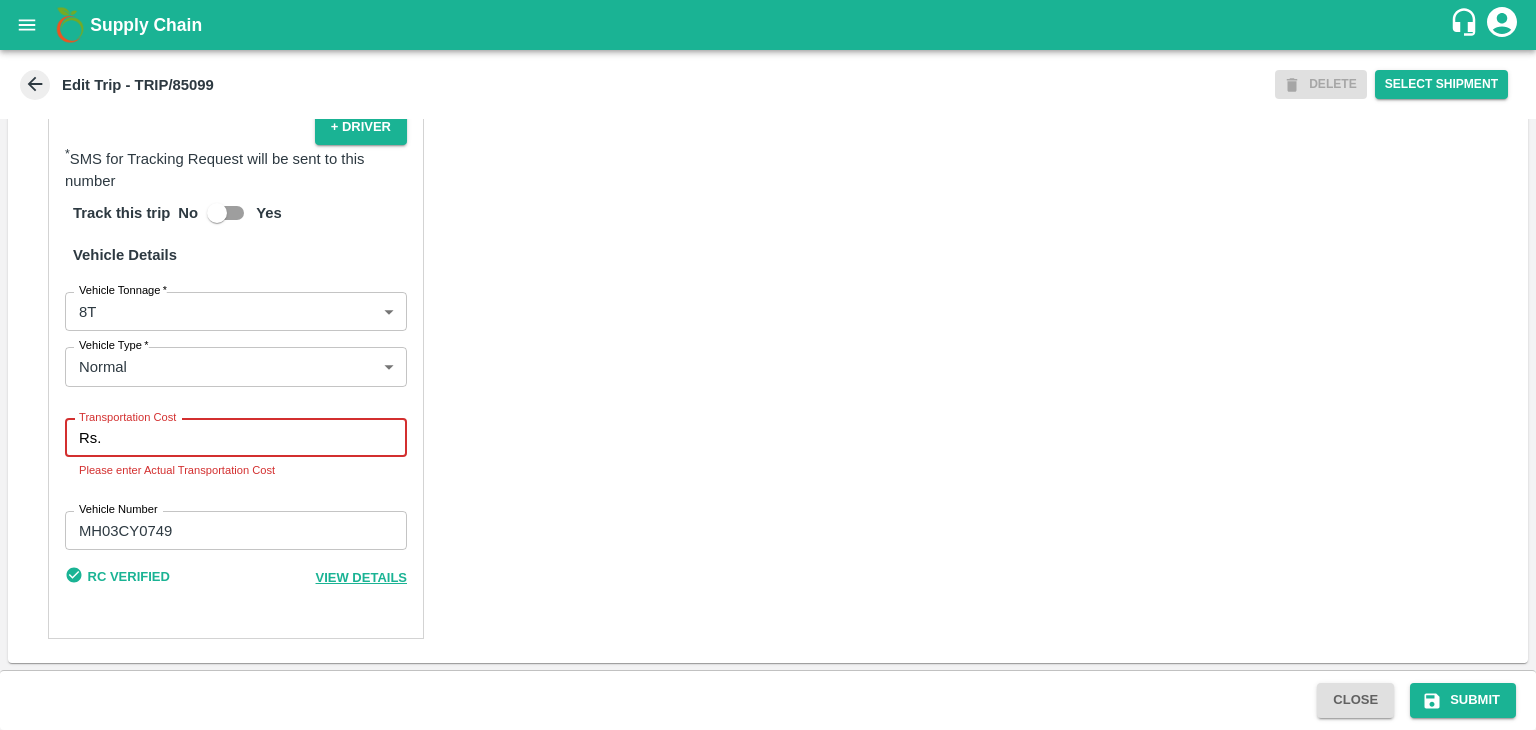 click on "Transportation Cost" at bounding box center (258, 438) 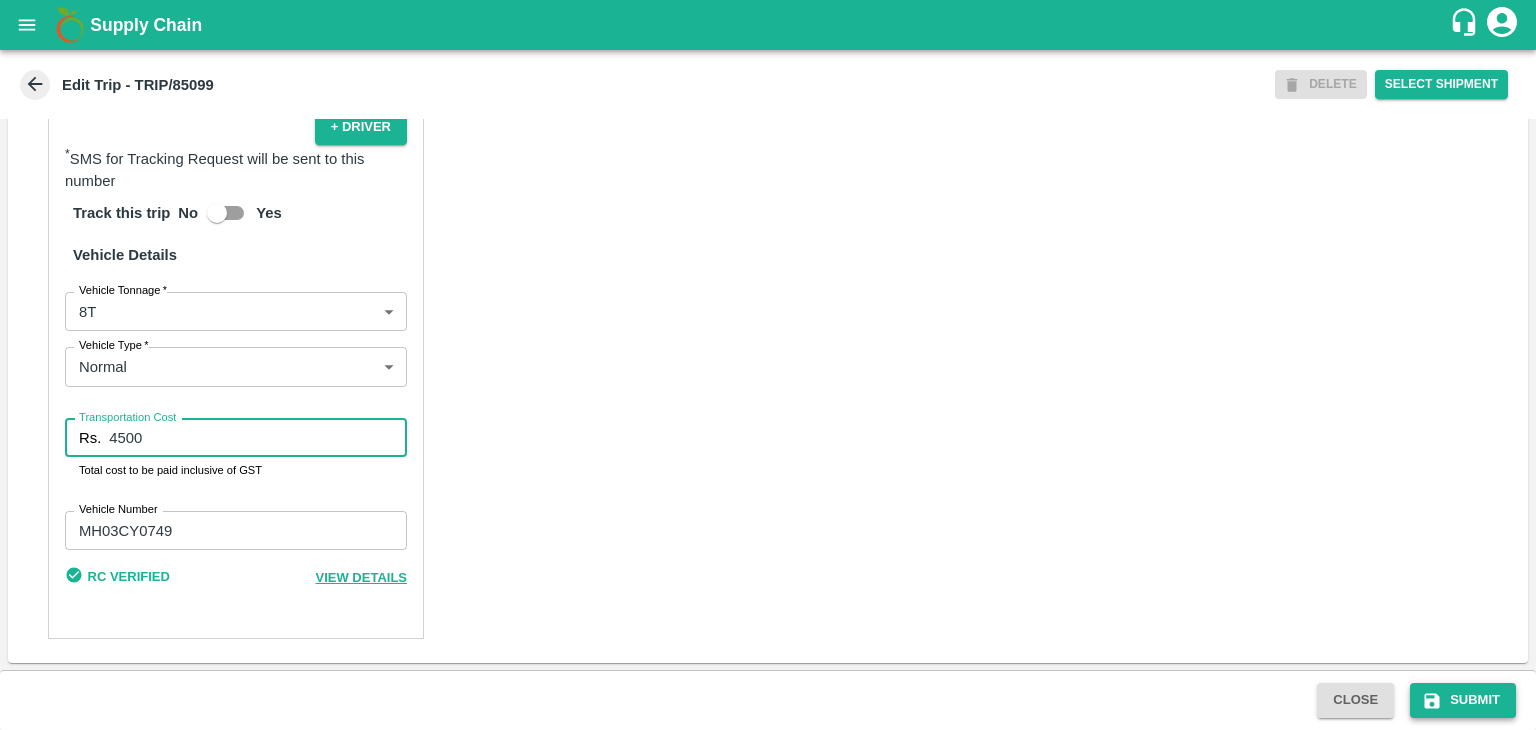 type on "4500" 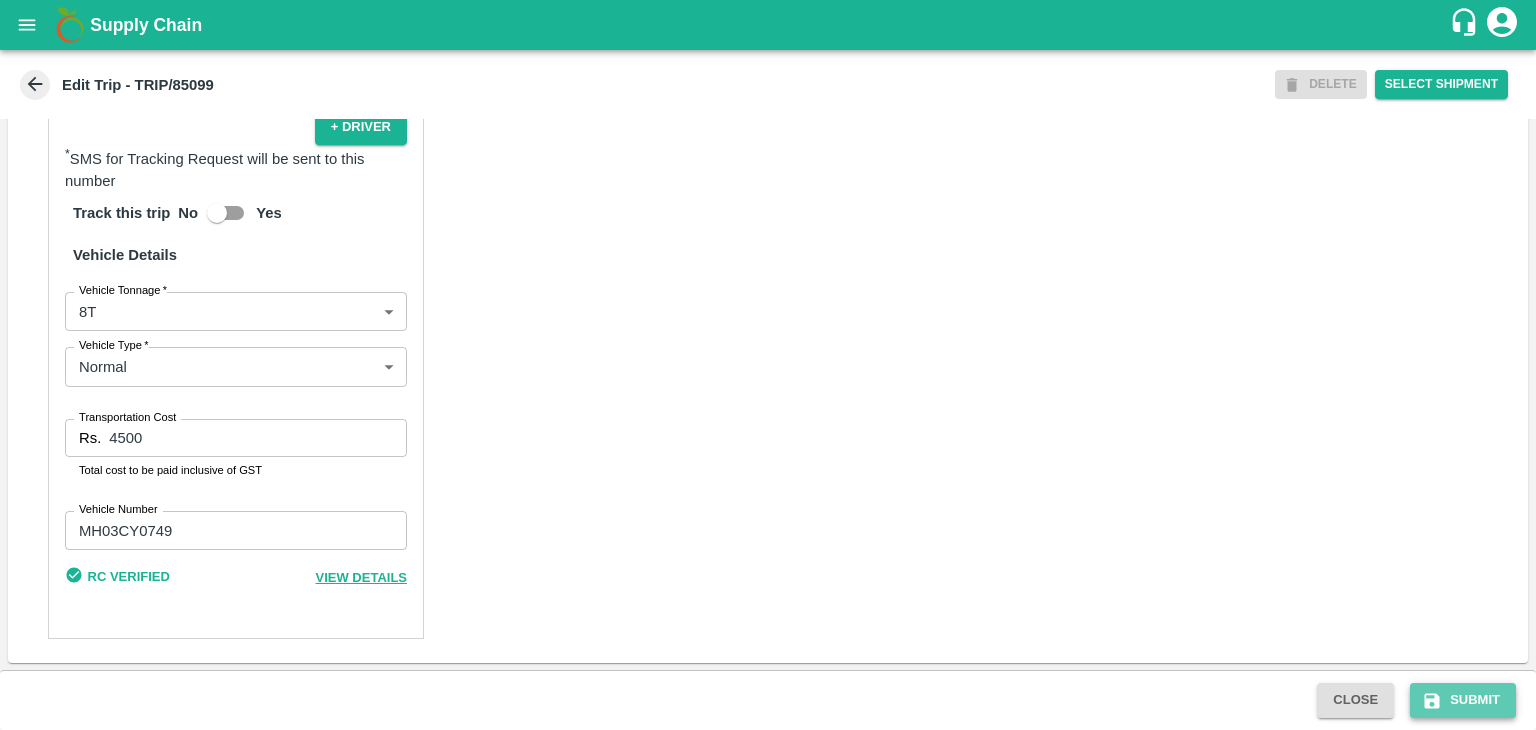 click on "Submit" at bounding box center (1463, 700) 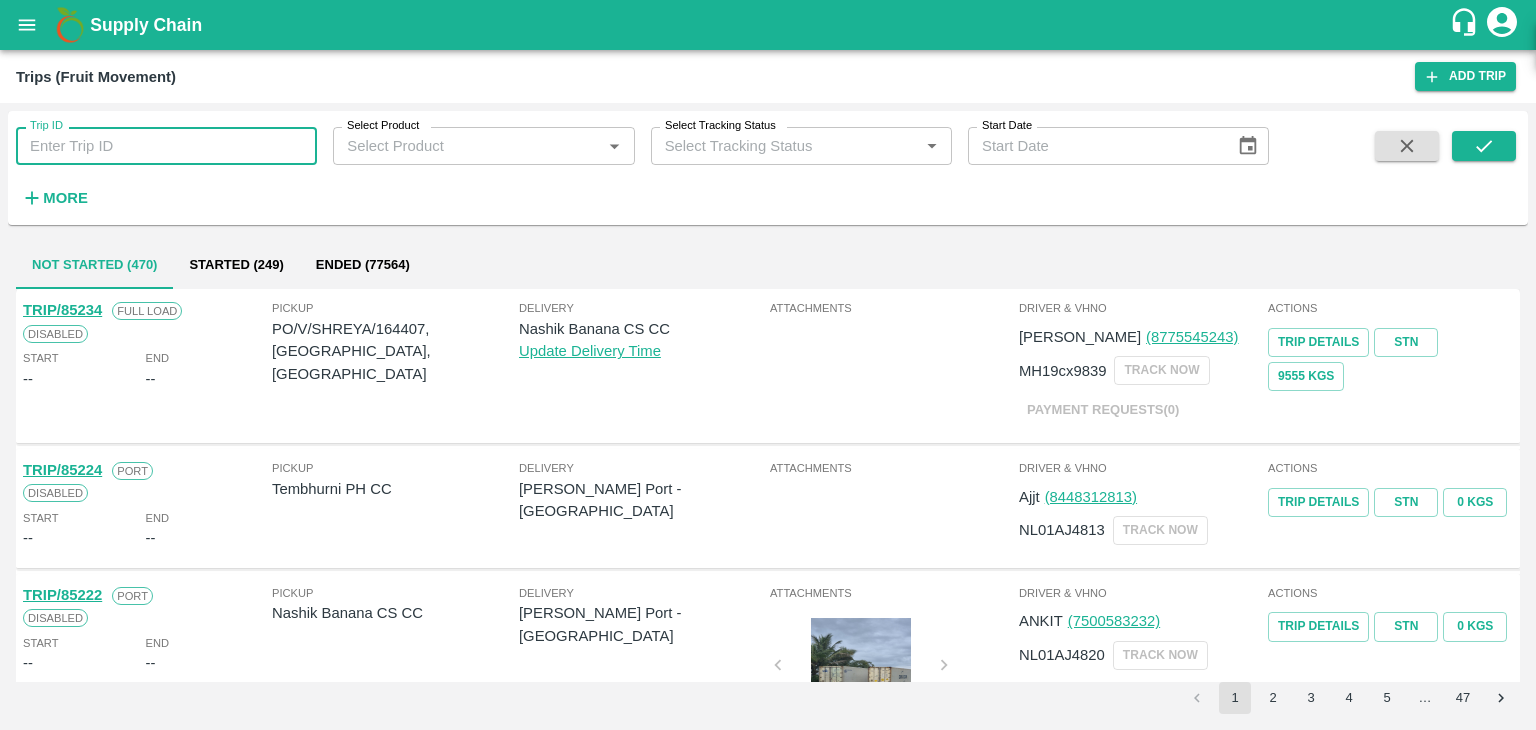 click on "Trip ID" at bounding box center [166, 146] 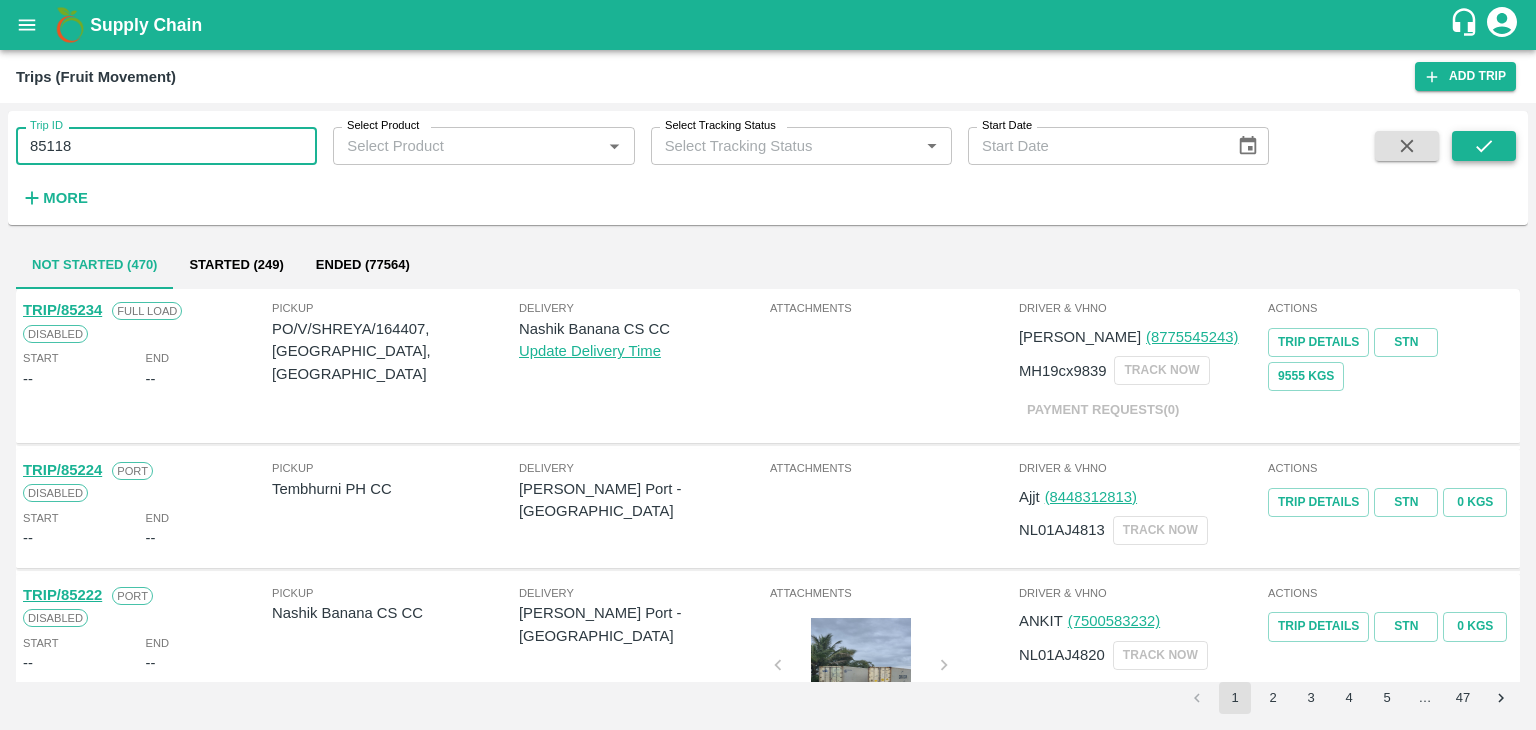 type on "85118" 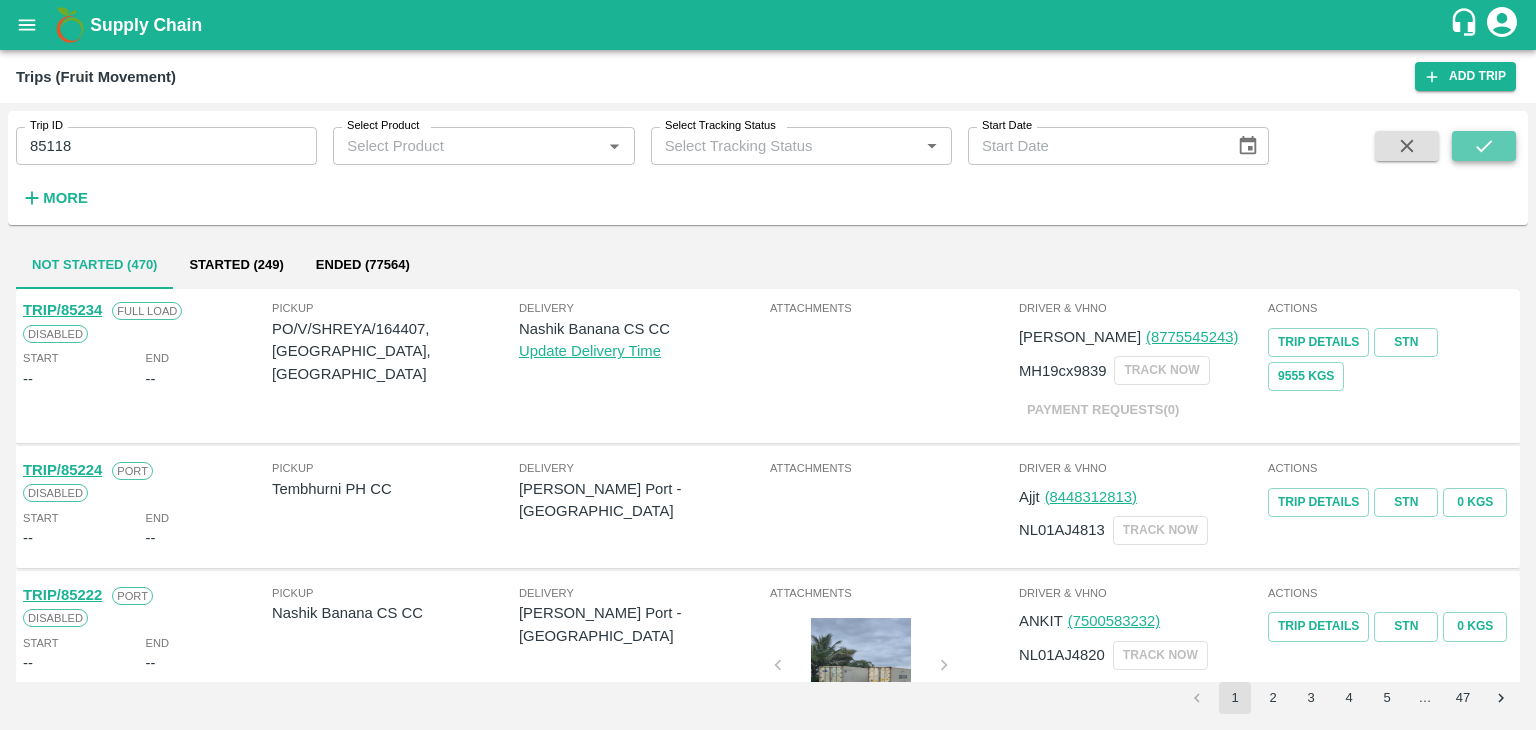 click at bounding box center (1484, 146) 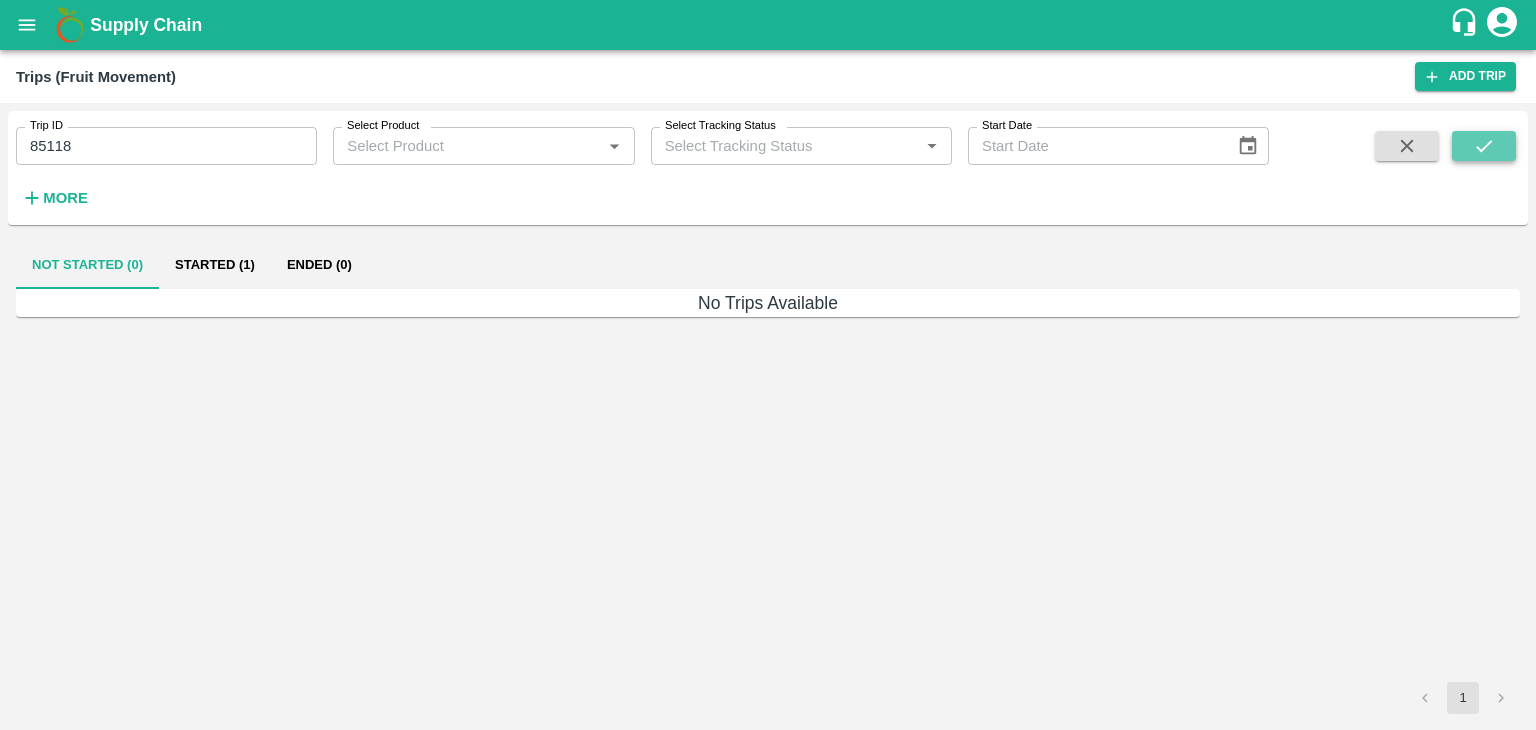 click at bounding box center (1484, 146) 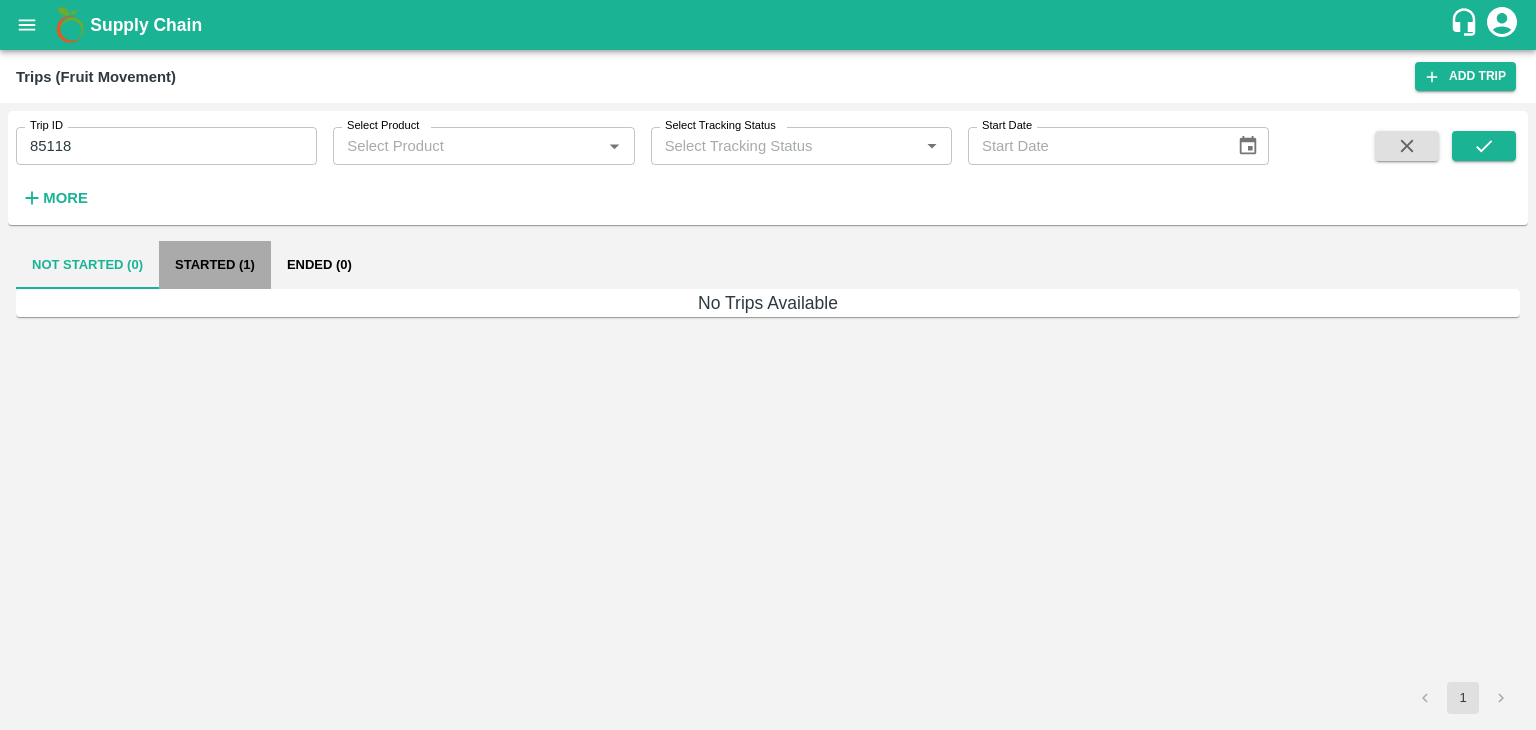 click on "Started (1)" at bounding box center (215, 265) 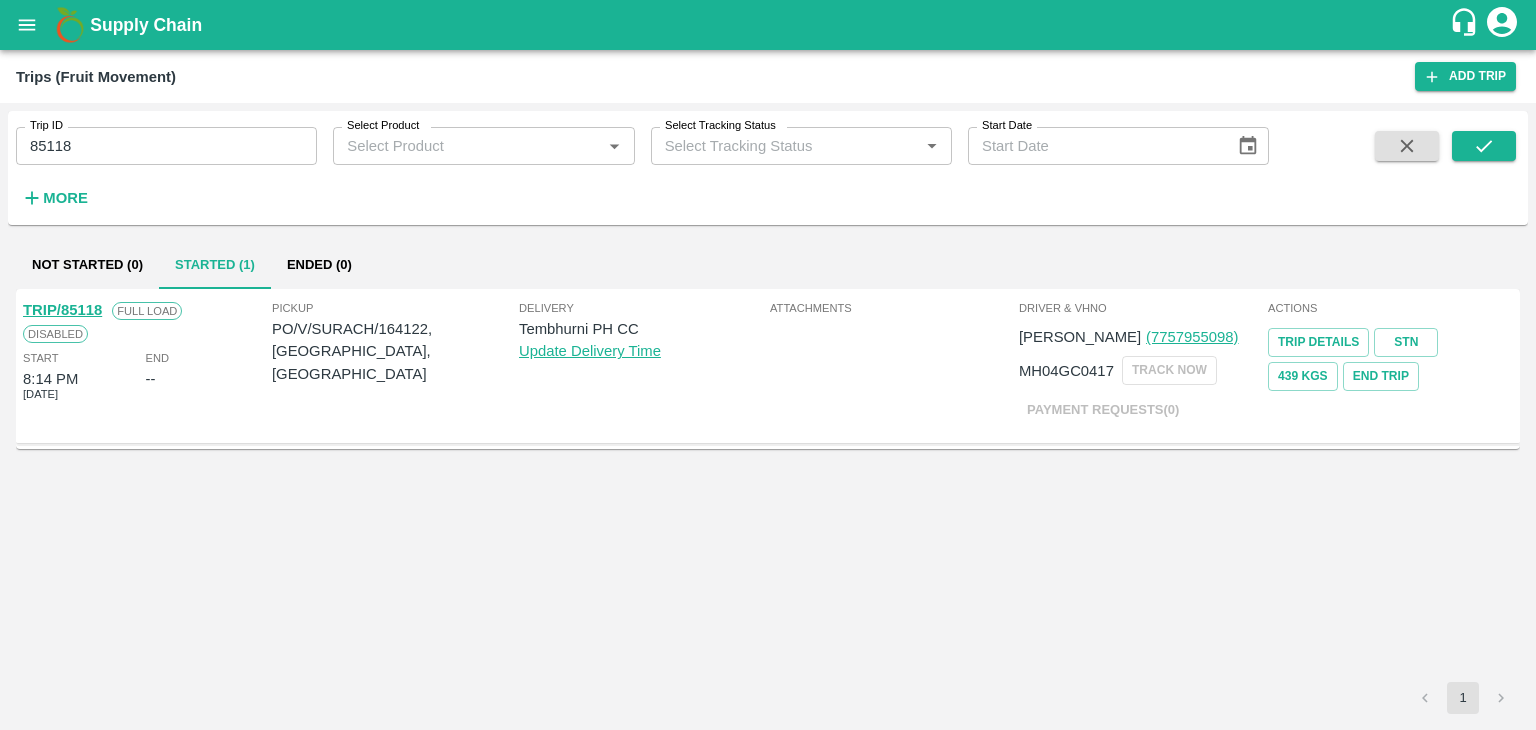 click on "TRIP/85118" at bounding box center [62, 310] 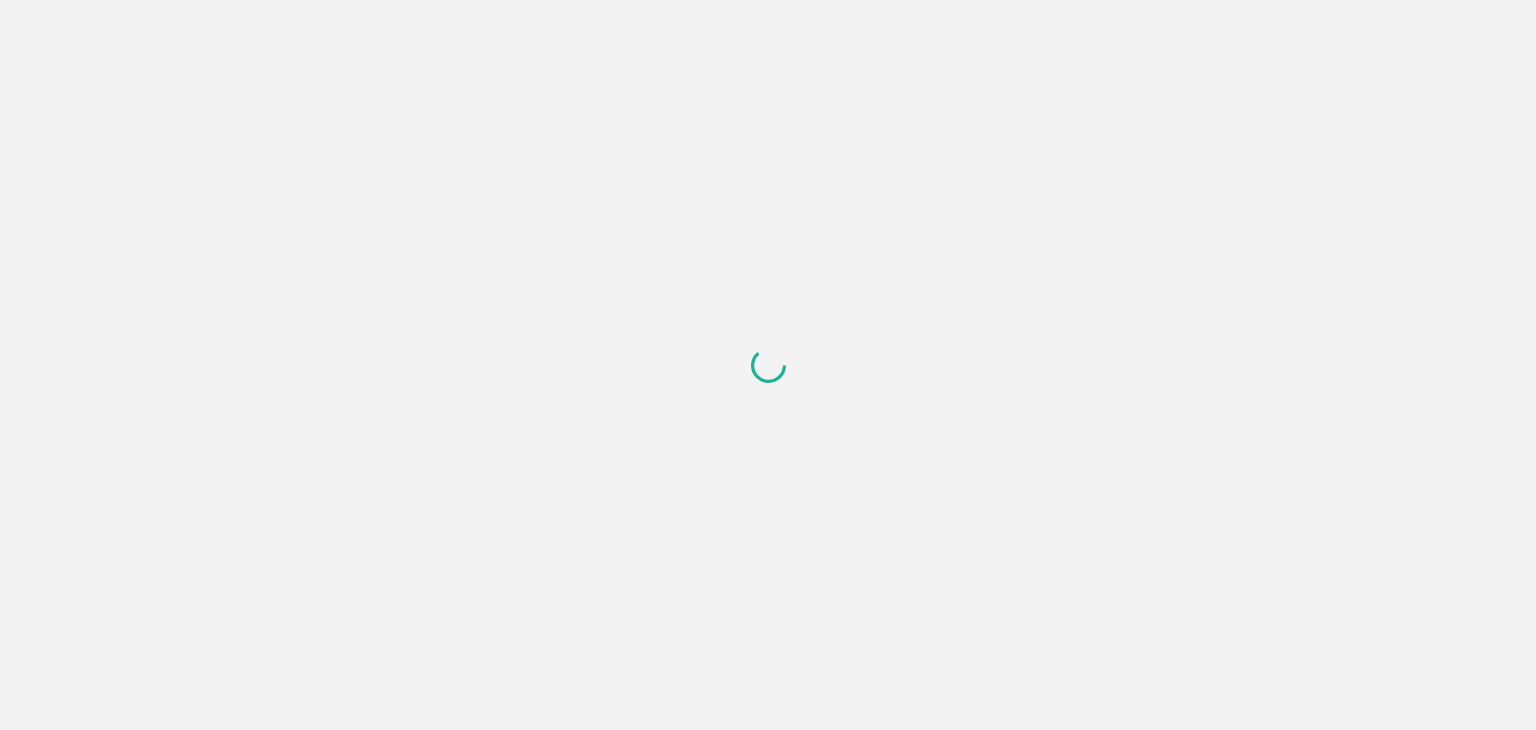 scroll, scrollTop: 0, scrollLeft: 0, axis: both 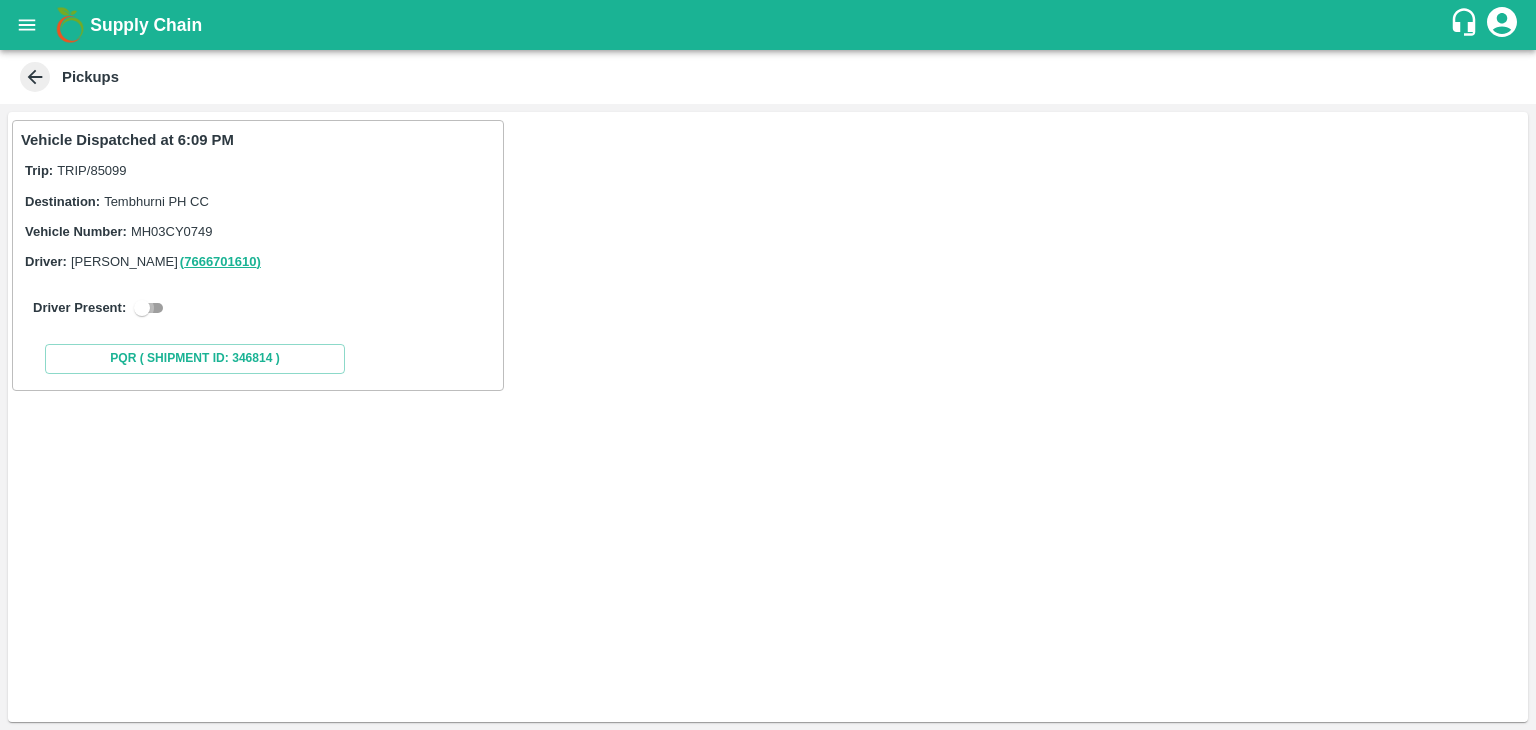 click at bounding box center [142, 308] 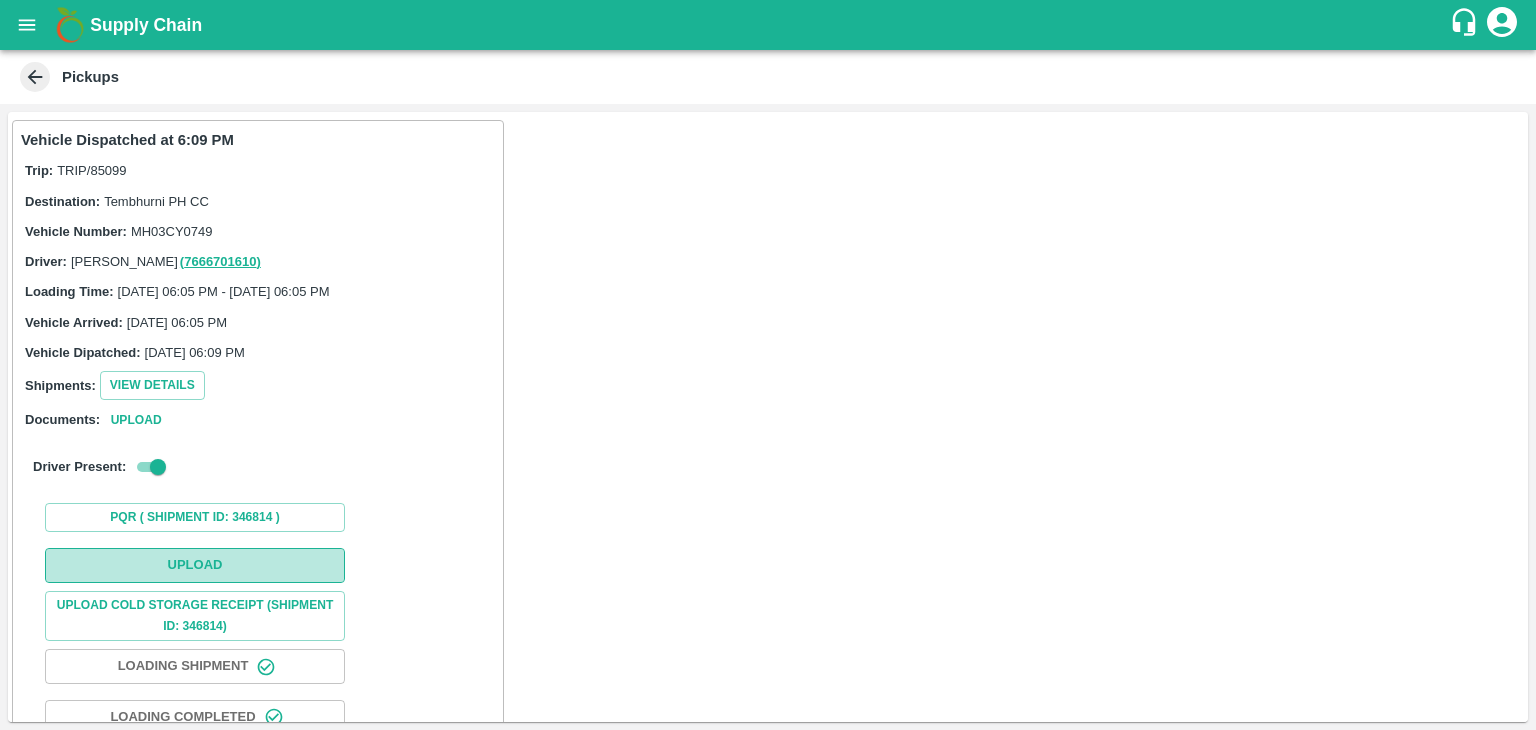 click on "Upload" at bounding box center (195, 565) 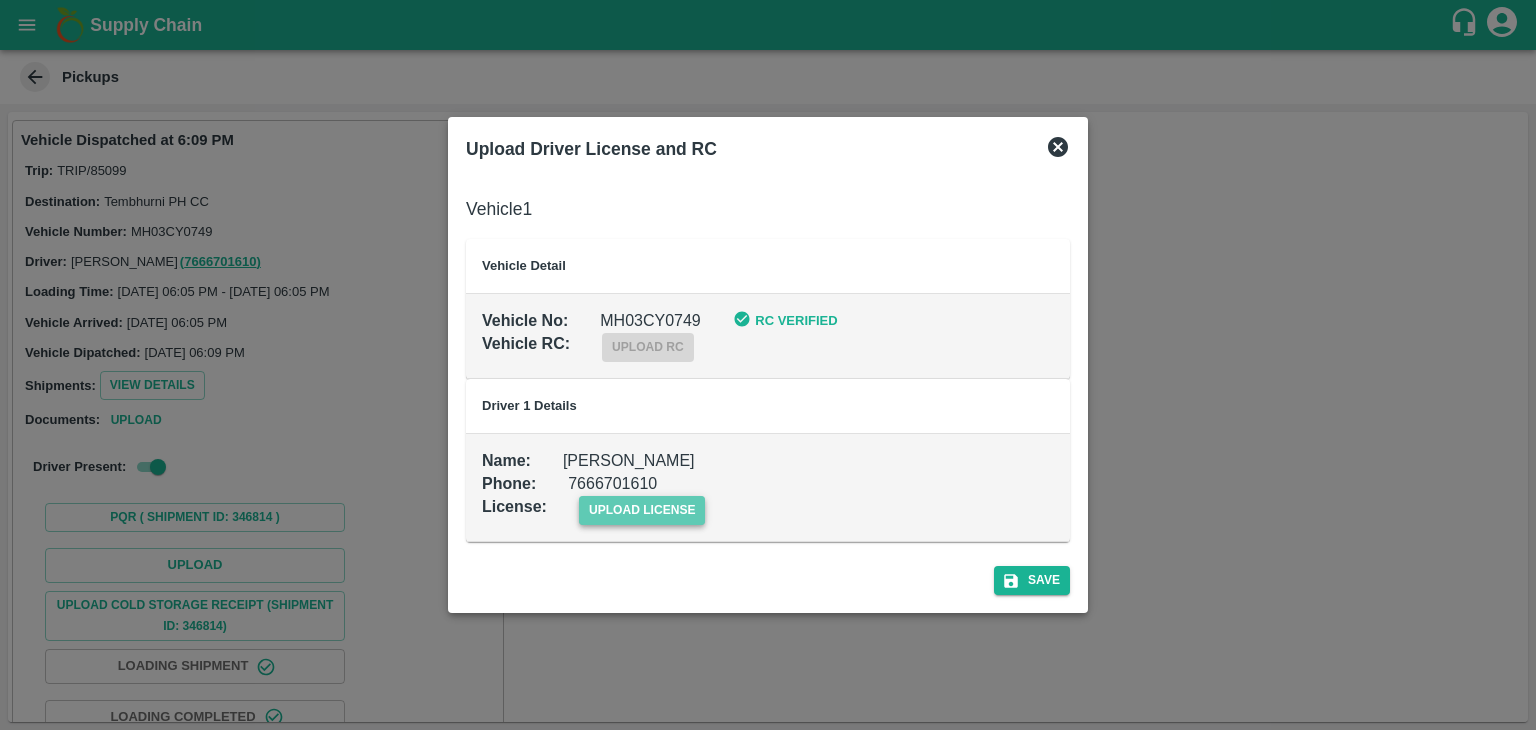 click on "upload license" at bounding box center [642, 510] 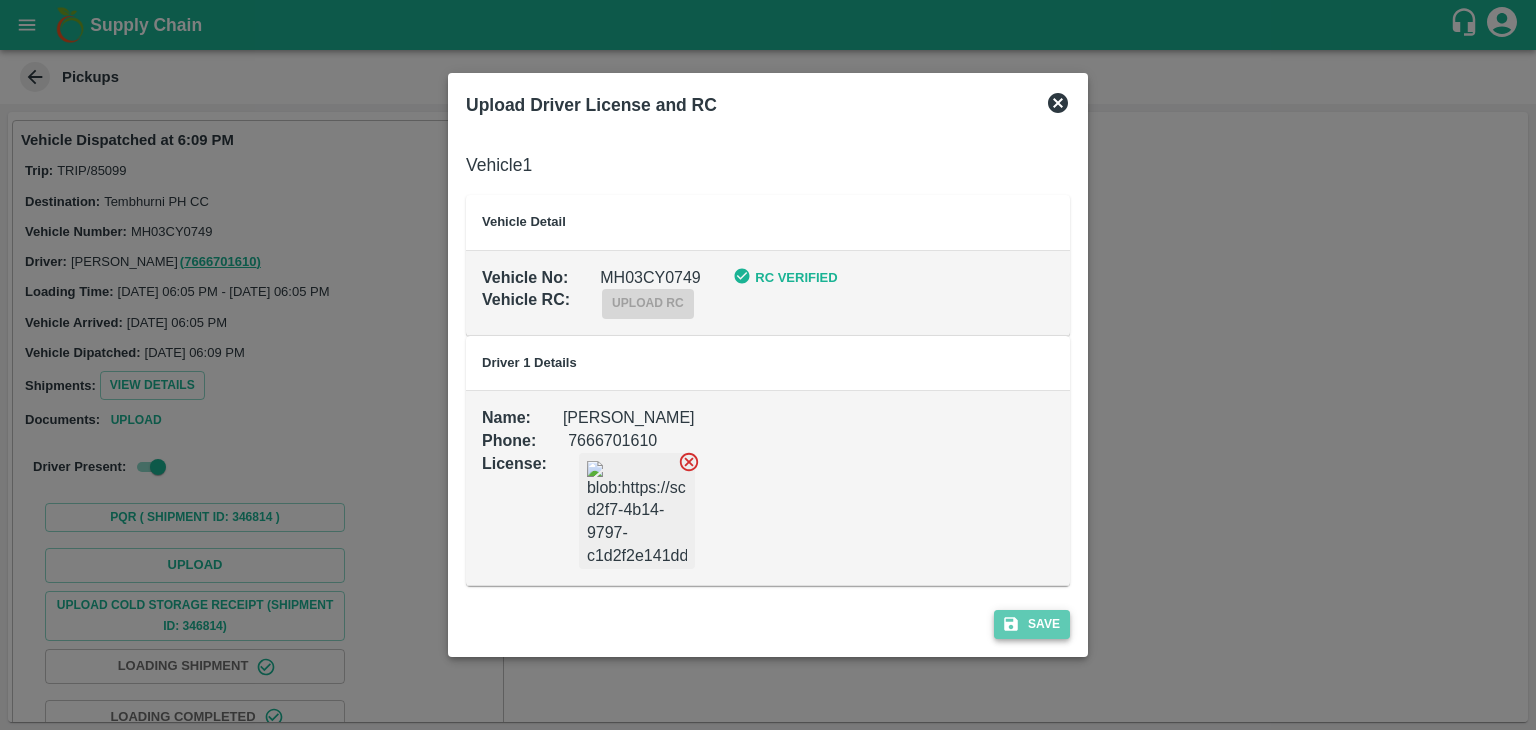 click on "Save" at bounding box center (1032, 624) 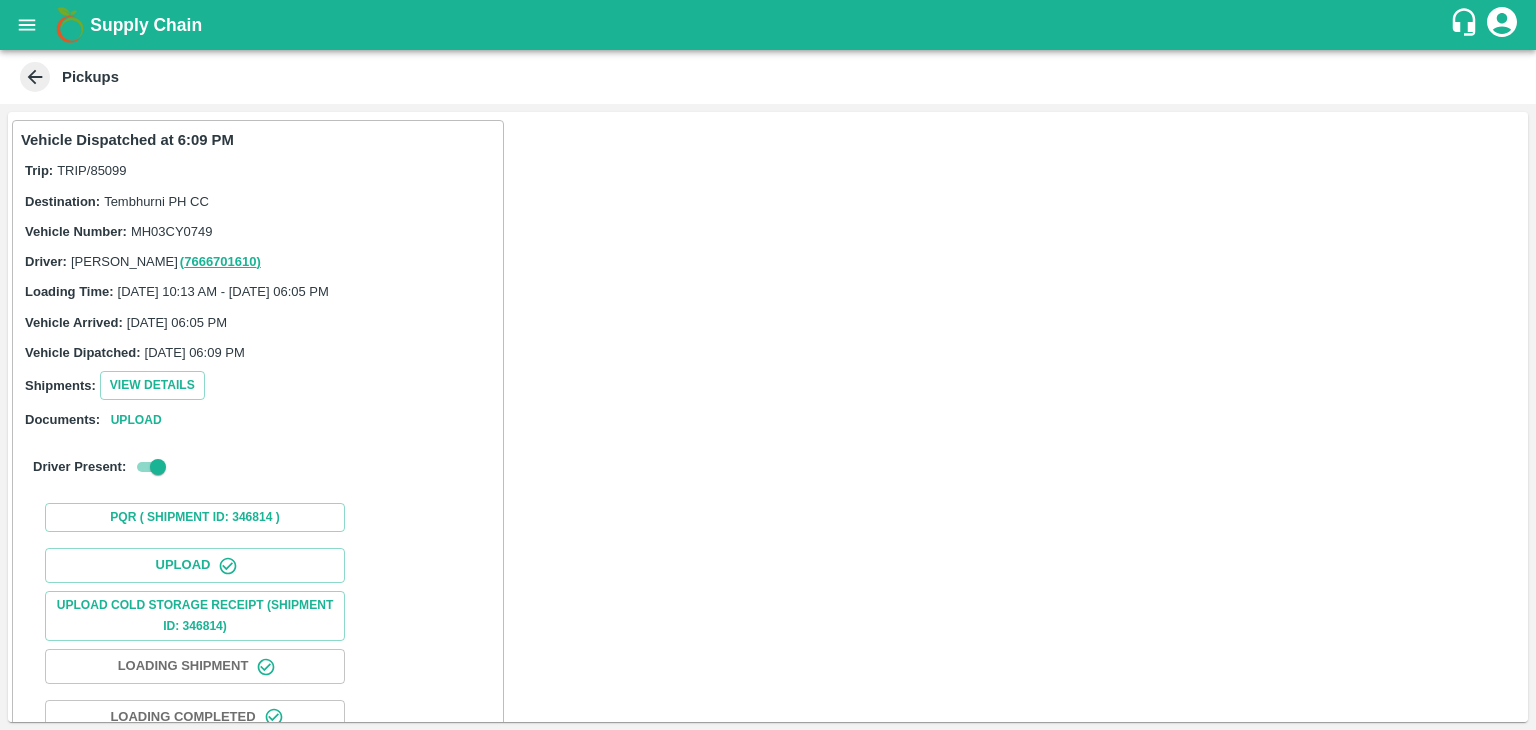 scroll, scrollTop: 209, scrollLeft: 0, axis: vertical 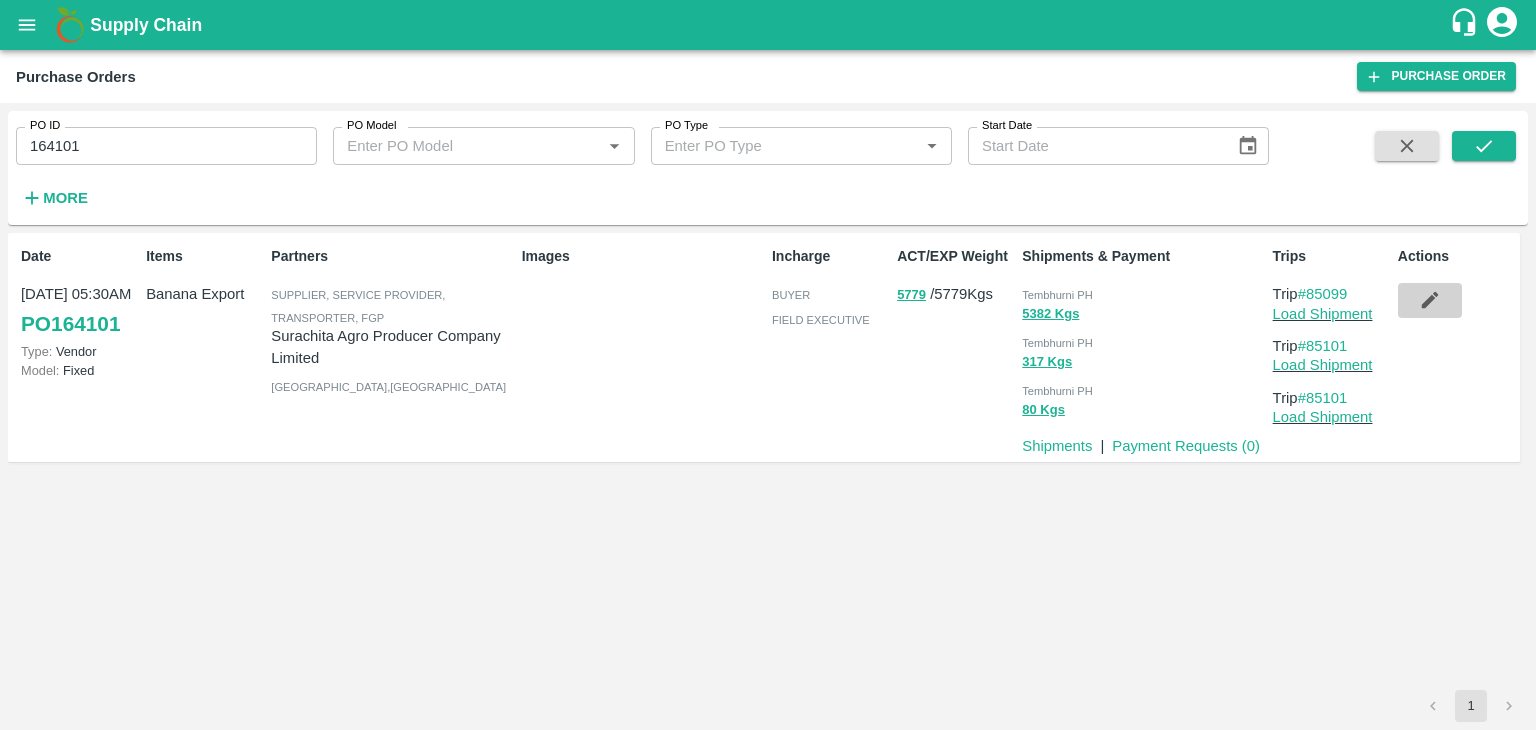 click 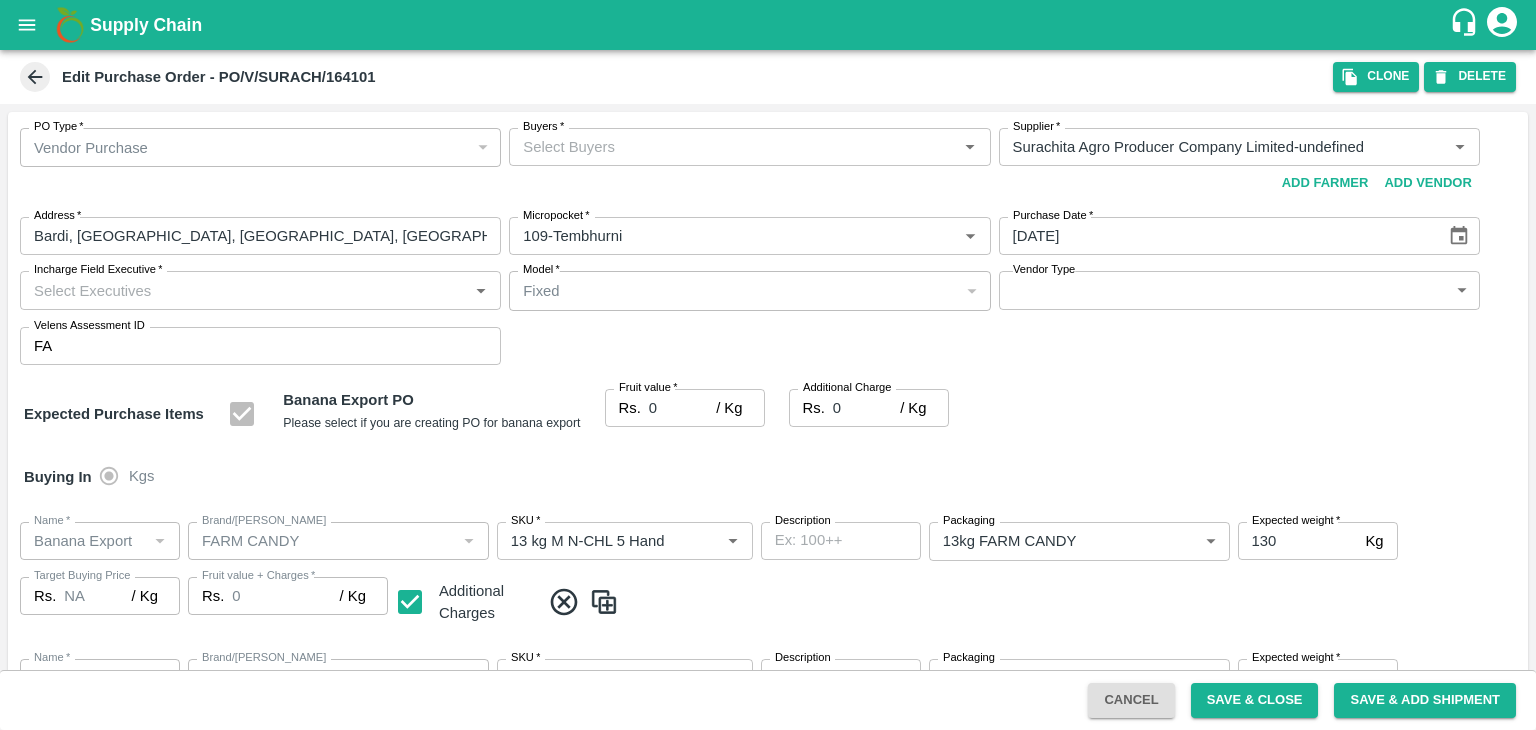 click on "Buyers   *" at bounding box center (733, 147) 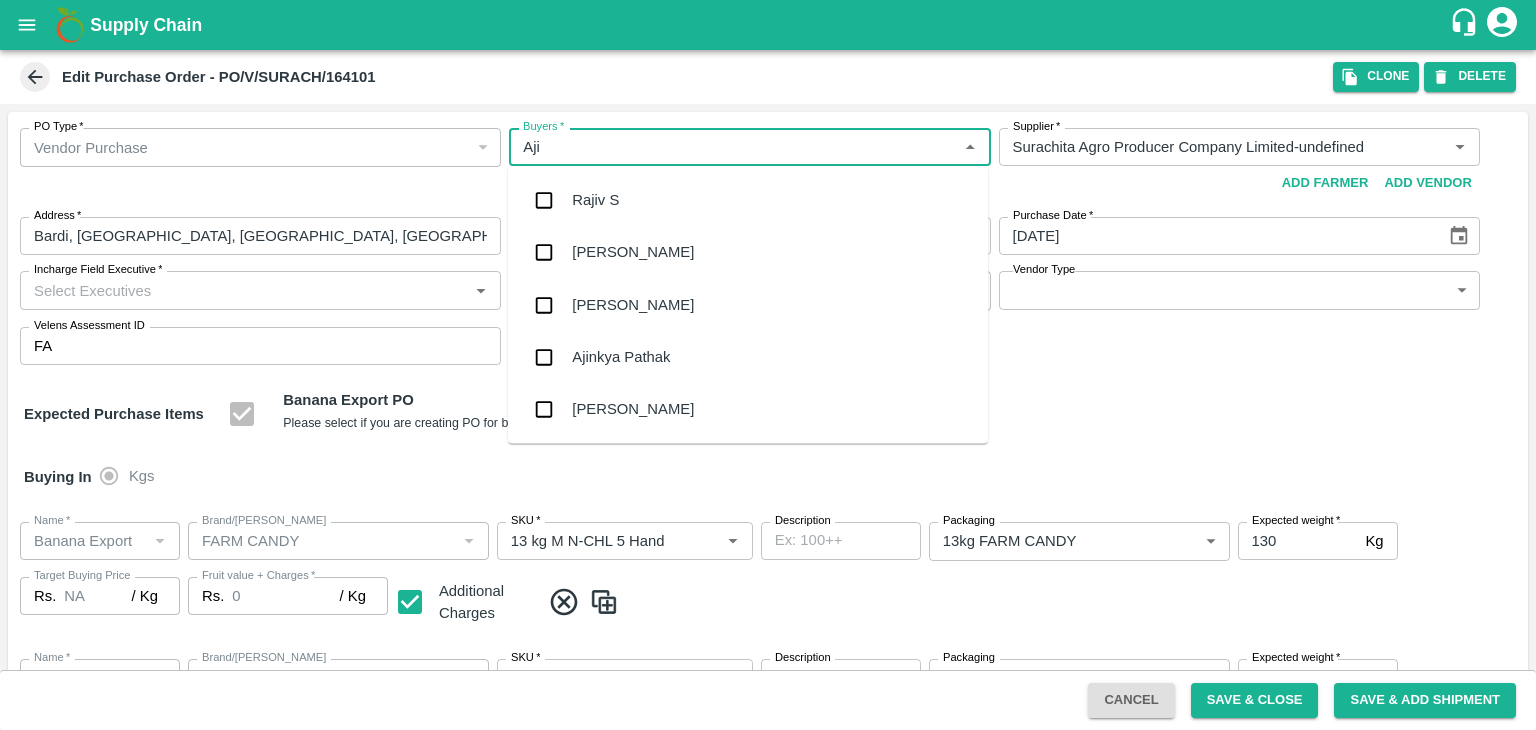 type on "Ajit" 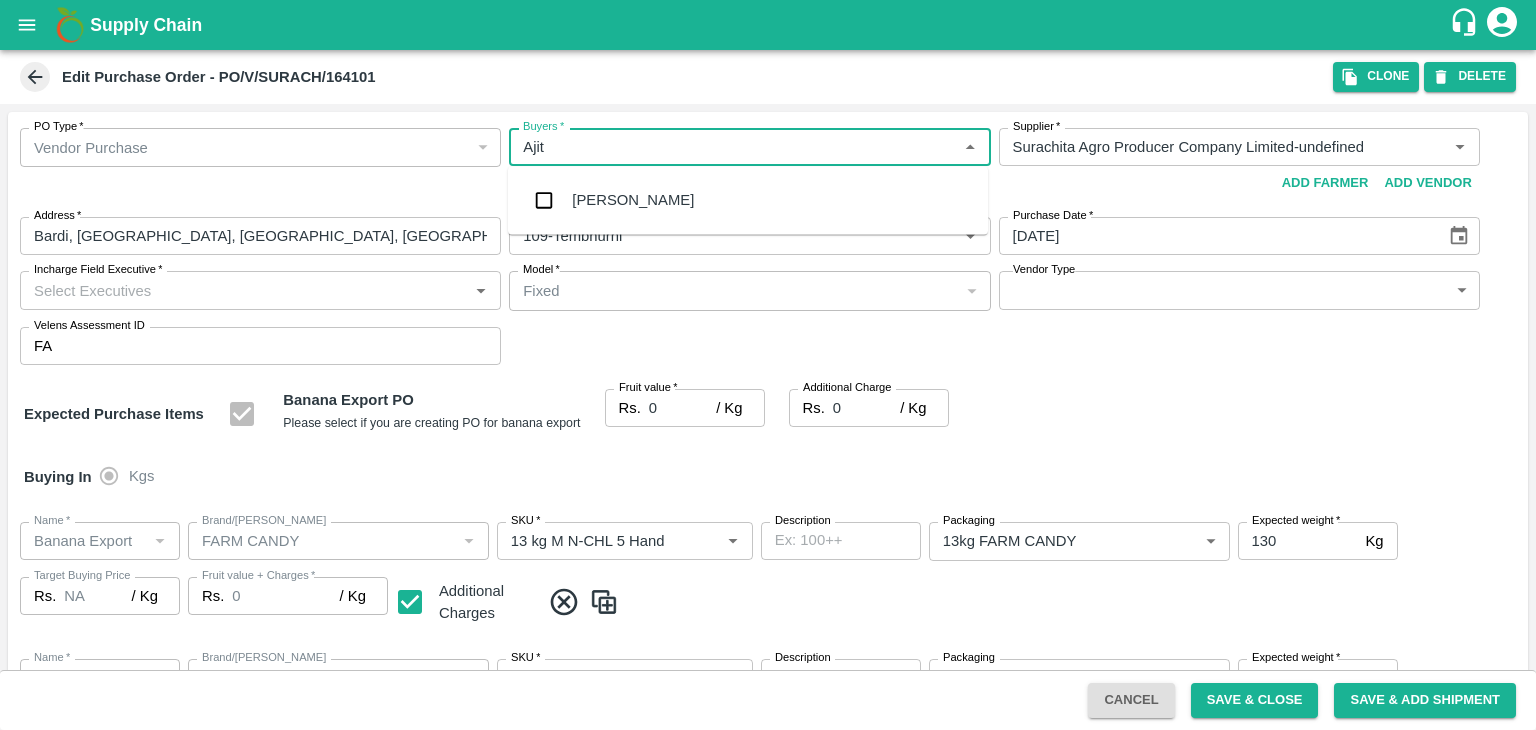 click on "Ajit Otari" at bounding box center [748, 200] 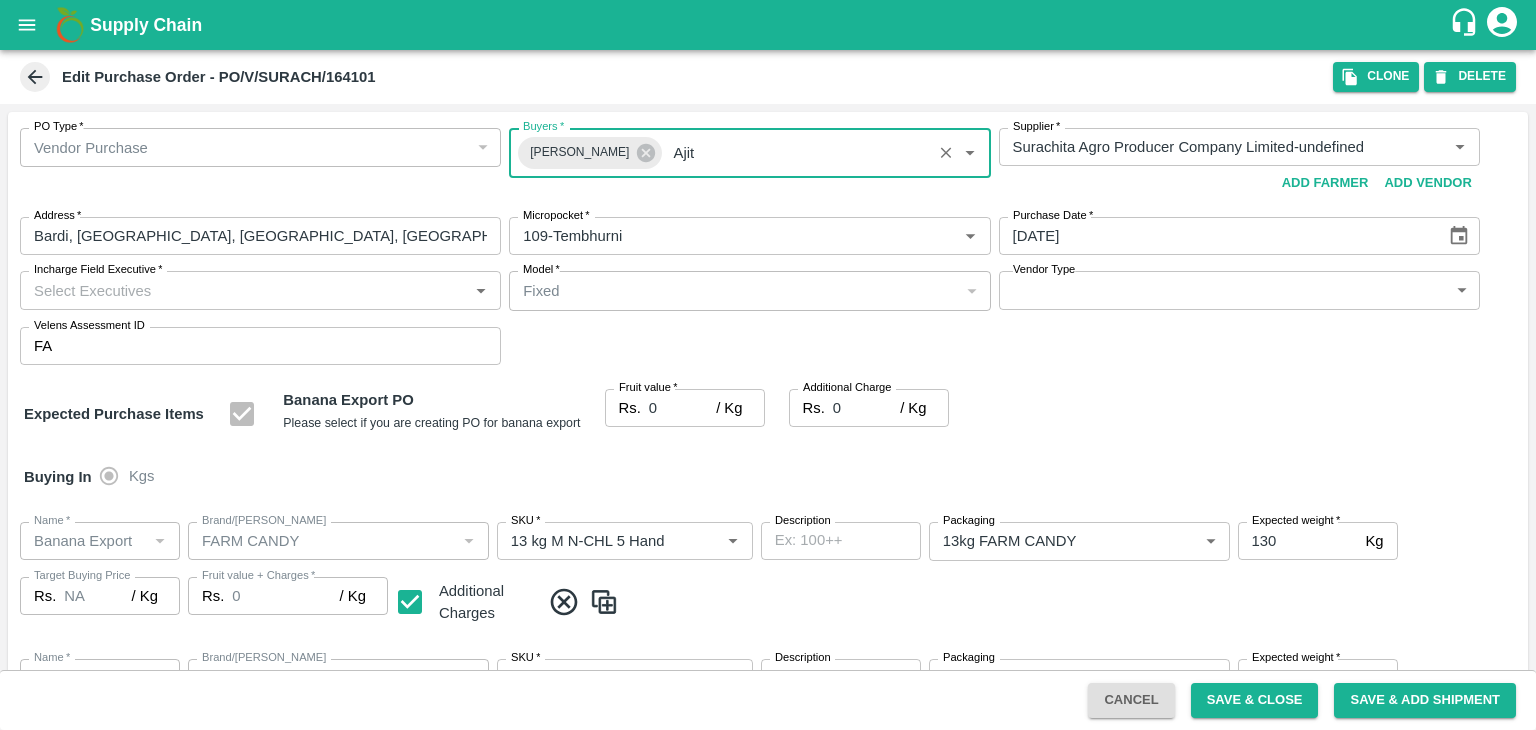 type 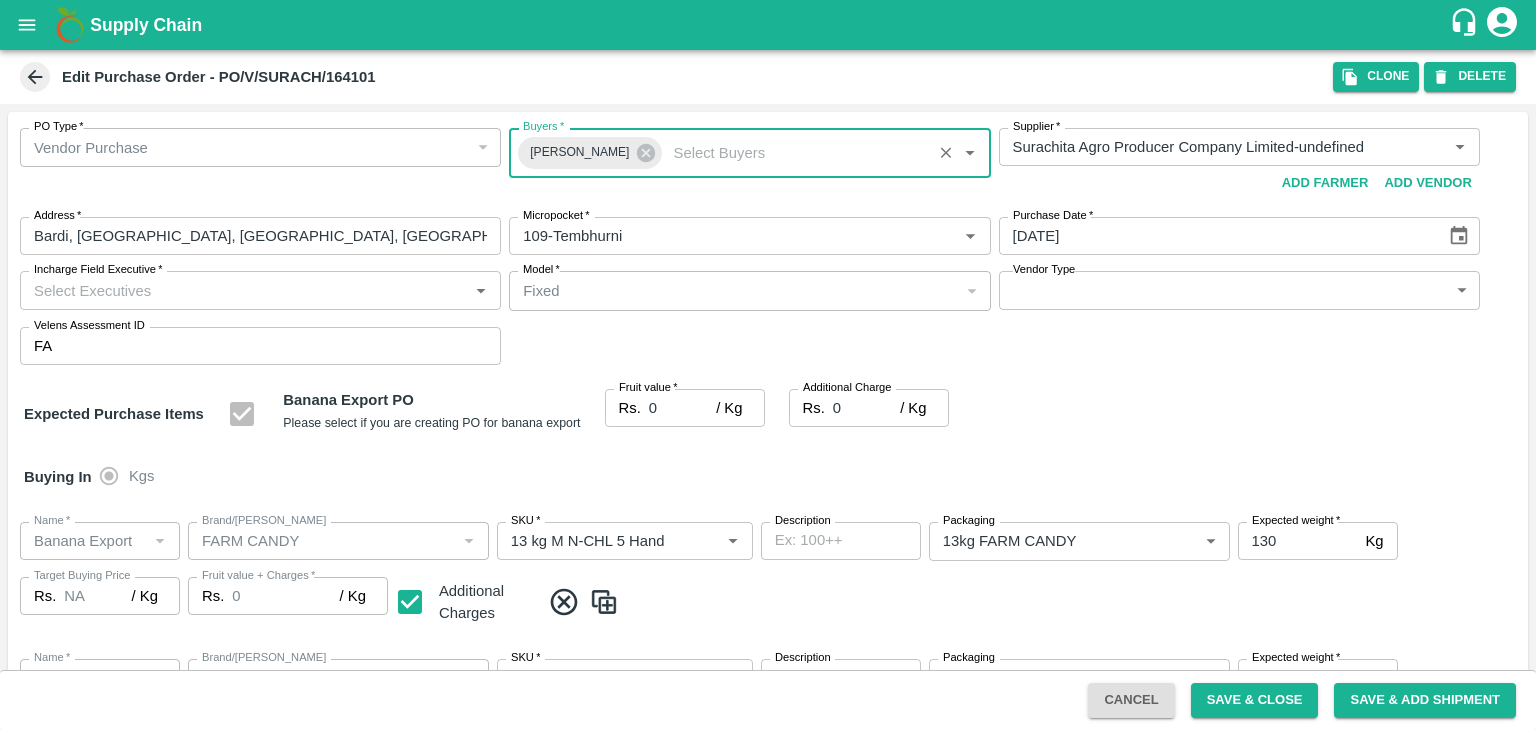 click on "Incharge Field Executive   *" at bounding box center [244, 290] 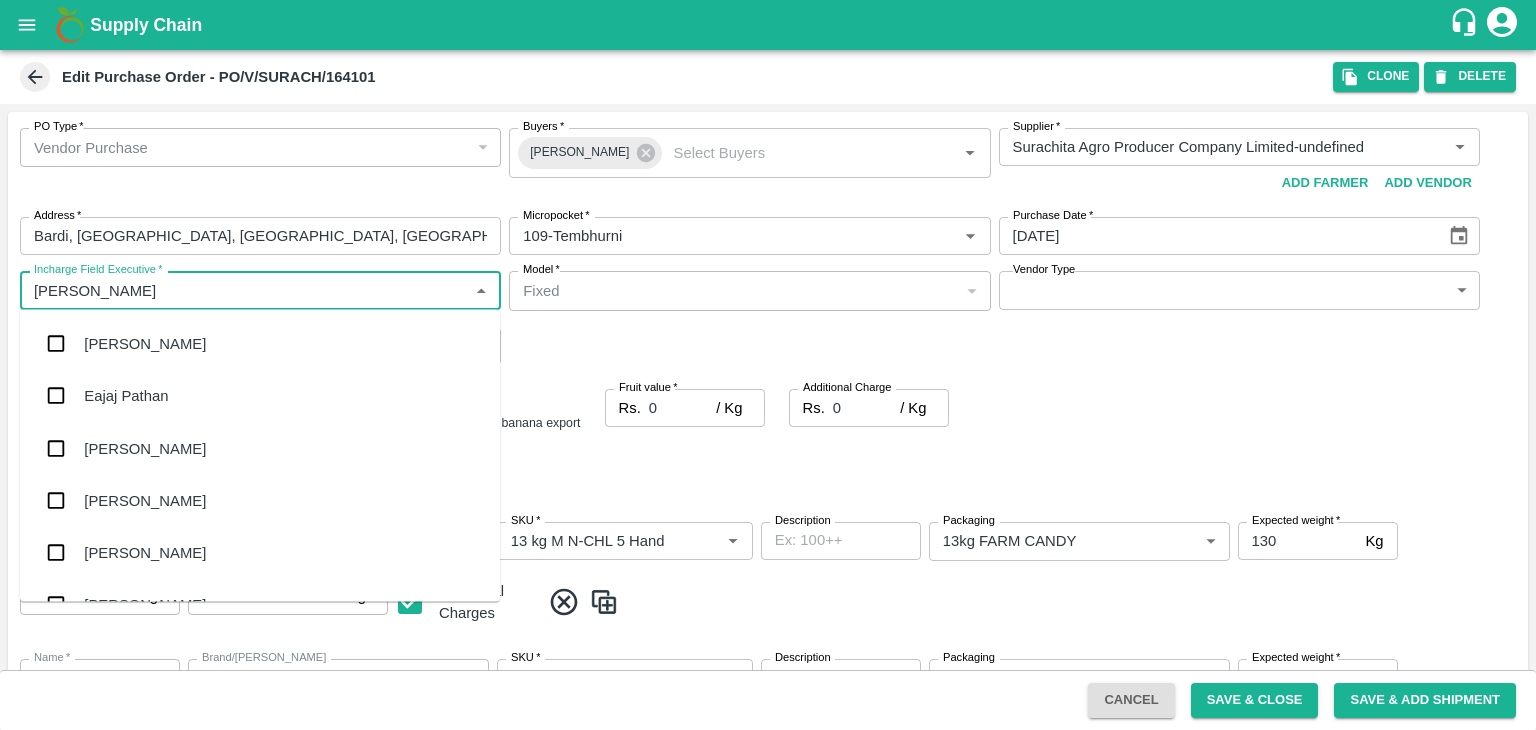 type on "Jay" 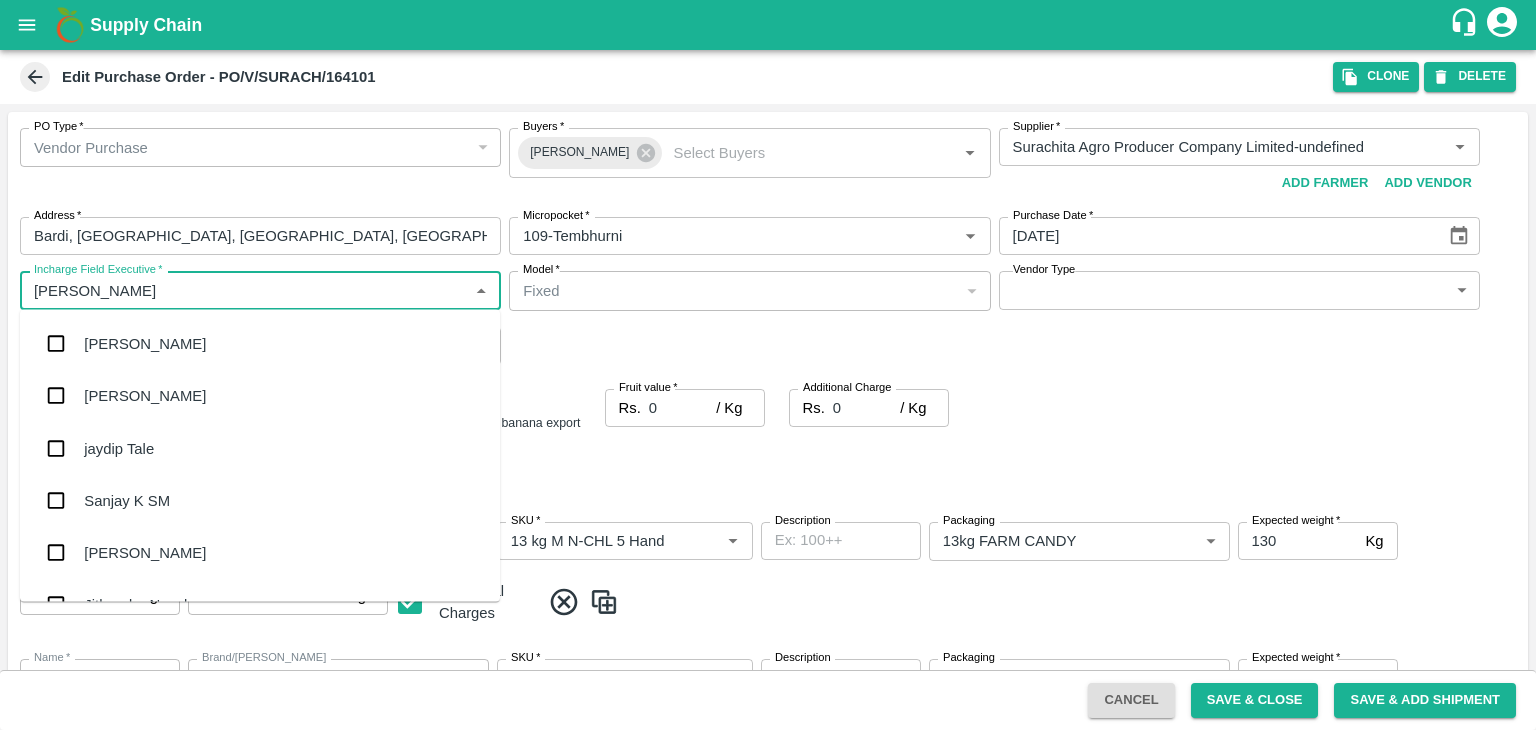 click on "jaydip Tale" at bounding box center (119, 448) 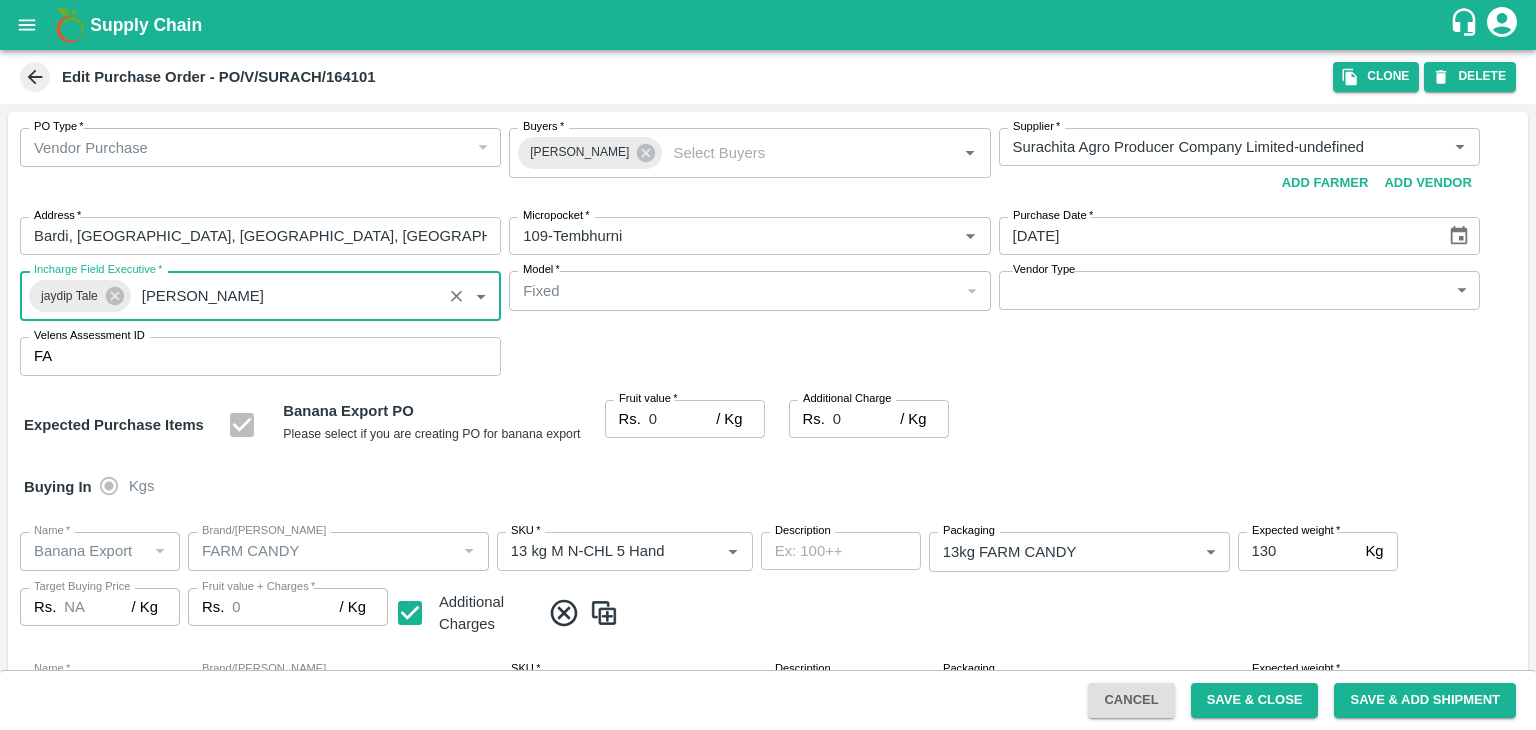 type 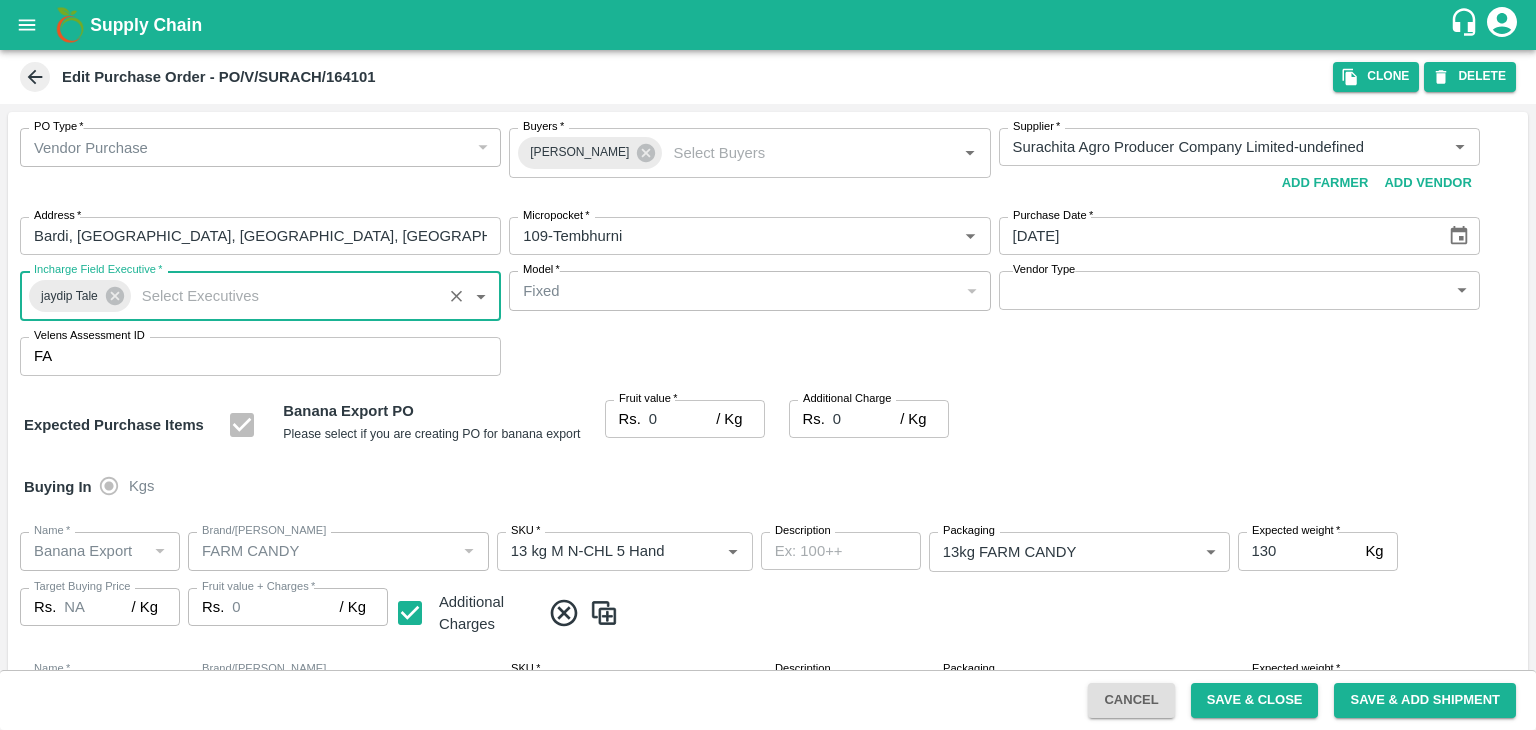 click on "Supply Chain Edit Purchase Order - PO/V/SURACH/164101 Clone DELETE PO Type   * Vendor Purchase 2 PO Type Buyers   * Ajit Otari Buyers   * Supplier   * Supplier   * Add Vendor Add Farmer Address   * Bardi, Pandharpur, Solapur, Maharashtra, India Address Micropocket   * Micropocket   * Purchase Date   * 20/07/2025 Purchase Date Incharge Field Executive   * jaydip Tale Incharge Field Executive   * Model   * Fixed Fixed Model Vendor Type ​ Vendor Type Velens Assessment ID FA Velens Assessment ID Expected Purchase Items Banana Export PO Please select if you are creating PO for banana export Fruit value   * Rs. 0 / Kg Fruit value Additional Charge Rs. 0 / Kg Additional Charge Buying In Kgs Name   * Name   * Brand/Marka Brand/Marka SKU   * SKU   * Description x Description Packaging 13kg FARM CANDY 466 Packaging Expected weight   * 130 Kg Expected weight Target Buying Price Rs. NA / Kg Target Buying Price Fruit value + Charges   * Rs. 0 / Kg Fruit value + Charges Name   * *" at bounding box center (768, 365) 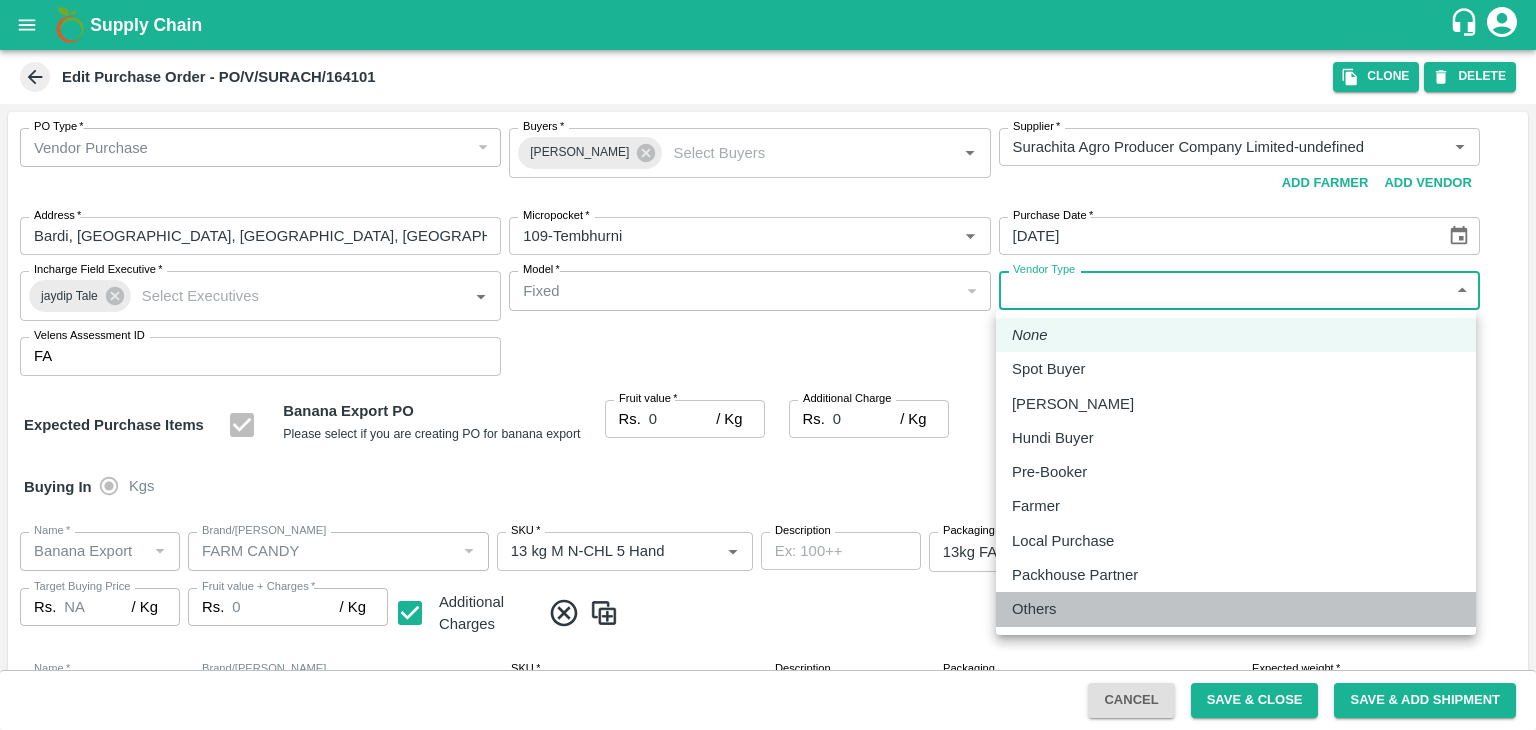 click on "Others" at bounding box center (1034, 609) 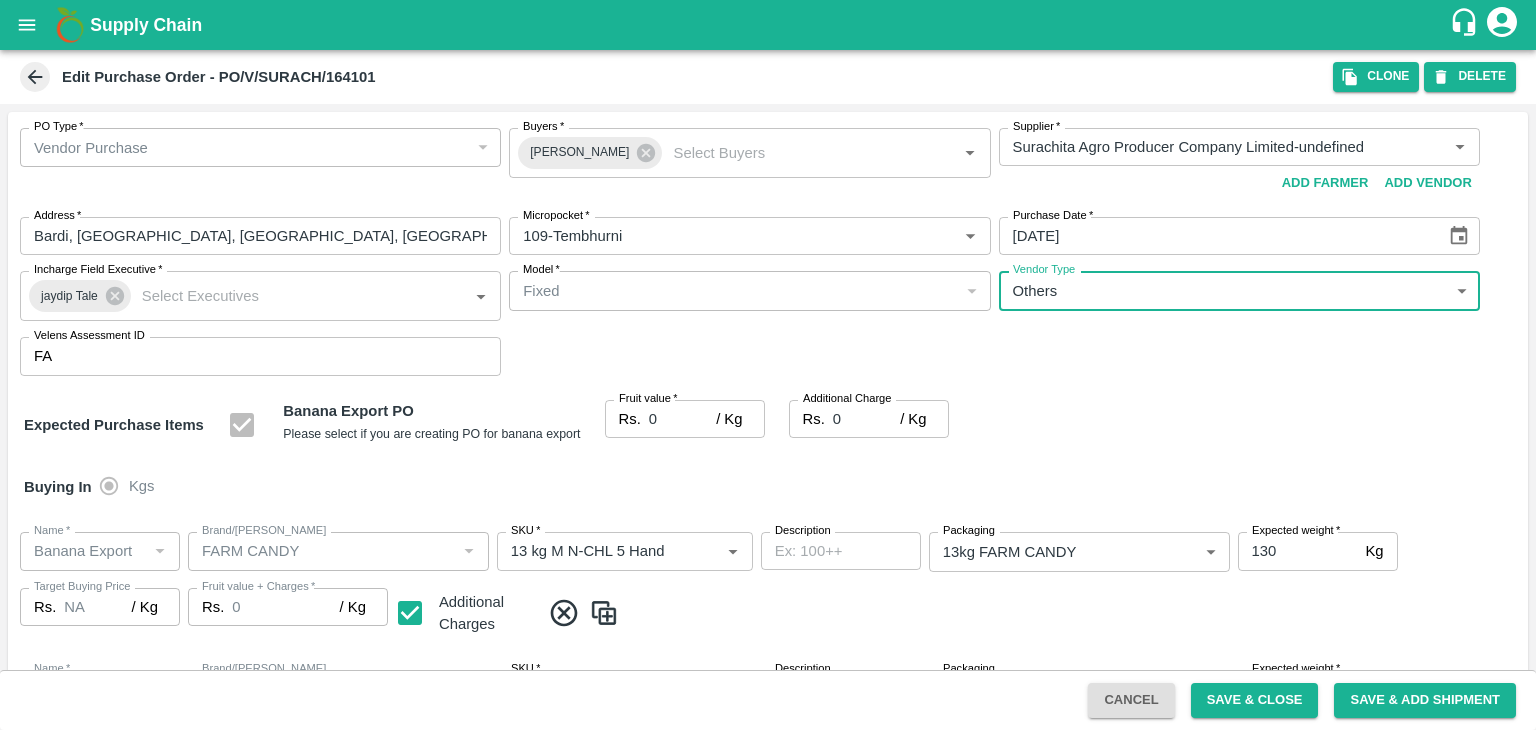 type on "OTHER" 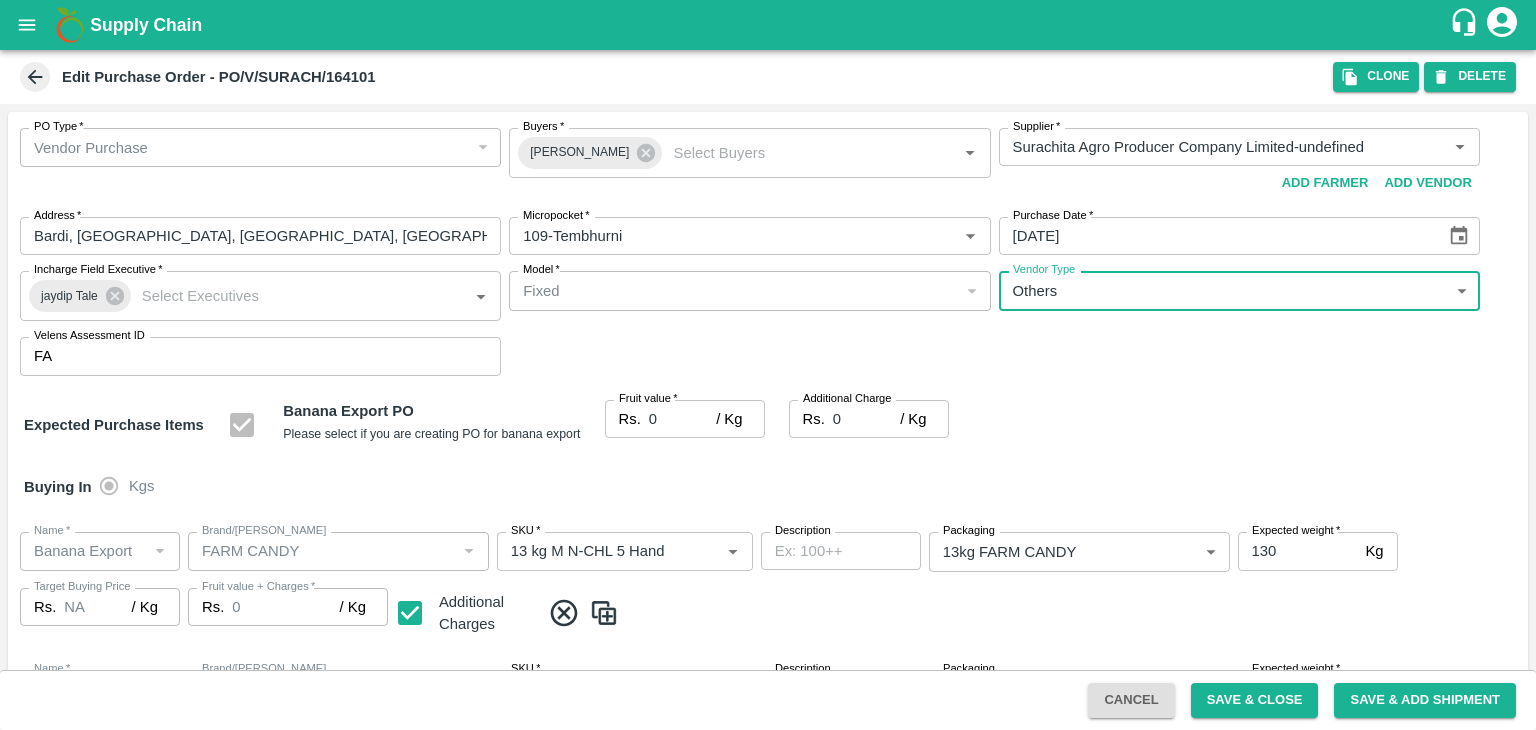 click on "0" at bounding box center (682, 419) 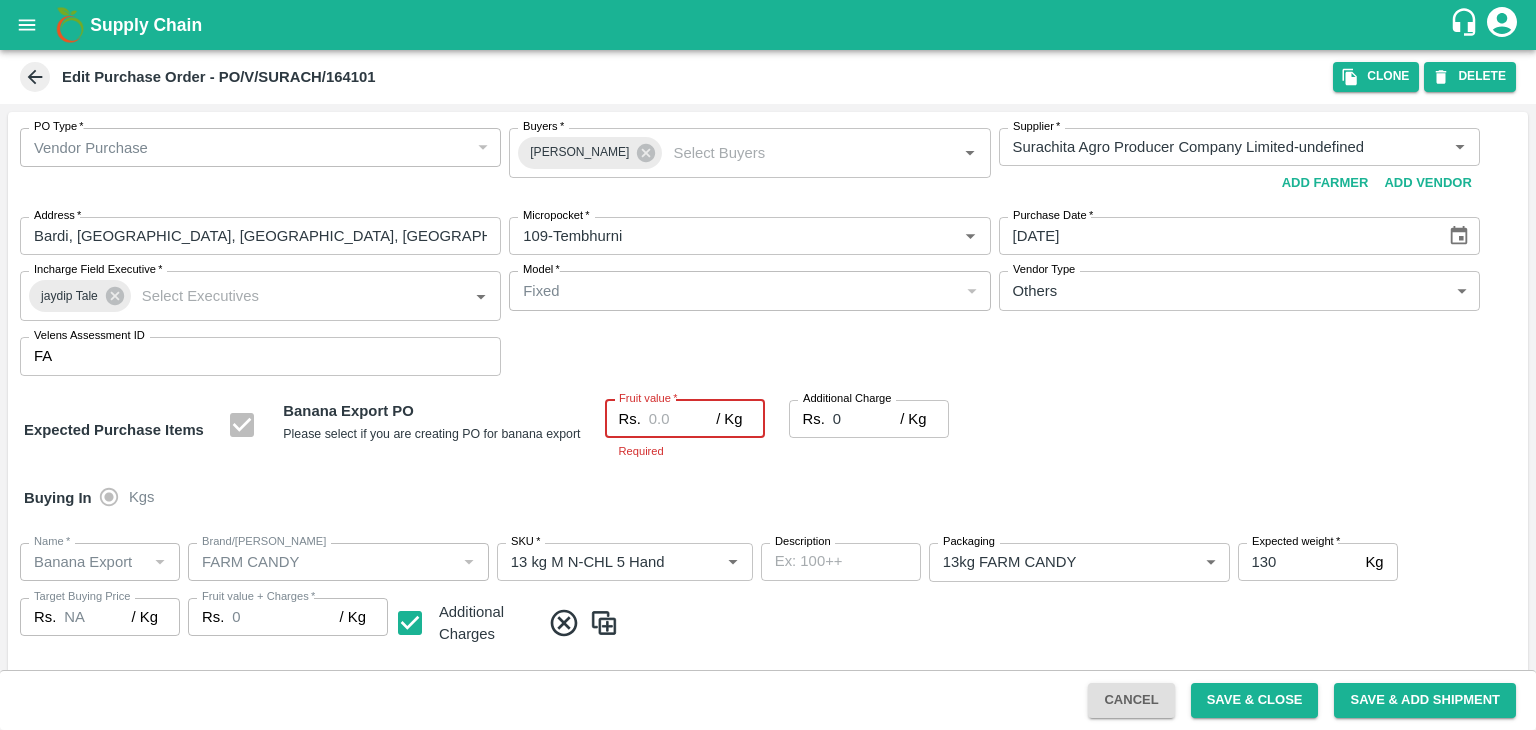 click on "Fruit value   *" at bounding box center [682, 419] 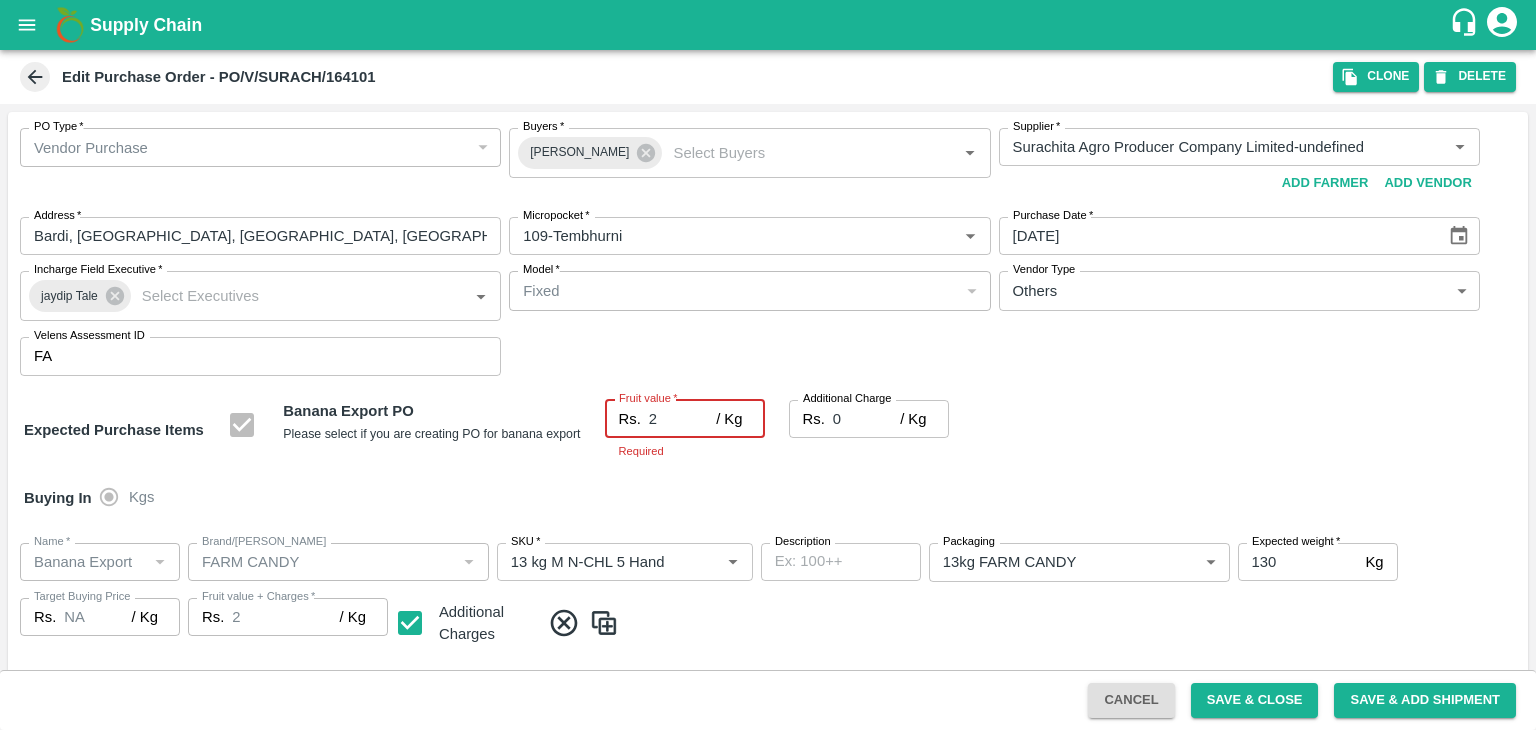 type on "2" 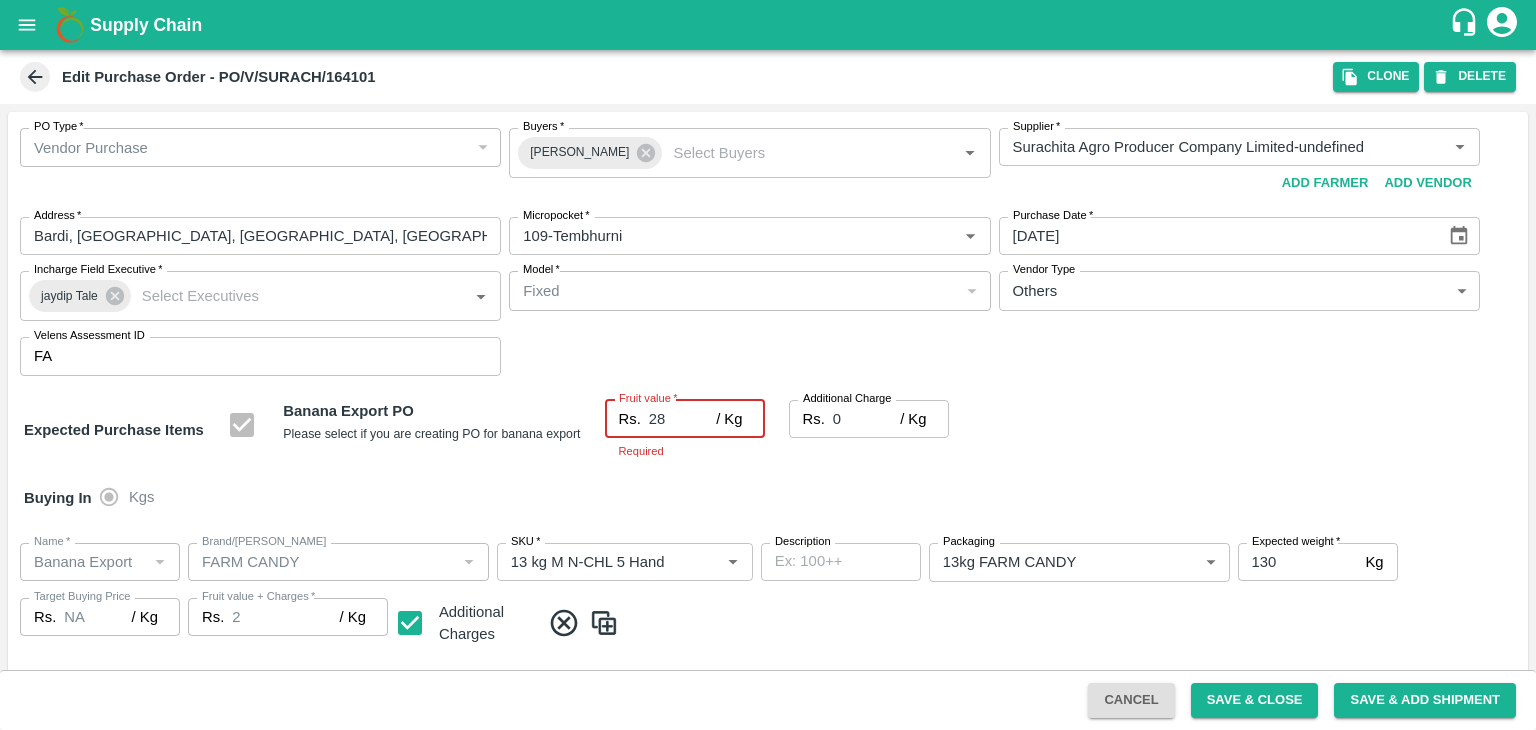type on "28" 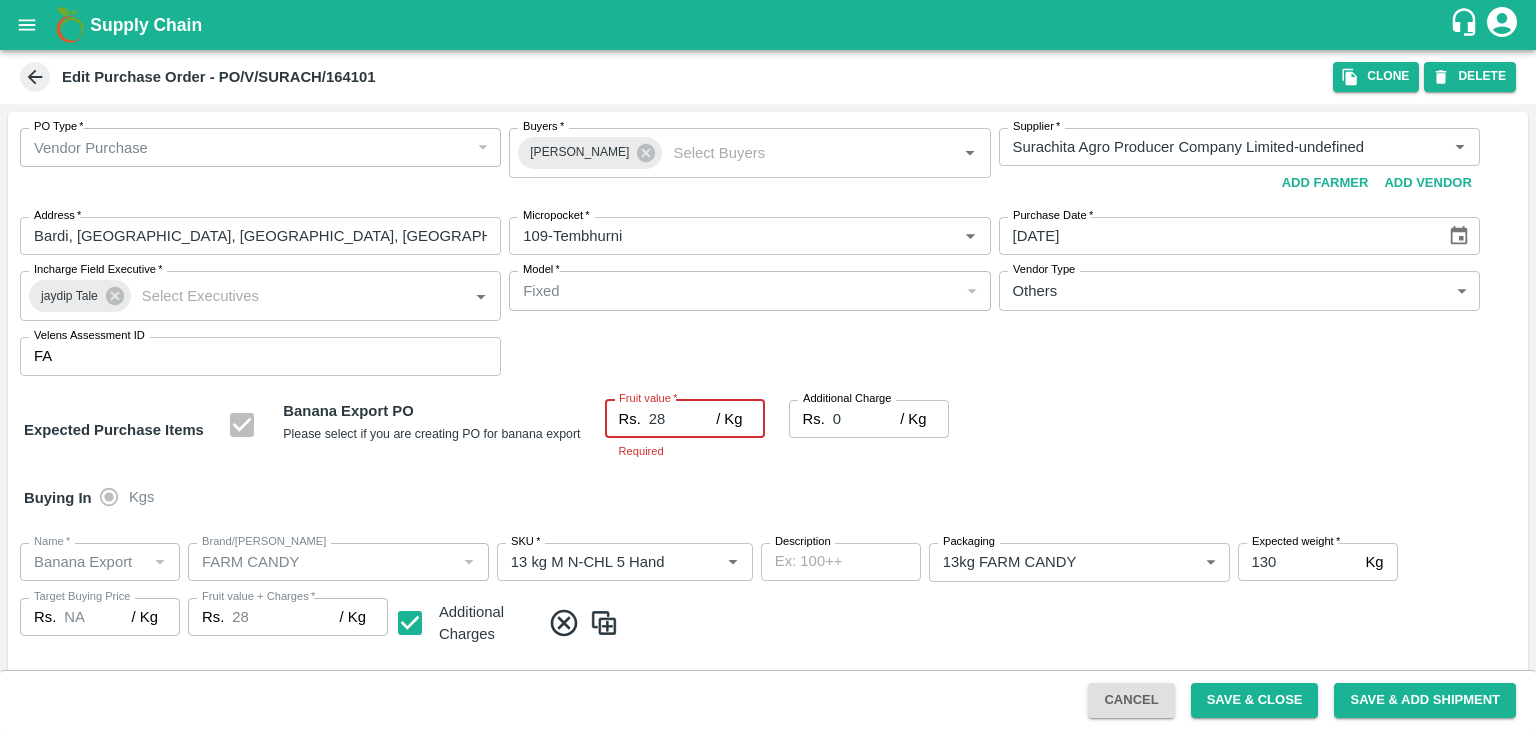 type on "280" 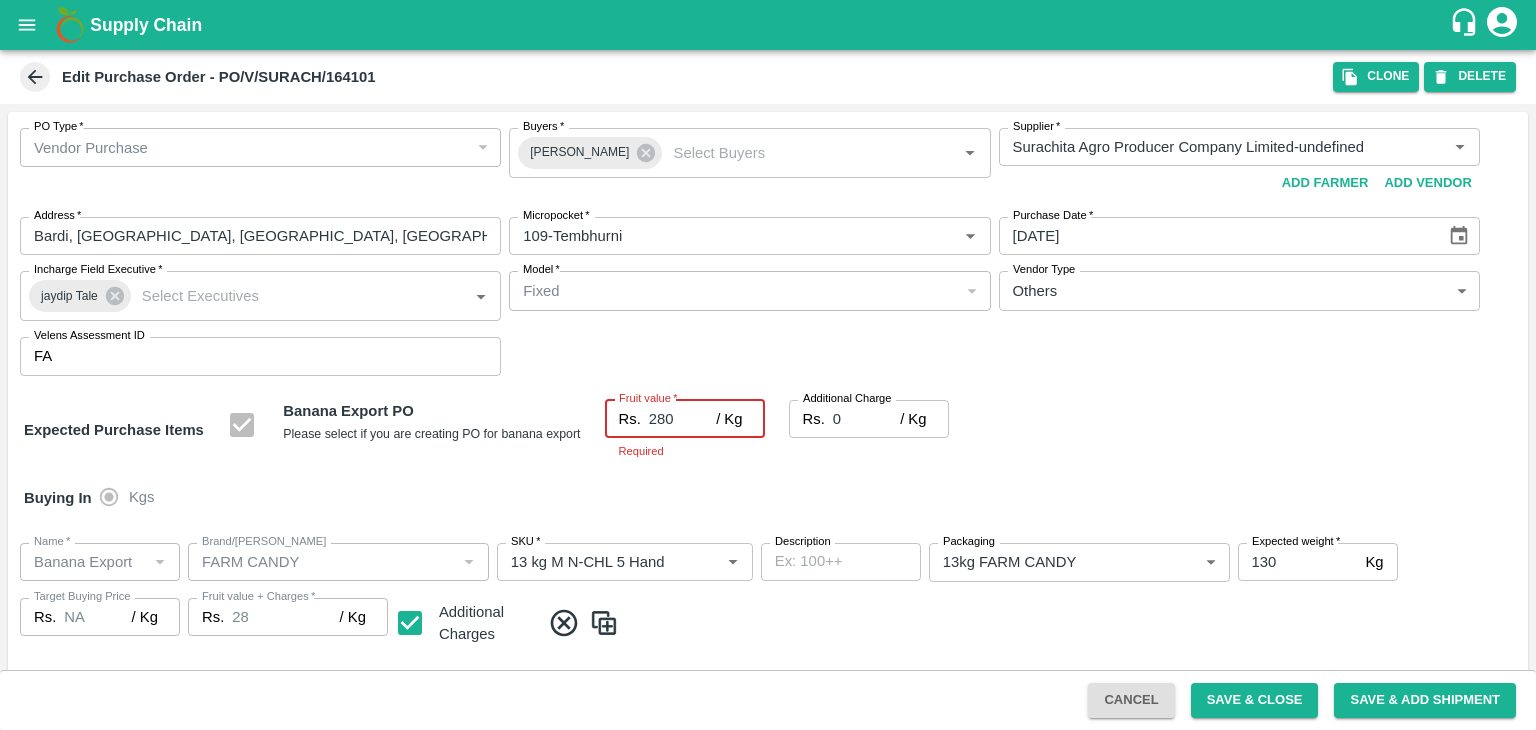type on "280" 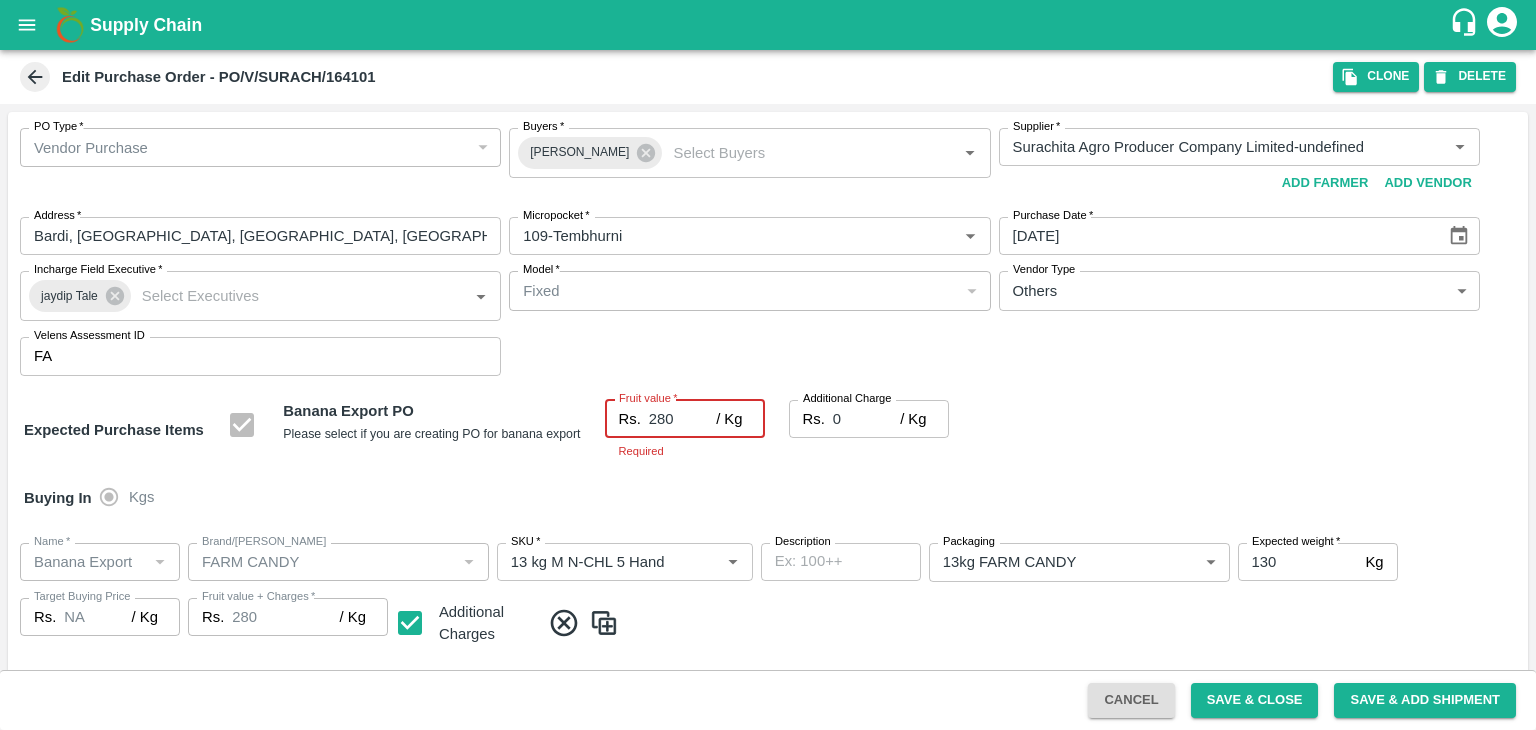 type on "28" 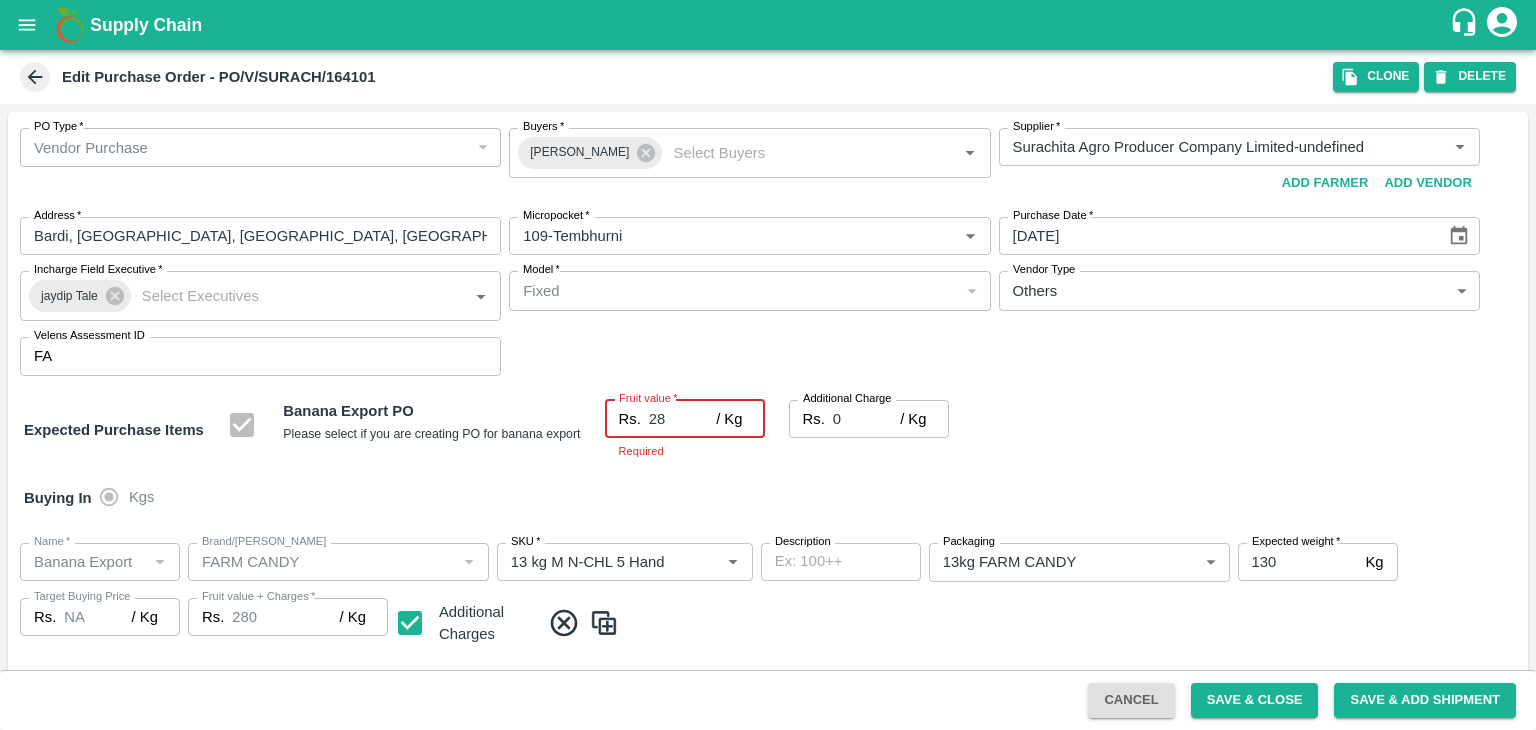 type on "28" 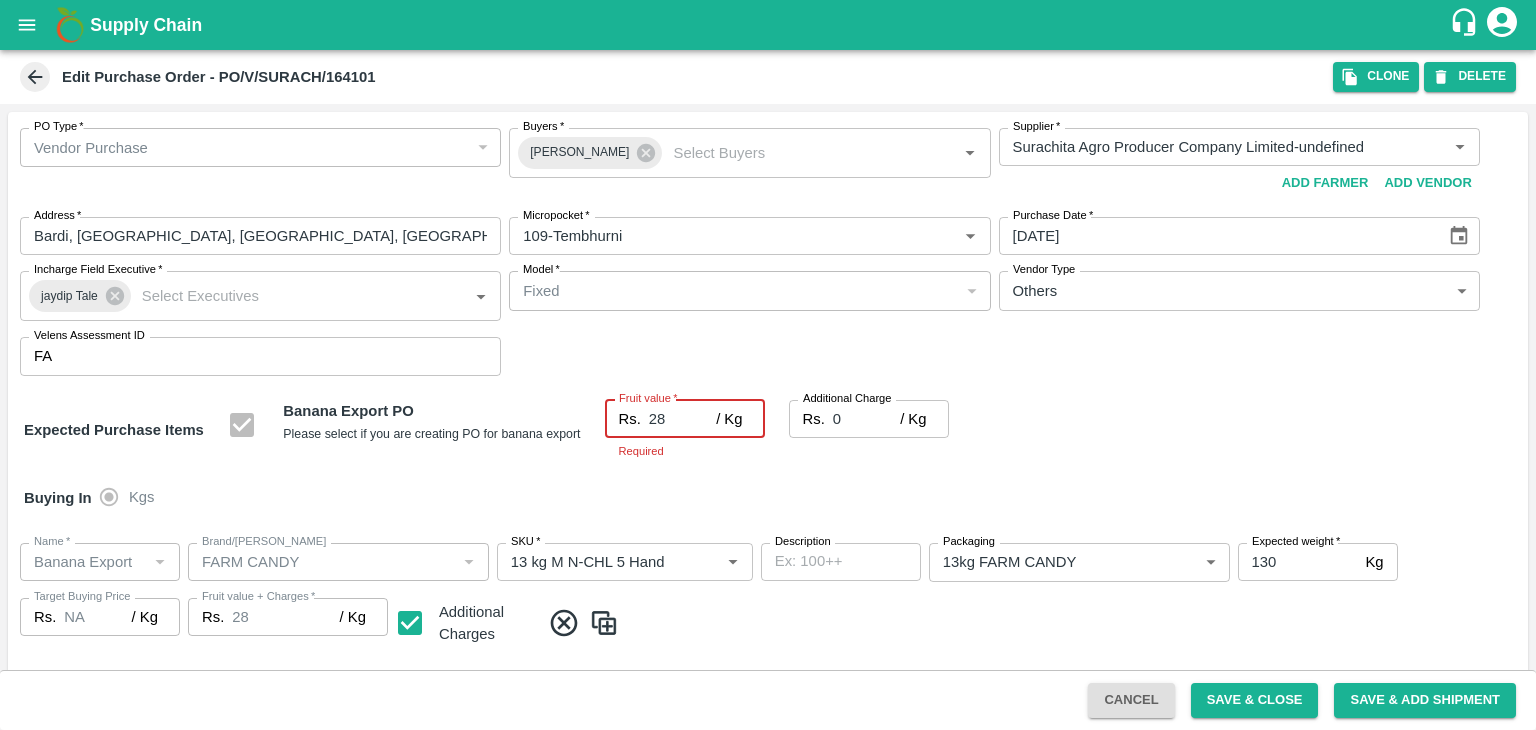 type on "28.5" 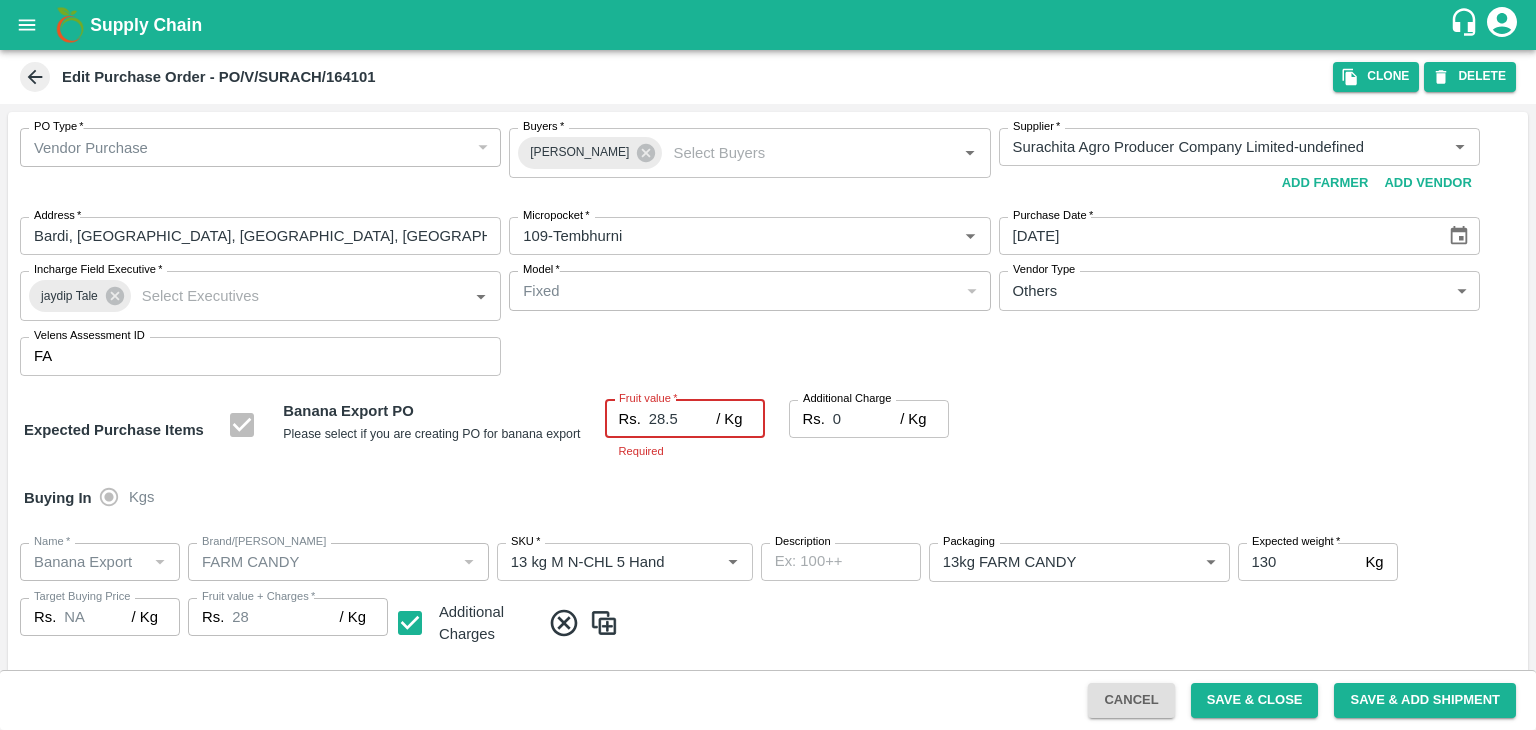 type on "28.5" 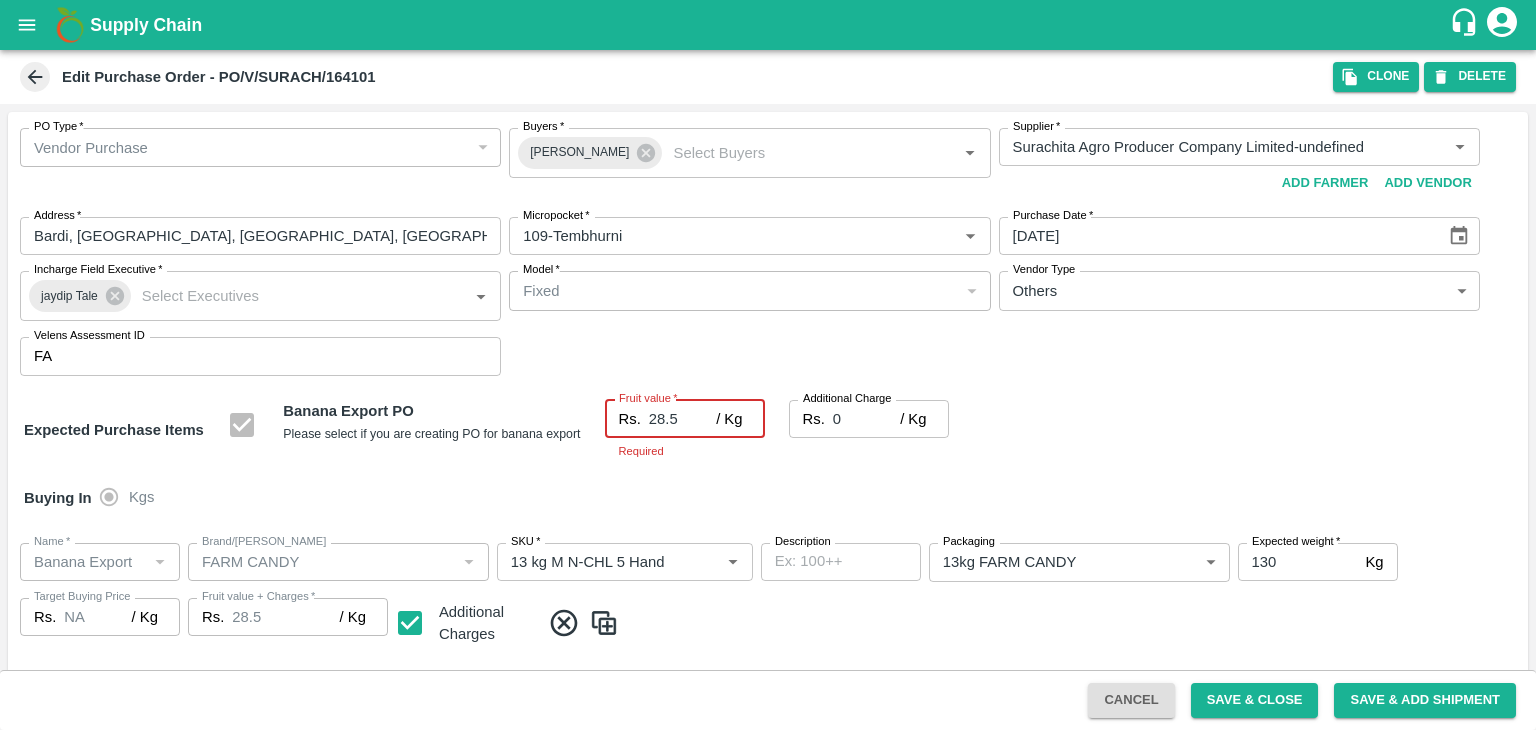 type on "28.5" 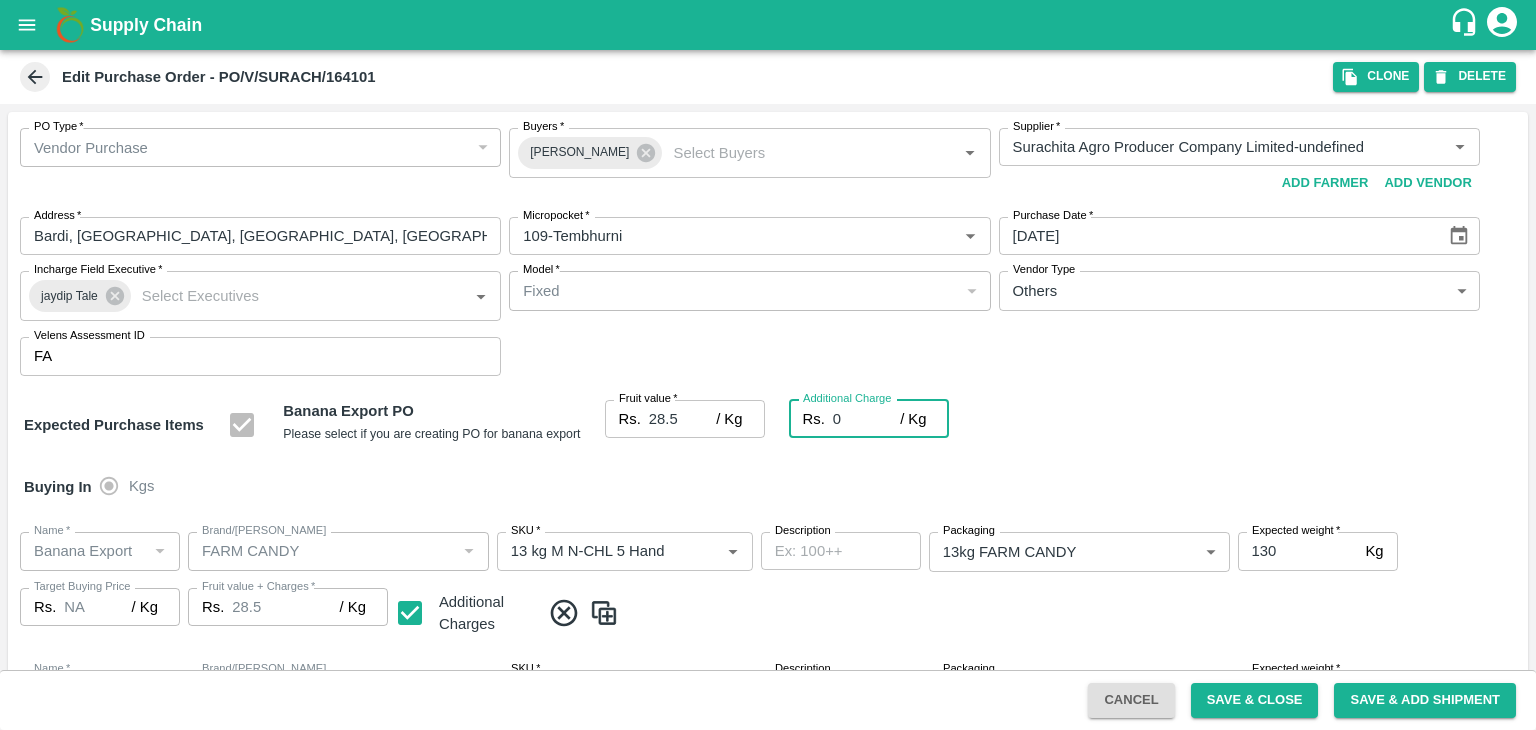 type on "2" 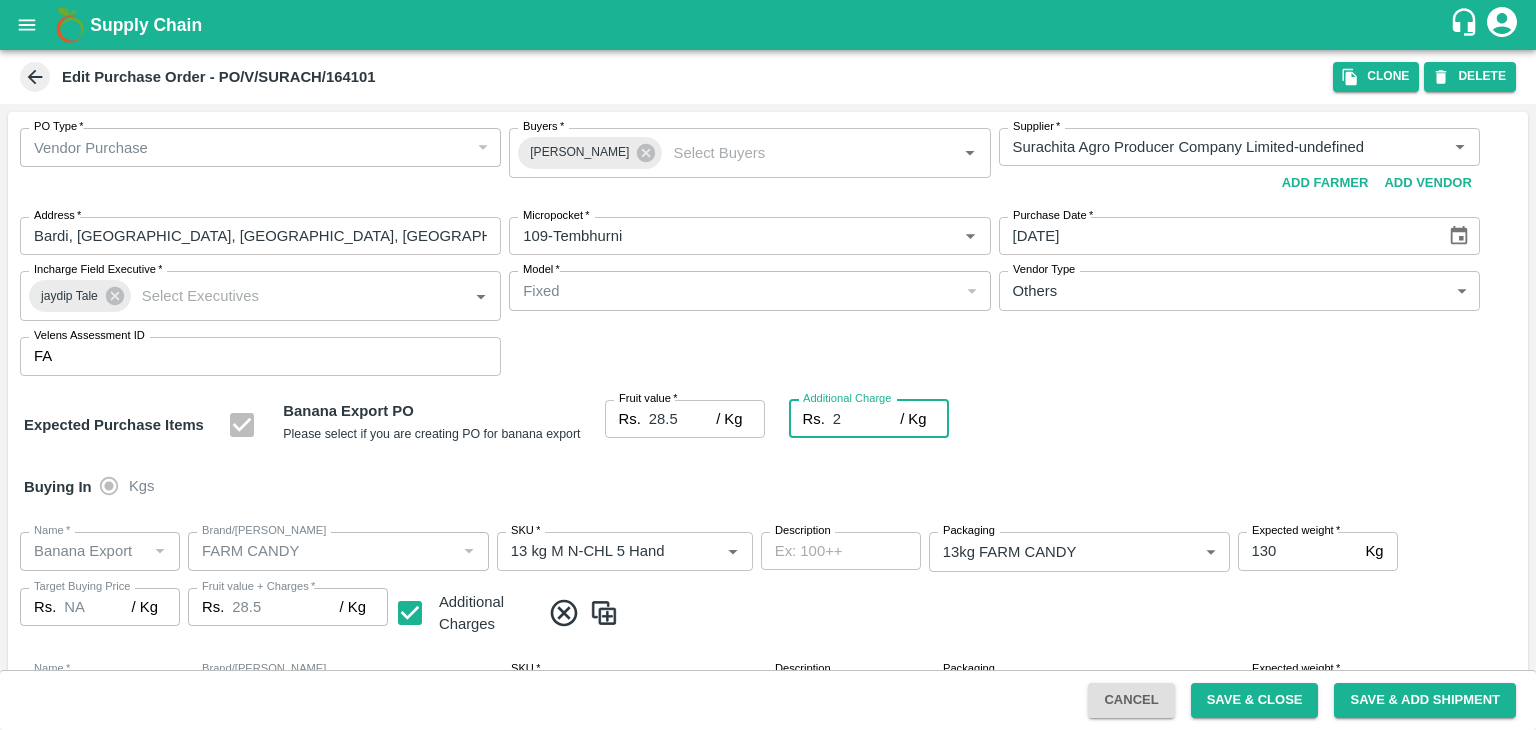 type on "30.5" 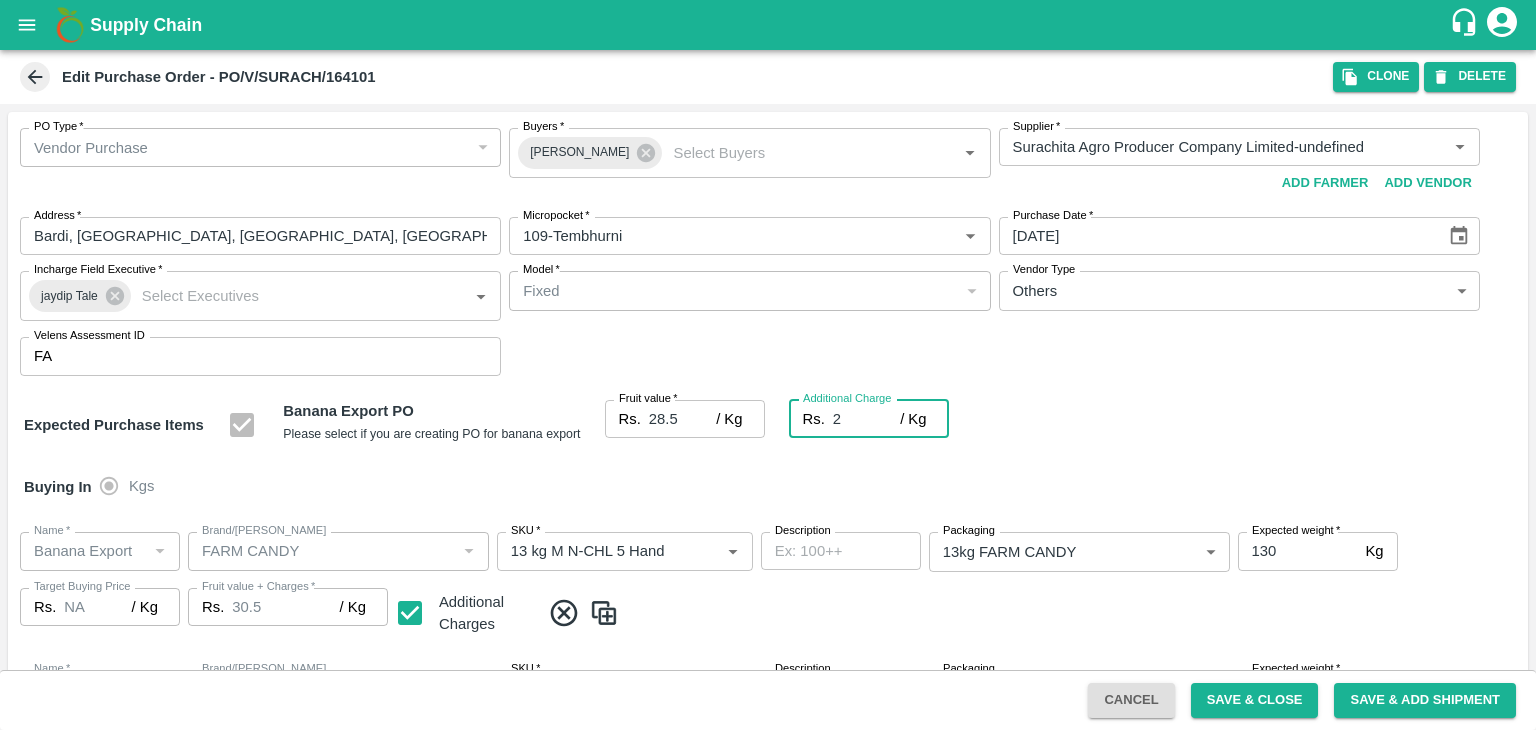 type on "2.7" 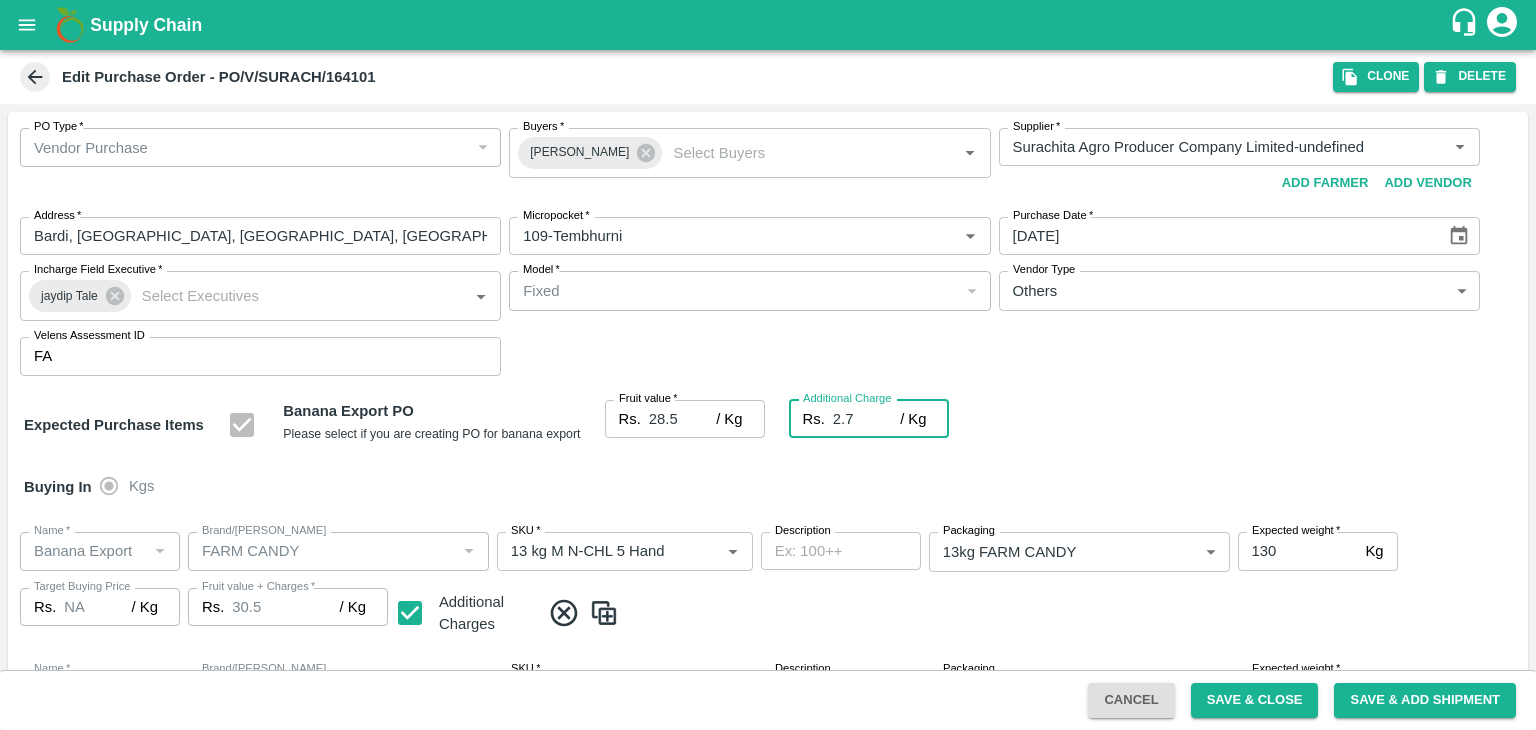type on "31.2" 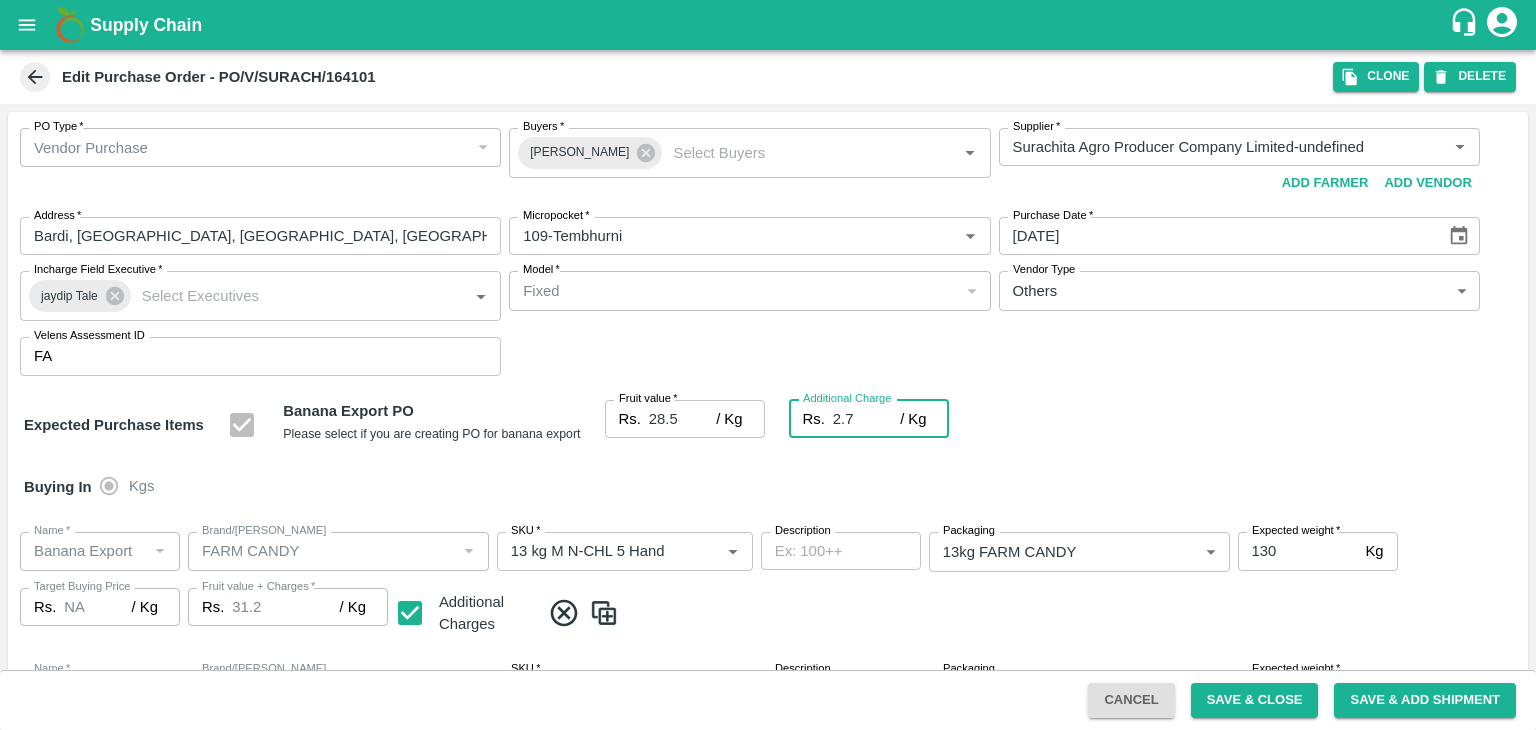 type on "2.75" 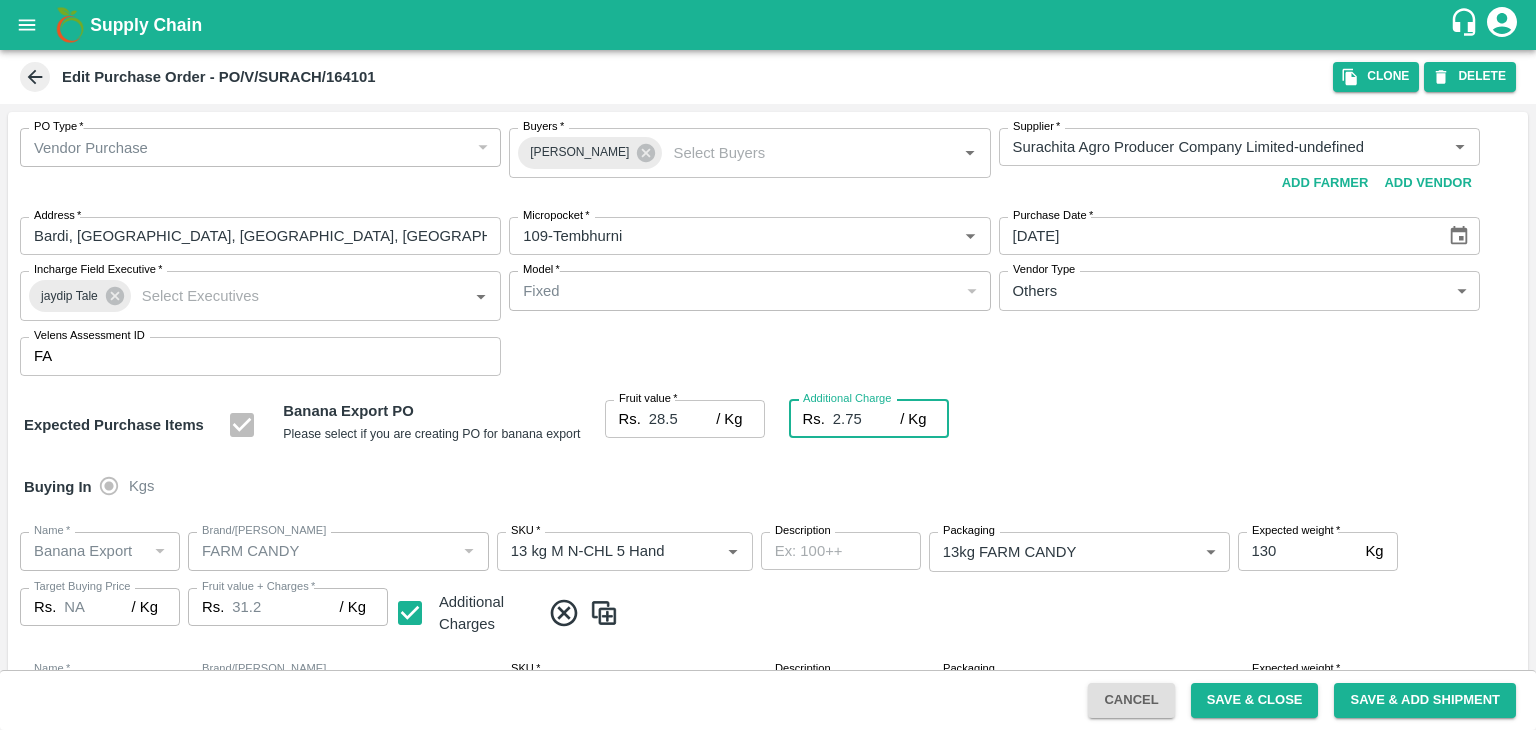 type on "31.25" 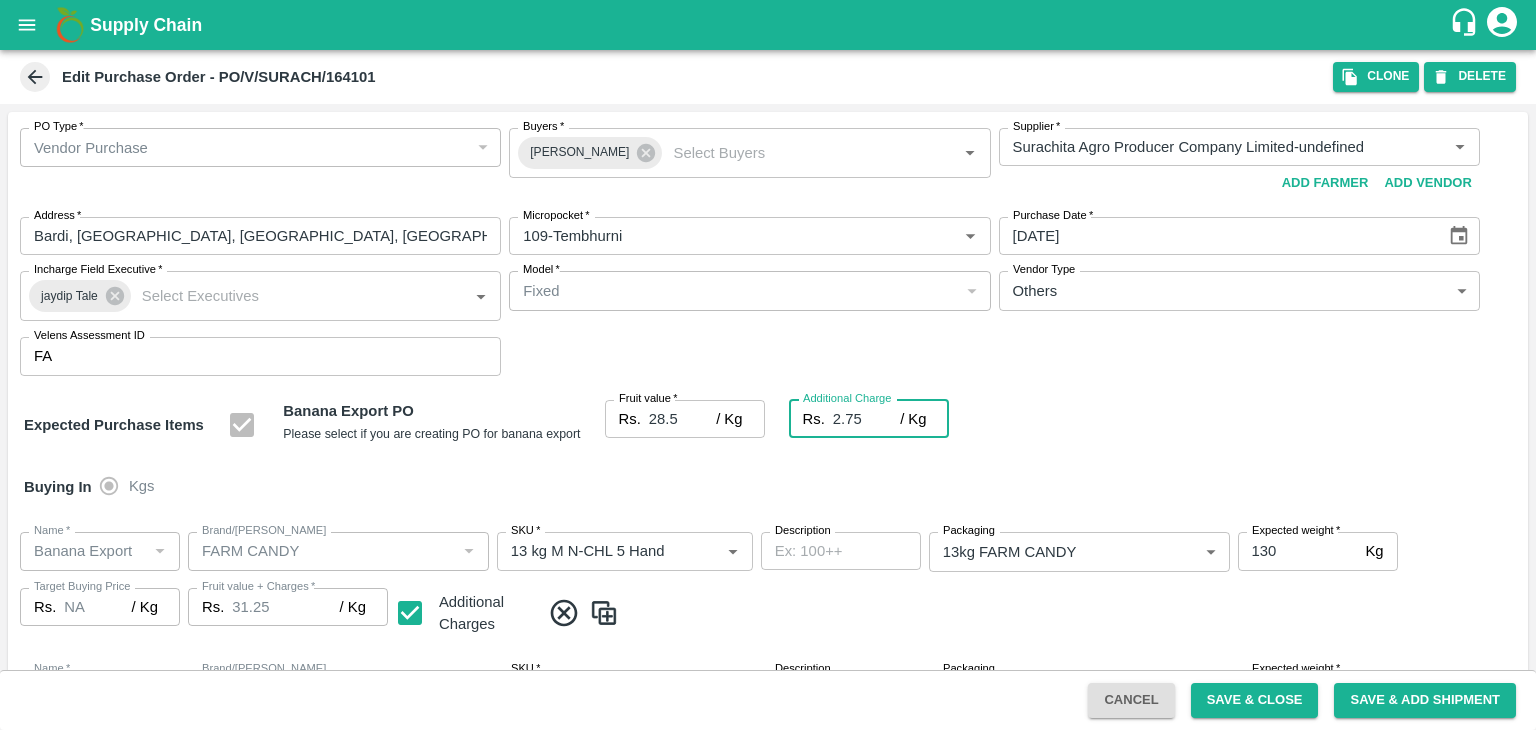 type on "31.25" 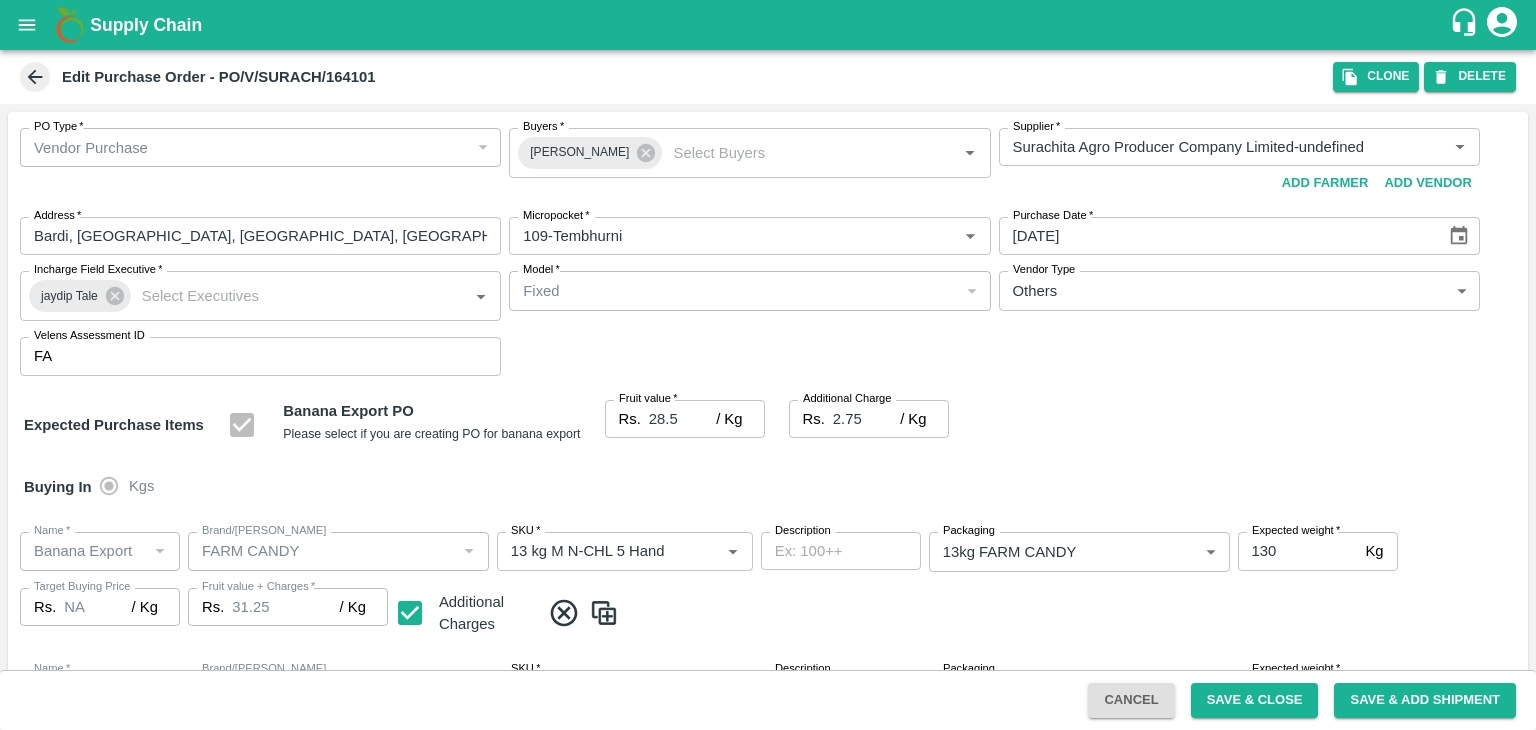 click on "Buying In Kgs" at bounding box center [768, 487] 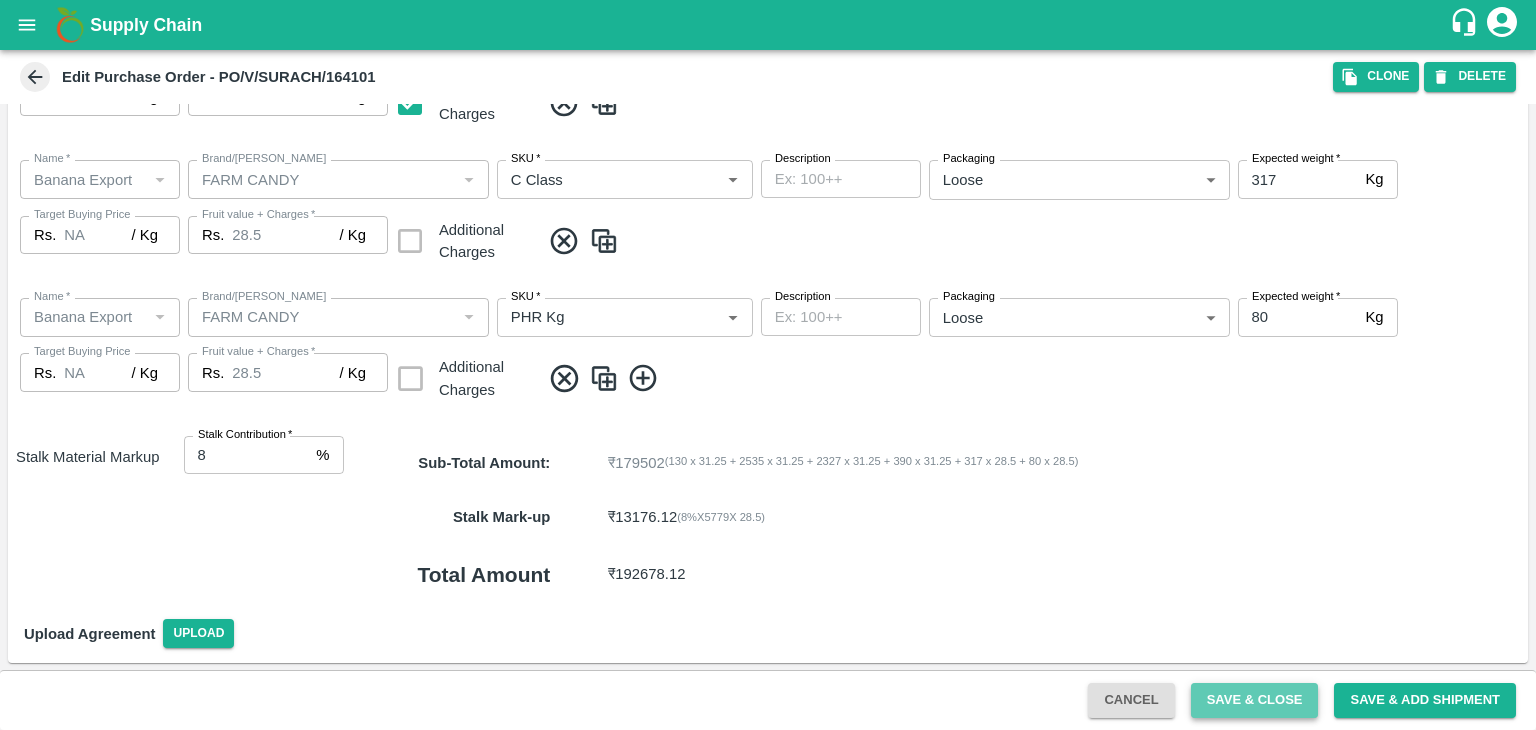 click on "Save & Close" at bounding box center (1255, 700) 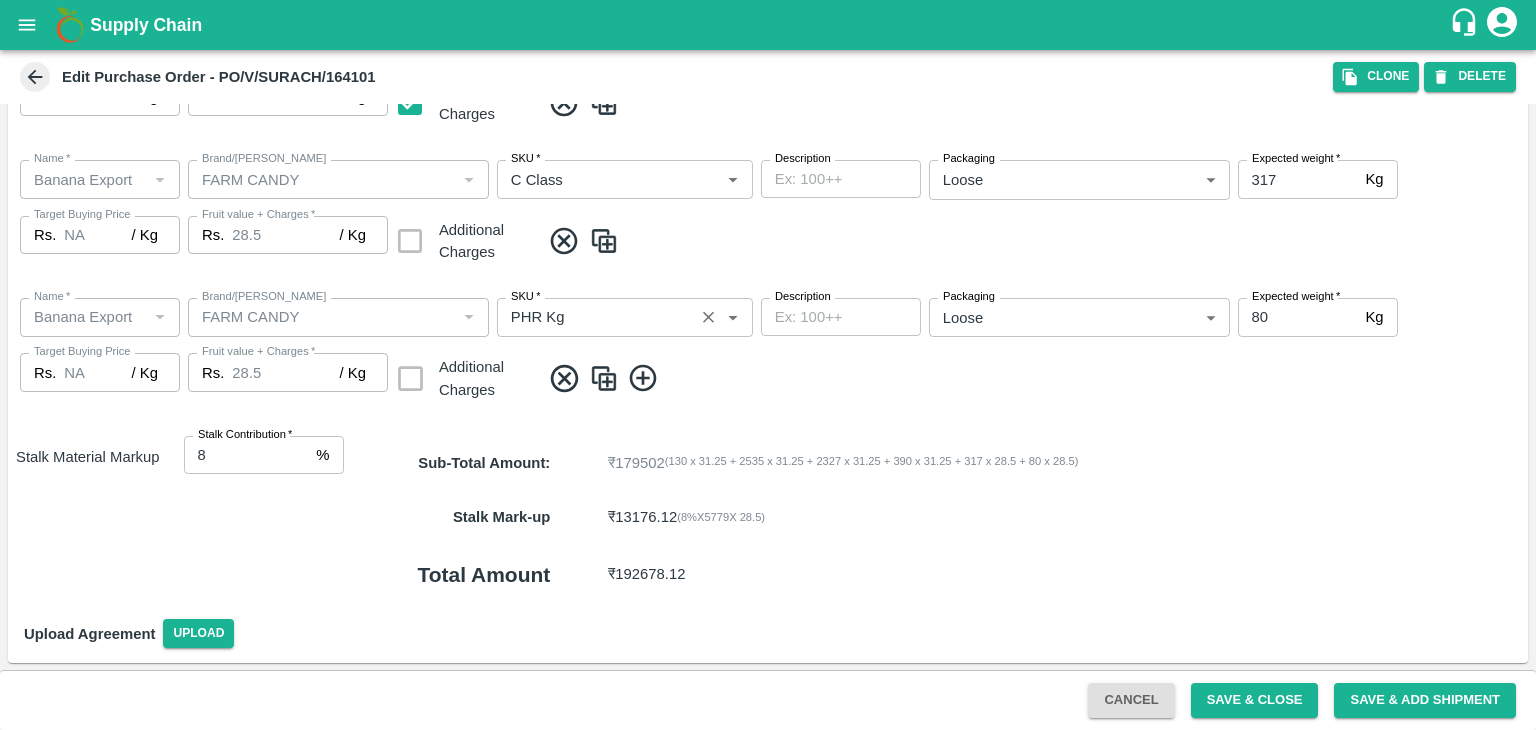scroll, scrollTop: 424, scrollLeft: 0, axis: vertical 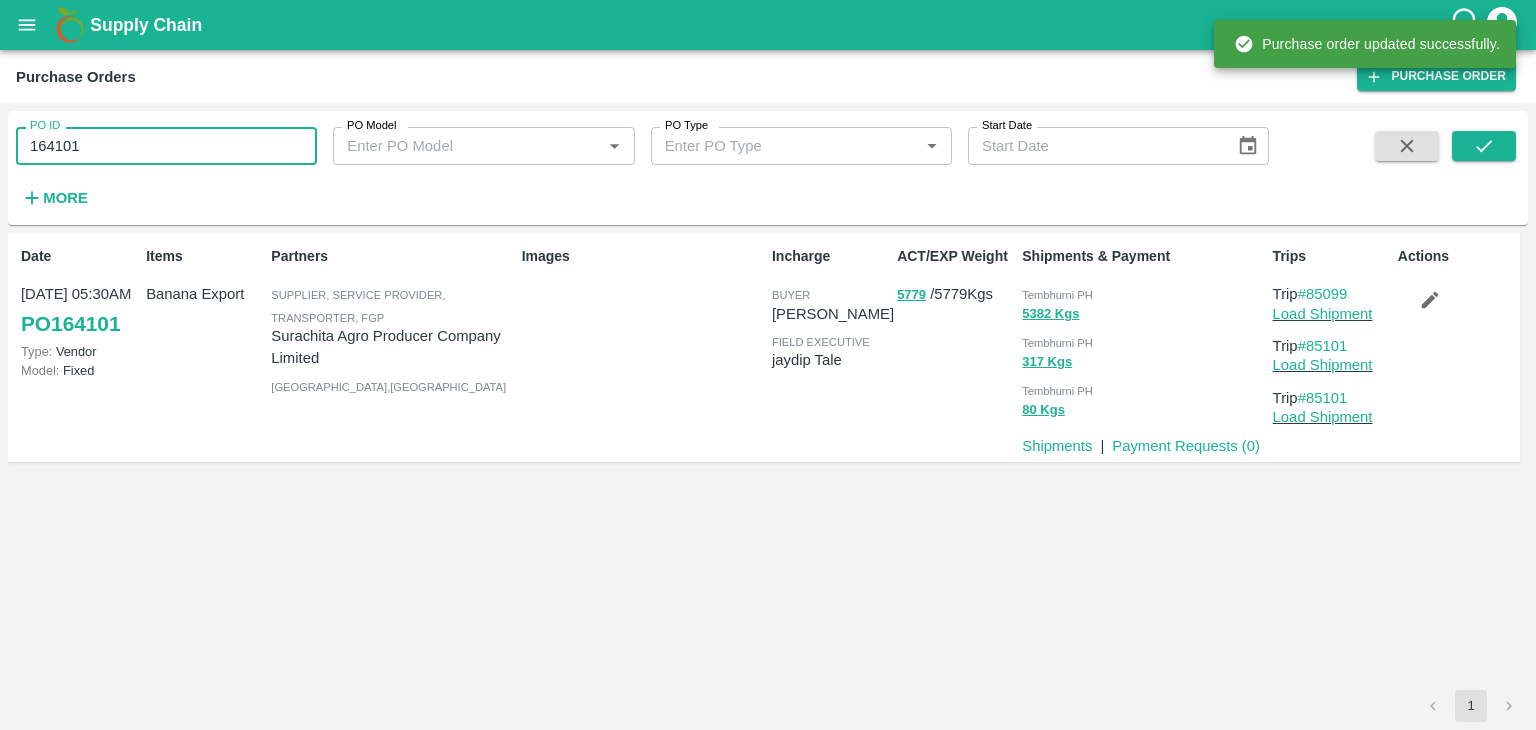 click on "164101" at bounding box center [166, 146] 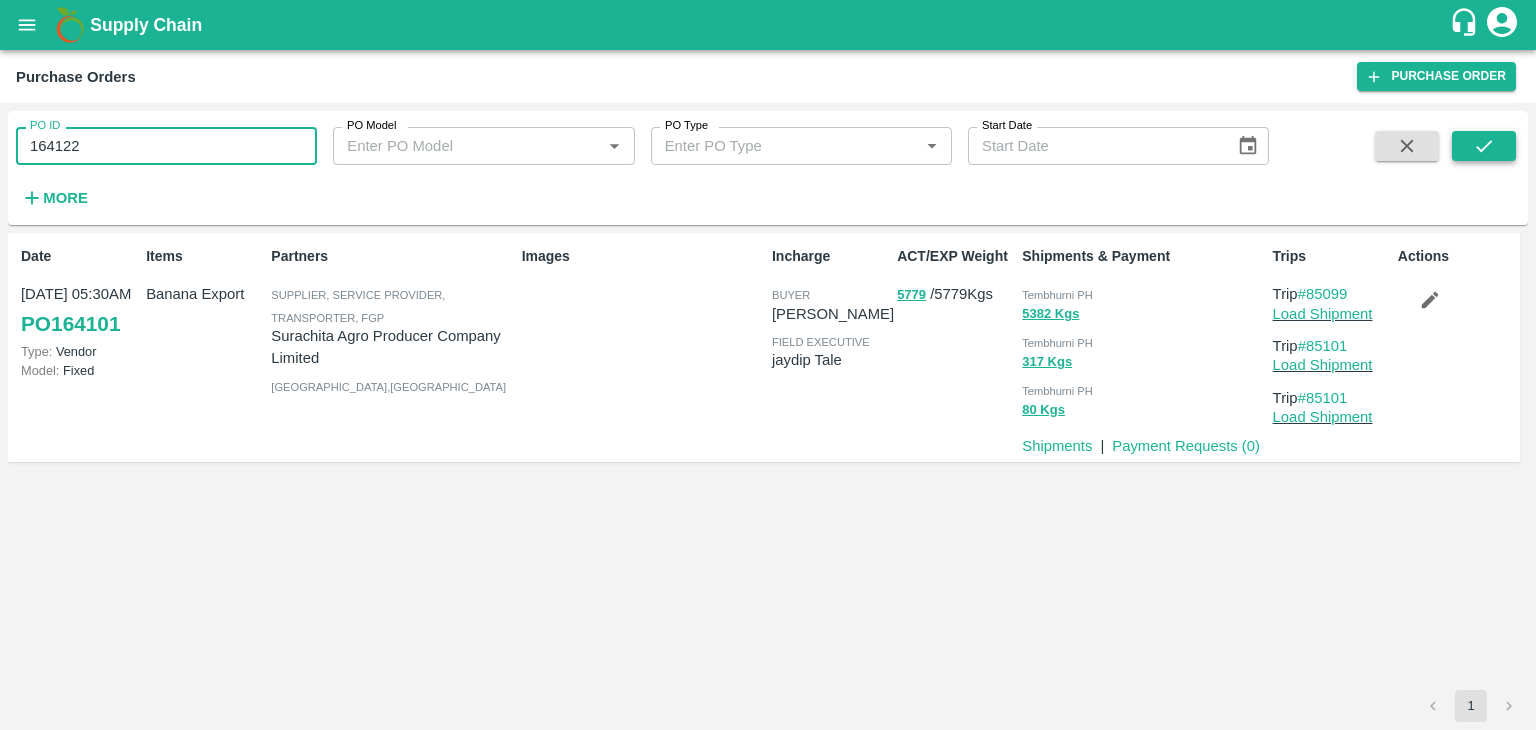type on "164122" 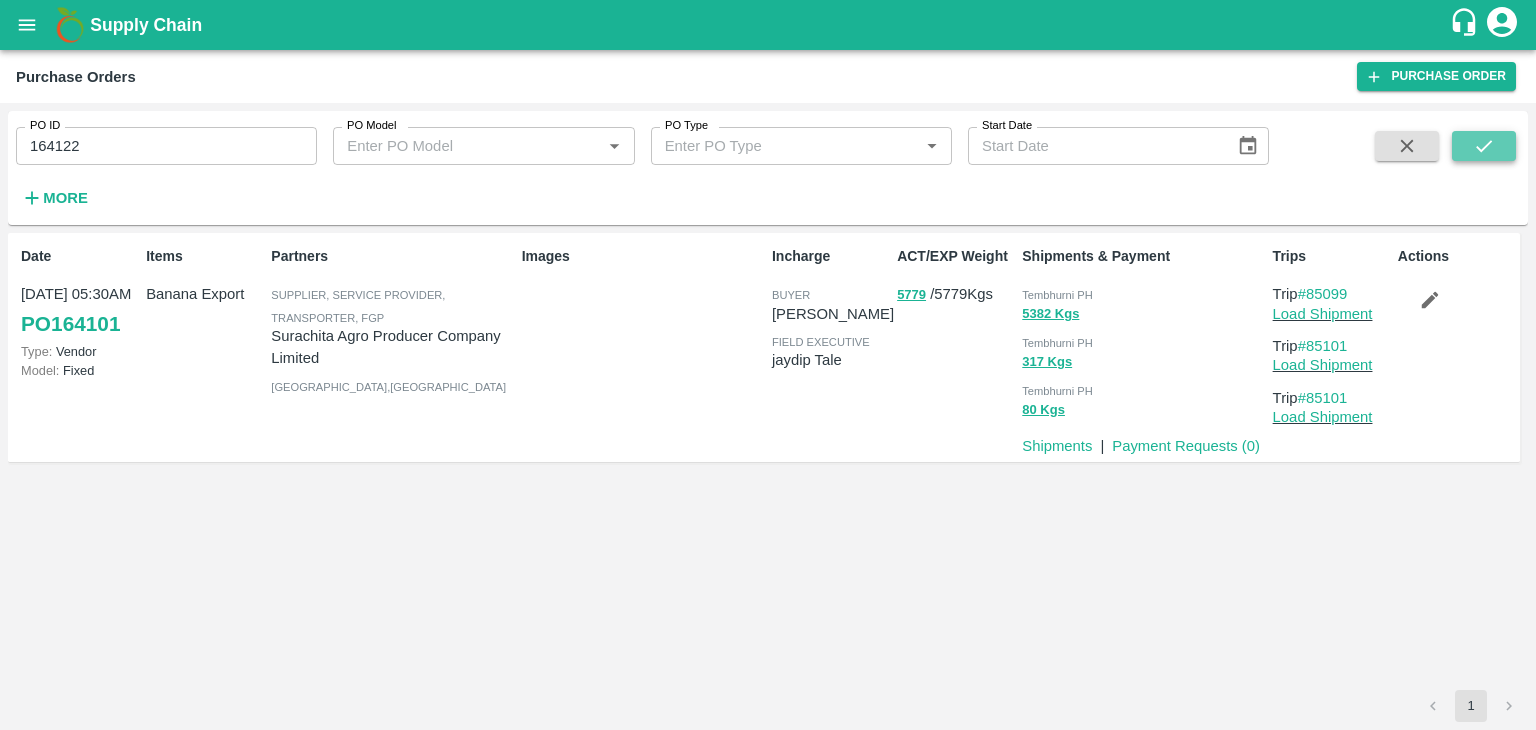 click at bounding box center [1484, 146] 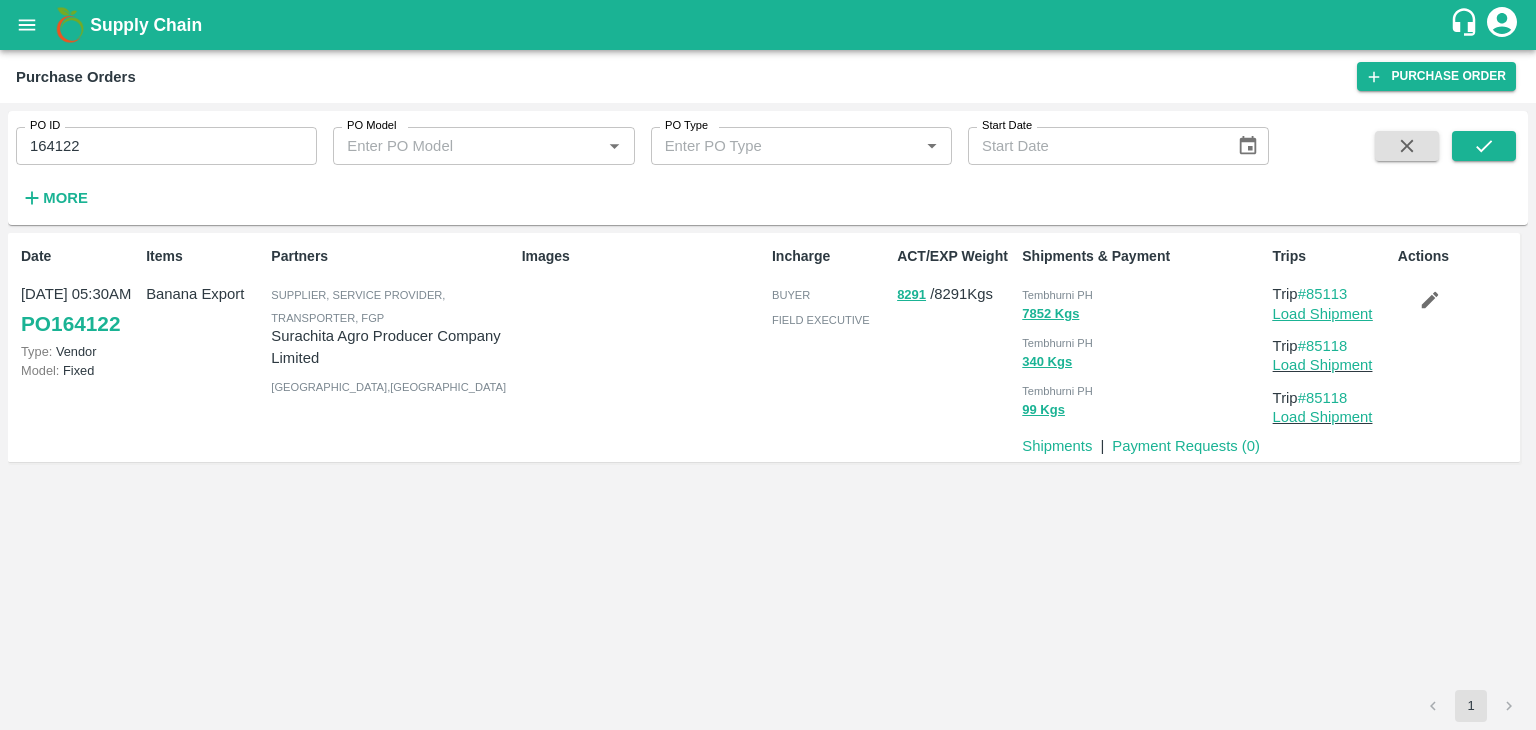 click on "Load Shipment" at bounding box center [1323, 314] 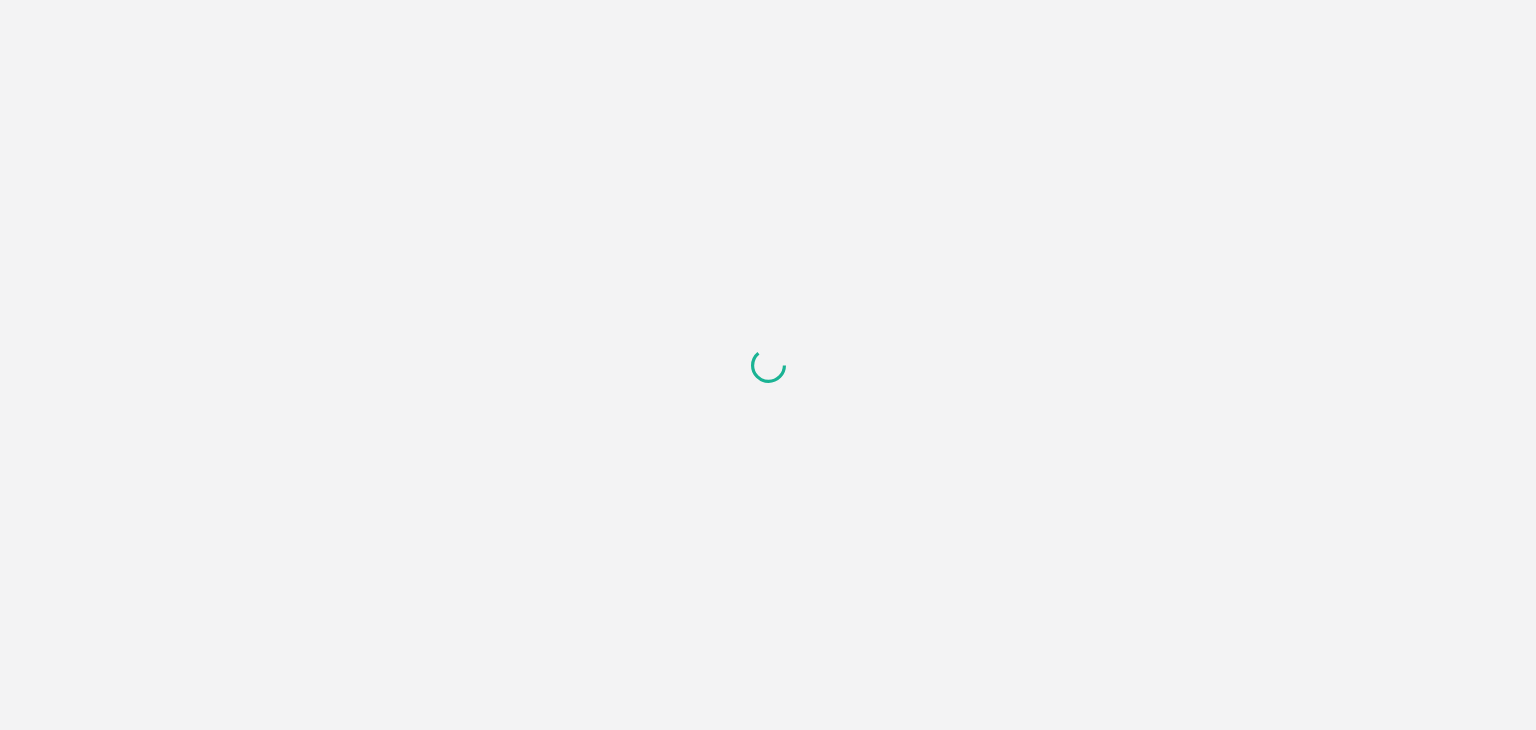 scroll, scrollTop: 0, scrollLeft: 0, axis: both 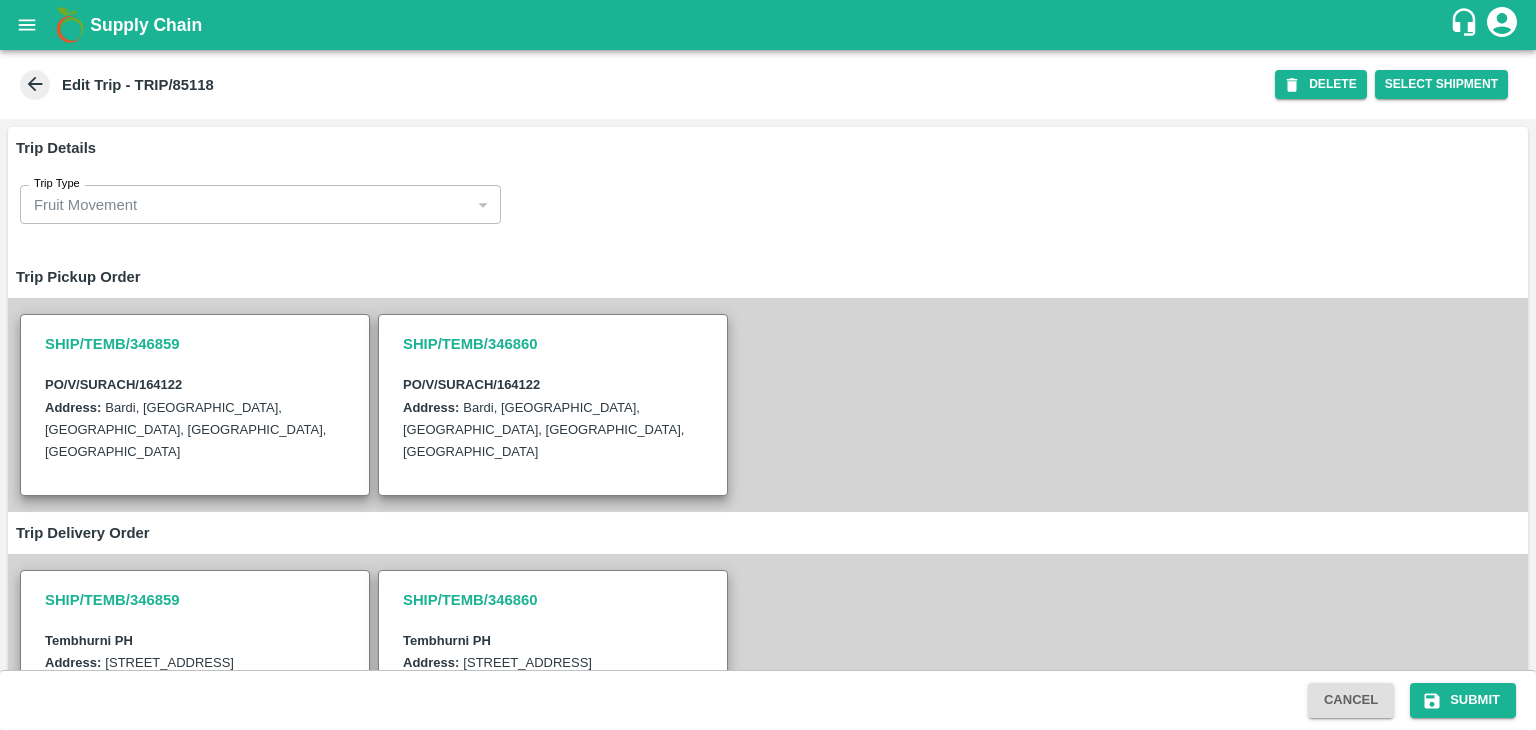 type on "Surachita Agro Producer Company Limited-[GEOGRAPHIC_DATA], [GEOGRAPHIC_DATA]-9423594407(Supplier, Service Provider, Transporter, FGP)" 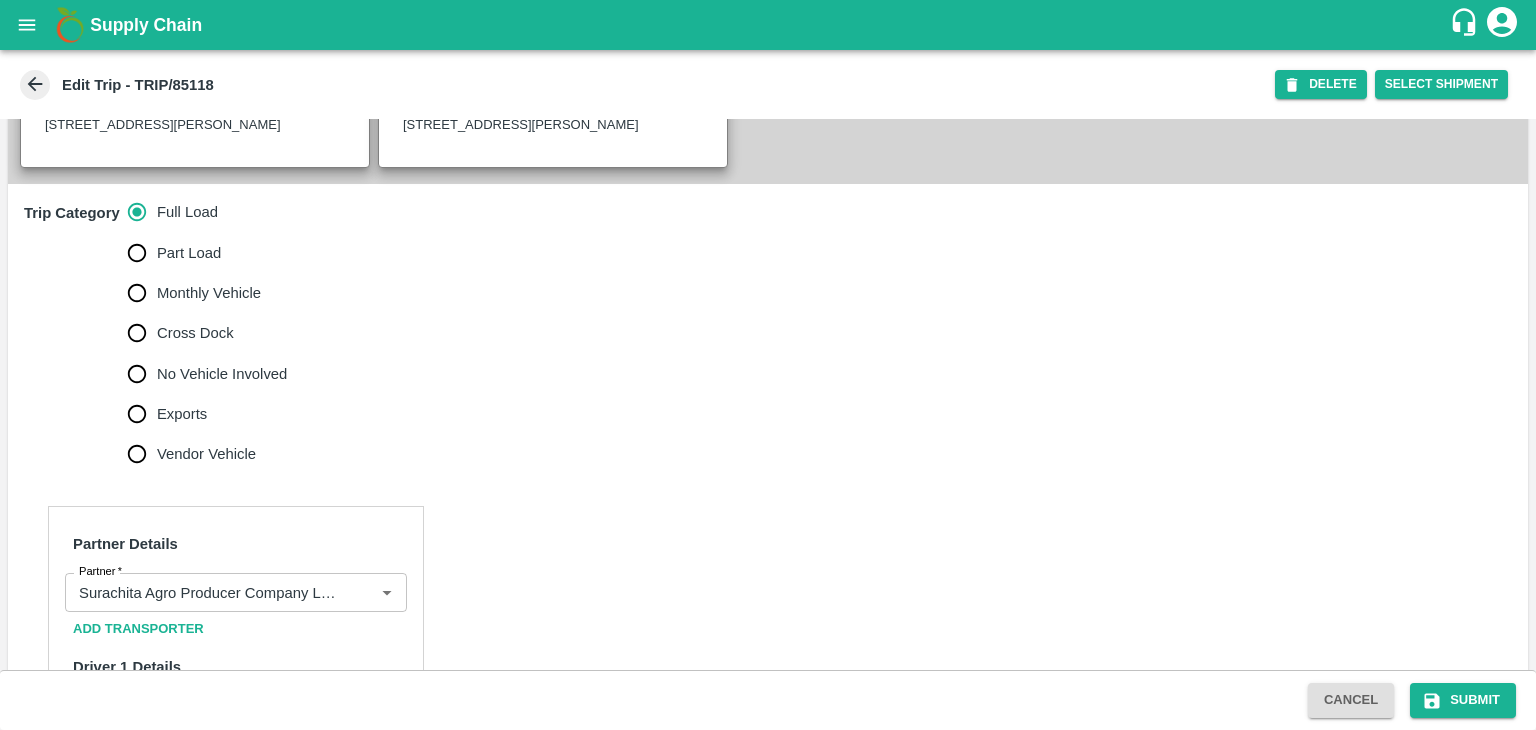 scroll, scrollTop: 648, scrollLeft: 0, axis: vertical 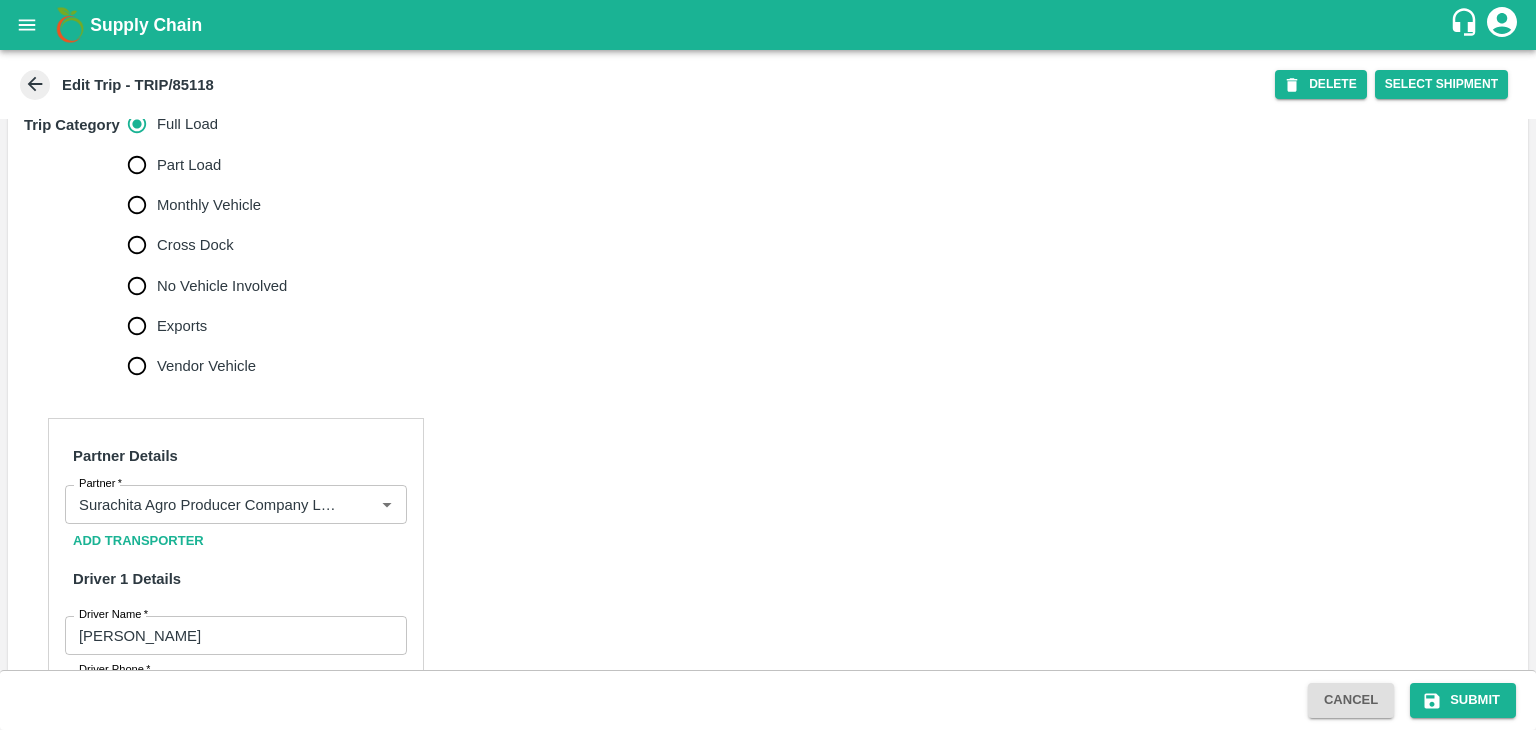 click on "No Vehicle Involved" at bounding box center [222, 286] 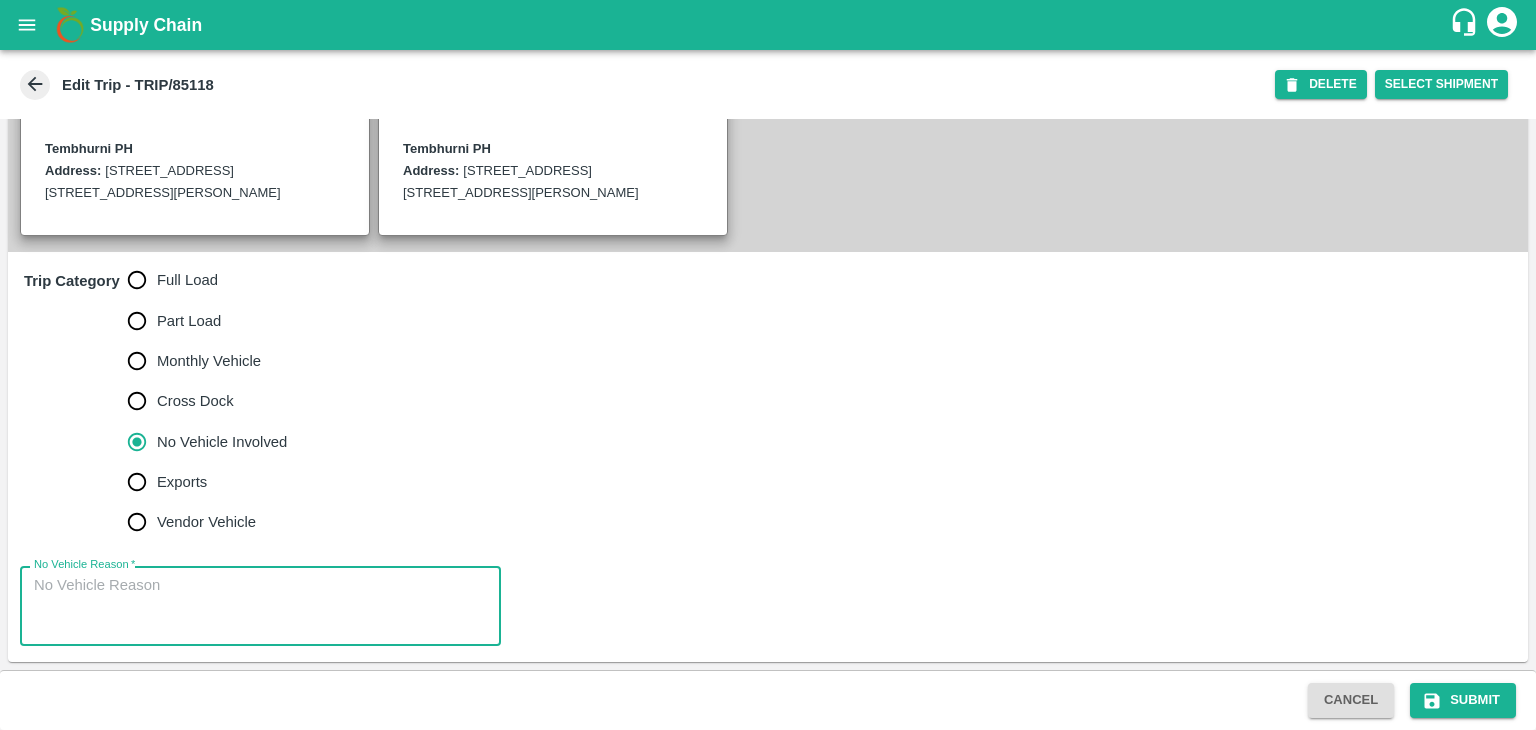 click on "No Vehicle Reason   *" at bounding box center [260, 606] 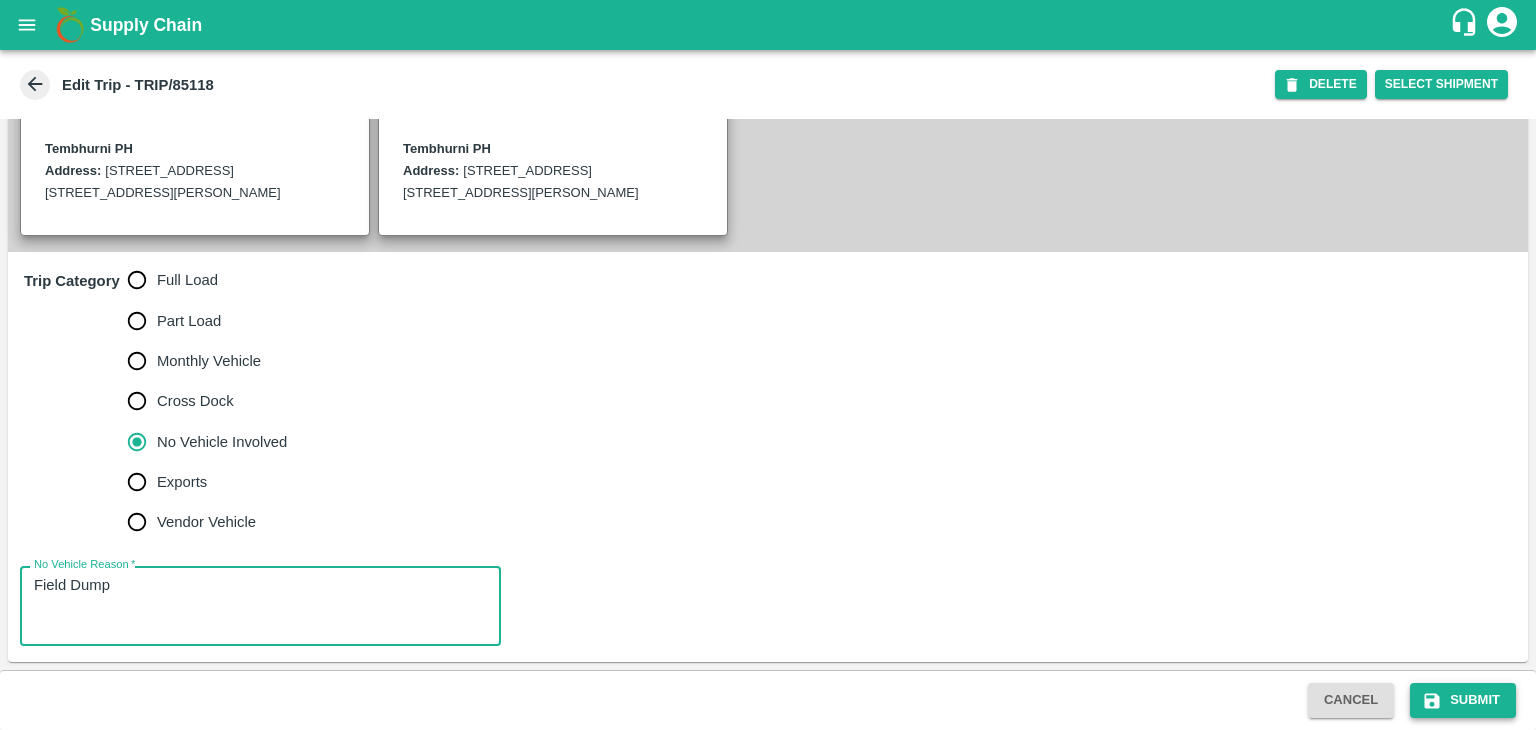type on "Field Dump" 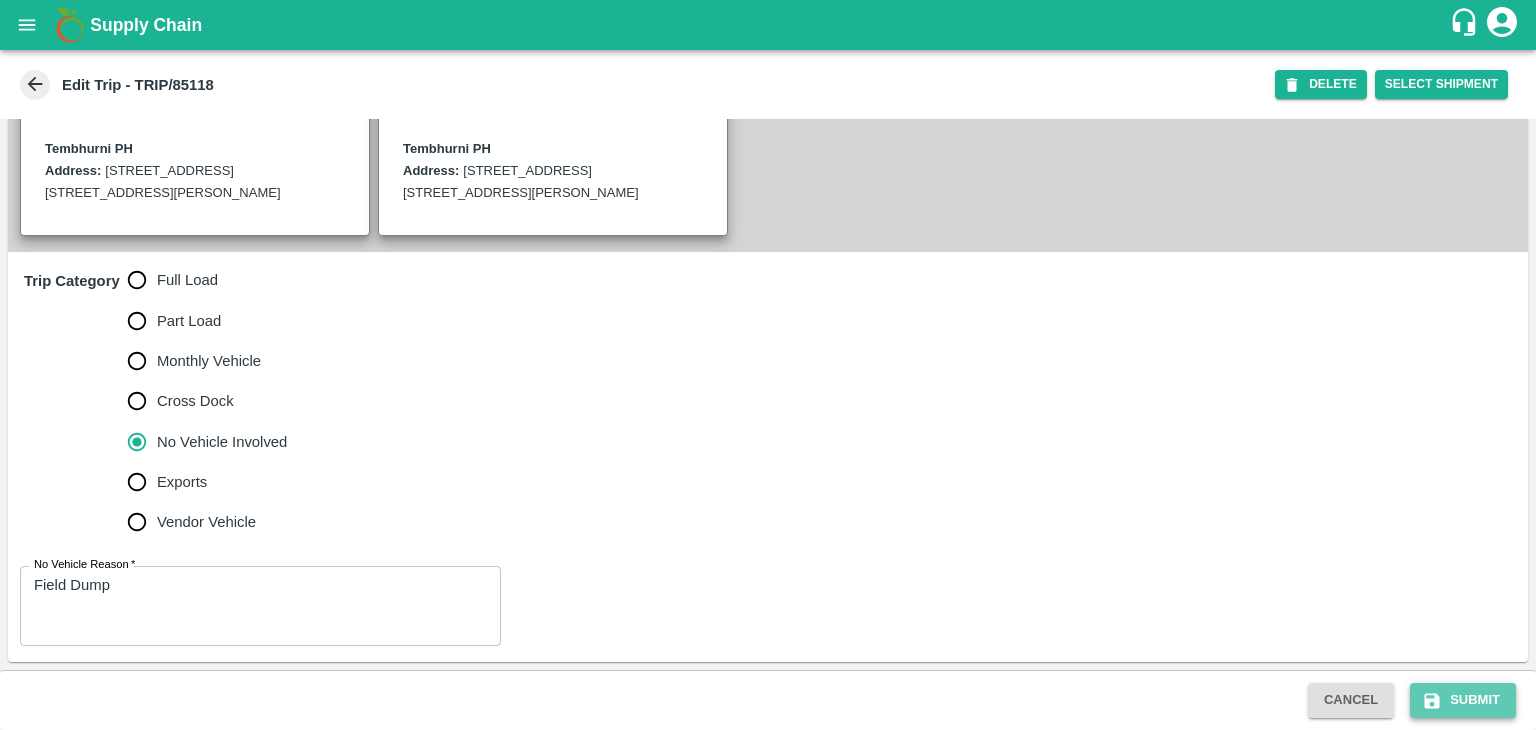 click on "Submit" at bounding box center [1463, 700] 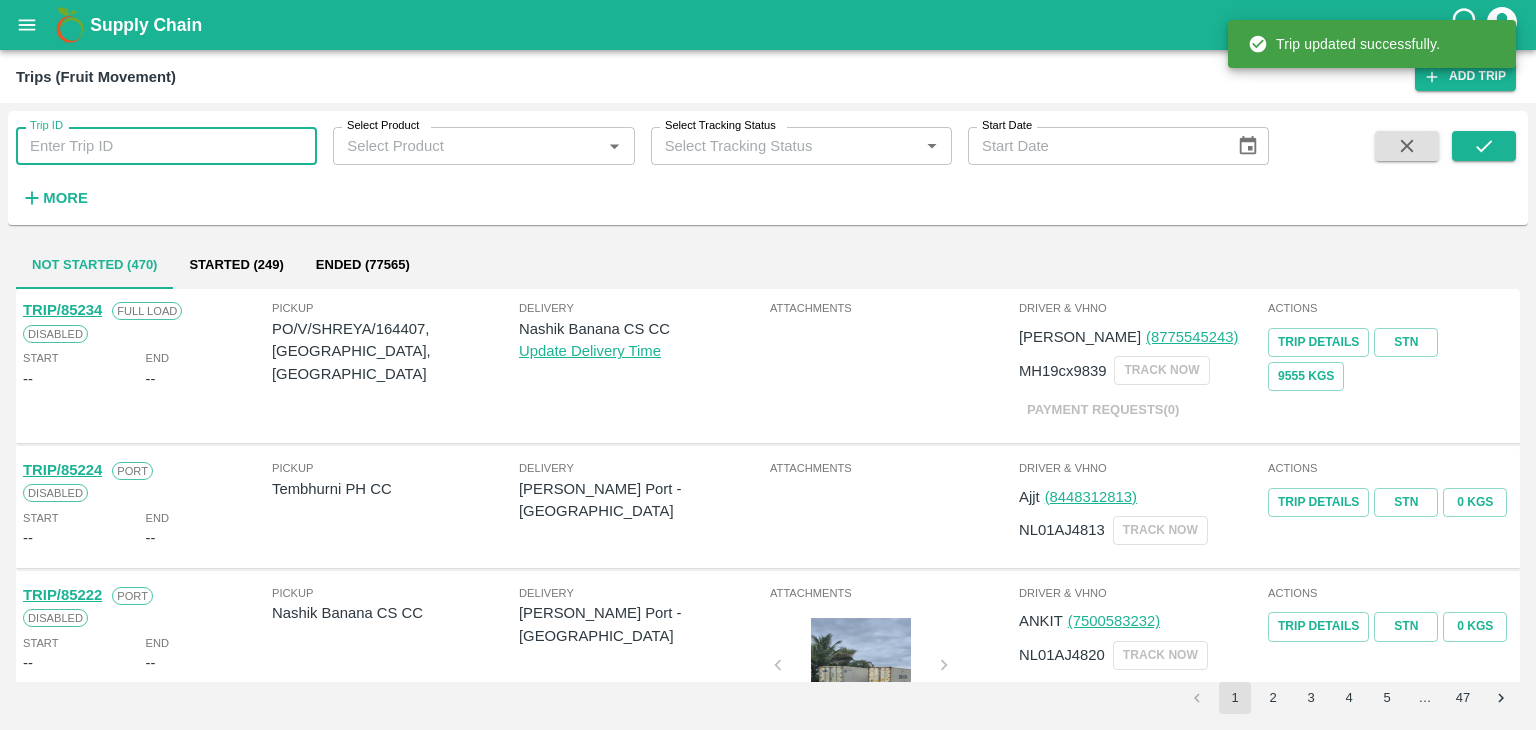 click on "Trip ID" at bounding box center (166, 146) 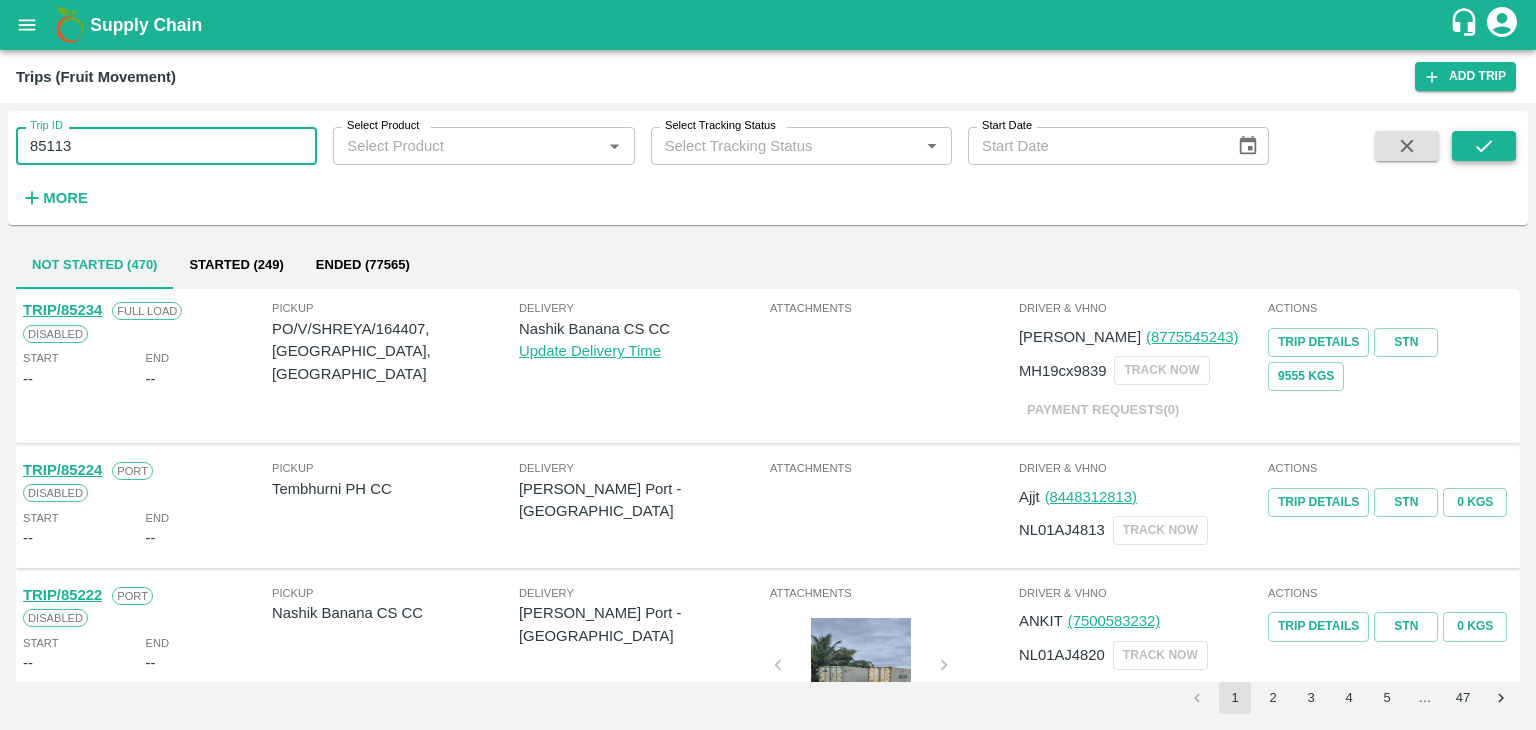 type on "85113" 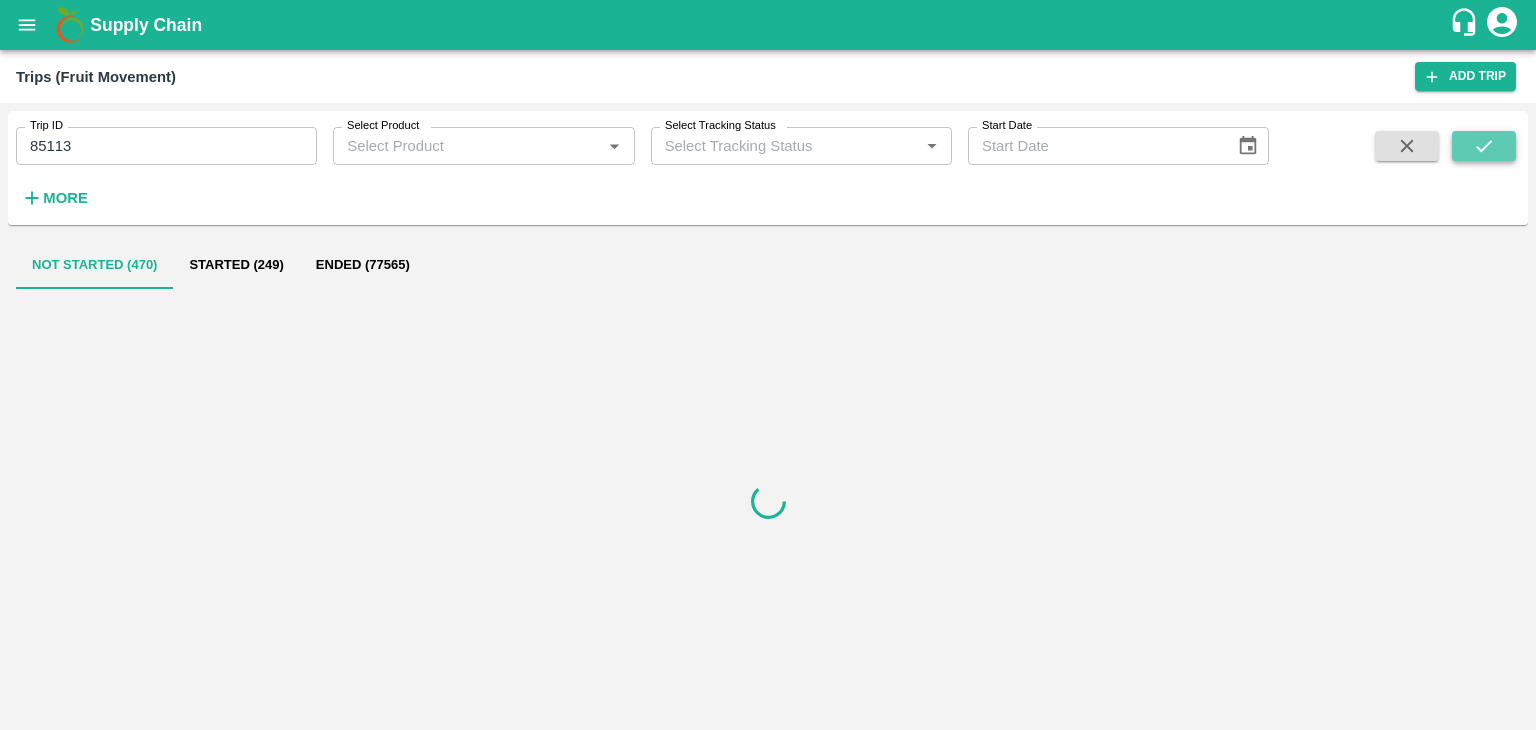 click 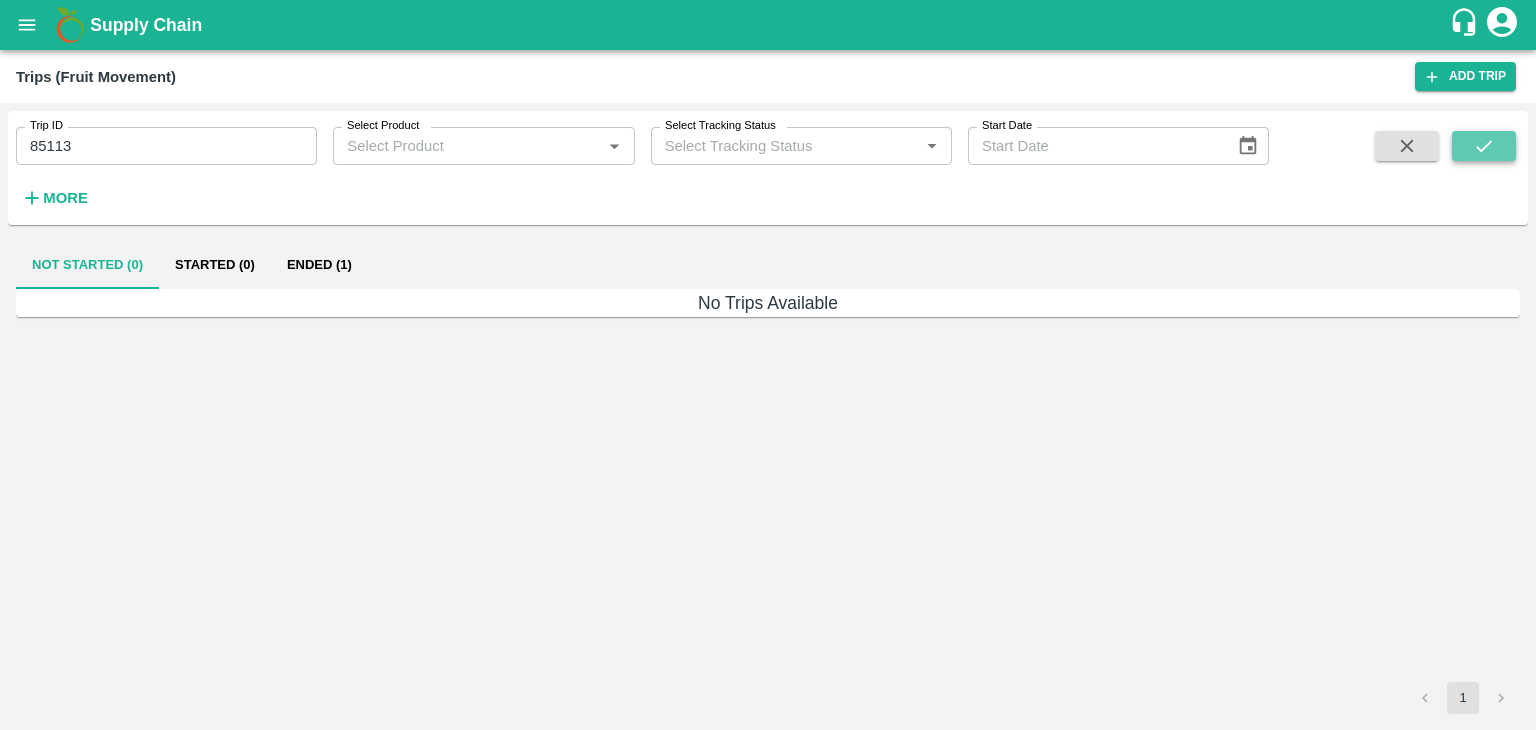 click 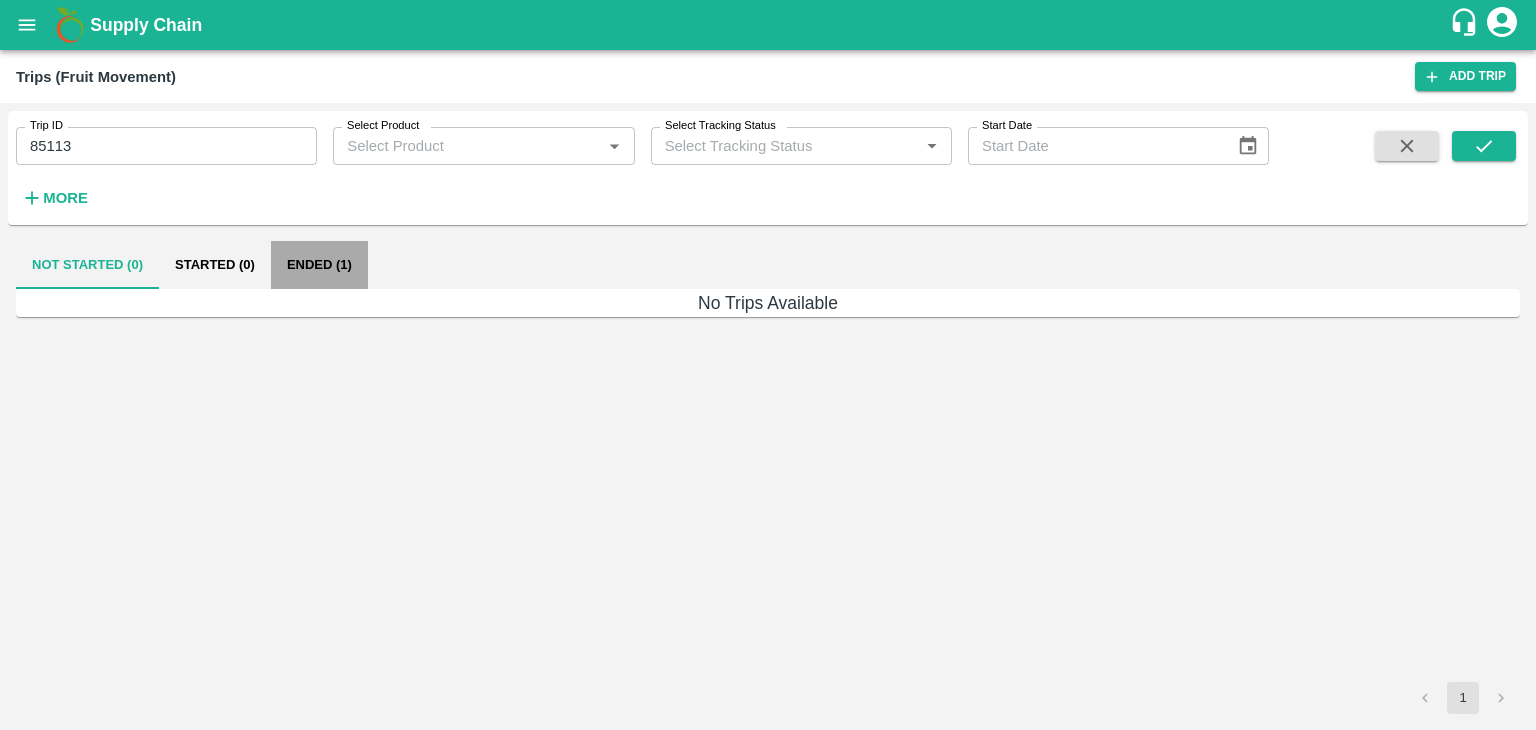 click on "Ended (1)" at bounding box center (319, 265) 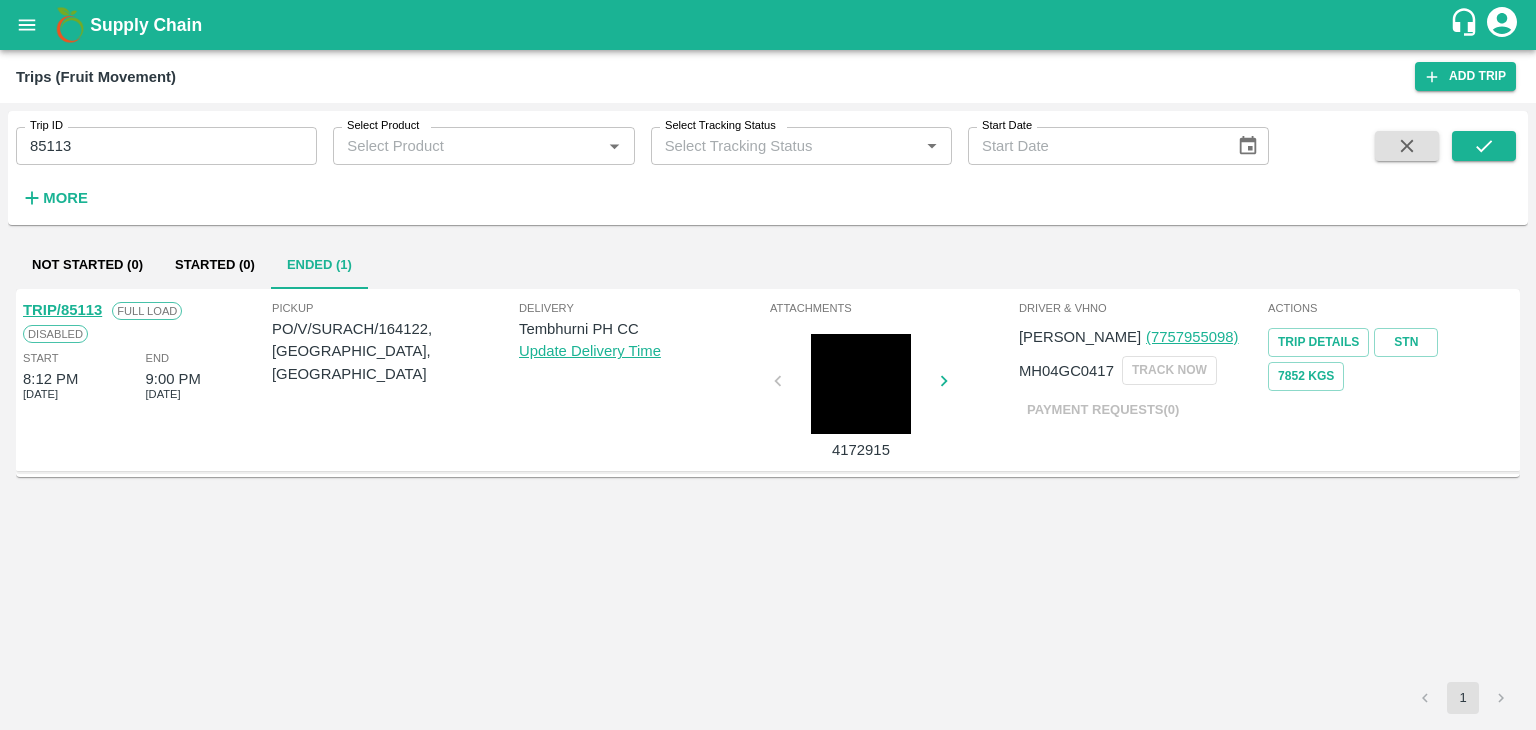 click on "TRIP/85113" at bounding box center [62, 310] 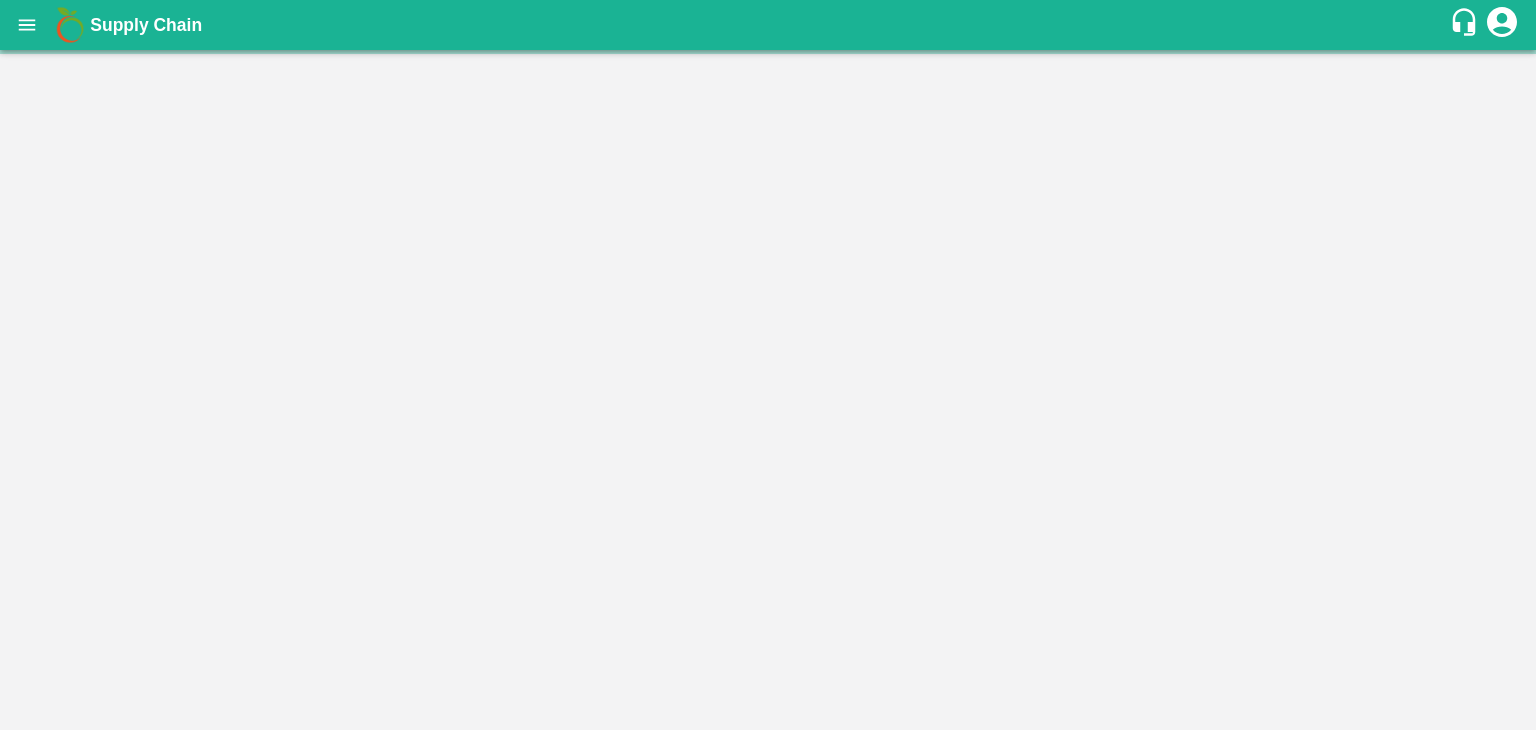 scroll, scrollTop: 0, scrollLeft: 0, axis: both 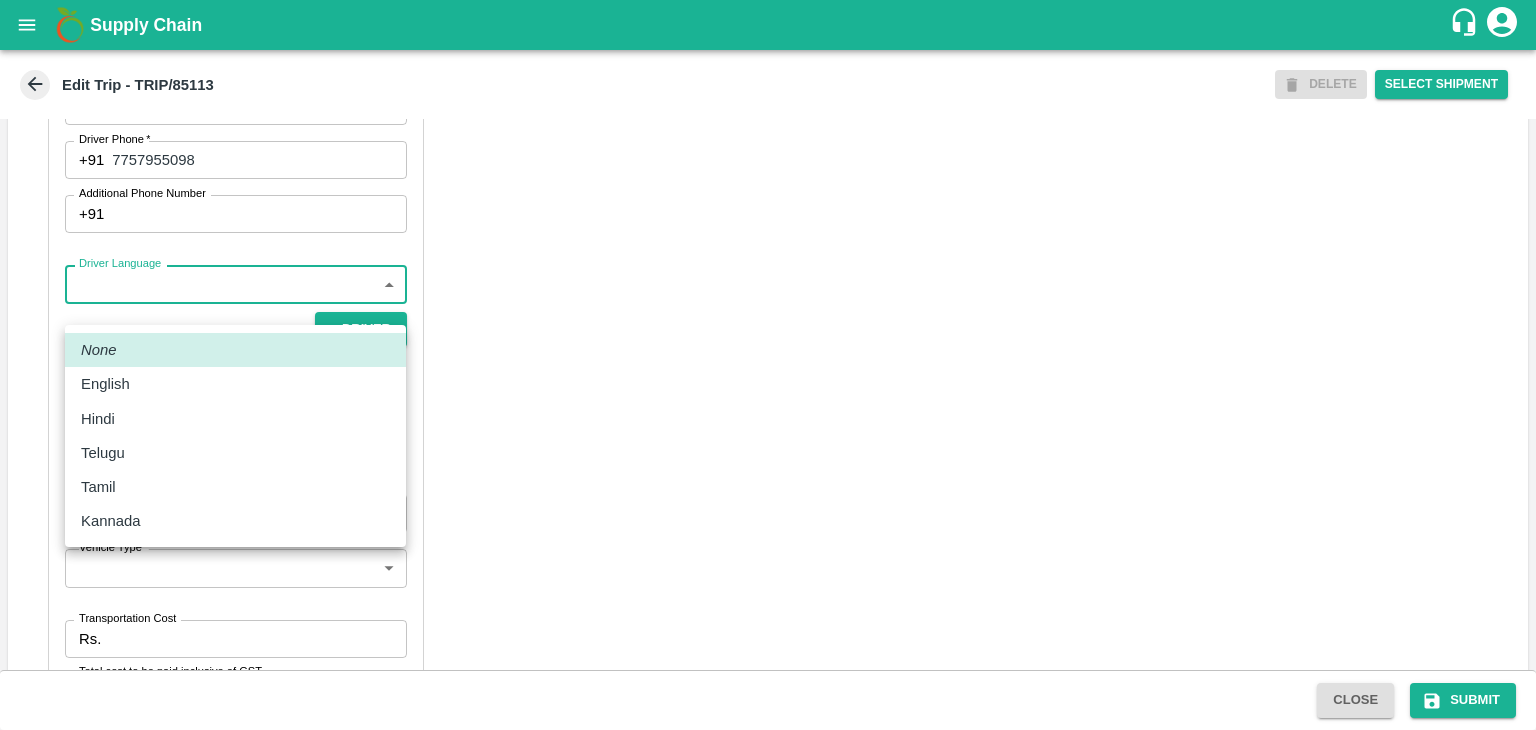 click on "Supply Chain Edit Trip - TRIP/85113 DELETE Select Shipment Trip Details Trip Type Fruit Movement 1 Trip Type Trip Pickup Order SHIP/TEMB/346850 PO/V/SURACH/164122 Address: [GEOGRAPHIC_DATA], [GEOGRAPHIC_DATA] Trip Delivery Order SHIP/TEMB/346850 Tembhurni PH Address: [GEOGRAPHIC_DATA], PLOT NO. E-5, YASHSHREE INDUSTRIES, M.I.D.C., A/P TEMBHURANI [PERSON_NAME], [GEOGRAPHIC_DATA], [GEOGRAPHIC_DATA] Trip Category  Full Load Part Load Monthly Vehicle Cross Dock No Vehicle Involved Exports Vendor Vehicle Partner Details Partner   * Partner Add   Transporter Driver 1 Details Driver Name   * [PERSON_NAME] Driver Name Driver Phone   * [PHONE_NUMBER] Driver Phone Additional Phone Number +91 Additional Phone Number Driver Language ​ Driver Language + Driver * SMS for Tracking Request will be sent to this number Track this trip No Yes Vehicle Details Vehicle Tonnage   * 8T 8000 Vehicle Tonnage Vehicle Type   * ​ Vehicle Type Transportation Cost Rs. Transportation Cost Vehicle Number MH04GC0417 Close" at bounding box center [768, 365] 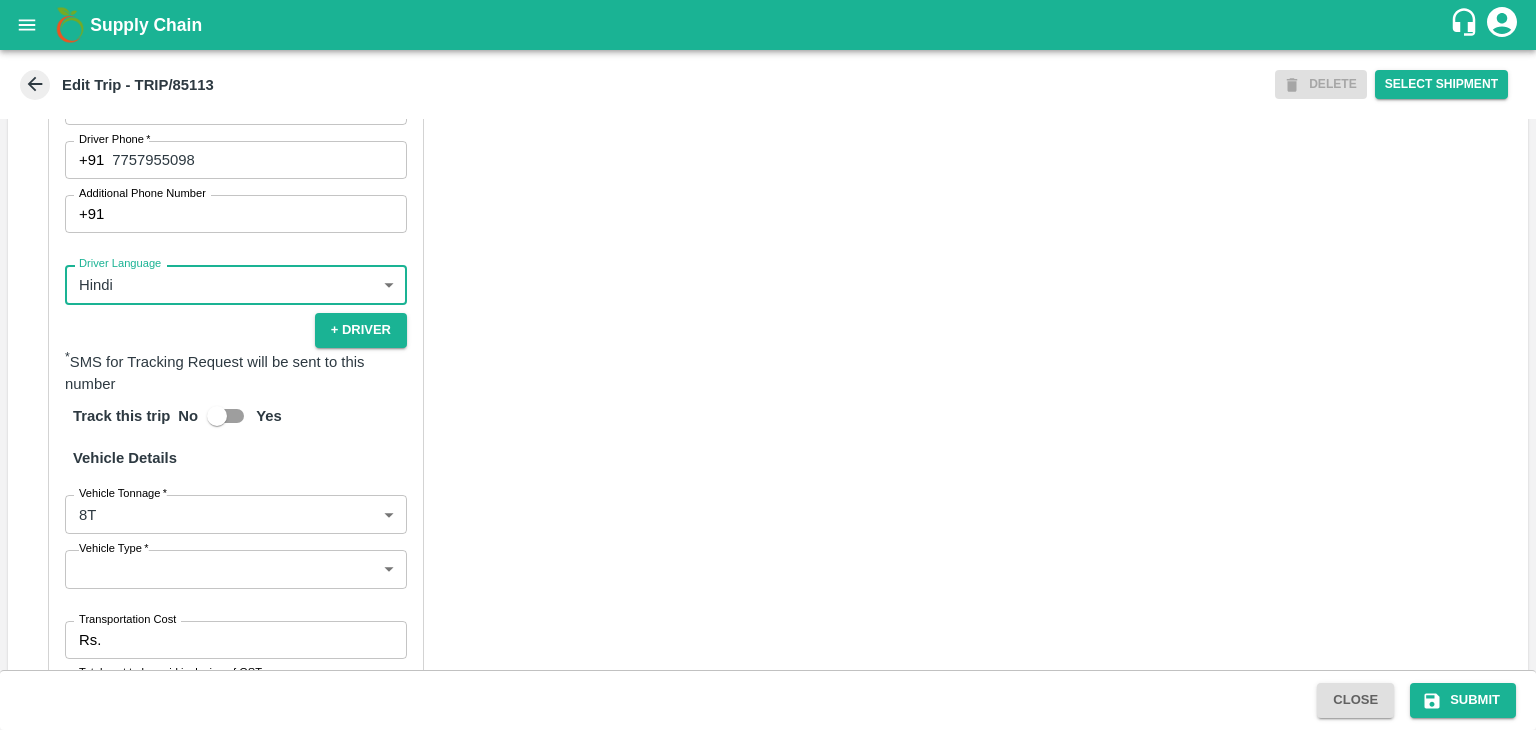 scroll, scrollTop: 1448, scrollLeft: 0, axis: vertical 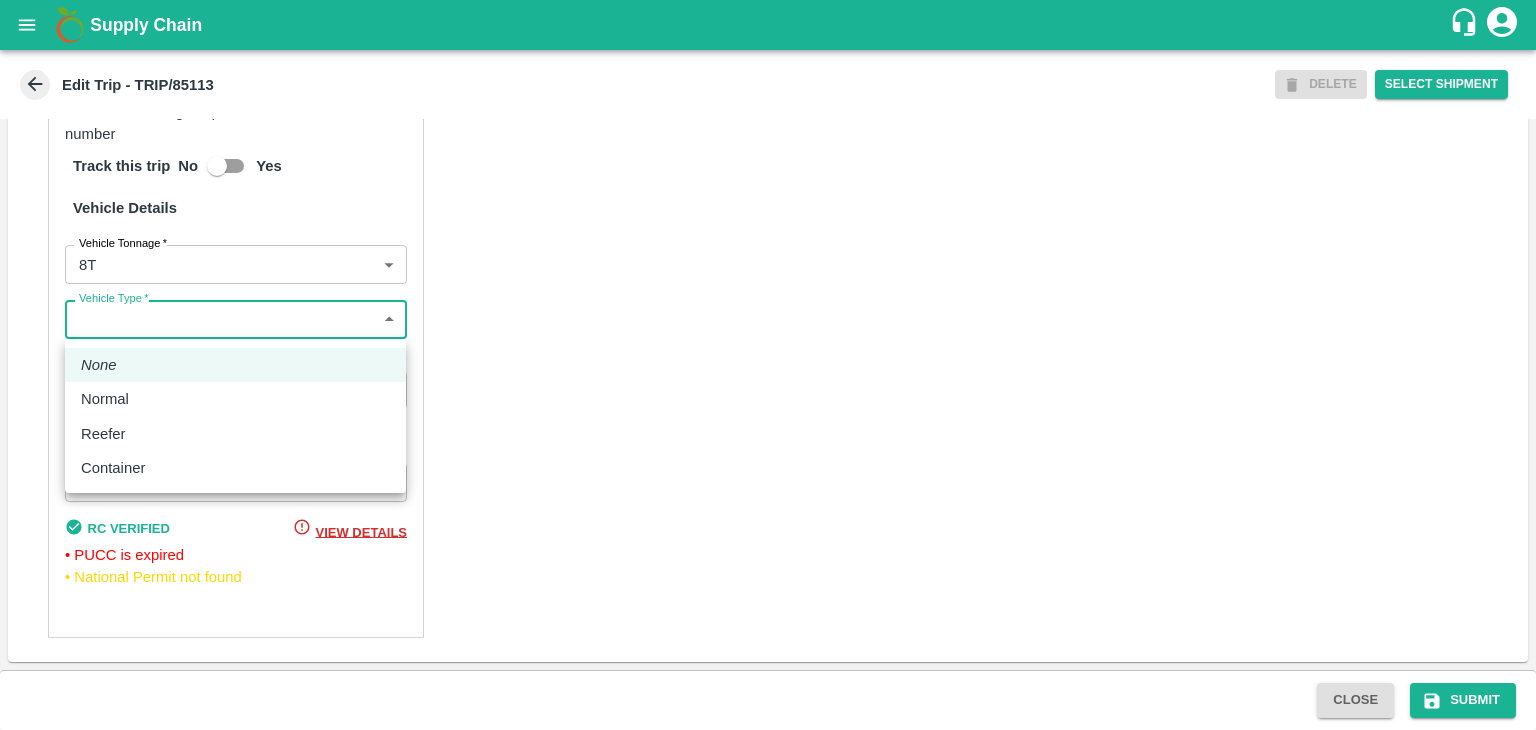 click on "Supply Chain Edit Trip - TRIP/85113 DELETE Select Shipment Trip Details Trip Type Fruit Movement 1 Trip Type Trip Pickup Order SHIP/TEMB/346850 PO/V/SURACH/164122 Address: [GEOGRAPHIC_DATA], [GEOGRAPHIC_DATA] Trip Delivery Order SHIP/TEMB/346850 Tembhurni PH Address: [GEOGRAPHIC_DATA], PLOT NO. E-5, YASHSHREE INDUSTRIES, M.I.D.C., A/P TEMBHURANI [PERSON_NAME][GEOGRAPHIC_DATA], [GEOGRAPHIC_DATA] Trip Category  Full Load Part Load Monthly Vehicle Cross Dock No Vehicle Involved Exports Vendor Vehicle Partner Details Partner   * Partner Add   Transporter Driver 1 Details Driver Name   * [PERSON_NAME] Driver Name Driver Phone   * [PHONE_NUMBER] Driver Phone Additional Phone Number +91 Additional Phone Number Driver Language Hindi hi Driver Language + Driver * SMS for Tracking Request will be sent to this number Track this trip No Yes Vehicle Details Vehicle Tonnage   * 8T 8000 Vehicle Tonnage Vehicle Type   * ​ Vehicle Type Transportation Cost Rs. Transportation Cost Vehicle Number MH04GC0417" at bounding box center (768, 365) 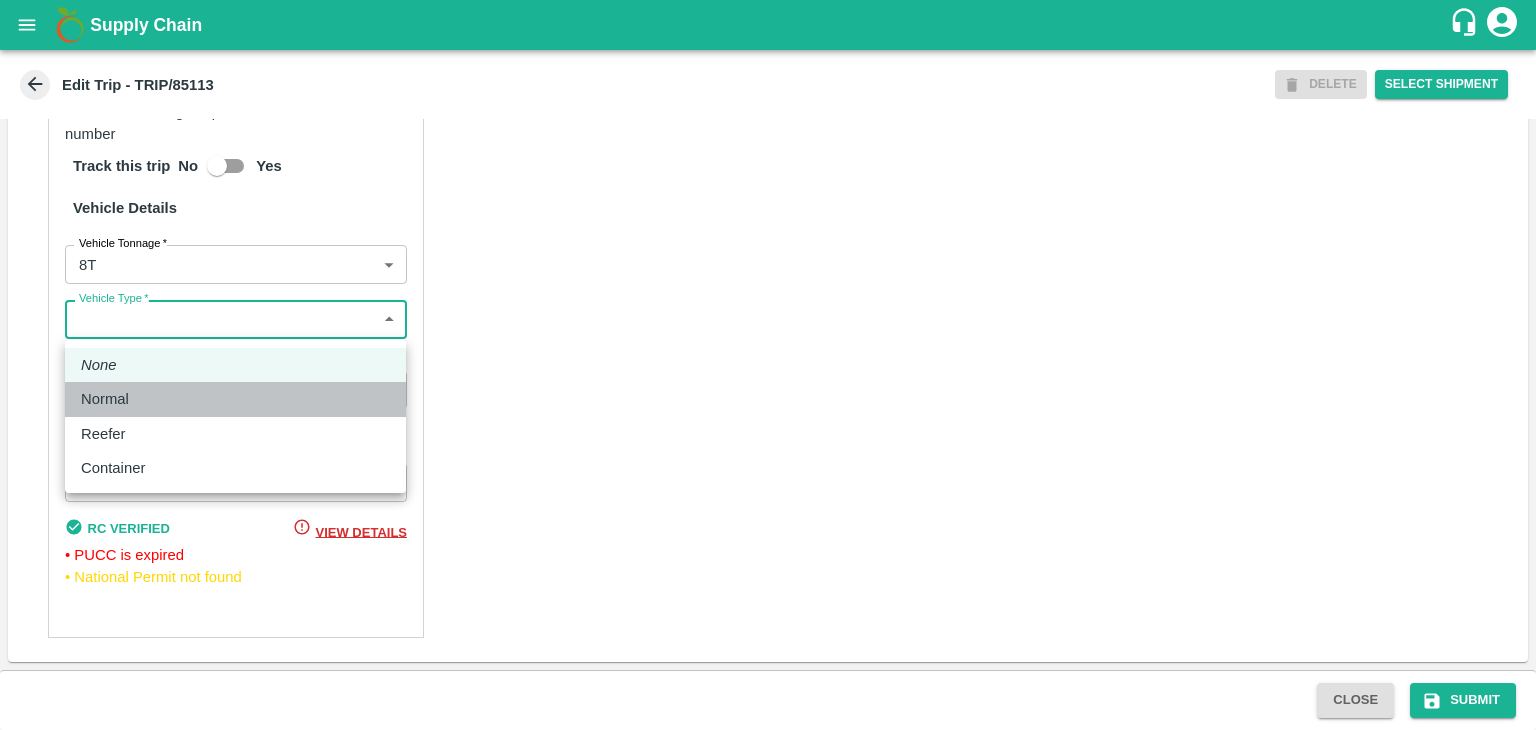 click on "Normal" at bounding box center [235, 399] 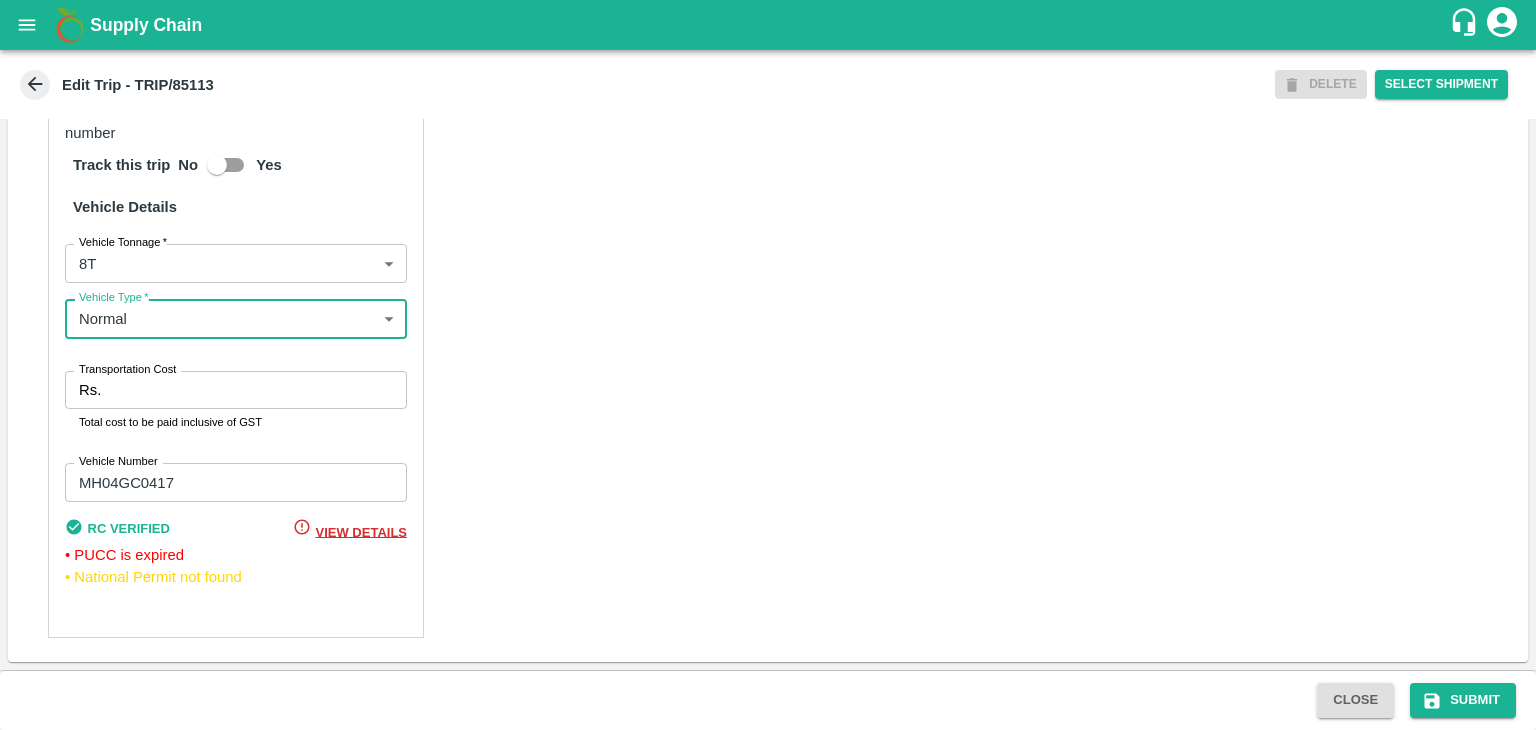 scroll, scrollTop: 1448, scrollLeft: 0, axis: vertical 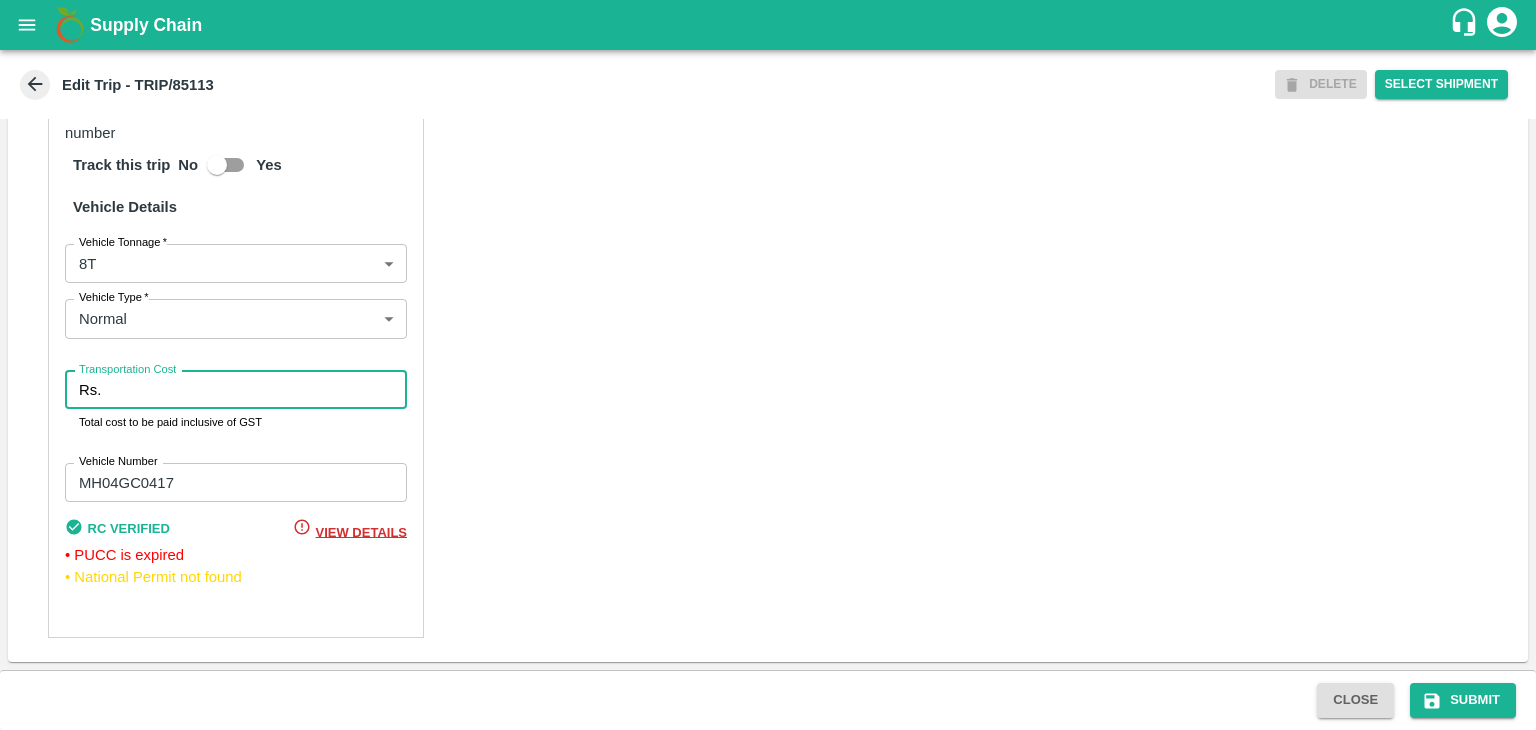 click on "Transportation Cost" at bounding box center (258, 390) 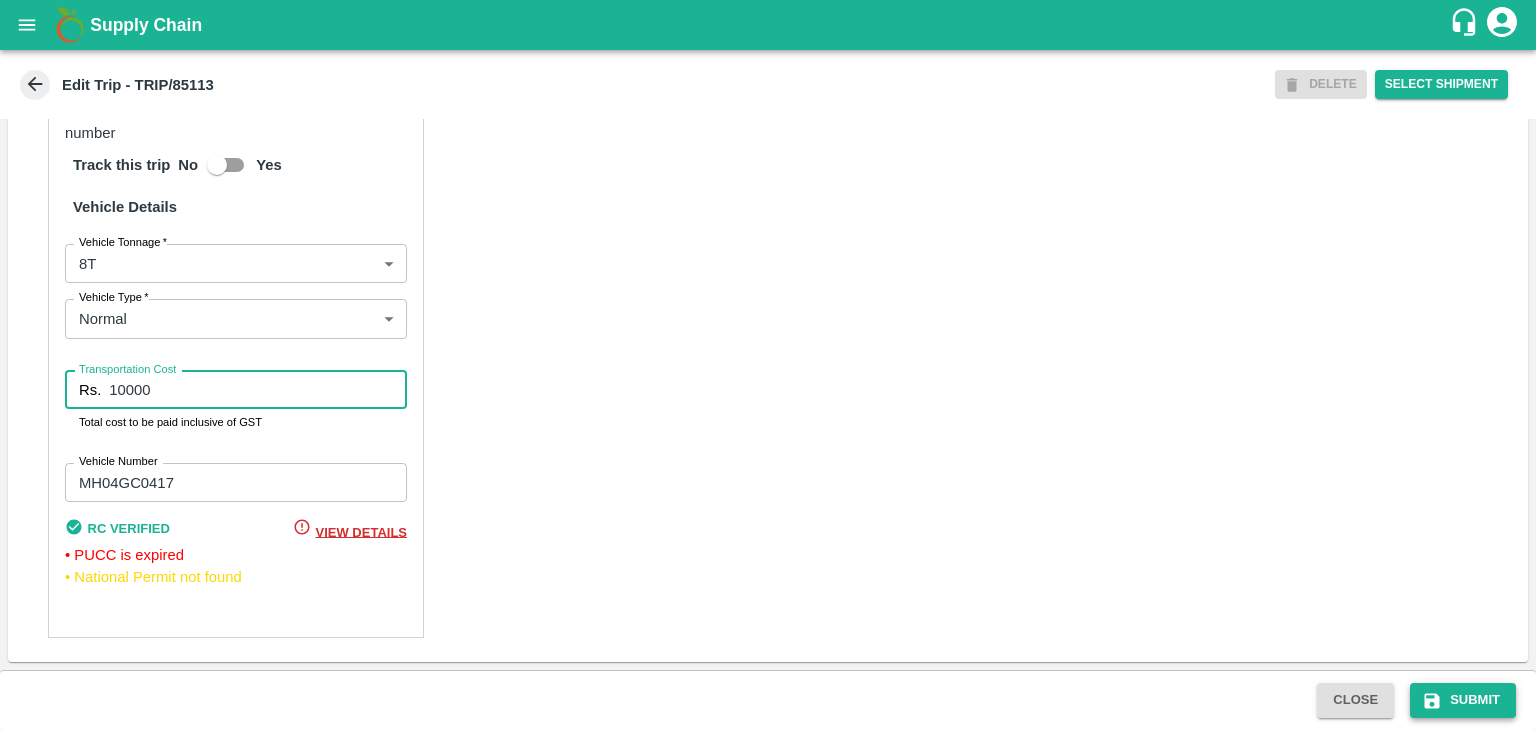 type on "10000" 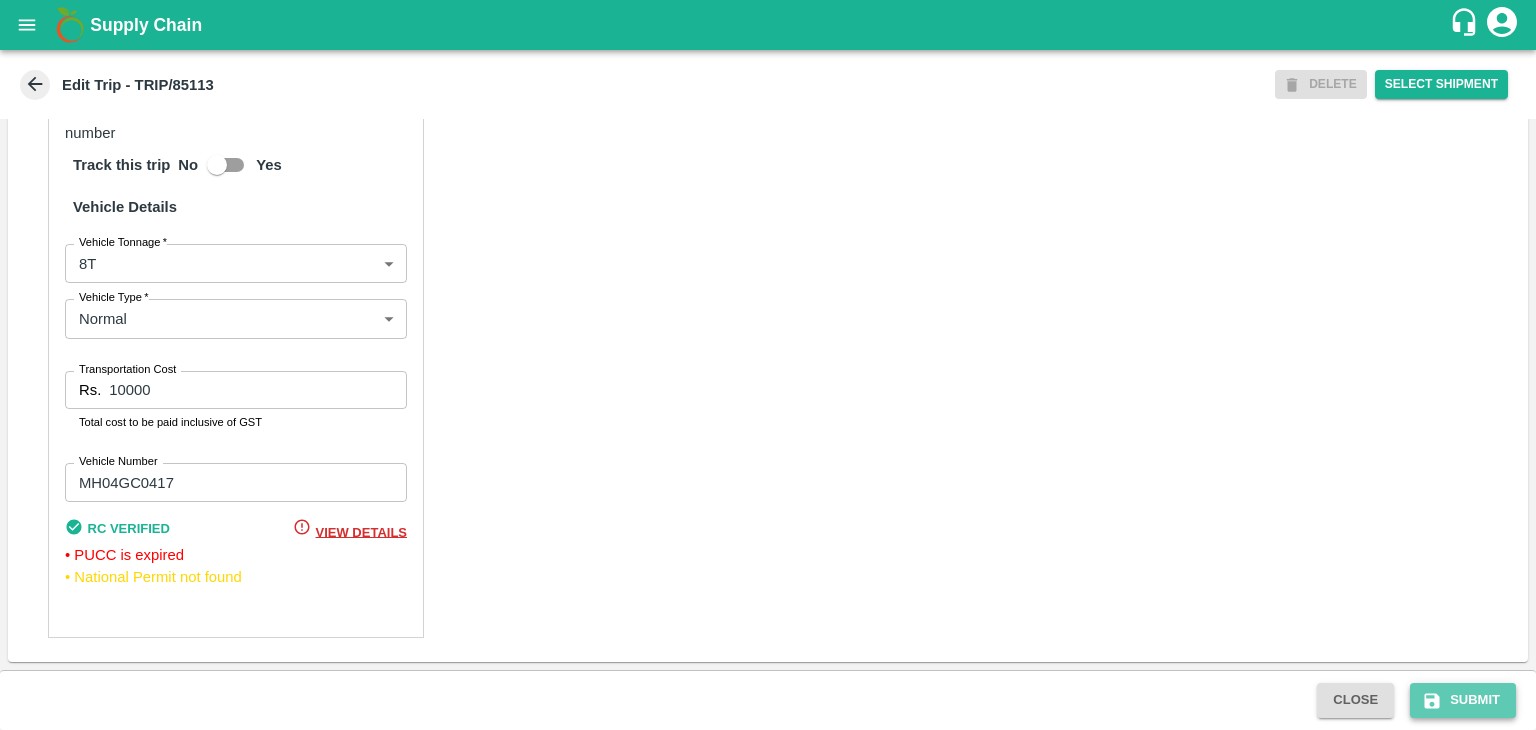 click on "Submit" at bounding box center (1463, 700) 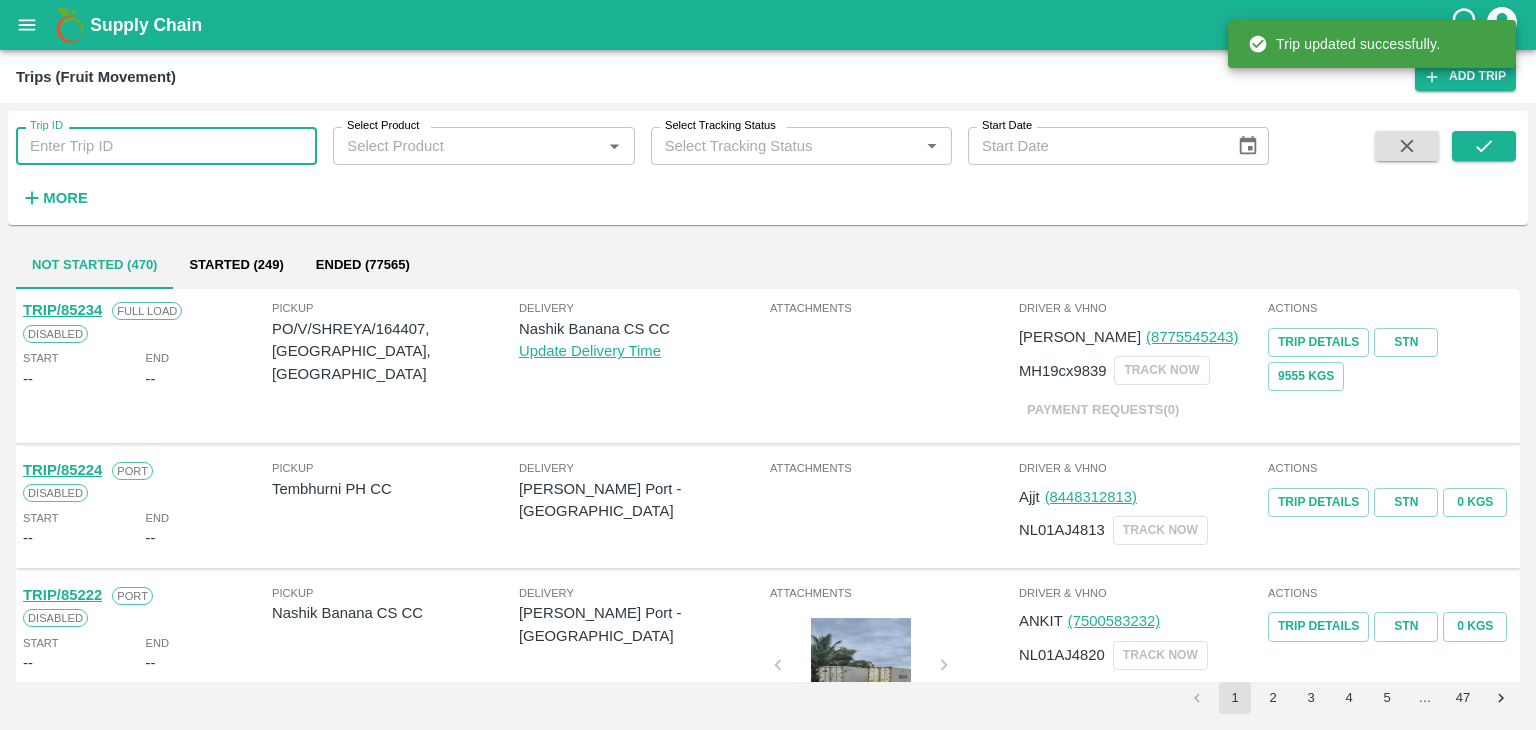 click on "Trip ID" at bounding box center (166, 146) 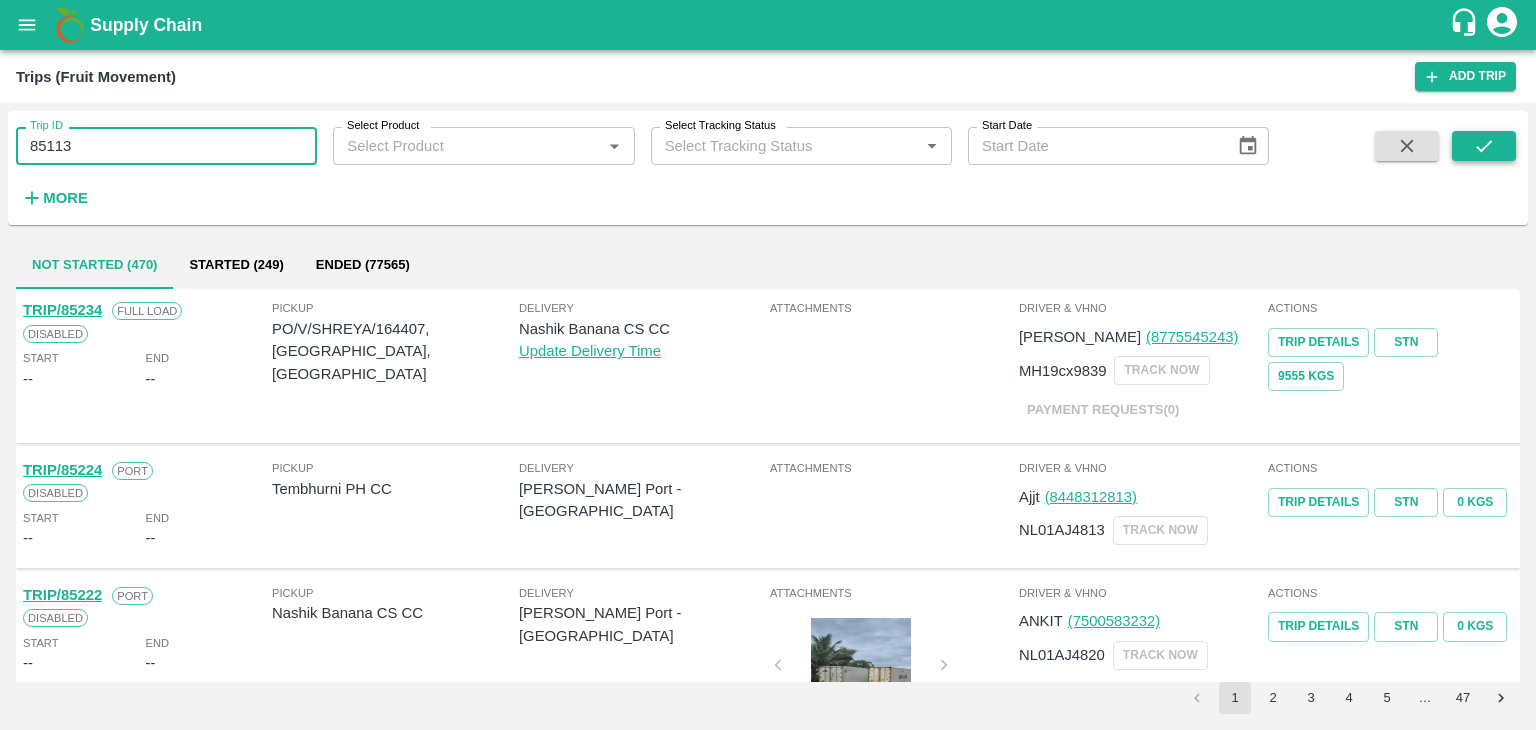 type on "85113" 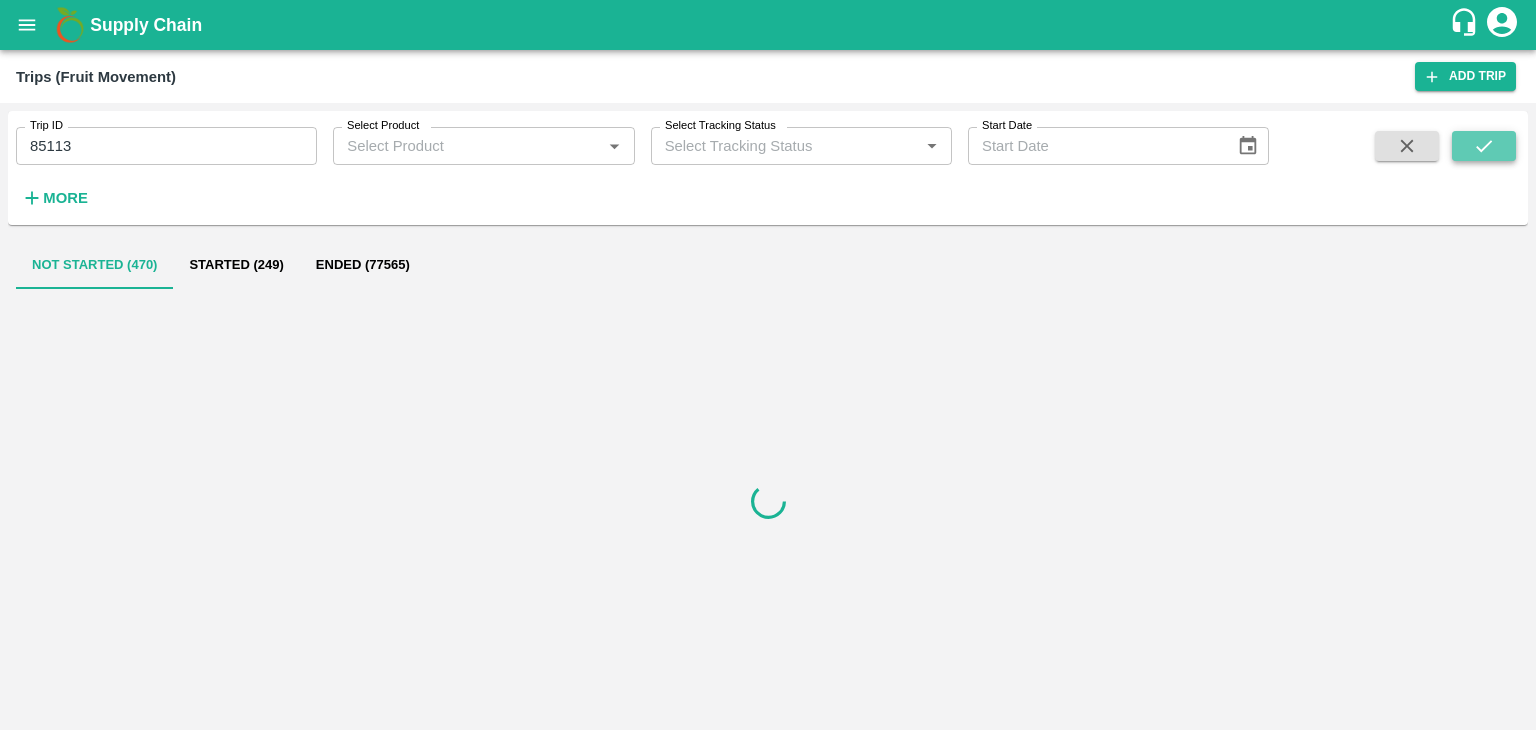 click 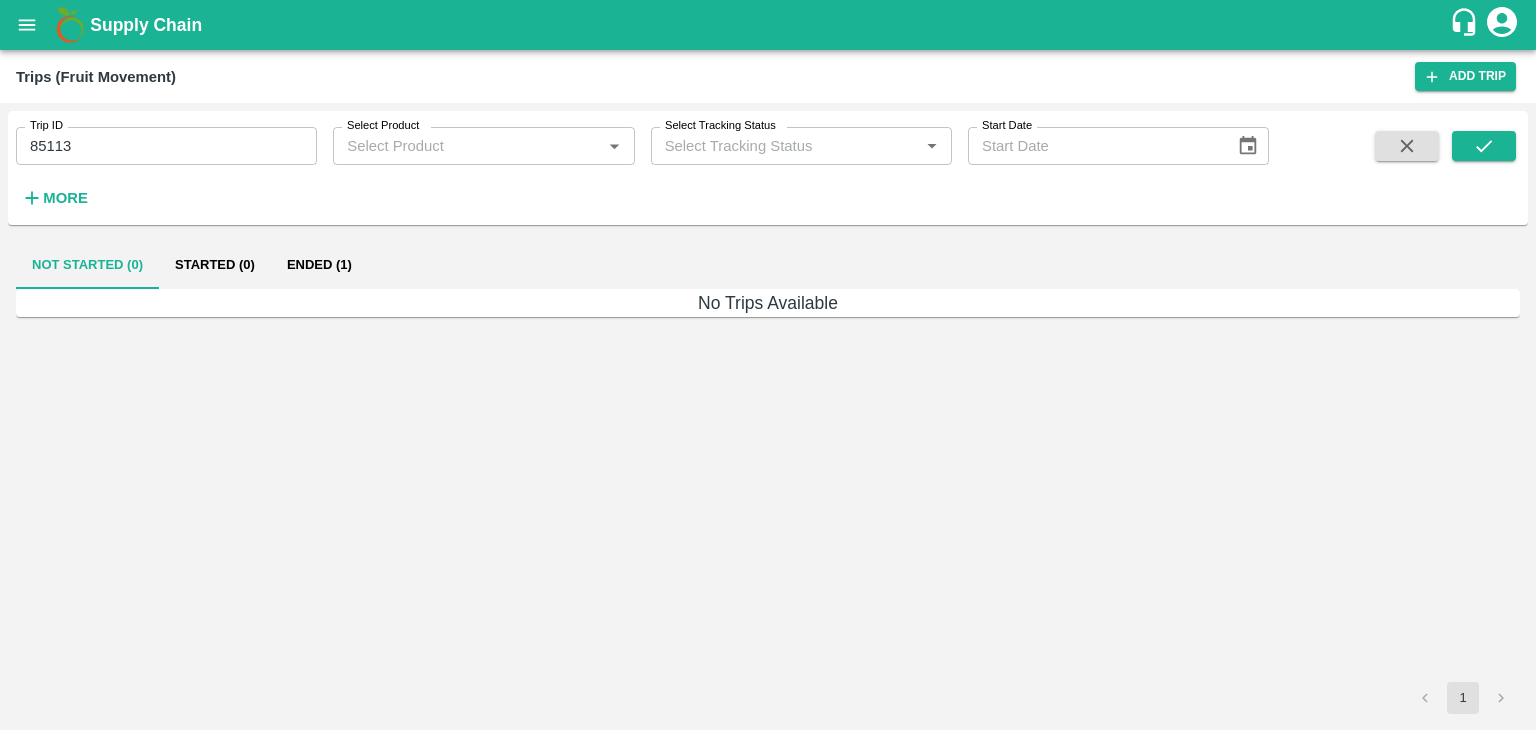 click on "Ended (1)" at bounding box center [319, 265] 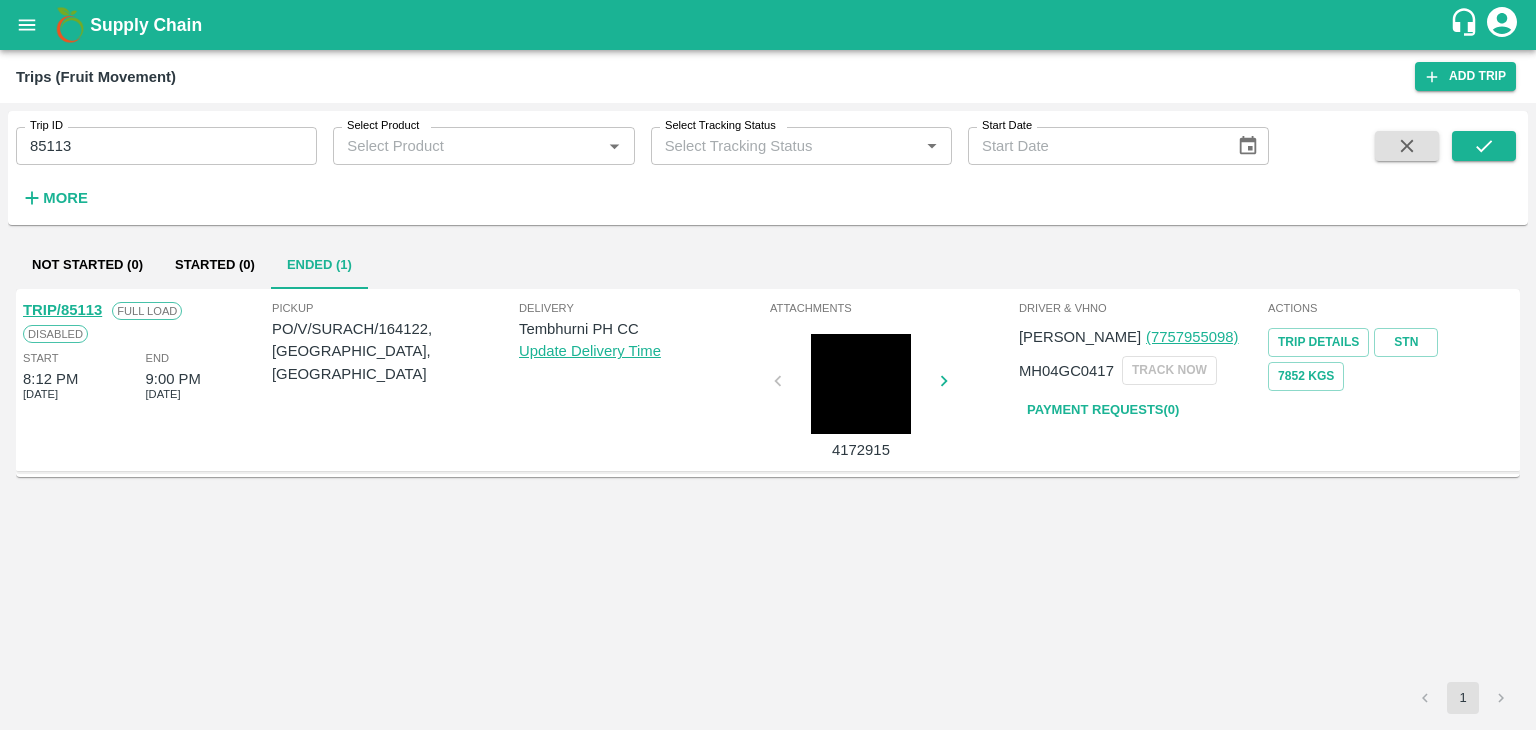 click on "TRIP/85113" at bounding box center [62, 310] 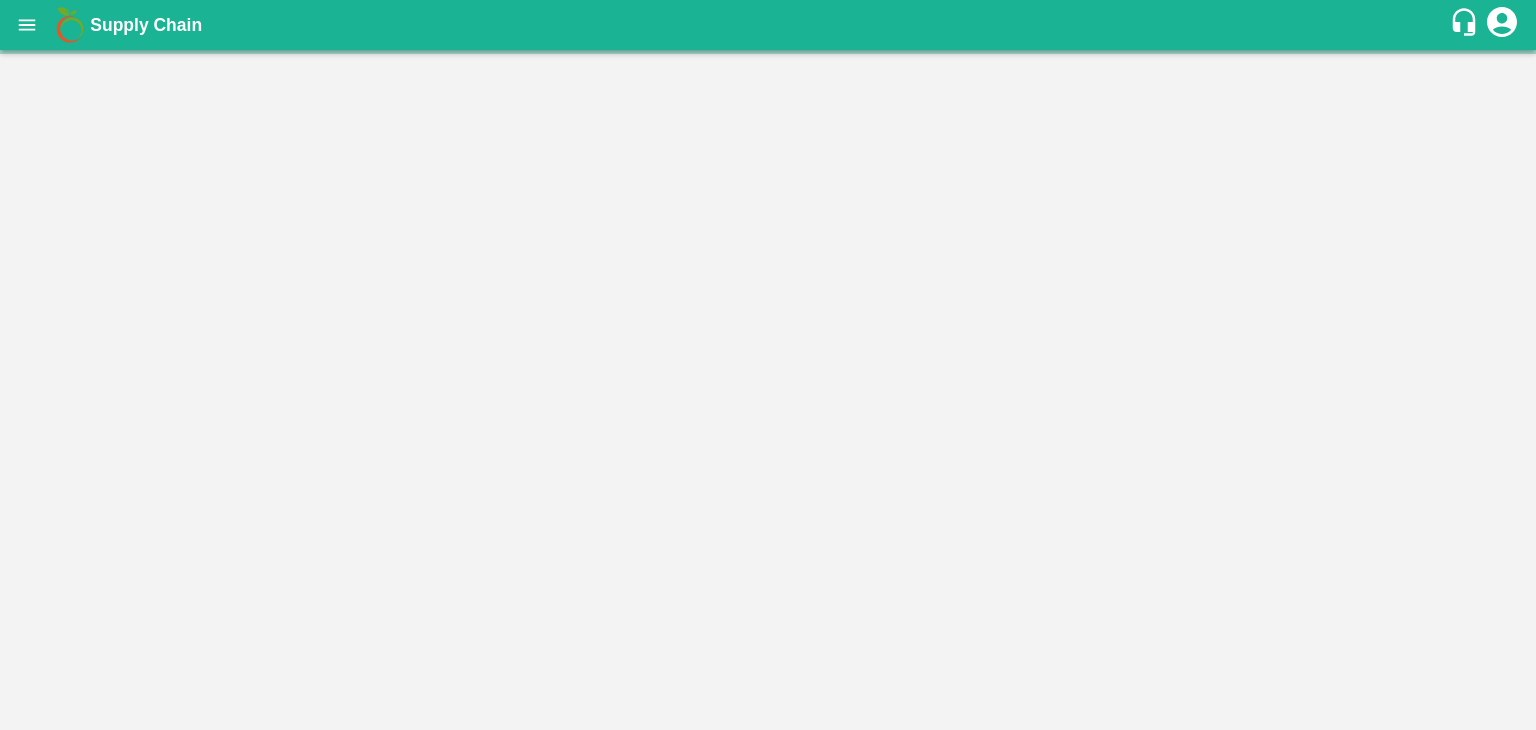 scroll, scrollTop: 0, scrollLeft: 0, axis: both 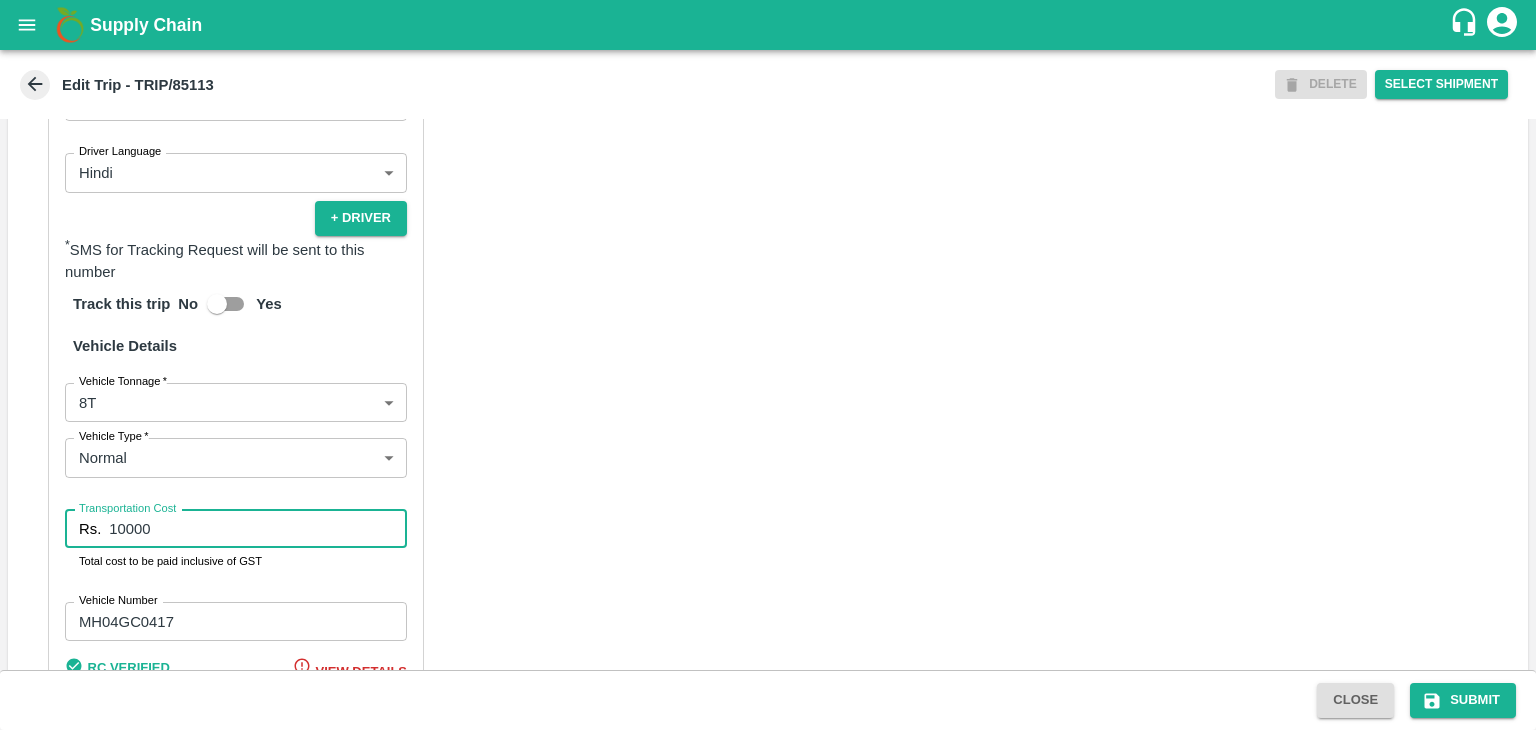 click on "10000" at bounding box center (258, 529) 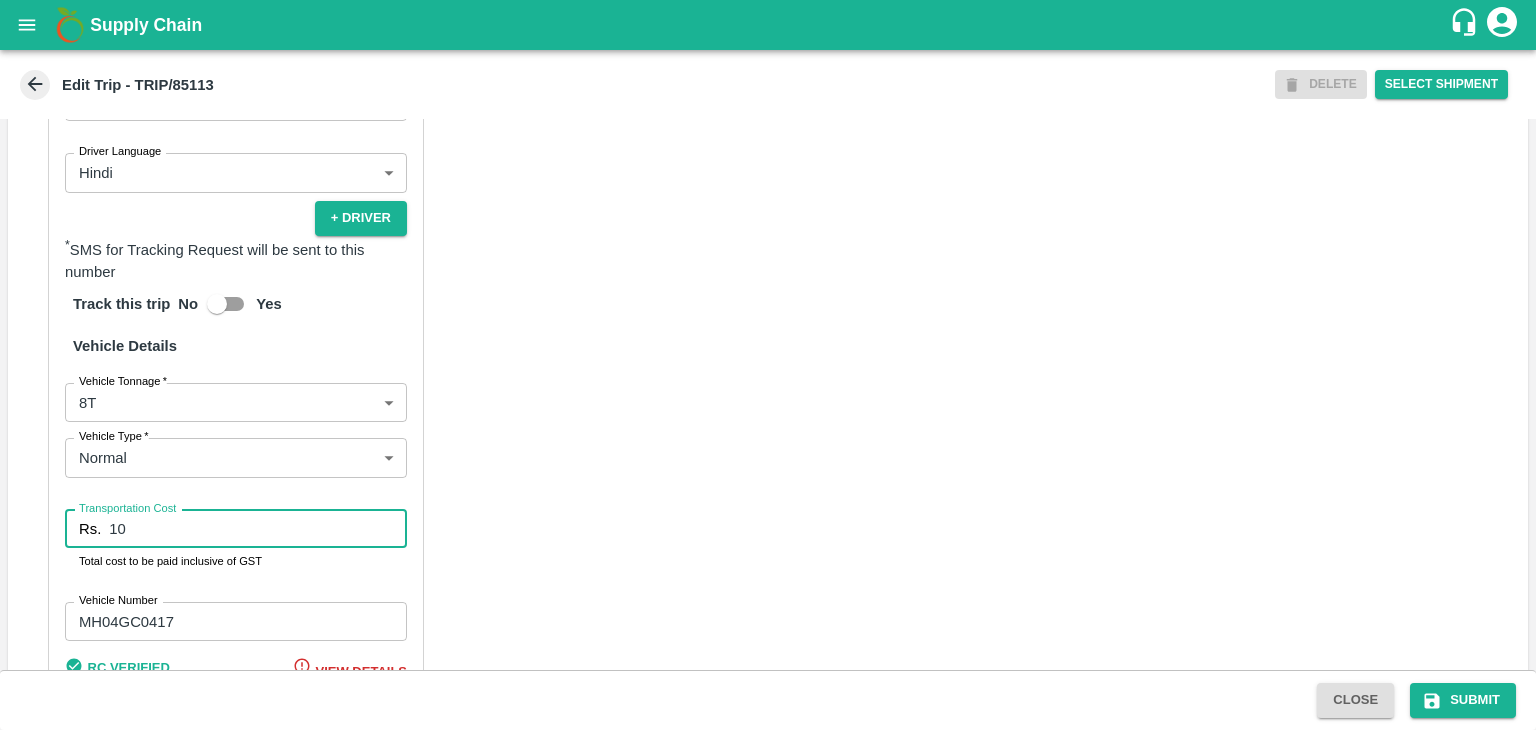 type on "1" 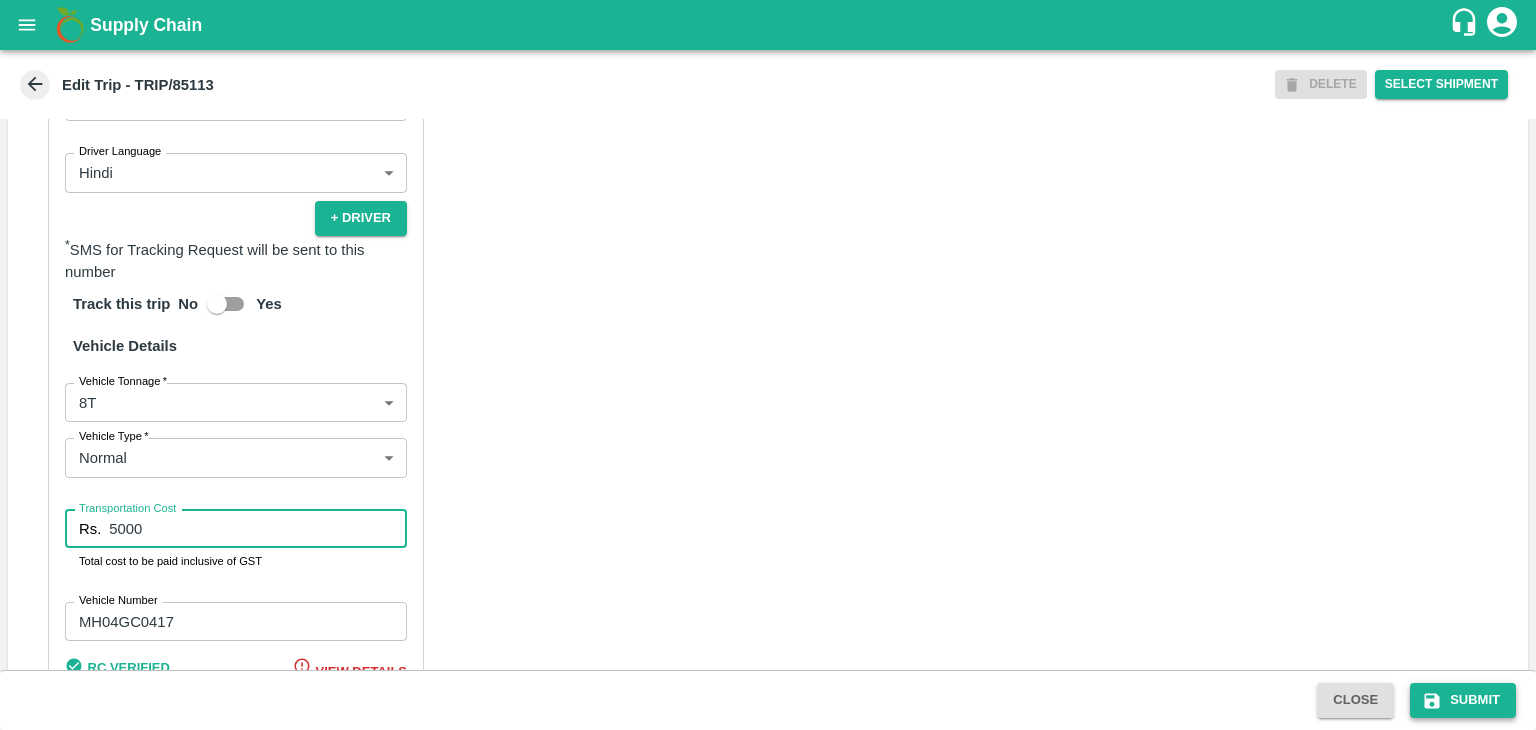 type on "5000" 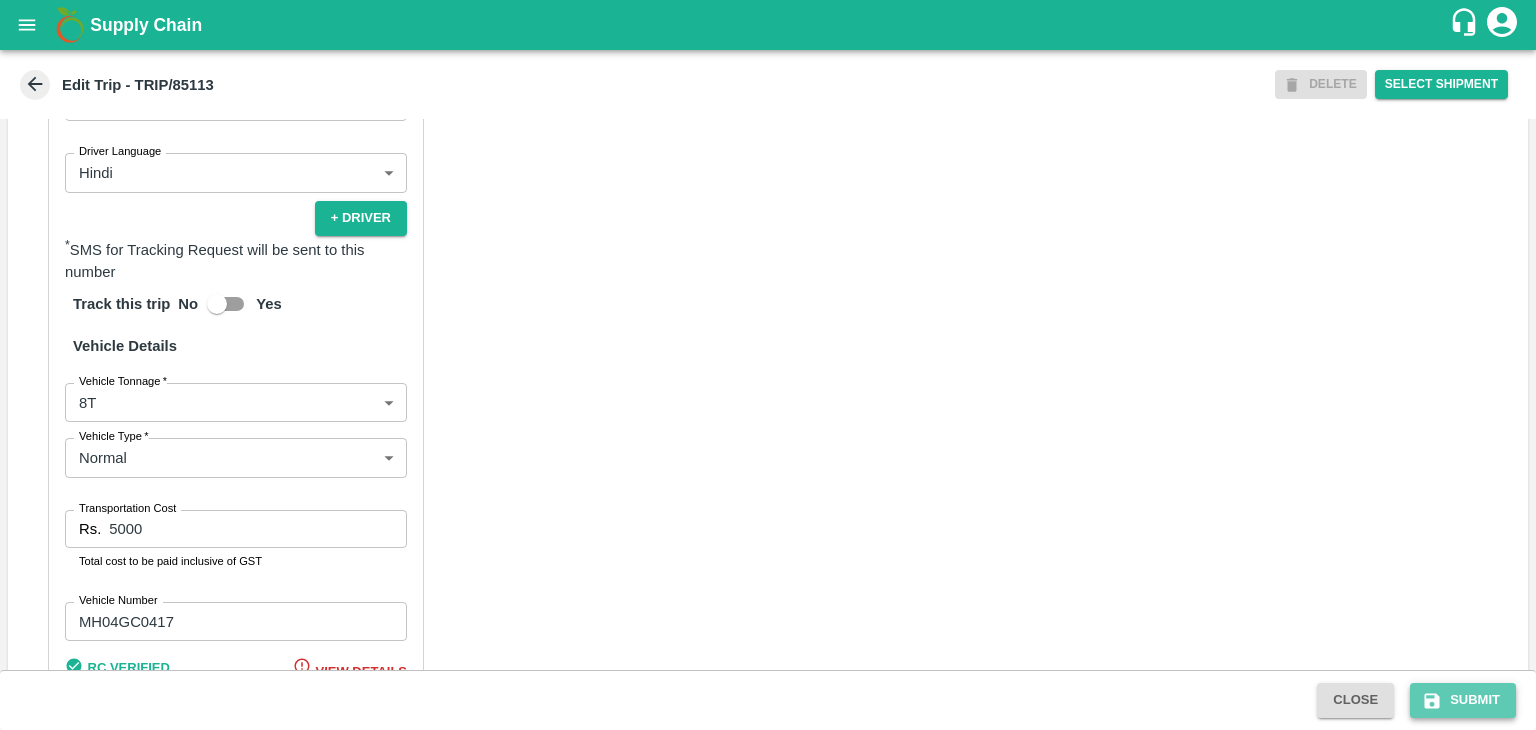 click on "Submit" at bounding box center (1463, 700) 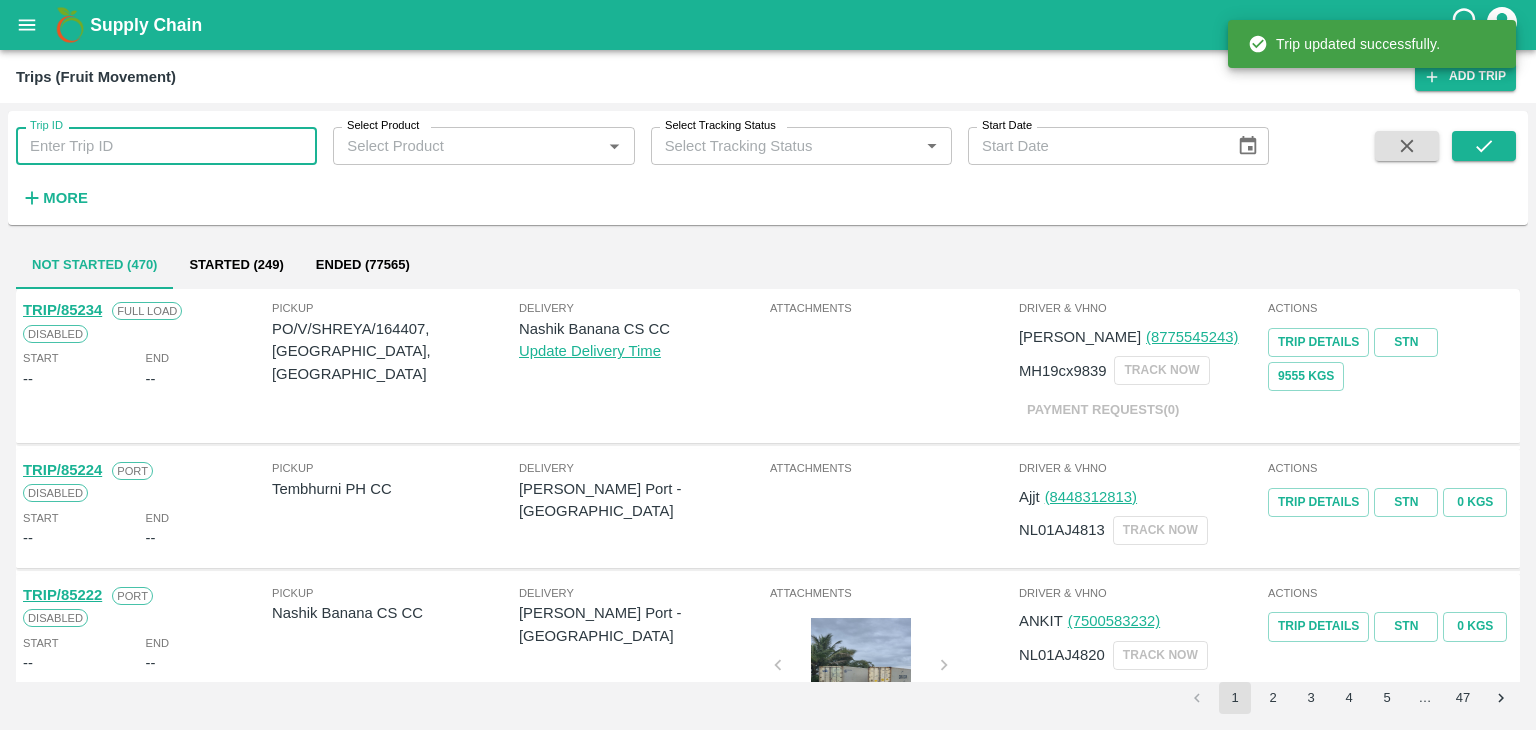 click on "Trip ID" at bounding box center [166, 146] 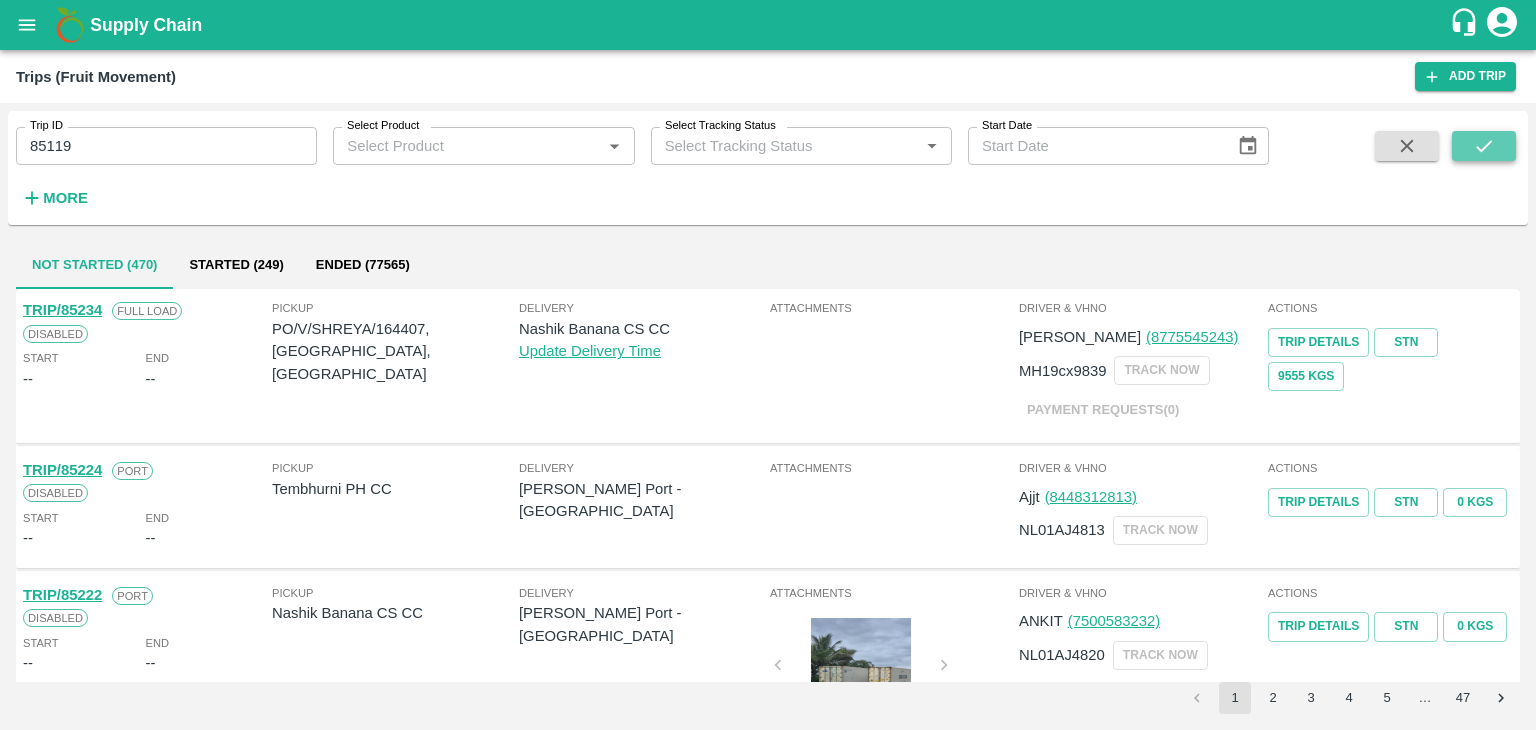 click at bounding box center (1484, 146) 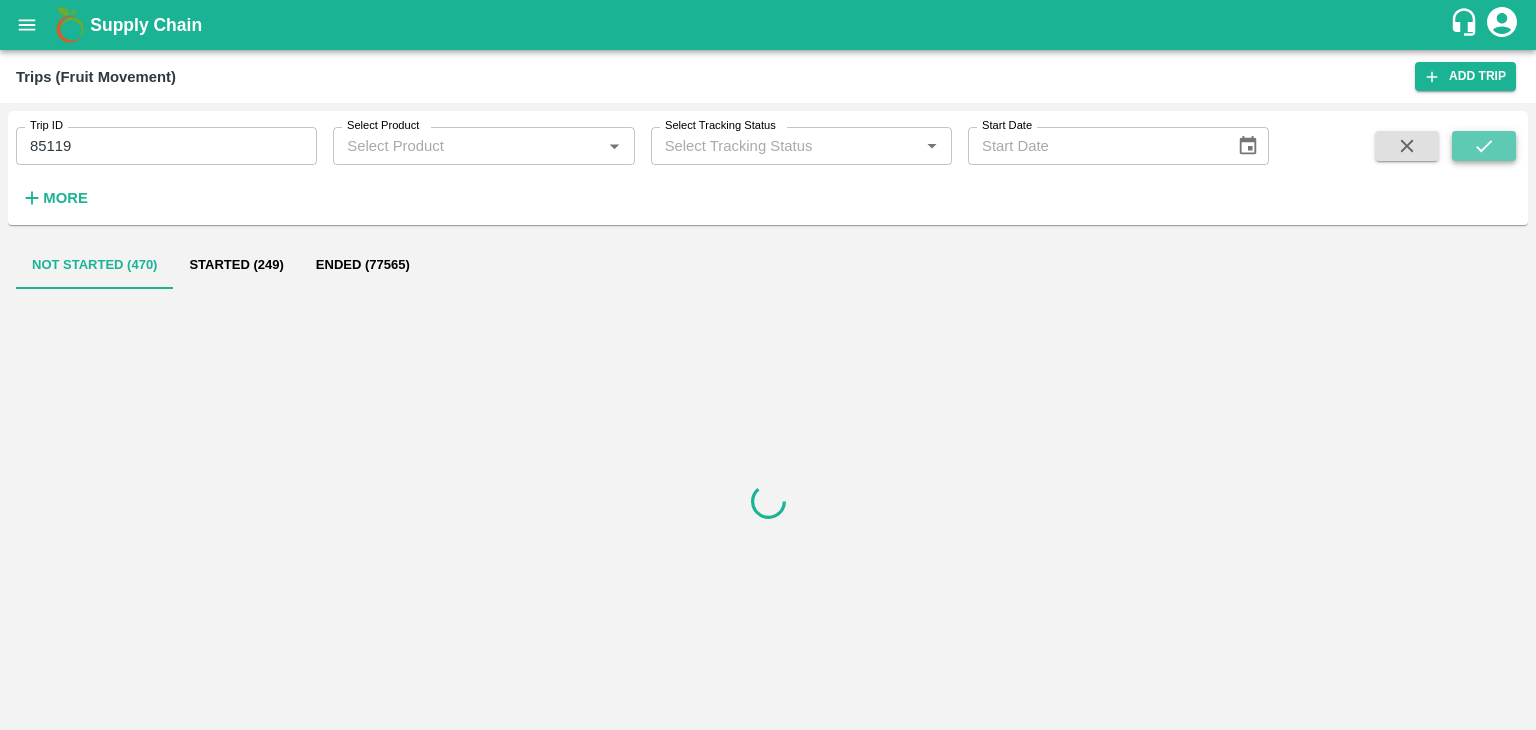 click at bounding box center [1484, 146] 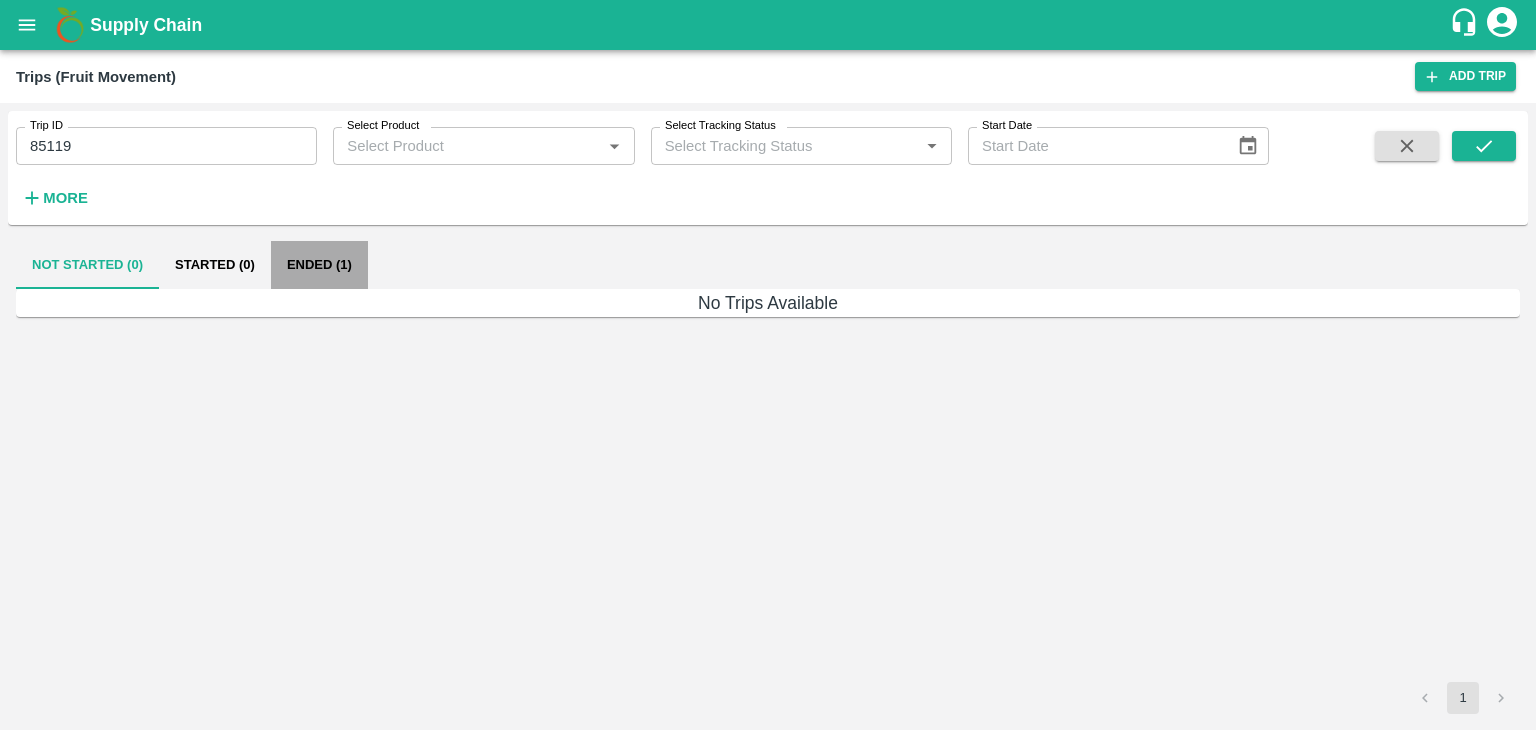 click on "Ended (1)" at bounding box center [319, 265] 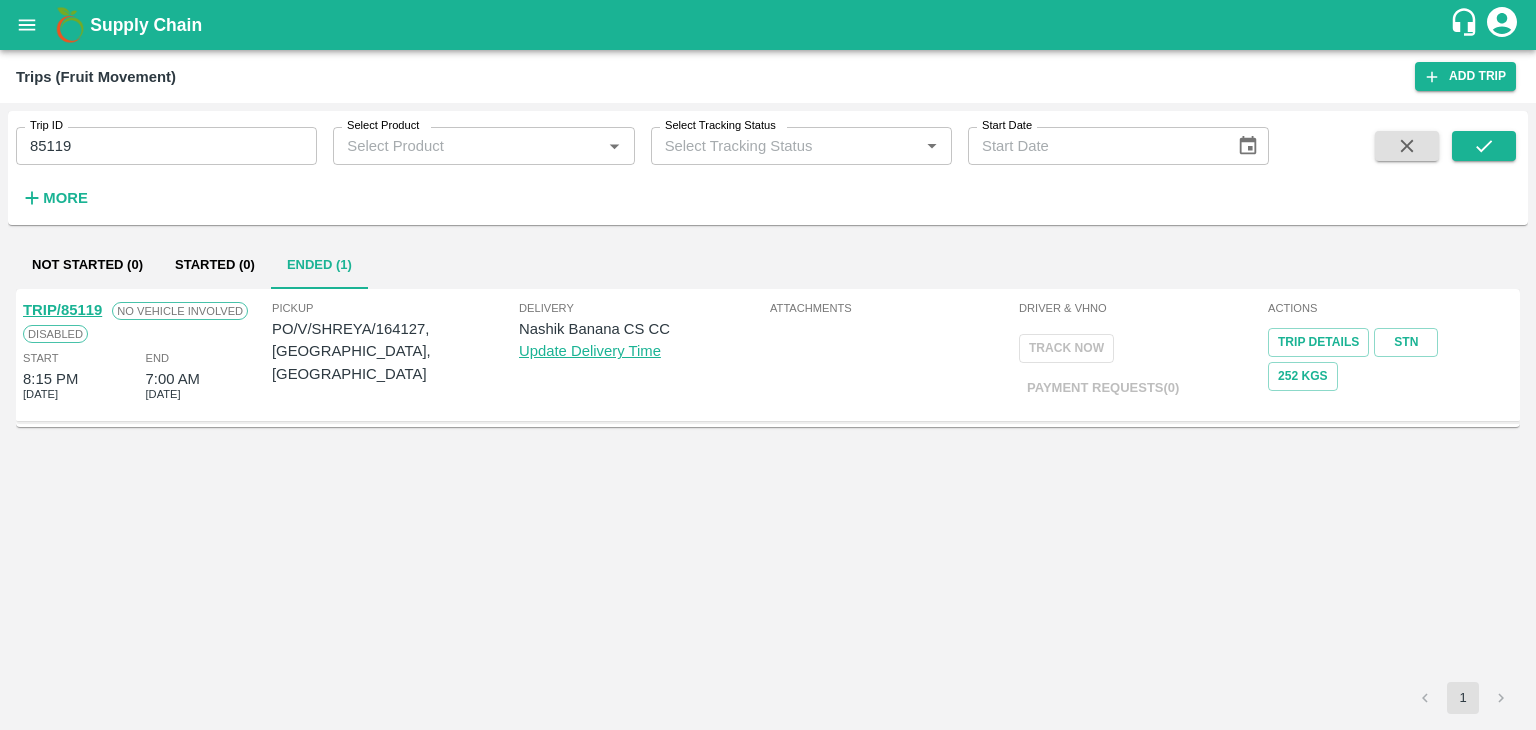 click on "TRIP/85119" at bounding box center [62, 310] 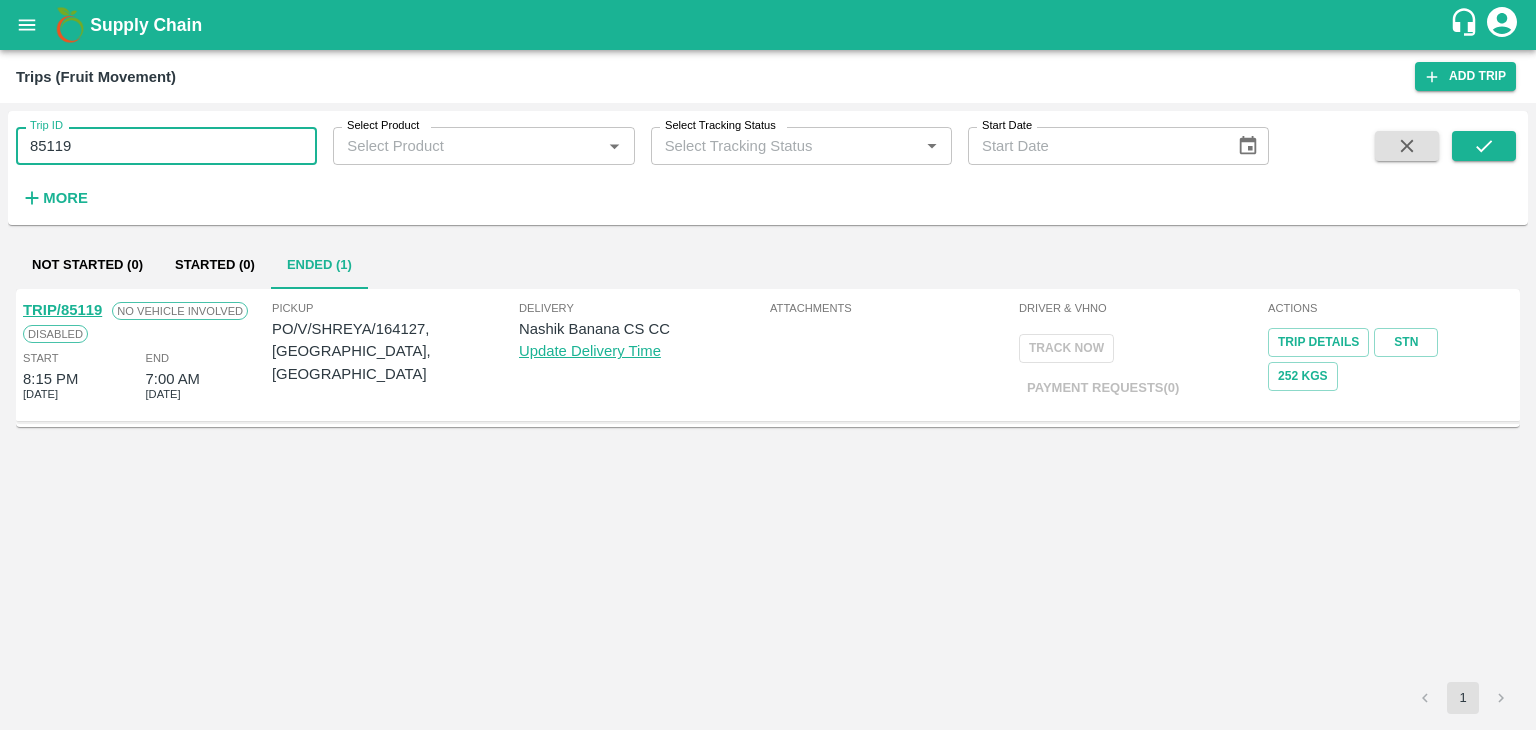 click on "85119" at bounding box center (166, 146) 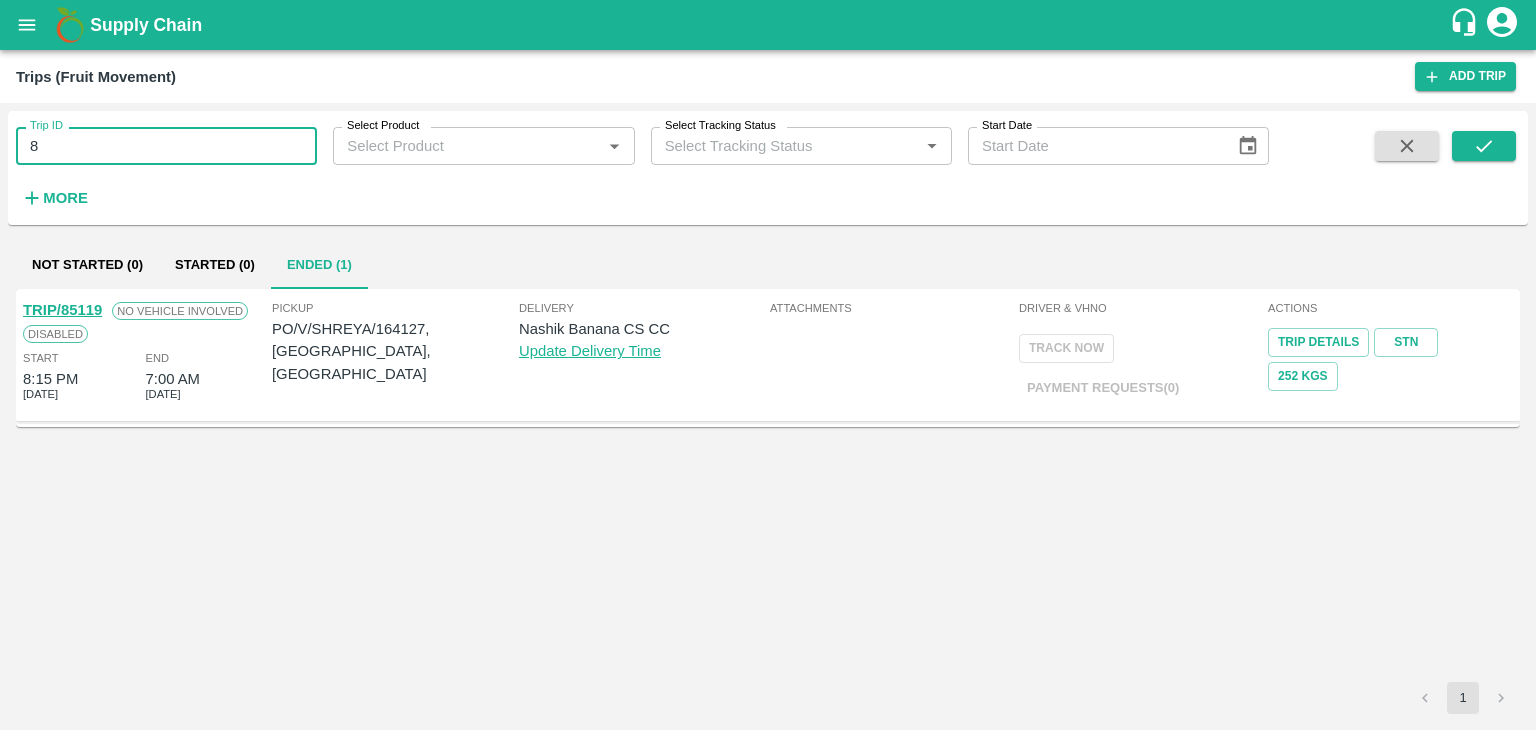 type on "8" 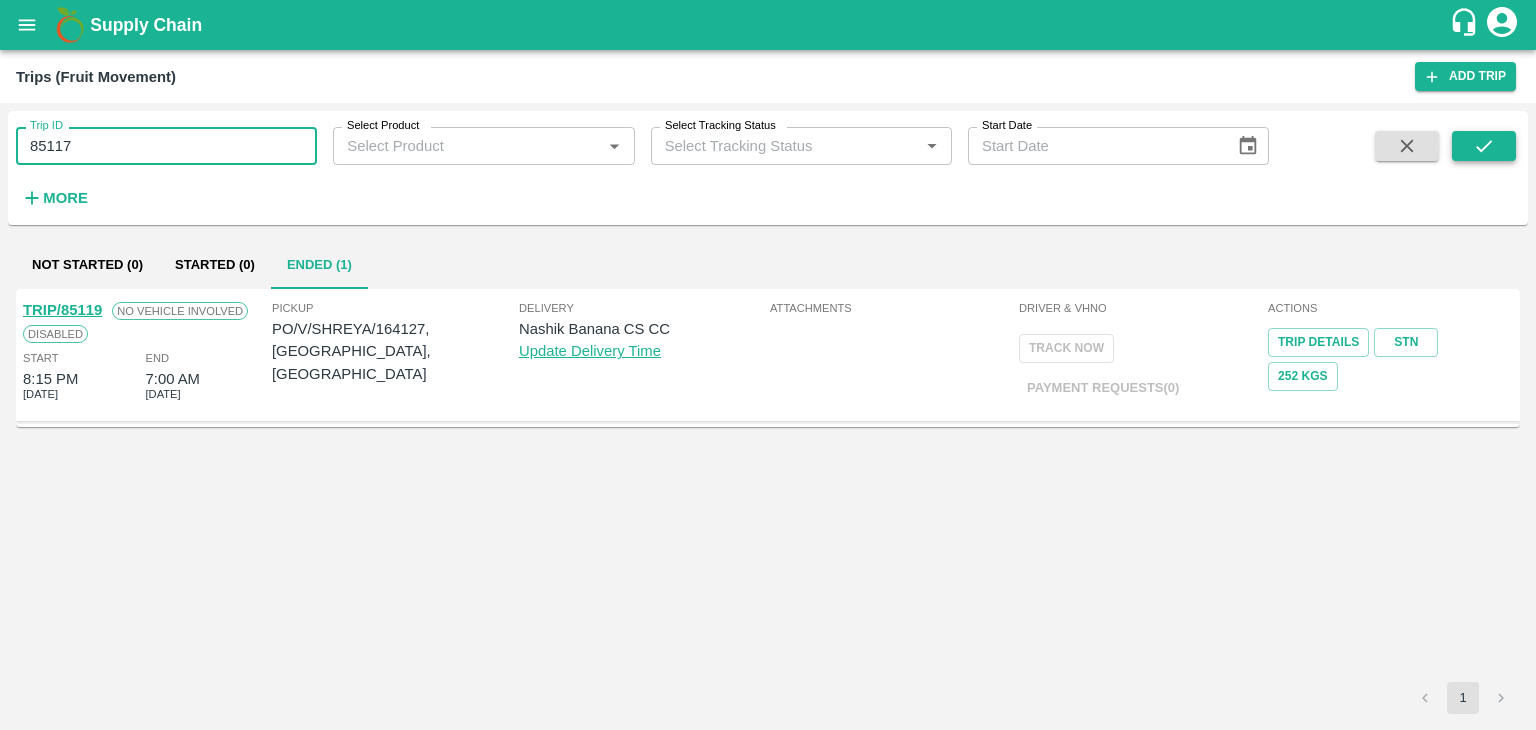type on "85117" 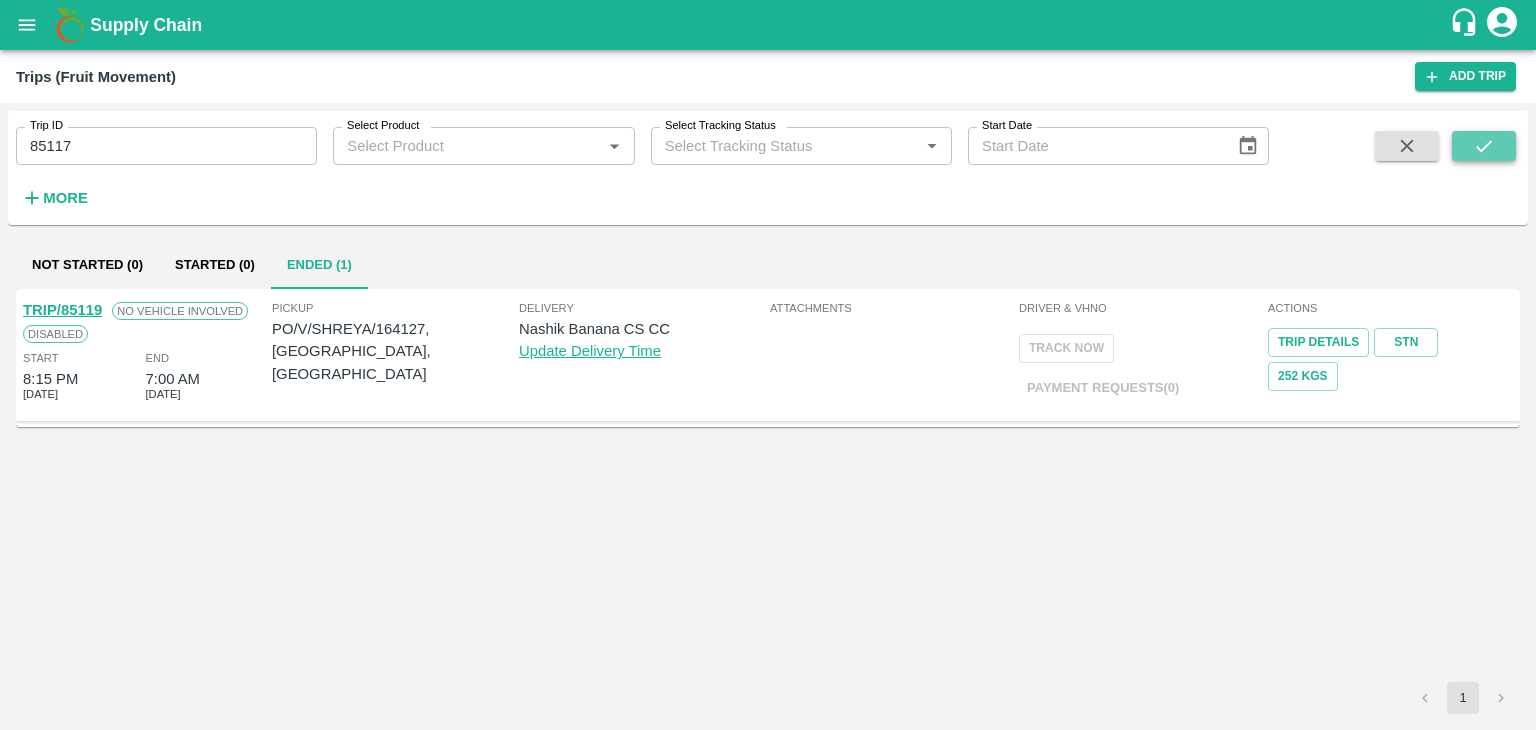 click 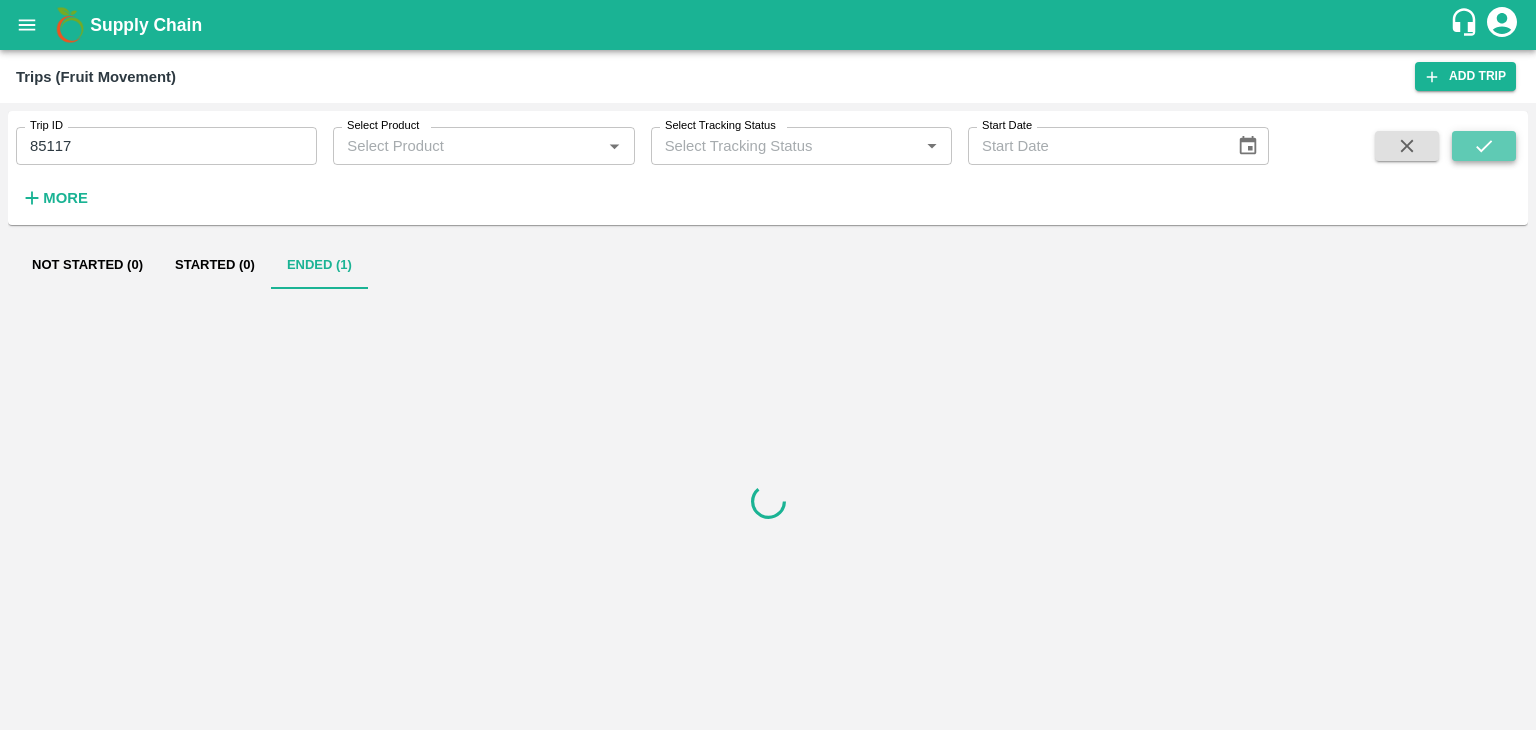 click 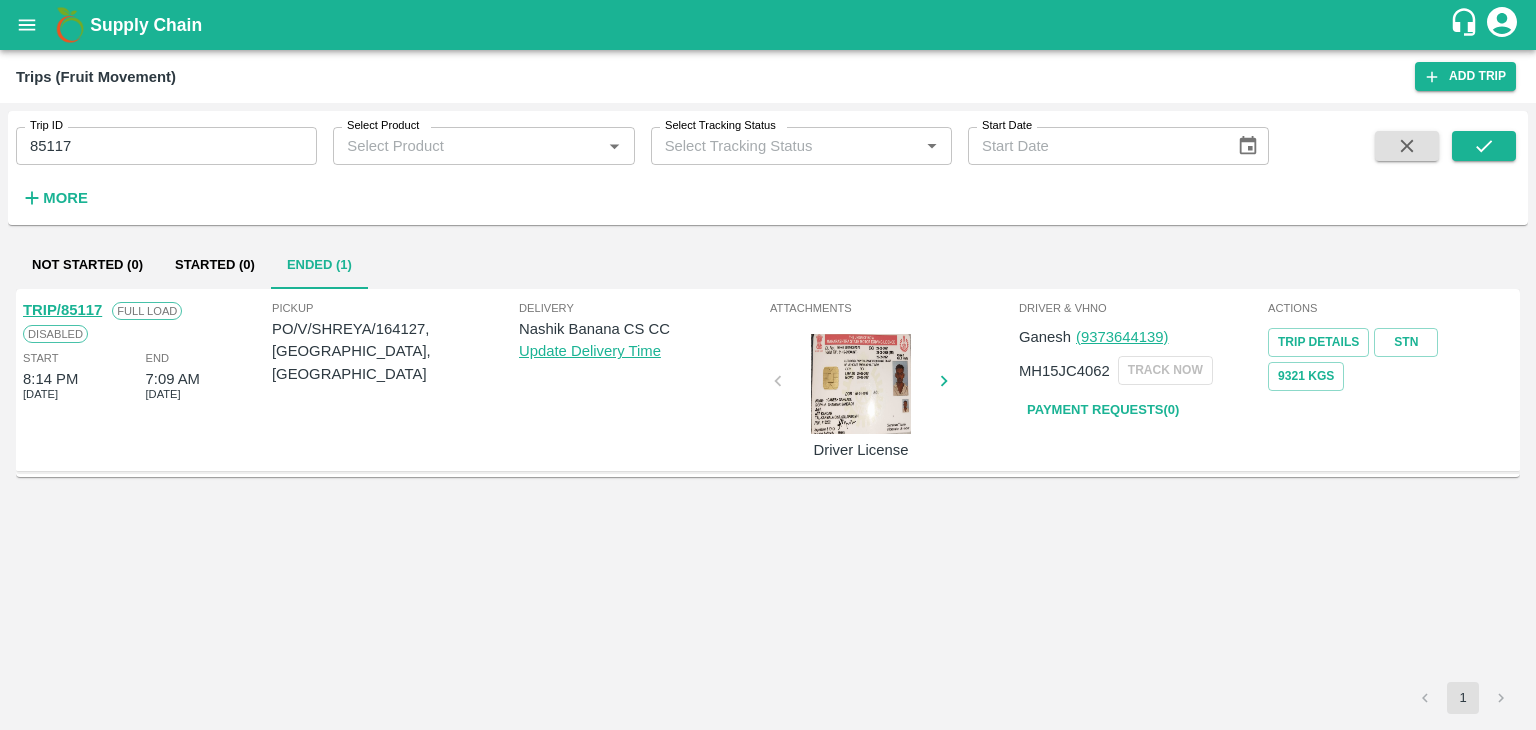 click on "TRIP/85117" at bounding box center [62, 310] 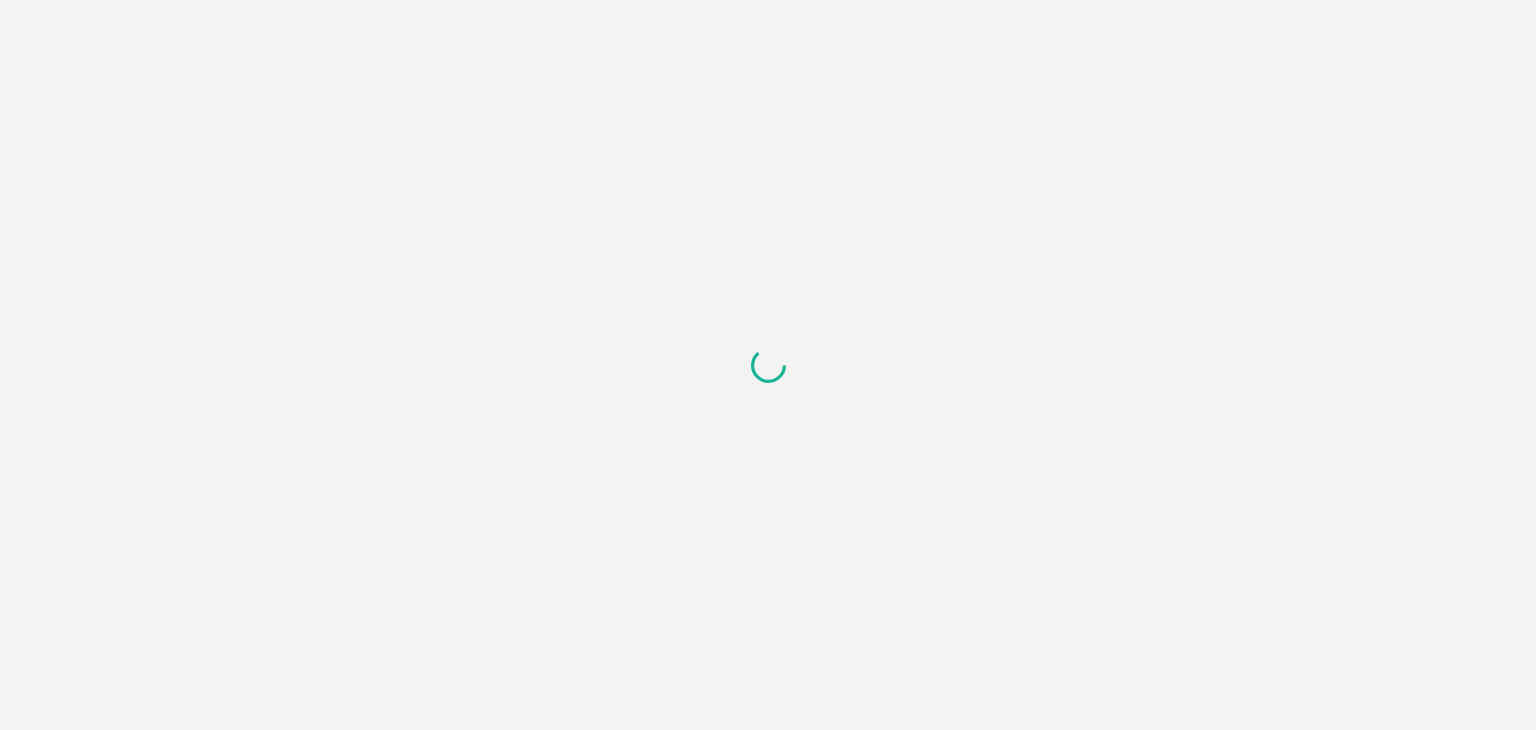 scroll, scrollTop: 0, scrollLeft: 0, axis: both 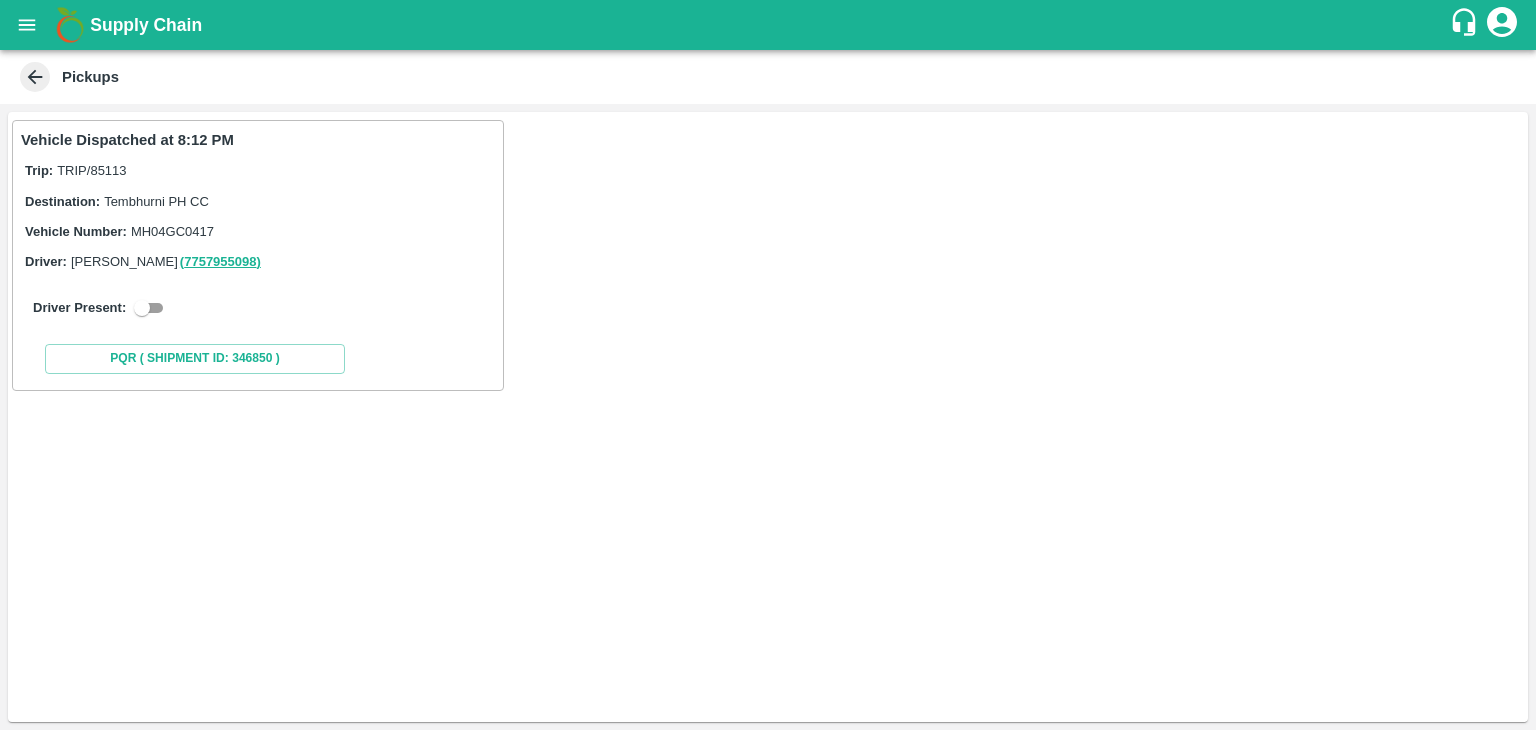 click at bounding box center (142, 308) 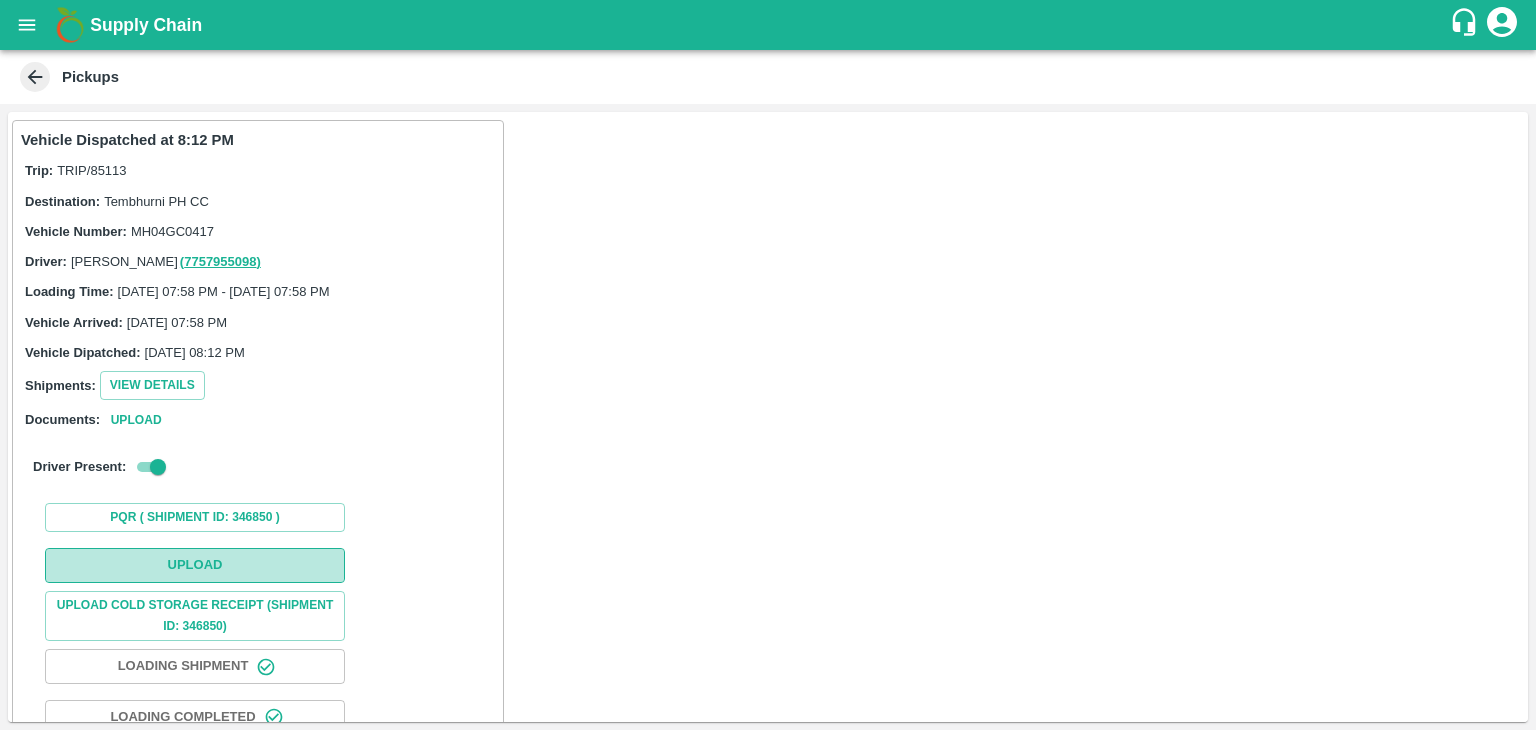 click on "Upload" at bounding box center [195, 565] 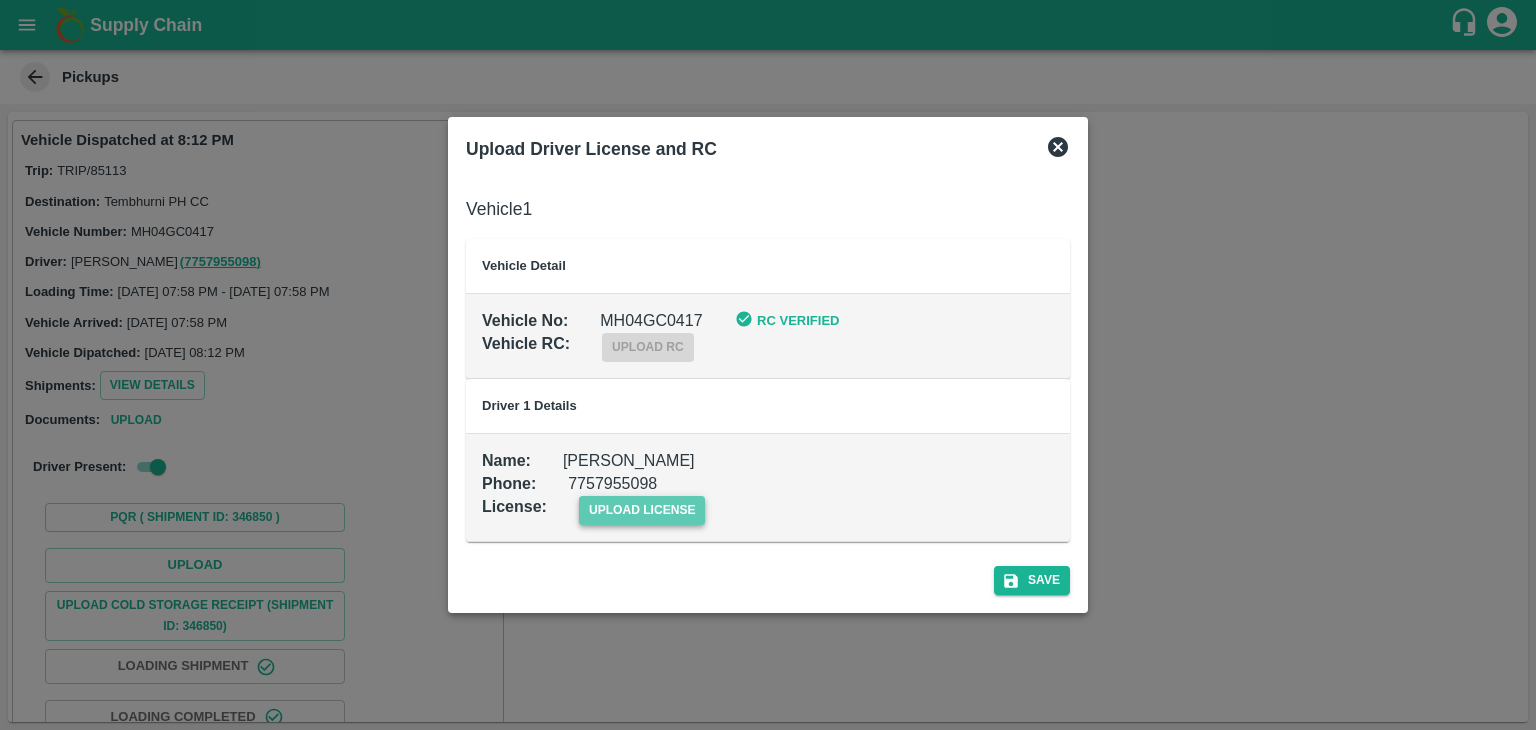 click on "upload license" at bounding box center (642, 510) 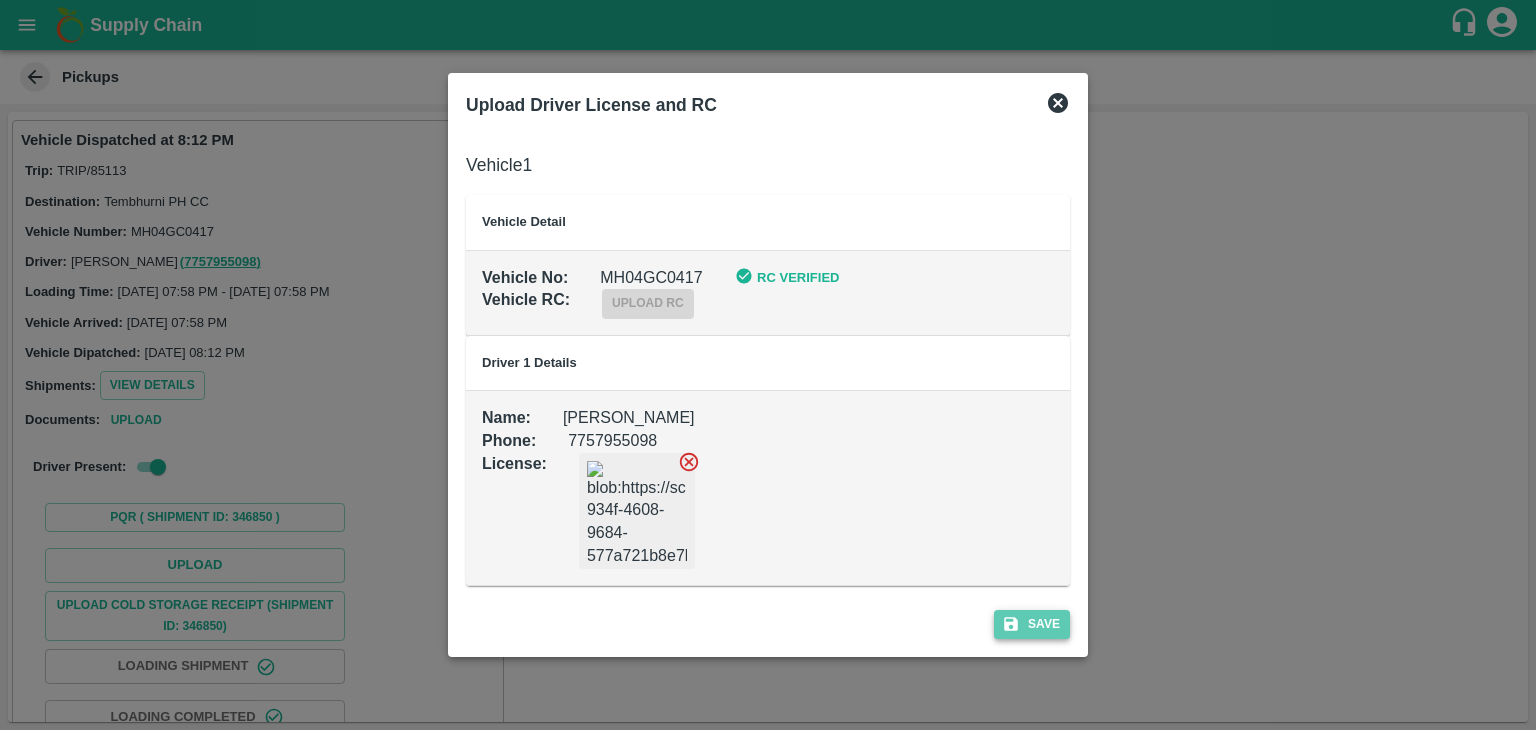 click on "Save" at bounding box center [1032, 624] 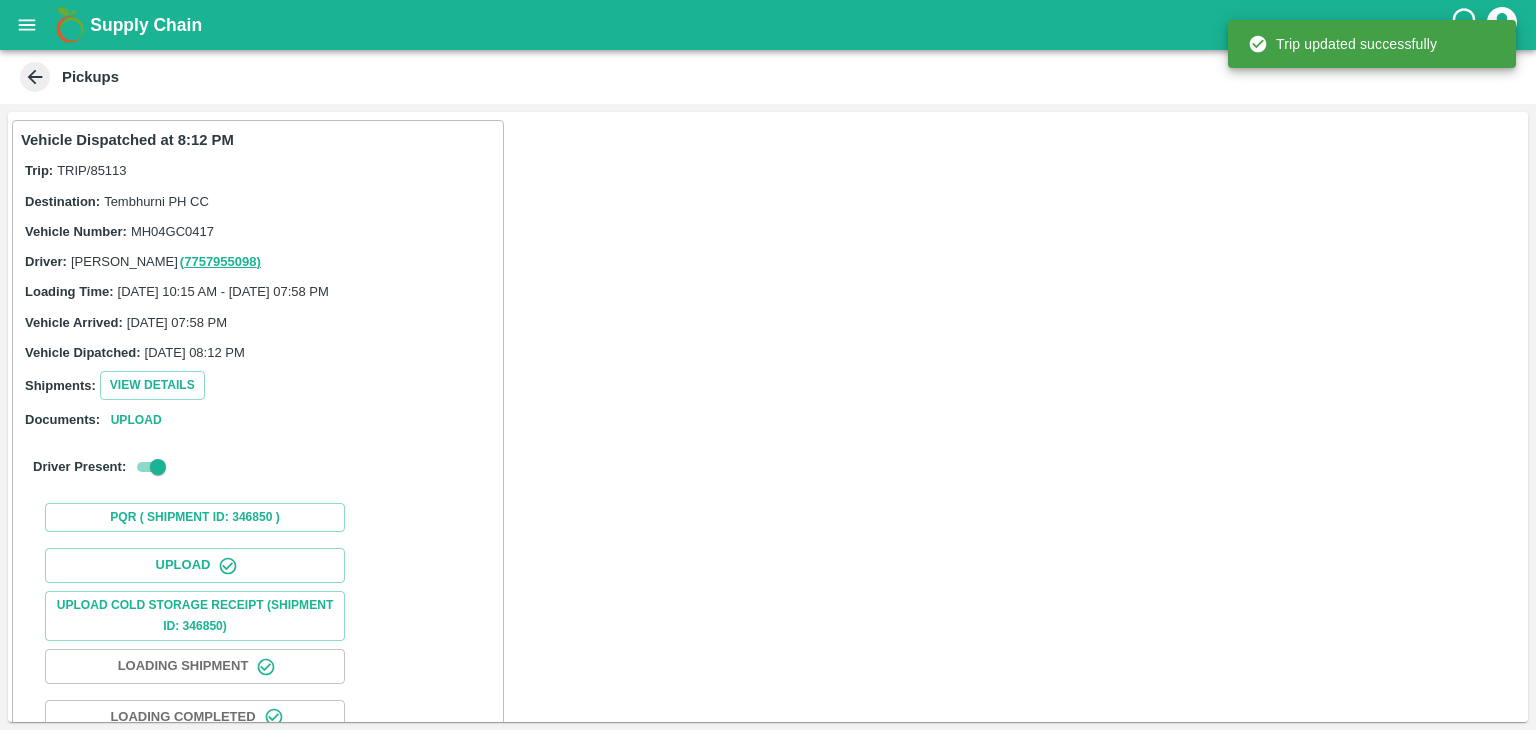 scroll, scrollTop: 209, scrollLeft: 0, axis: vertical 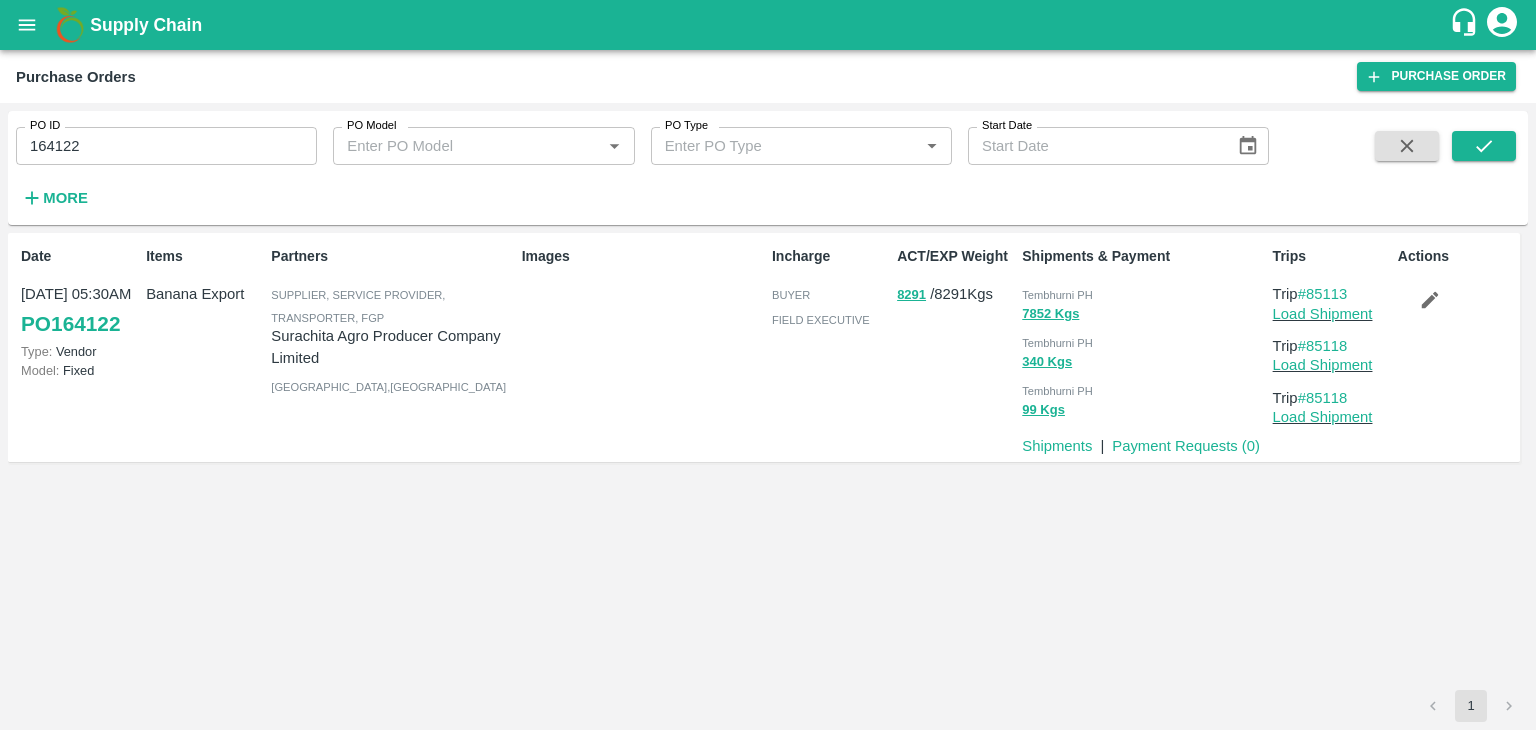 click 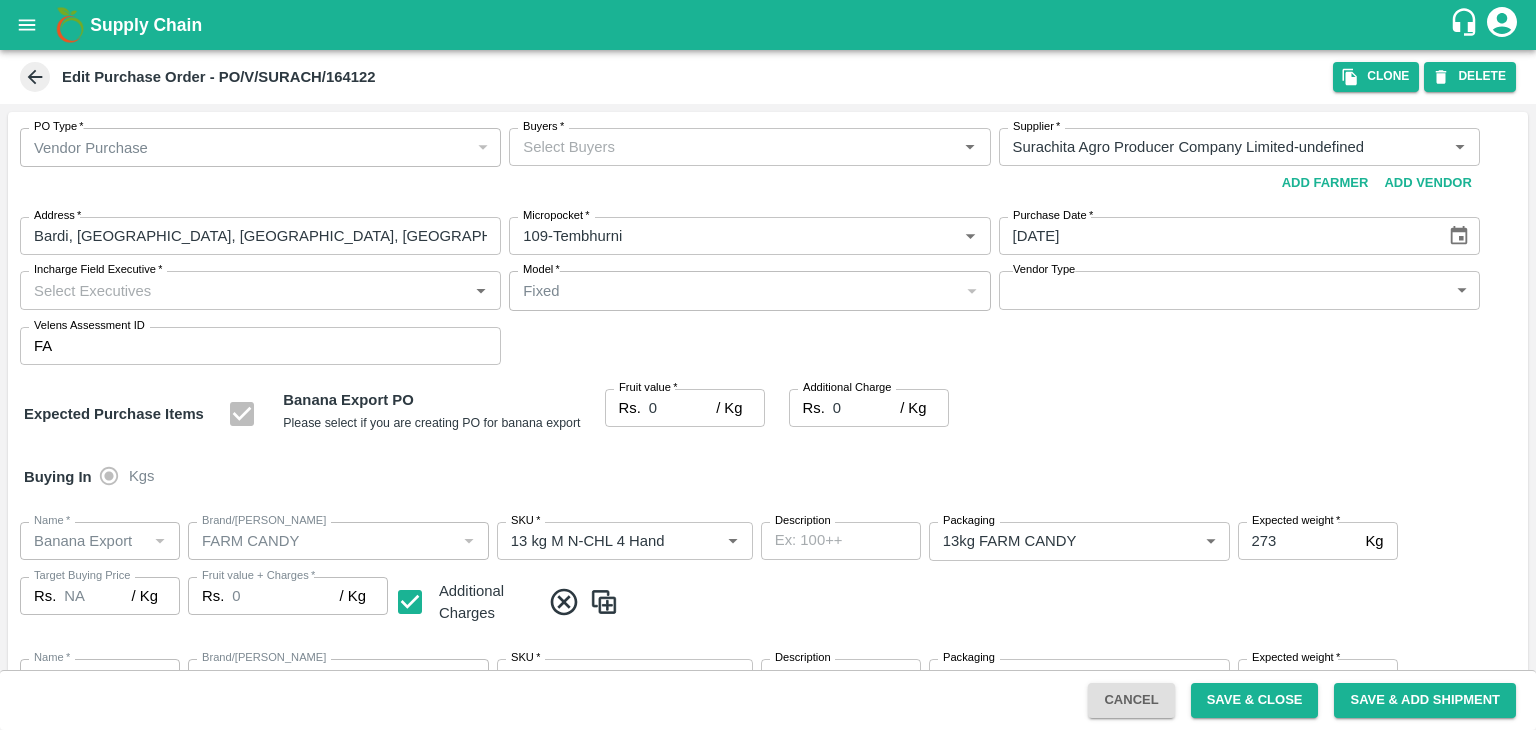 click on "Buyers   *" at bounding box center (733, 147) 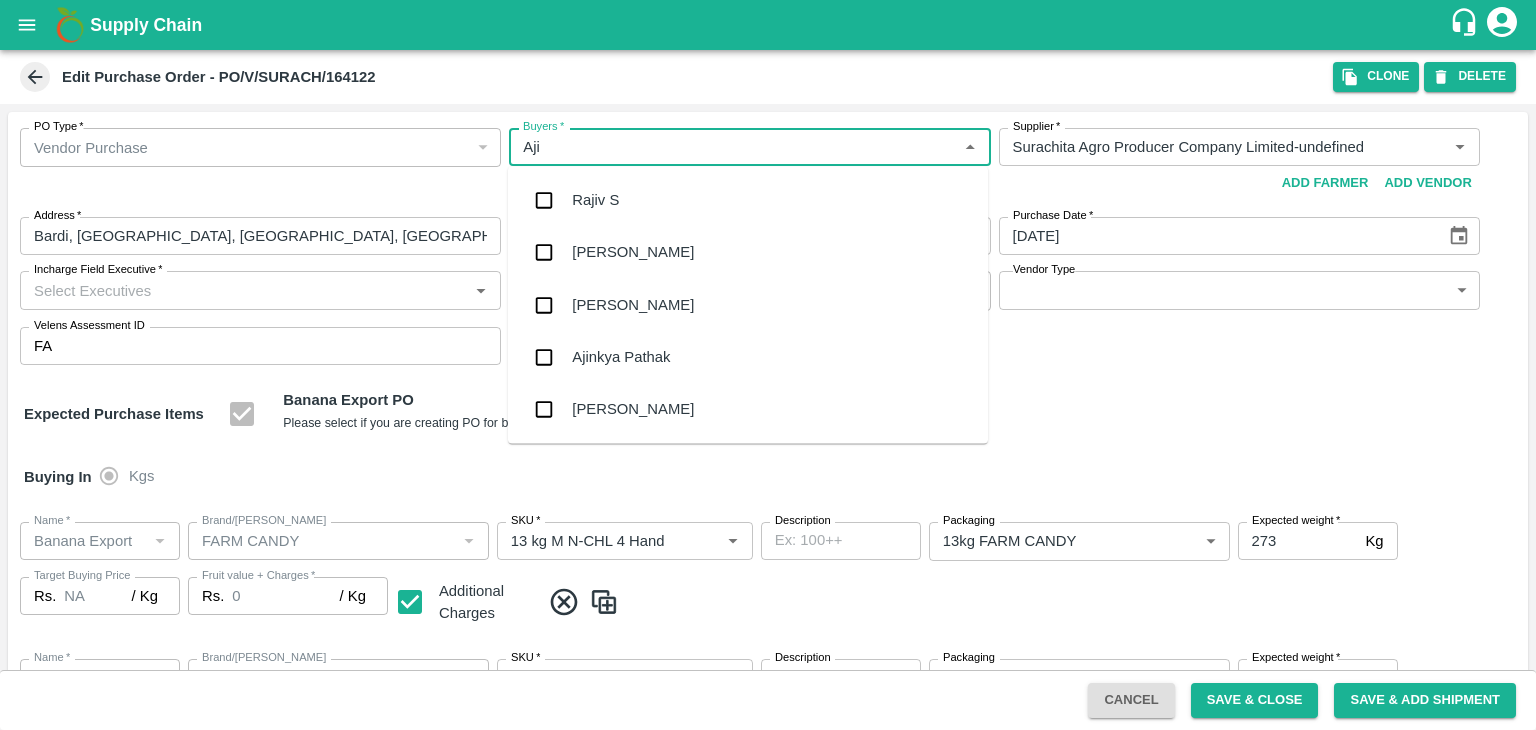 type on "Ajit" 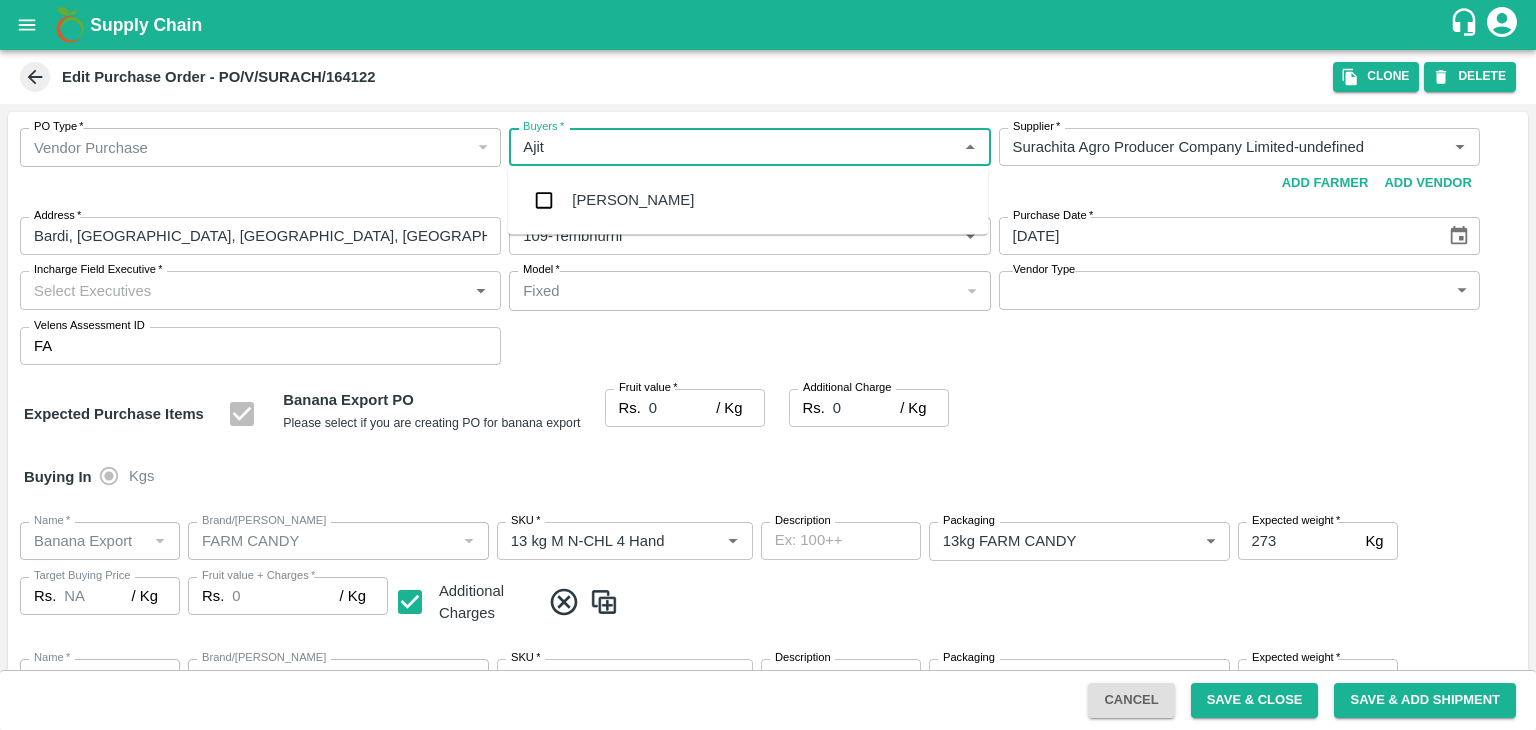 click on "[PERSON_NAME]" at bounding box center (748, 200) 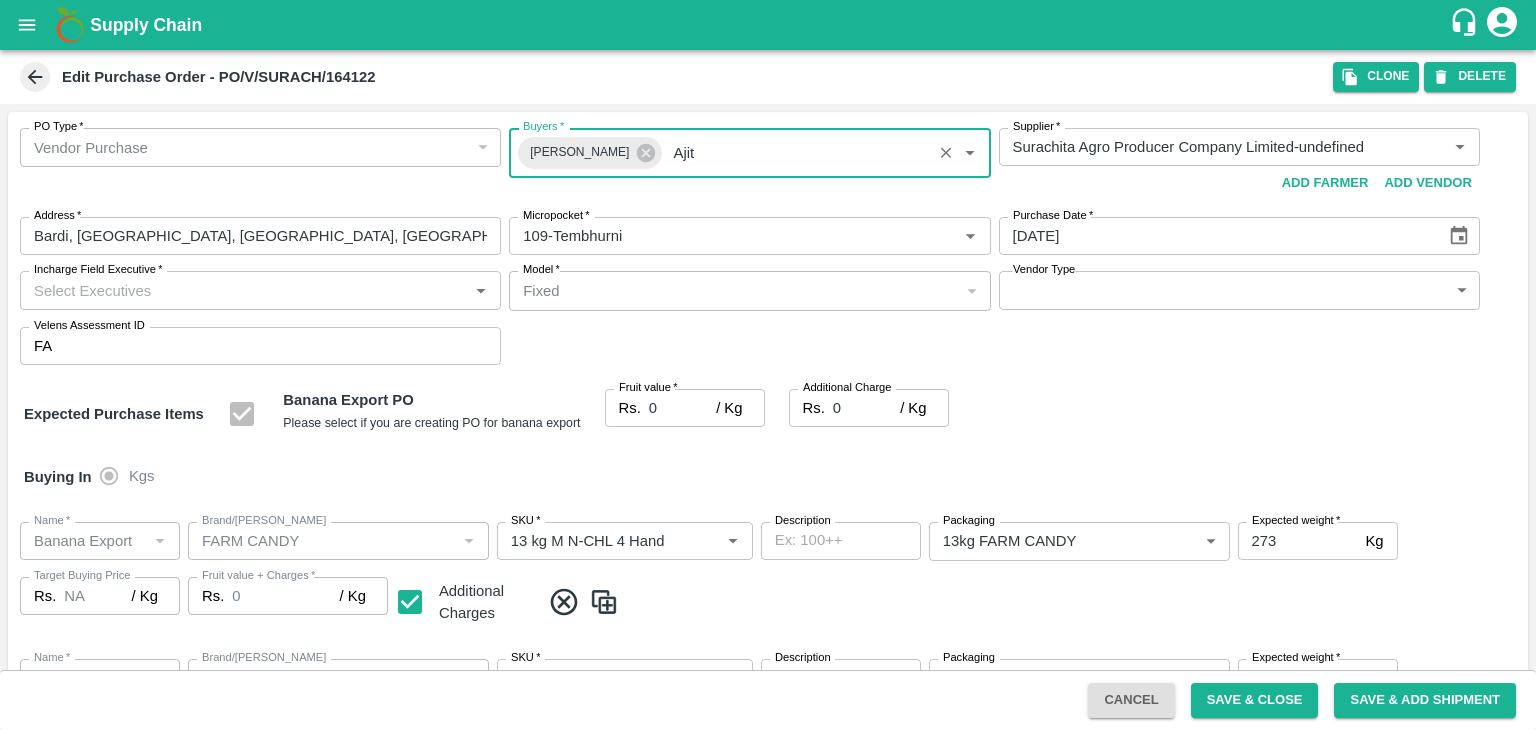 type 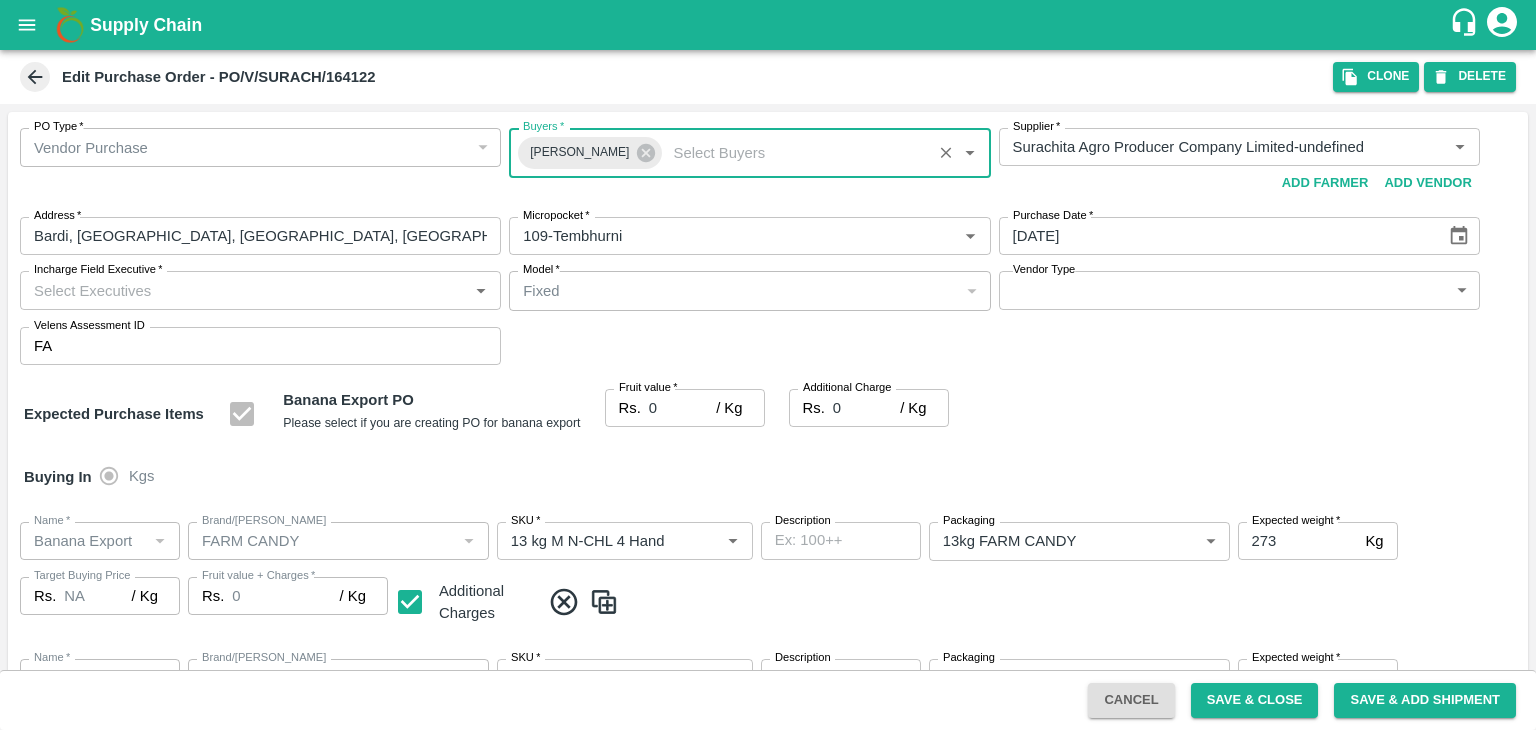 click on "Incharge Field Executive   *" at bounding box center [244, 290] 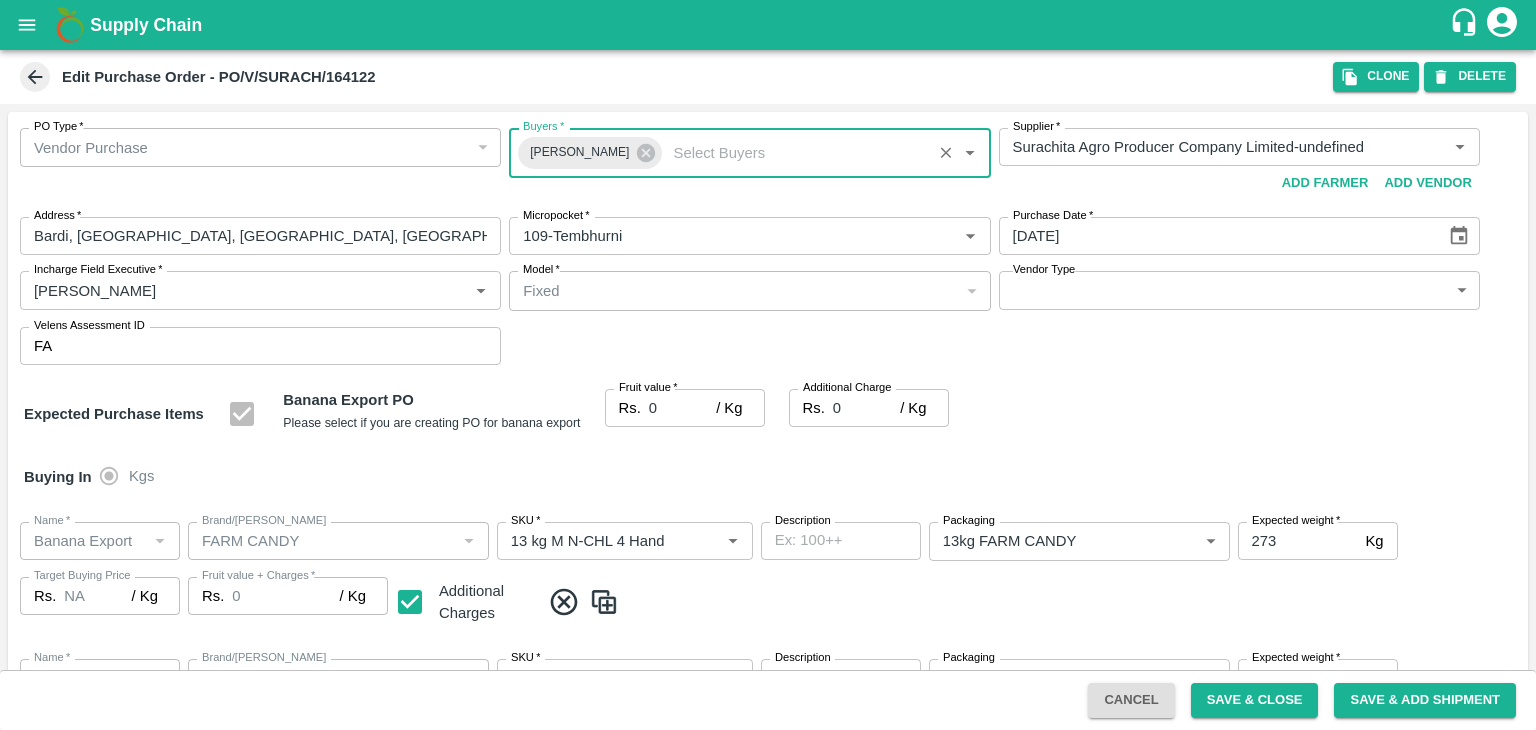 type on "[PERSON_NAME]" 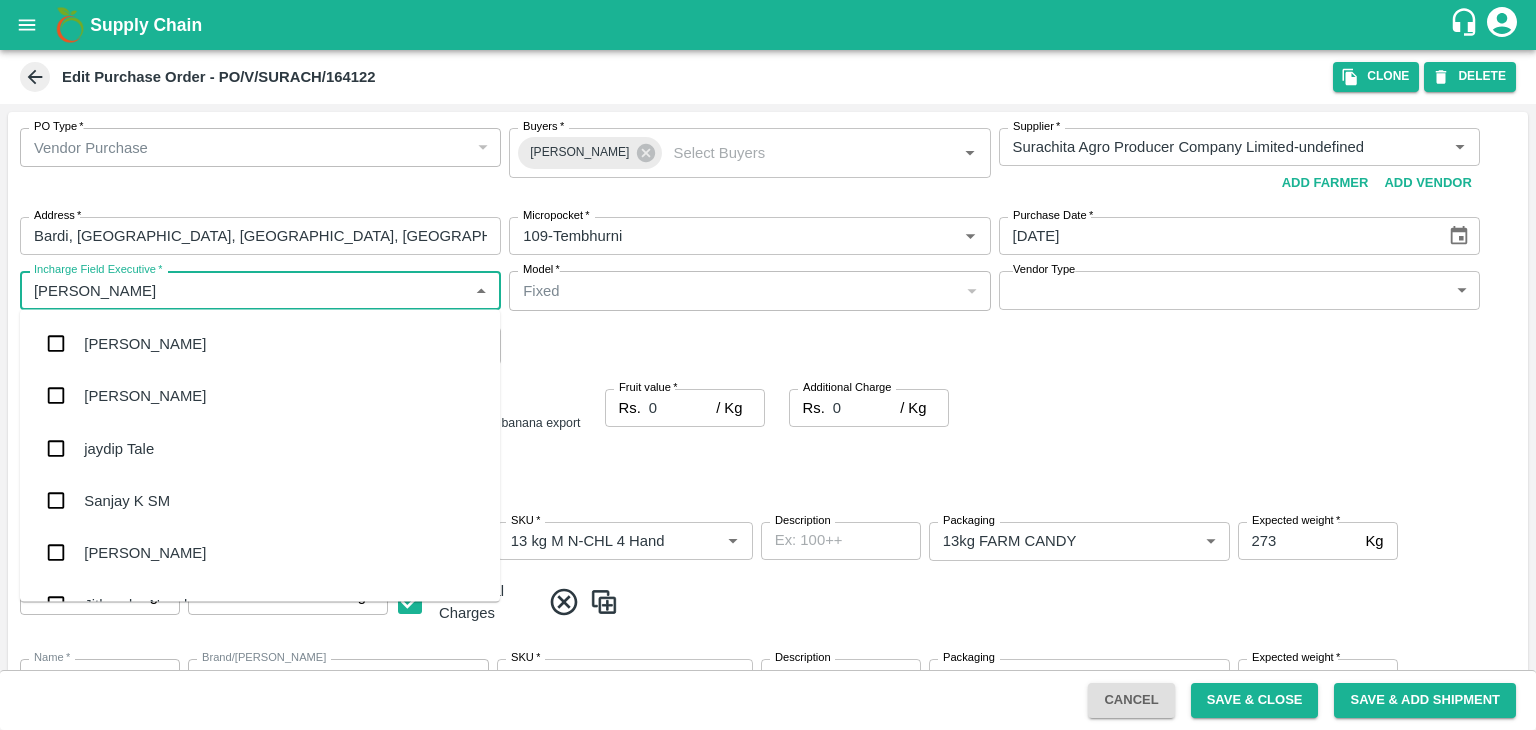 click on "jaydip Tale" at bounding box center (119, 448) 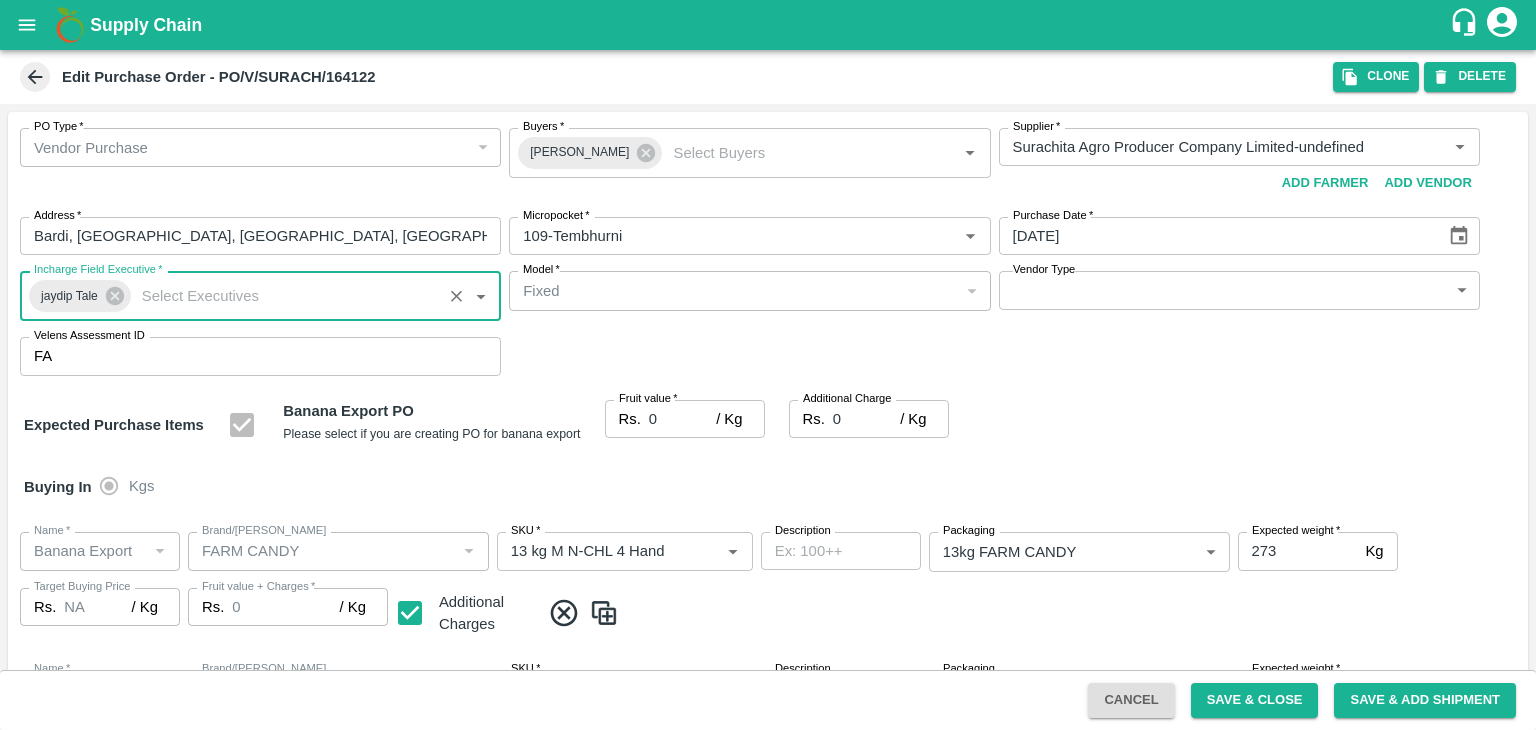 click on "Supply Chain Edit Purchase Order - PO/V/SURACH/164122 Clone DELETE PO Type   * Vendor Purchase 2 PO Type Buyers   * Ajit Otari Buyers   * Supplier   * Supplier   * Add Vendor Add Farmer Address   * Bardi, [GEOGRAPHIC_DATA], [GEOGRAPHIC_DATA], [GEOGRAPHIC_DATA], [GEOGRAPHIC_DATA] Address Micropocket   * Micropocket   * Purchase Date   * [DATE] Purchase Date Incharge Field Executive   * [PERSON_NAME] Tale Incharge Field Executive   * Model   * Fixed Fixed Model Vendor Type ​ Vendor Type Velens Assessment ID FA Velens Assessment ID Expected Purchase Items Banana Export PO Please select if you are creating PO for banana export Fruit value   * Rs. 0 / Kg Fruit value Additional Charge Rs. 0 / Kg Additional Charge Buying In Kgs Name   * Name   * Brand/[PERSON_NAME]/[PERSON_NAME]   * SKU   * Description x Description Packaging 13kg FARM CANDY 466 Packaging Expected weight   * 273 Kg Expected weight Target Buying Price Rs. NA / Kg Target Buying Price Fruit value + Charges   * Rs. 0 / Kg Fruit value + Charges Name   * *" at bounding box center [768, 365] 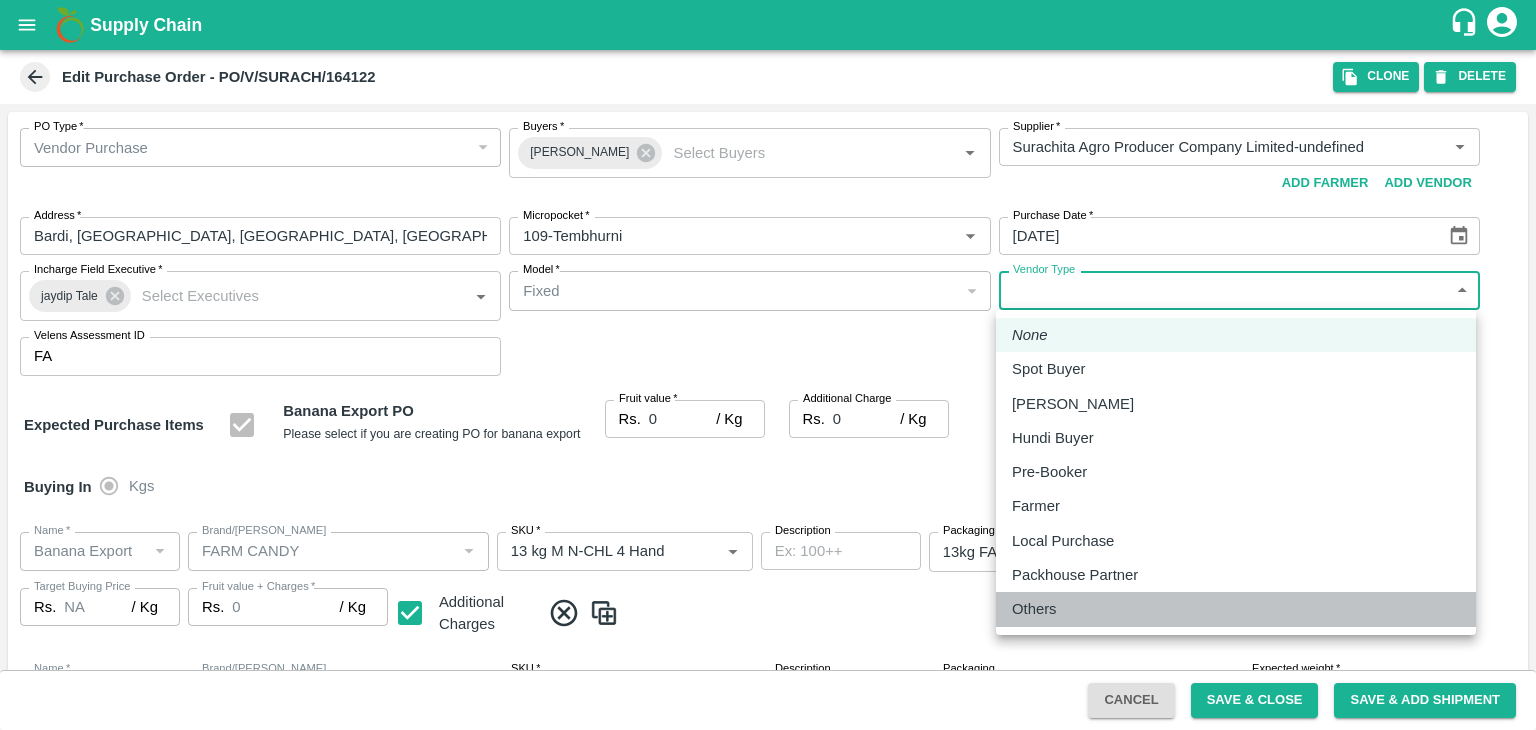 click on "Others" at bounding box center [1034, 609] 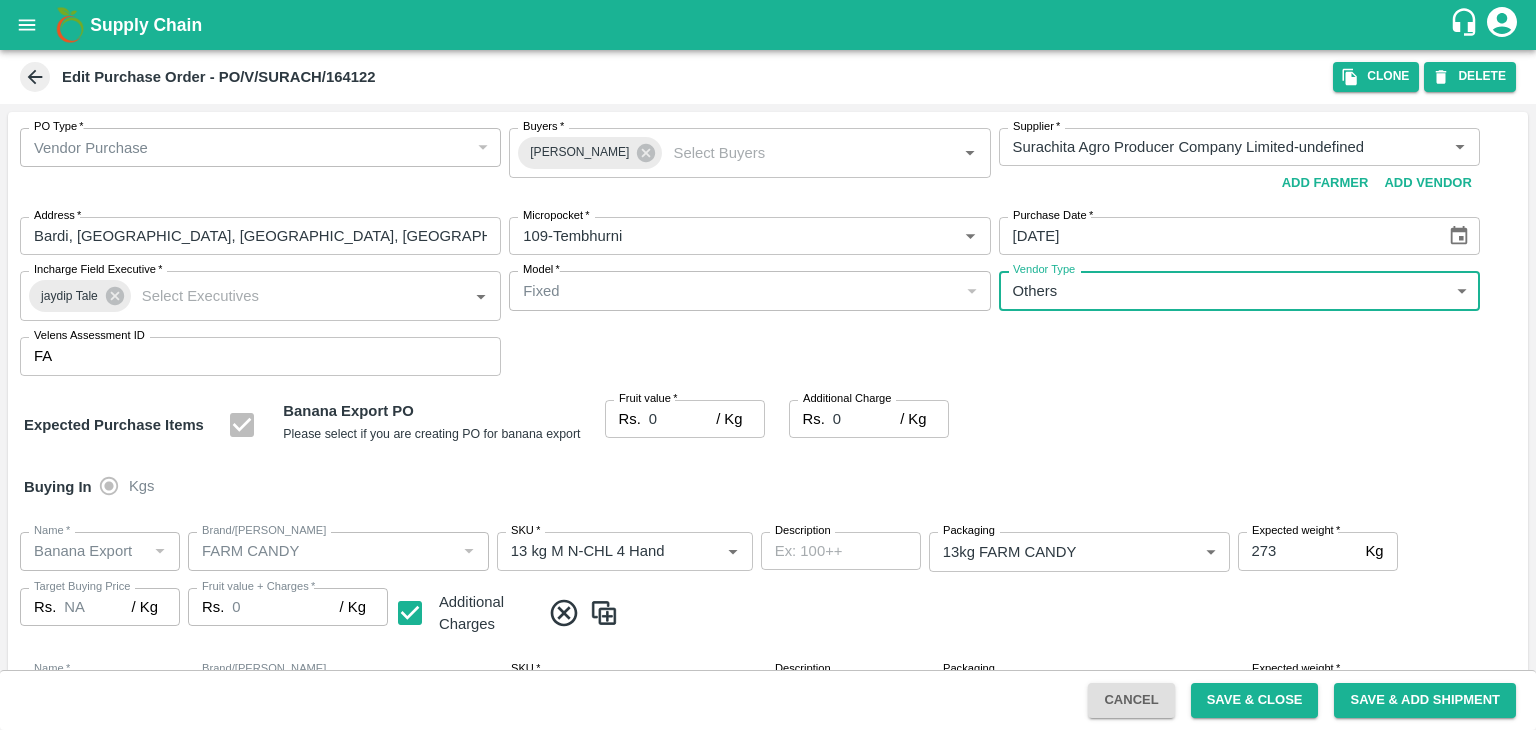 click on "0" at bounding box center (682, 419) 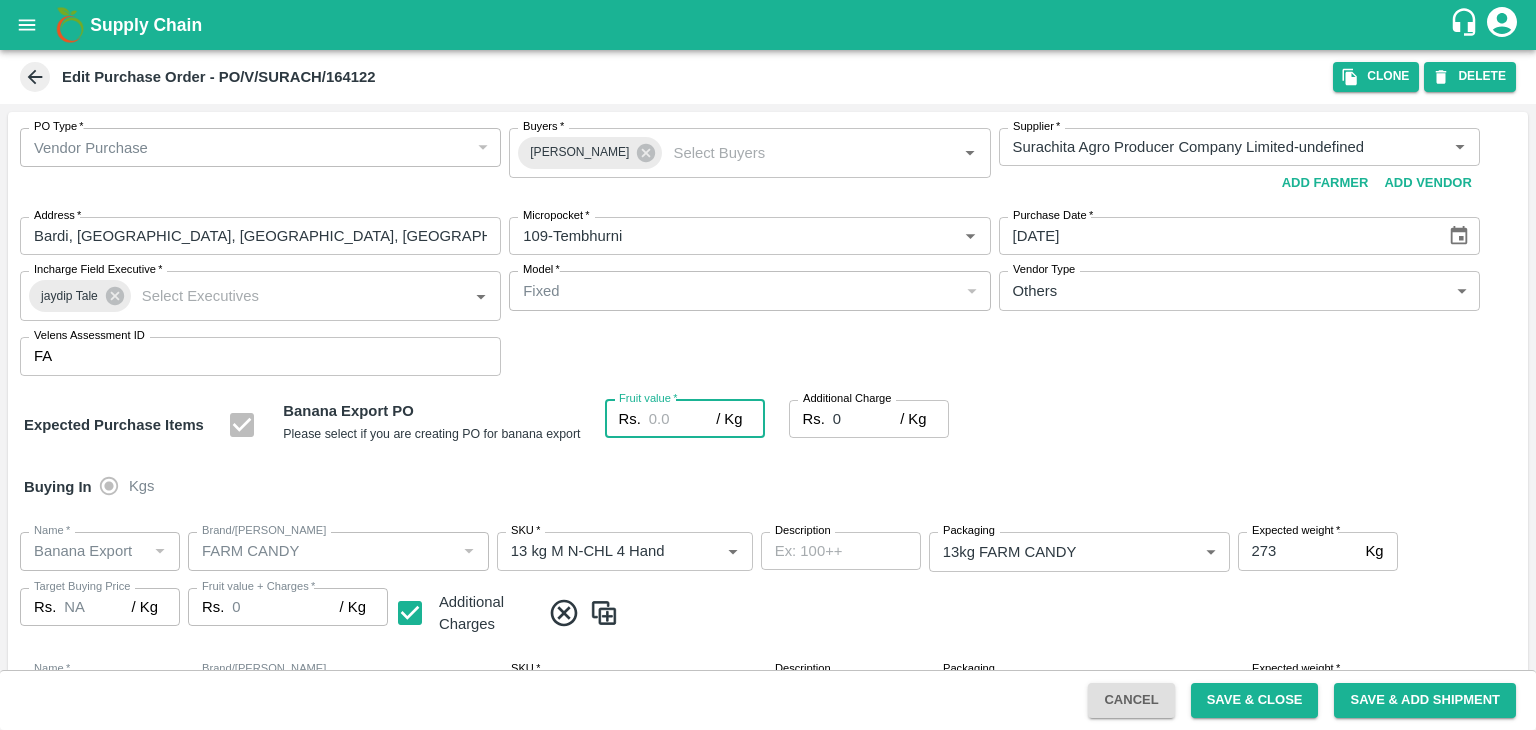 type on "2" 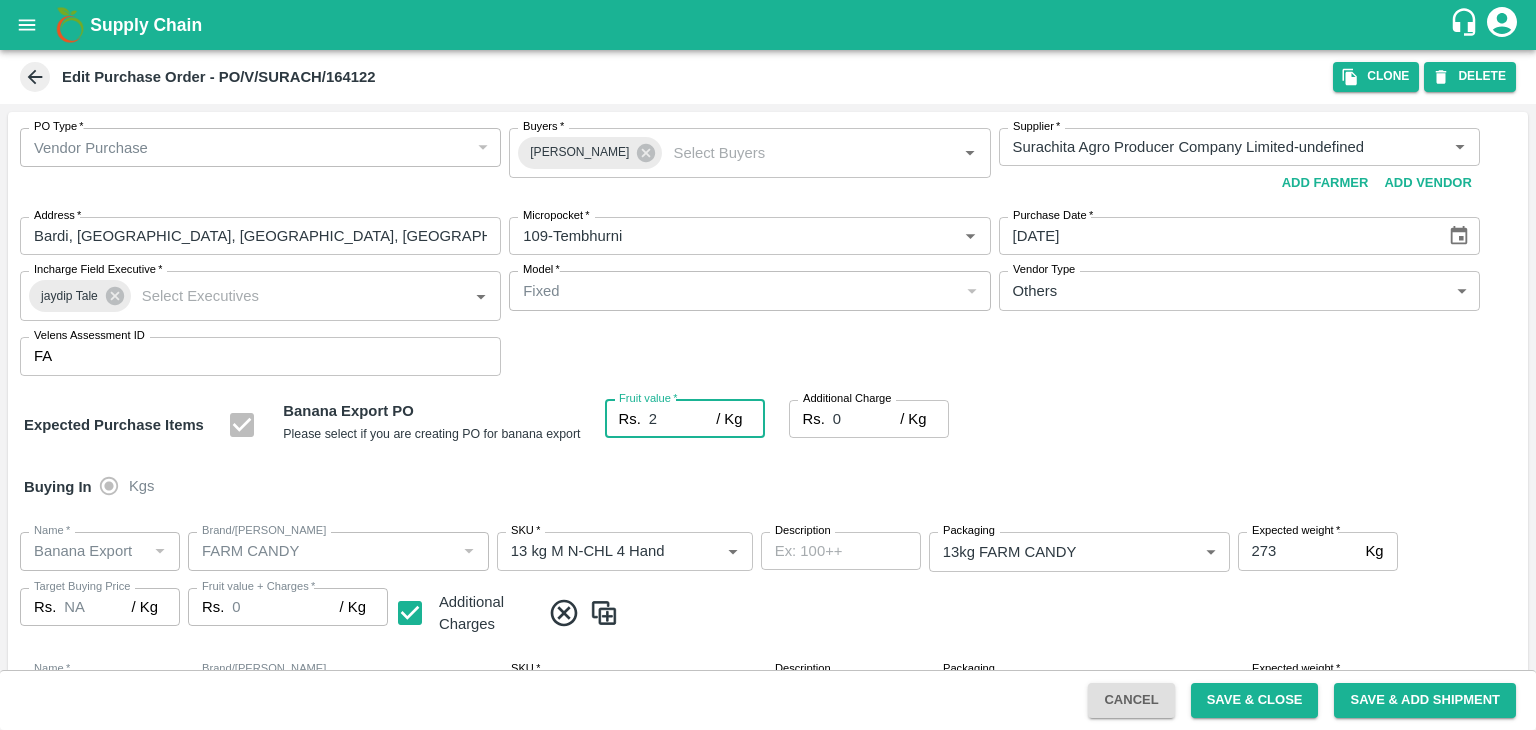 type on "2" 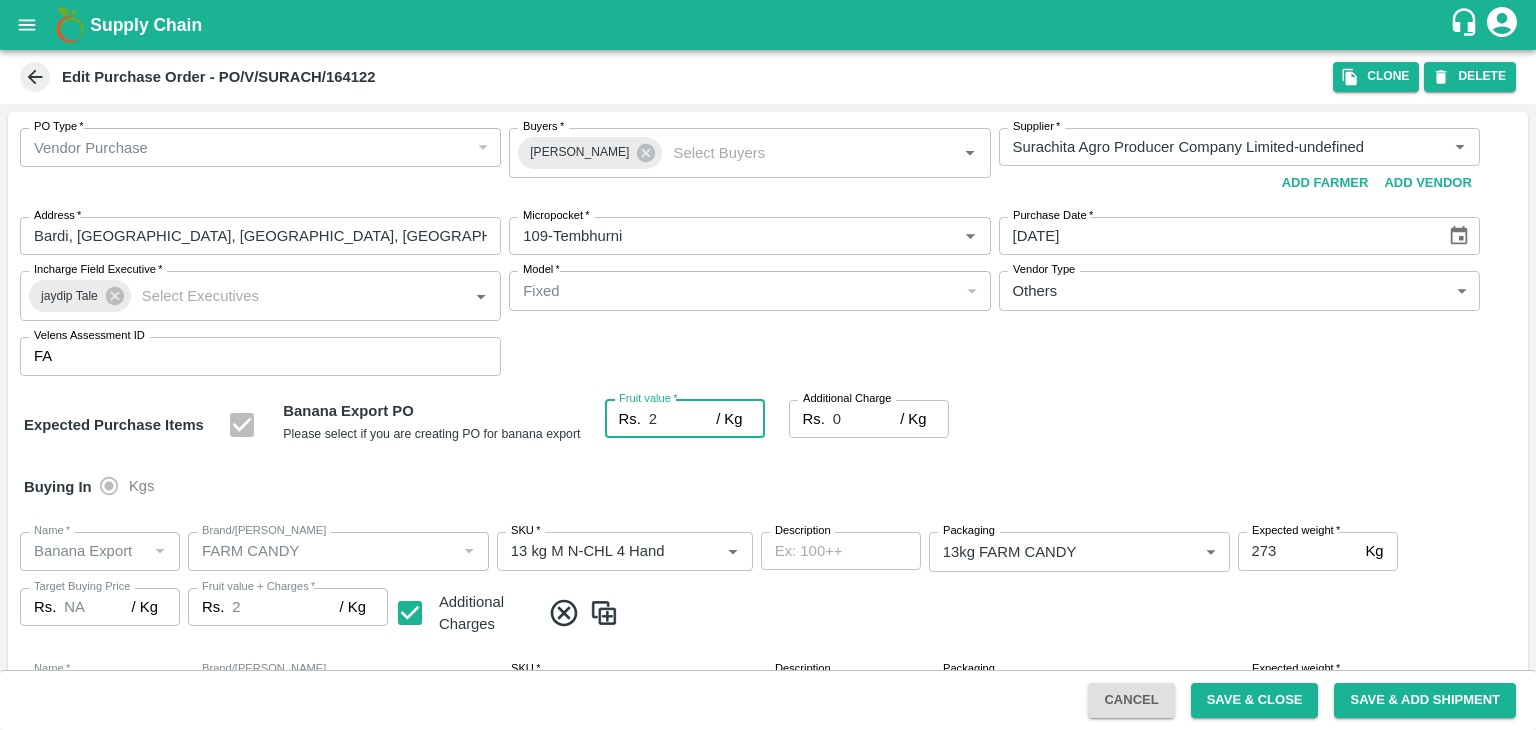 click on "2" at bounding box center [682, 419] 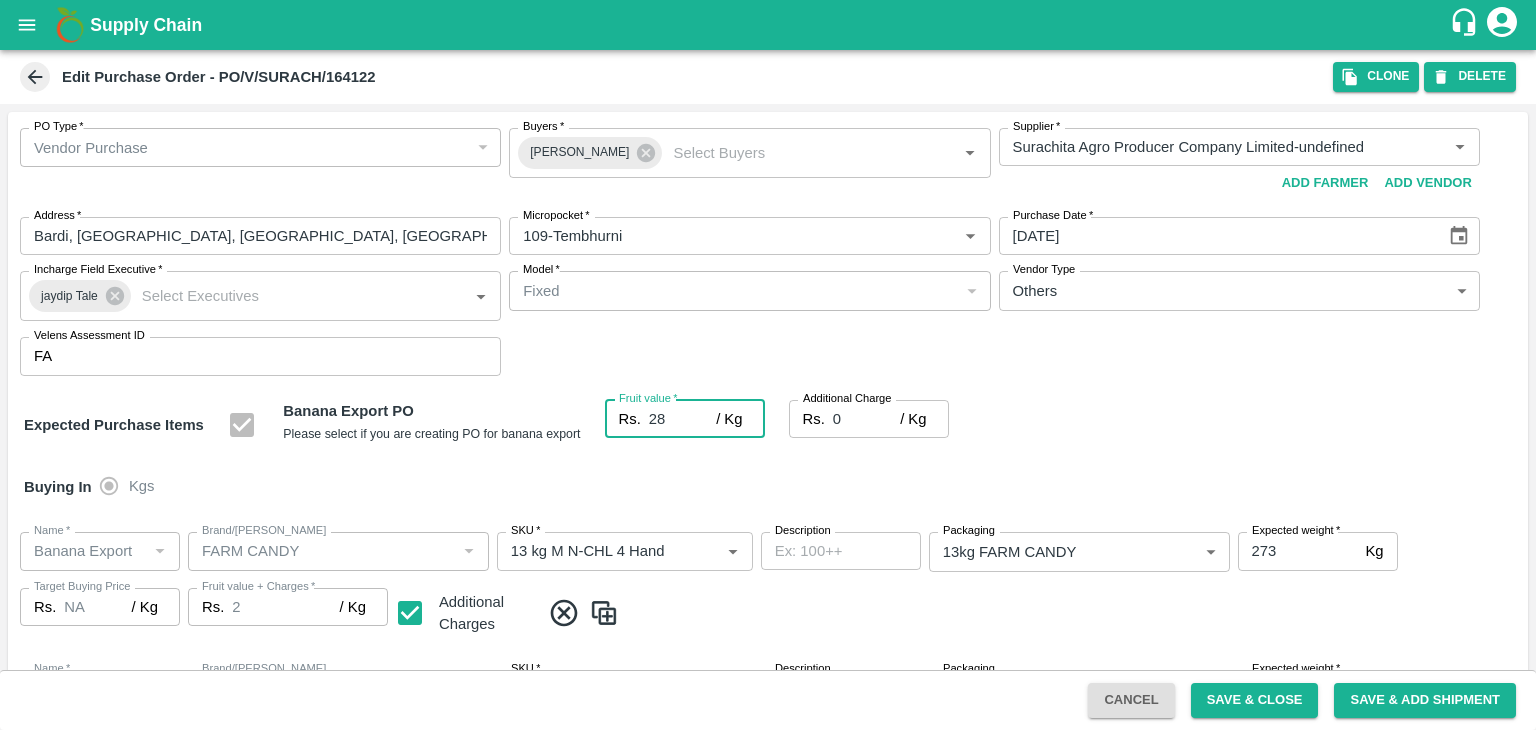 type on "28" 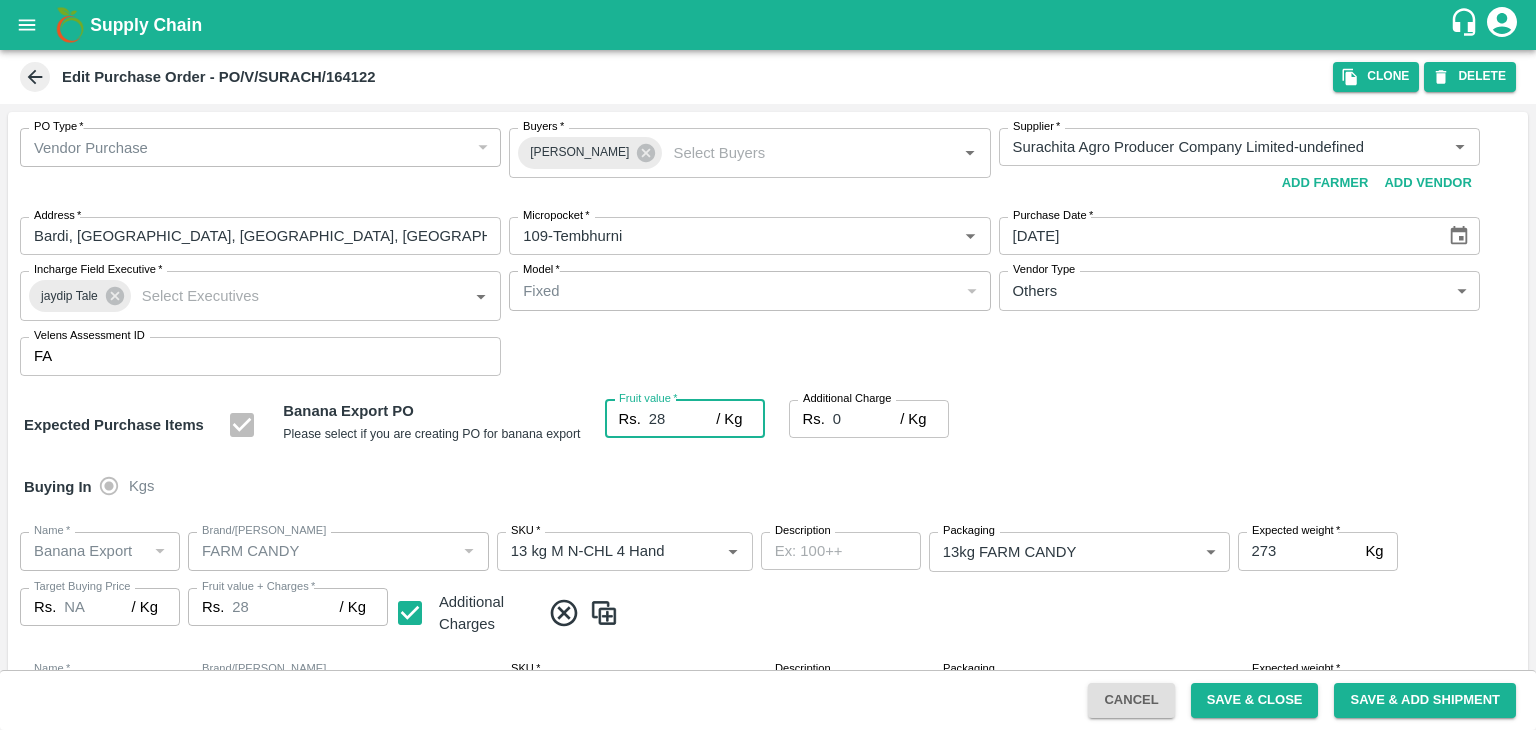 type on "28.5" 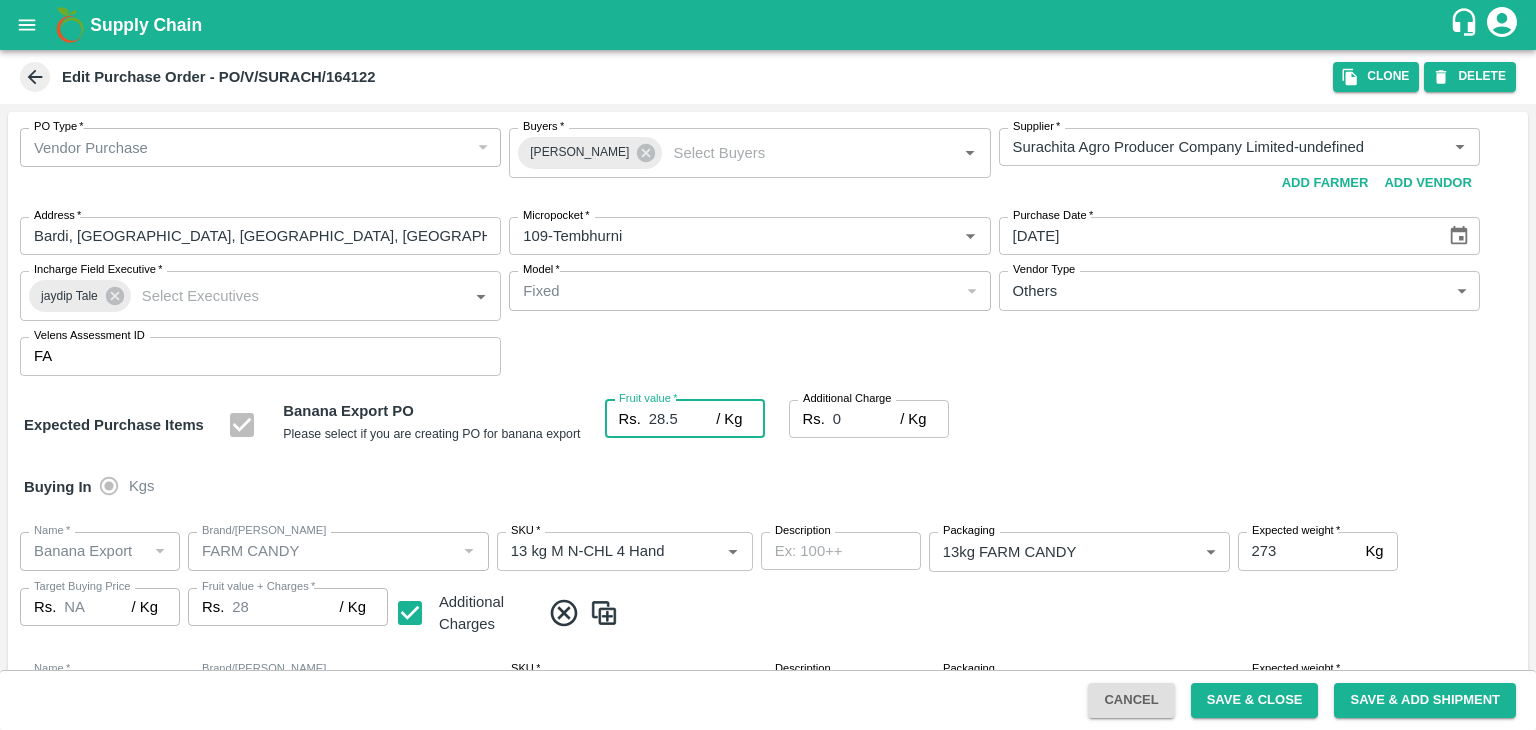 type on "28.5" 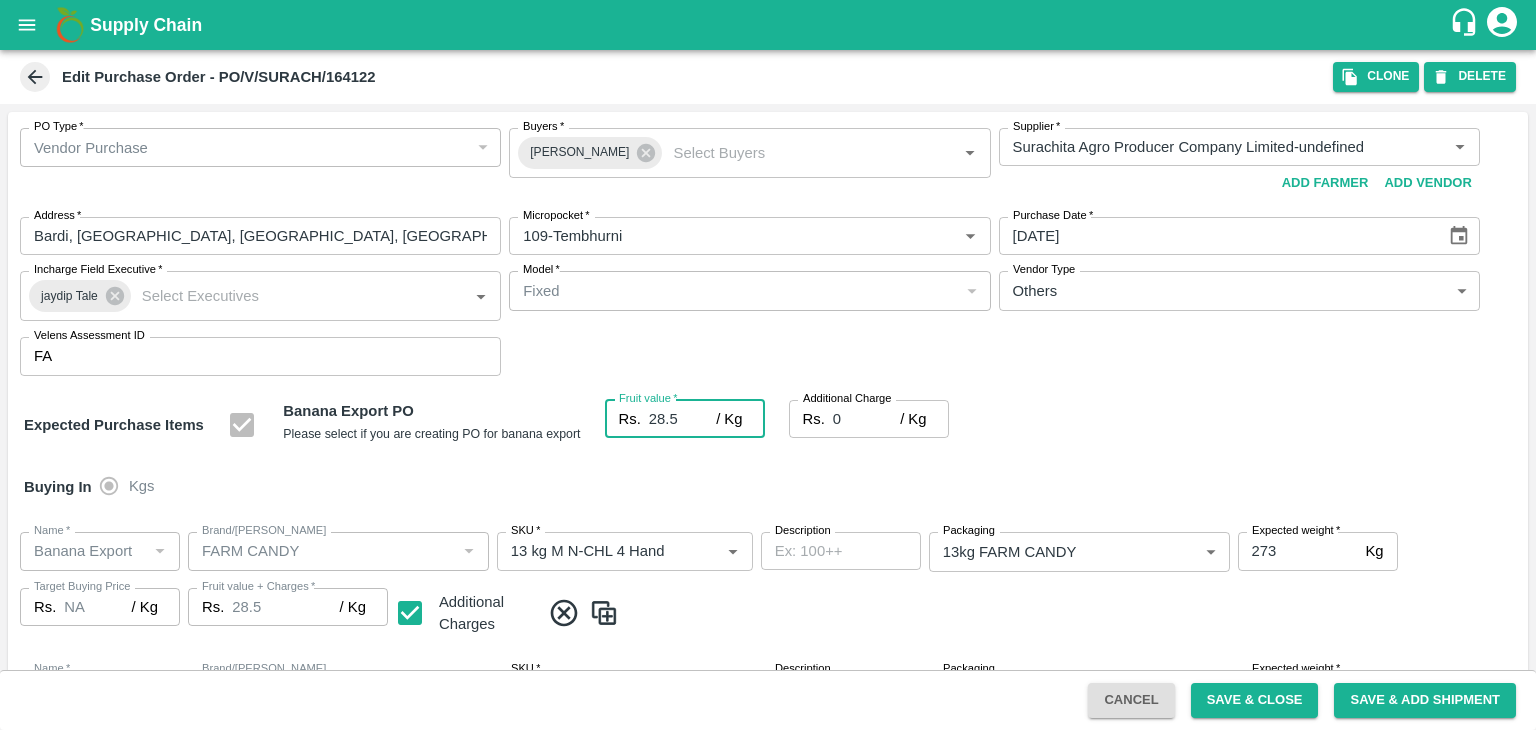 type on "28.5" 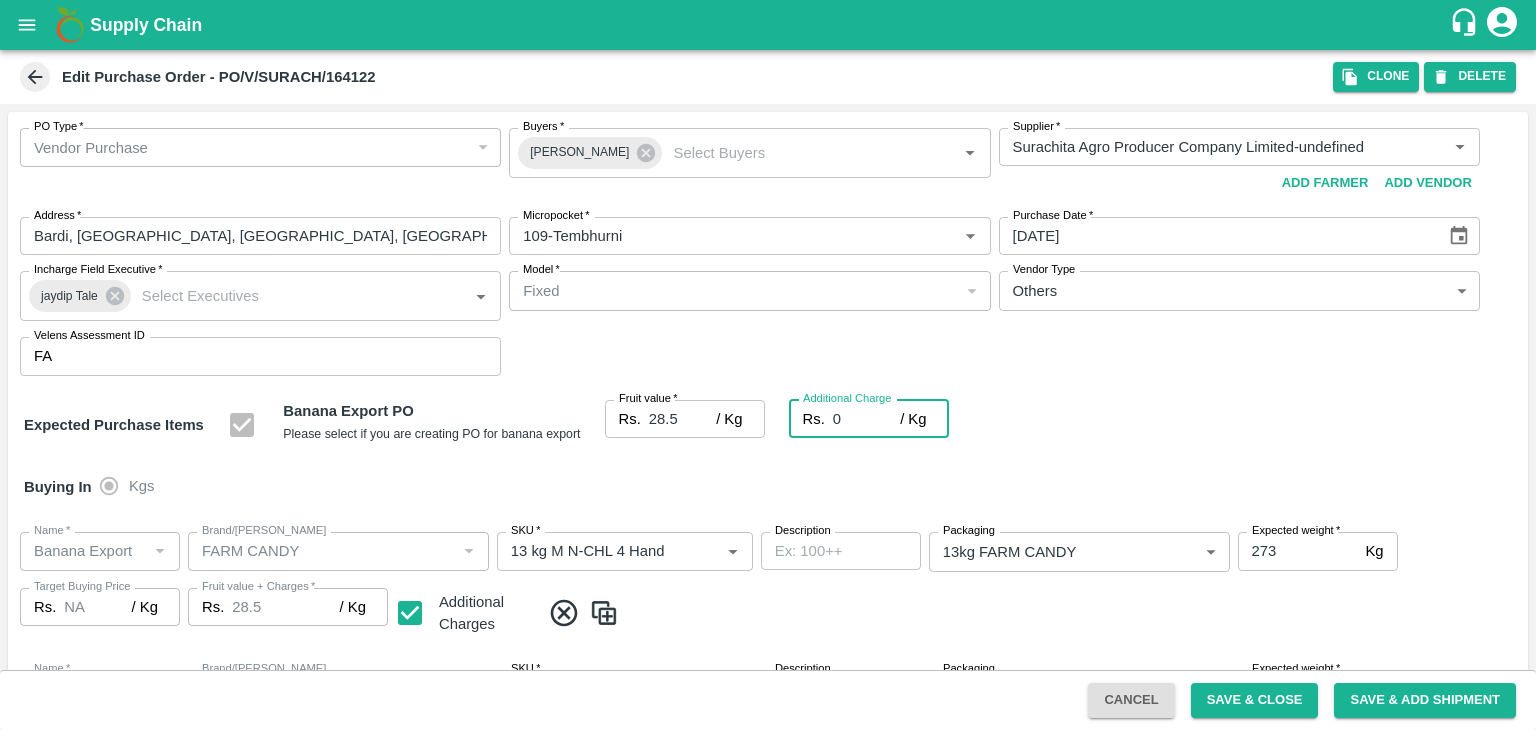 type on "2" 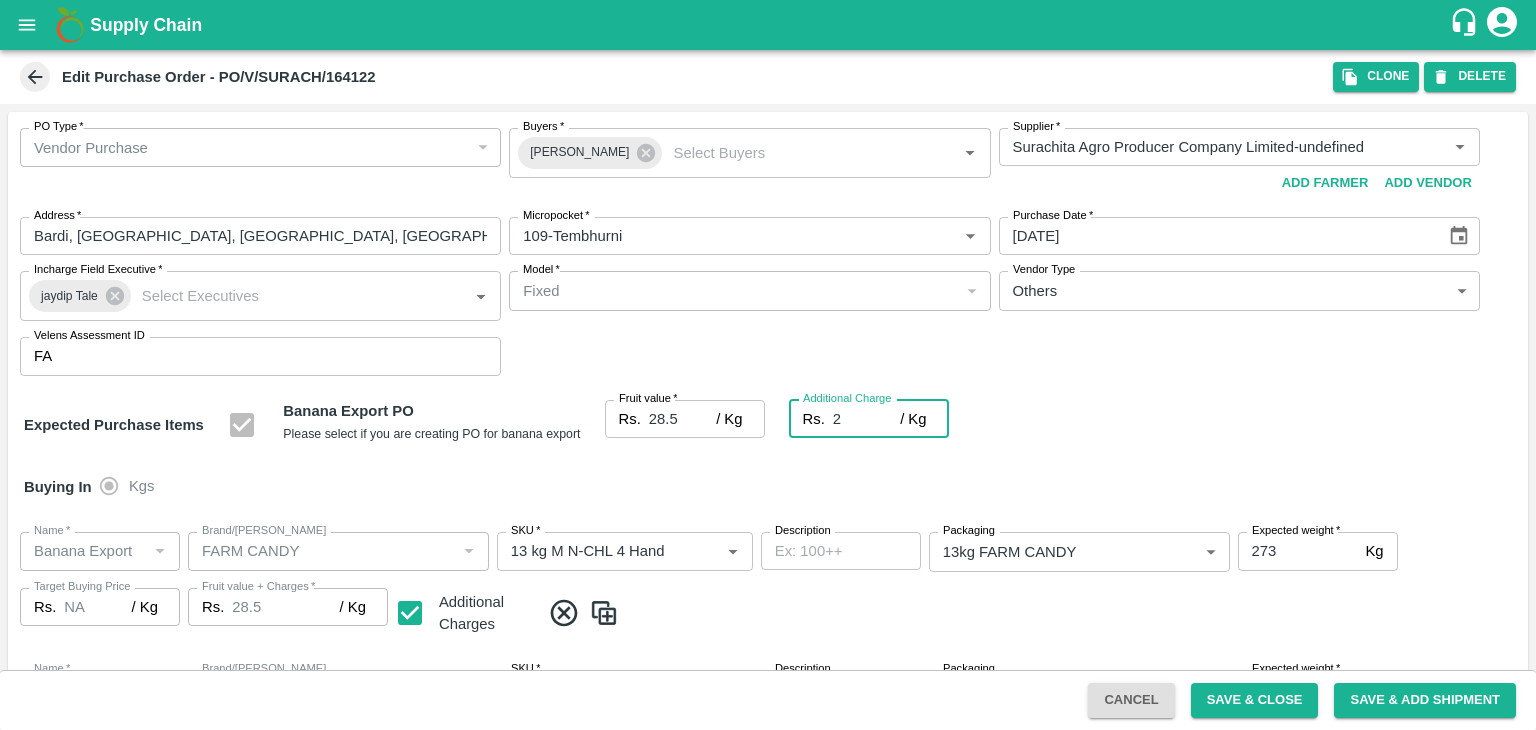type on "30.5" 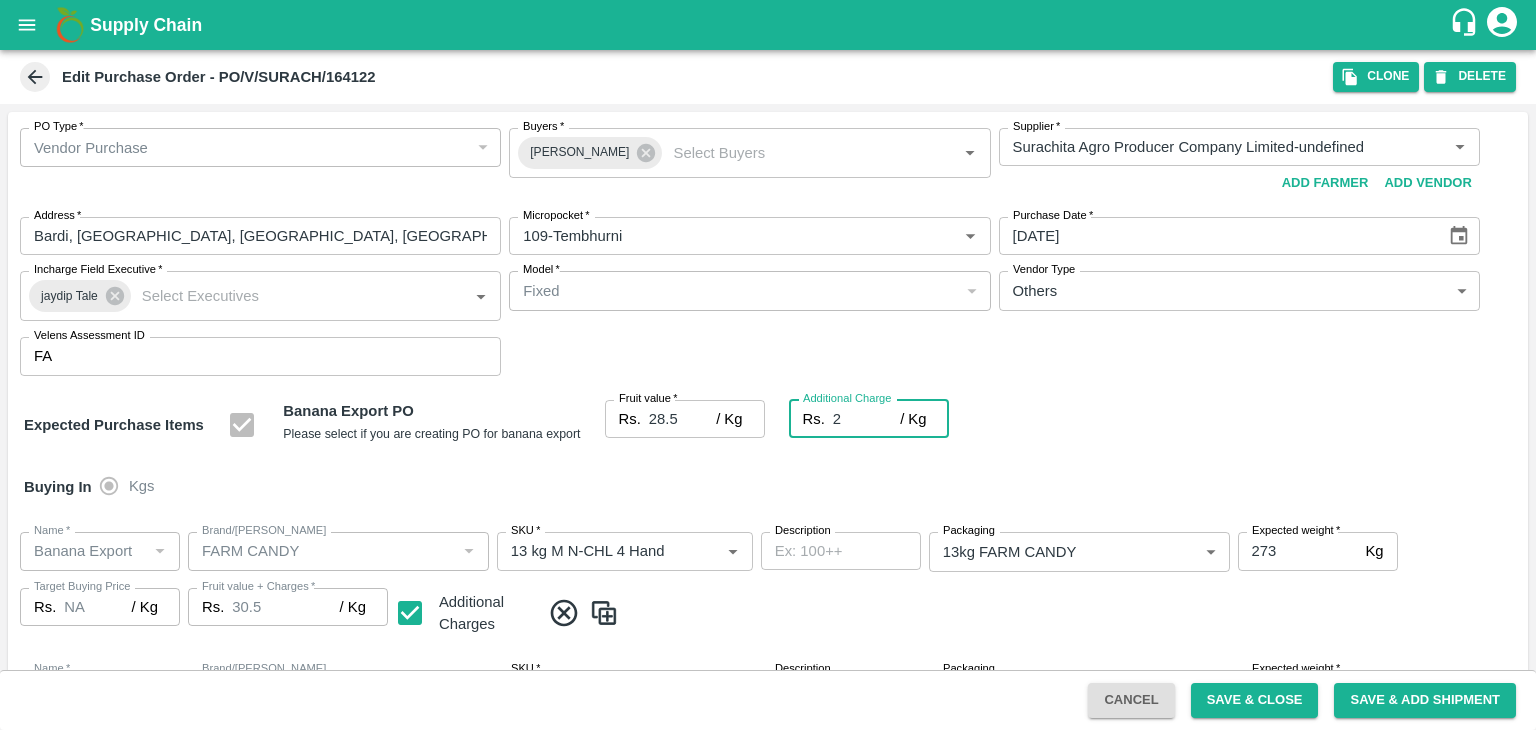 type on "2.7" 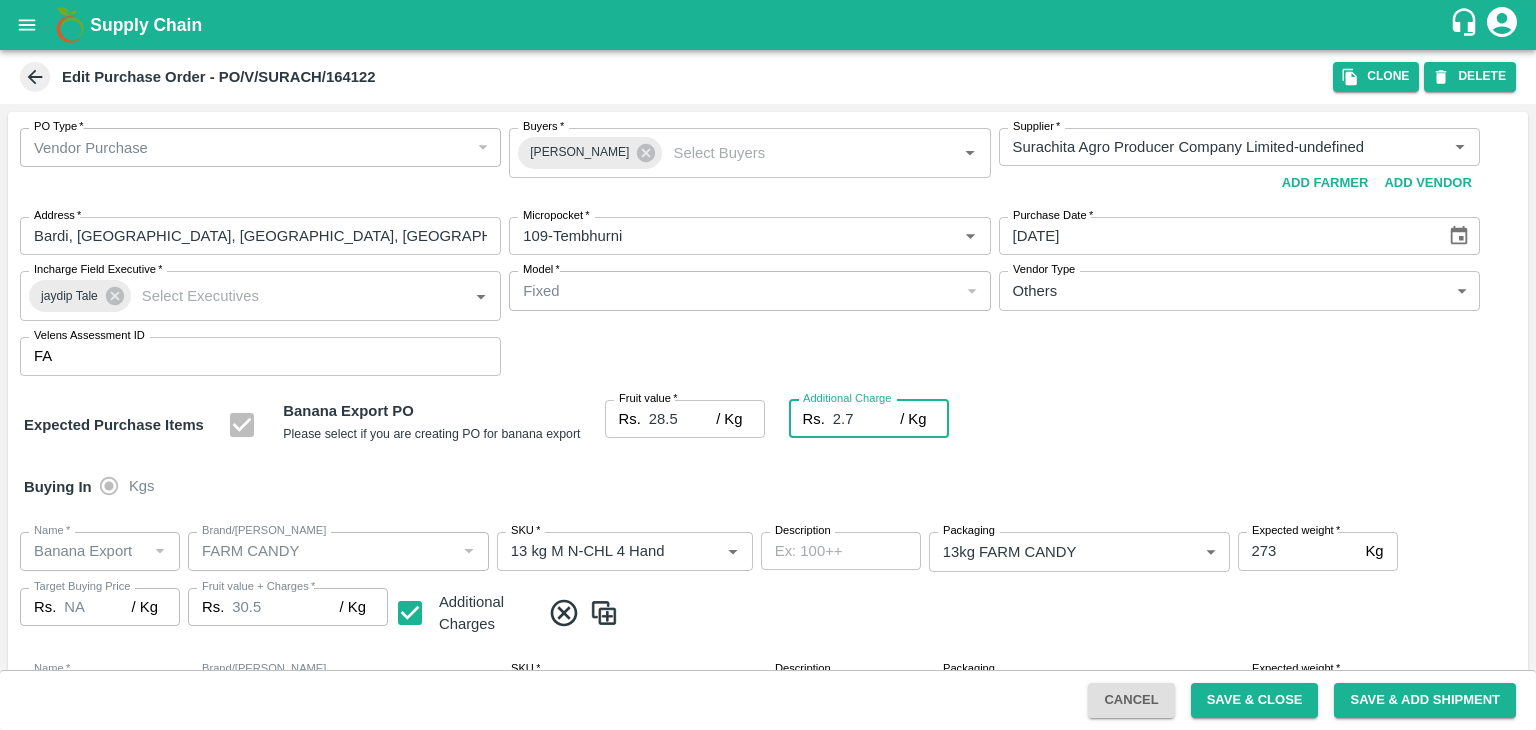 type on "31.2" 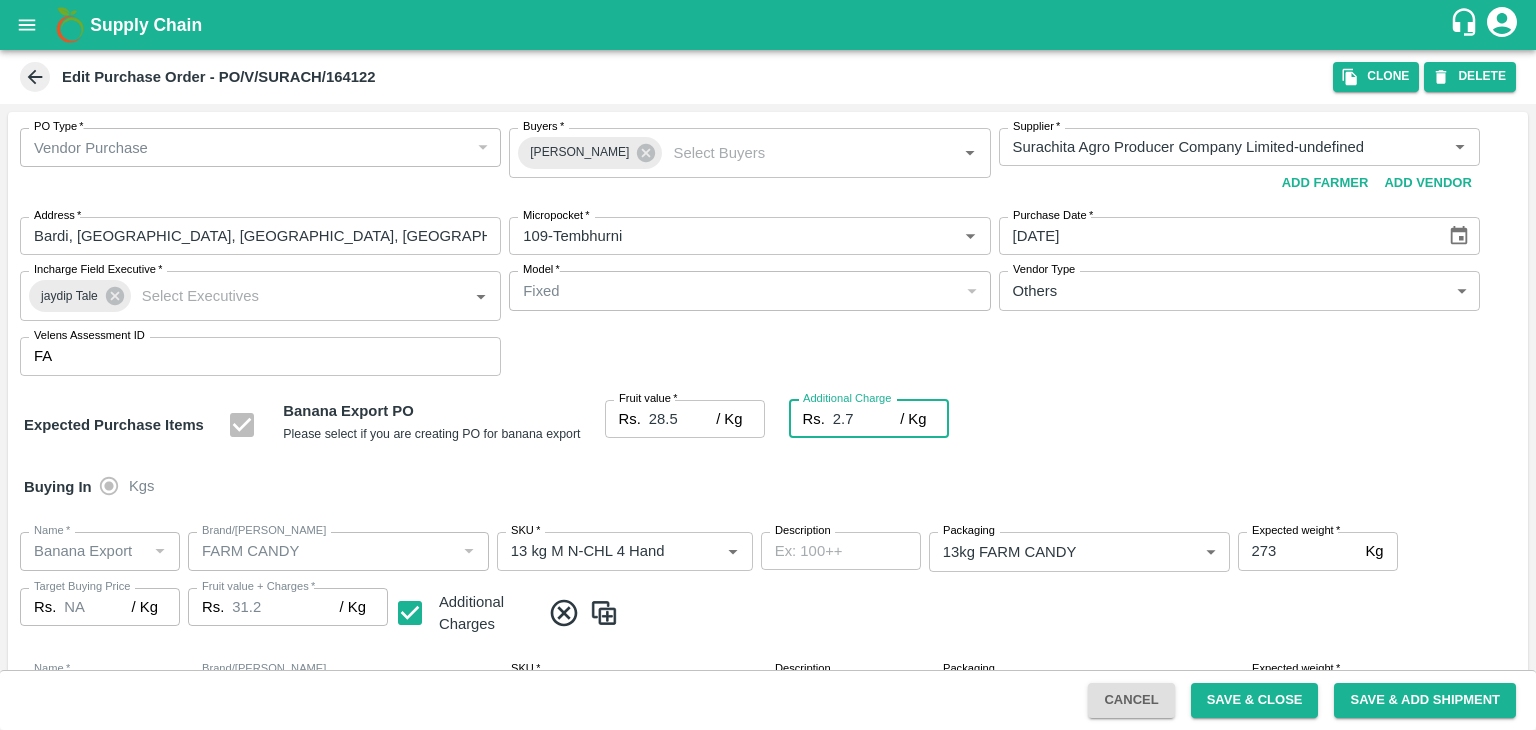 type on "2.75" 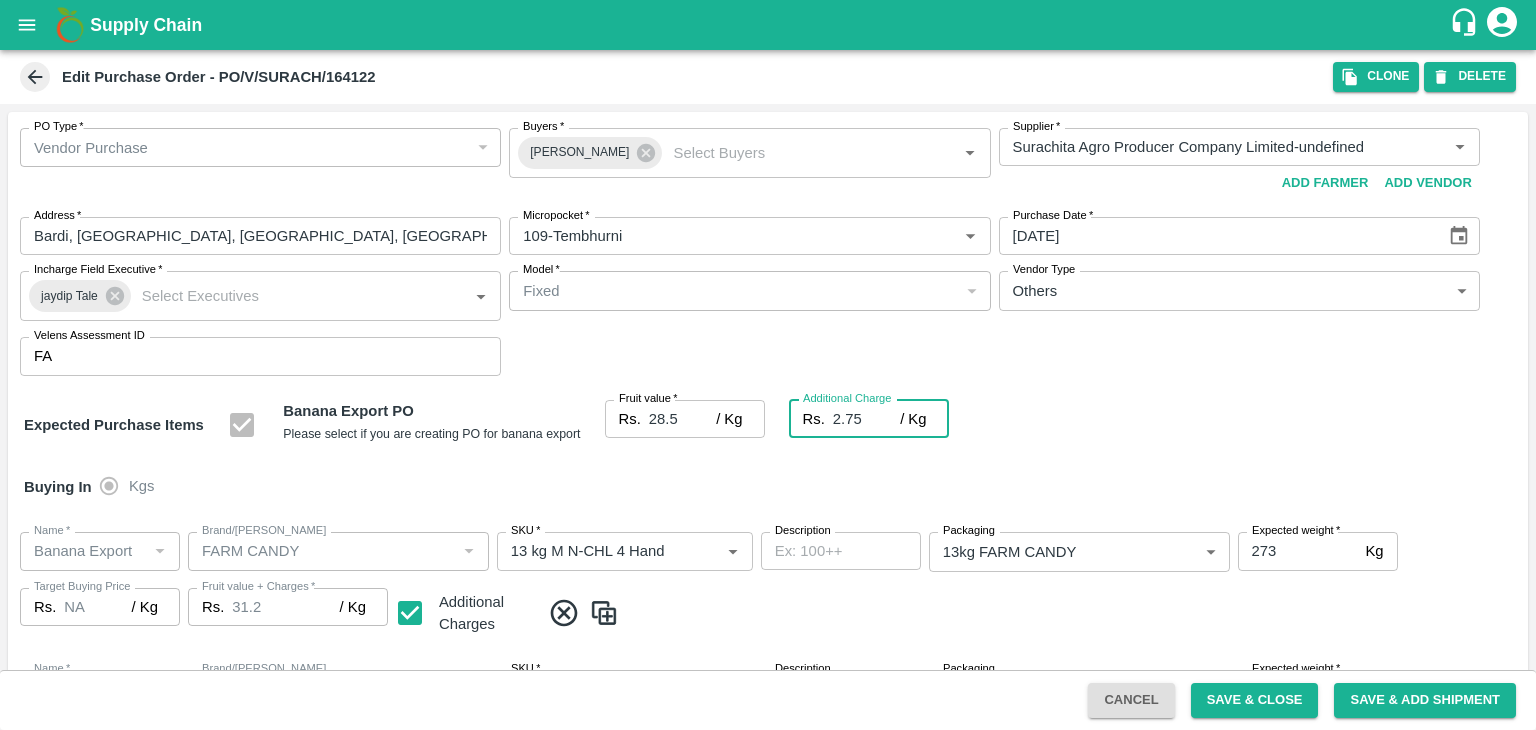 type on "31.25" 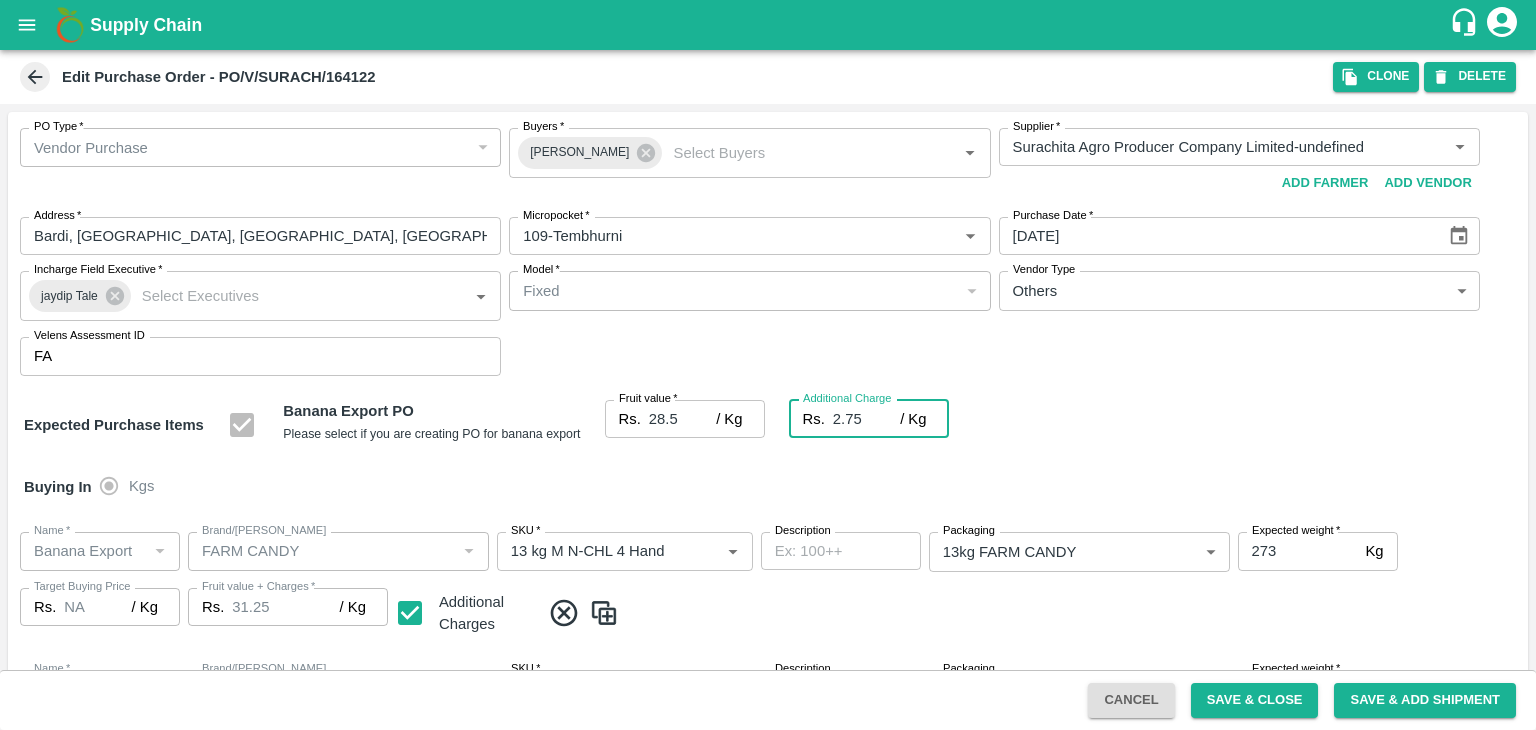 type on "2.75" 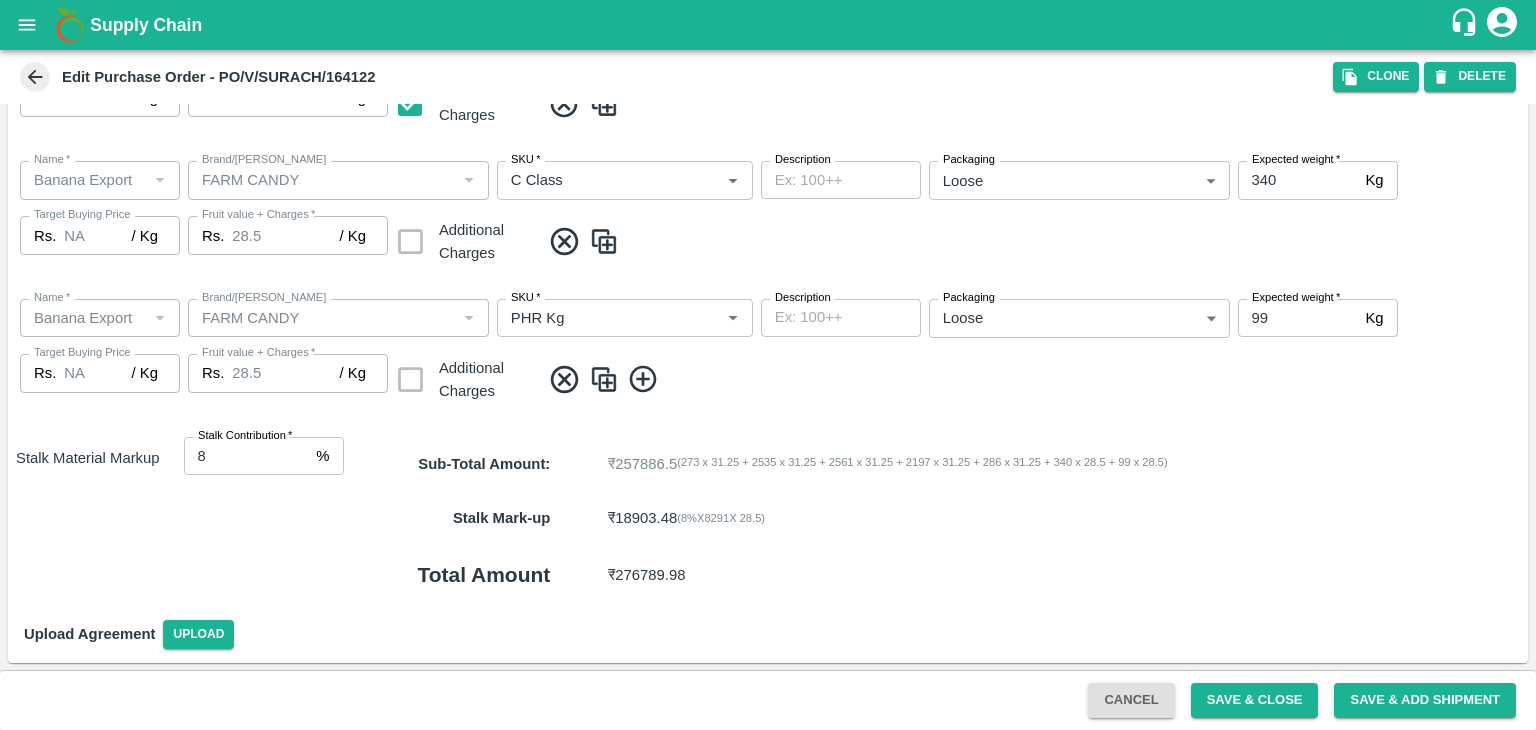 scroll, scrollTop: 1043, scrollLeft: 0, axis: vertical 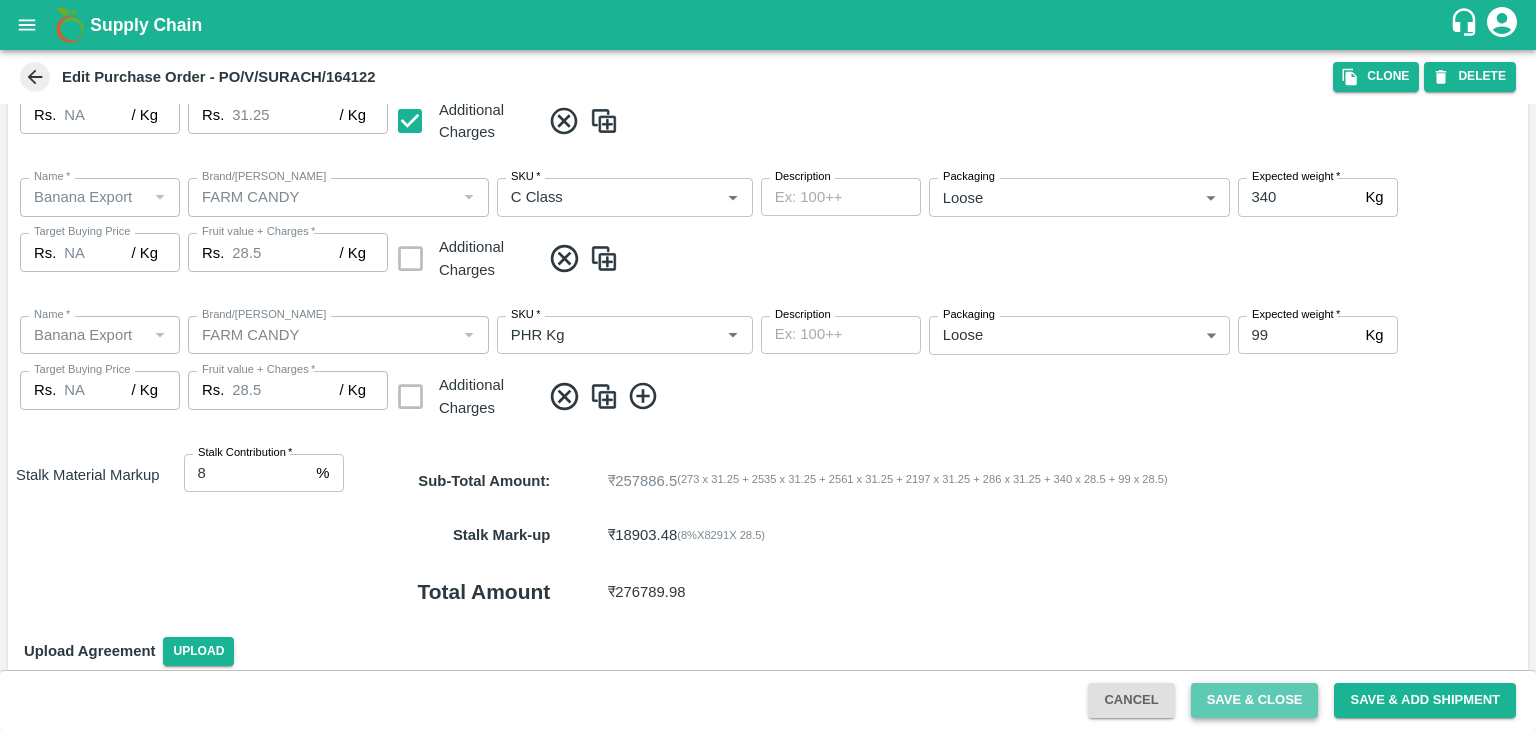 click on "Save & Close" at bounding box center (1255, 700) 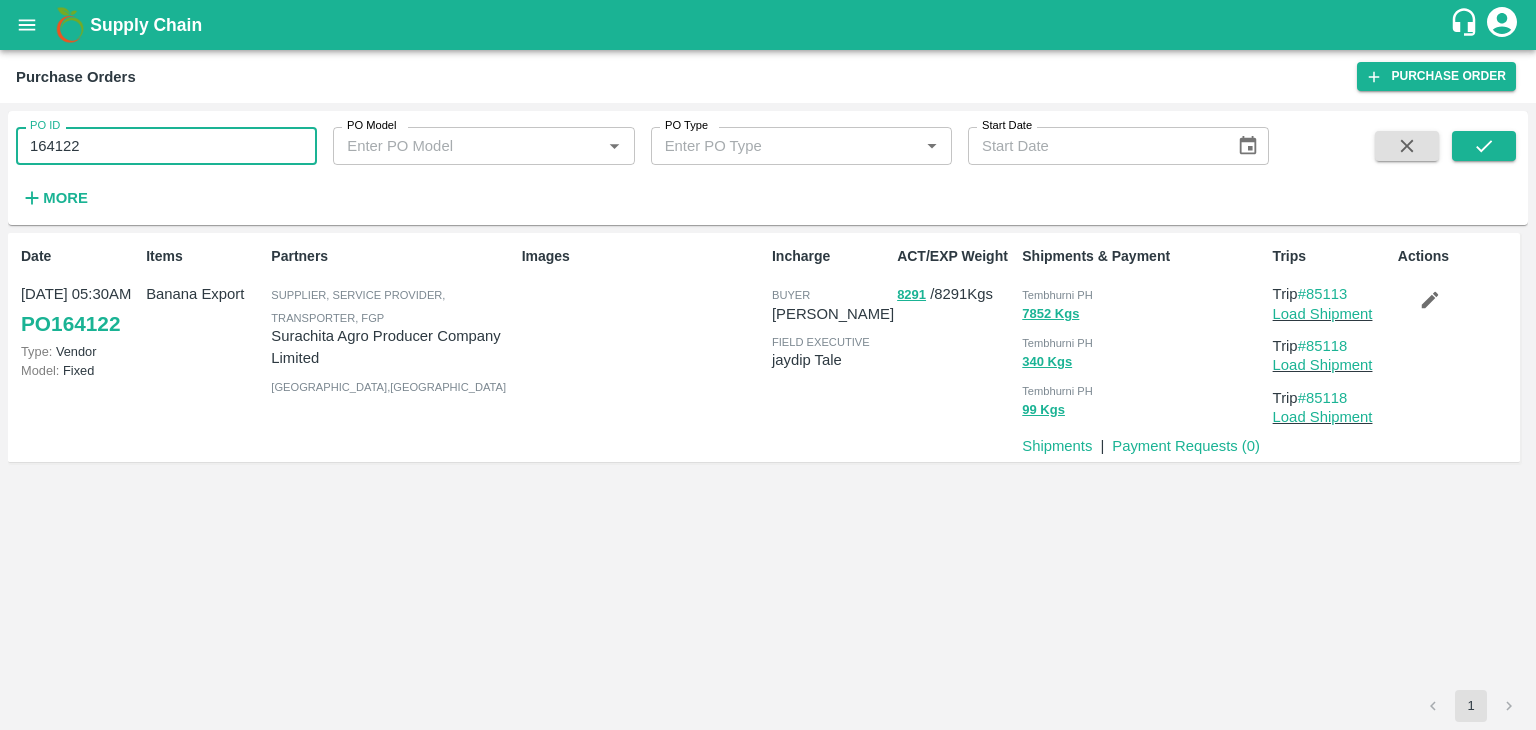 click on "164122" at bounding box center (166, 146) 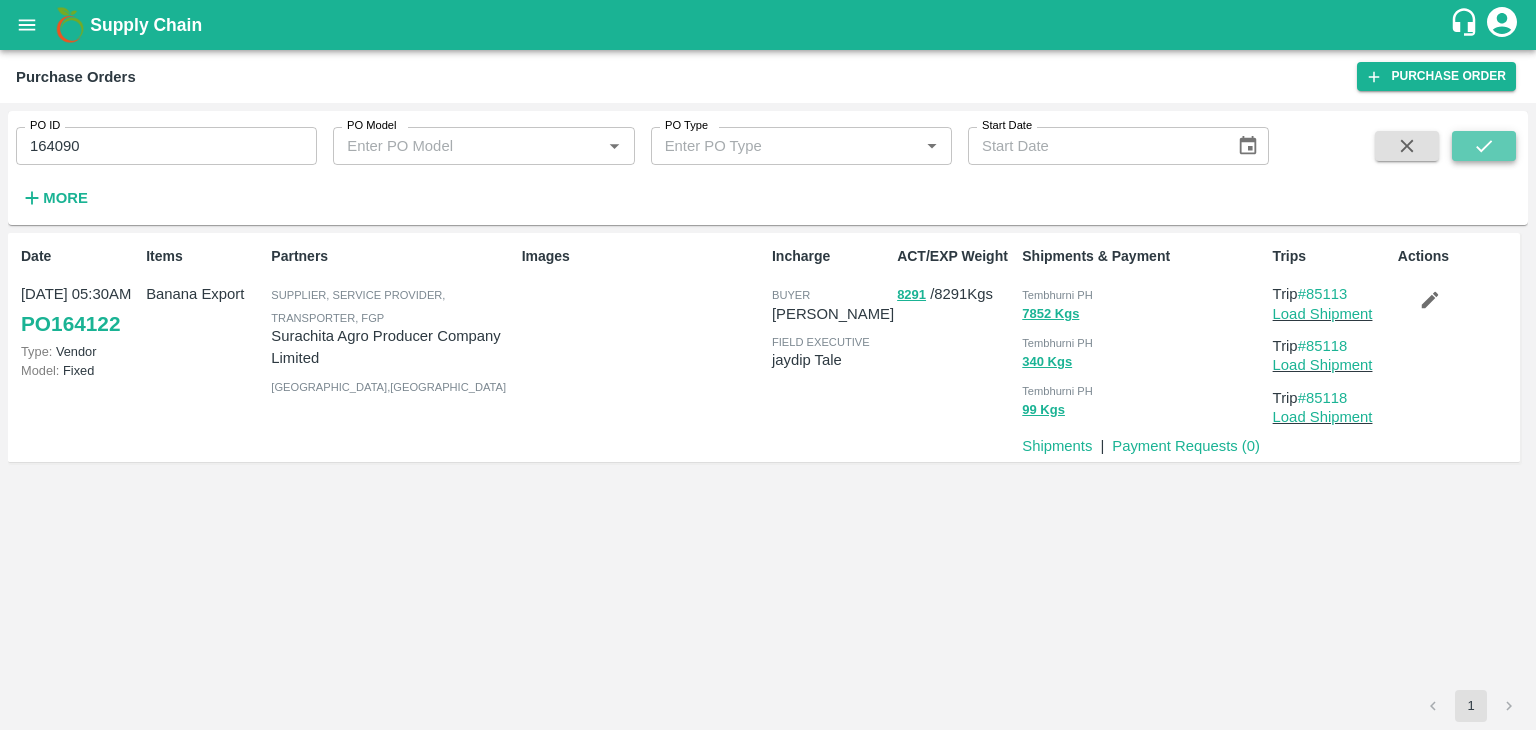 click at bounding box center (1484, 146) 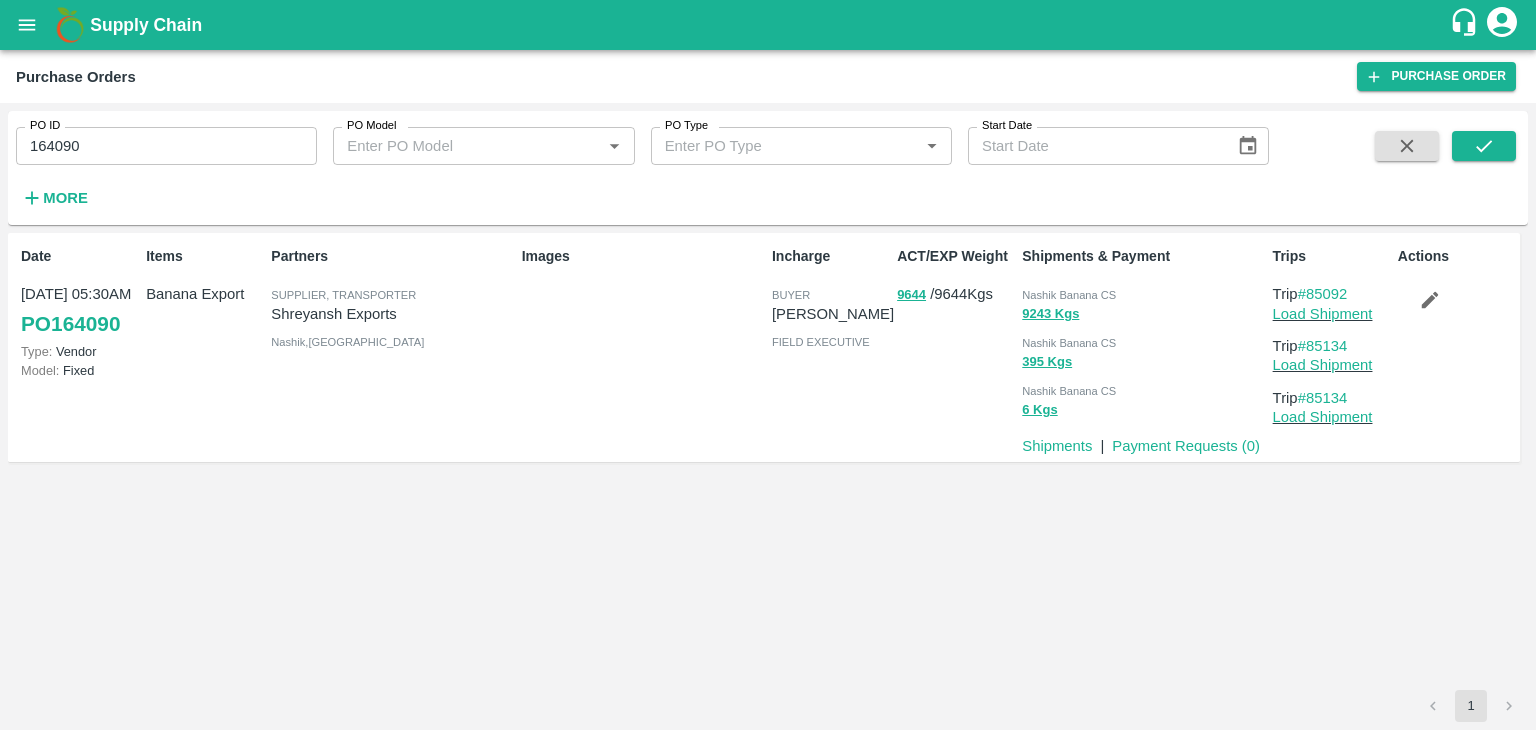 click on "164090" at bounding box center [166, 146] 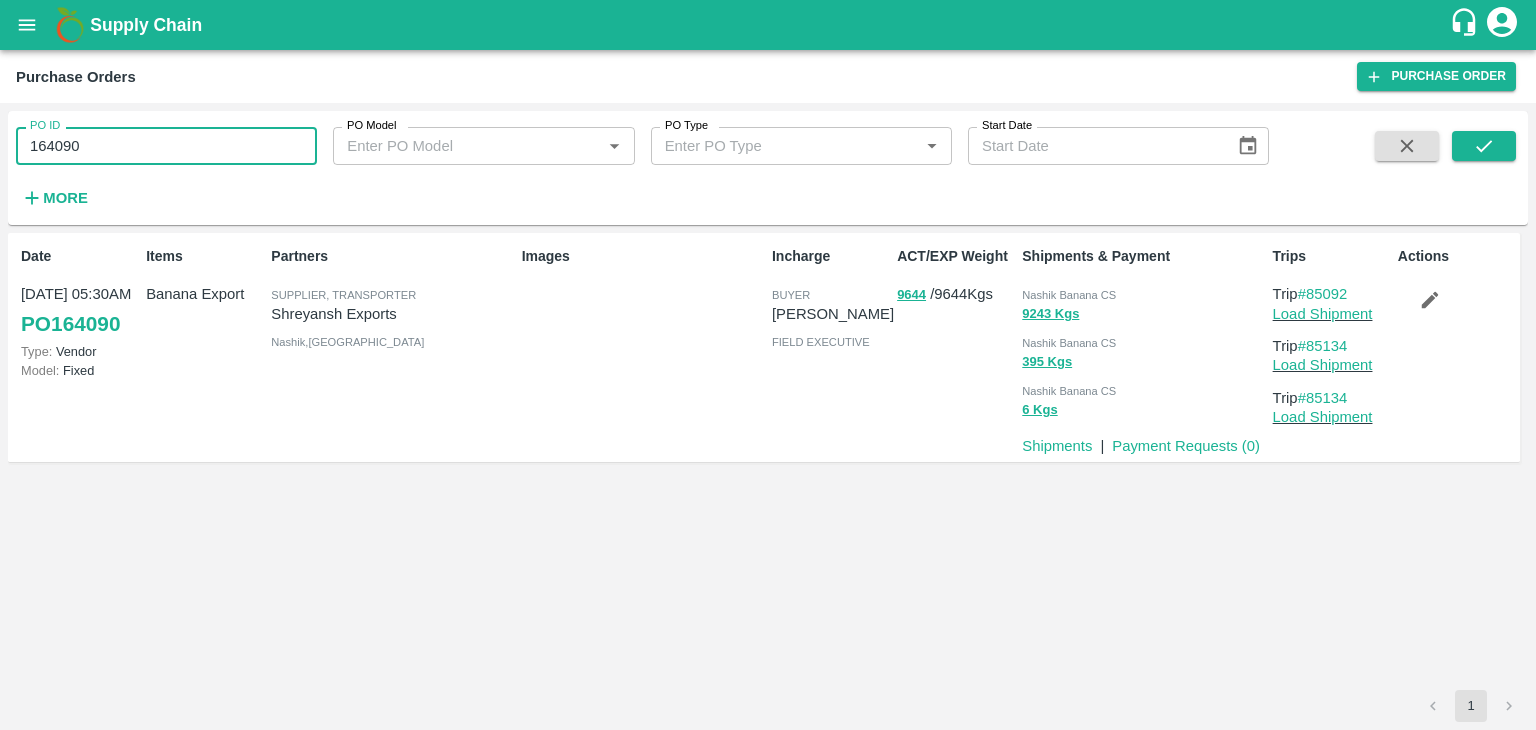 click on "164090" at bounding box center [166, 146] 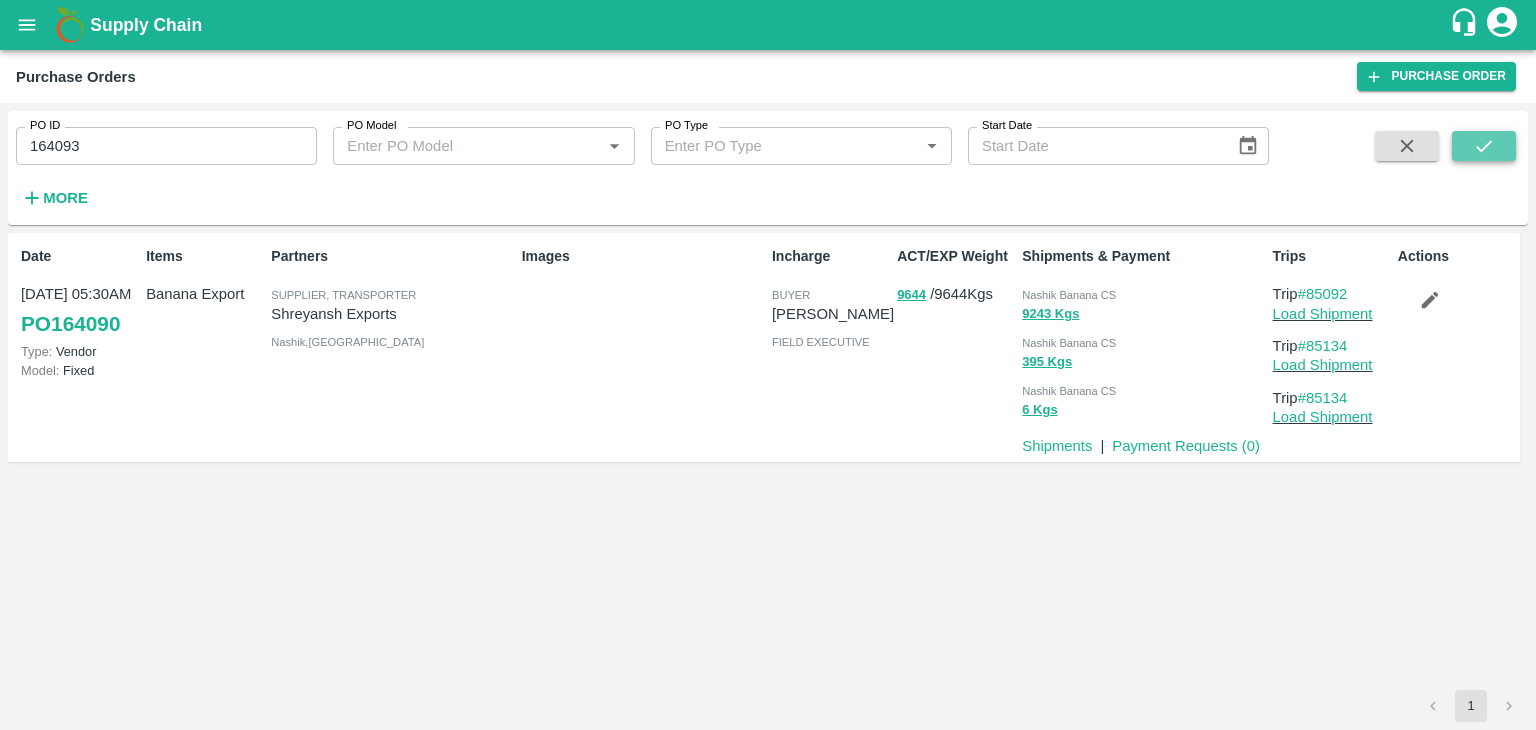 click 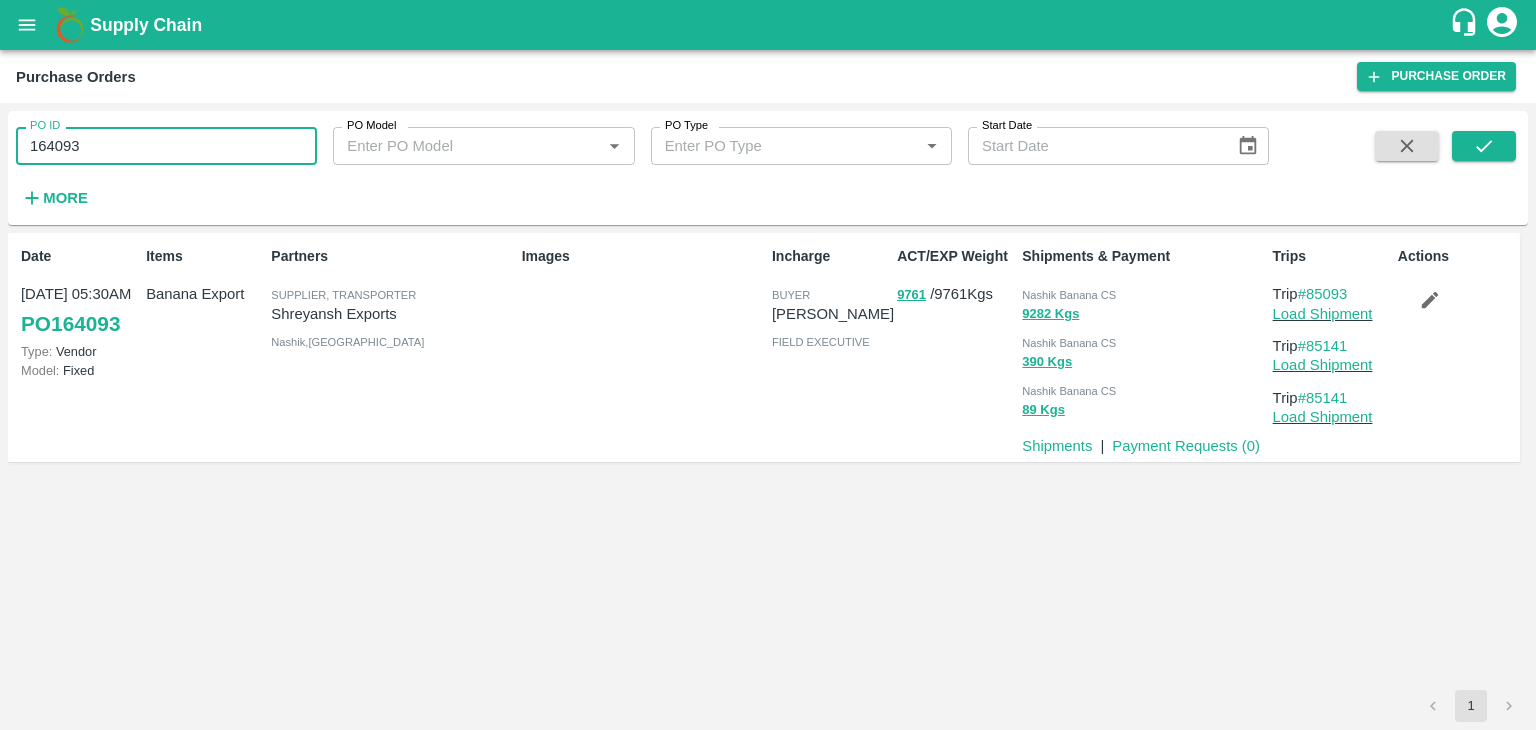click on "164093" at bounding box center [166, 146] 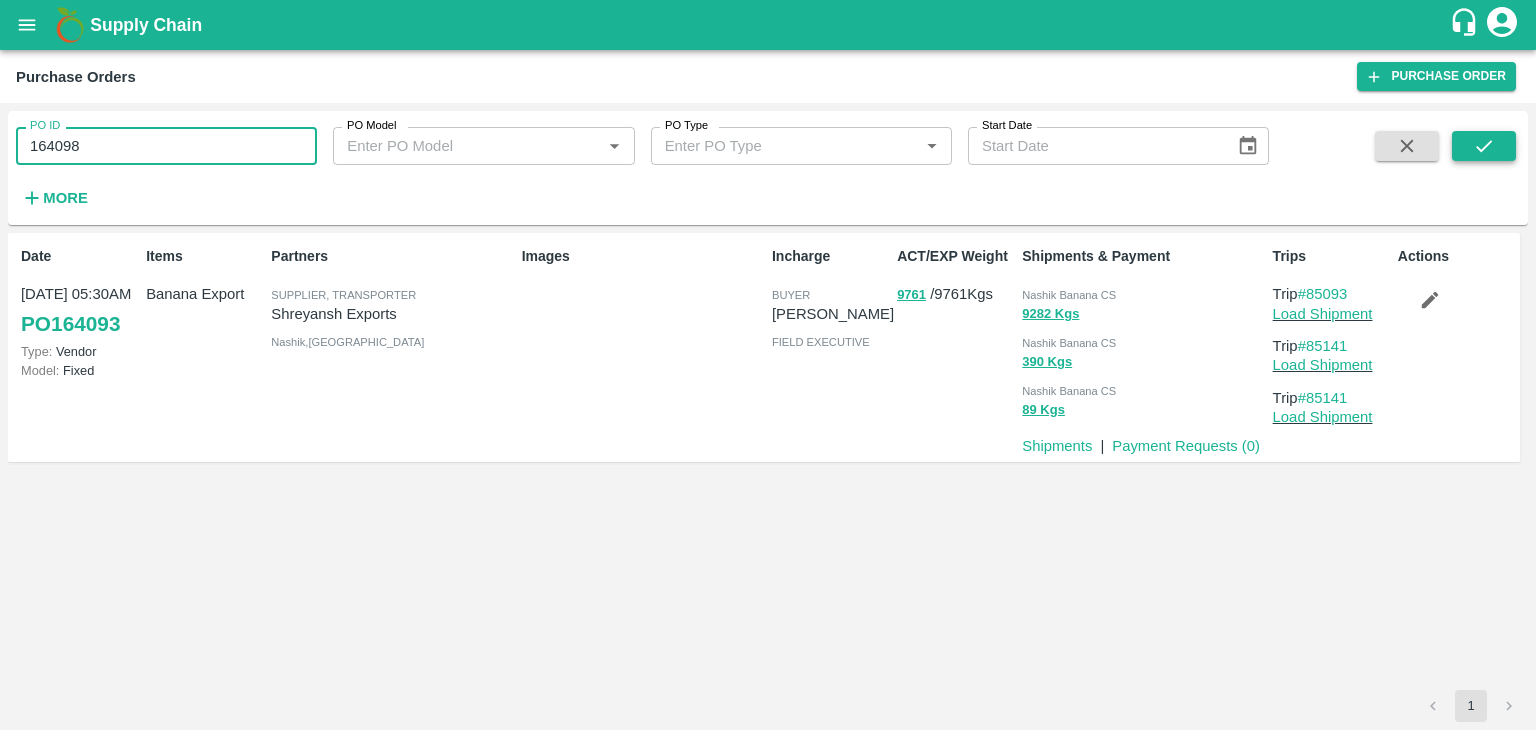 type on "164098" 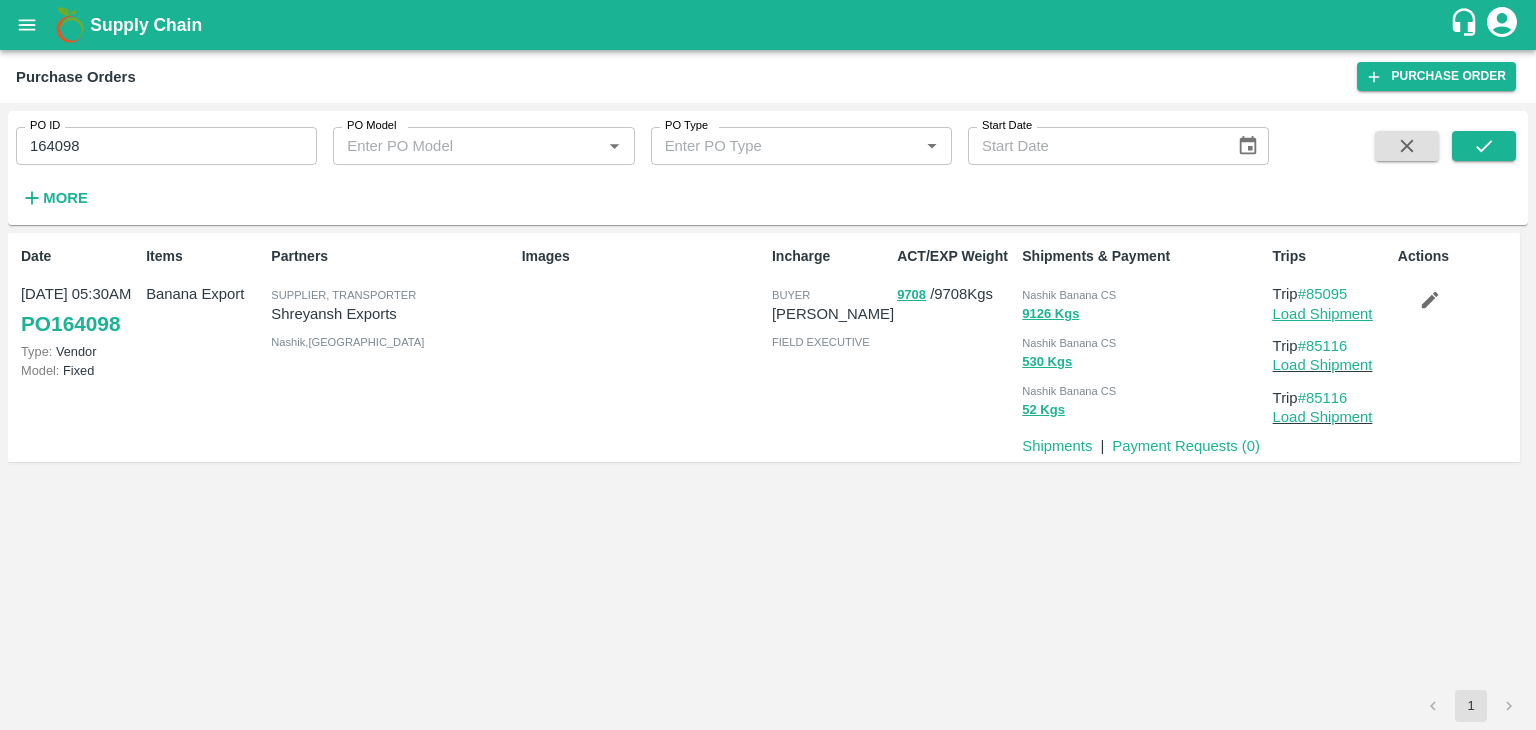click on "Load Shipment" at bounding box center [1323, 314] 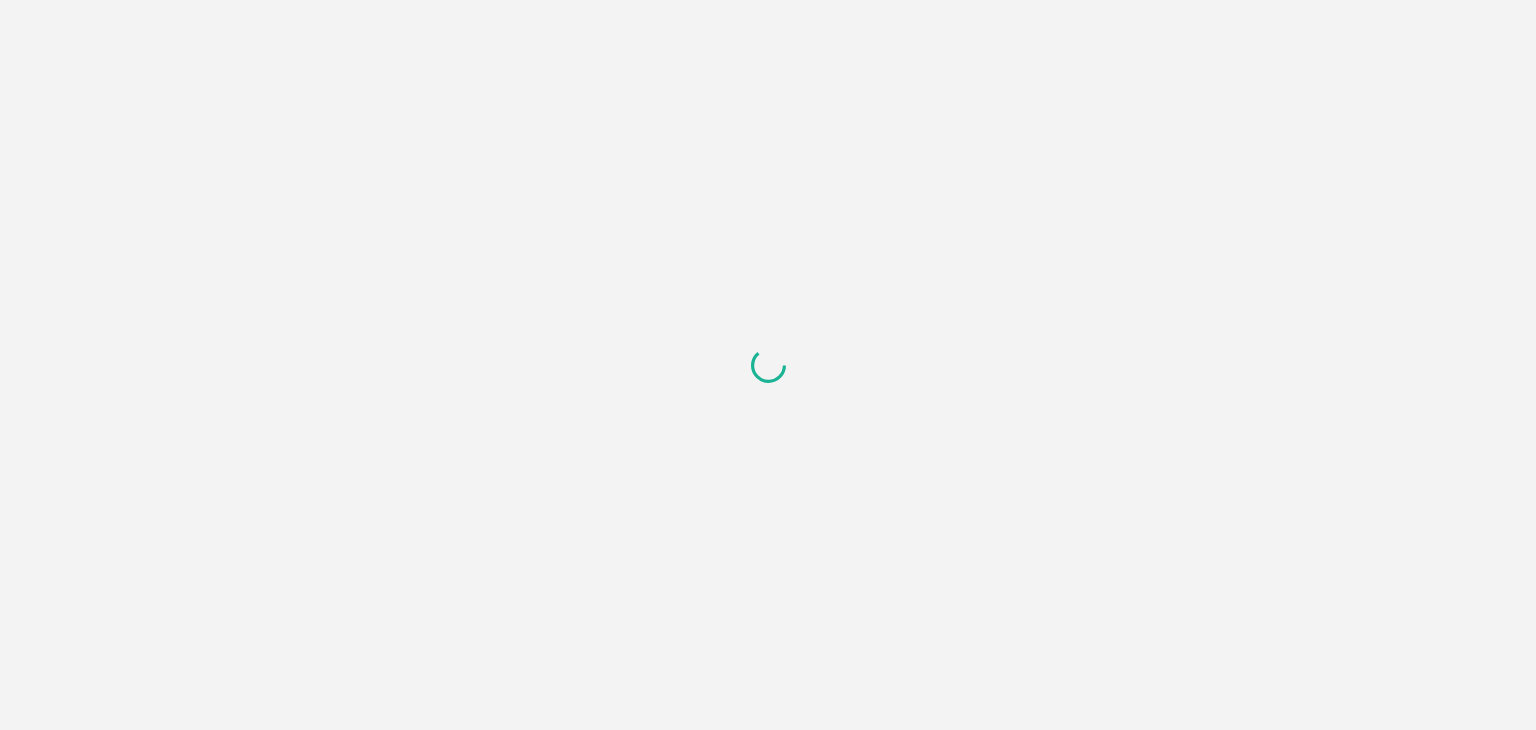 scroll, scrollTop: 0, scrollLeft: 0, axis: both 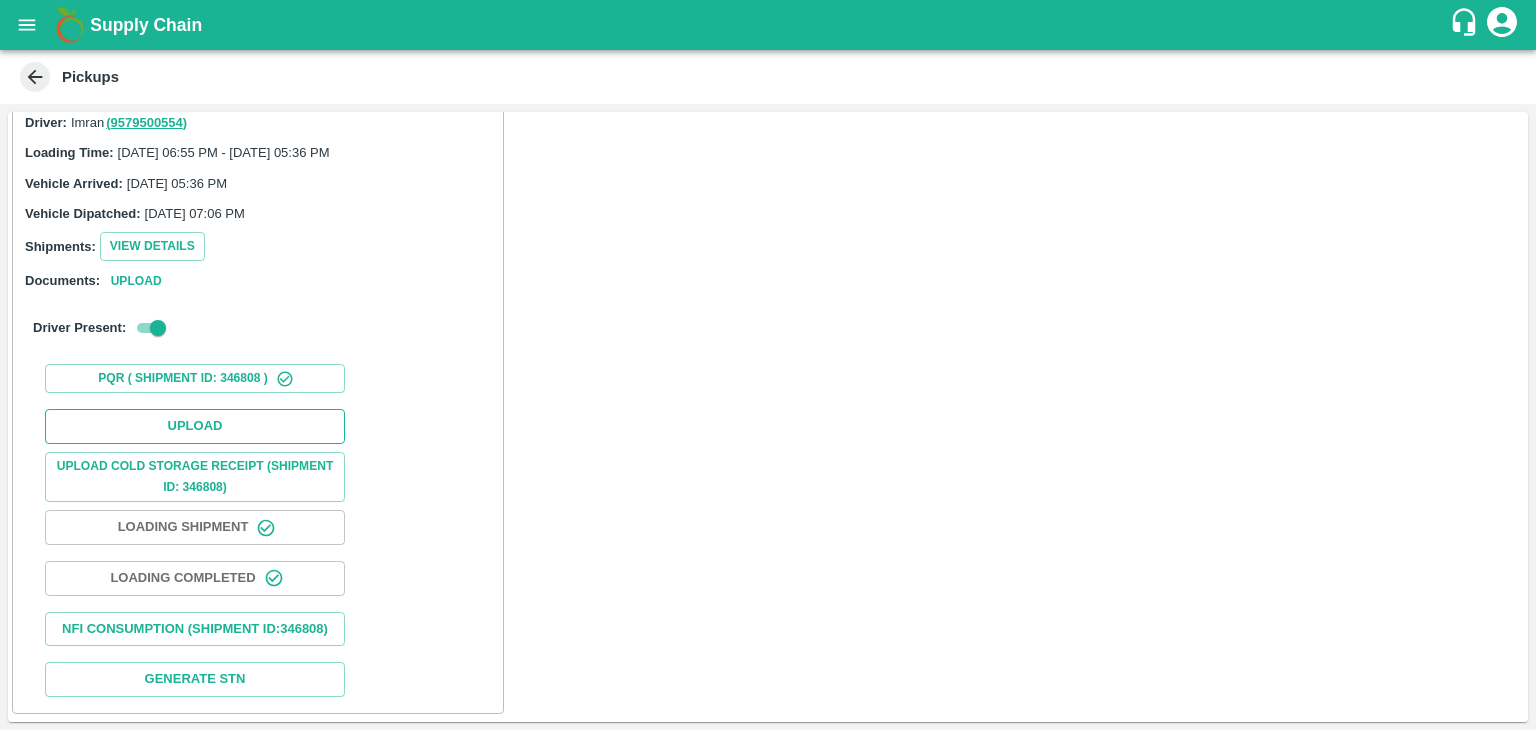 click on "Upload" at bounding box center [195, 426] 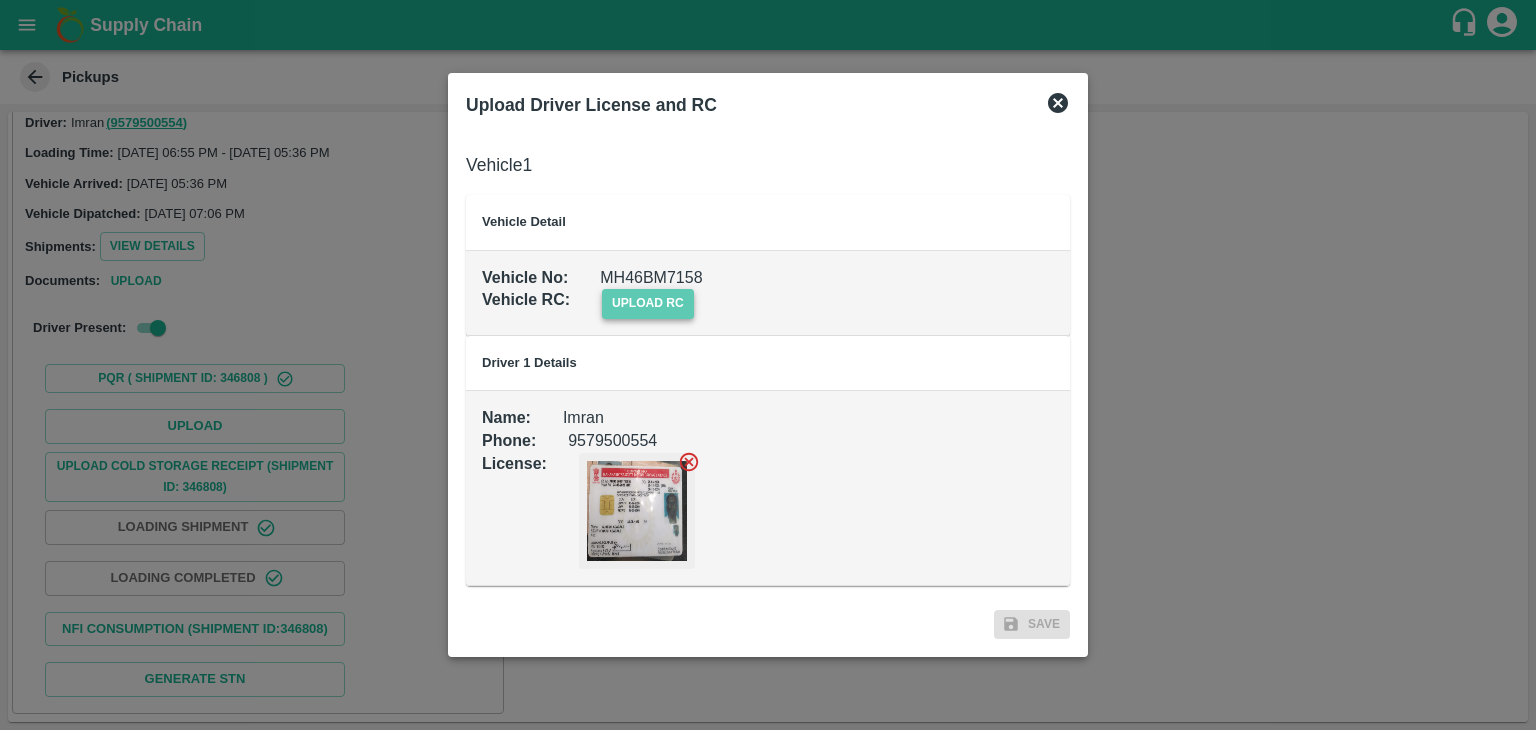 click on "upload rc" at bounding box center [648, 303] 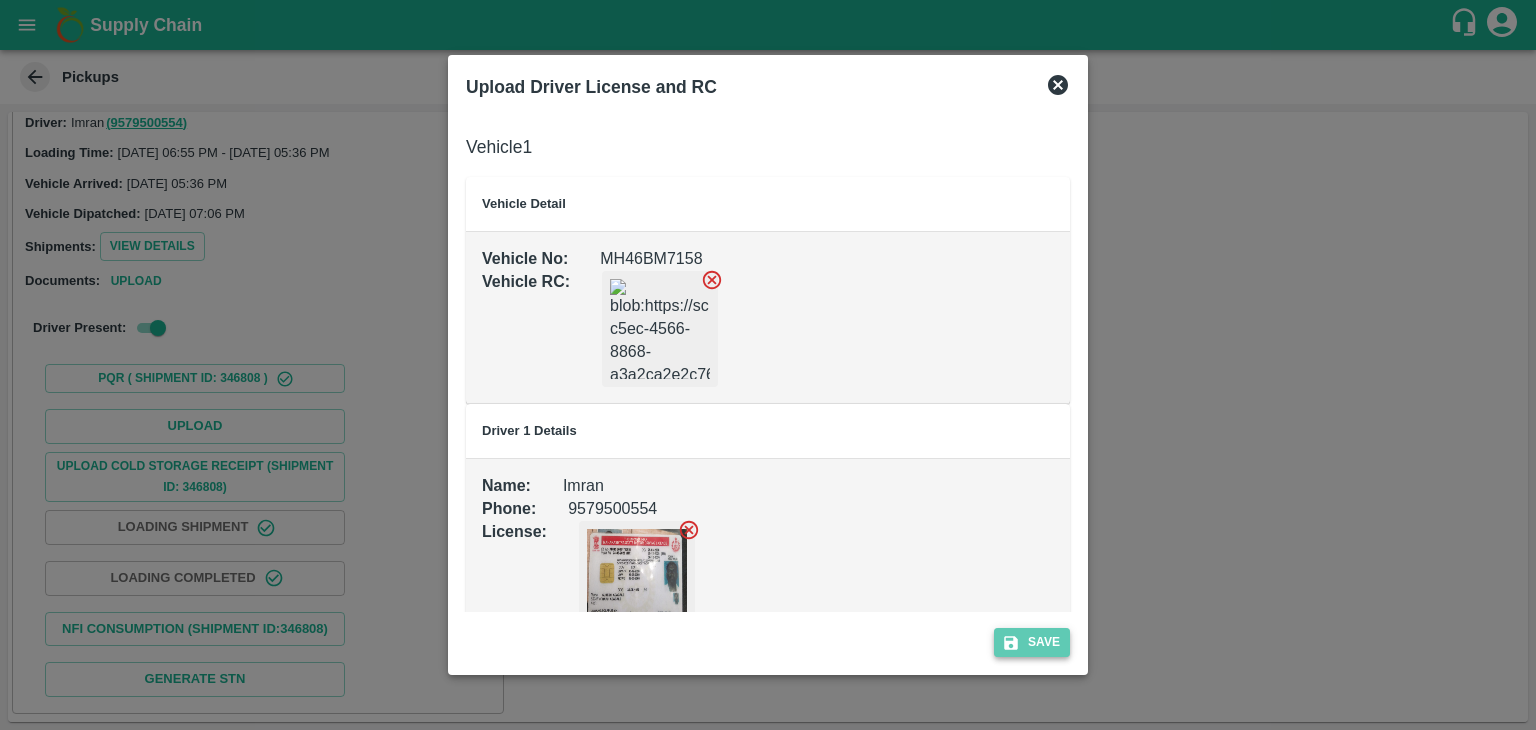 click on "Save" at bounding box center (1032, 642) 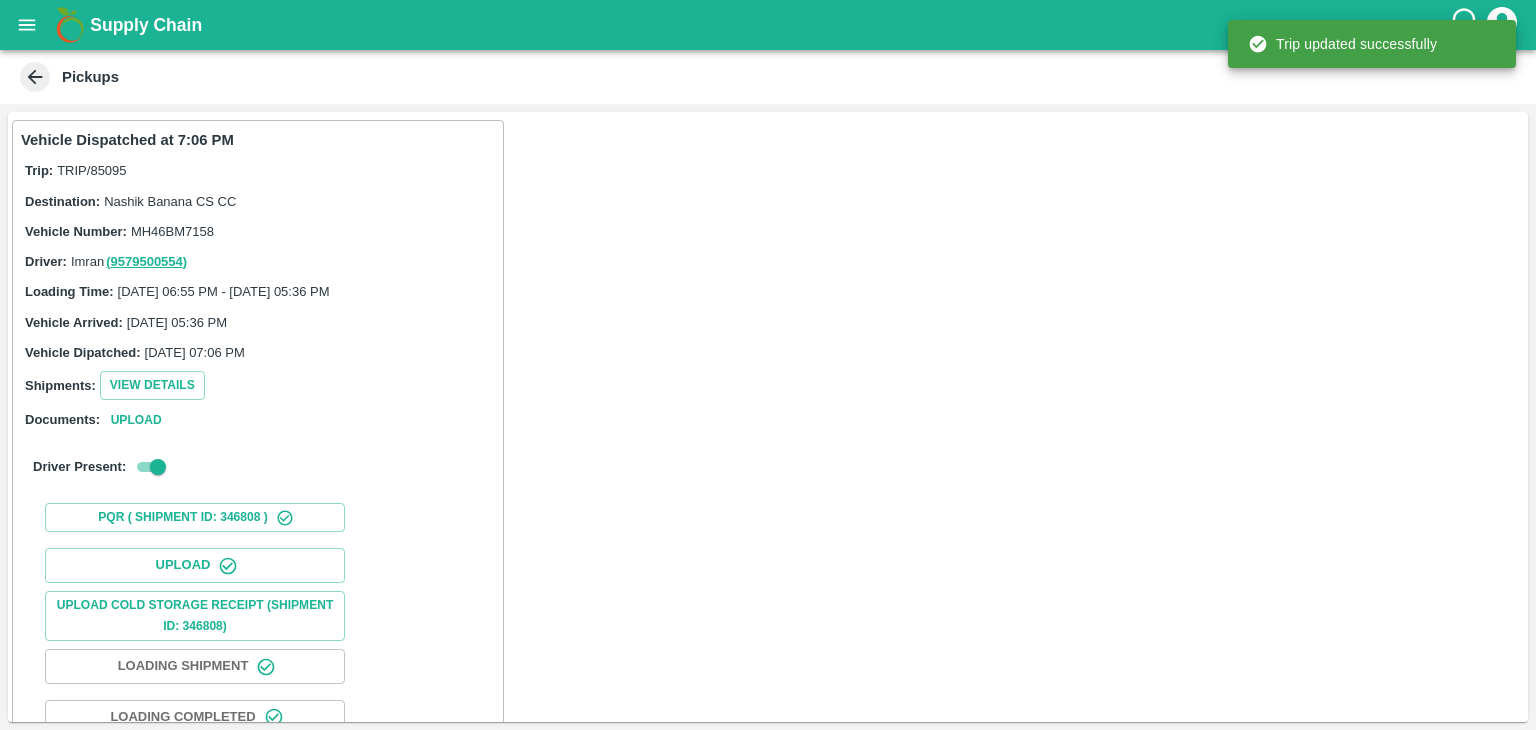 scroll, scrollTop: 209, scrollLeft: 0, axis: vertical 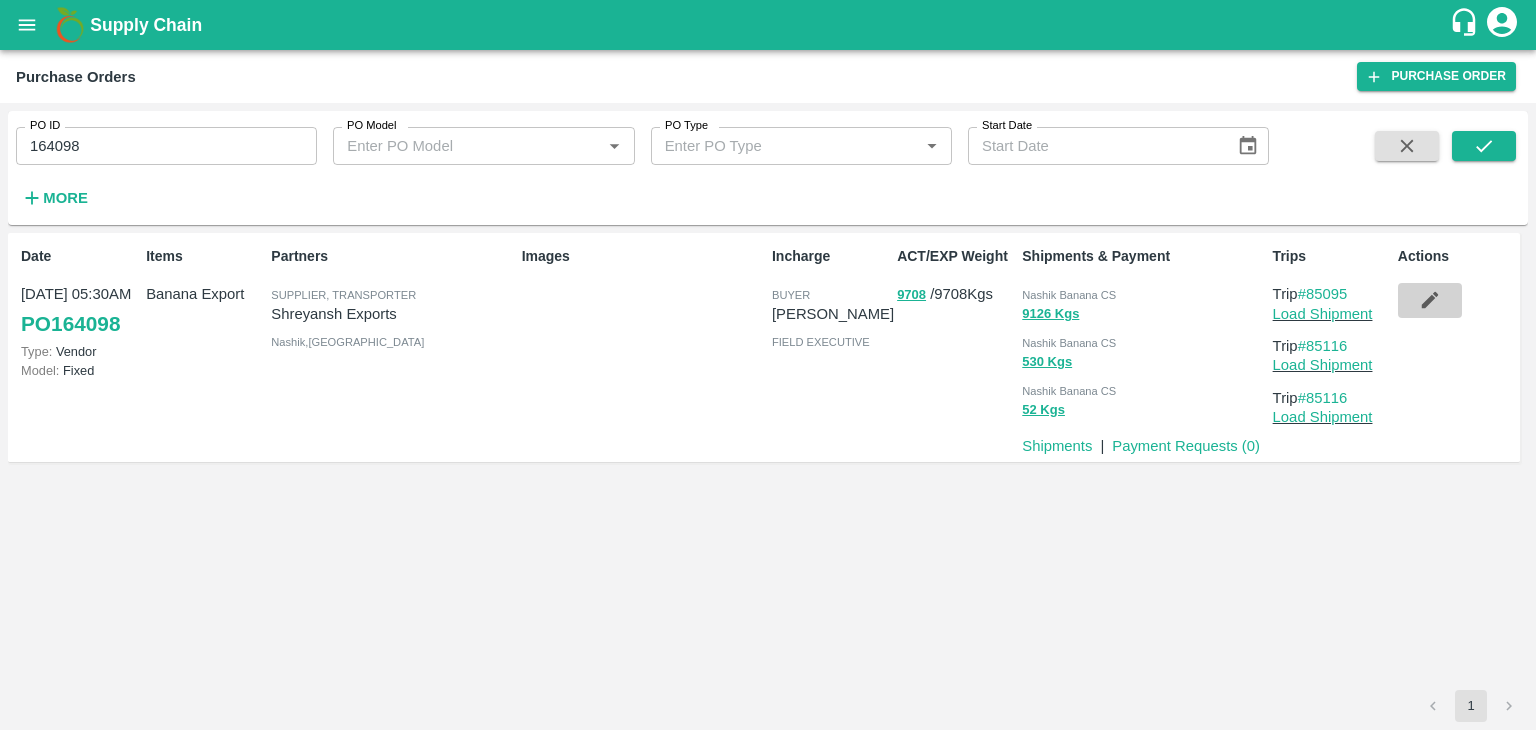 click at bounding box center [1430, 300] 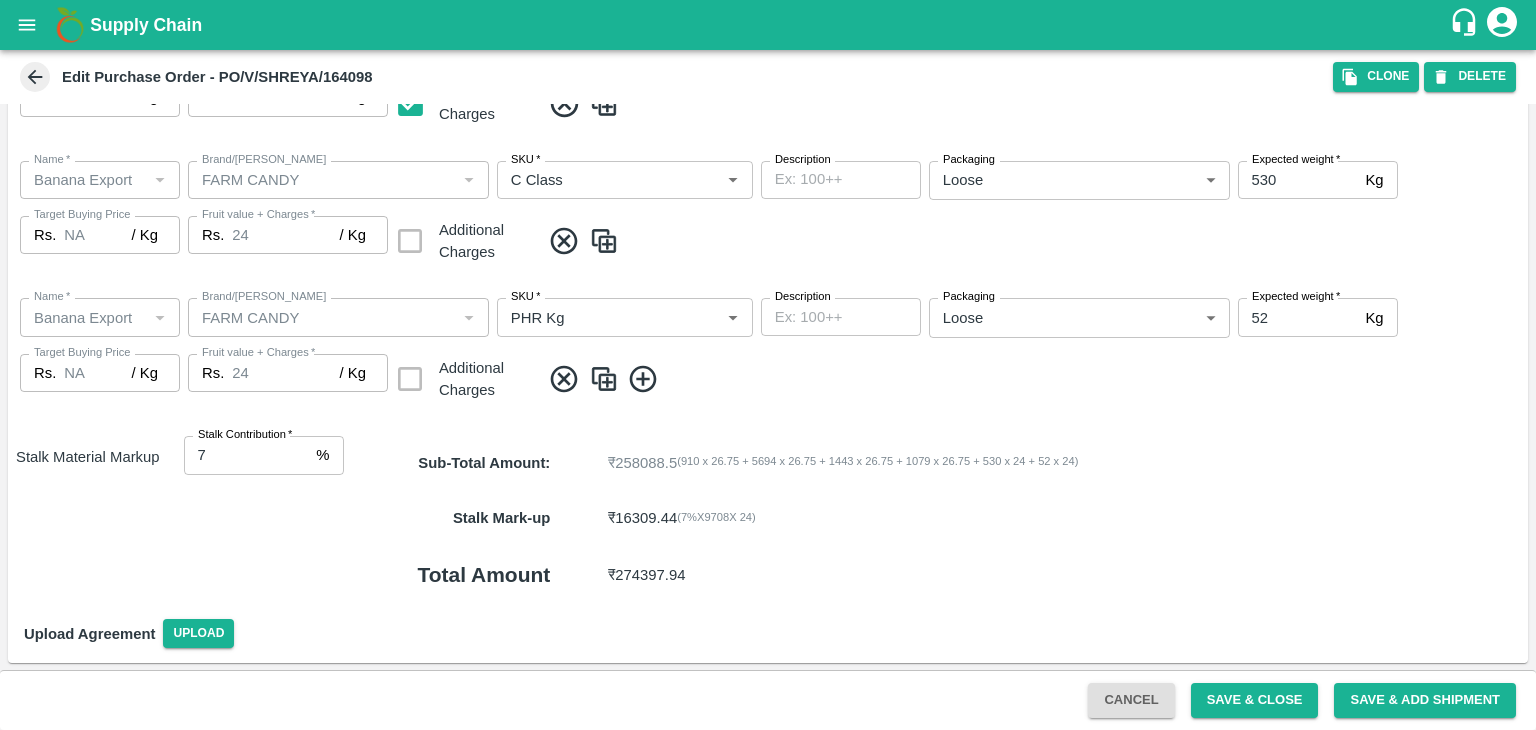 scroll, scrollTop: 0, scrollLeft: 0, axis: both 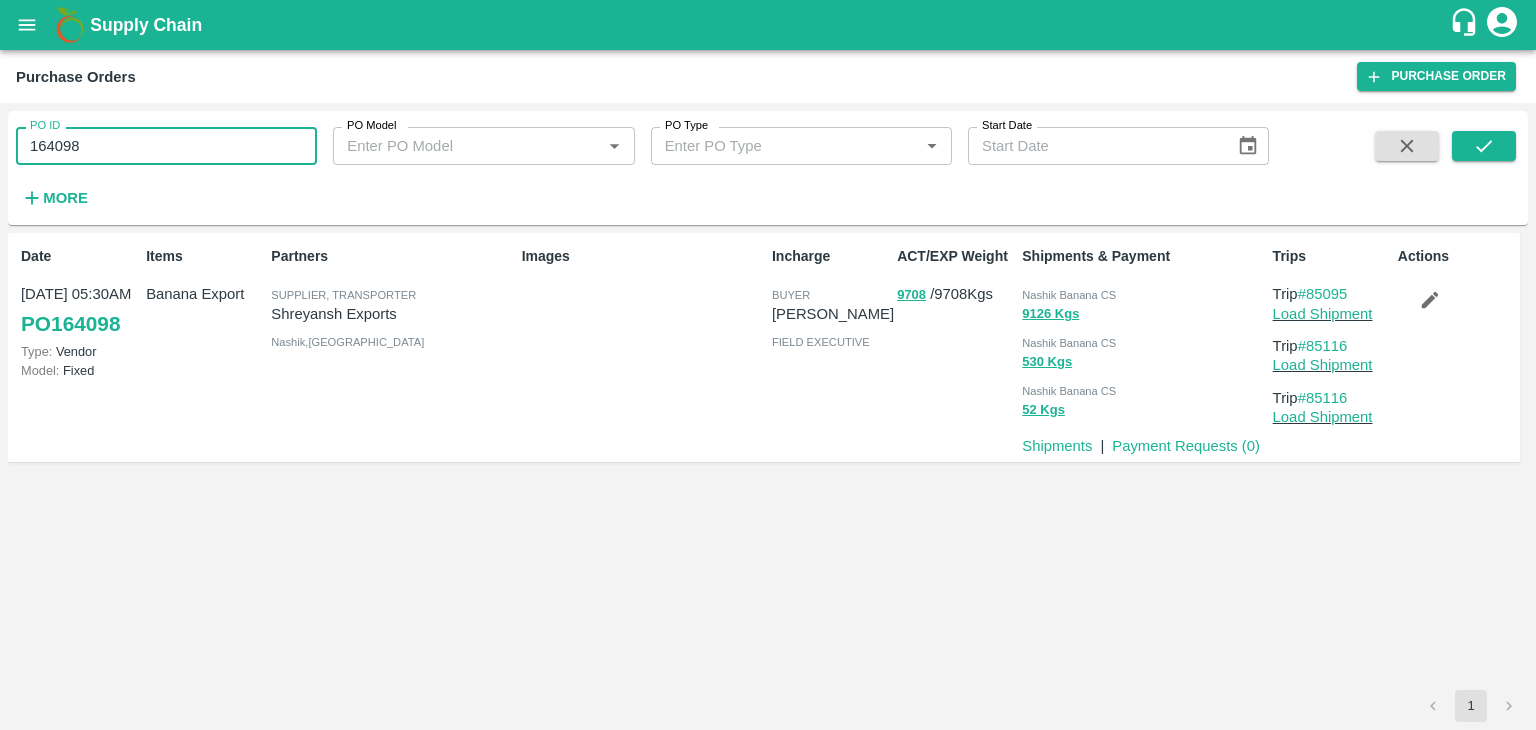 click on "164098" at bounding box center [166, 146] 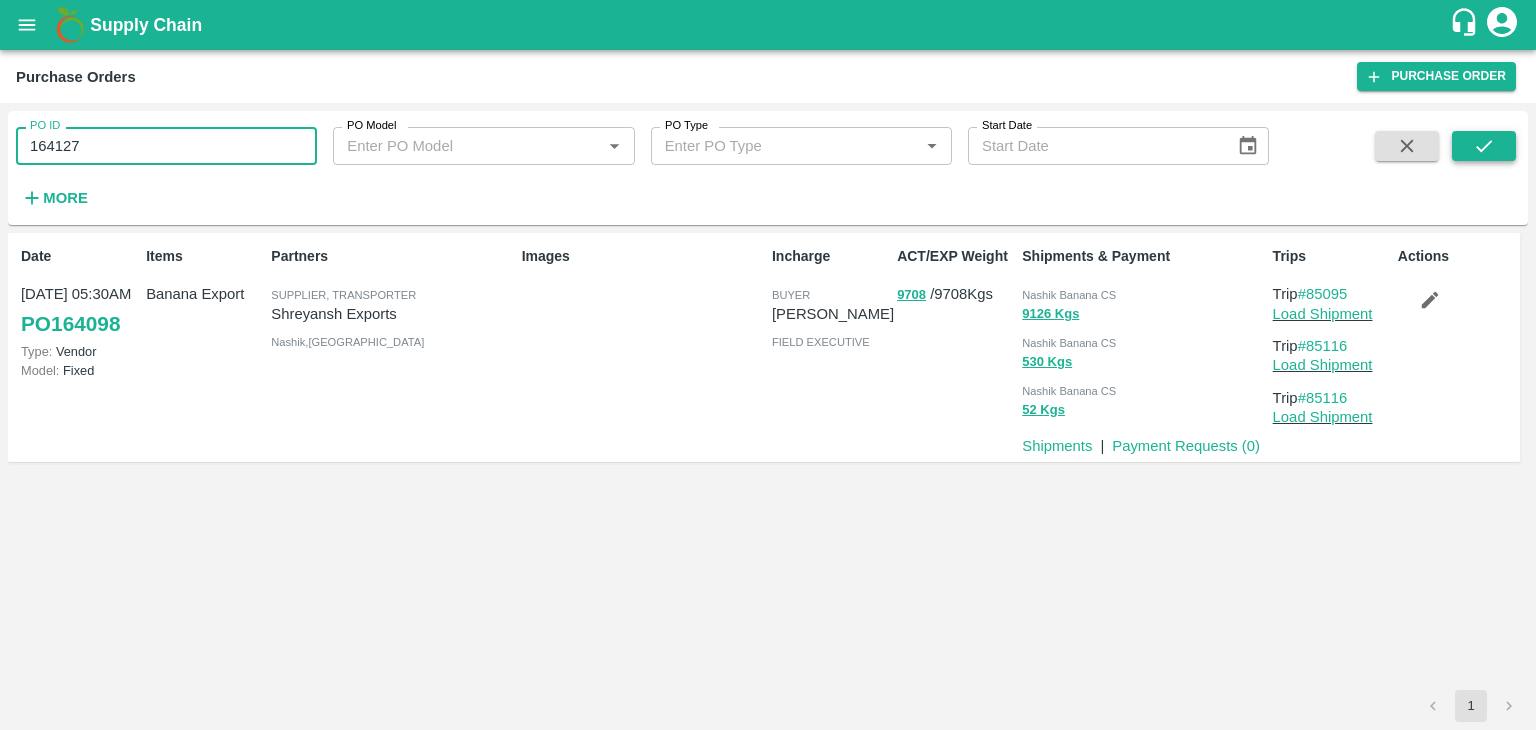 type on "164127" 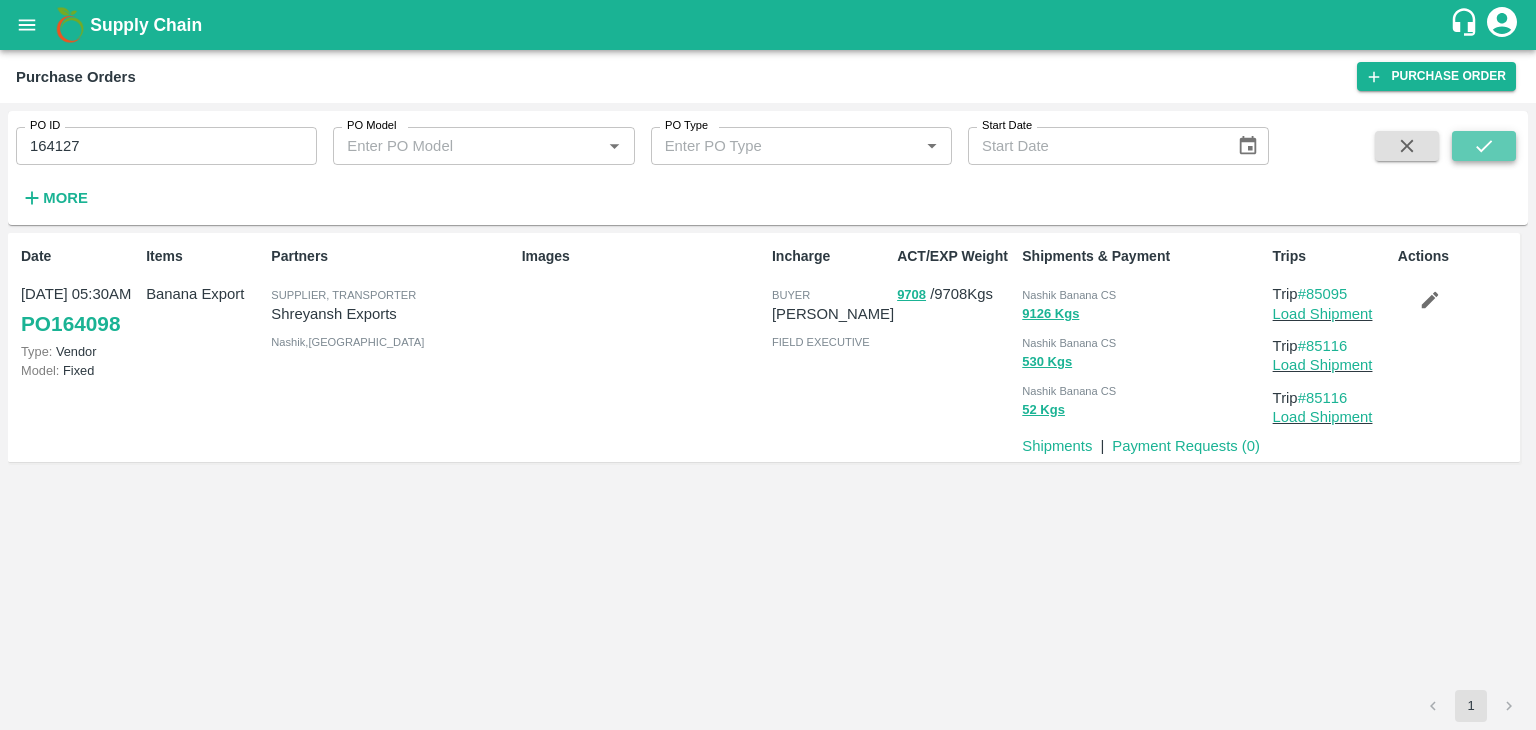 click at bounding box center [1484, 146] 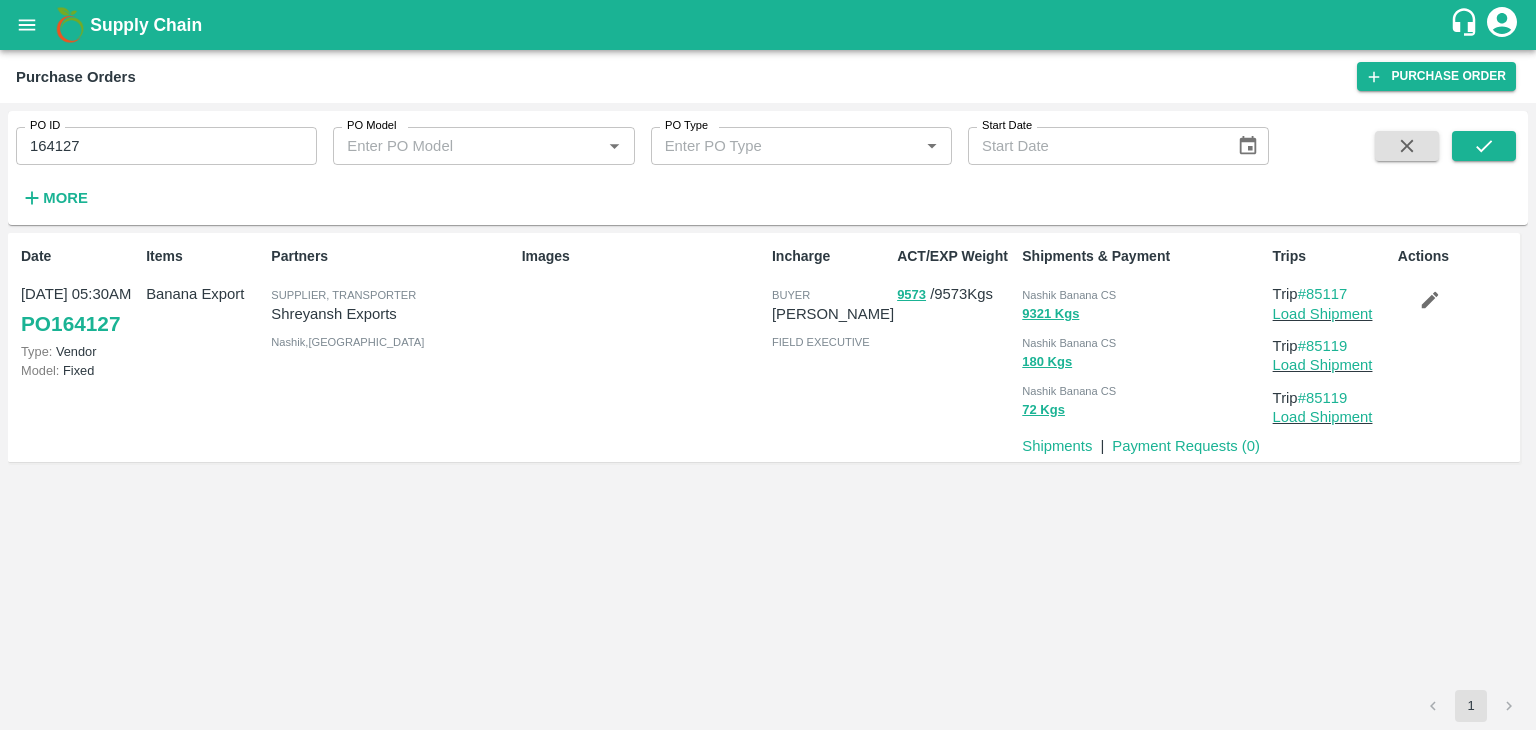 click on "164127" at bounding box center (166, 146) 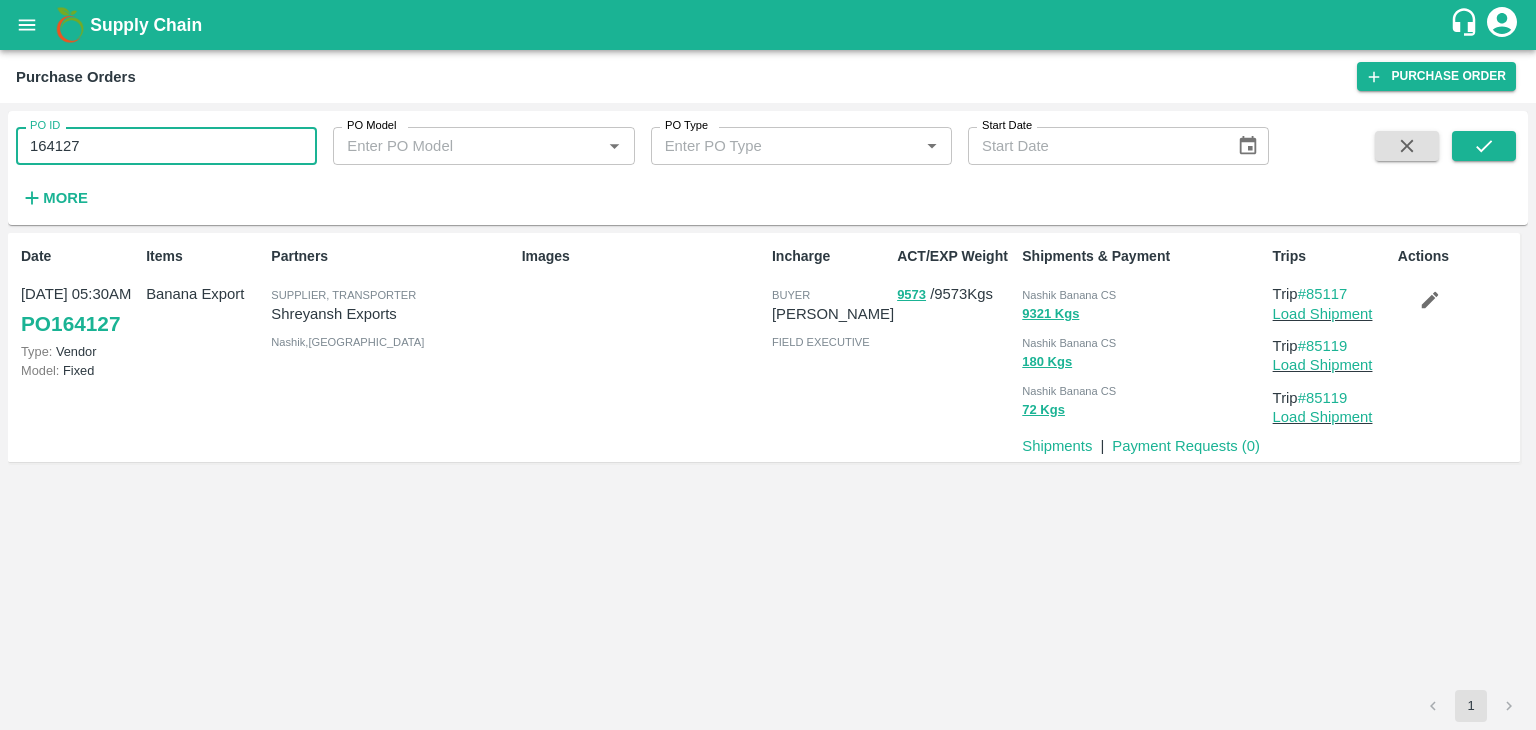 click on "164127" at bounding box center [166, 146] 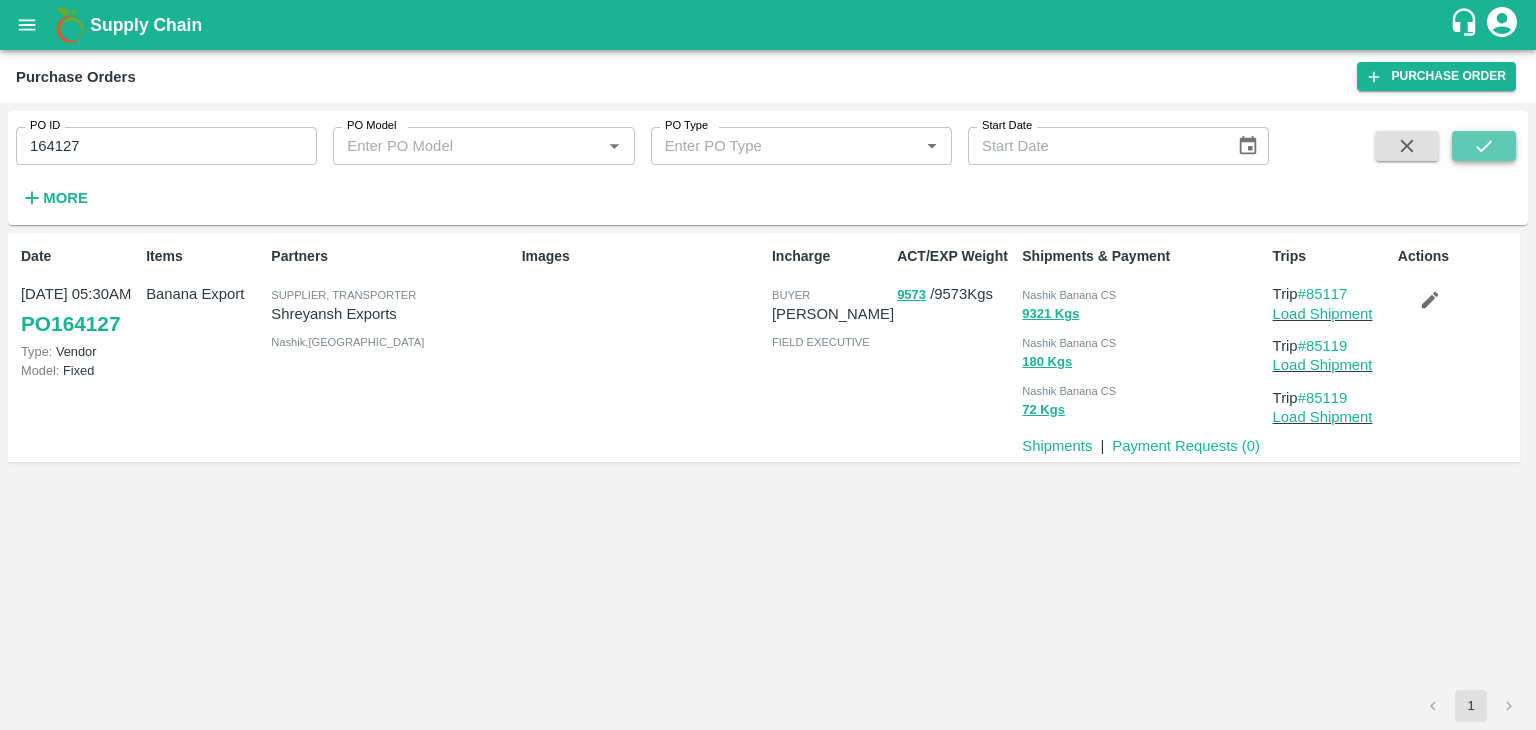 click 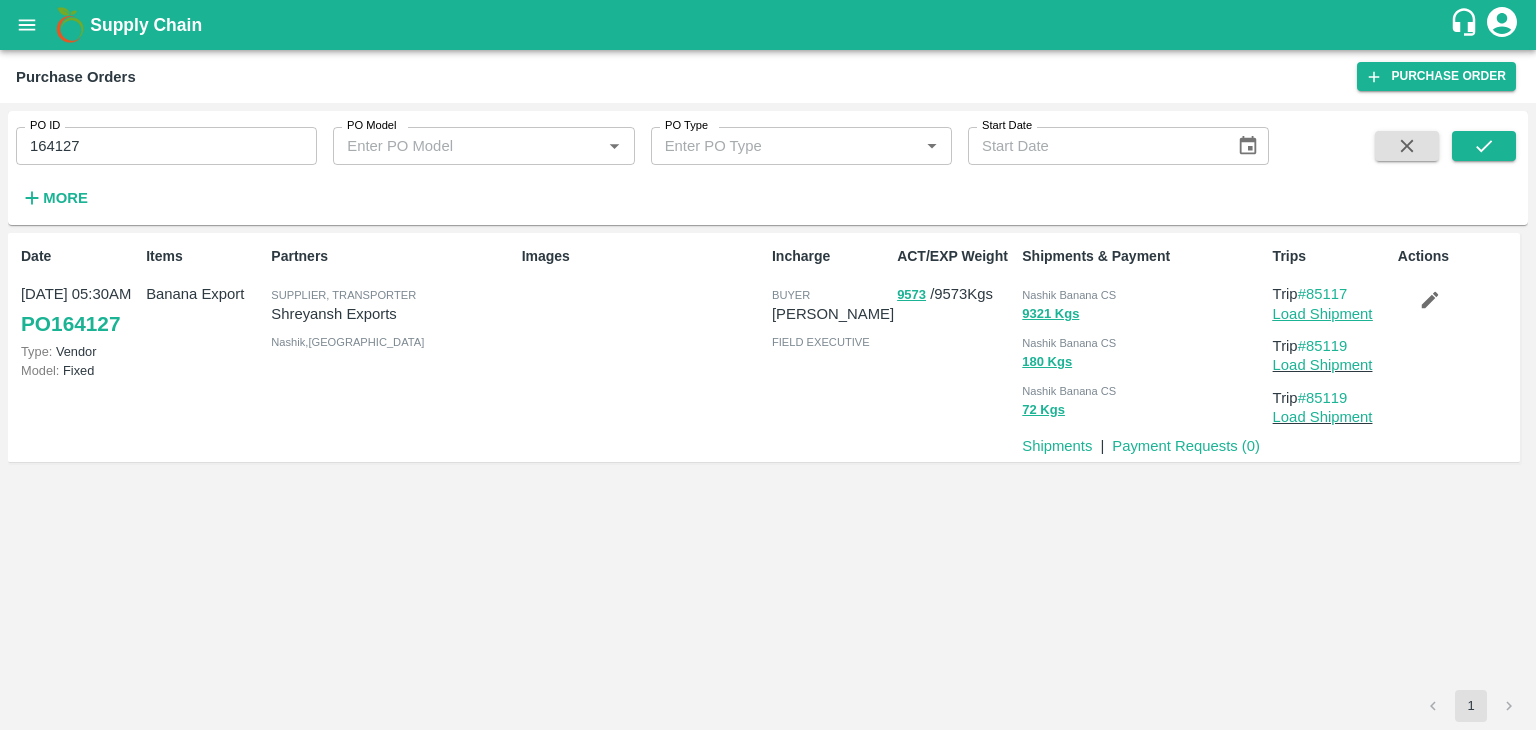 click on "Load Shipment" at bounding box center [1323, 314] 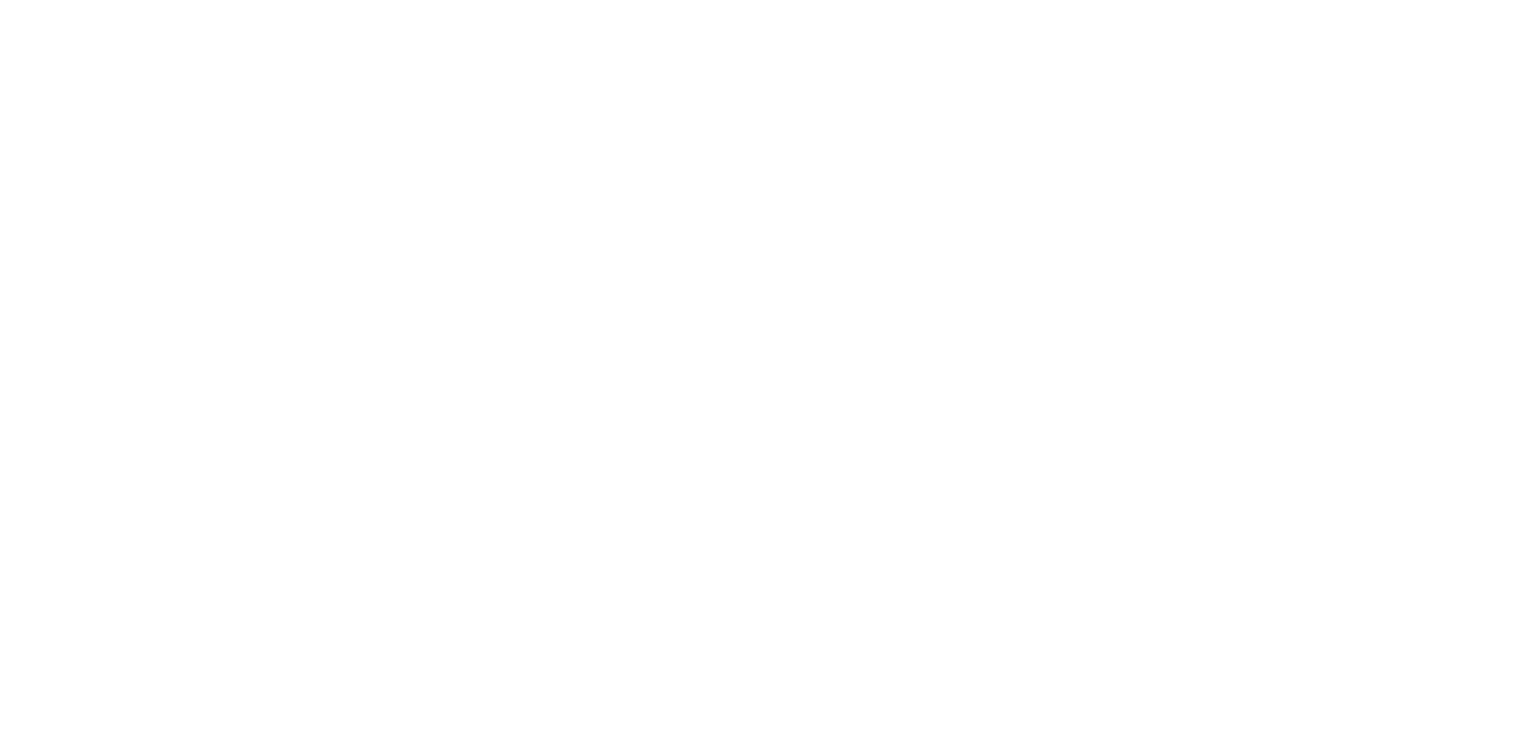 scroll, scrollTop: 0, scrollLeft: 0, axis: both 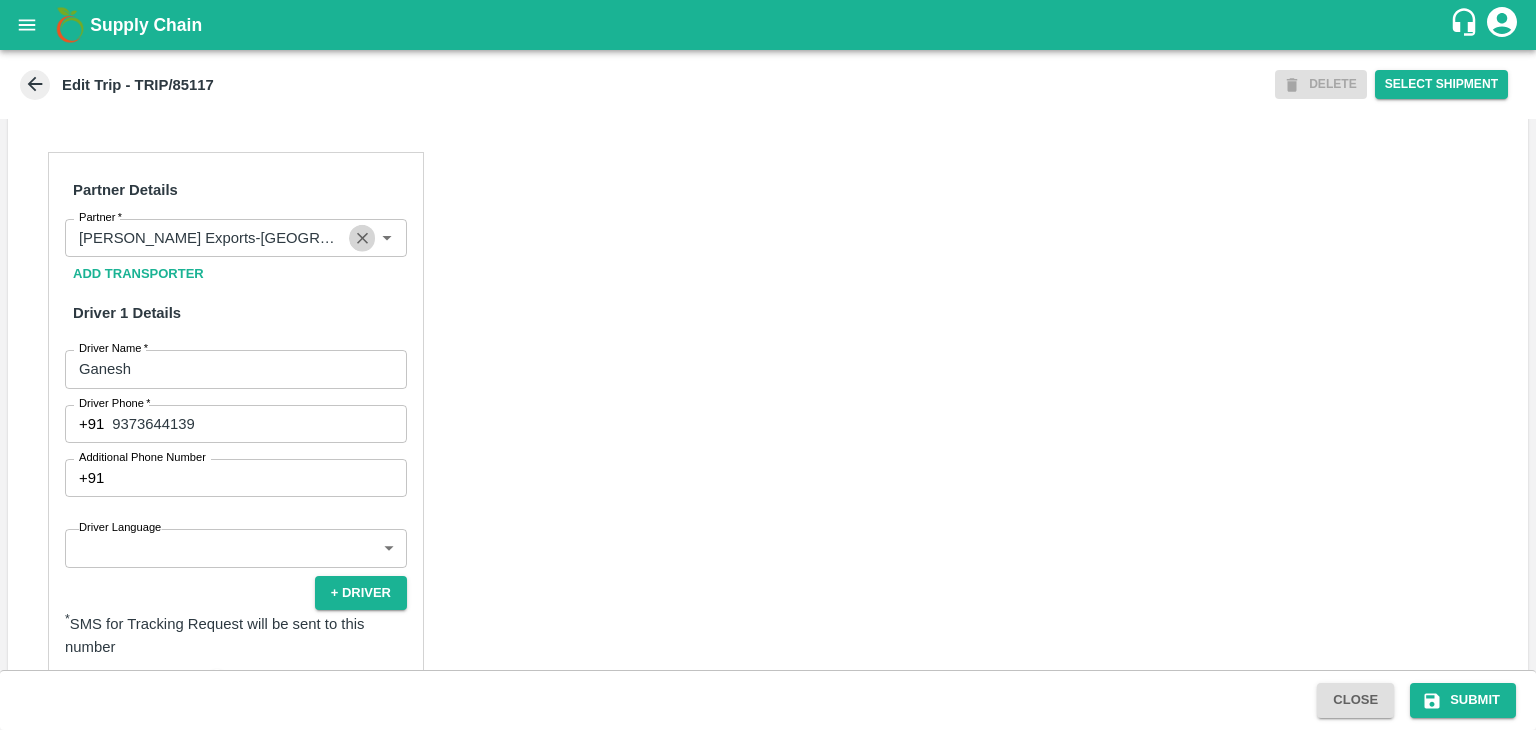 click 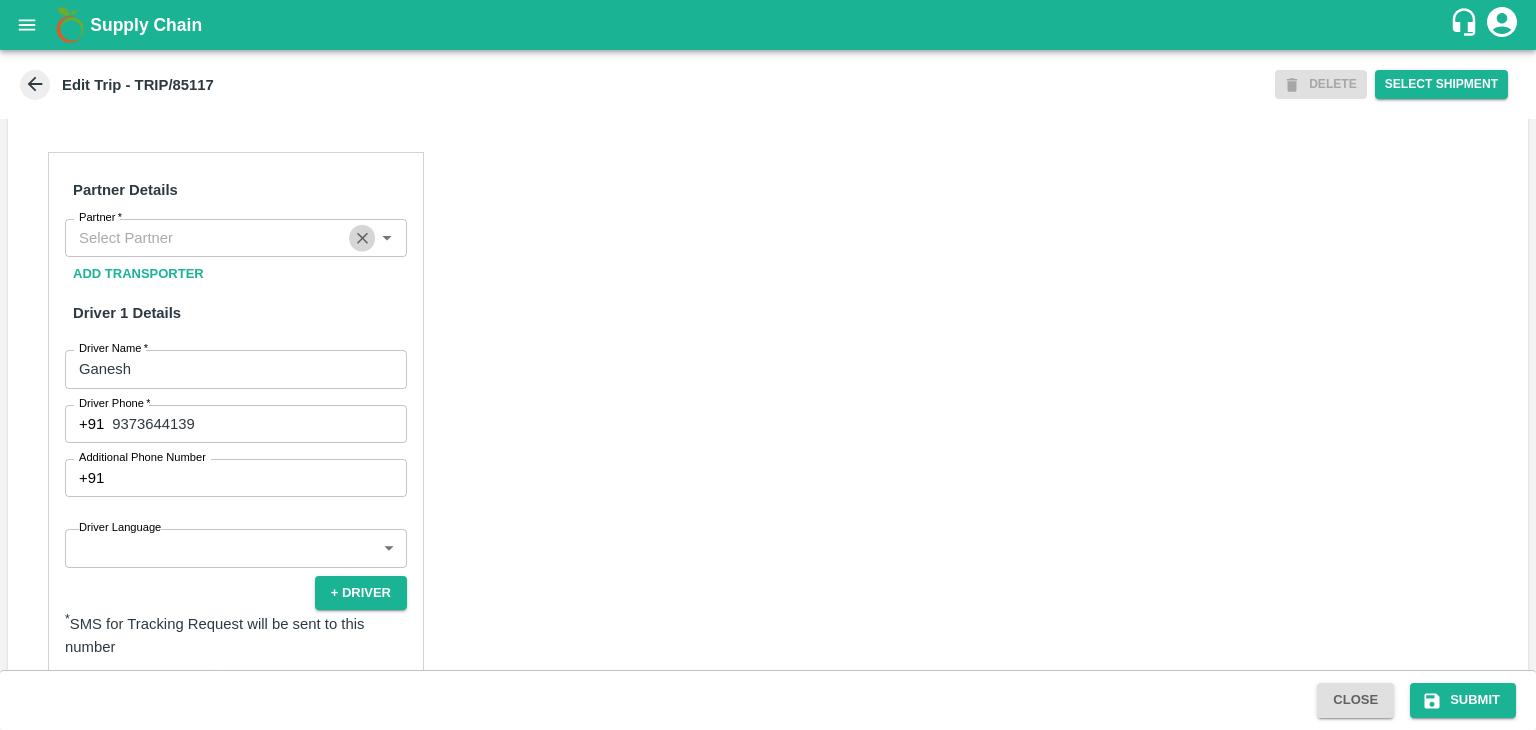 scroll, scrollTop: 0, scrollLeft: 0, axis: both 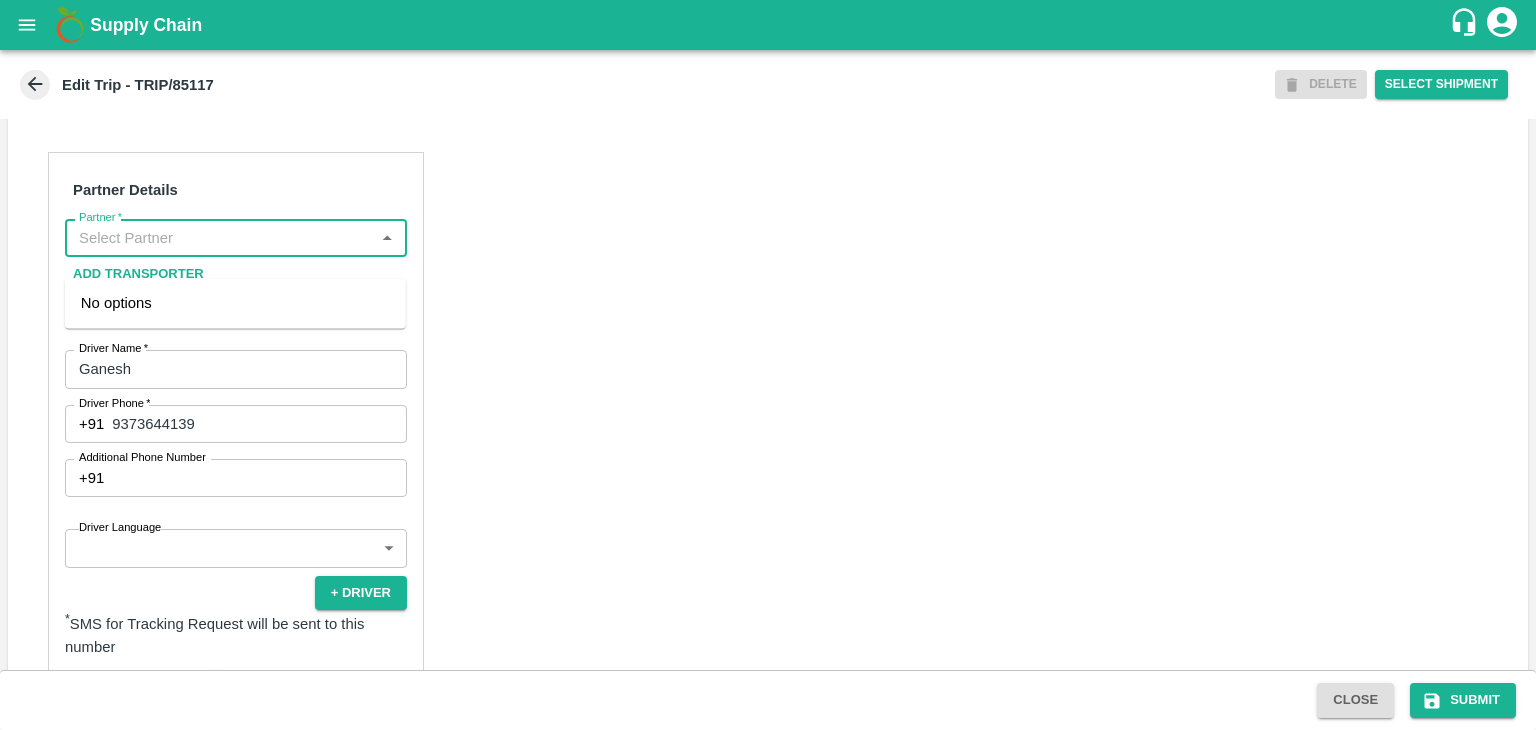 click on "Partner   *" at bounding box center (219, 238) 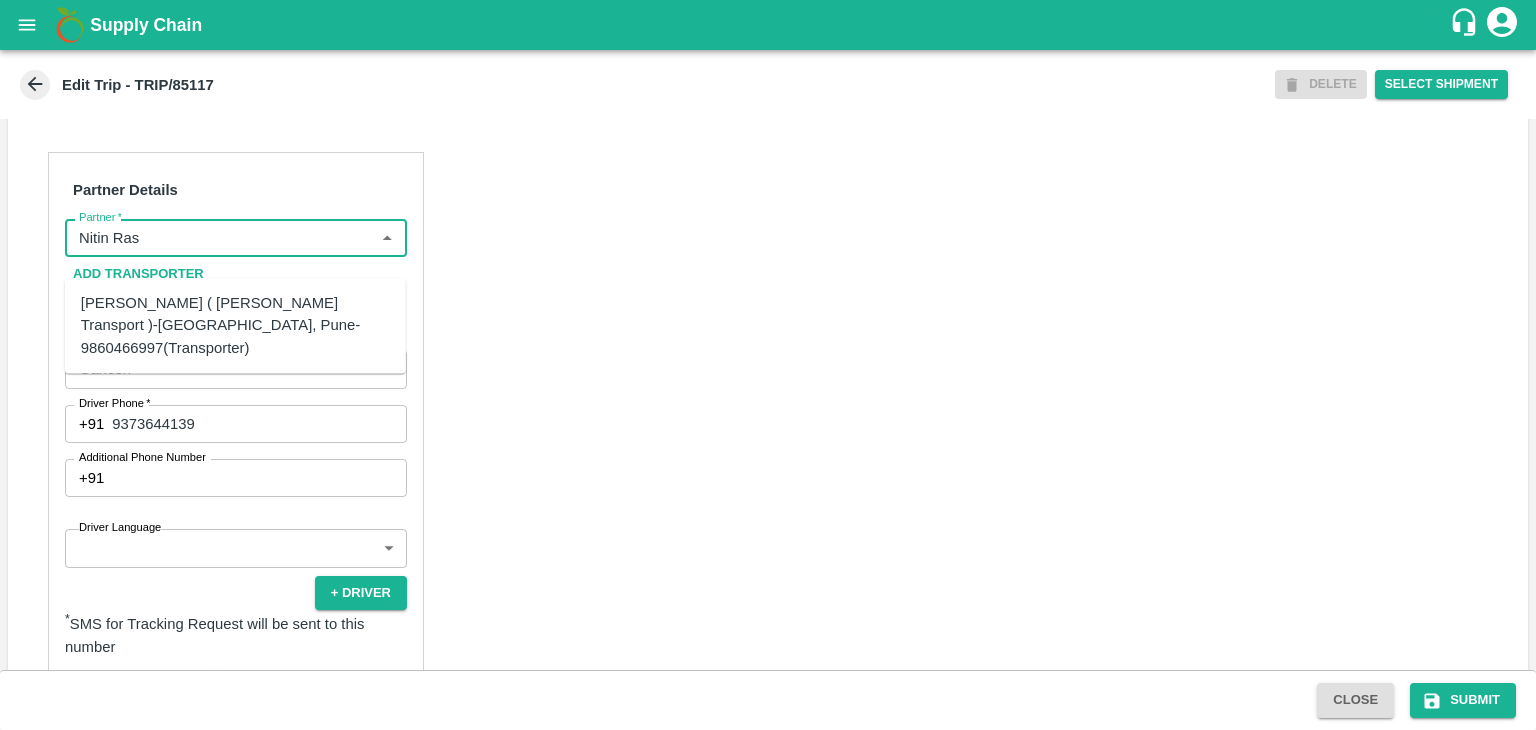 click on "[PERSON_NAME] ( [PERSON_NAME] Transport )-[GEOGRAPHIC_DATA], Pune-9860466997(Transporter)" at bounding box center (235, 325) 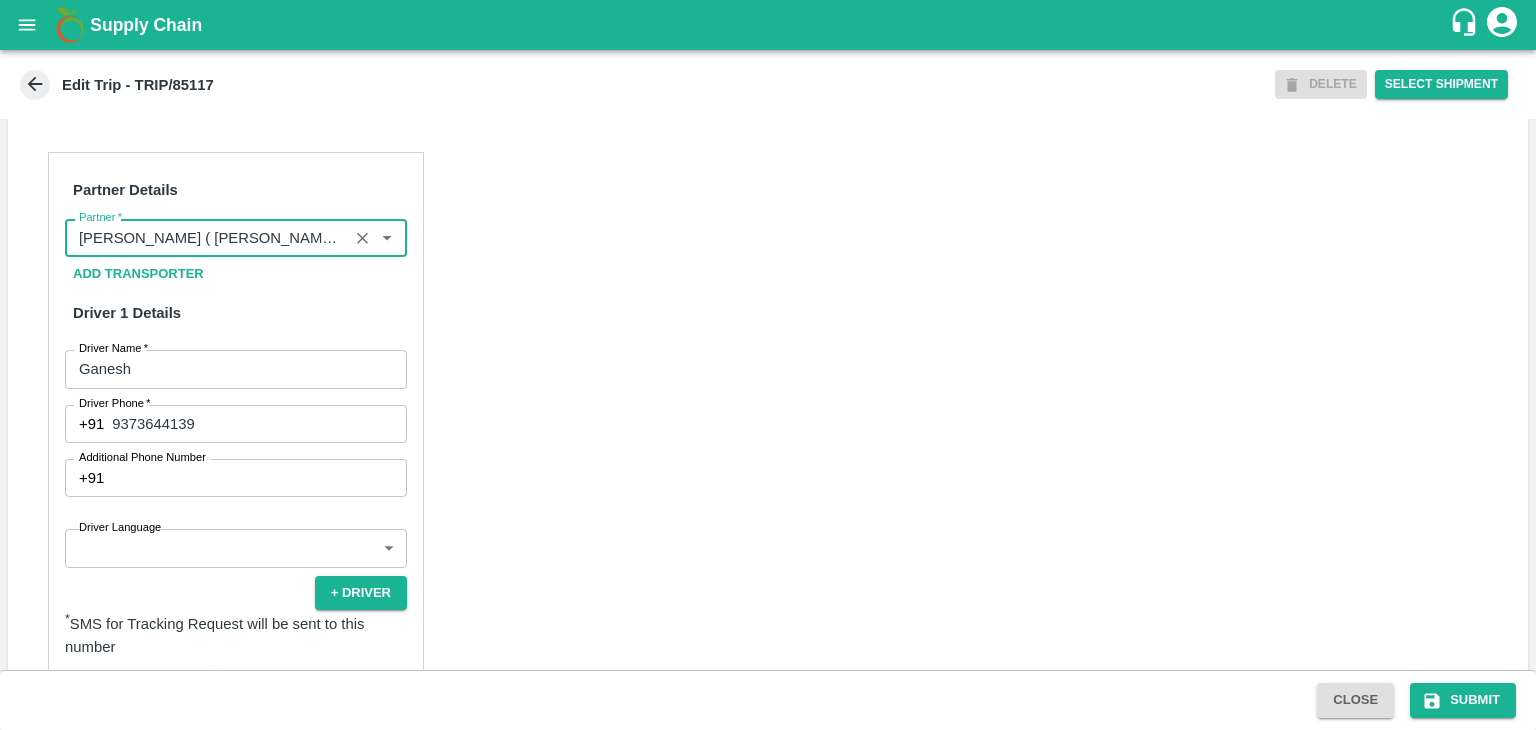 scroll, scrollTop: 1272, scrollLeft: 0, axis: vertical 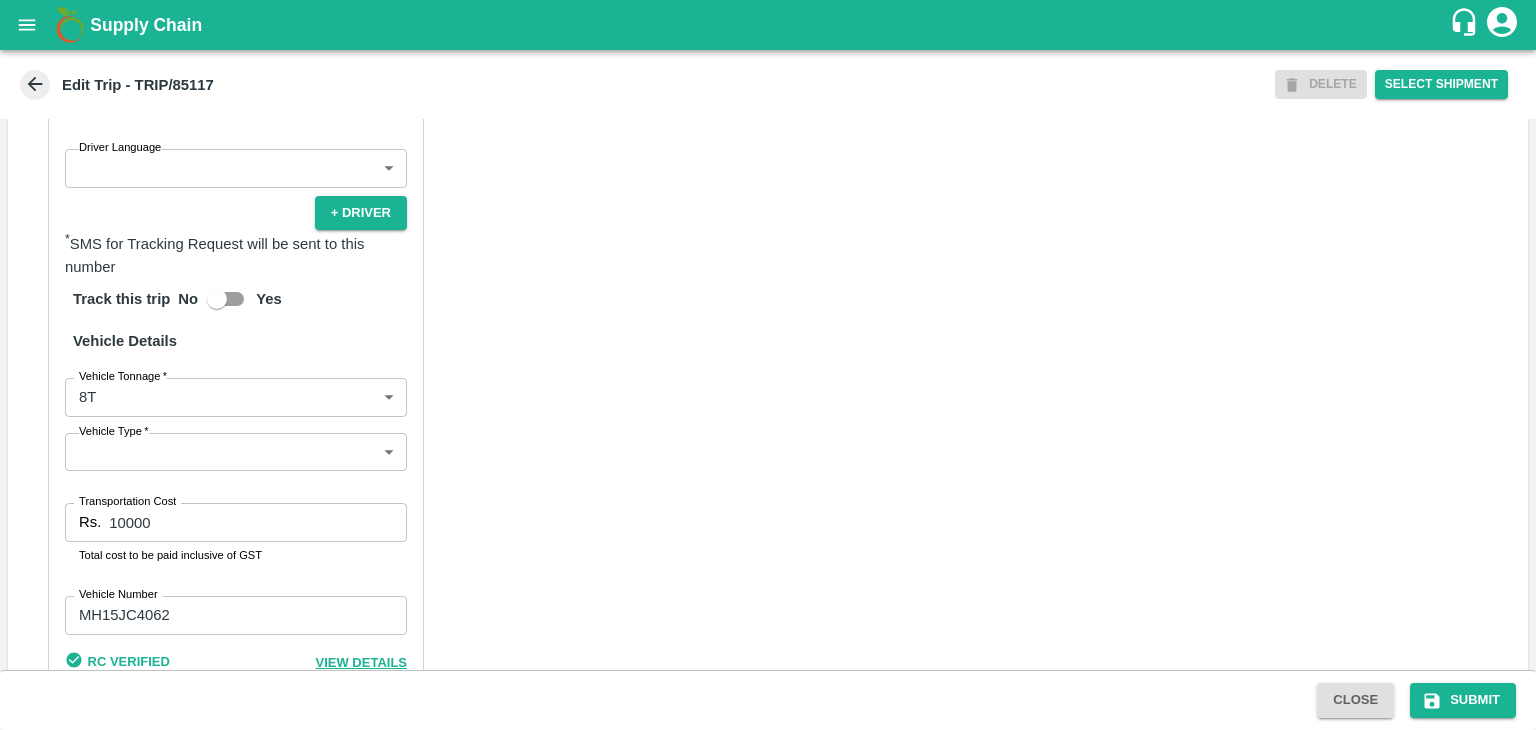 type on "Nitin Rasal ( Bhairavnath Transport )-Deulgaon, Pune-9860466997(Transporter)" 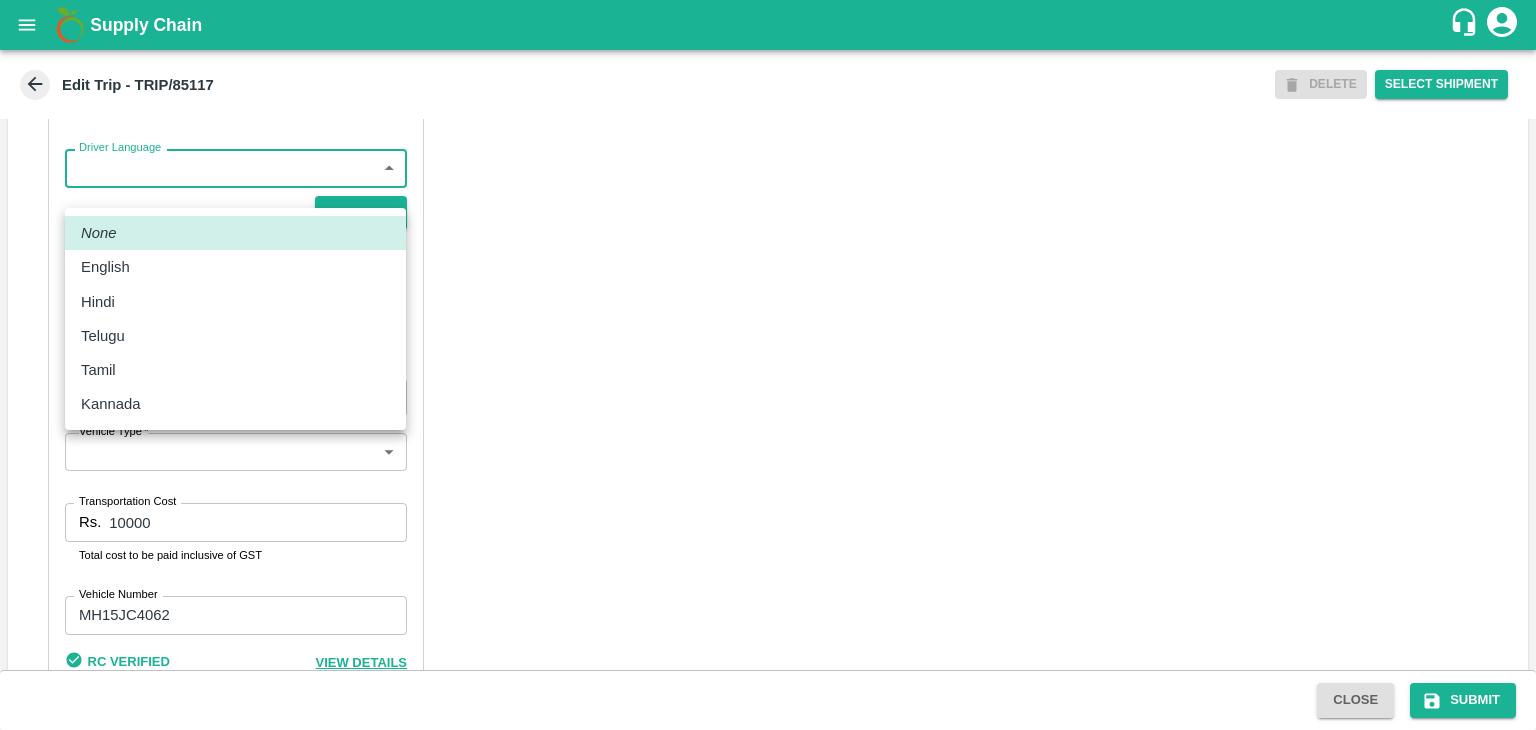 click on "Supply Chain Edit Trip - TRIP/85117 DELETE Select Shipment Trip Details Trip Type Fruit Movement 1 Trip Type Trip Pickup Order SHIP/NASH/346858 PO/V/SHREYA/164127 Address: Nashik, Nashik, Nashik, Maharashtra, India Trip Delivery Order SHIP/NASH/346858 Nashik Banana CS Address:  Nashik Banana CS, Gat No. 314/2/1, A/p- Mohadi, Tal- Dindori, Dist- Nashik 422207, Maharashtra, India., India Trip Category  Full Load Part Load Monthly Vehicle Cross Dock No Vehicle Involved Exports Vendor Vehicle Partner Details Partner   * Partner Add   Transporter Driver 1 Details Driver Name   * Ganesh Driver Name Driver Phone   * +91 9373644139 Driver Phone Additional Phone Number +91 Additional Phone Number Driver Language ​ Driver Language + Driver * SMS for Tracking Request will be sent to this number Track this trip No Yes Vehicle Details Vehicle Tonnage   * 8T 8000 Vehicle Tonnage Vehicle Type   * ​ Vehicle Type Transportation Cost Rs. 10000 Transportation Cost Total cost to be paid inclusive of GST MH15JC4062" at bounding box center (768, 365) 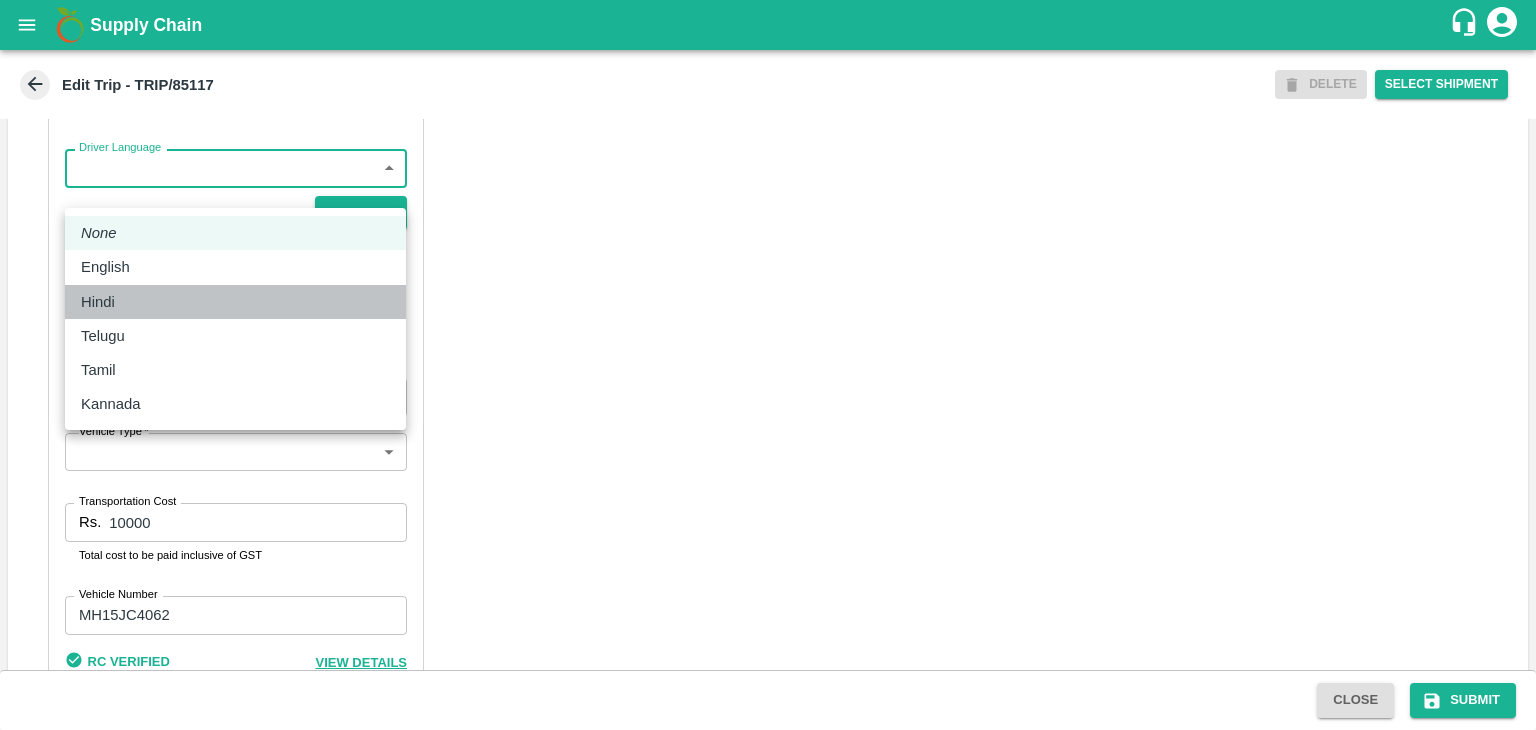 click on "Hindi" at bounding box center [235, 302] 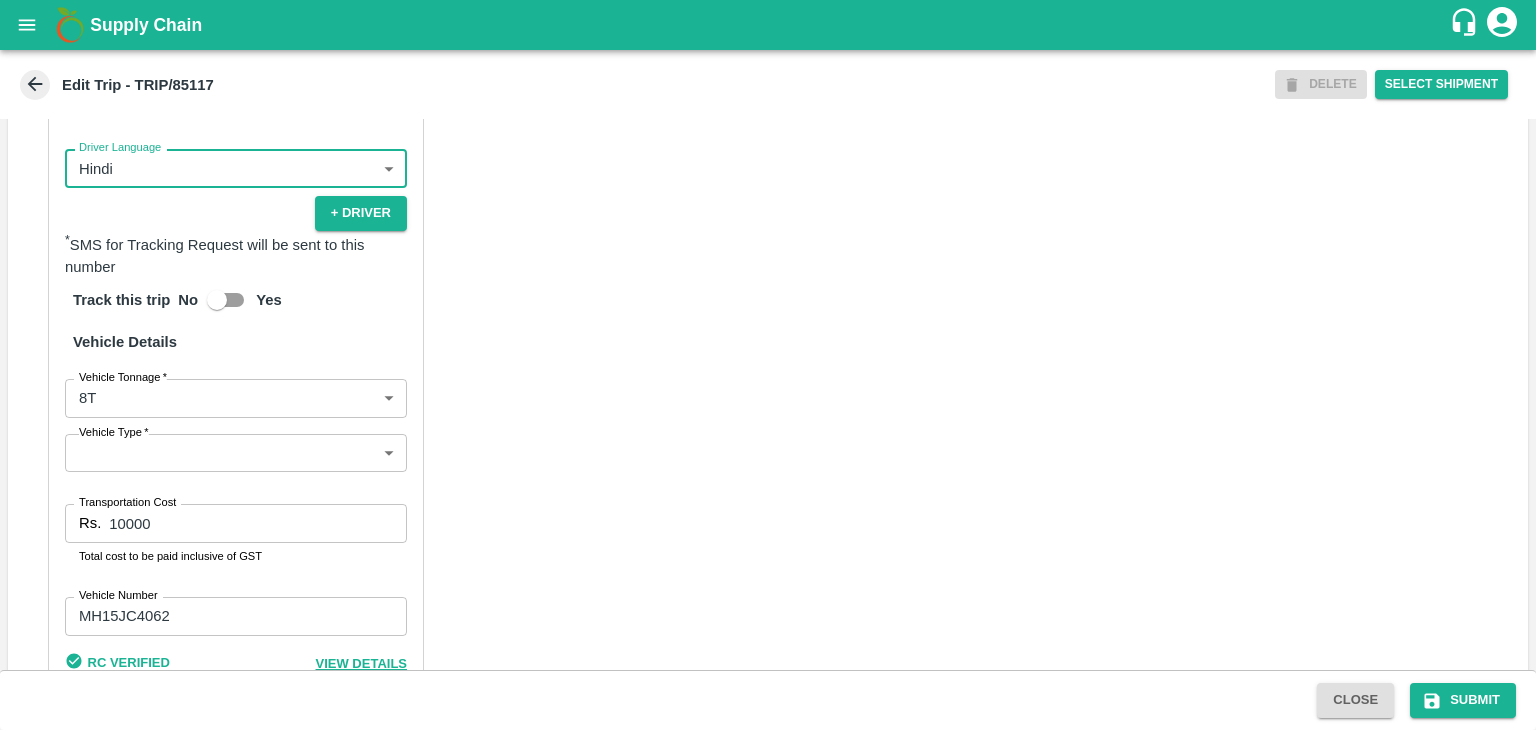 click on "Supply Chain Edit Trip - TRIP/85117 DELETE Select Shipment Trip Details Trip Type Fruit Movement 1 Trip Type Trip Pickup Order SHIP/NASH/346858 PO/V/SHREYA/164127 Address: Nashik, Nashik, Nashik, Maharashtra, India Trip Delivery Order SHIP/NASH/346858 Nashik Banana CS Address:  Nashik Banana CS, Gat No. 314/2/1, A/p- Mohadi, Tal- Dindori, Dist- Nashik 422207, Maharashtra, India., India Trip Category  Full Load Part Load Monthly Vehicle Cross Dock No Vehicle Involved Exports Vendor Vehicle Partner Details Partner   * Partner Add   Transporter Driver 1 Details Driver Name   * Ganesh Driver Name Driver Phone   * +91 9373644139 Driver Phone Additional Phone Number +91 Additional Phone Number Driver Language Hindi hi Driver Language + Driver * SMS for Tracking Request will be sent to this number Track this trip No Yes Vehicle Details Vehicle Tonnage   * 8T 8000 Vehicle Tonnage Vehicle Type   * ​ Vehicle Type Transportation Cost Rs. 10000 Transportation Cost Total cost to be paid inclusive of GST Close" at bounding box center (768, 365) 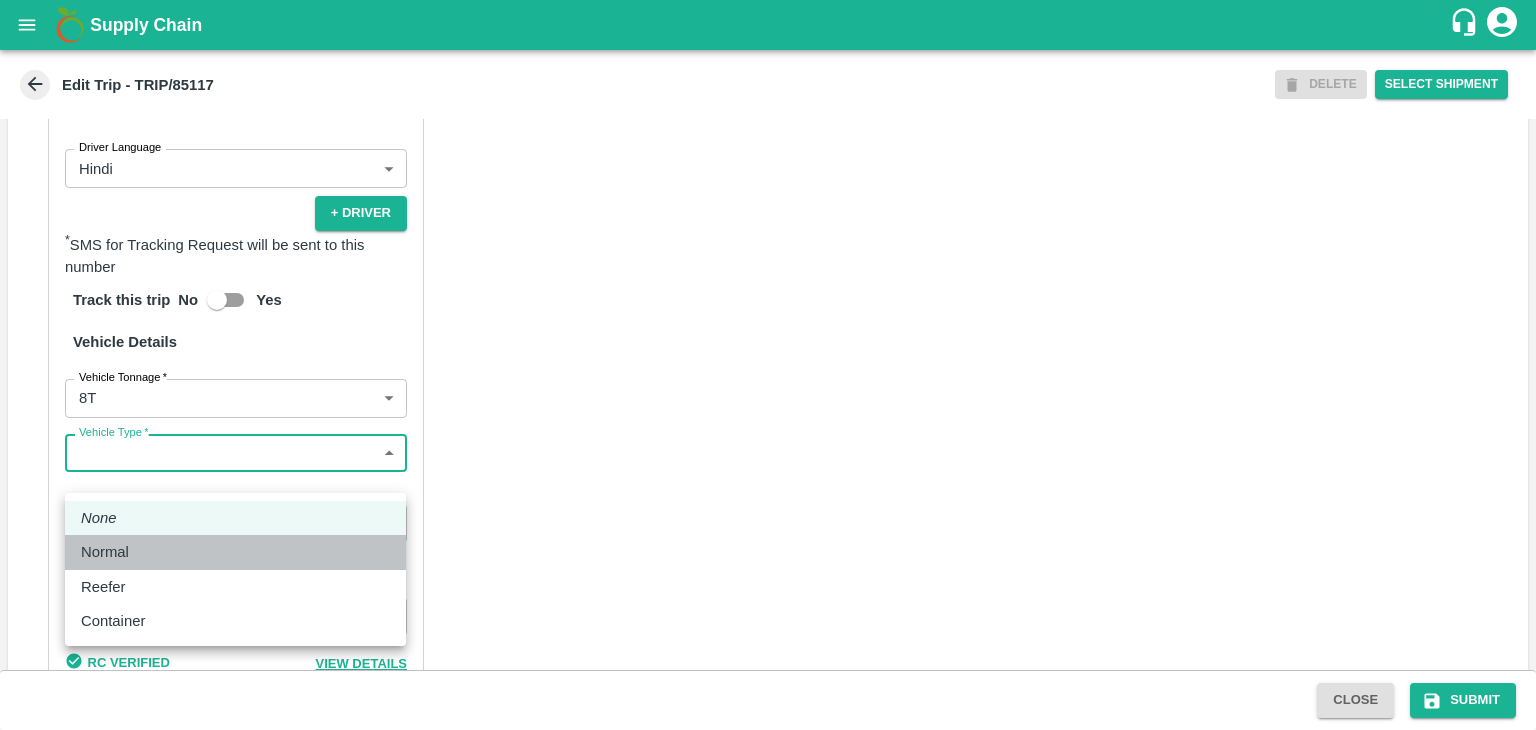 click on "Normal" at bounding box center [110, 552] 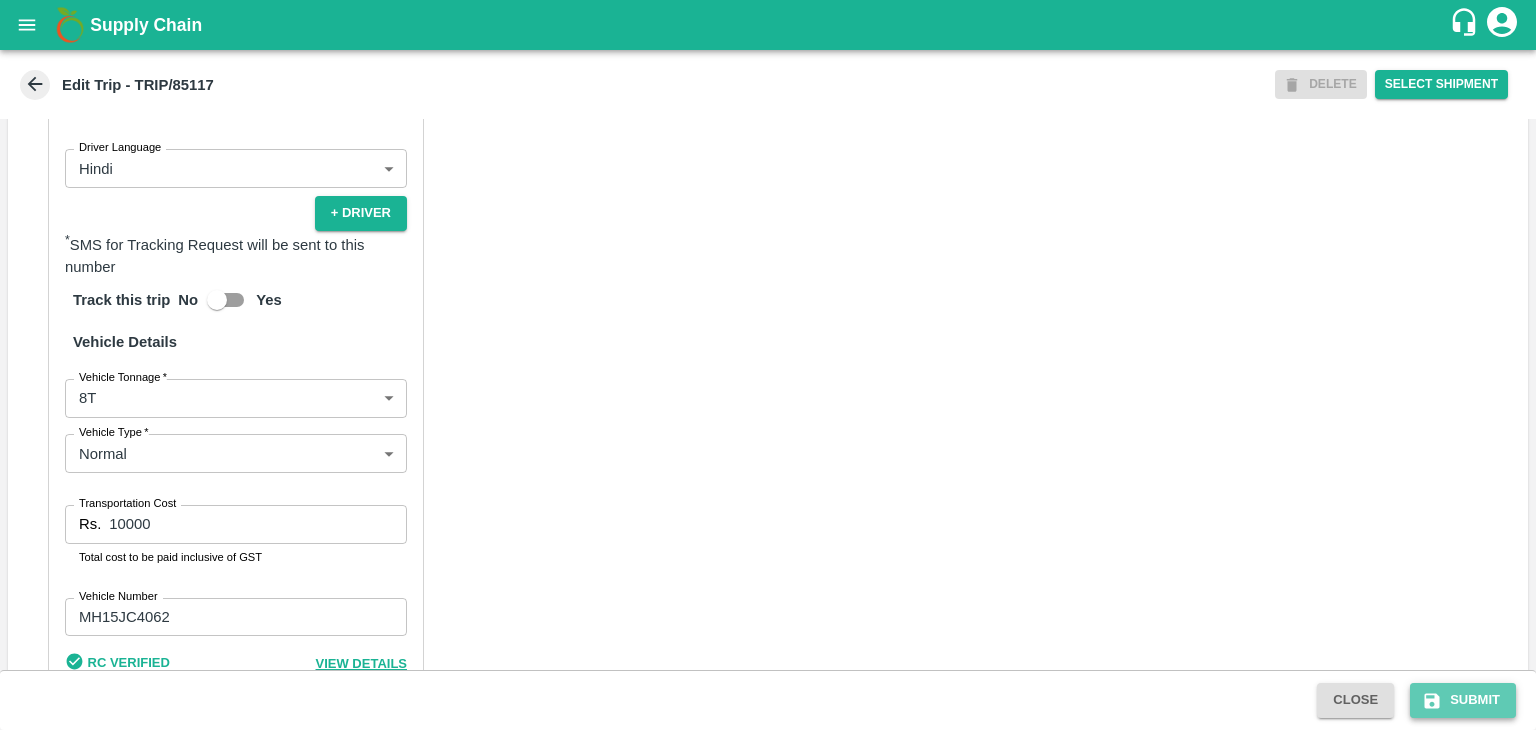 click on "Submit" at bounding box center (1463, 700) 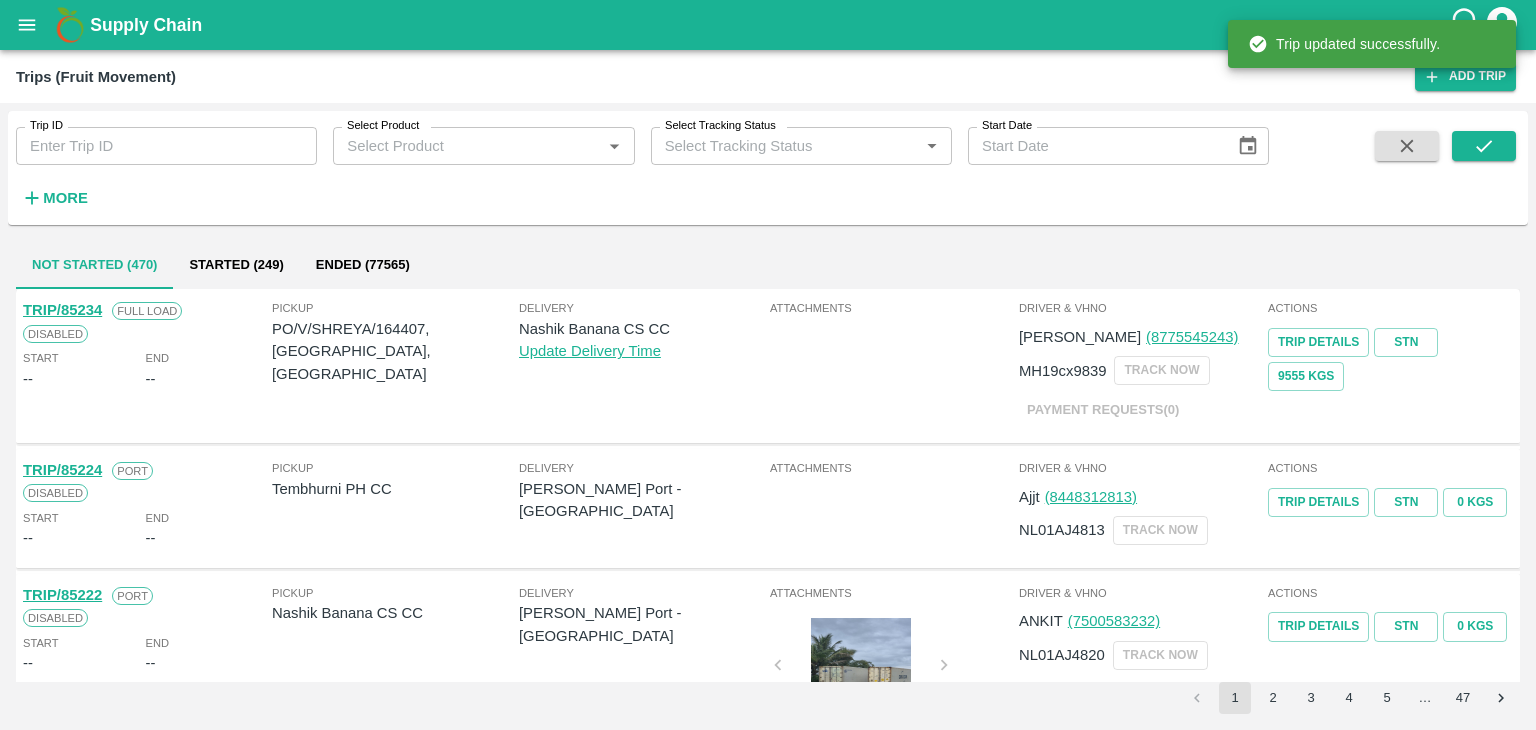 click on "Trips (Fruit Movement) Add Trip" at bounding box center [768, 76] 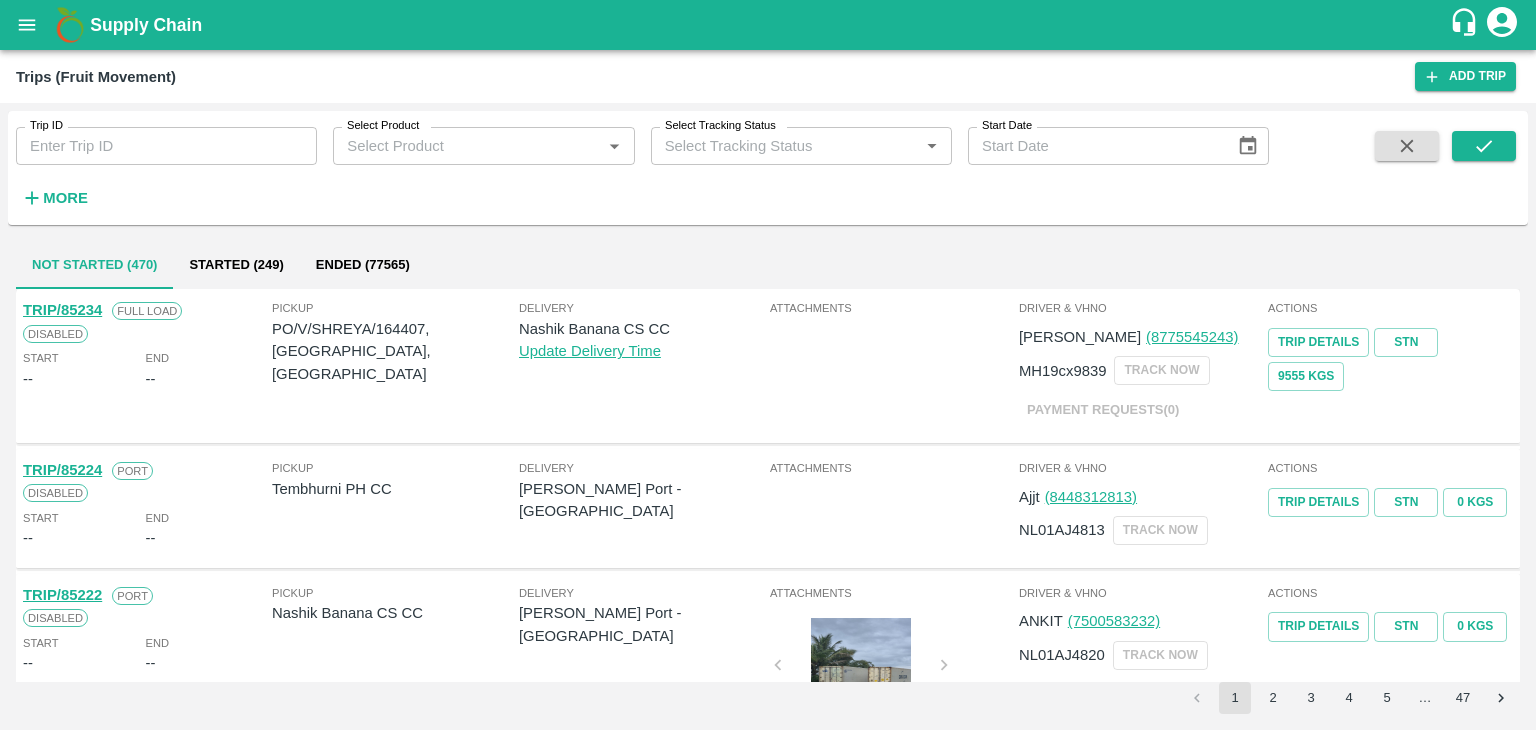 click on "Supply Chain" at bounding box center (768, 25) 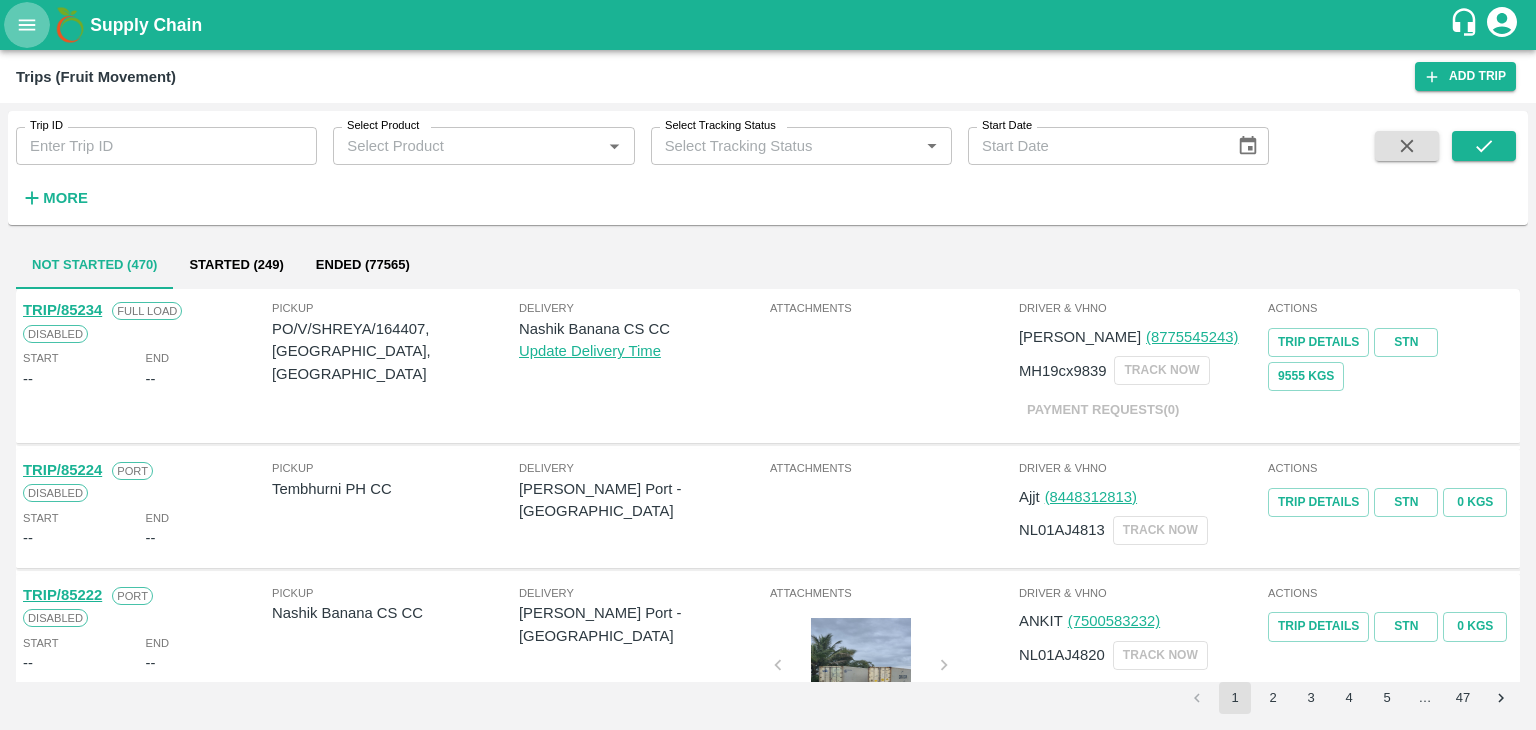 click 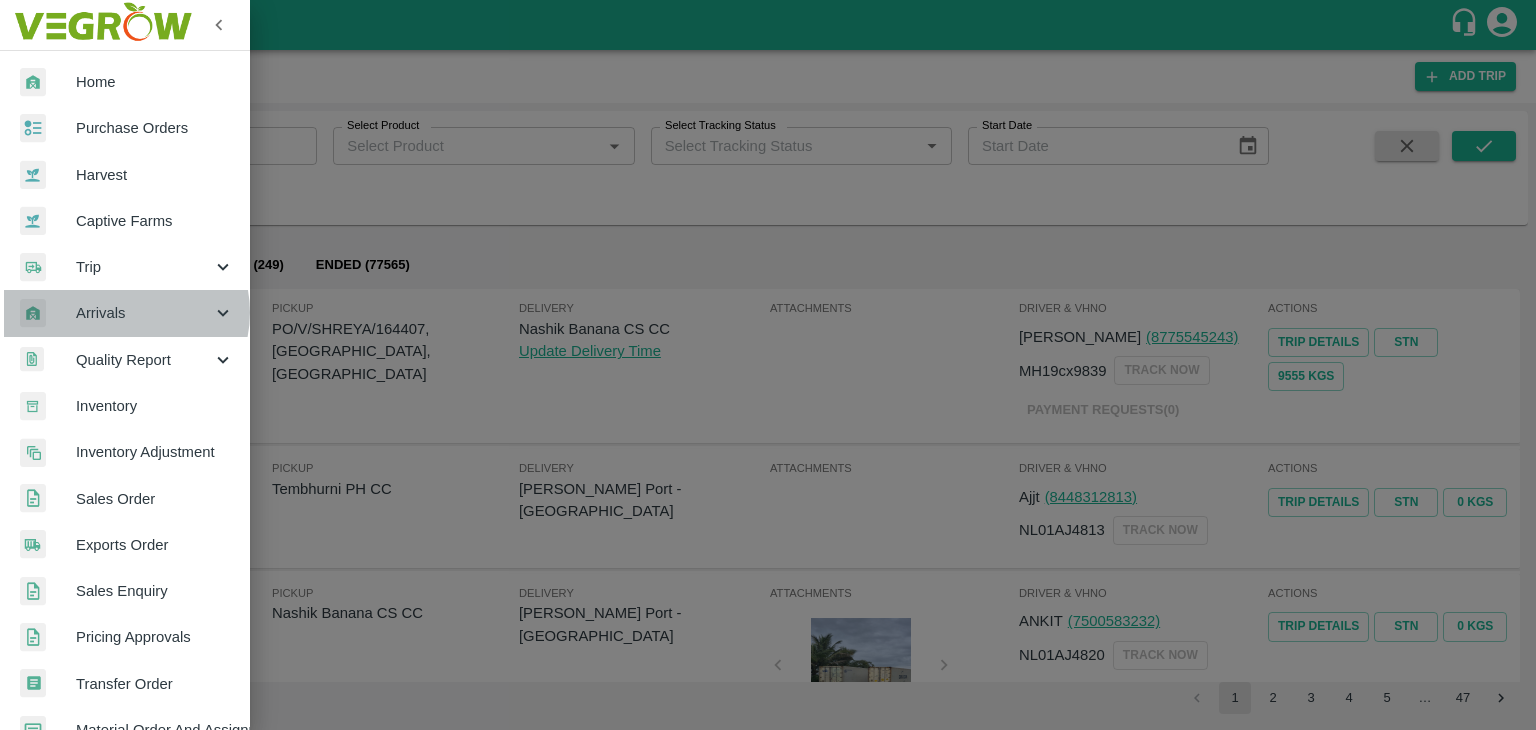 click on "Arrivals" at bounding box center [144, 313] 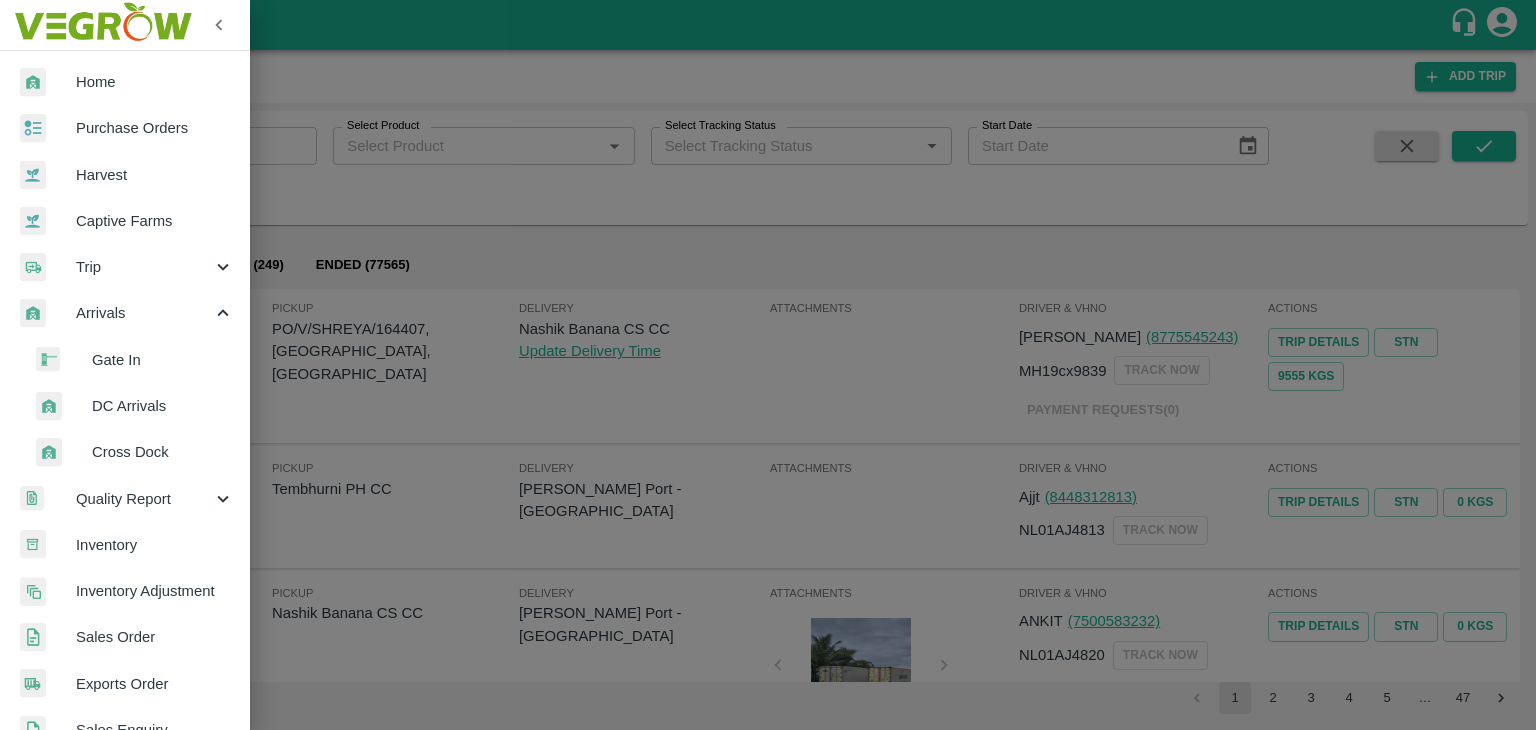 click on "DC Arrivals" at bounding box center (163, 406) 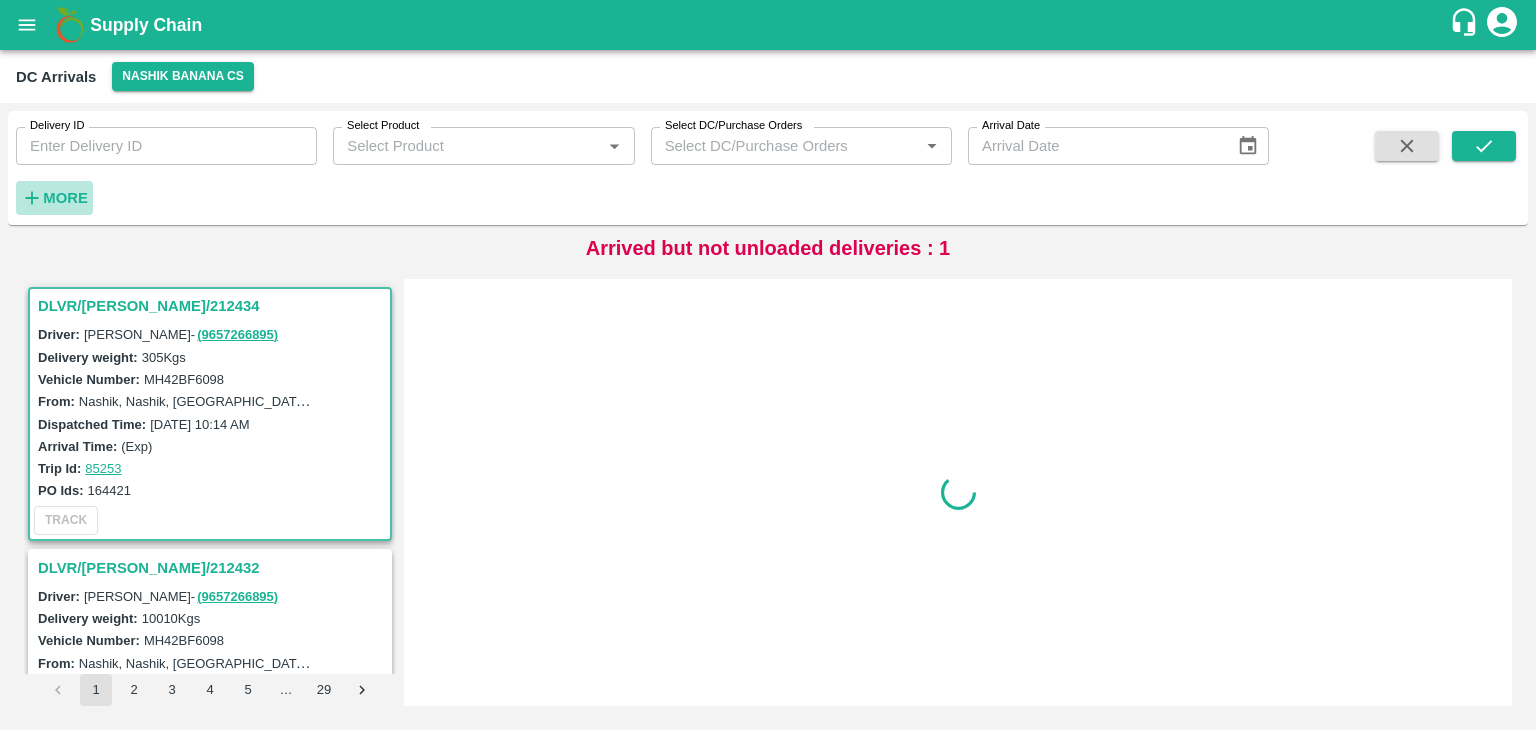 click on "More" at bounding box center (65, 198) 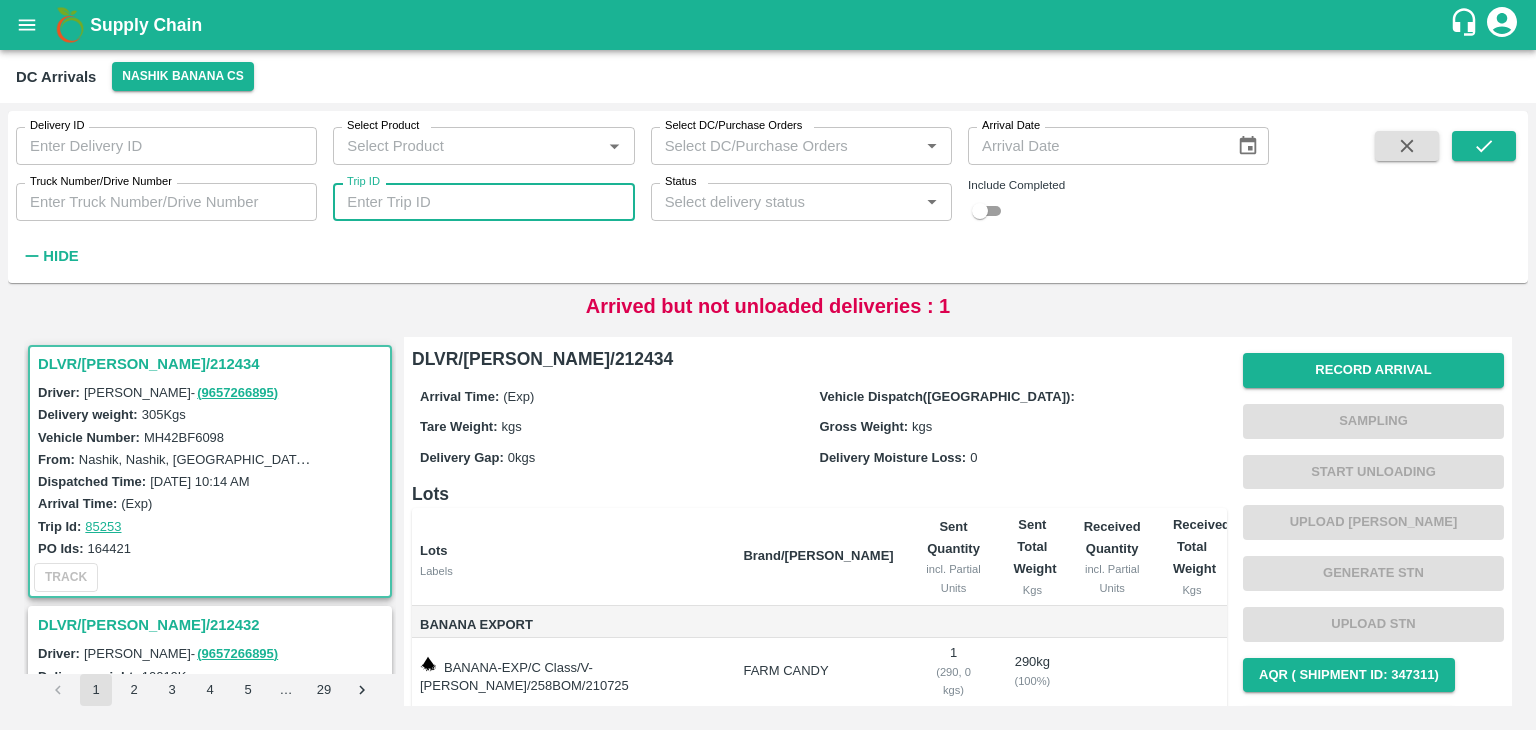 click on "Trip ID" at bounding box center [483, 202] 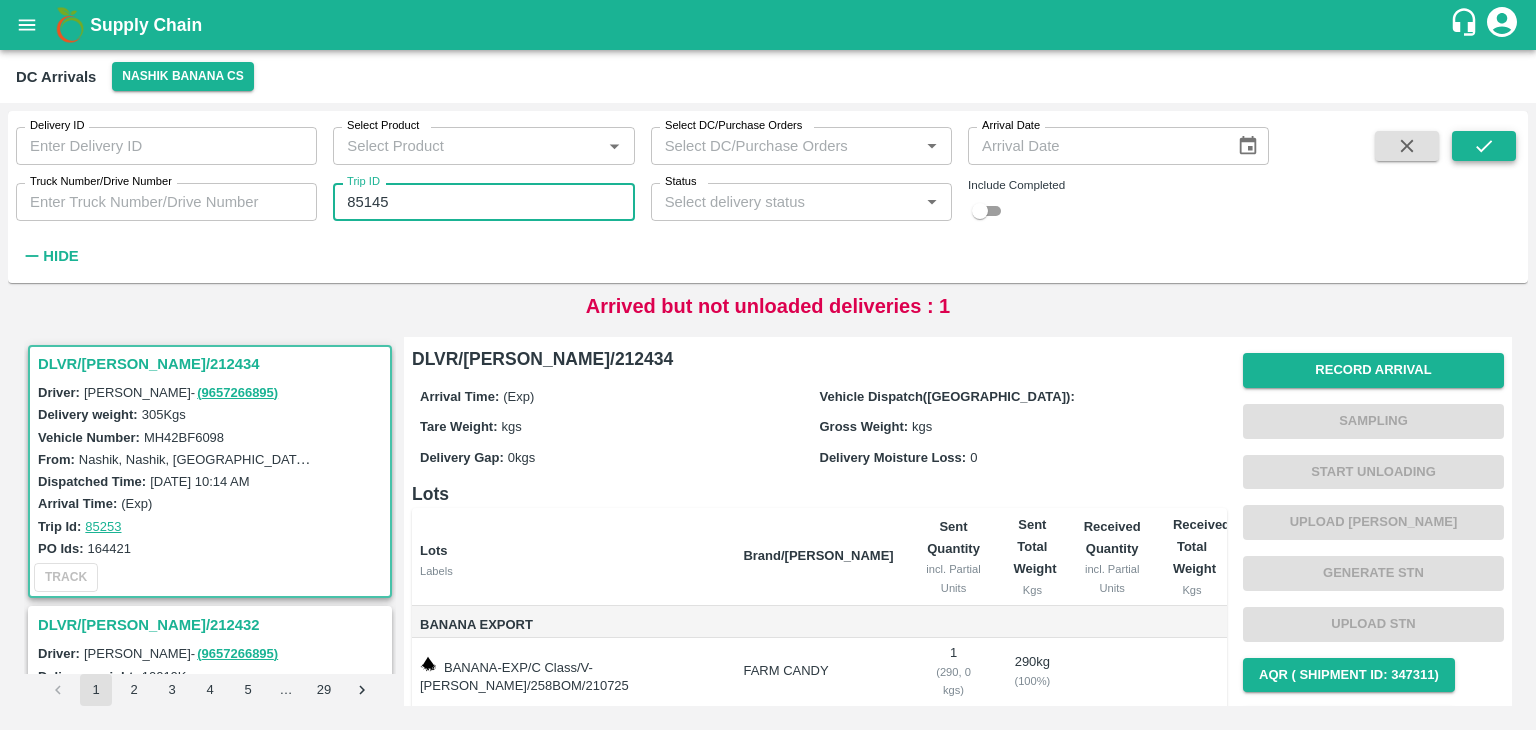 type on "85145" 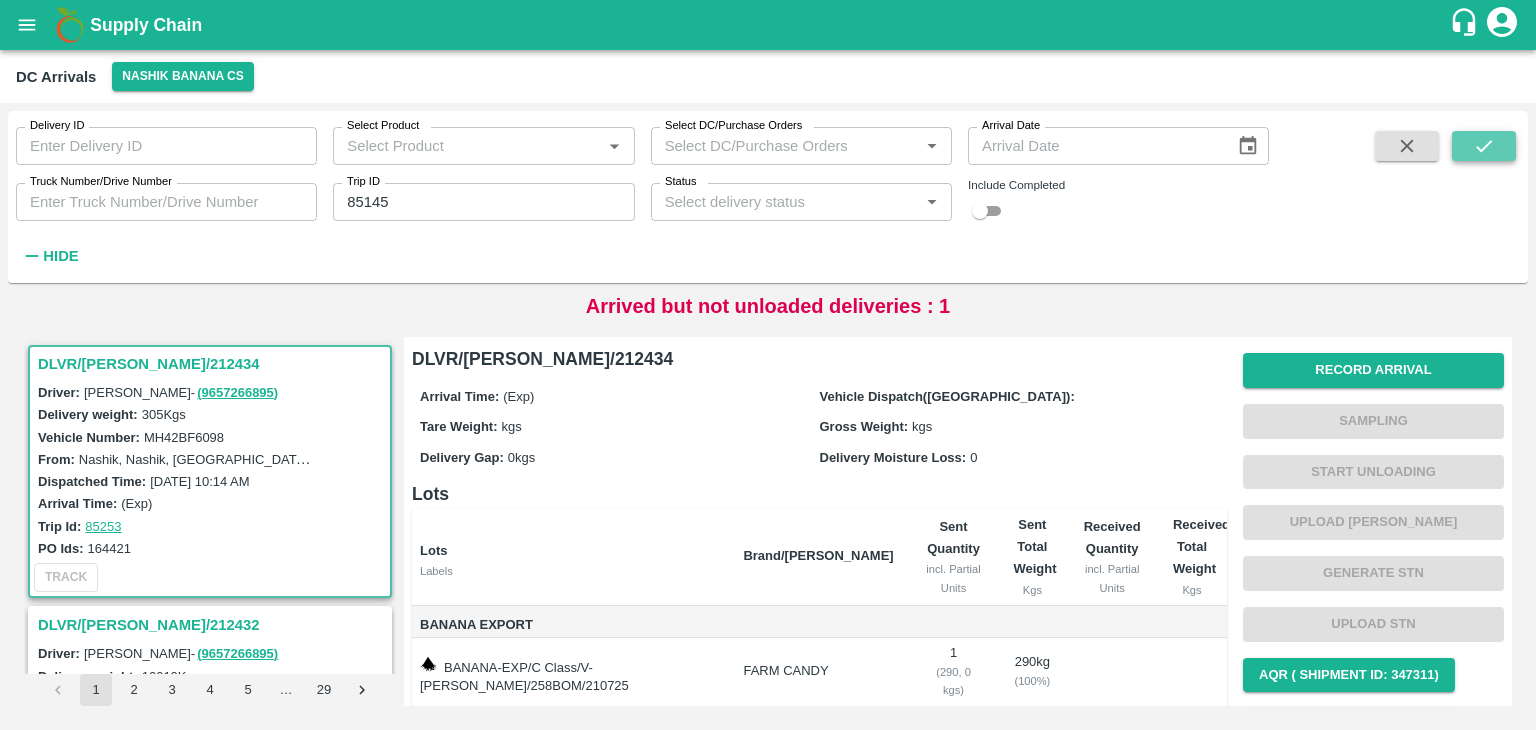 click at bounding box center (1484, 146) 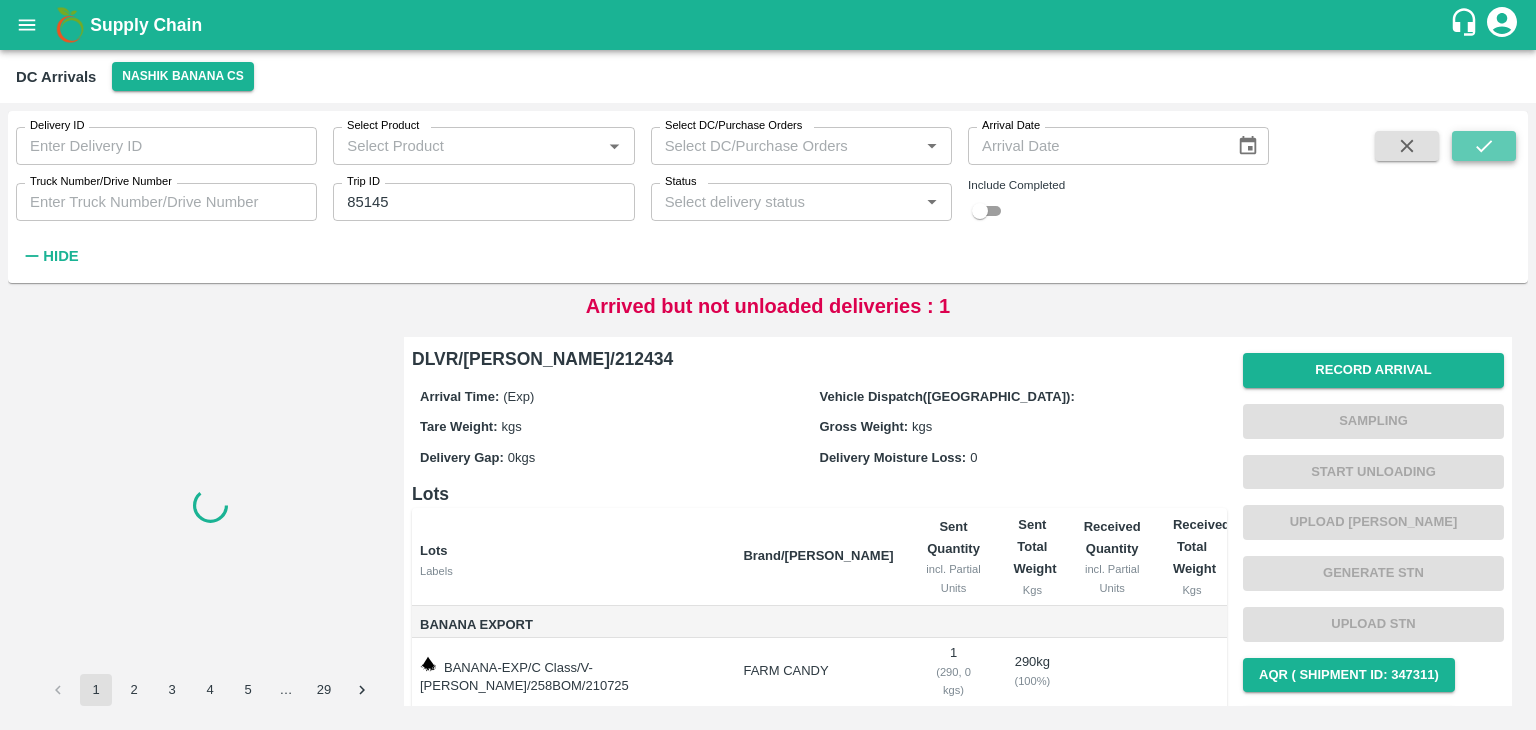 click at bounding box center (1484, 146) 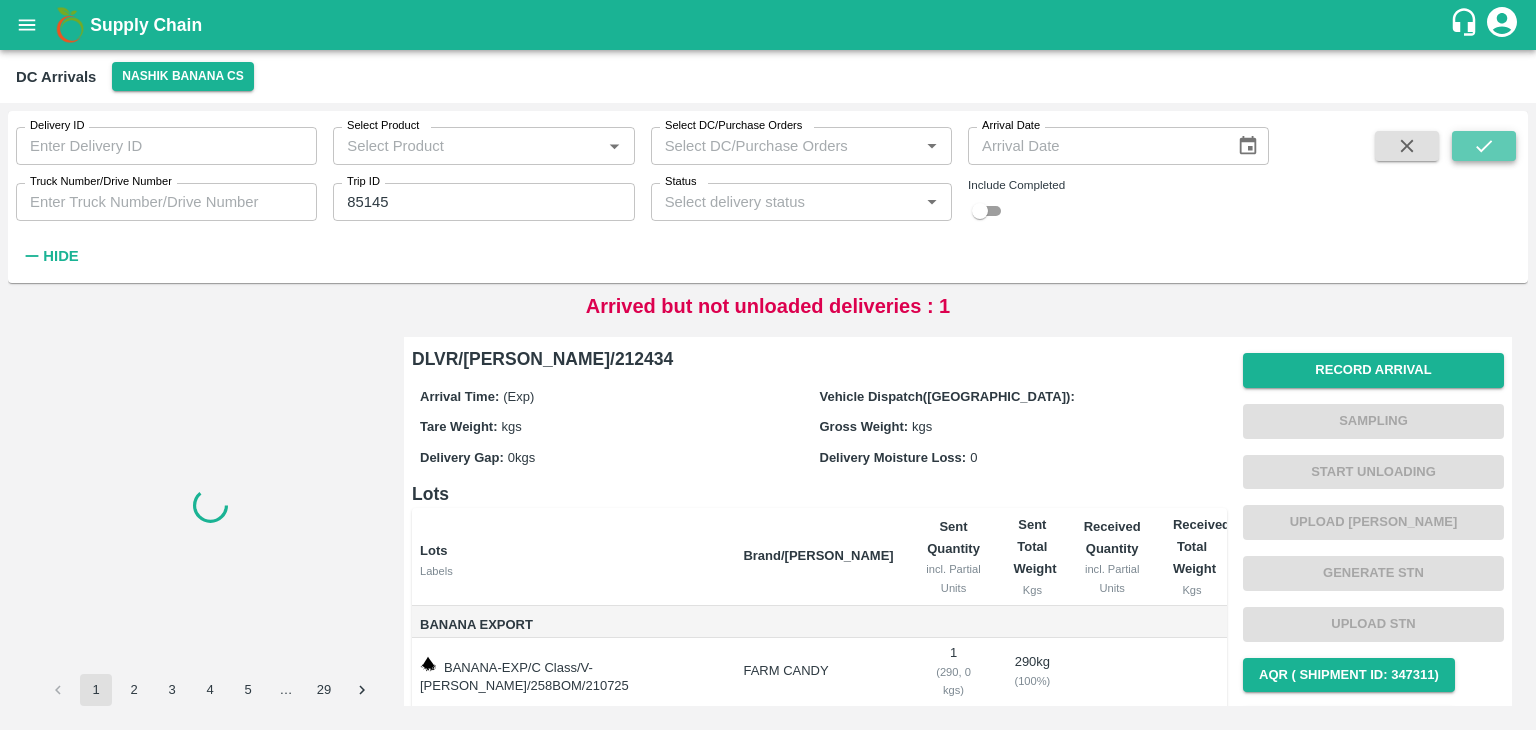 click at bounding box center [1484, 146] 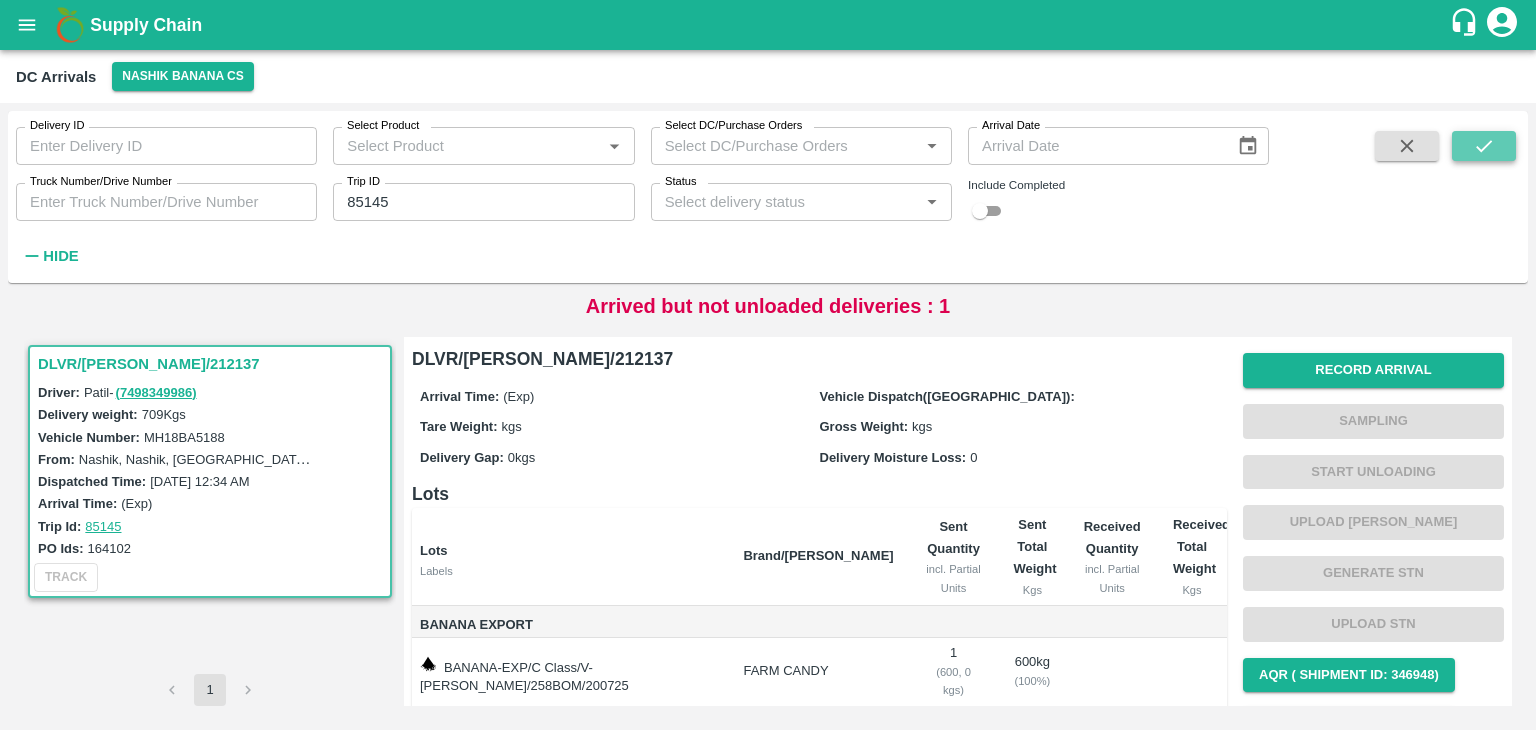 click at bounding box center (1484, 146) 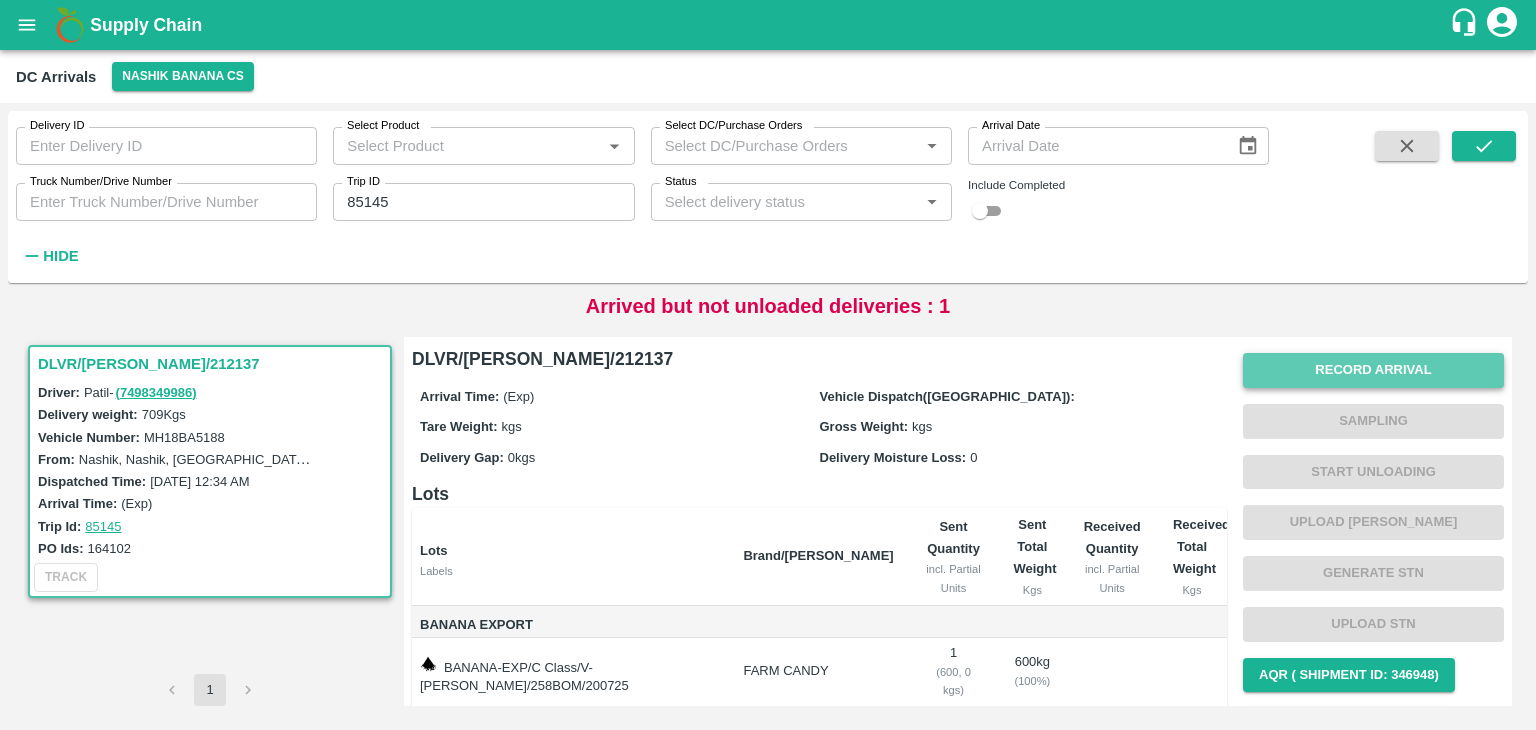 click on "Record Arrival" at bounding box center (1373, 370) 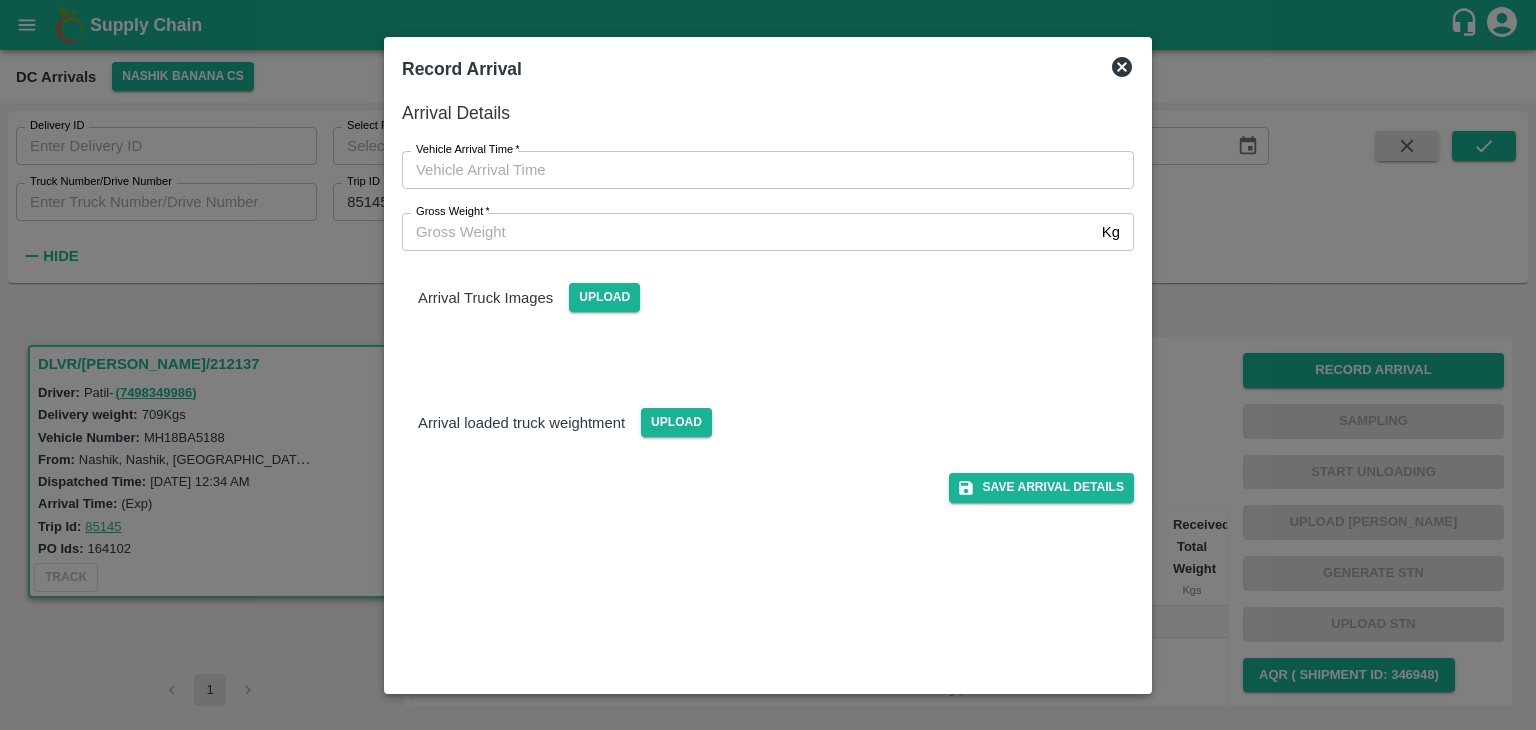 type on "DD/MM/YYYY hh:mm aa" 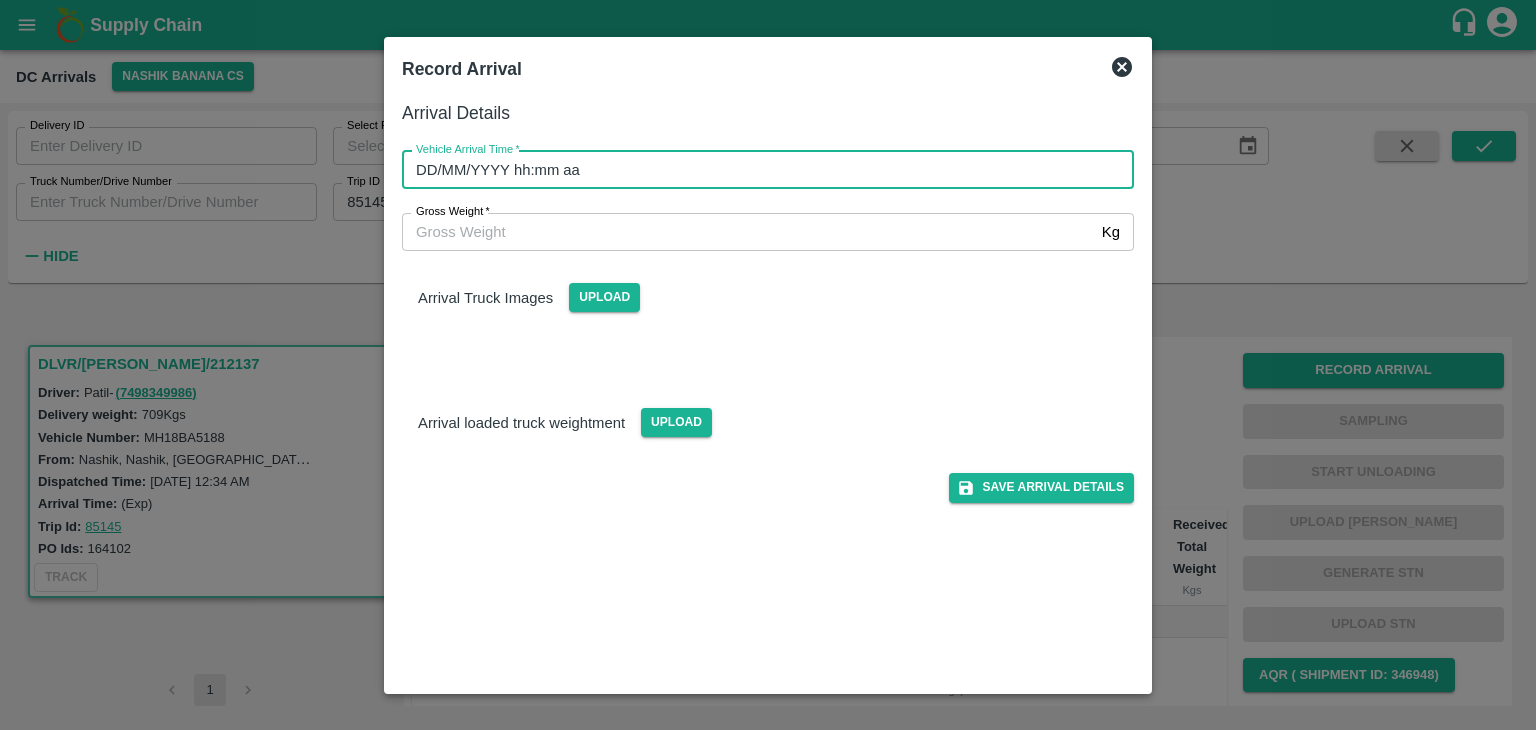 click on "DD/MM/YYYY hh:mm aa" at bounding box center (761, 170) 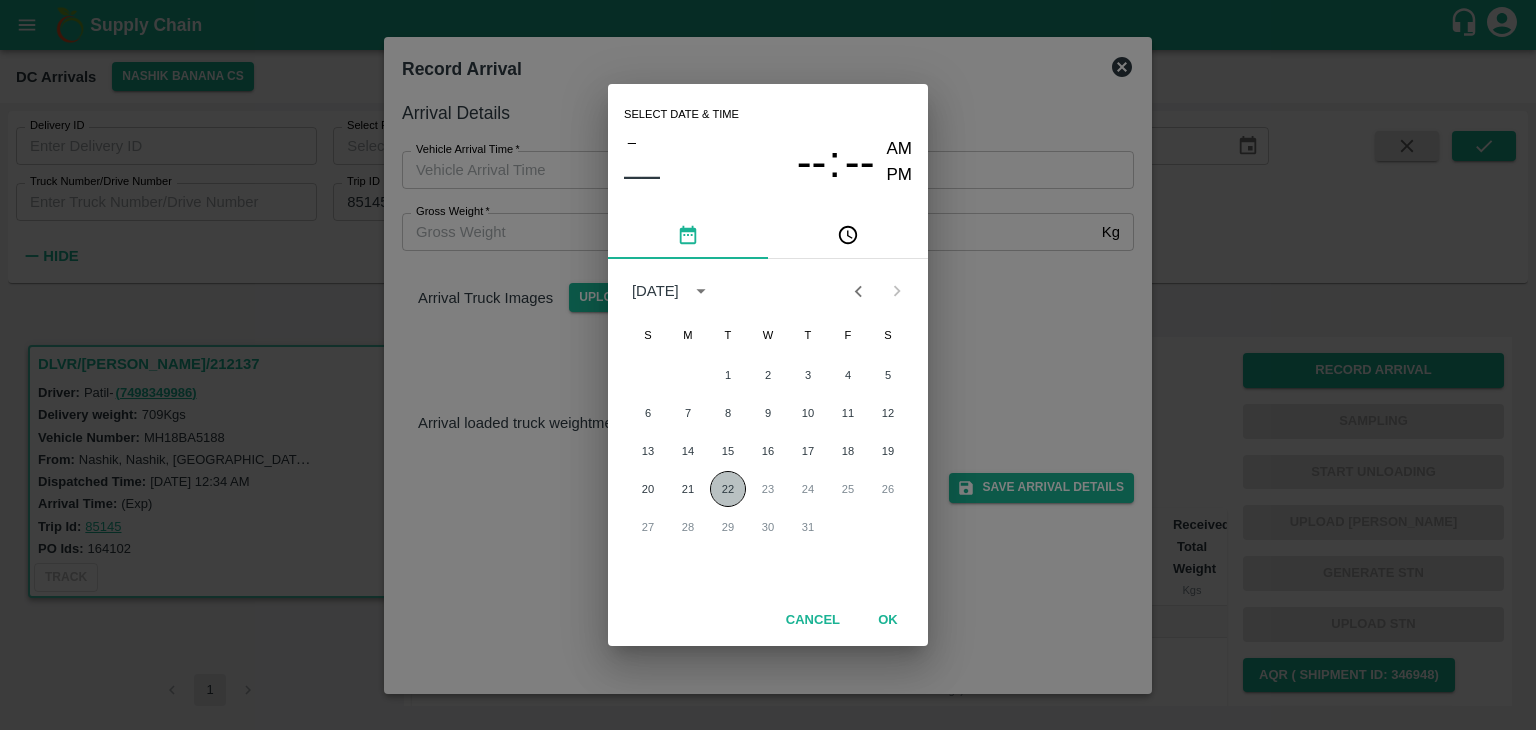 click on "22" at bounding box center [728, 489] 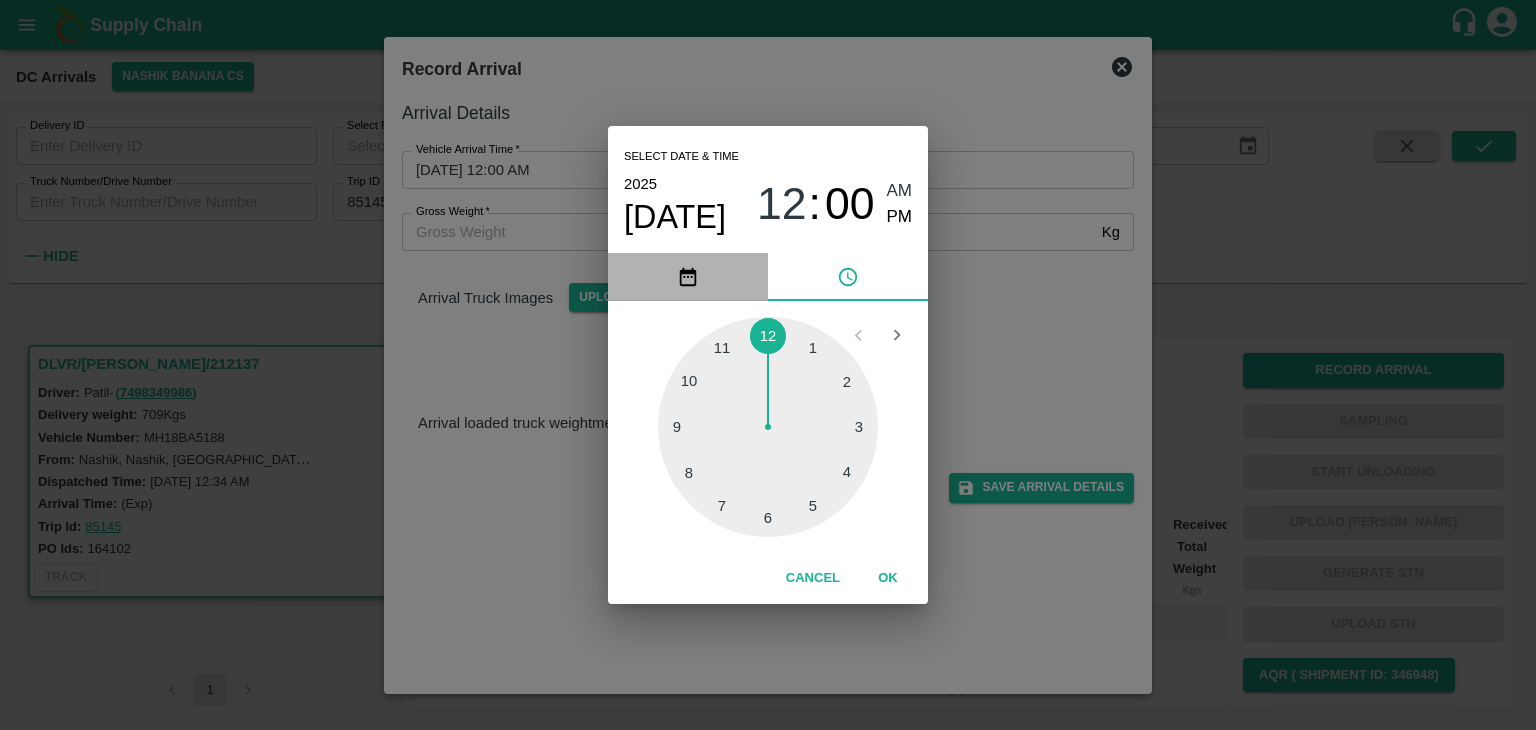 click 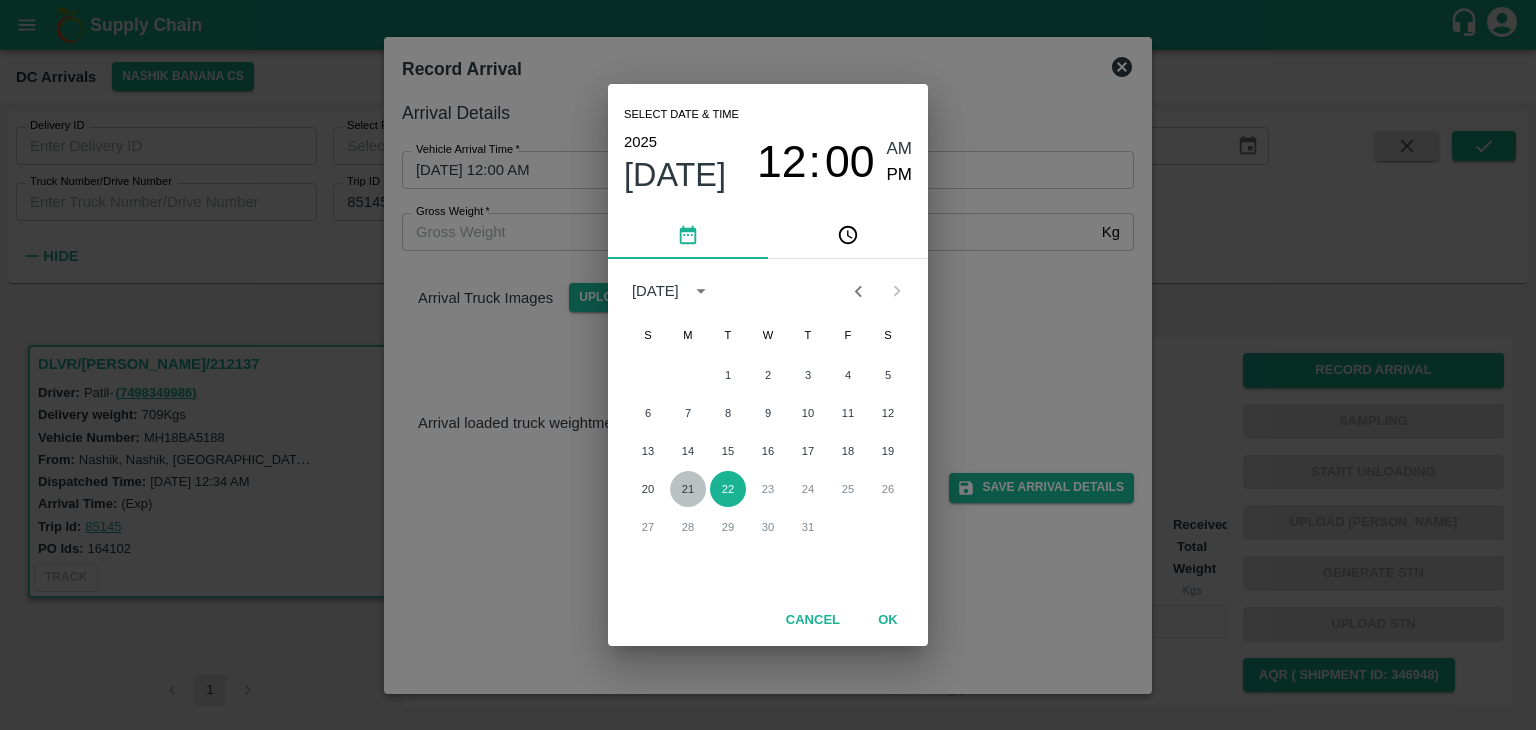 click on "21" at bounding box center (688, 489) 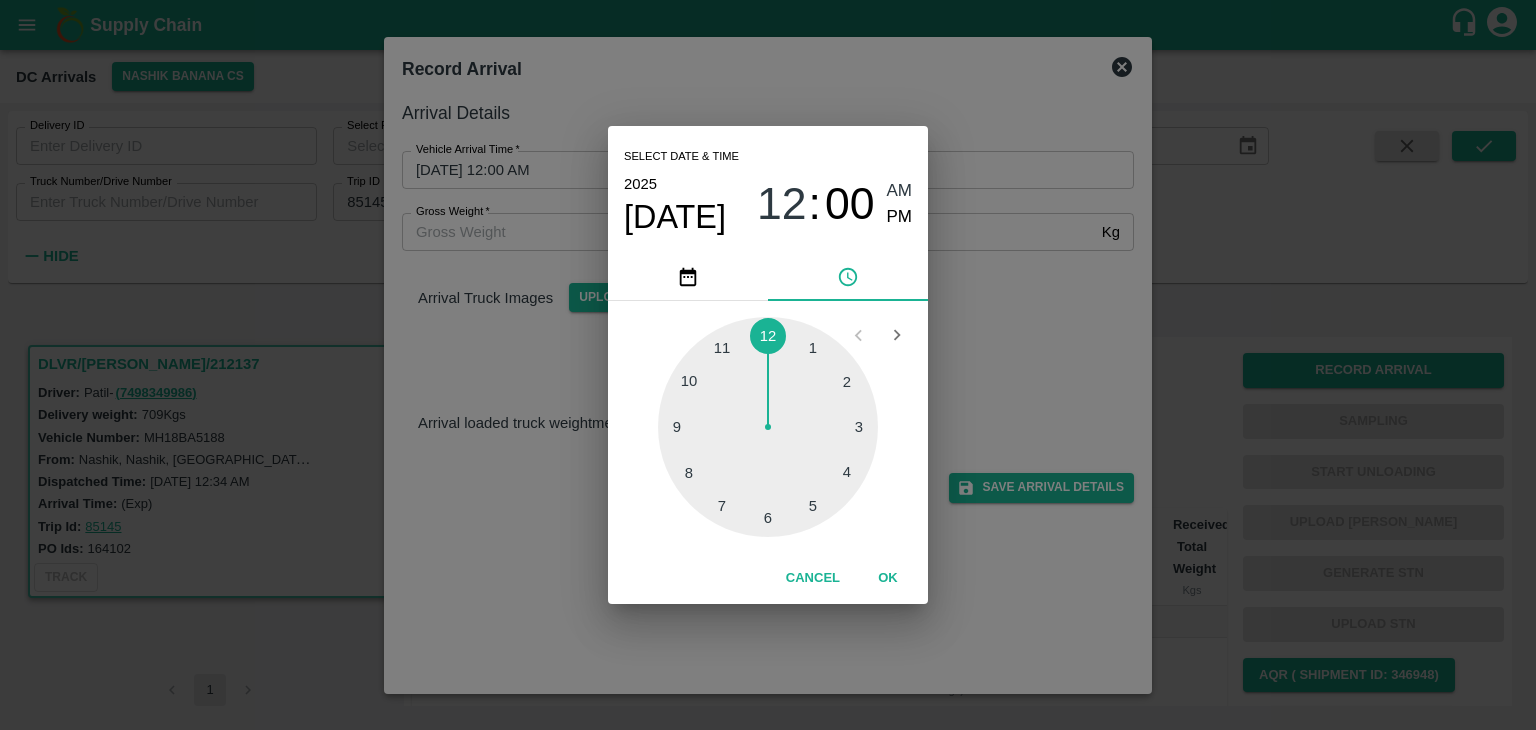 click at bounding box center (768, 427) 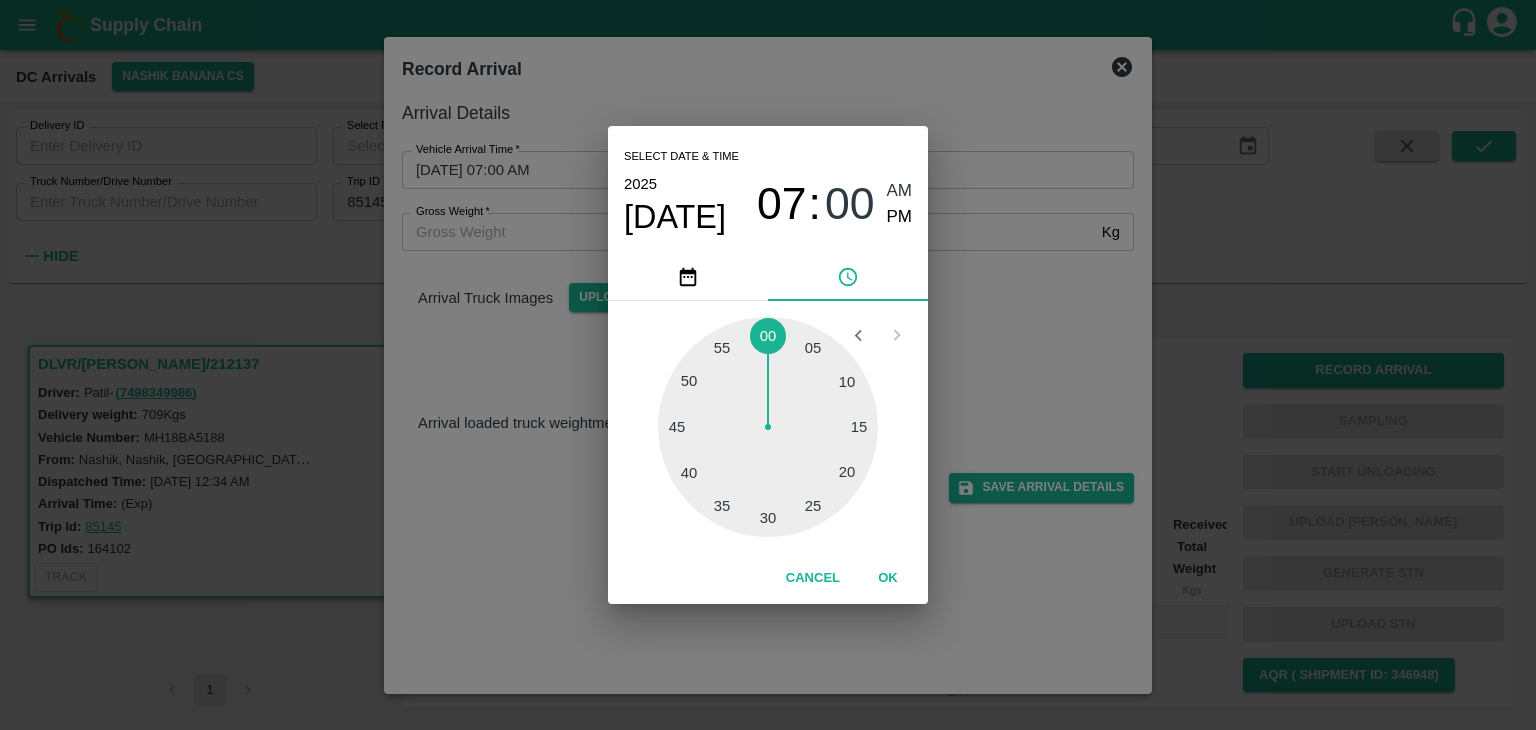 click at bounding box center [768, 427] 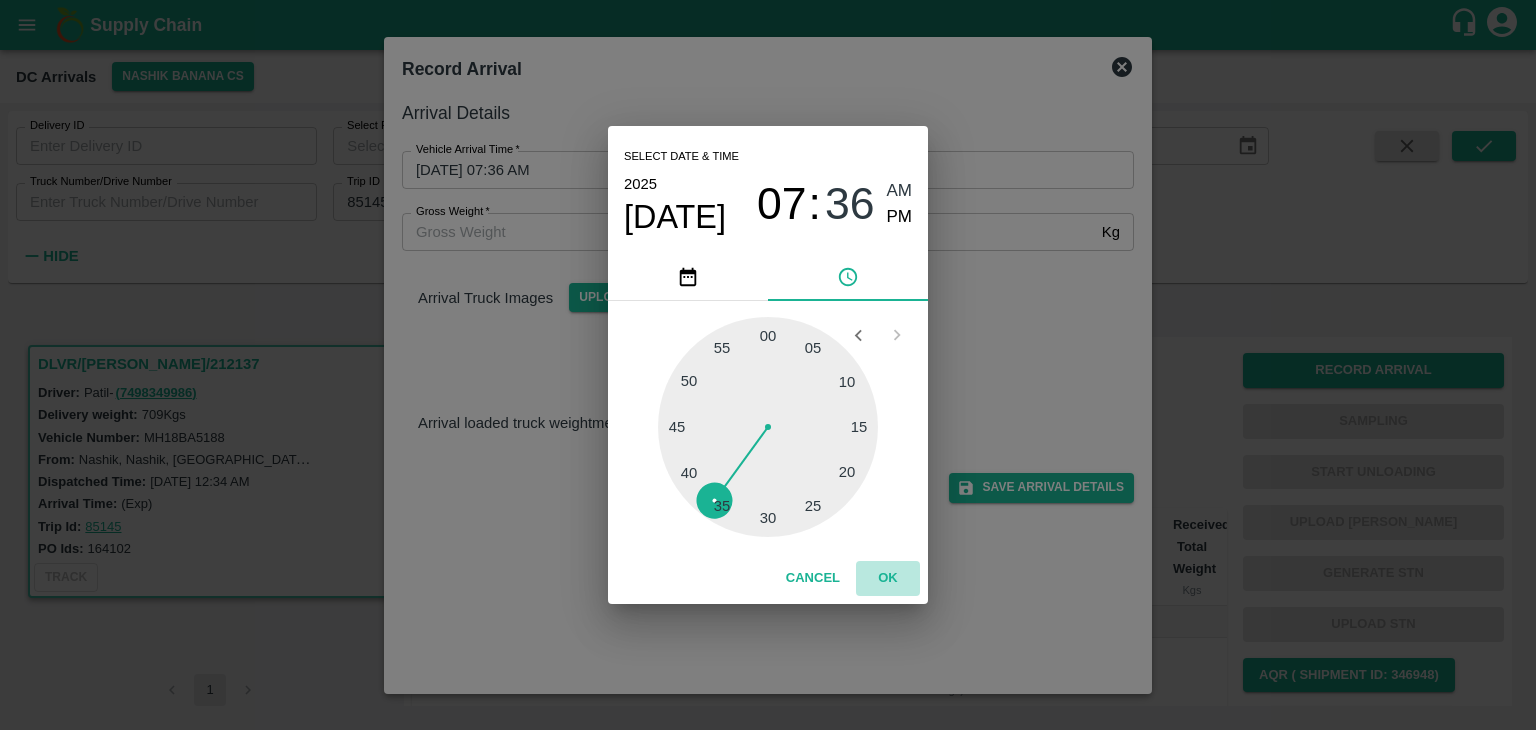 click on "OK" at bounding box center [888, 578] 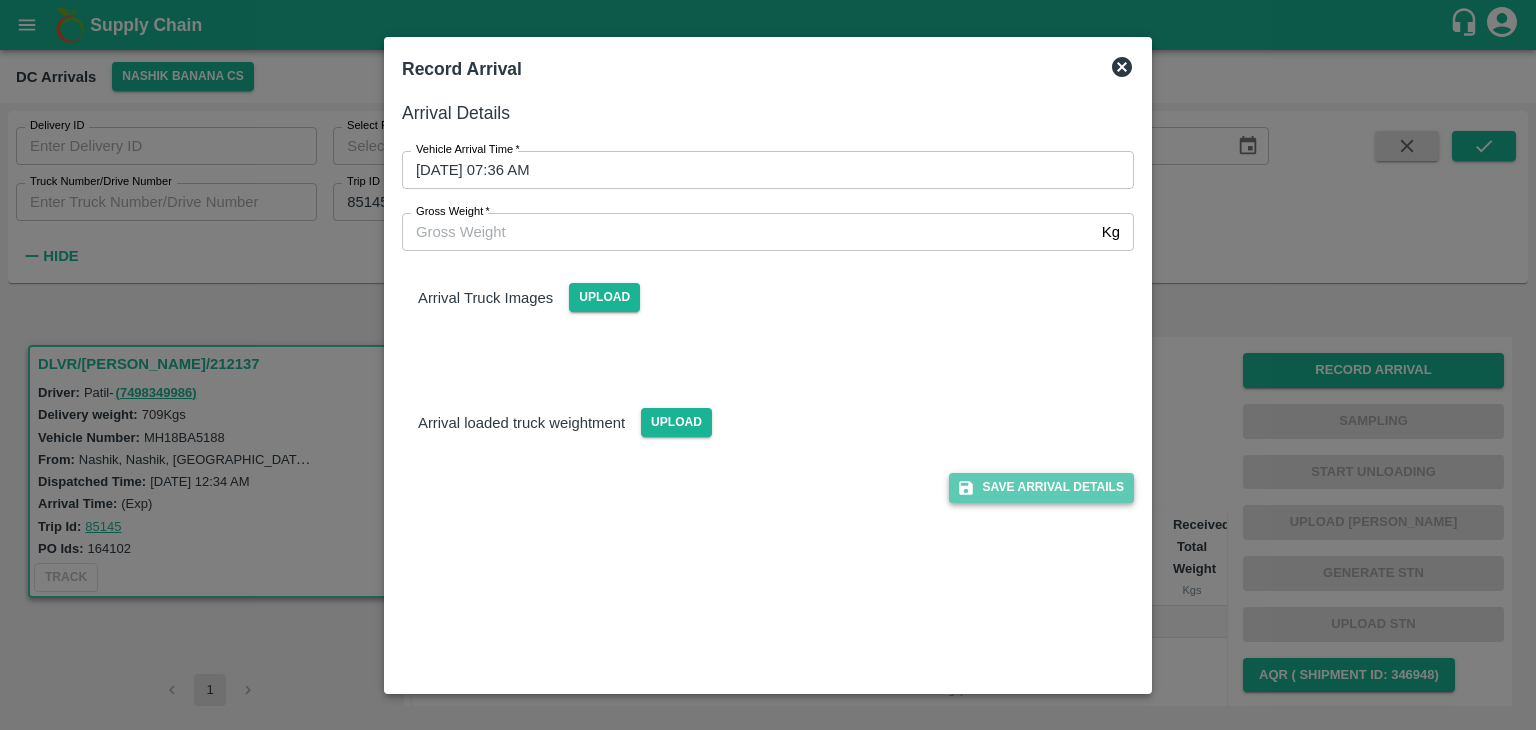 click on "Save Arrival Details" at bounding box center [1041, 487] 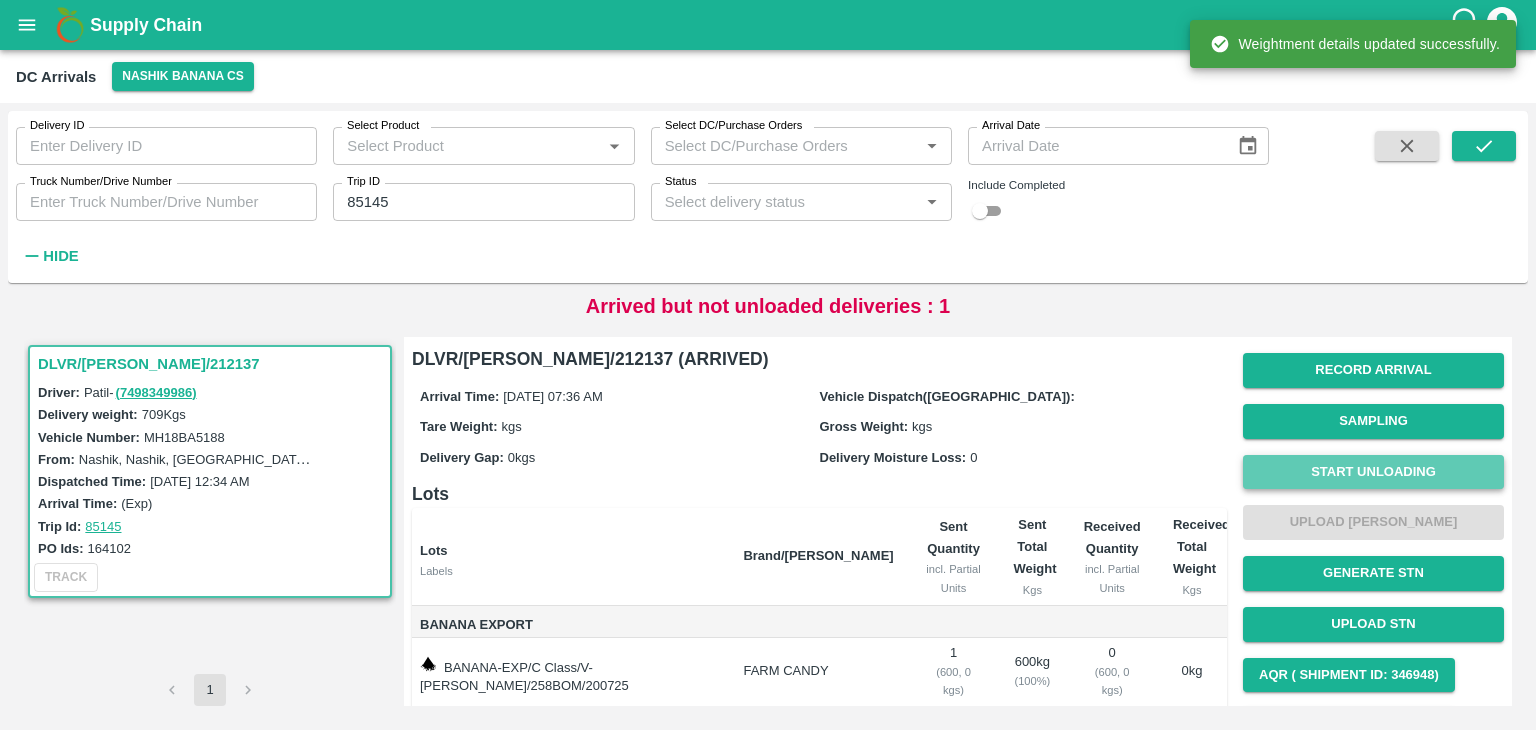 click on "Start Unloading" at bounding box center [1373, 472] 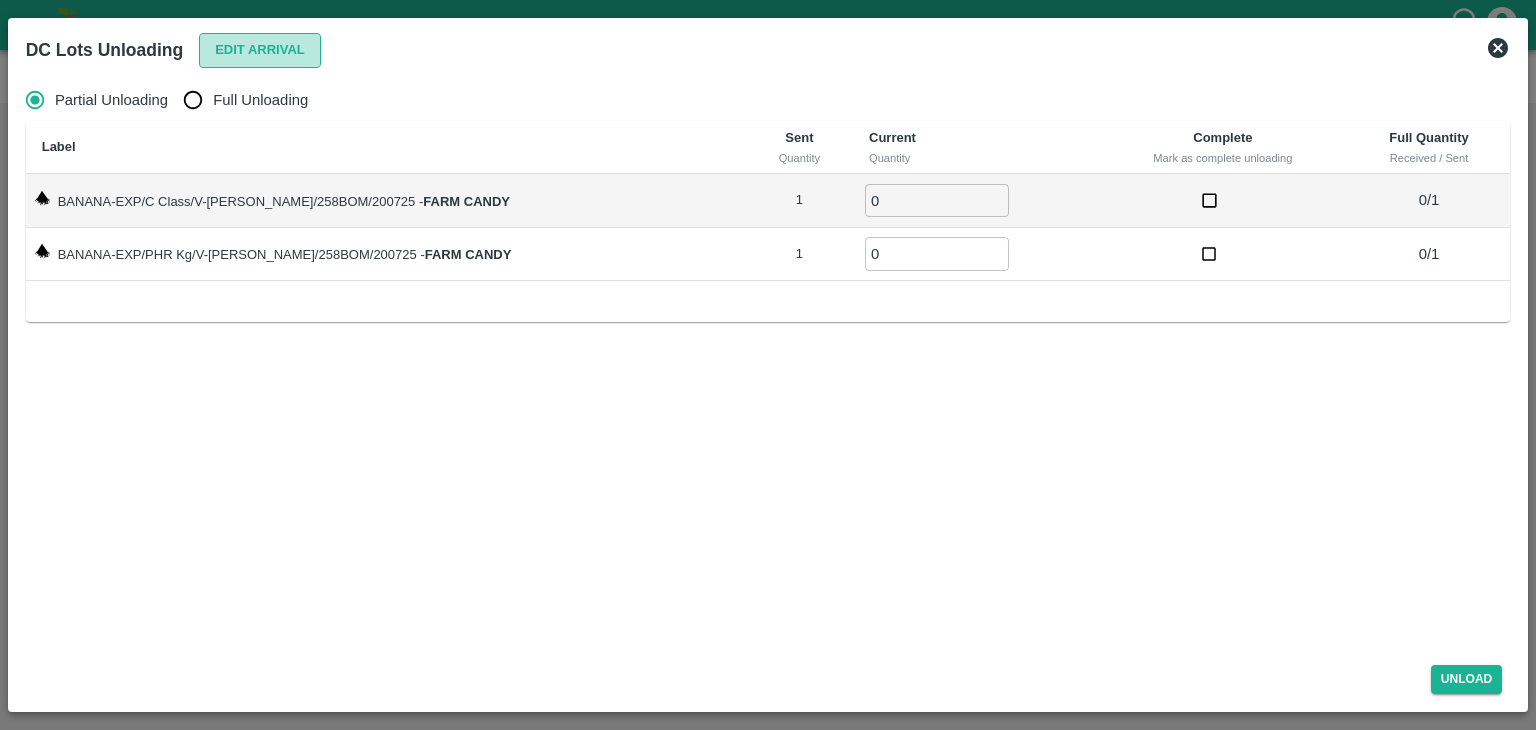 click on "Edit Arrival" at bounding box center [260, 50] 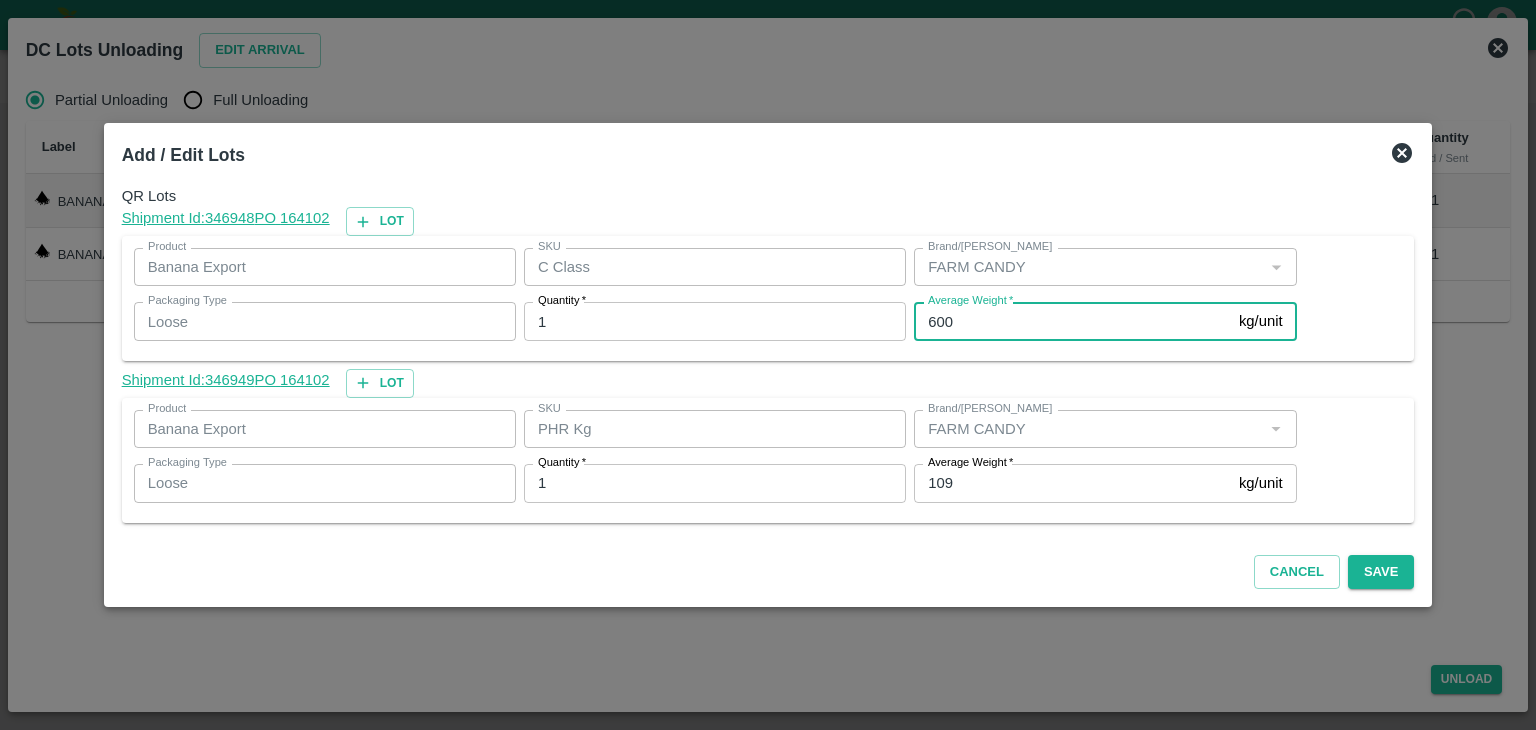 click on "600" at bounding box center (1072, 321) 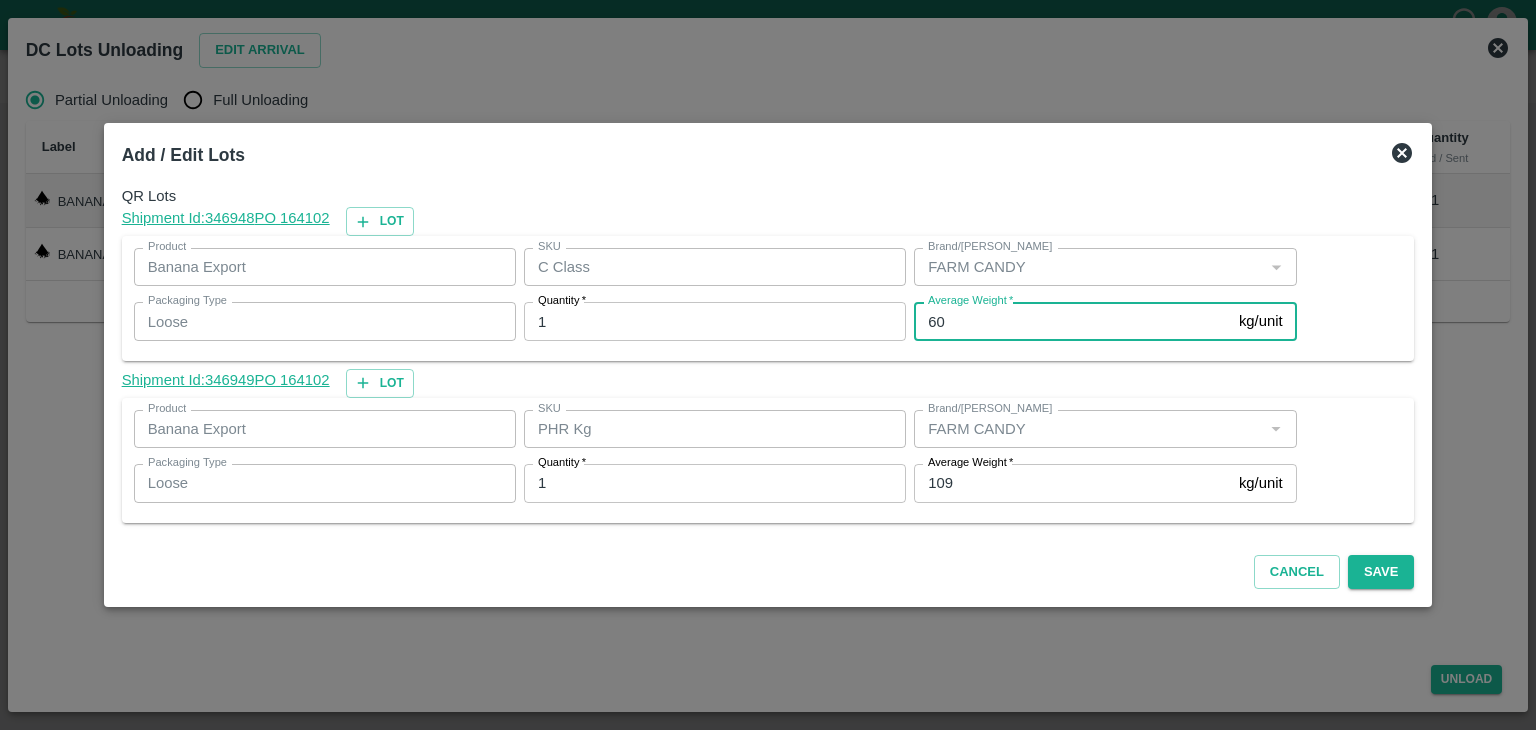 type on "6" 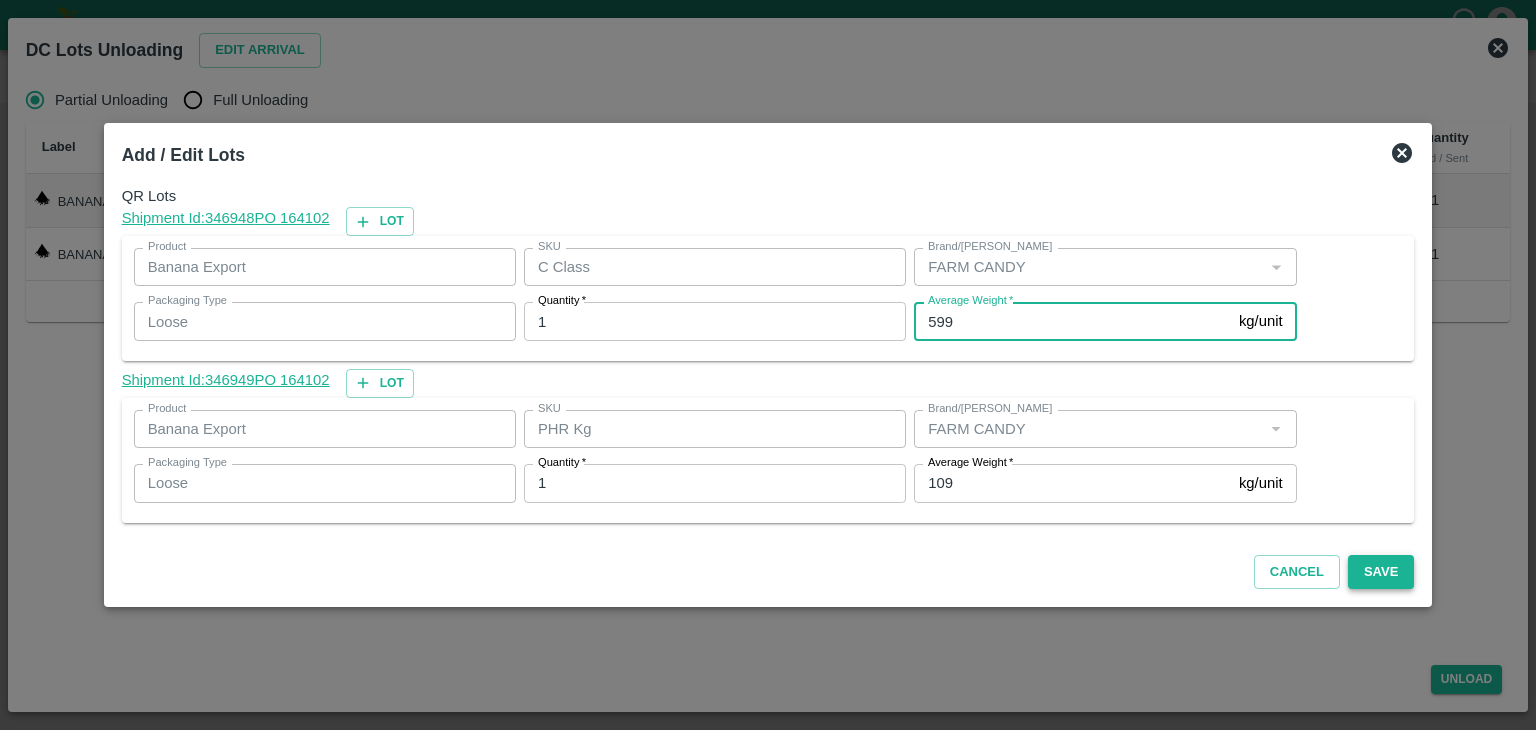 type on "599" 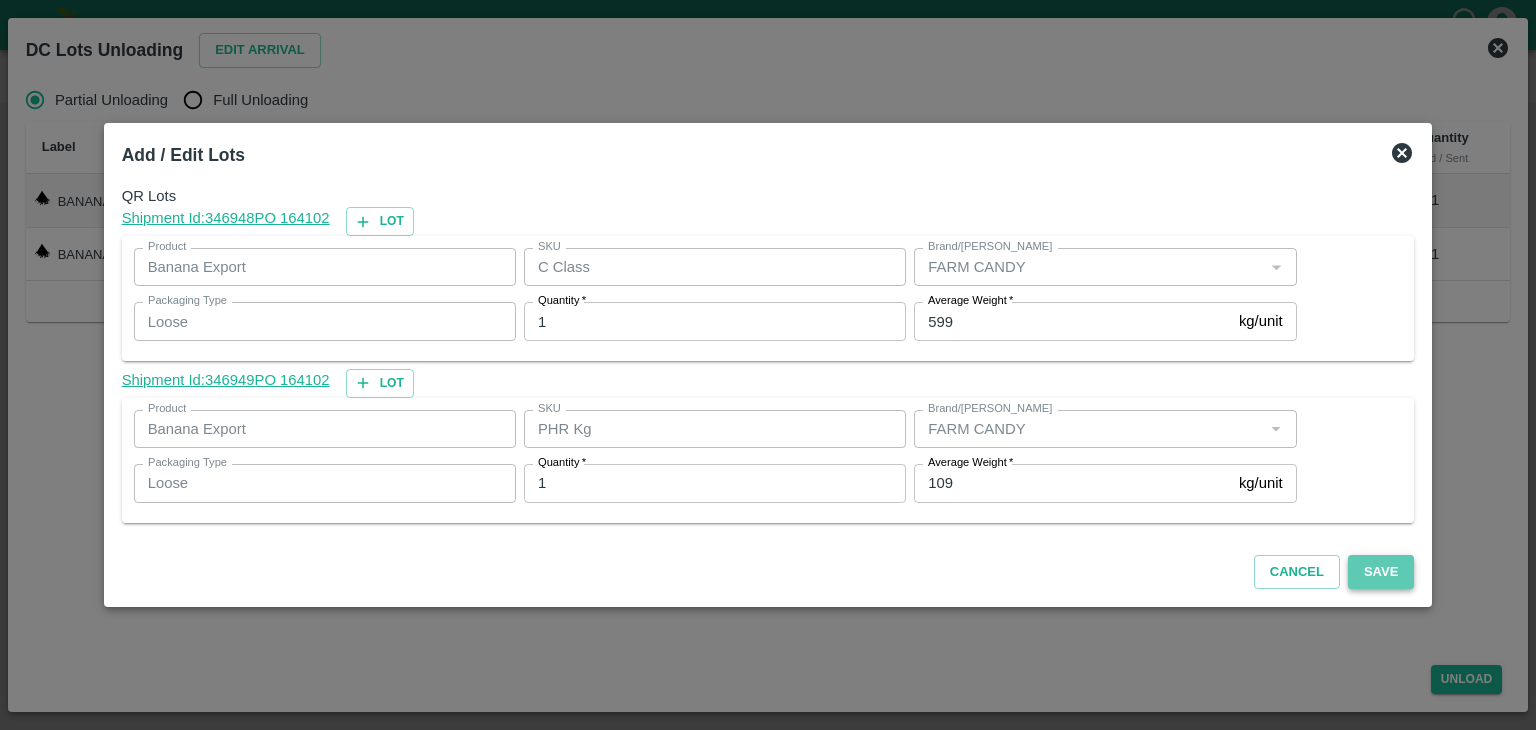 click on "Save" at bounding box center [1381, 572] 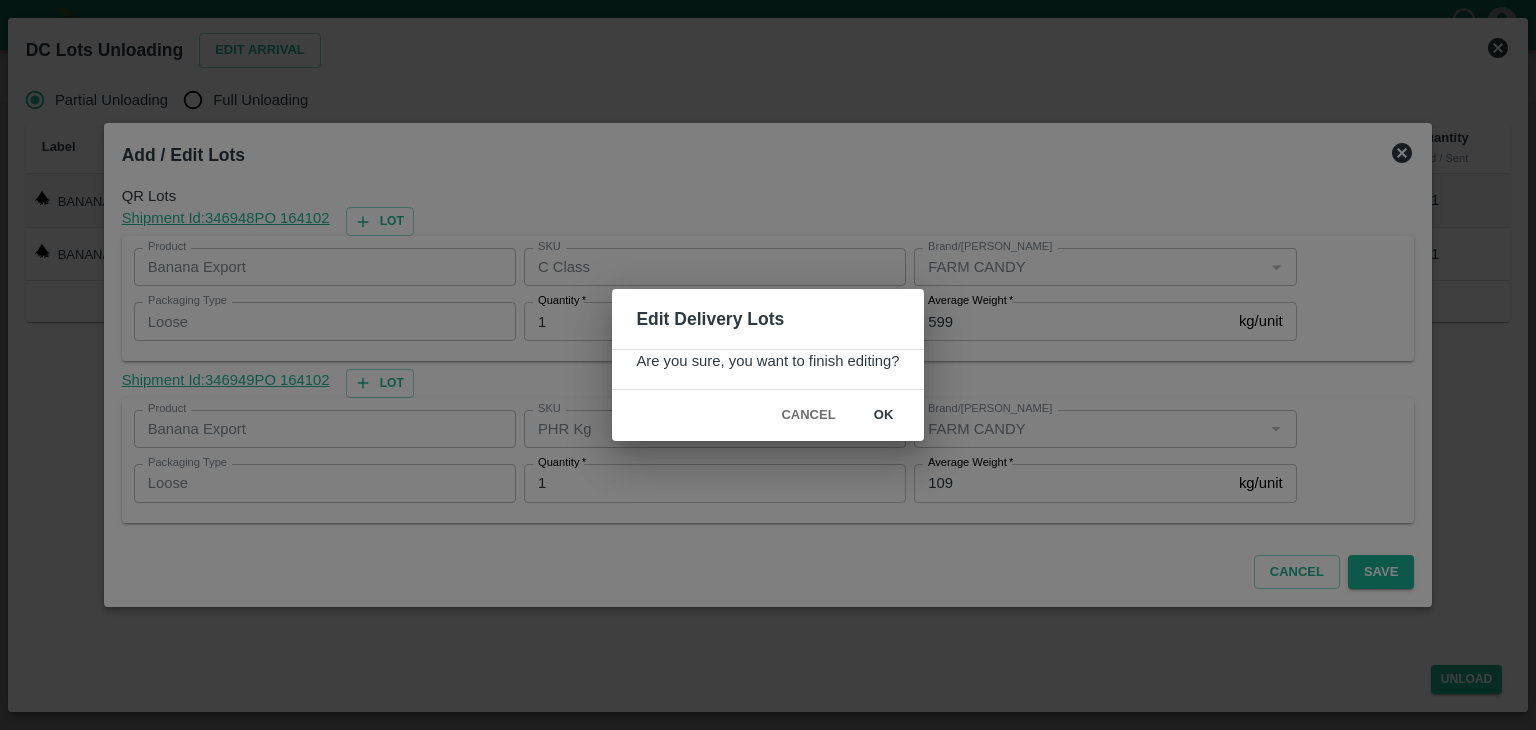 click on "ok" at bounding box center (884, 415) 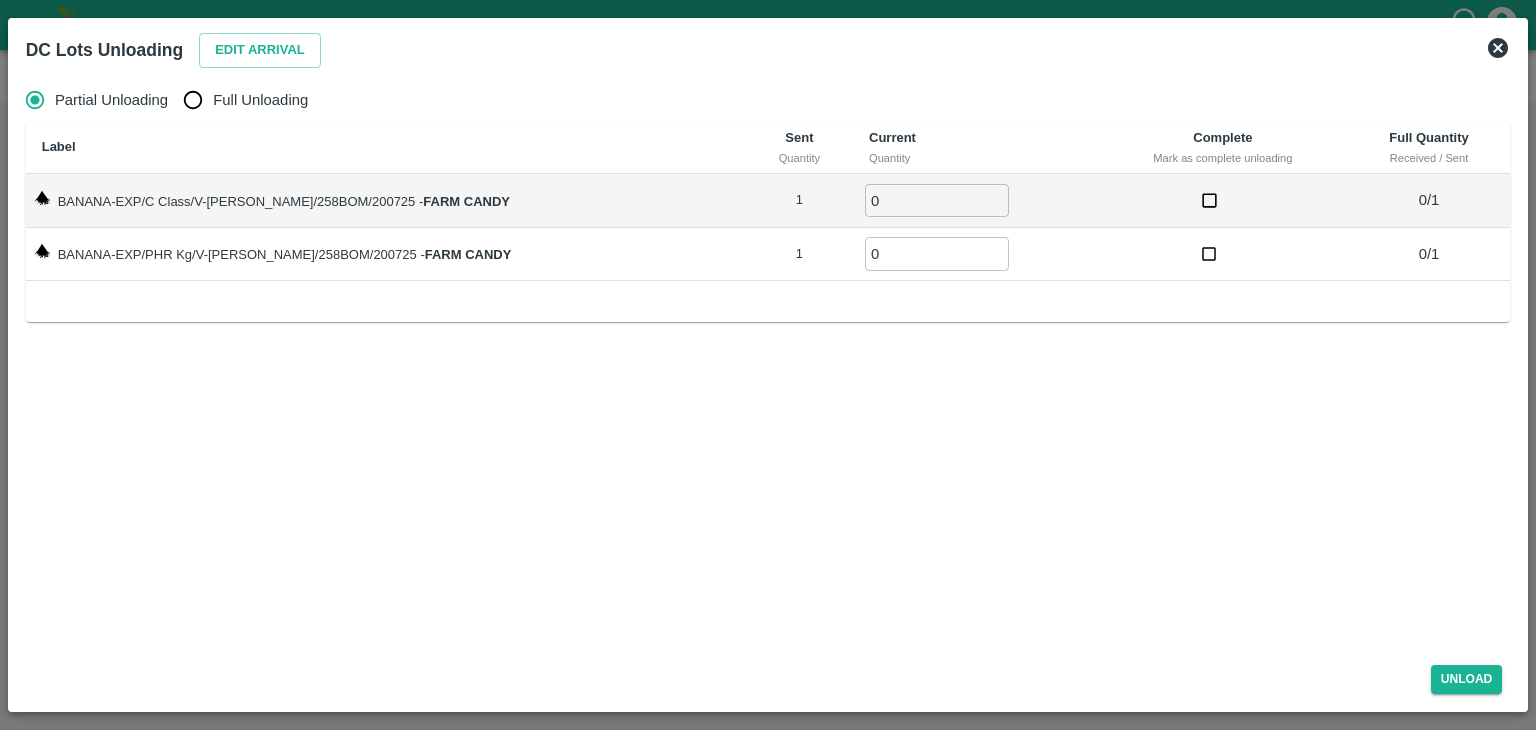 click on "Full Unloading" at bounding box center (260, 100) 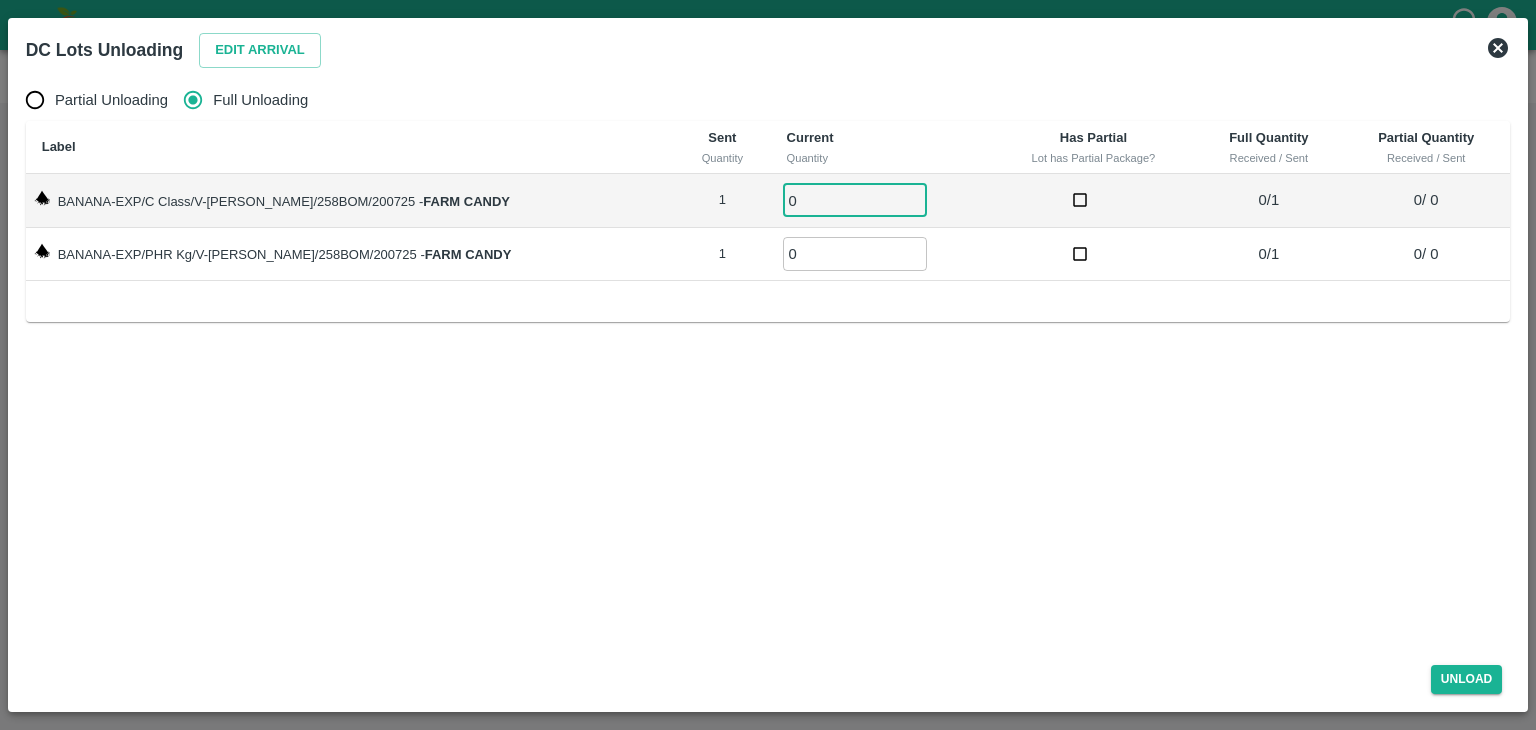 click on "0" at bounding box center [855, 200] 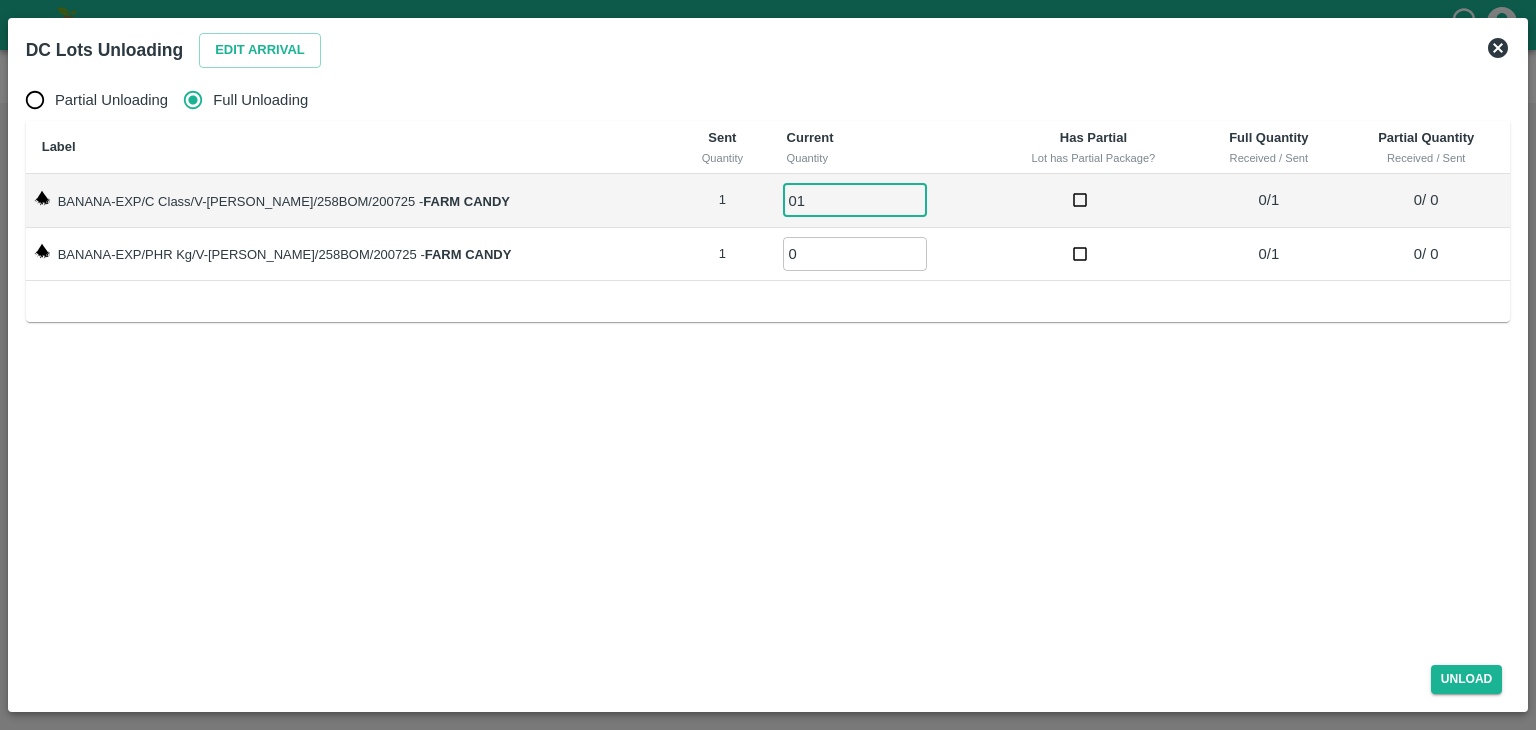 type on "01" 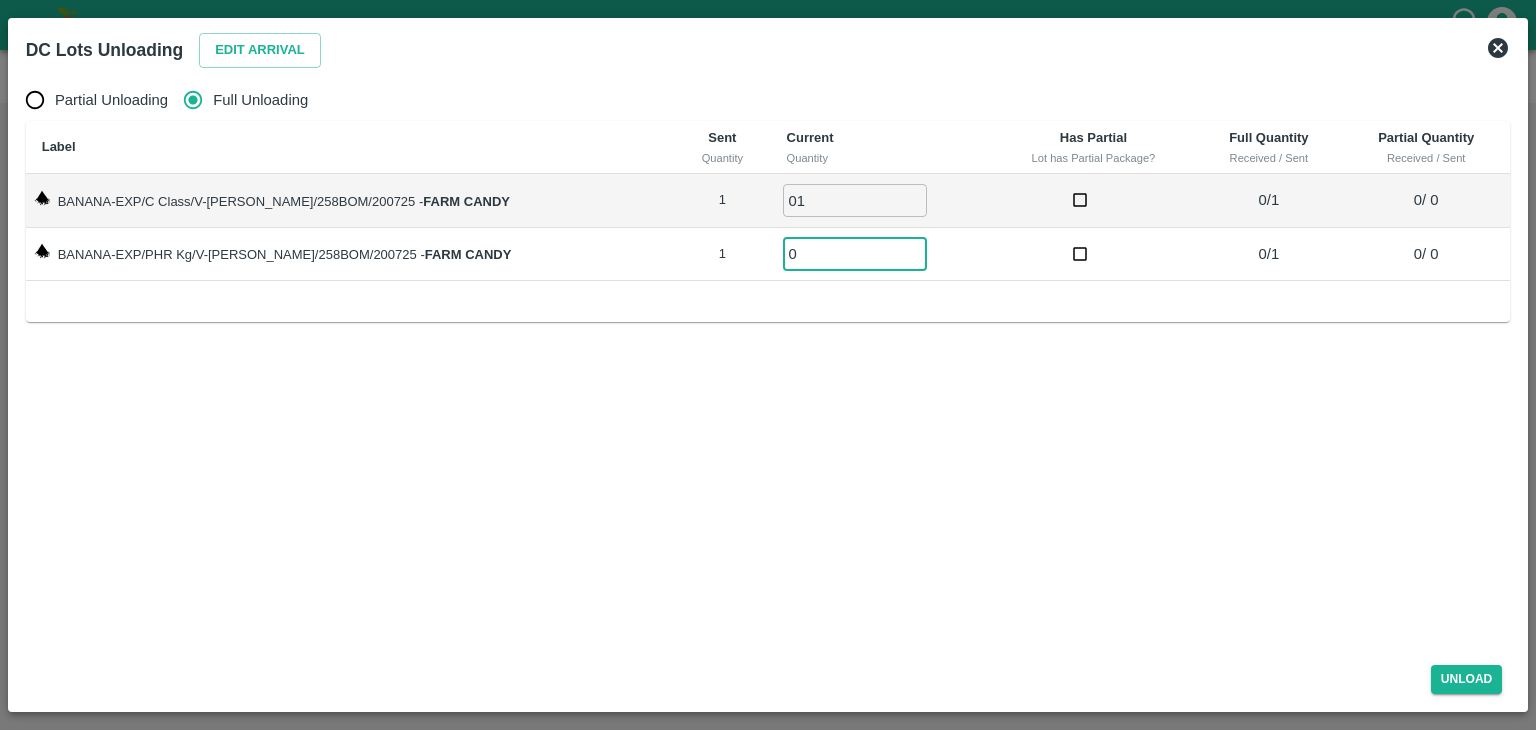 click on "0" at bounding box center (855, 253) 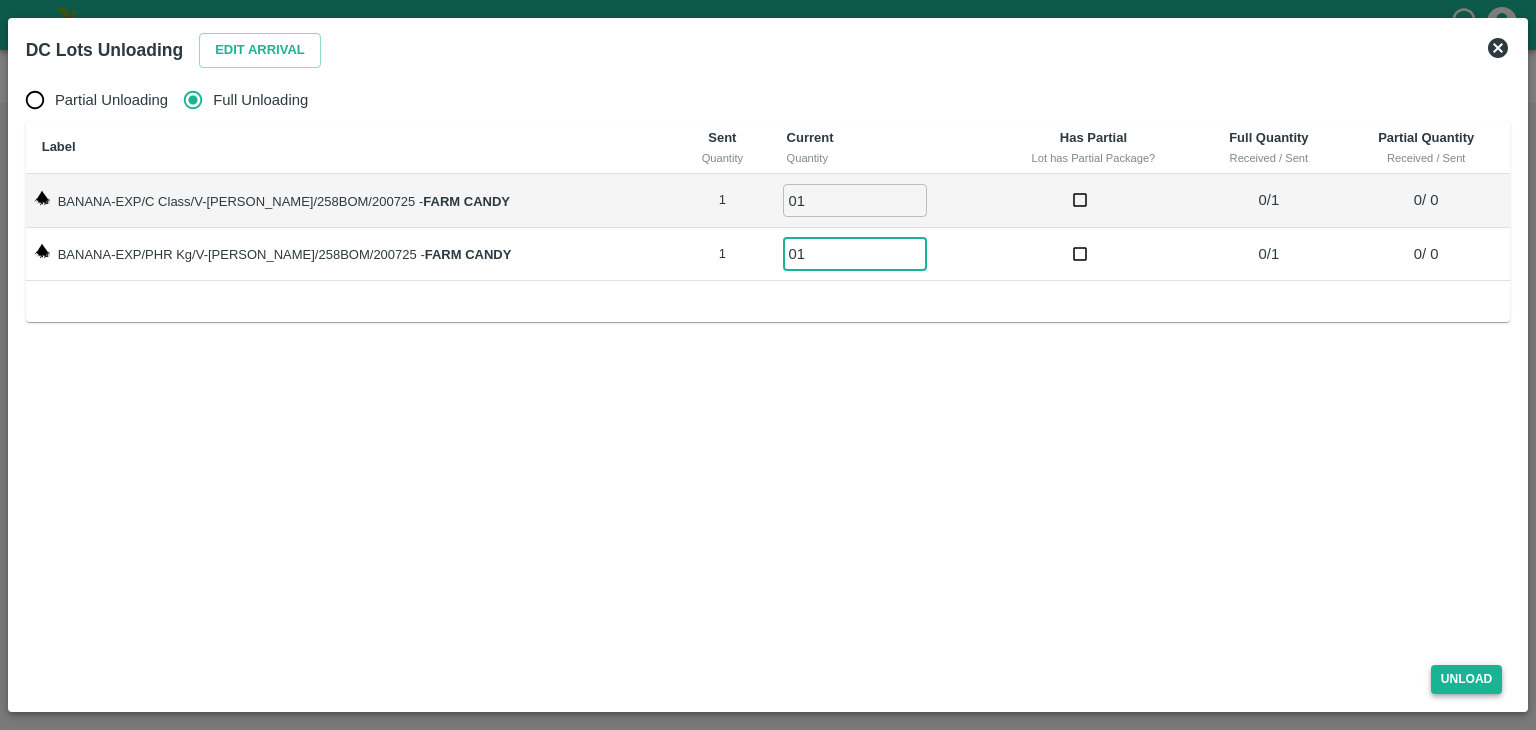 type on "01" 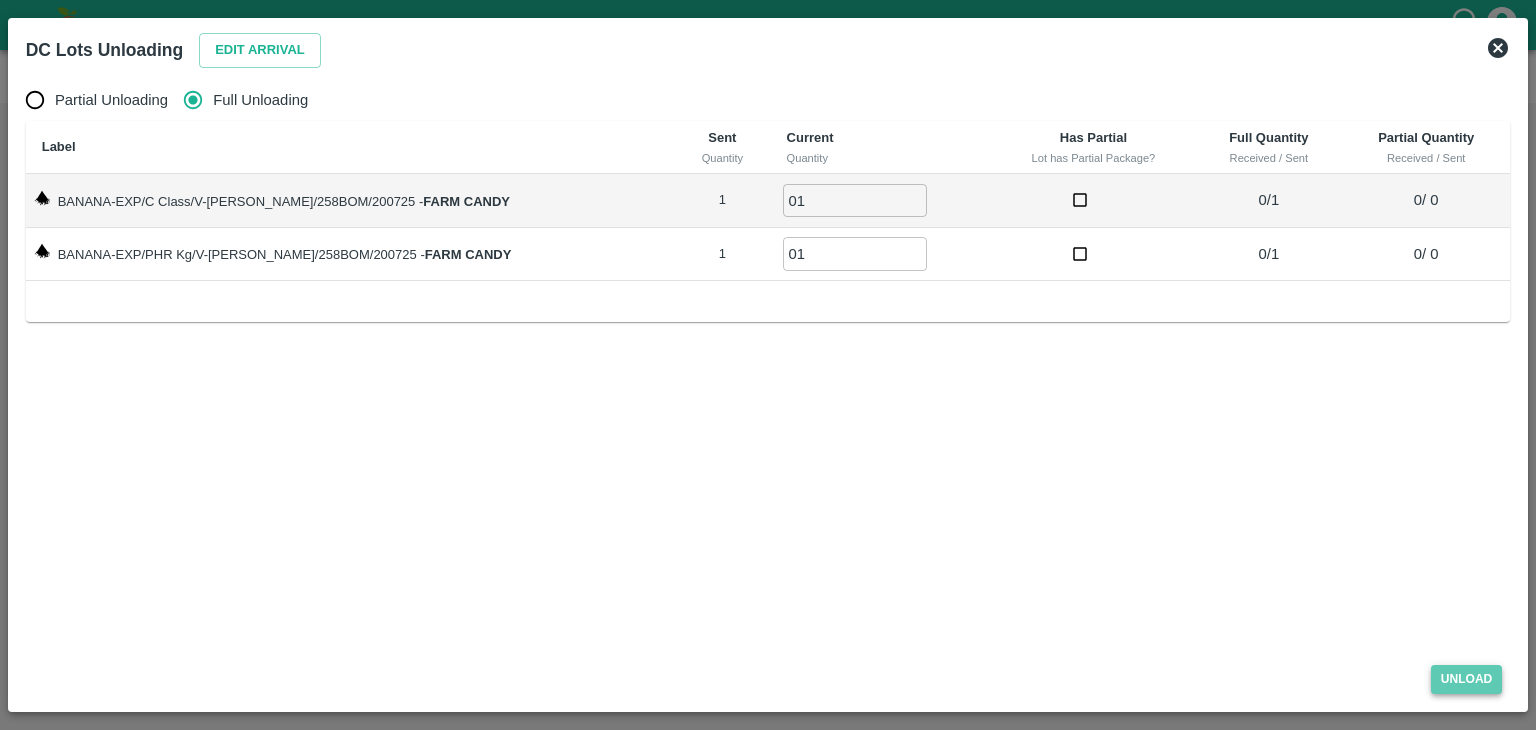 click on "Unload" at bounding box center [1467, 679] 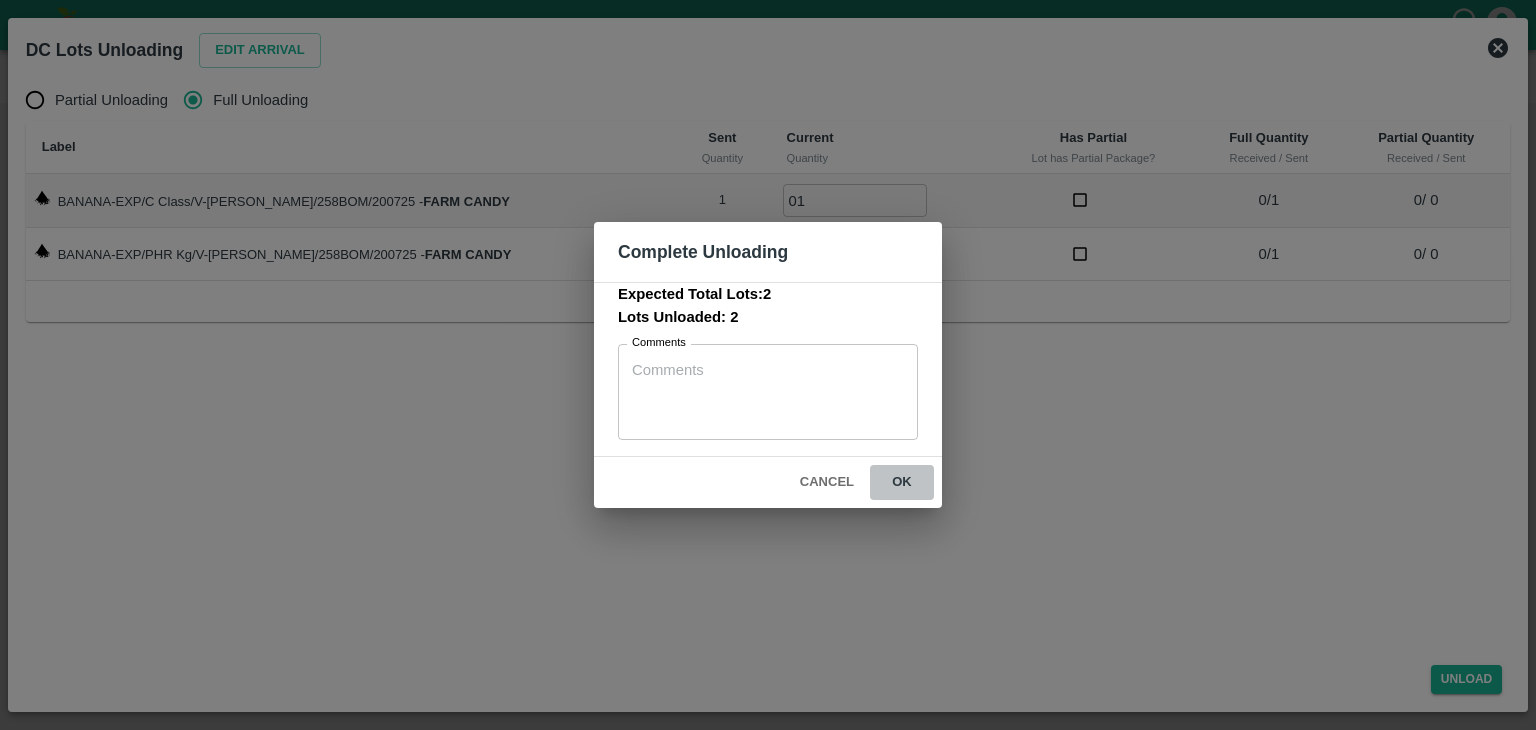 click on "ok" at bounding box center [902, 482] 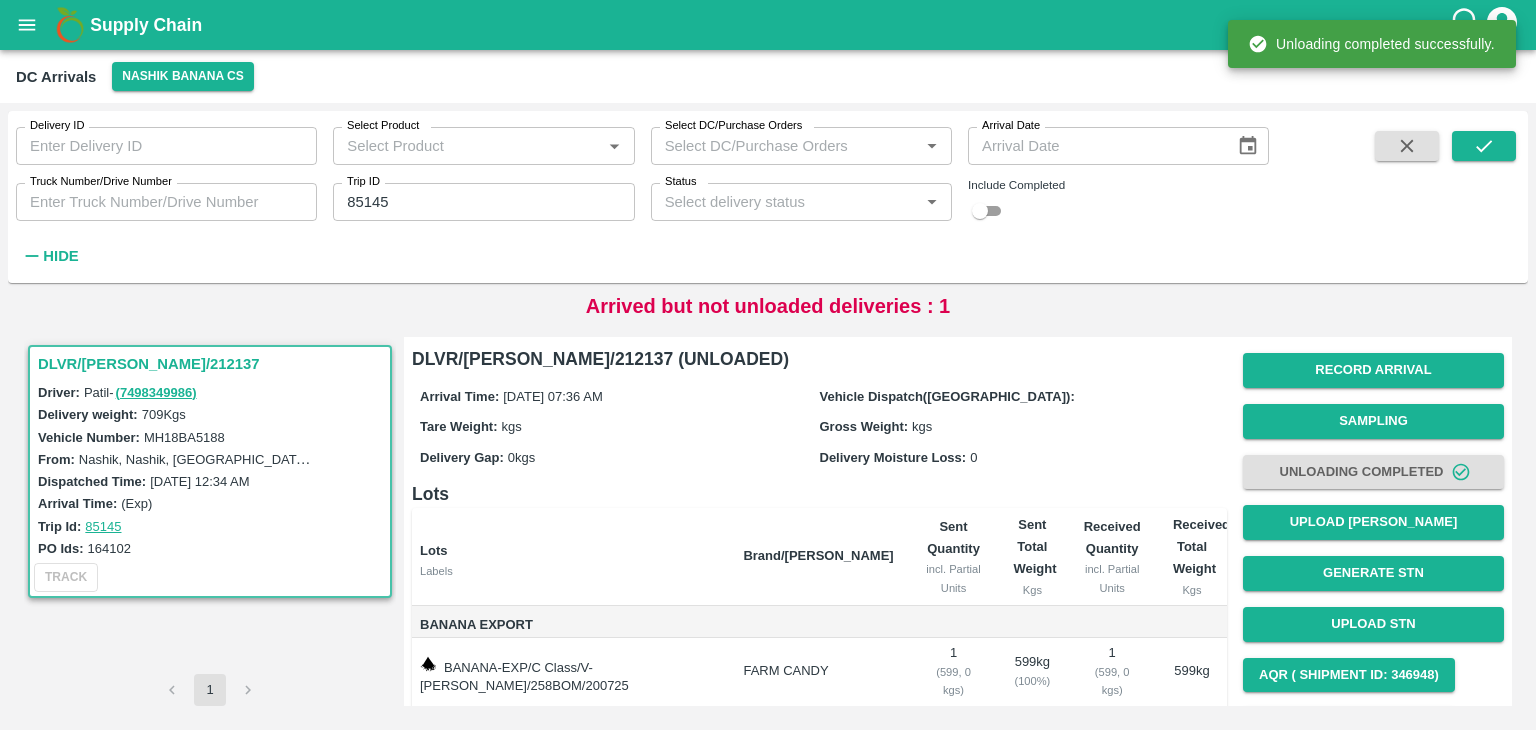 scroll, scrollTop: 104, scrollLeft: 0, axis: vertical 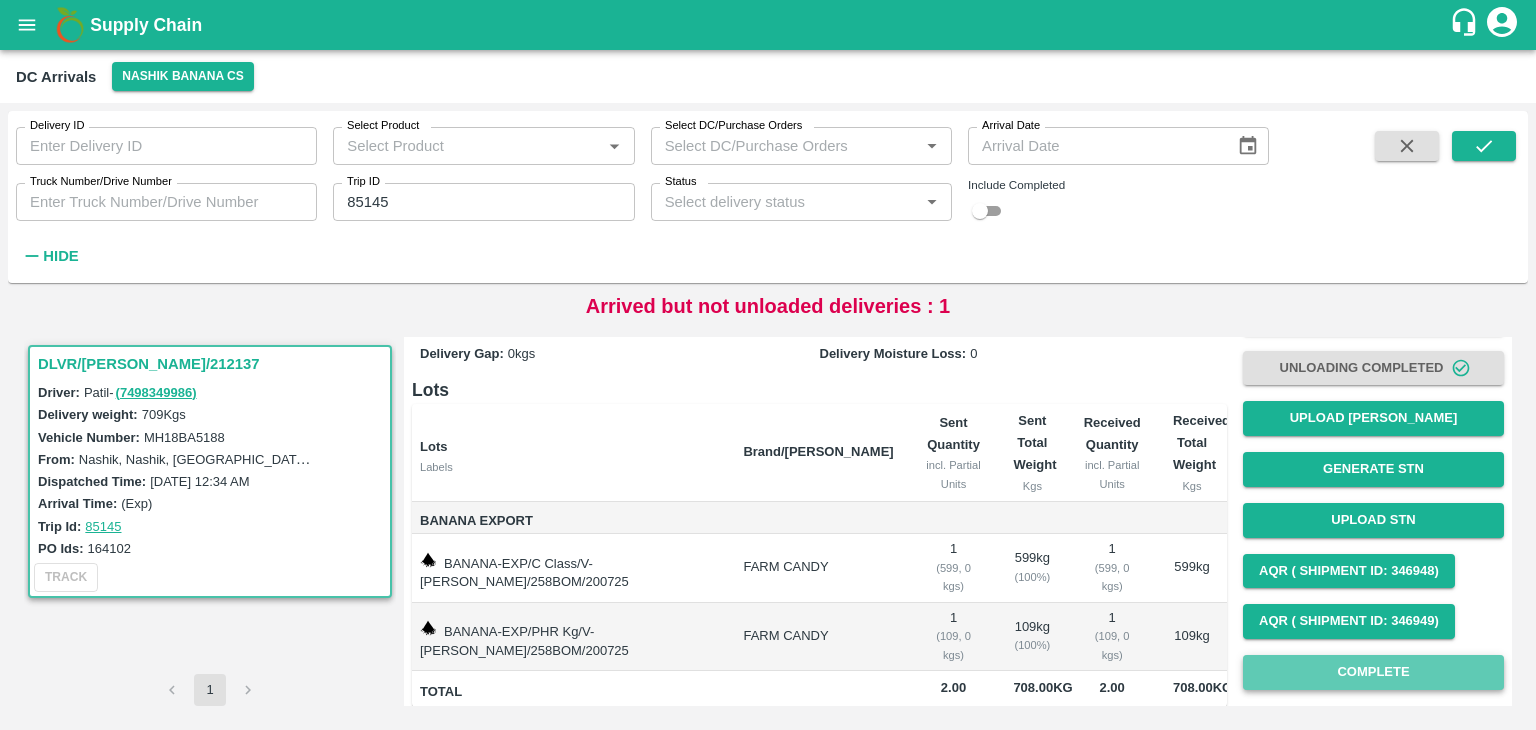click on "Complete" at bounding box center (1373, 672) 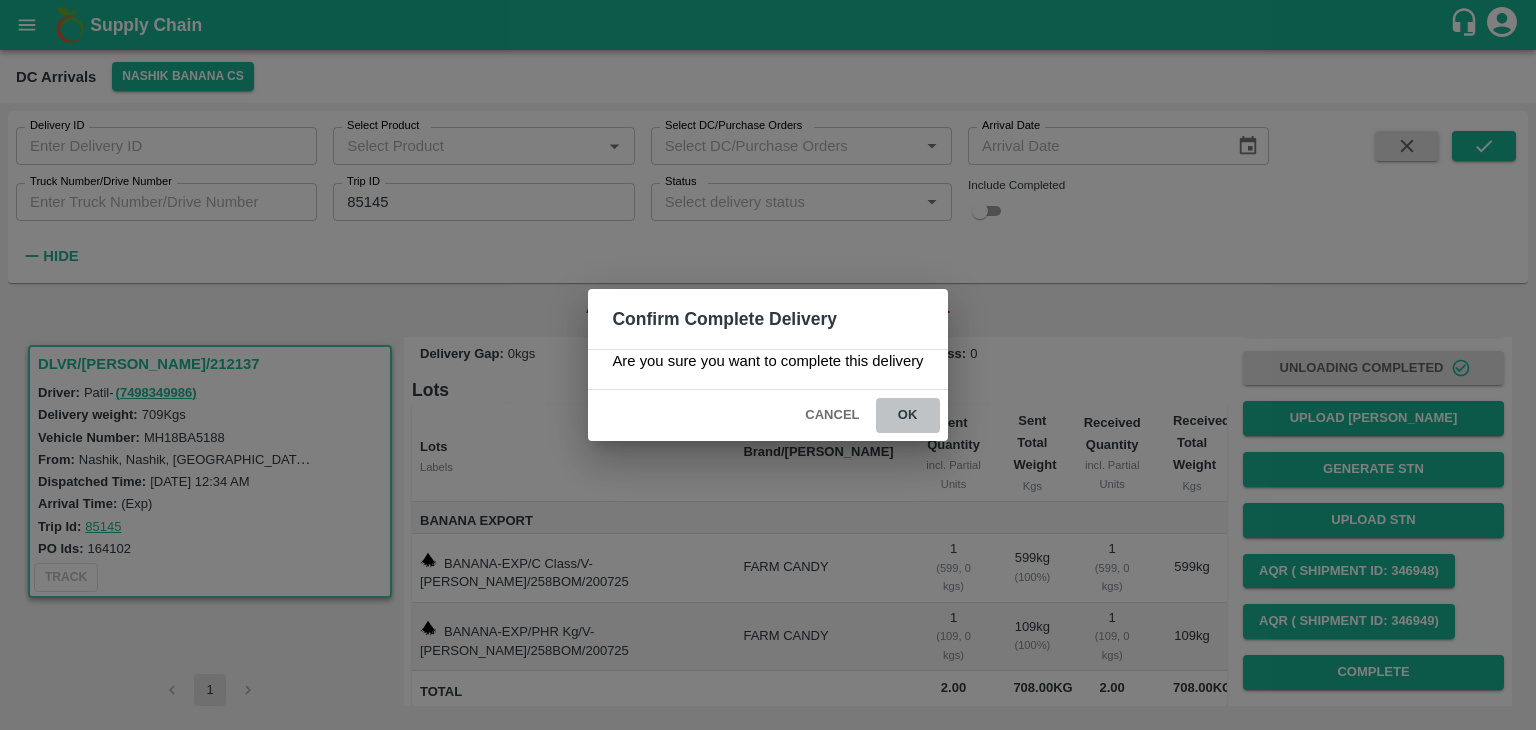 click on "ok" at bounding box center (908, 415) 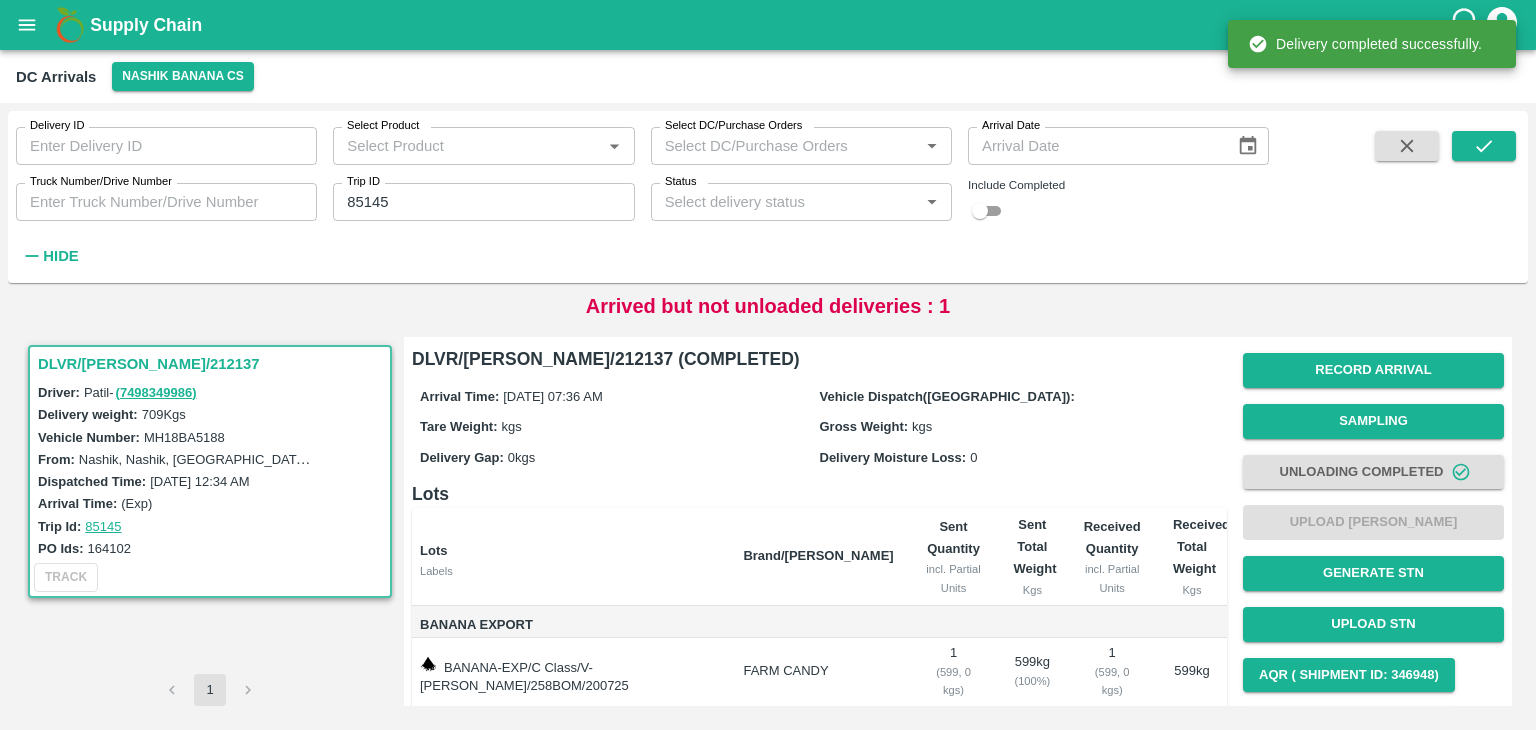 scroll, scrollTop: 104, scrollLeft: 0, axis: vertical 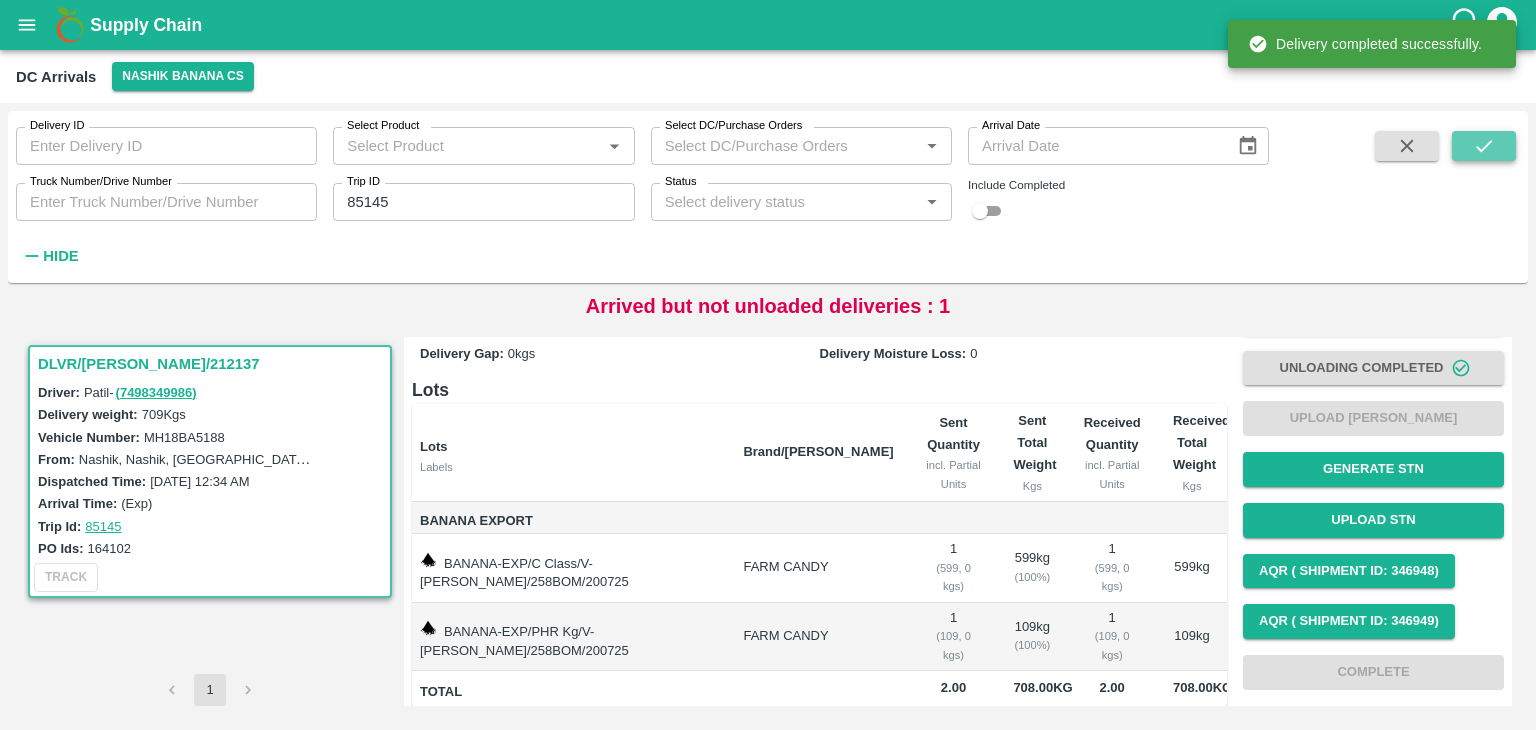 click at bounding box center [1484, 146] 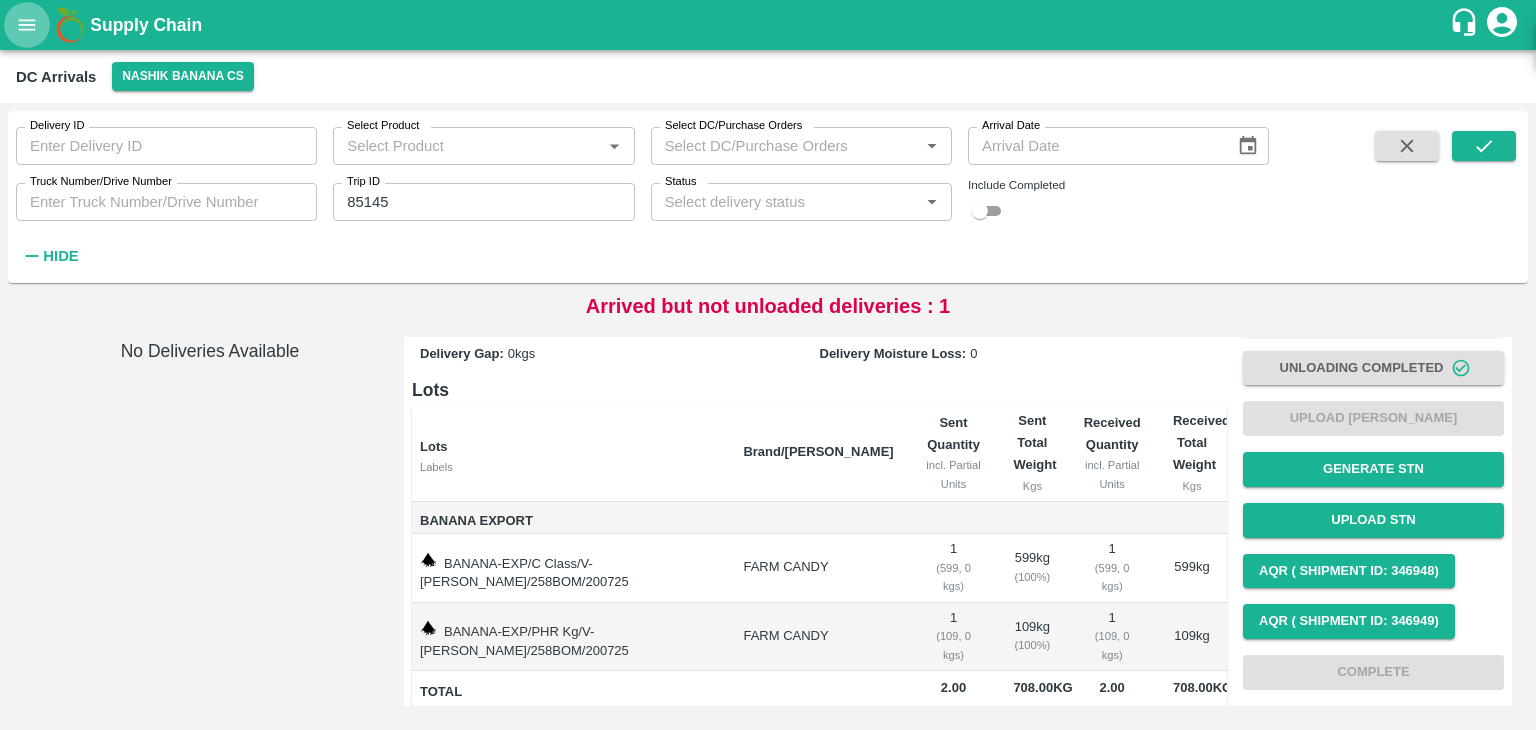 click 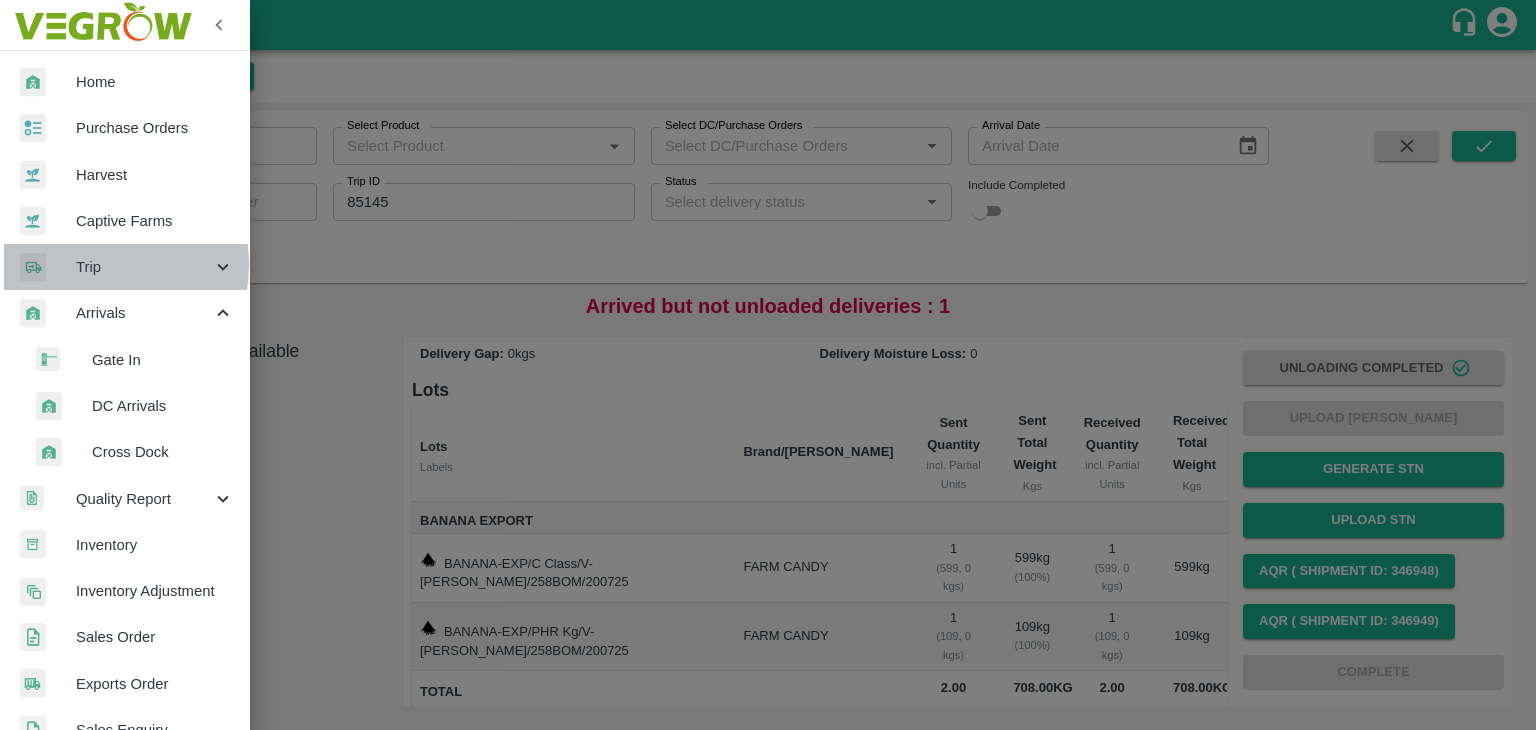 click on "Trip" at bounding box center (144, 267) 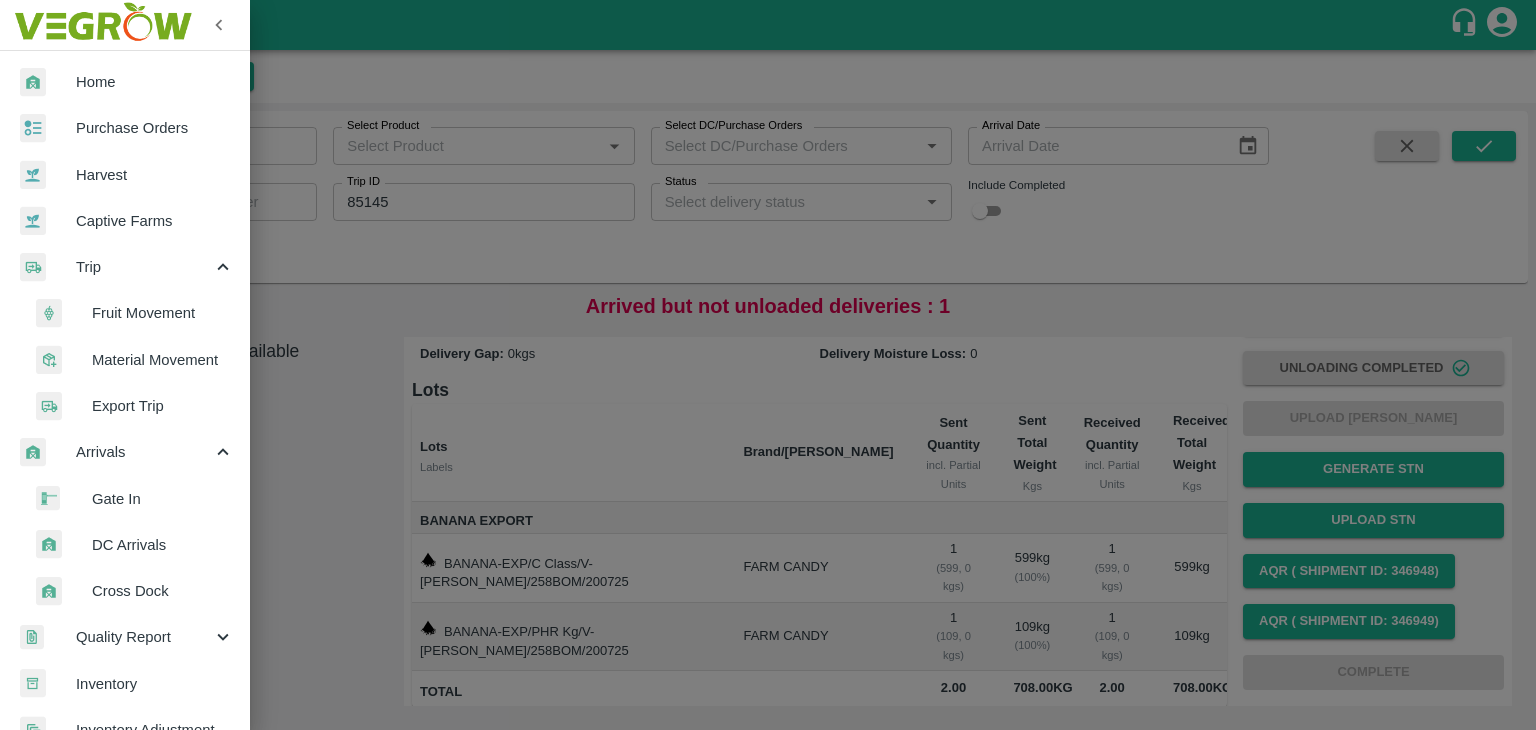 click on "Fruit Movement" at bounding box center [163, 313] 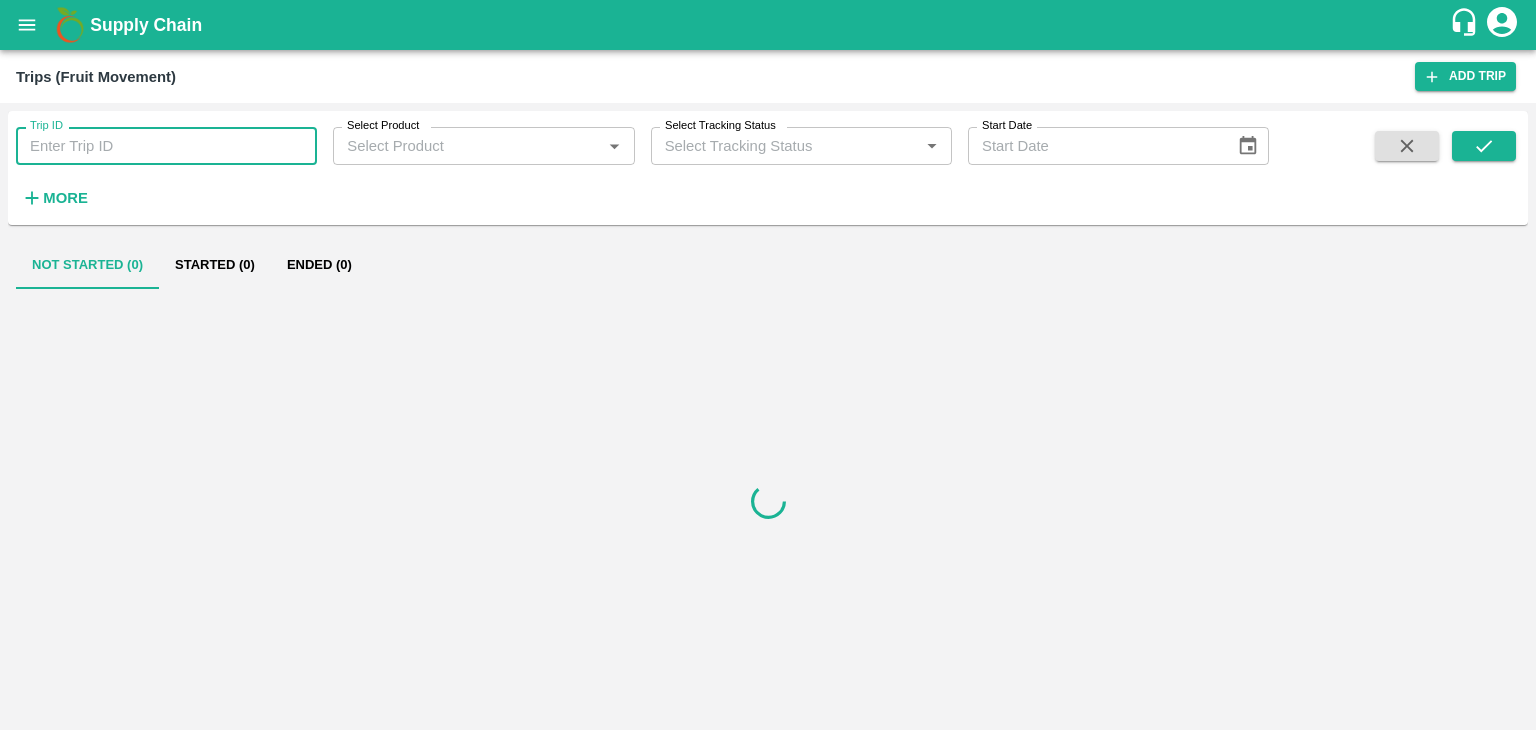 click on "Trip ID" at bounding box center [166, 146] 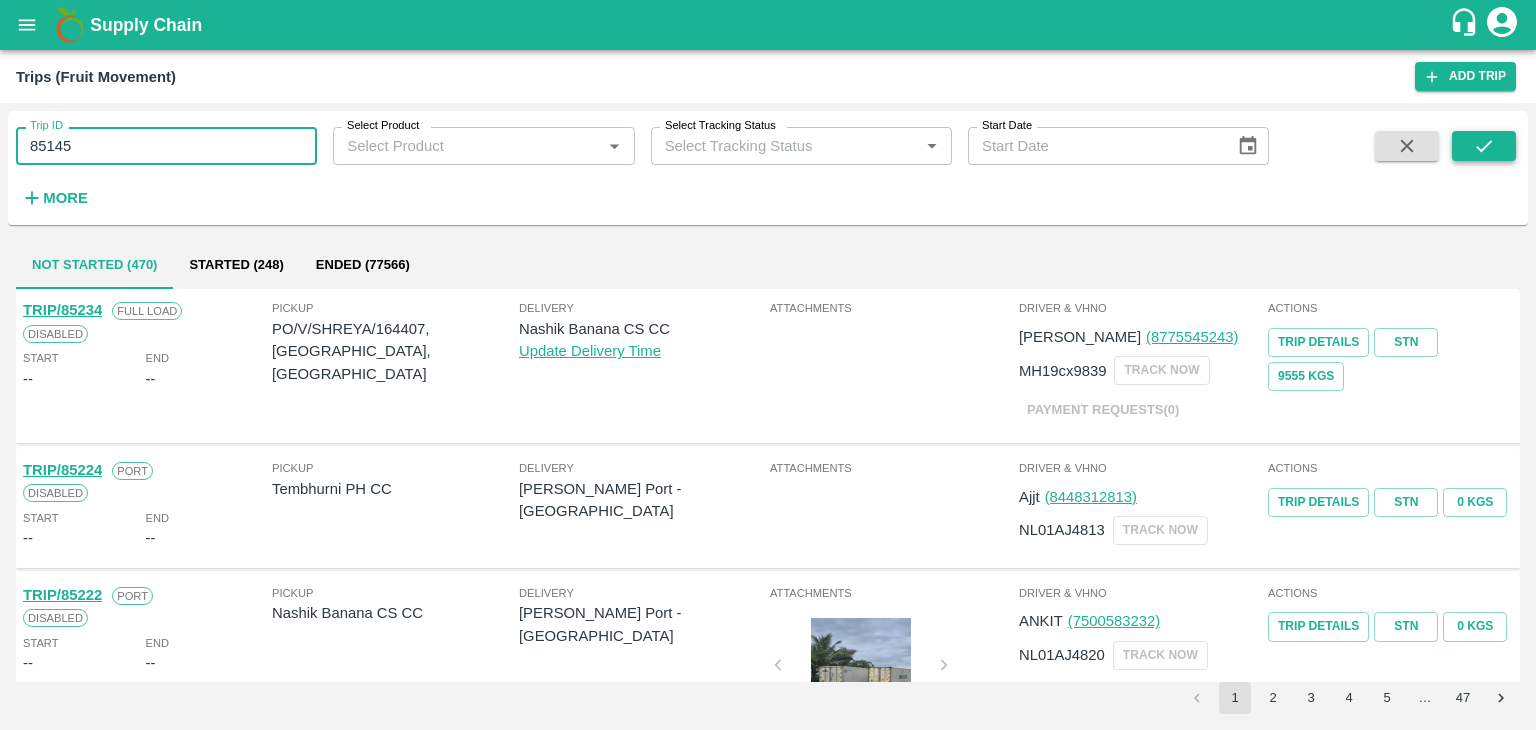 type on "85145" 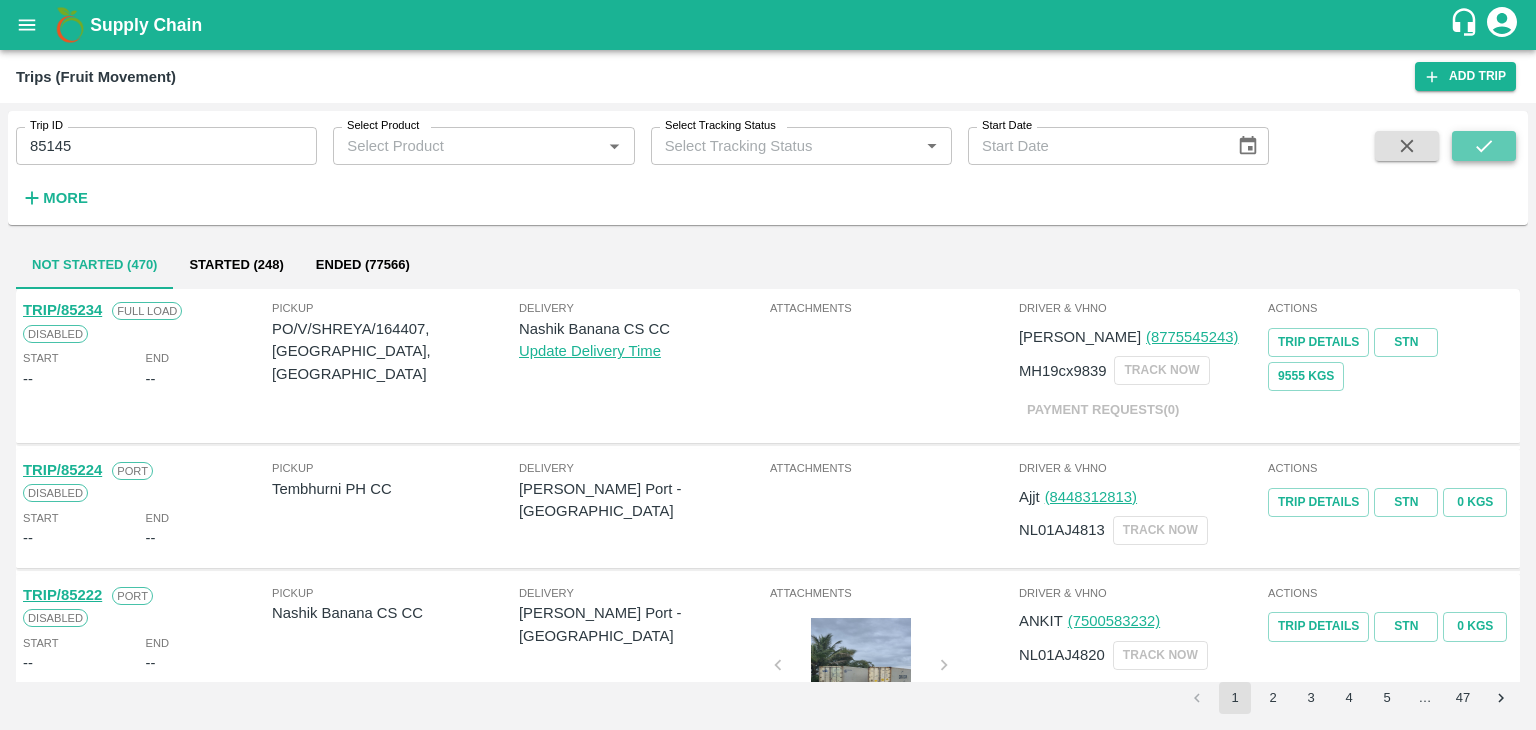 click 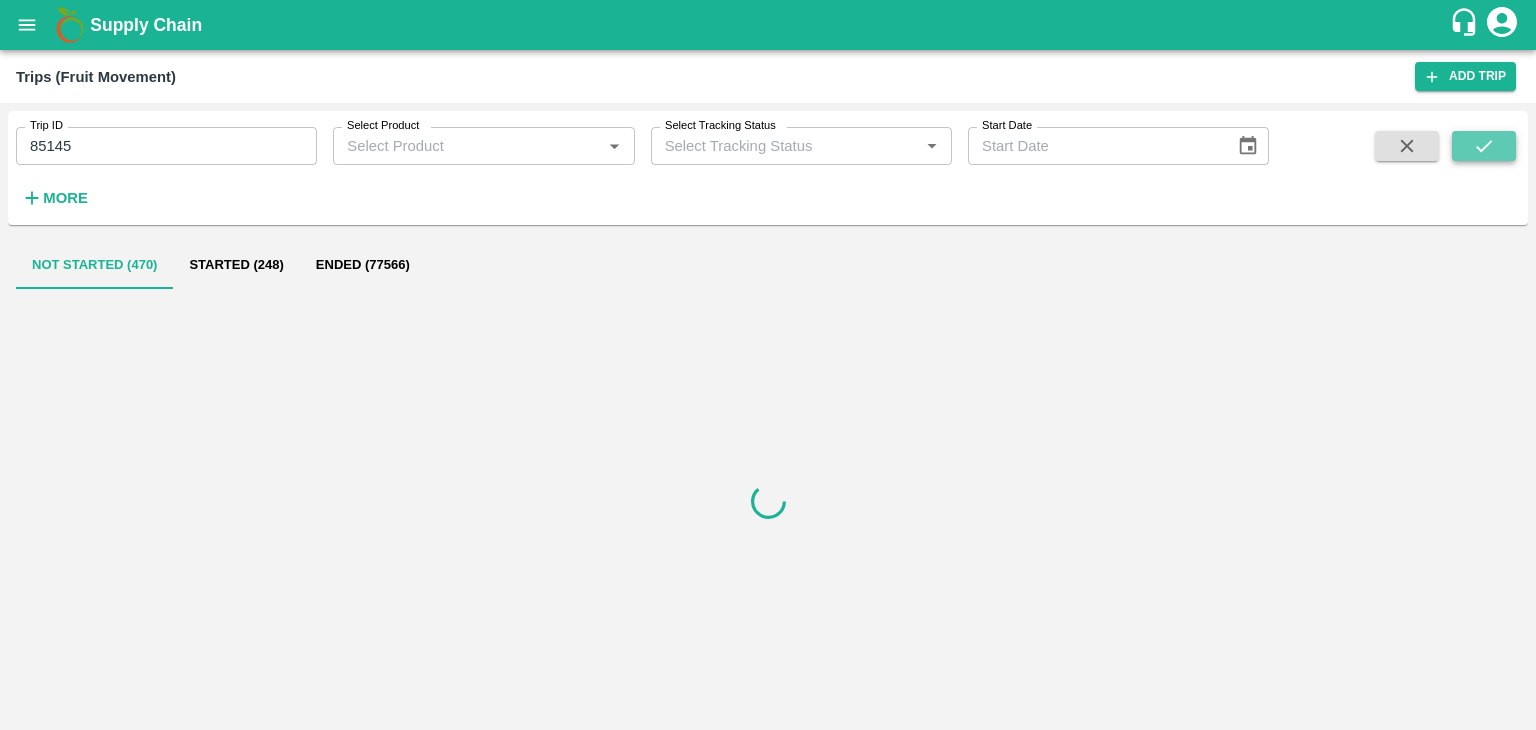 click 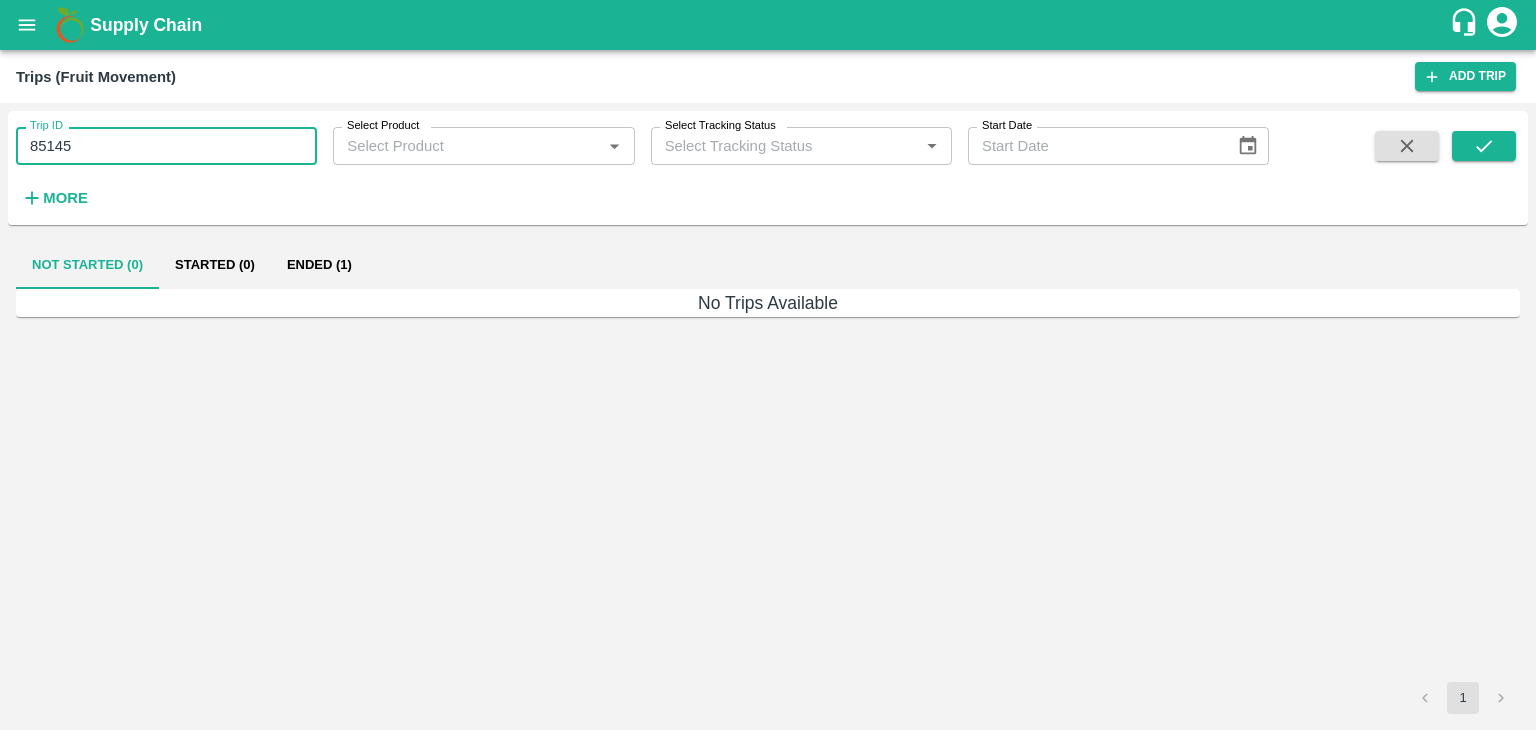 click on "85145" at bounding box center [166, 146] 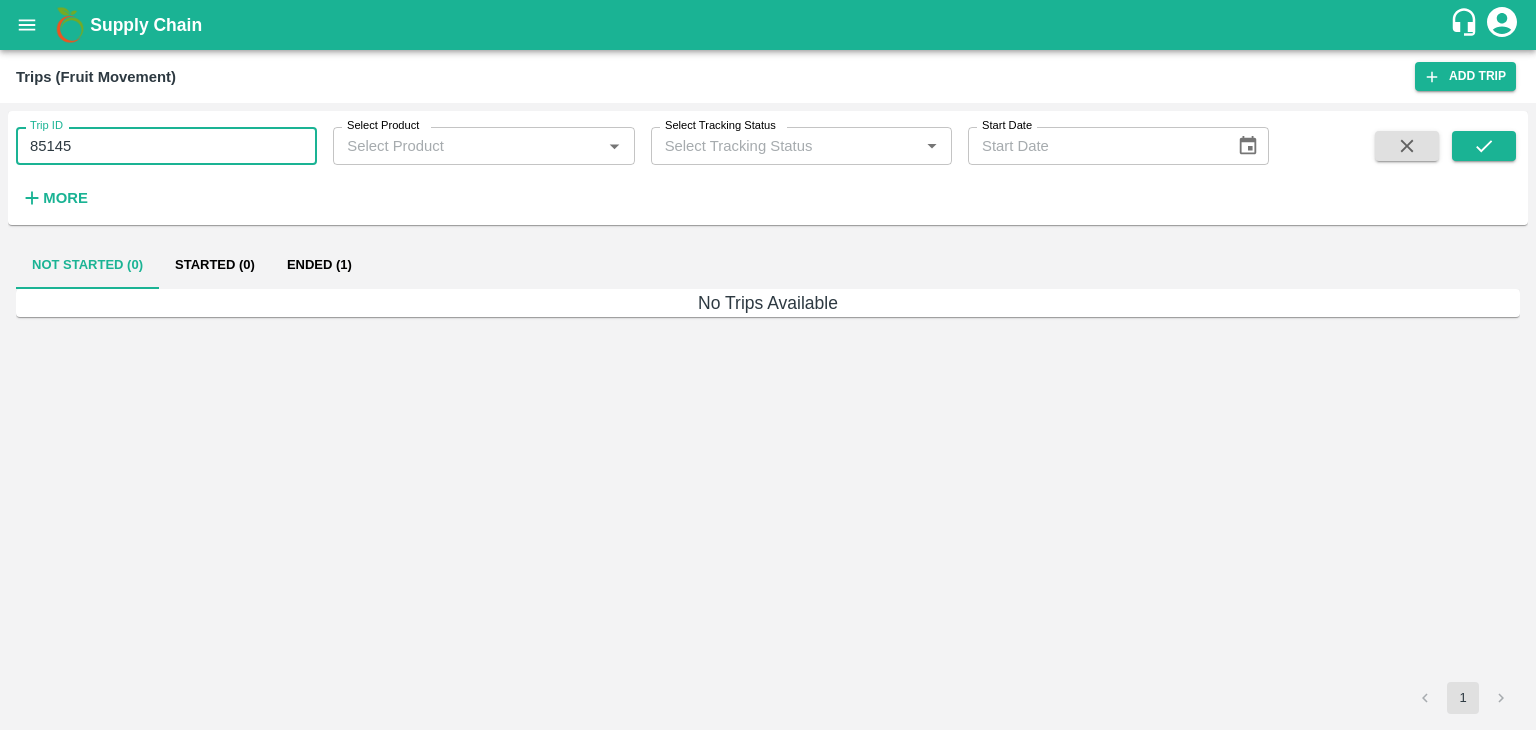 click on "Ended (1)" at bounding box center (319, 265) 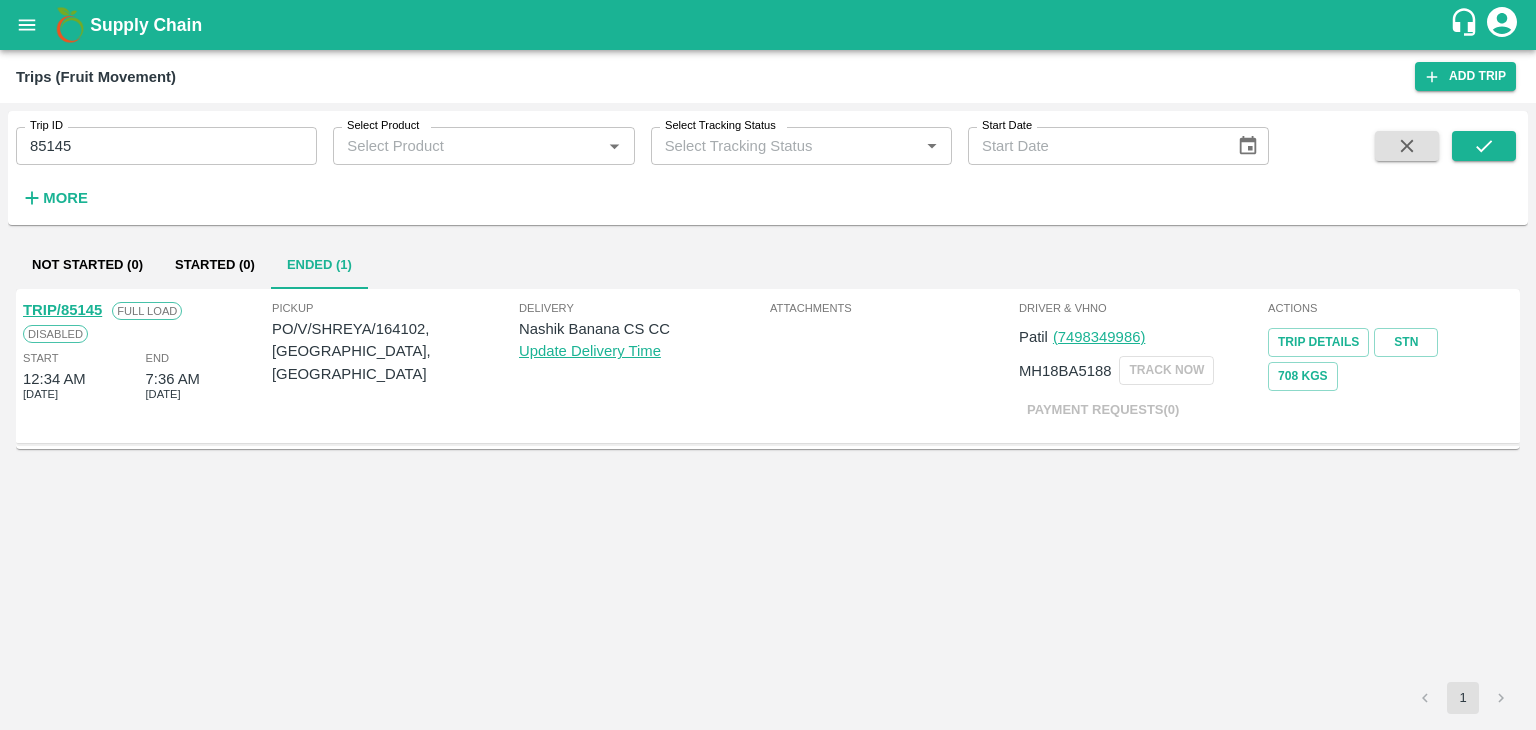 click on "TRIP/85145" at bounding box center [62, 310] 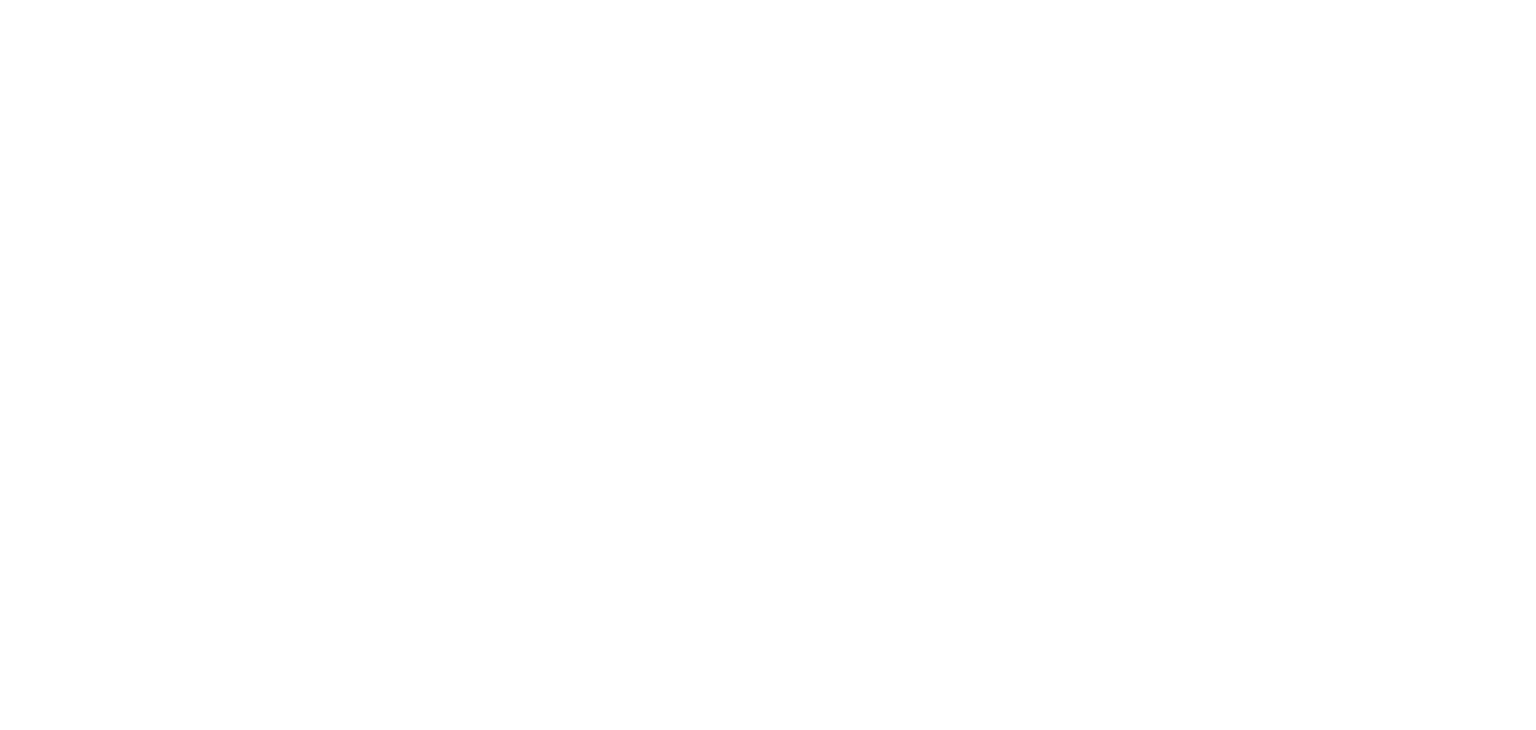 scroll, scrollTop: 0, scrollLeft: 0, axis: both 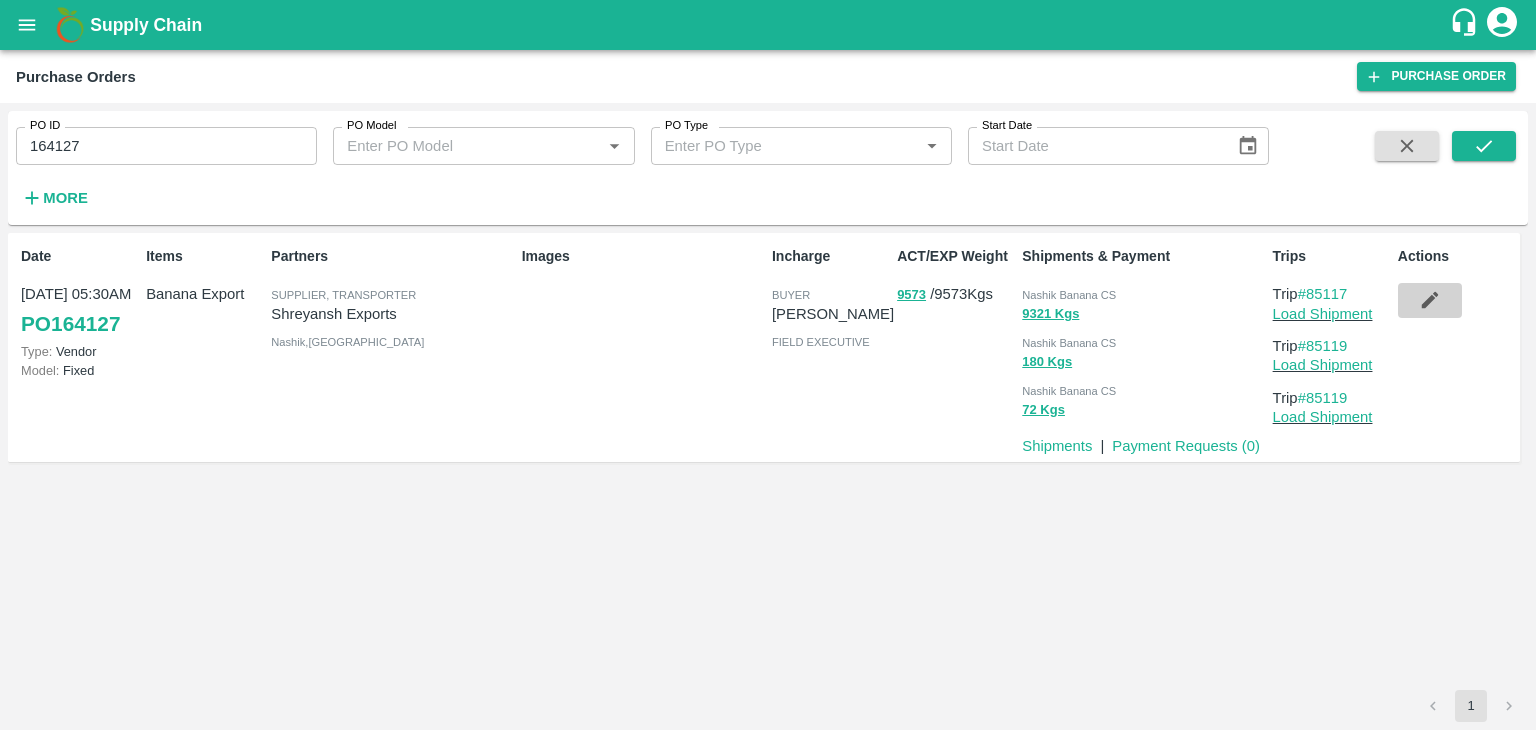 click at bounding box center [1430, 300] 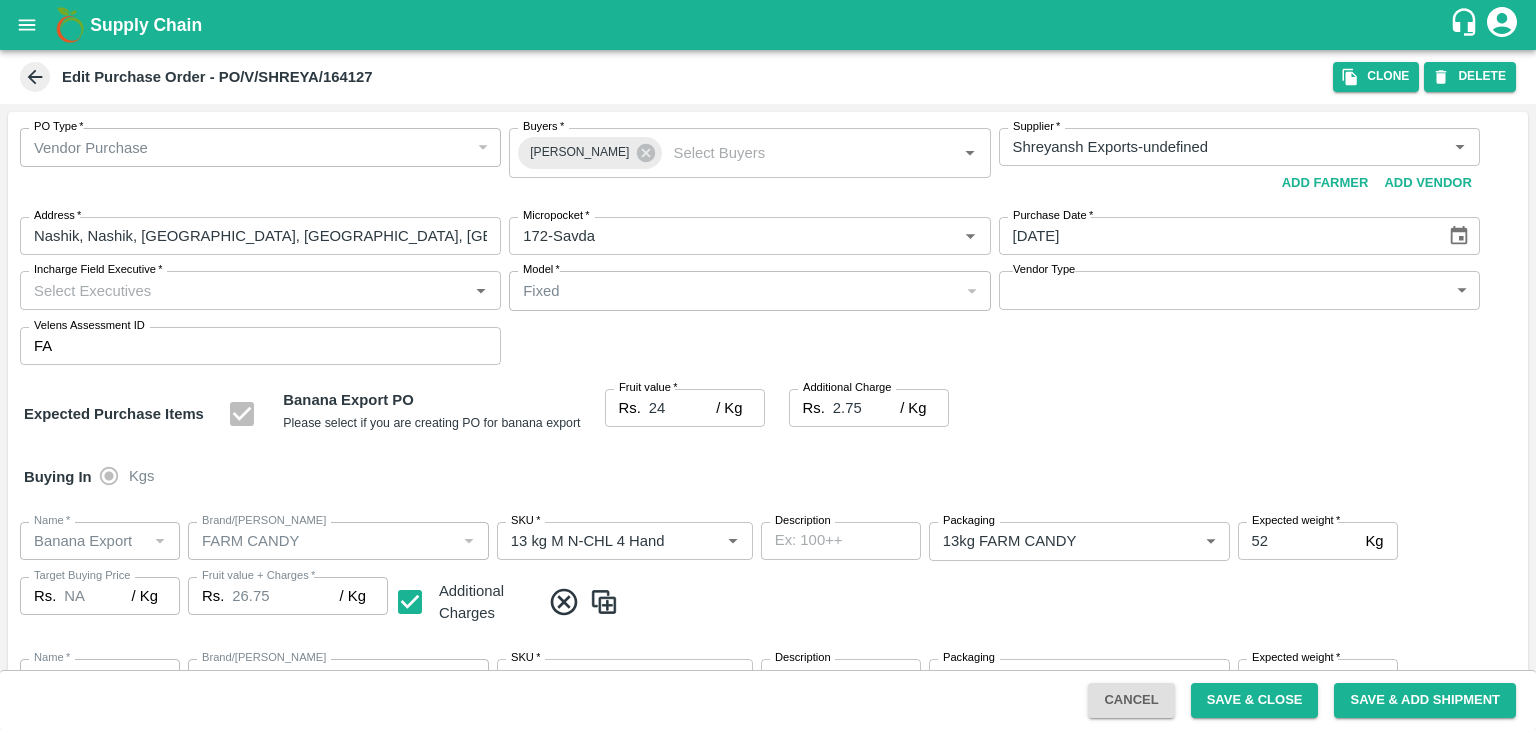 scroll, scrollTop: 1050, scrollLeft: 0, axis: vertical 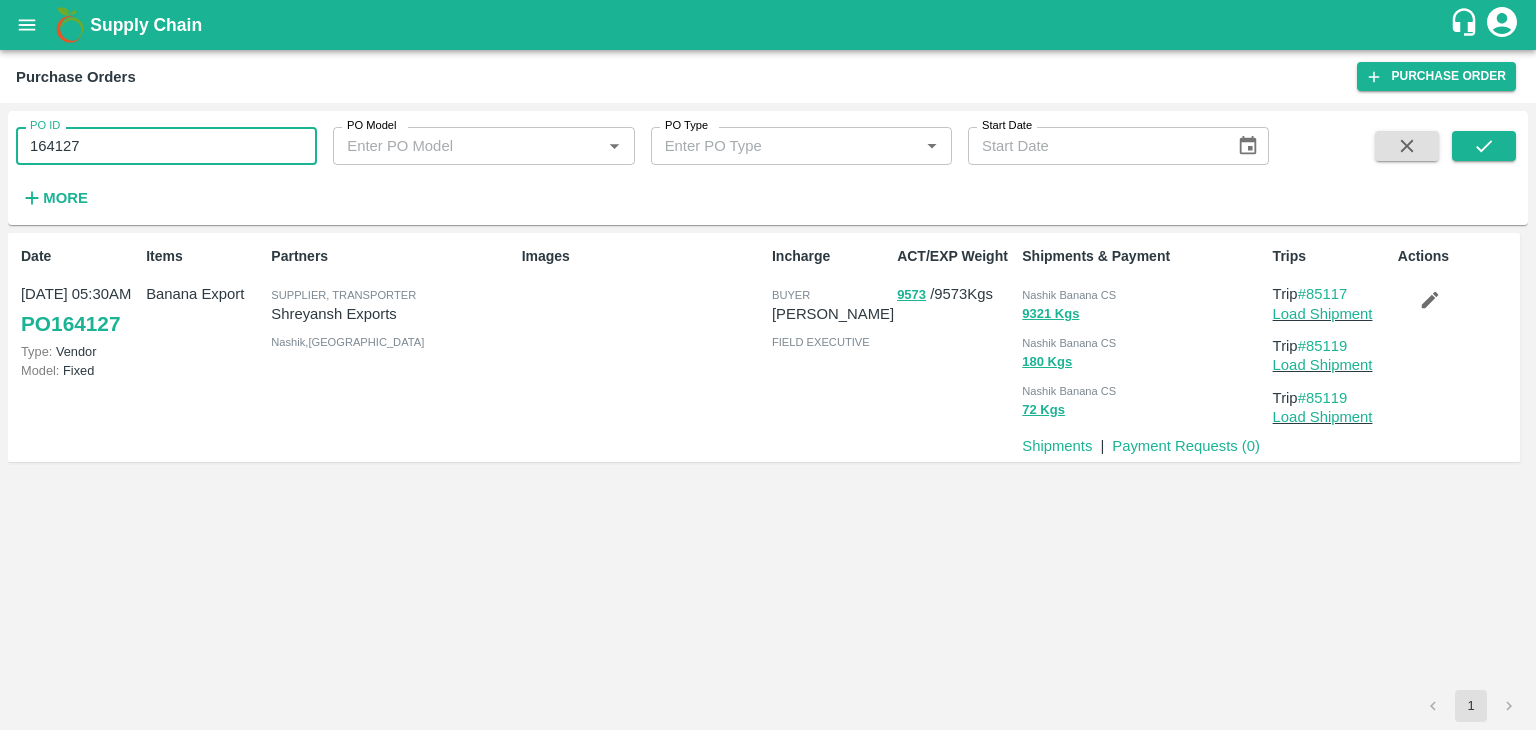 click on "164127" at bounding box center (166, 146) 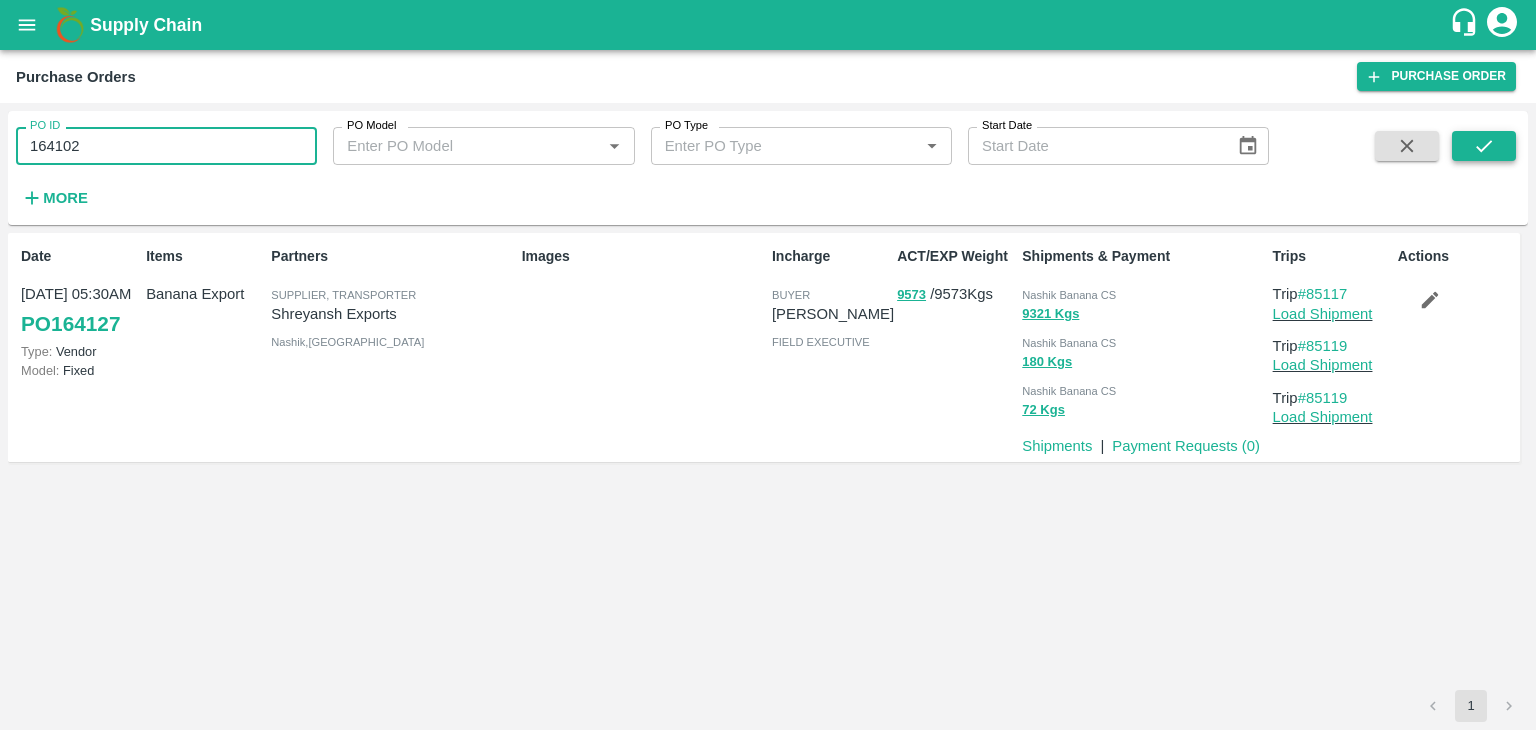 type on "164102" 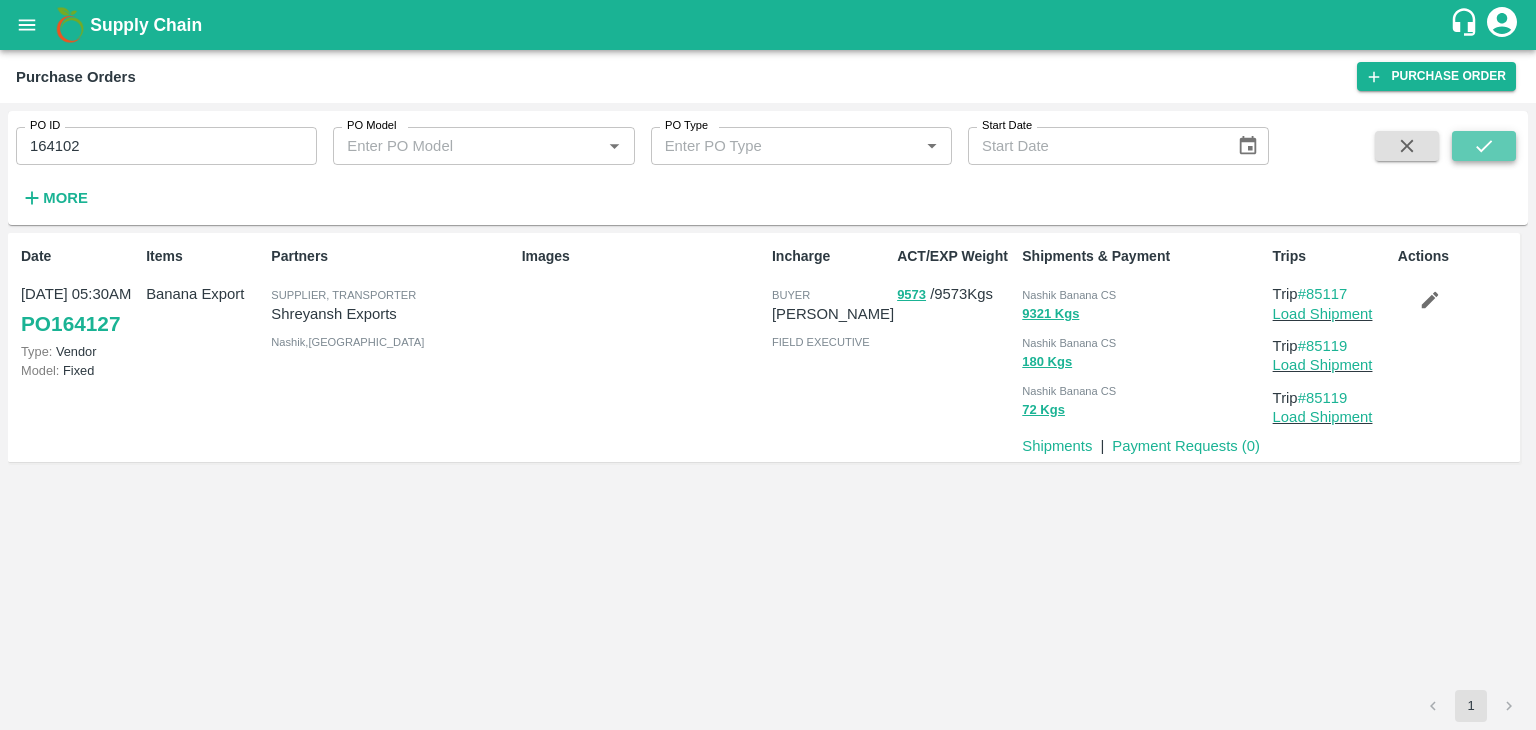 click at bounding box center (1484, 146) 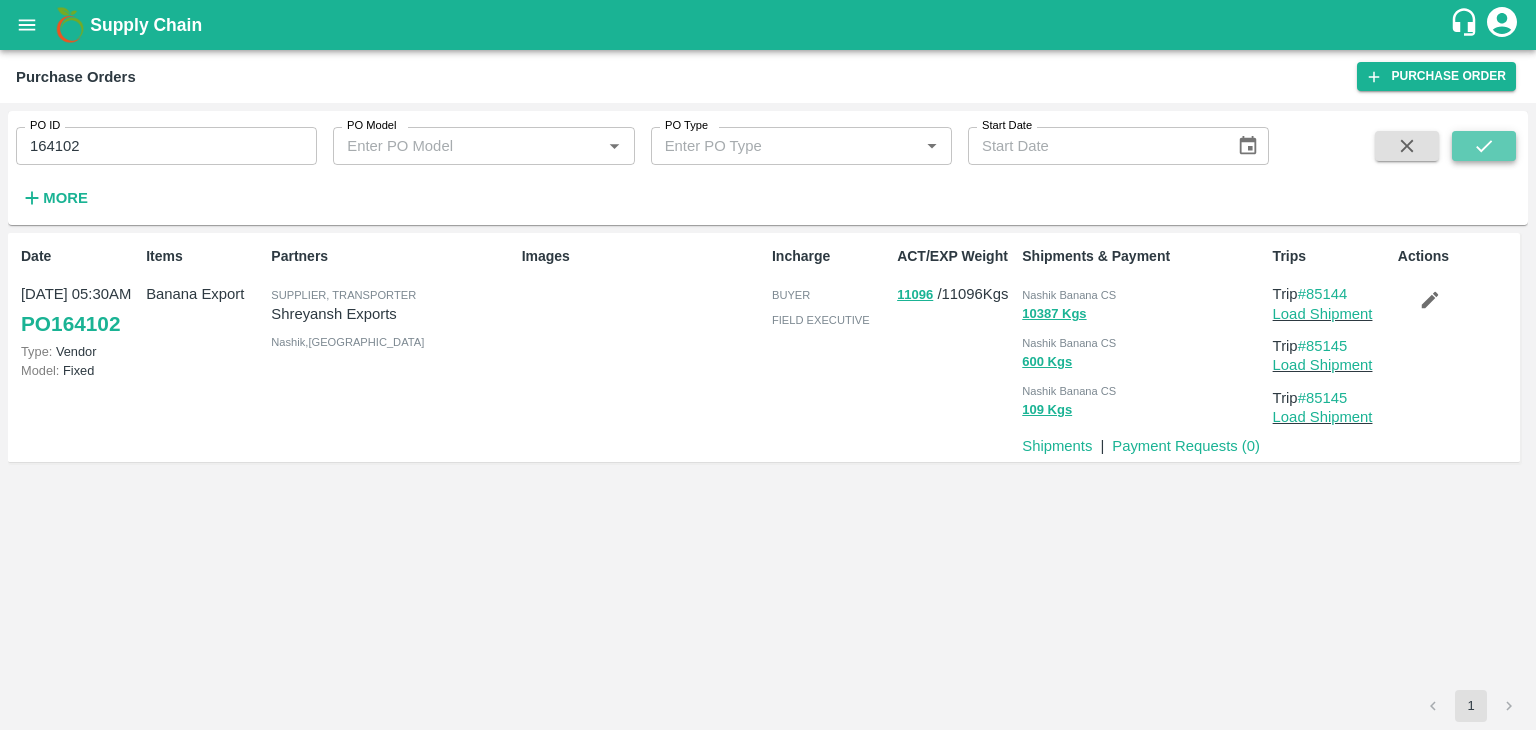 click 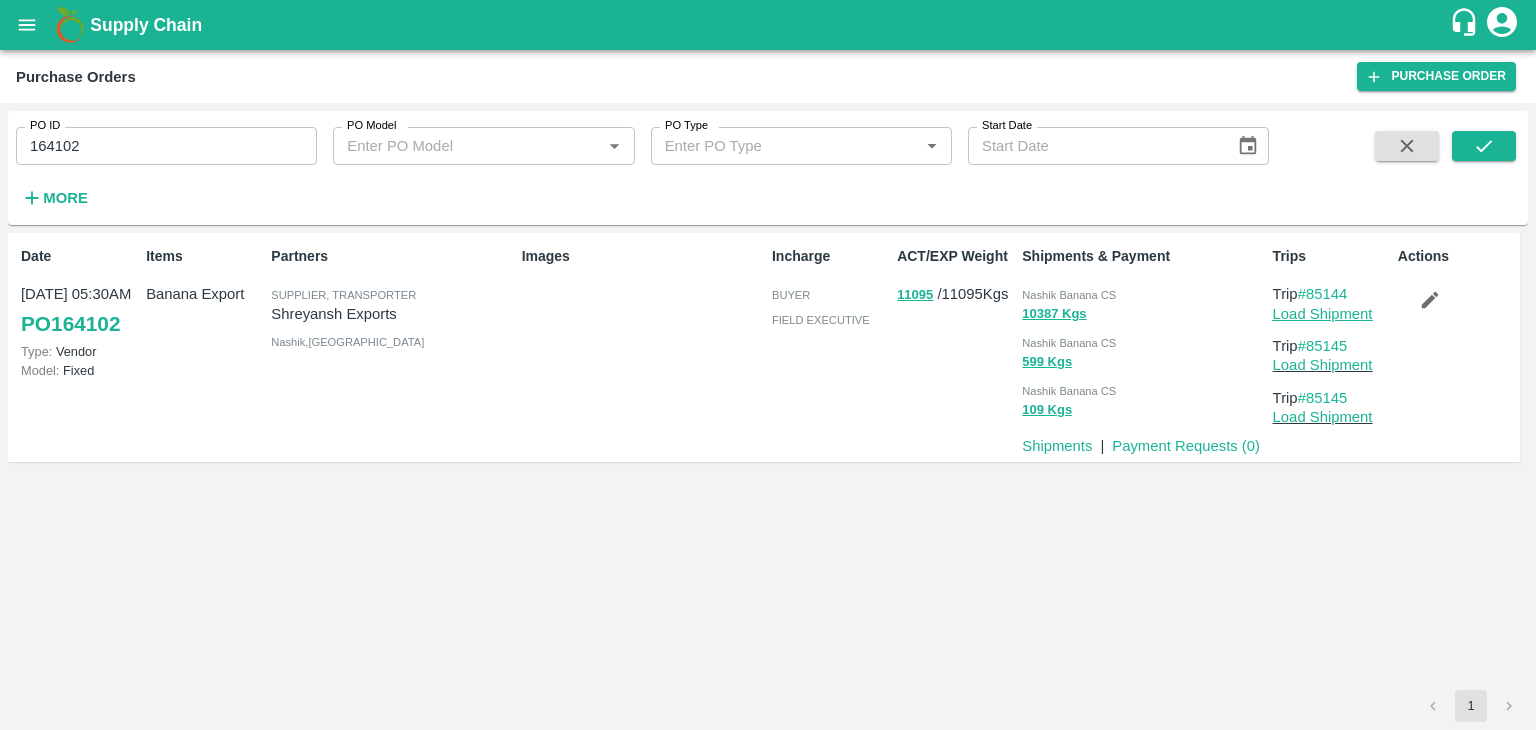 click on "Load Shipment" at bounding box center [1323, 314] 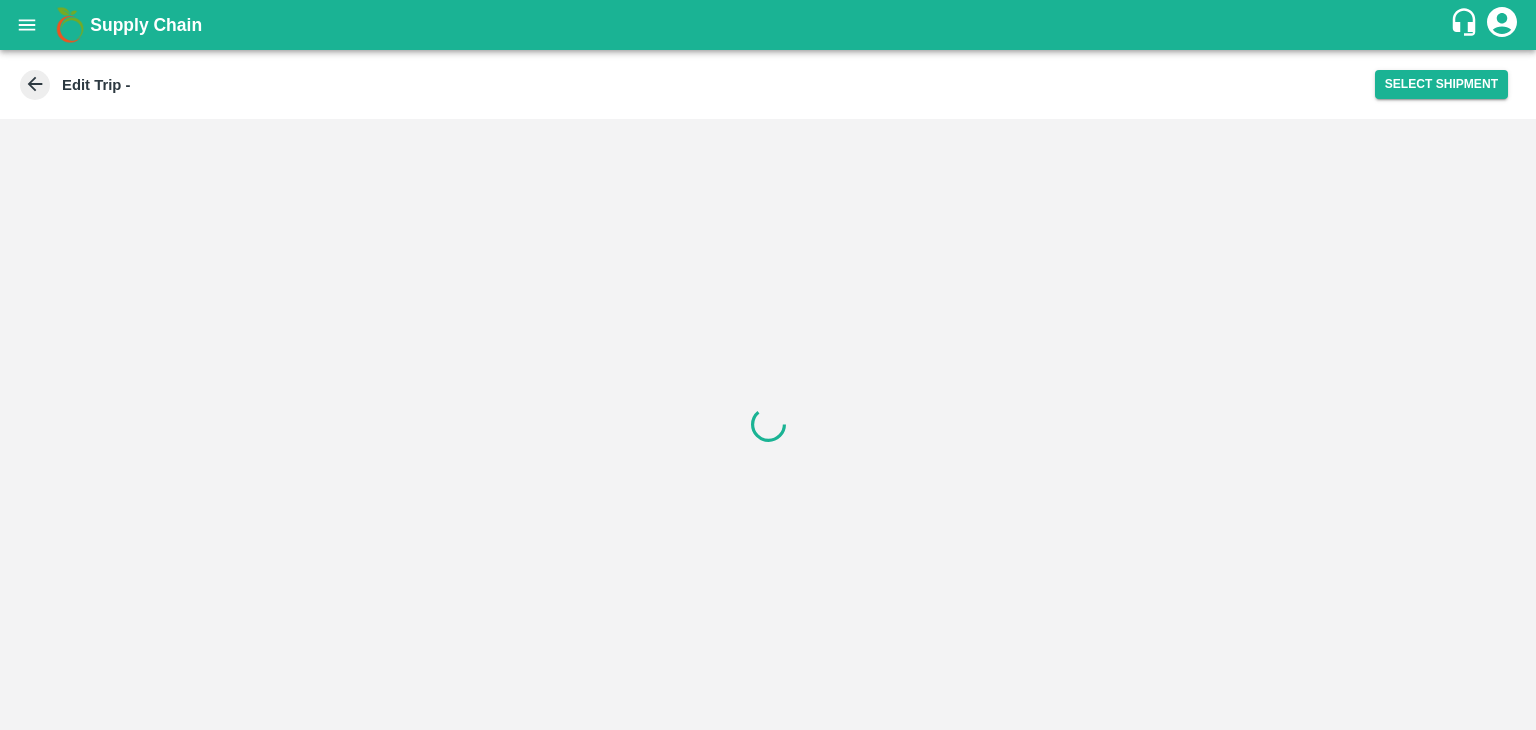scroll, scrollTop: 0, scrollLeft: 0, axis: both 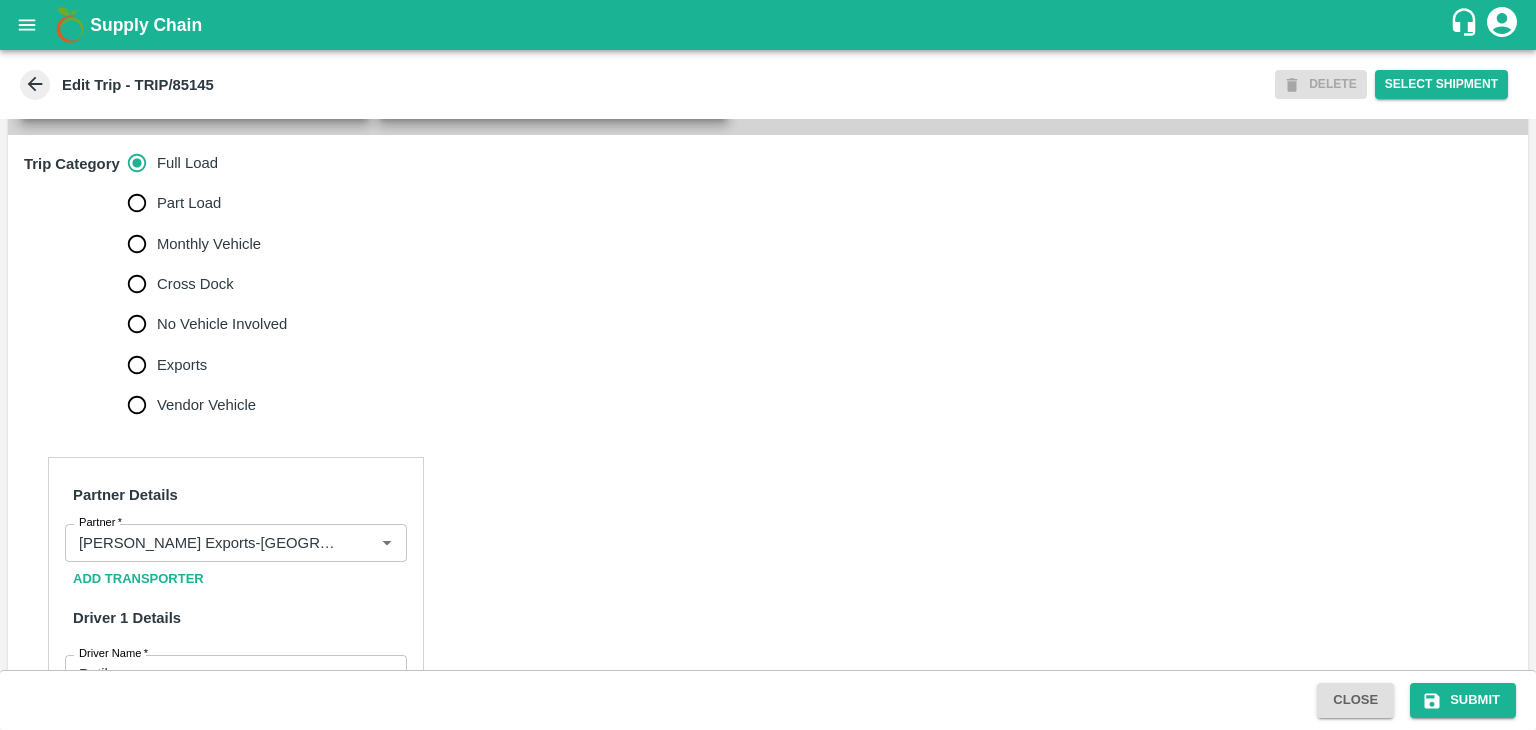 click on "No Vehicle Involved" at bounding box center (222, 324) 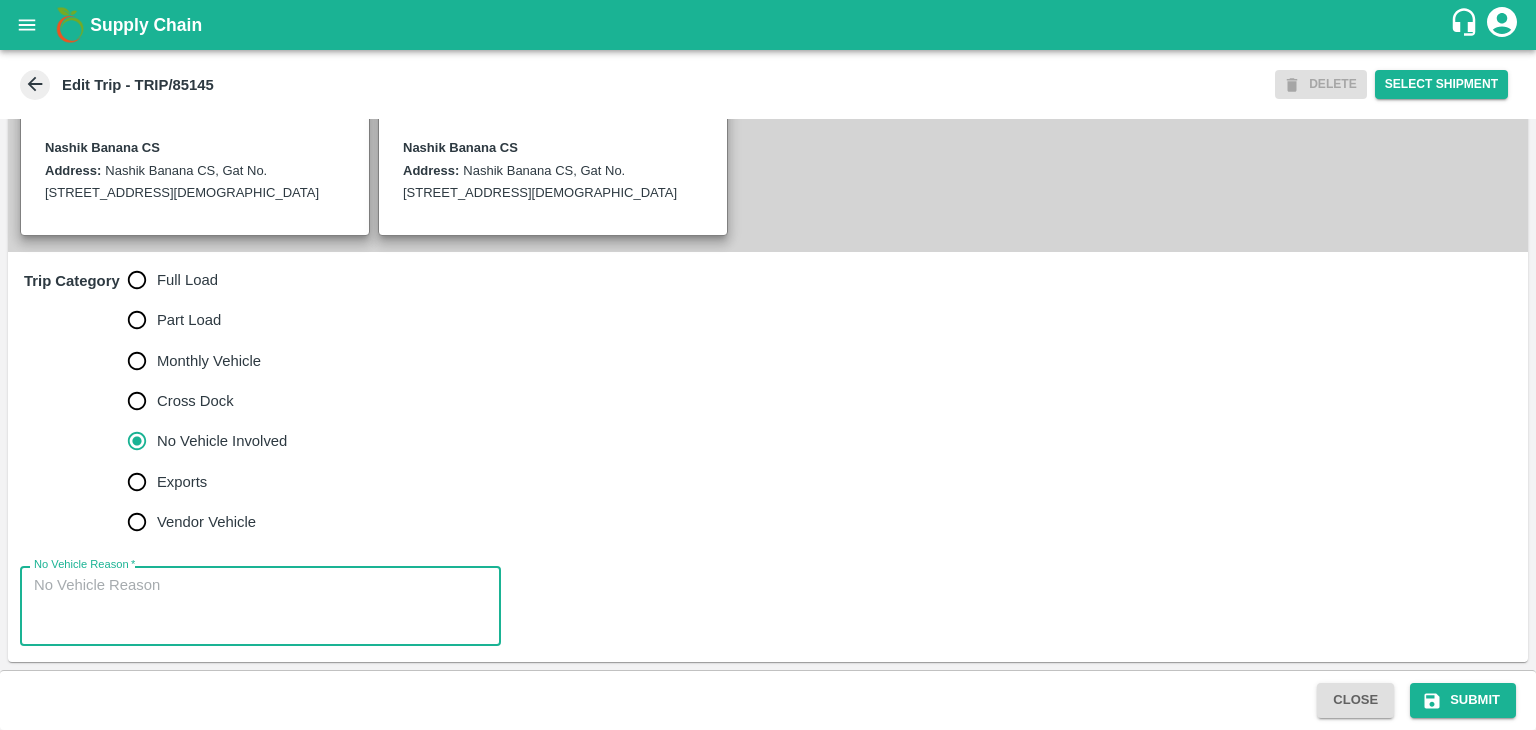 click on "No Vehicle Reason   *" at bounding box center (260, 606) 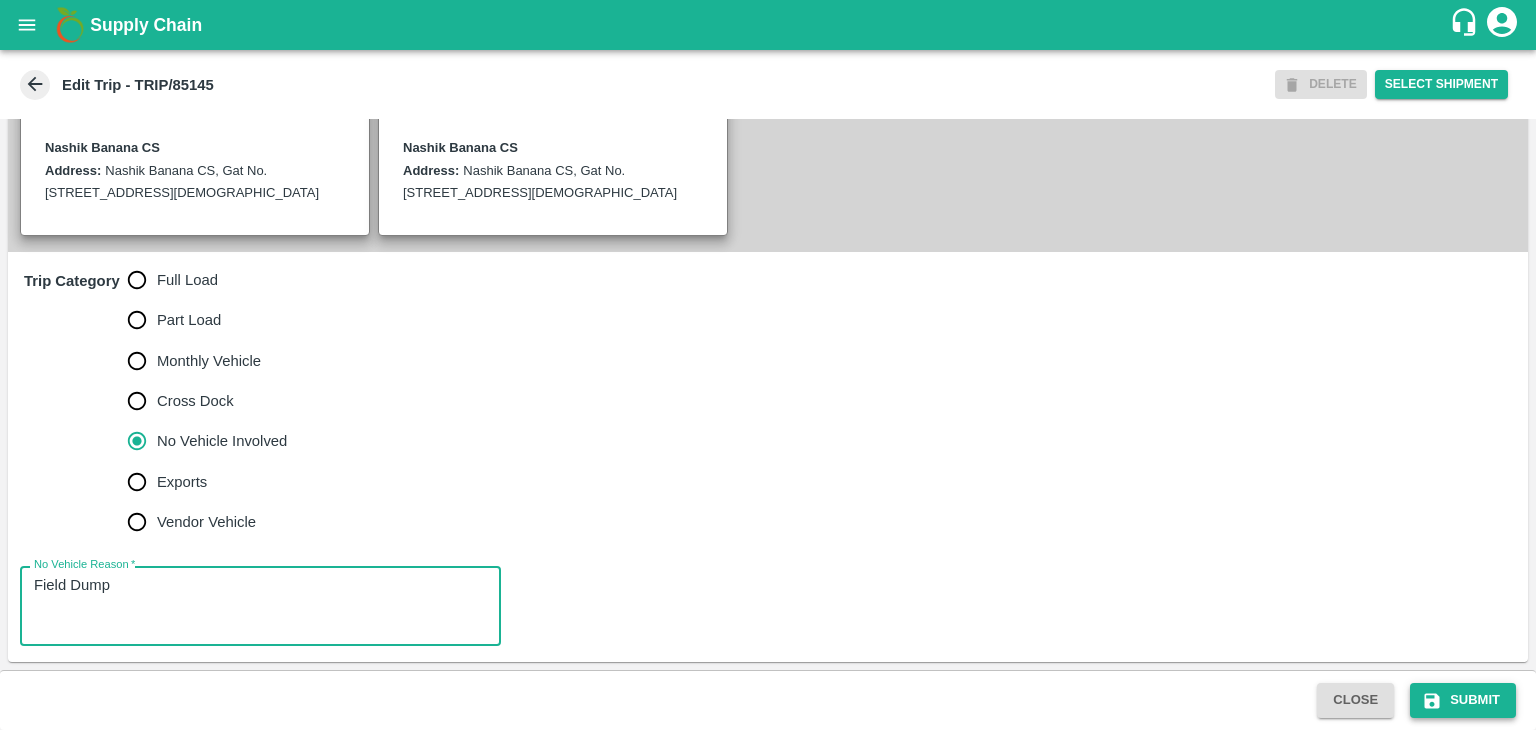 type on "Field Dump" 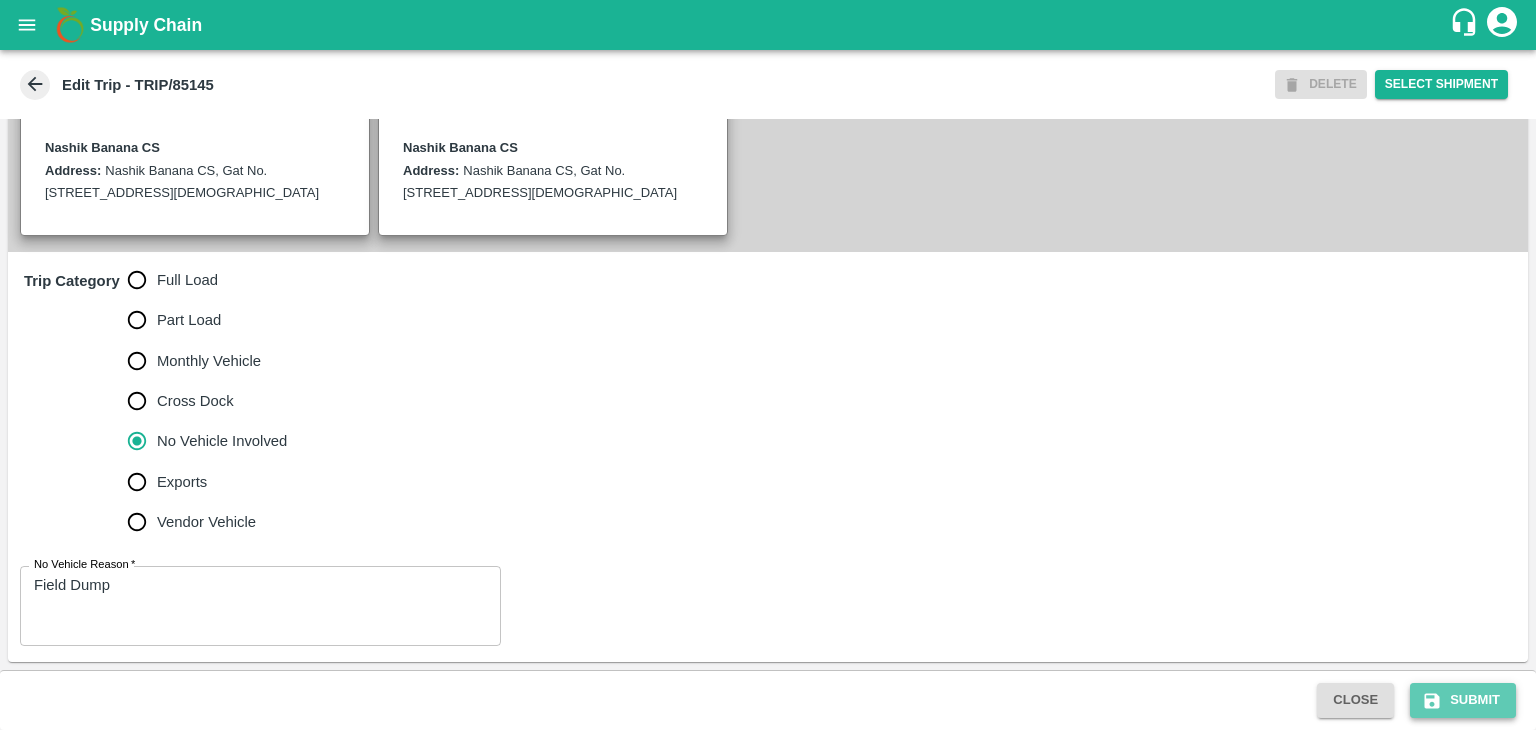 click on "Submit" at bounding box center [1463, 700] 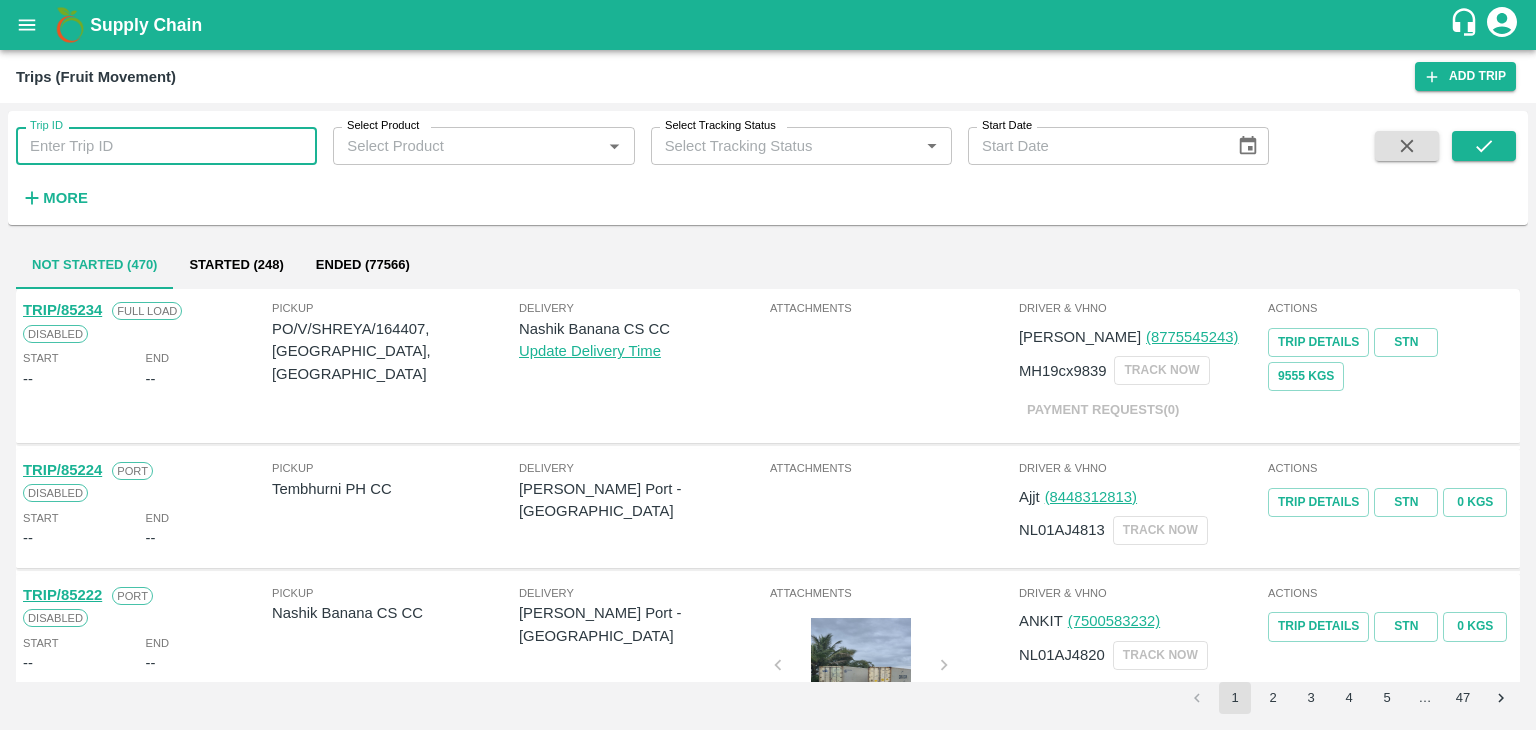click on "Trip ID" at bounding box center (166, 146) 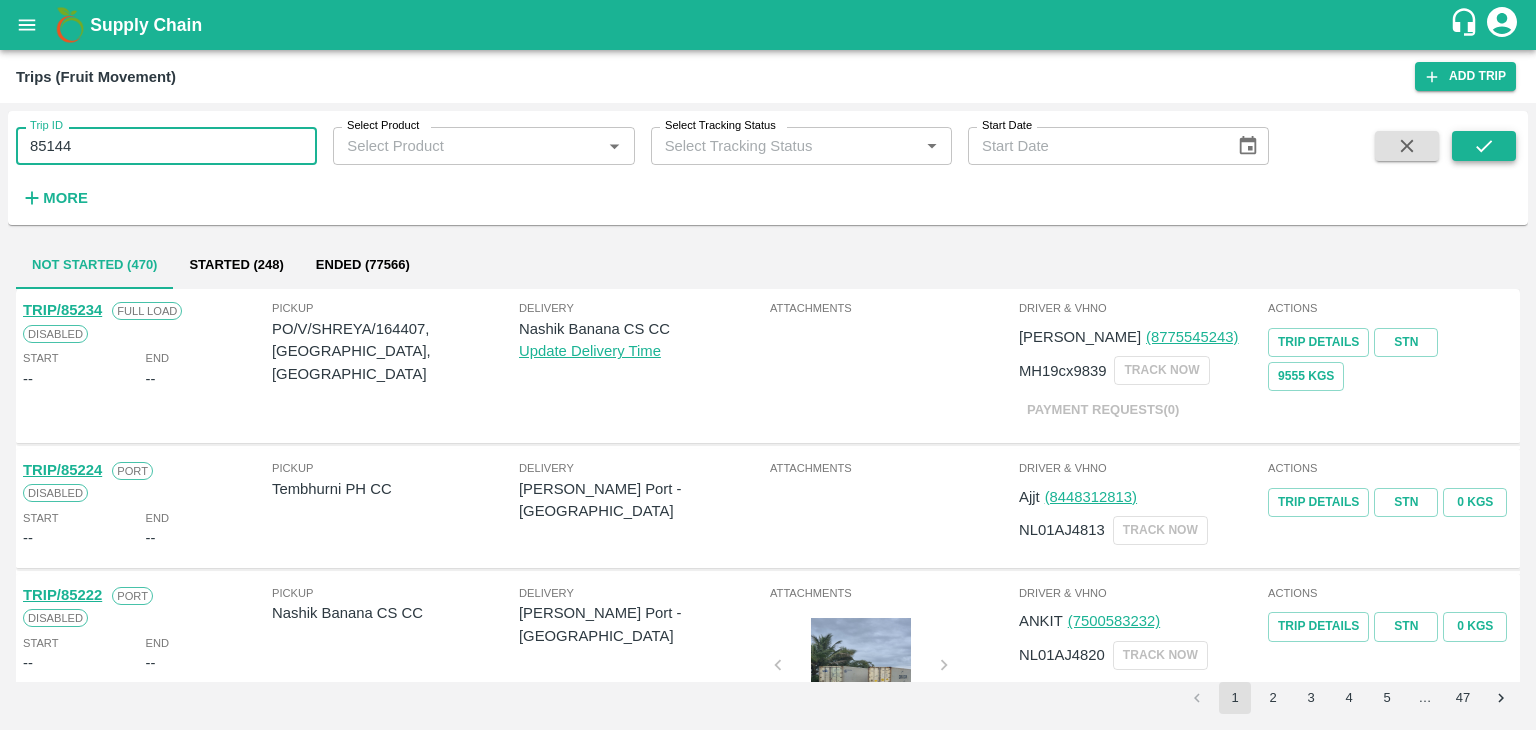 type on "85144" 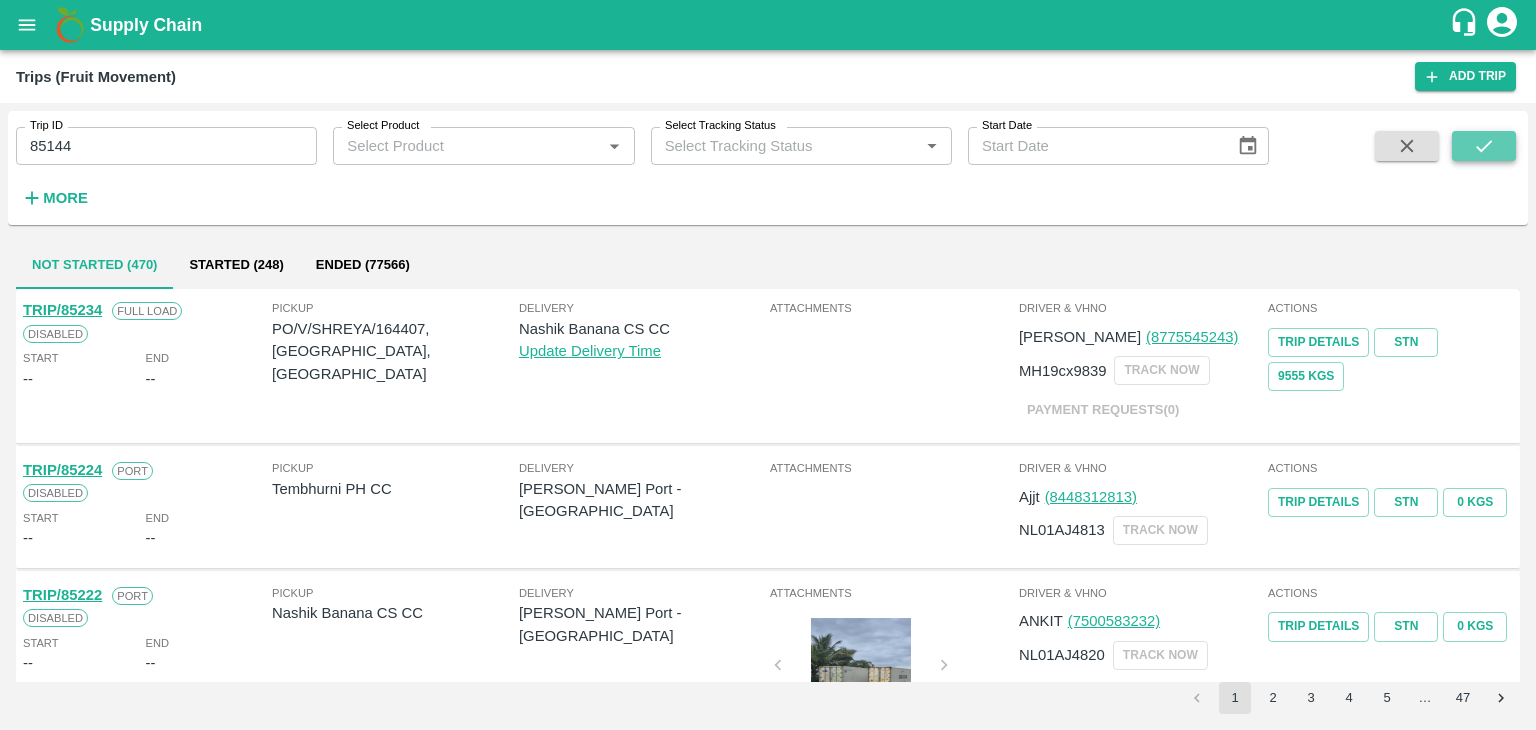 click at bounding box center (1484, 146) 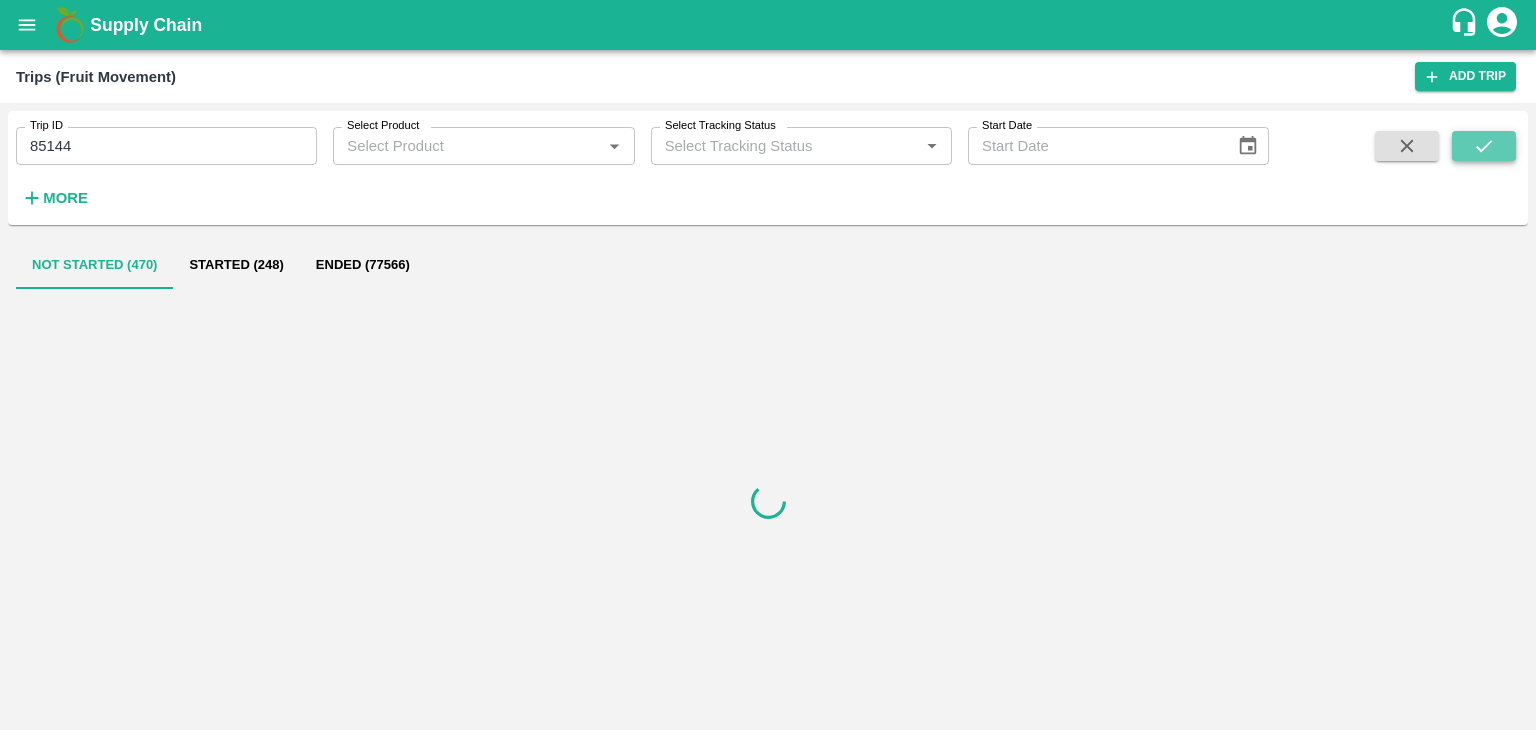 click at bounding box center (1484, 146) 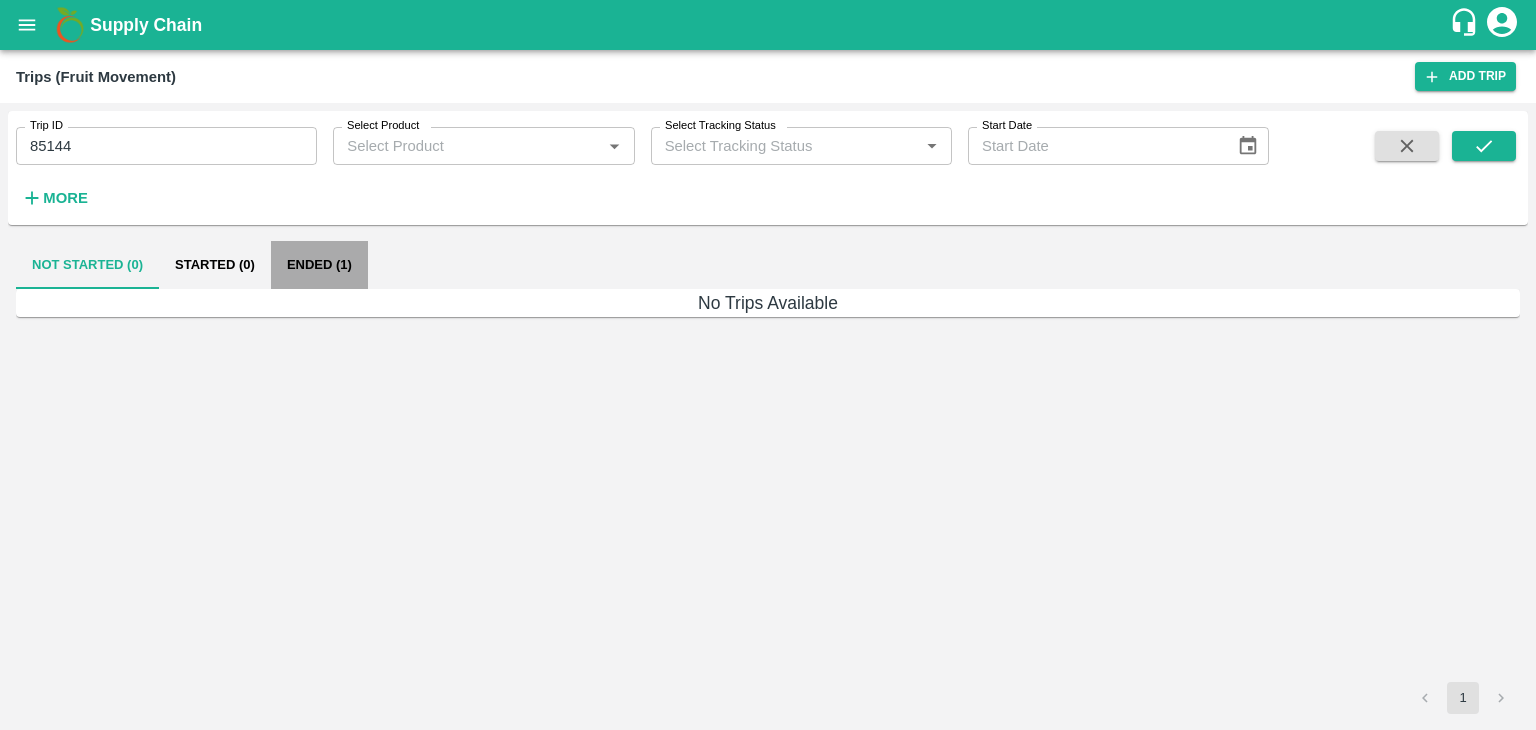 click on "Ended (1)" at bounding box center (319, 265) 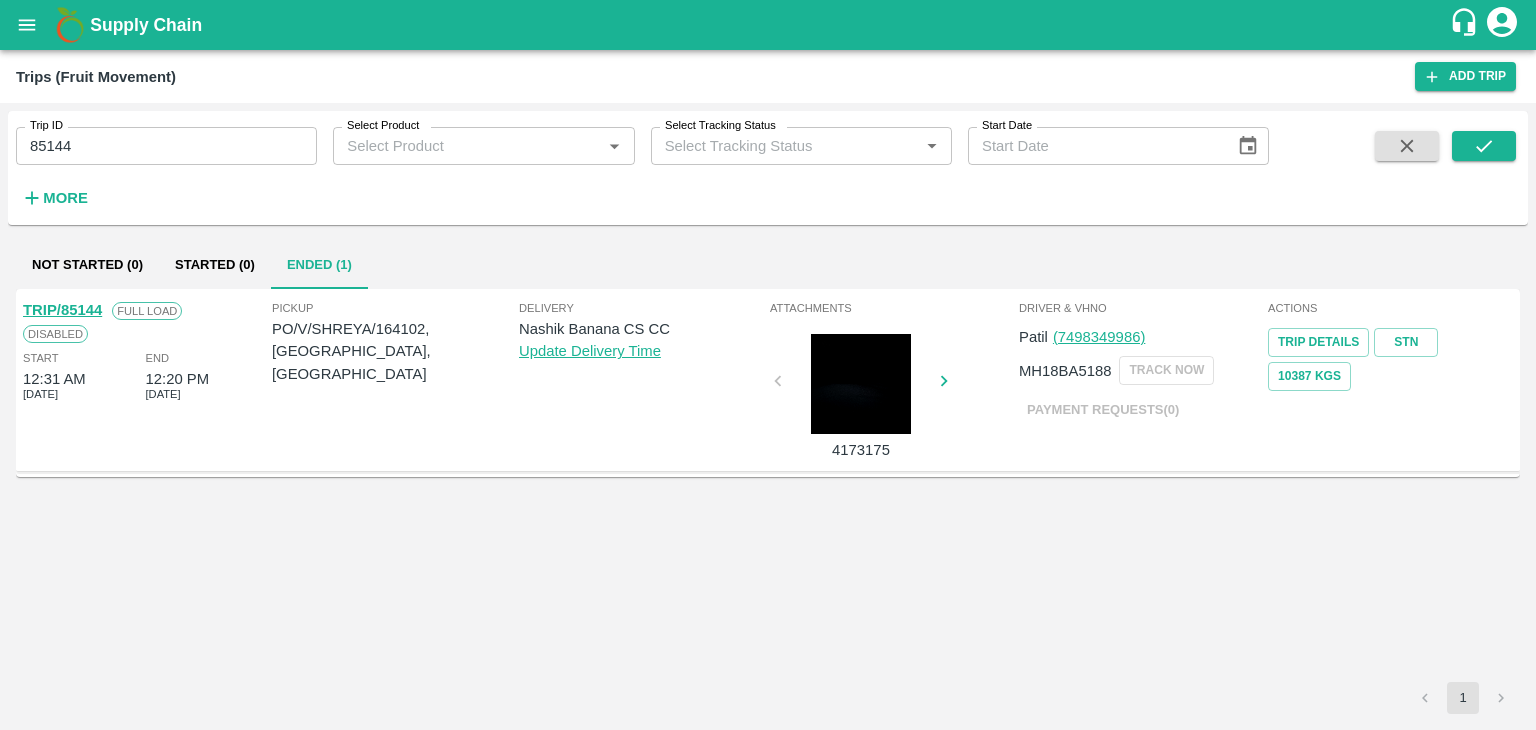 click on "TRIP/85144" at bounding box center (62, 310) 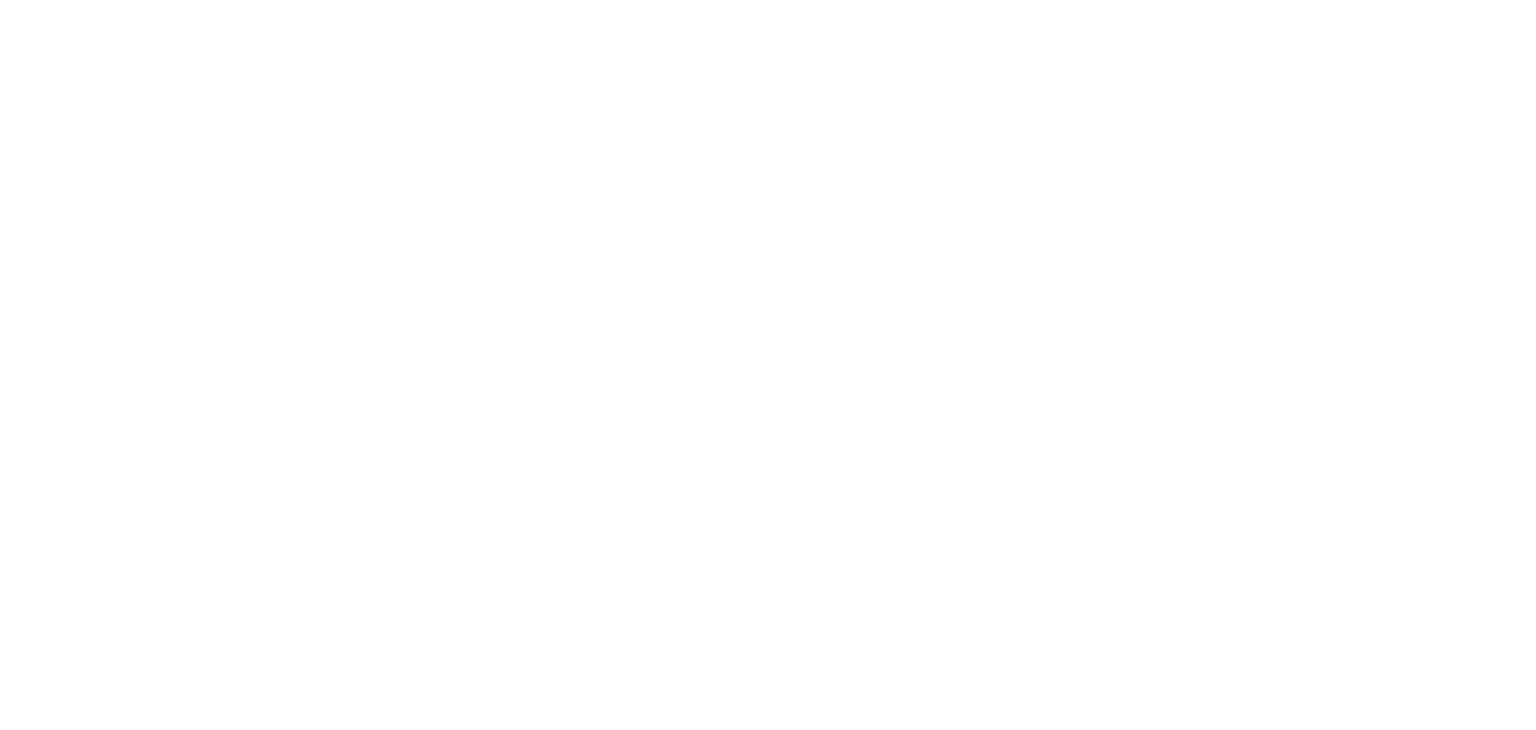 scroll, scrollTop: 0, scrollLeft: 0, axis: both 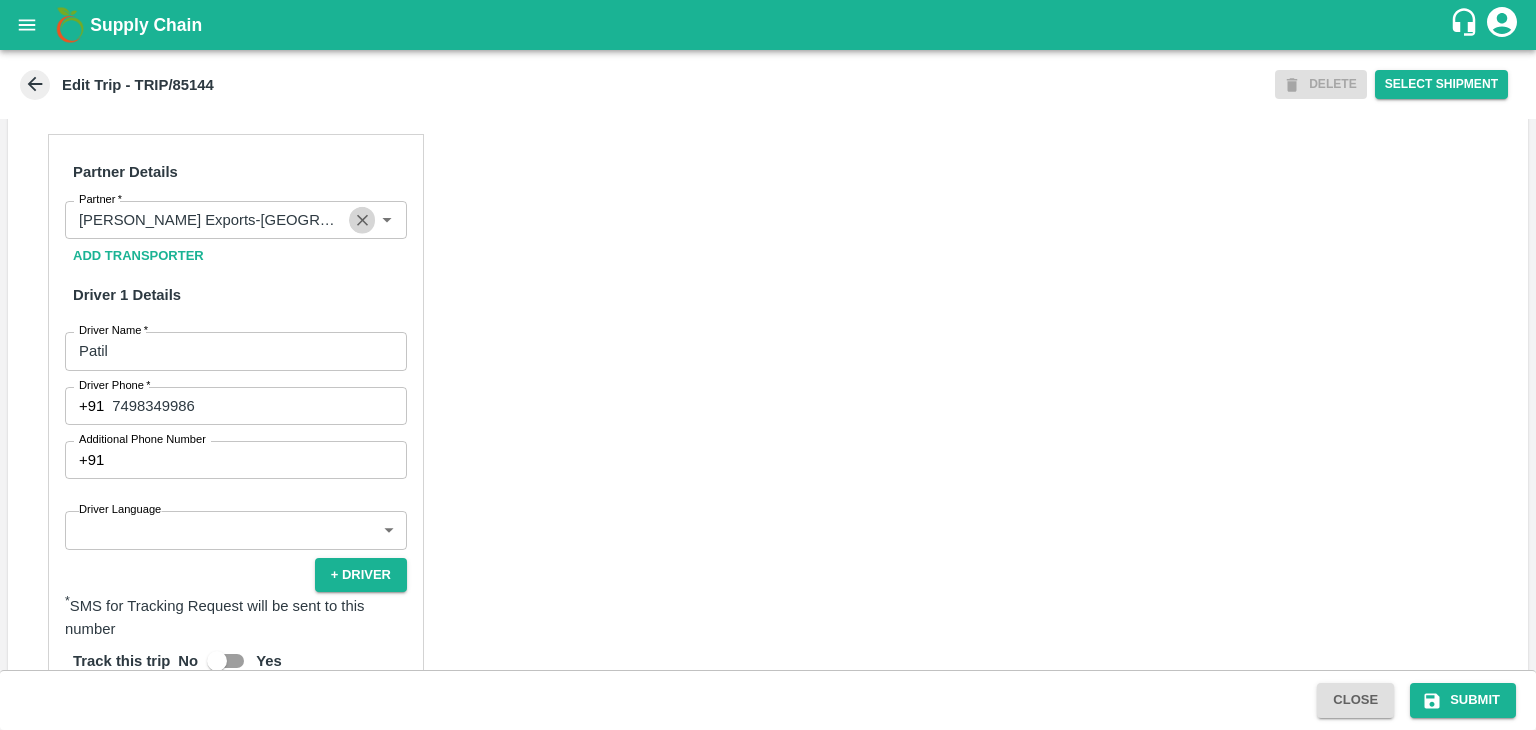 click 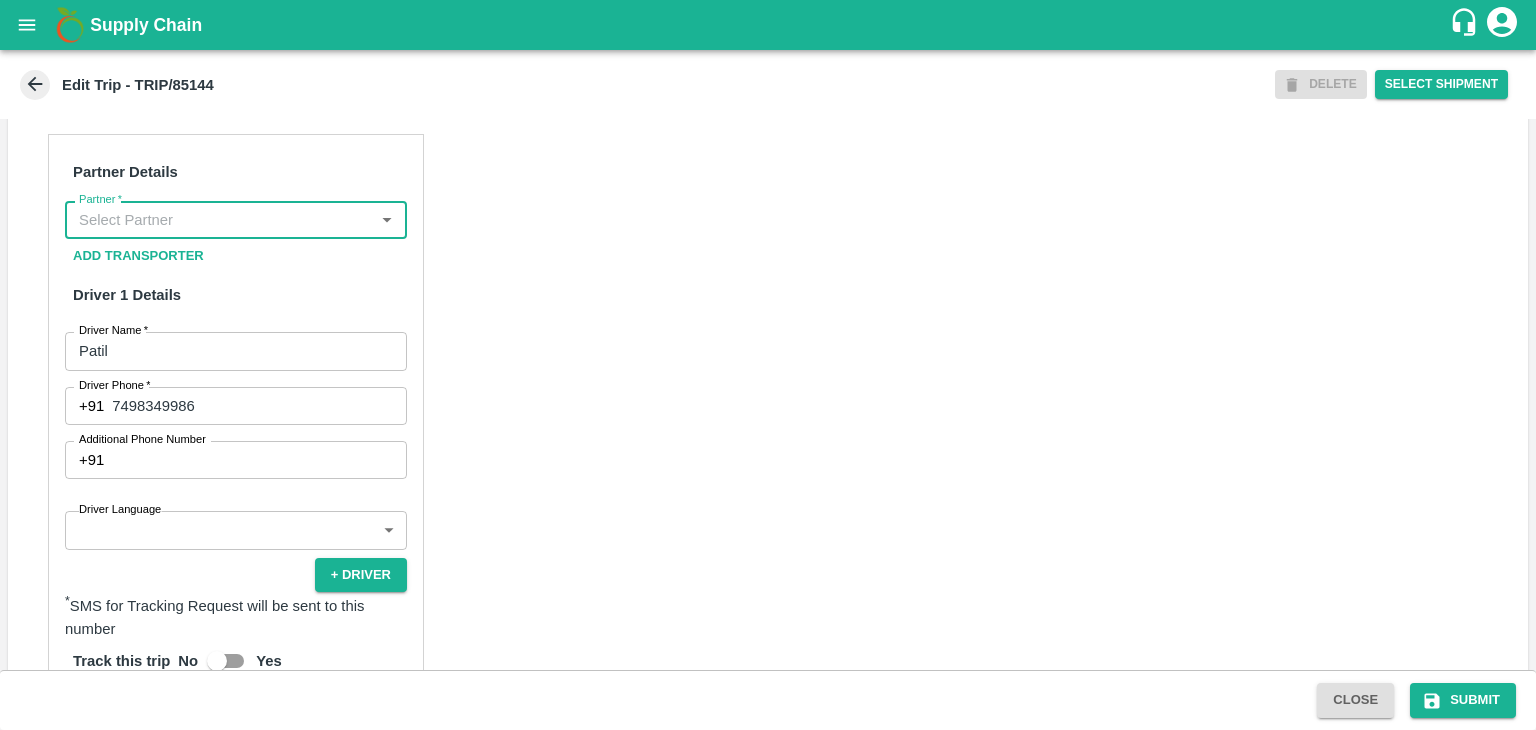 scroll, scrollTop: 0, scrollLeft: 0, axis: both 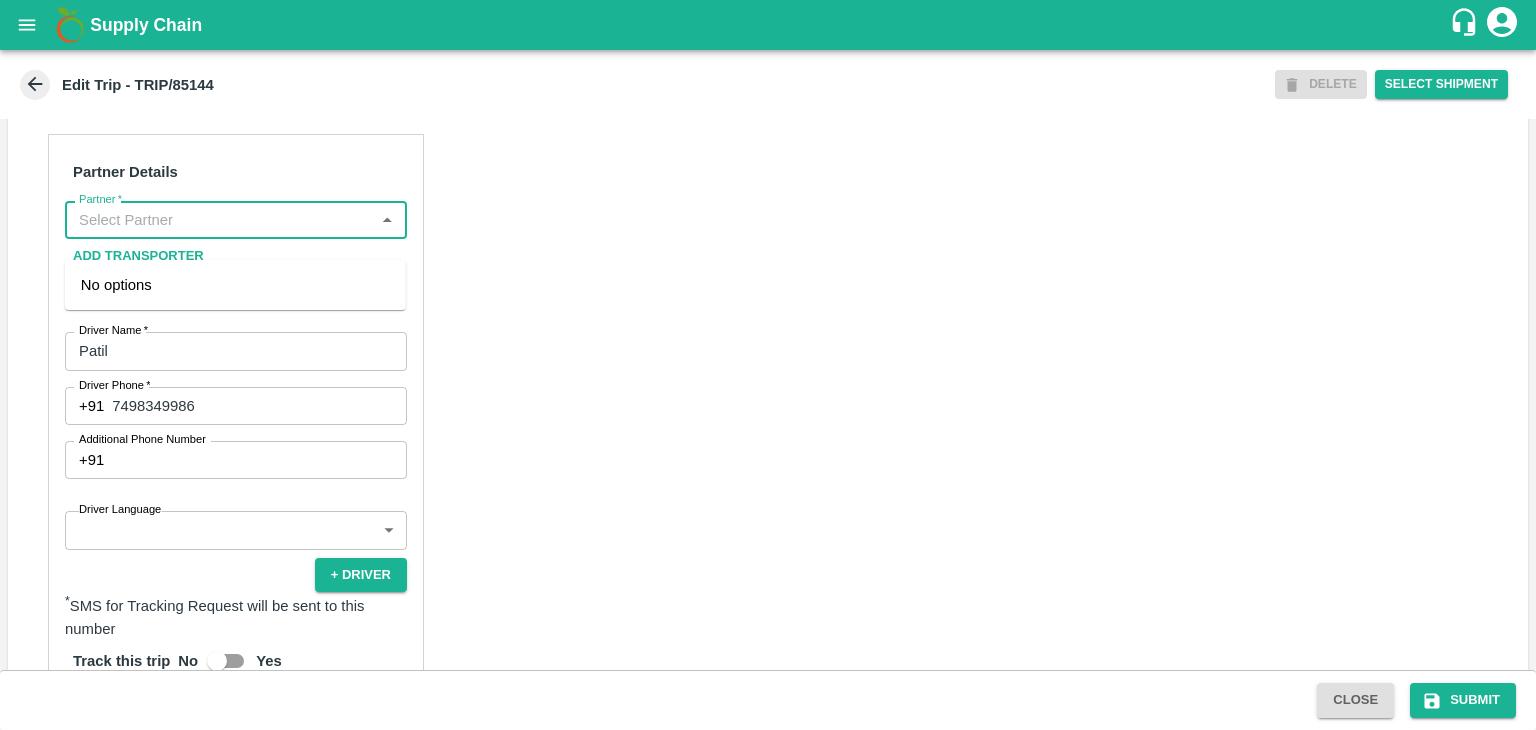 click on "Partner   *" at bounding box center [219, 220] 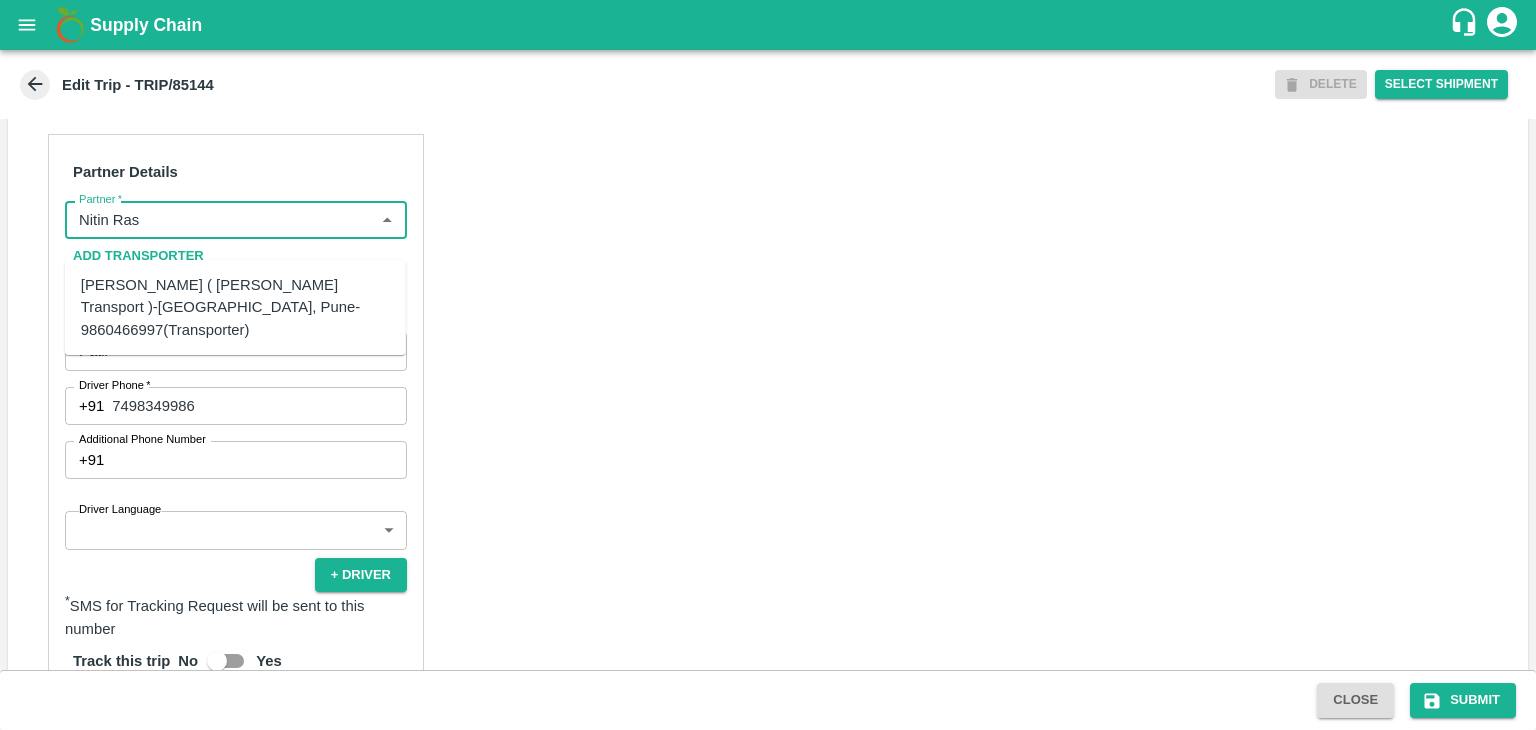 click on "[PERSON_NAME] ( [PERSON_NAME] Transport )-[GEOGRAPHIC_DATA], Pune-9860466997(Transporter)" at bounding box center (235, 307) 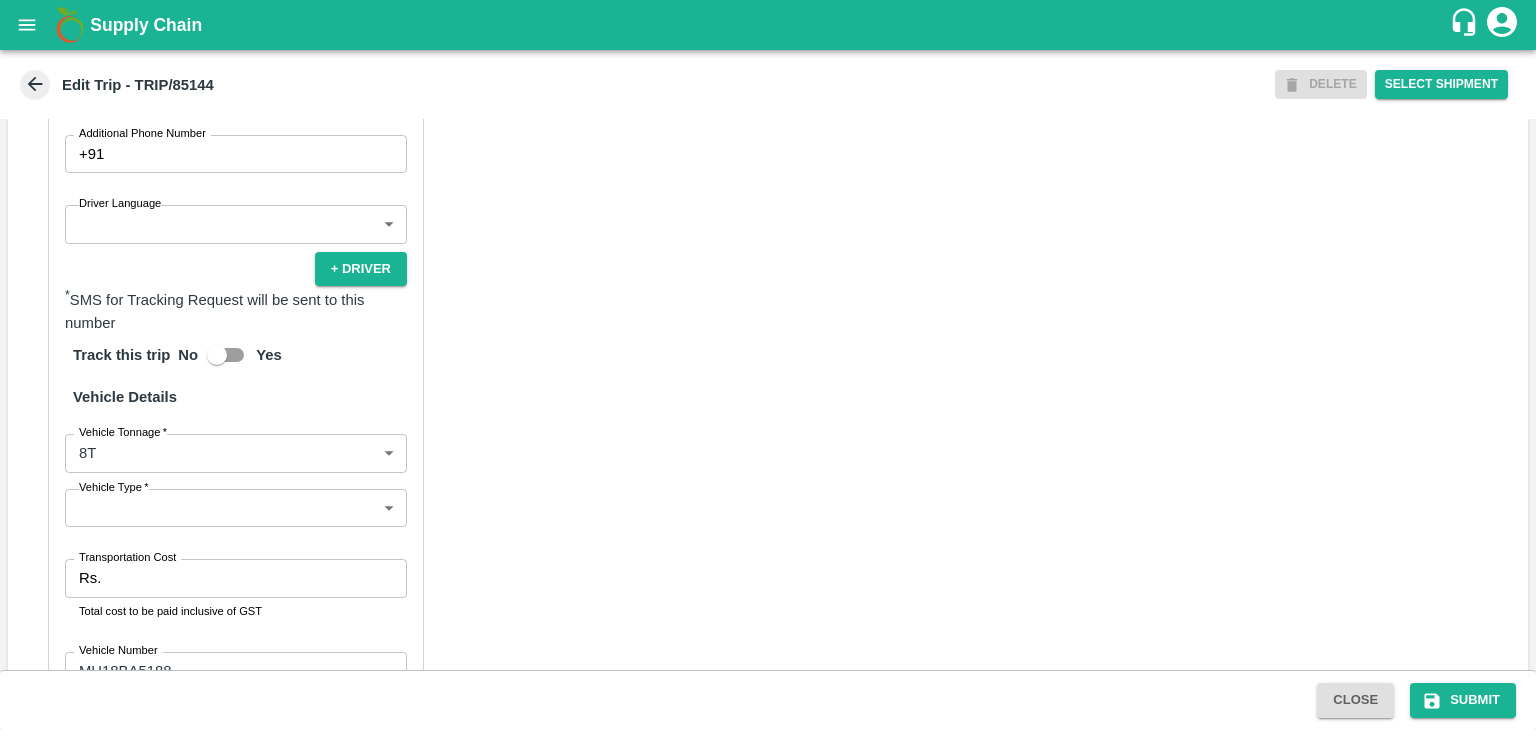 scroll, scrollTop: 1218, scrollLeft: 0, axis: vertical 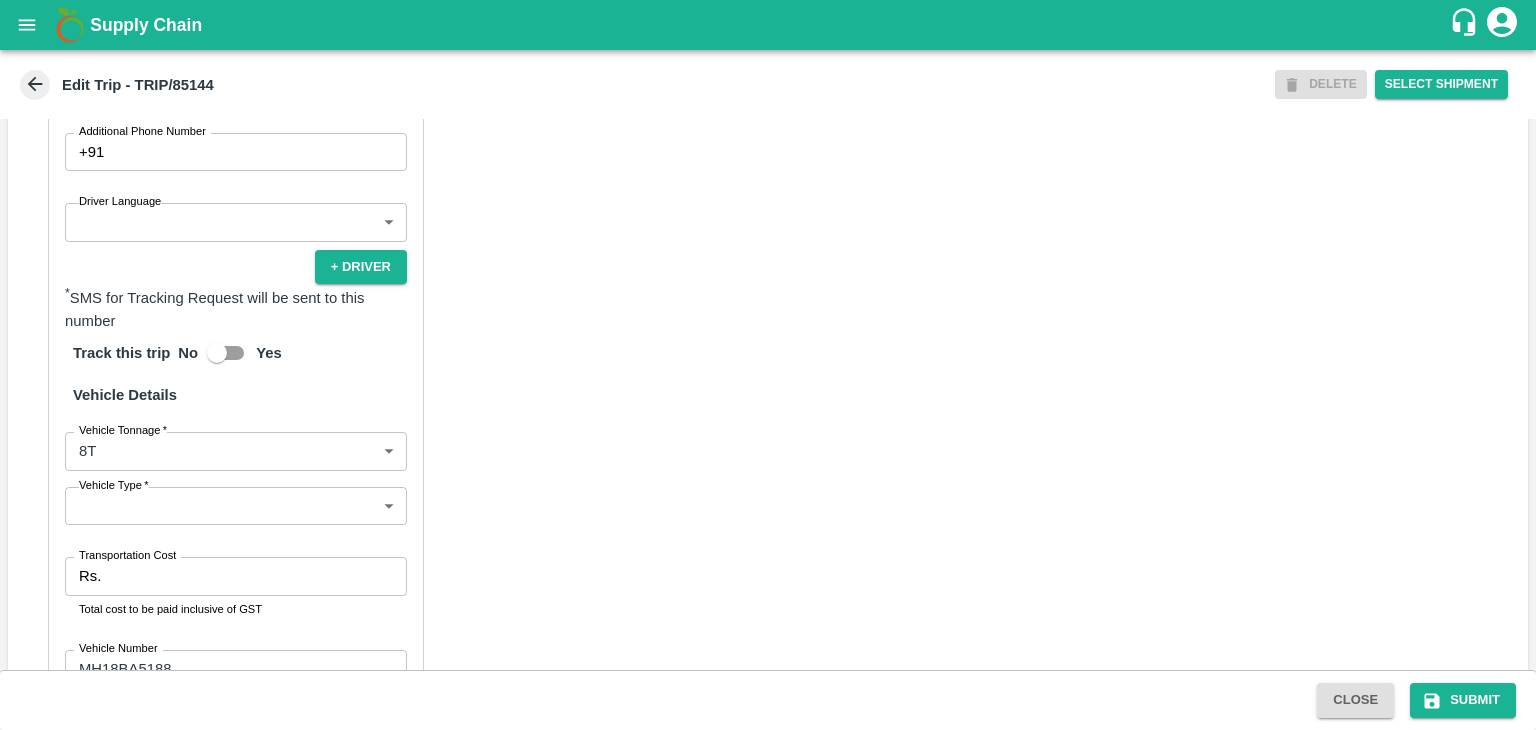 type on "[PERSON_NAME] ( [PERSON_NAME] Transport )-[GEOGRAPHIC_DATA], Pune-9860466997(Transporter)" 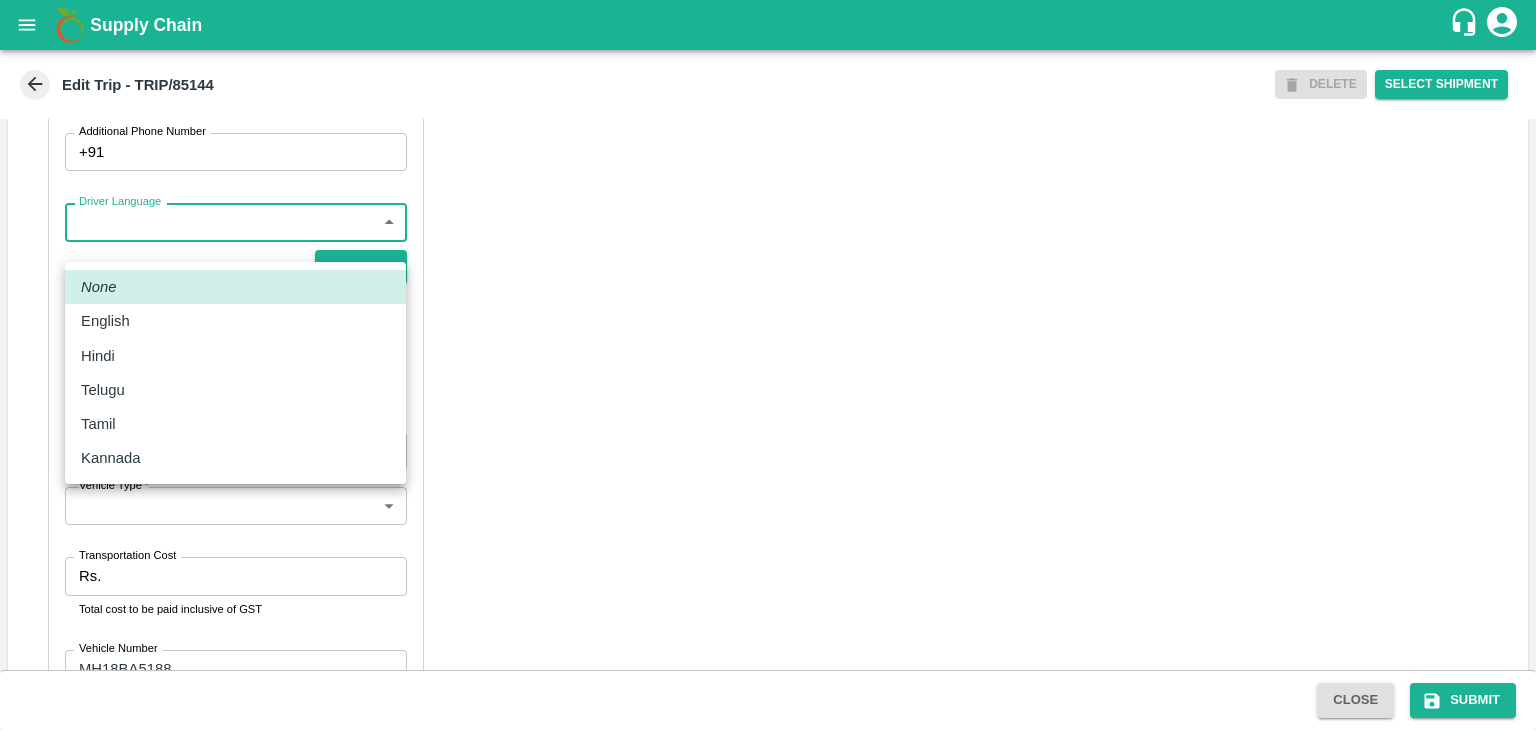click on "Supply Chain Edit Trip - TRIP/85144 DELETE Select Shipment Trip Details Trip Type Fruit Movement 1 Trip Type Trip Pickup Order SHIP/[PERSON_NAME]/346942 PO/V/SHREYA/164102 Address: [GEOGRAPHIC_DATA], [GEOGRAPHIC_DATA] Trip Delivery Order SHIP/[PERSON_NAME]/346942 Nashik Banana CS Address:  [GEOGRAPHIC_DATA] No. 314/2/1, A/p- Mohadi, Tal- Dindori, Dist- Nashik 422207, [GEOGRAPHIC_DATA], [GEOGRAPHIC_DATA], [GEOGRAPHIC_DATA] Trip Category  Full Load Part Load Monthly Vehicle Cross Dock No Vehicle Involved Exports Vendor Vehicle Partner Details Partner   * Partner Add   Transporter Driver 1 Details Driver Name   * Patil Driver Name Driver Phone   * [PHONE_NUMBER] Driver Phone Additional Phone Number +91 Additional Phone Number Driver Language ​ Driver Language + Driver * SMS for Tracking Request will be sent to this number Track this trip No Yes Vehicle Details Vehicle Tonnage   * 8T 8000 Vehicle Tonnage Vehicle Type   * ​ Vehicle Type Transportation Cost Rs. Transportation Cost Total cost to be paid inclusive of GST Vehicle Number" at bounding box center [768, 365] 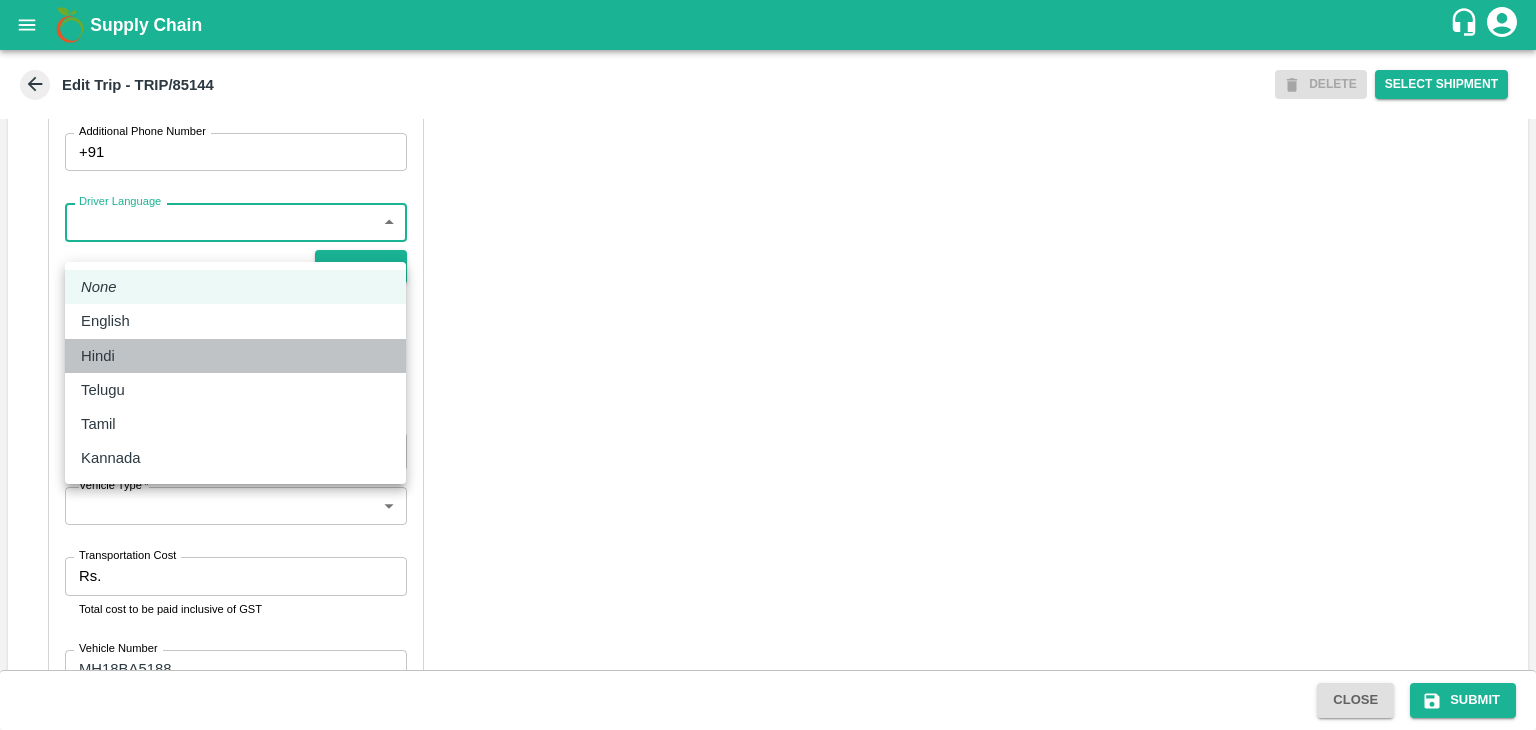 click on "Hindi" at bounding box center [235, 356] 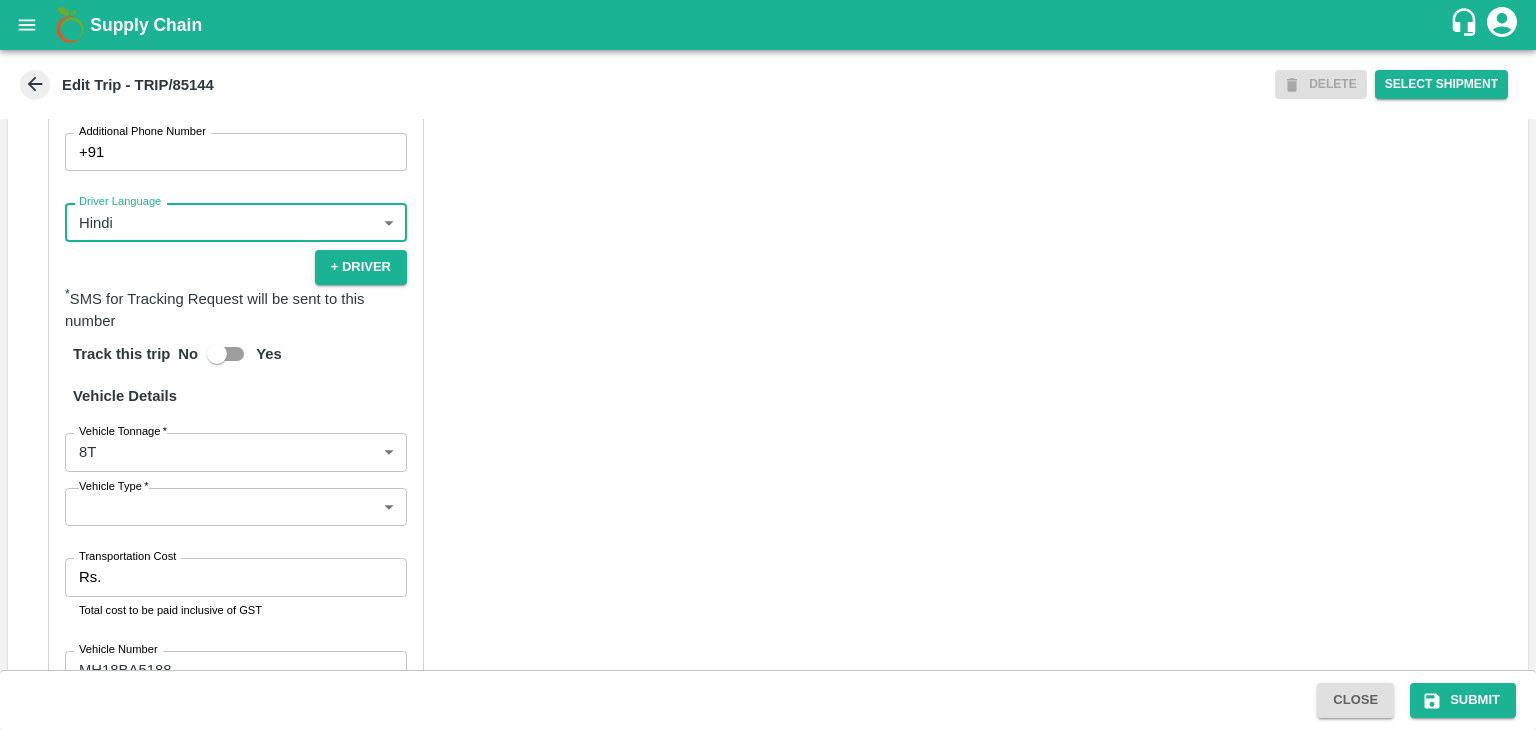 scroll, scrollTop: 1403, scrollLeft: 0, axis: vertical 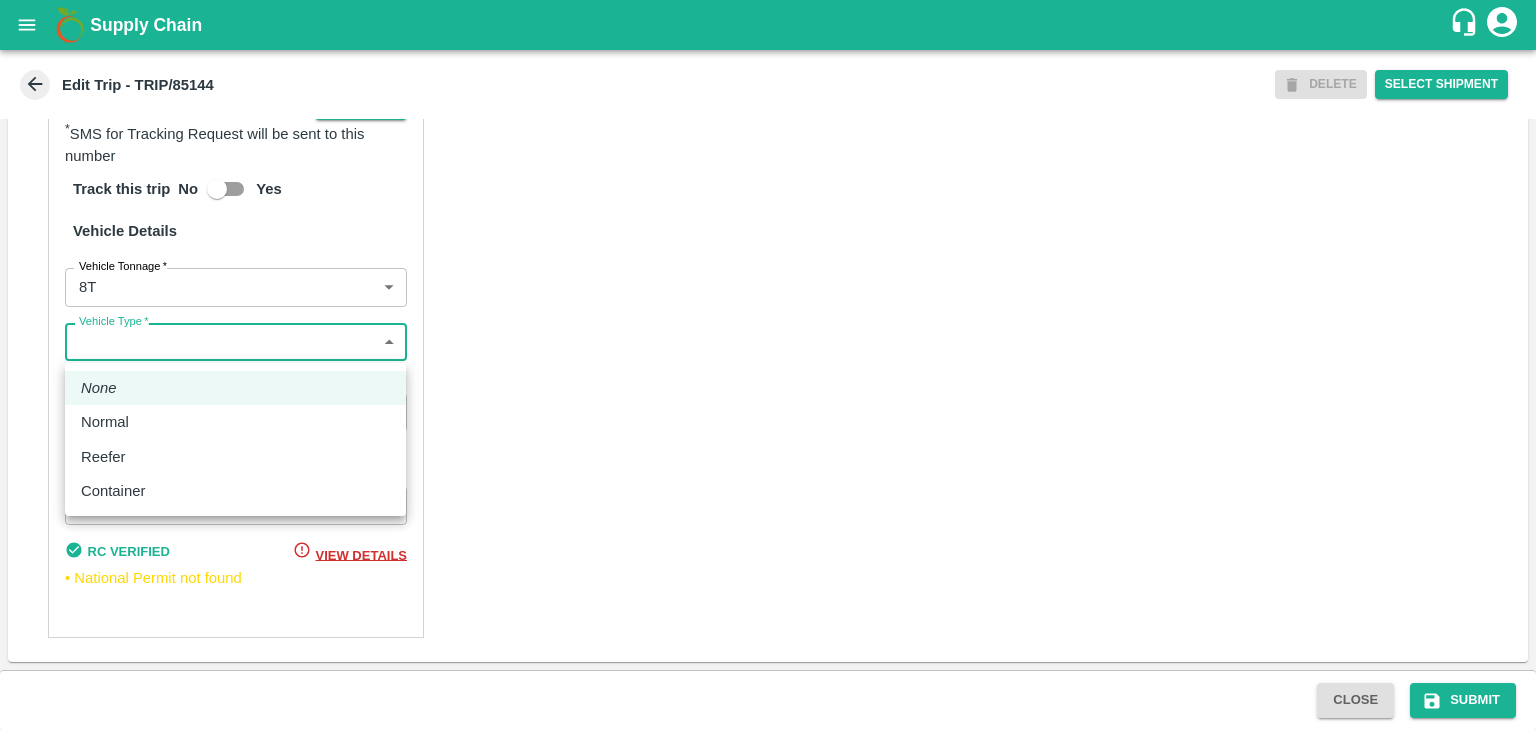 click on "Supply Chain Edit Trip - TRIP/85144 DELETE Select Shipment Trip Details Trip Type Fruit Movement 1 Trip Type Trip Pickup Order SHIP/[PERSON_NAME]/346942 PO/V/SHREYA/164102 Address: [GEOGRAPHIC_DATA], [GEOGRAPHIC_DATA] Trip Delivery Order SHIP/[PERSON_NAME]/346942 Nashik Banana CS Address:  [GEOGRAPHIC_DATA] No. 314/2/1, A/p- Mohadi, Tal- Dindori, Dist- Nashik 422207, [GEOGRAPHIC_DATA], [GEOGRAPHIC_DATA], [GEOGRAPHIC_DATA] Trip Category  Full Load Part Load Monthly Vehicle Cross Dock No Vehicle Involved Exports Vendor Vehicle Partner Details Partner   * Partner Add   Transporter Driver 1 Details Driver Name   * Patil Driver Name Driver Phone   * [PHONE_NUMBER] Driver Phone Additional Phone Number +91 Additional Phone Number Driver Language Hindi hi Driver Language + Driver * SMS for Tracking Request will be sent to this number Track this trip No Yes Vehicle Details Vehicle Tonnage   * 8T 8000 Vehicle Tonnage Vehicle Type   * ​ Vehicle Type Transportation Cost Rs. Transportation Cost Total cost to be paid inclusive of GST MH18BA5188" at bounding box center [768, 365] 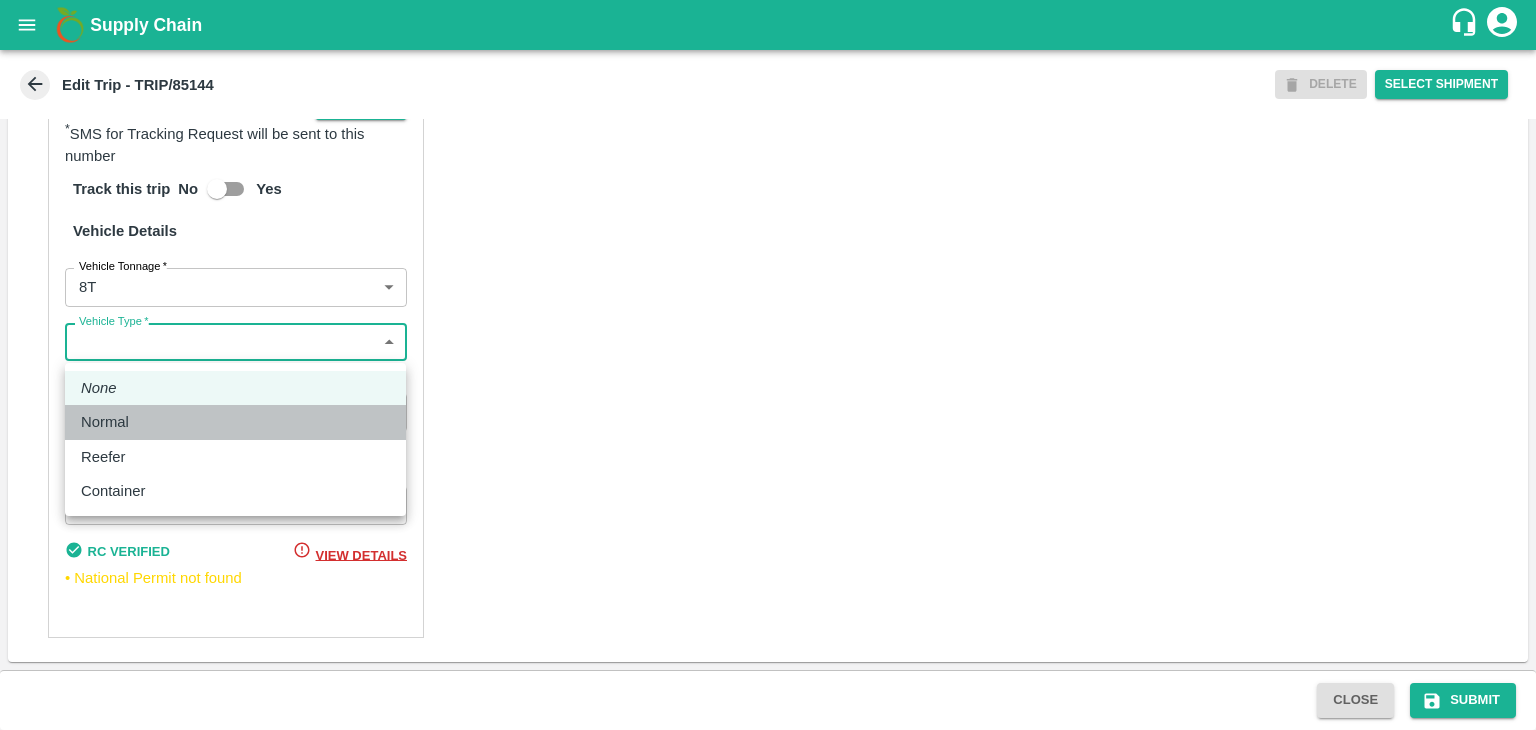 click on "Normal" at bounding box center (110, 422) 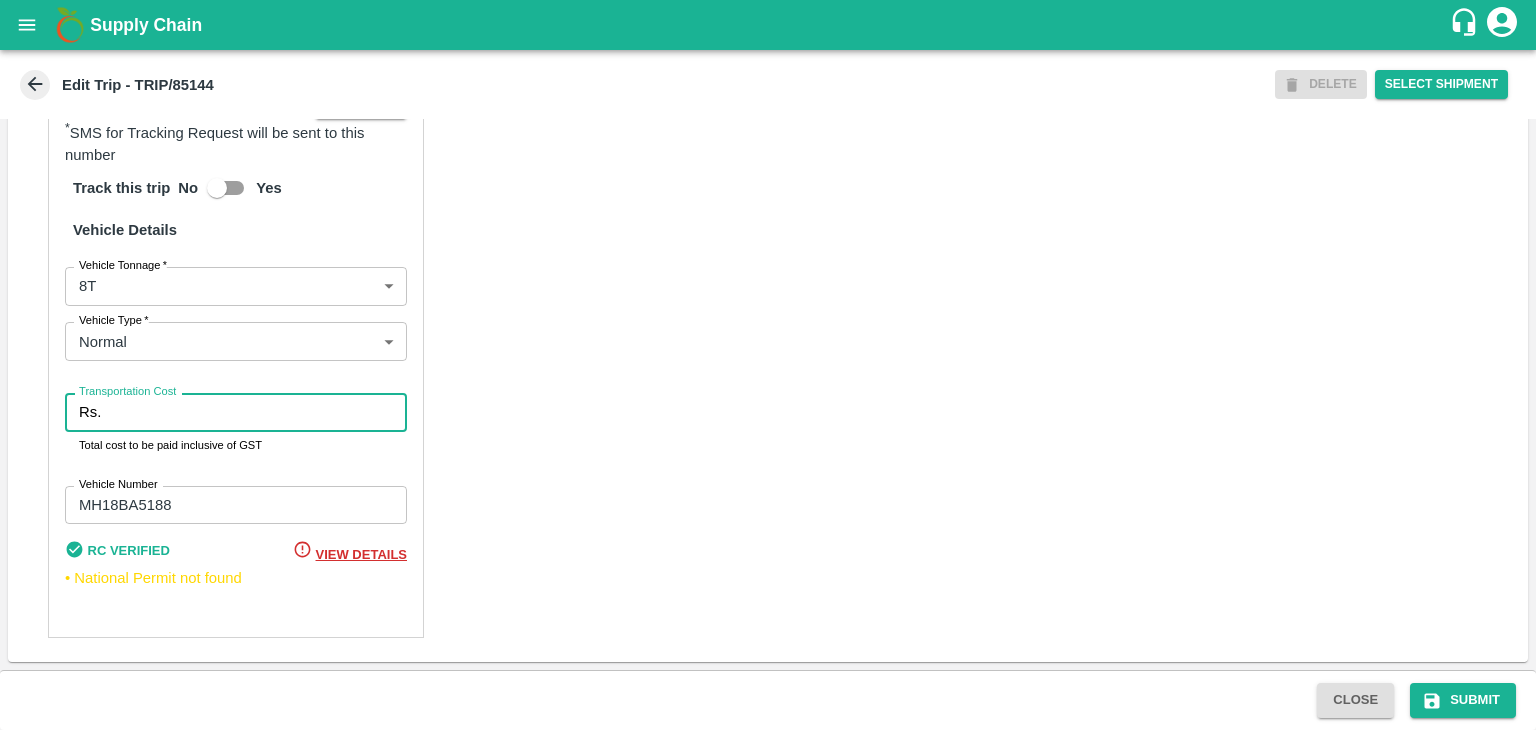 click on "Transportation Cost" at bounding box center [258, 412] 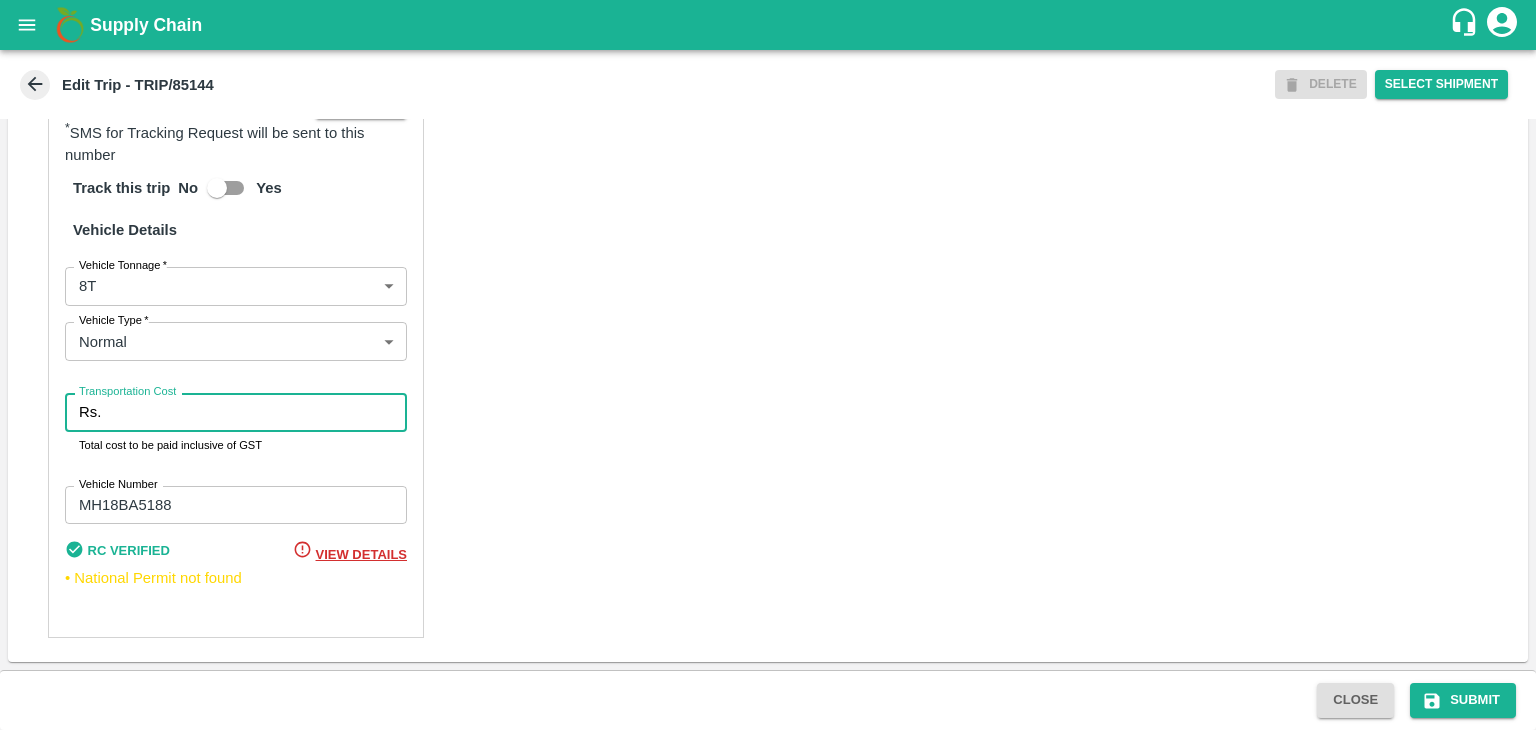 click on "Transportation Cost" at bounding box center [258, 412] 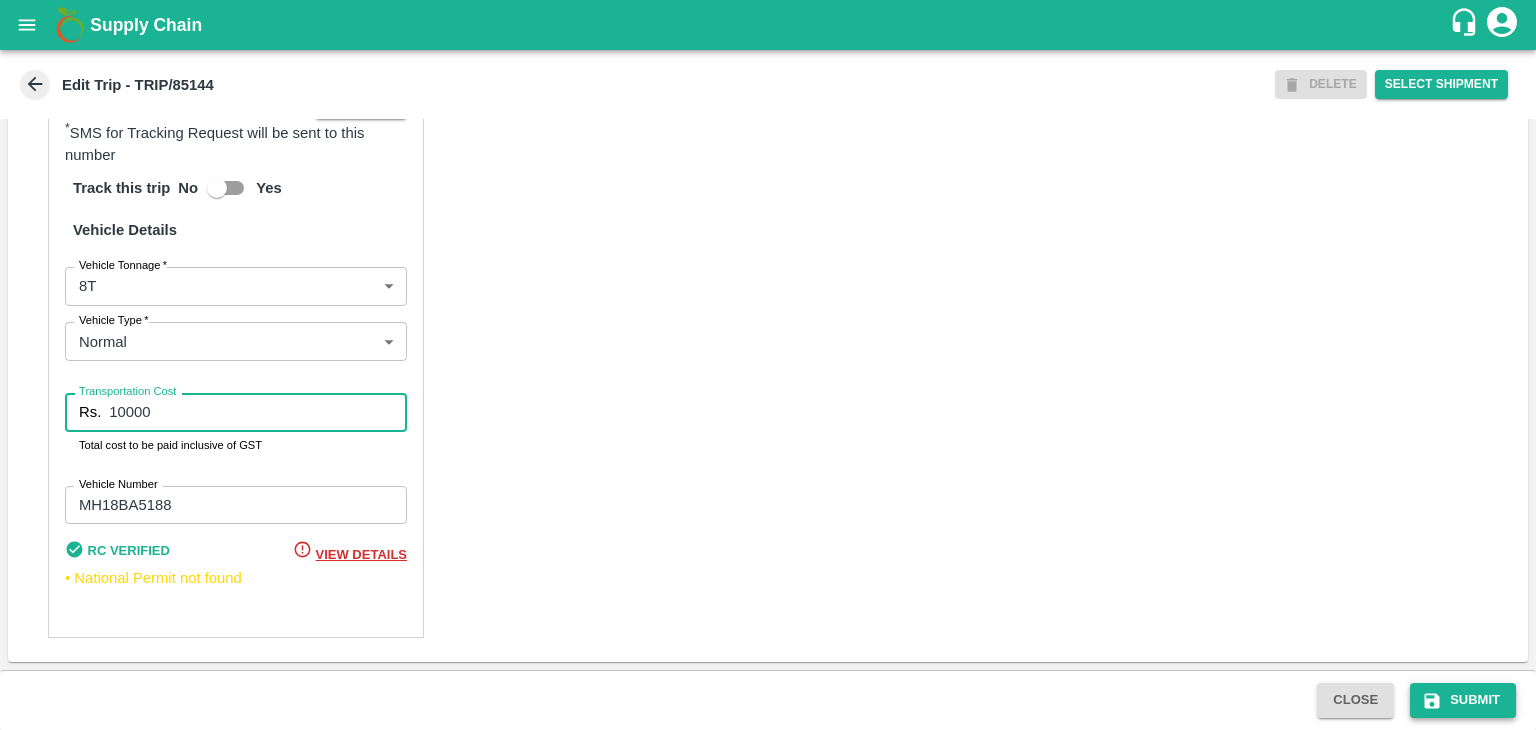 type on "10000" 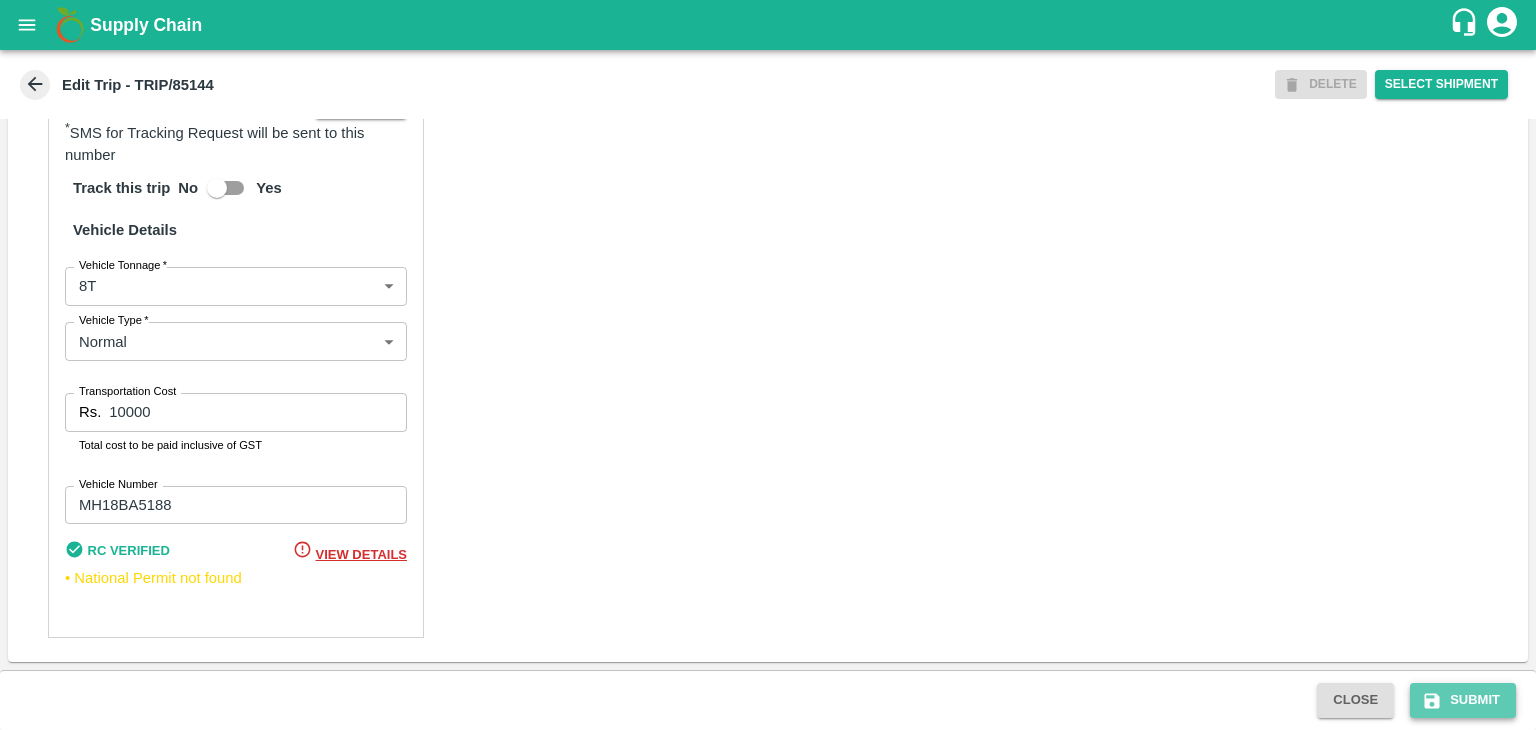 click on "Submit" at bounding box center [1463, 700] 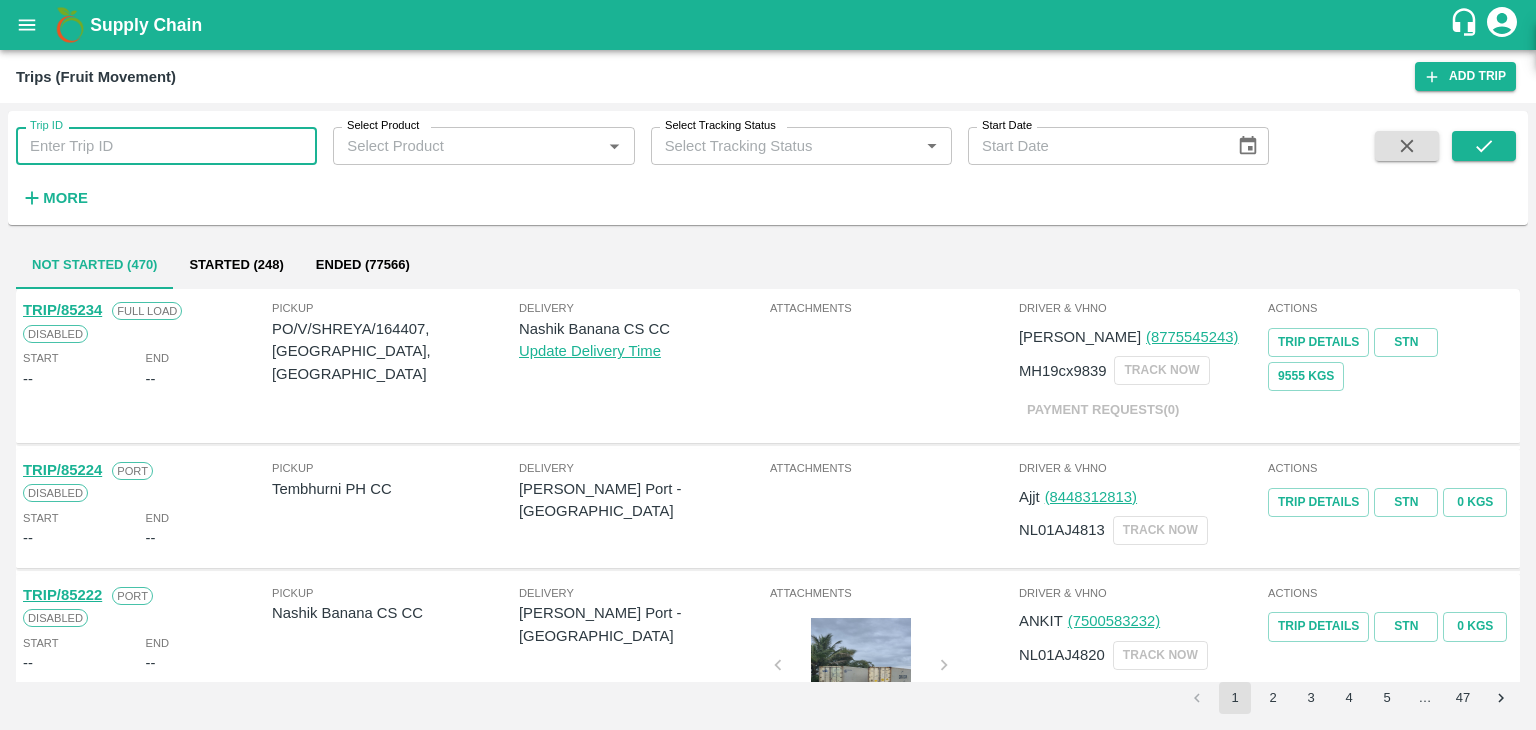 click on "Trip ID" at bounding box center (166, 146) 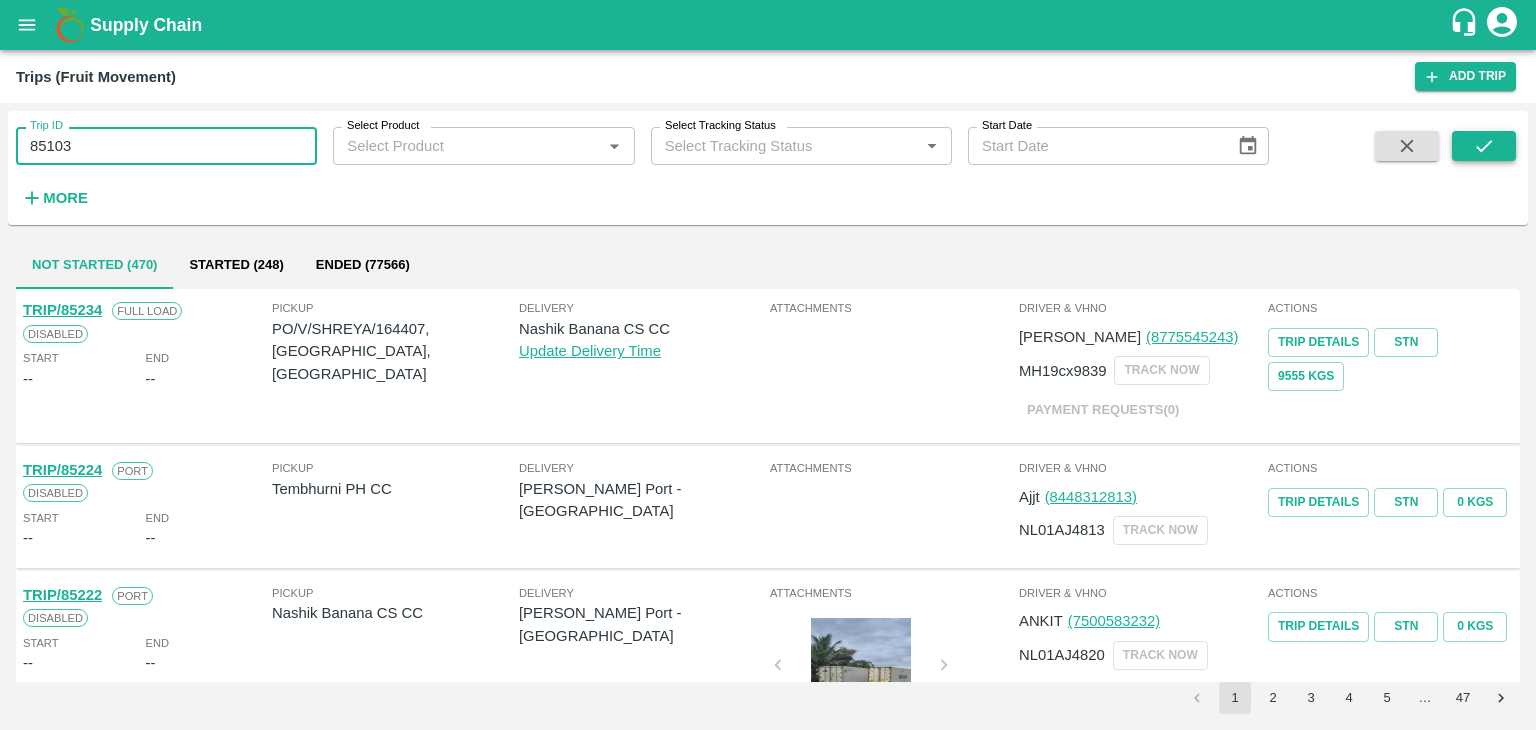type on "85103" 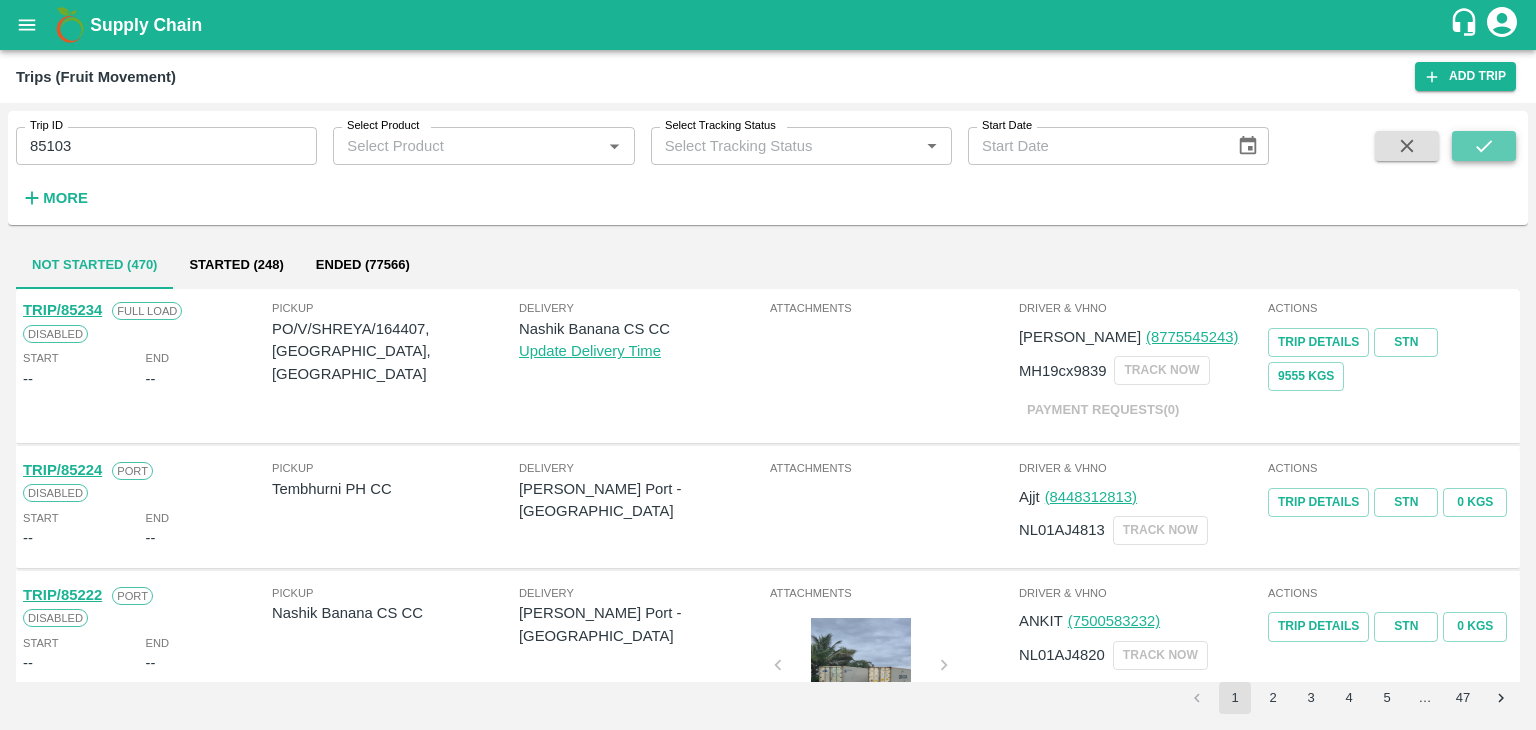 click 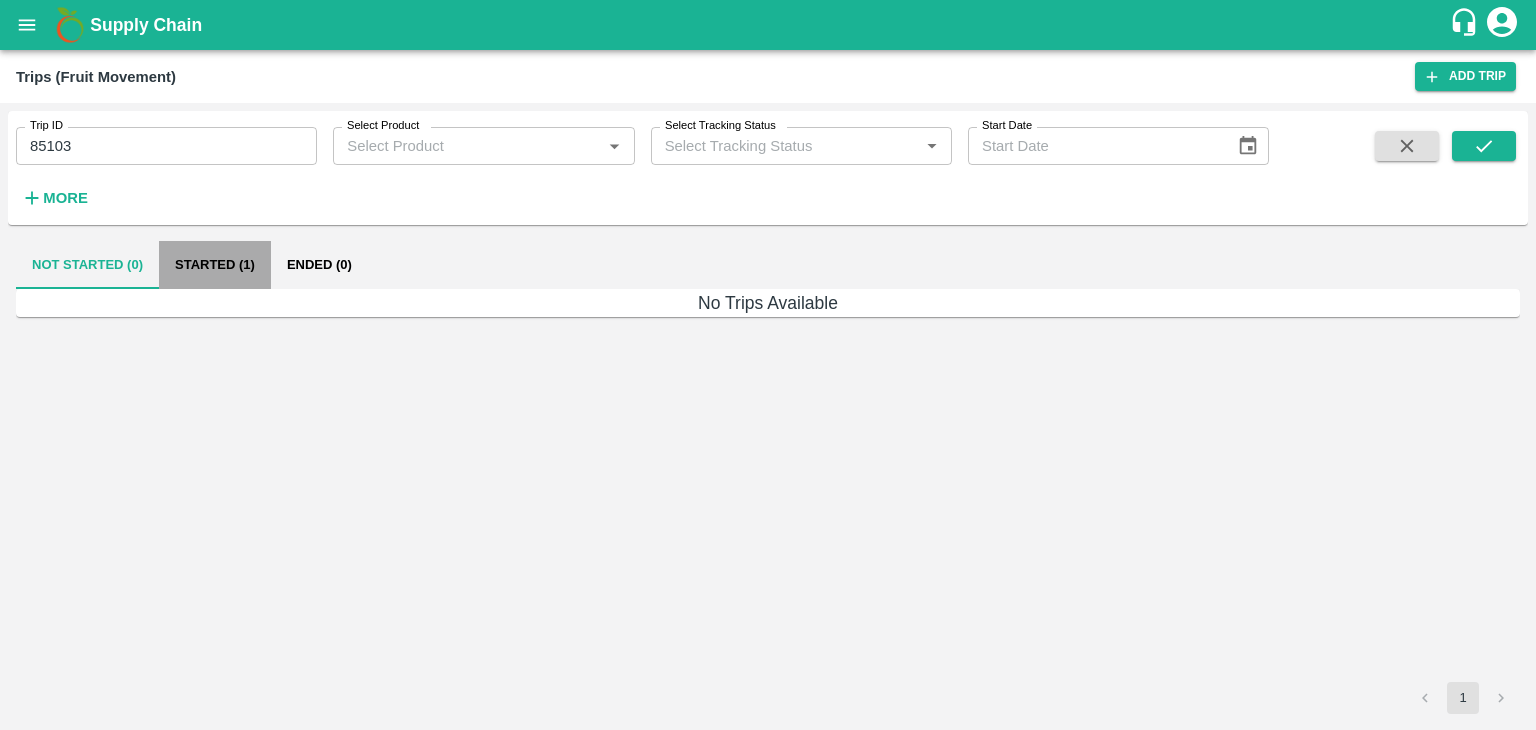 click on "Started (1)" at bounding box center (215, 265) 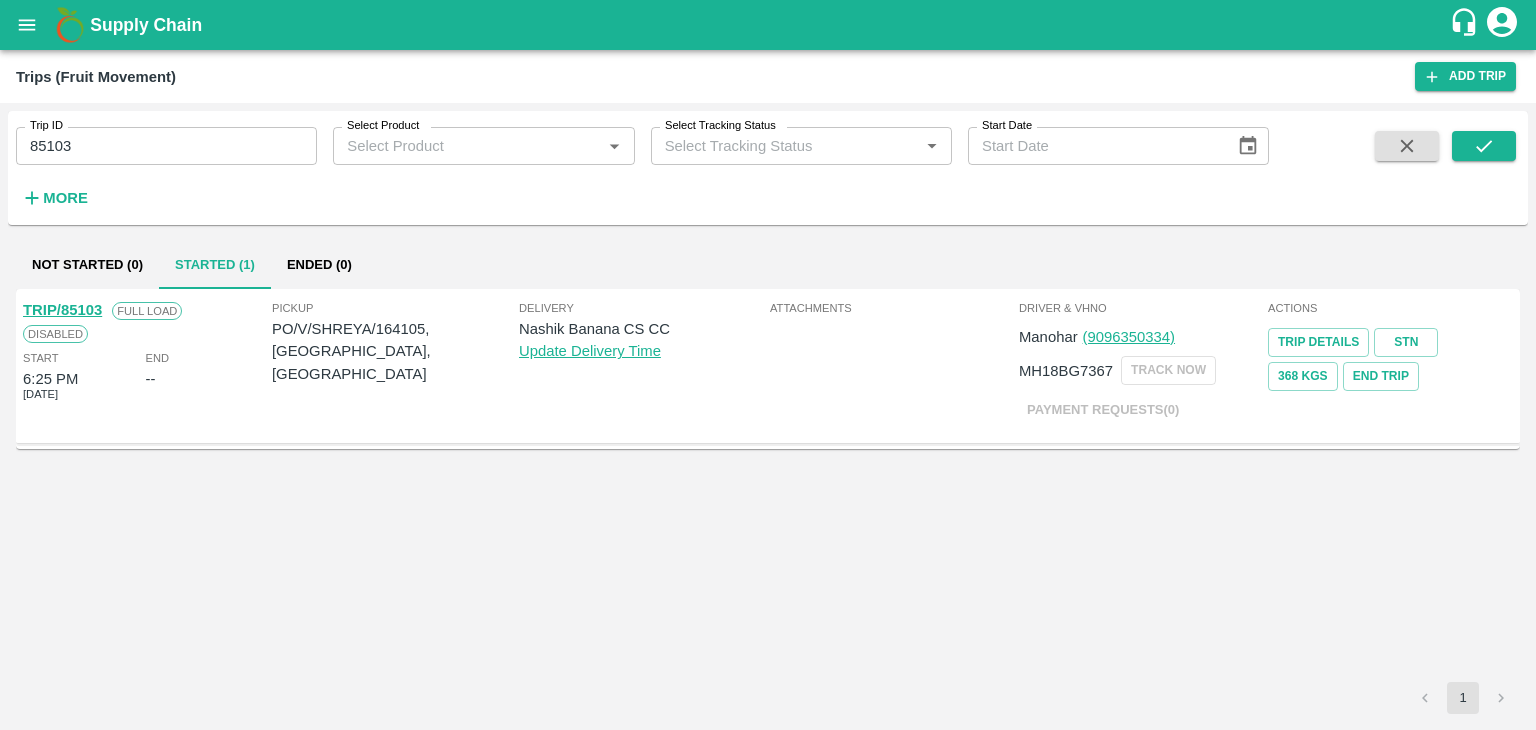 click on "TRIP/85103" at bounding box center (62, 310) 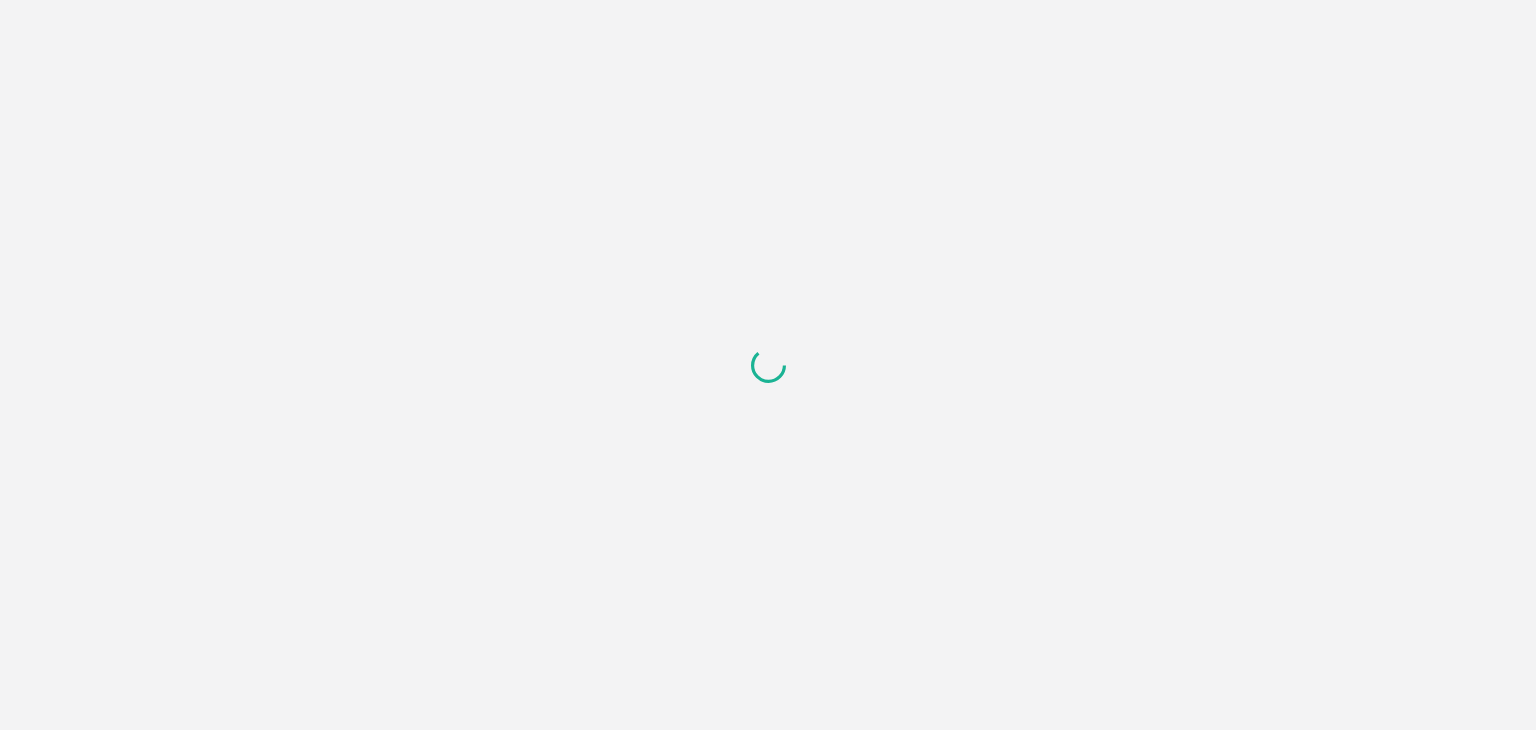 scroll, scrollTop: 0, scrollLeft: 0, axis: both 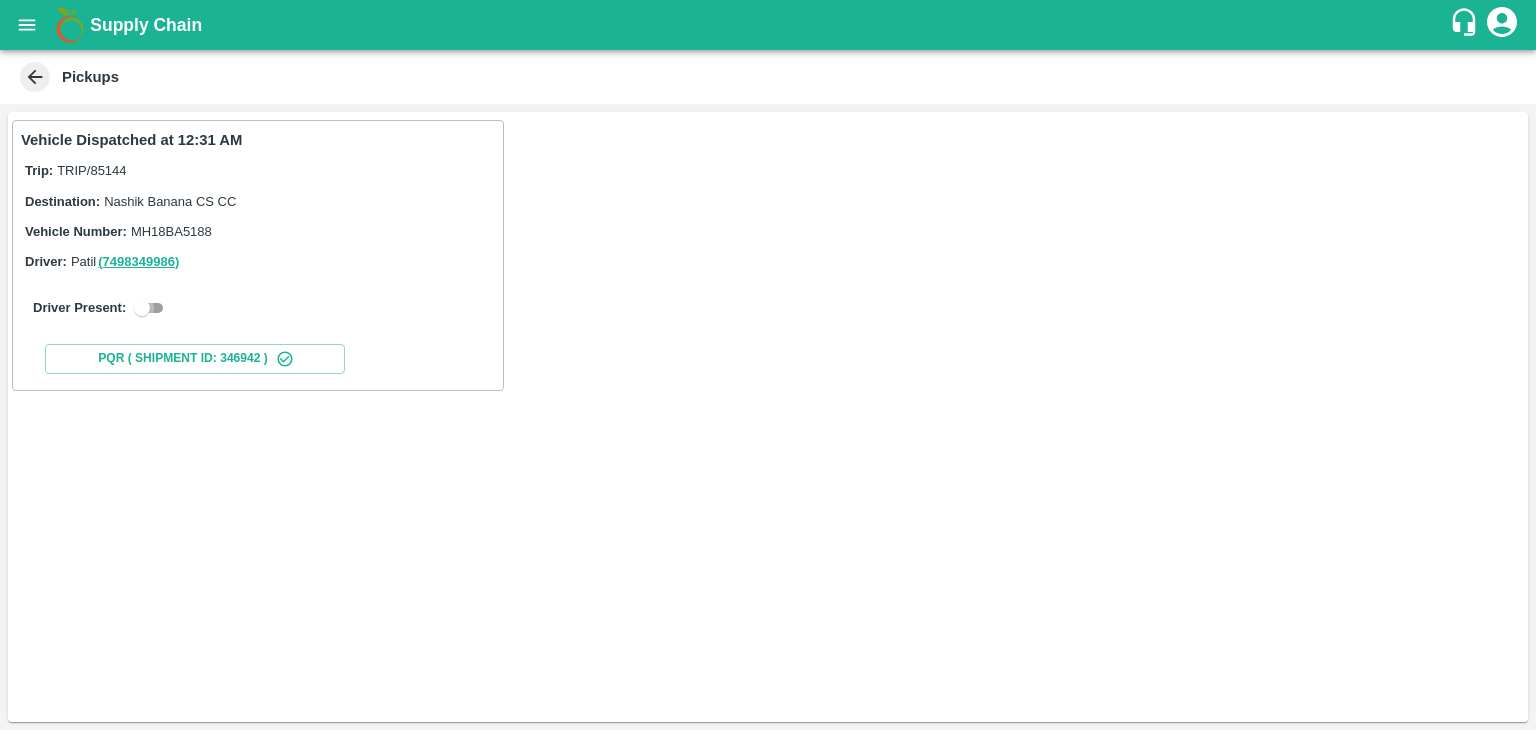 click at bounding box center (142, 308) 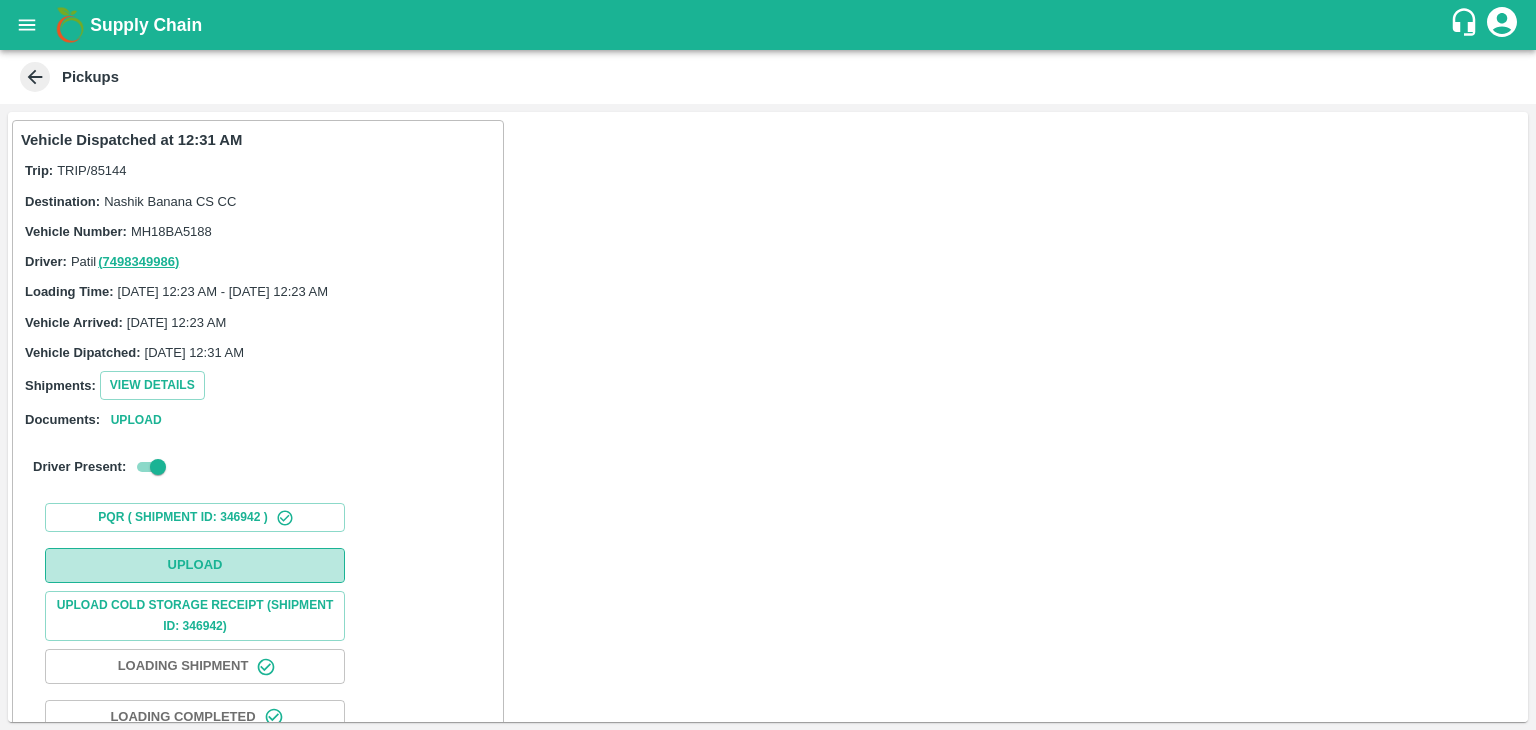 click on "Upload" at bounding box center (195, 565) 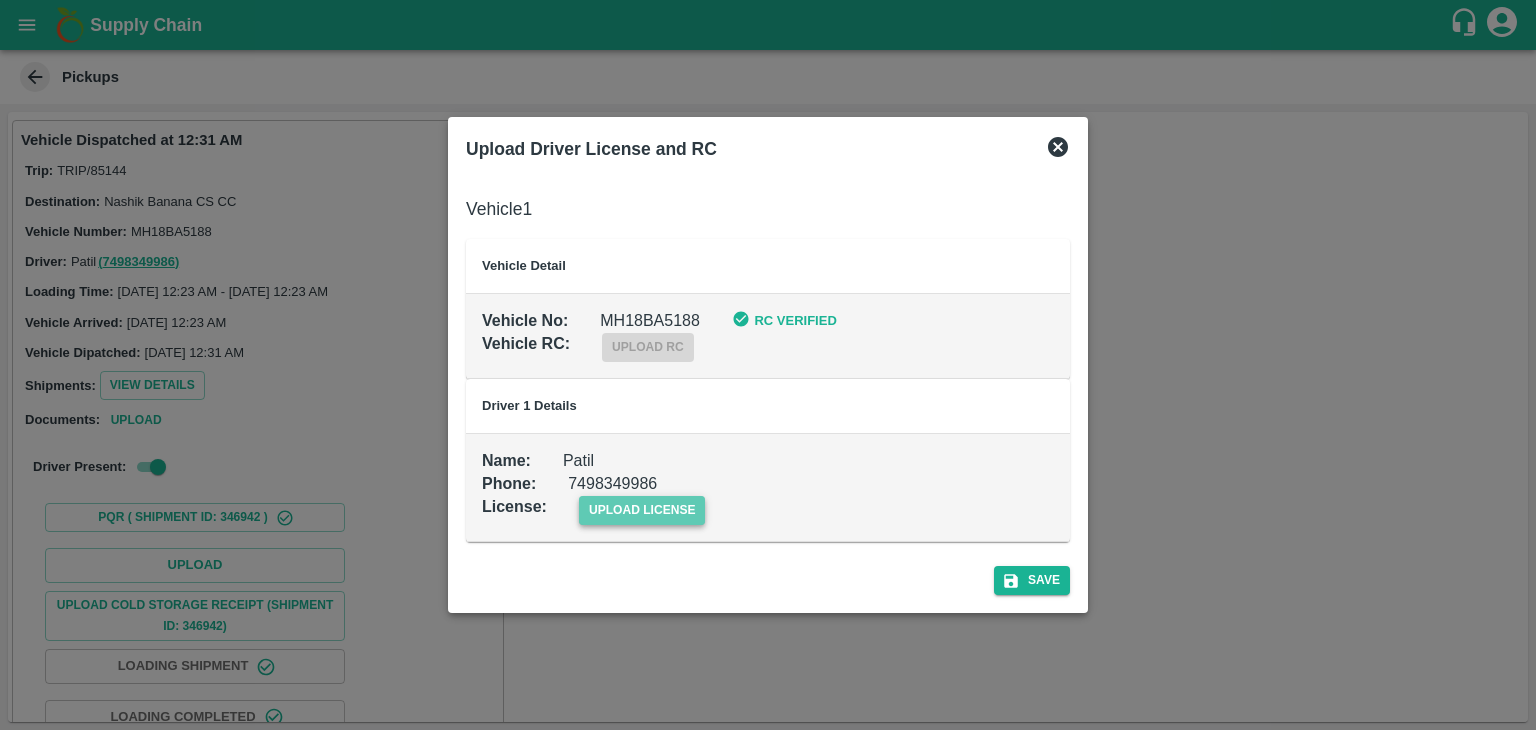 click on "upload license" at bounding box center [642, 510] 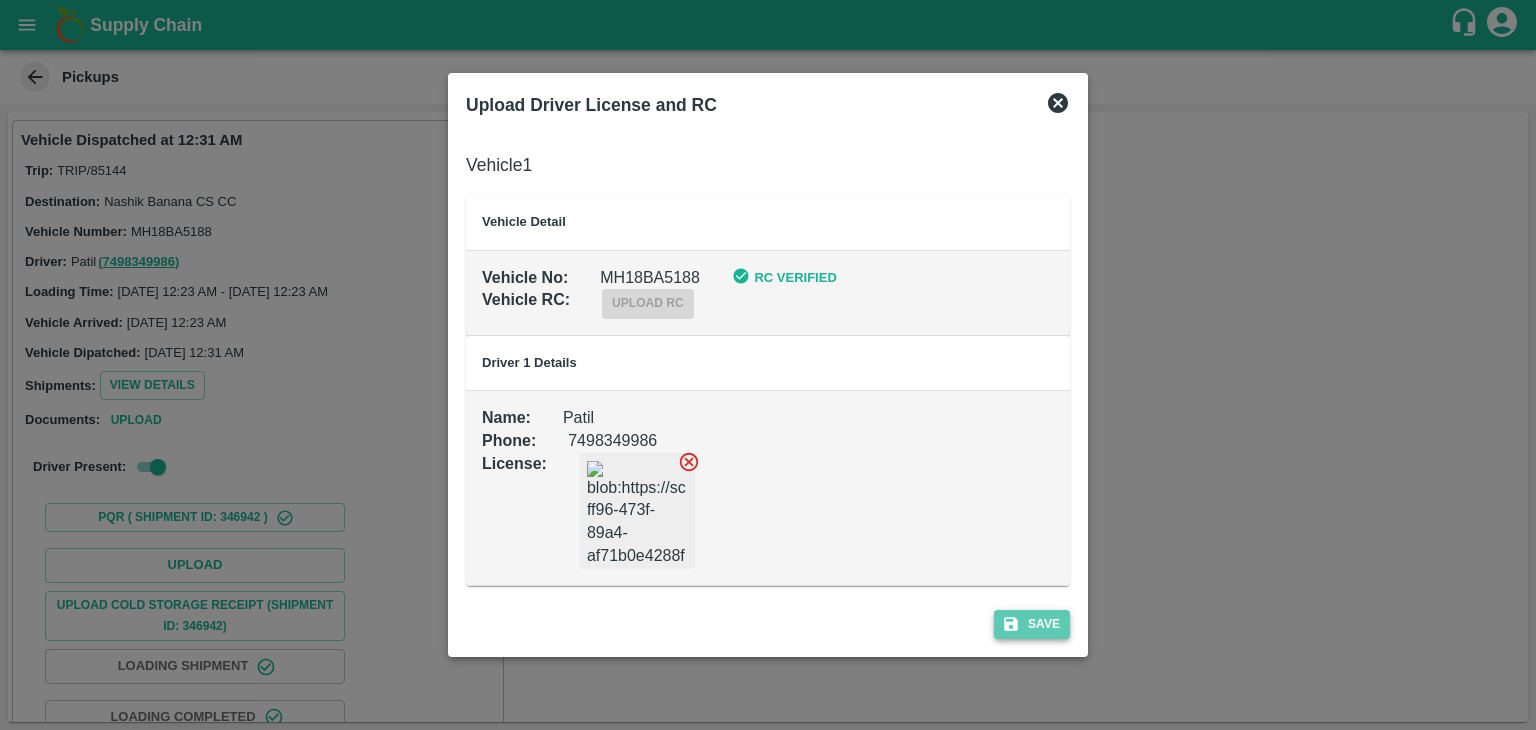 click on "Save" at bounding box center [1032, 624] 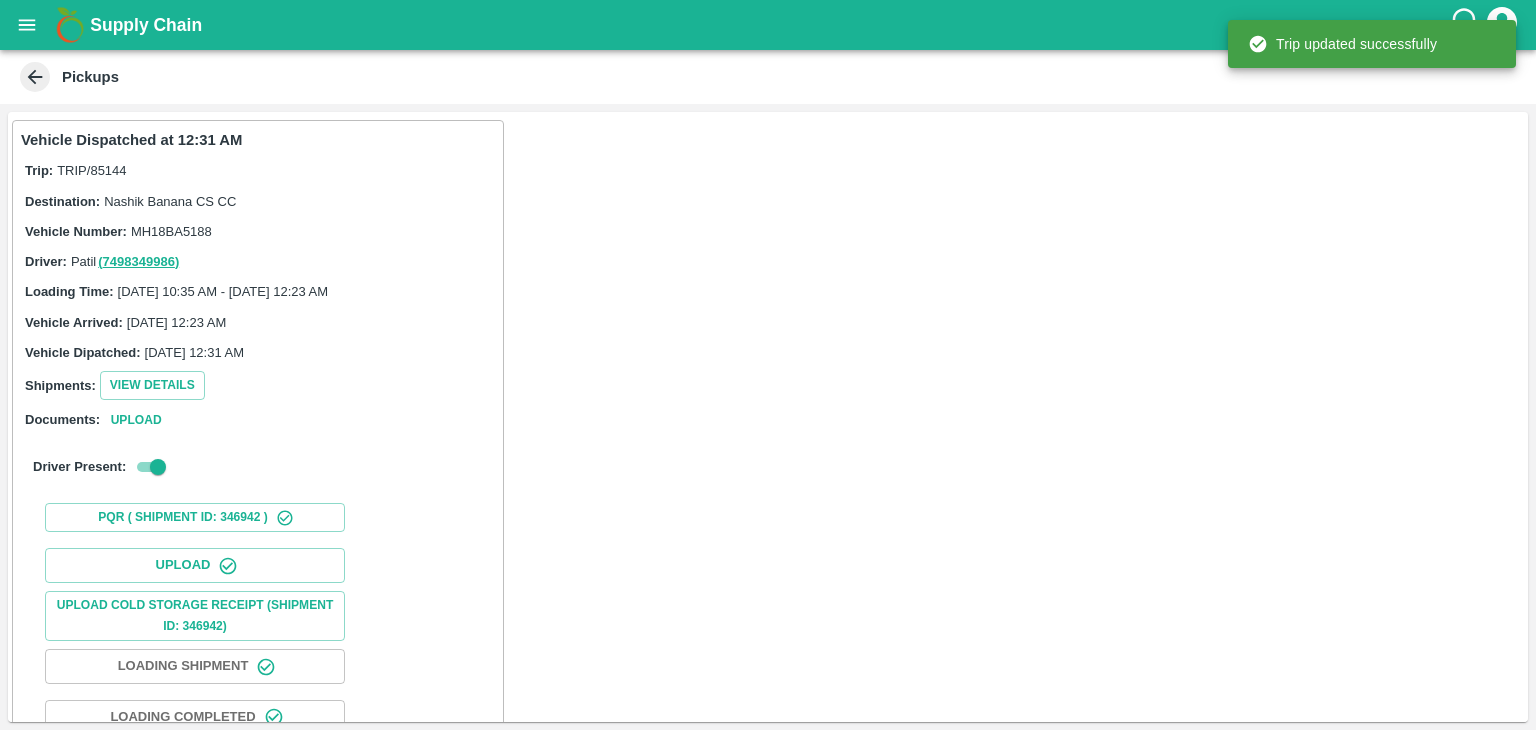 scroll, scrollTop: 209, scrollLeft: 0, axis: vertical 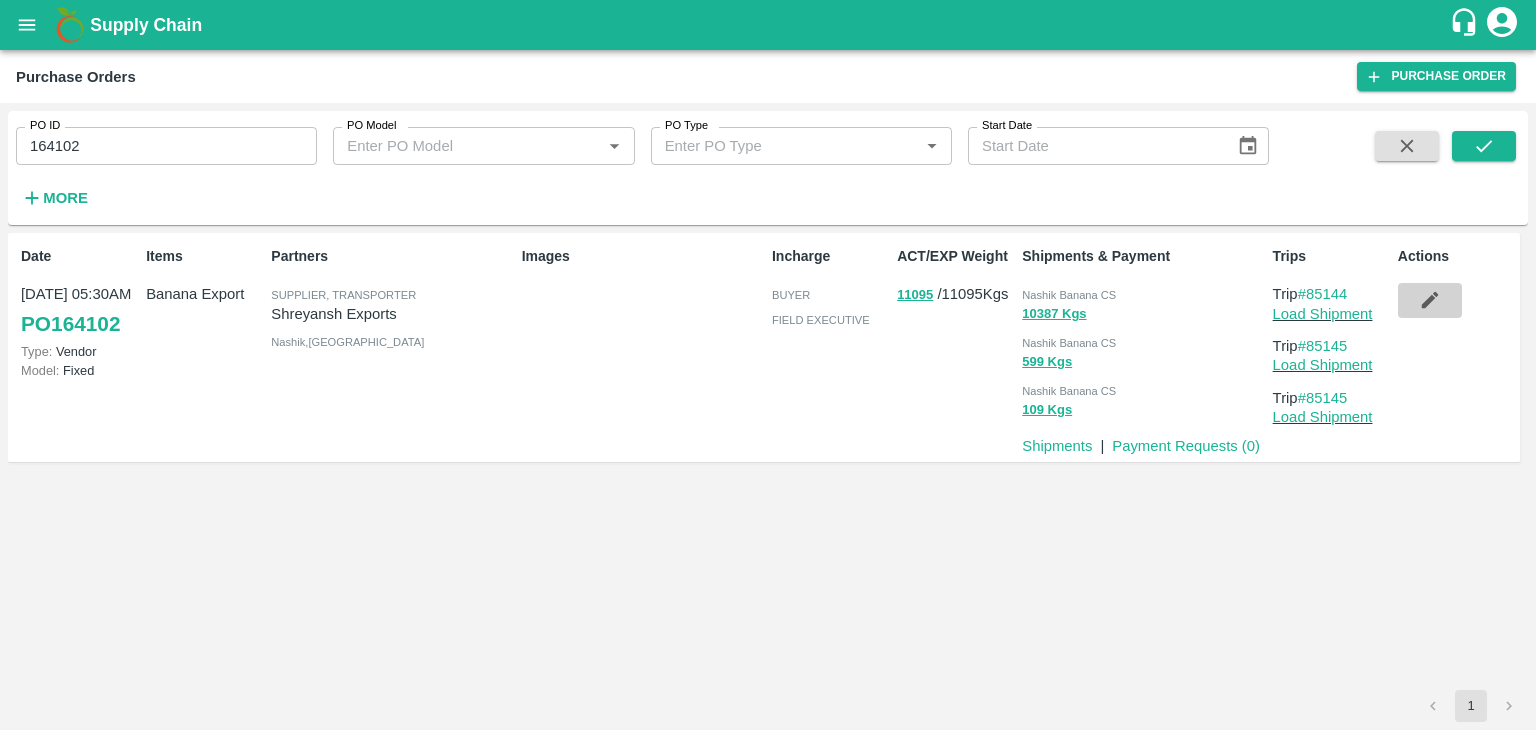 click at bounding box center (1430, 300) 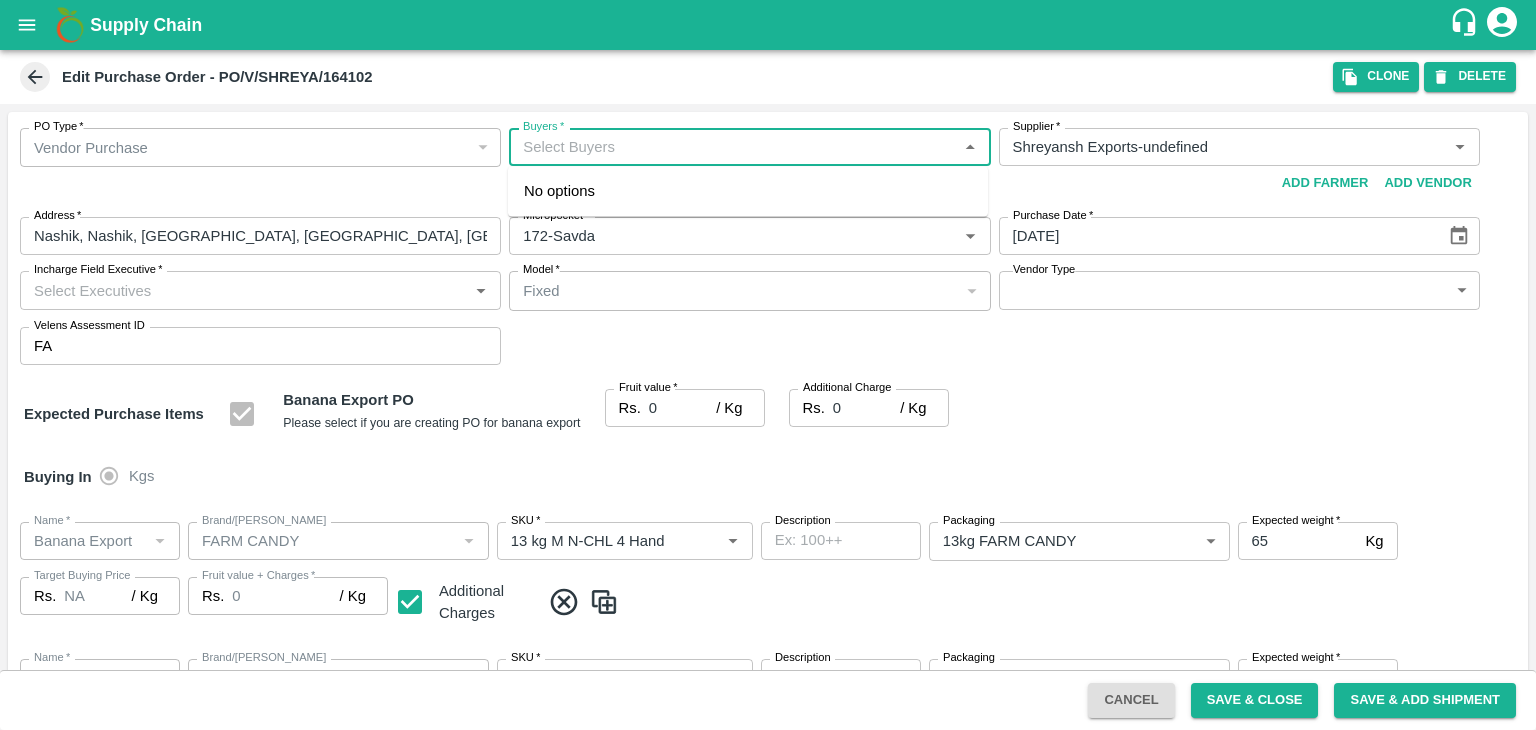 click on "Buyers   *" at bounding box center (733, 147) 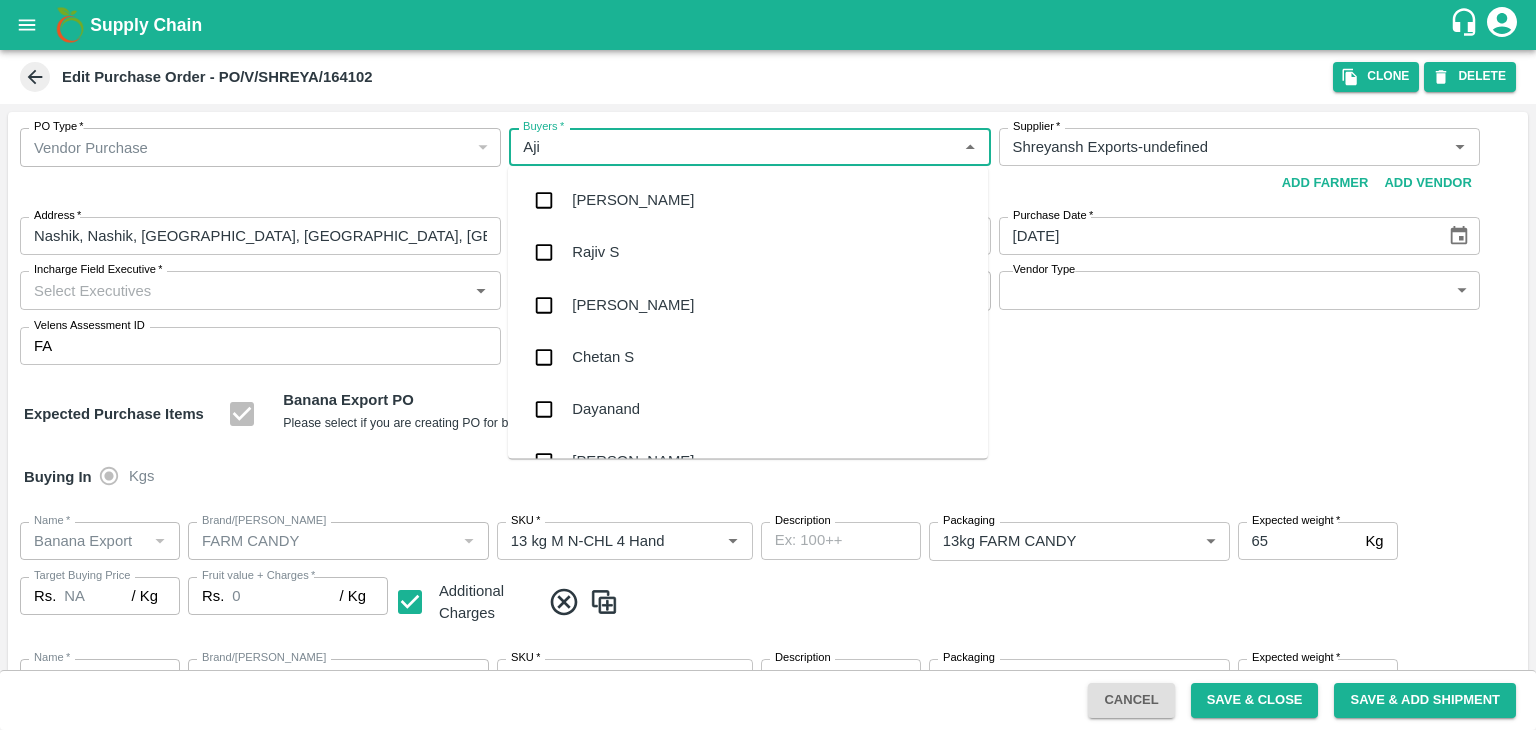 type on "Ajit" 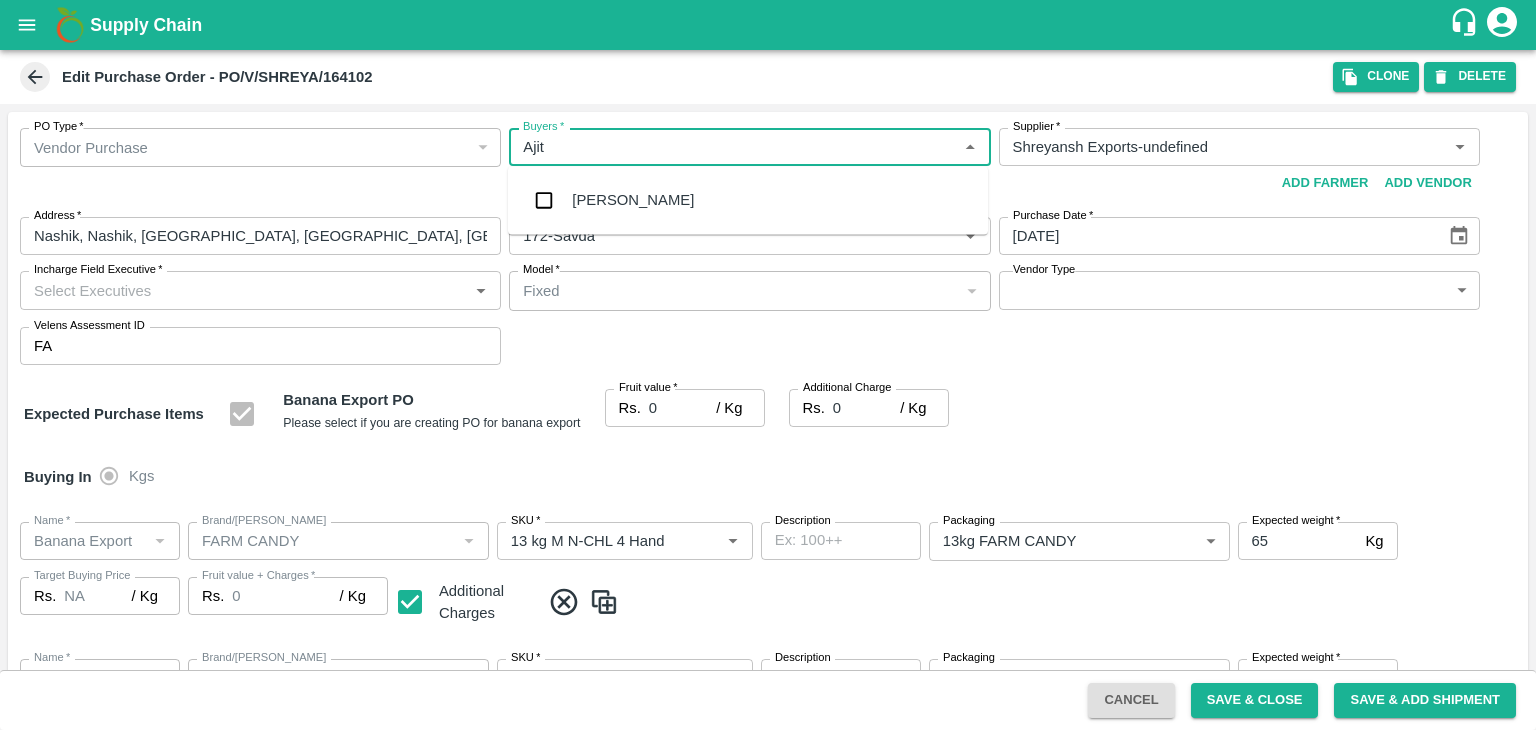 click on "Ajit Otari" at bounding box center [633, 200] 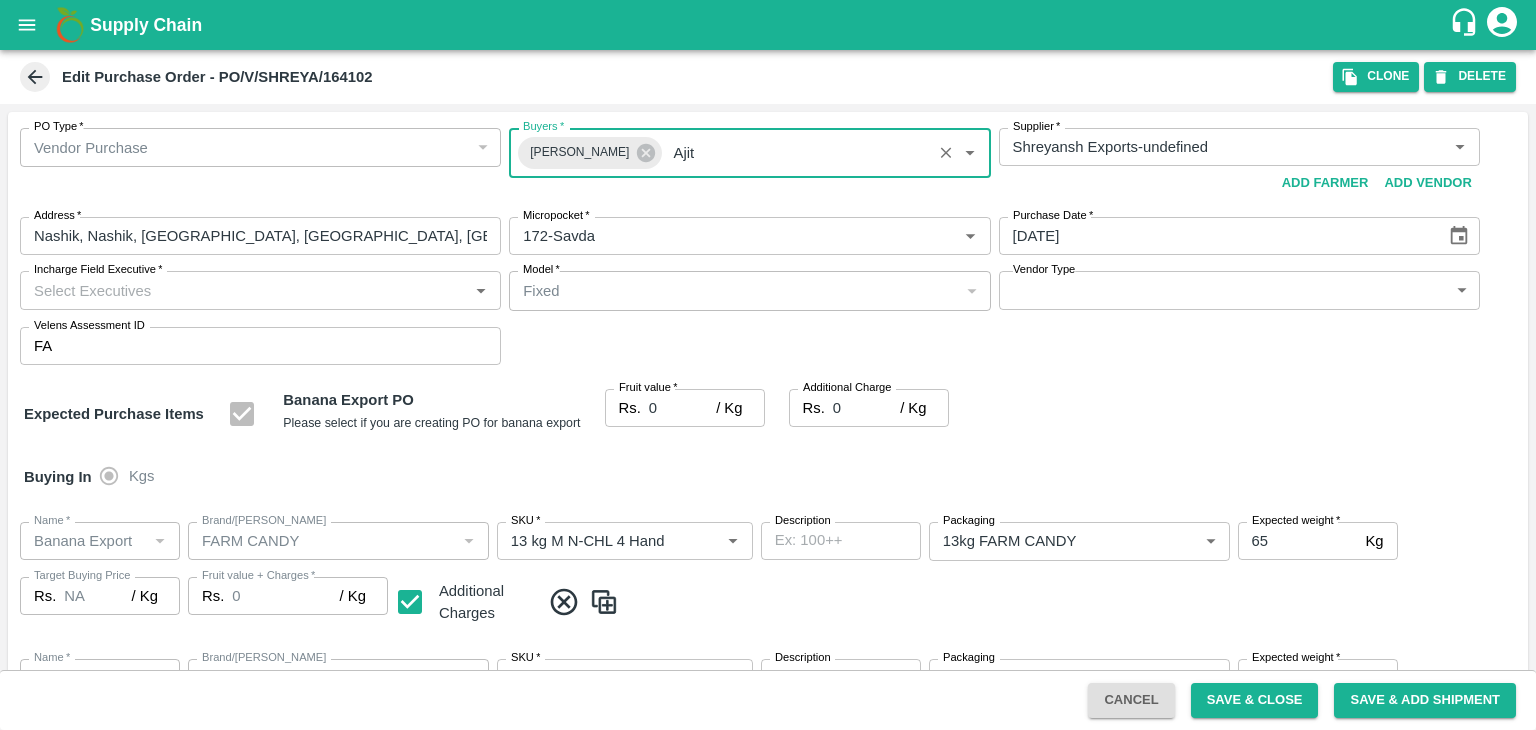 type 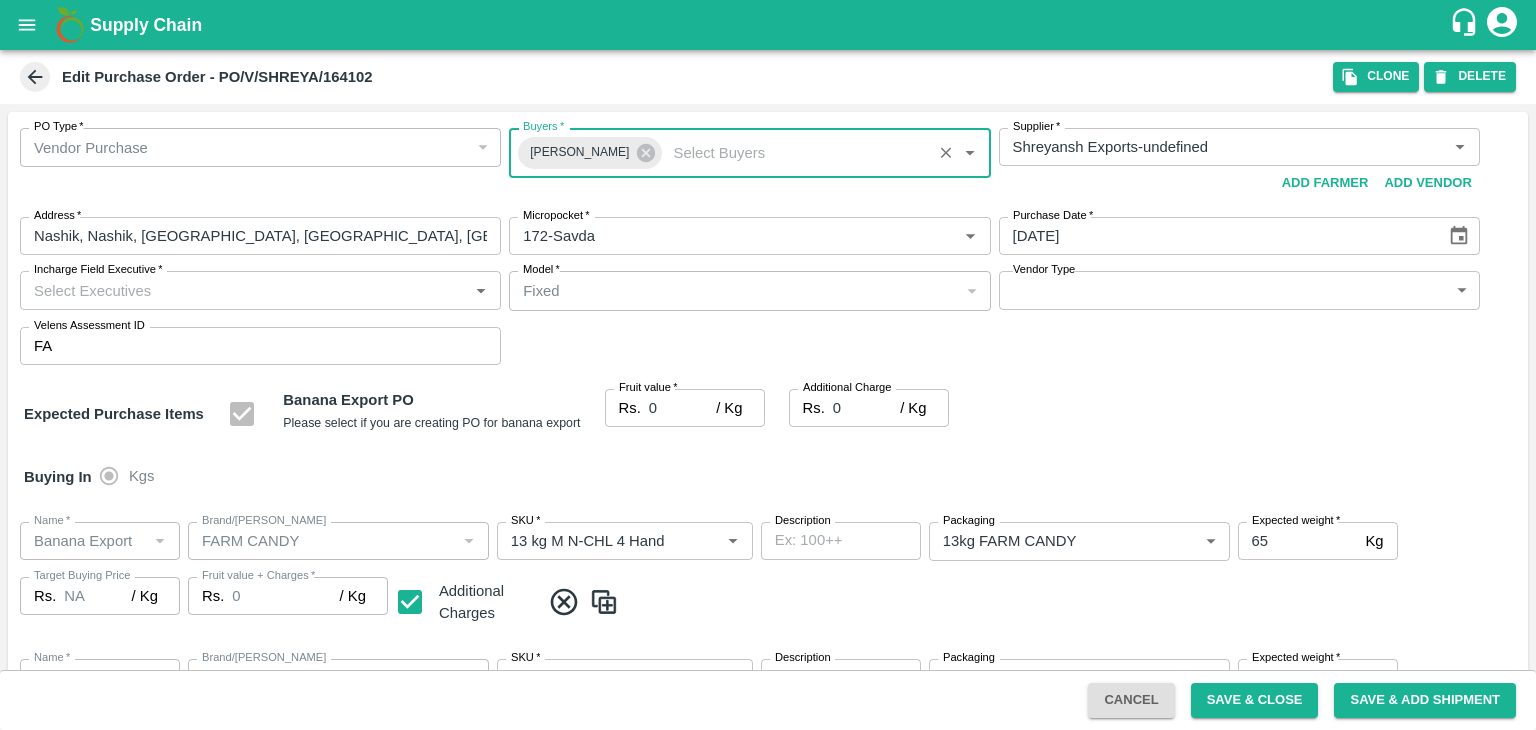 click on "Incharge Field Executive   *" at bounding box center [244, 290] 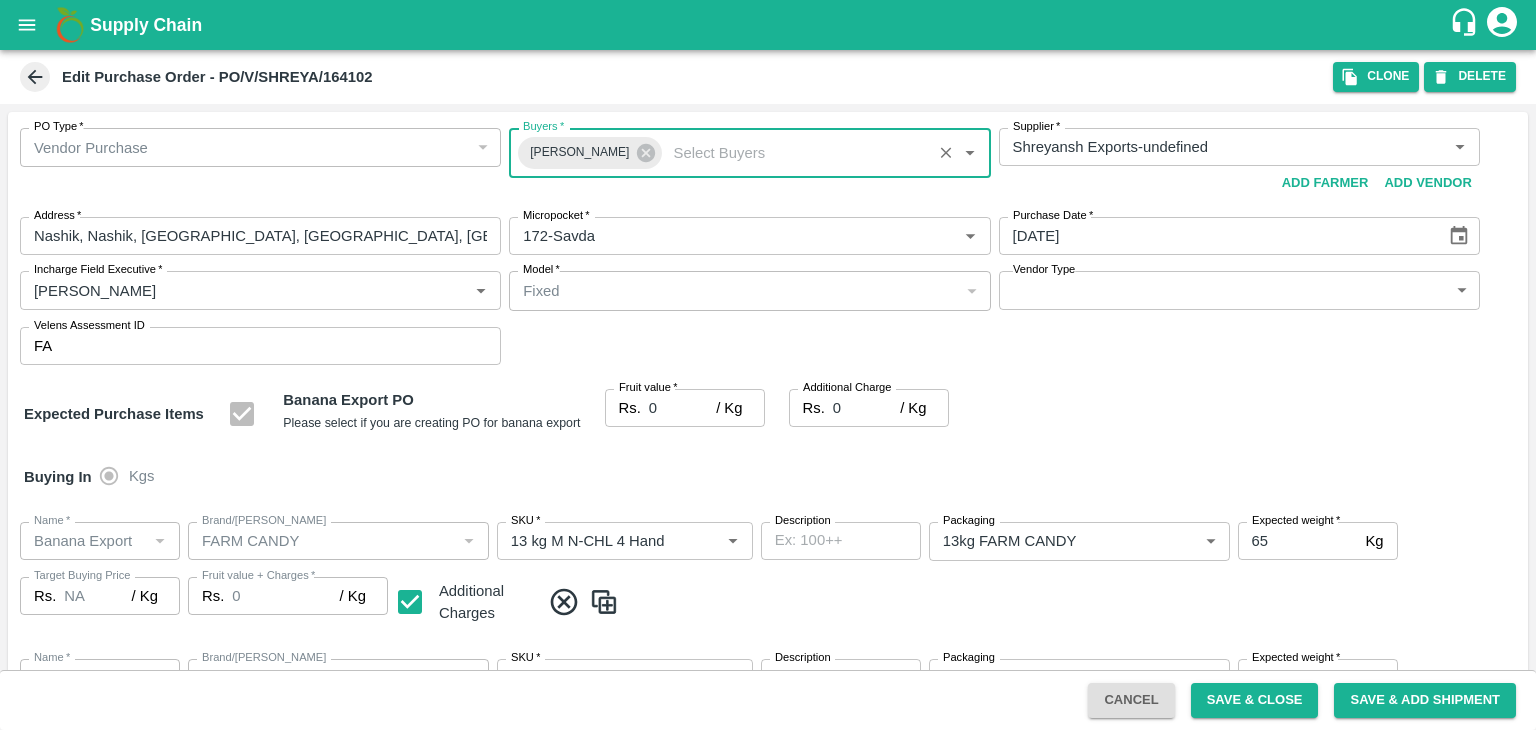 type on "Jay" 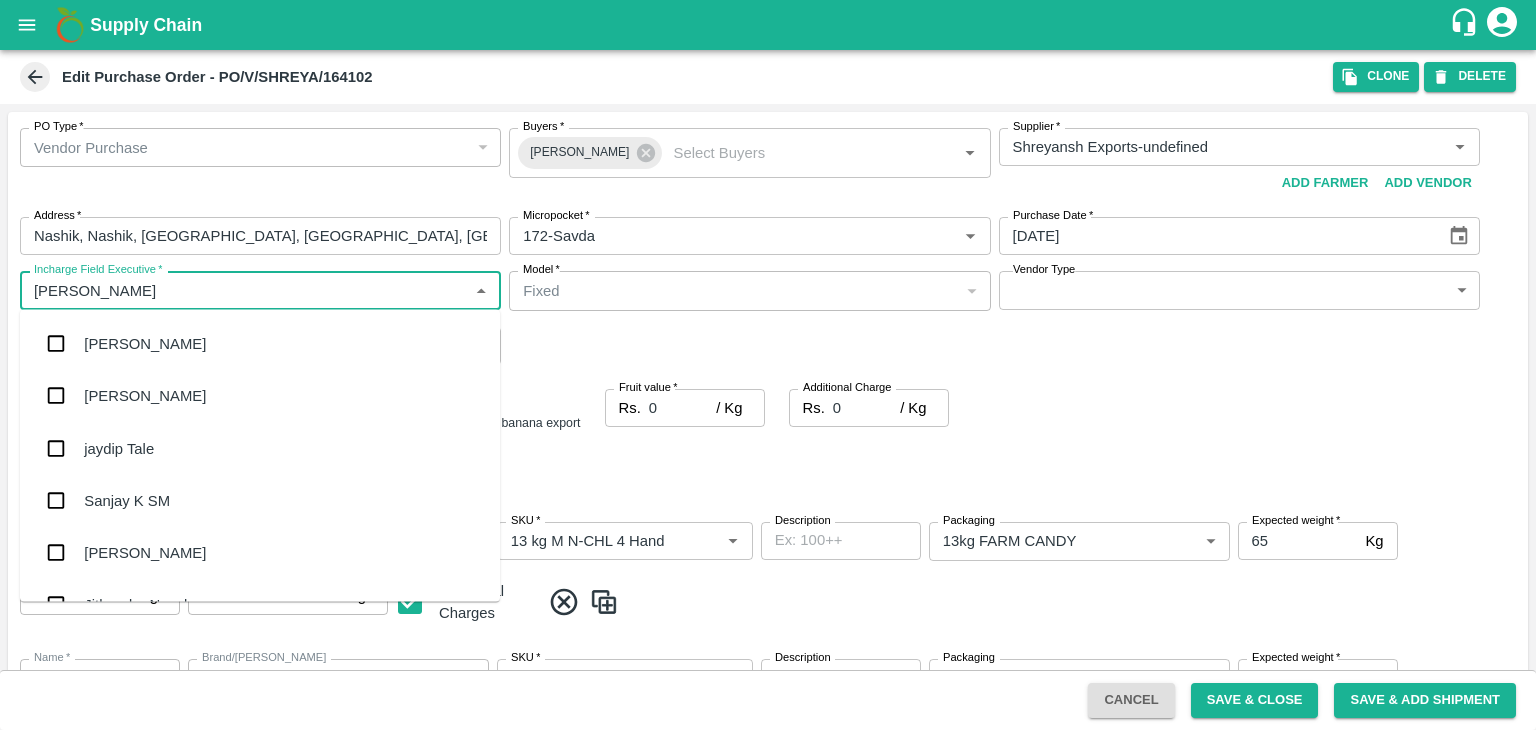 click on "jaydip Tale" at bounding box center (260, 448) 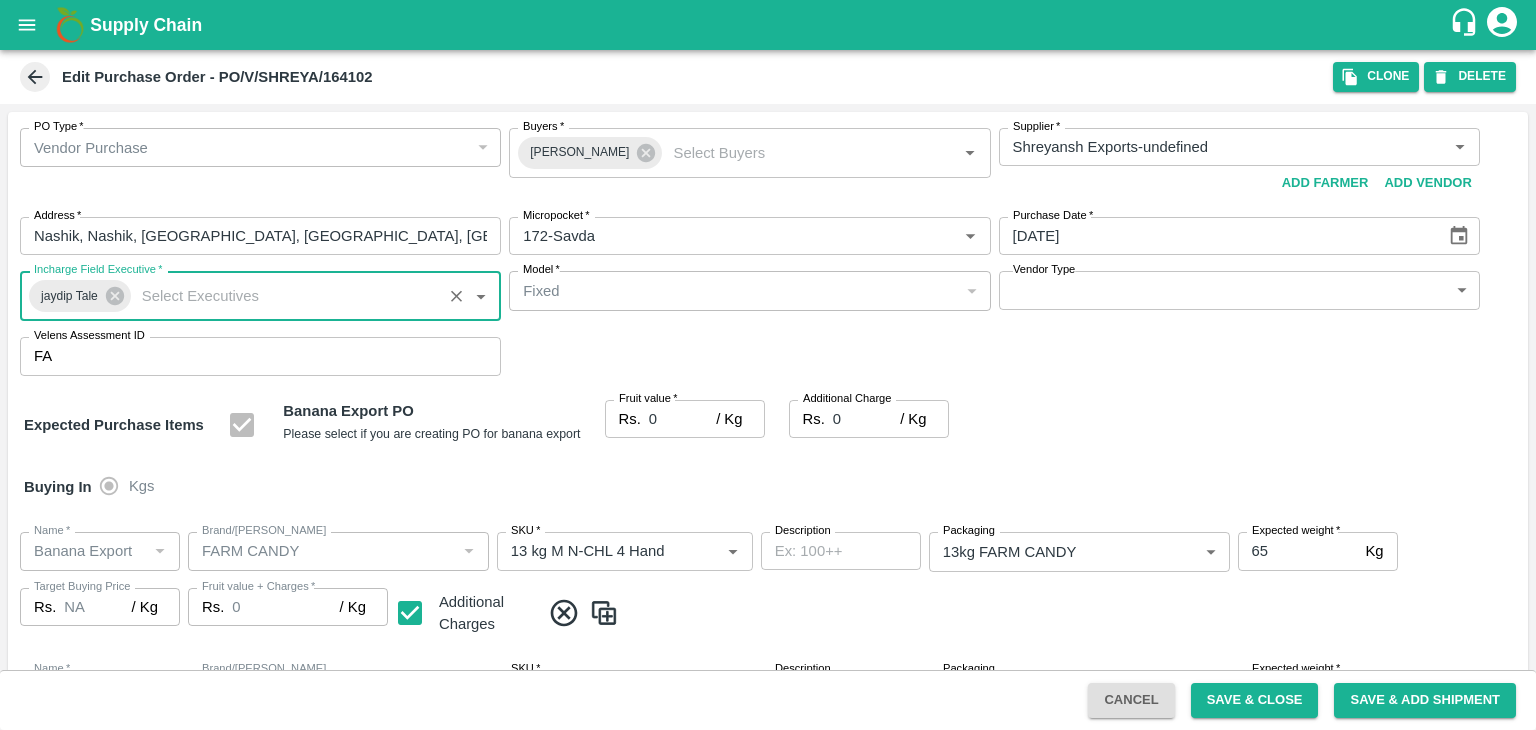 click on "Supply Chain Edit Purchase Order - PO/V/SHREYA/164102 Clone DELETE PO Type   * Vendor Purchase 2 PO Type Buyers   * Ajit Otari Buyers   * Supplier   * Supplier   * Add Vendor Add Farmer Address   * Nashik, Nashik, Nashik, Maharashtra, India Address Micropocket   * Micropocket   * Purchase Date   * 20/07/2025 Purchase Date Incharge Field Executive   * jaydip Tale Incharge Field Executive   * Model   * Fixed Fixed Model Vendor Type ​ Vendor Type Velens Assessment ID FA Velens Assessment ID Expected Purchase Items Banana Export PO Please select if you are creating PO for banana export Fruit value   * Rs. 0 / Kg Fruit value Additional Charge Rs. 0 / Kg Additional Charge Buying In Kgs Name   * Name   * Brand/Marka Brand/Marka SKU   * SKU   * Description x Description Packaging 13kg FARM CANDY 466 Packaging Expected weight   * 65 Kg Expected weight Target Buying Price Rs. NA / Kg Target Buying Price Fruit value + Charges   * Rs. 0 / Kg Fruit value + Charges Additional Charges" at bounding box center [768, 365] 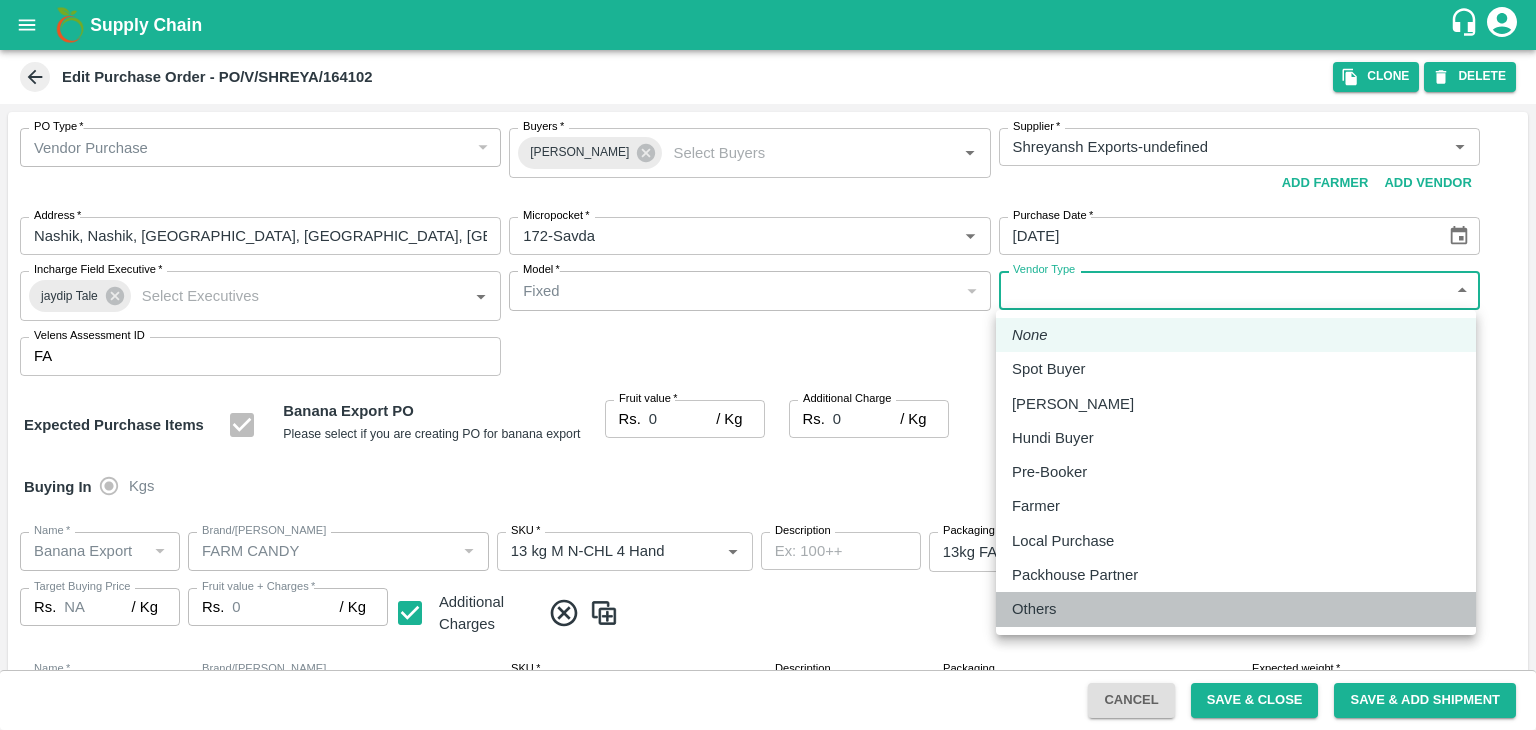 click on "Others" at bounding box center (1236, 609) 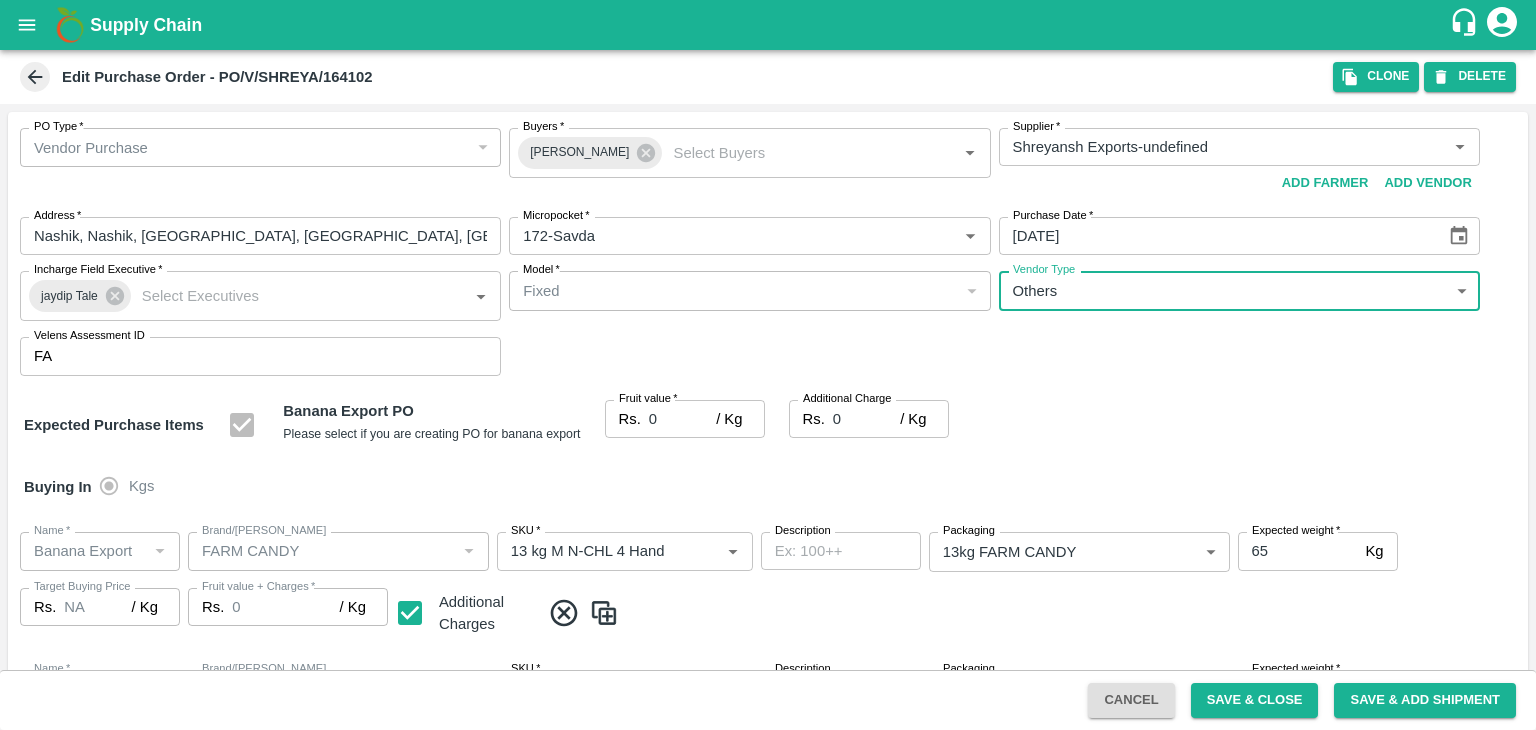 click on "0" at bounding box center (682, 419) 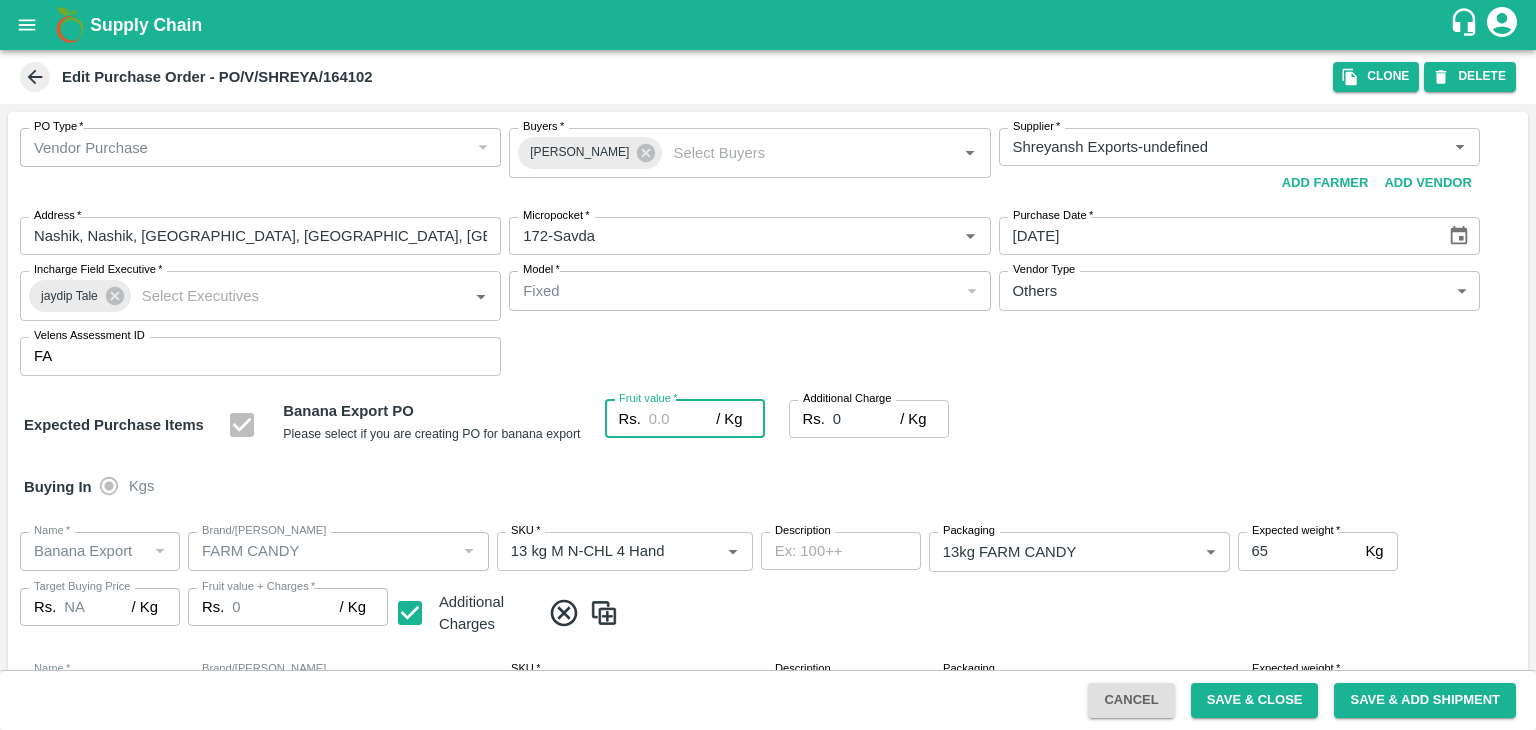 type on "2" 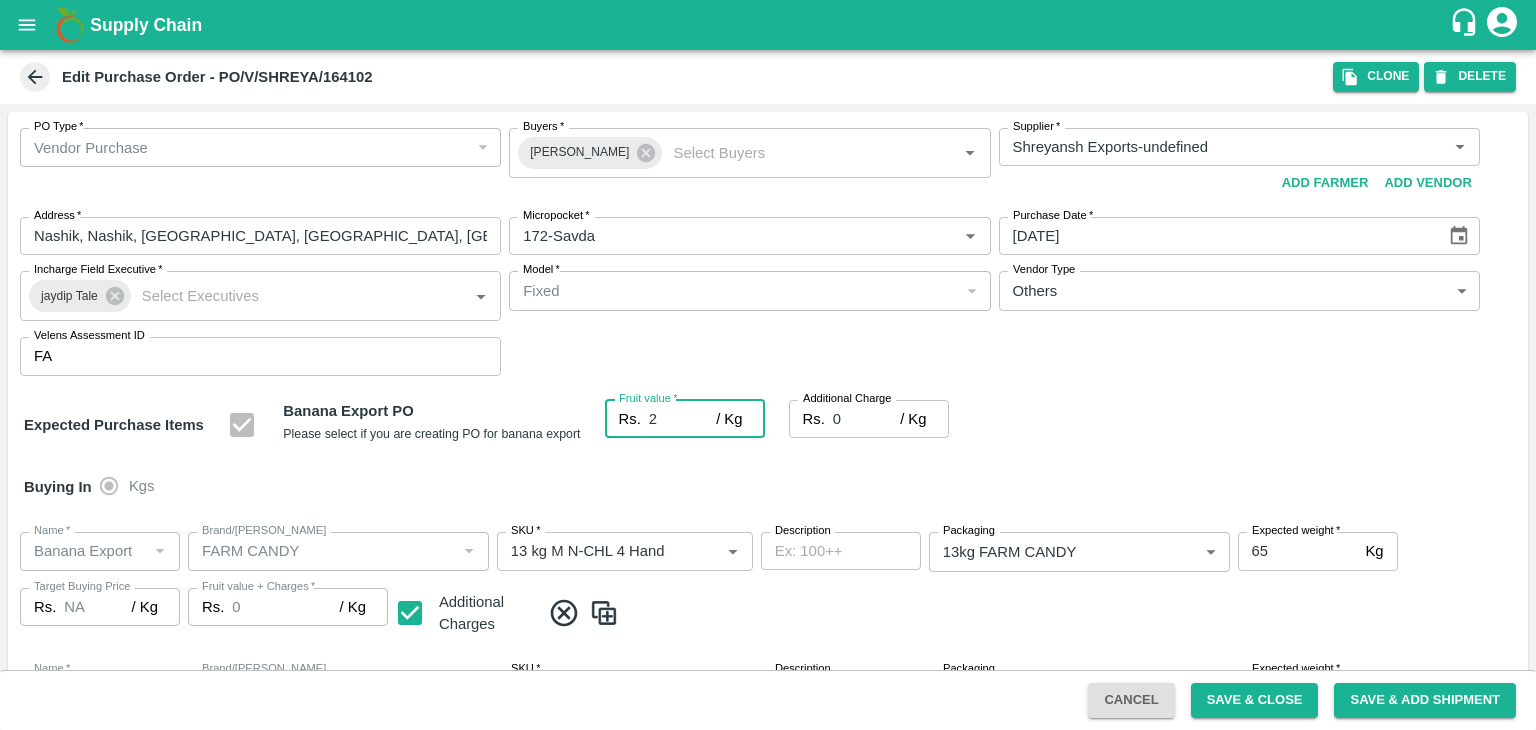 type on "2" 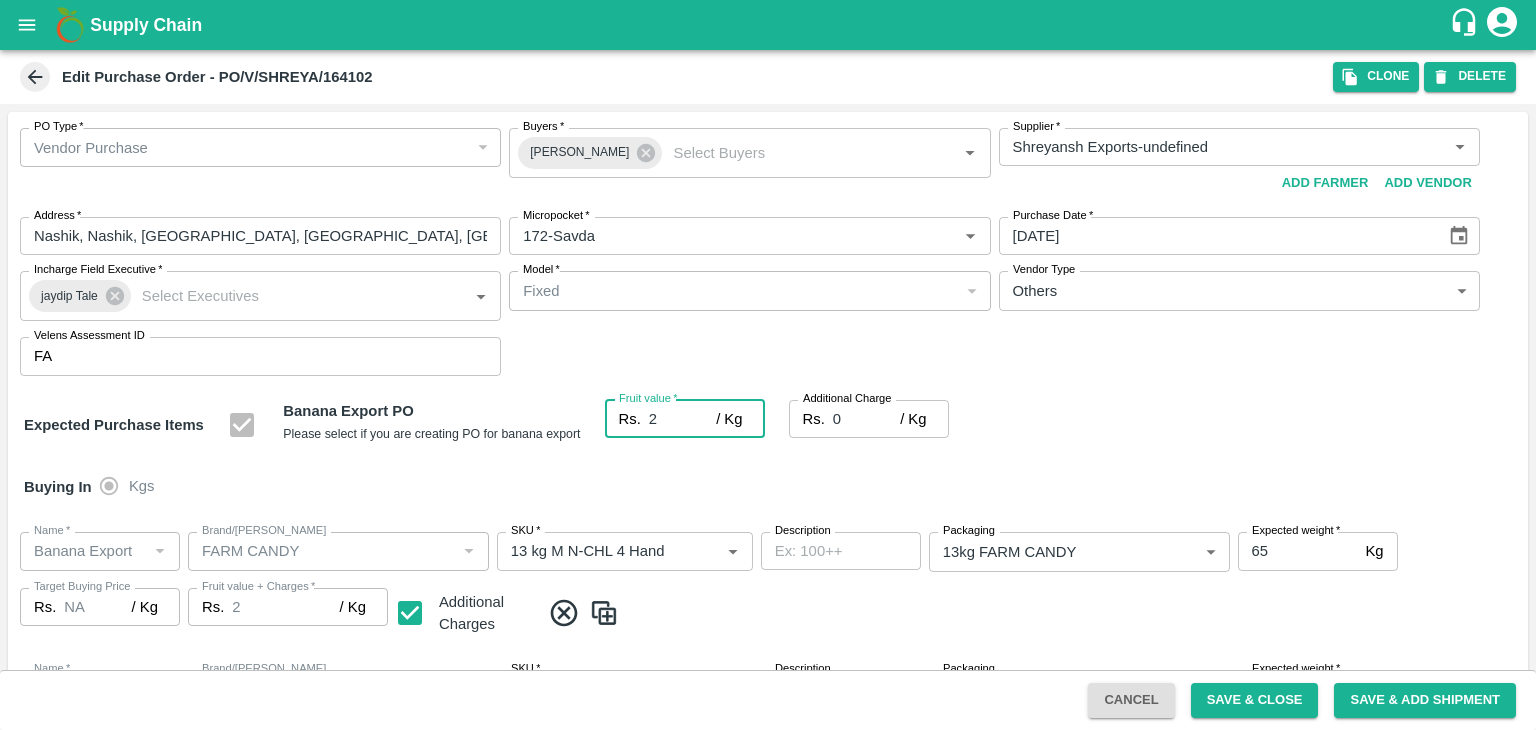 type on "24" 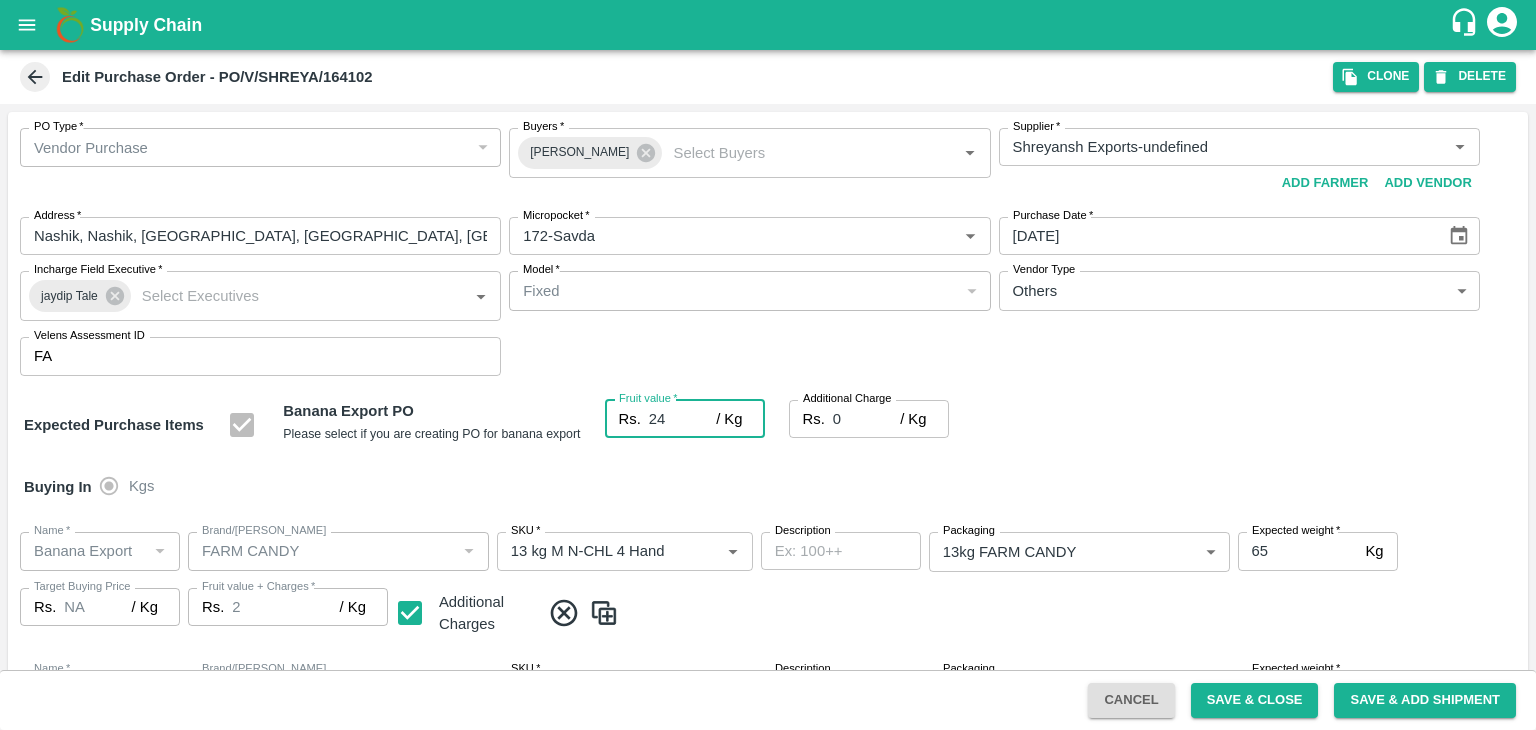 type on "24" 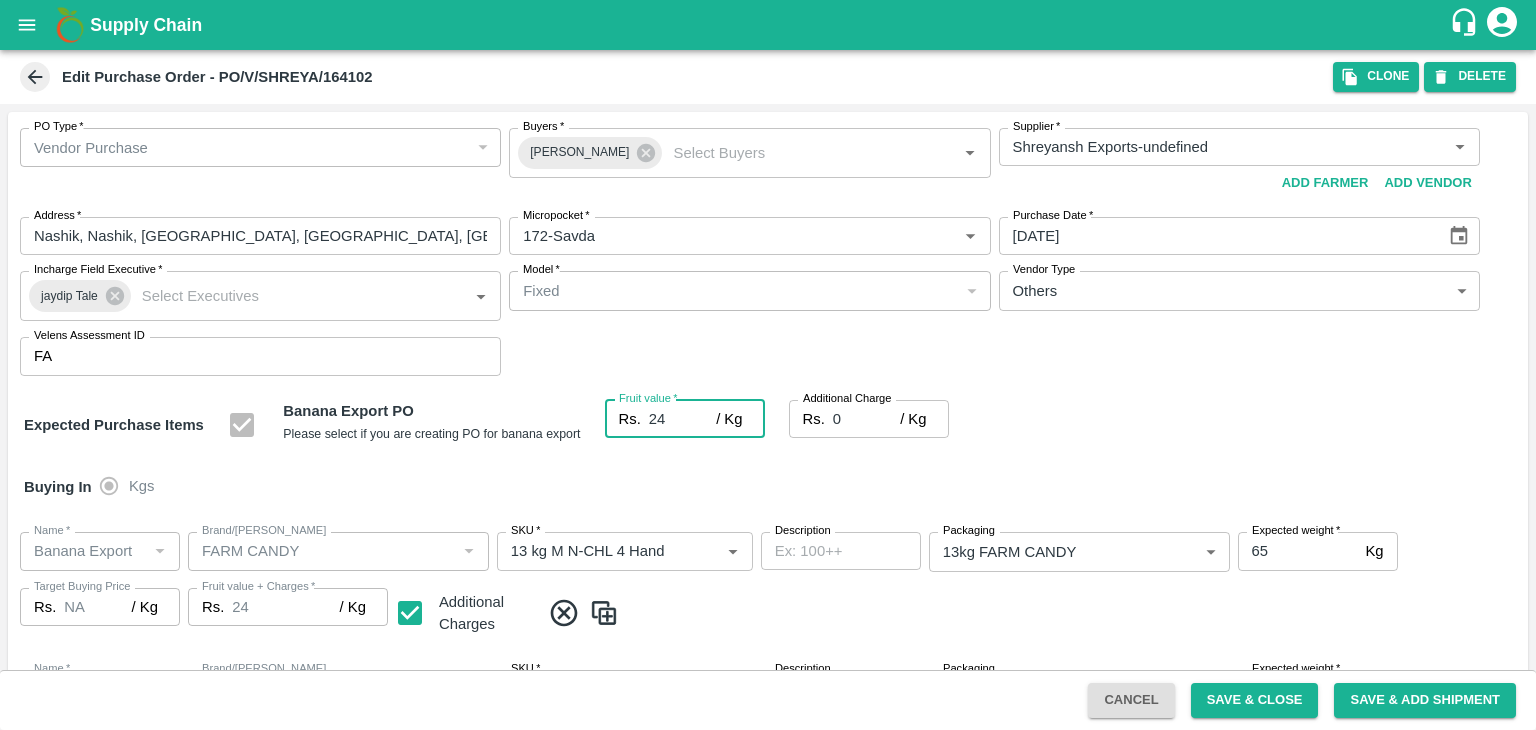 type on "24" 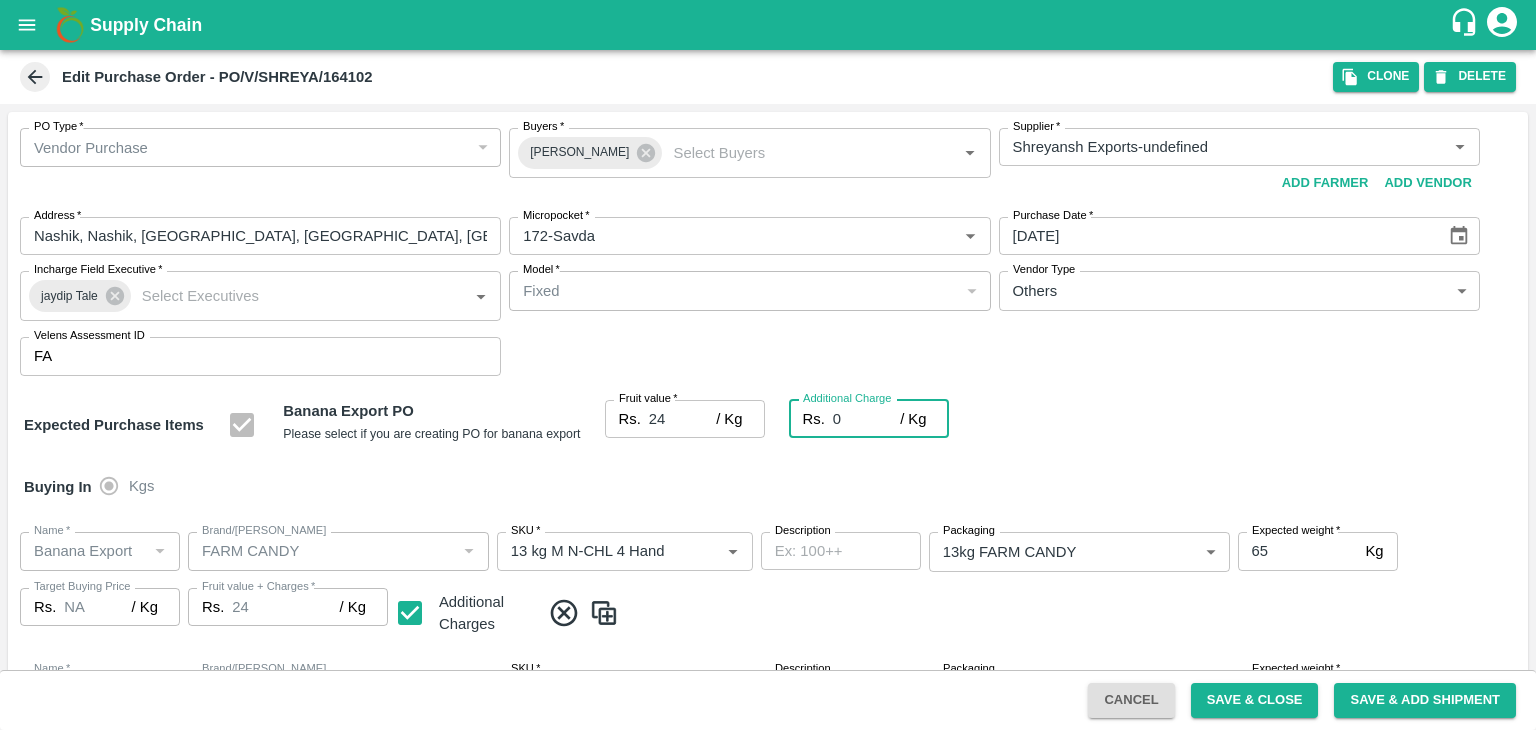 type on "2" 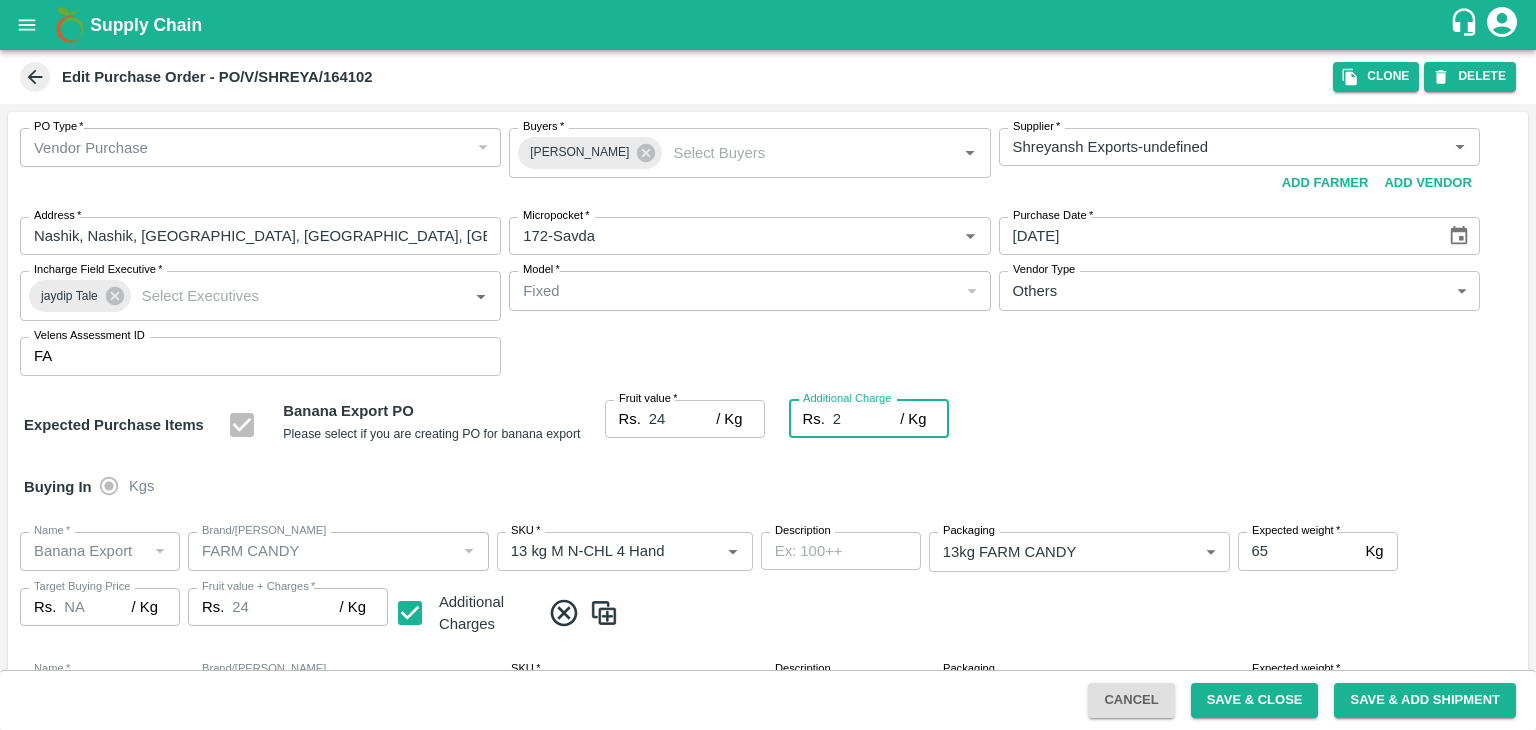 type on "26" 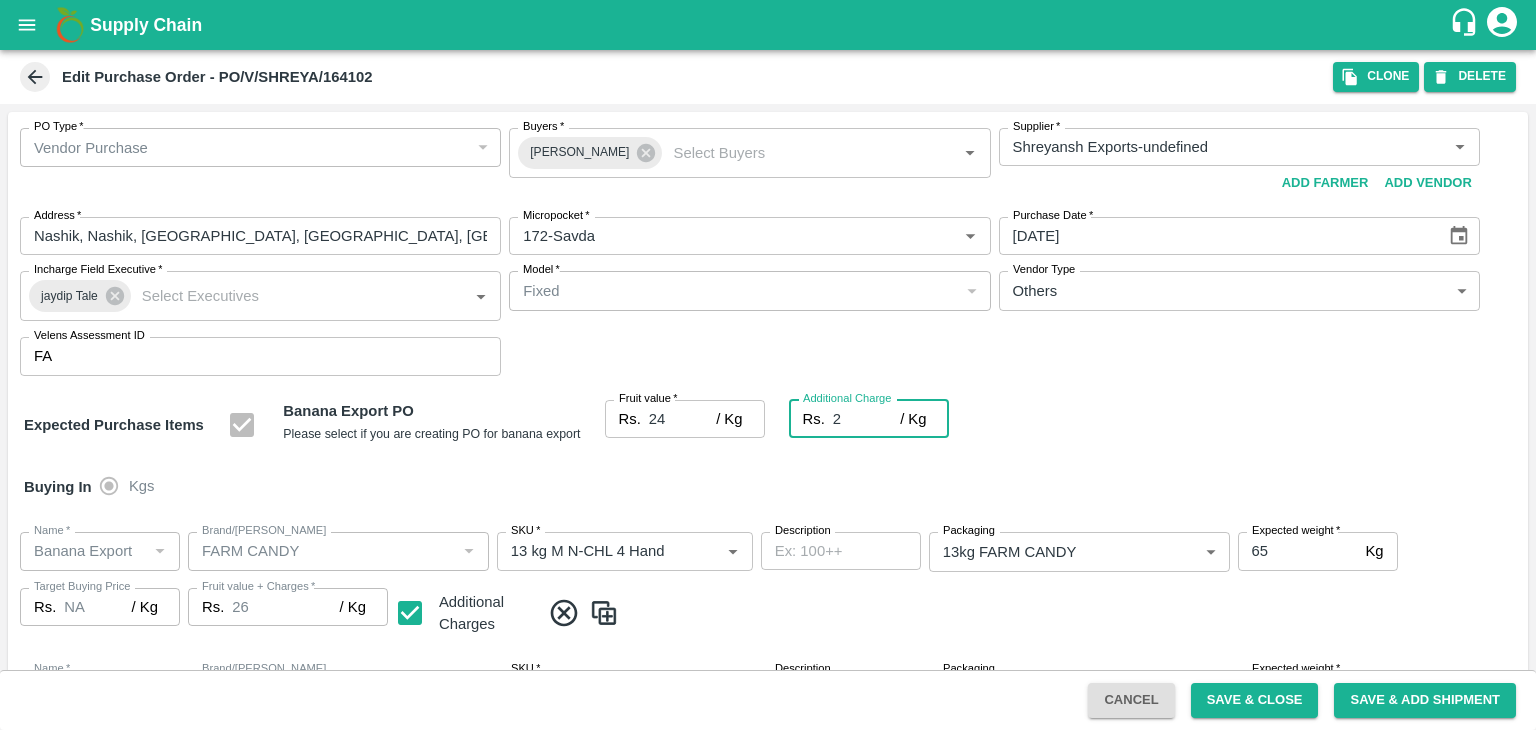 type on "2.7" 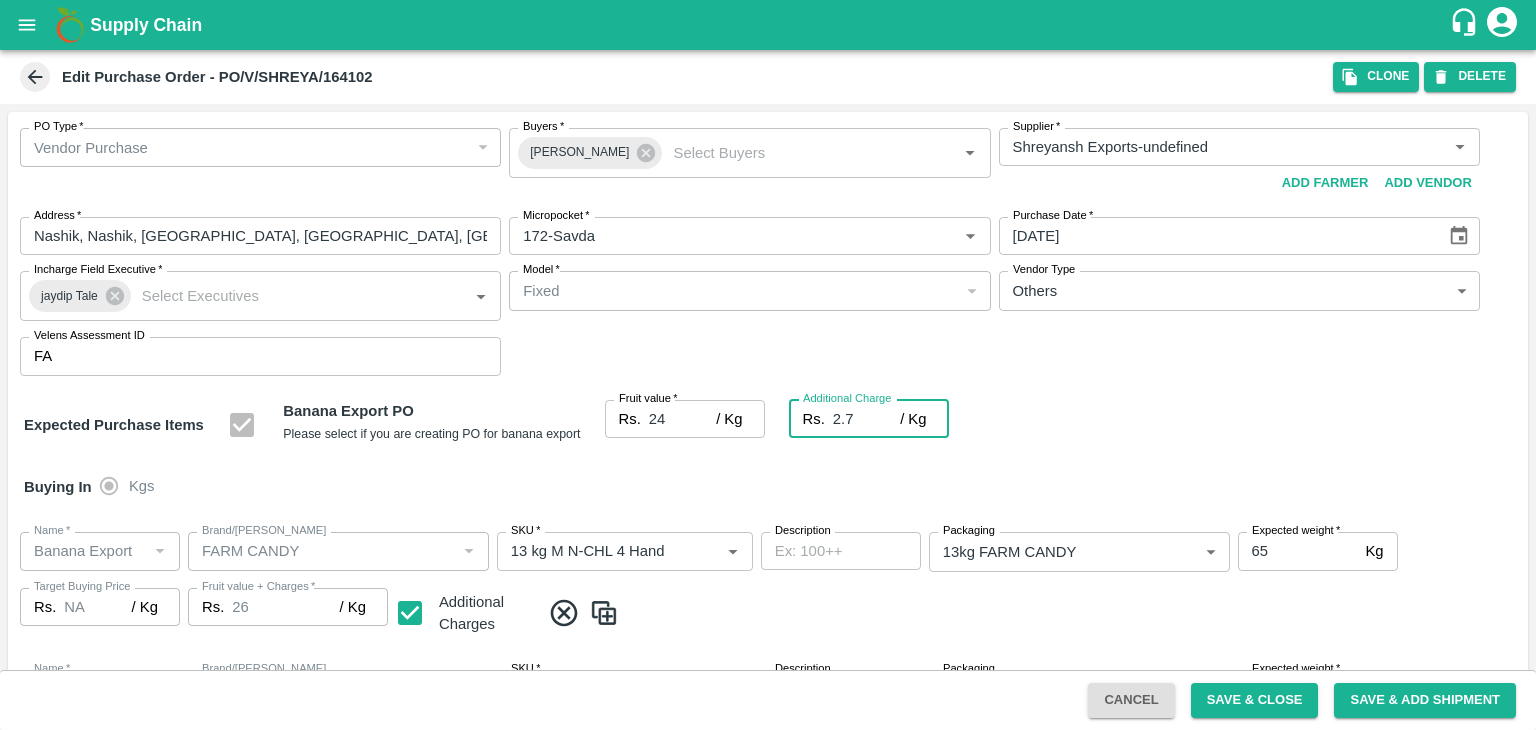 type on "26.7" 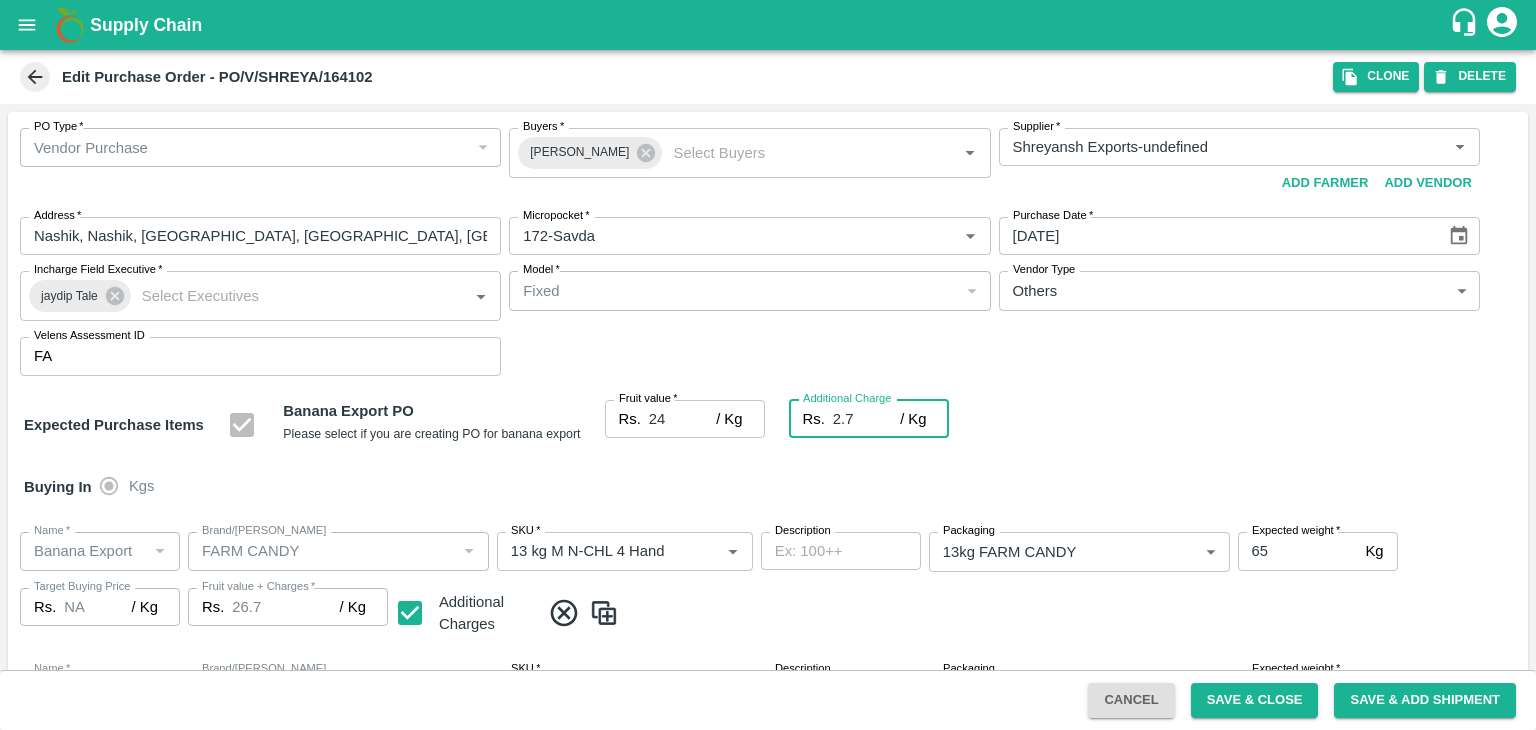 type on "2.75" 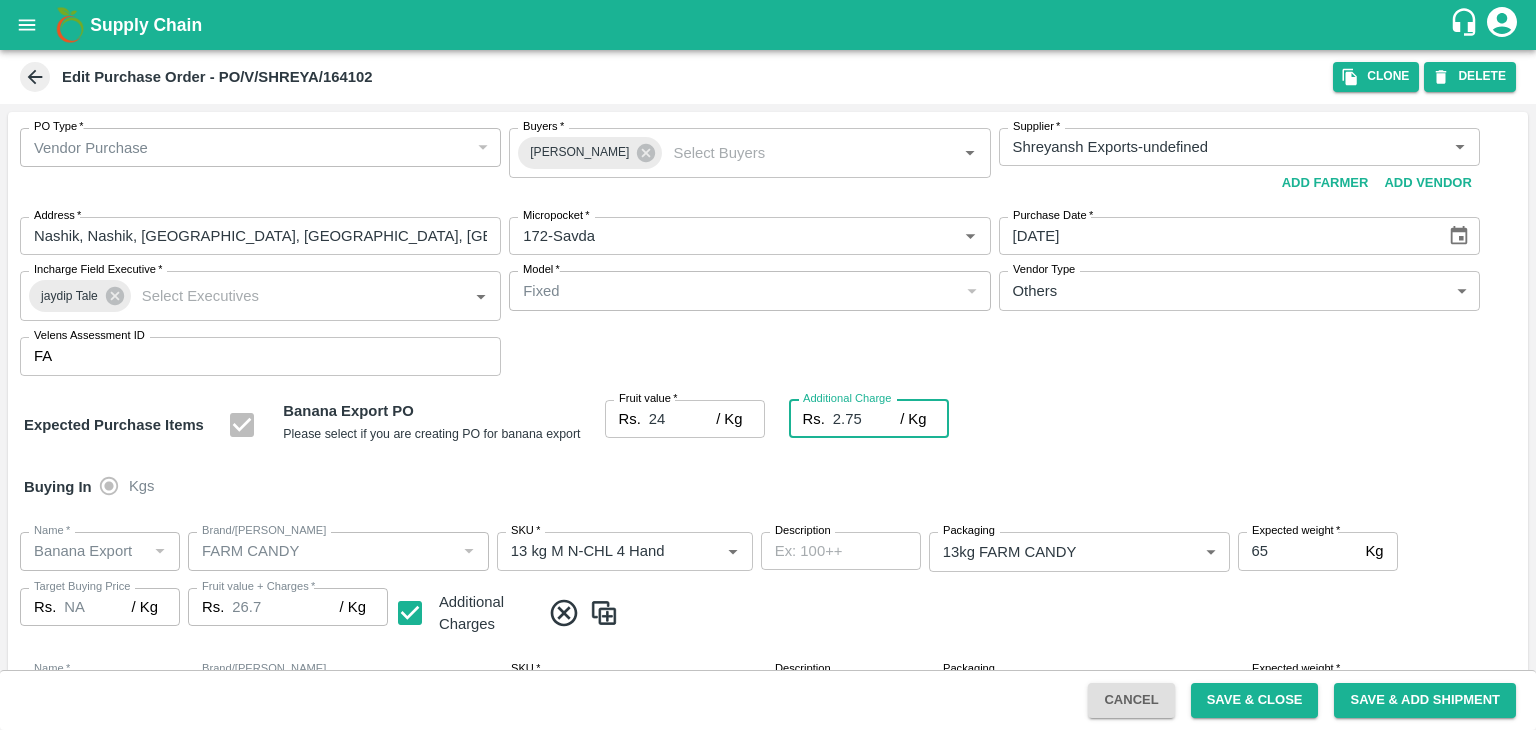 type on "26.75" 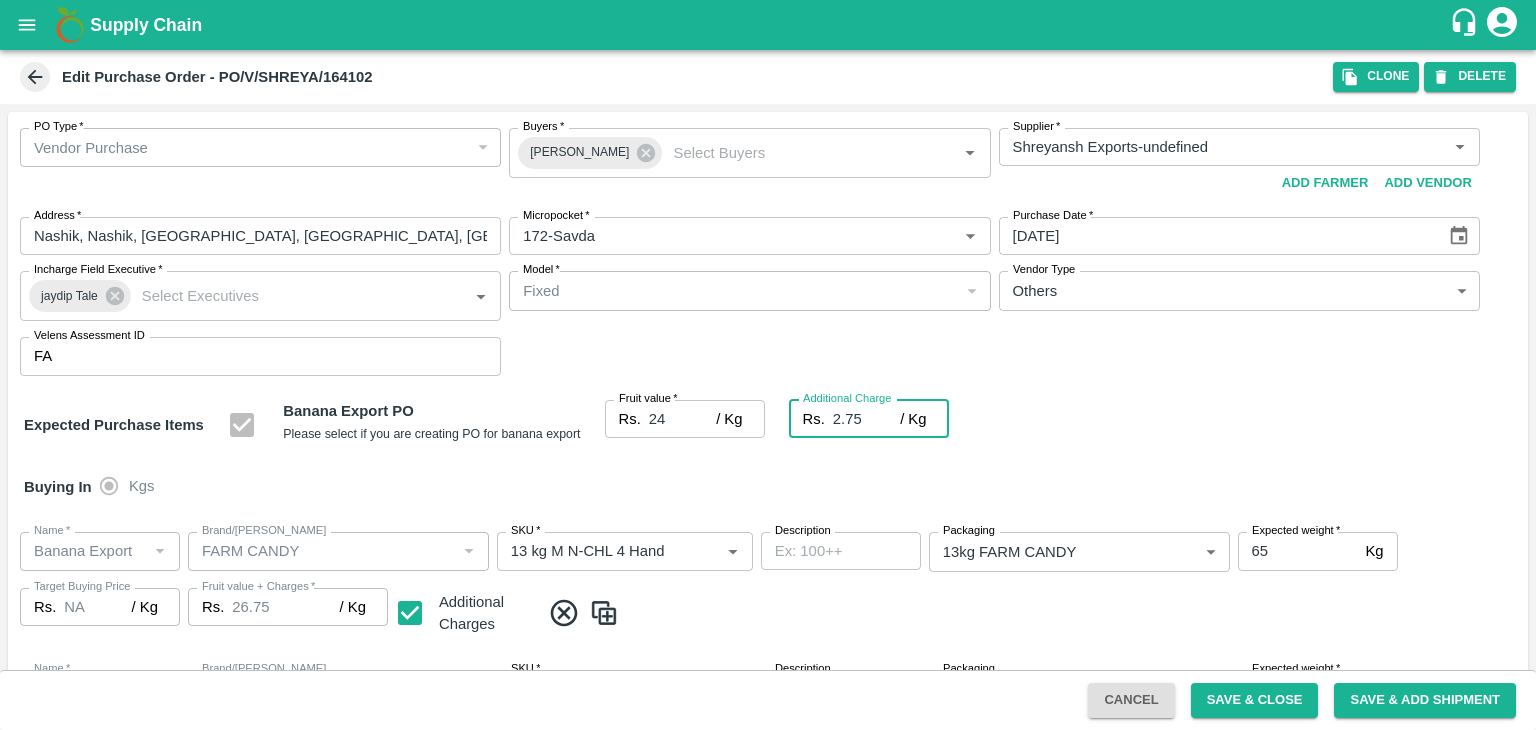 type on "2.75" 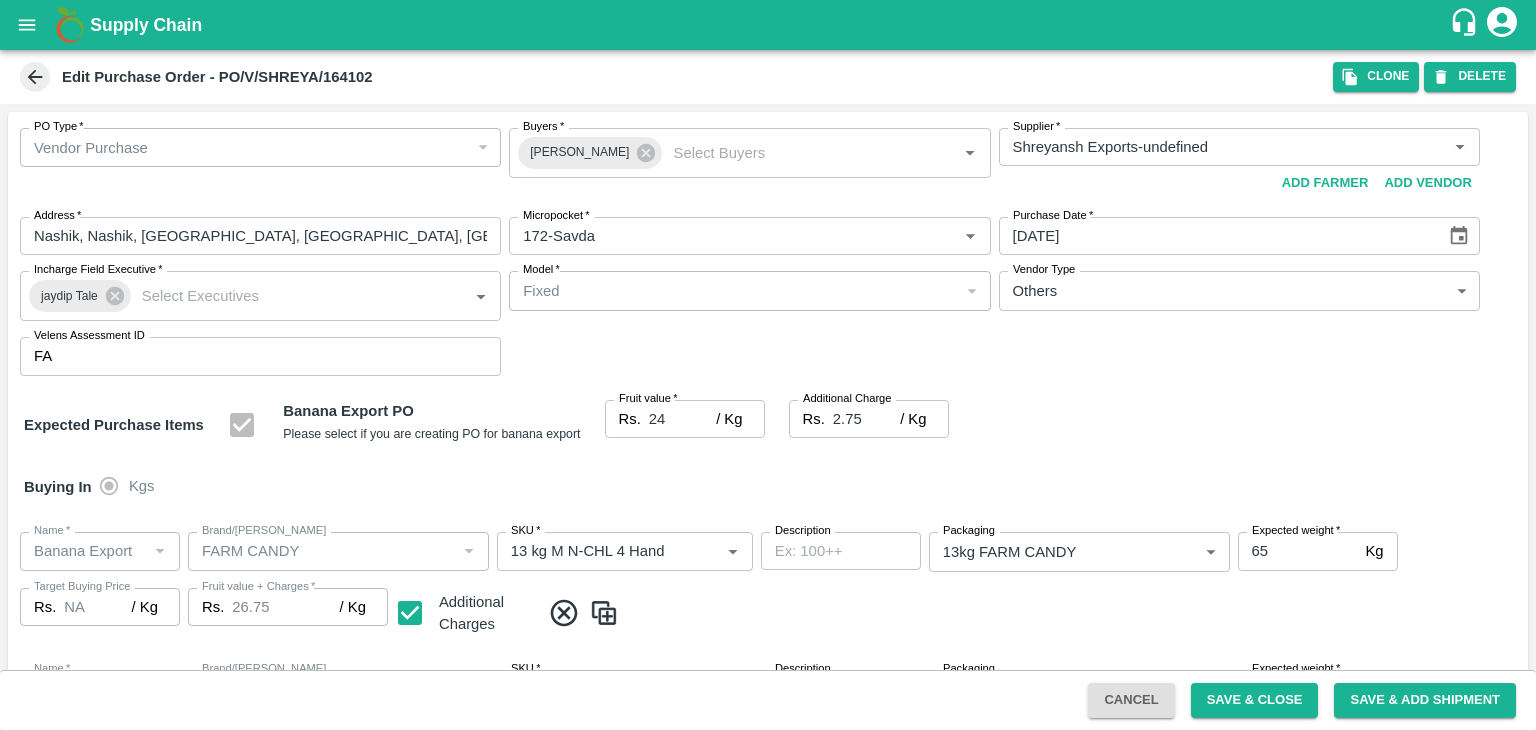 scroll, scrollTop: 1060, scrollLeft: 0, axis: vertical 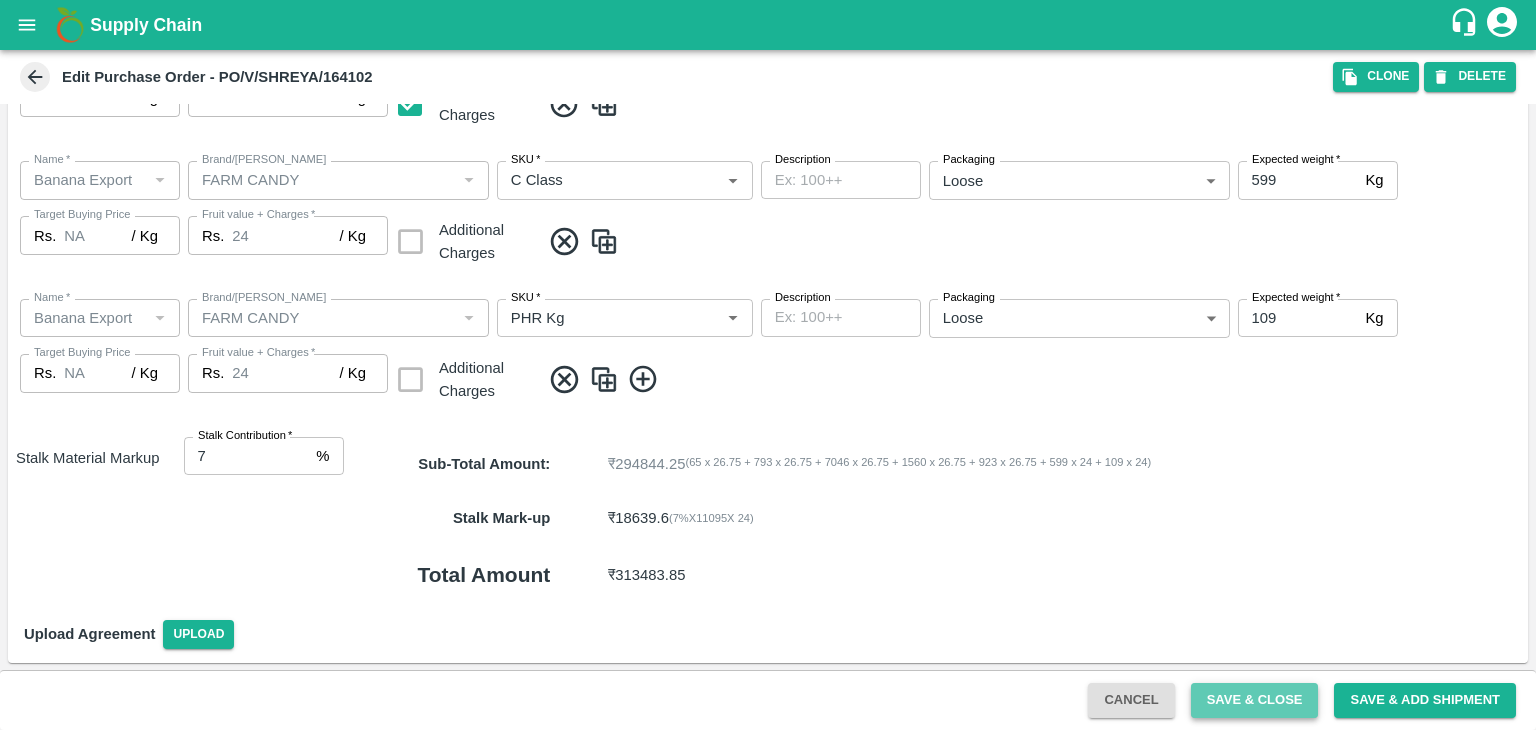 click on "Save & Close" at bounding box center (1255, 700) 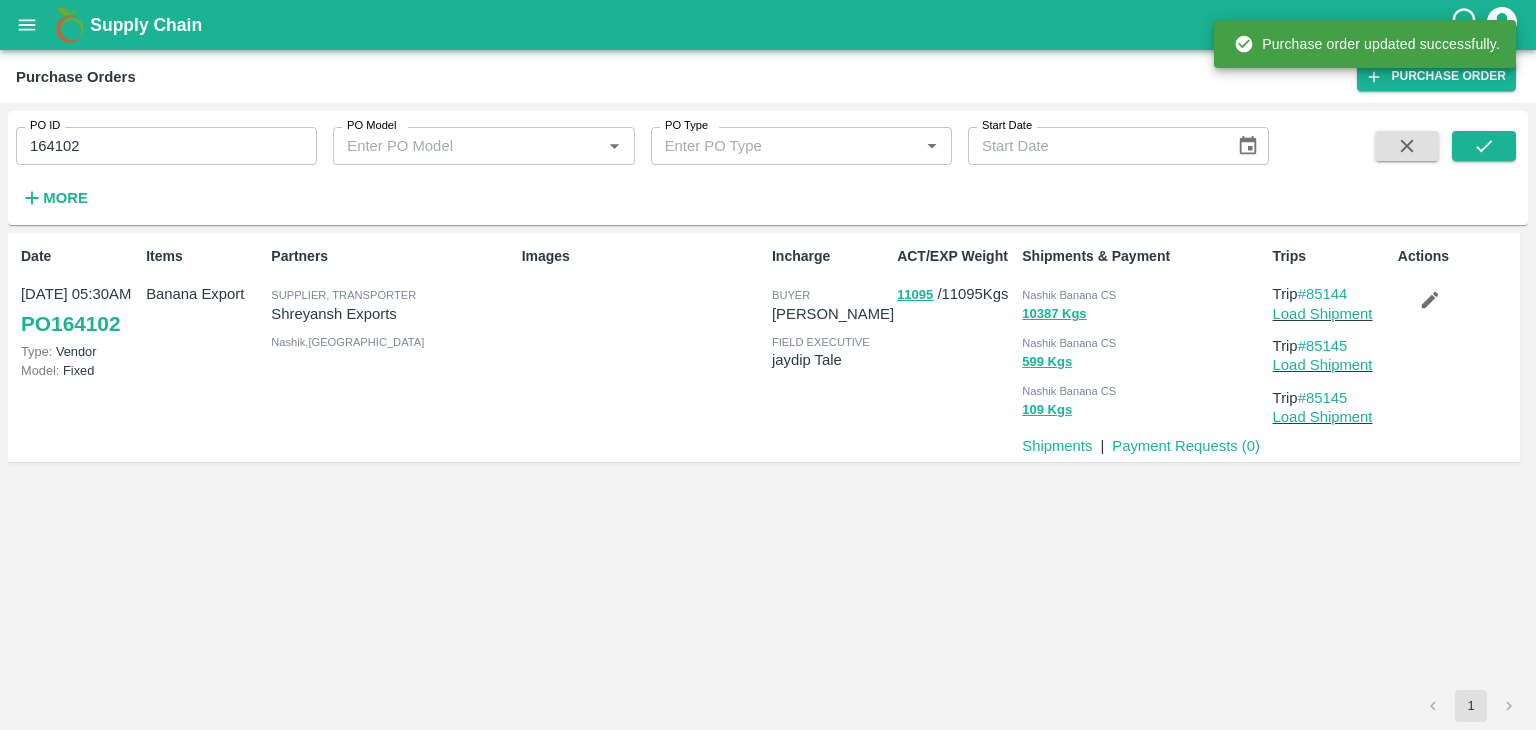click on "164102" at bounding box center (166, 146) 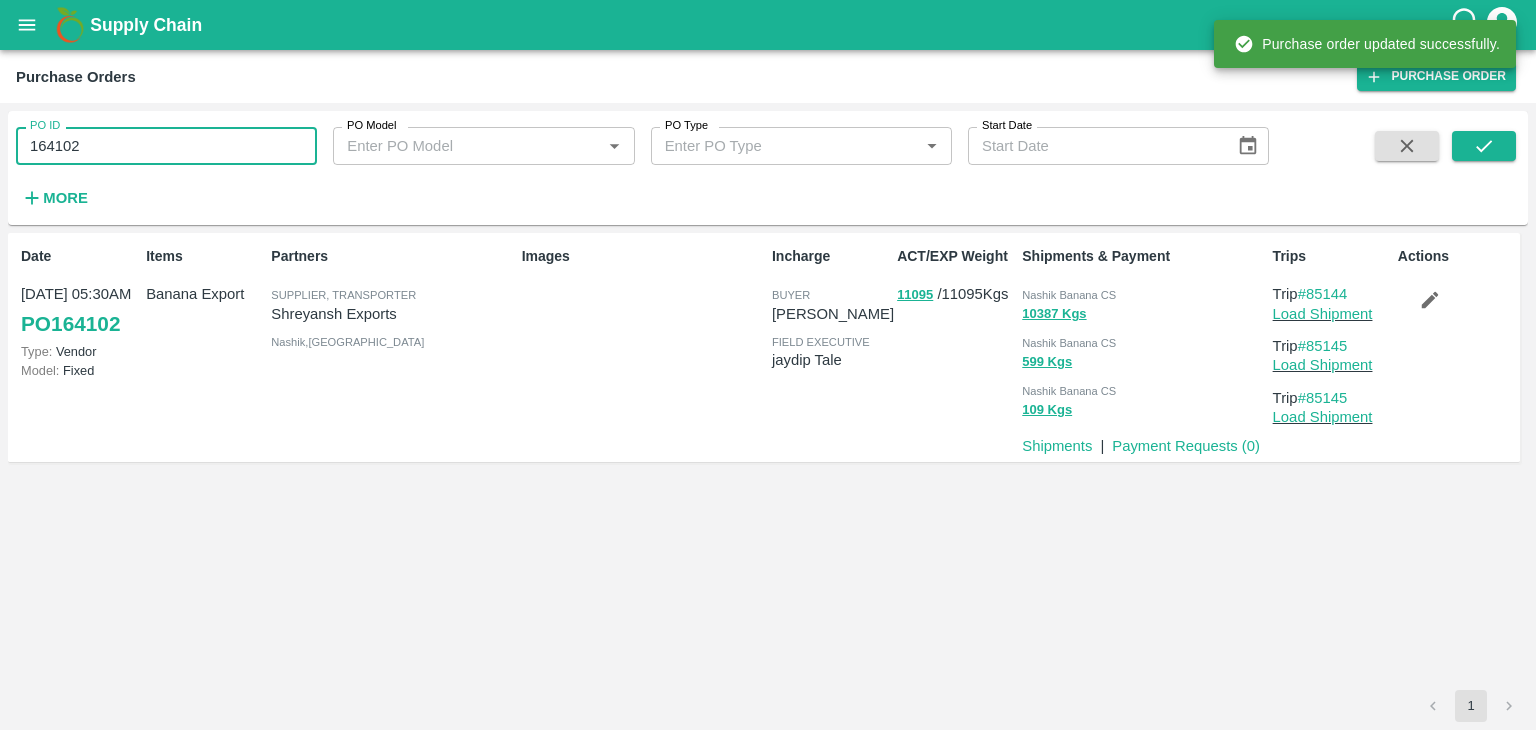 click on "164102" at bounding box center (166, 146) 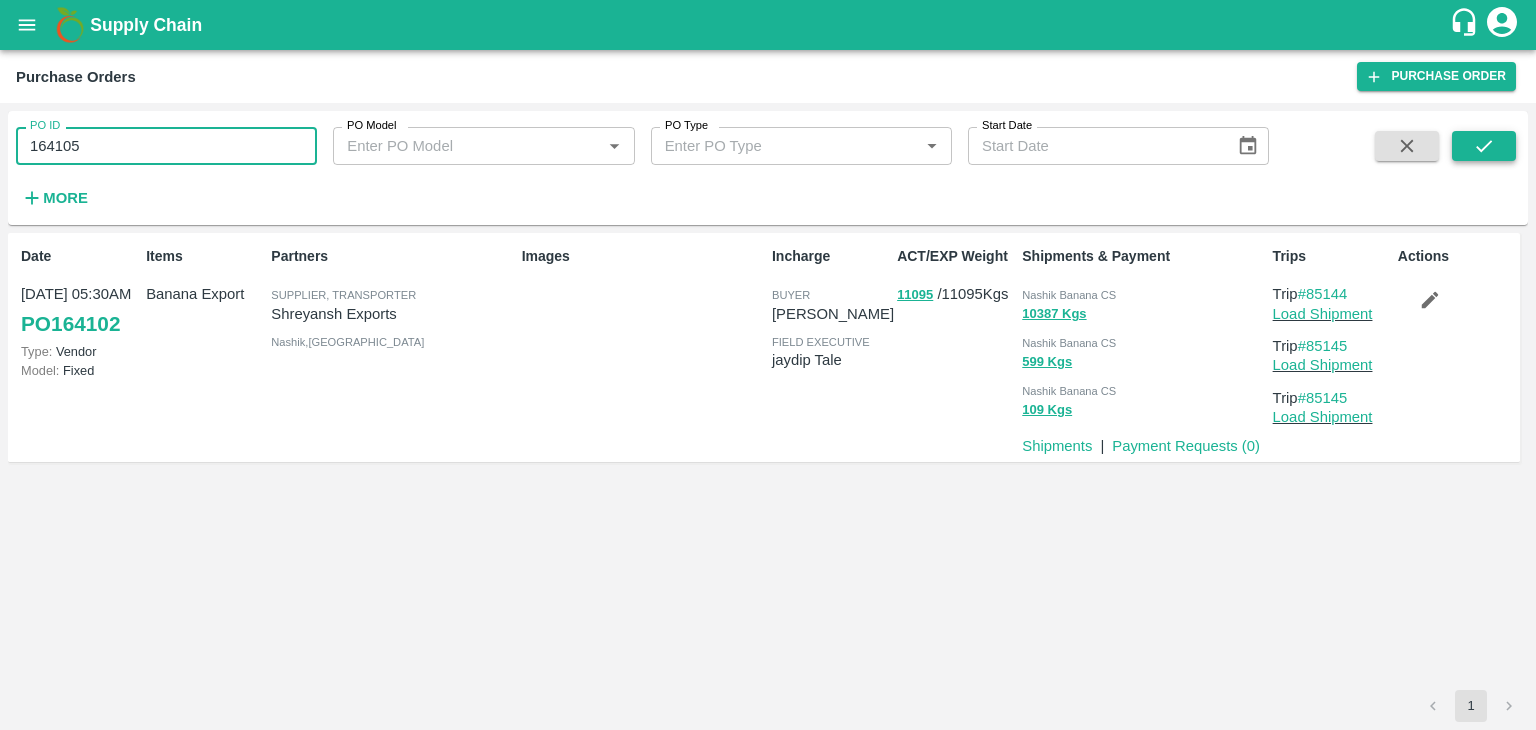 type on "164105" 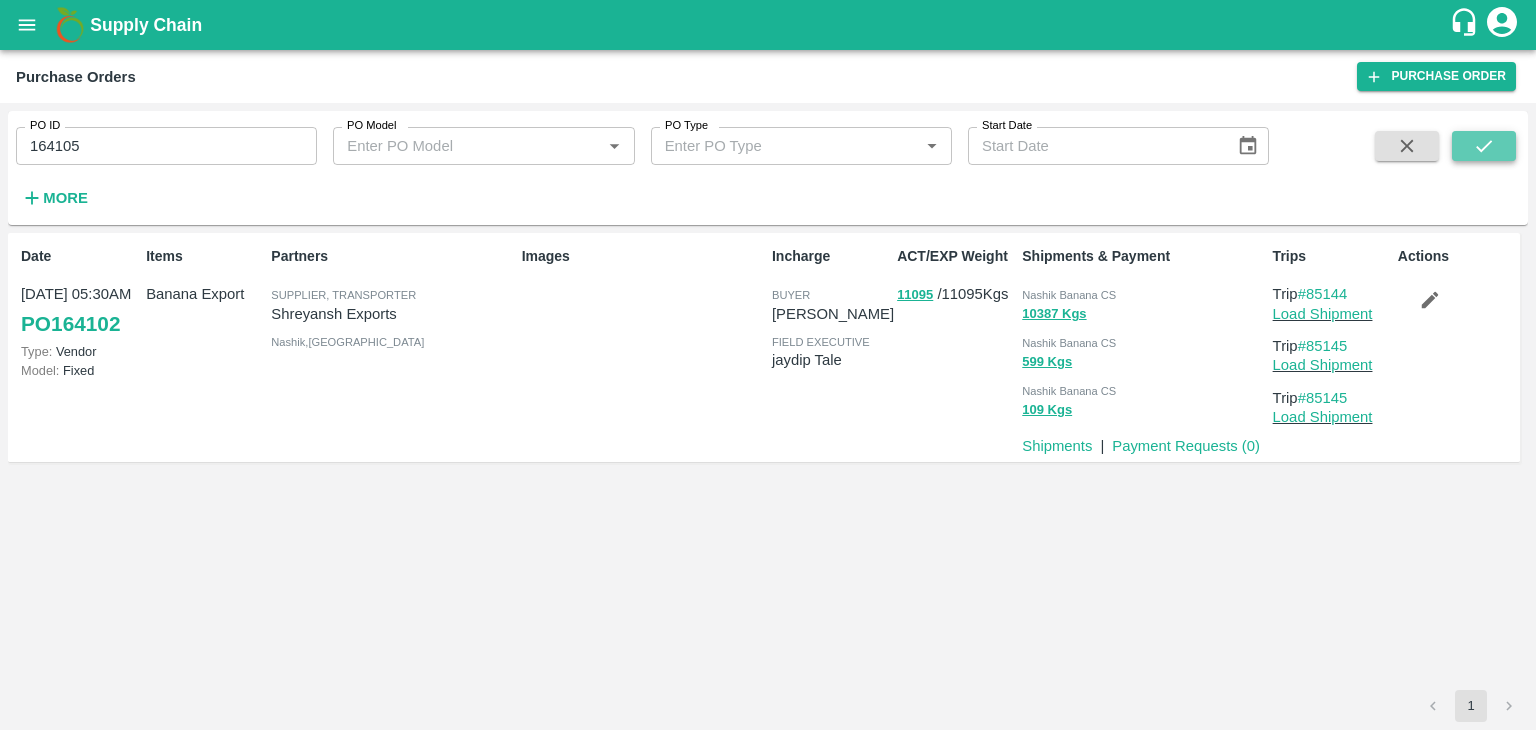 click 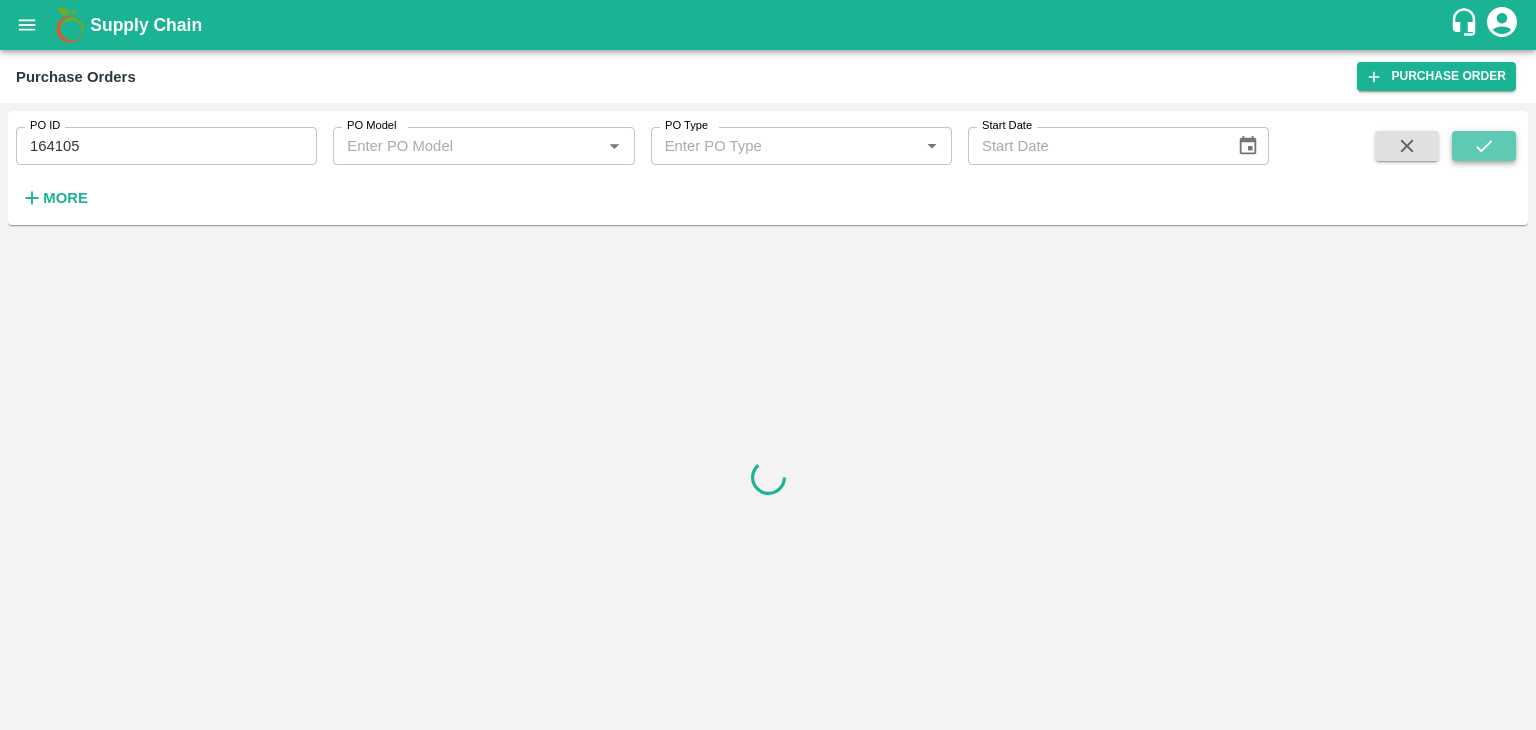 click 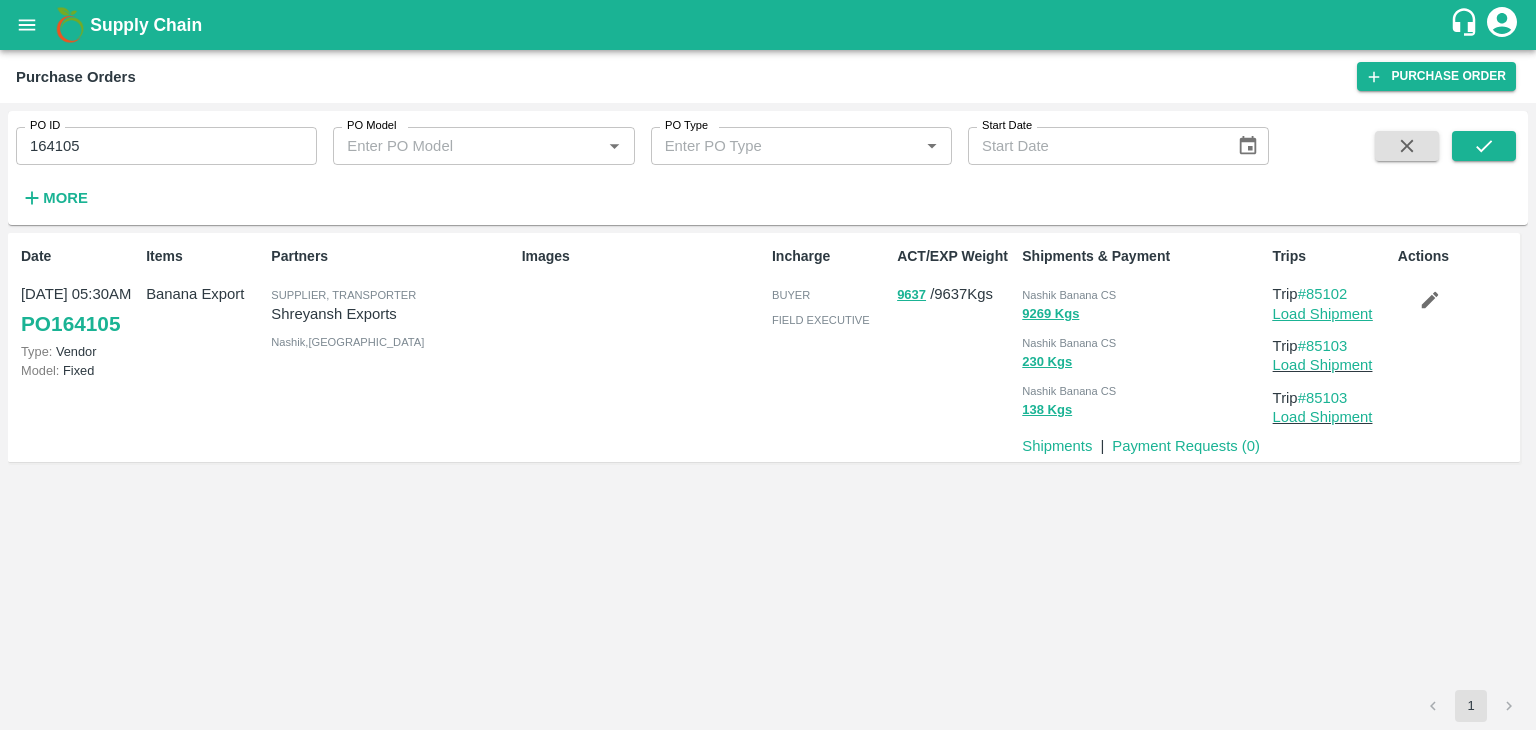 click on "Load Shipment" at bounding box center [1323, 314] 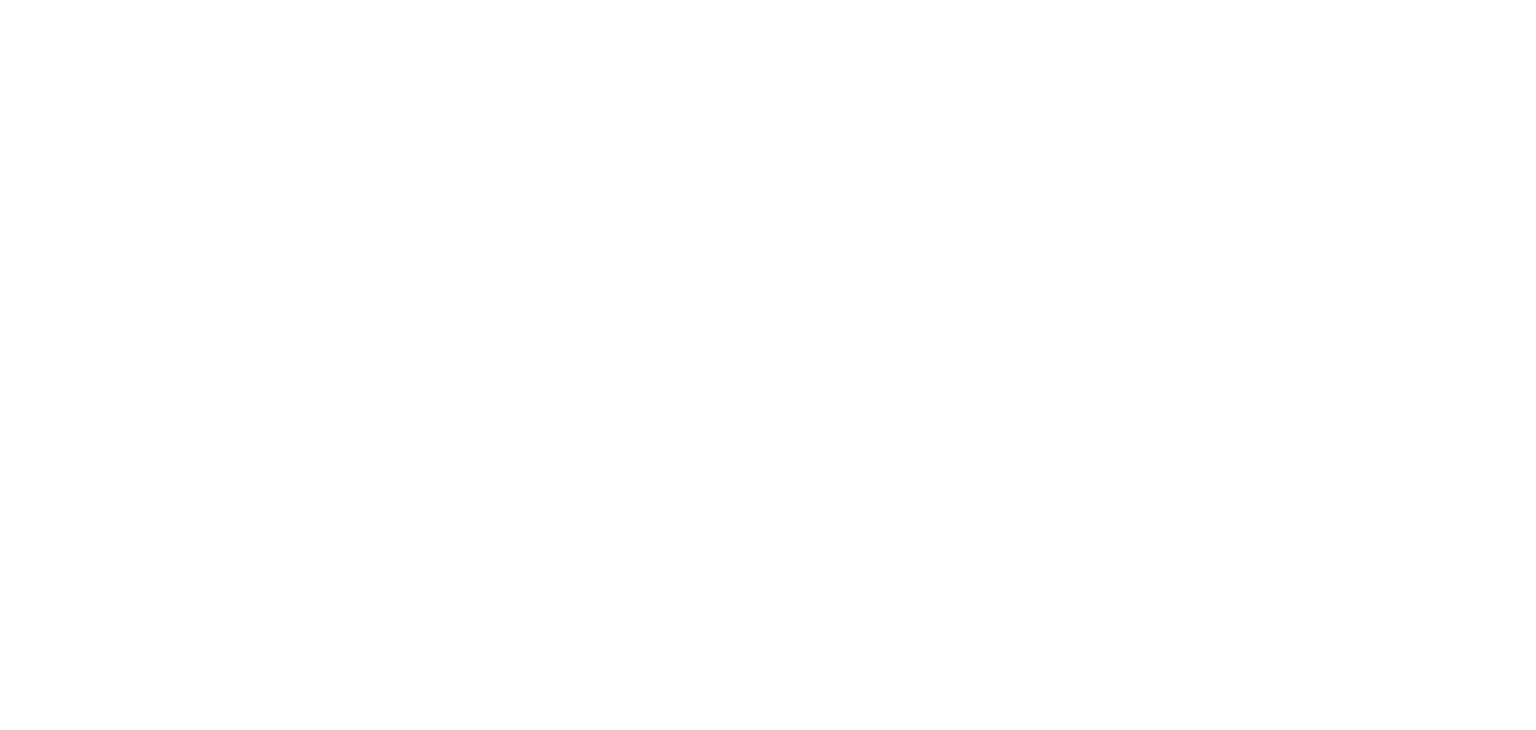 scroll, scrollTop: 0, scrollLeft: 0, axis: both 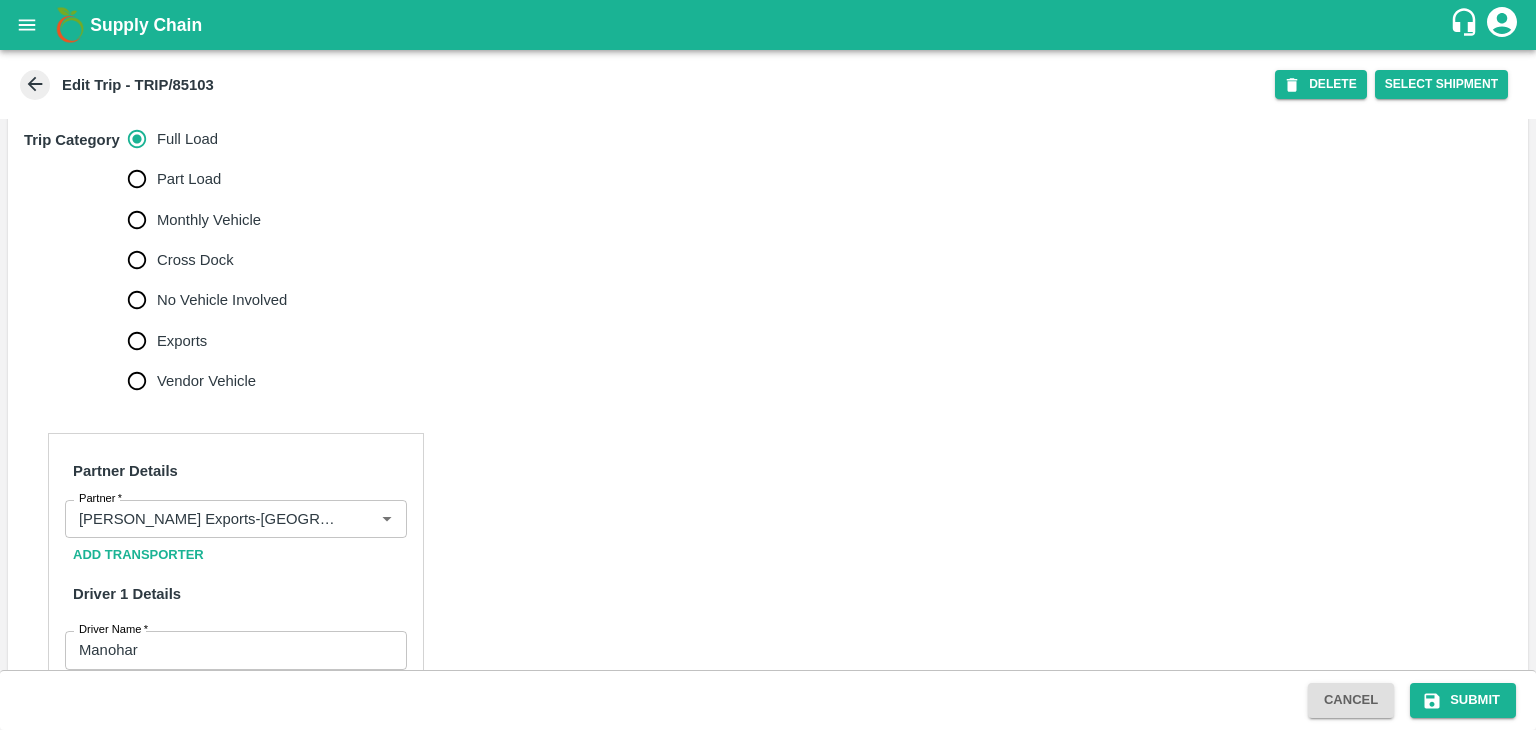 click on "No Vehicle Involved" at bounding box center (222, 300) 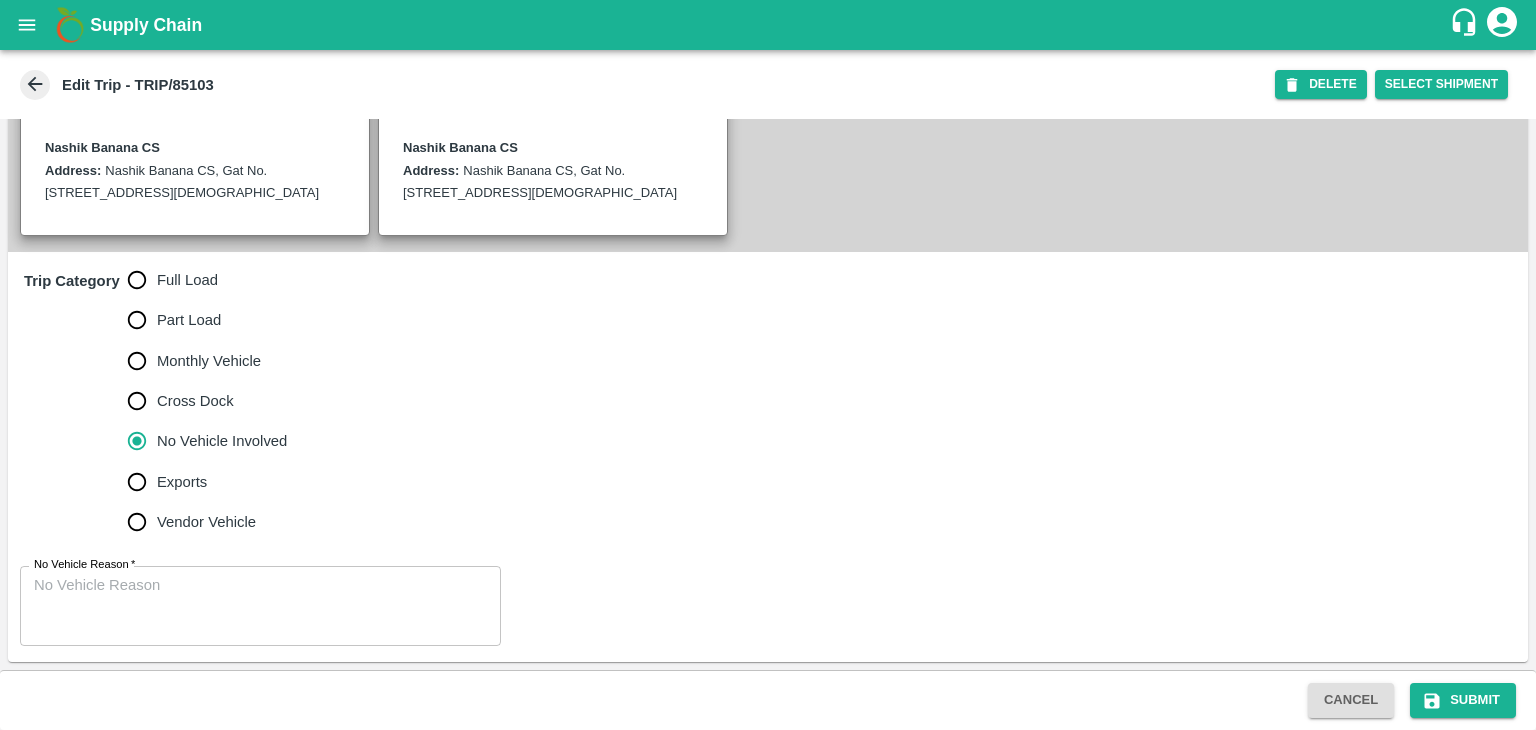 scroll, scrollTop: 491, scrollLeft: 0, axis: vertical 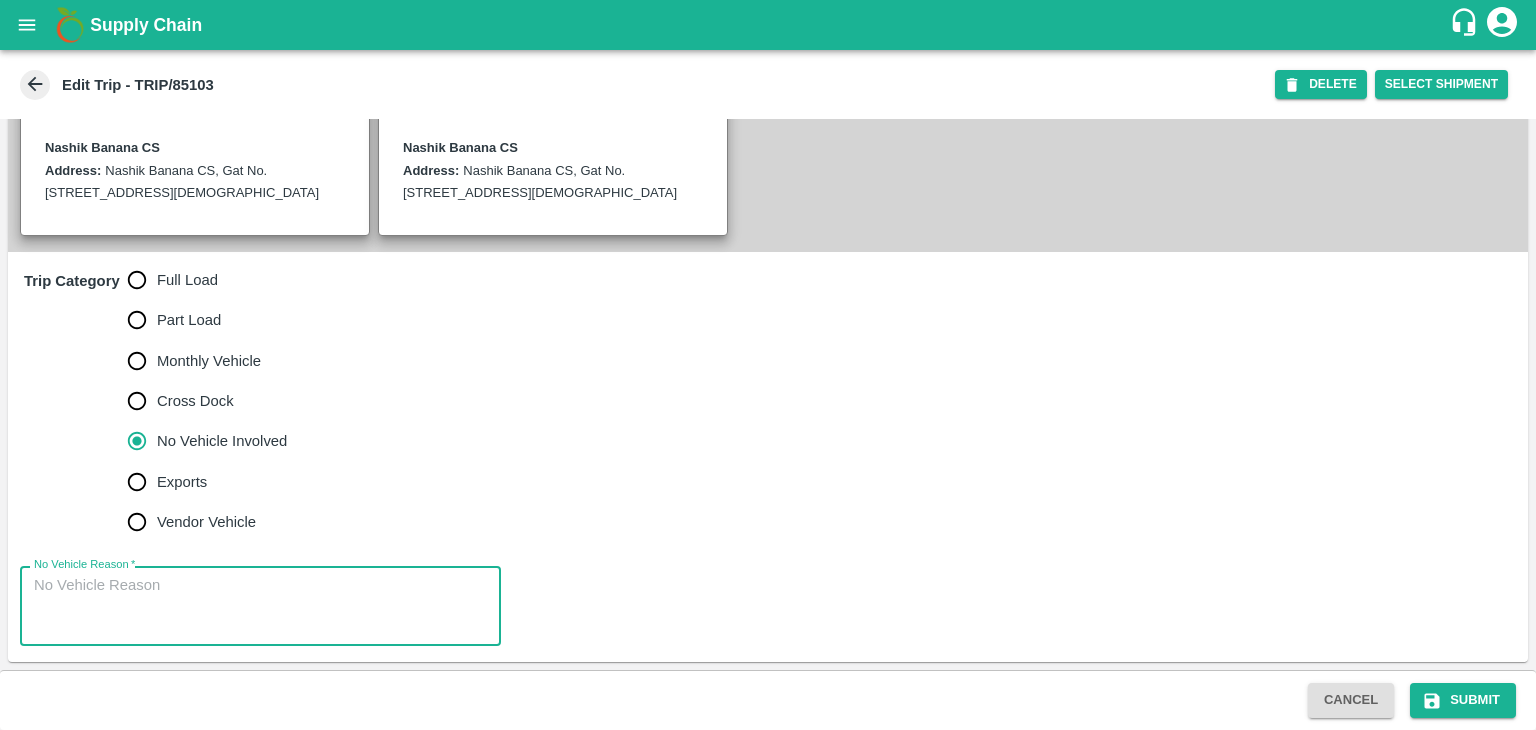 click on "No Vehicle Reason   *" at bounding box center [260, 606] 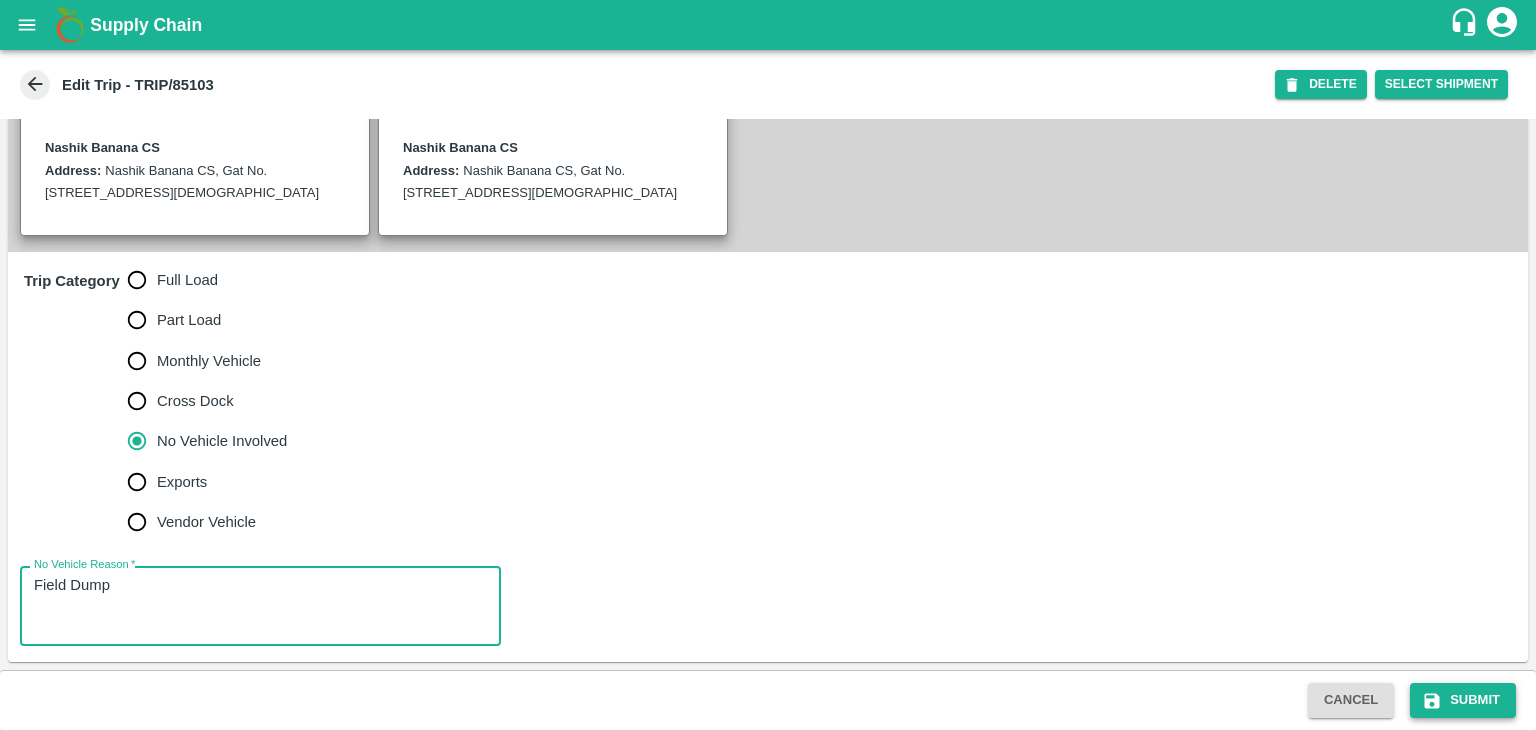type on "Field Dump" 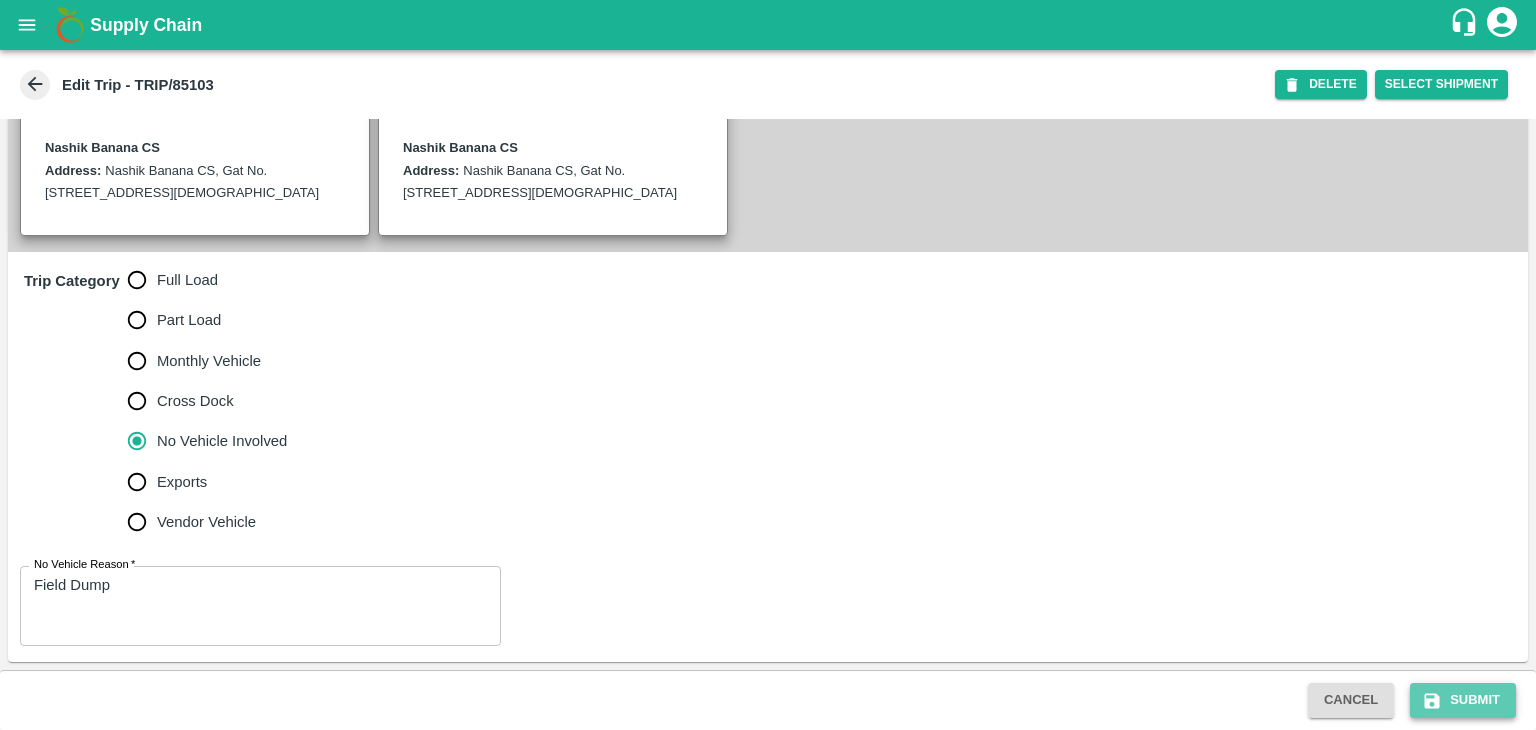 click on "Submit" at bounding box center (1463, 700) 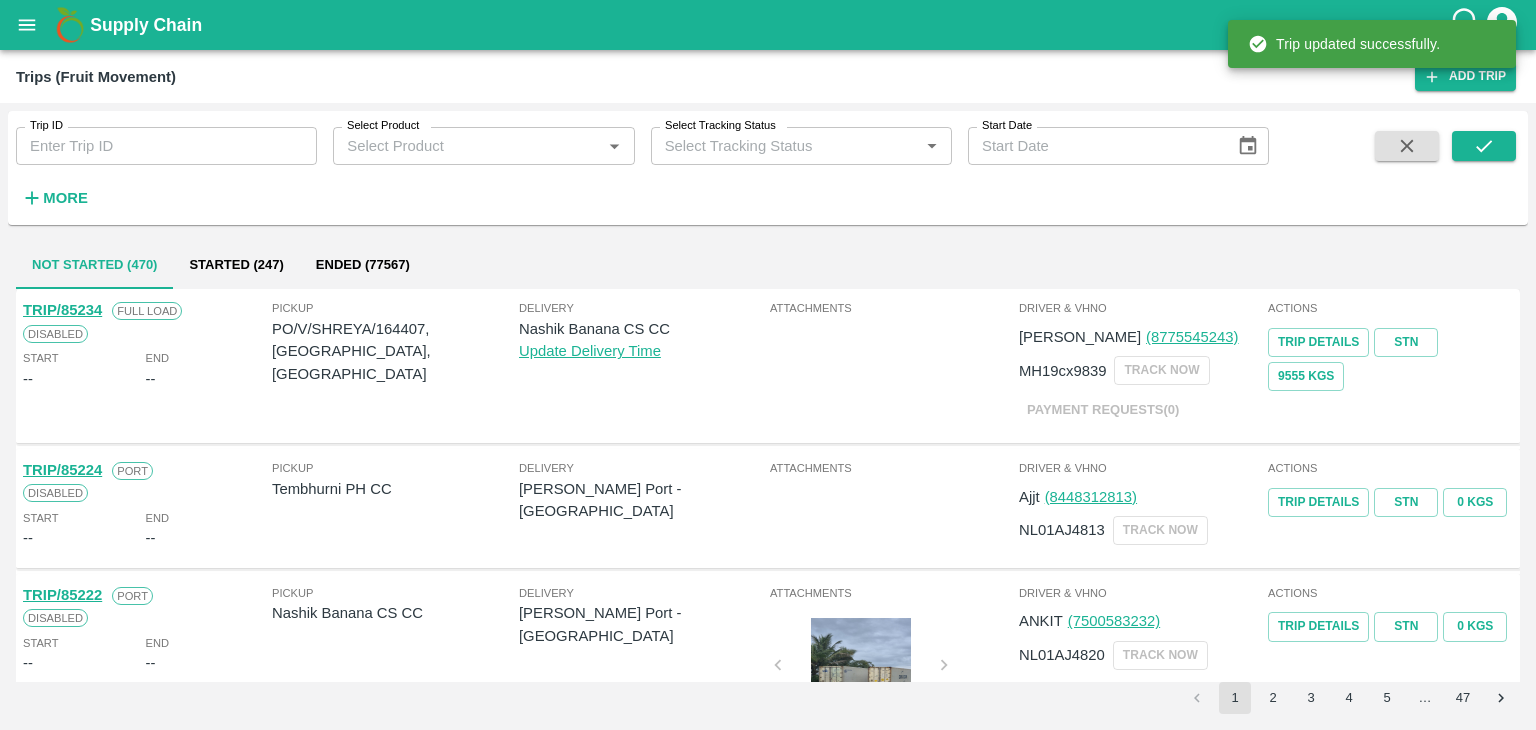click on "Trip ID" at bounding box center [166, 146] 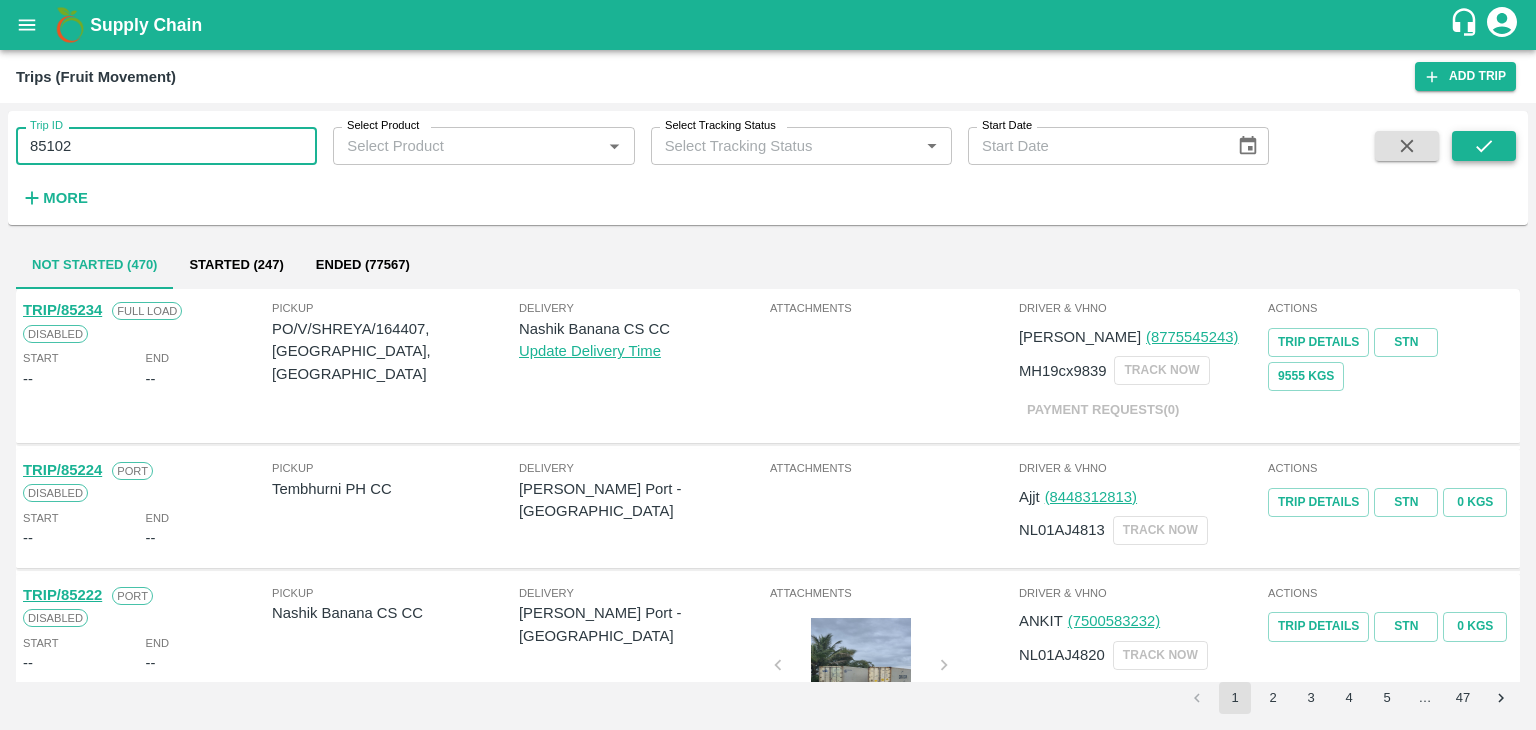 type on "85102" 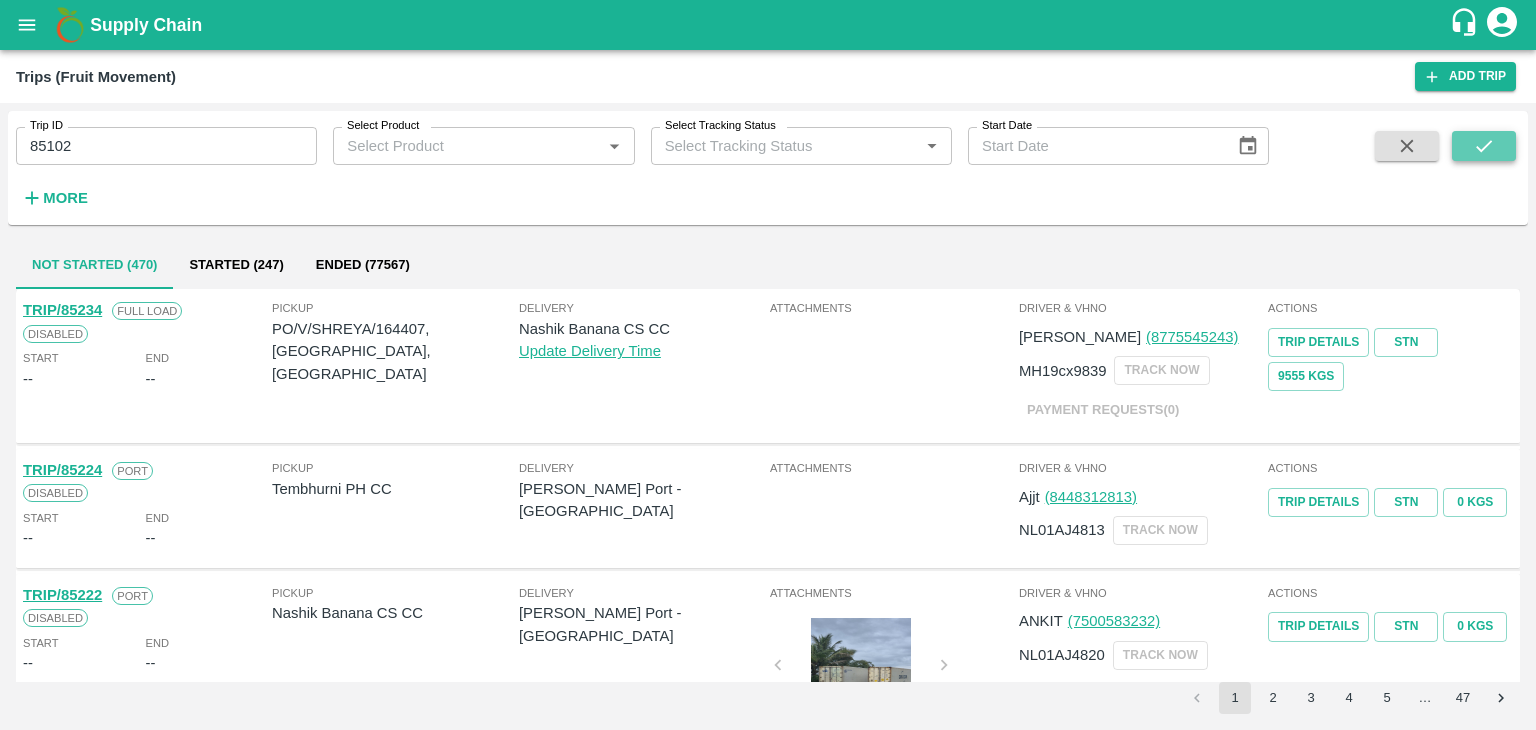 click 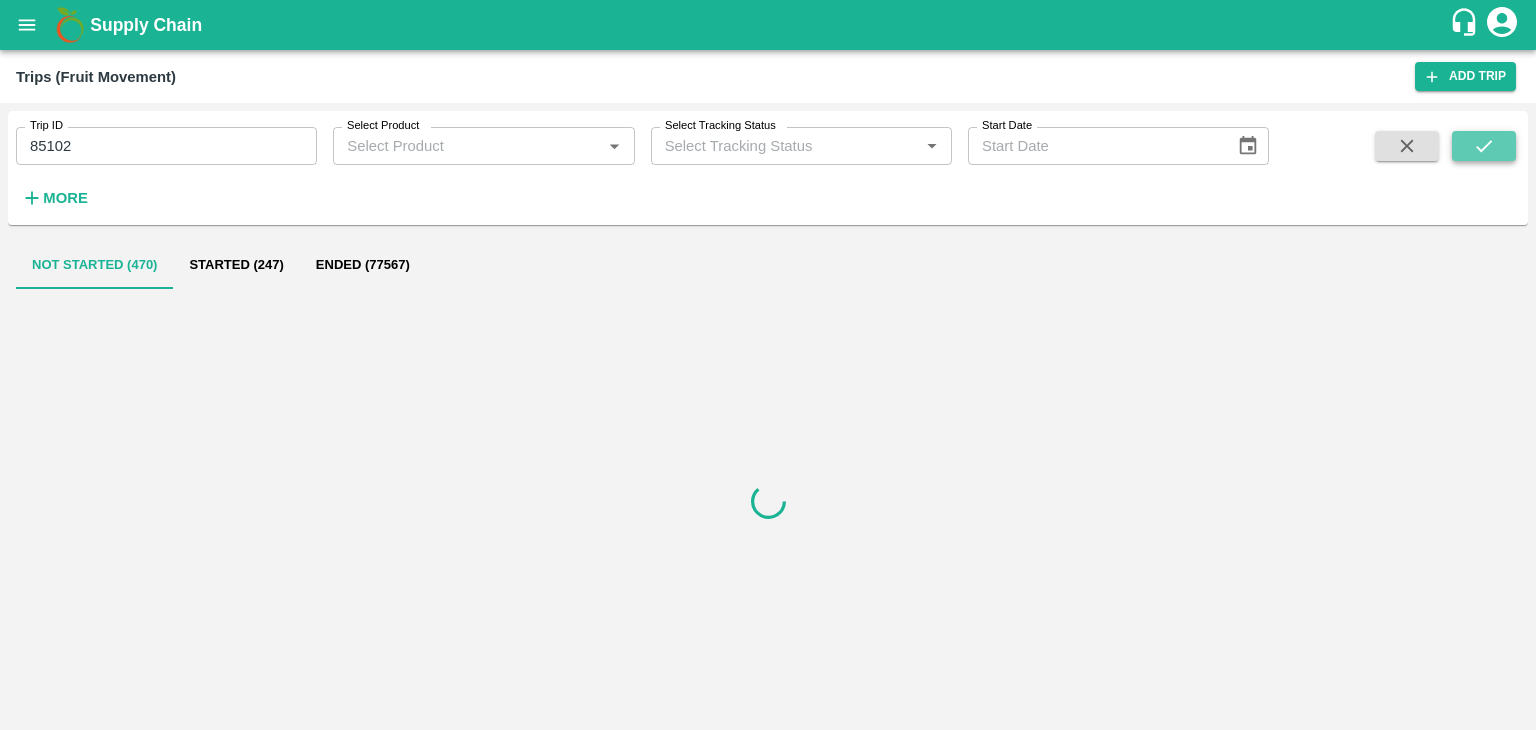 click 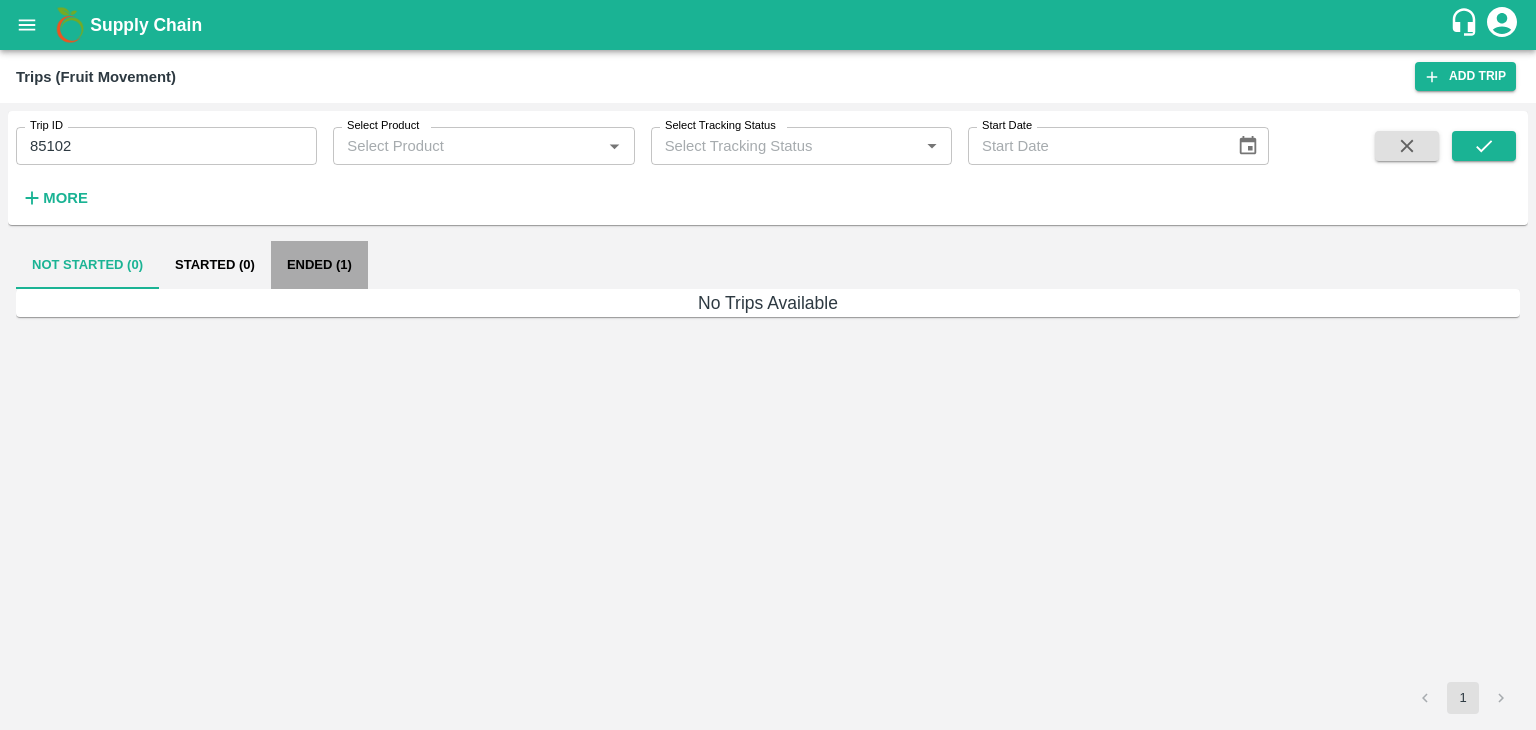 click on "Ended (1)" at bounding box center (319, 265) 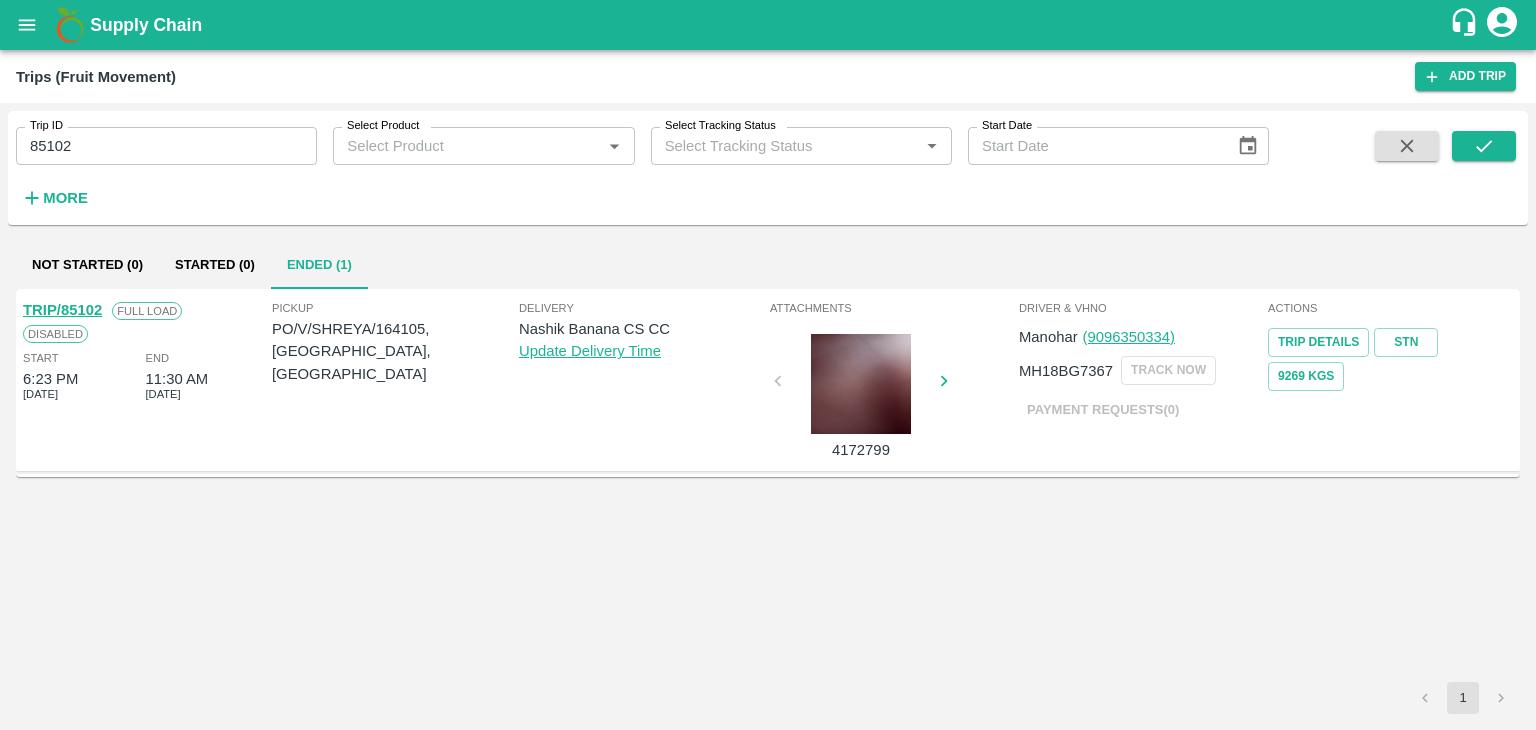 click on "TRIP/85102" at bounding box center [62, 310] 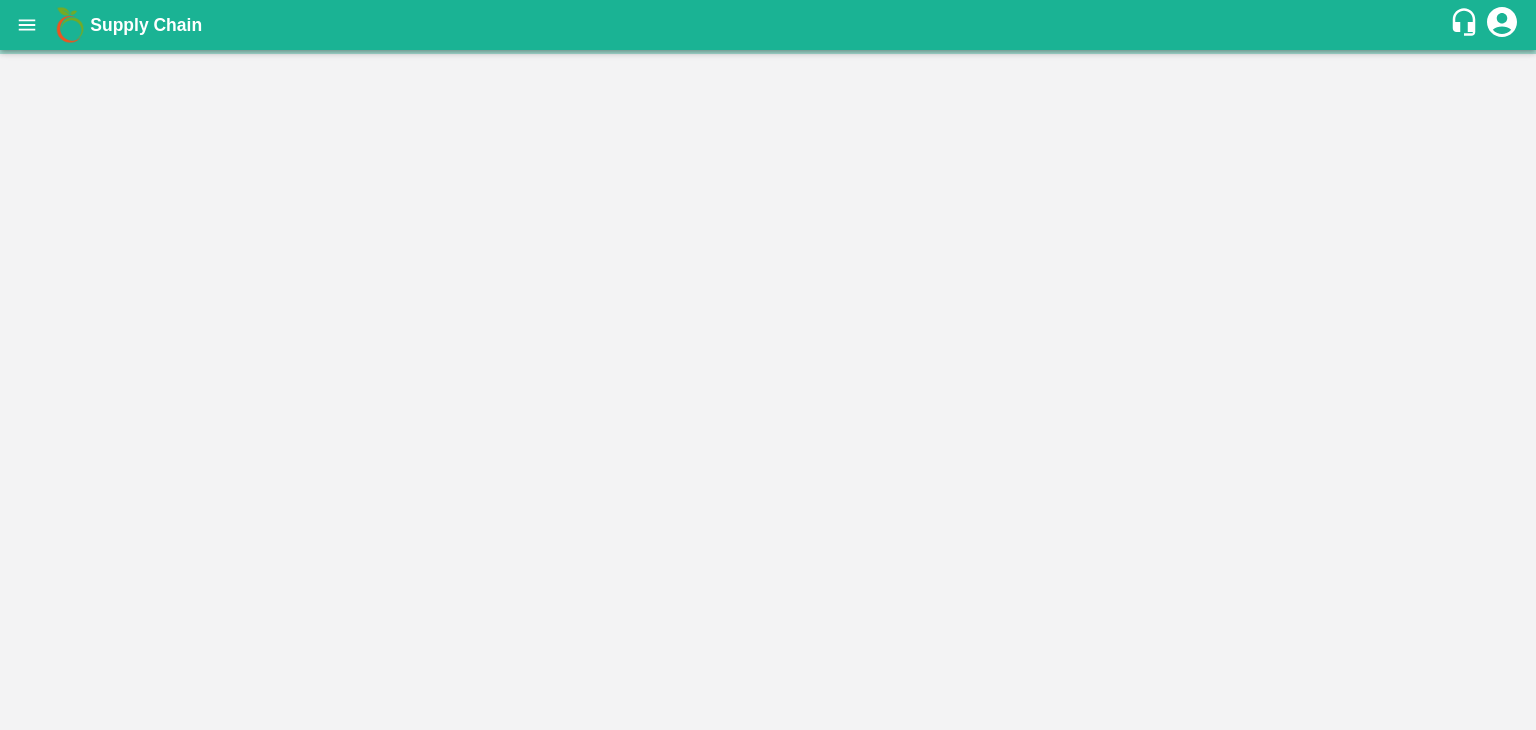 scroll, scrollTop: 0, scrollLeft: 0, axis: both 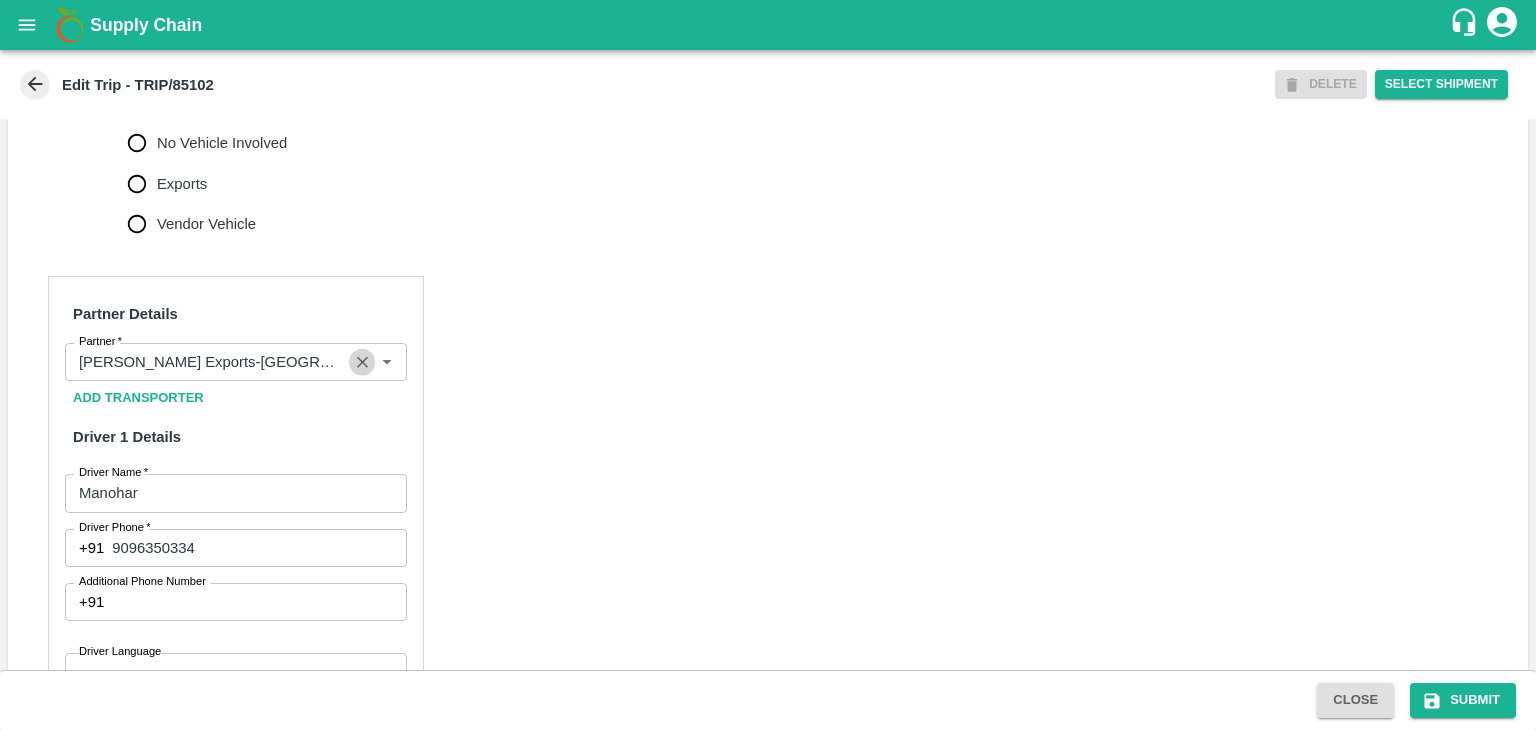 click 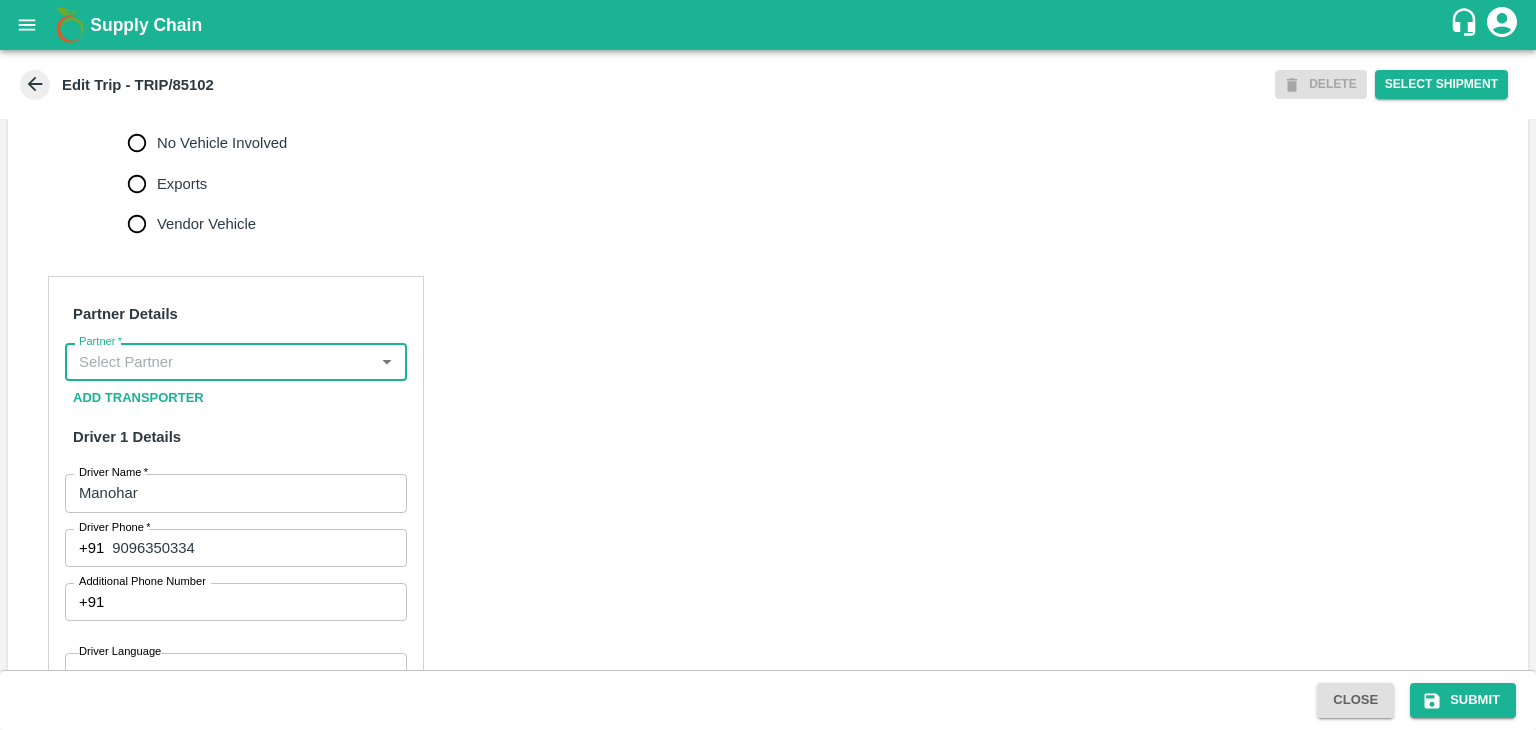 scroll, scrollTop: 0, scrollLeft: 0, axis: both 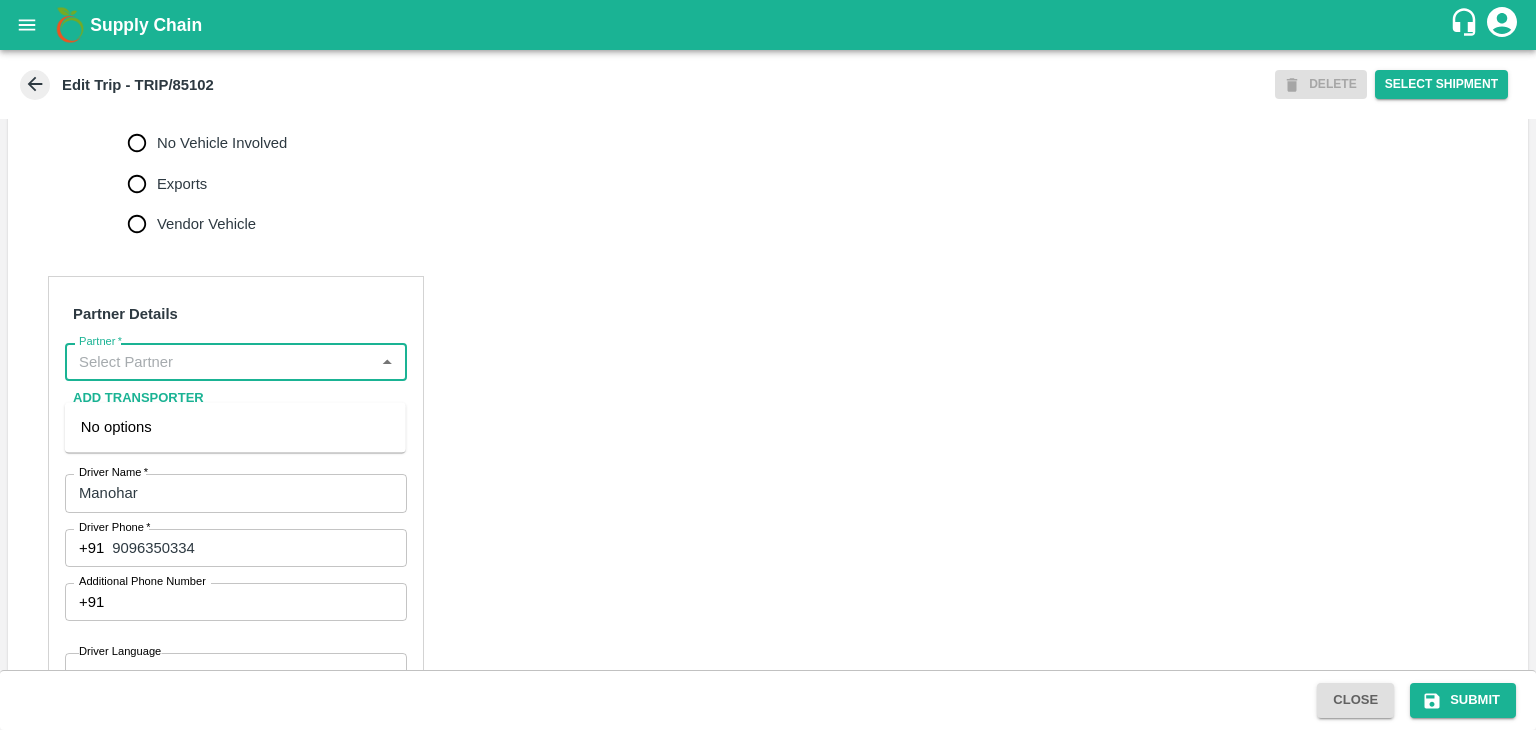 click on "Partner   *" at bounding box center [219, 362] 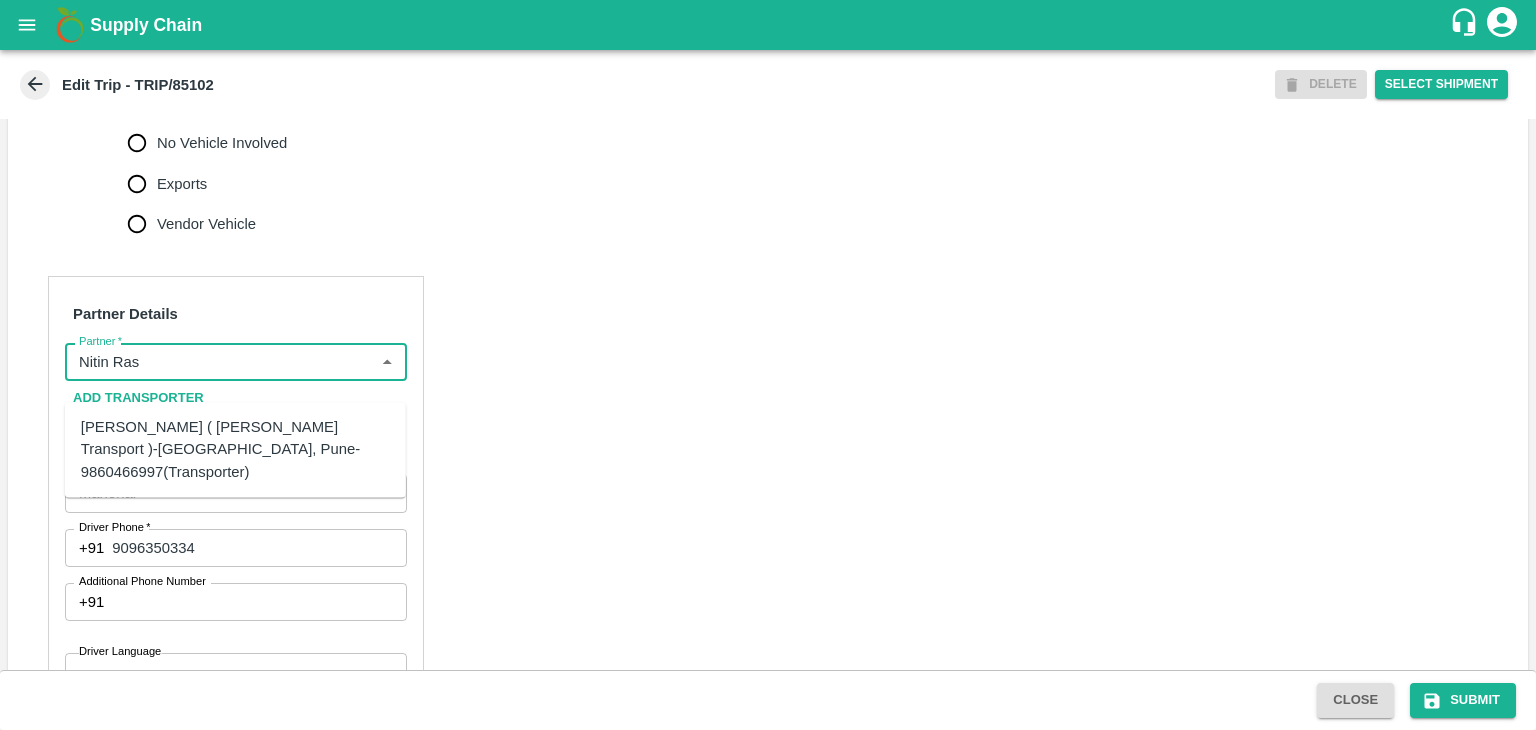 click on "[PERSON_NAME] ( [PERSON_NAME] Transport )-[GEOGRAPHIC_DATA], Pune-9860466997(Transporter)" at bounding box center [235, 449] 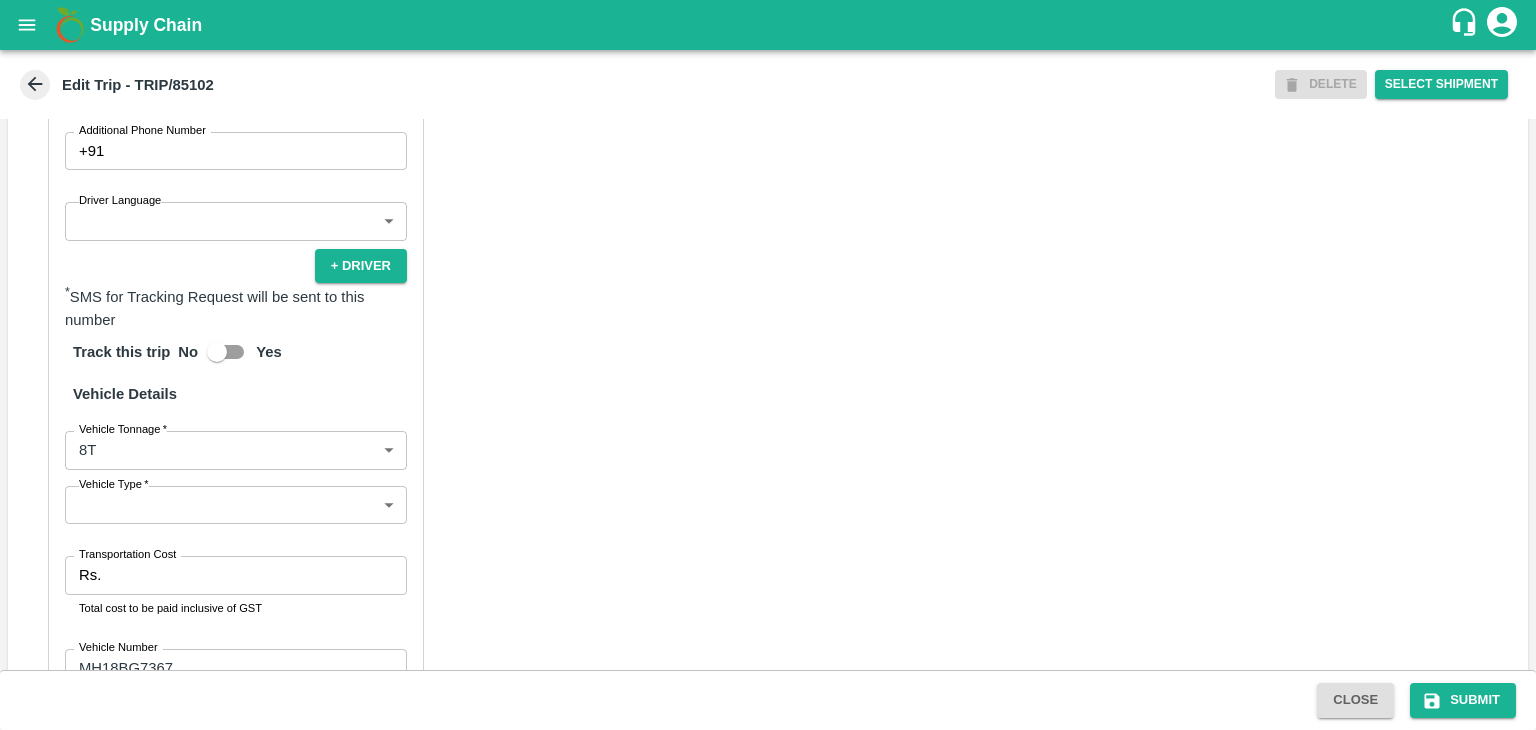 scroll, scrollTop: 1226, scrollLeft: 0, axis: vertical 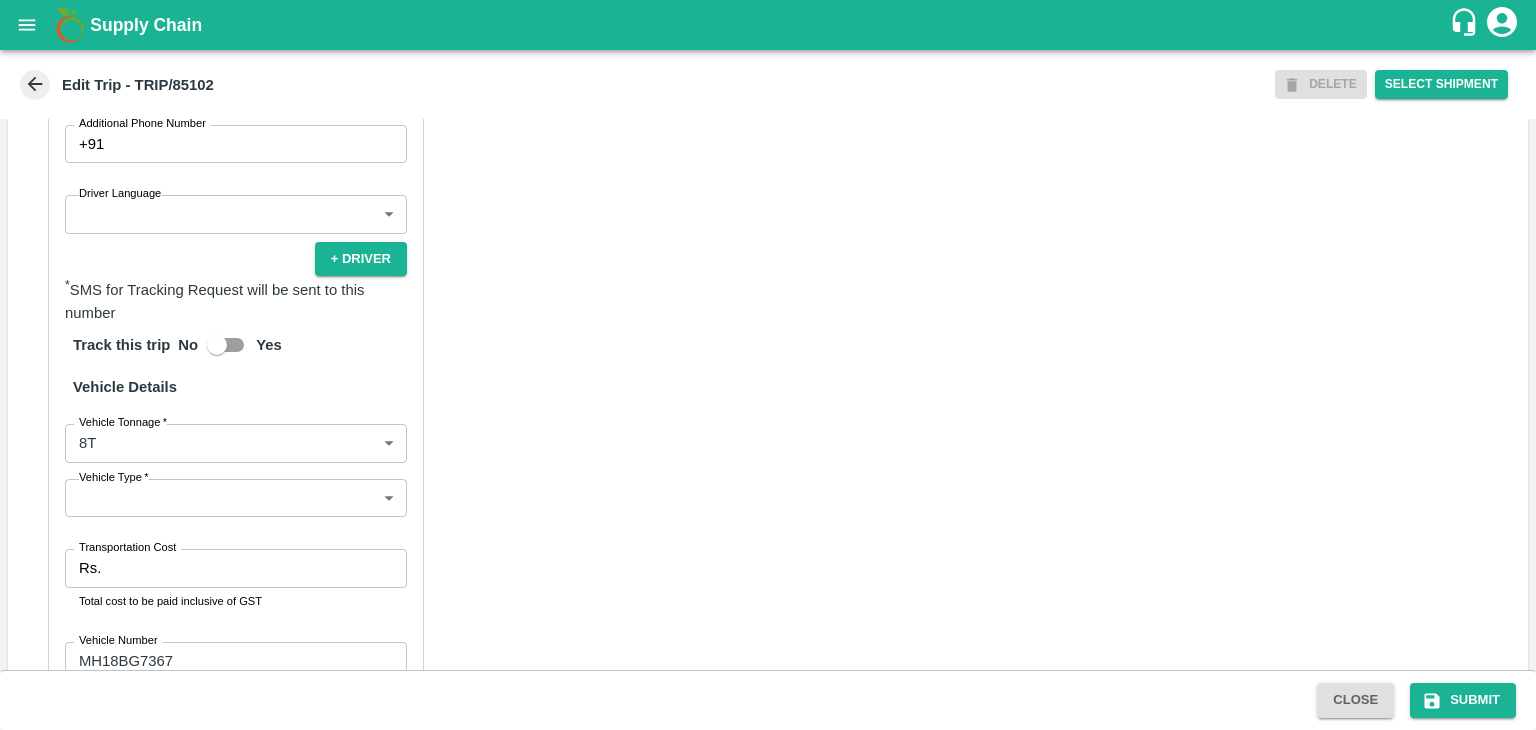 type on "[PERSON_NAME] ( [PERSON_NAME] Transport )-[GEOGRAPHIC_DATA], Pune-9860466997(Transporter)" 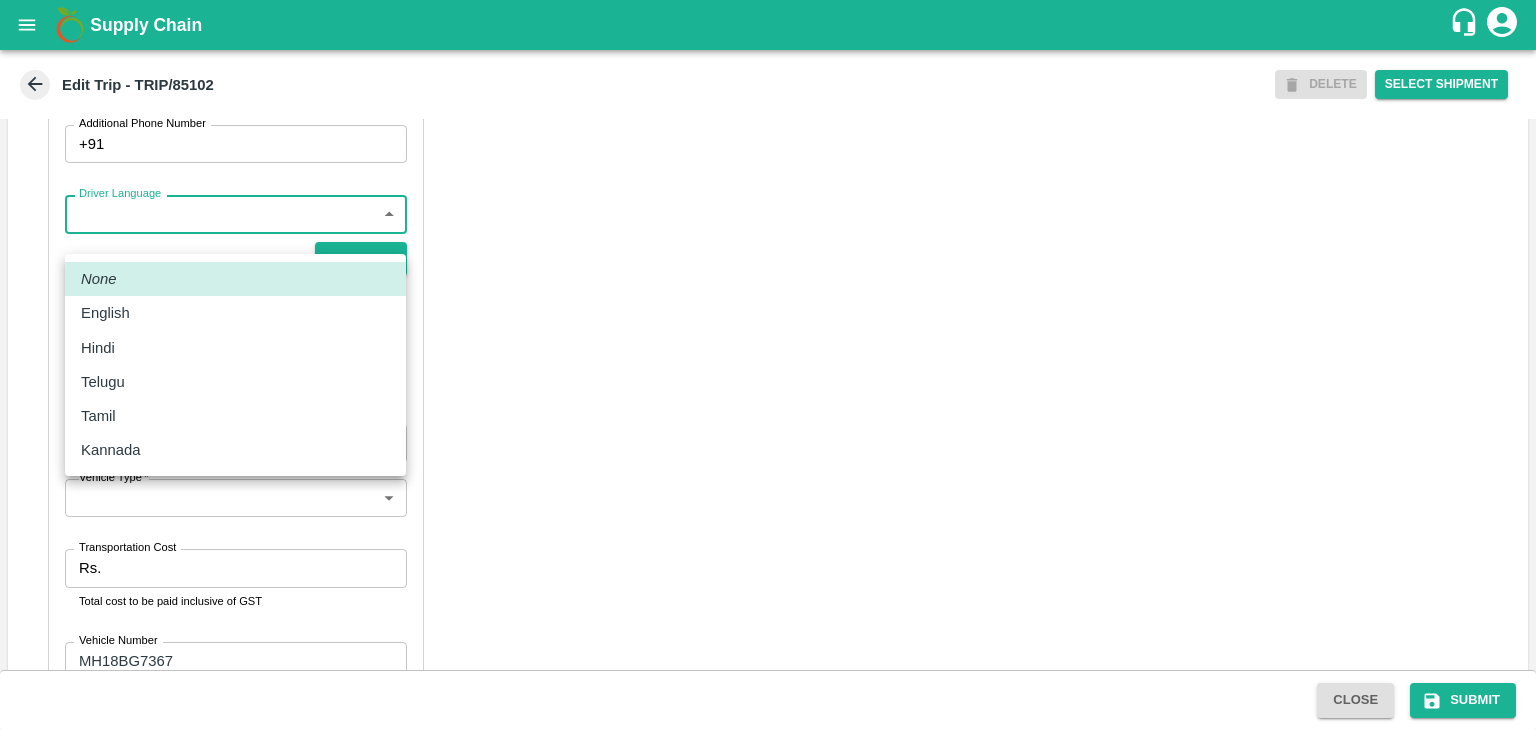click on "Supply Chain Edit Trip - TRIP/85102 DELETE Select Shipment Trip Details Trip Type Fruit Movement 1 Trip Type Trip Pickup Order SHIP/[PERSON_NAME]/346818 PO/V/SHREYA/164105 Address: [GEOGRAPHIC_DATA], [GEOGRAPHIC_DATA] Trip Delivery Order SHIP/[PERSON_NAME]/346818 Nashik Banana CS Address:  [GEOGRAPHIC_DATA] No. 314/2/1, A/p- Mohadi, Tal- Dindori, Dist- Nashik 422207, [GEOGRAPHIC_DATA], [GEOGRAPHIC_DATA], [GEOGRAPHIC_DATA] Trip Category  Full Load Part Load Monthly Vehicle Cross Dock No Vehicle Involved Exports Vendor Vehicle Partner Details Partner   * Partner Add   Transporter Driver 1 Details Driver Name   * Manohar Driver Name Driver Phone   * [PHONE_NUMBER] Driver Phone Additional Phone Number +91 Additional Phone Number Driver Language ​ Driver Language + Driver * SMS for Tracking Request will be sent to this number Track this trip No Yes Vehicle Details Vehicle Tonnage   * 8T 8000 Vehicle Tonnage Vehicle Type   * ​ Vehicle Type Transportation Cost Rs. Transportation Cost Total cost to be paid inclusive of GST Vehicle Number" at bounding box center [768, 365] 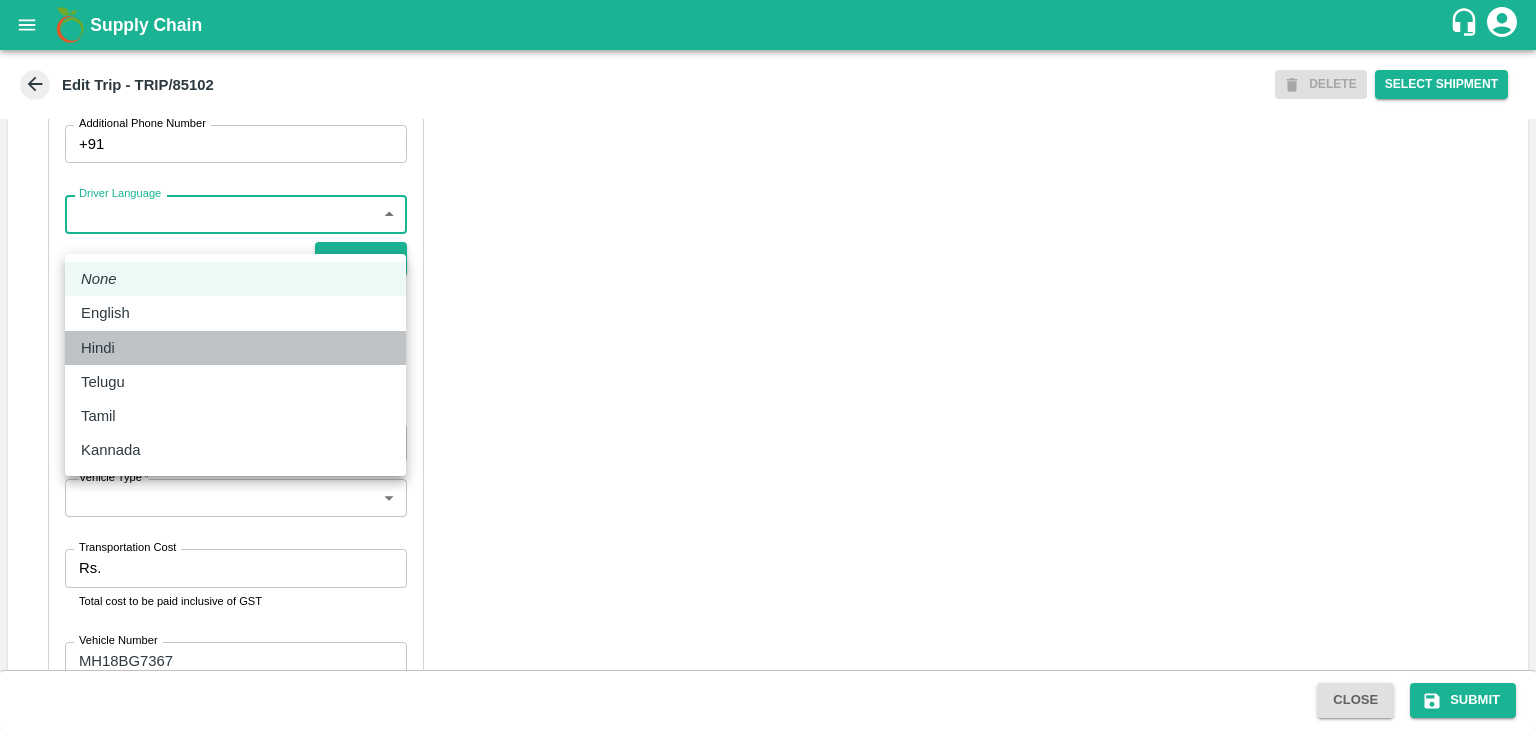 click on "Hindi" at bounding box center [235, 348] 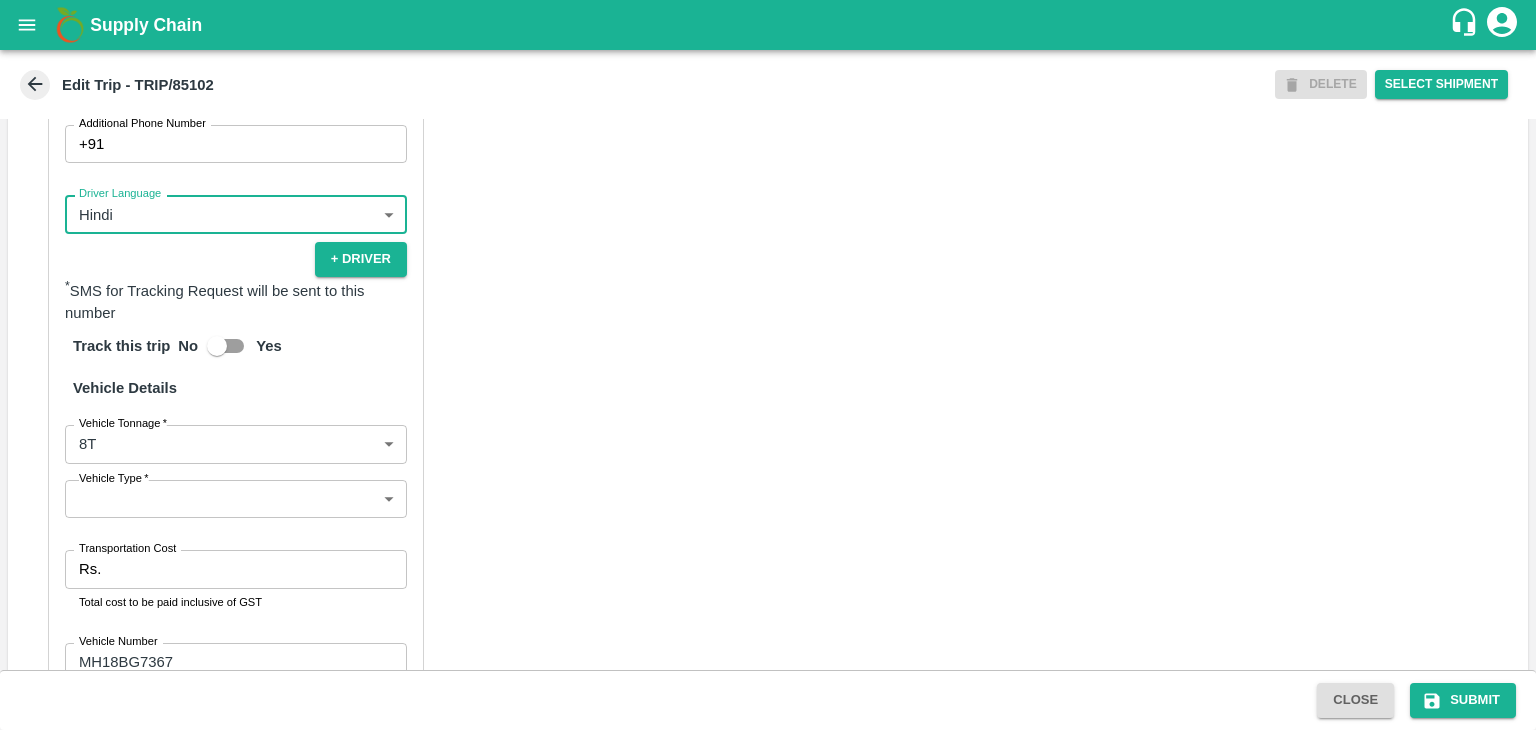 scroll, scrollTop: 1425, scrollLeft: 0, axis: vertical 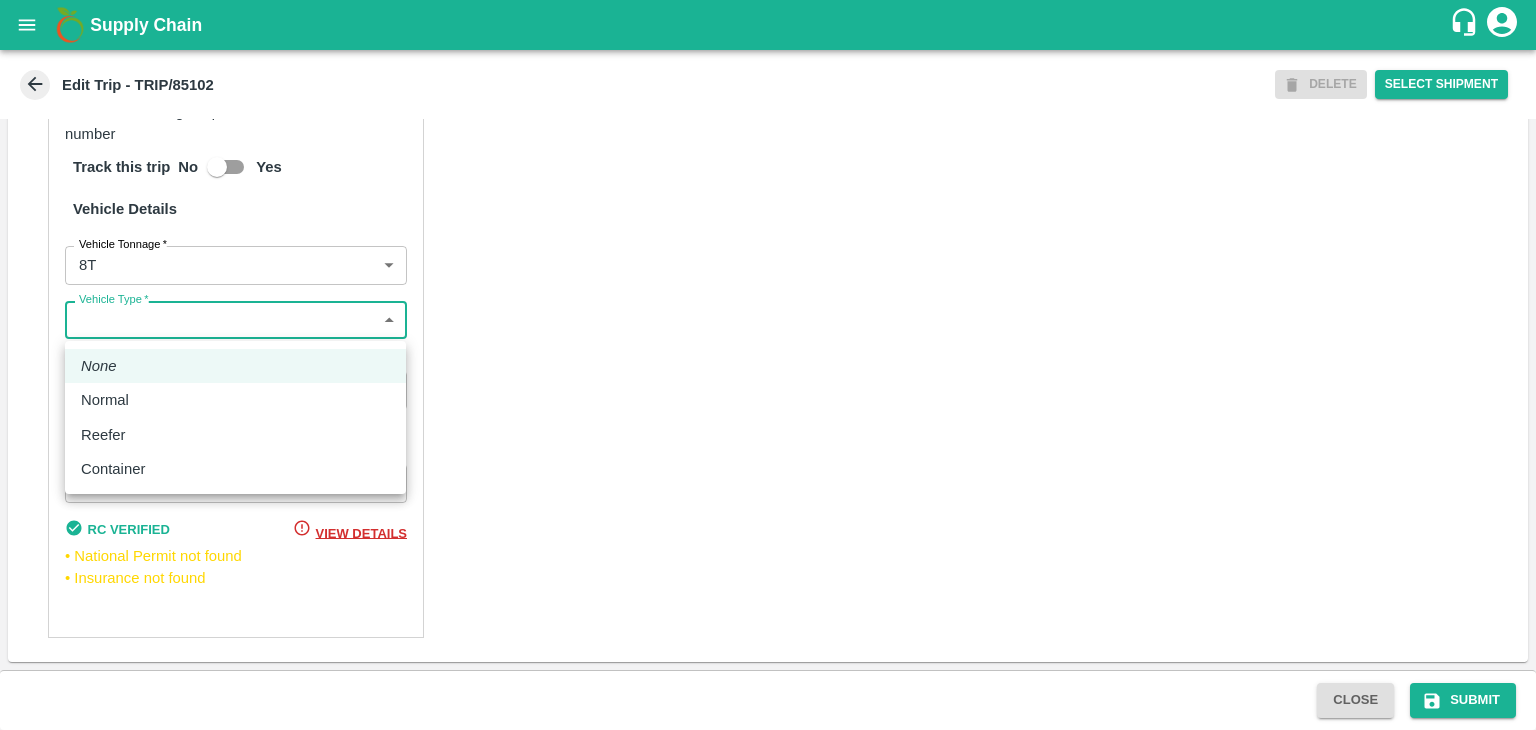 click on "Supply Chain Edit Trip - TRIP/85102 DELETE Select Shipment Trip Details Trip Type Fruit Movement 1 Trip Type Trip Pickup Order SHIP/[PERSON_NAME]/346818 PO/V/SHREYA/164105 Address: [GEOGRAPHIC_DATA], [GEOGRAPHIC_DATA] Trip Delivery Order SHIP/[PERSON_NAME]/346818 Nashik Banana CS Address:  [GEOGRAPHIC_DATA] No. 314/2/1, A/p- Mohadi, Tal- Dindori, Dist- Nashik 422207, [GEOGRAPHIC_DATA], [GEOGRAPHIC_DATA], [GEOGRAPHIC_DATA] Trip Category  Full Load Part Load Monthly Vehicle Cross Dock No Vehicle Involved Exports Vendor Vehicle Partner Details Partner   * Partner Add   Transporter Driver 1 Details Driver Name   * Manohar Driver Name Driver Phone   * [PHONE_NUMBER] Driver Phone Additional Phone Number +91 Additional Phone Number Driver Language Hindi hi Driver Language + Driver * SMS for Tracking Request will be sent to this number Track this trip No Yes Vehicle Details Vehicle Tonnage   * 8T 8000 Vehicle Tonnage Vehicle Type   * ​ Vehicle Type Transportation Cost Rs. Transportation Cost Total cost to be paid inclusive of GST MH18BG7367" at bounding box center [768, 365] 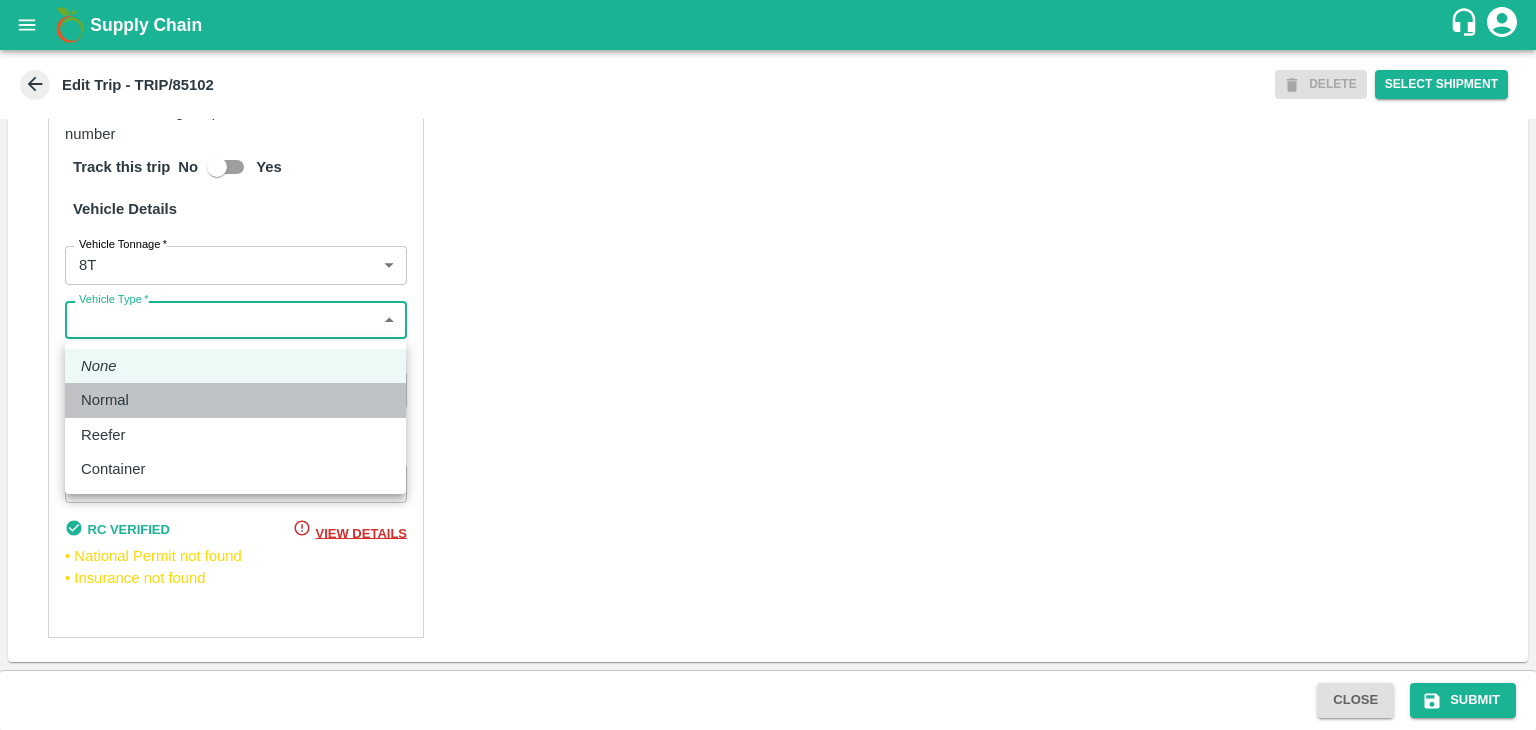click on "Normal" at bounding box center [110, 400] 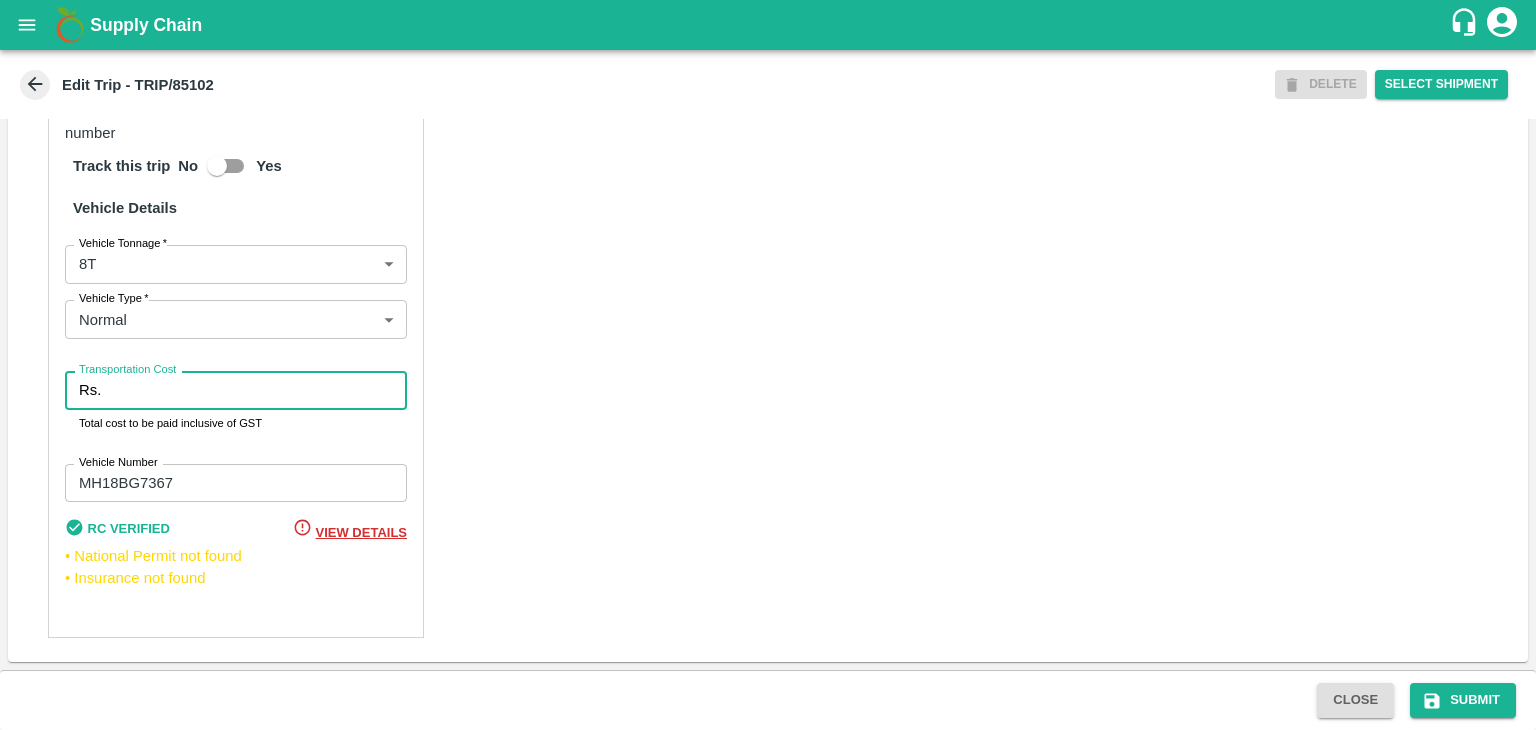 click on "Transportation Cost" at bounding box center (258, 390) 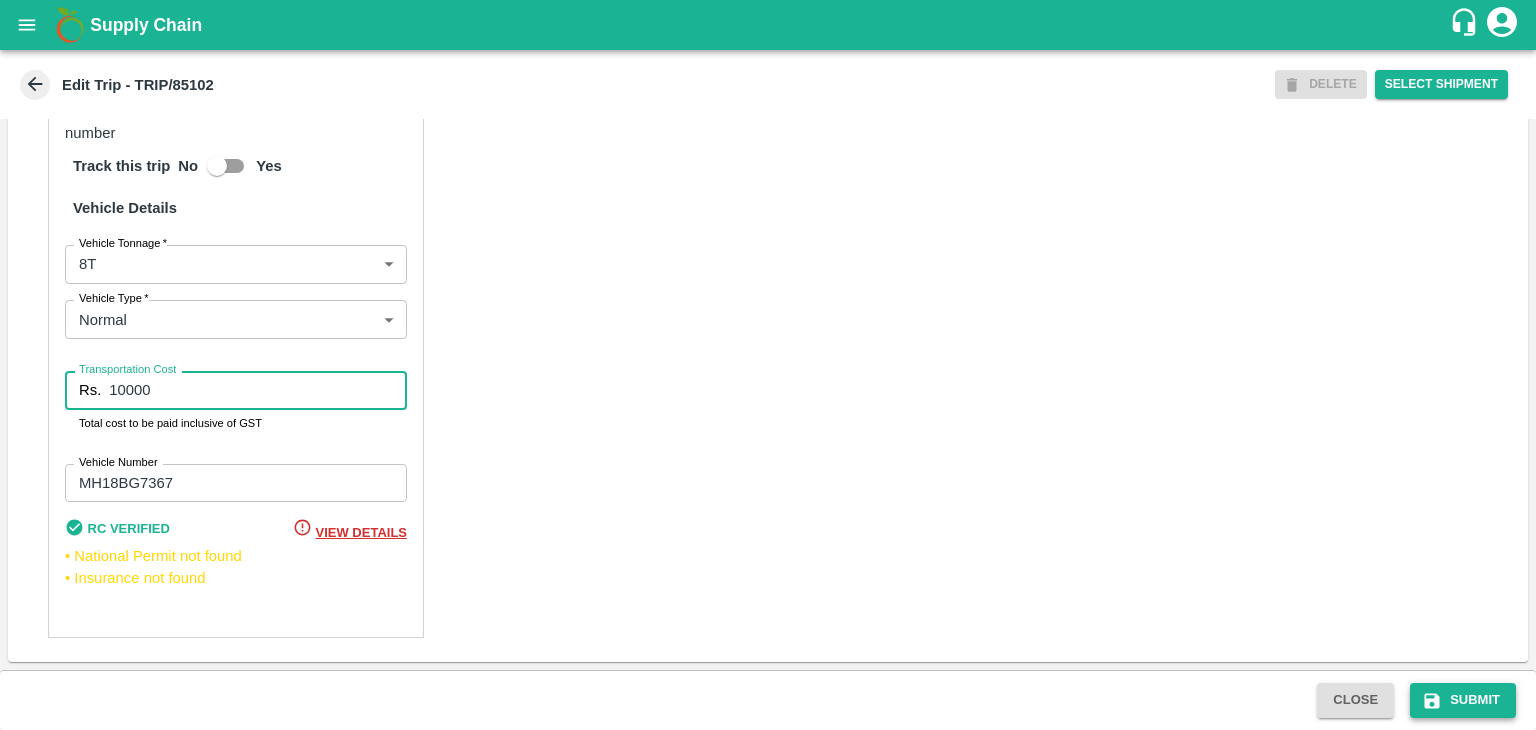 type on "10000" 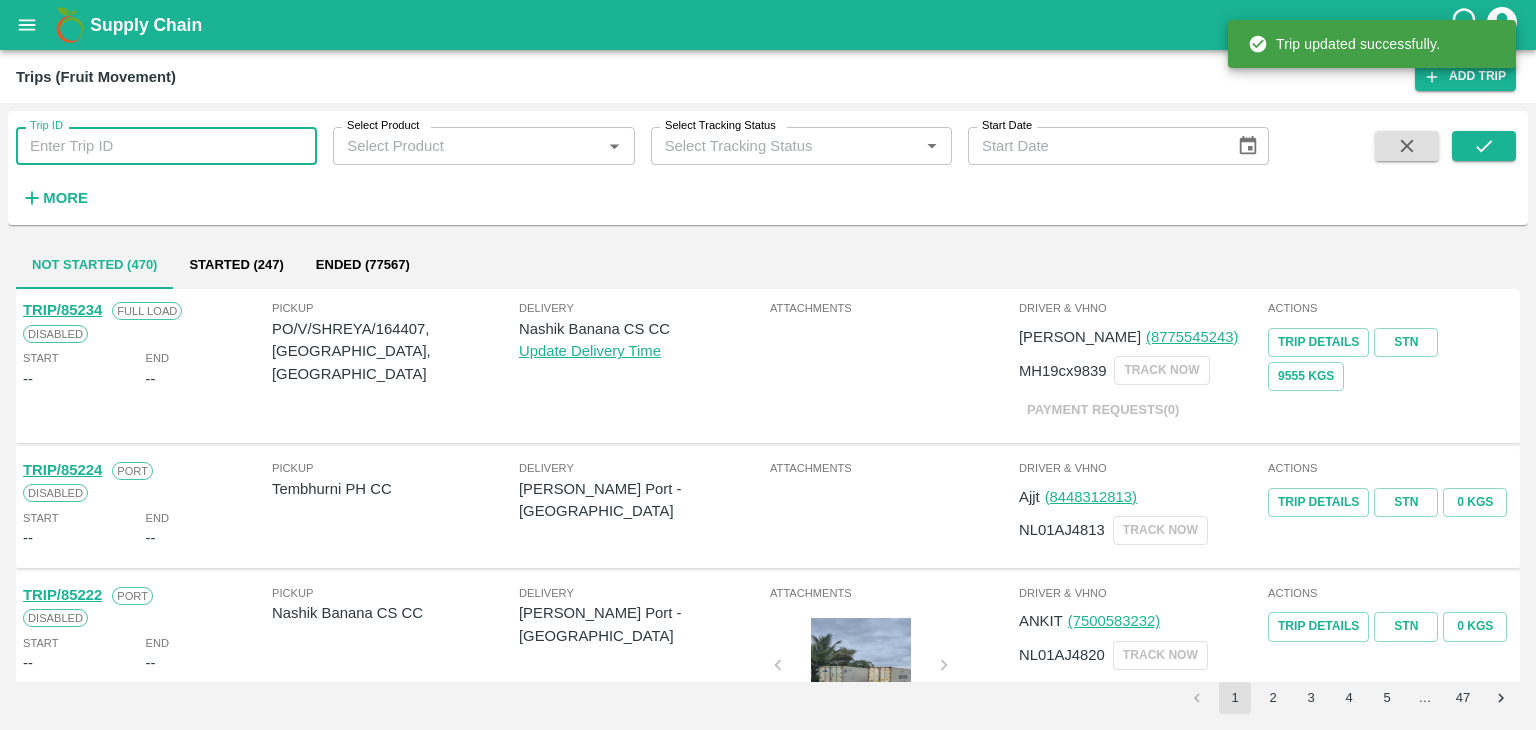 click on "Trip ID" at bounding box center [166, 146] 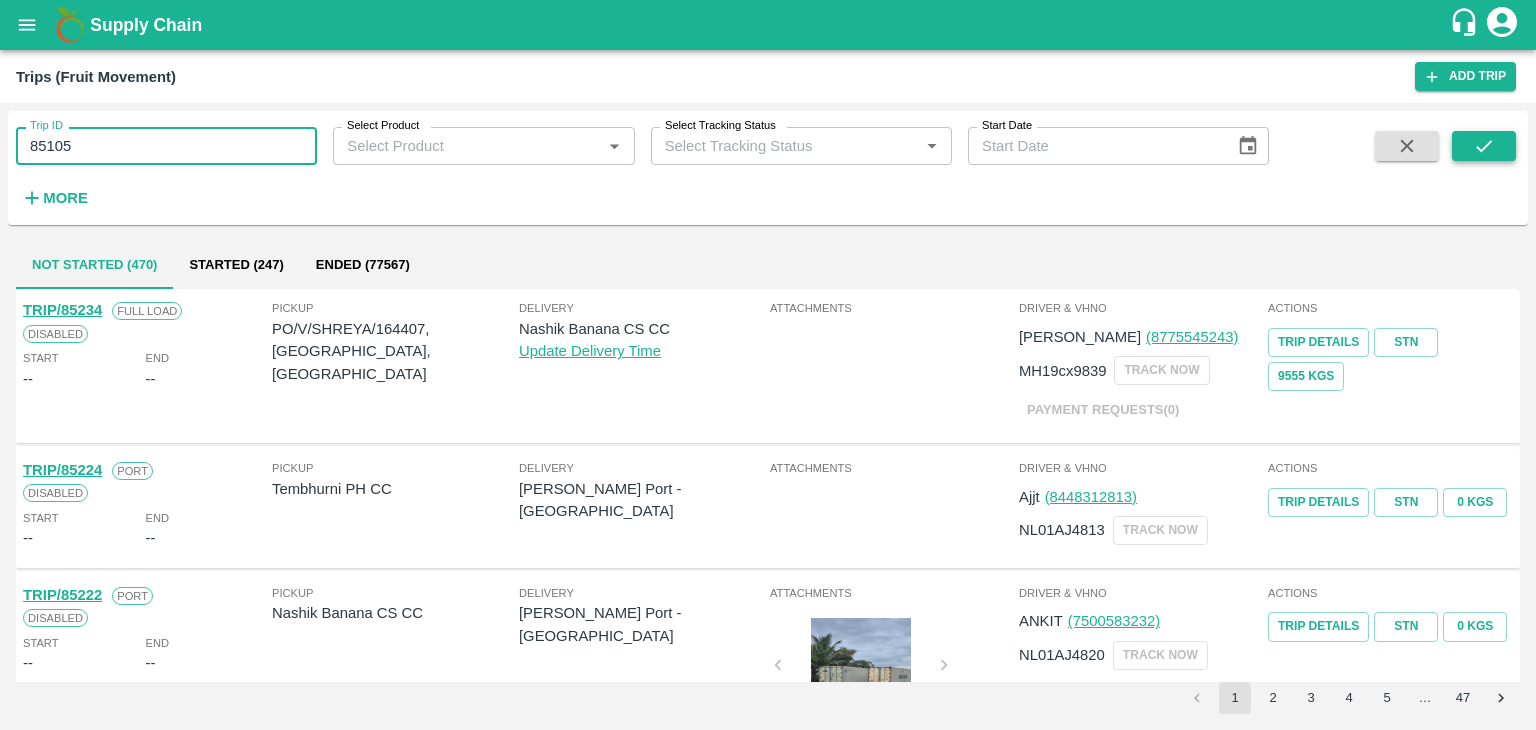 type on "85105" 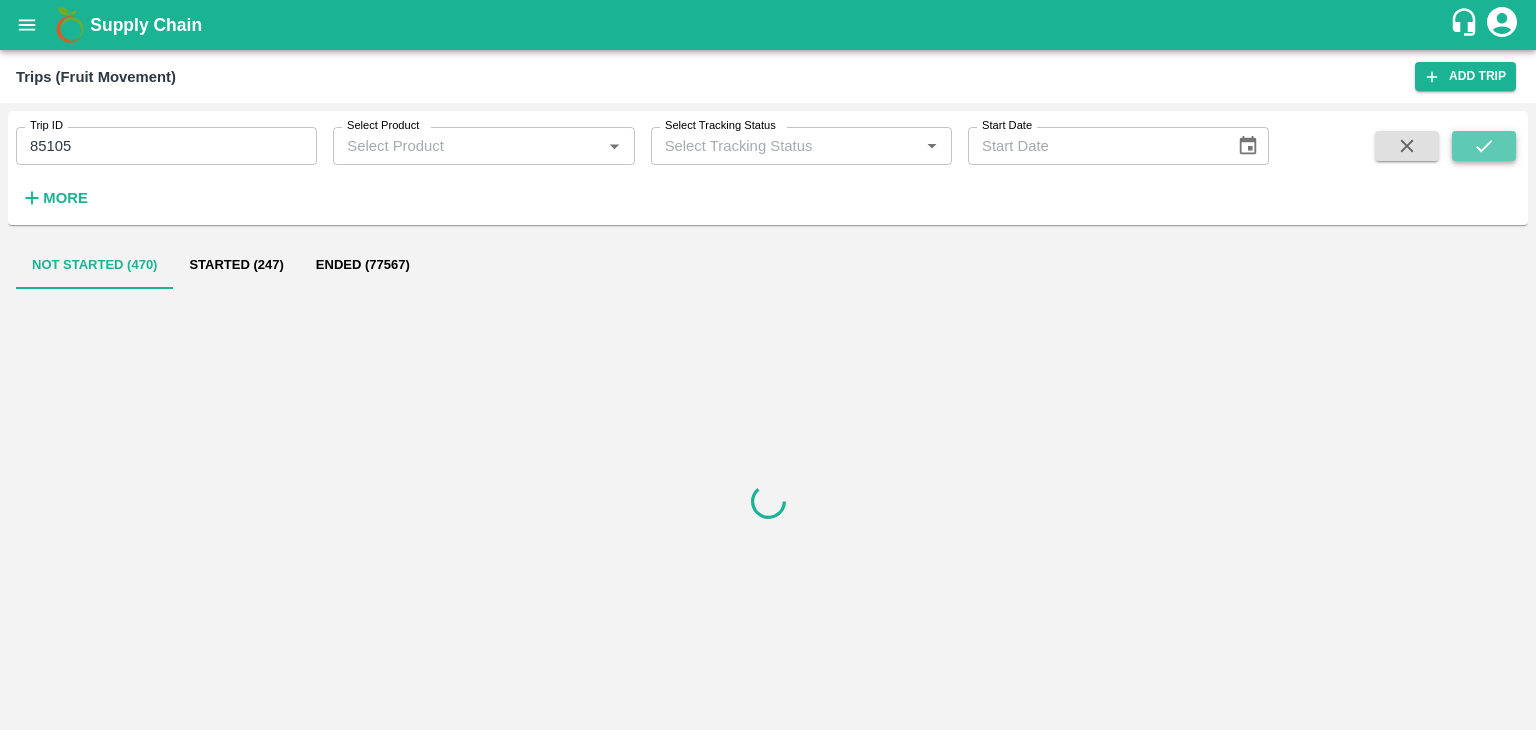 click 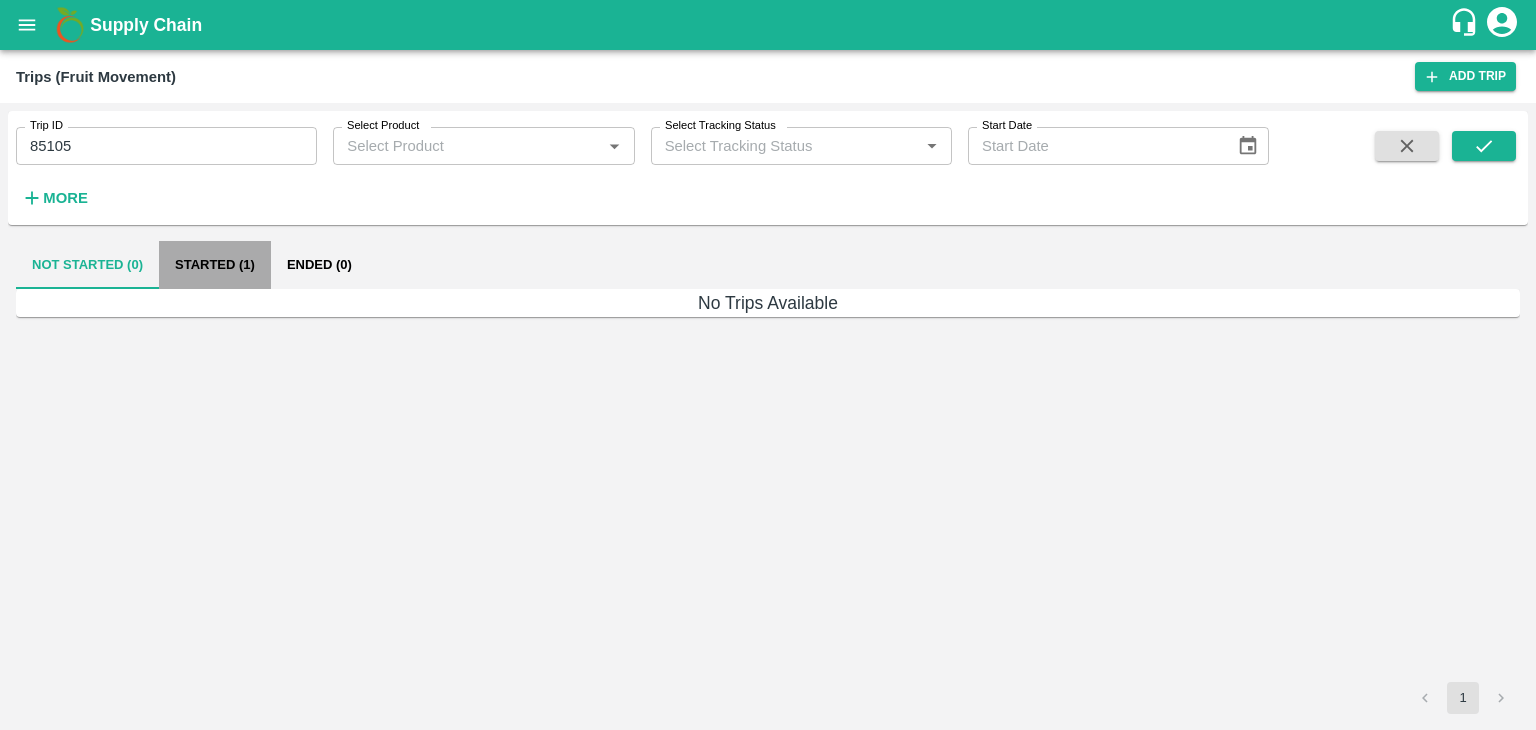 click on "Started (1)" at bounding box center (215, 265) 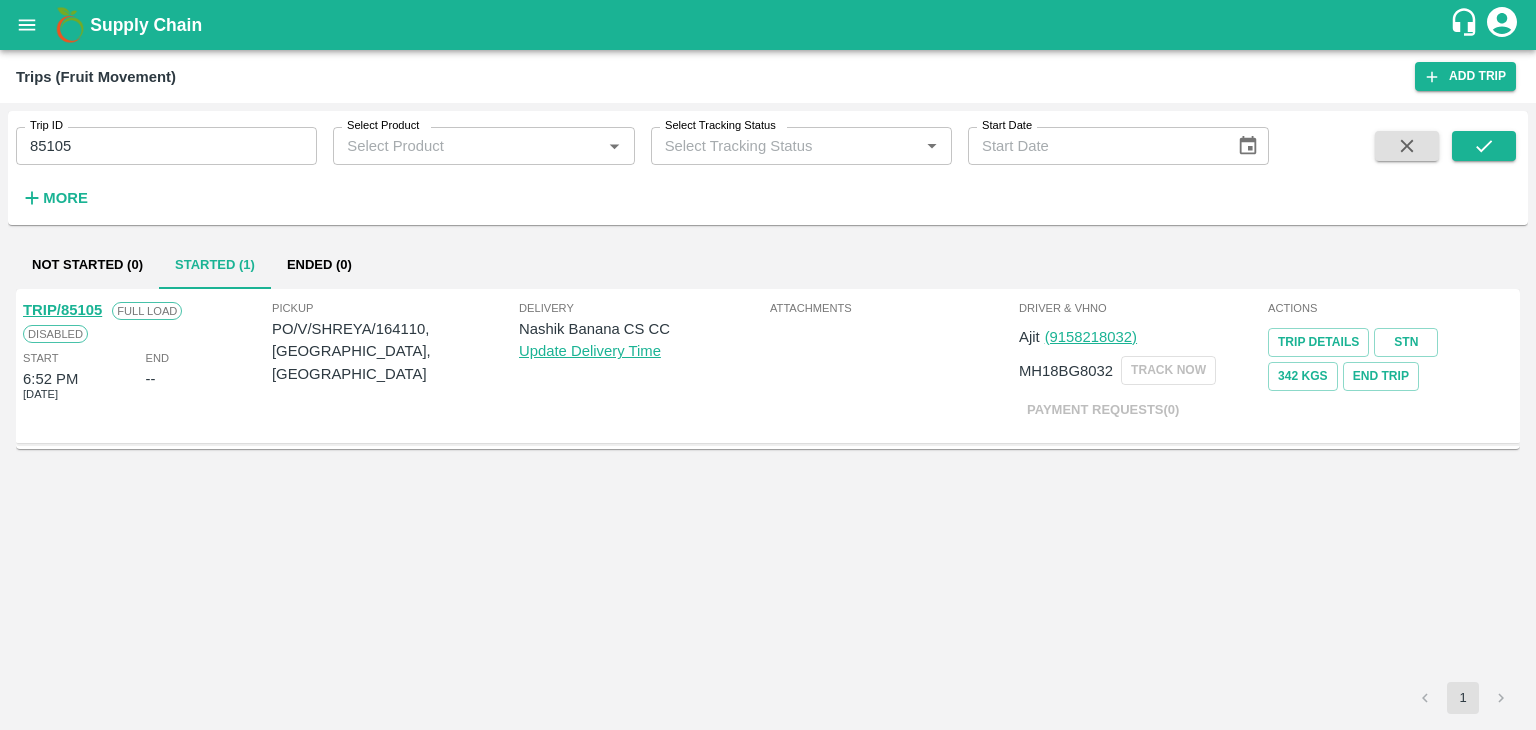 click on "TRIP/85105" at bounding box center [62, 310] 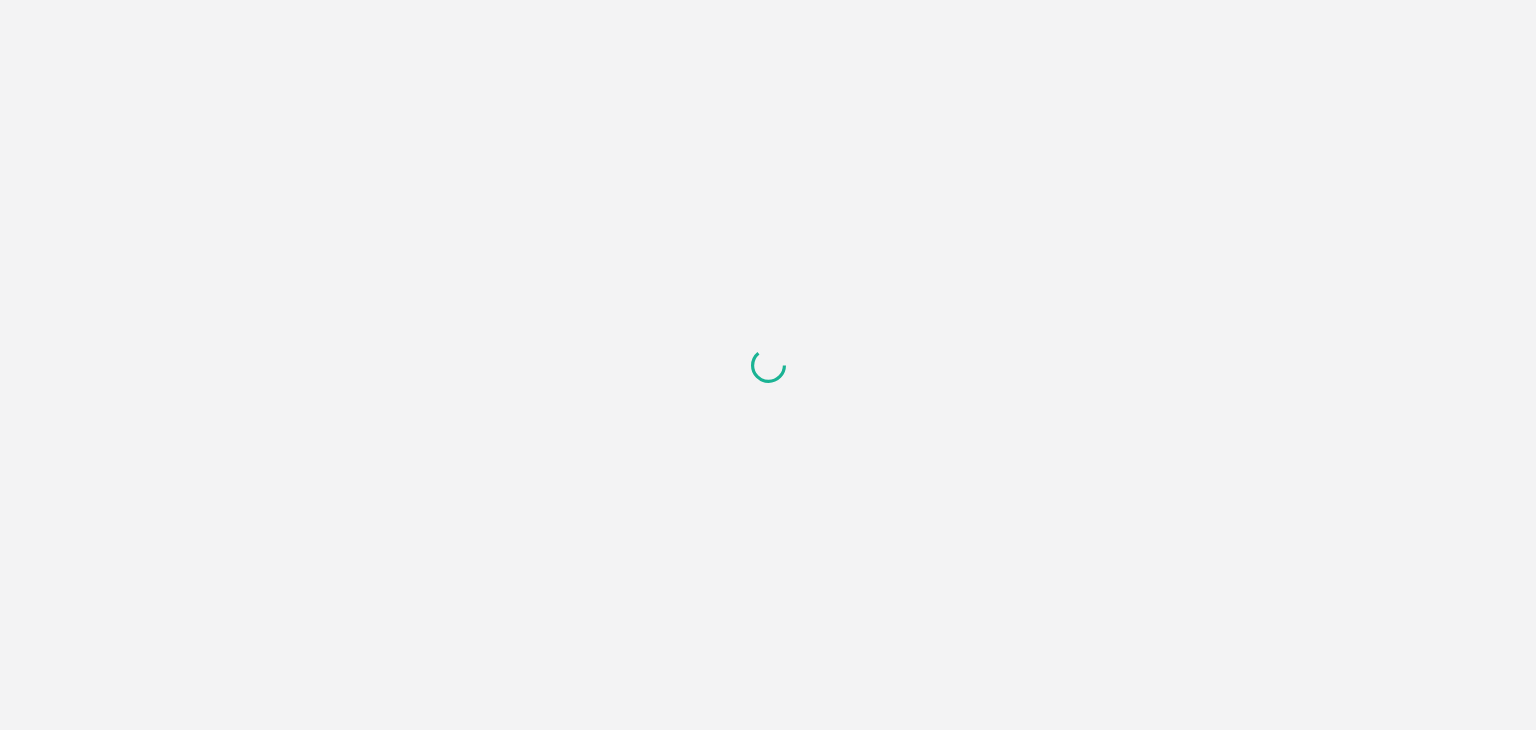 scroll, scrollTop: 0, scrollLeft: 0, axis: both 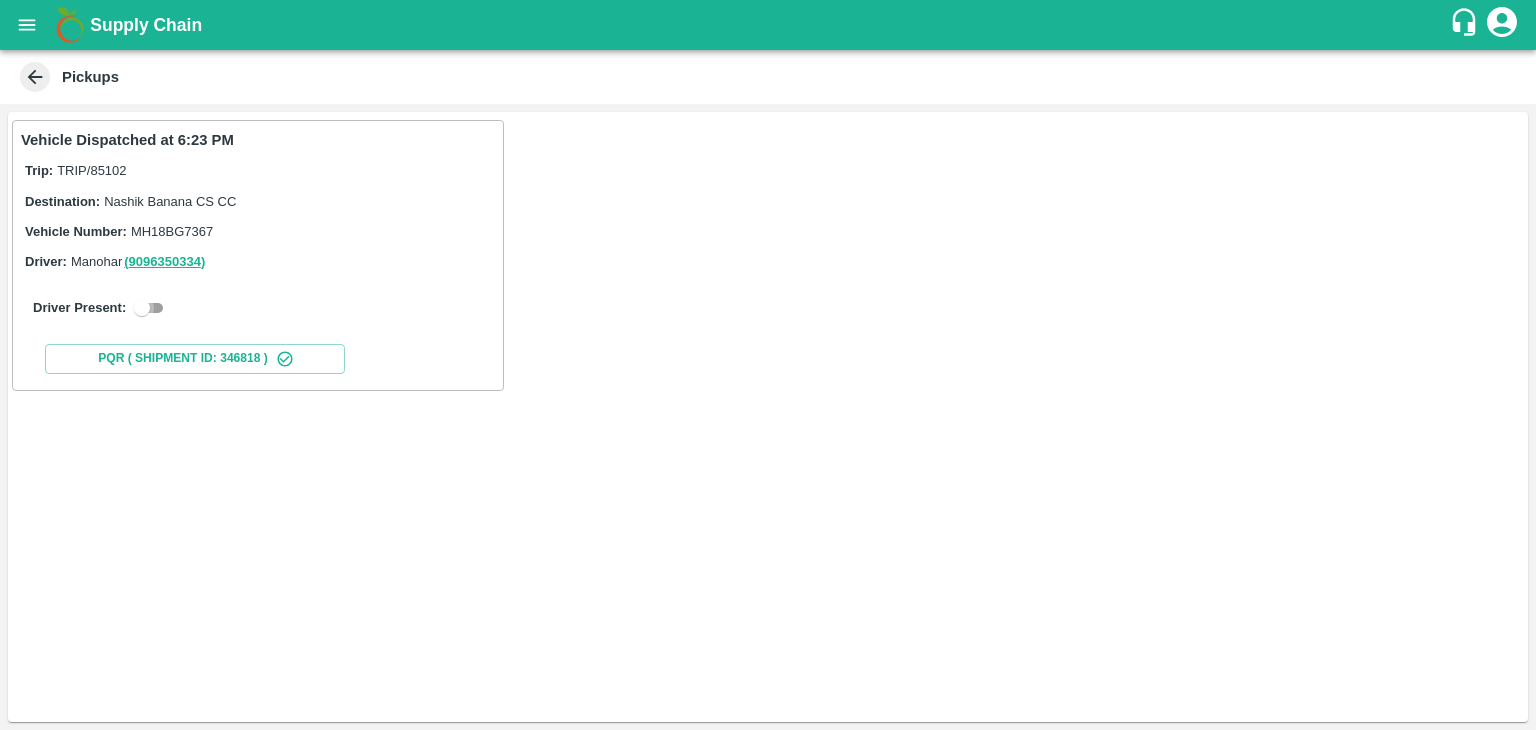 click at bounding box center [142, 308] 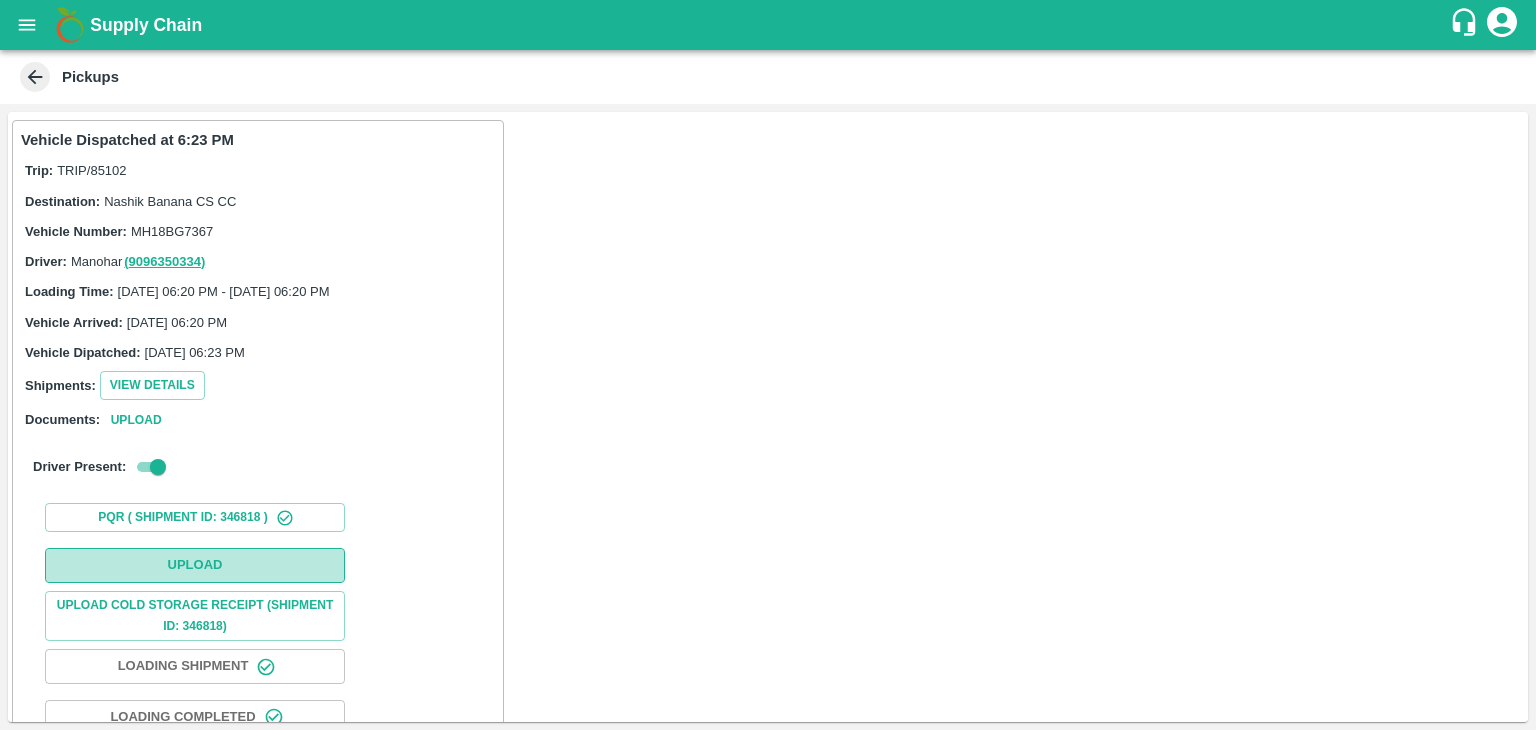 click on "Upload" at bounding box center (195, 565) 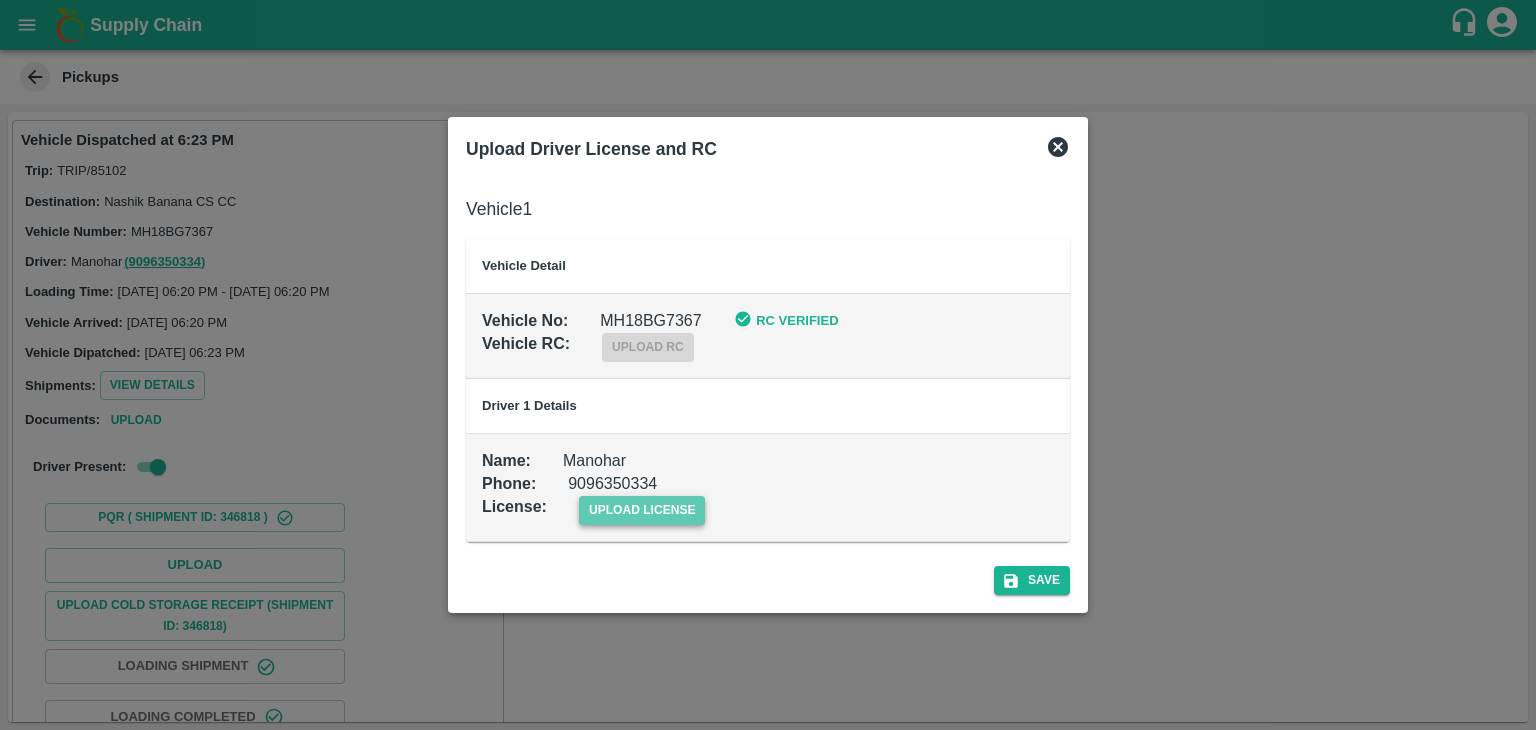click on "upload license" at bounding box center (642, 510) 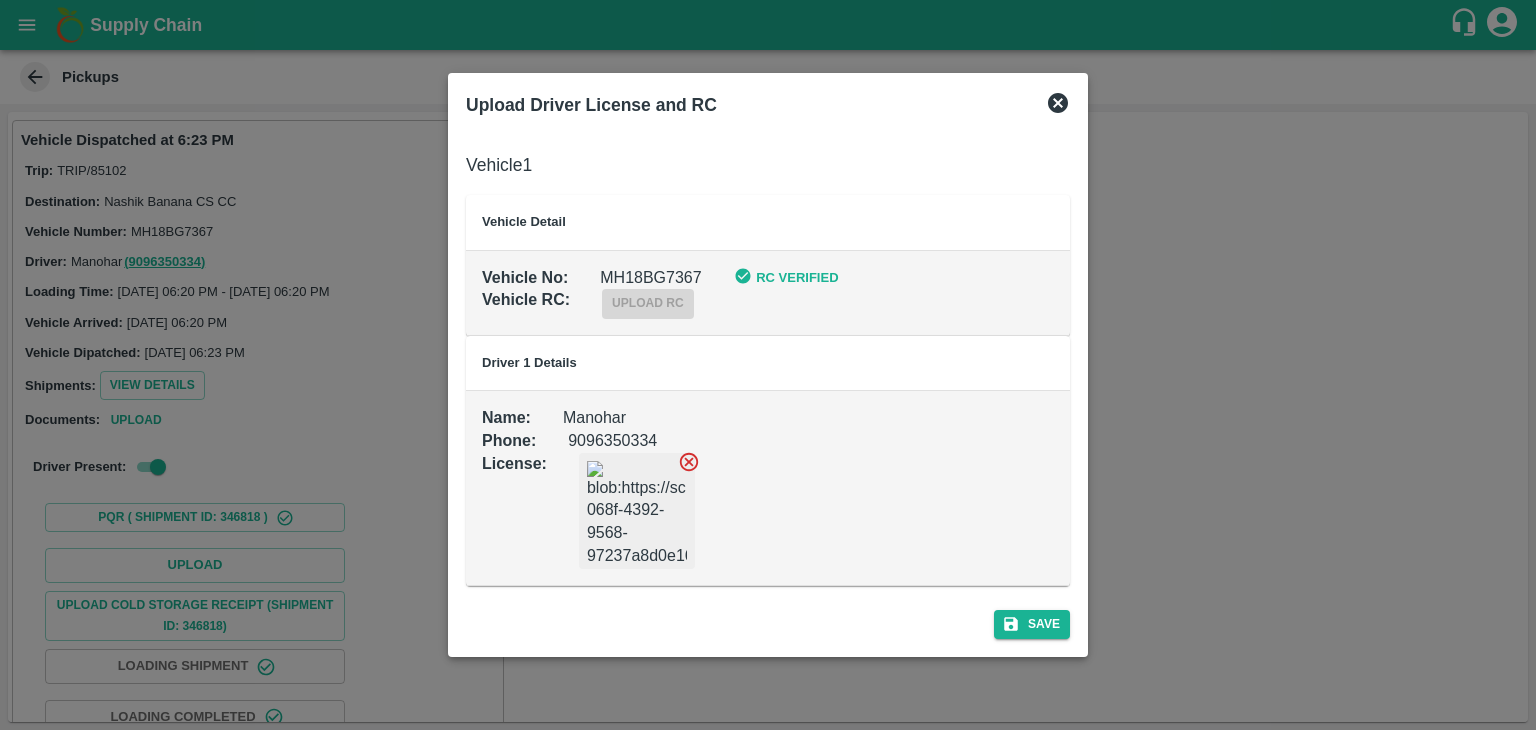 click at bounding box center [637, 511] 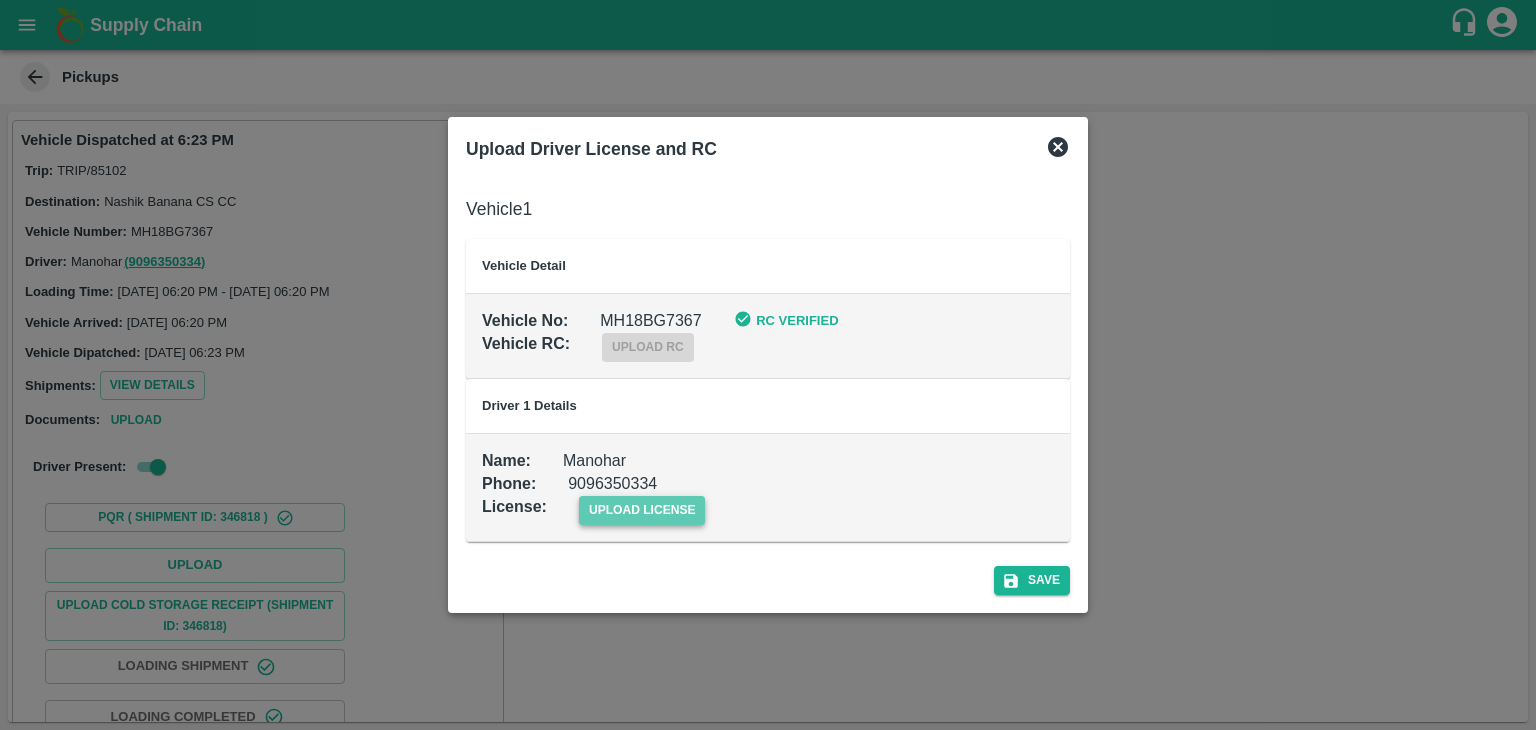 click on "upload license" at bounding box center [642, 510] 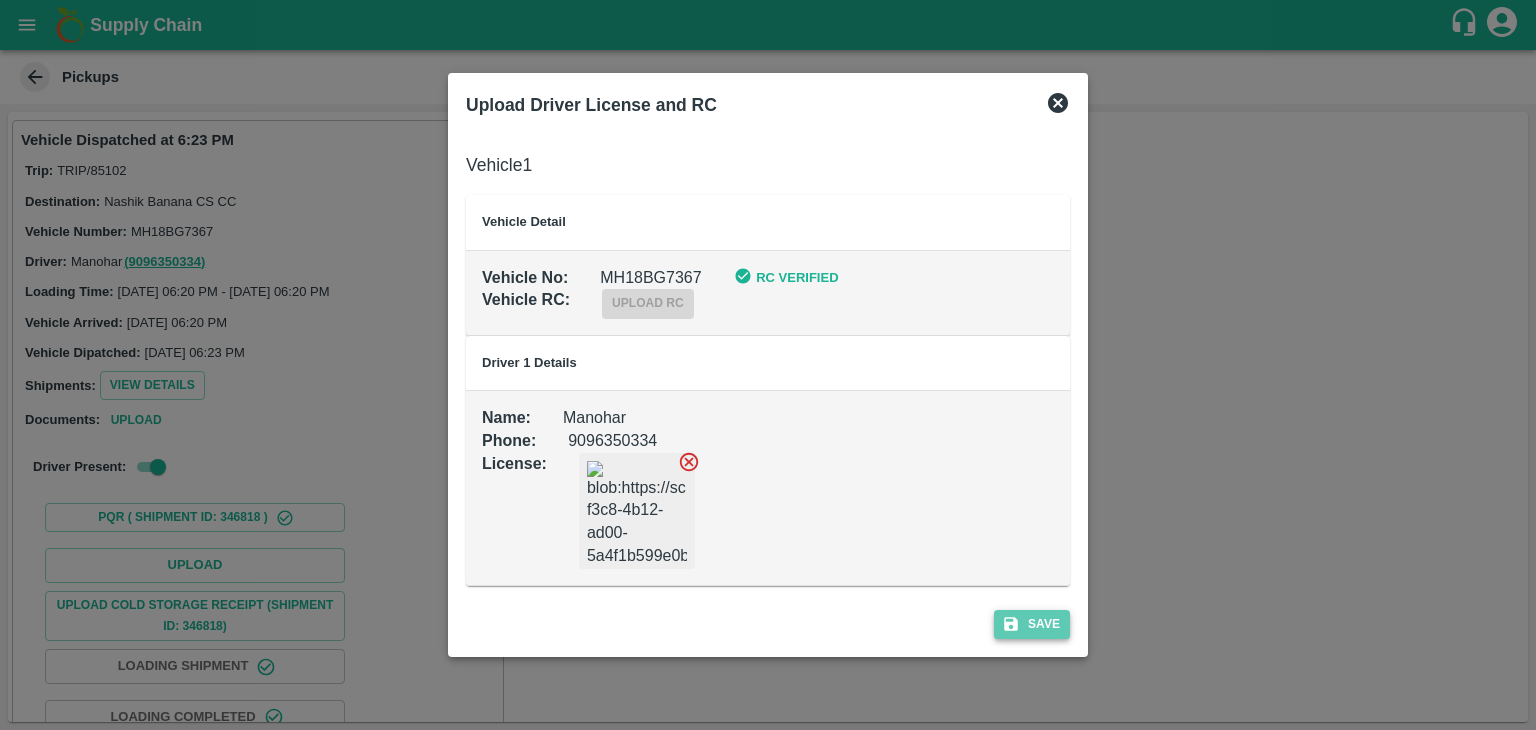 click on "Save" at bounding box center [1032, 624] 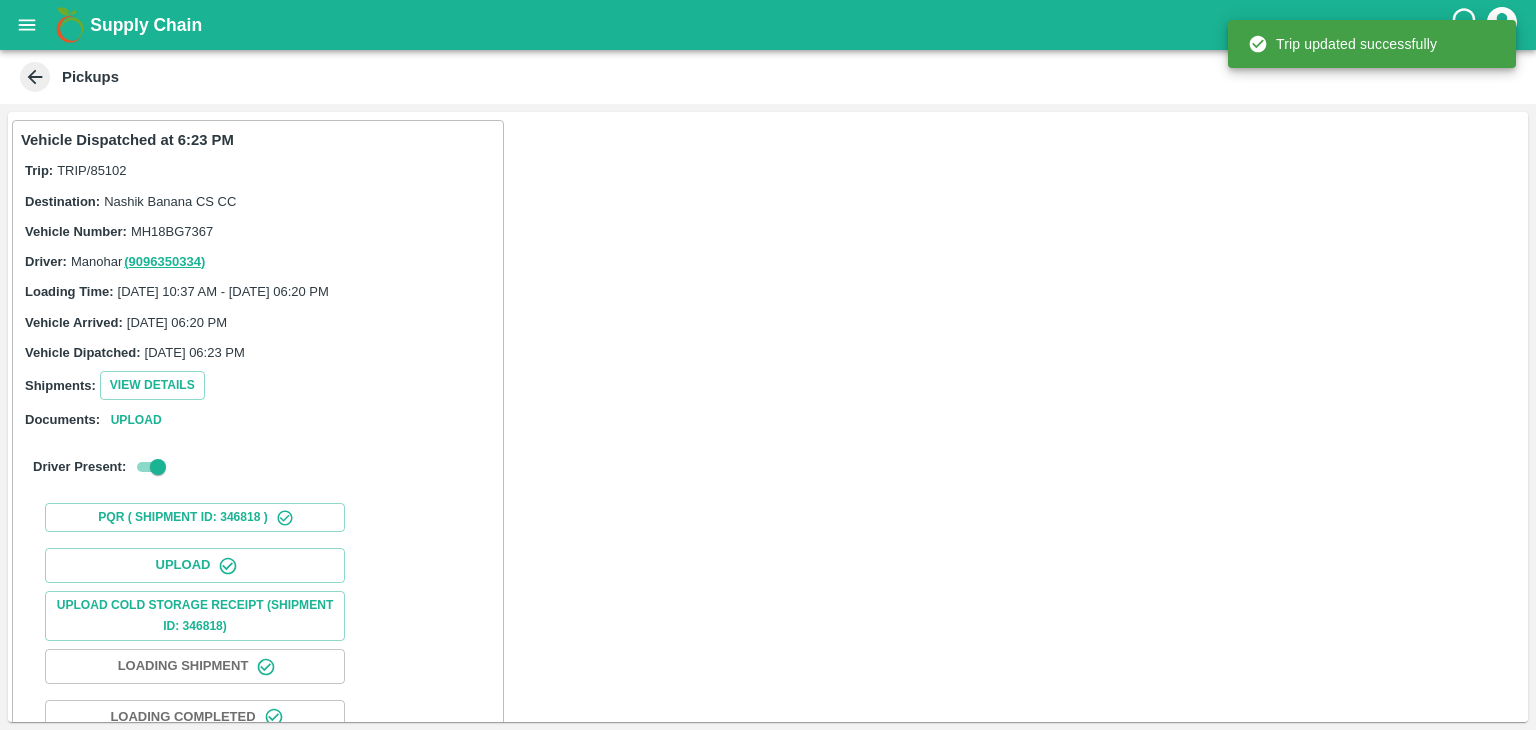 scroll, scrollTop: 209, scrollLeft: 0, axis: vertical 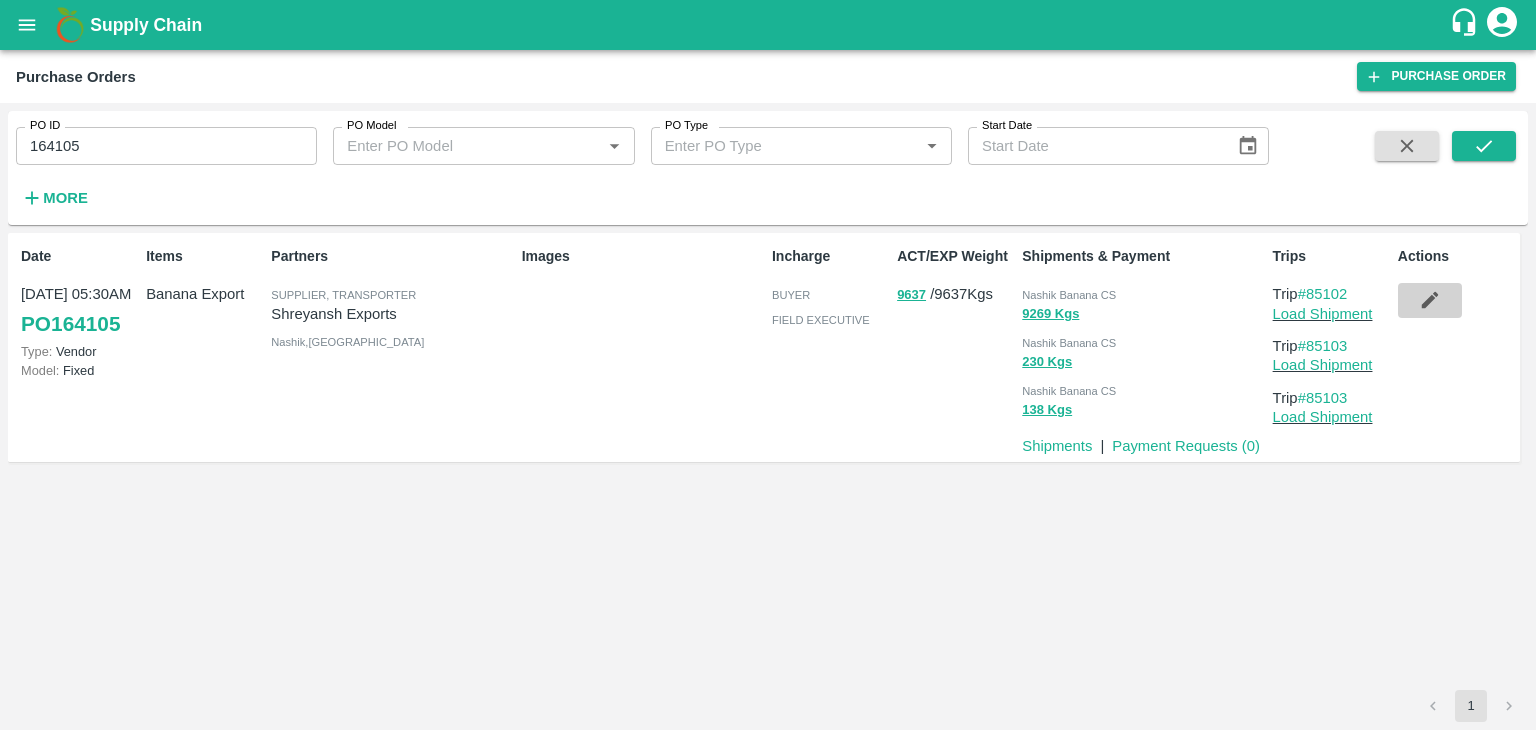 click at bounding box center [1430, 300] 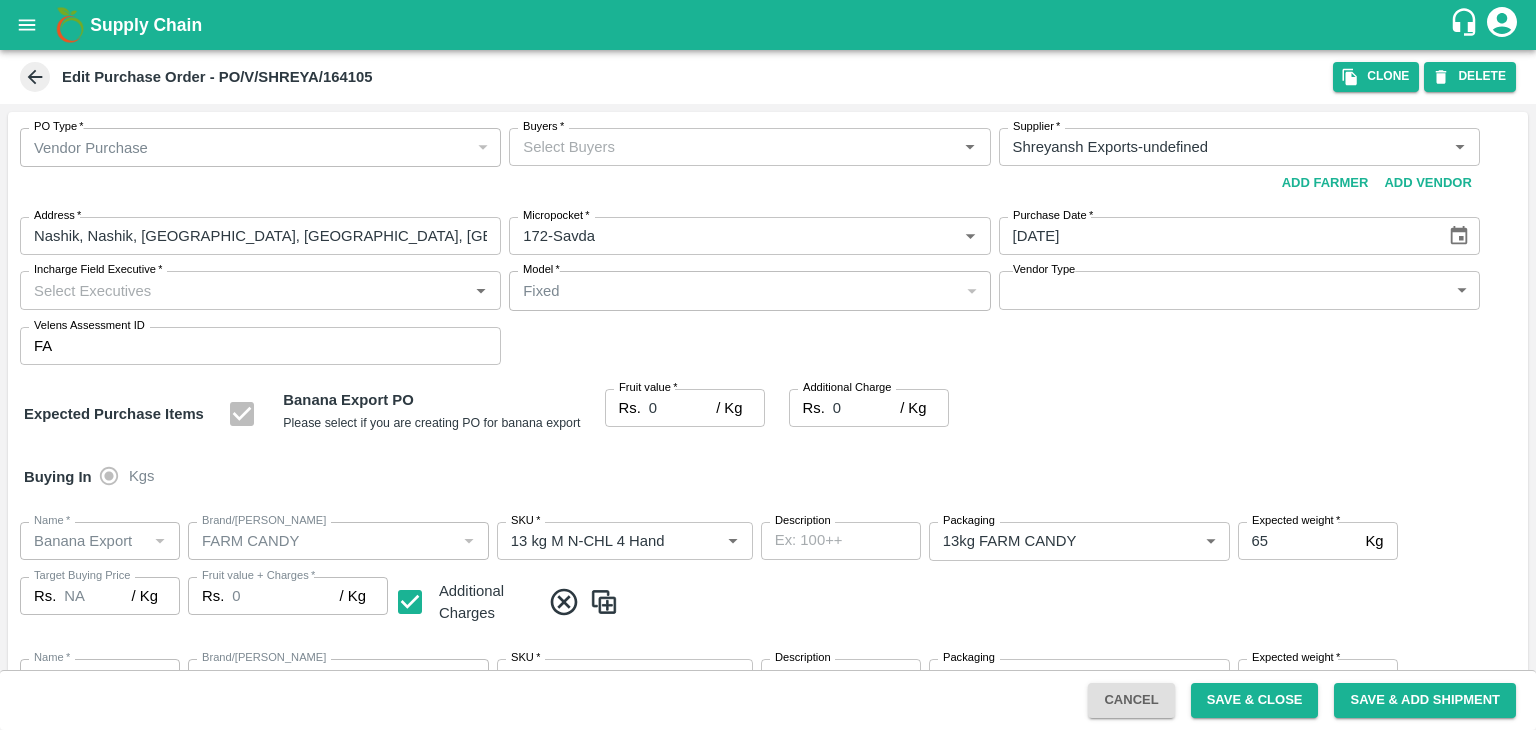 click on "Buyers   *" at bounding box center [733, 147] 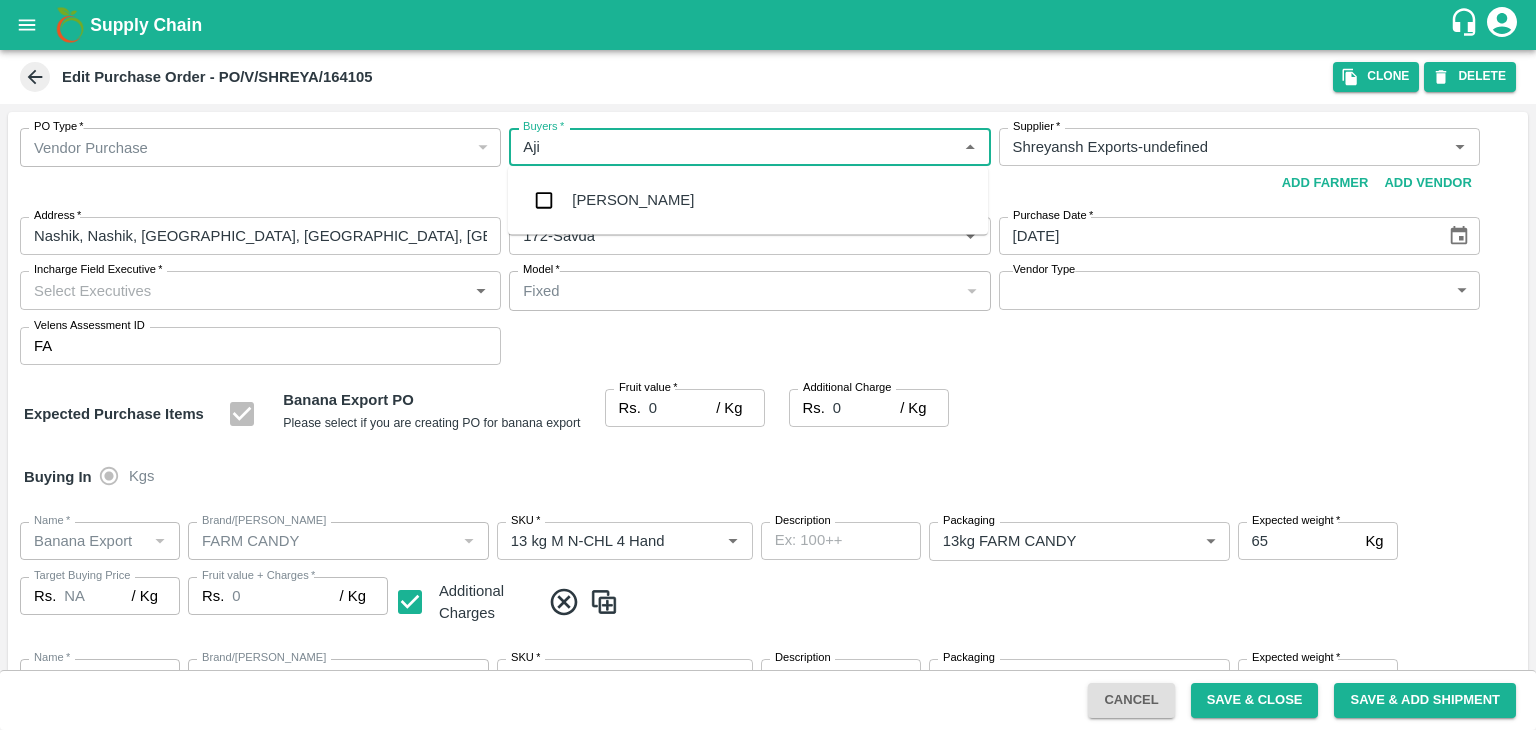 type on "Ajit" 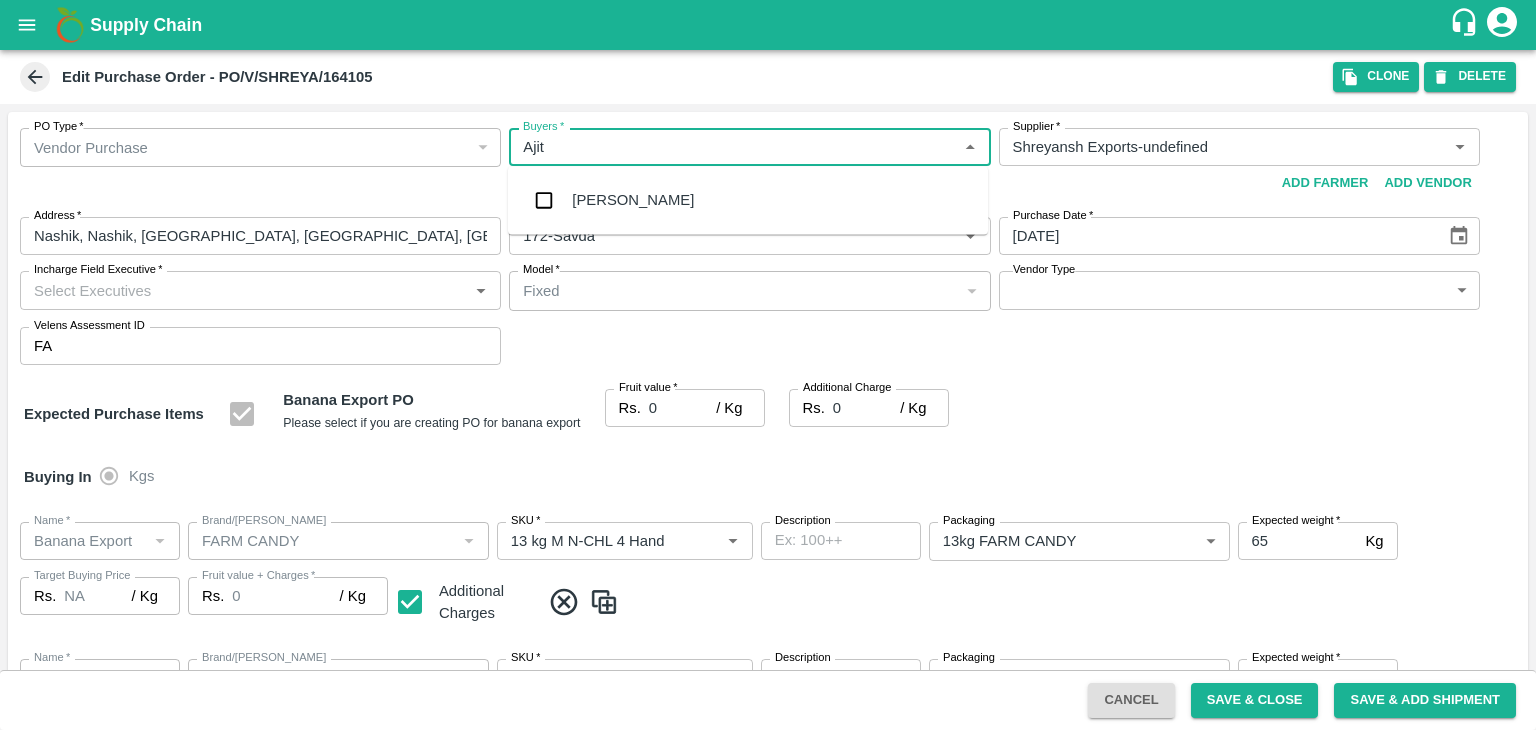 click on "Ajit Otari" at bounding box center [633, 200] 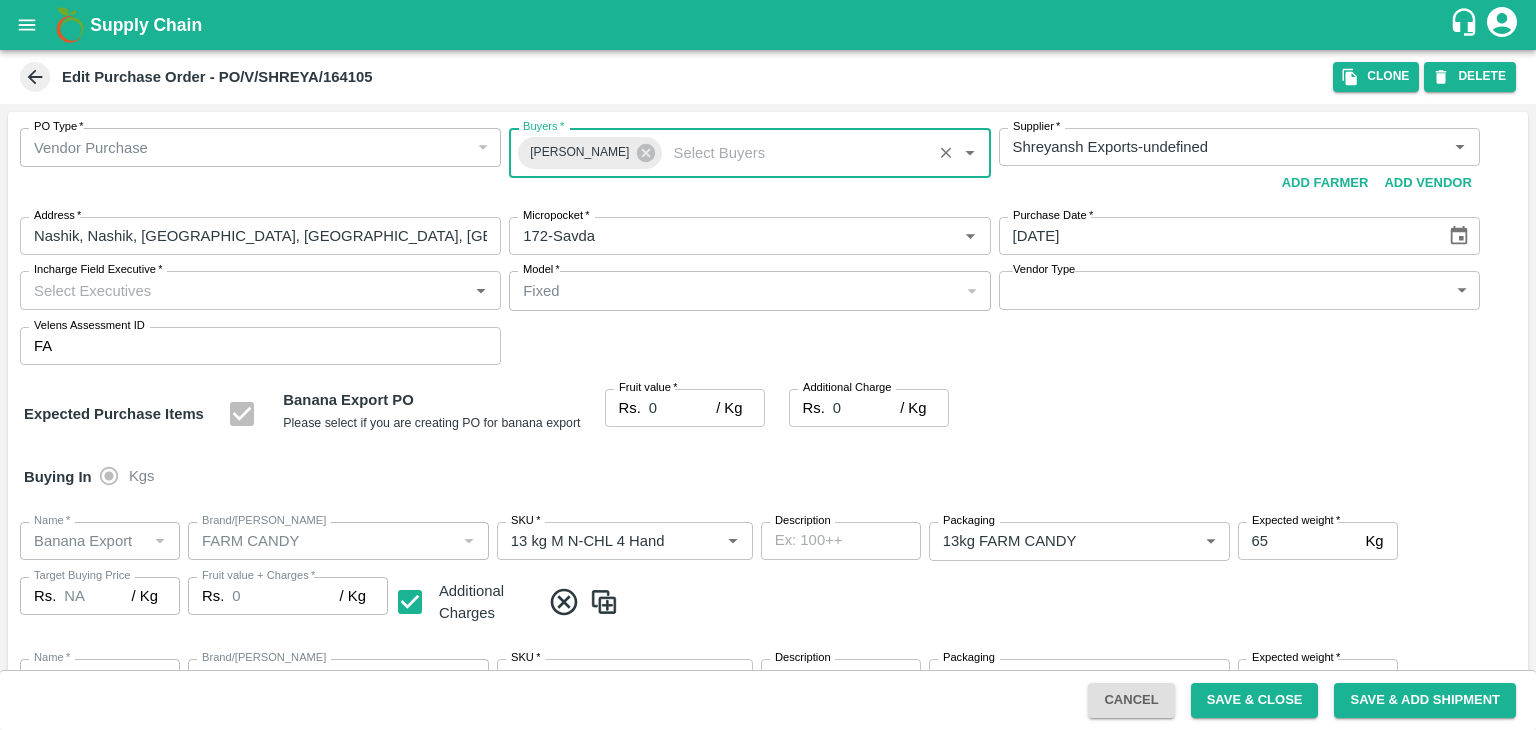 click on "Incharge Field Executive   *" at bounding box center (244, 290) 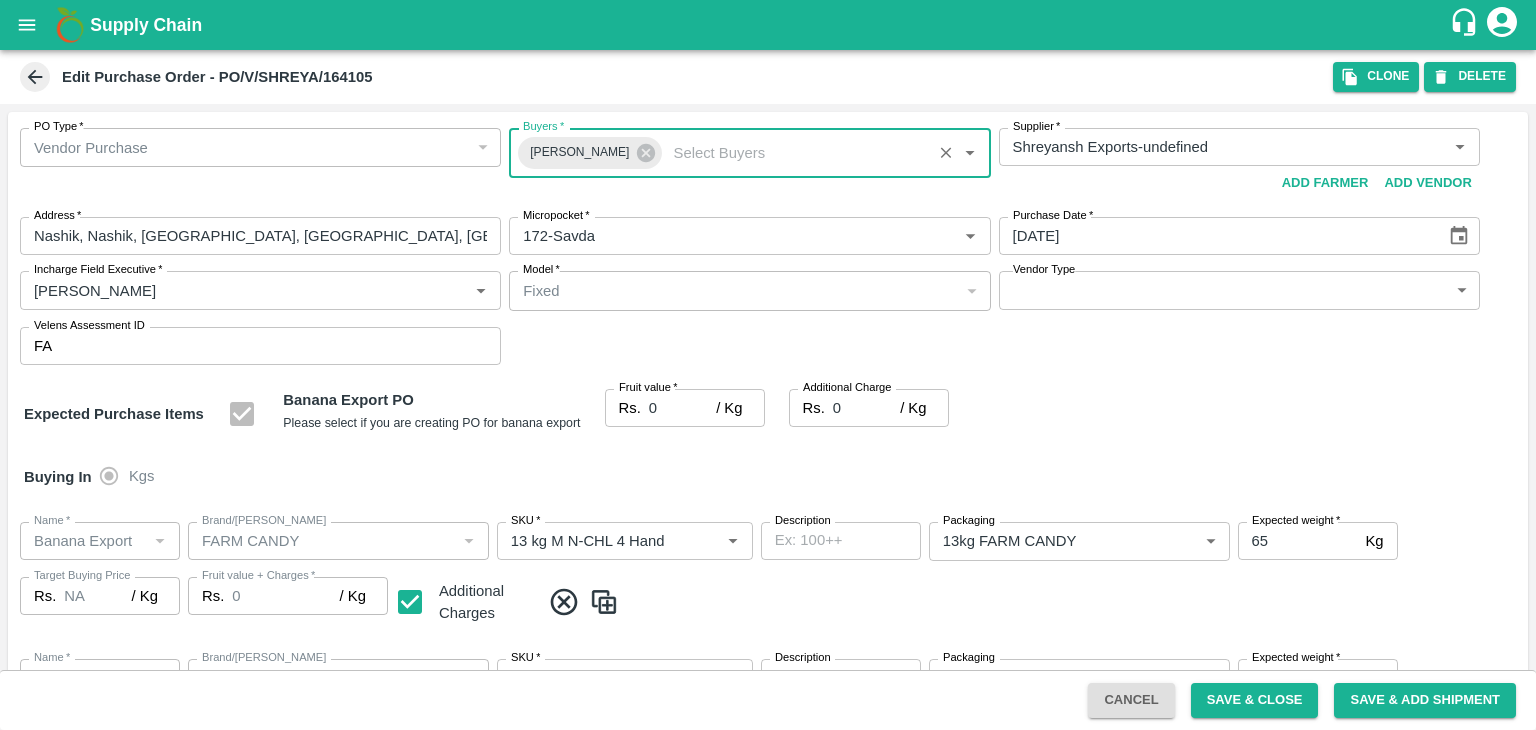 type on "Jay" 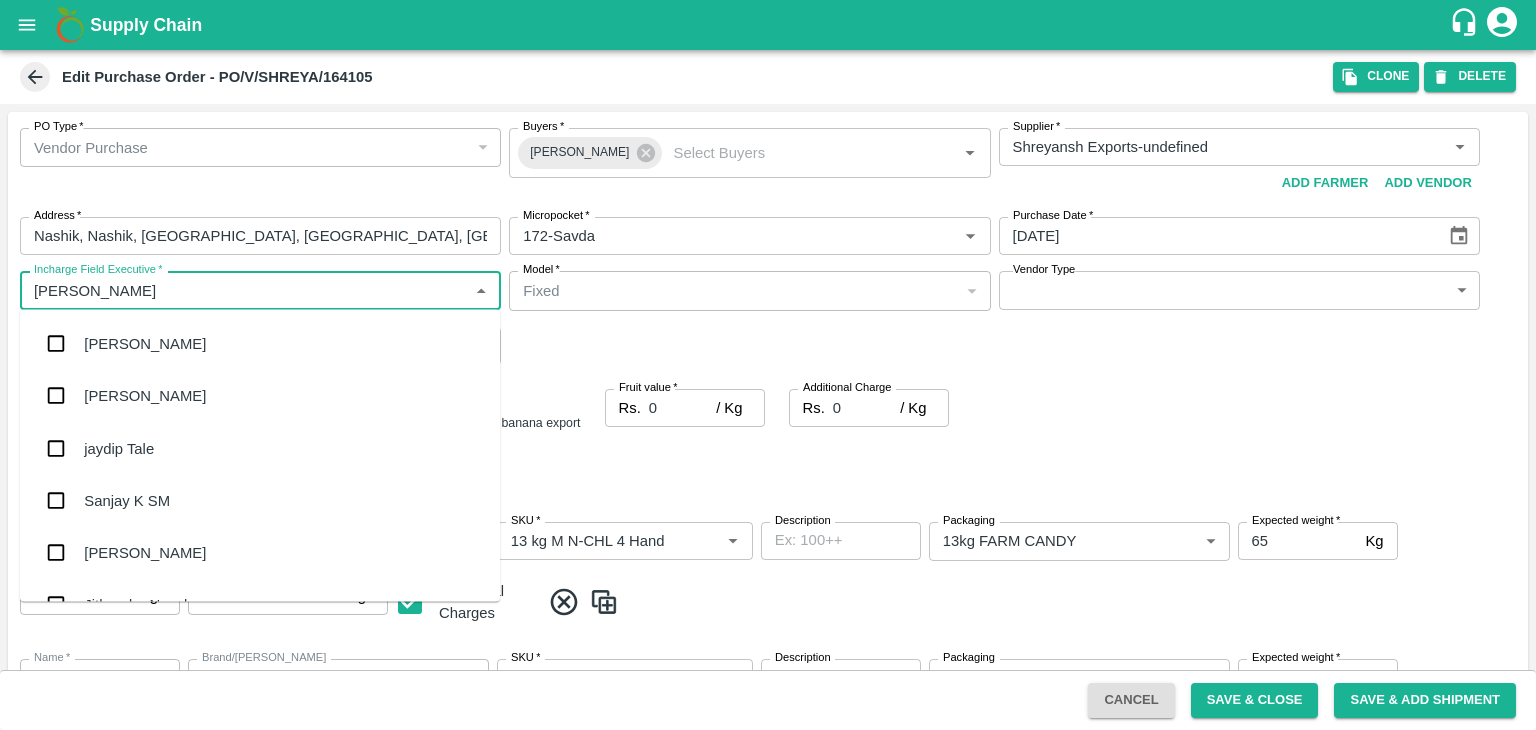 click on "jaydip Tale" at bounding box center [260, 448] 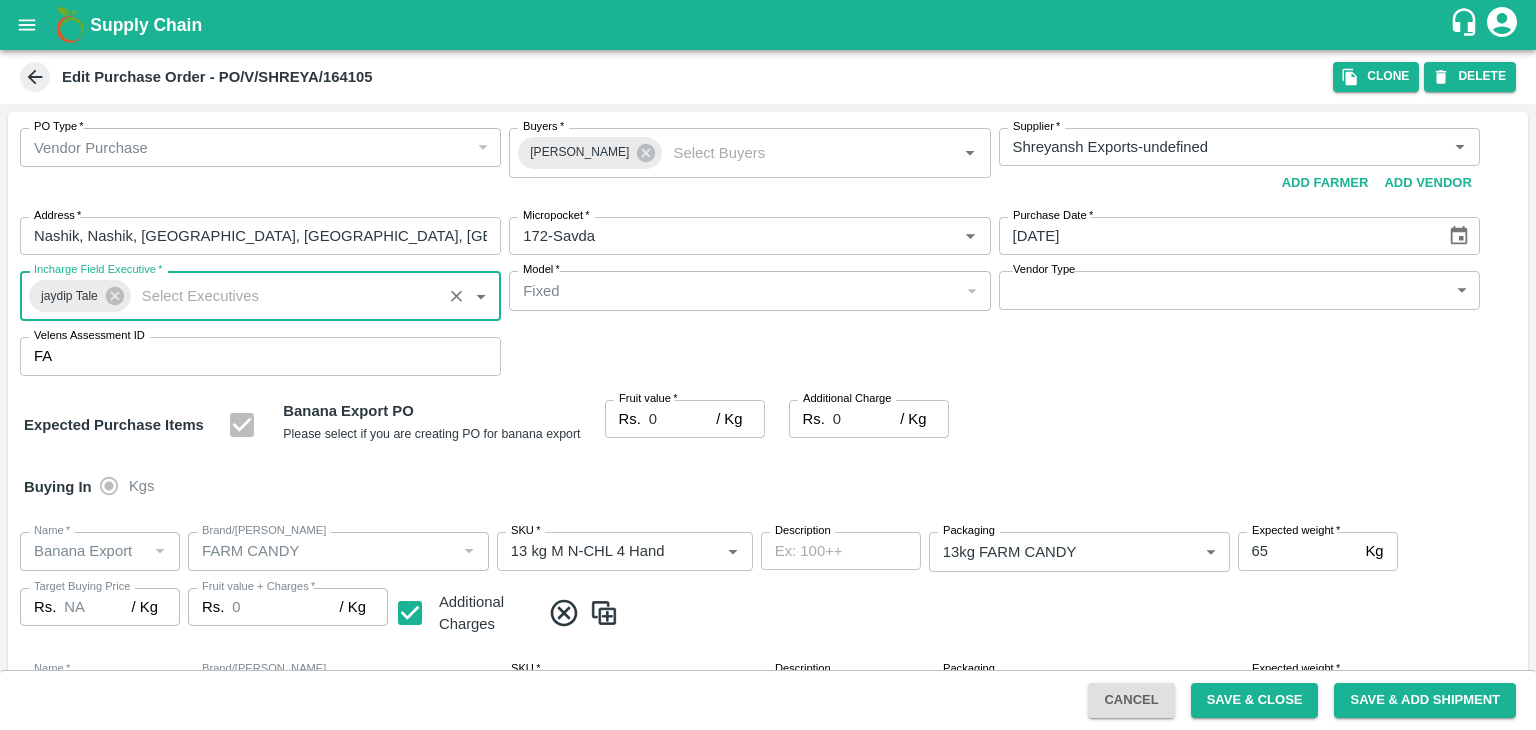 click on "Supply Chain Edit Purchase Order - PO/V/SHREYA/164105 Clone DELETE PO Type   * Vendor Purchase 2 PO Type Buyers   * Ajit Otari Buyers   * Supplier   * Supplier   * Add Vendor Add Farmer Address   * Nashik, Nashik, Nashik, Maharashtra, India Address Micropocket   * Micropocket   * Purchase Date   * 20/07/2025 Purchase Date Incharge Field Executive   * jaydip Tale Incharge Field Executive   * Model   * Fixed Fixed Model Vendor Type ​ Vendor Type Velens Assessment ID FA Velens Assessment ID Expected Purchase Items Banana Export PO Please select if you are creating PO for banana export Fruit value   * Rs. 0 / Kg Fruit value Additional Charge Rs. 0 / Kg Additional Charge Buying In Kgs Name   * Name   * Brand/Marka Brand/Marka SKU   * SKU   * Description x Description Packaging 13kg FARM CANDY 466 Packaging Expected weight   * 65 Kg Expected weight Target Buying Price Rs. NA / Kg Target Buying Price Fruit value + Charges   * Rs. 0 / Kg Fruit value + Charges Additional Charges" at bounding box center (768, 365) 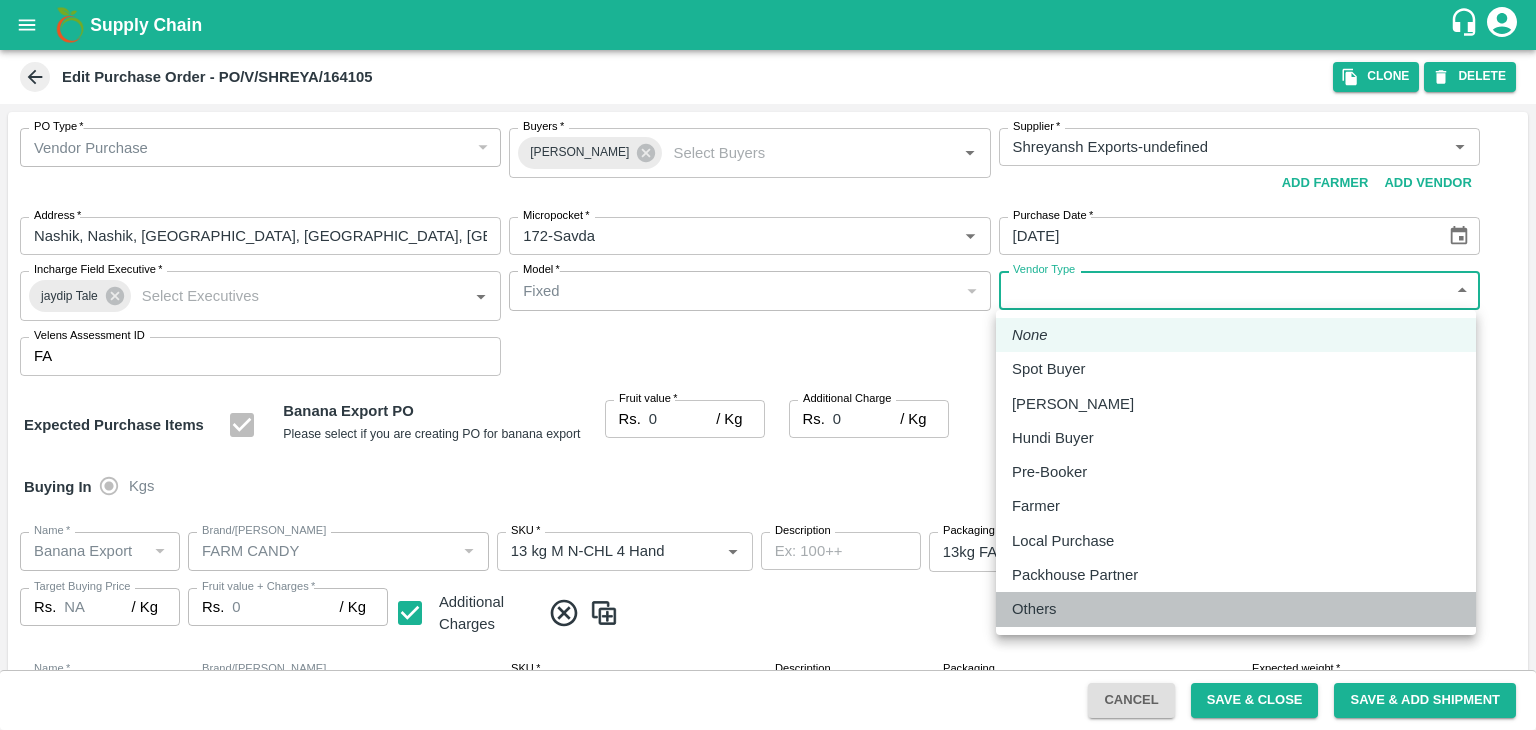 click on "Others" at bounding box center (1039, 609) 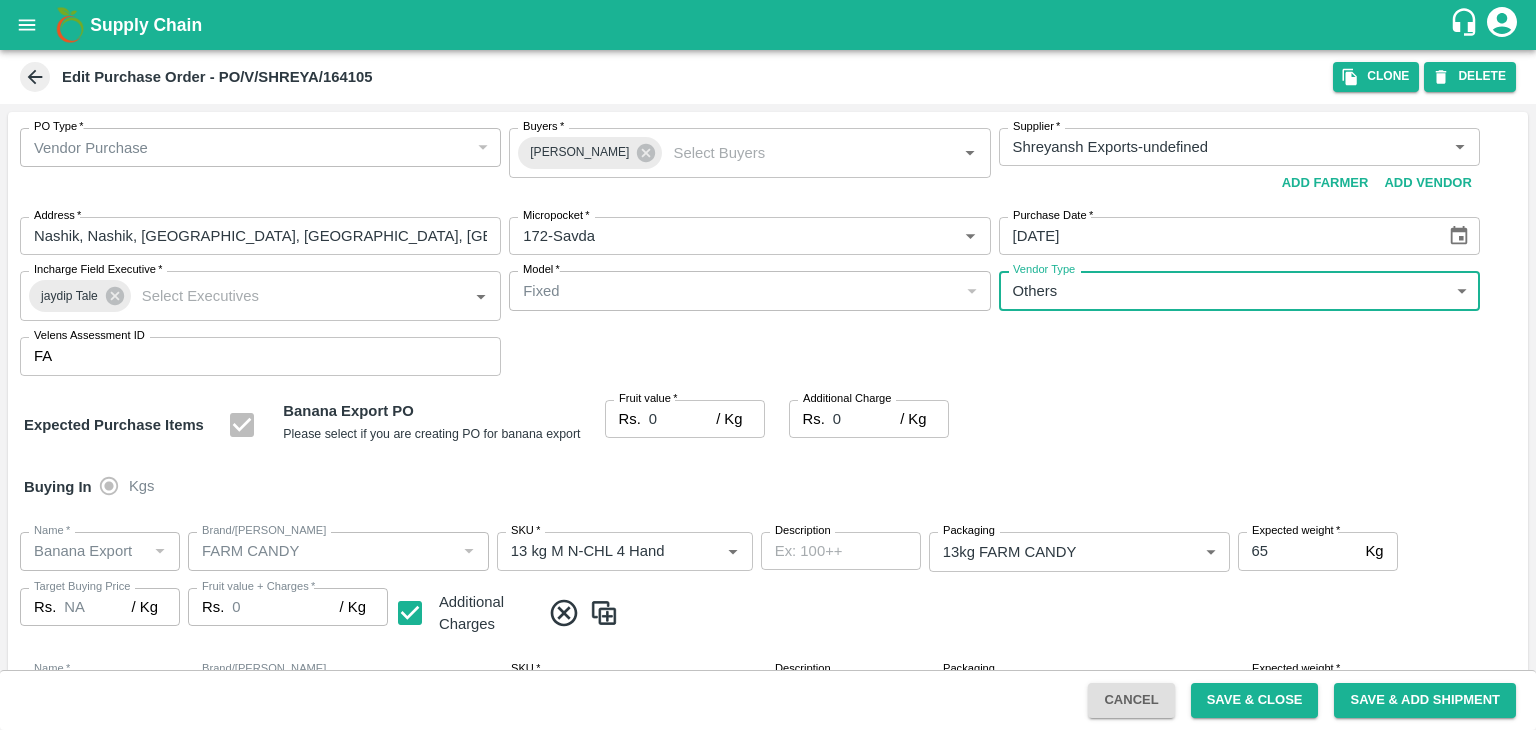 type on "OTHER" 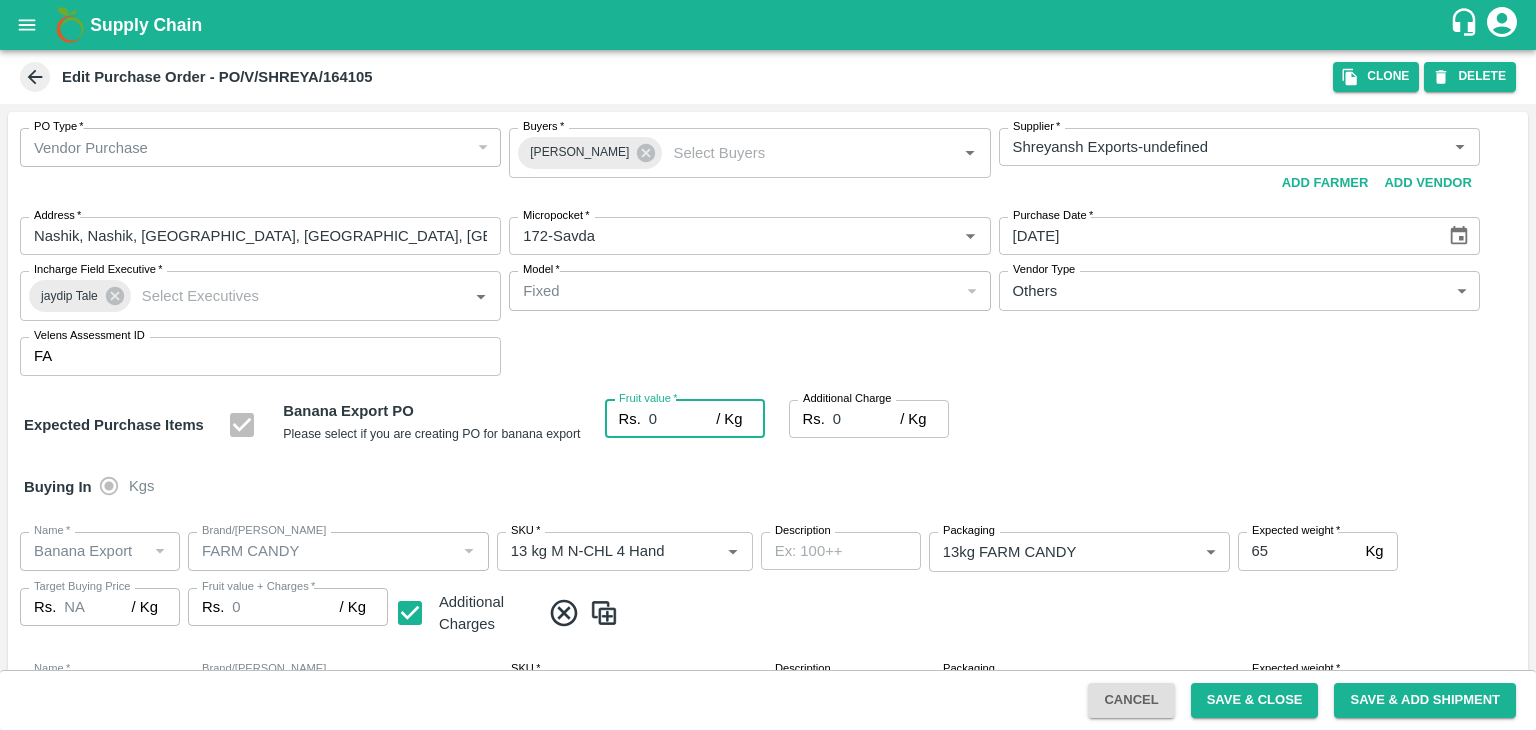 click on "0" at bounding box center [682, 419] 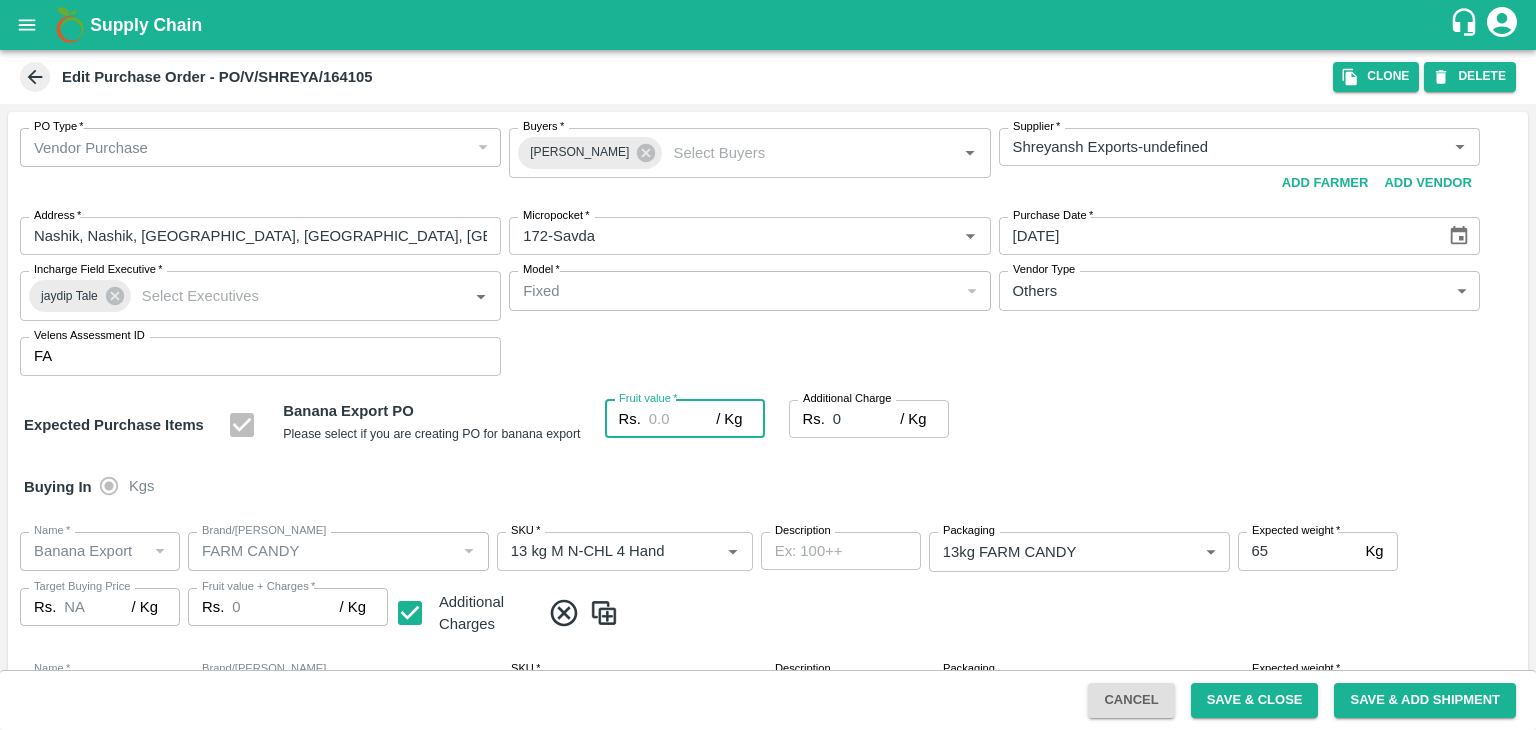 type on "2" 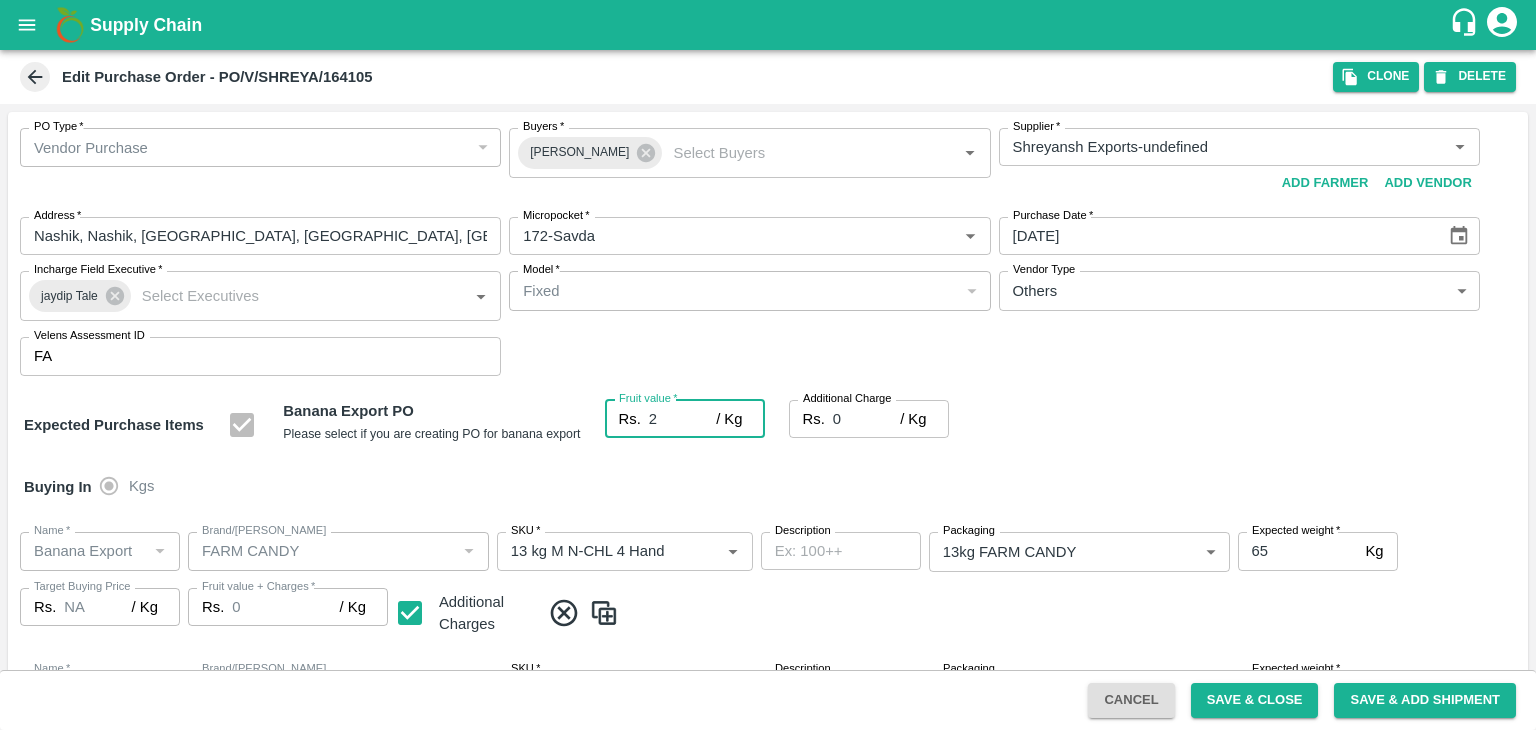 type on "2" 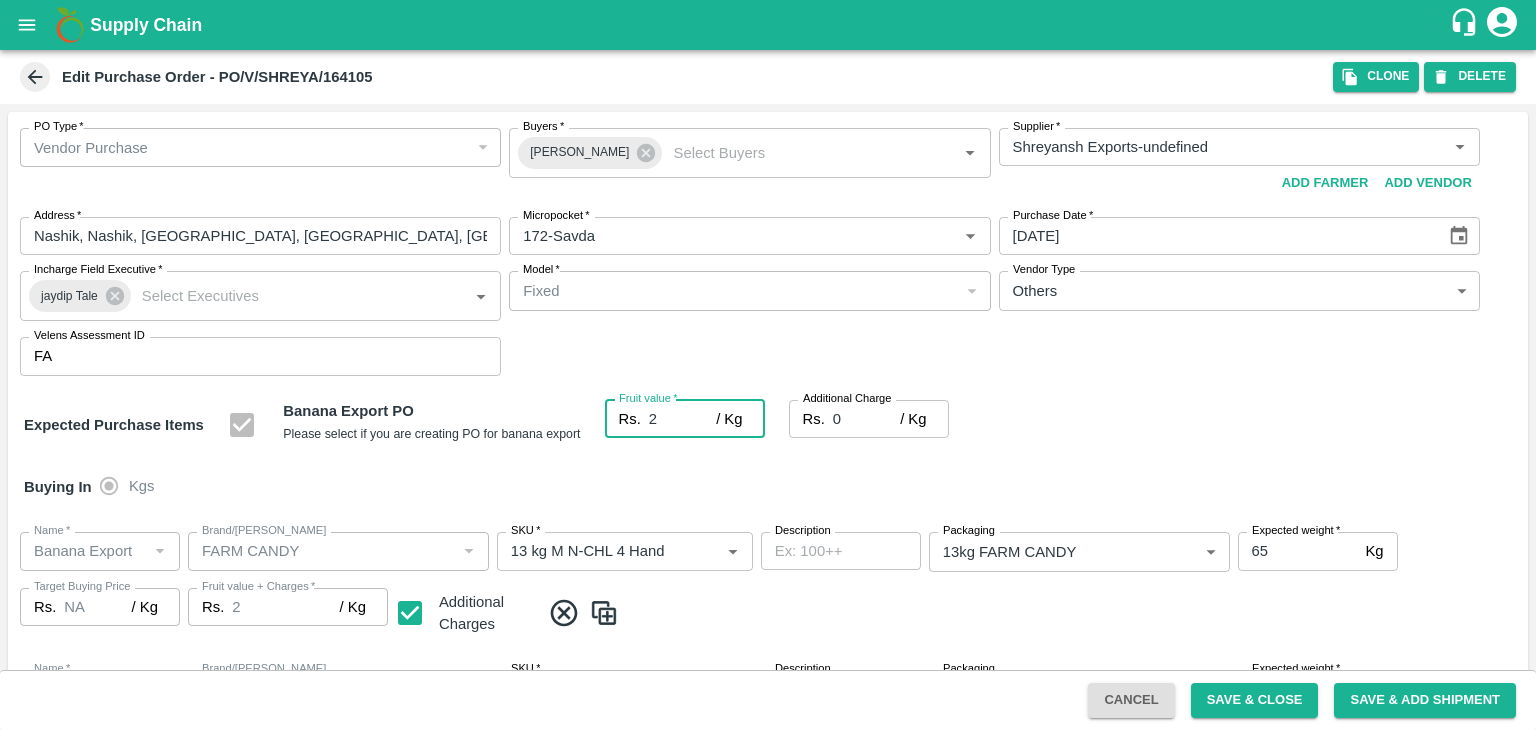 type on "24" 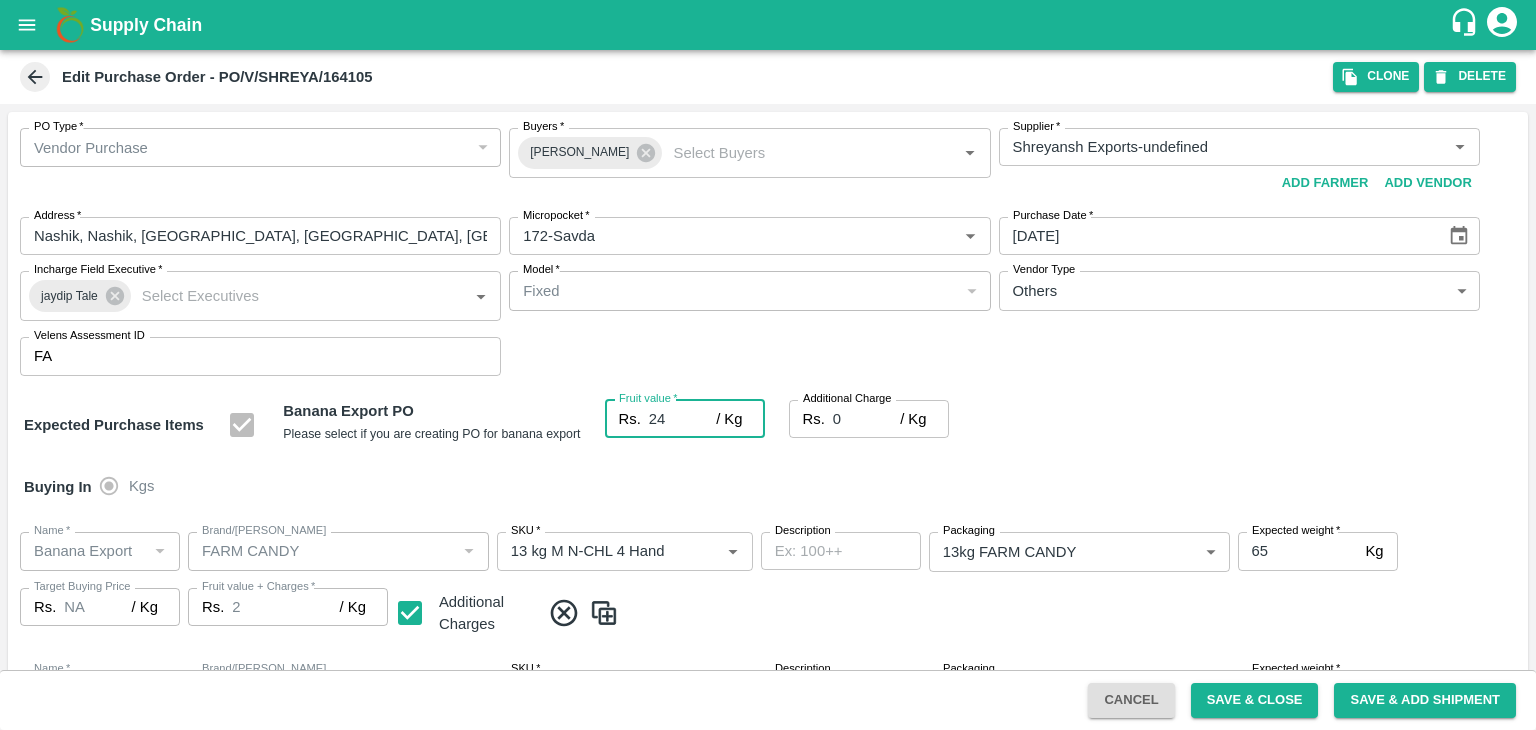 type on "24" 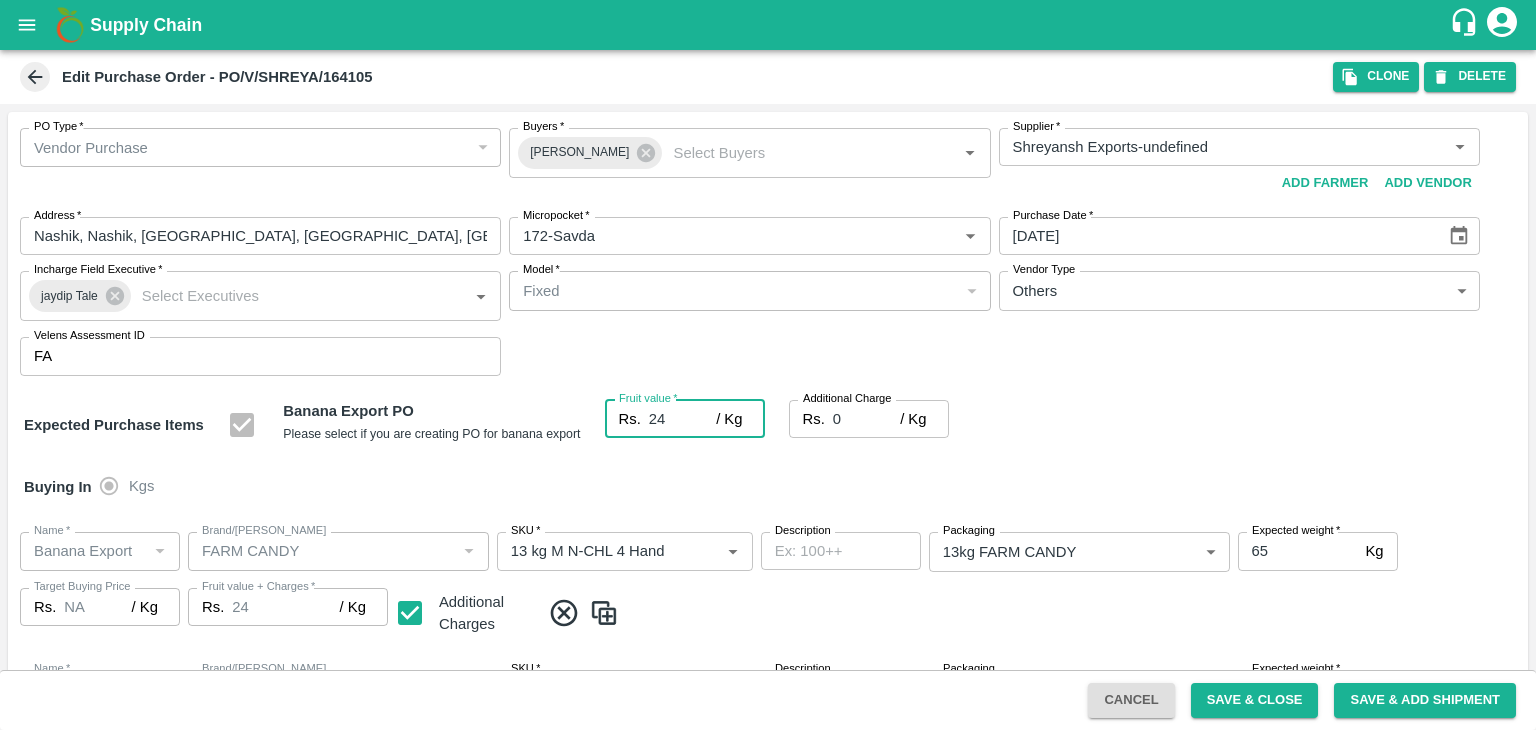 type on "24" 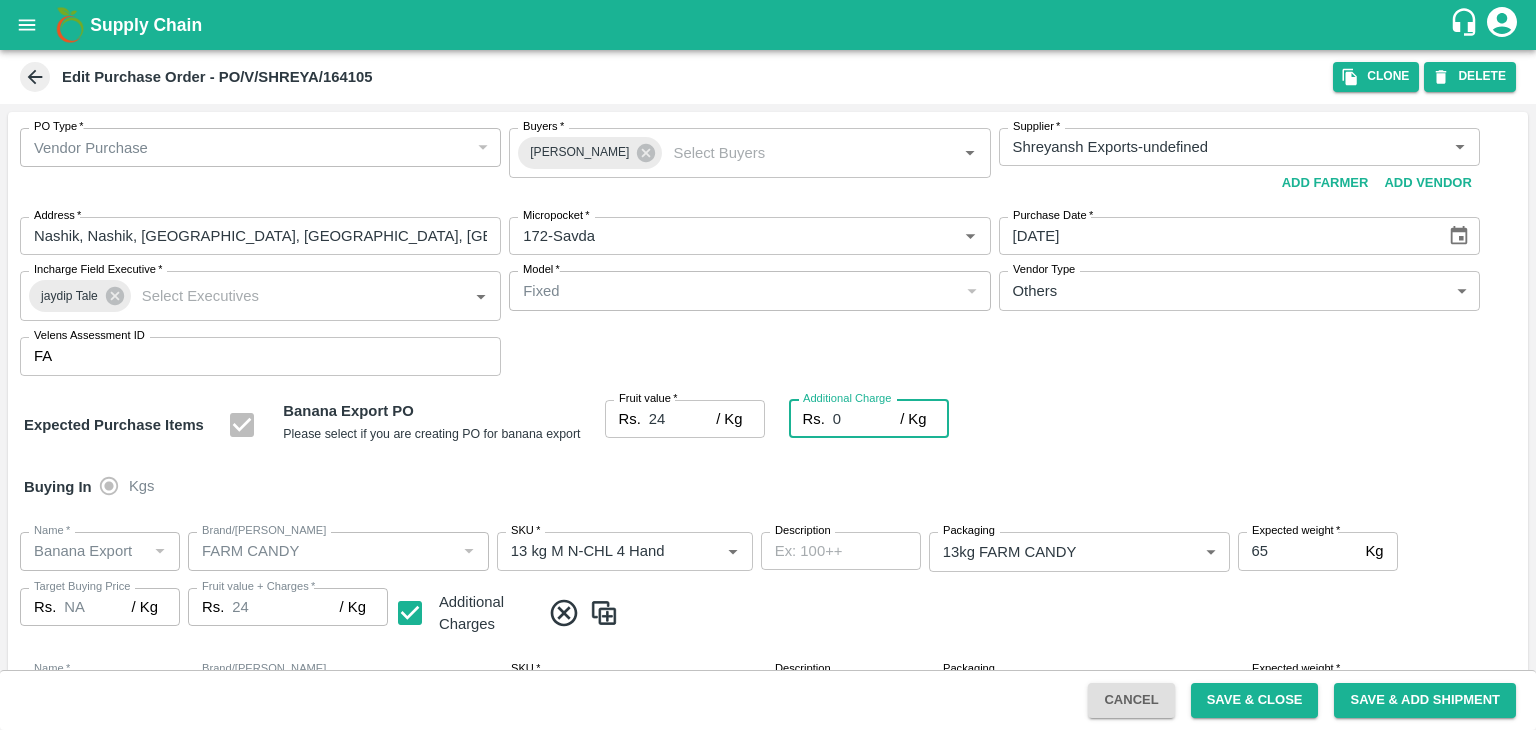 type on "2" 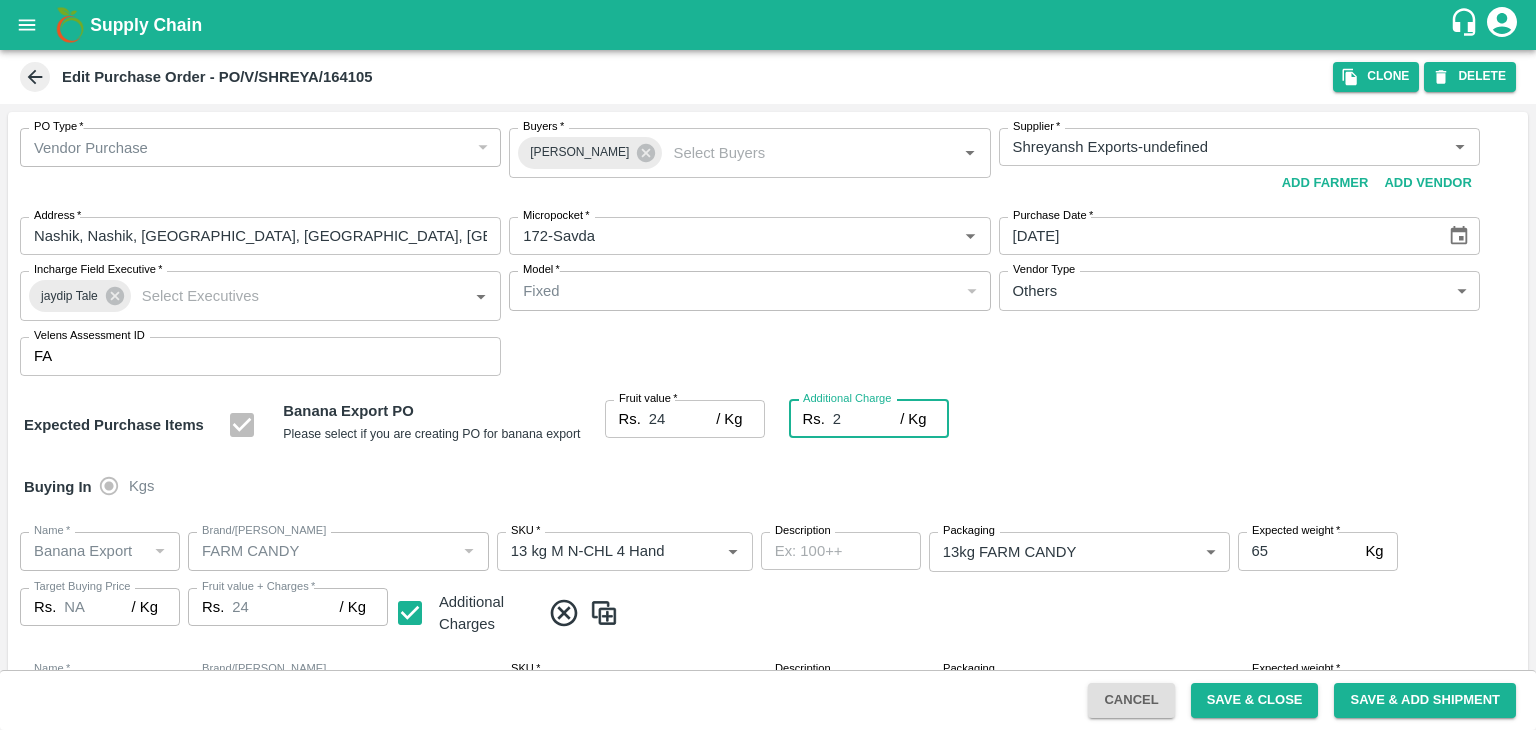 type on "26" 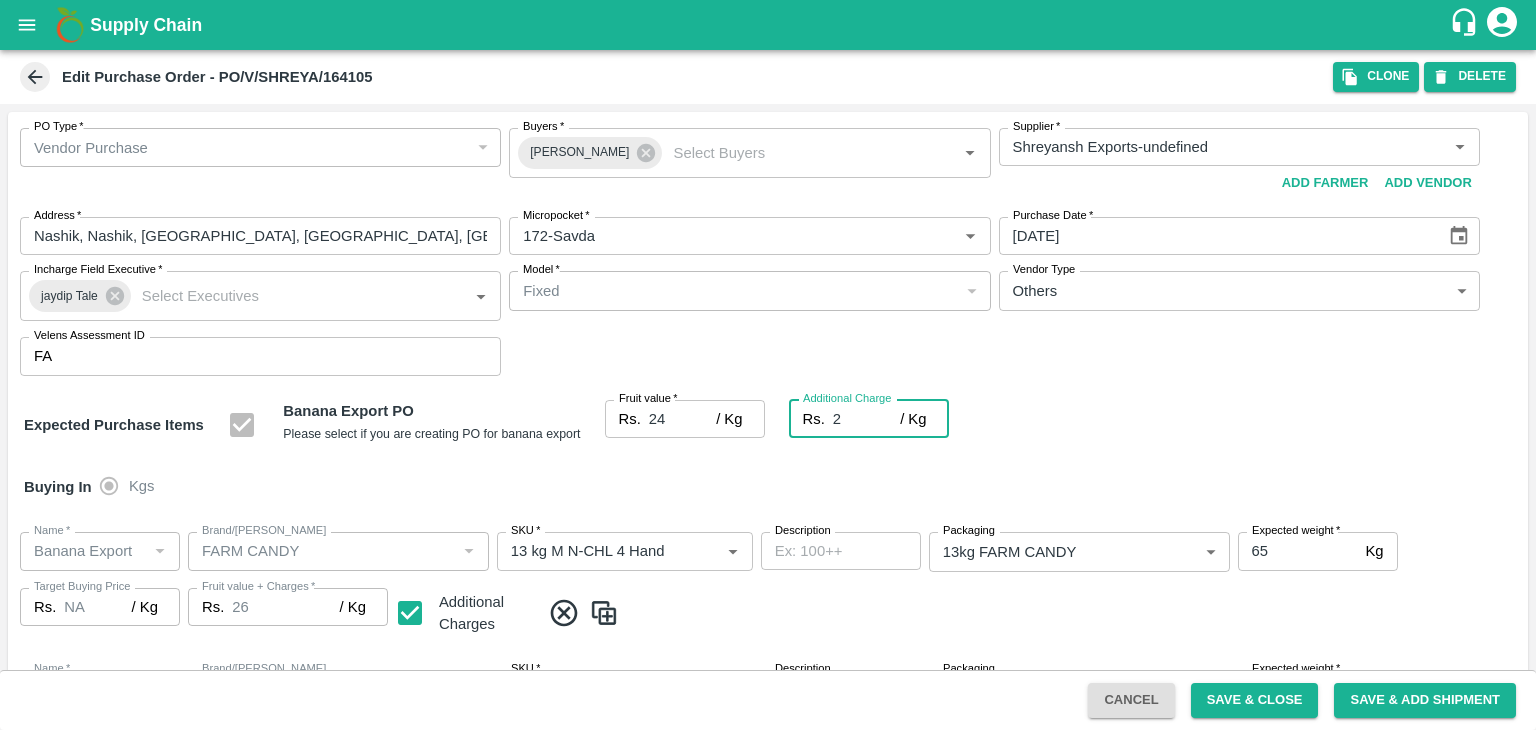 type on "2.7" 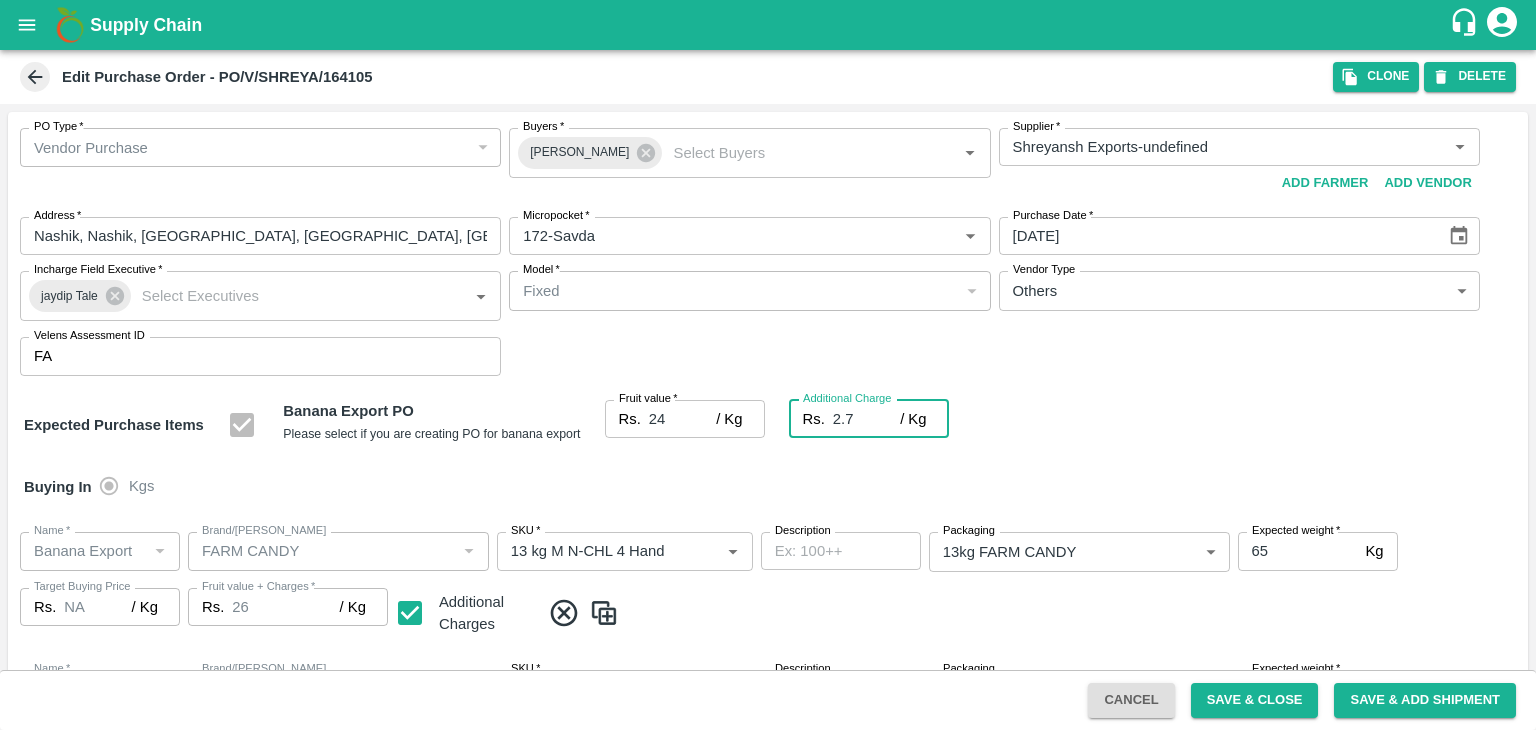 type on "26.7" 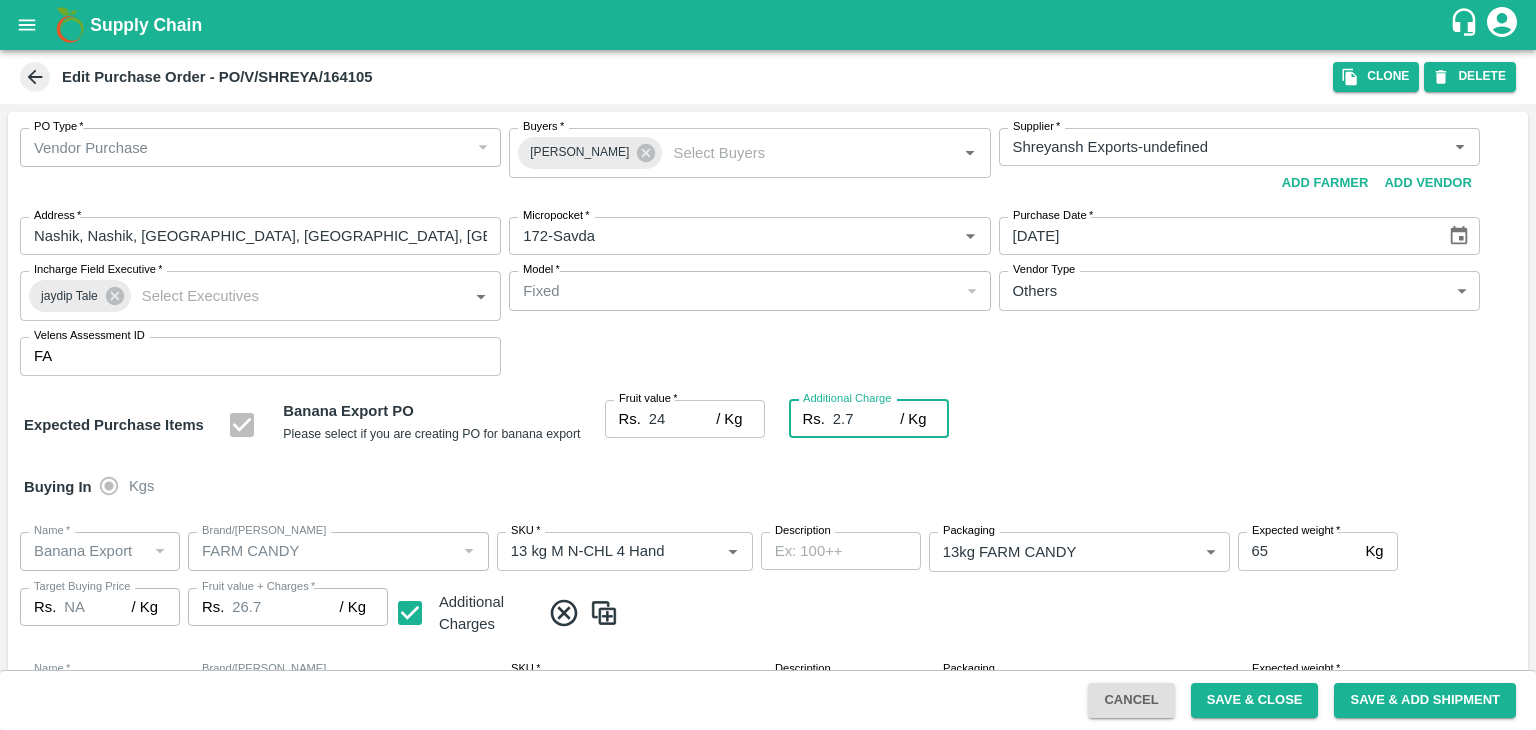 type on "26.7" 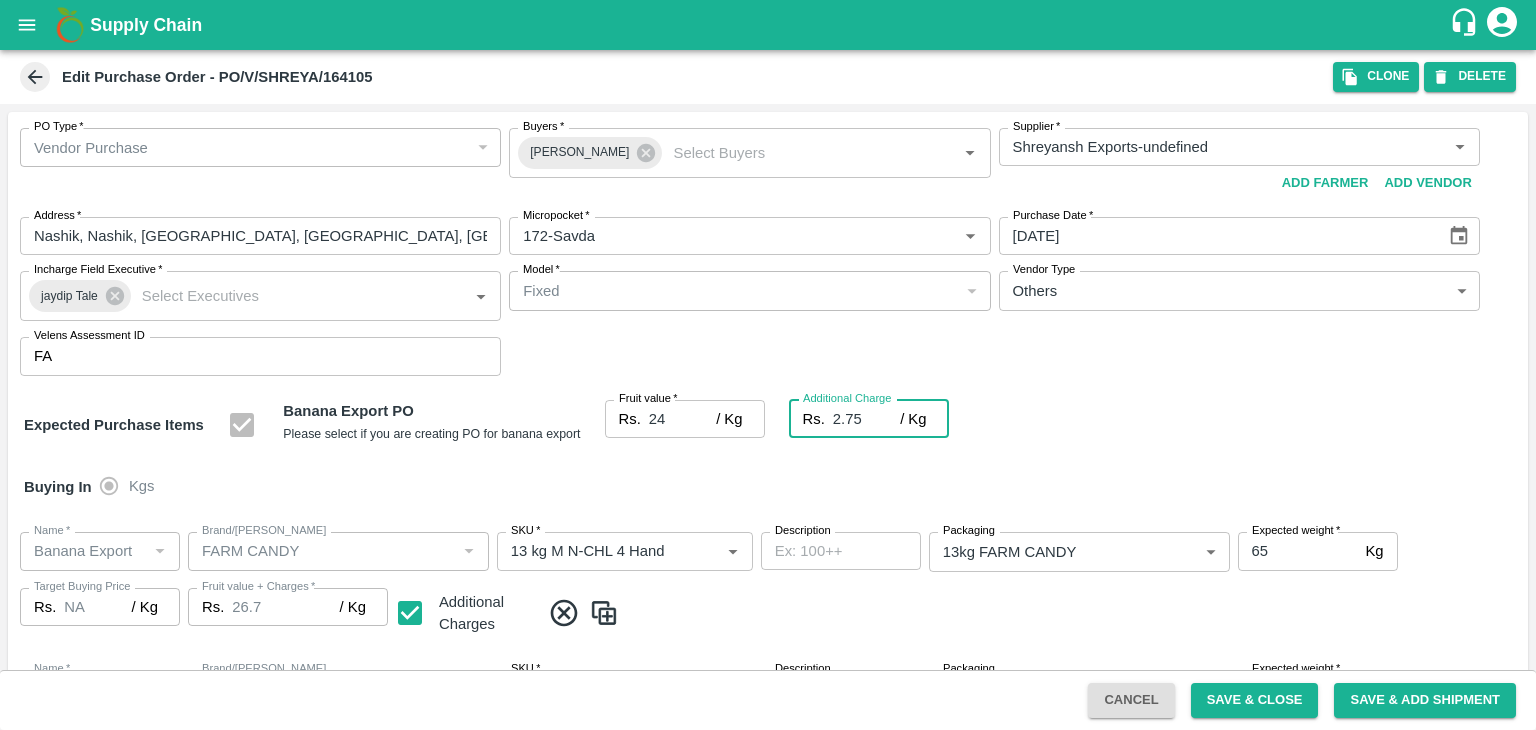 type on "26.75" 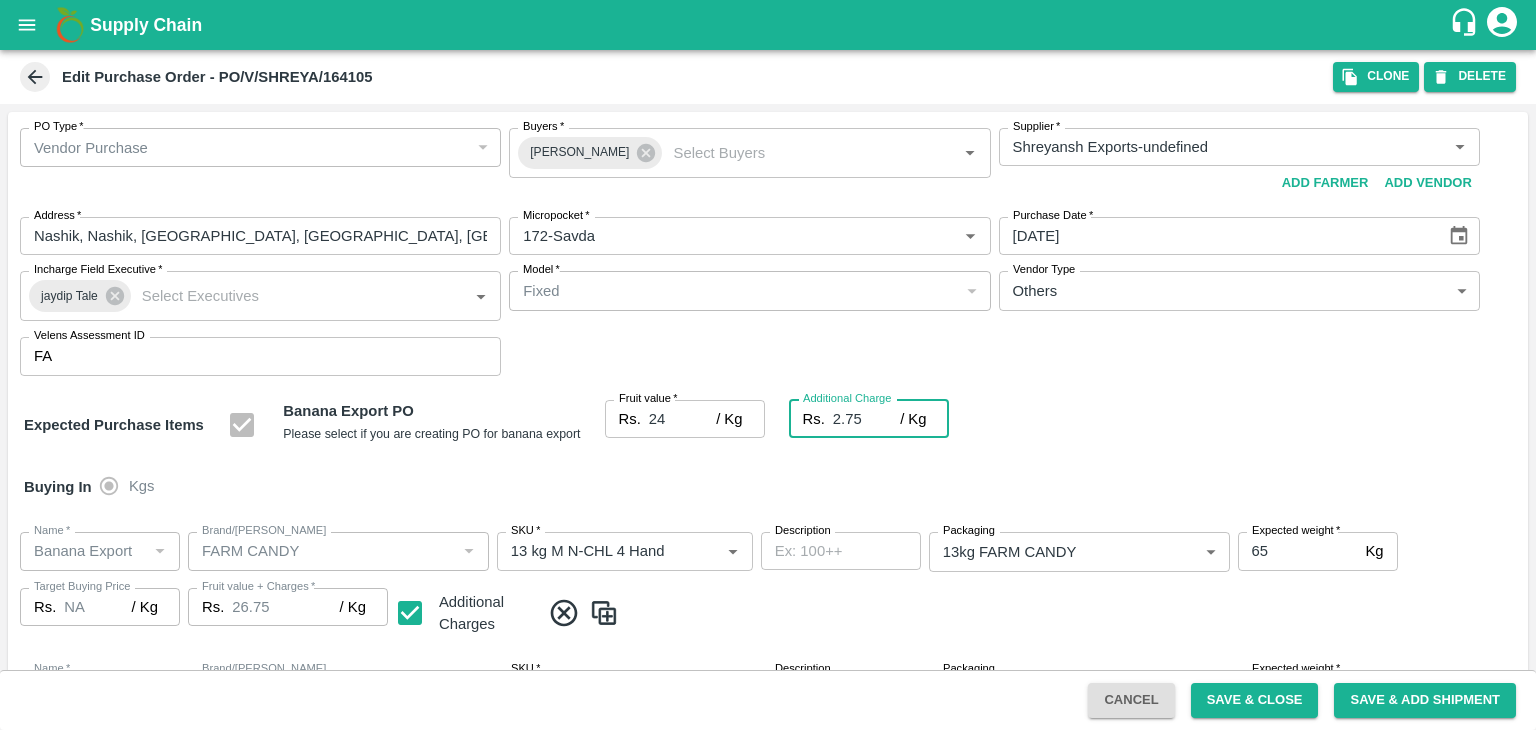 type on "2.75" 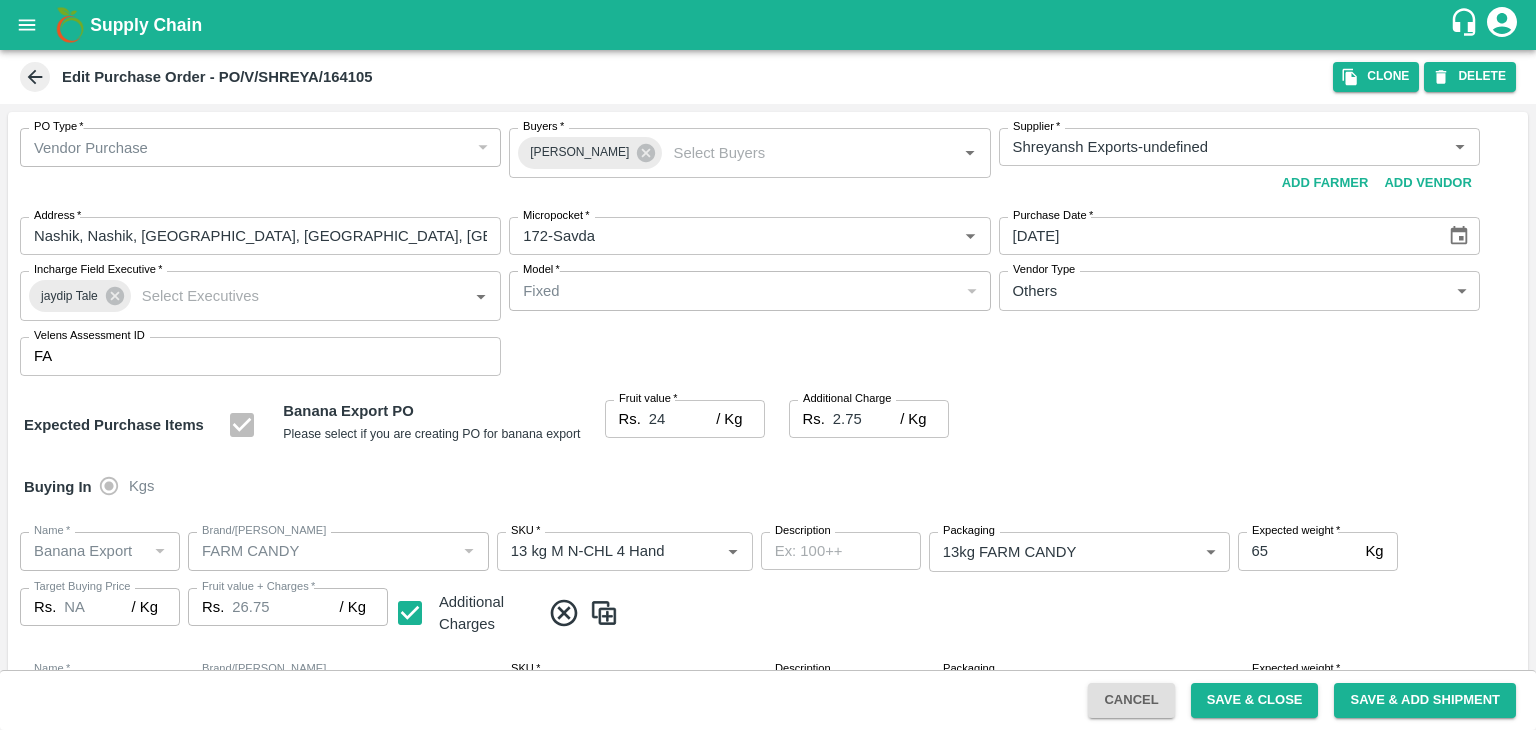 click on "Buying In Kgs" at bounding box center [768, 487] 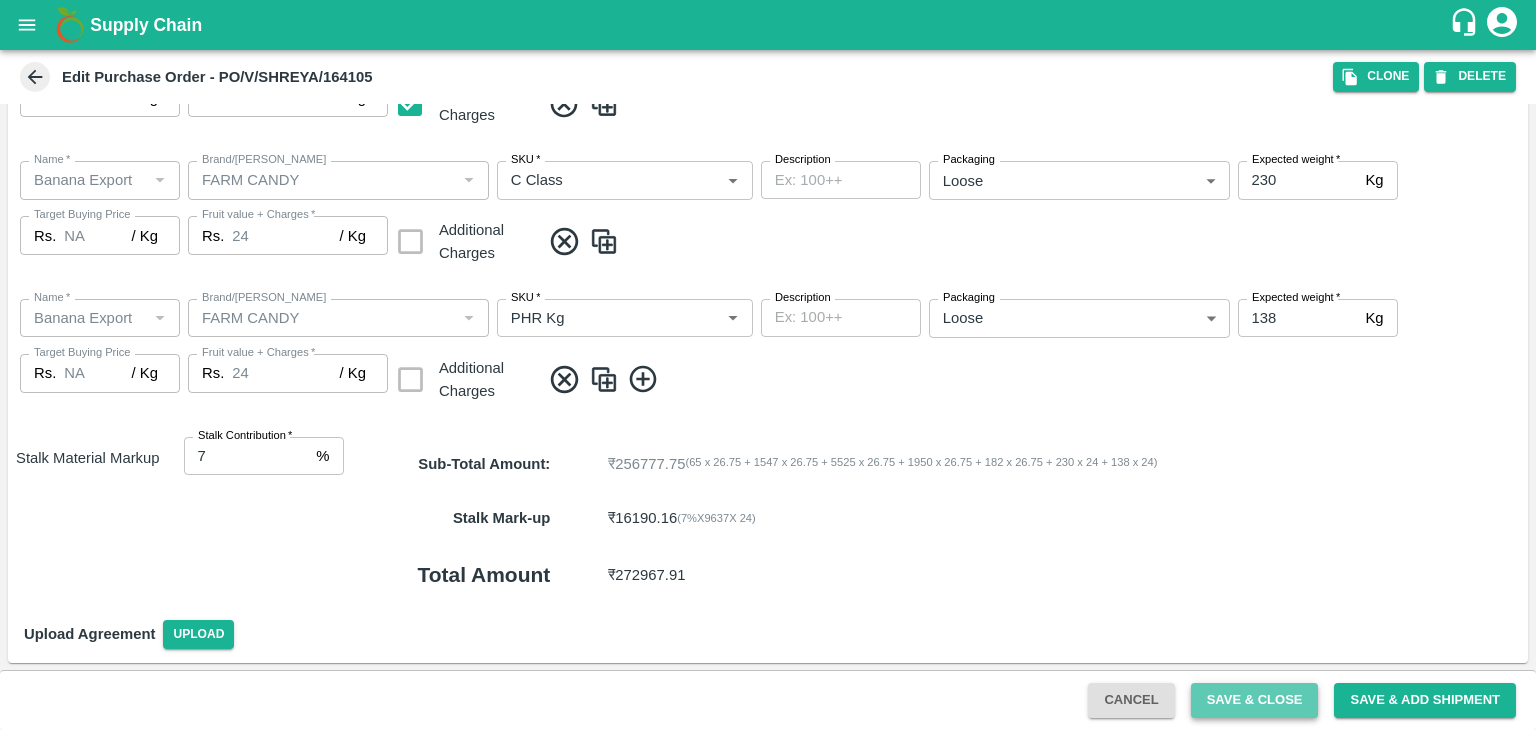 click on "Save & Close" at bounding box center [1255, 700] 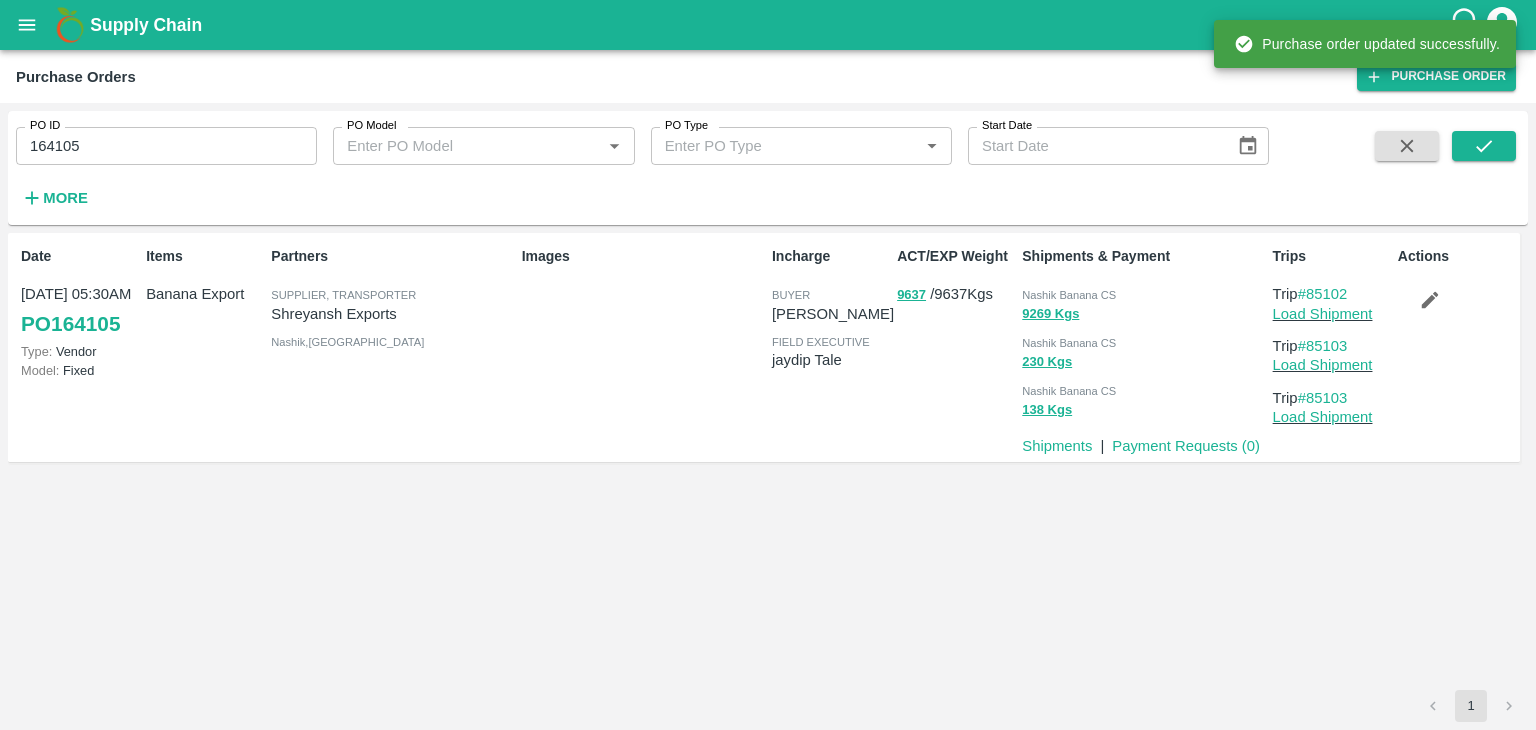 click on "164105" at bounding box center [166, 146] 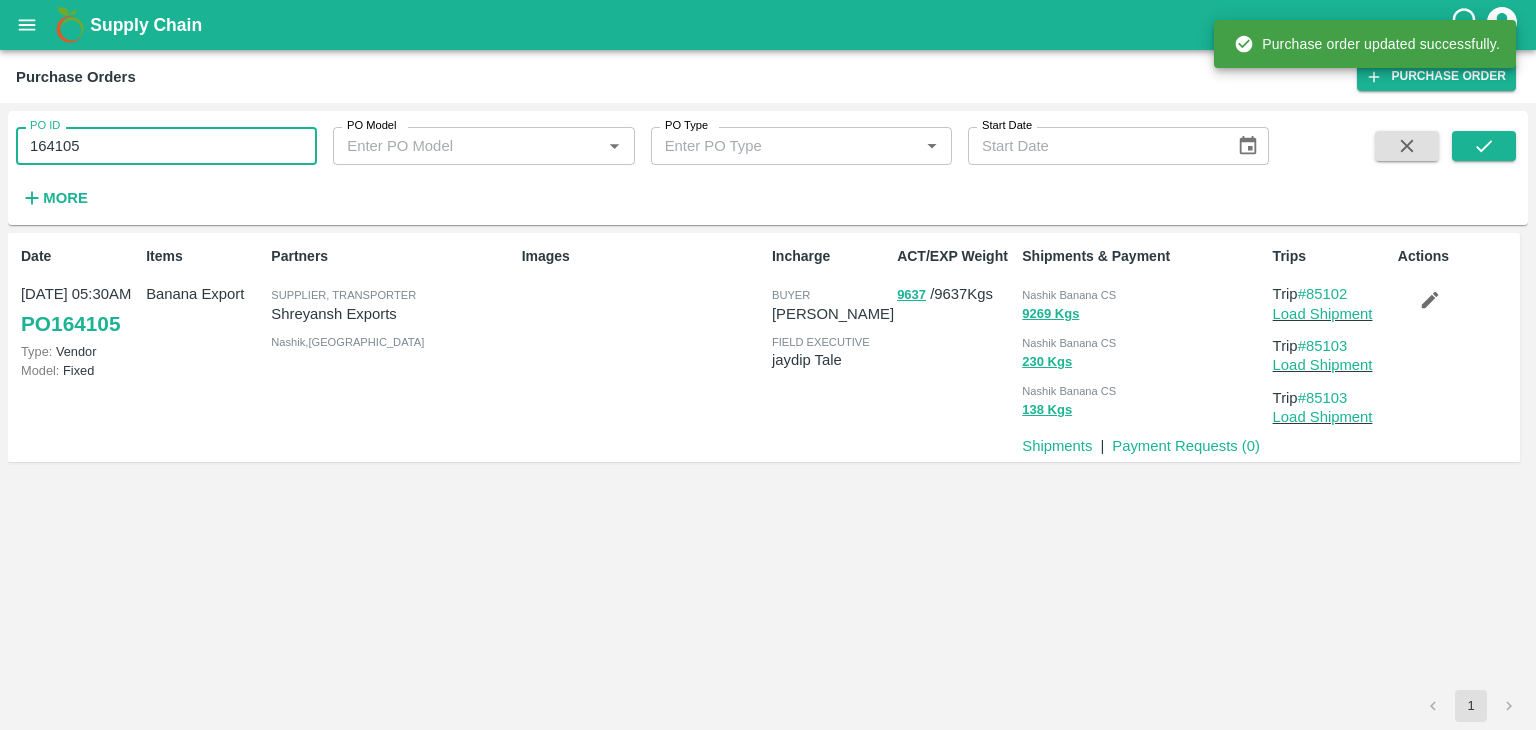 click on "164105" at bounding box center (166, 146) 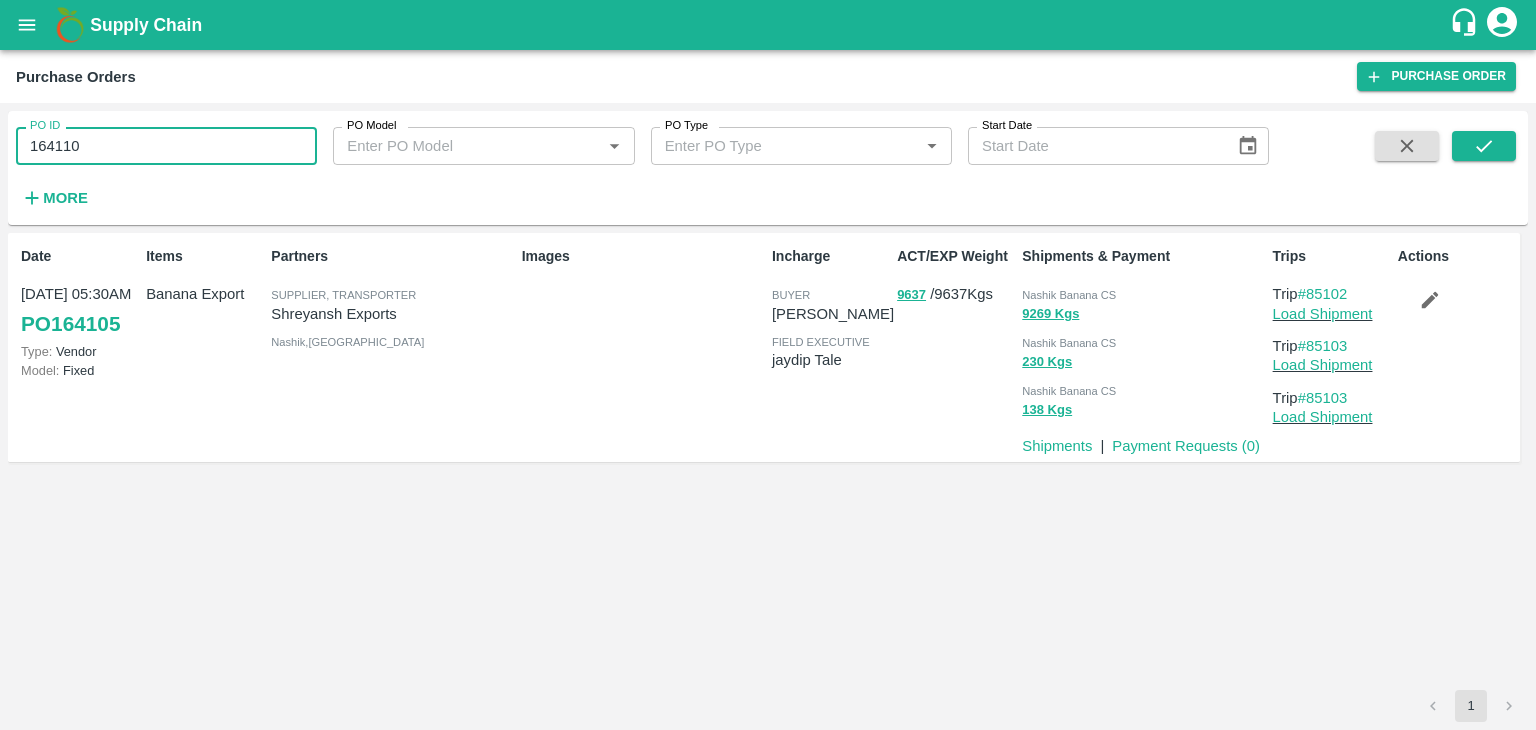 type on "164110" 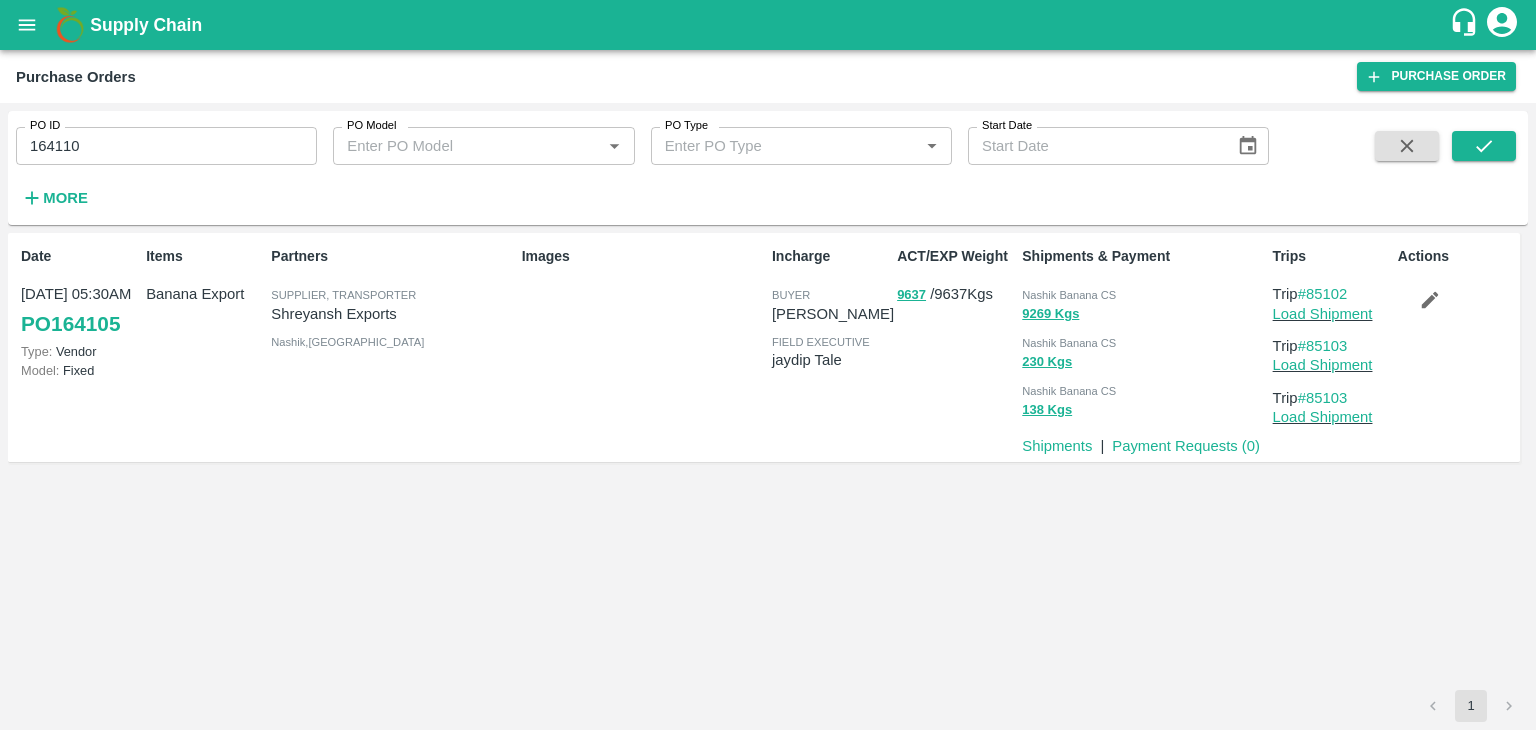 click on "PO ID 164110 PO ID PO Model PO Model   * PO Type PO Type   * Start Date Start Date More" at bounding box center (768, 168) 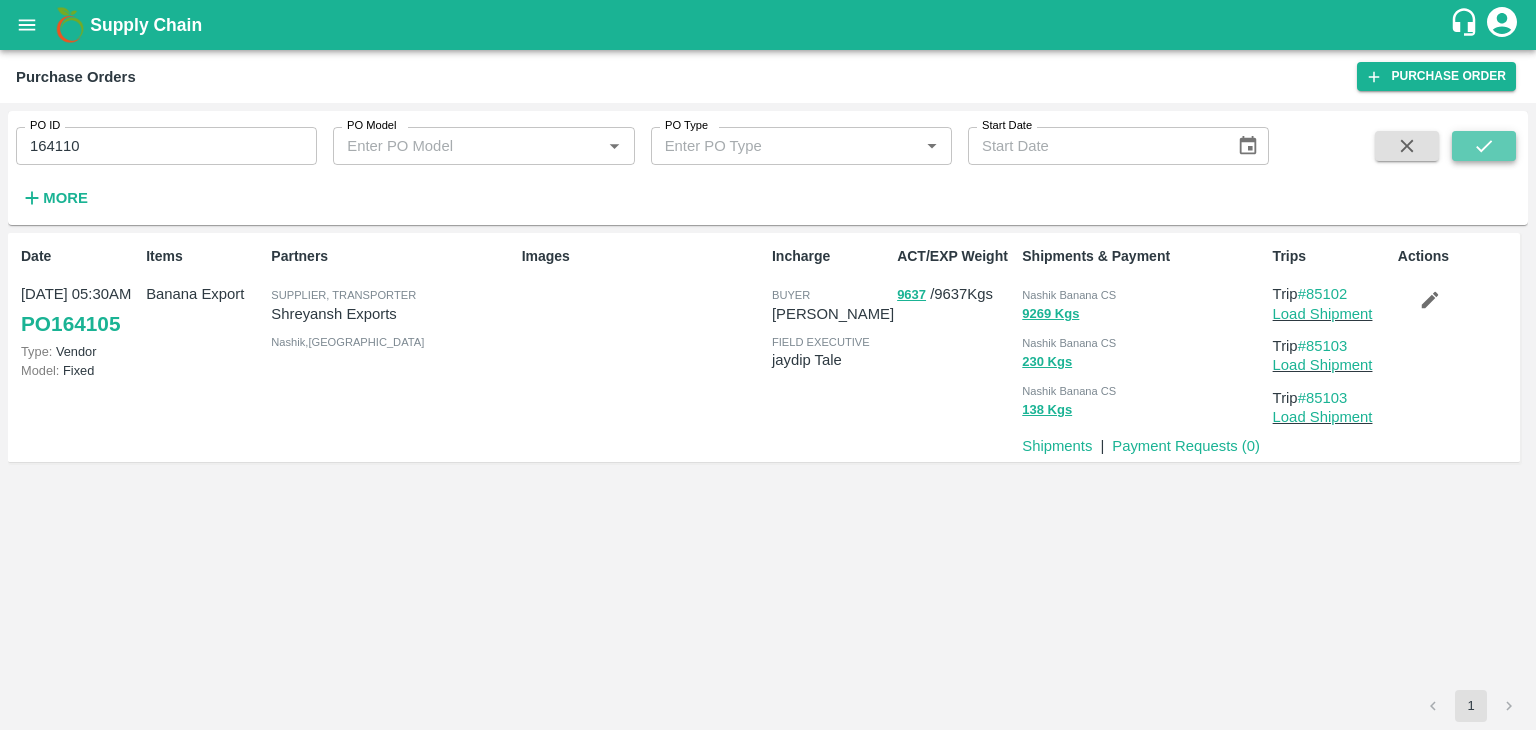click 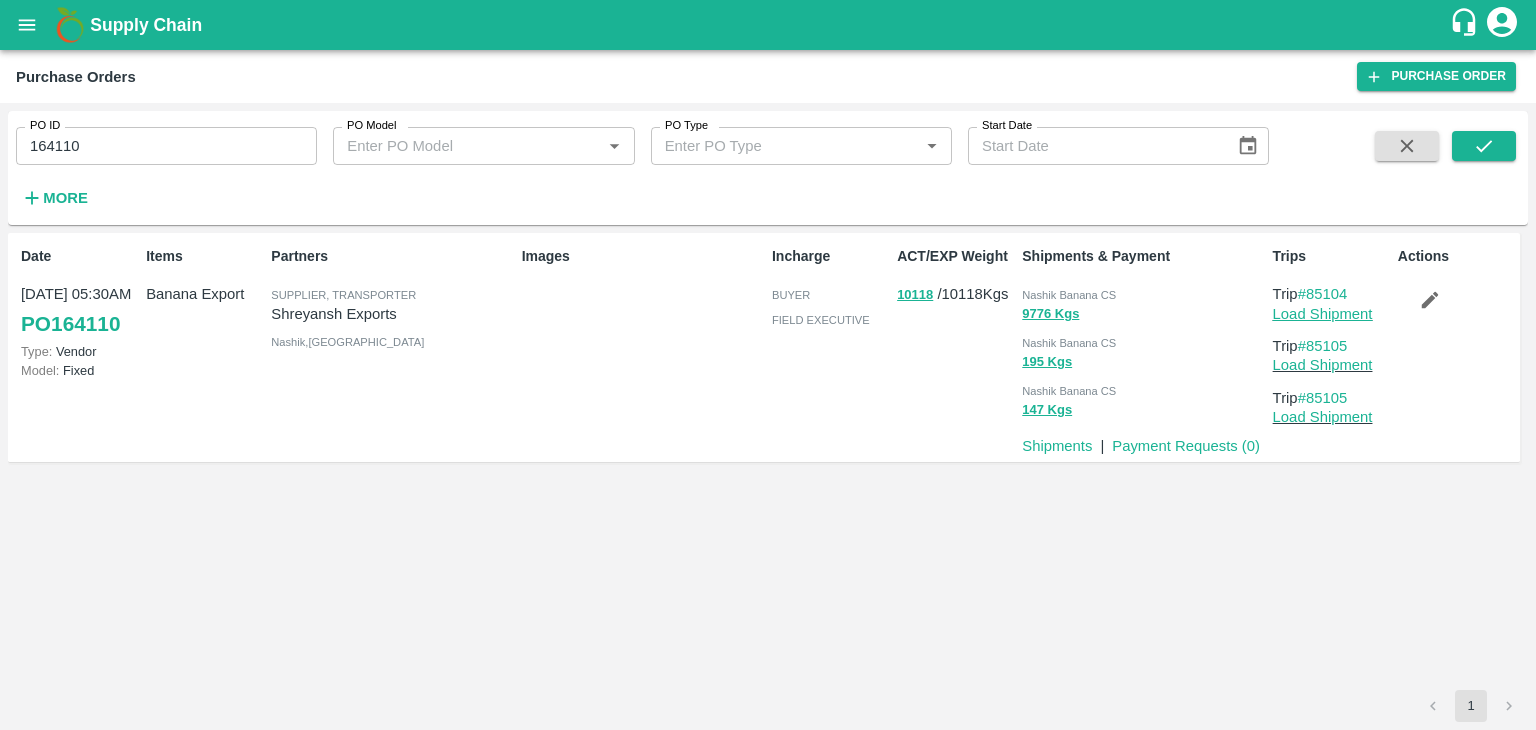 click on "Load Shipment" at bounding box center [1323, 314] 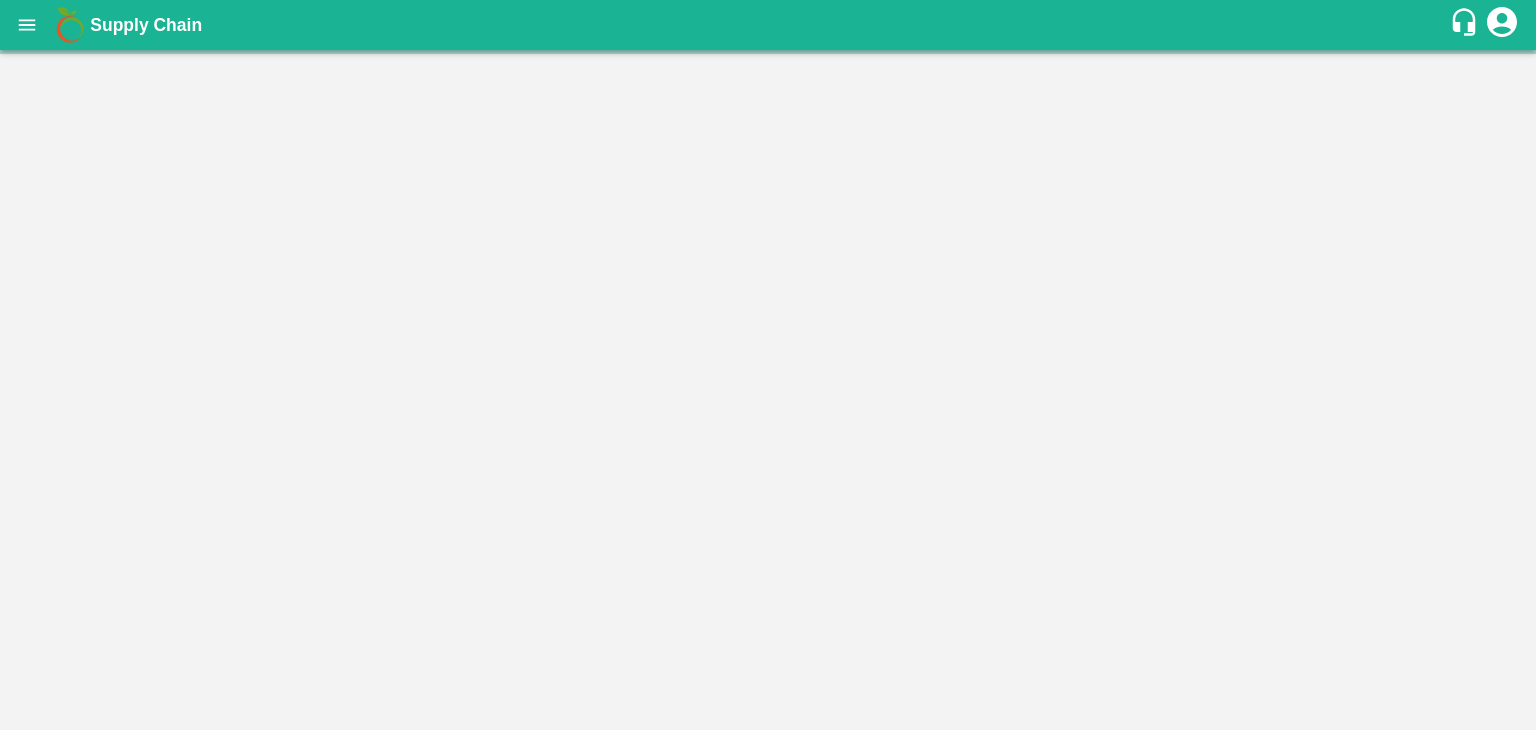scroll, scrollTop: 0, scrollLeft: 0, axis: both 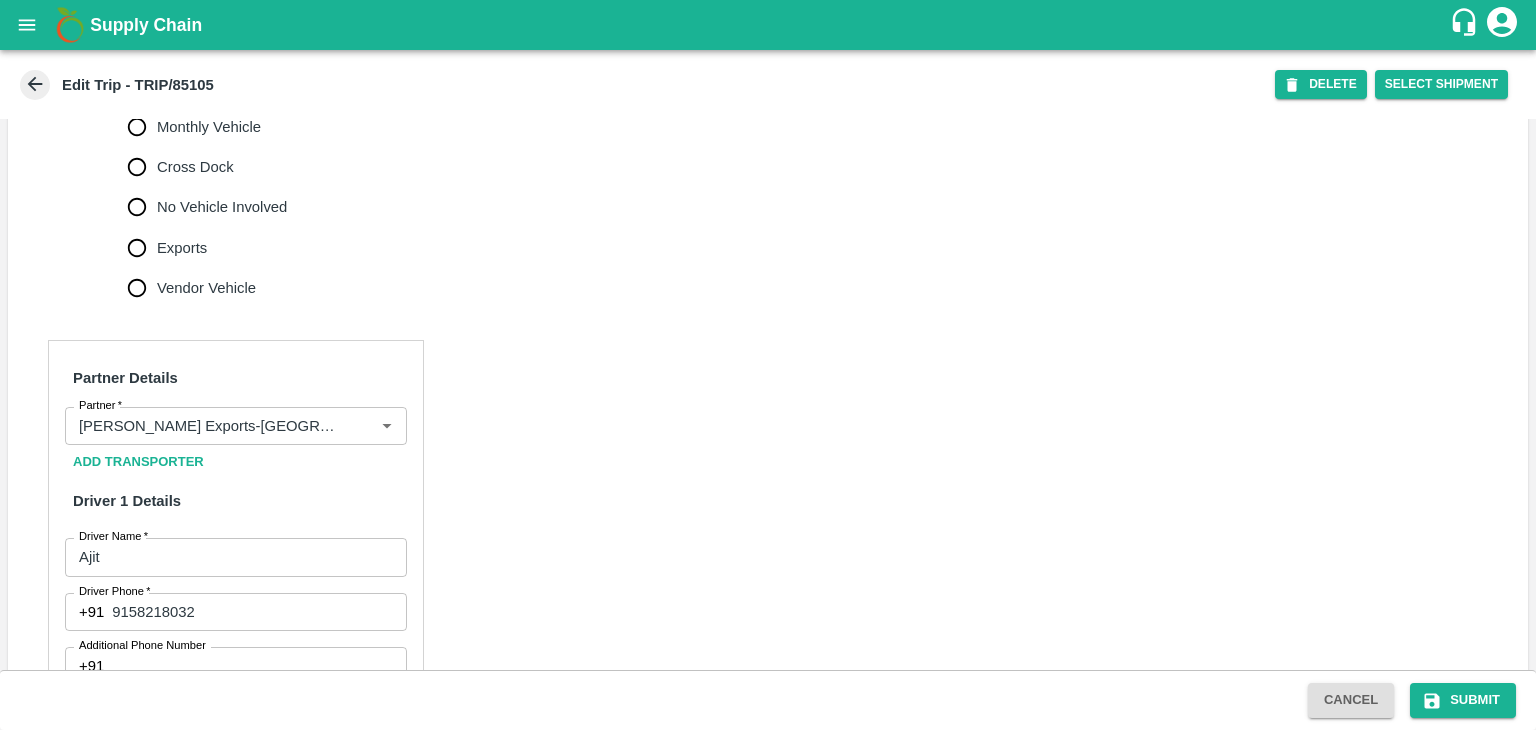 click on "No Vehicle Involved" at bounding box center (222, 207) 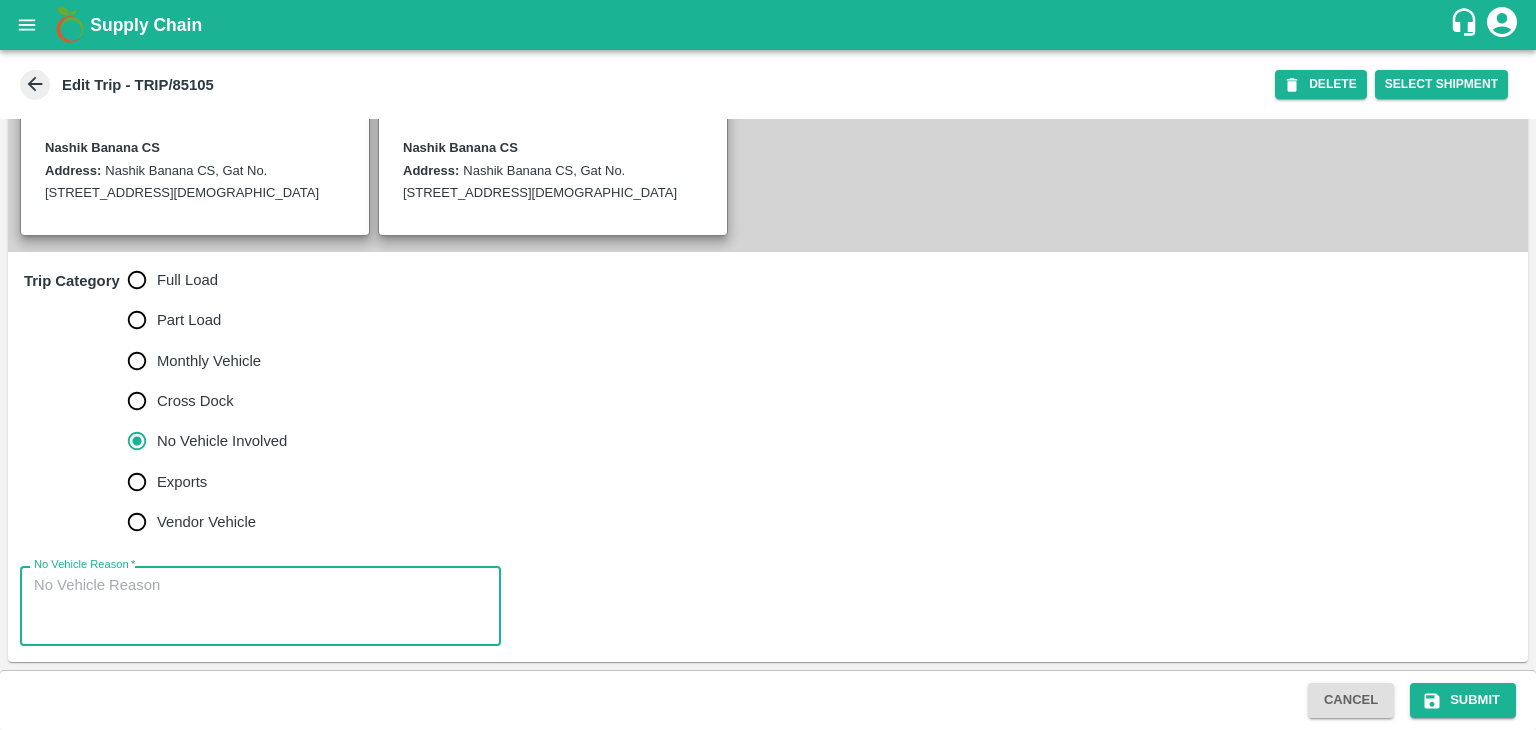 click on "No Vehicle Reason   *" at bounding box center (260, 606) 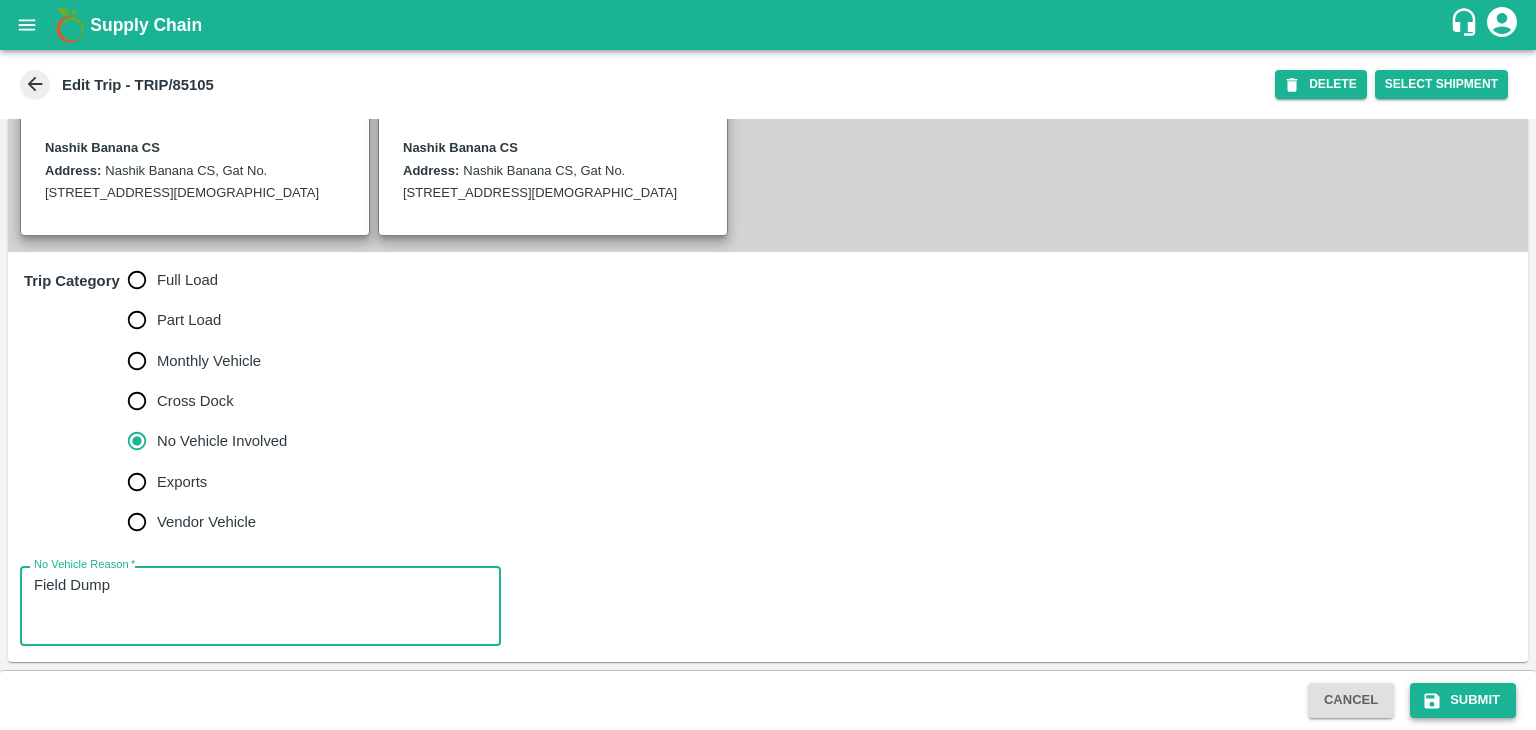 type on "Field Dump" 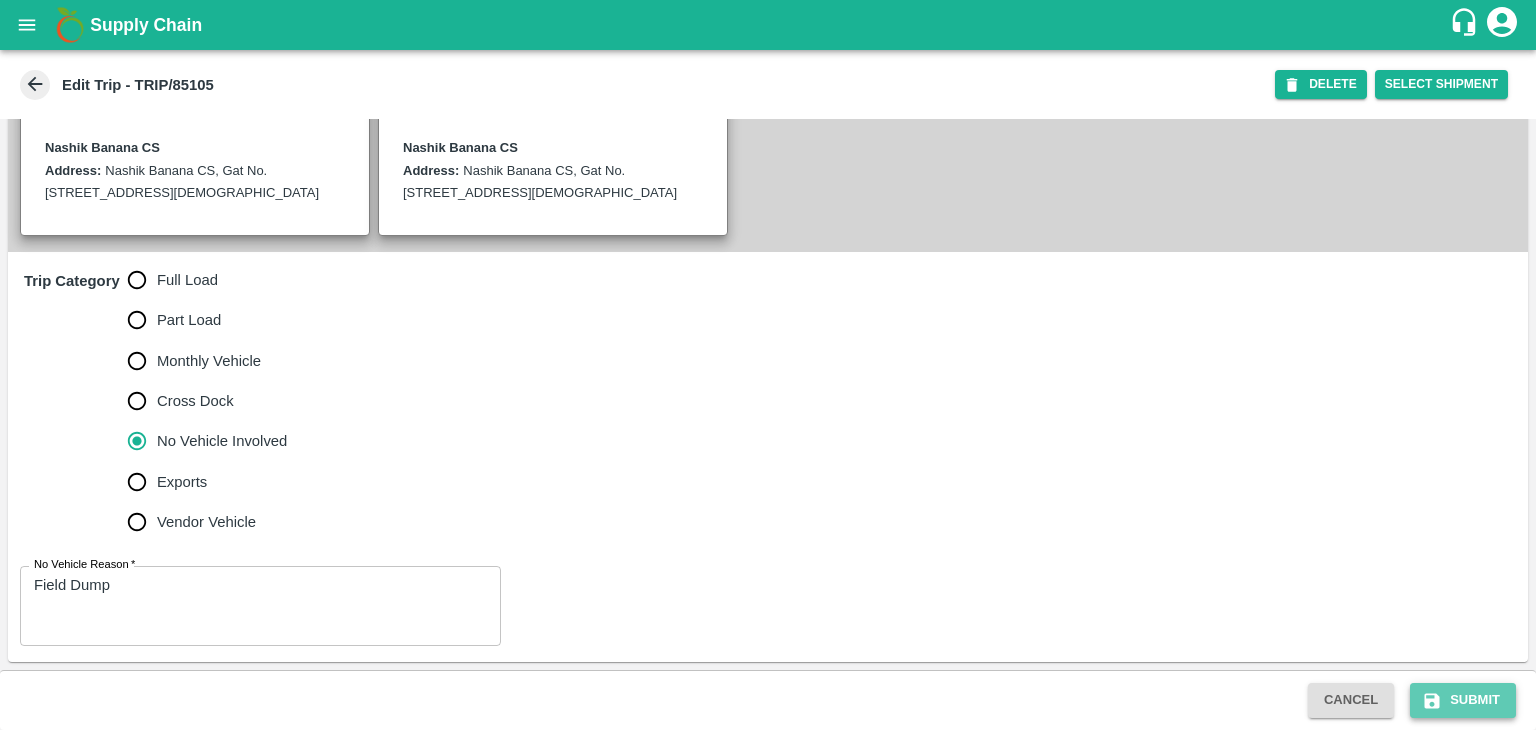 click on "Submit" at bounding box center [1463, 700] 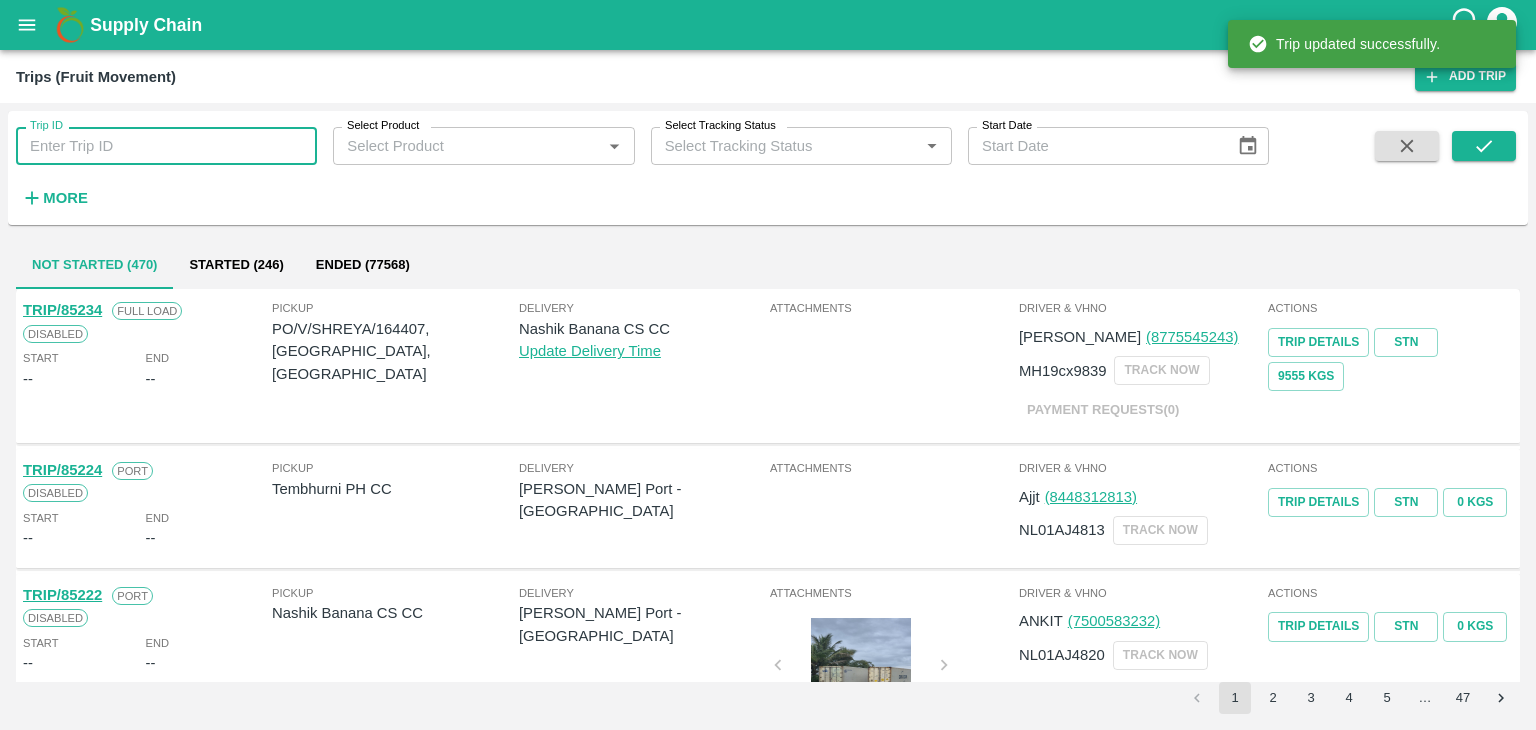 click on "Trip ID" at bounding box center (166, 146) 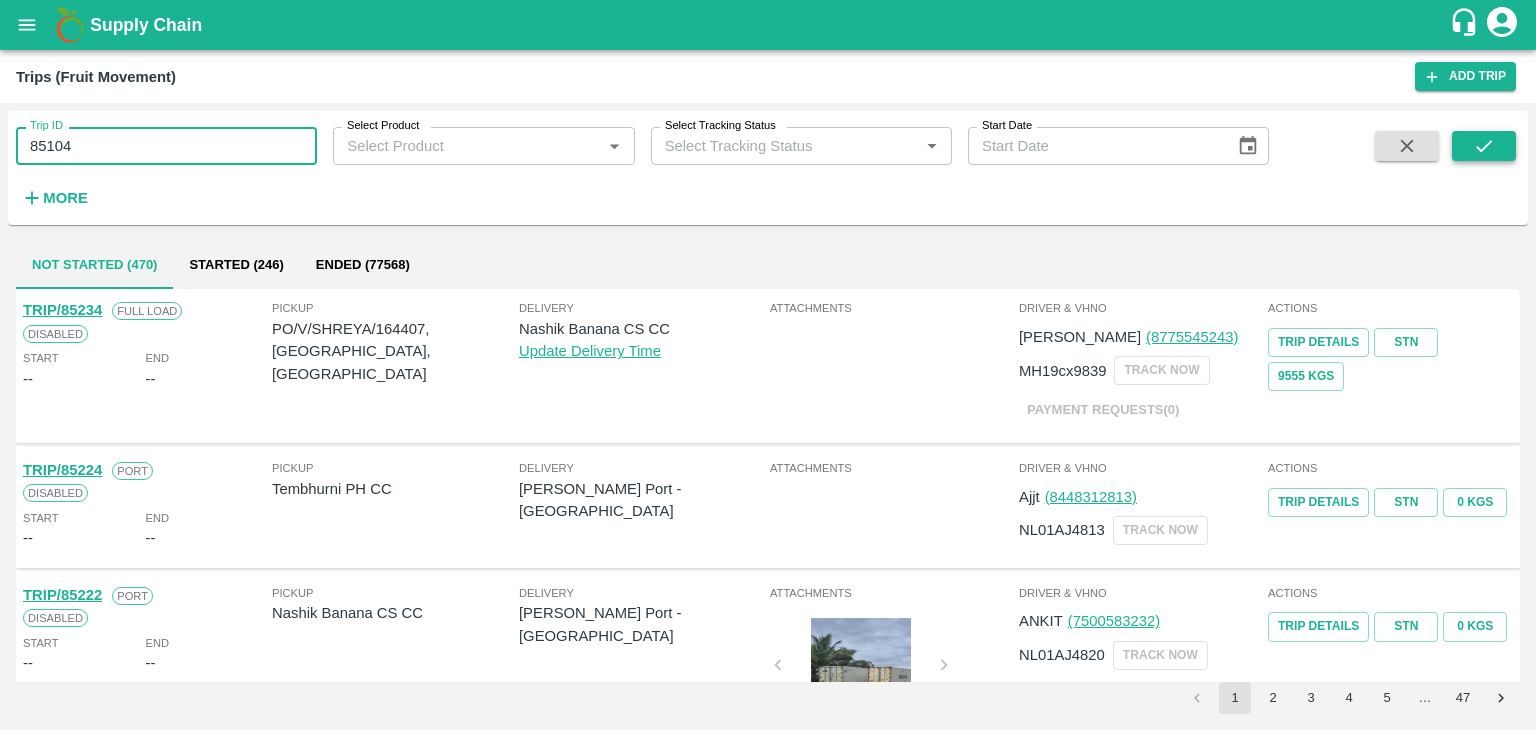 type on "85104" 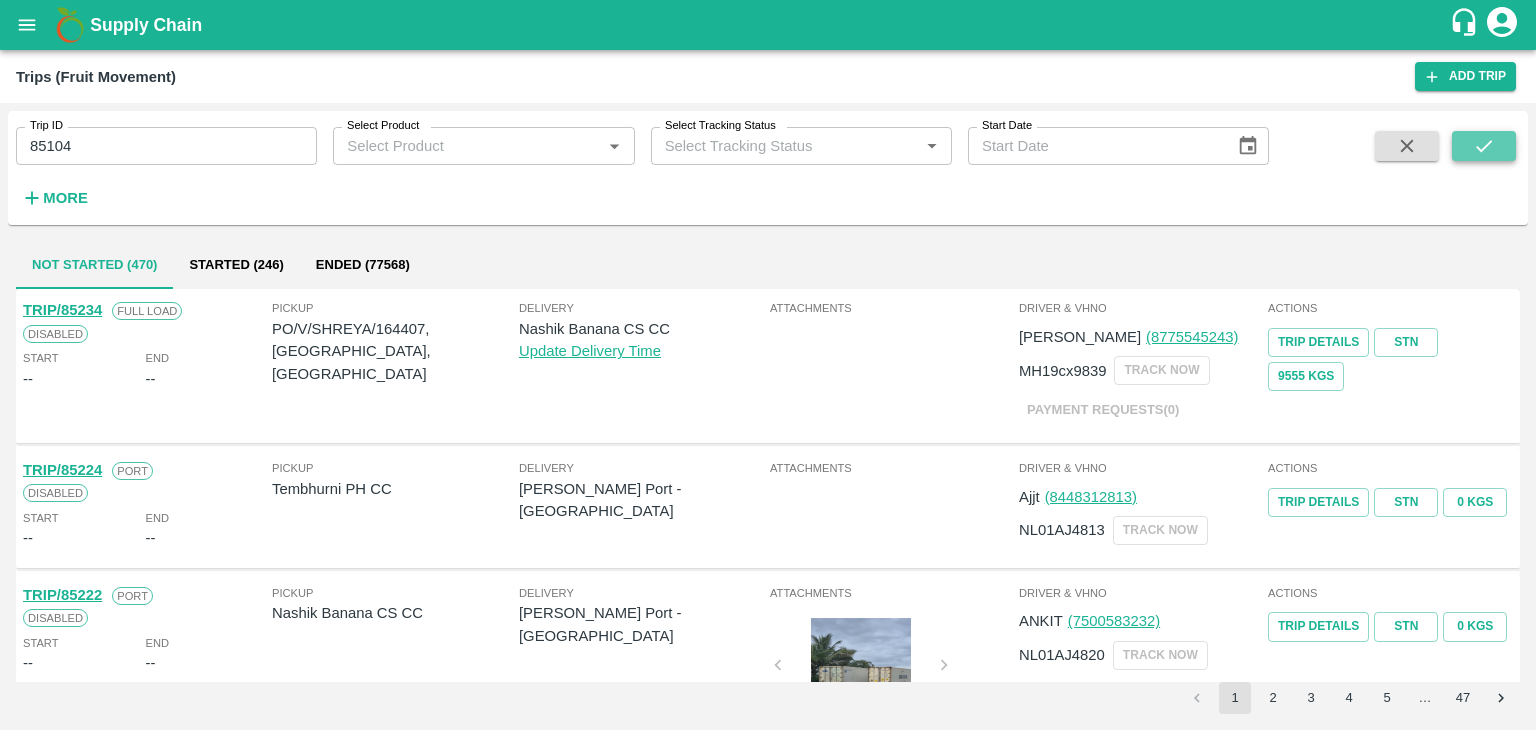 click 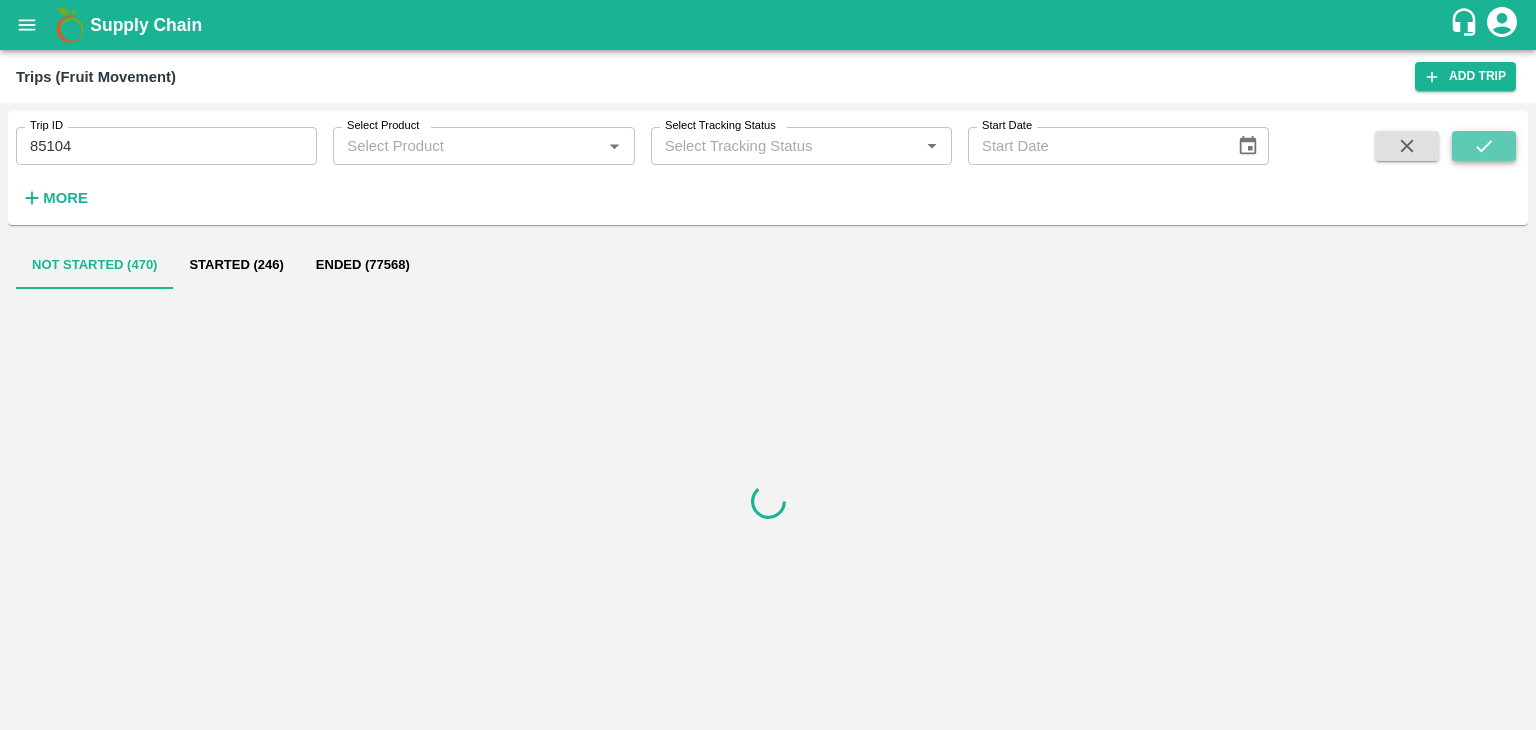 click 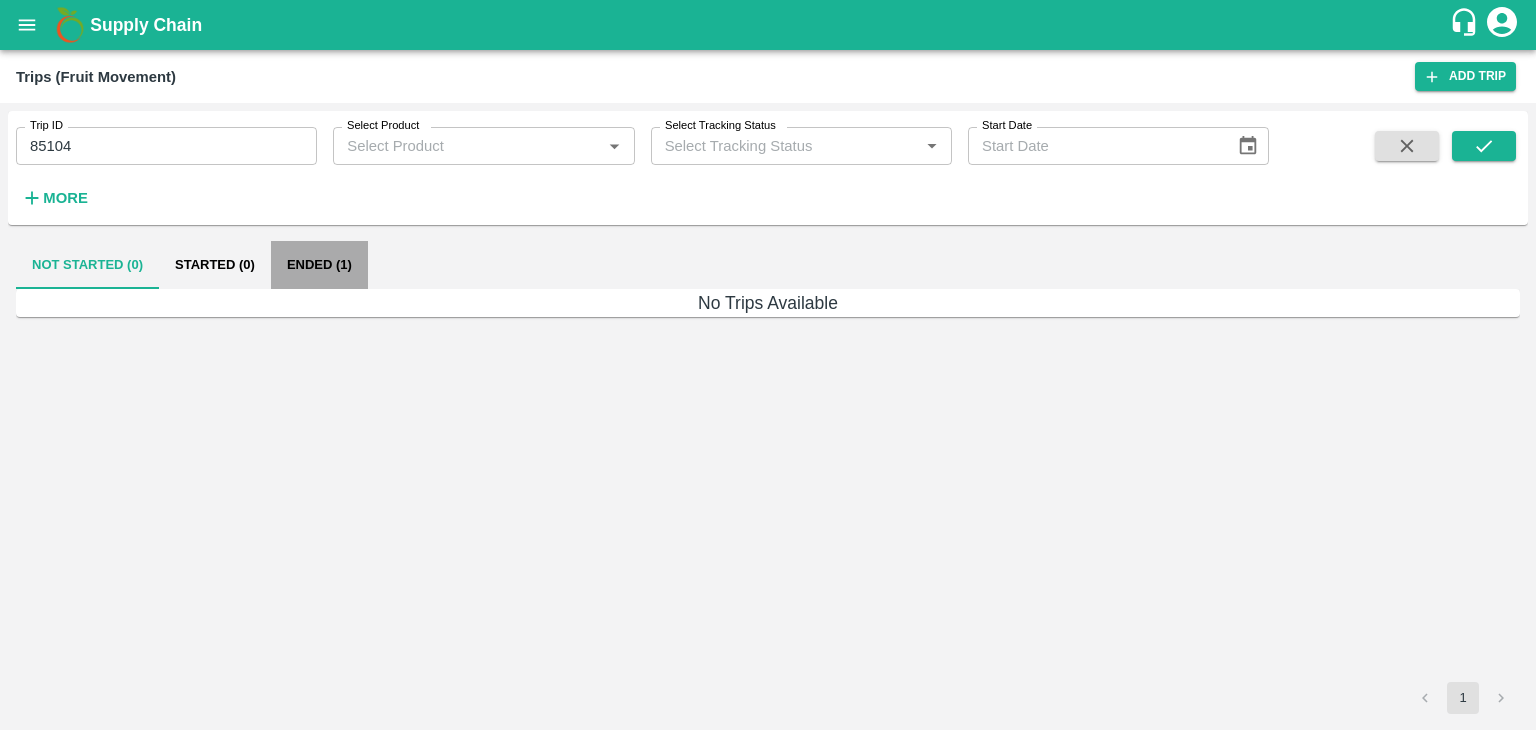 click on "Ended (1)" at bounding box center (319, 265) 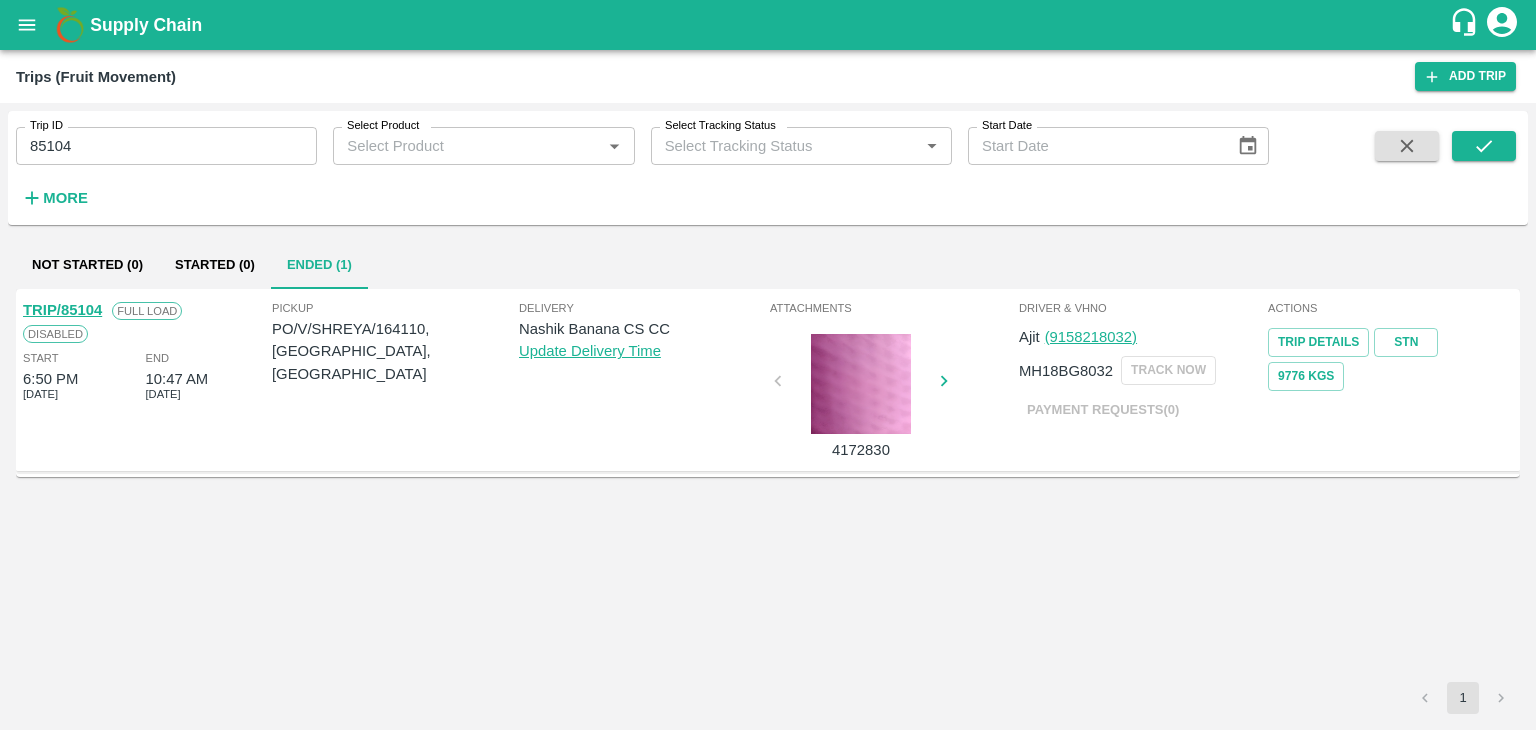 click on "TRIP/85104" at bounding box center [62, 310] 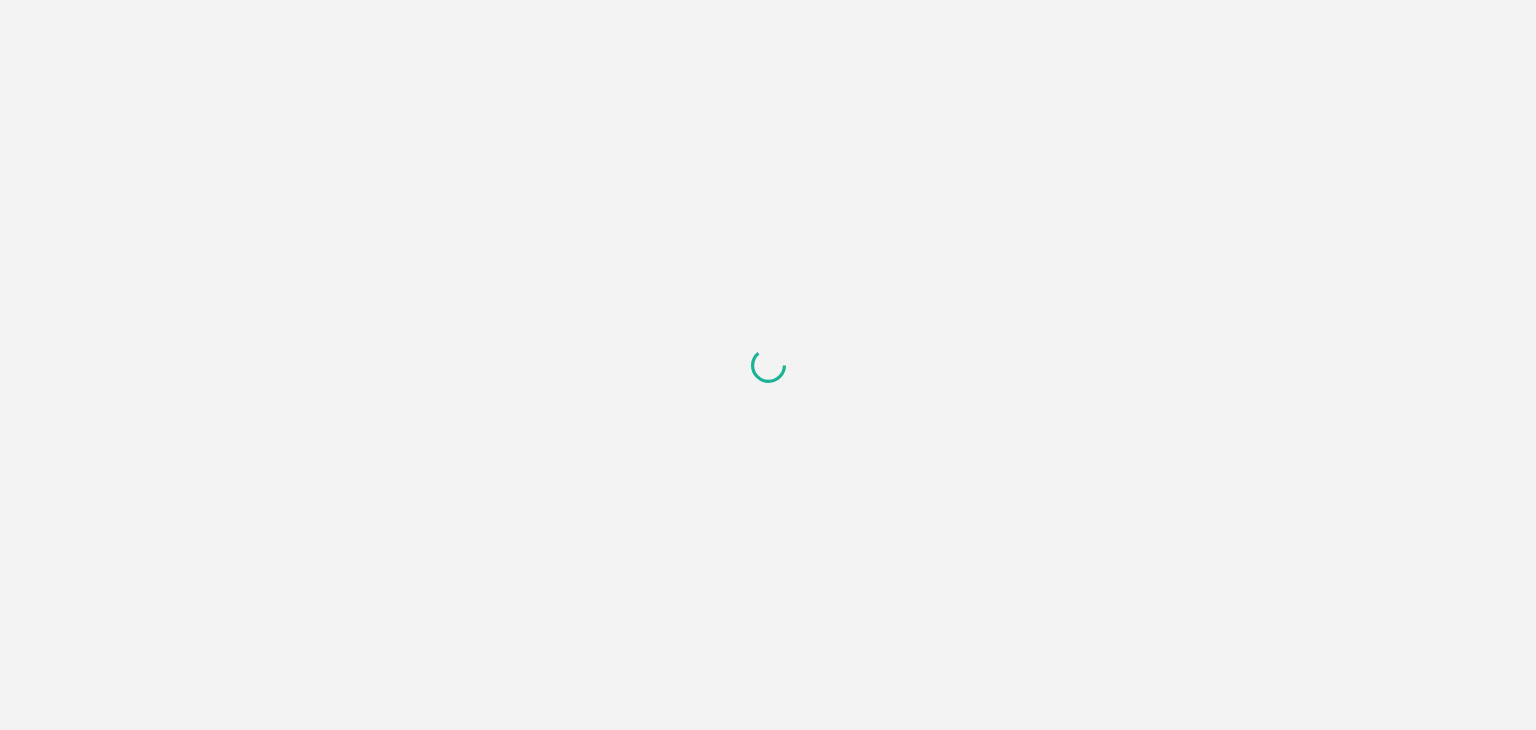 scroll, scrollTop: 0, scrollLeft: 0, axis: both 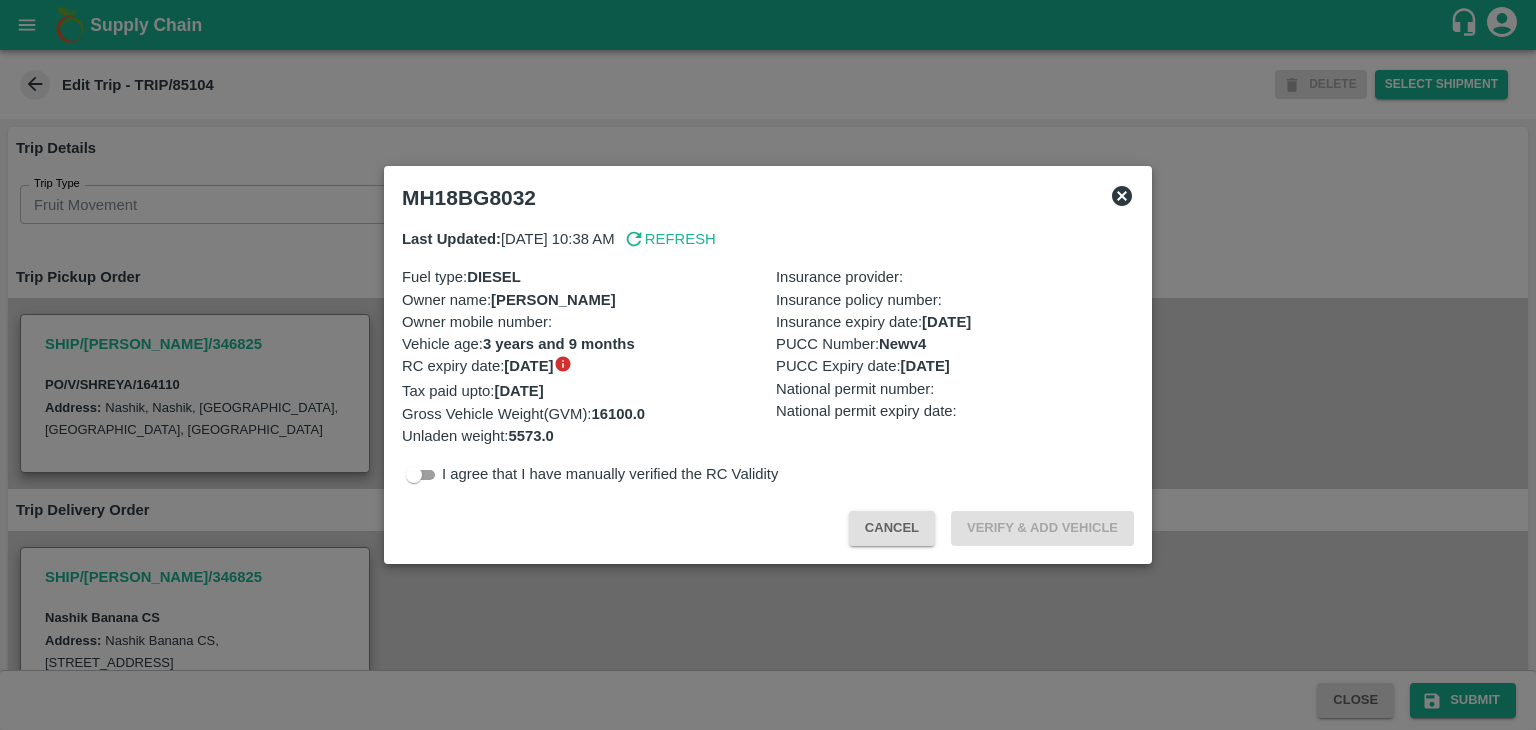 click at bounding box center (768, 365) 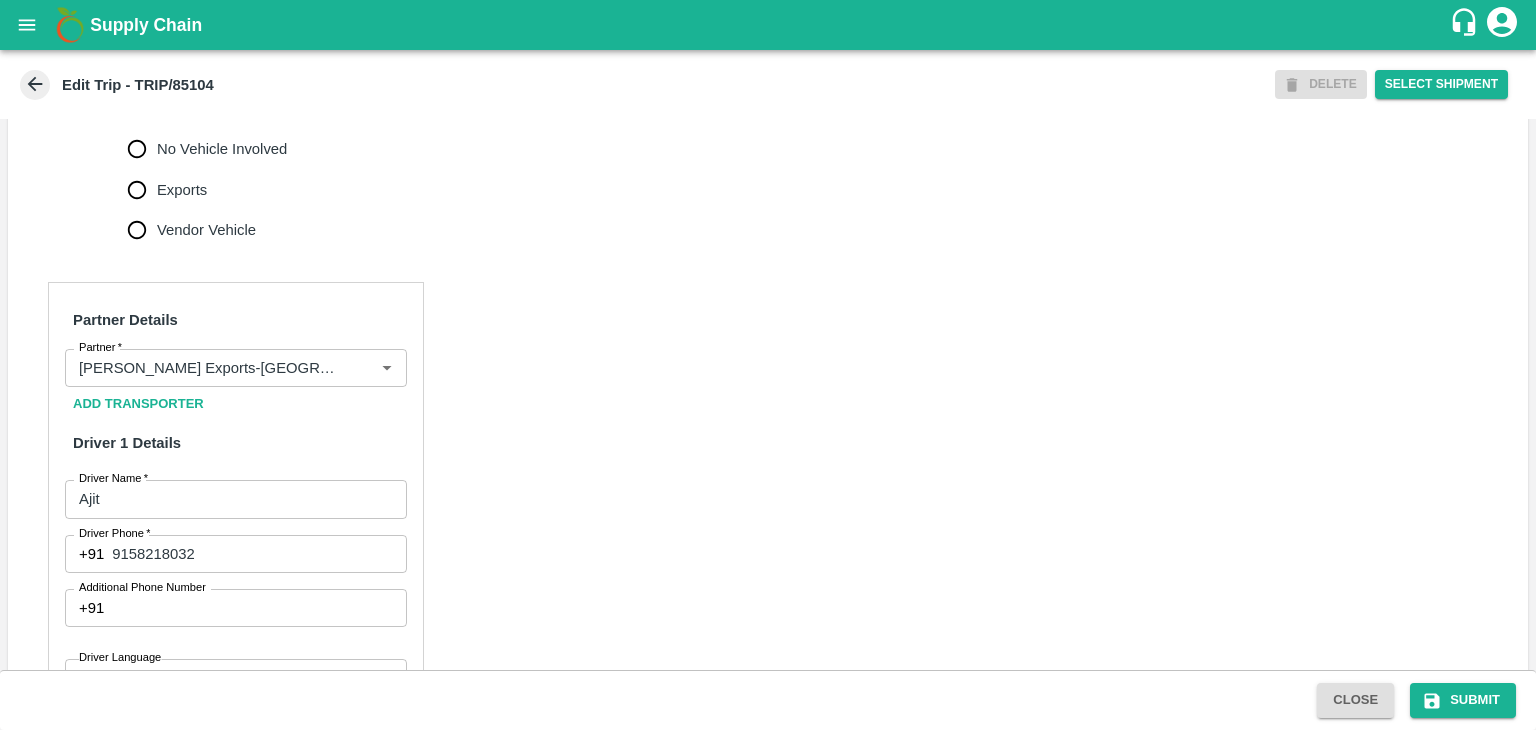 scroll, scrollTop: 772, scrollLeft: 0, axis: vertical 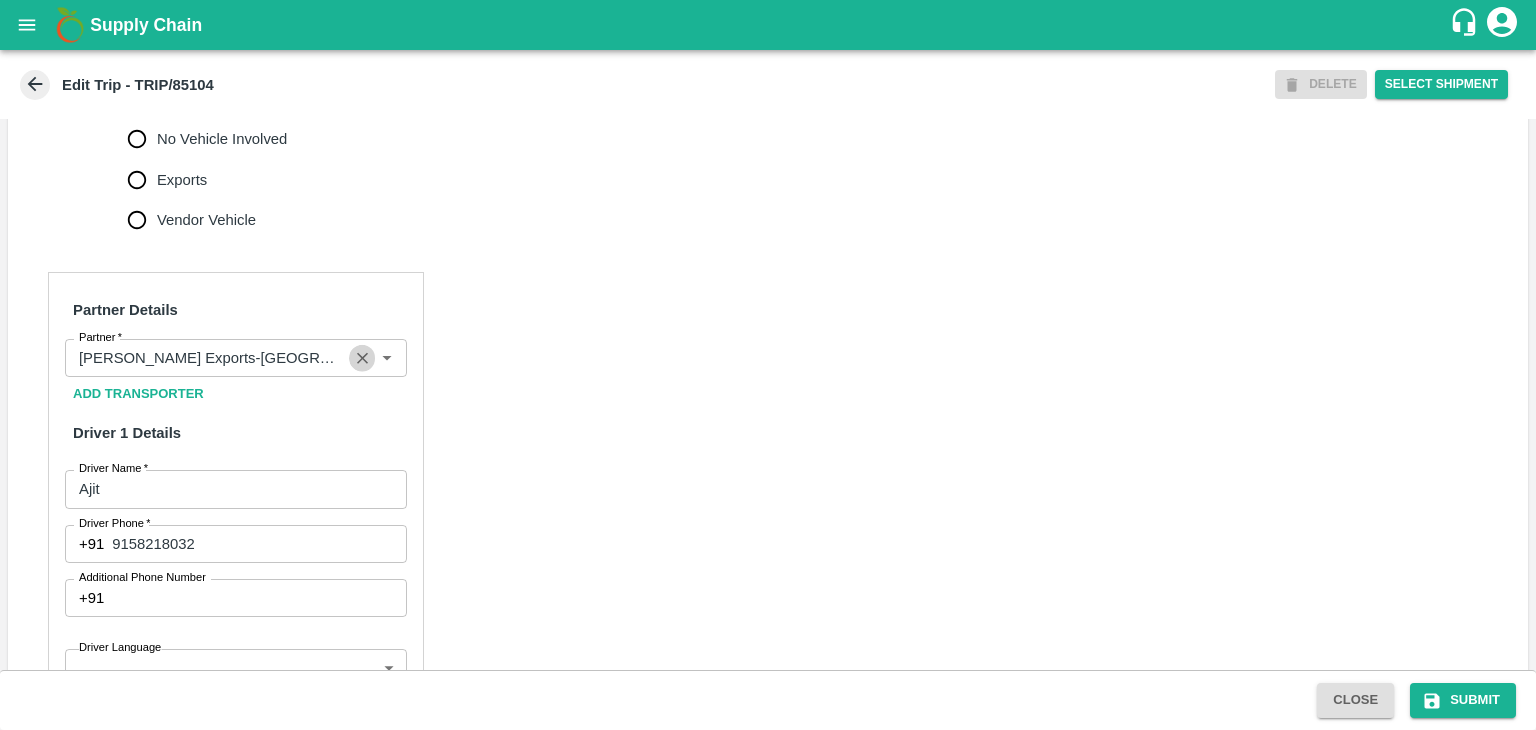 click 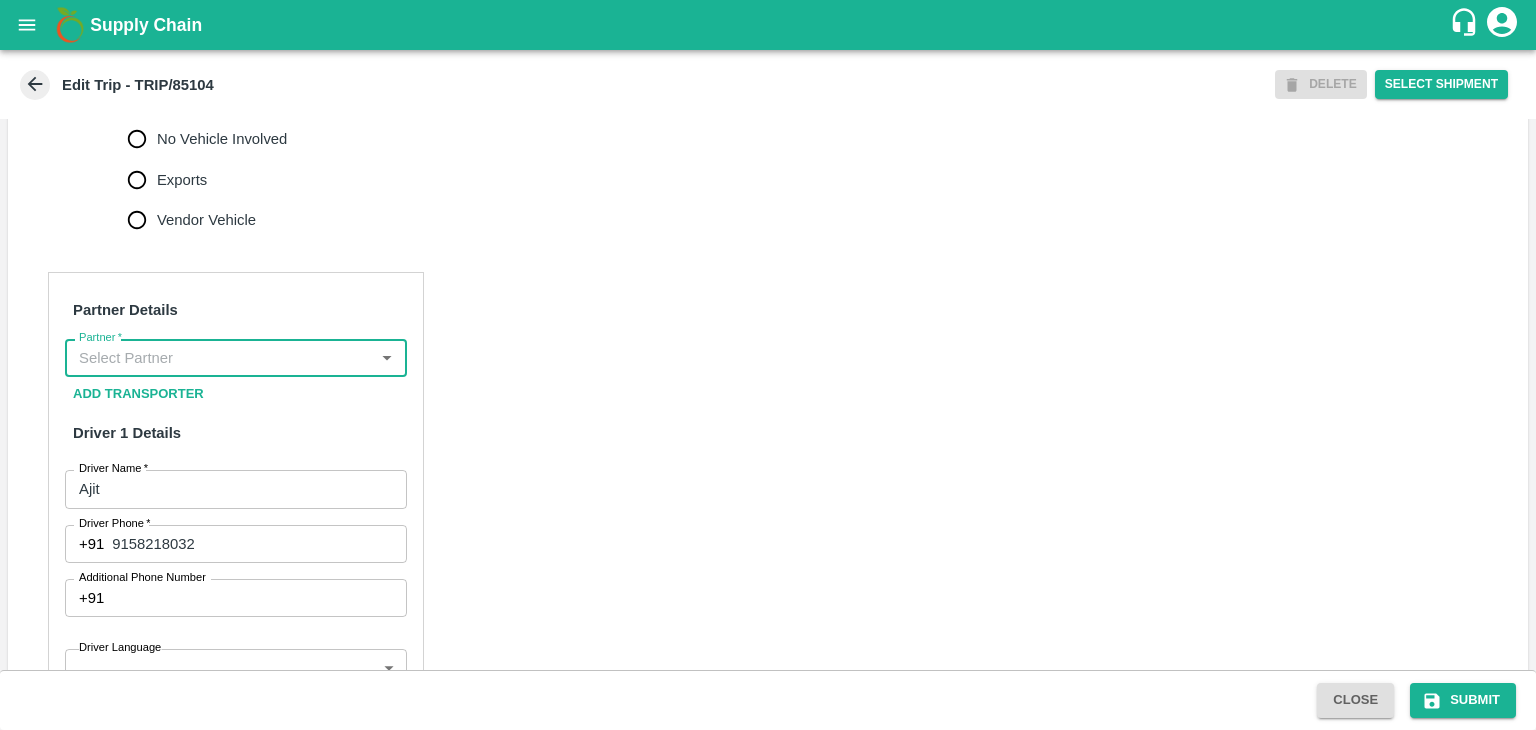 scroll, scrollTop: 0, scrollLeft: 0, axis: both 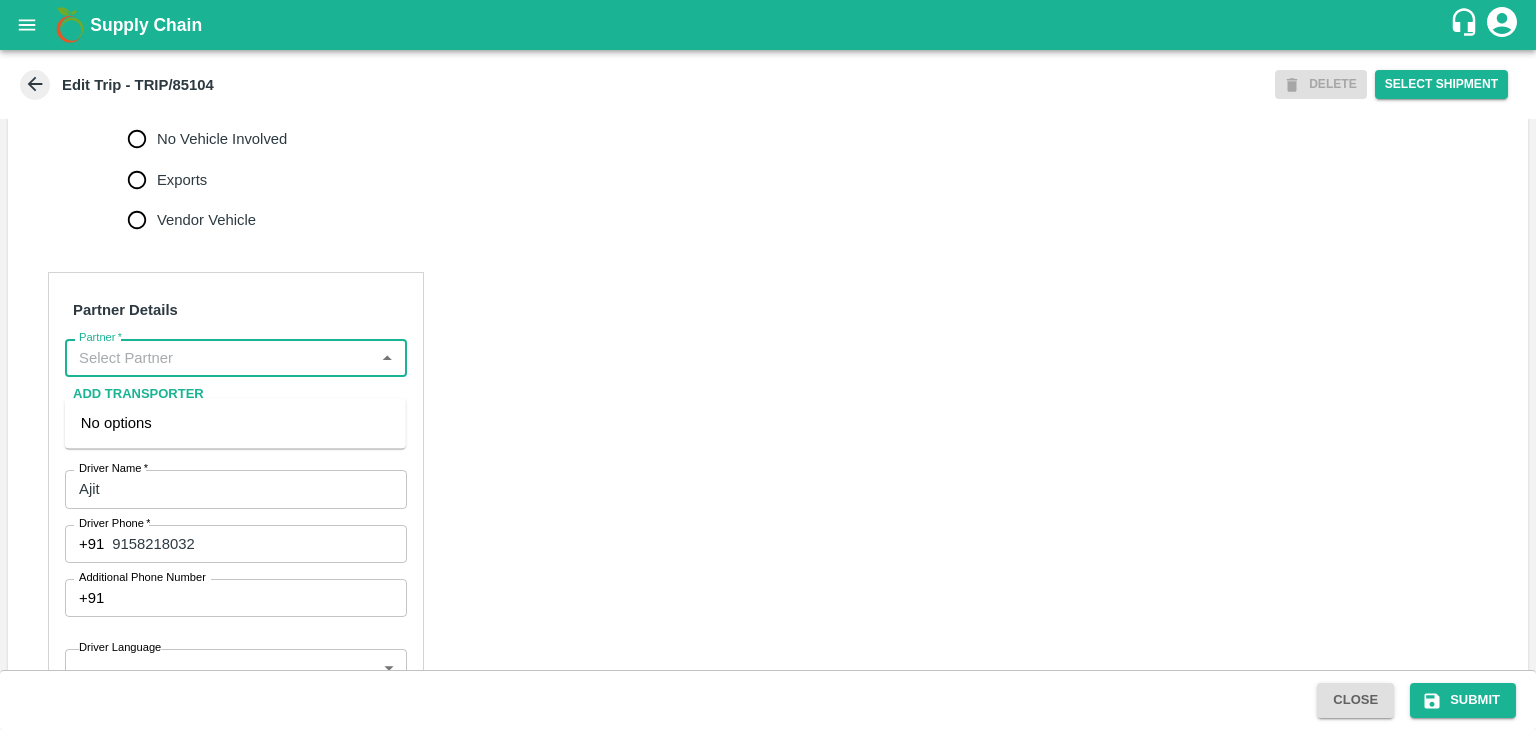 click on "Partner   *" at bounding box center [219, 358] 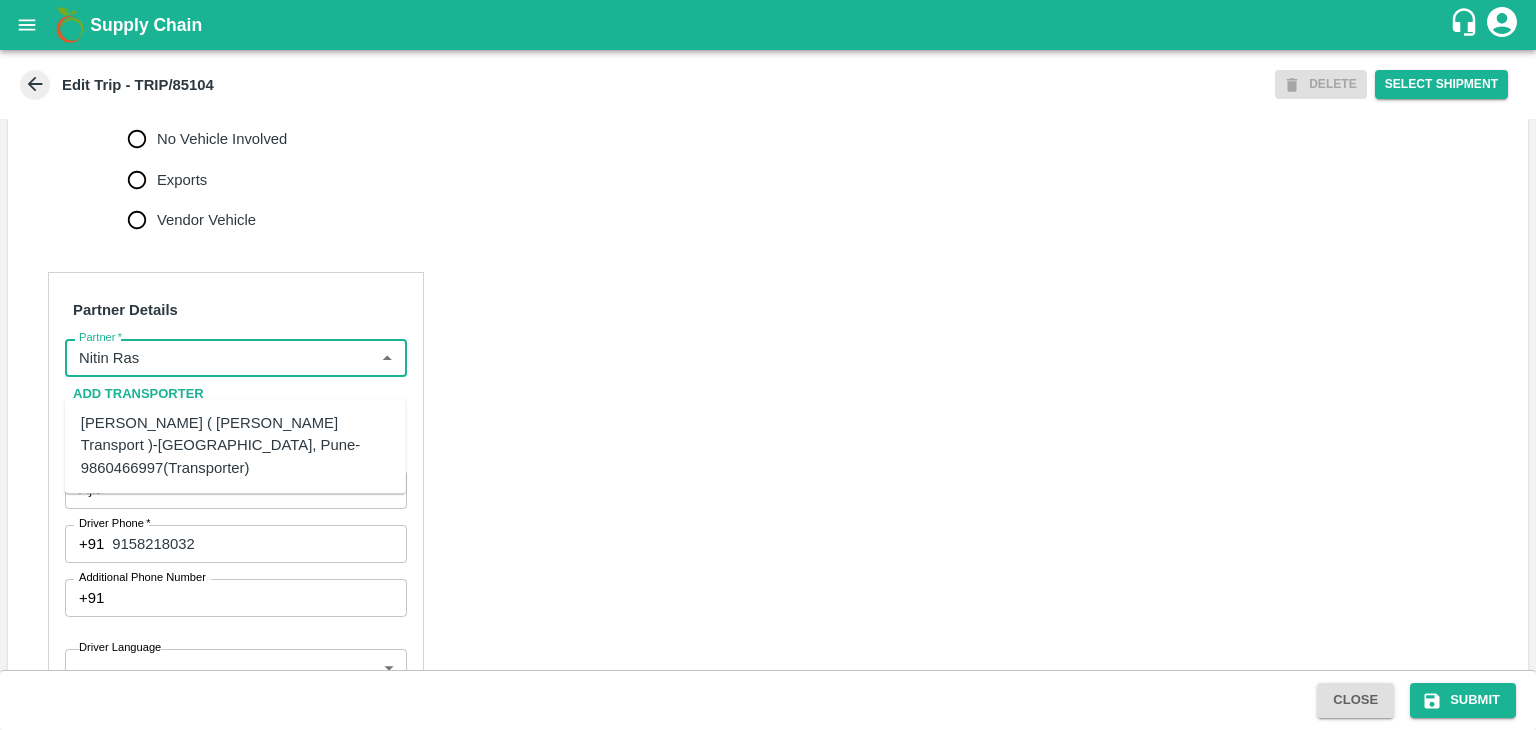 click on "[PERSON_NAME] ( [PERSON_NAME] Transport )-[GEOGRAPHIC_DATA], Pune-9860466997(Transporter)" at bounding box center (235, 445) 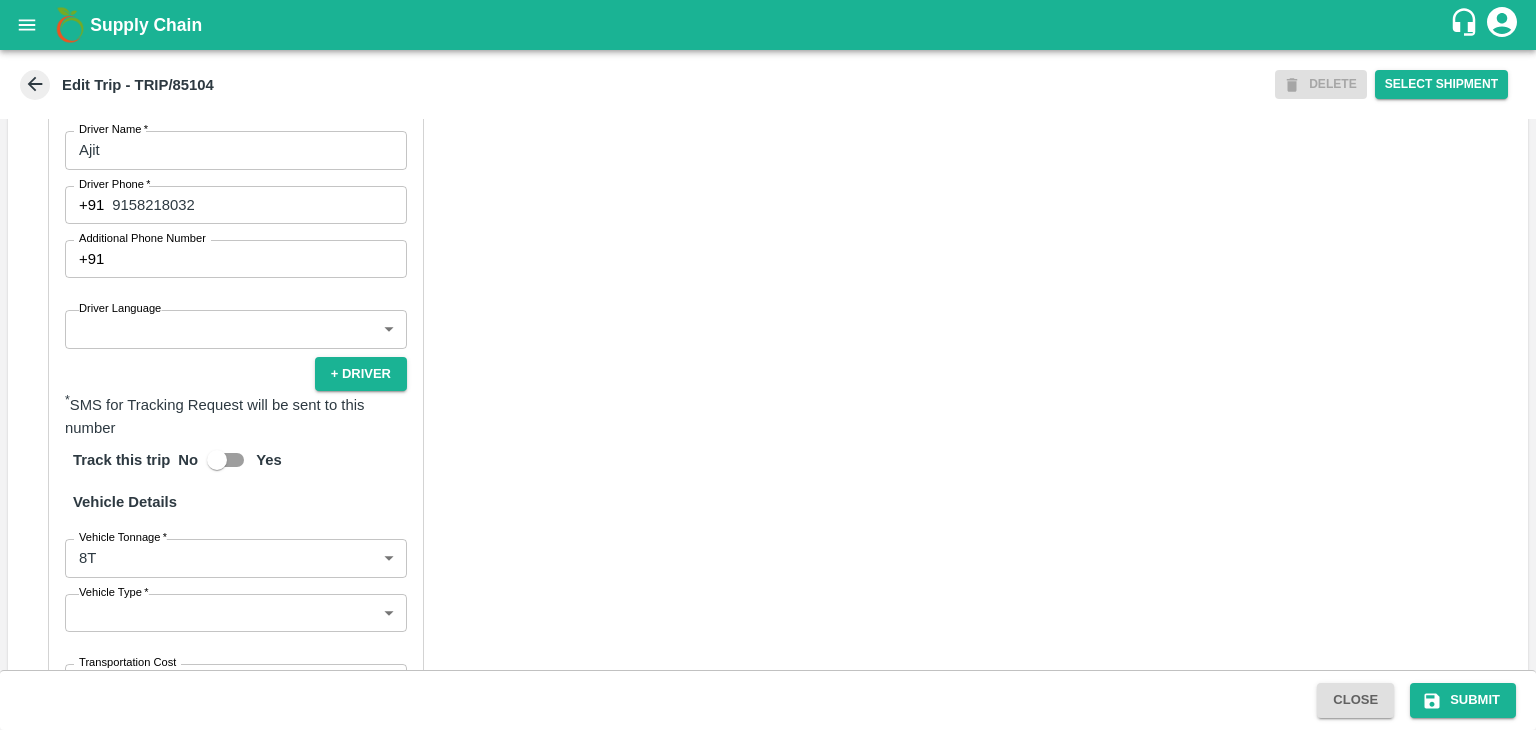 scroll, scrollTop: 1112, scrollLeft: 0, axis: vertical 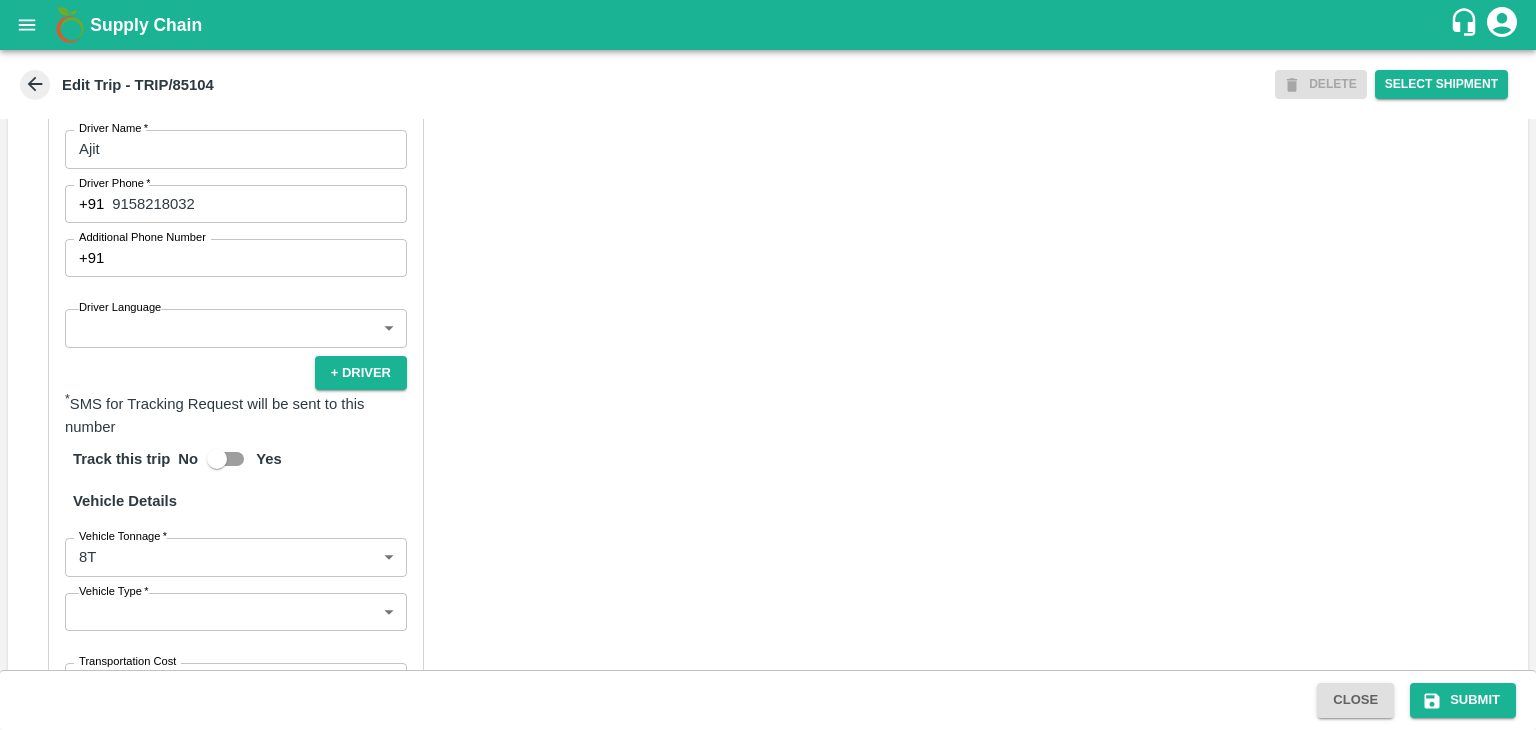 type on "[PERSON_NAME] ( [PERSON_NAME] Transport )-[GEOGRAPHIC_DATA], Pune-9860466997(Transporter)" 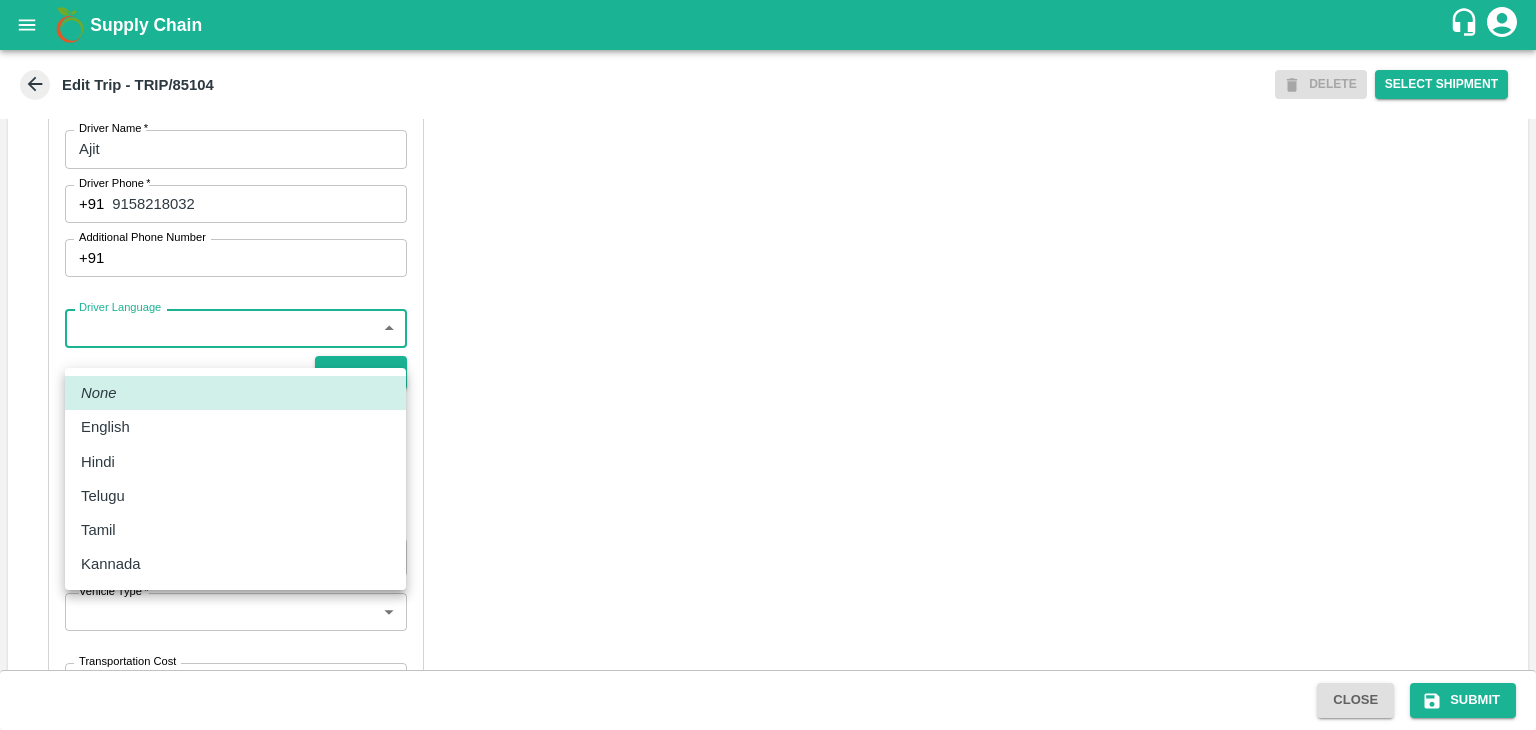 click on "Supply Chain Edit Trip - TRIP/85104 DELETE Select Shipment Trip Details Trip Type Fruit Movement 1 Trip Type Trip Pickup Order SHIP/[PERSON_NAME]/346825 PO/V/SHREYA/164110 Address: [GEOGRAPHIC_DATA], [GEOGRAPHIC_DATA] Trip Delivery Order SHIP/[PERSON_NAME]/346825 Nashik Banana CS Address:  [GEOGRAPHIC_DATA] No. 314/2/1, A/p- Mohadi, Tal- Dindori, Dist- Nashik 422207, [GEOGRAPHIC_DATA], [GEOGRAPHIC_DATA], [GEOGRAPHIC_DATA] Trip Category  Full Load Part Load Monthly Vehicle Cross Dock No Vehicle Involved Exports Vendor Vehicle Partner Details Partner   * Partner Add   Transporter Driver 1 Details Driver Name   * Ajit Driver Name Driver Phone   * [PHONE_NUMBER] Driver Phone Additional Phone Number +91 Additional Phone Number Driver Language ​ Driver Language + Driver * SMS for Tracking Request will be sent to this number Track this trip No Yes Vehicle Details Vehicle Tonnage   * 8T 8000 Vehicle Tonnage Vehicle Type   * ​ Vehicle Type Transportation Cost Rs. Transportation Cost Total cost to be paid inclusive of GST Vehicle Number None" at bounding box center (768, 365) 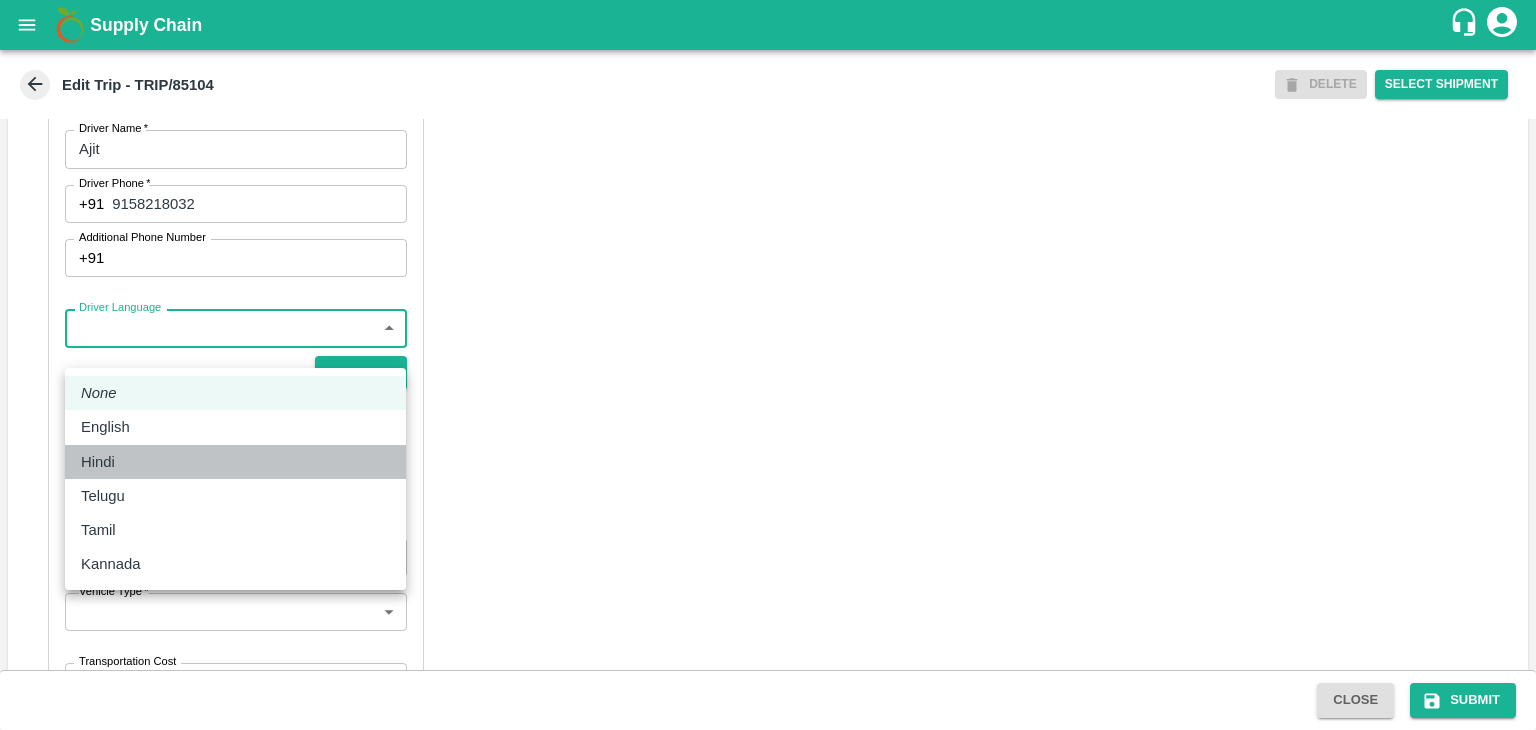 click on "Hindi" at bounding box center (235, 462) 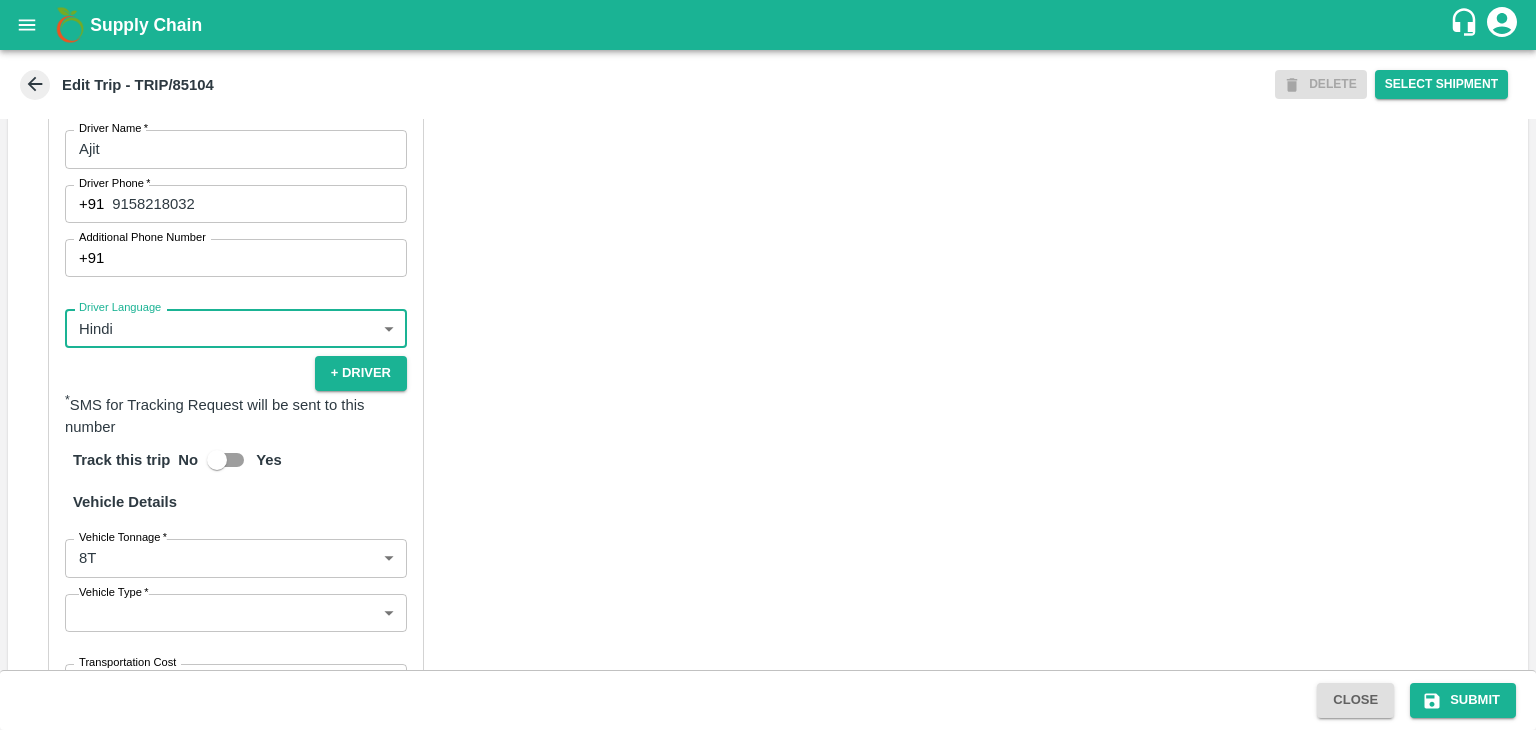 scroll, scrollTop: 1384, scrollLeft: 0, axis: vertical 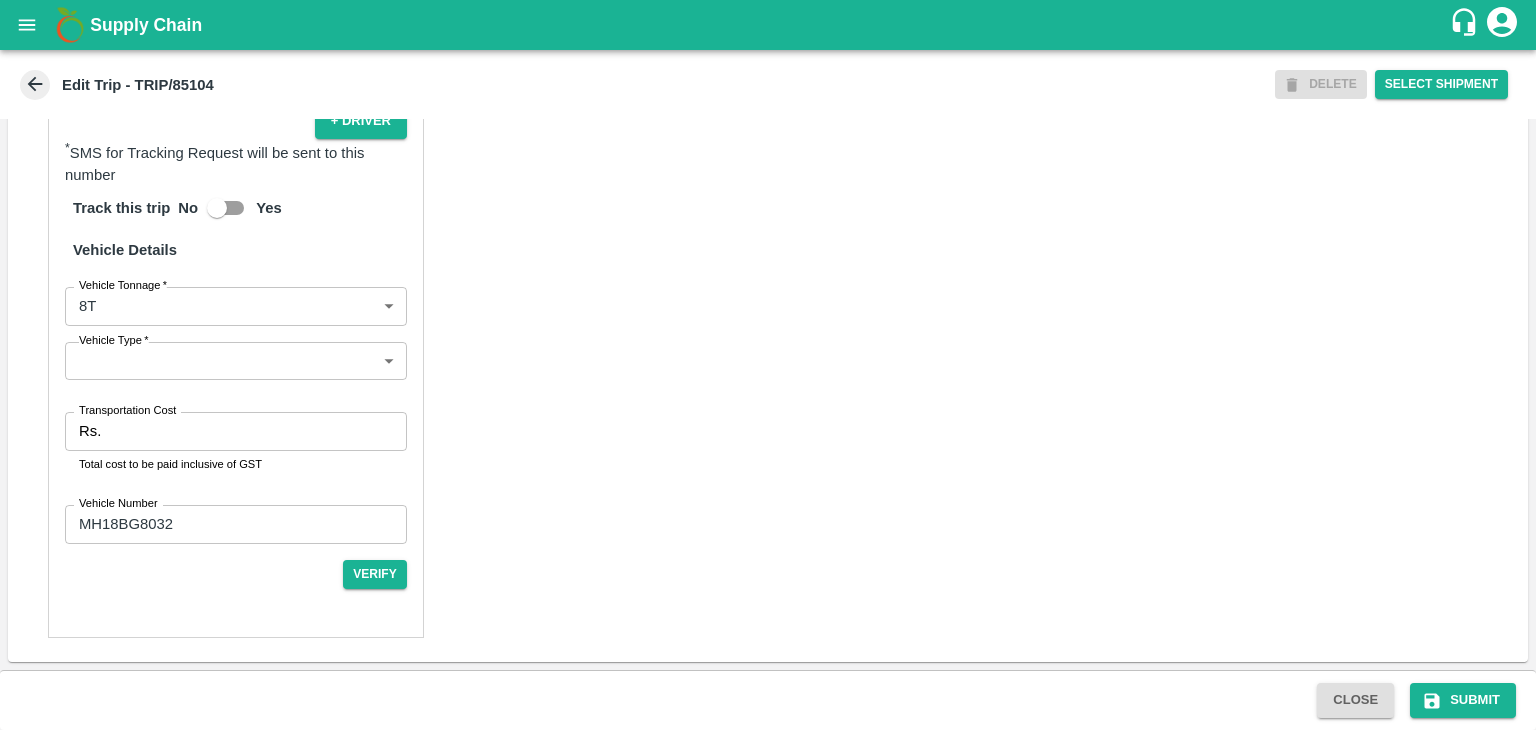 click on "Supply Chain Edit Trip - TRIP/85104 DELETE Select Shipment Trip Details Trip Type Fruit Movement 1 Trip Type Trip Pickup Order SHIP/[PERSON_NAME]/346825 PO/V/SHREYA/164110 Address: [GEOGRAPHIC_DATA], [GEOGRAPHIC_DATA] Trip Delivery Order SHIP/[PERSON_NAME]/346825 Nashik Banana CS Address:  [GEOGRAPHIC_DATA] No. 314/2/1, A/p- Mohadi, Tal- Dindori, Dist- Nashik 422207, [GEOGRAPHIC_DATA], [GEOGRAPHIC_DATA], [GEOGRAPHIC_DATA] Trip Category  Full Load Part Load Monthly Vehicle Cross Dock No Vehicle Involved Exports Vendor Vehicle Partner Details Partner   * Partner Add   Transporter Driver 1 Details Driver Name   * Ajit Driver Name Driver Phone   * [PHONE_NUMBER] Driver Phone Additional Phone Number +91 Additional Phone Number Driver Language Hindi hi Driver Language + Driver * SMS for Tracking Request will be sent to this number Track this trip No Yes Vehicle Details Vehicle Tonnage   * 8T 8000 Vehicle Tonnage Vehicle Type   * ​ Vehicle Type Transportation Cost Rs. Transportation Cost Total cost to be paid inclusive of GST Vehicle Number" at bounding box center (768, 365) 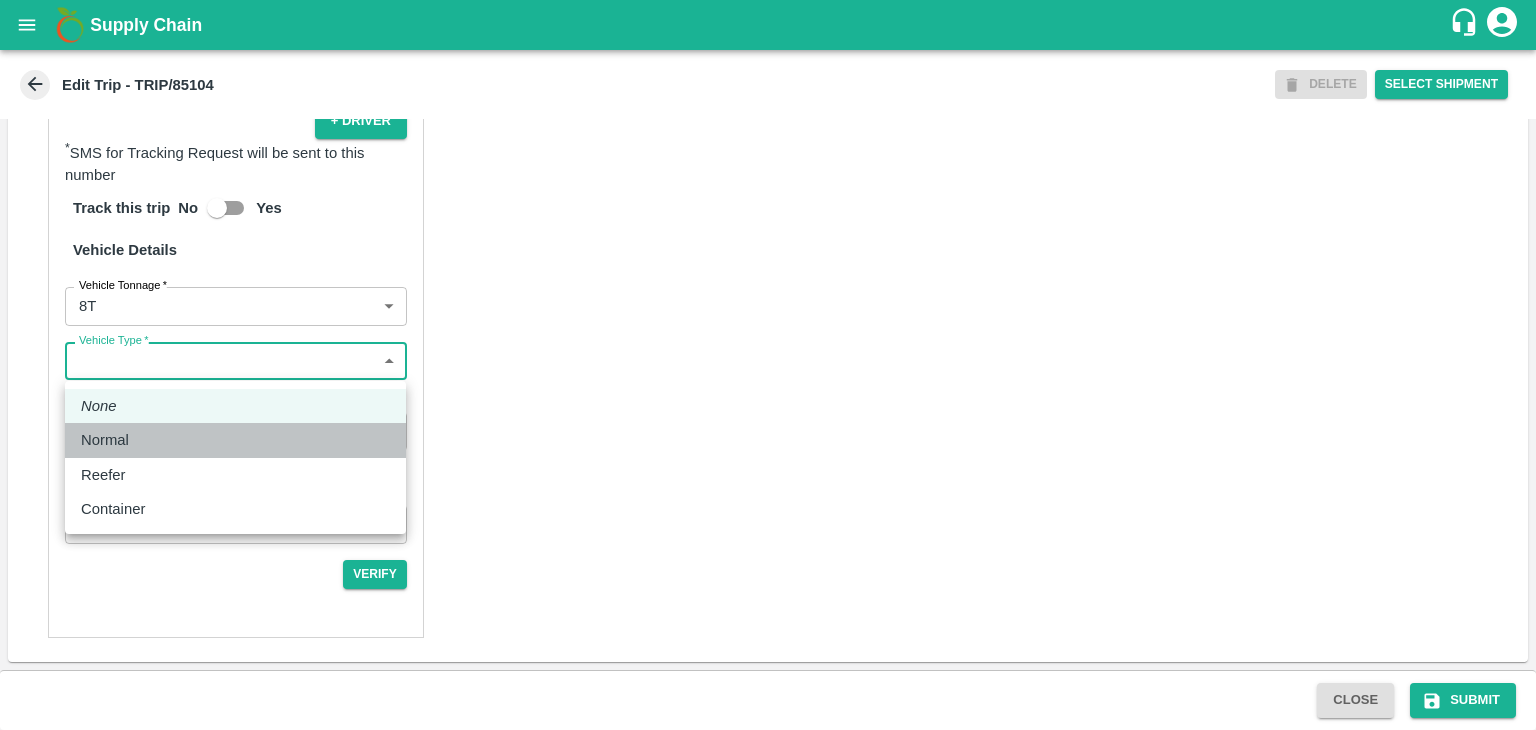 click on "Normal" at bounding box center (235, 440) 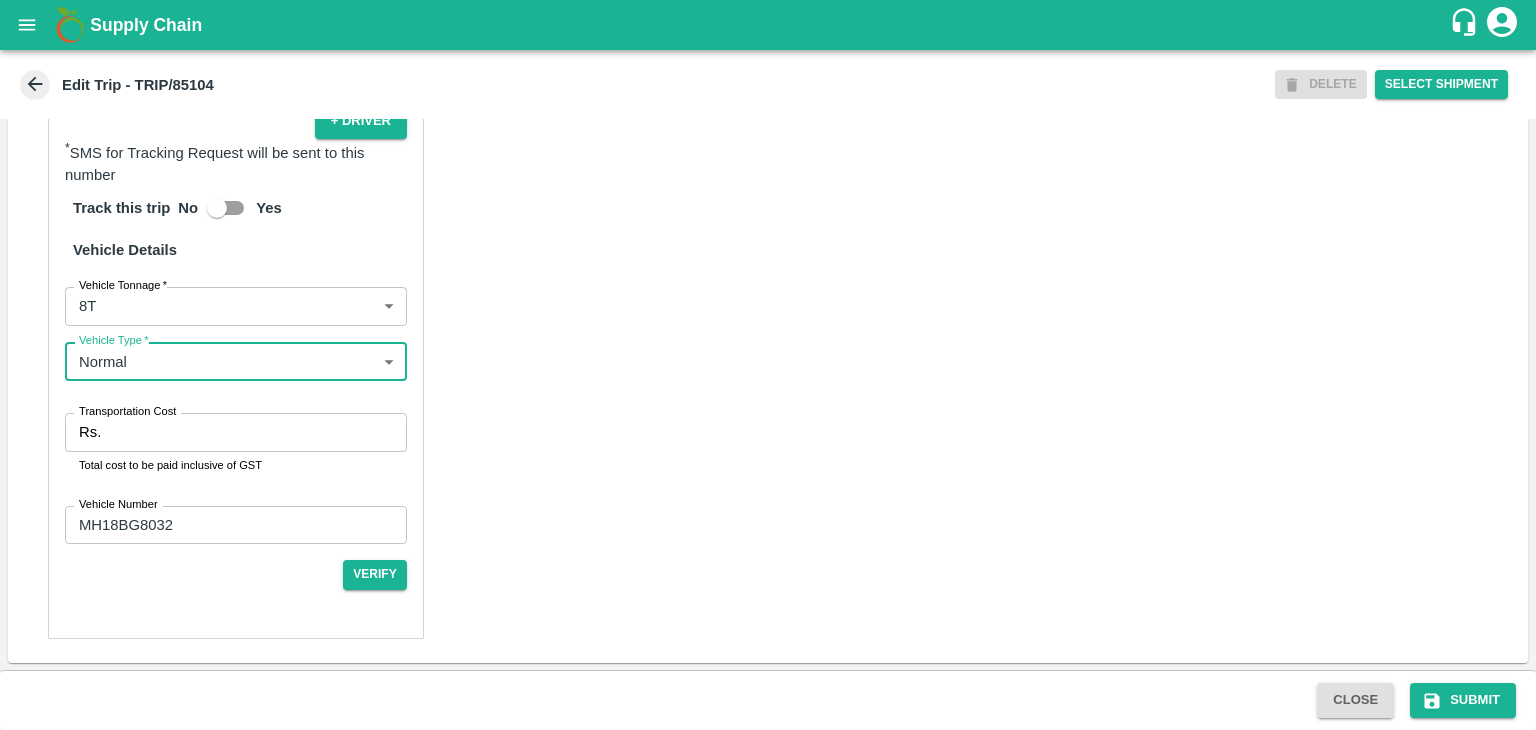 scroll, scrollTop: 1385, scrollLeft: 0, axis: vertical 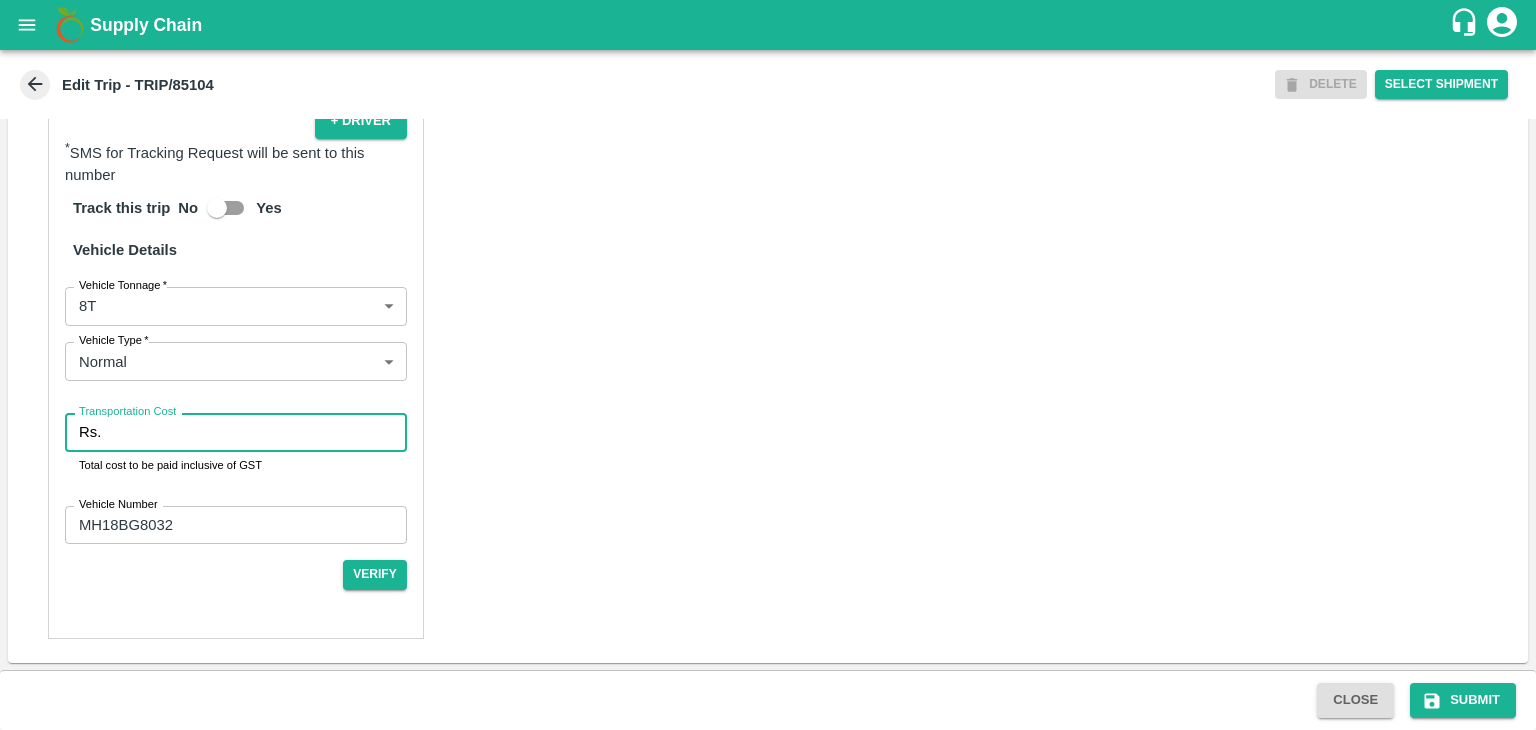 click on "Transportation Cost" at bounding box center (258, 432) 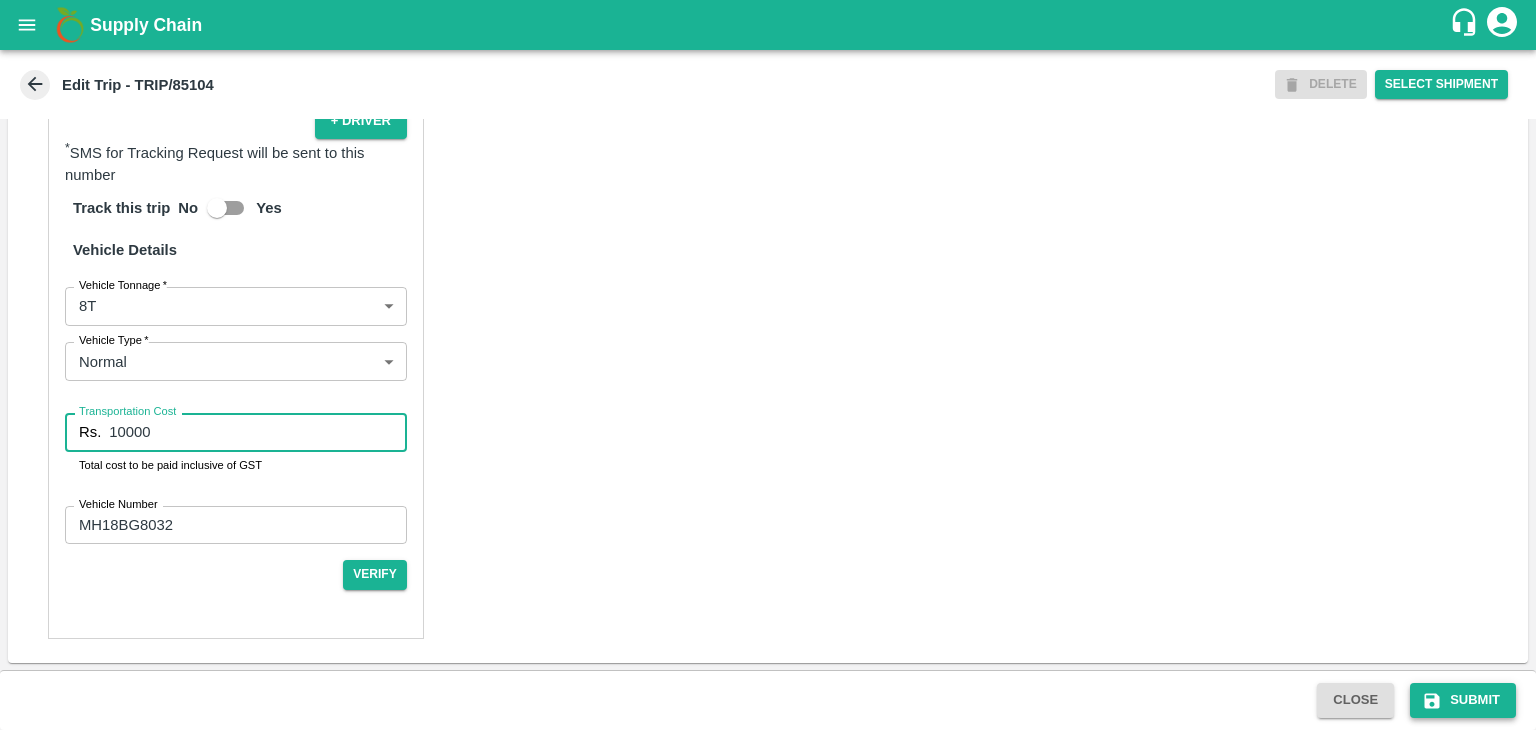 type on "10000" 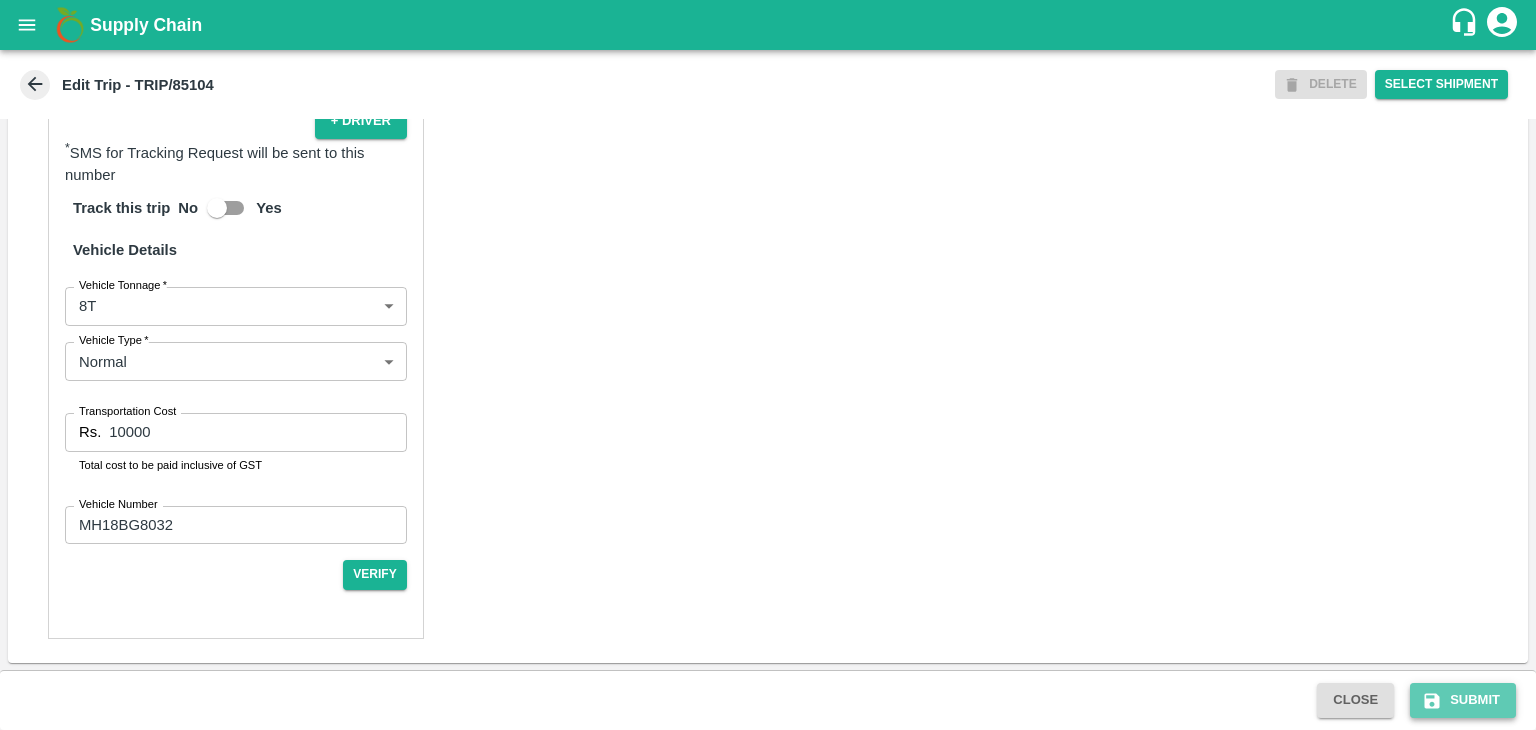click on "Submit" at bounding box center [1463, 700] 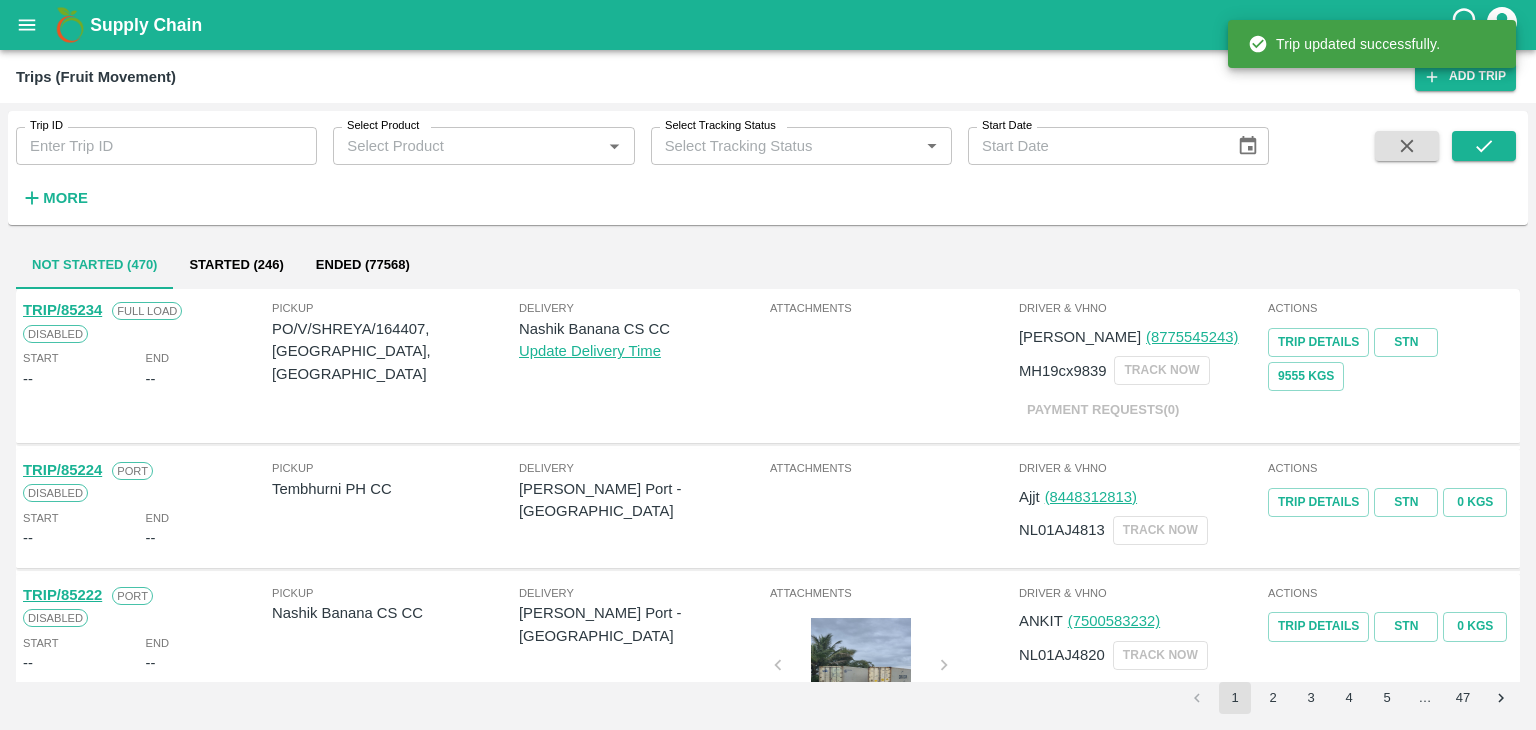 click on "Supply Chain" at bounding box center (768, 25) 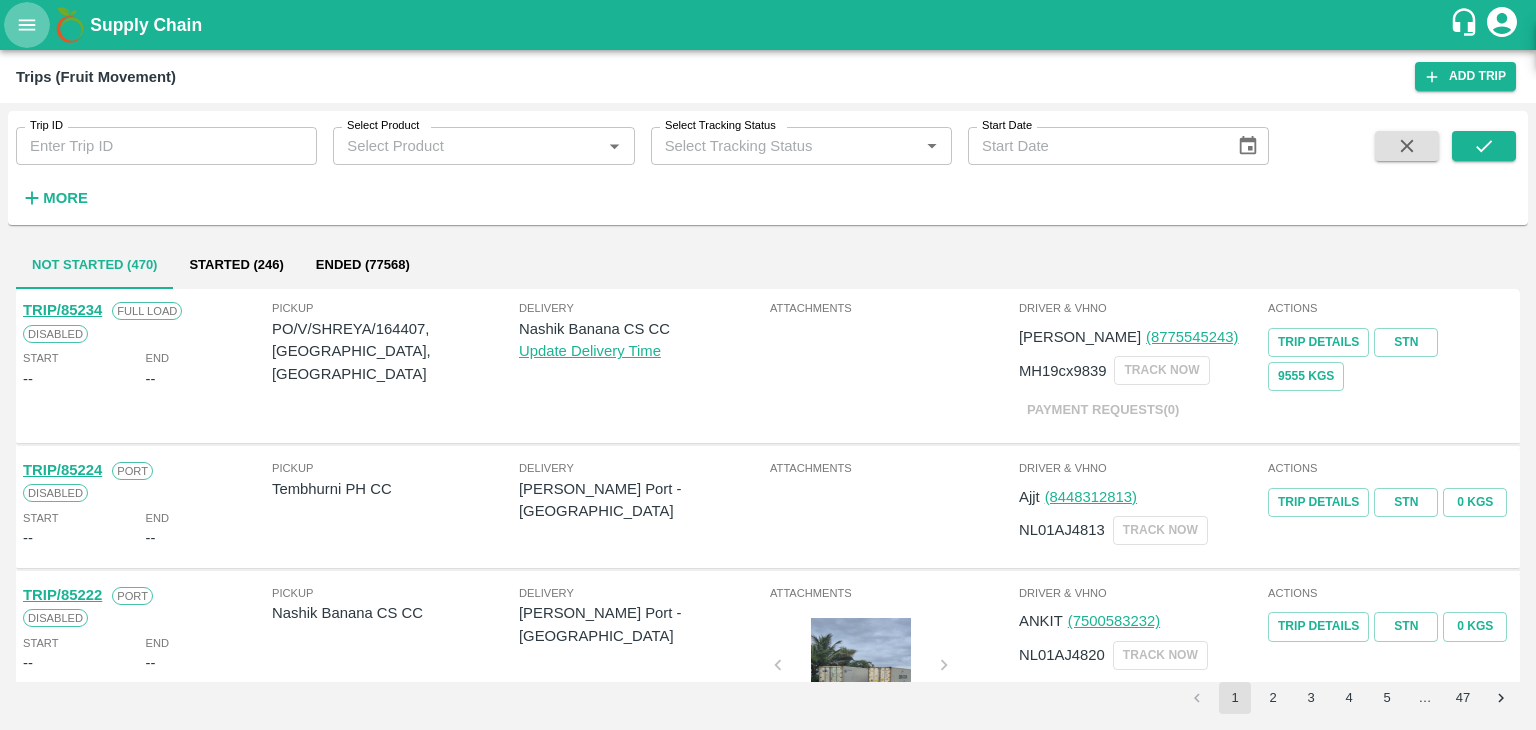 click 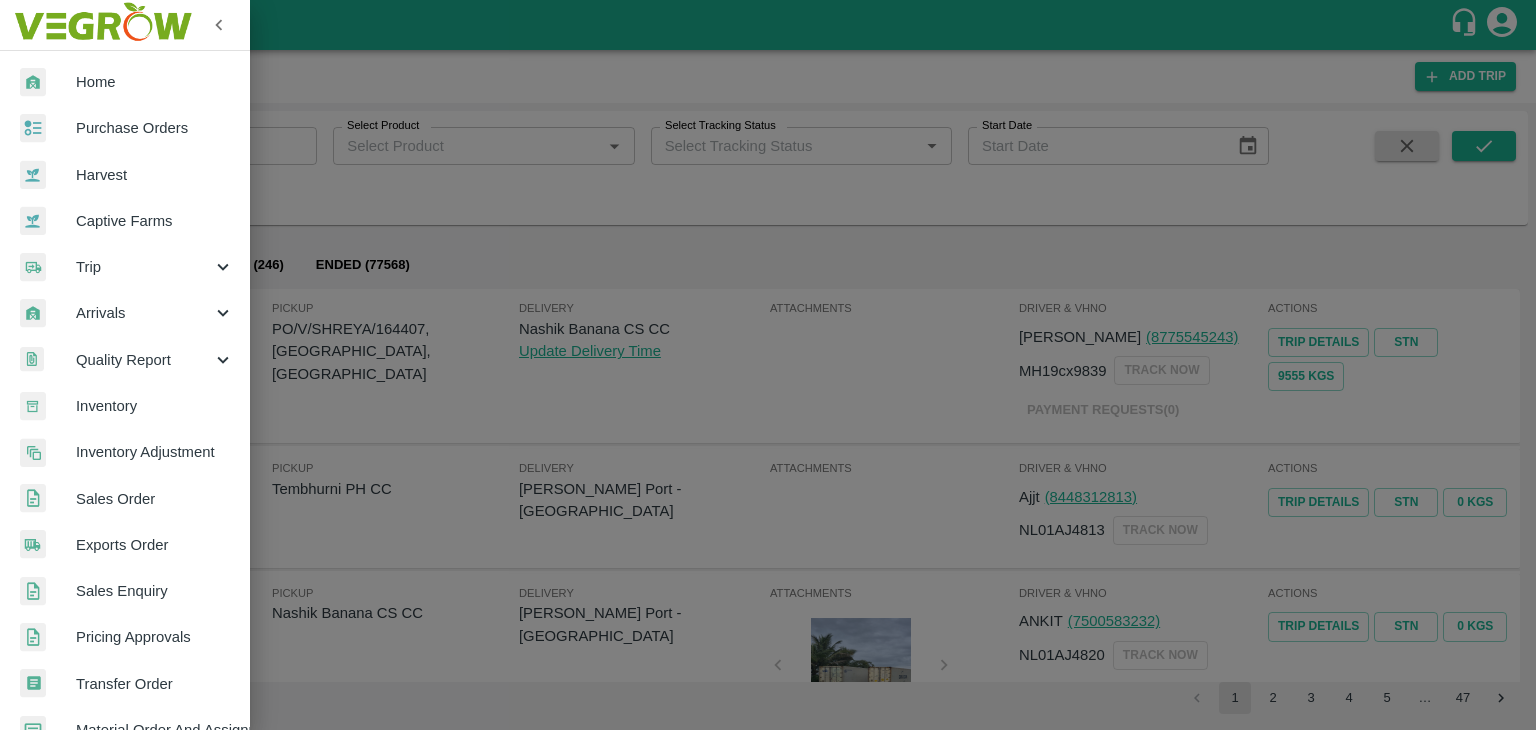 click on "Arrivals" at bounding box center [144, 313] 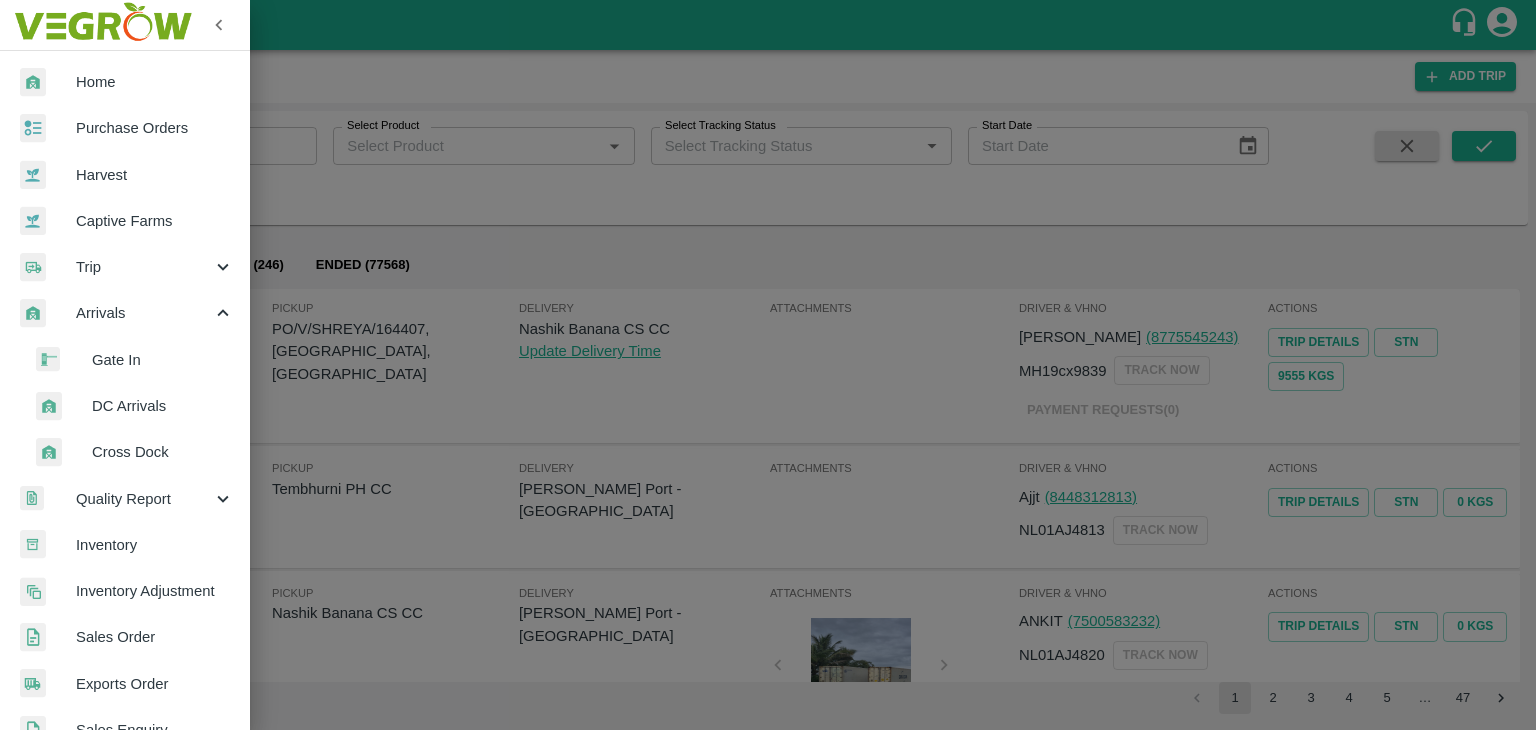 click on "DC Arrivals" at bounding box center [133, 406] 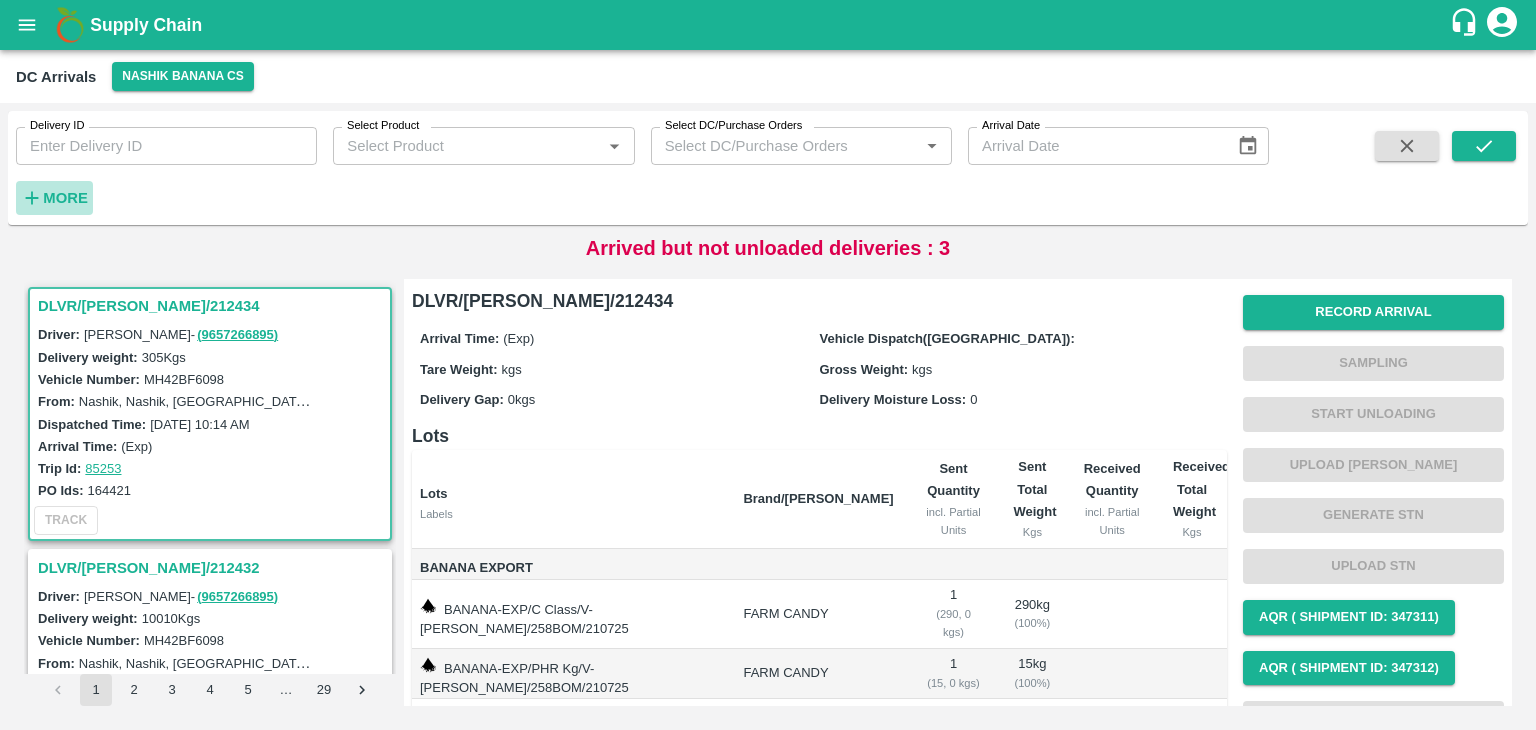 click on "More" at bounding box center [65, 198] 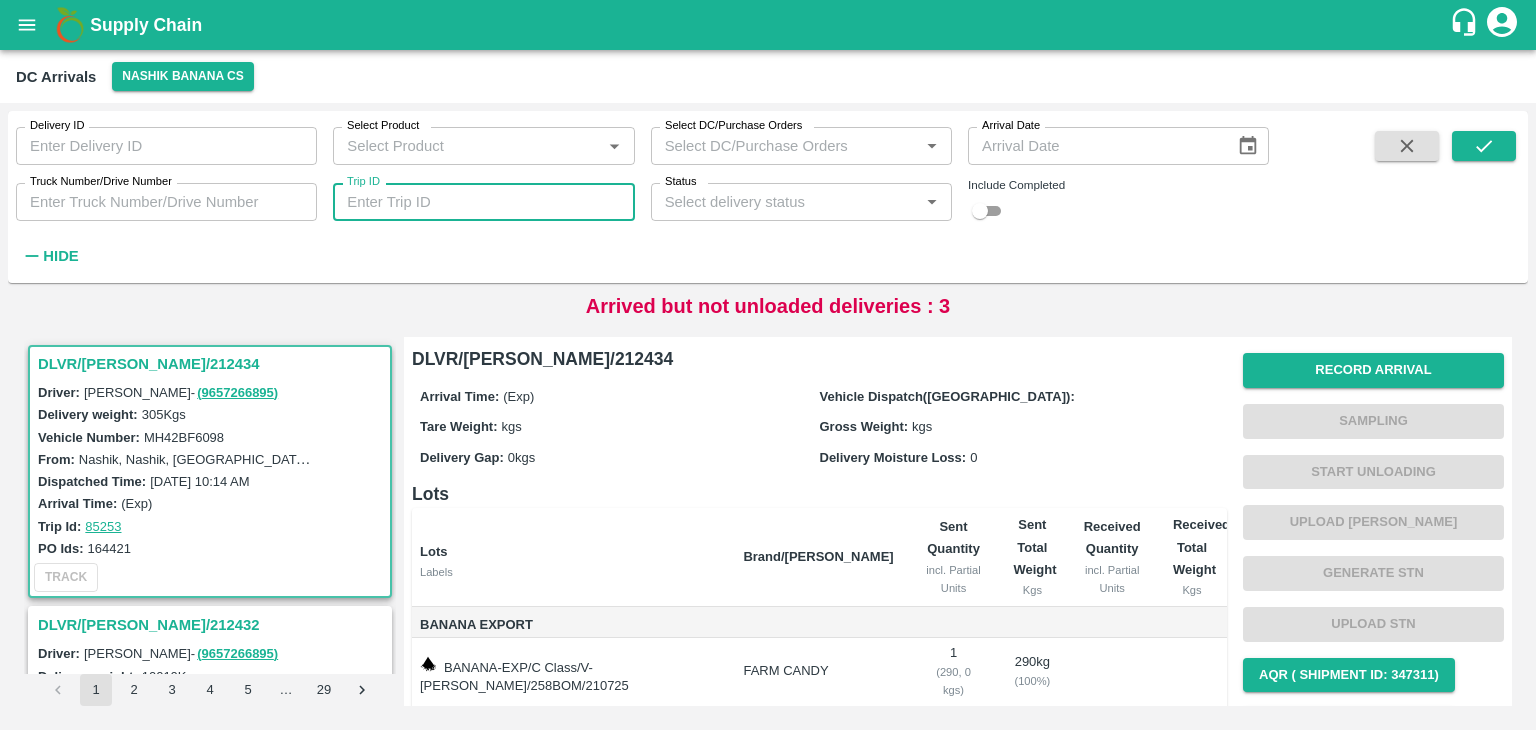 click on "Trip ID" at bounding box center [483, 202] 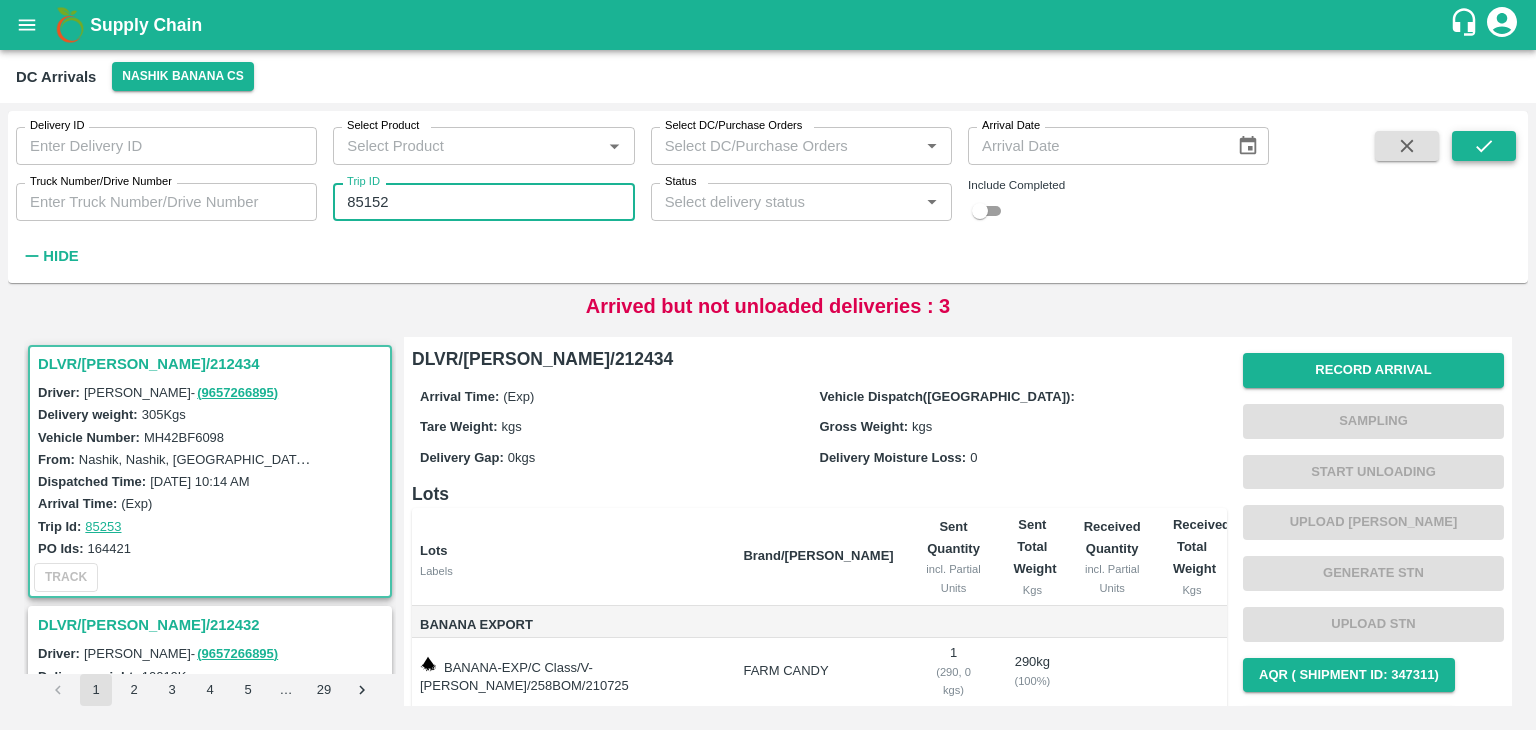 type on "85152" 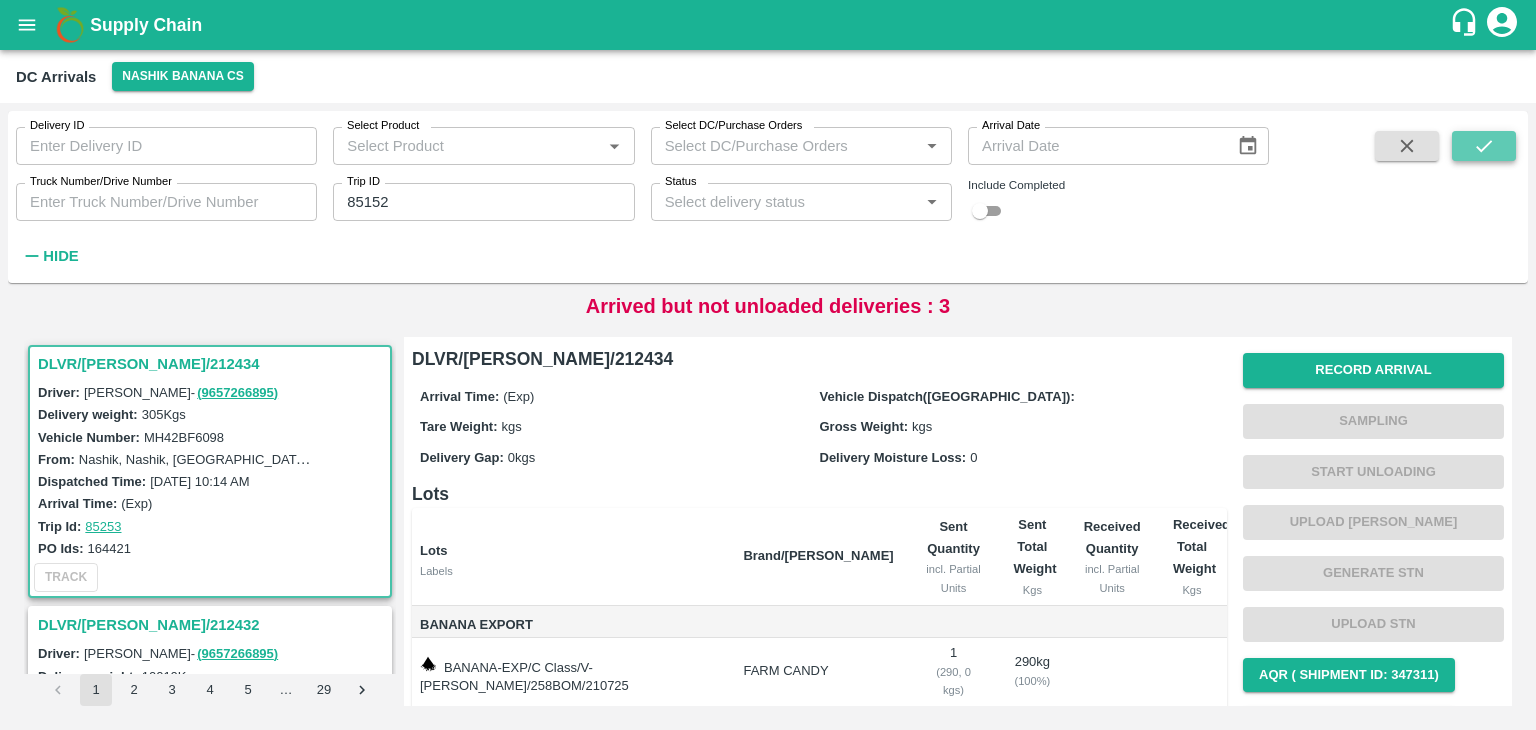 click 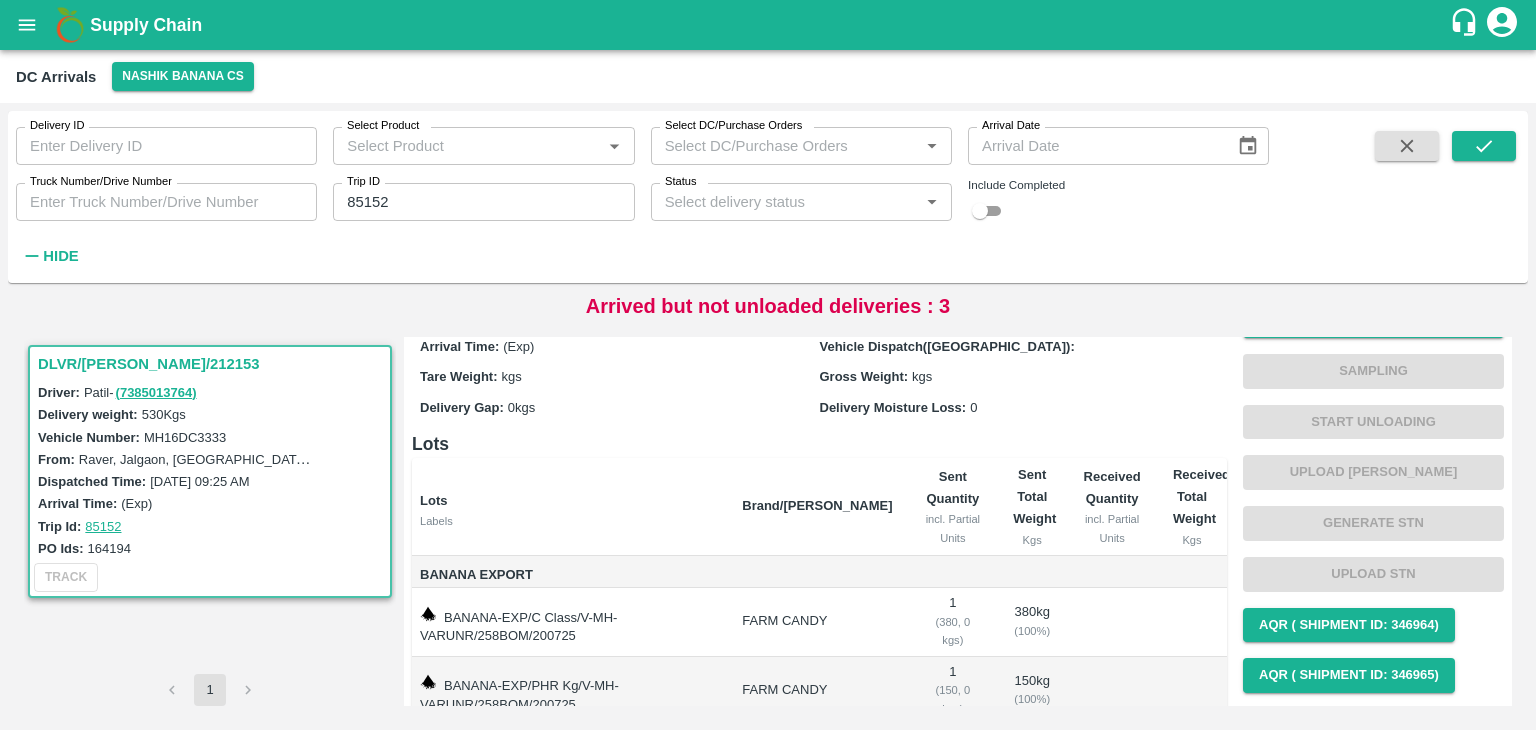 scroll, scrollTop: 51, scrollLeft: 0, axis: vertical 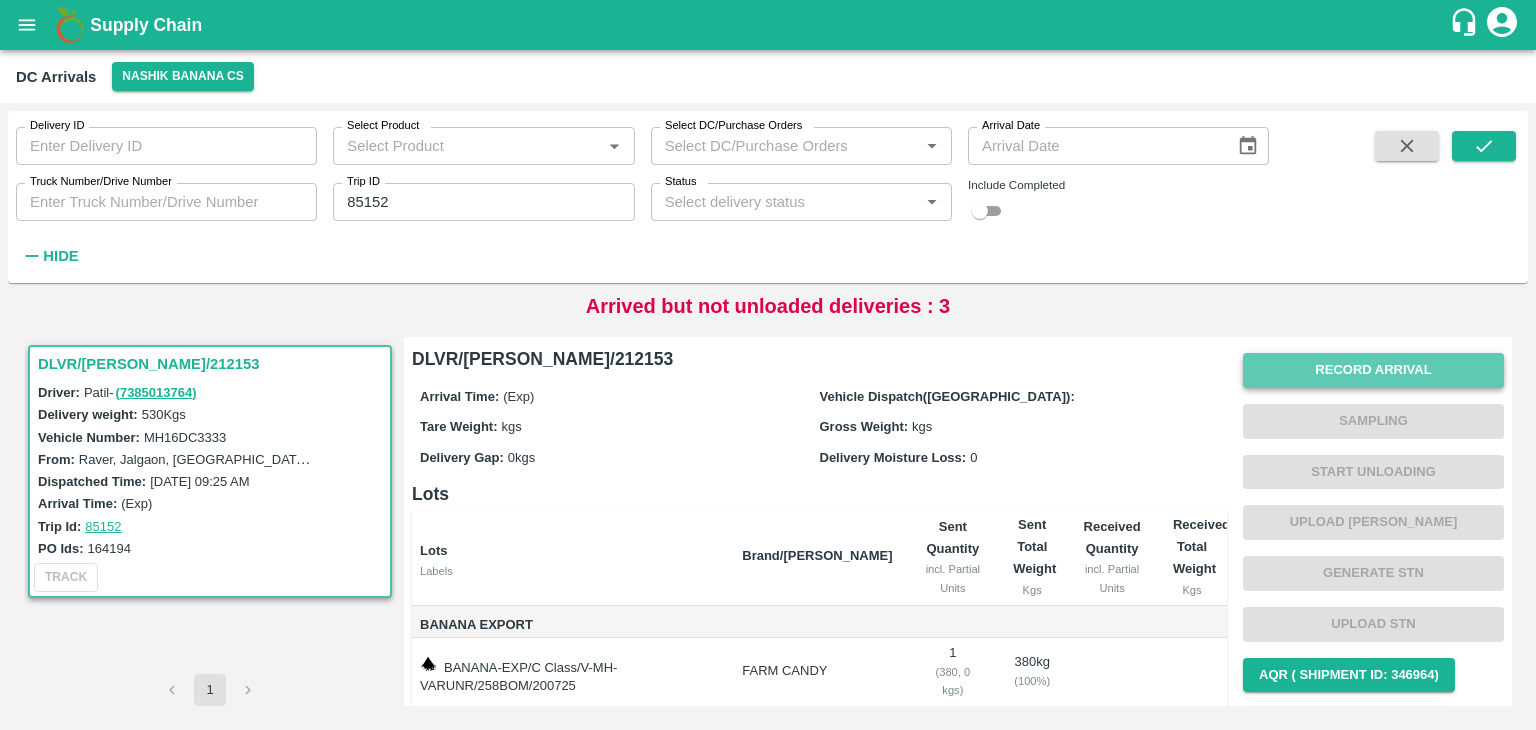 click on "Record Arrival" at bounding box center [1373, 370] 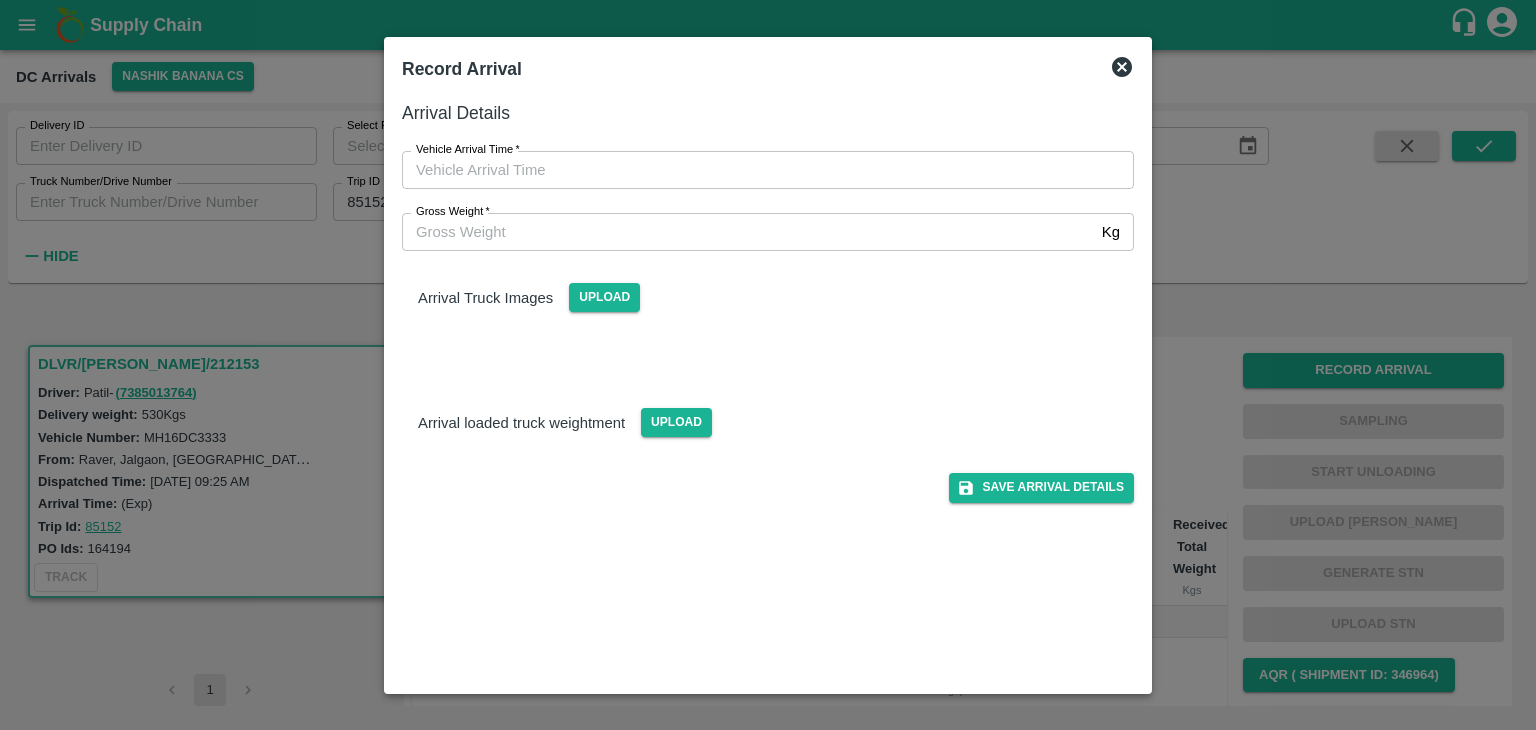 type on "DD/MM/YYYY hh:mm aa" 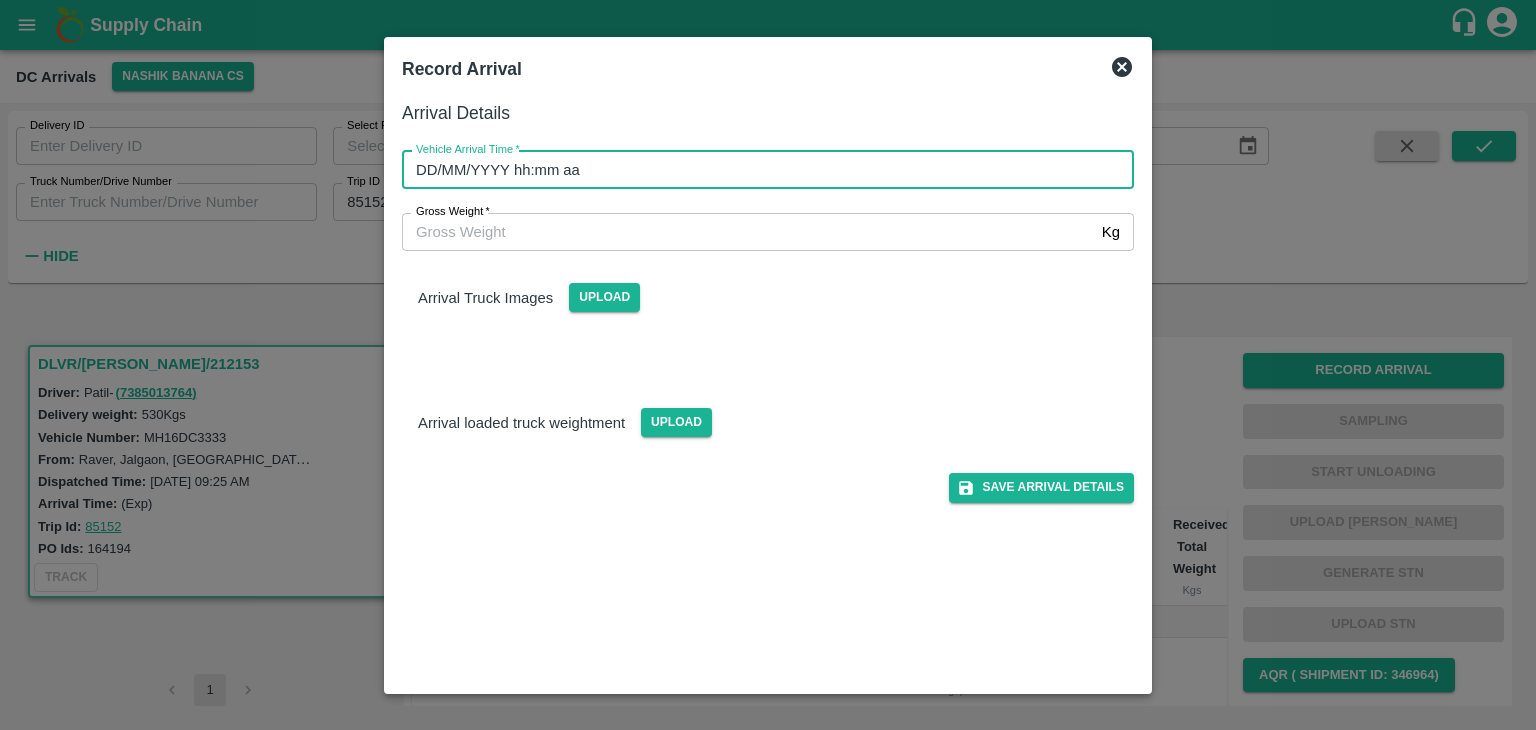 click on "DD/MM/YYYY hh:mm aa" at bounding box center (761, 170) 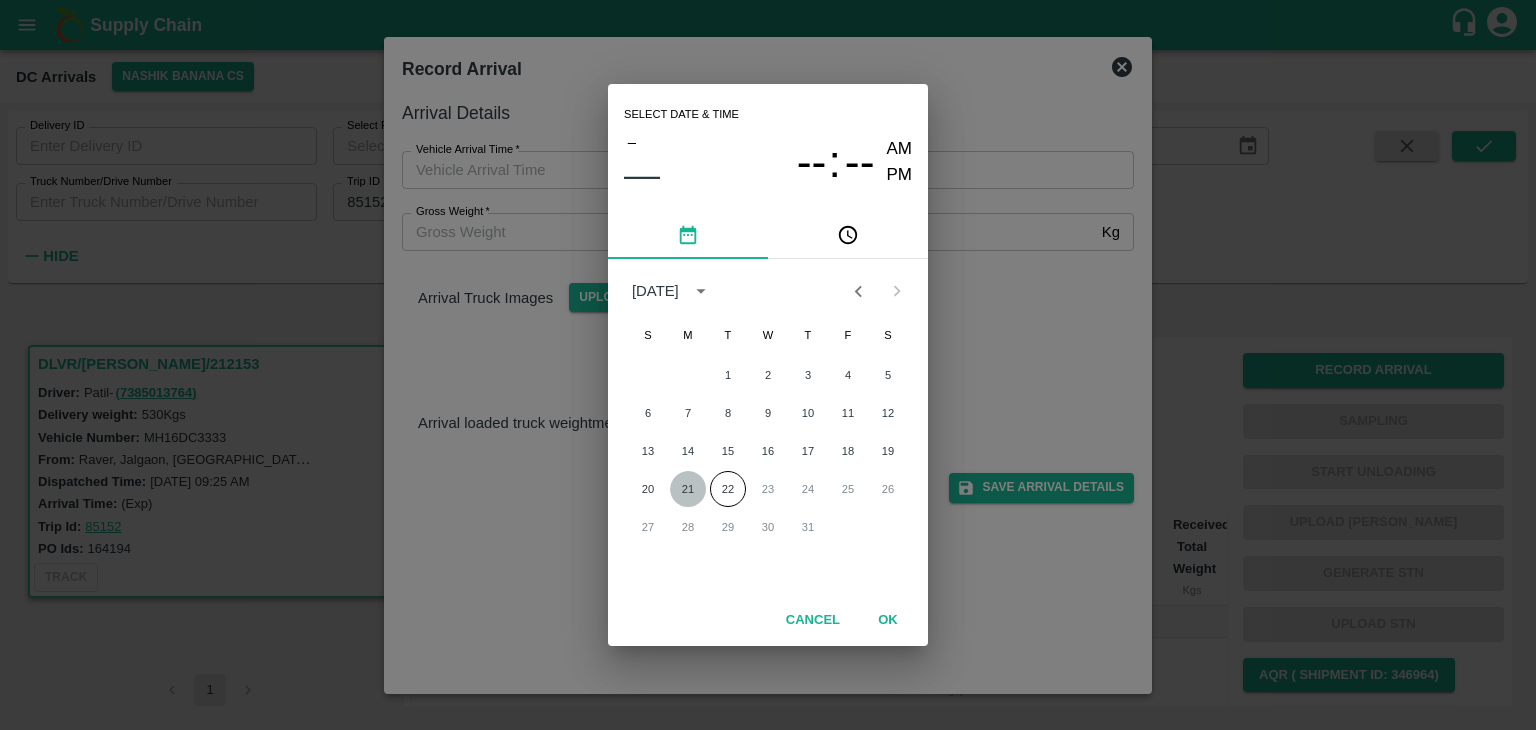 click on "21" at bounding box center [688, 489] 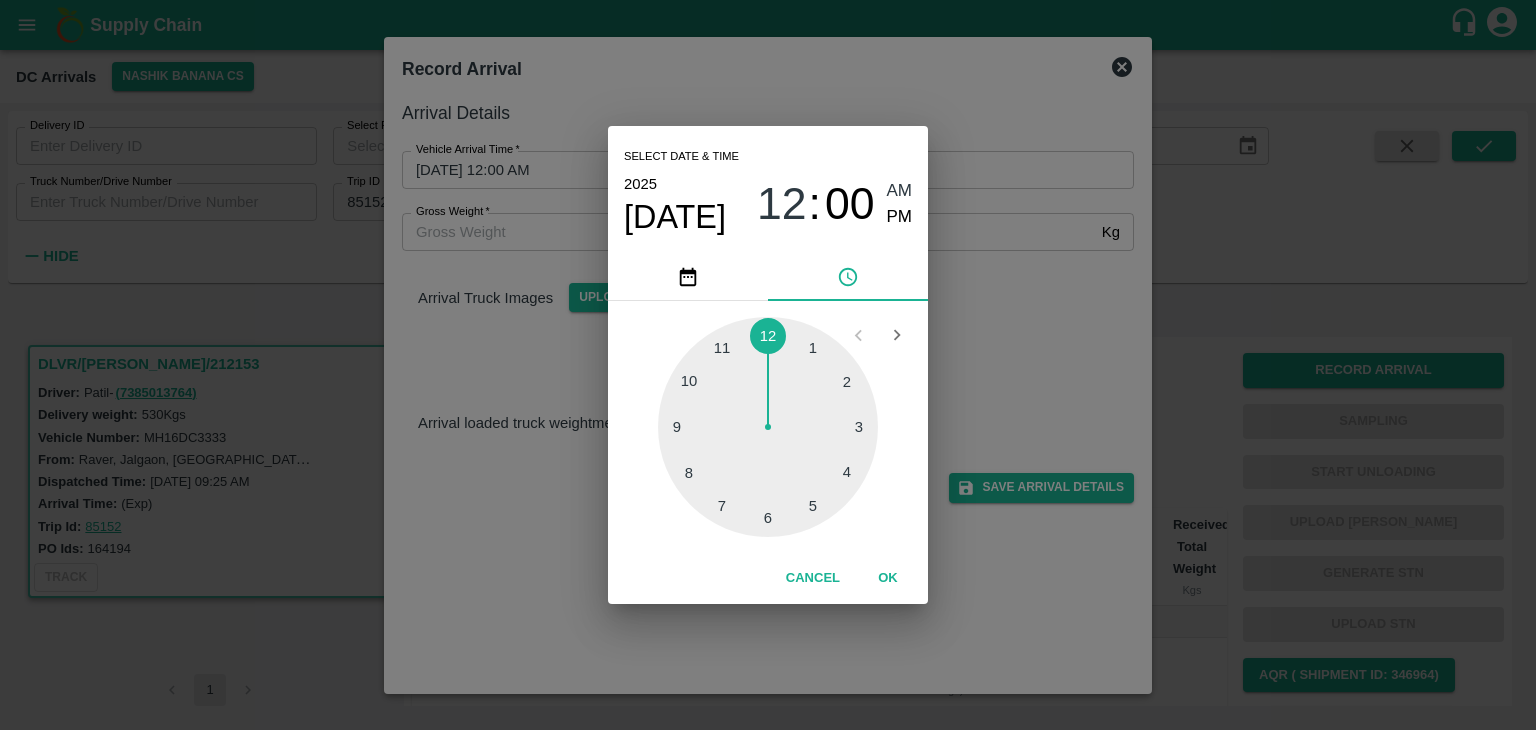 click at bounding box center [768, 427] 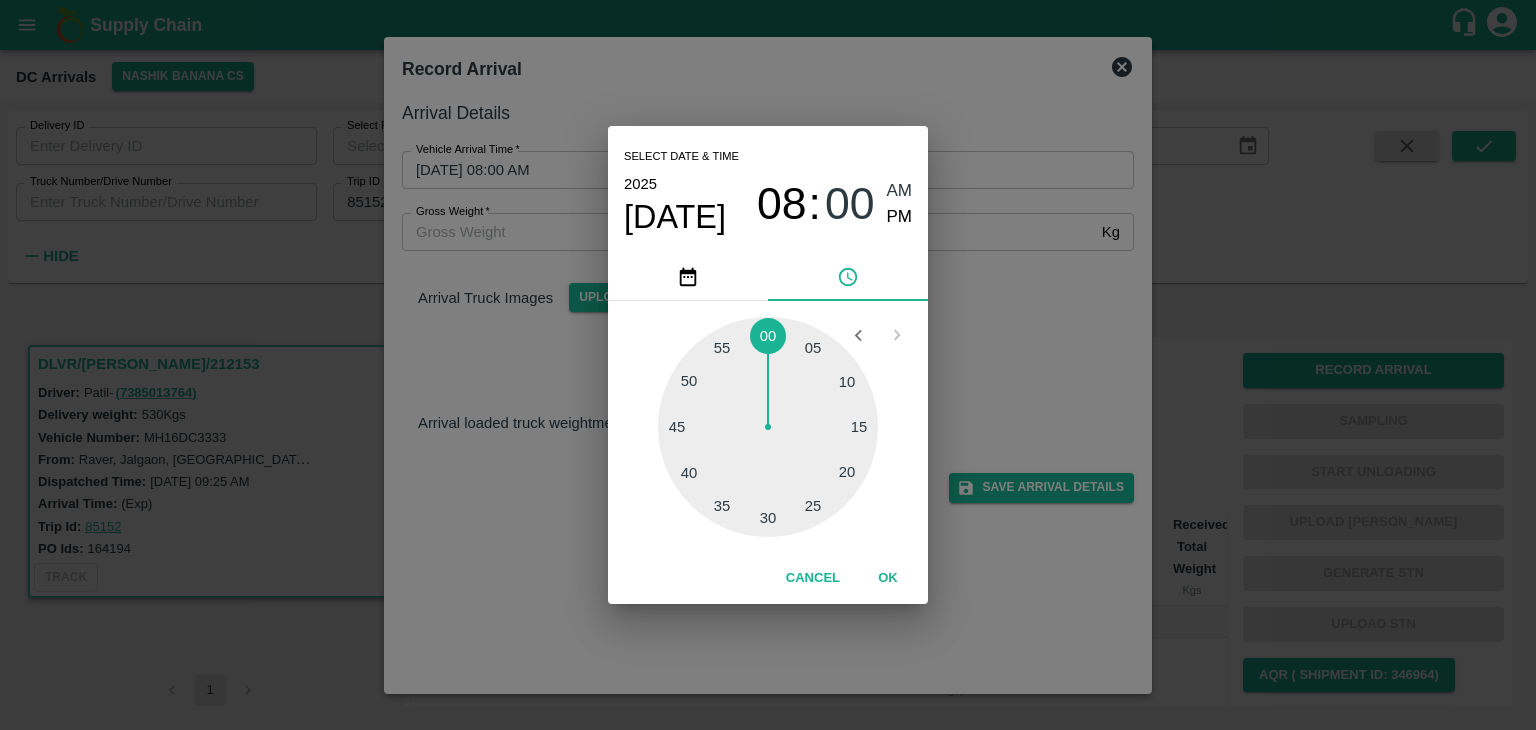 click at bounding box center [768, 427] 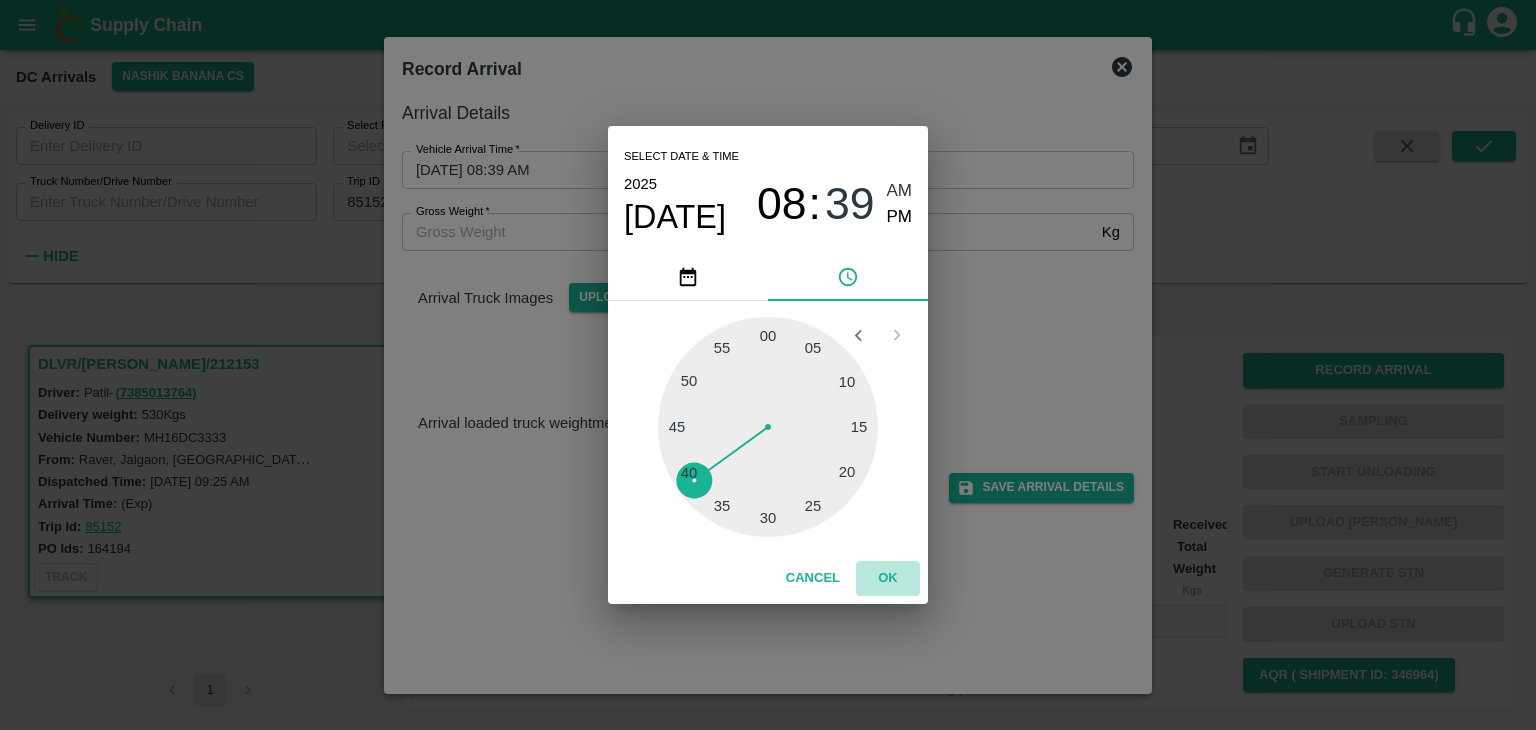 click on "OK" at bounding box center (888, 578) 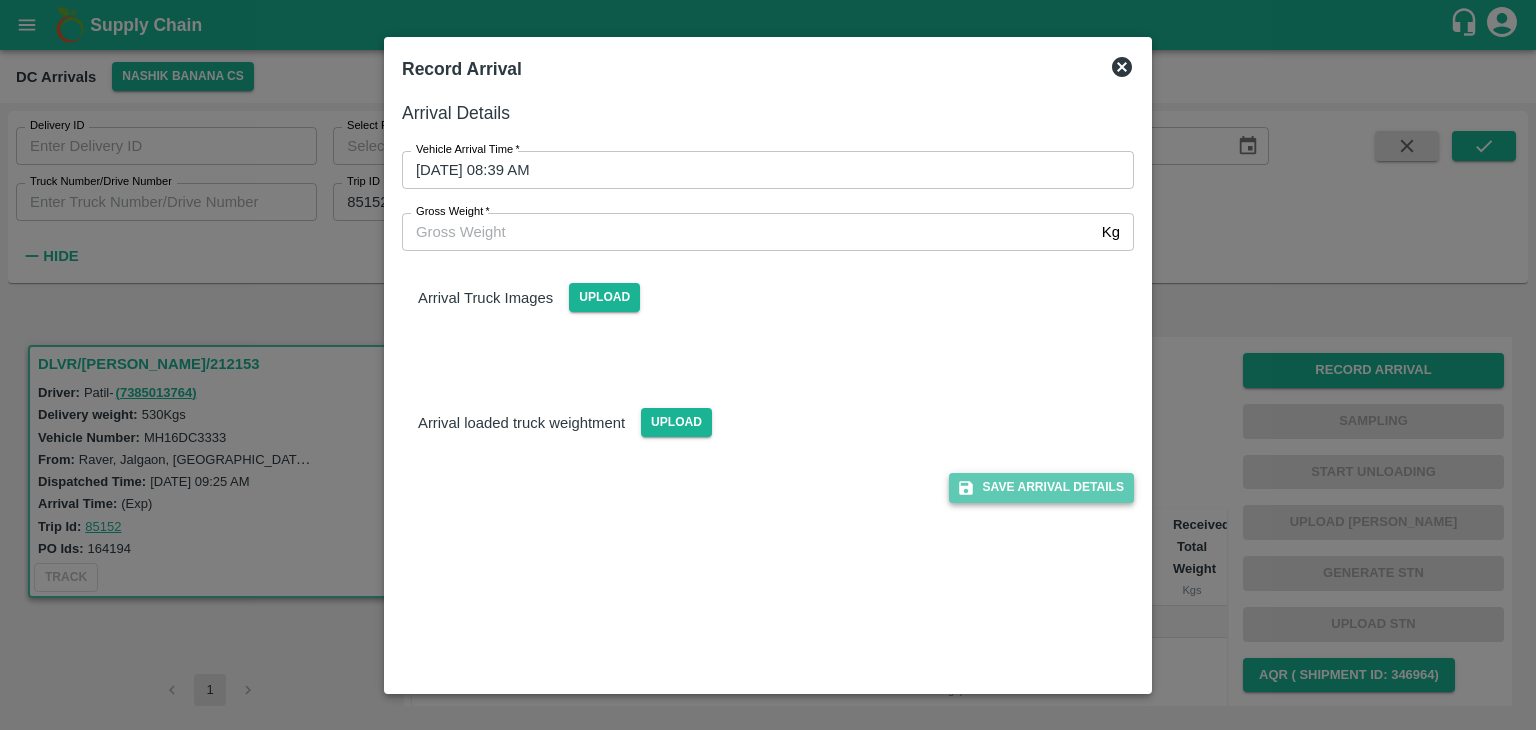click on "Save Arrival Details" at bounding box center (1041, 487) 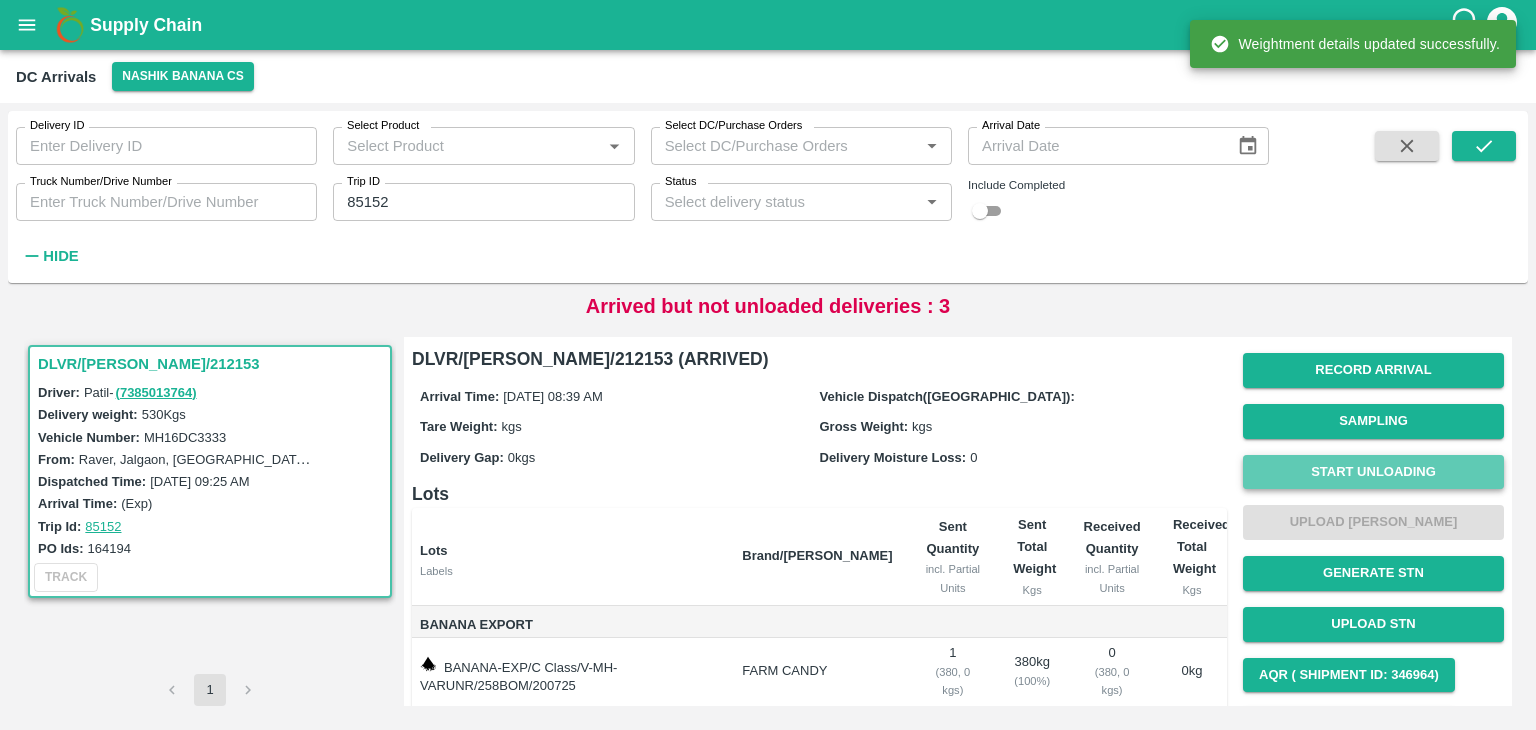 click on "Start Unloading" at bounding box center [1373, 472] 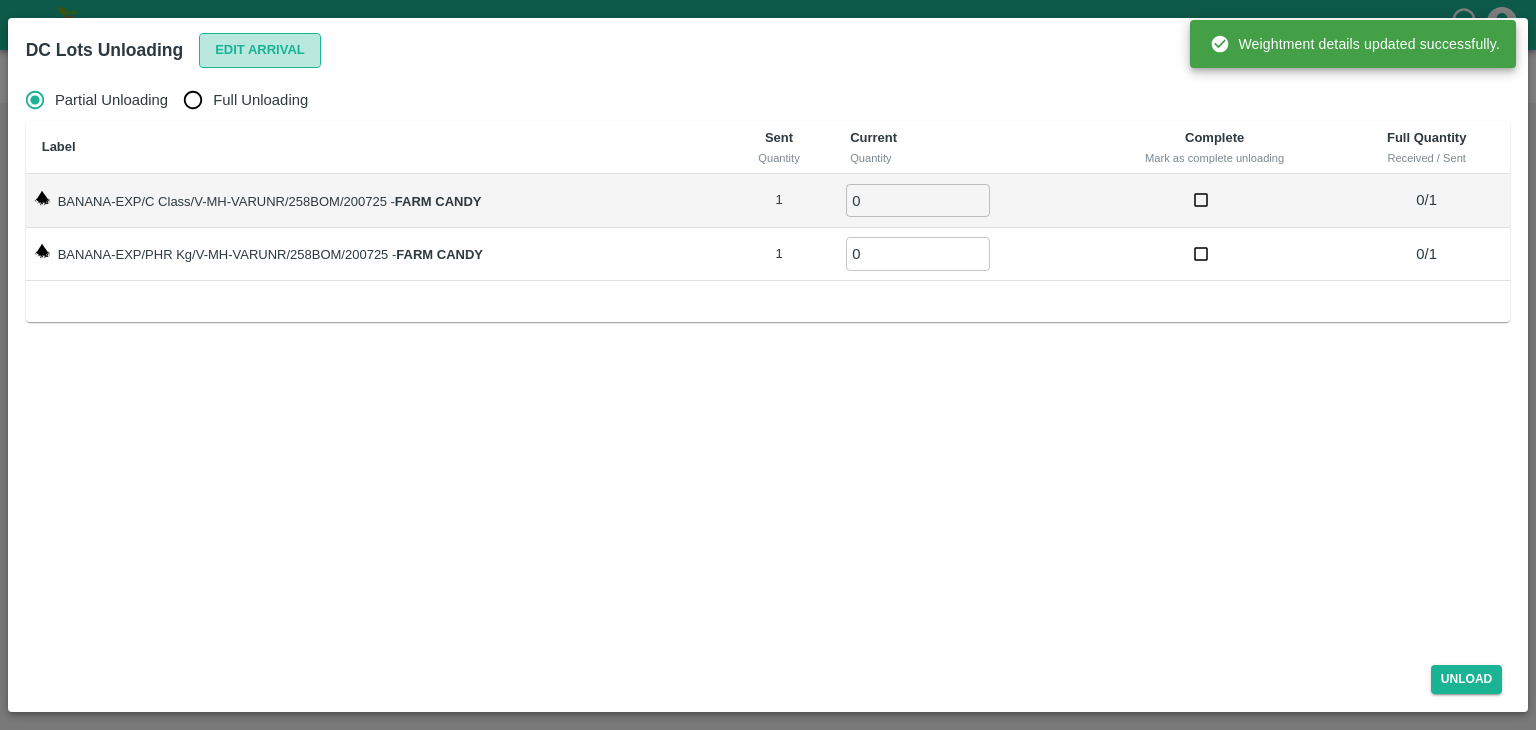 click on "Edit Arrival" at bounding box center (260, 50) 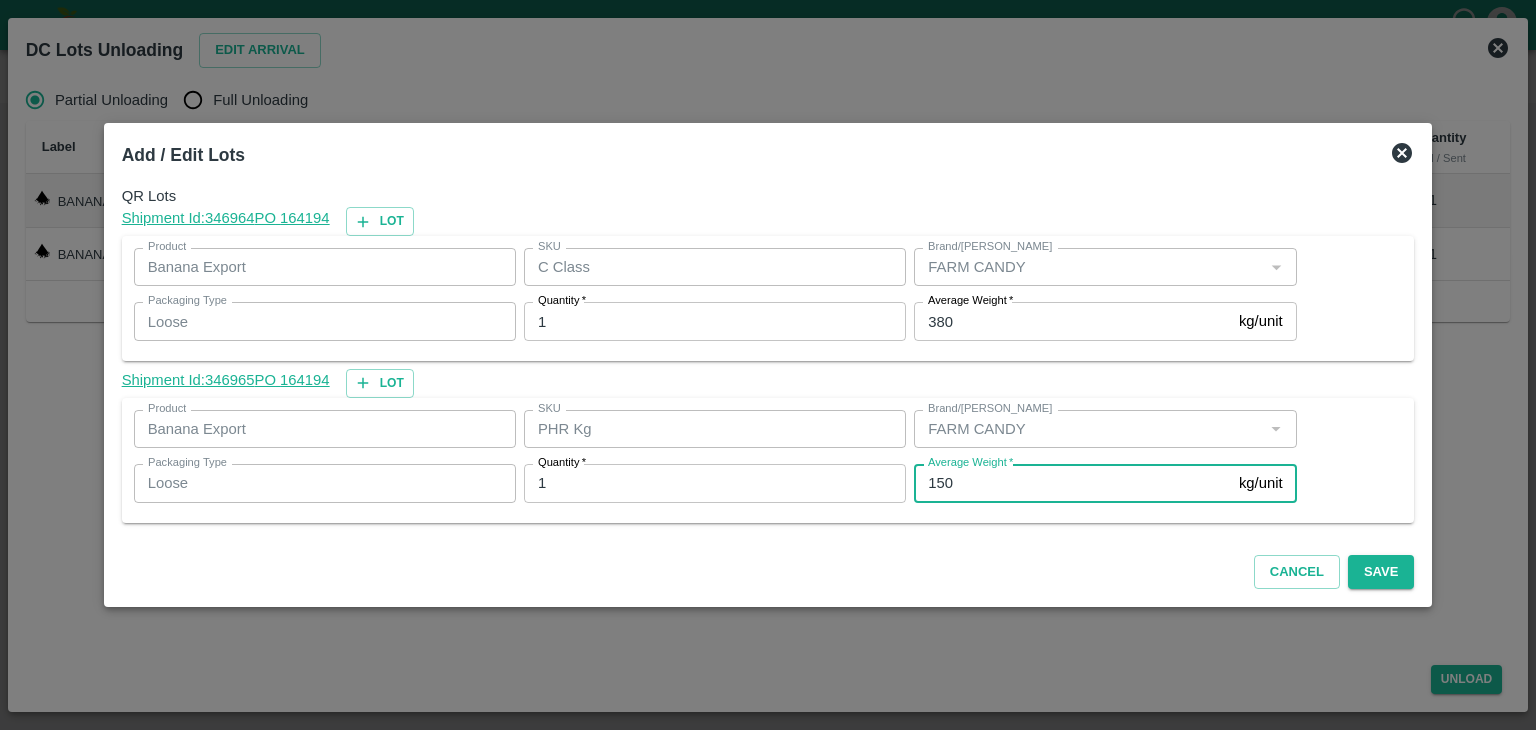 click on "150" at bounding box center [1072, 483] 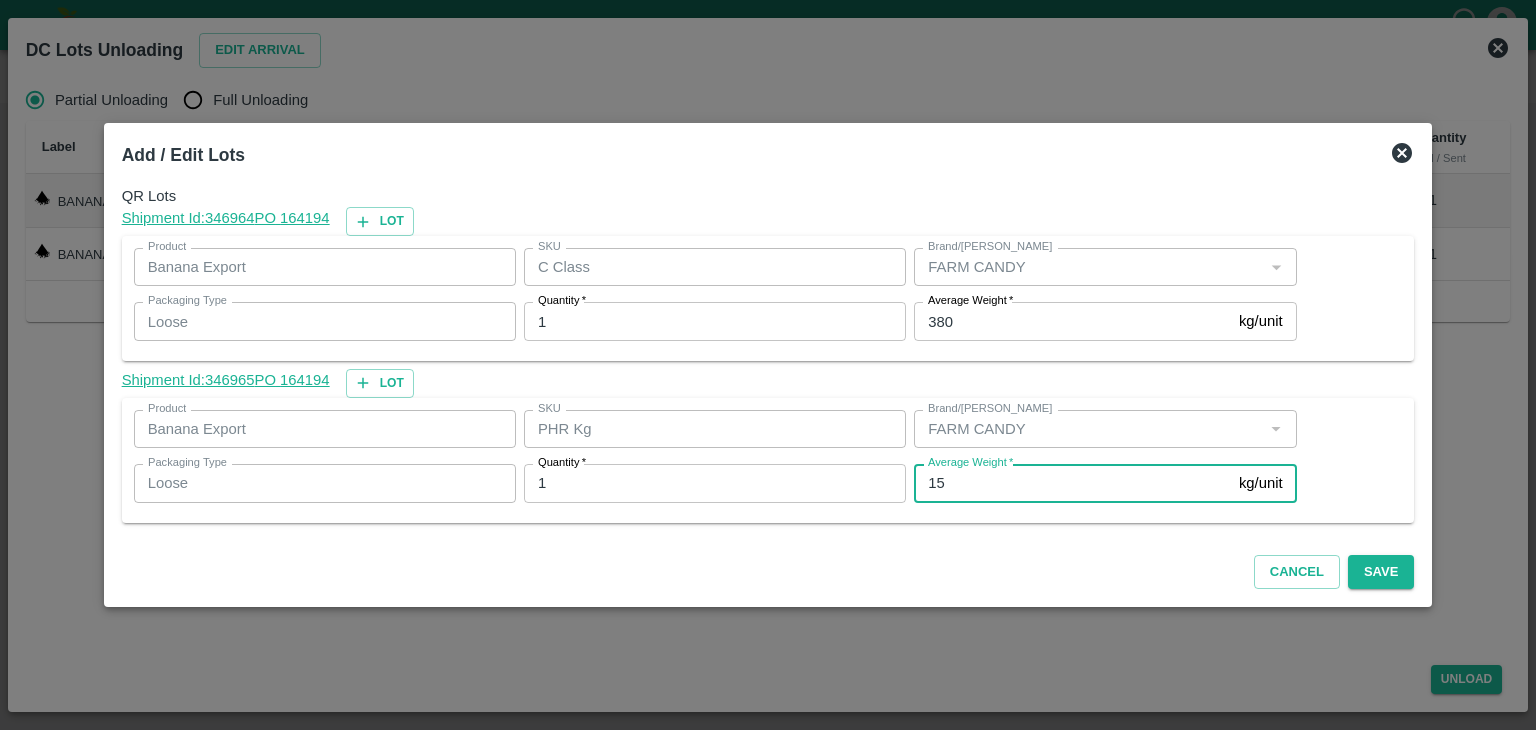 type on "1" 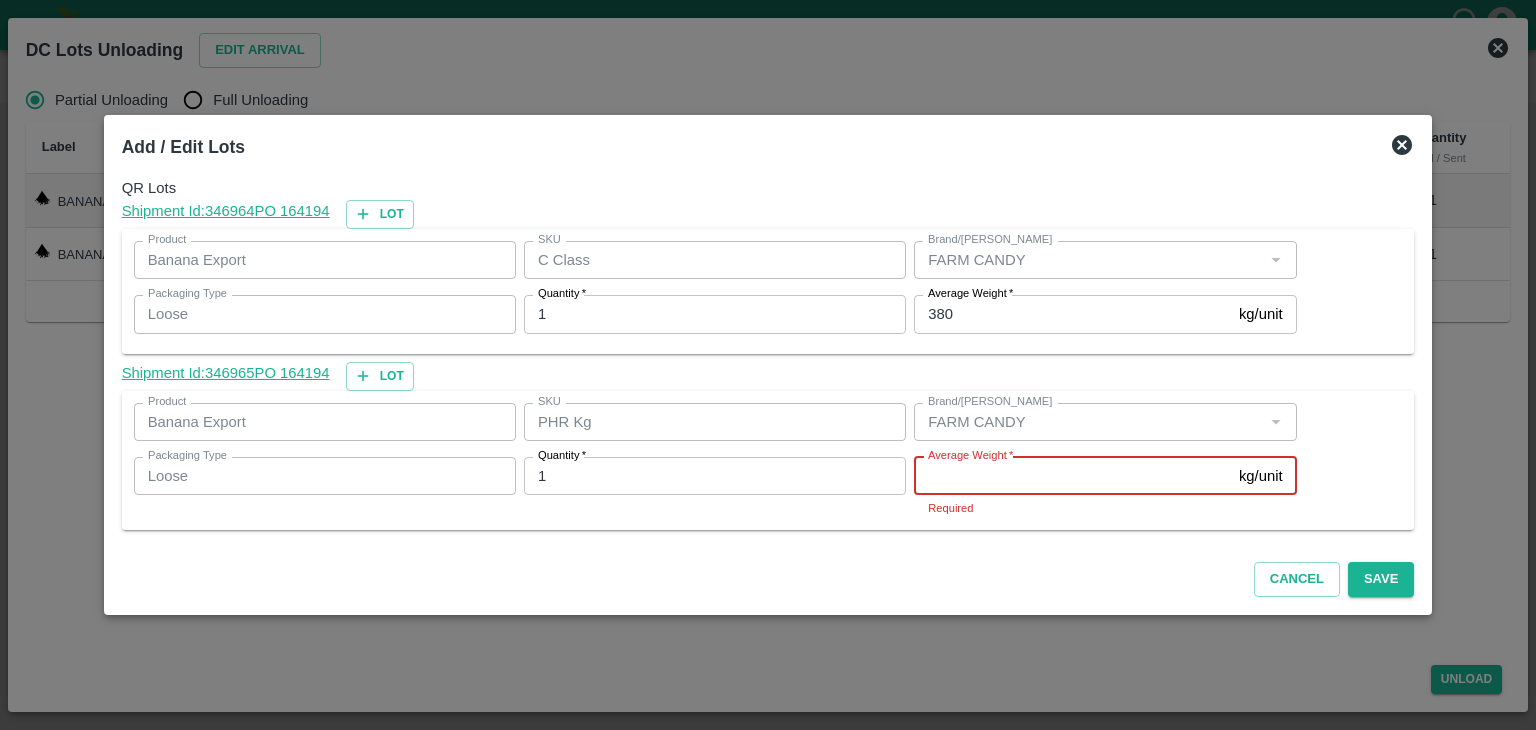 click on "Average Weight   *" at bounding box center [1072, 476] 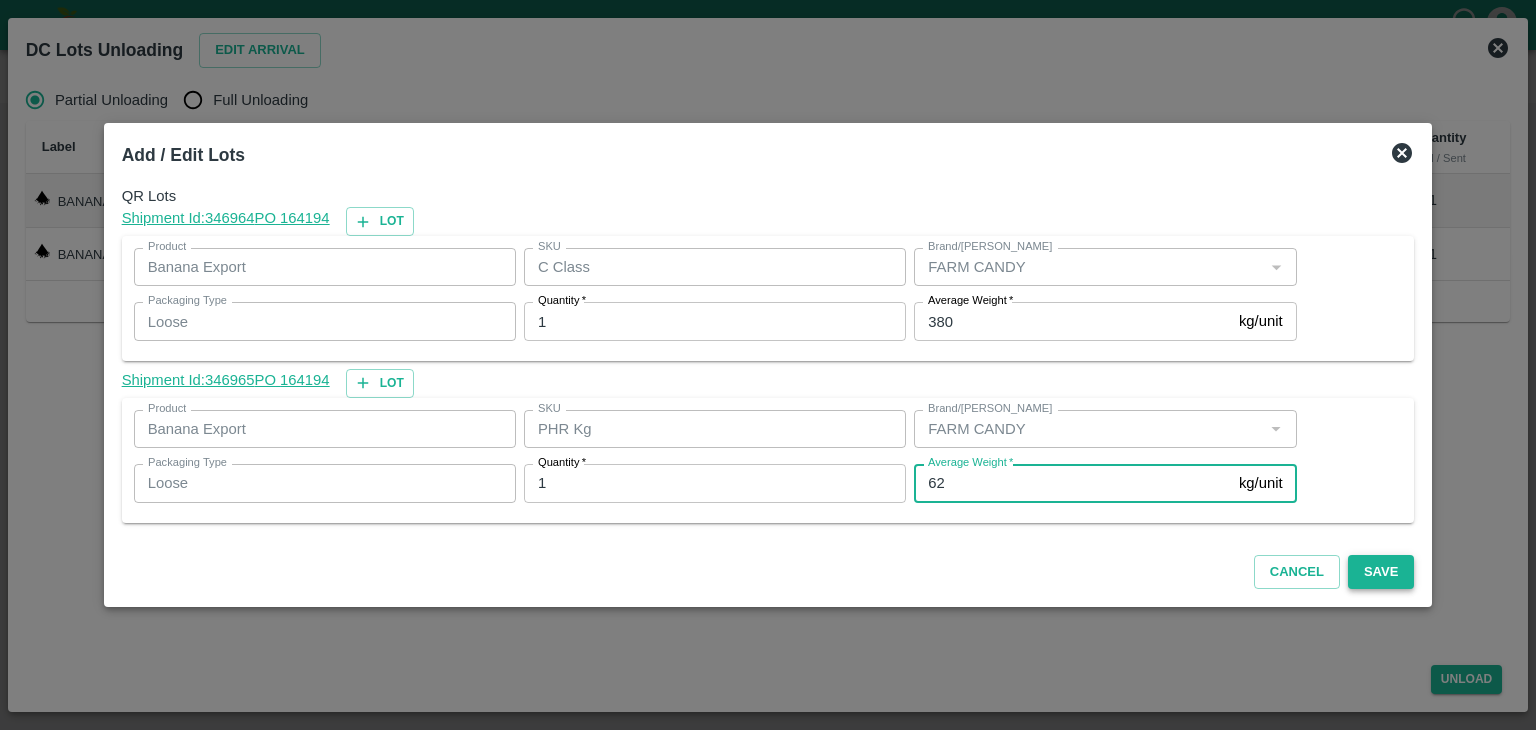type on "62" 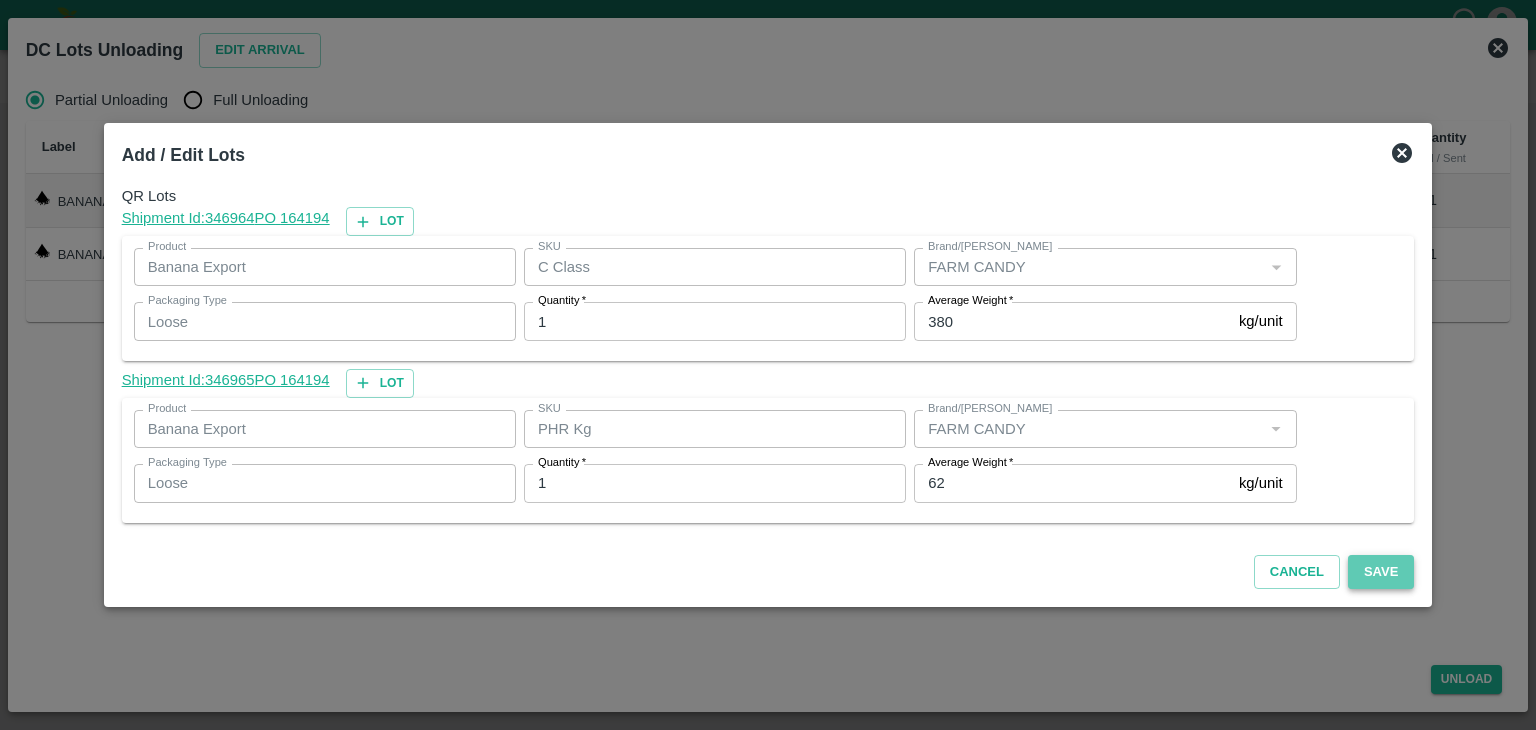 click on "Save" at bounding box center [1381, 572] 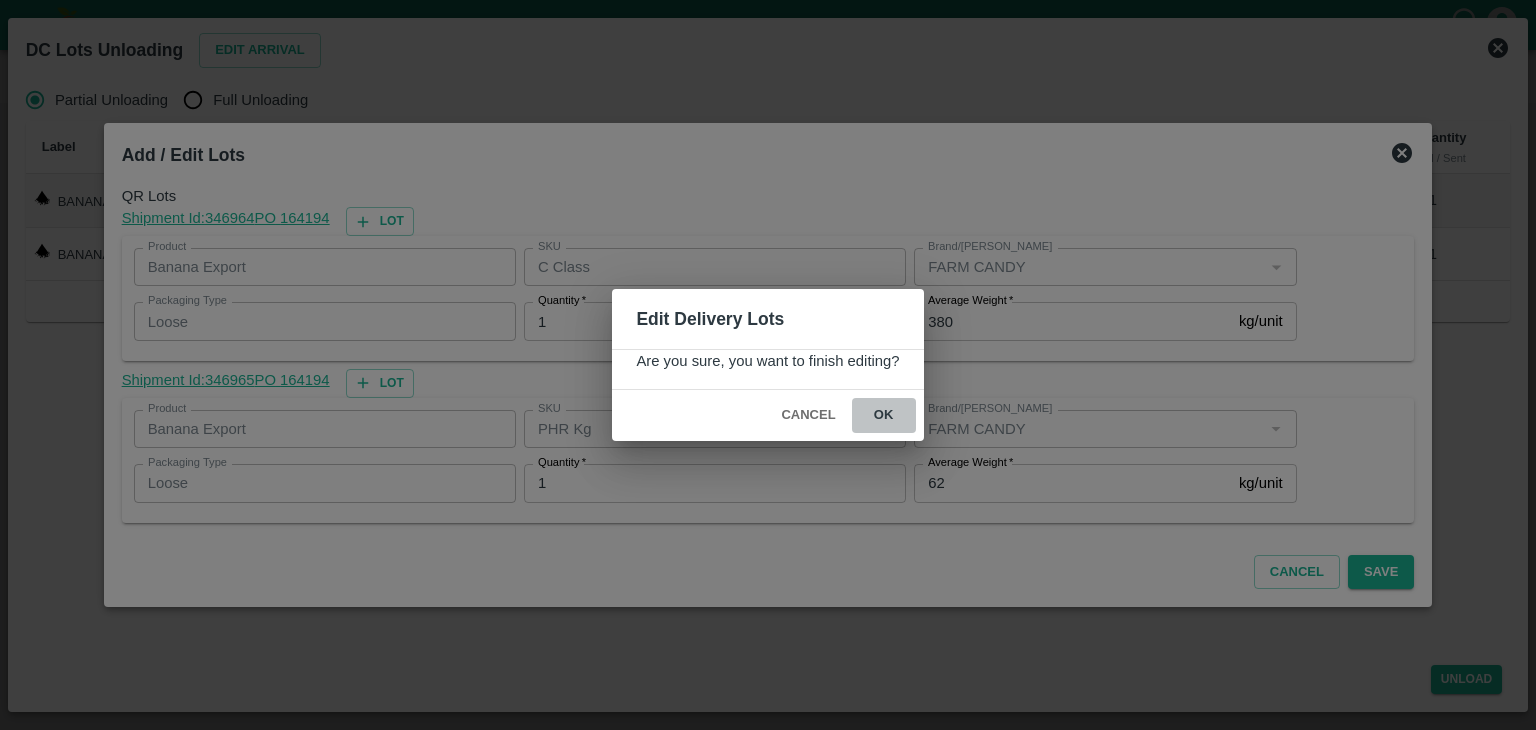 click on "ok" at bounding box center (884, 415) 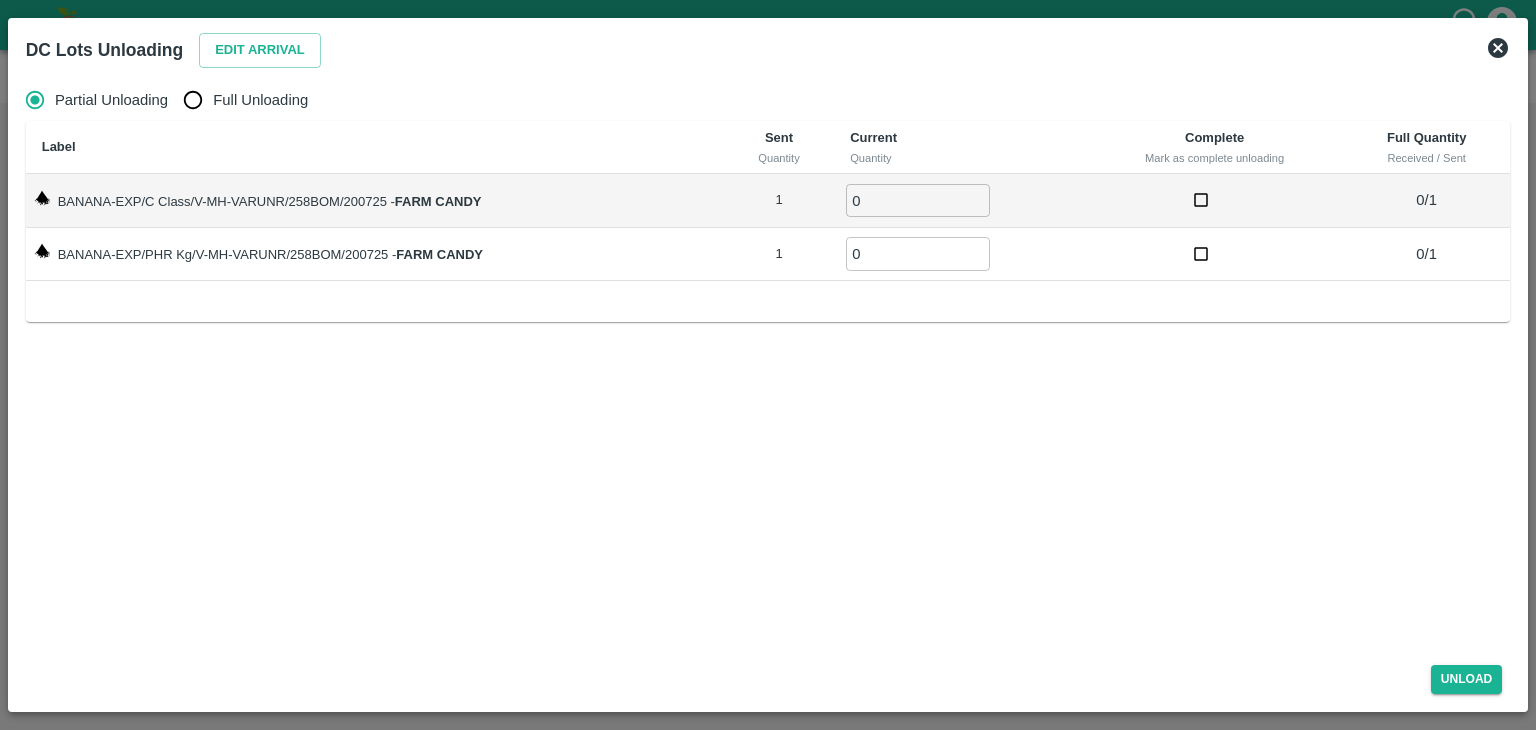click on "Full Unloading" at bounding box center (260, 100) 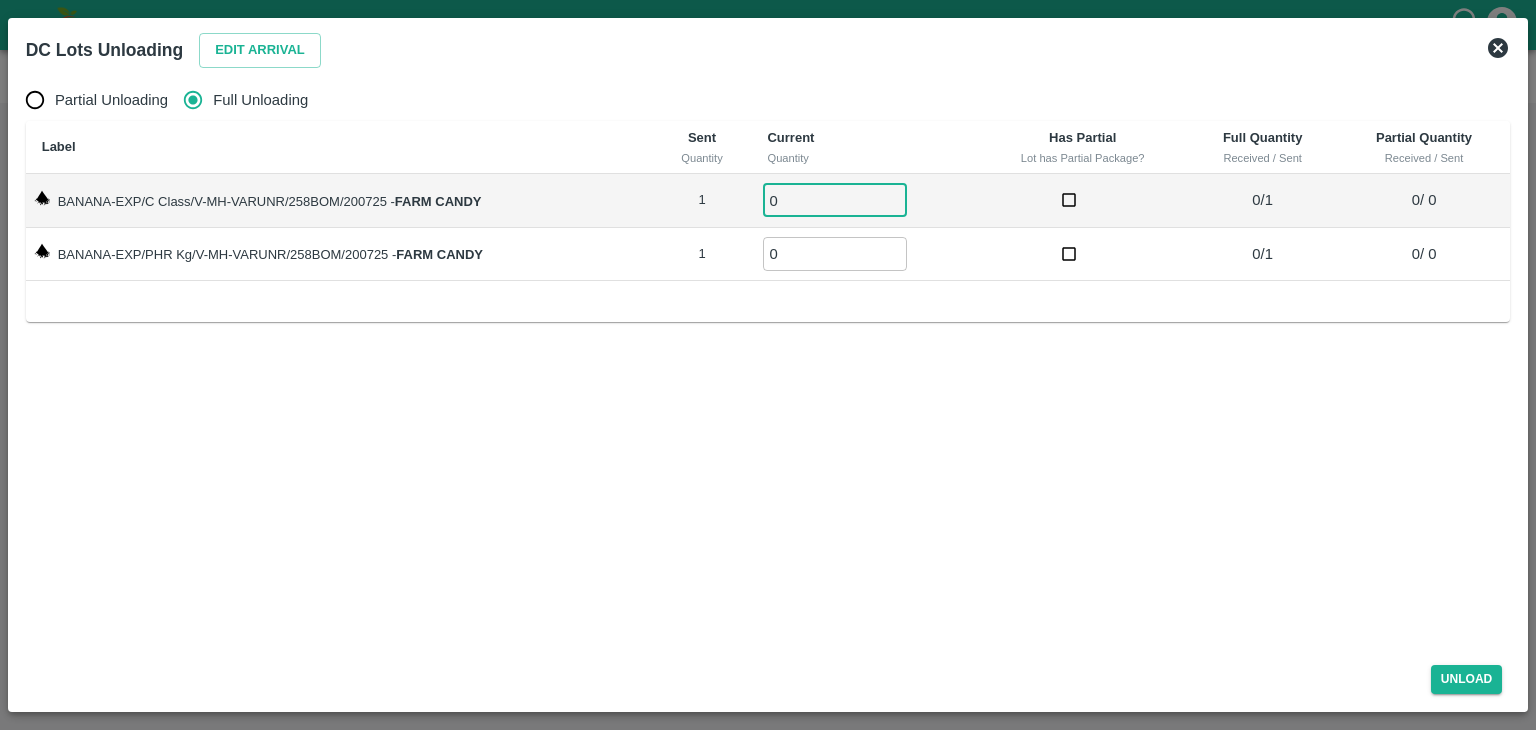 click on "0" at bounding box center [835, 200] 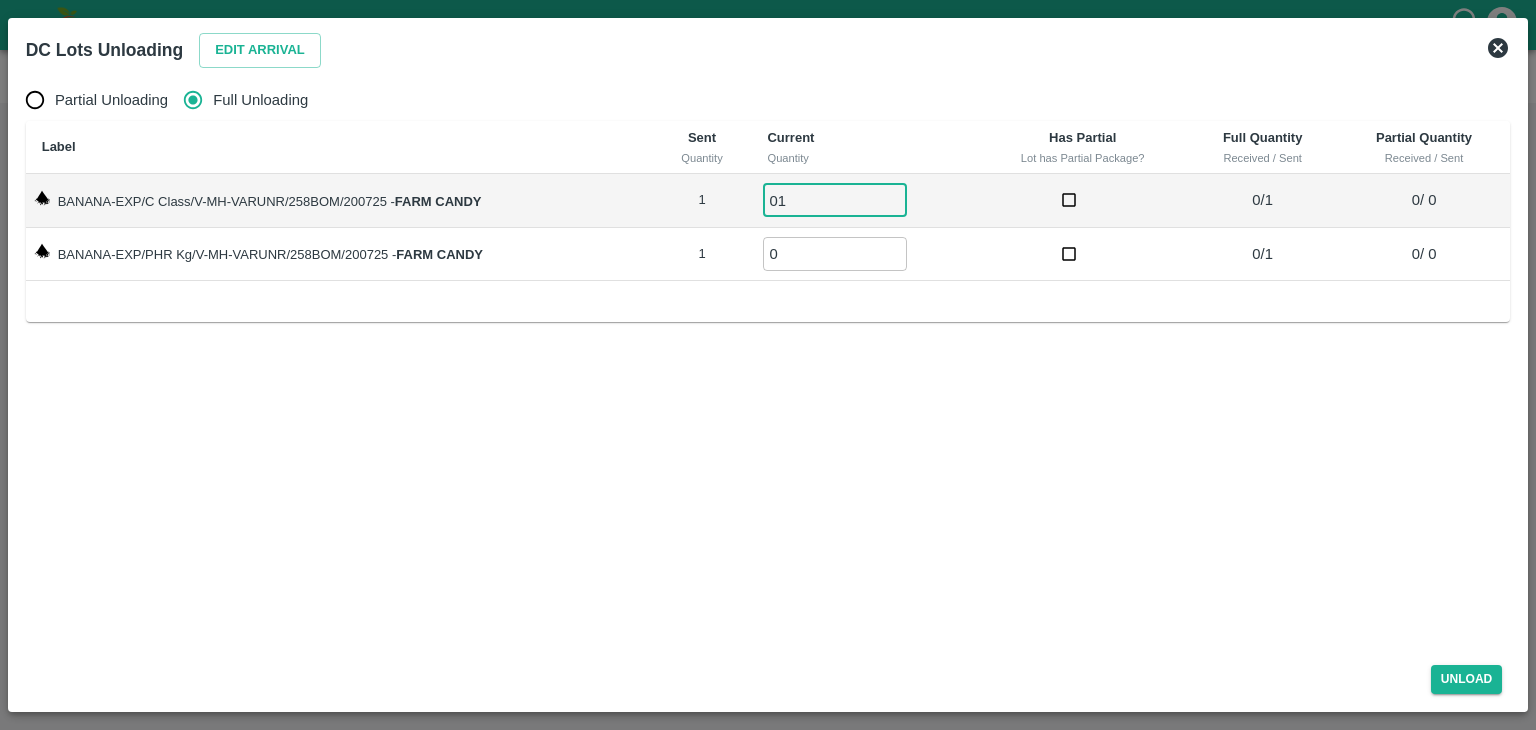 type on "01" 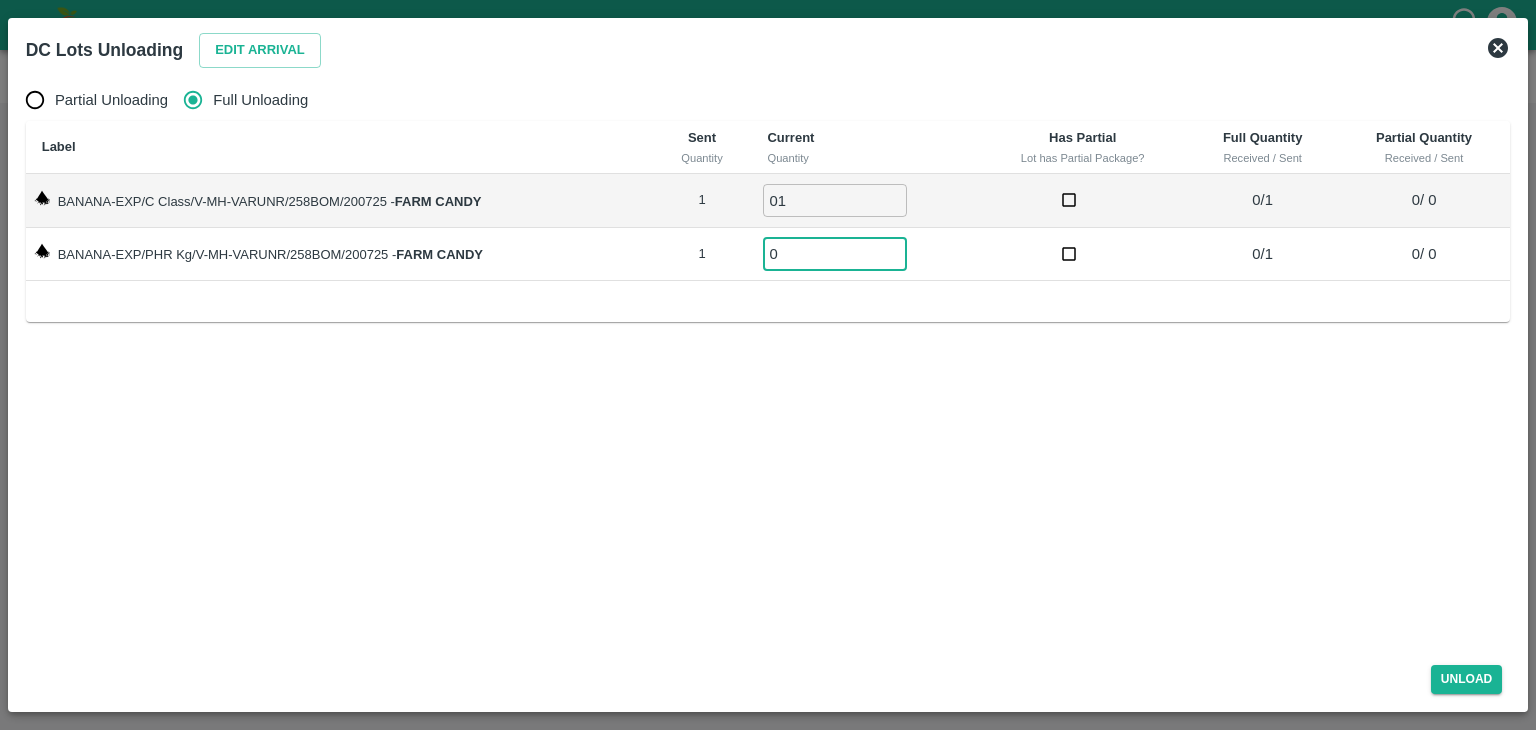 click on "0" at bounding box center (835, 253) 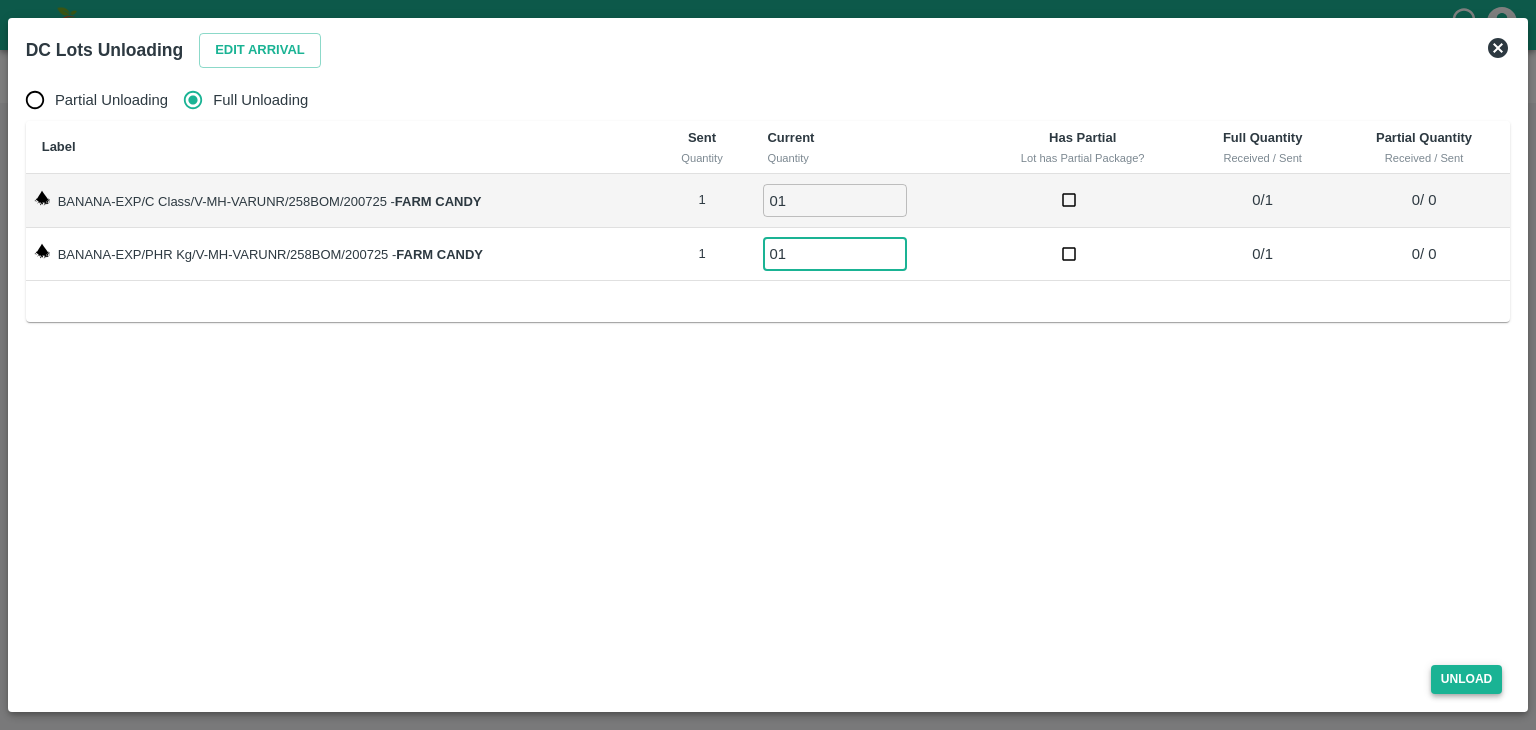 type on "01" 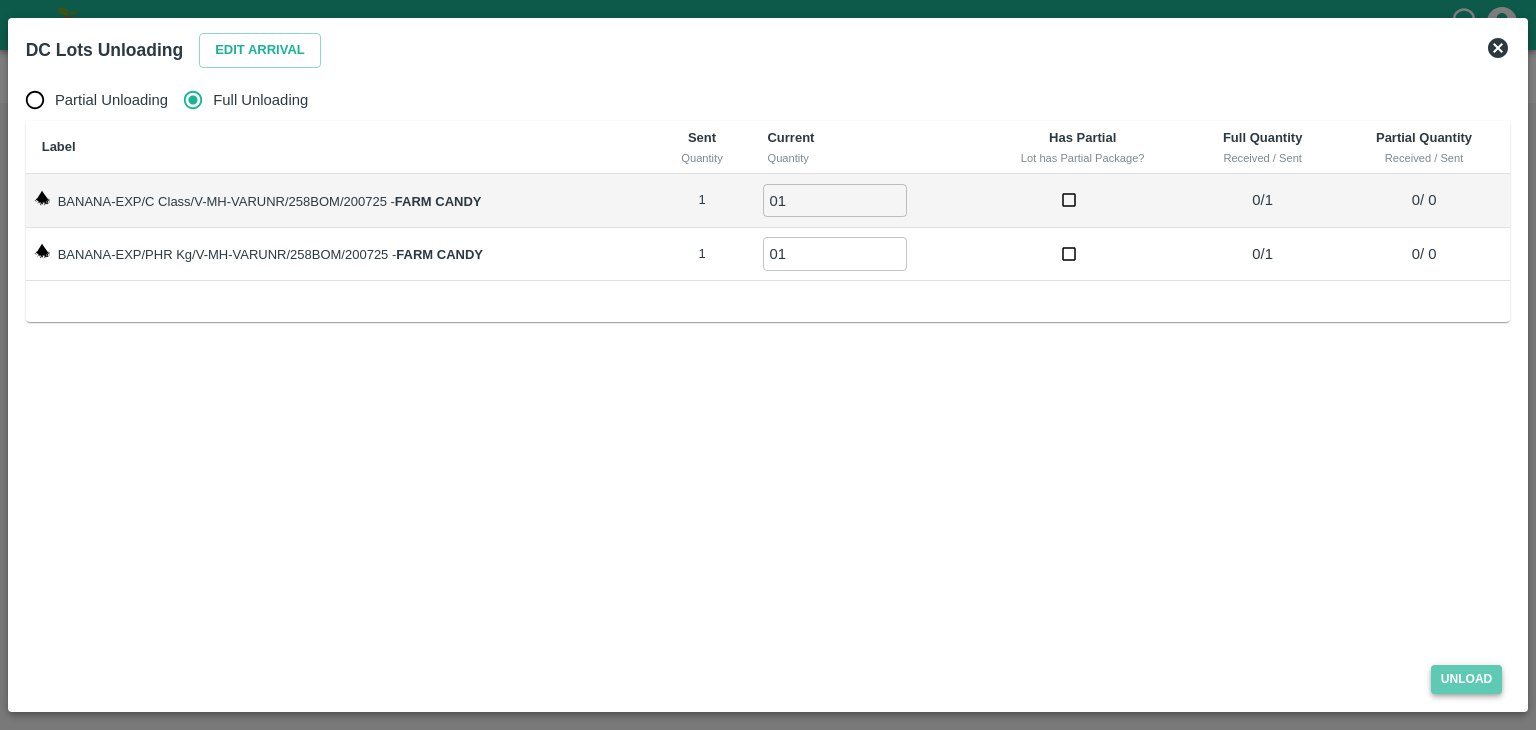 click on "Unload" at bounding box center [1467, 679] 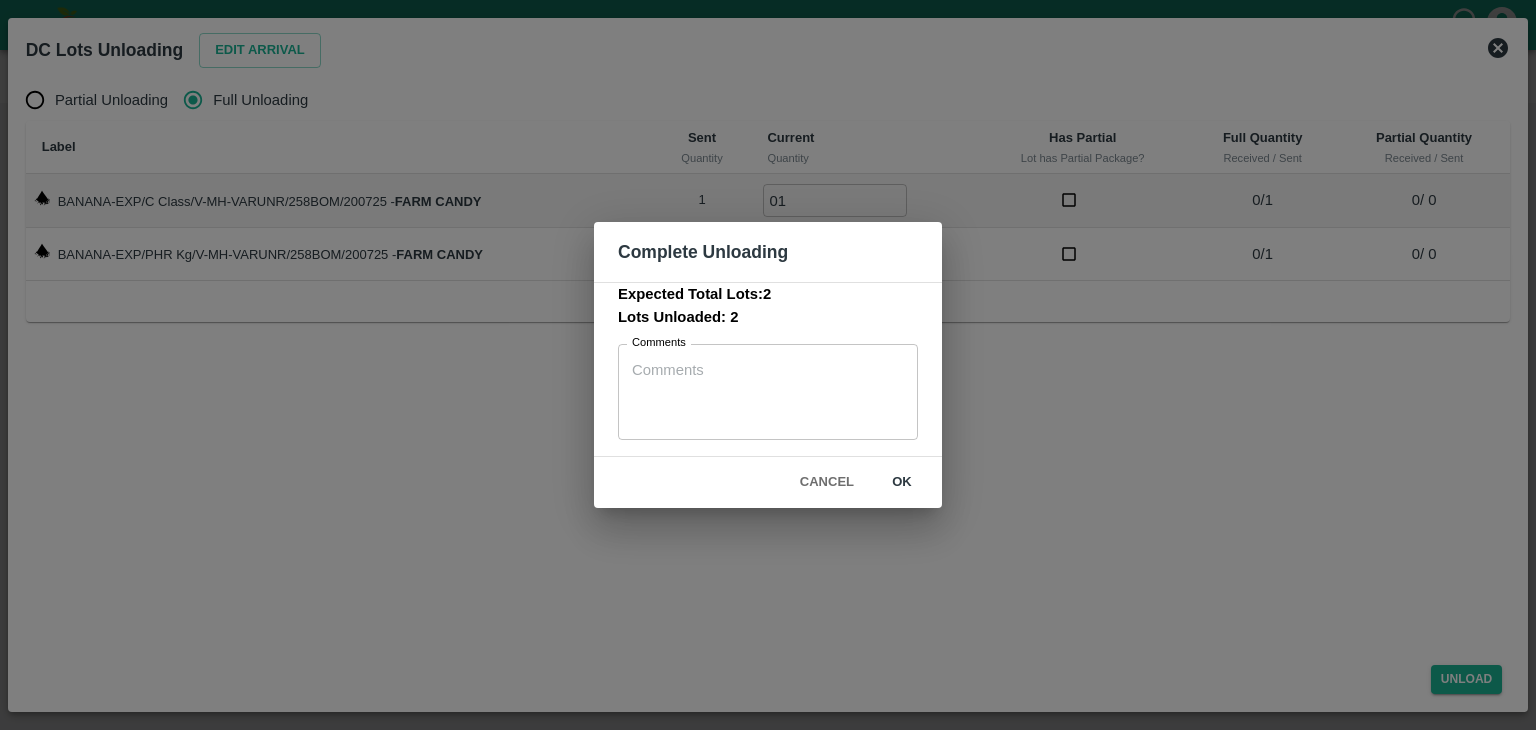 click on "ok" at bounding box center (902, 482) 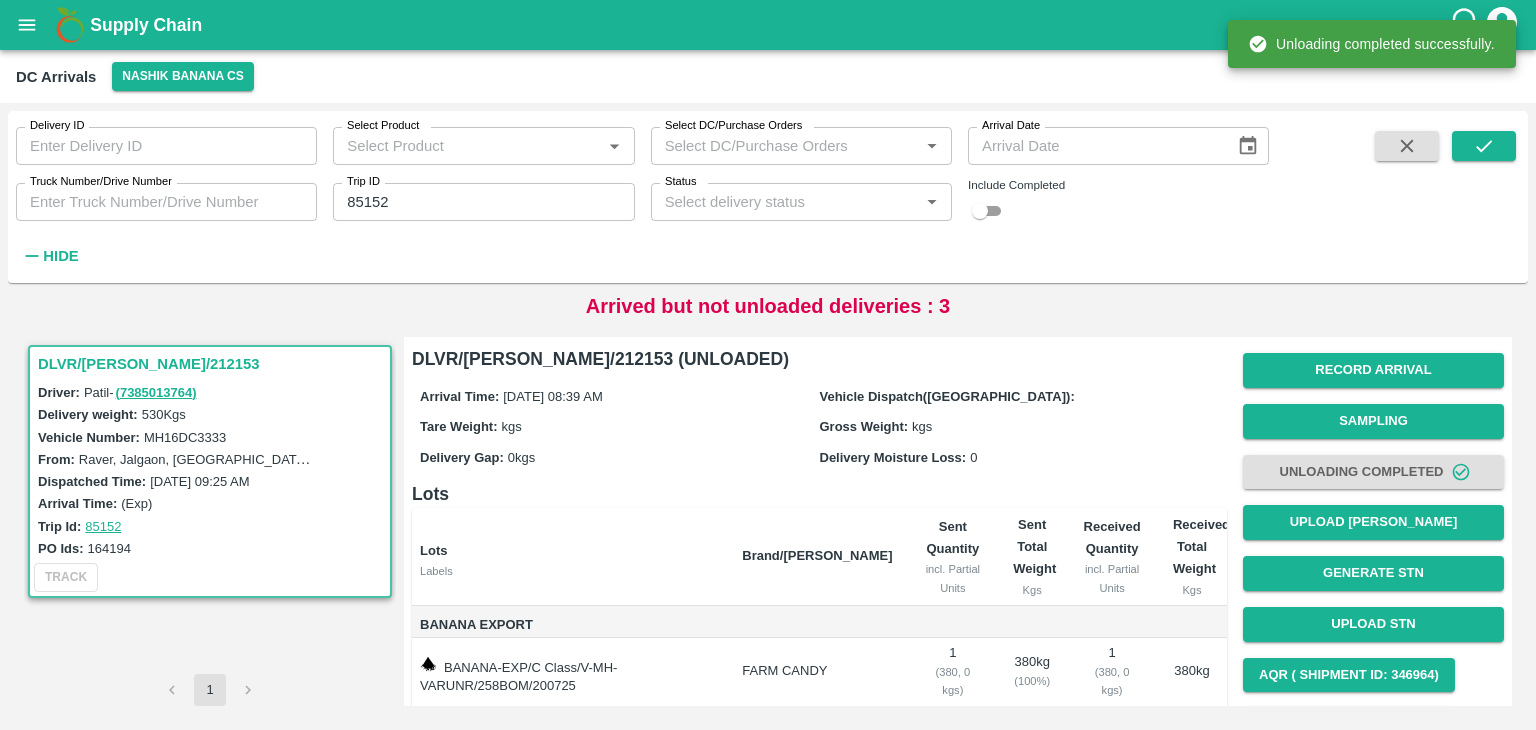 scroll, scrollTop: 105, scrollLeft: 0, axis: vertical 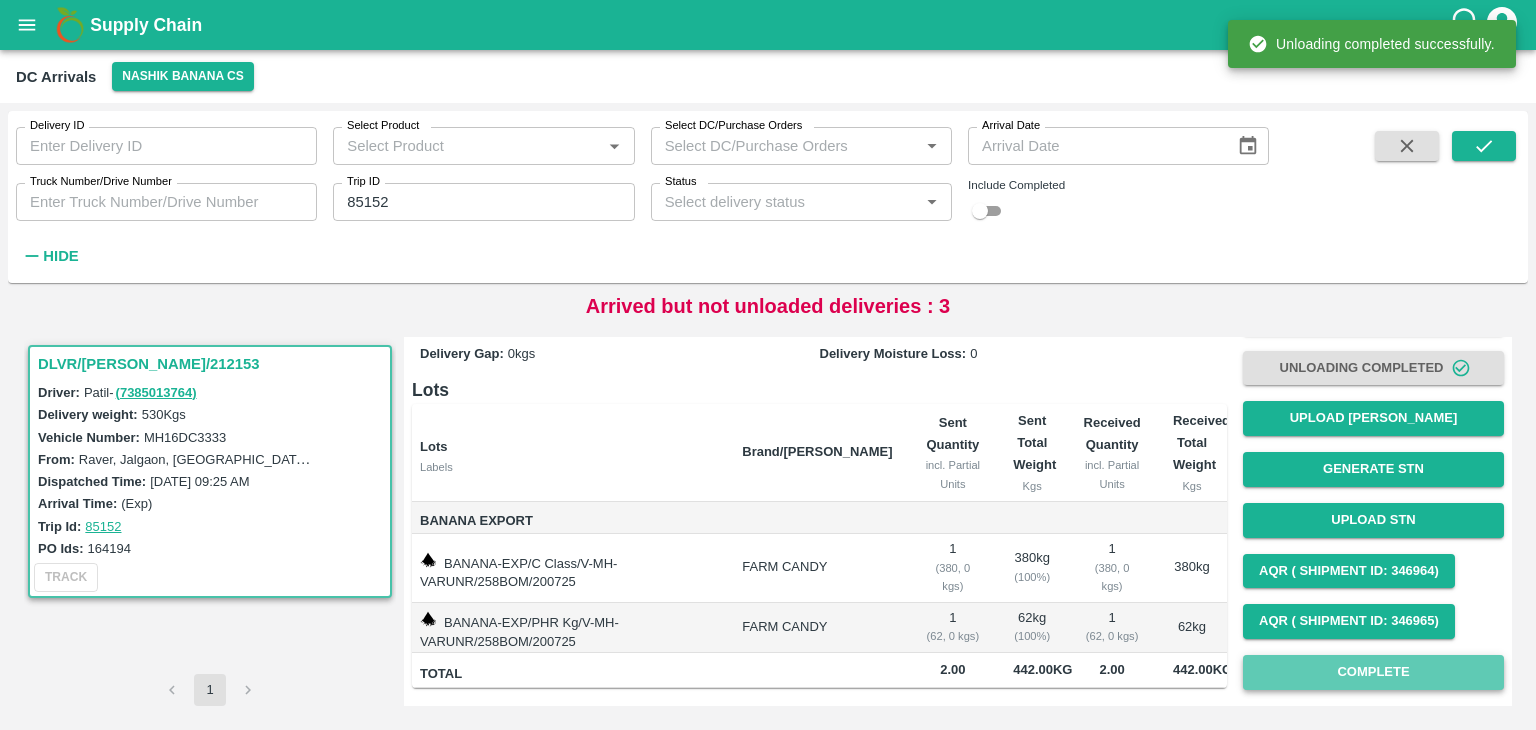 click on "Complete" at bounding box center (1373, 672) 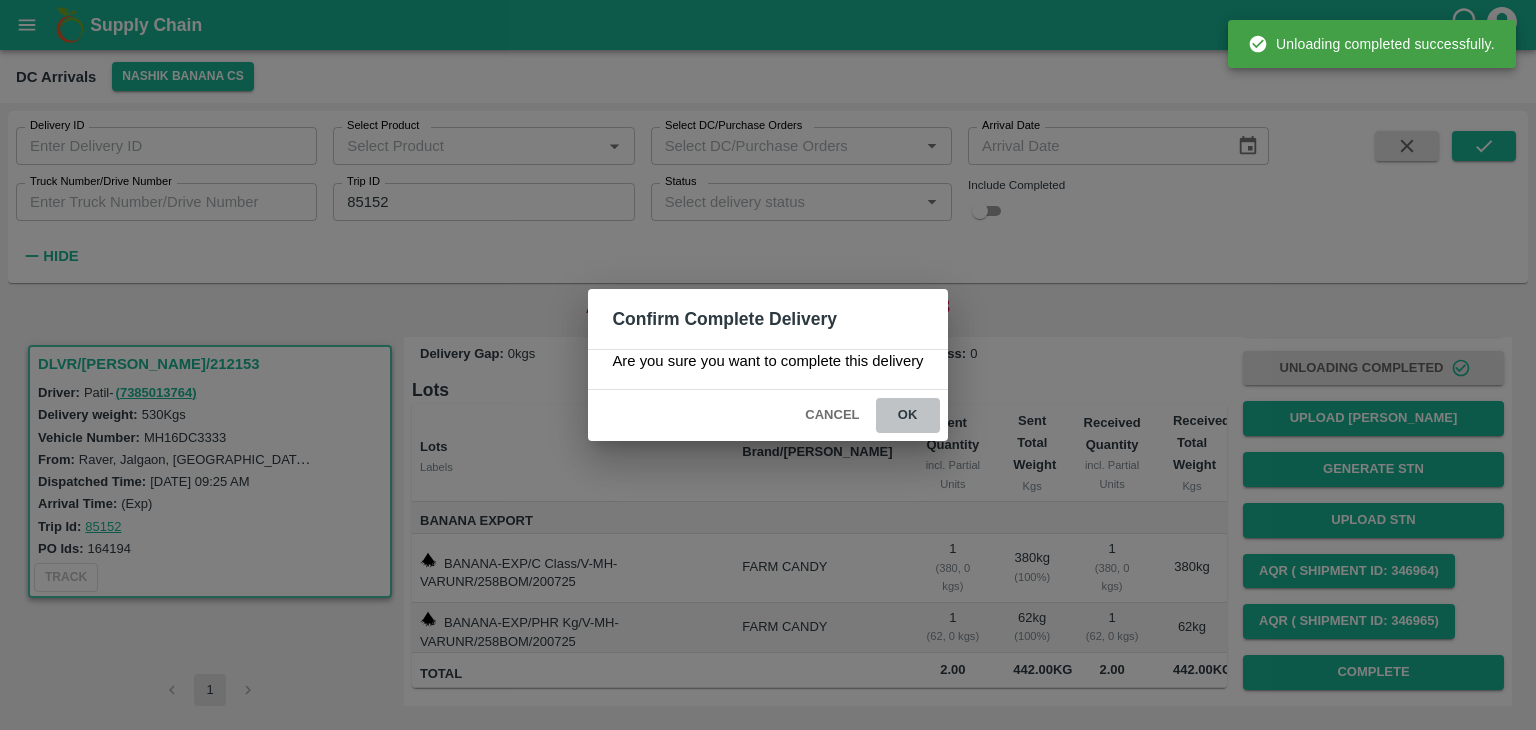 click on "ok" at bounding box center [908, 415] 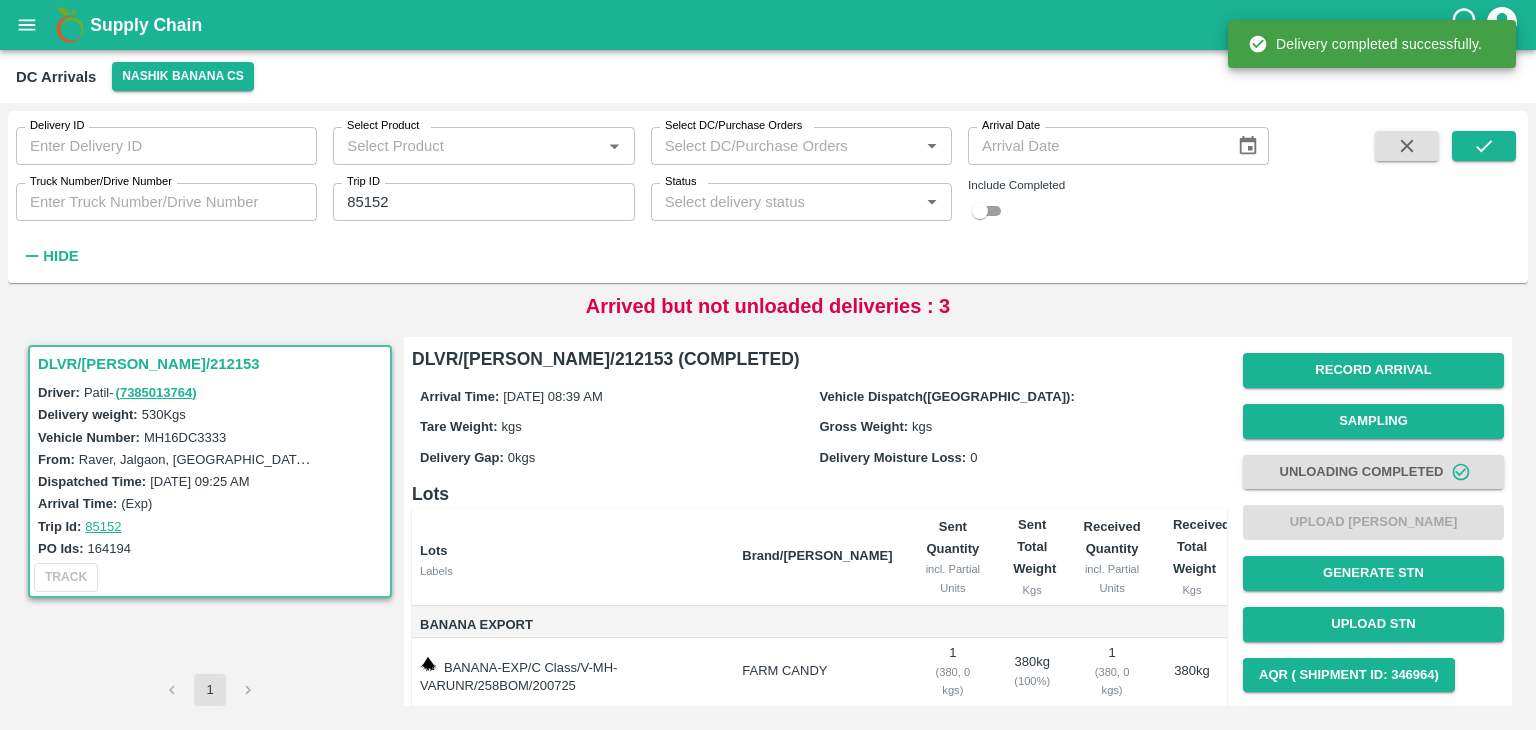scroll, scrollTop: 105, scrollLeft: 0, axis: vertical 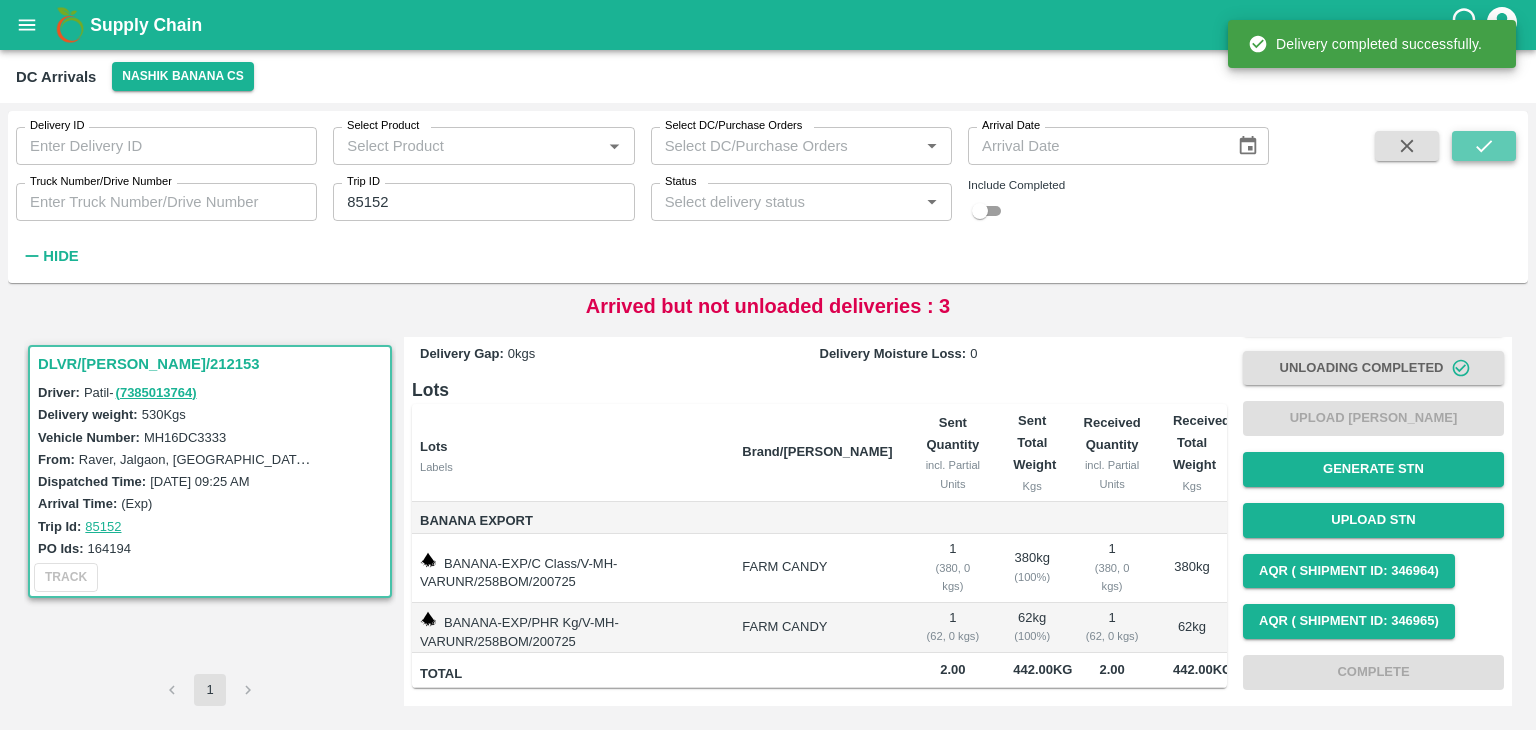 click at bounding box center (1484, 146) 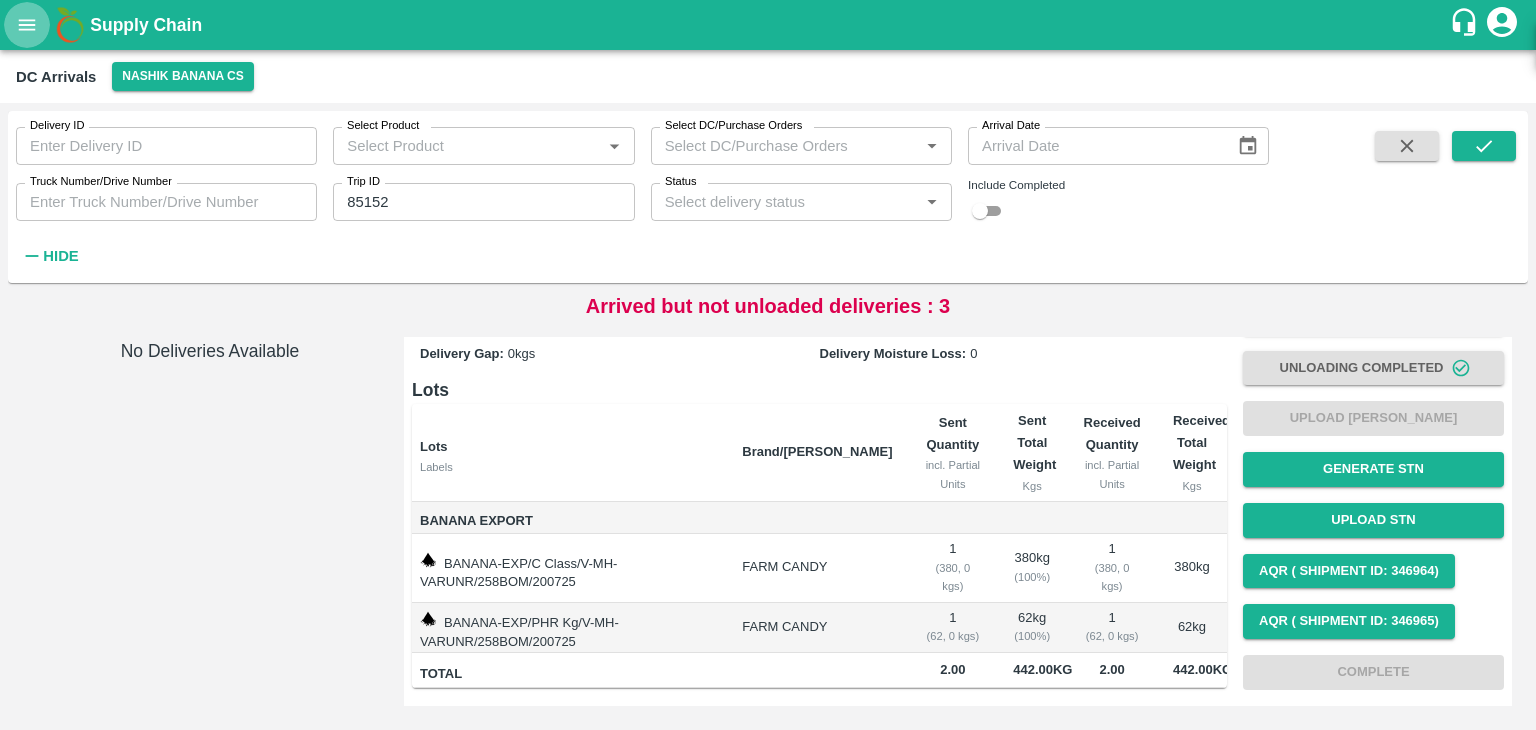 click at bounding box center (27, 25) 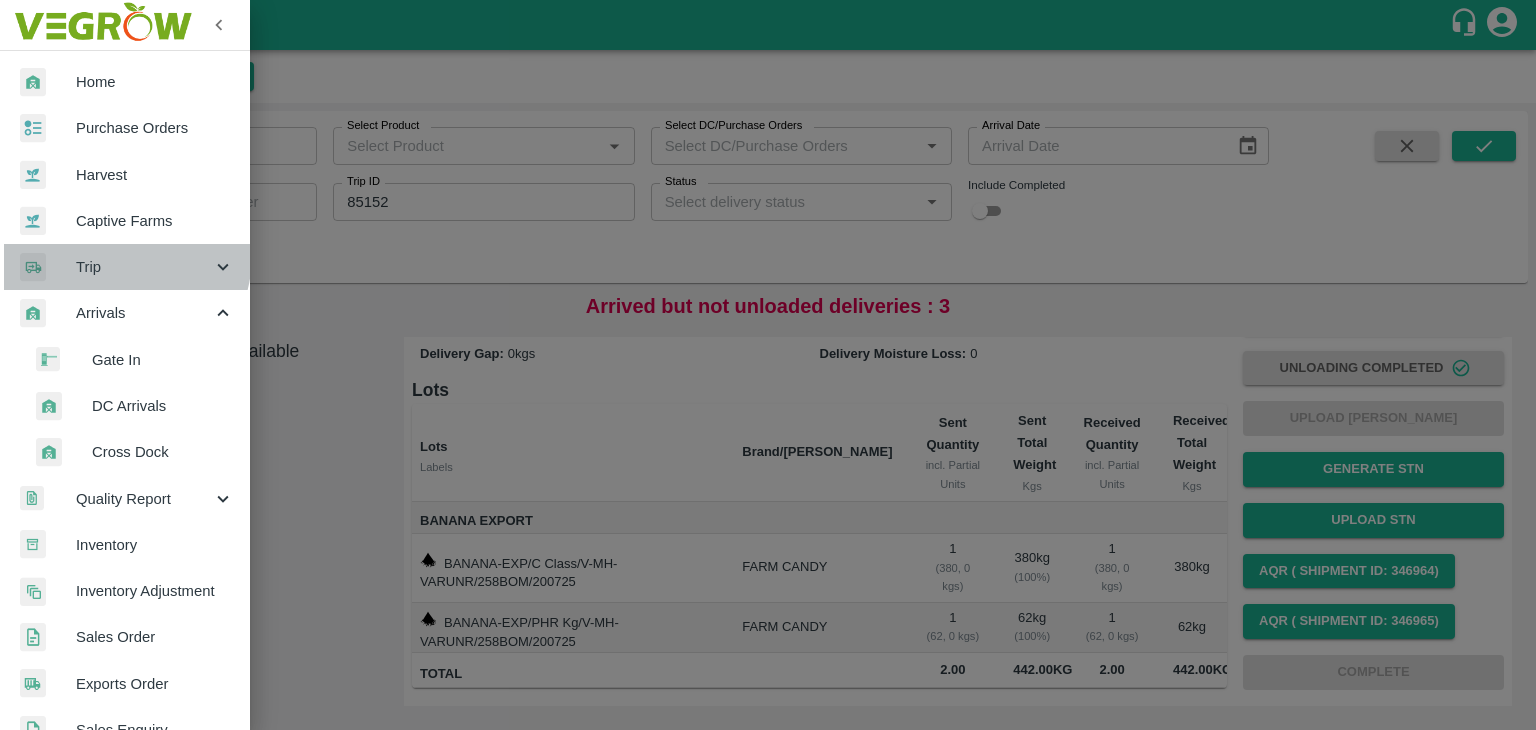 click on "Trip" at bounding box center (144, 267) 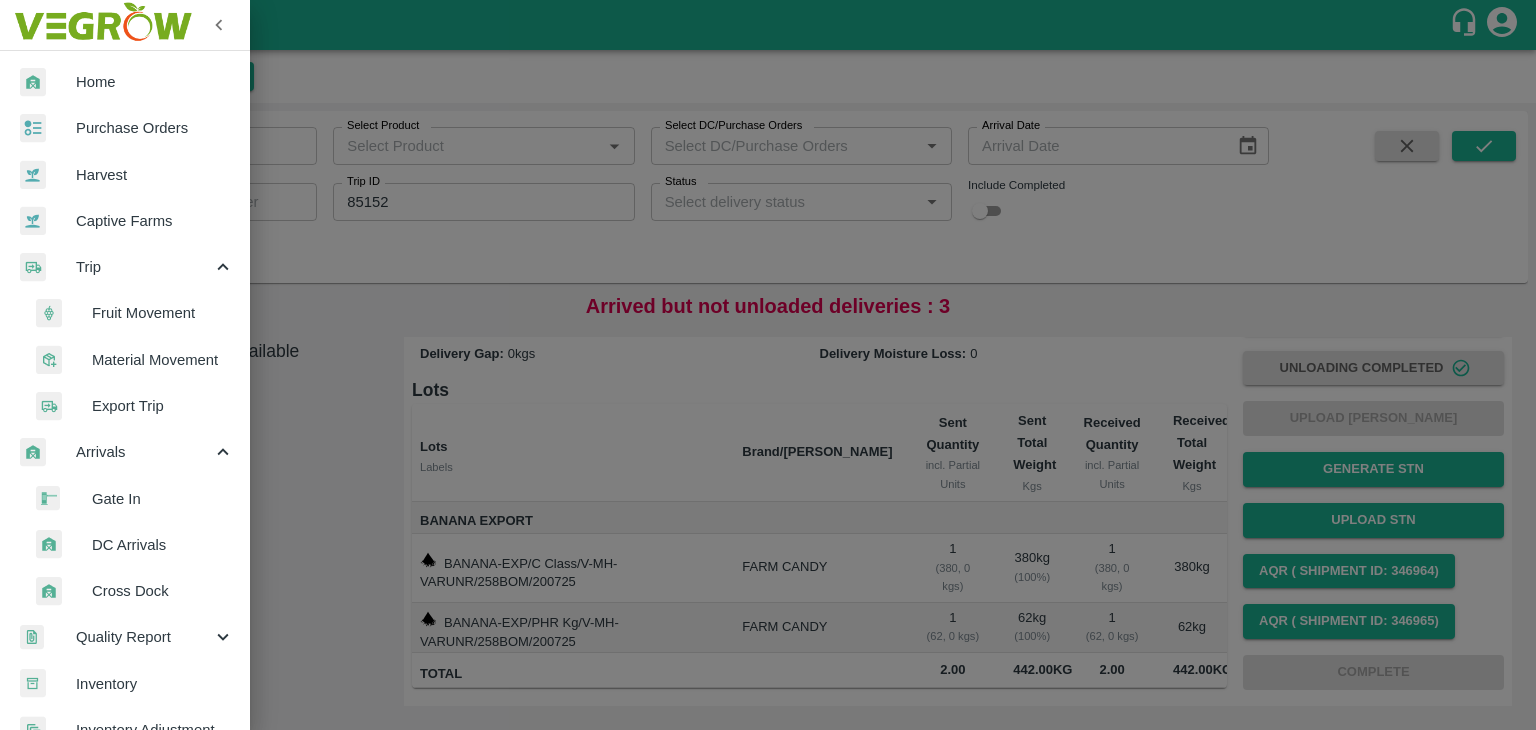 click on "Fruit Movement" at bounding box center [163, 313] 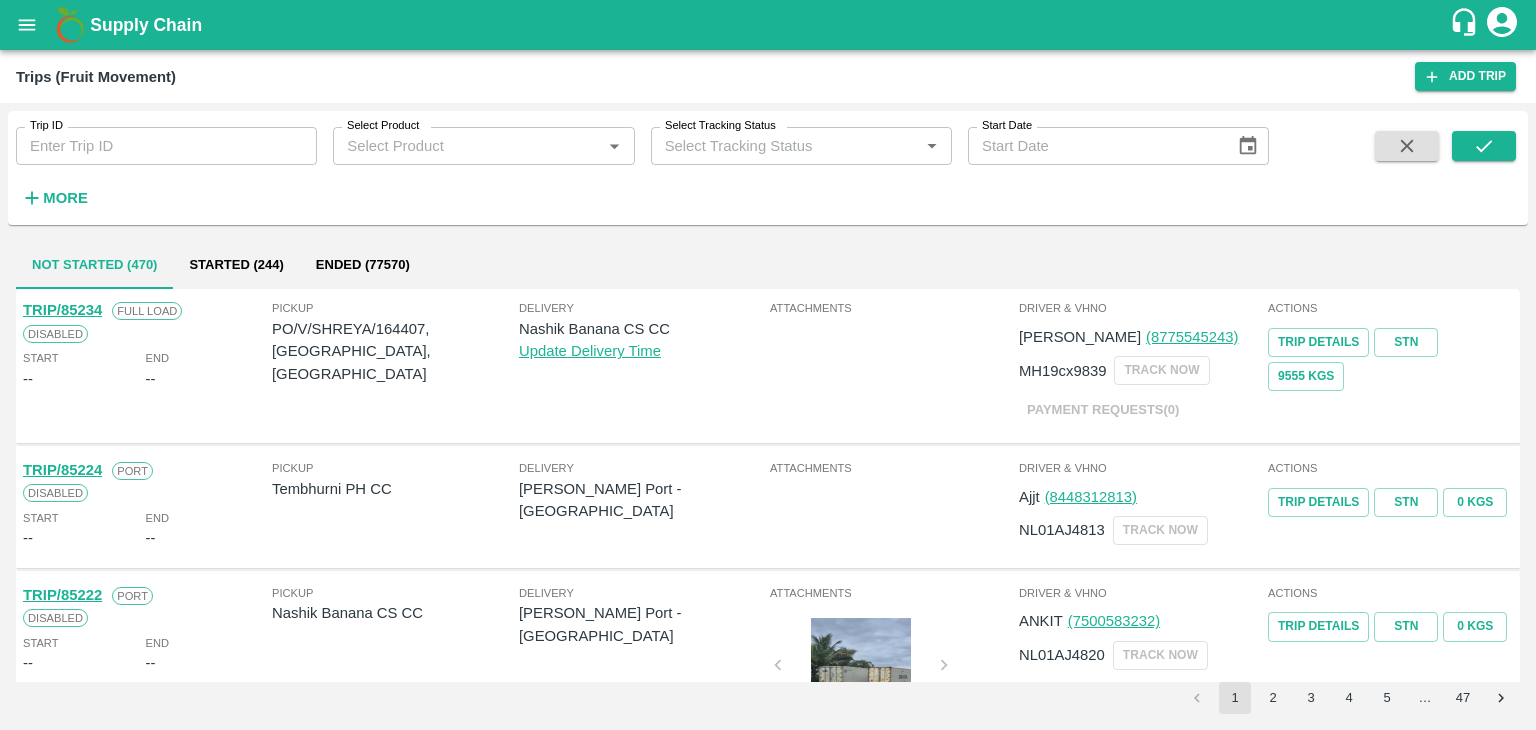 click on "Trip ID" at bounding box center [166, 146] 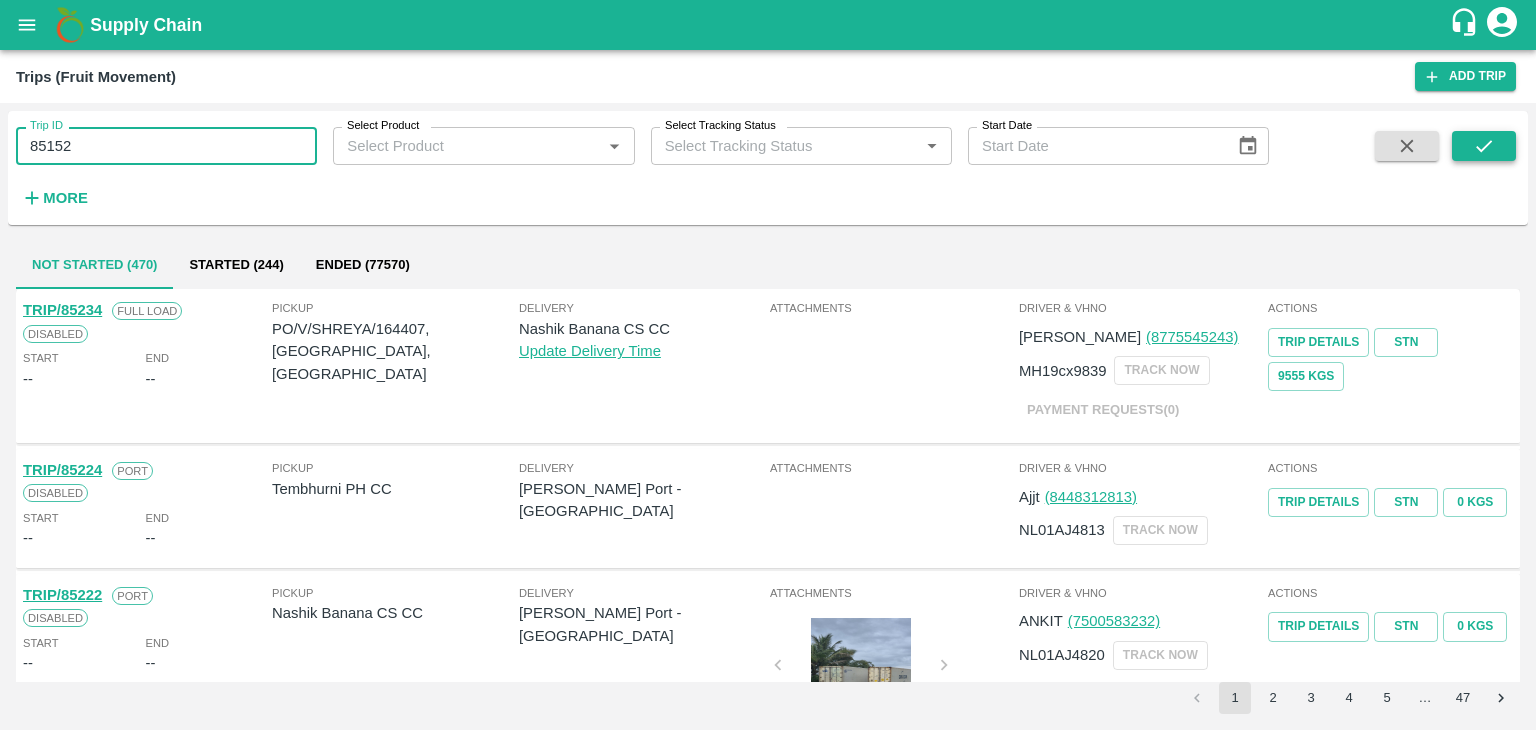 type on "85152" 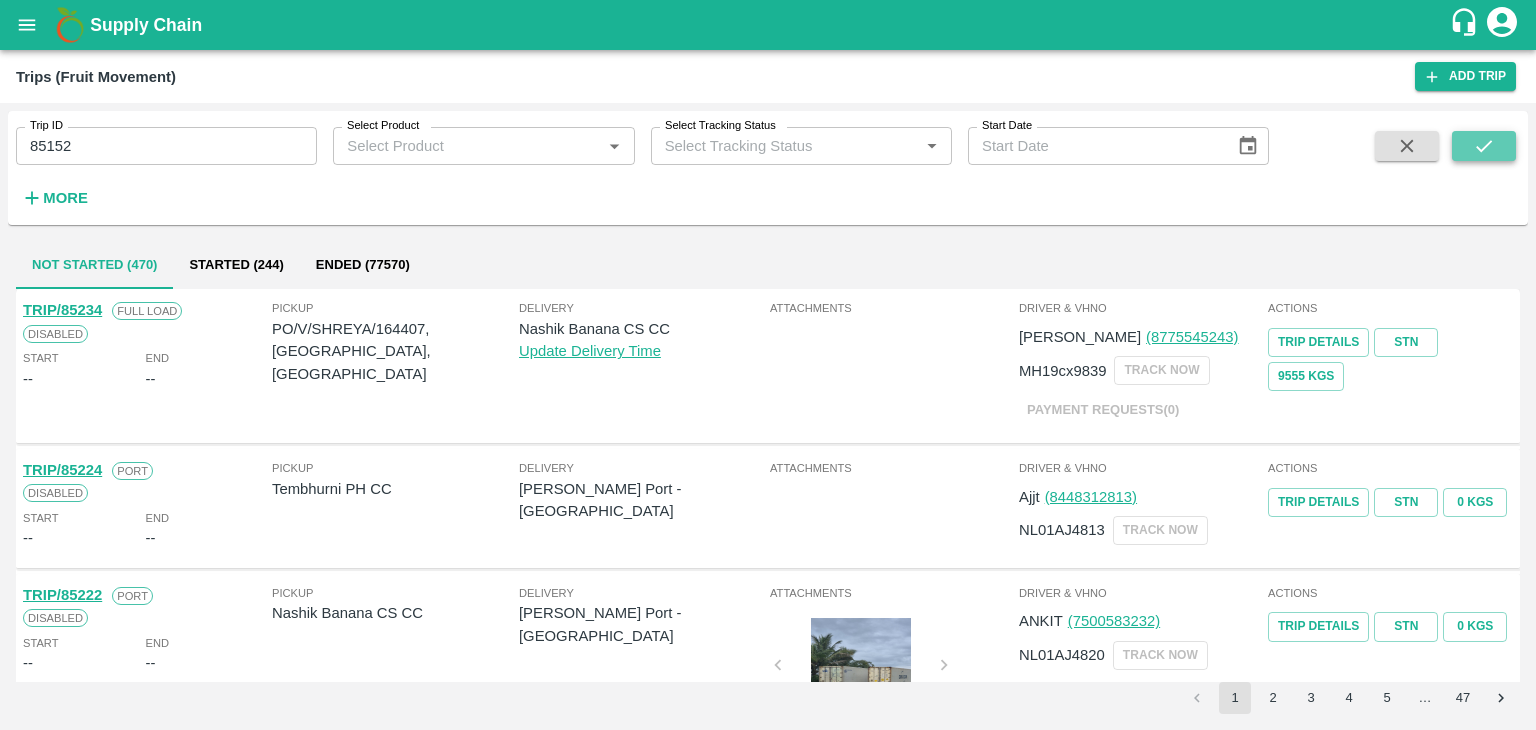 click 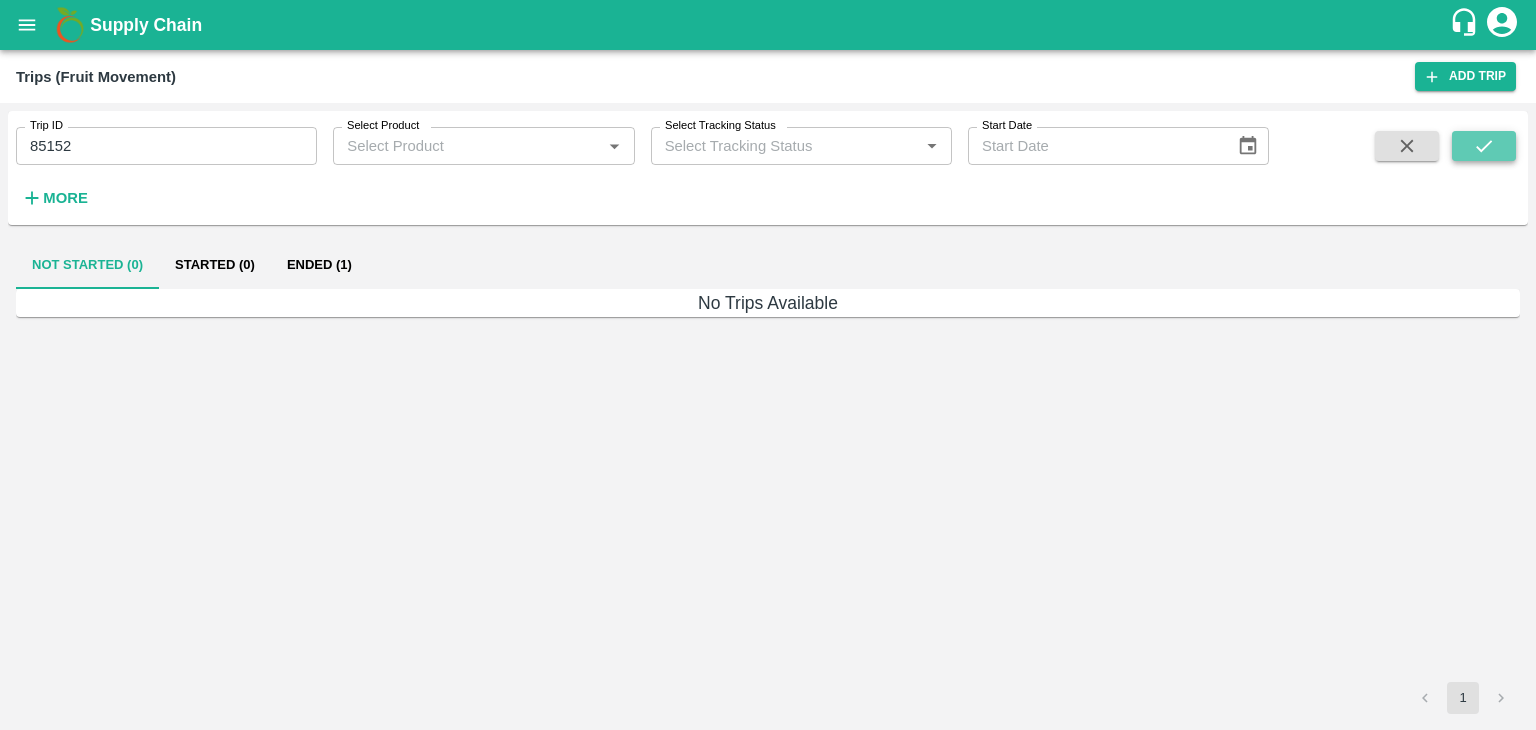 click 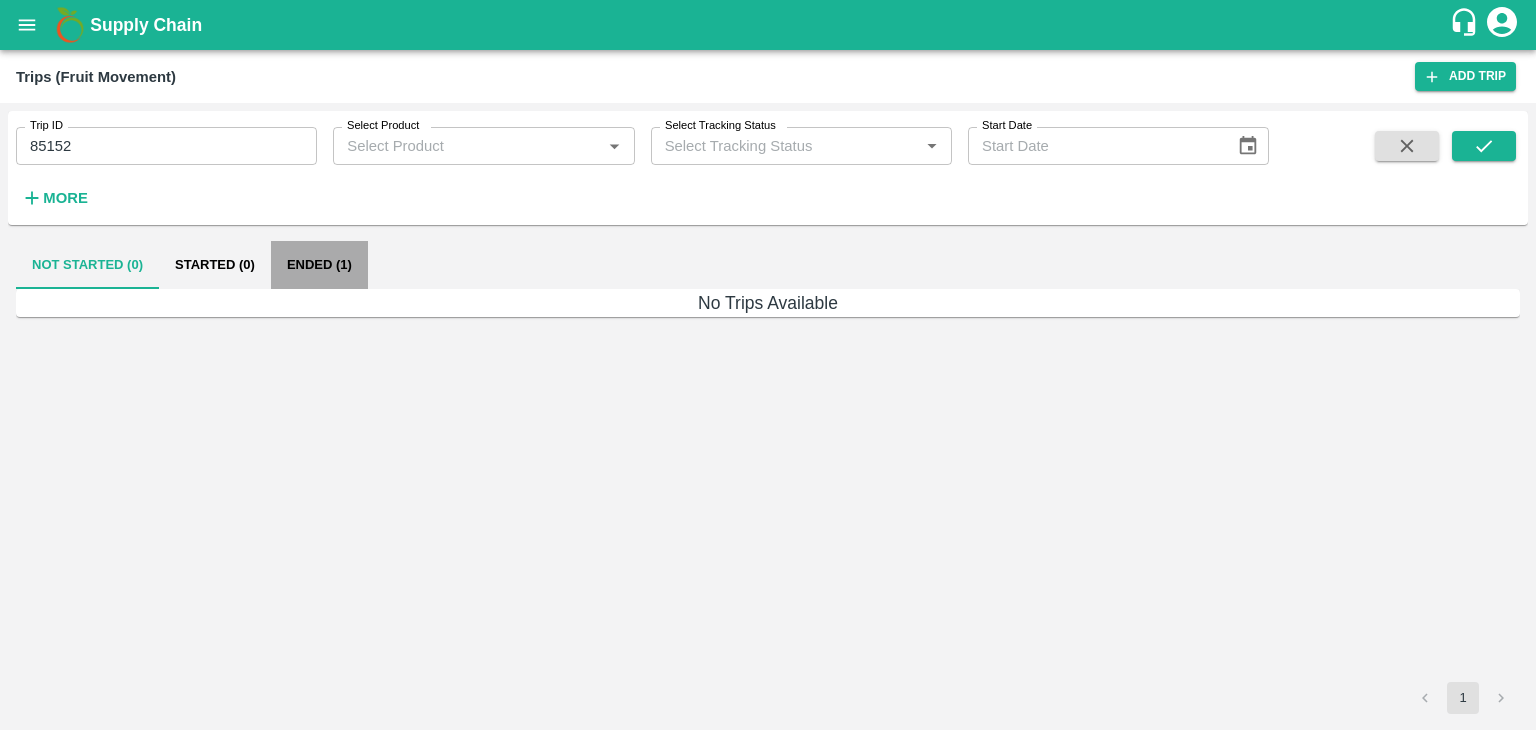click on "Ended (1)" at bounding box center [319, 265] 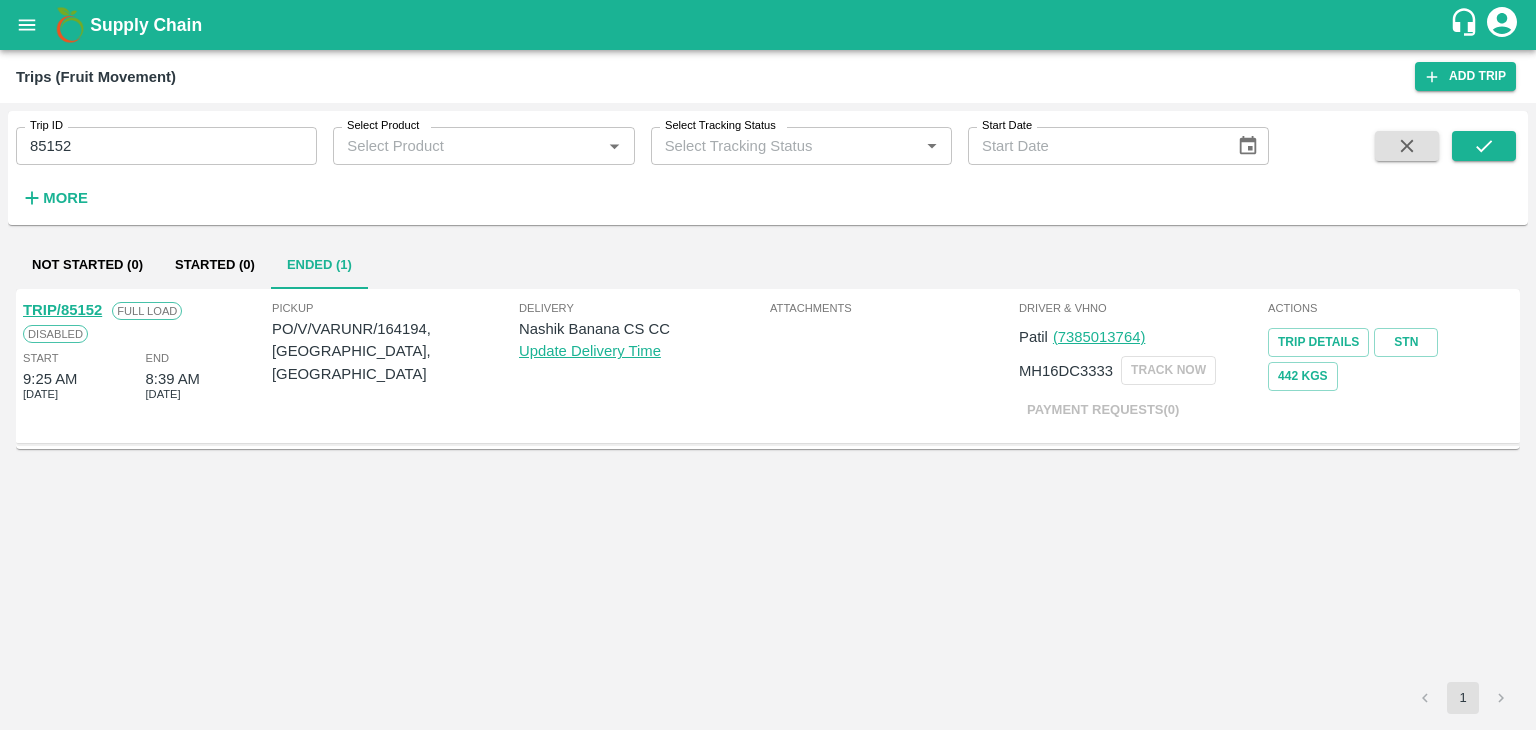 click on "TRIP/85152" at bounding box center (62, 310) 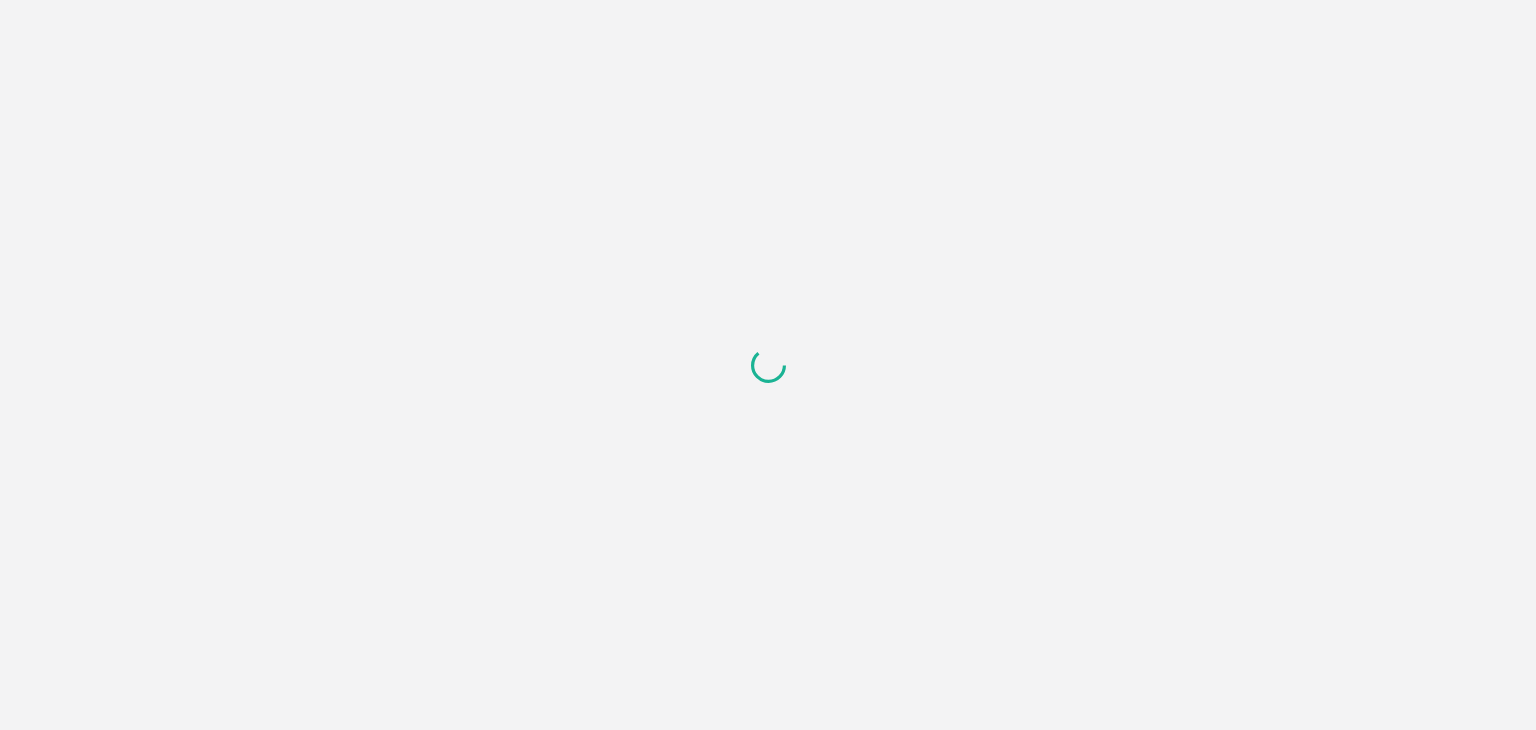 scroll, scrollTop: 0, scrollLeft: 0, axis: both 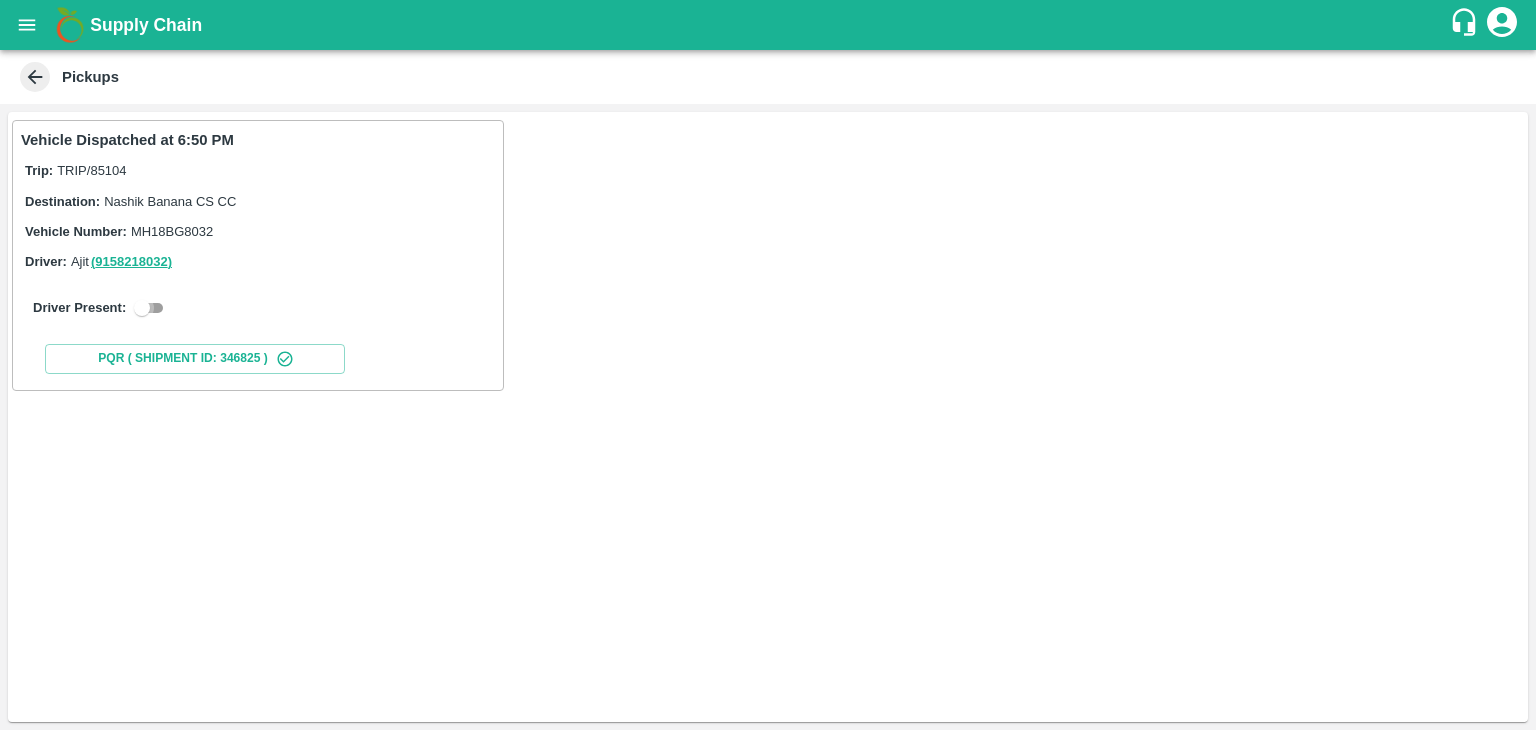 click at bounding box center [142, 308] 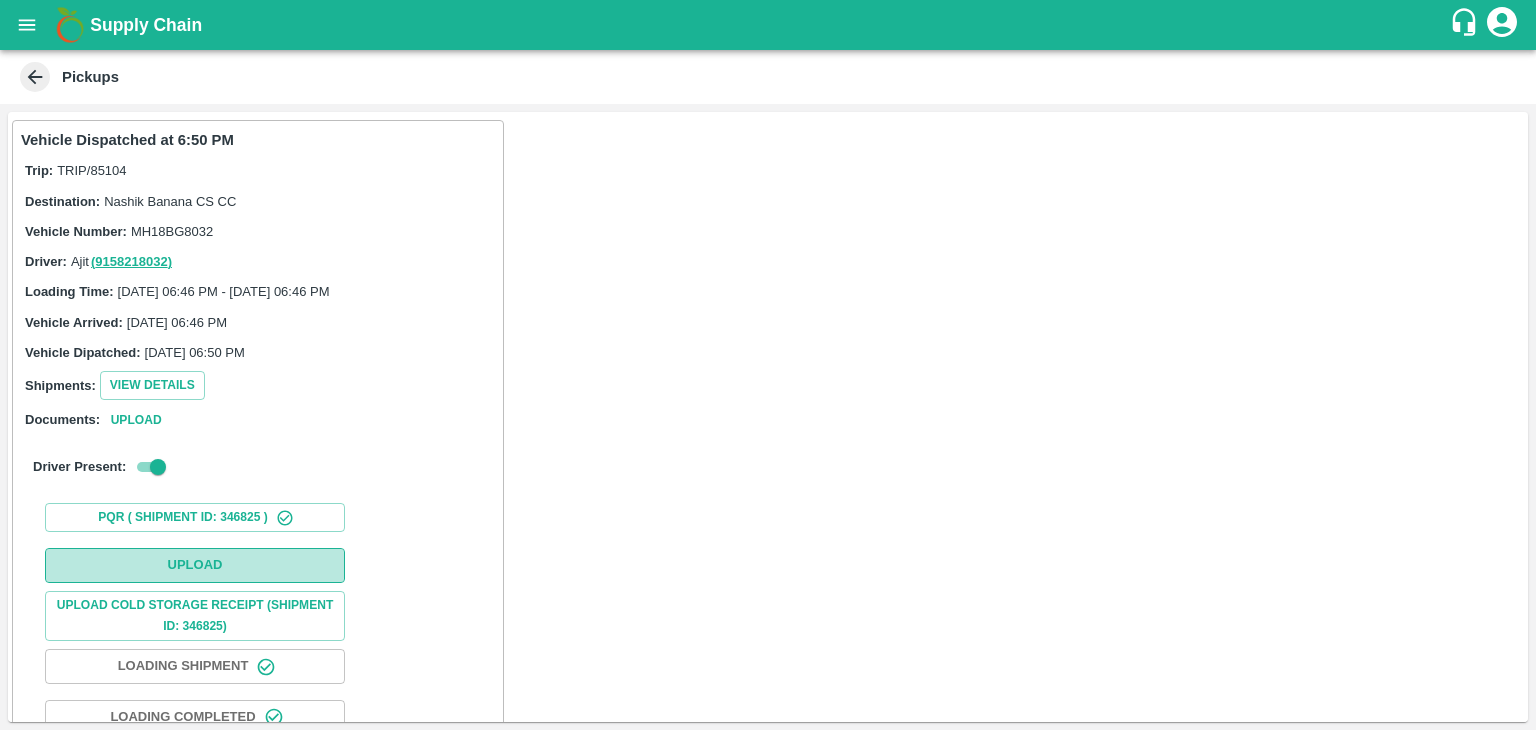 click on "Upload" at bounding box center [195, 565] 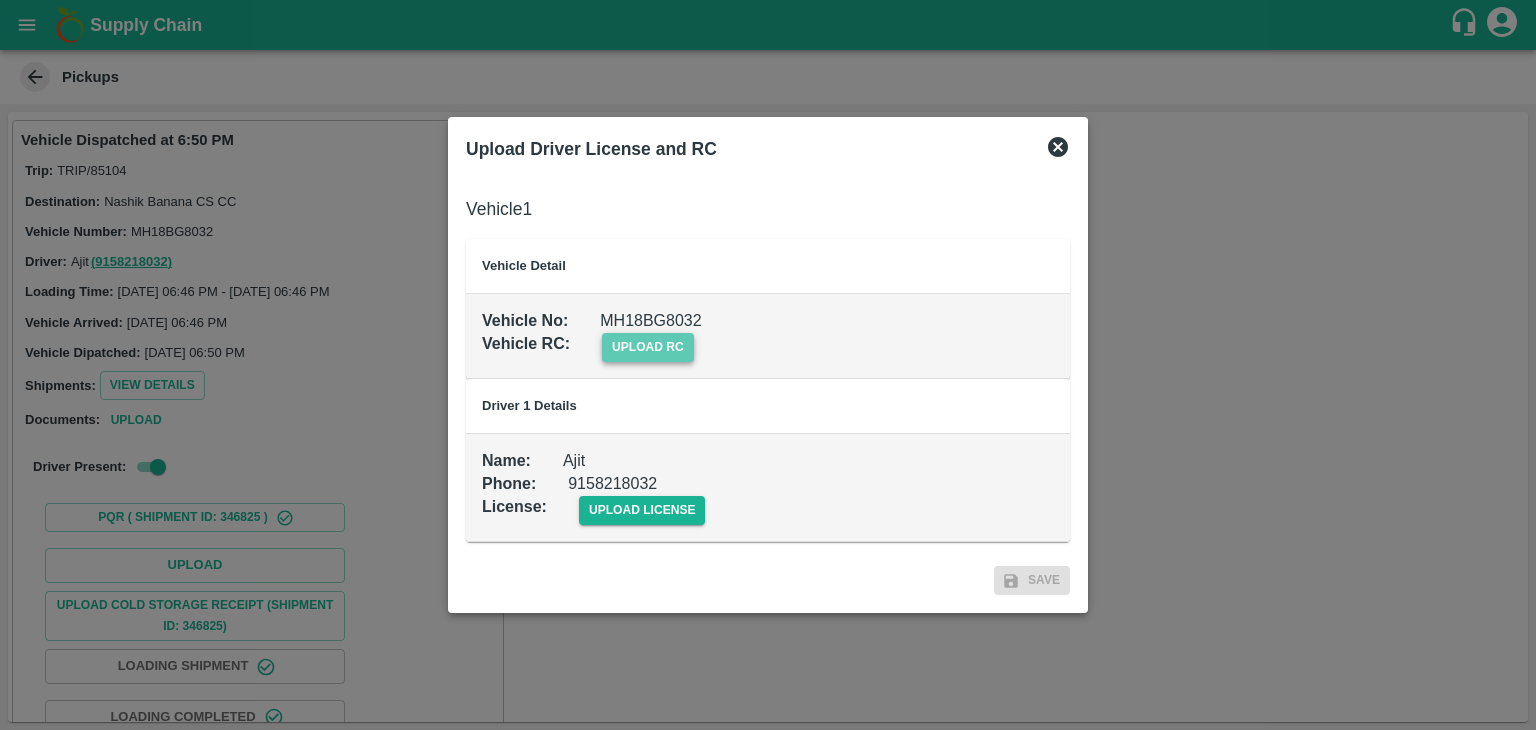 click on "upload rc" at bounding box center (648, 347) 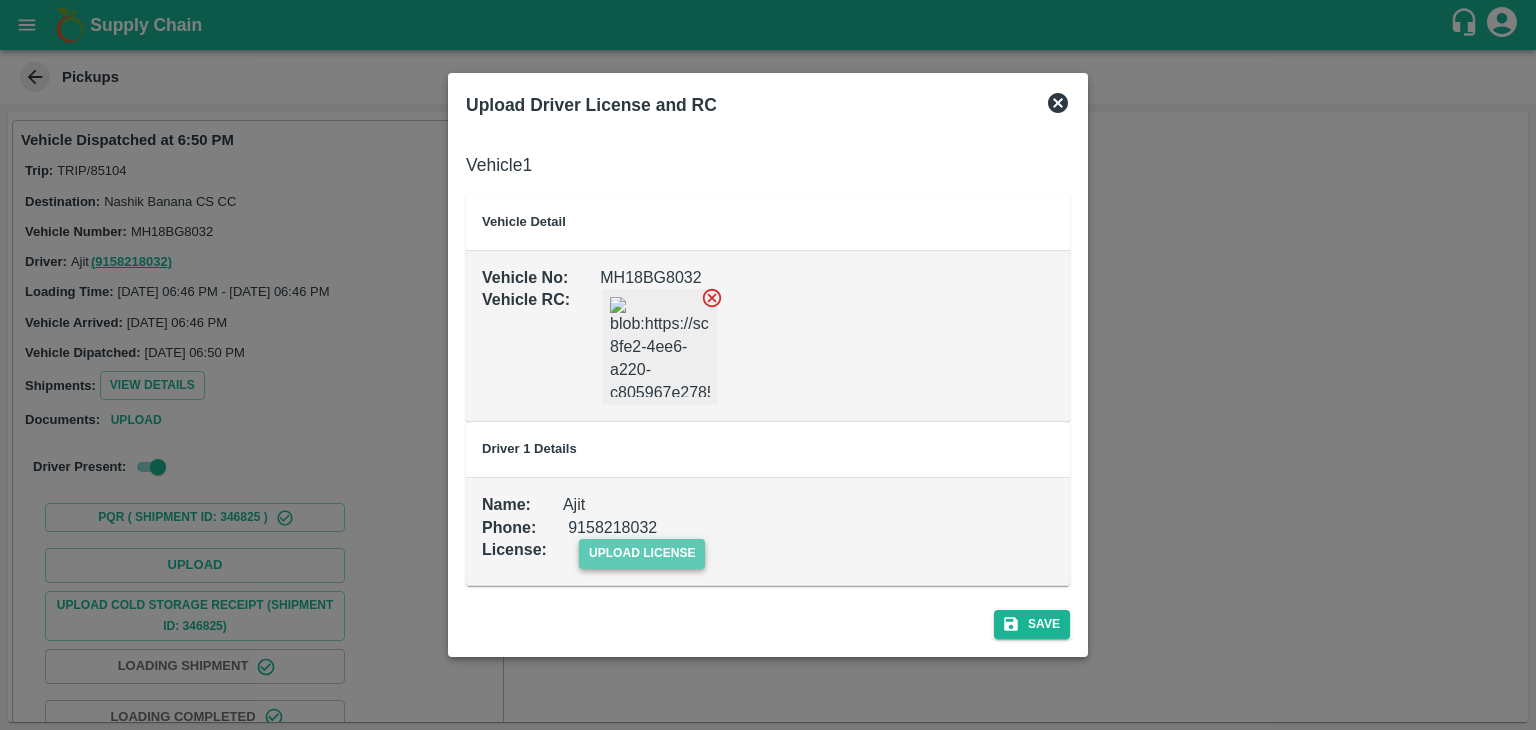 click on "upload license" at bounding box center [642, 553] 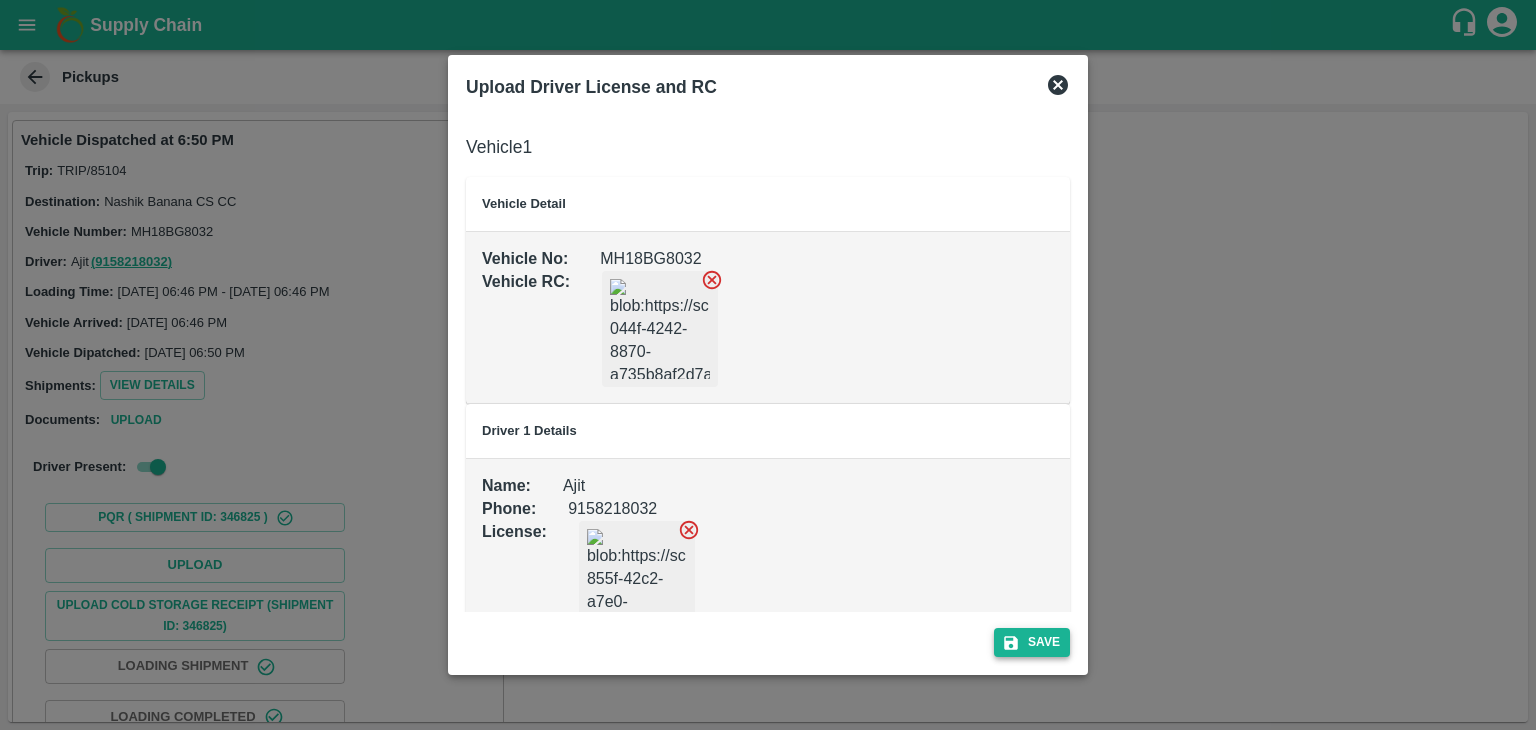 click on "Save" at bounding box center (1032, 642) 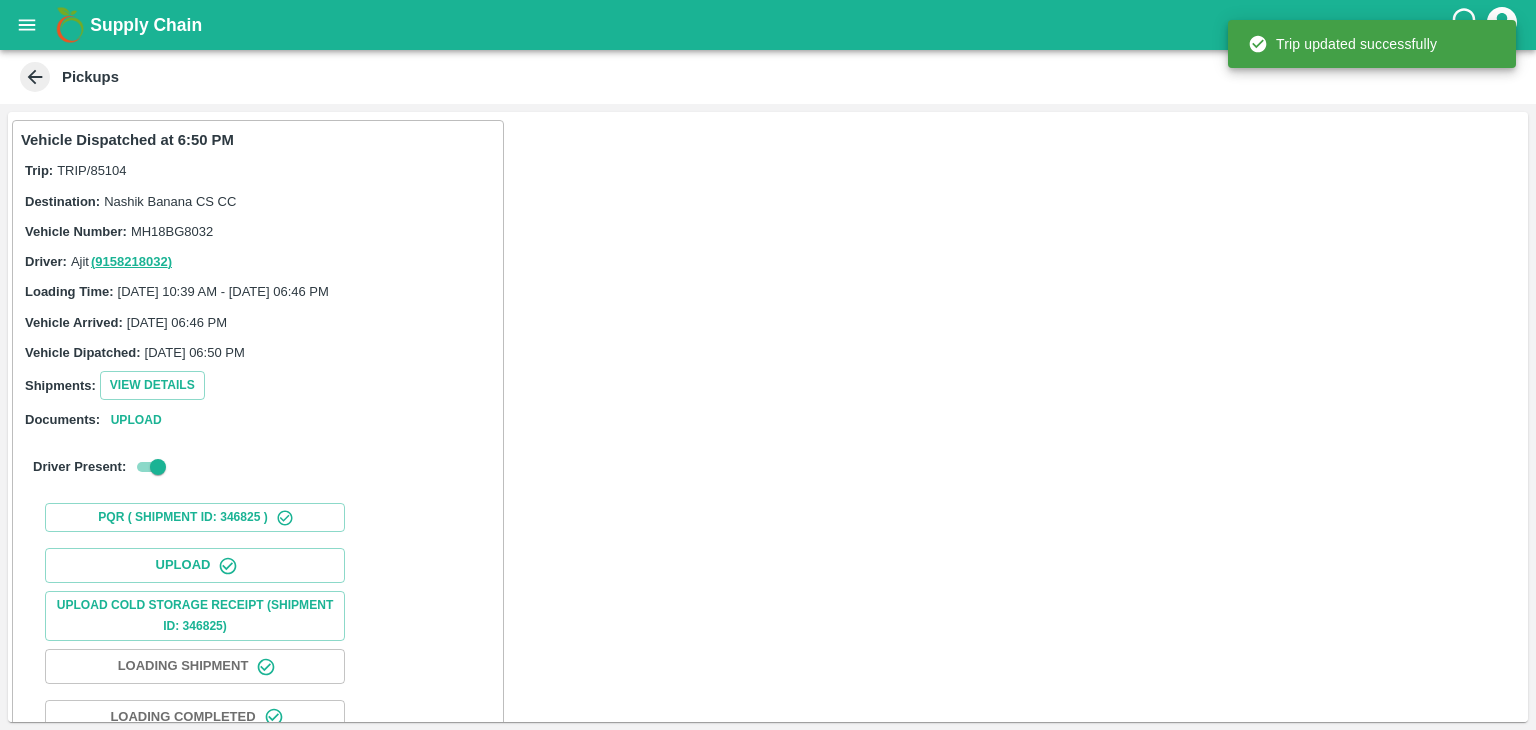 scroll, scrollTop: 209, scrollLeft: 0, axis: vertical 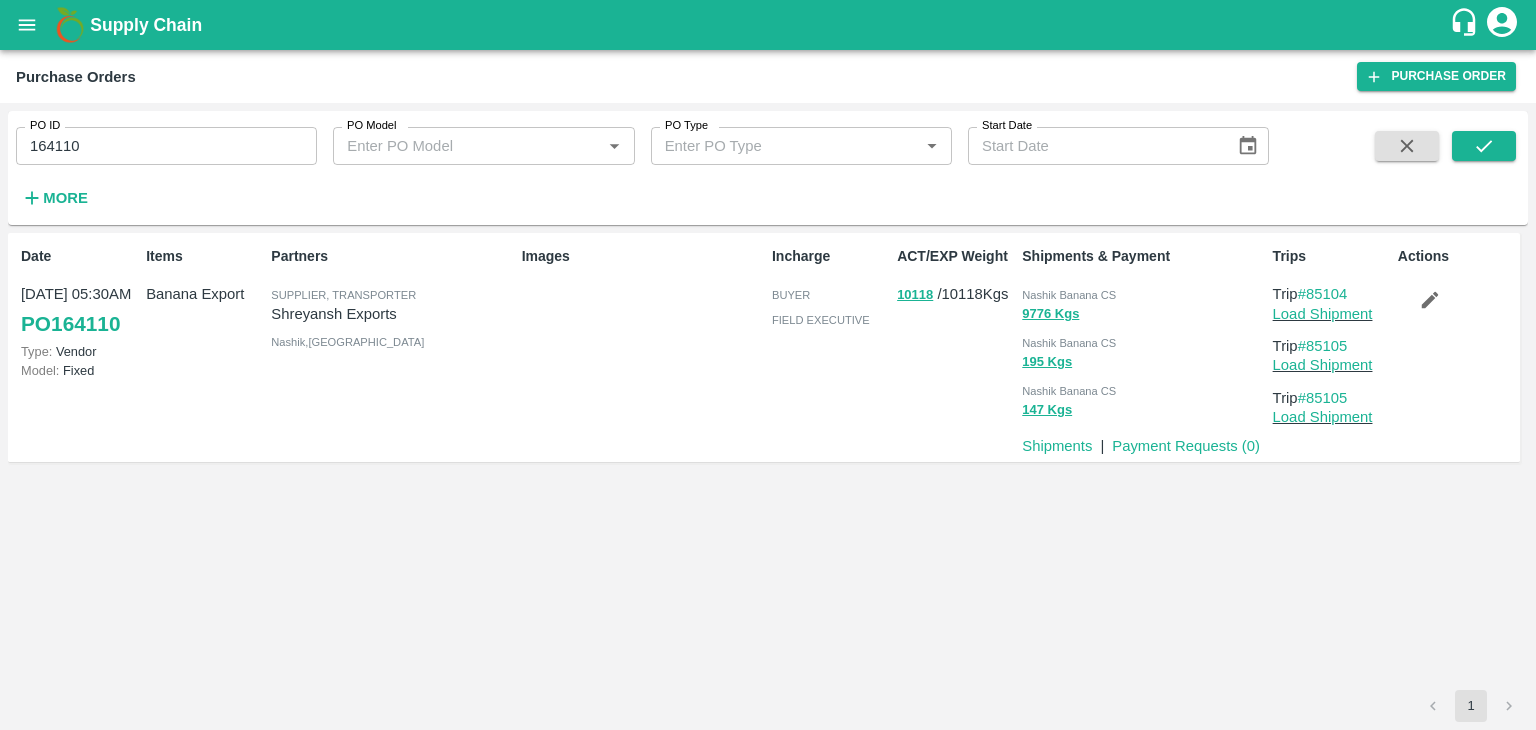 click at bounding box center [1430, 300] 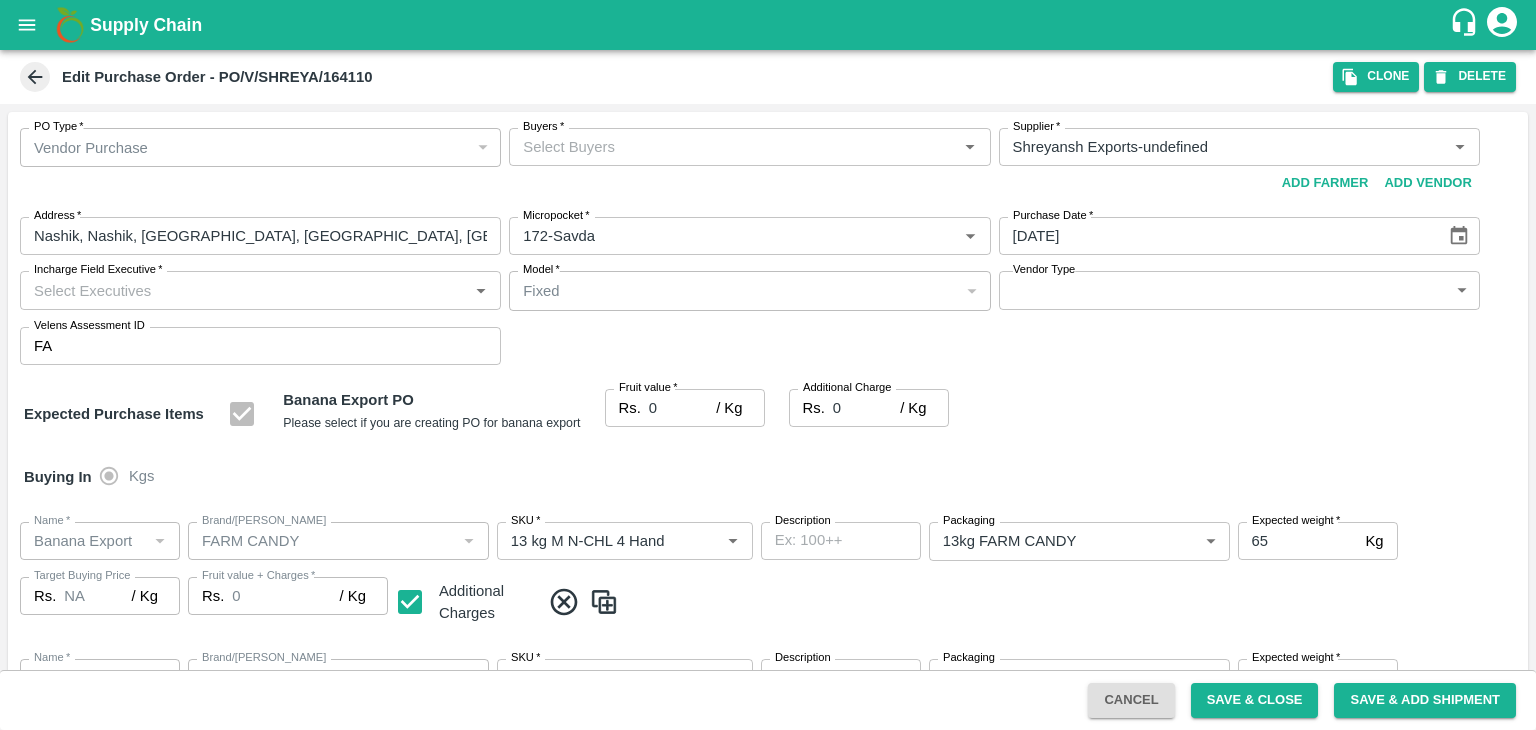 click on "Buyers   * Buyers   *" at bounding box center [749, 164] 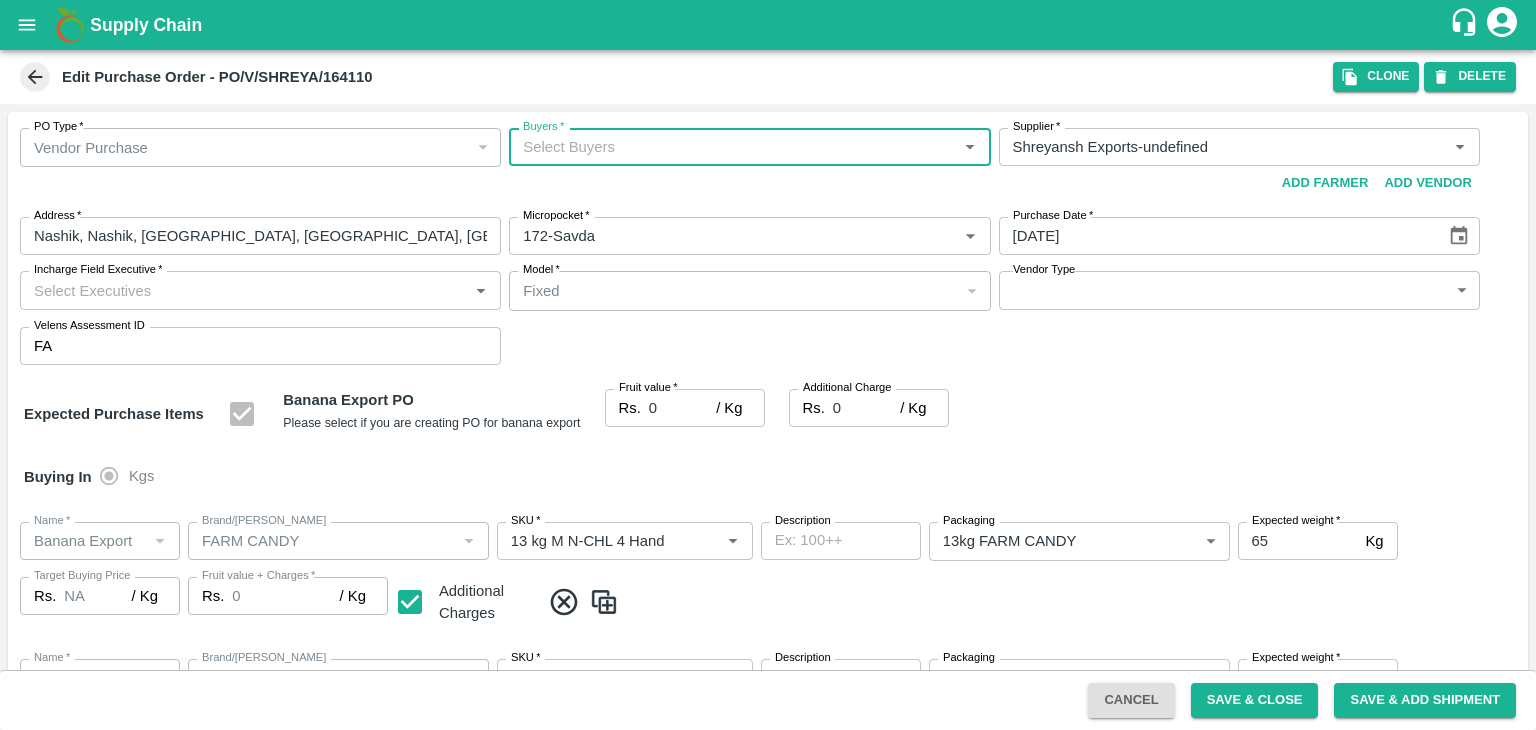 click on "Buyers   *" at bounding box center (733, 147) 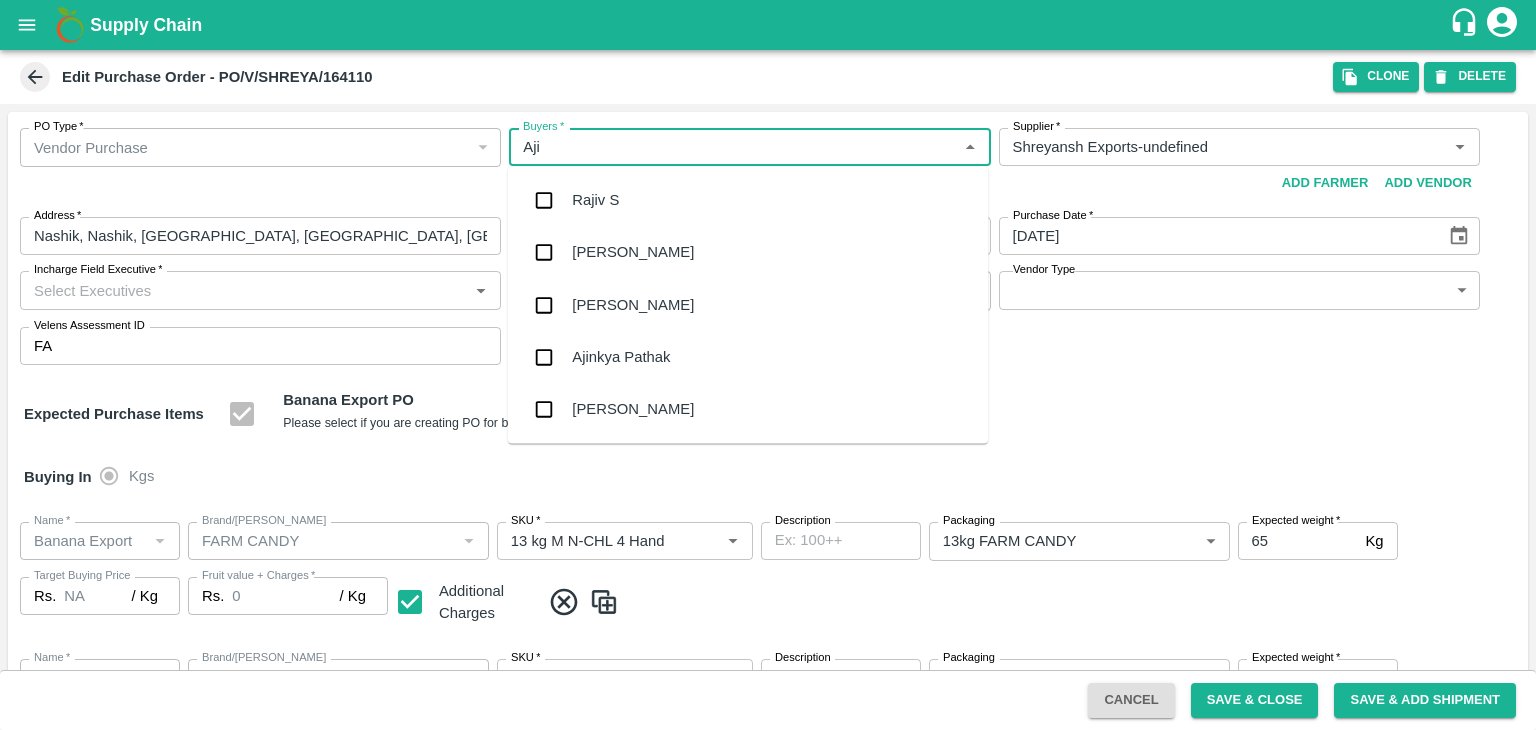 type on "Ajit" 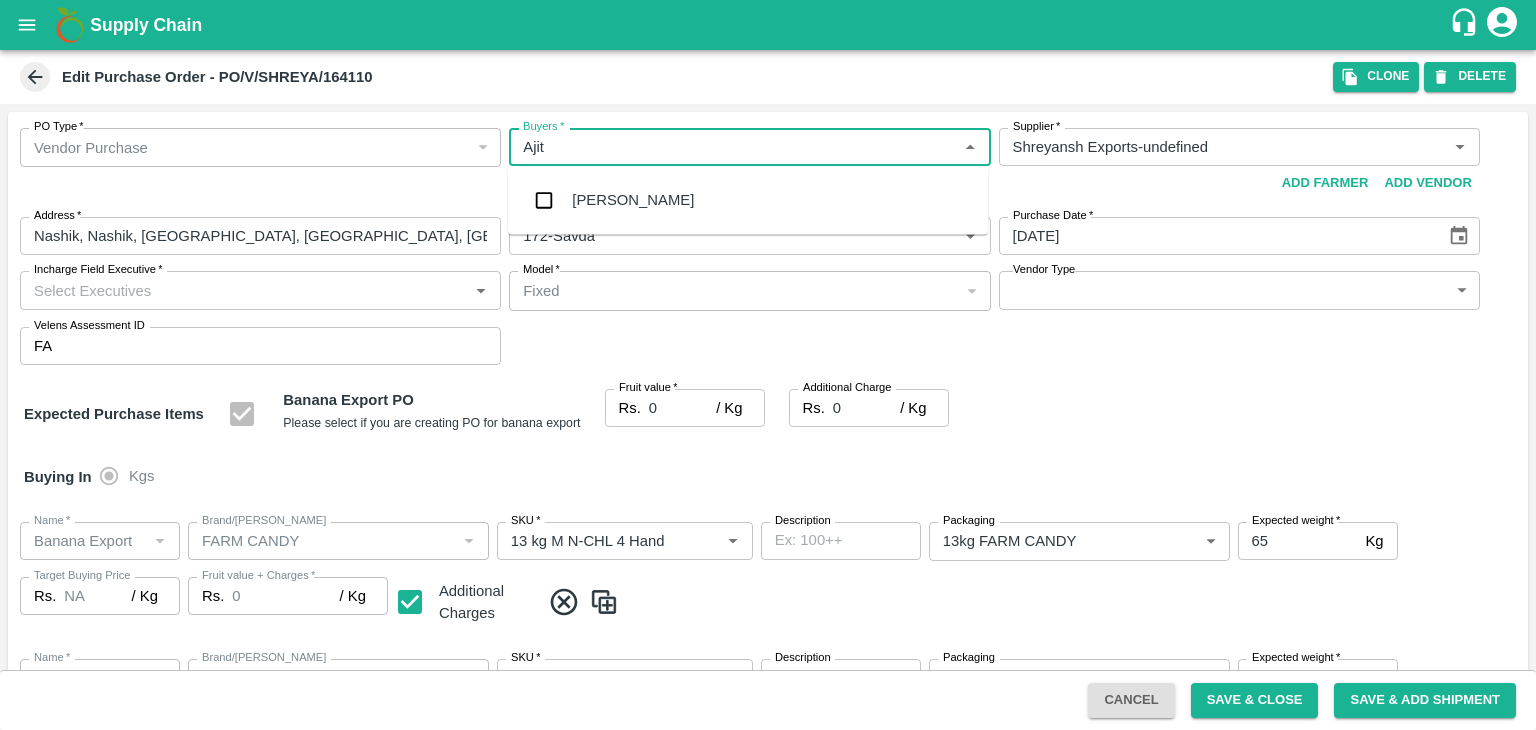 click on "Ajit Otari" at bounding box center (748, 200) 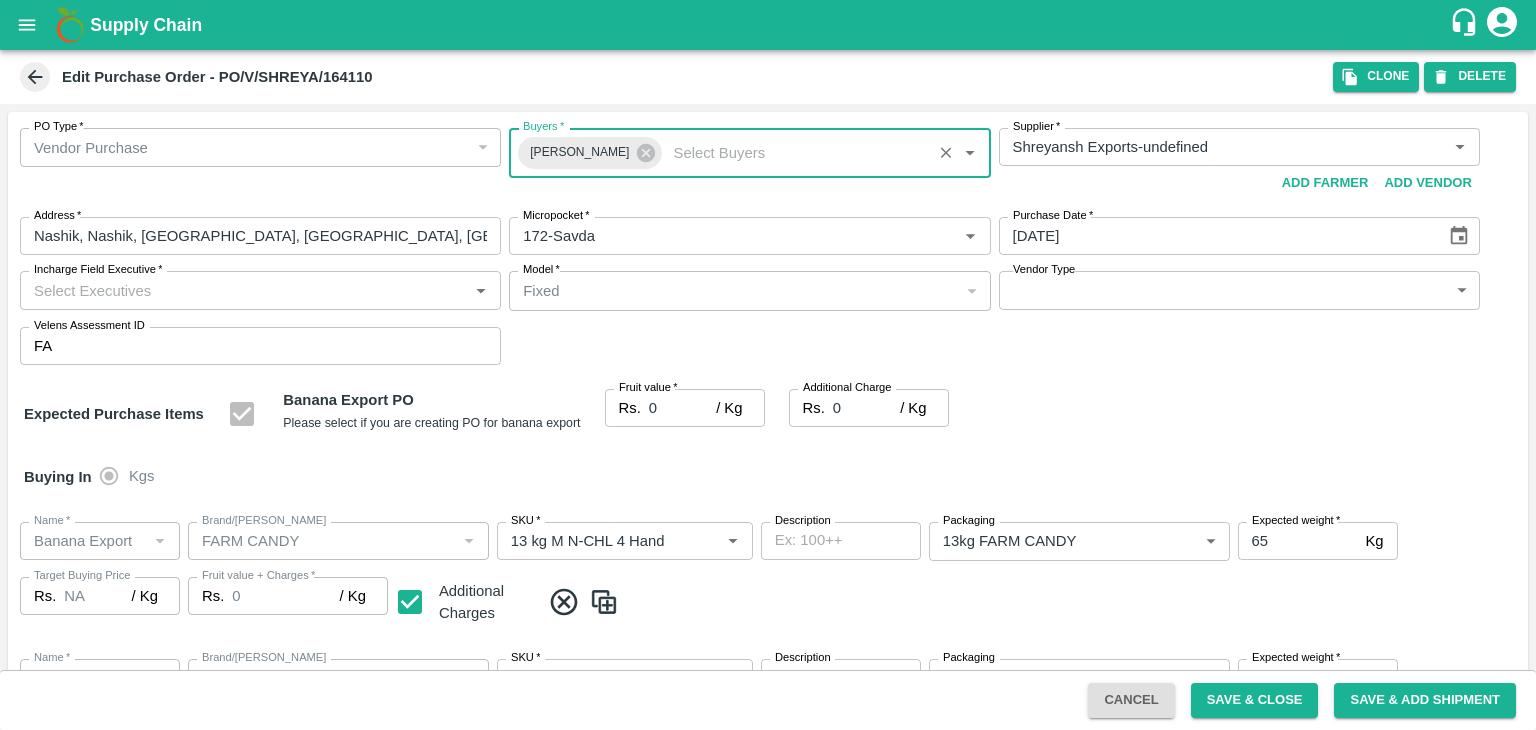 click on "Incharge Field Executive   *" at bounding box center (244, 290) 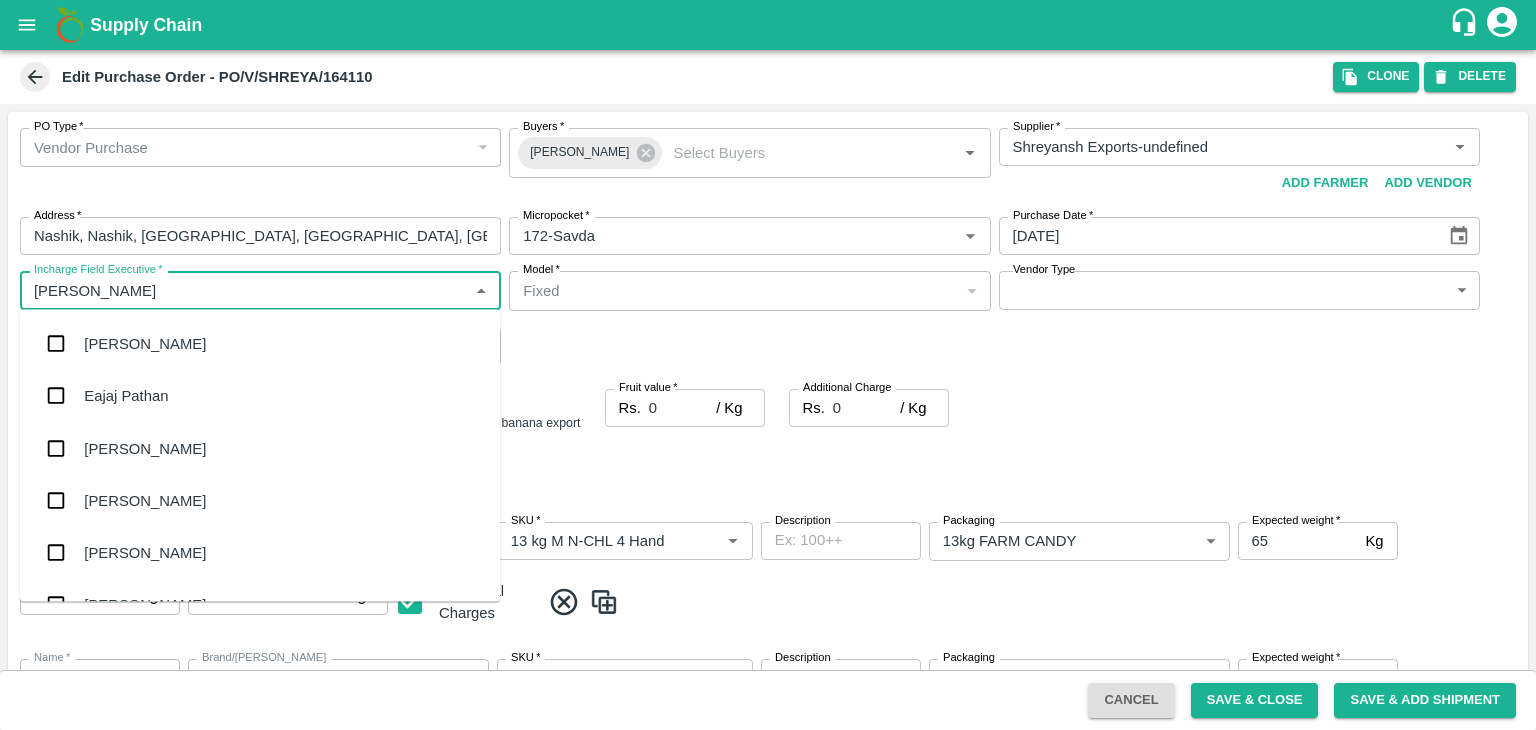 type on "[PERSON_NAME]" 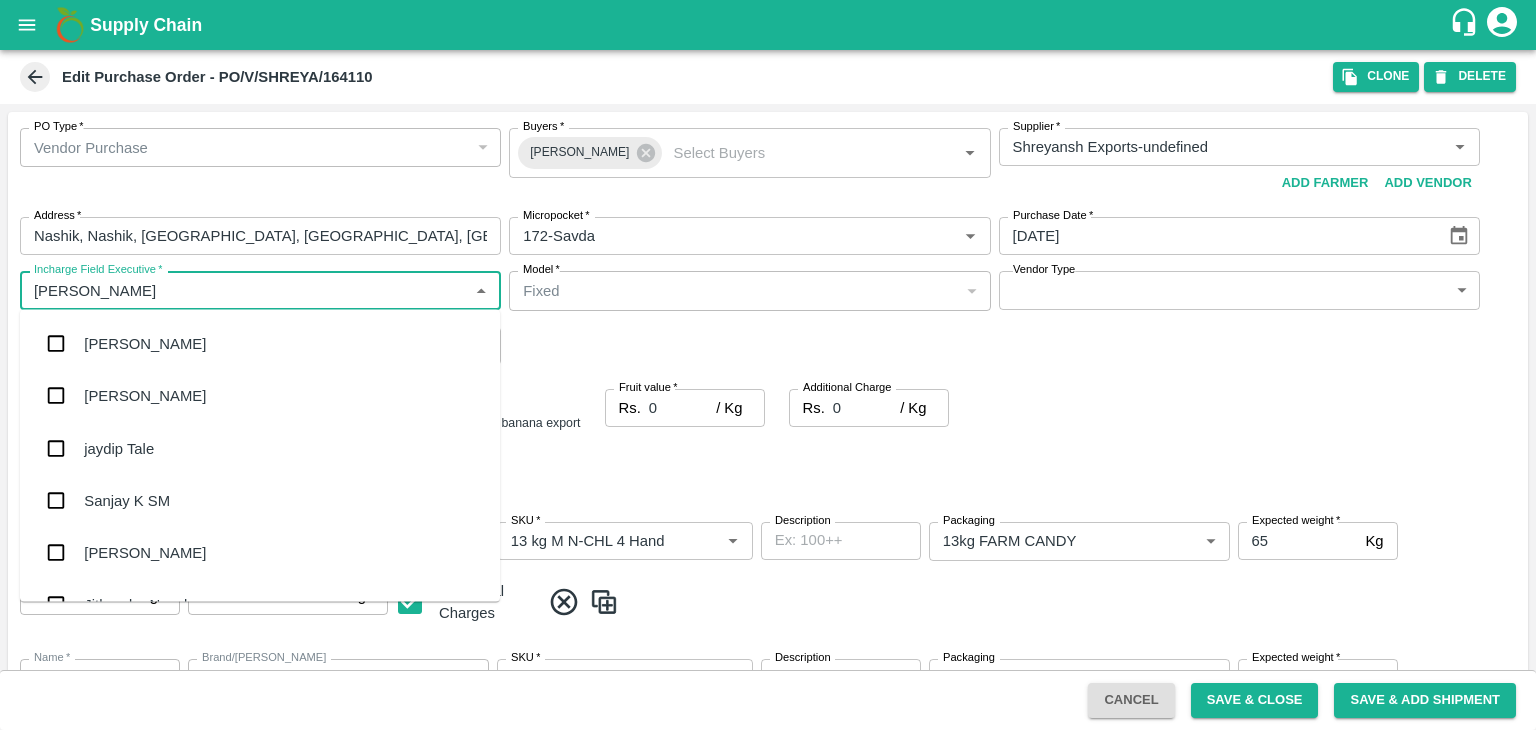 click on "jaydip Tale" at bounding box center [260, 448] 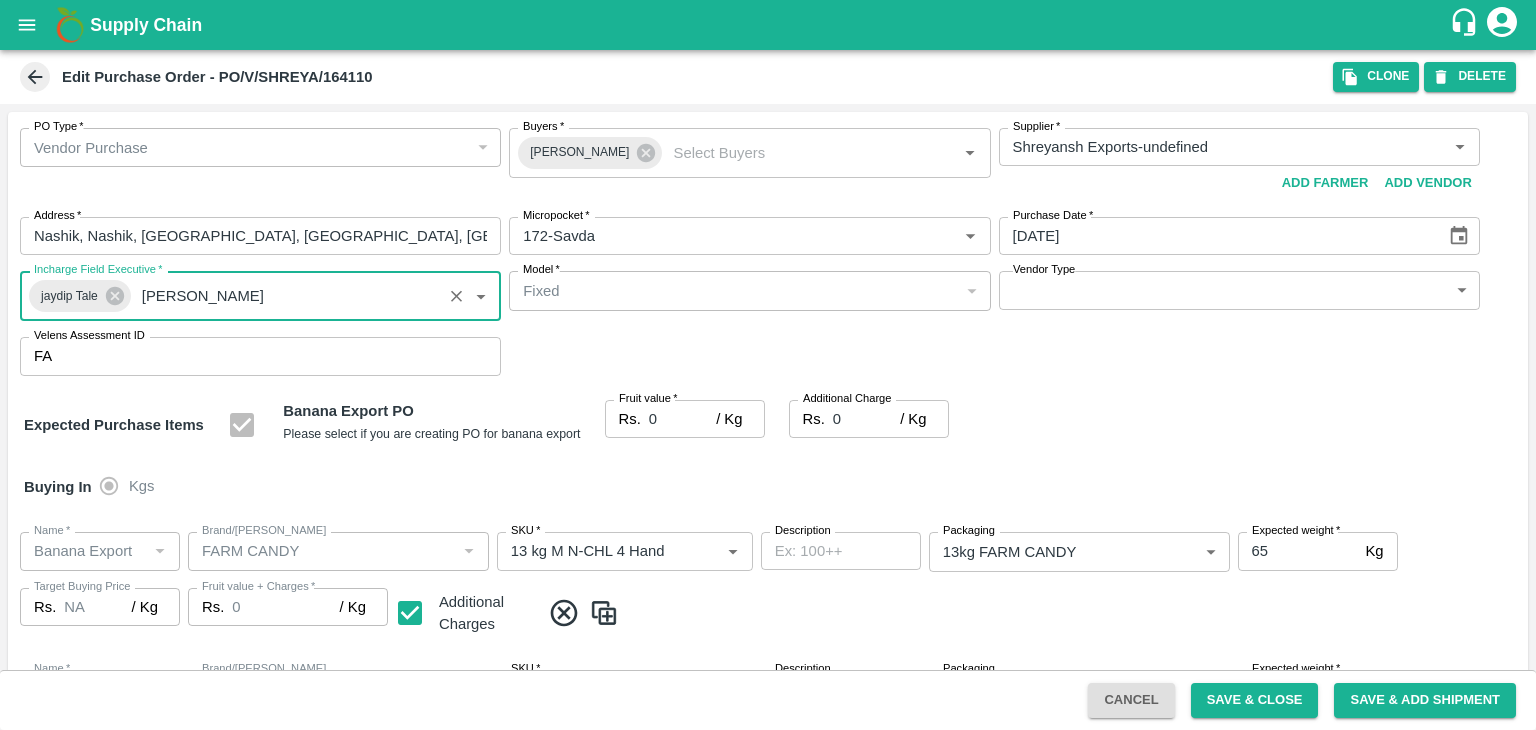 type 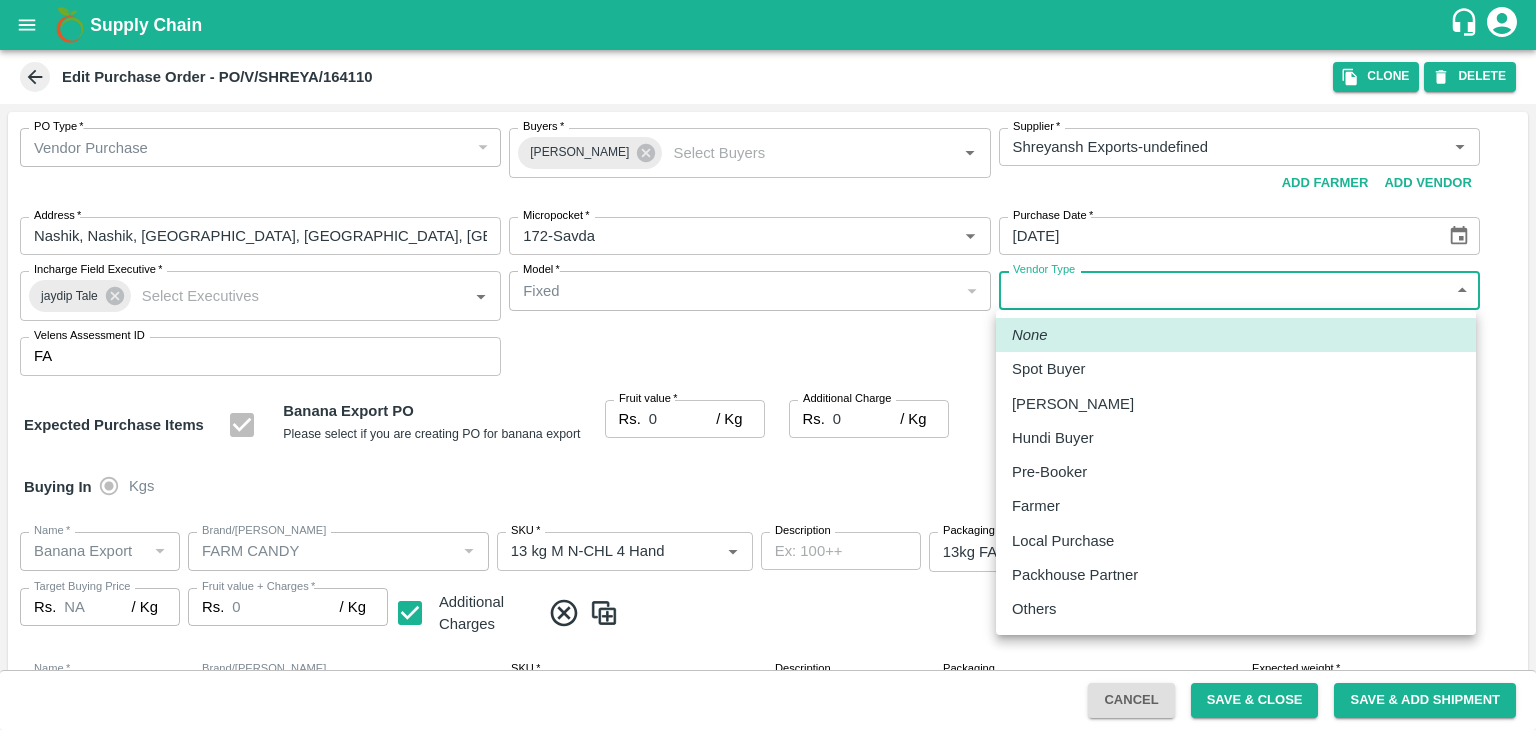 click on "Supply Chain Edit Purchase Order - PO/V/SHREYA/164110 Clone DELETE PO Type   * Vendor Purchase 2 PO Type Buyers   * Ajit Otari Buyers   * Supplier   * Supplier   * Add Vendor Add Farmer Address   * Nashik, Nashik, Nashik, Maharashtra, India Address Micropocket   * Micropocket   * Purchase Date   * 20/07/2025 Purchase Date Incharge Field Executive   * jaydip Tale Incharge Field Executive   * Model   * Fixed Fixed Model Vendor Type ​ Vendor Type Velens Assessment ID FA Velens Assessment ID Expected Purchase Items Banana Export PO Please select if you are creating PO for banana export Fruit value   * Rs. 0 / Kg Fruit value Additional Charge Rs. 0 / Kg Additional Charge Buying In Kgs Name   * Name   * Brand/Marka Brand/Marka SKU   * SKU   * Description x Description Packaging 13kg FARM CANDY 466 Packaging Expected weight   * 65 Kg Expected weight Target Buying Price Rs. NA / Kg Target Buying Price Fruit value + Charges   * Rs. 0 / Kg Fruit value + Charges Additional Charges" at bounding box center (768, 365) 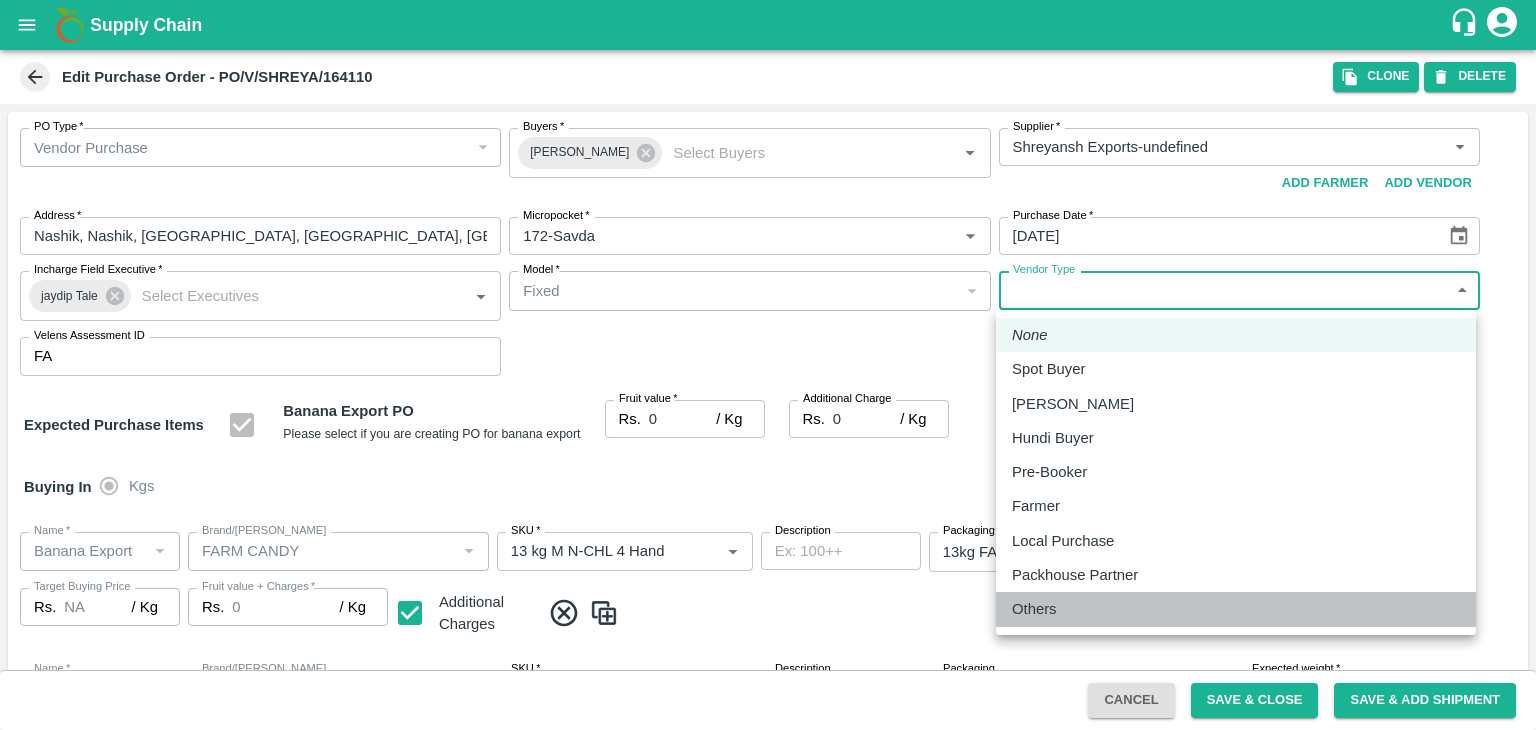 click on "Others" at bounding box center (1039, 609) 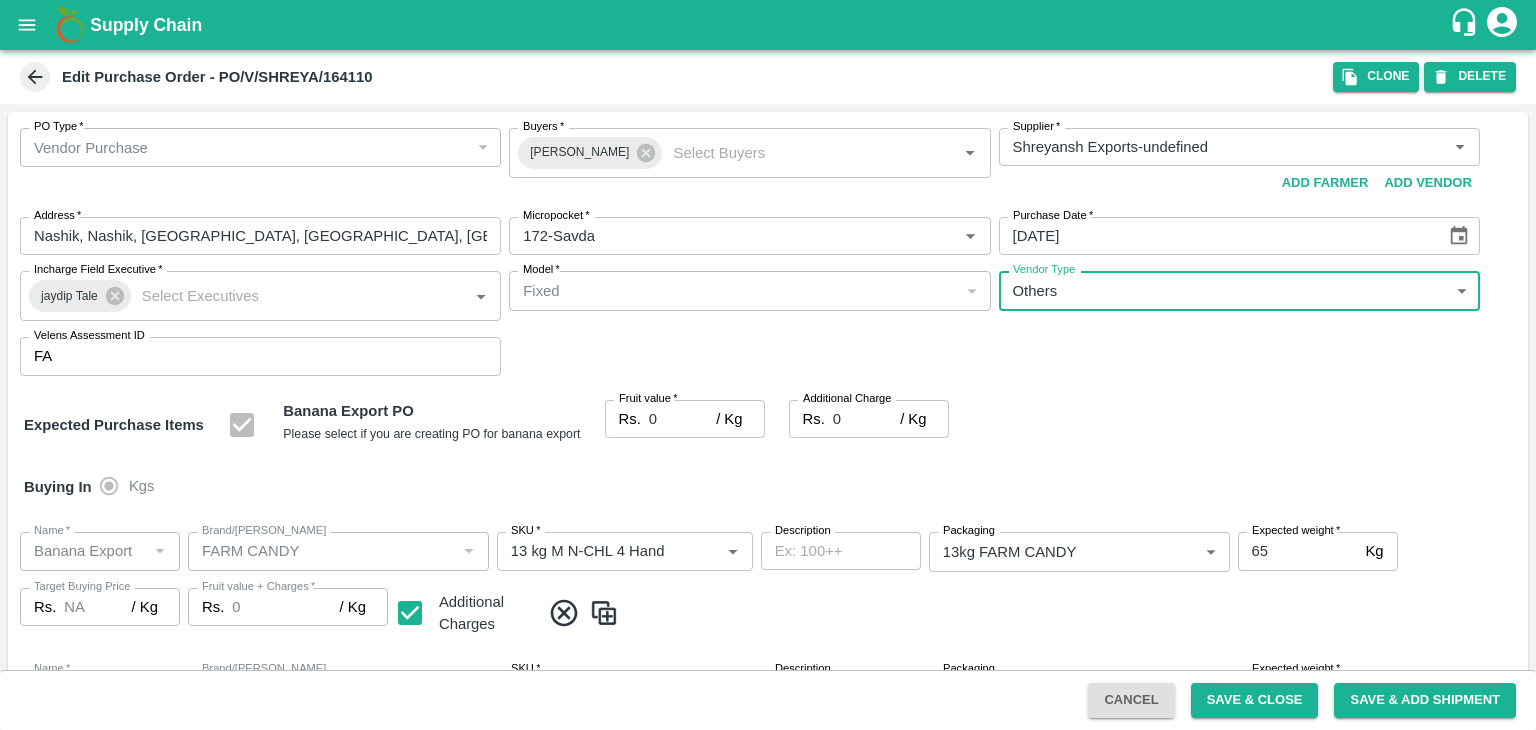 type on "OTHER" 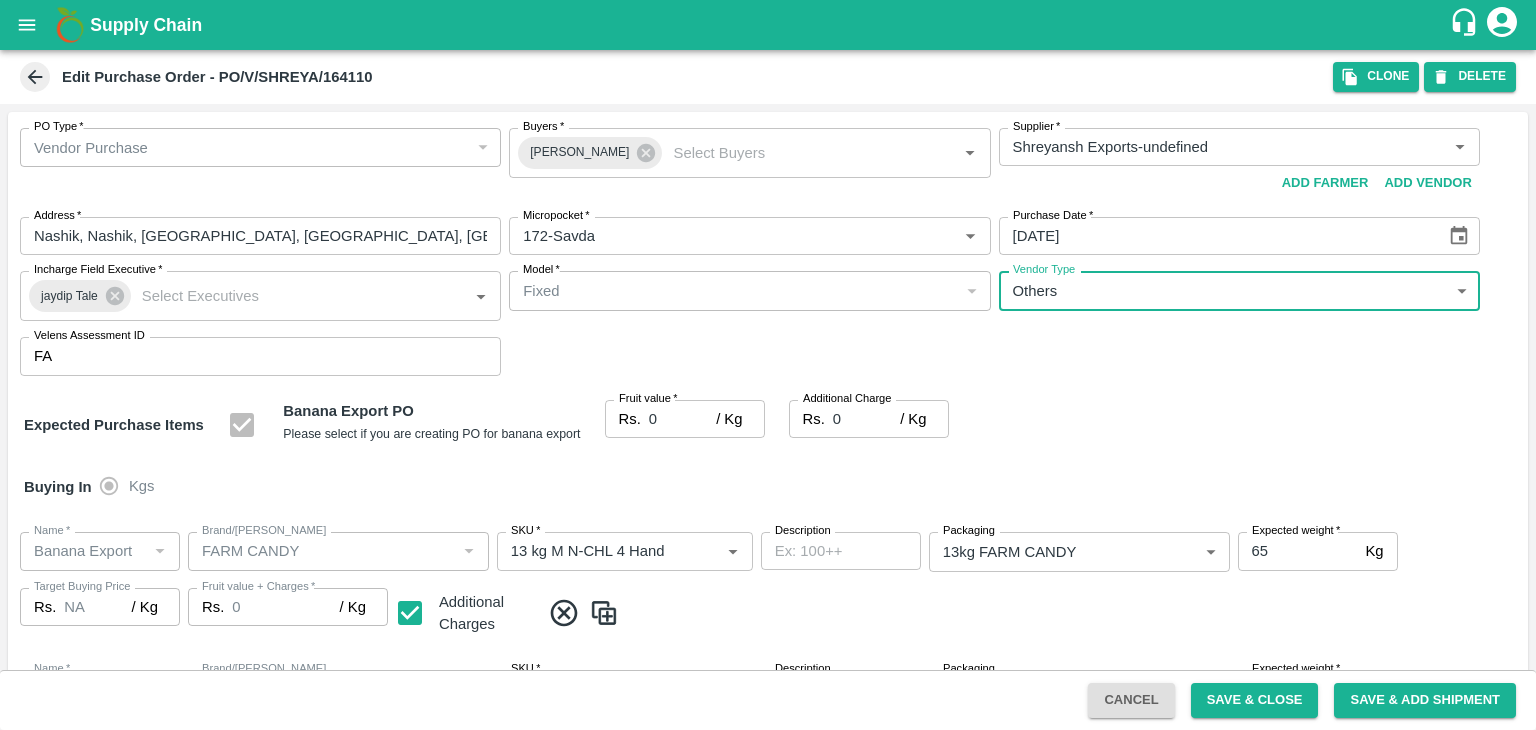 click on "Fruit value   *" at bounding box center (648, 399) 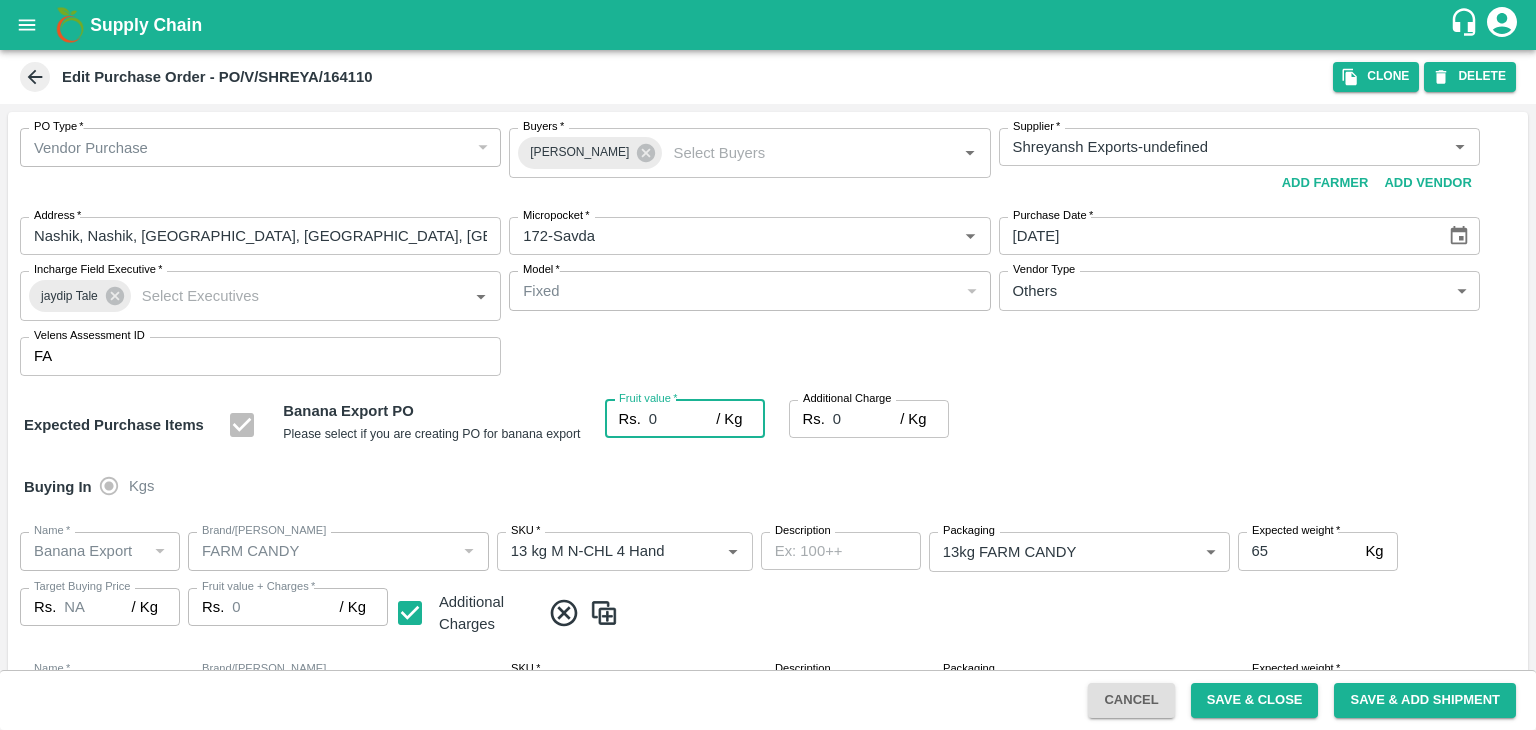click on "0" at bounding box center (682, 419) 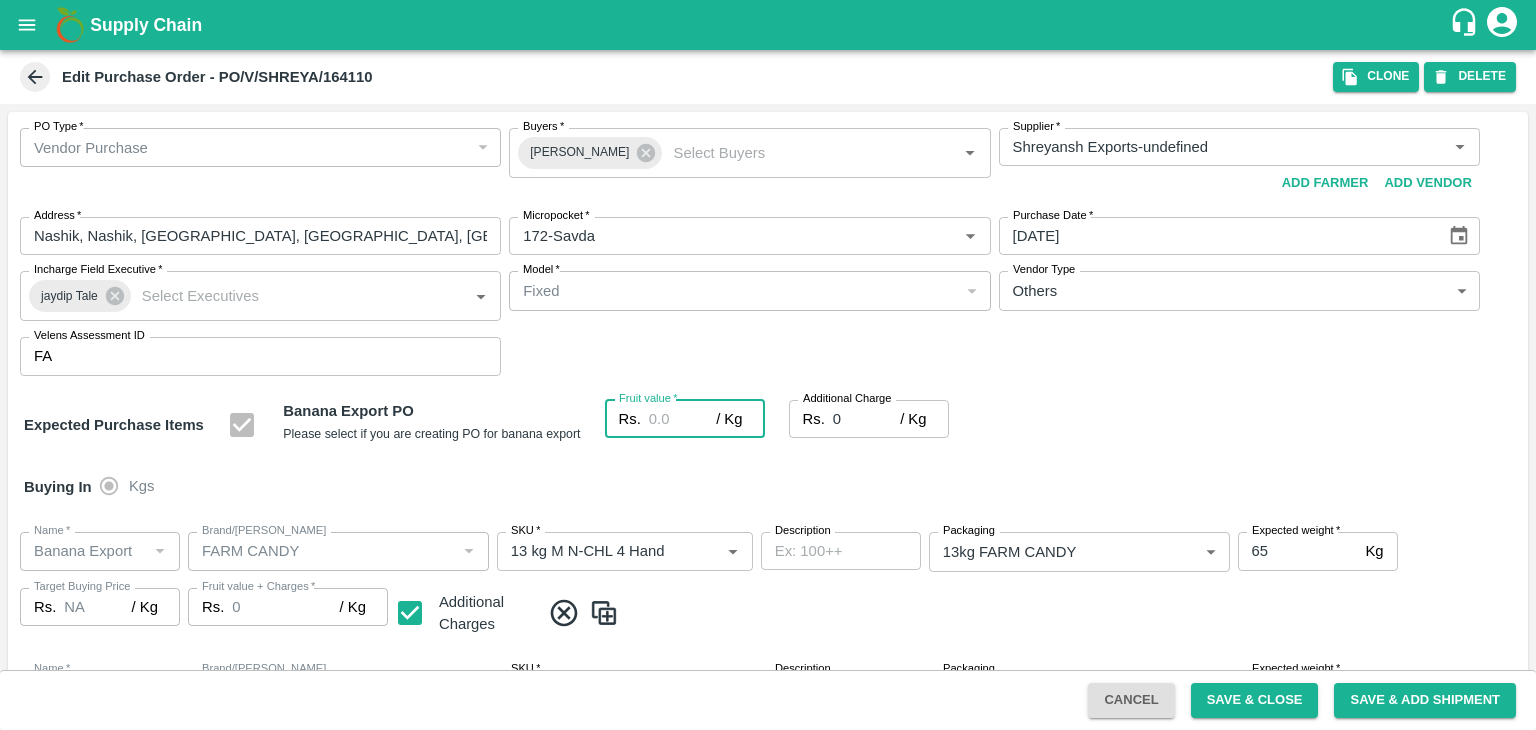 type on "2" 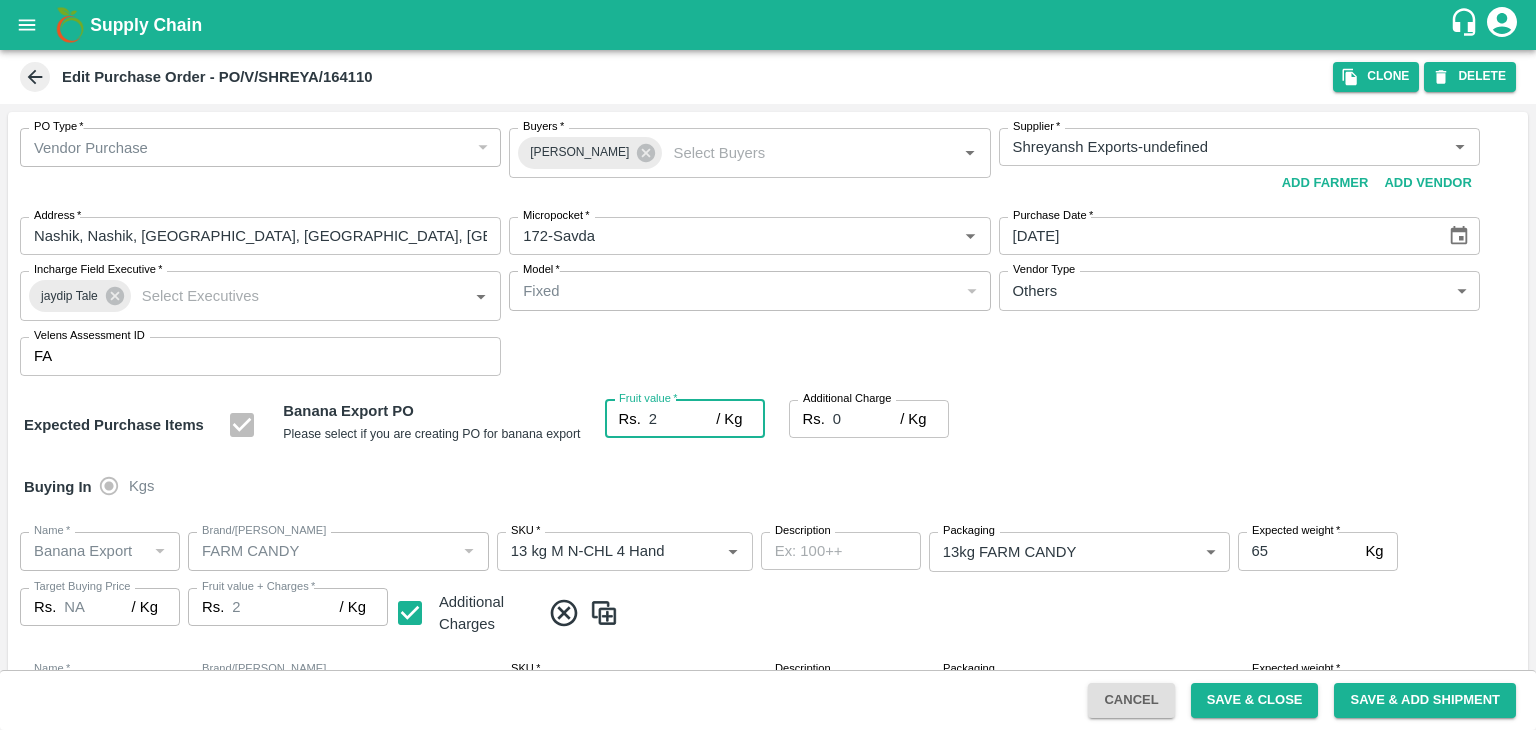 type on "2" 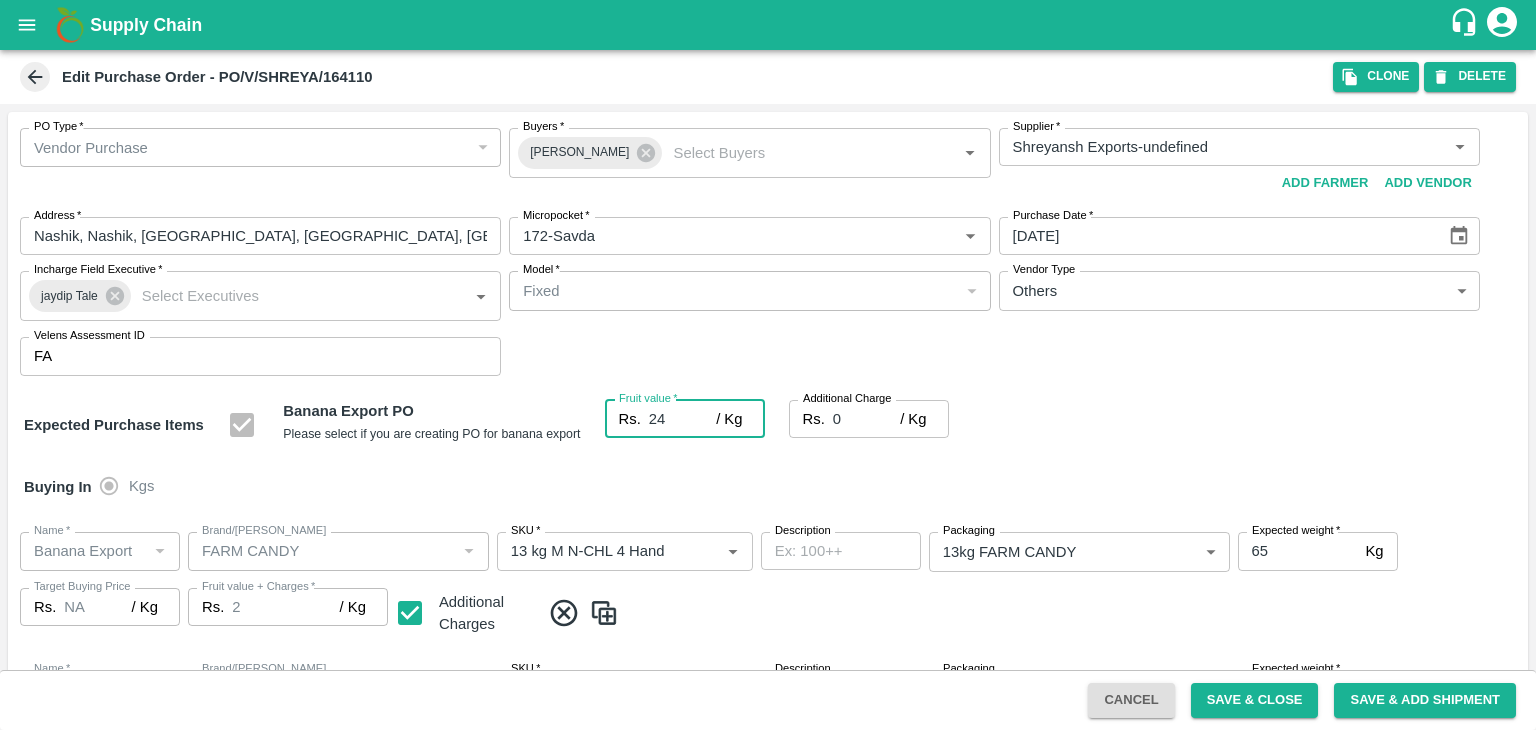 type on "24" 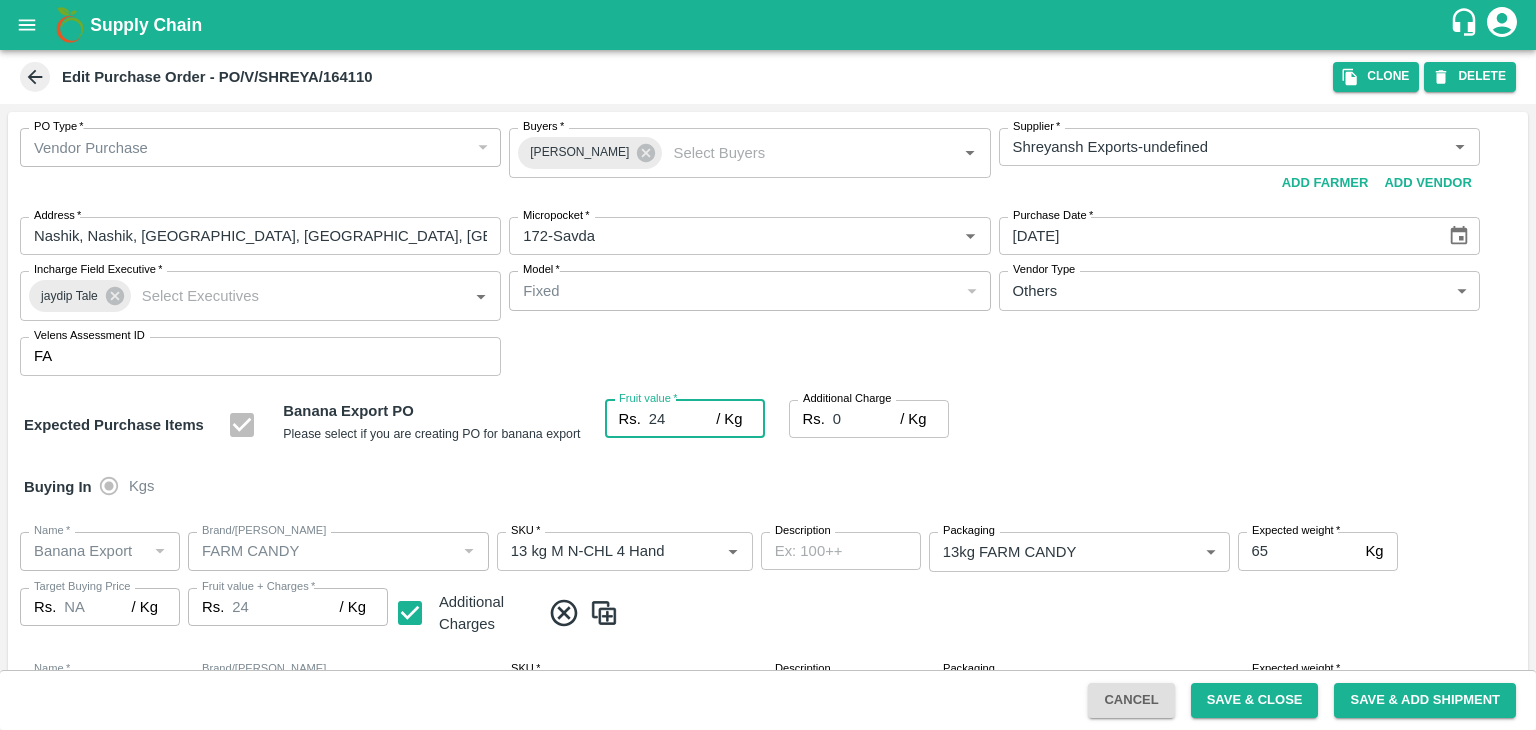 type on "24" 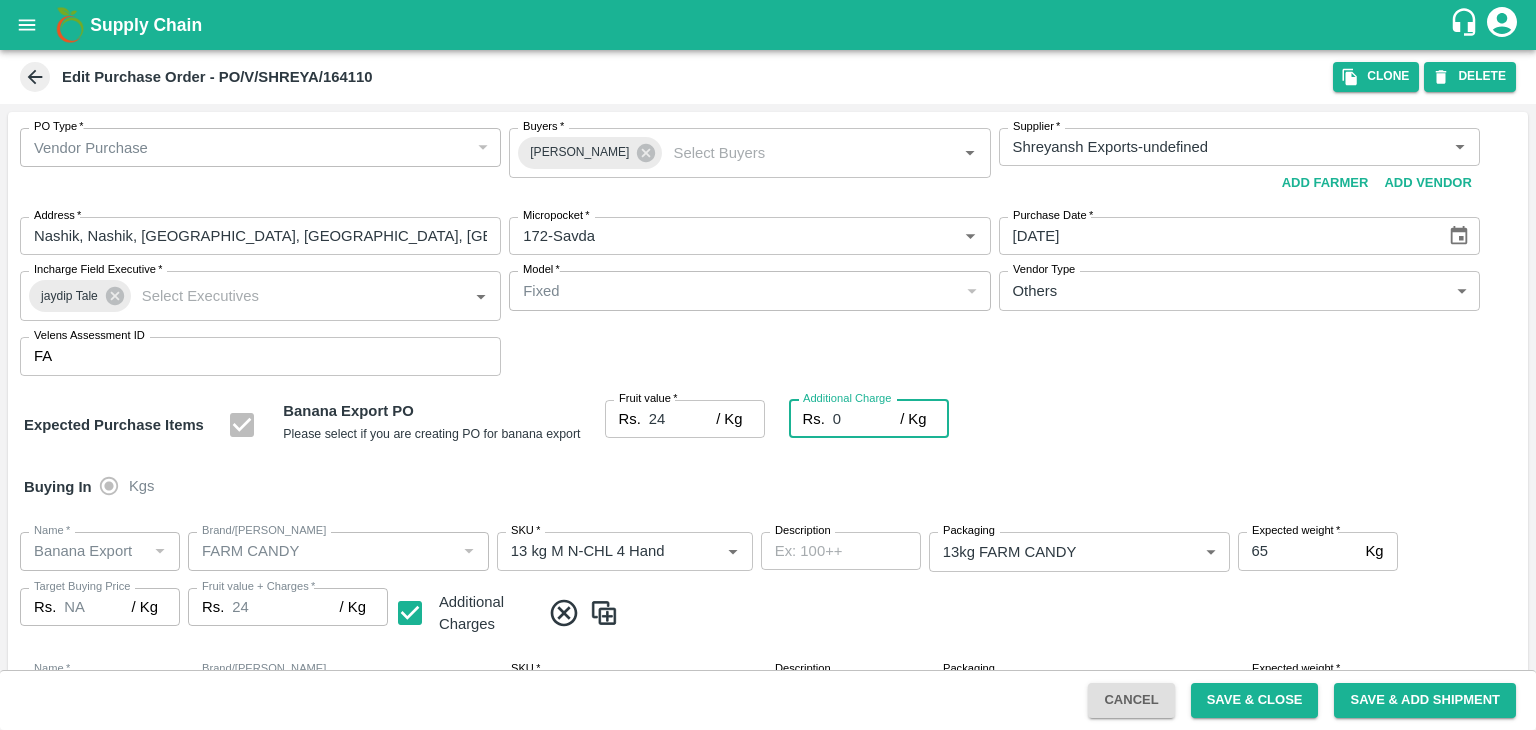 type on "2" 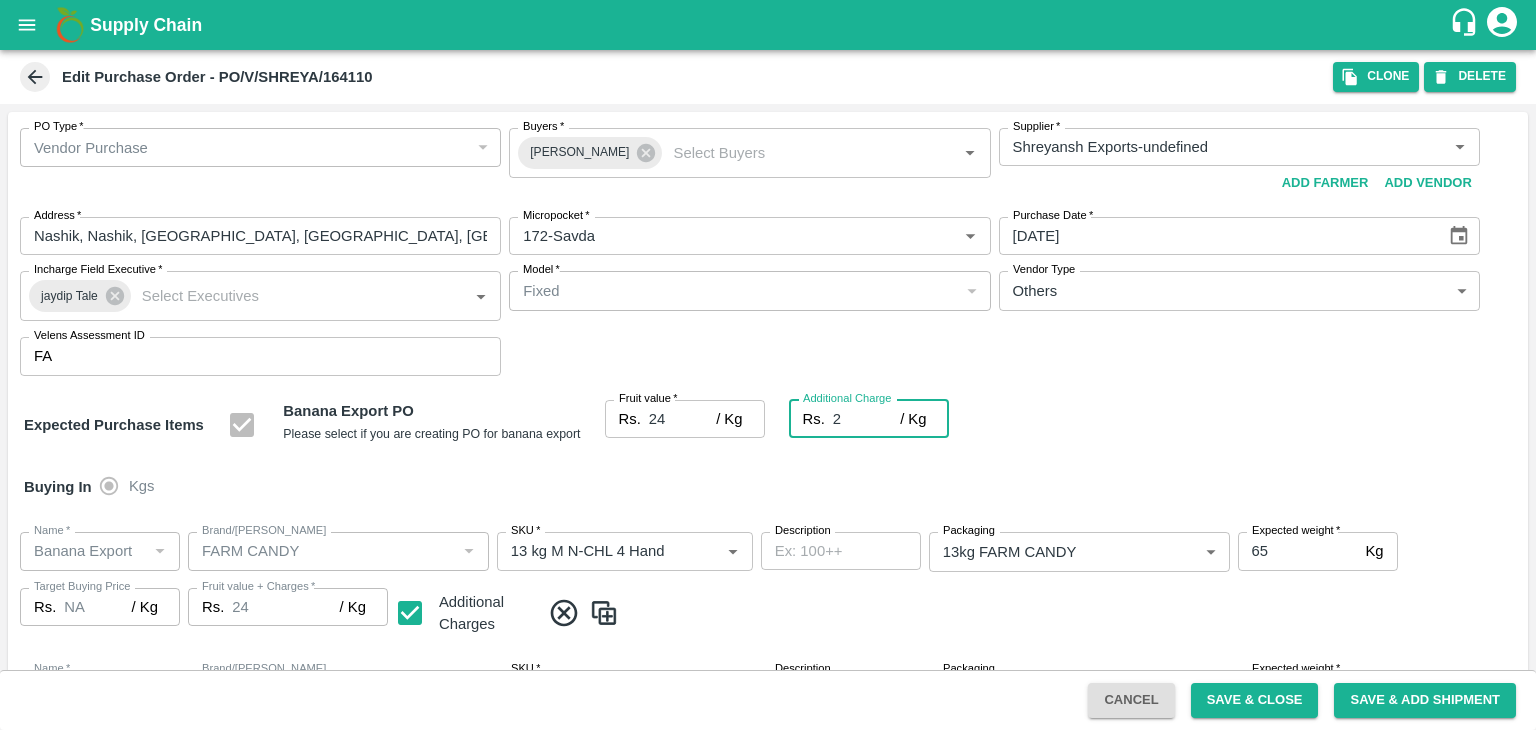 type on "26" 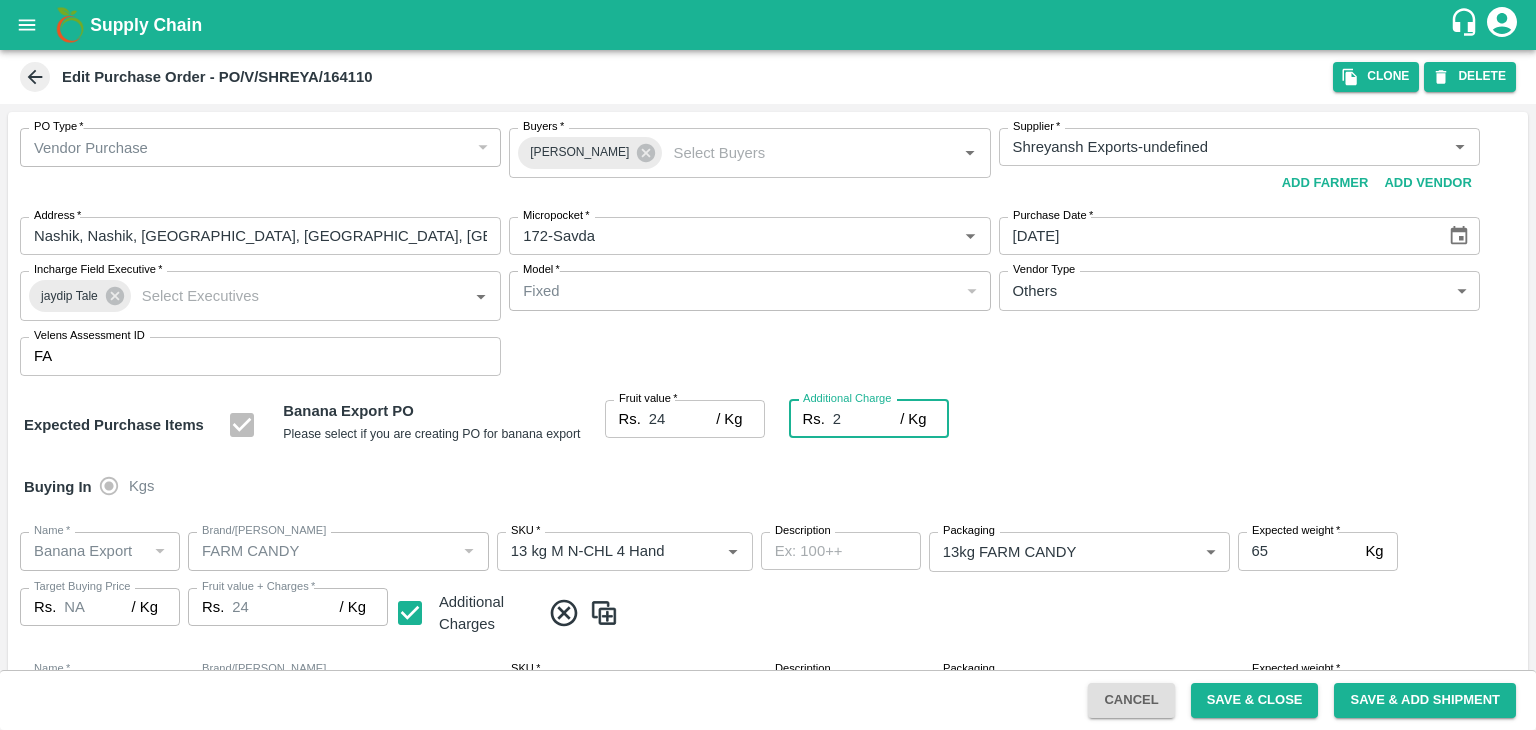 type on "26" 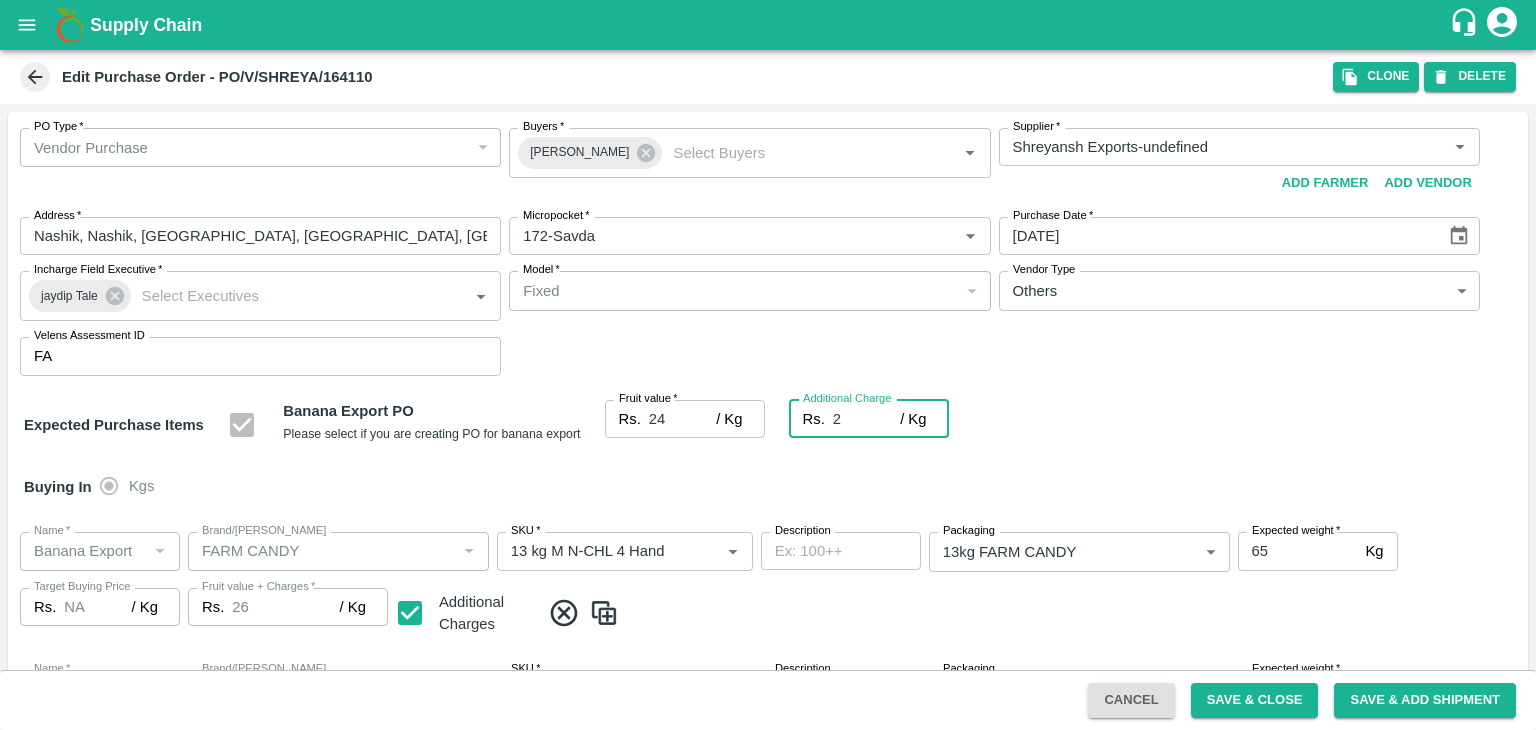 type on "2.7" 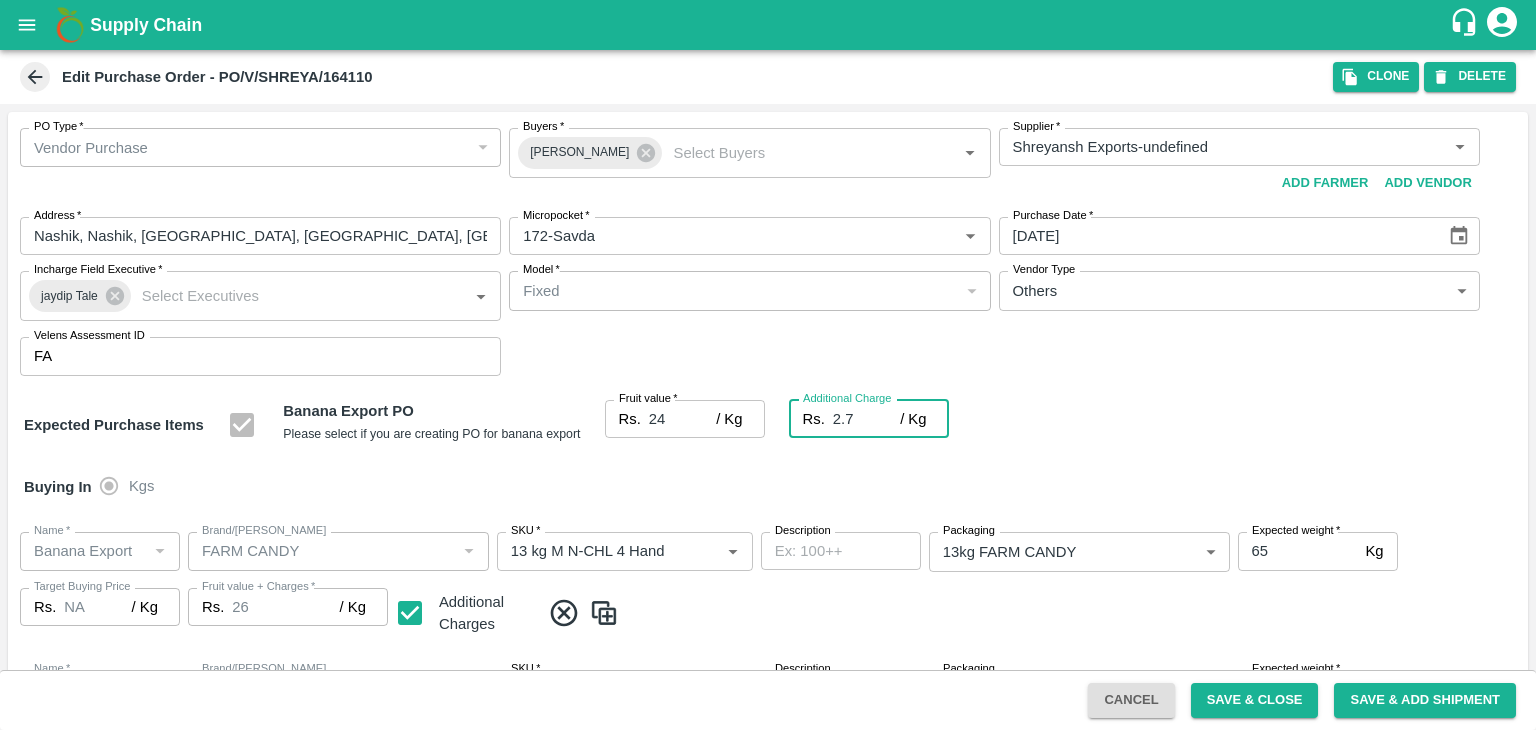 type on "26.7" 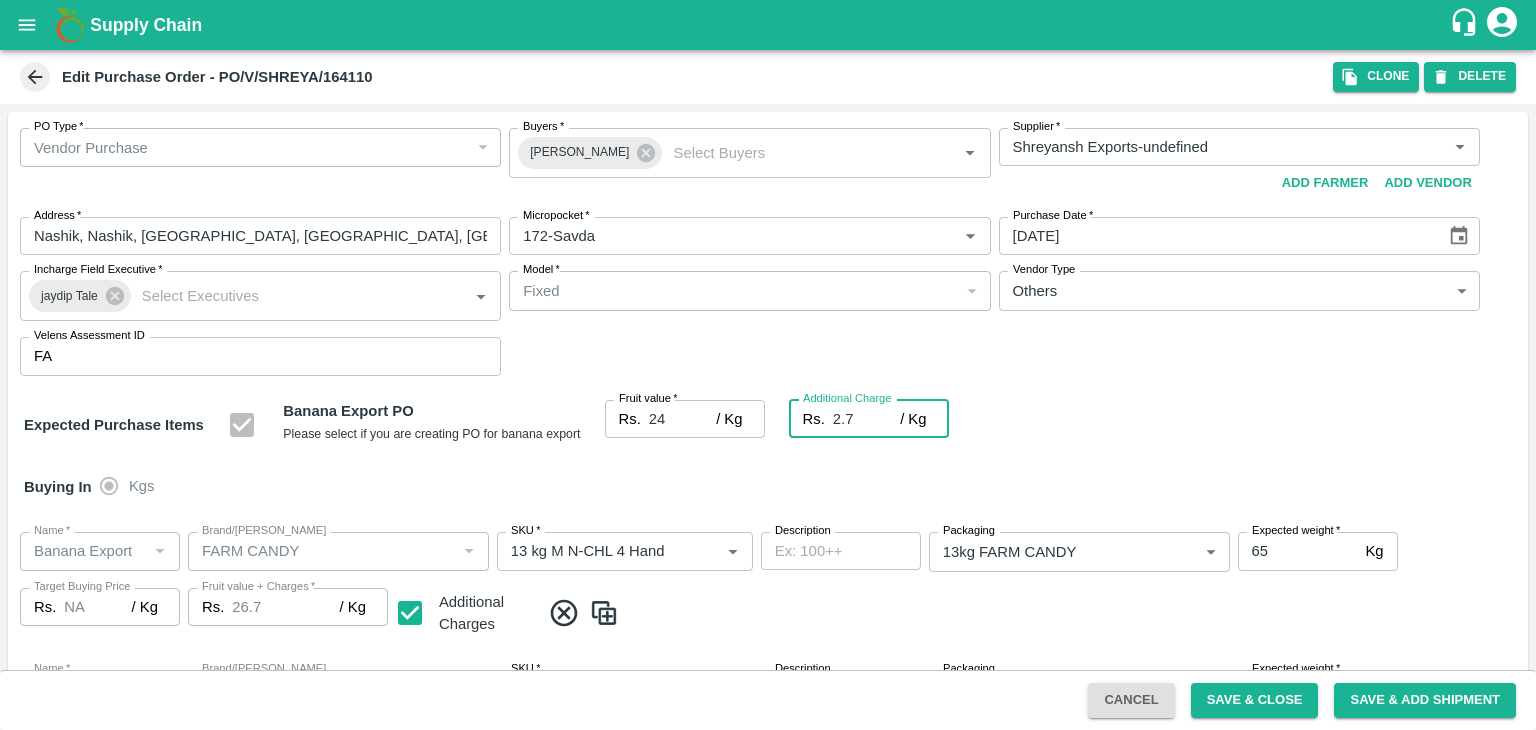 type on "2.75" 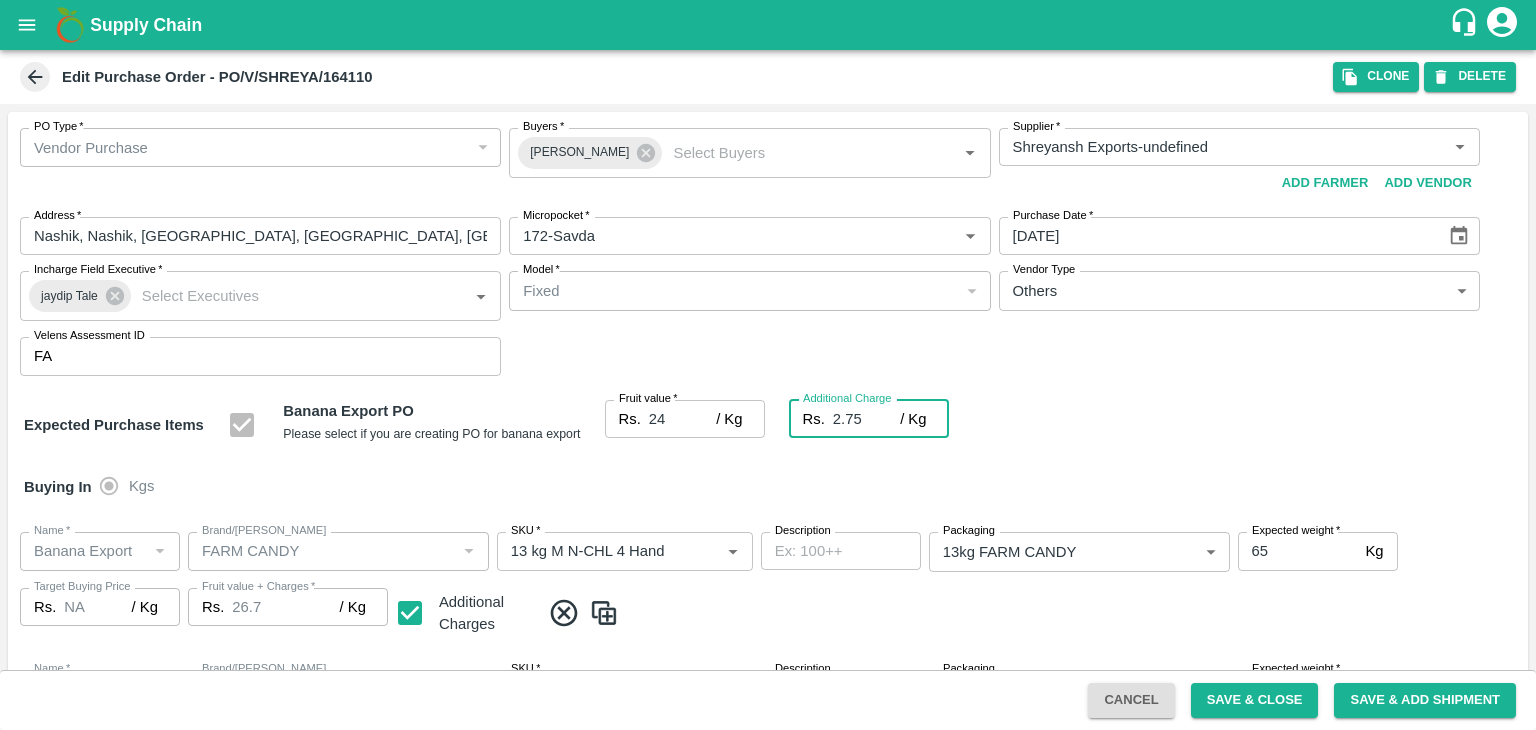 type on "26.75" 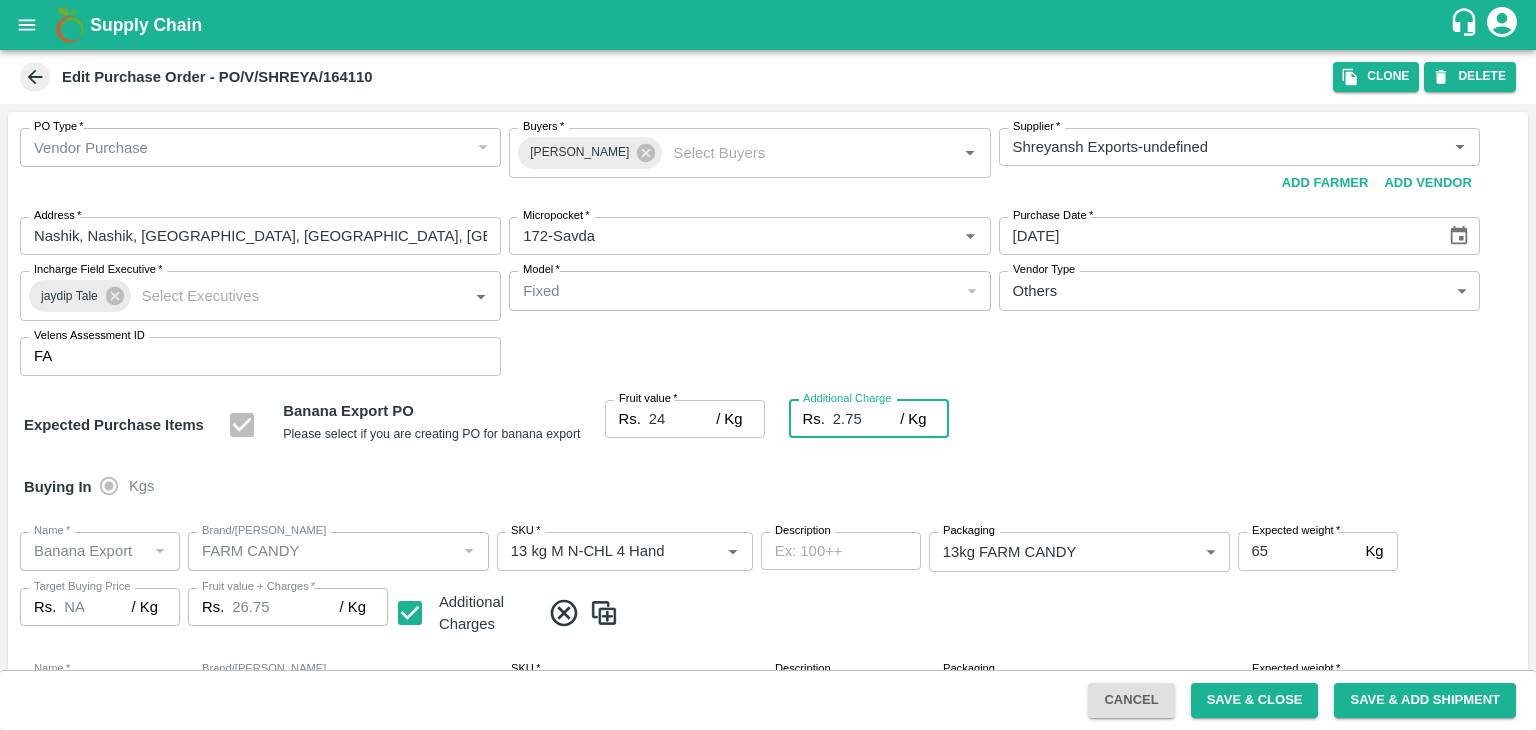 scroll, scrollTop: 1060, scrollLeft: 0, axis: vertical 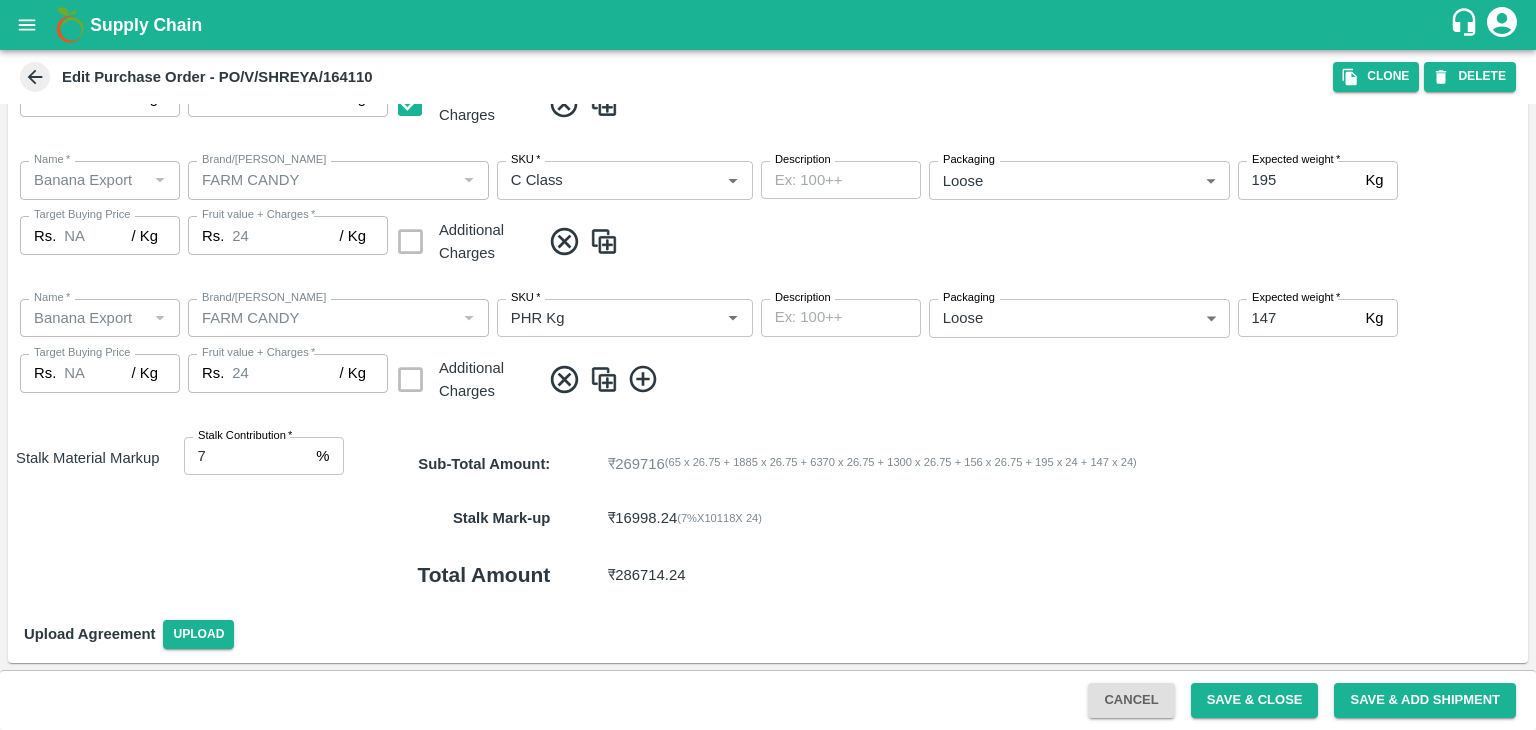 type on "2.75" 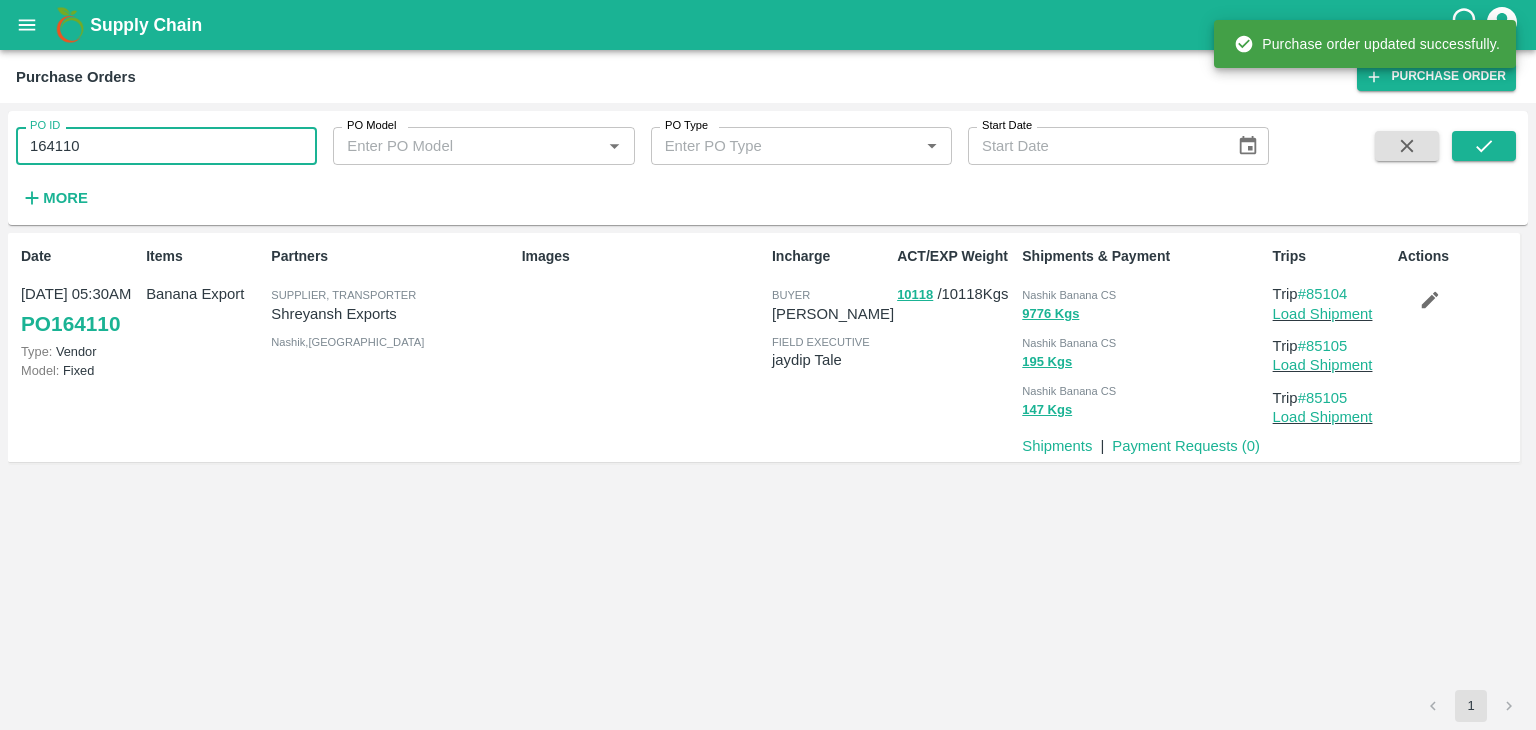 click on "164110" at bounding box center (166, 146) 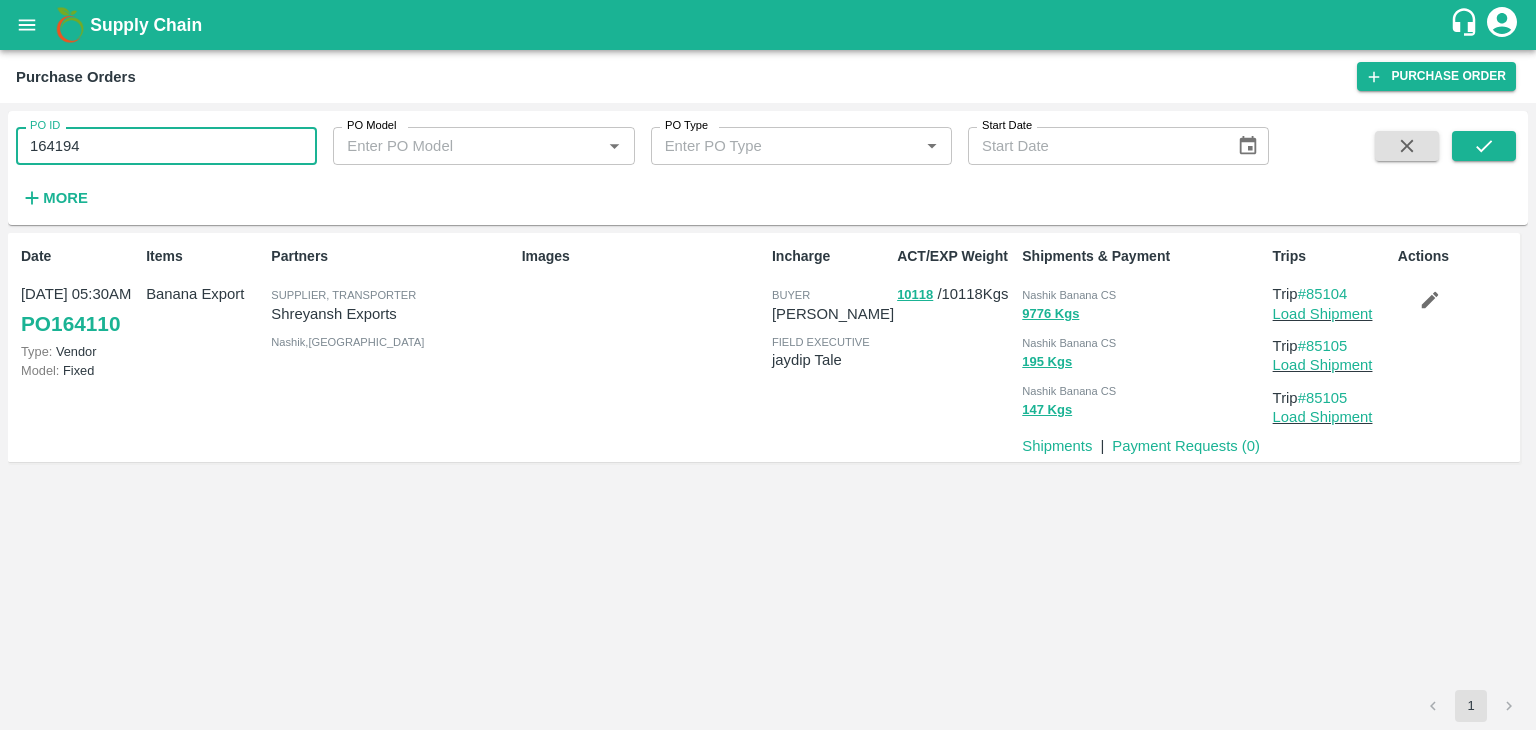 type on "164194" 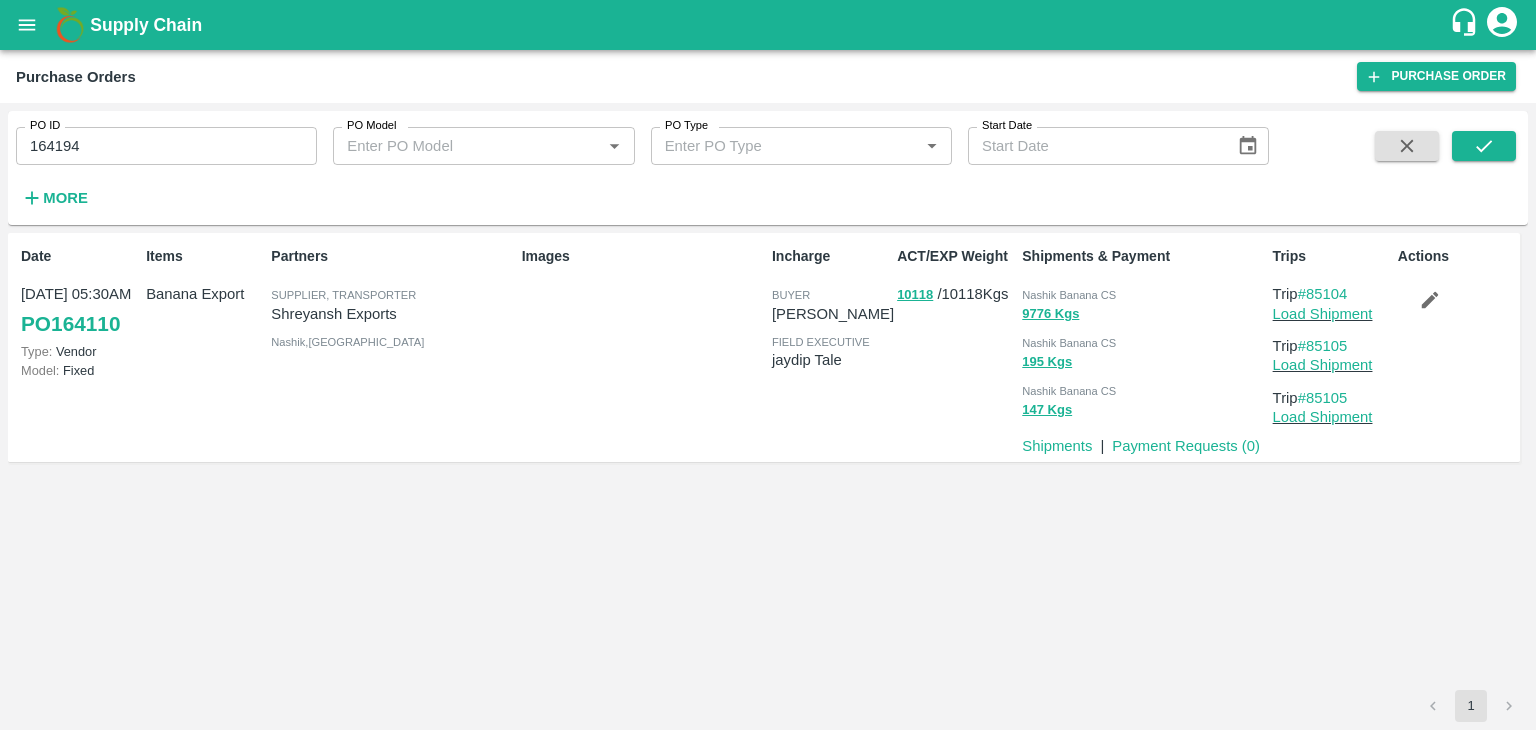 click at bounding box center [1484, 172] 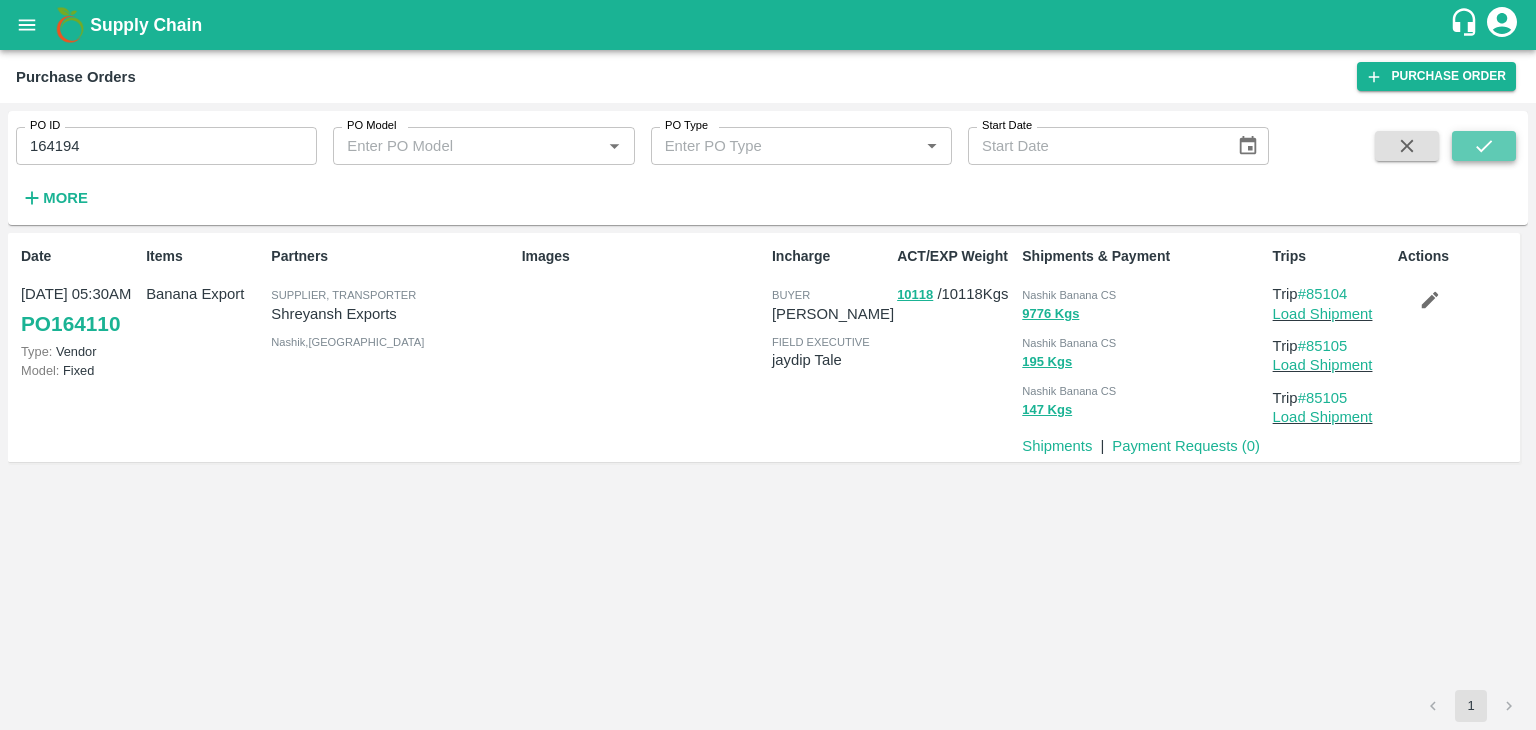 click 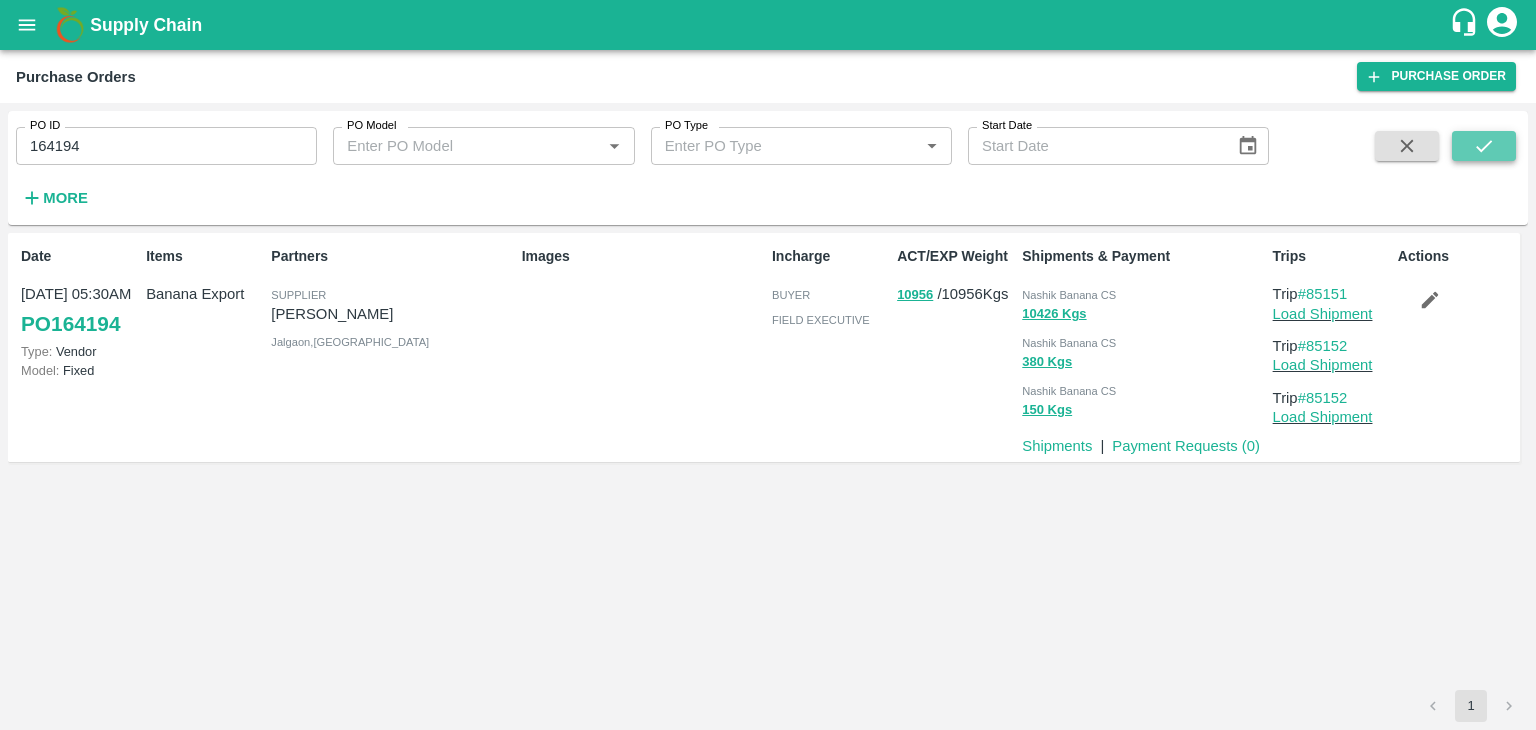 click at bounding box center [1484, 146] 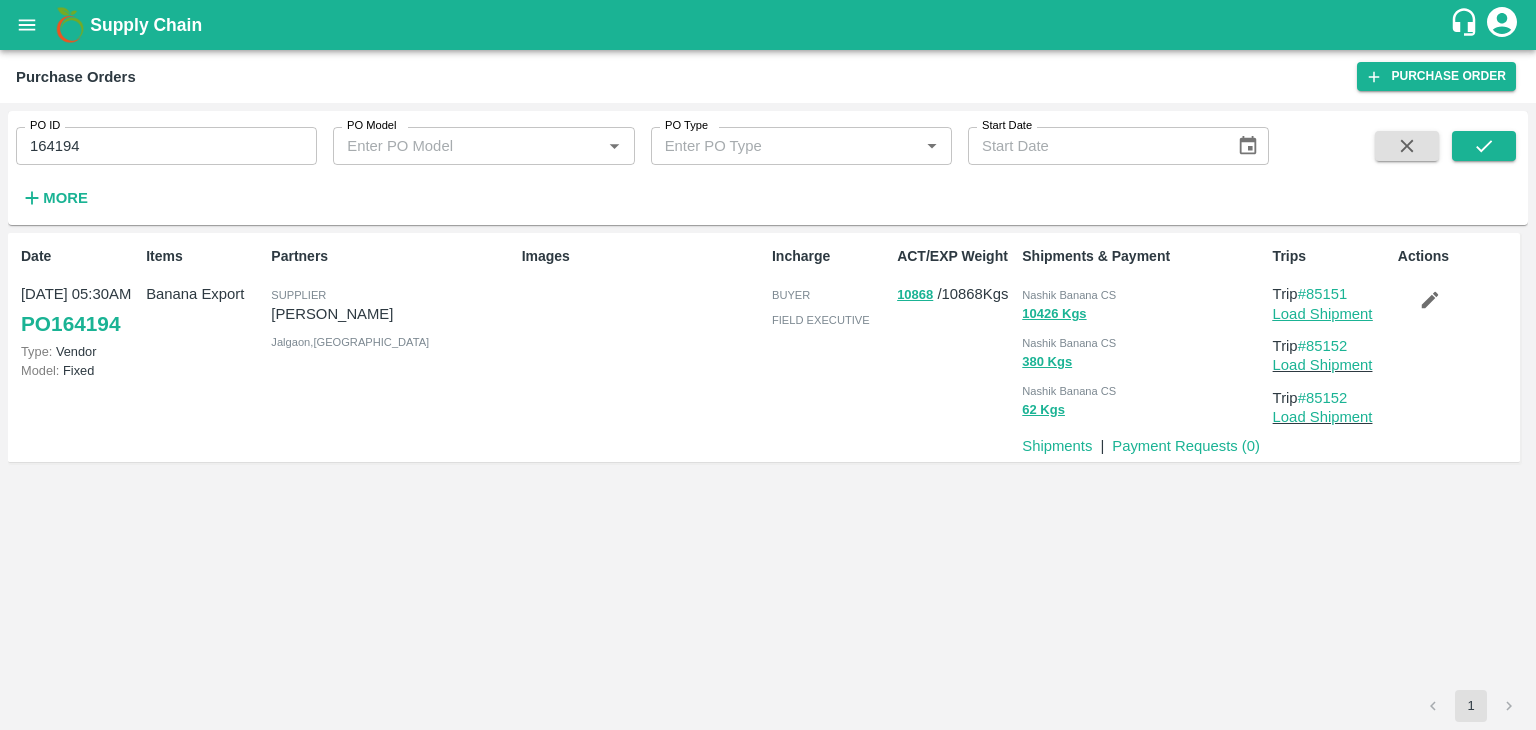 click on "Load Shipment" at bounding box center (1323, 314) 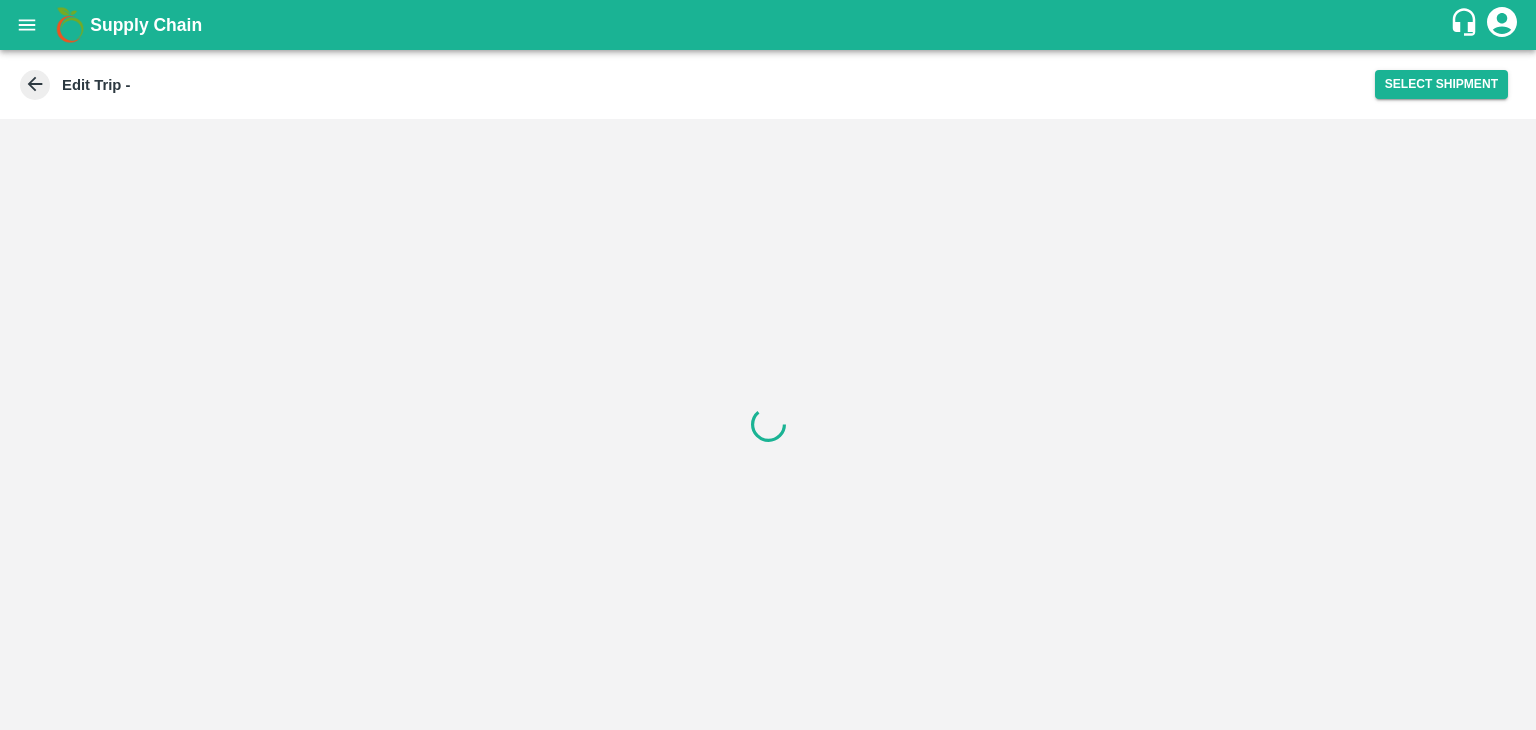 scroll, scrollTop: 0, scrollLeft: 0, axis: both 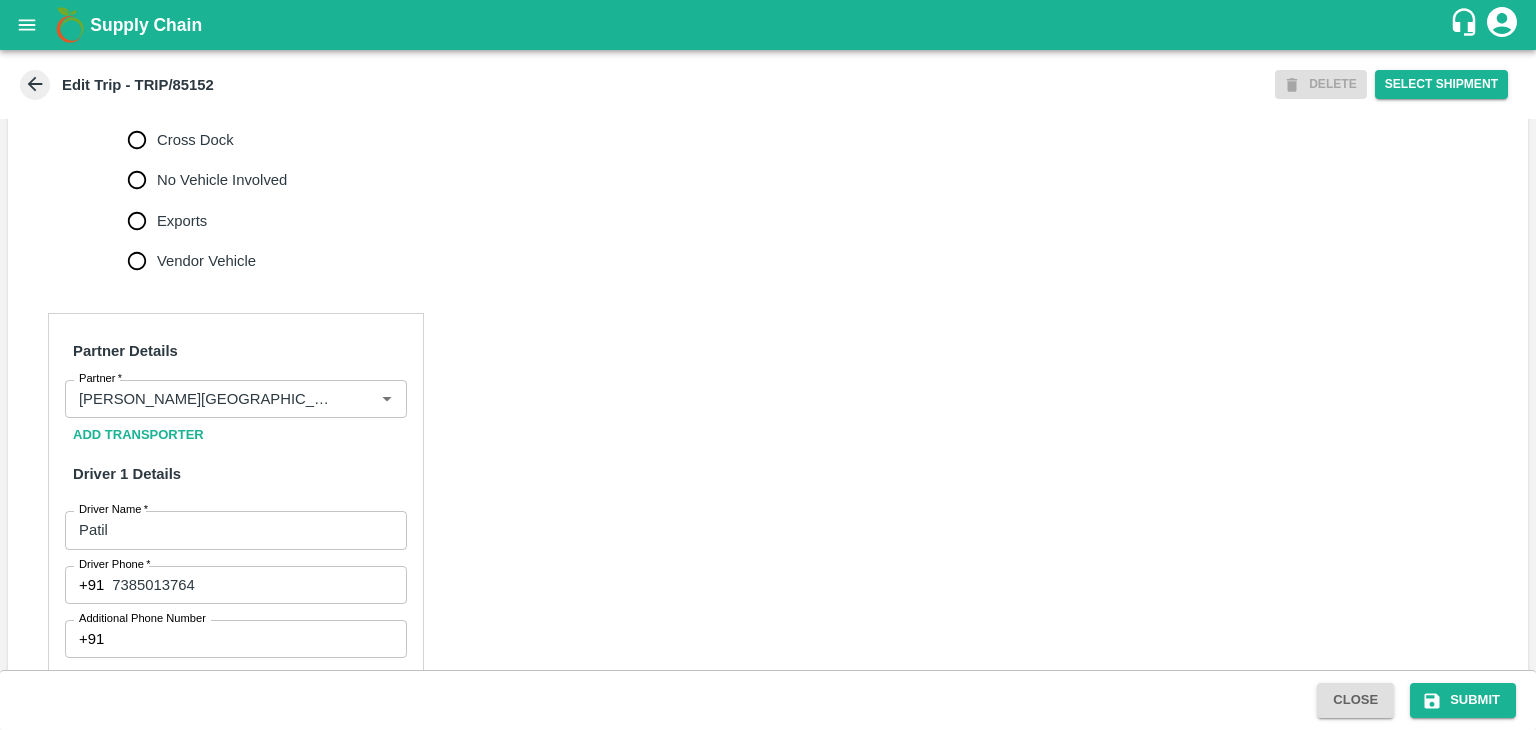 click on "No Vehicle Involved" at bounding box center (222, 180) 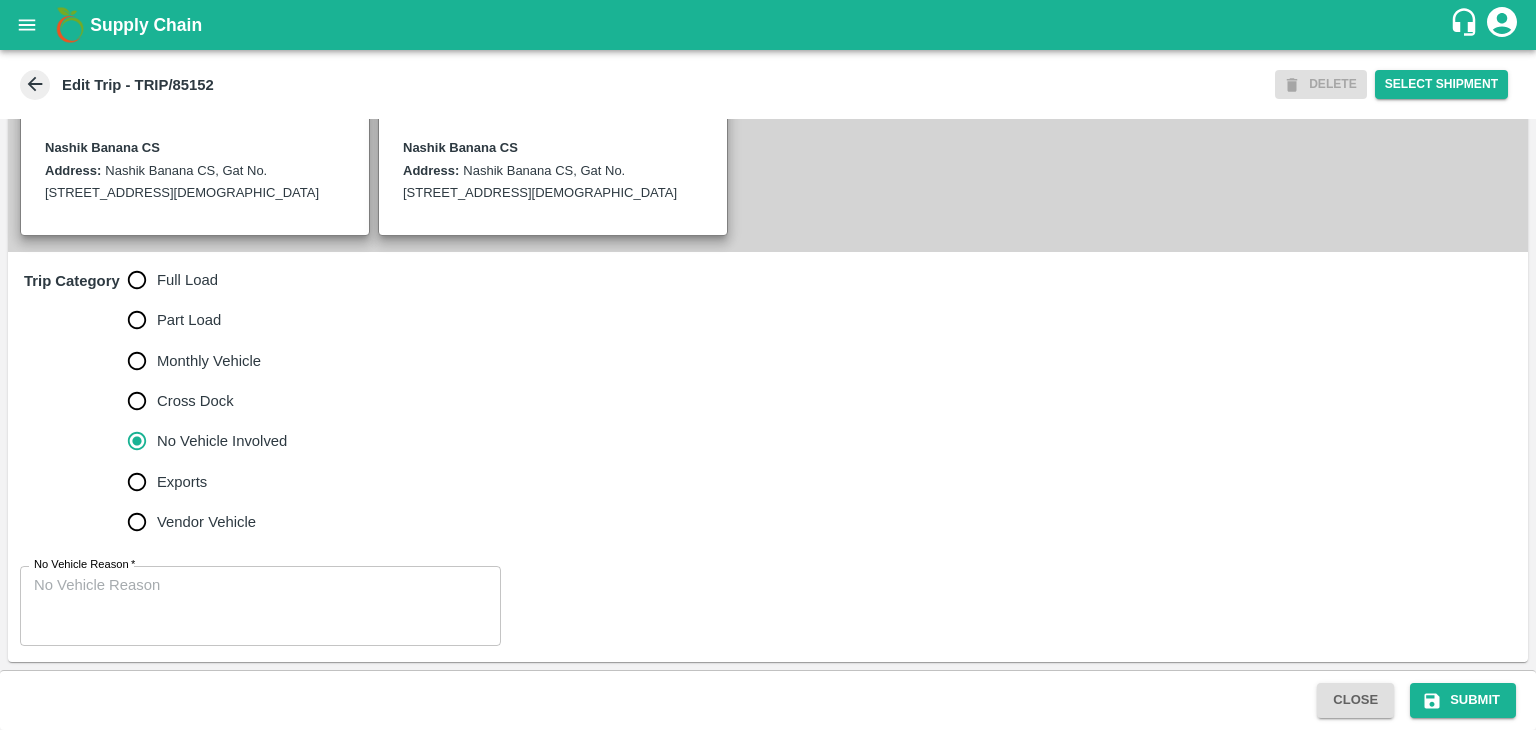 scroll, scrollTop: 468, scrollLeft: 0, axis: vertical 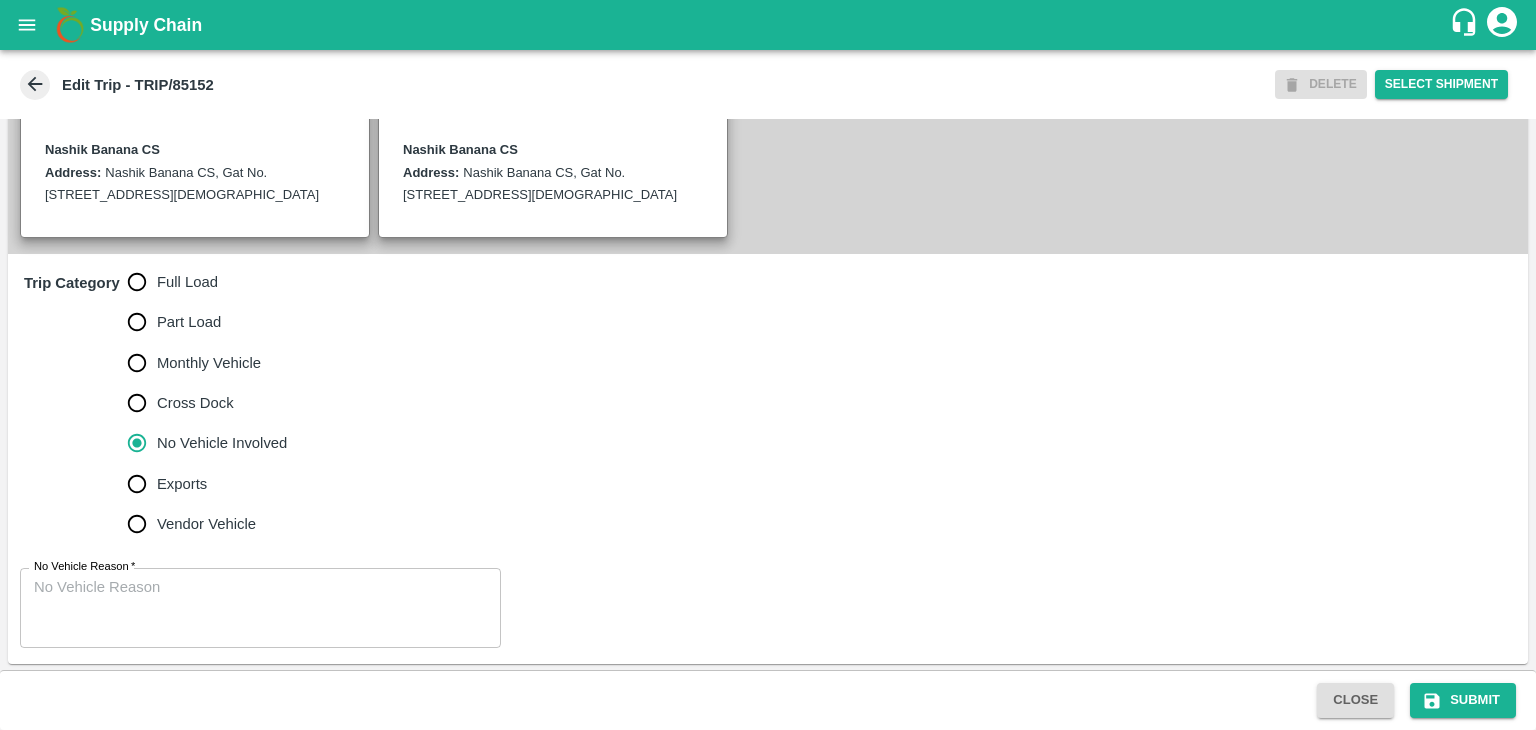 click on "No Vehicle Reason   *" at bounding box center (260, 608) 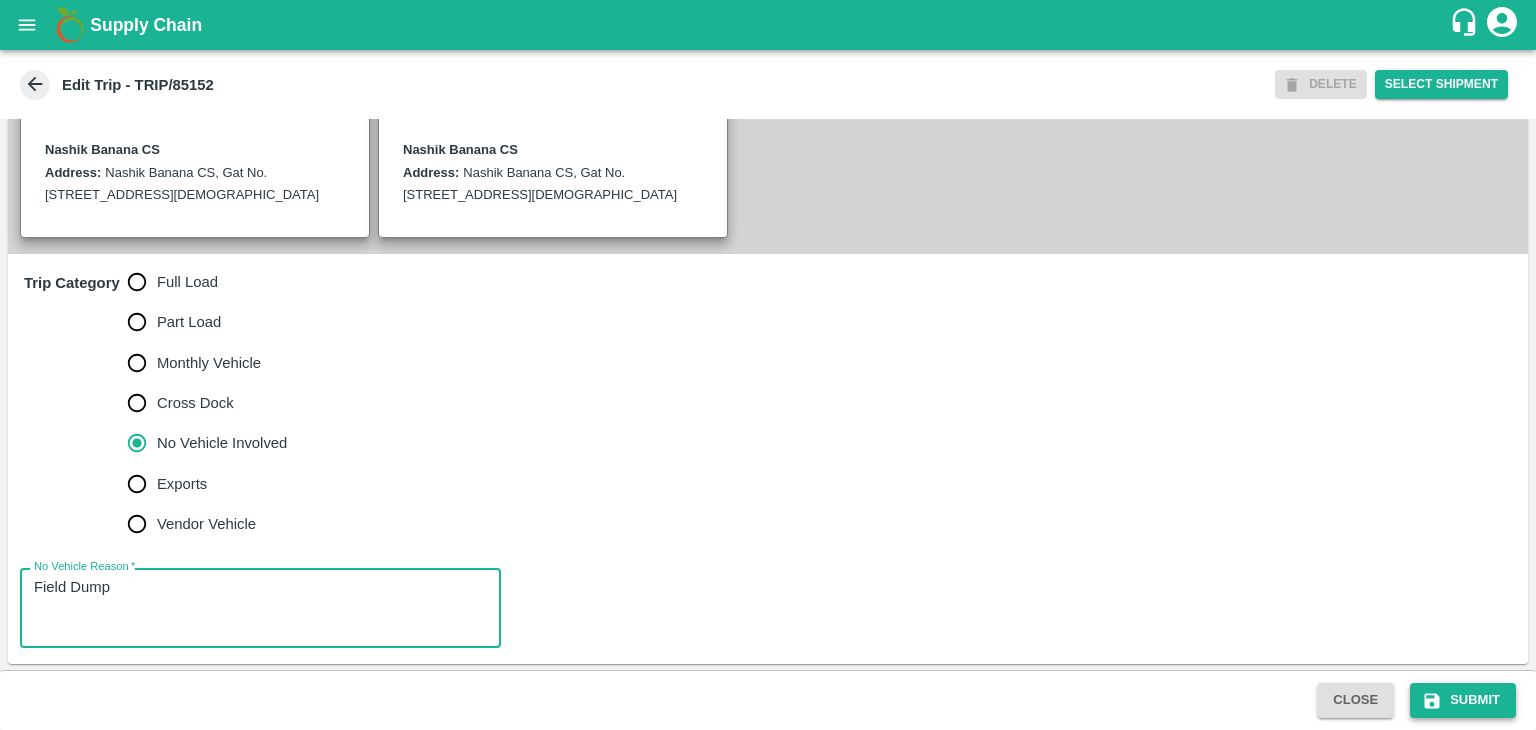 type on "Field Dump" 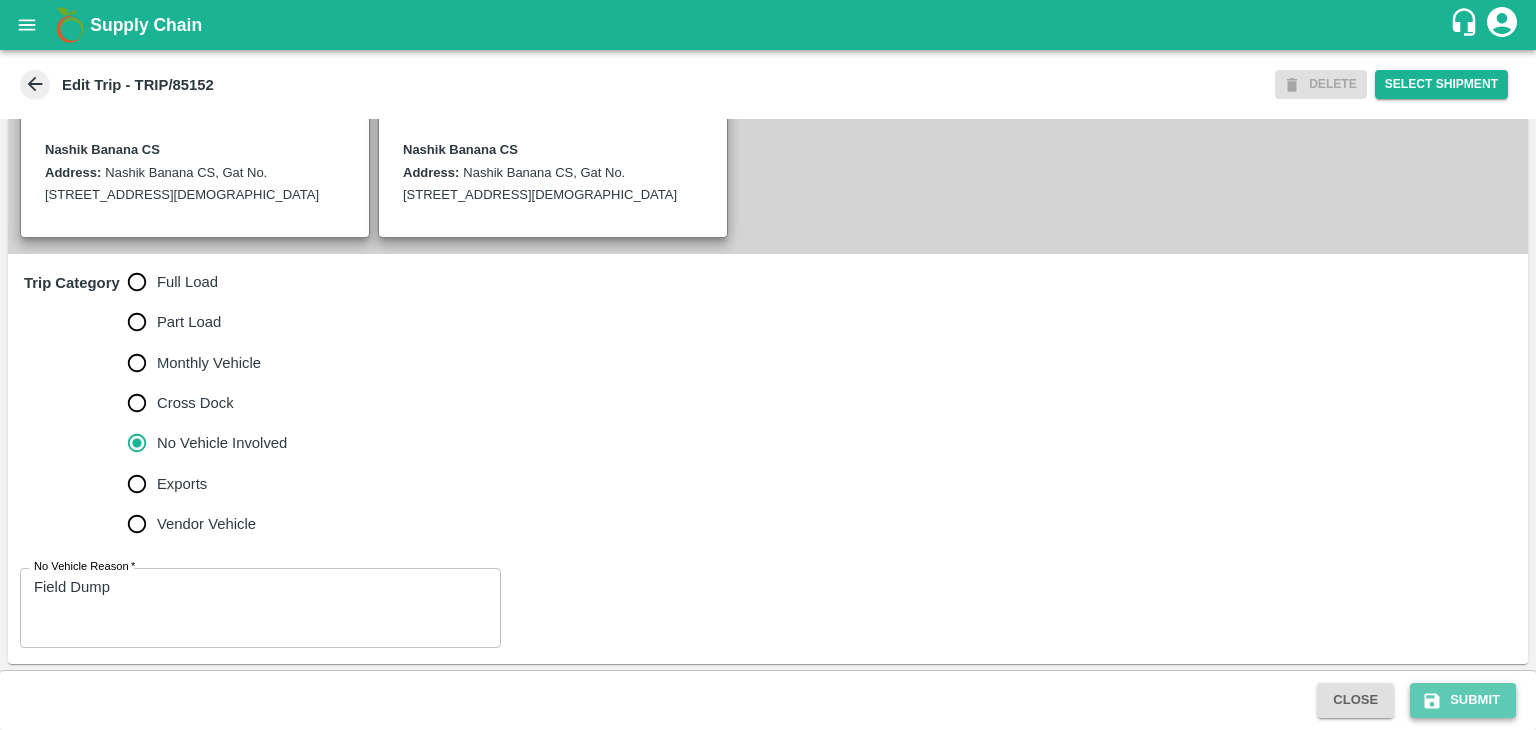 click on "Submit" at bounding box center [1463, 700] 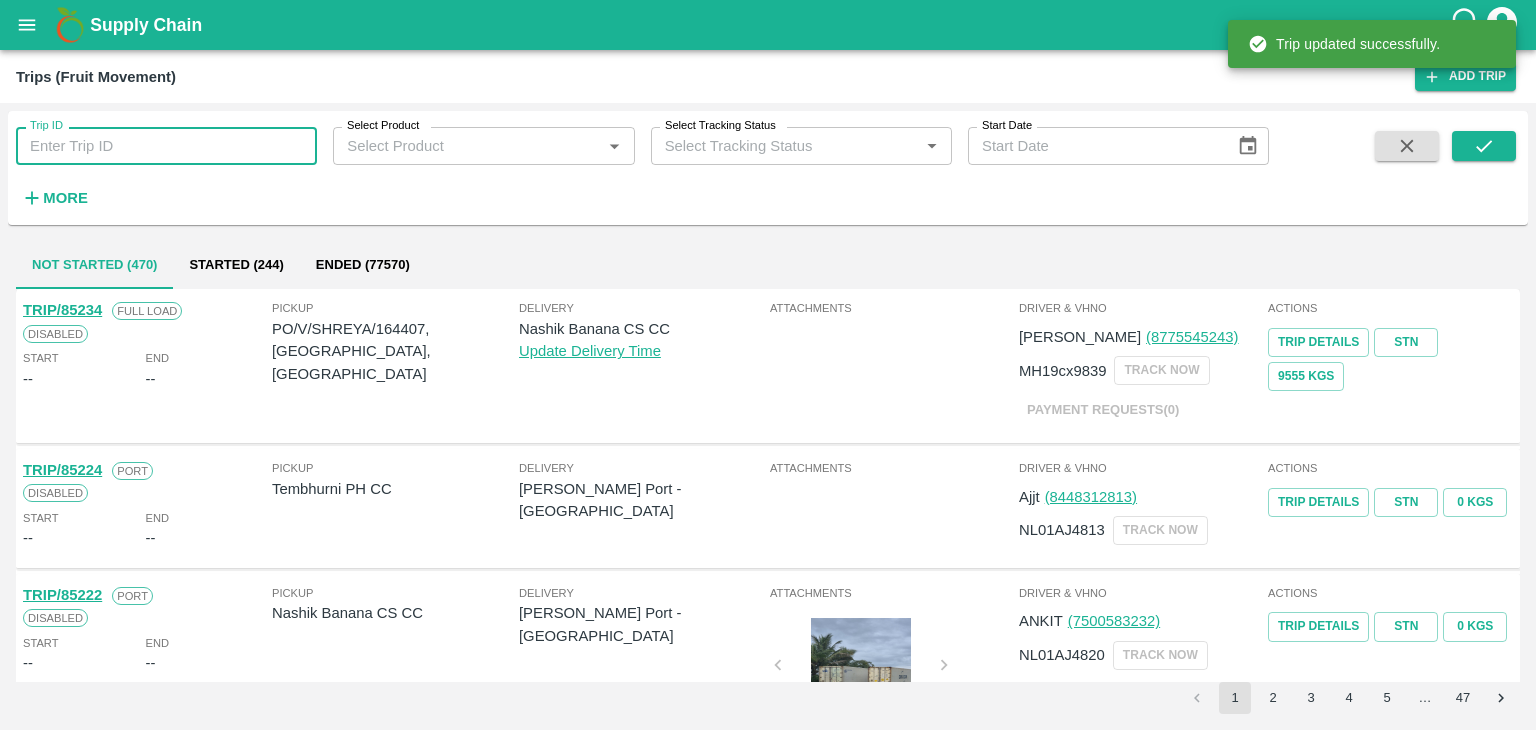 click on "Trip ID" at bounding box center [166, 146] 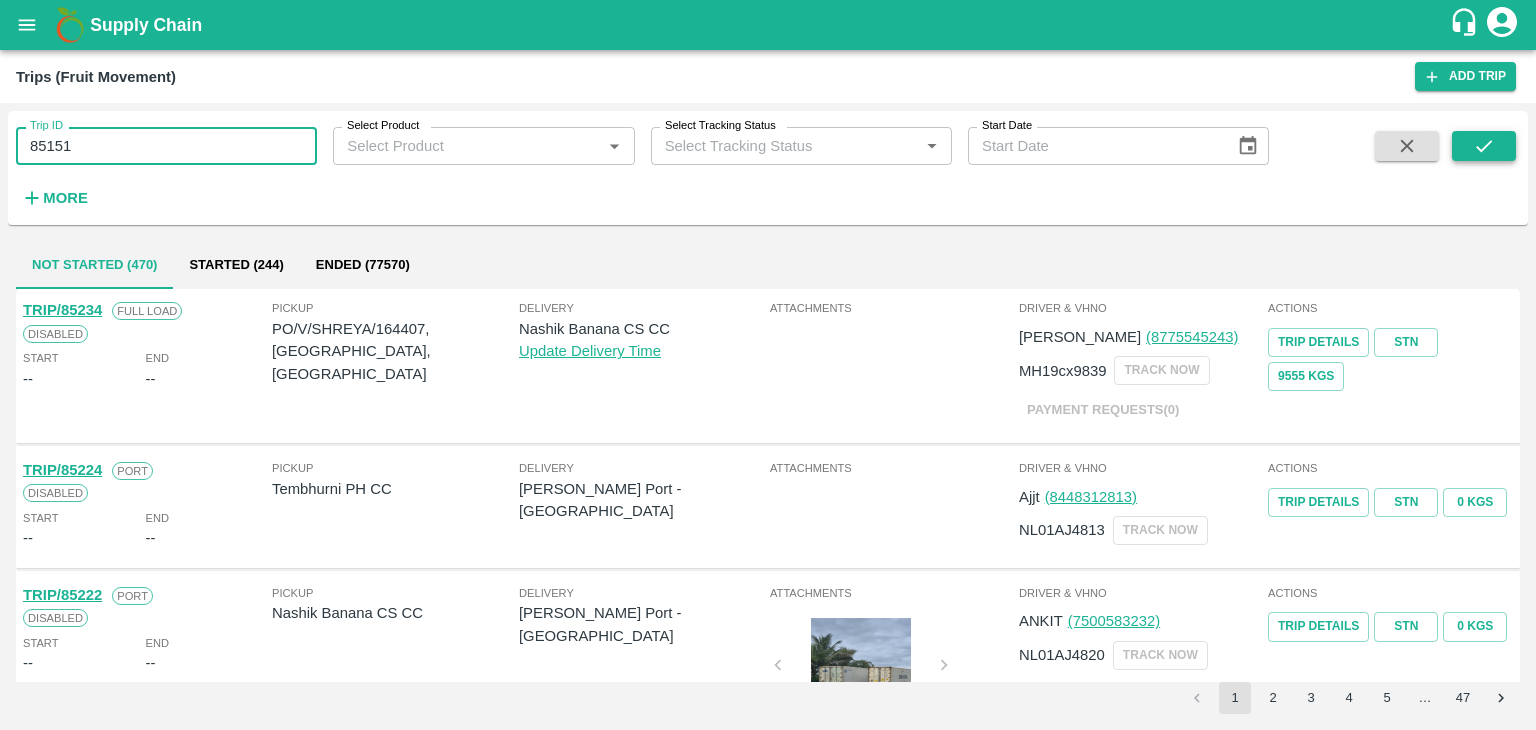 type on "85151" 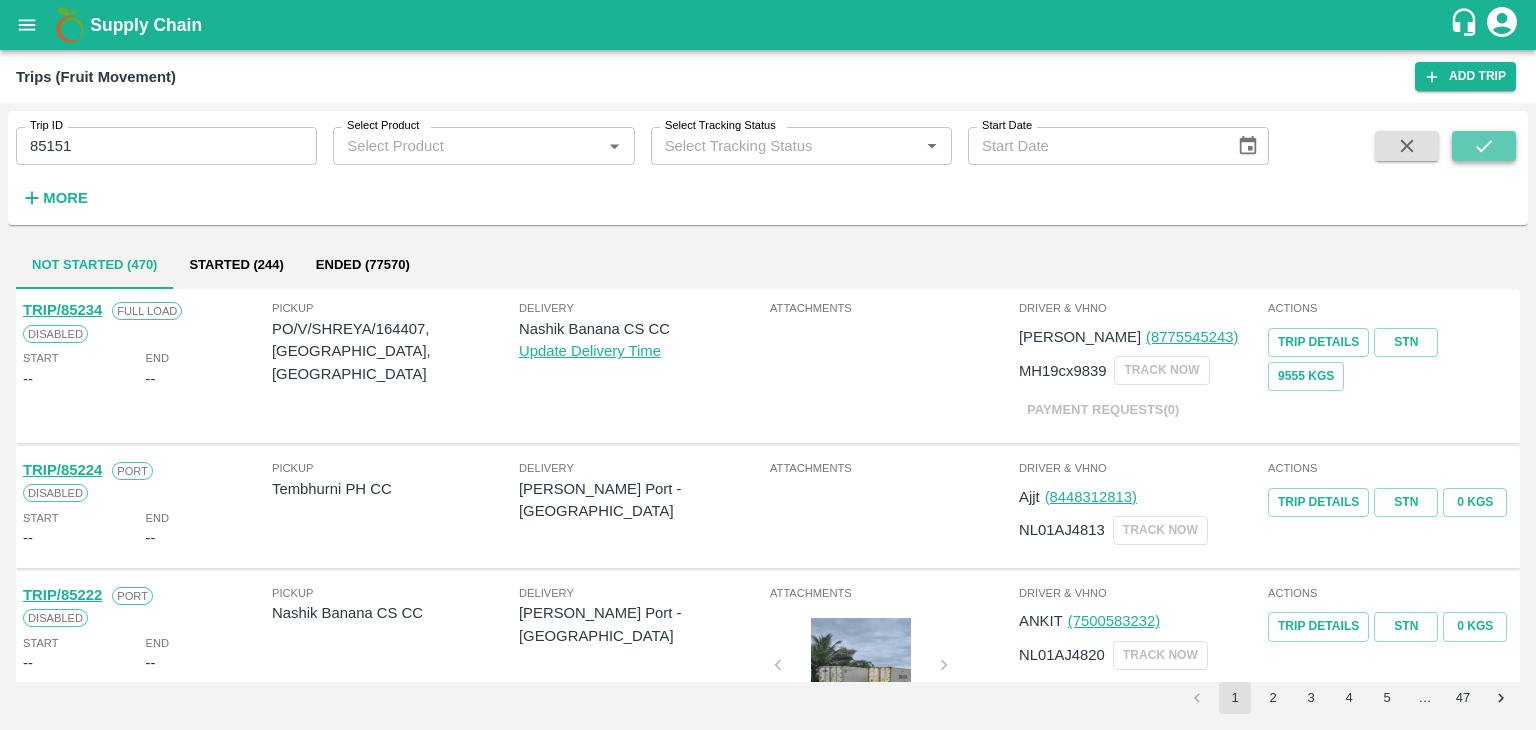 click at bounding box center (1484, 146) 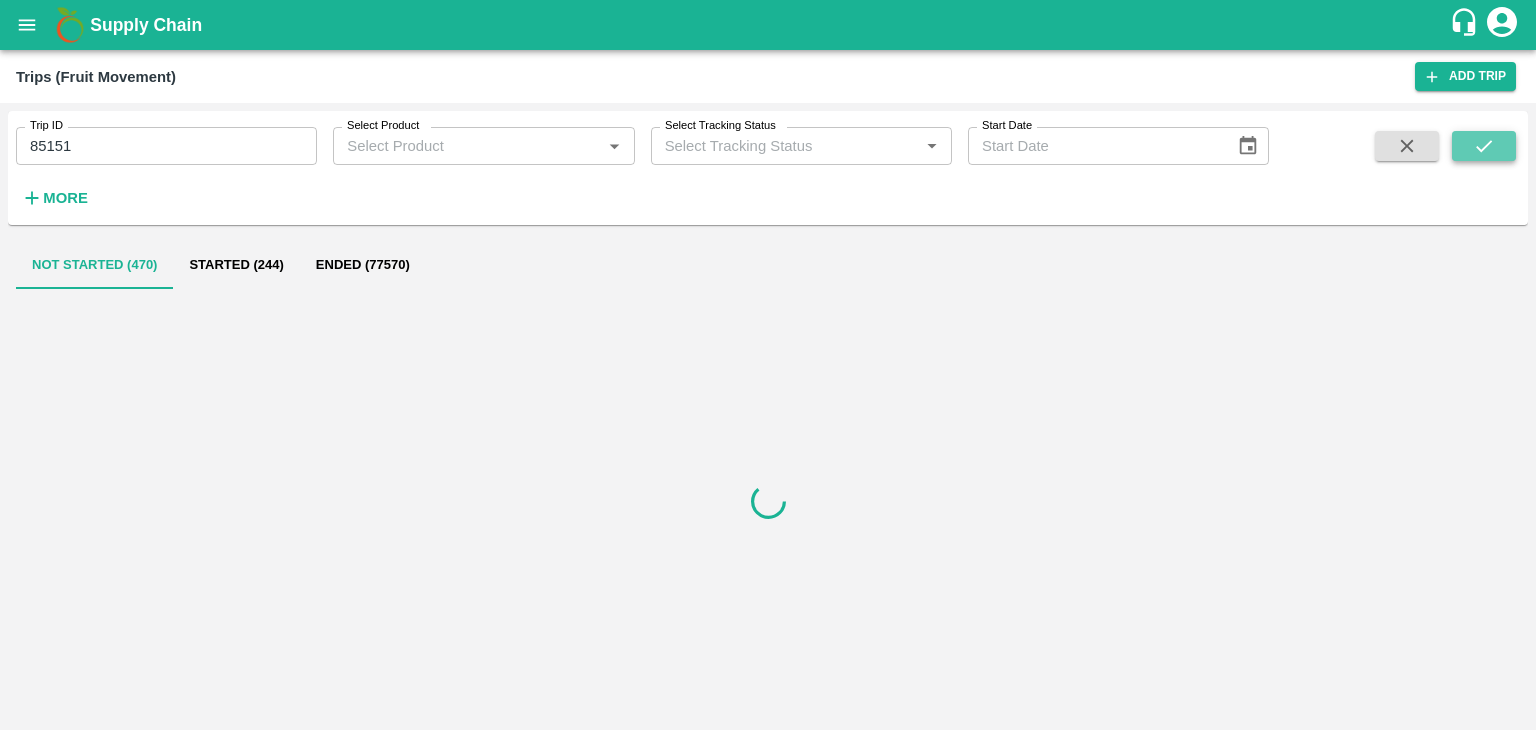 click at bounding box center (1484, 146) 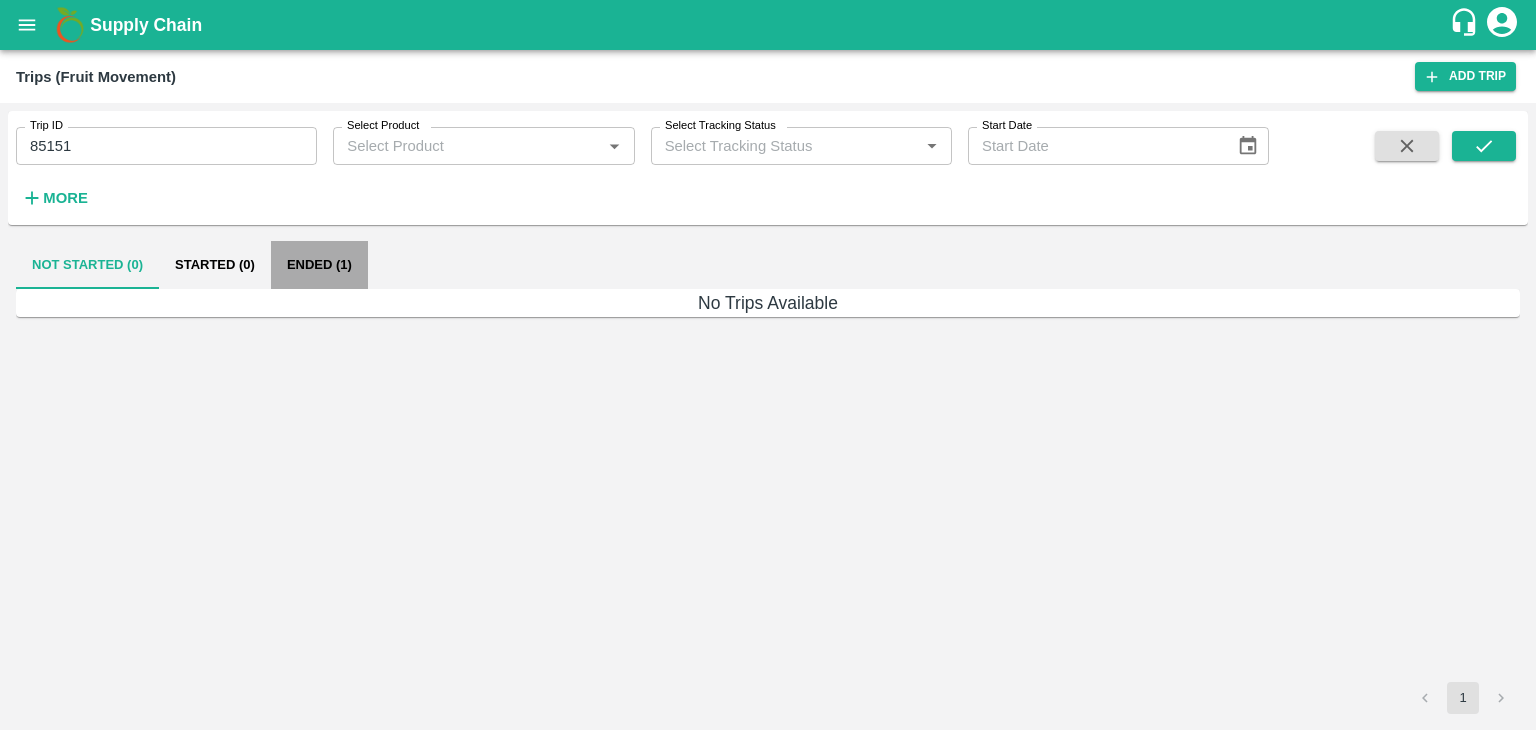 click on "Ended (1)" at bounding box center (319, 265) 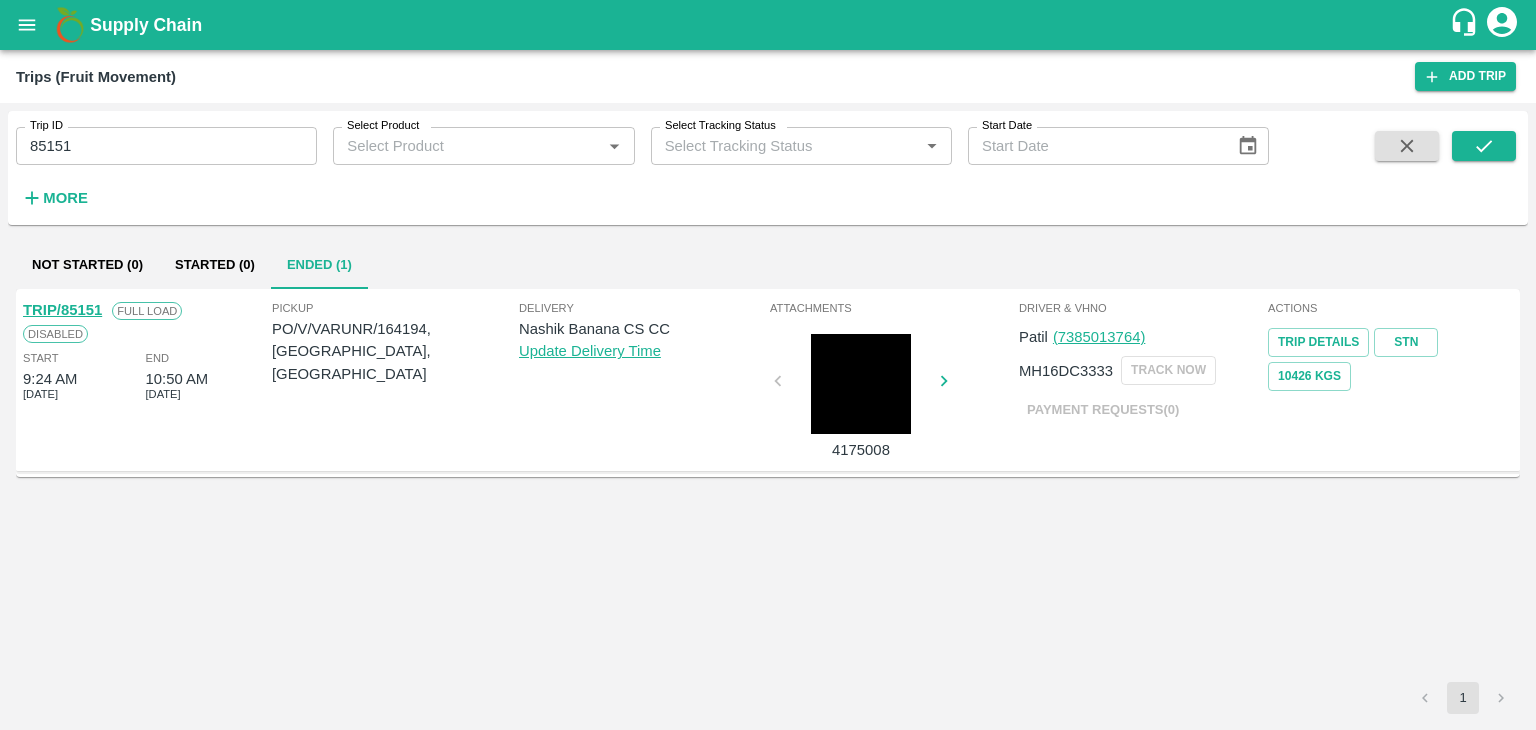 click on "TRIP/85151" at bounding box center [62, 310] 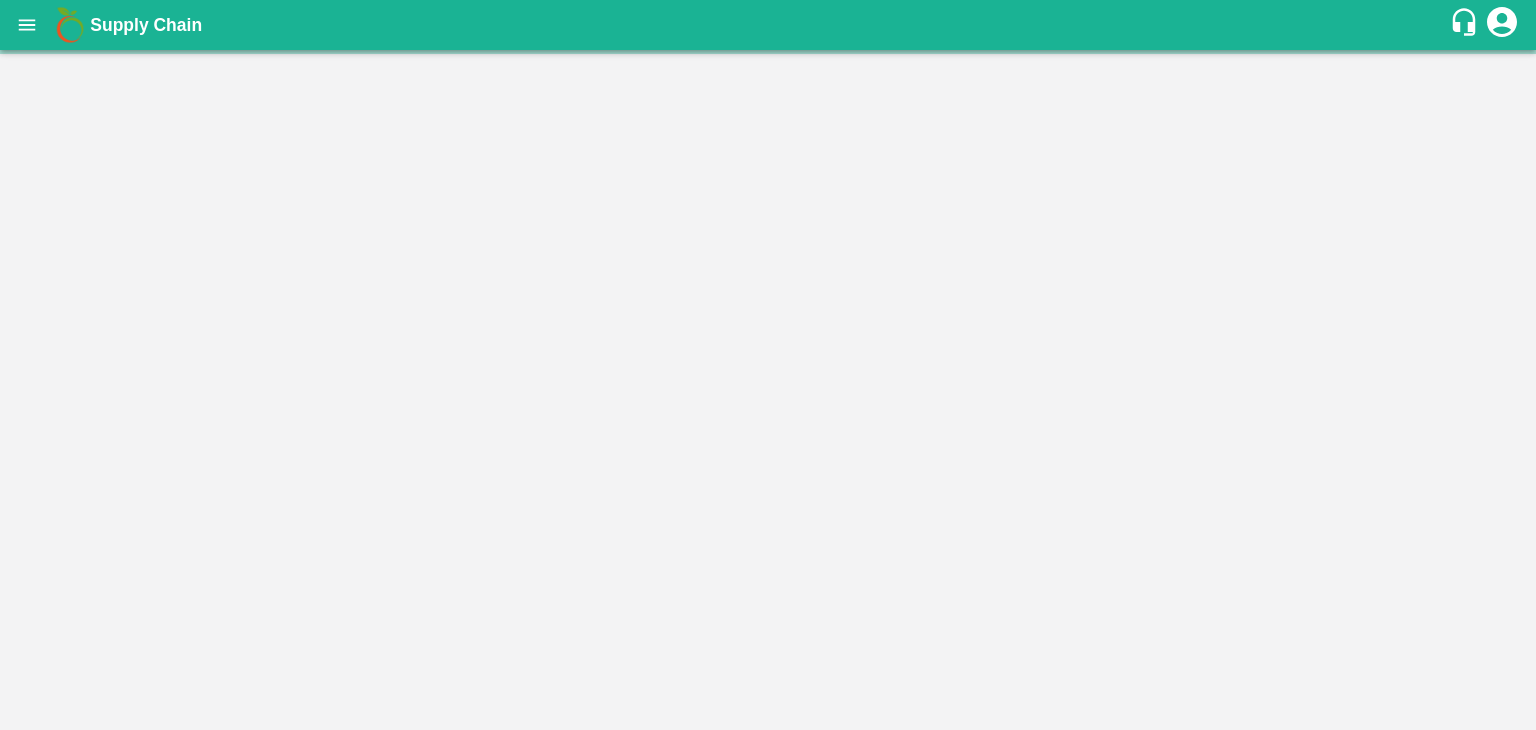 scroll, scrollTop: 0, scrollLeft: 0, axis: both 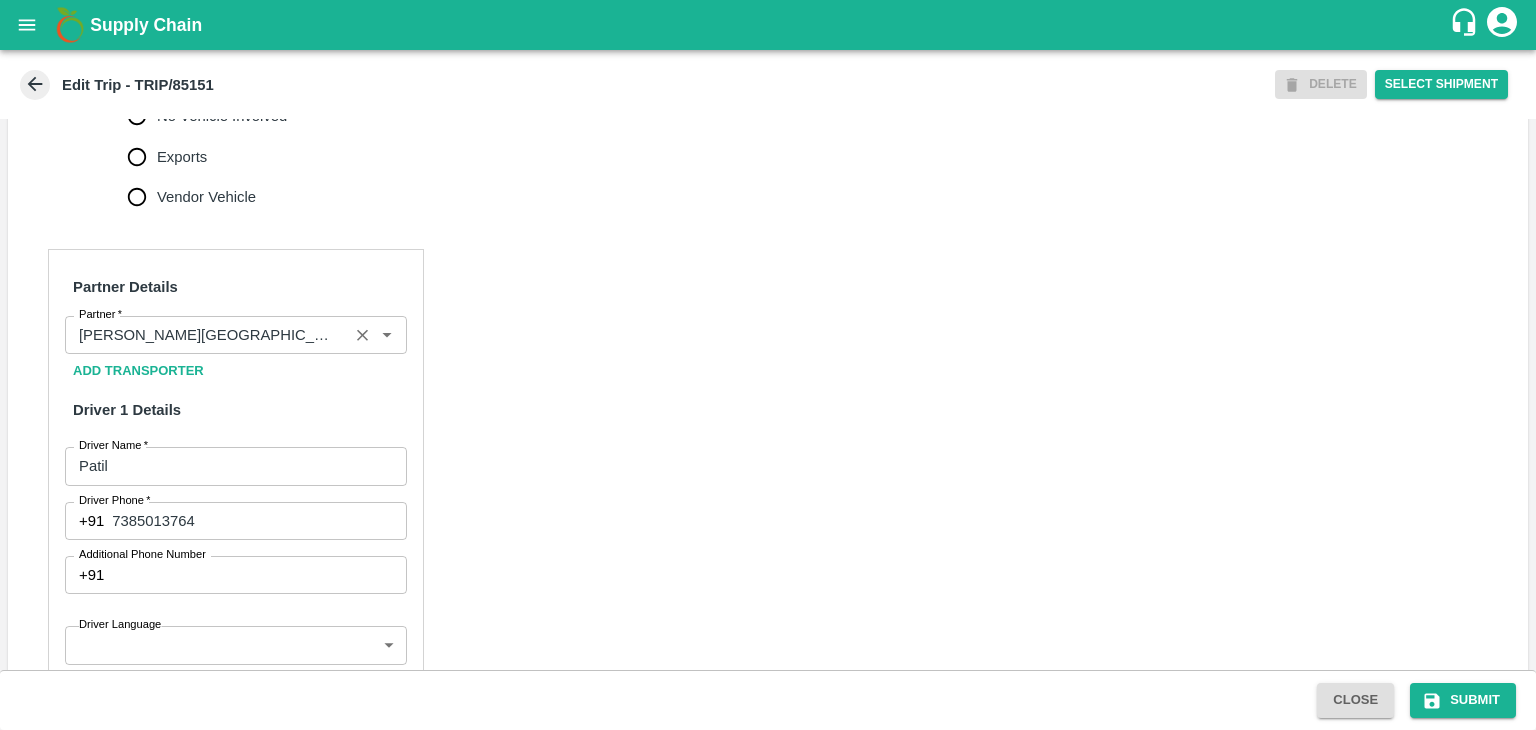drag, startPoint x: 352, startPoint y: 340, endPoint x: 281, endPoint y: 340, distance: 71 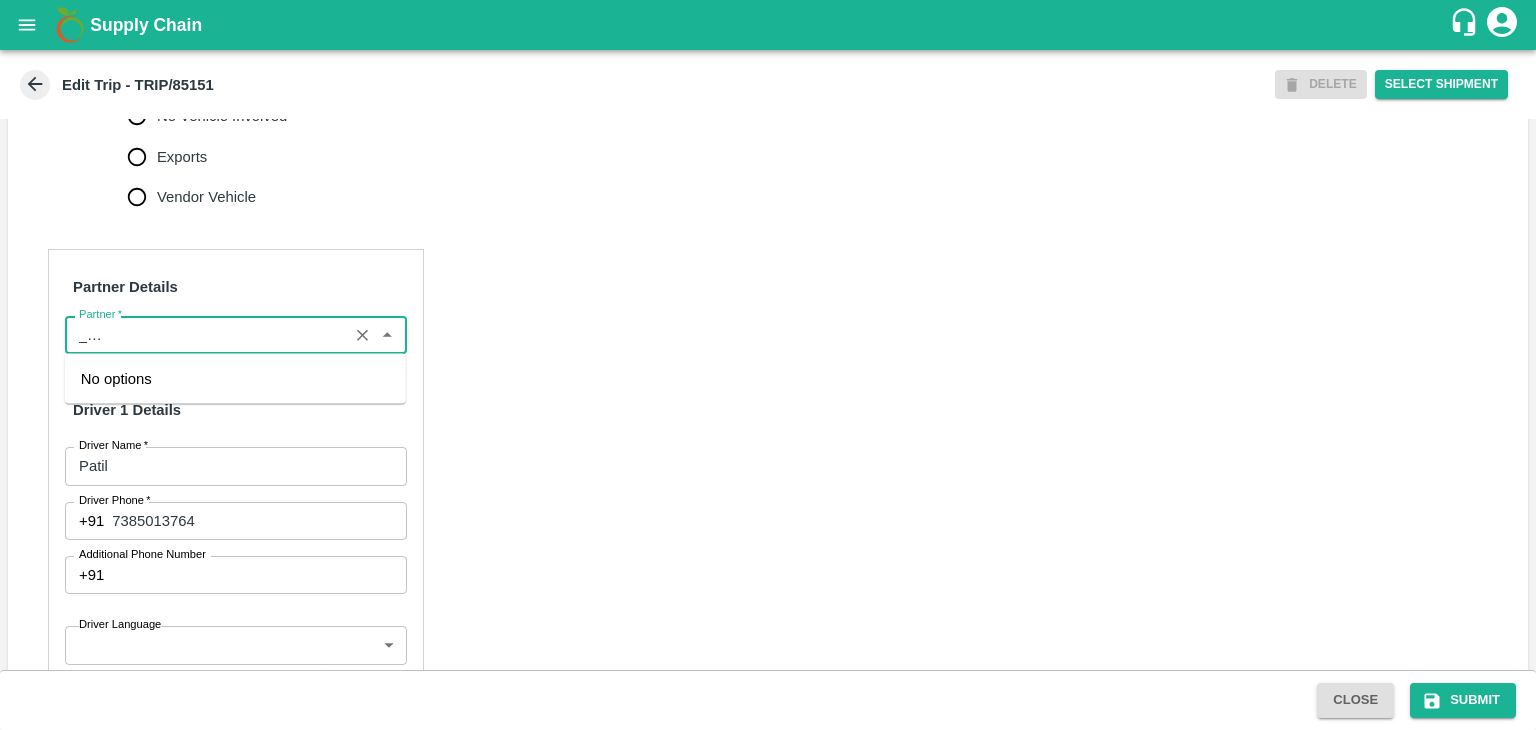 click on "Partner   *" at bounding box center [206, 335] 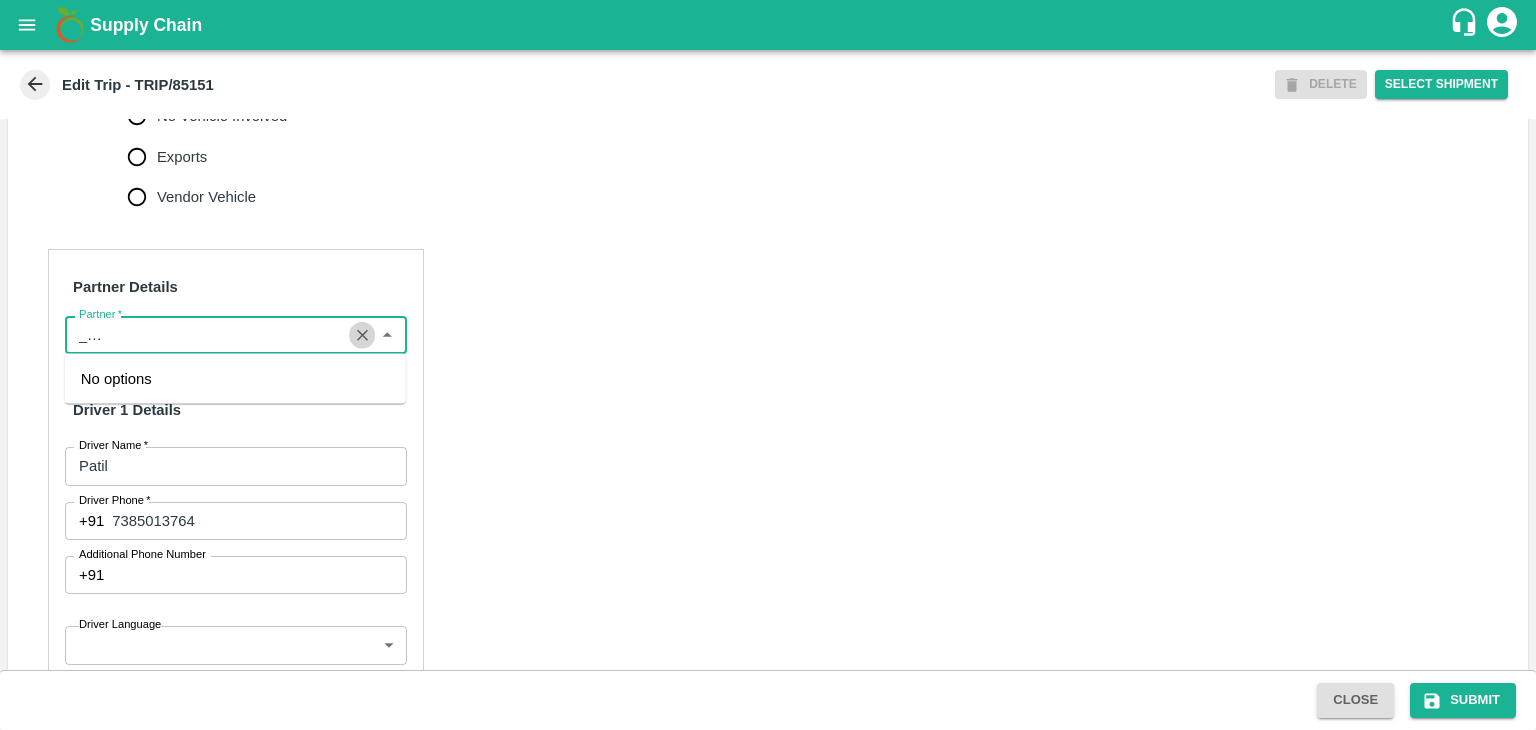 click 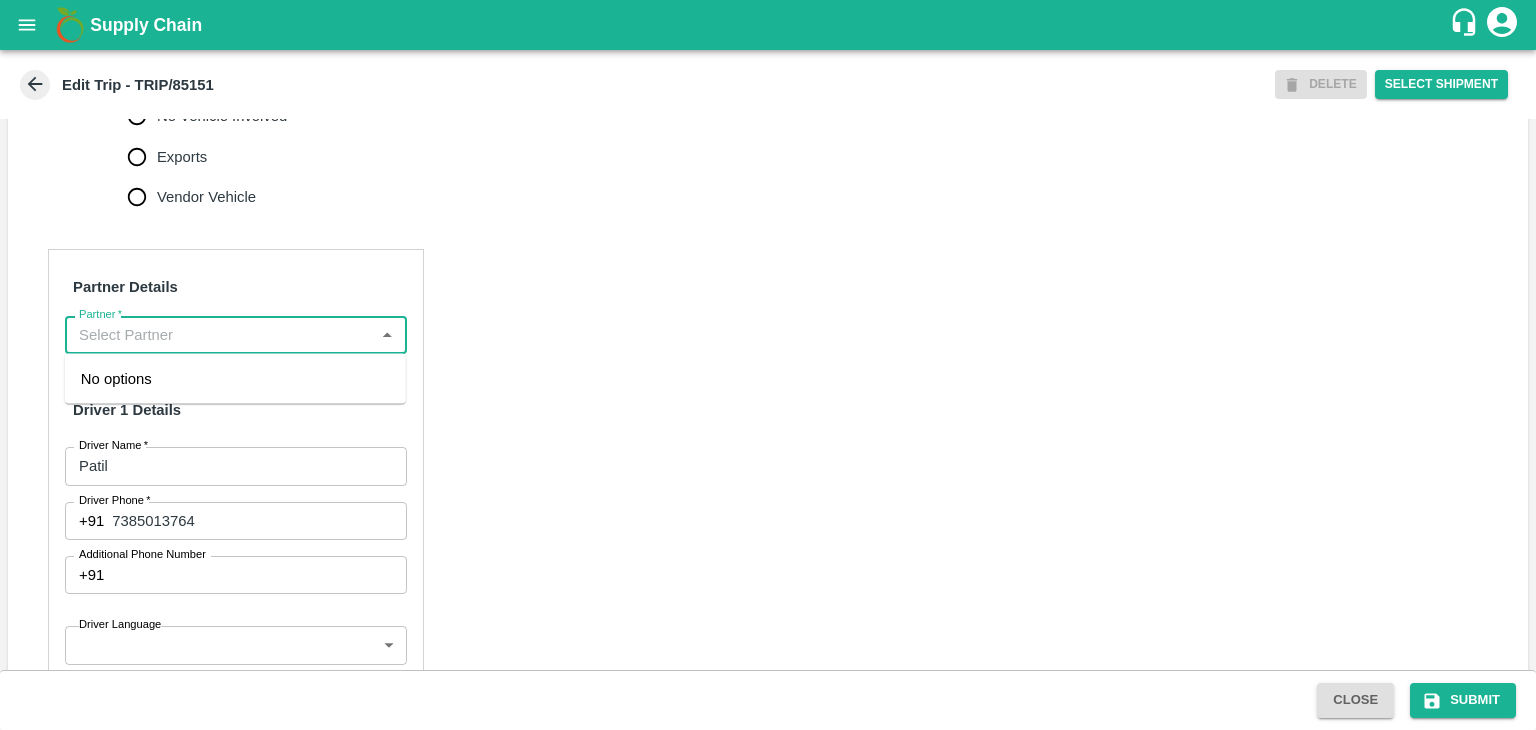 scroll, scrollTop: 0, scrollLeft: 0, axis: both 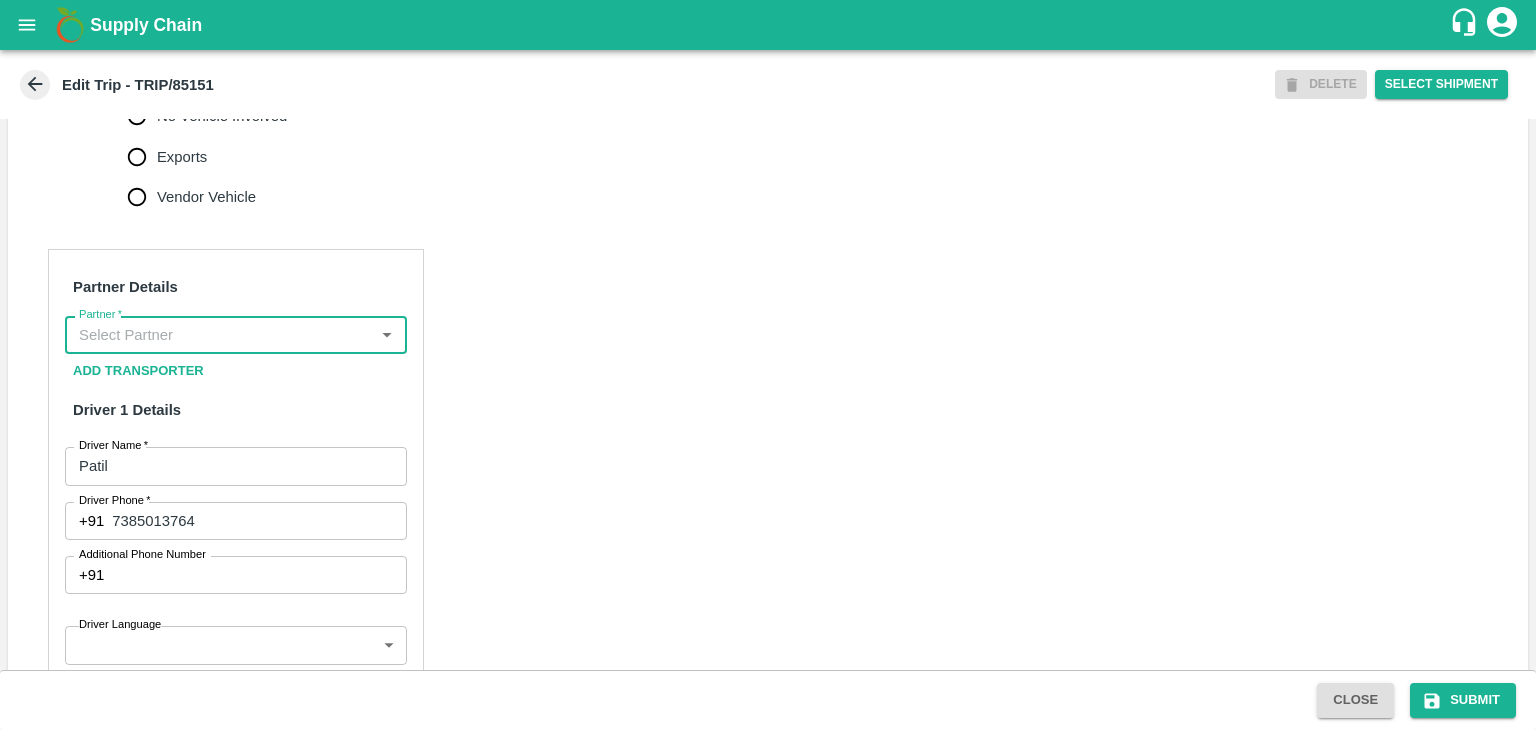 click on "Partner   *" at bounding box center (219, 335) 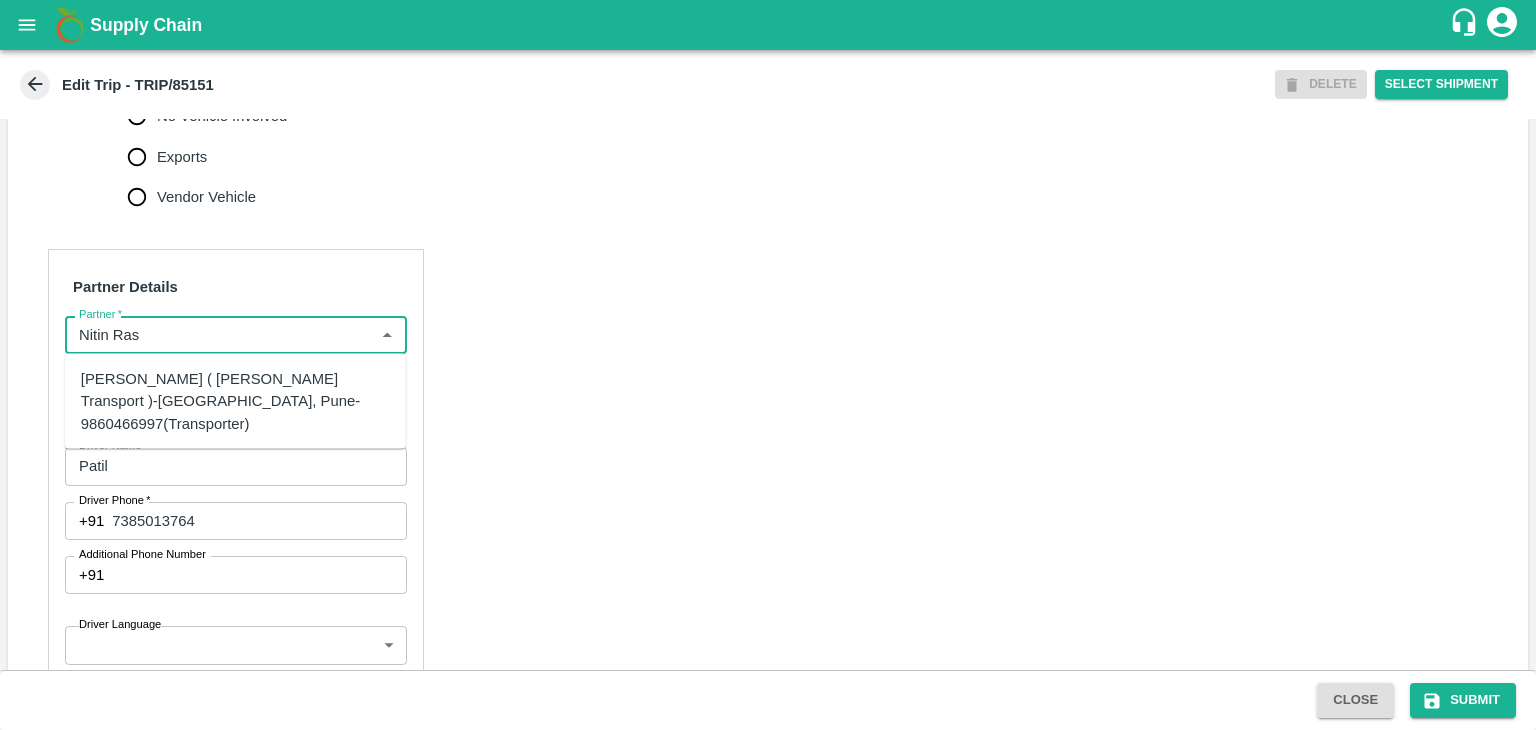 click on "Nitin Rasal ( Bhairavnath Transport )-Deulgaon, Pune-9860466997(Transporter)" at bounding box center [235, 401] 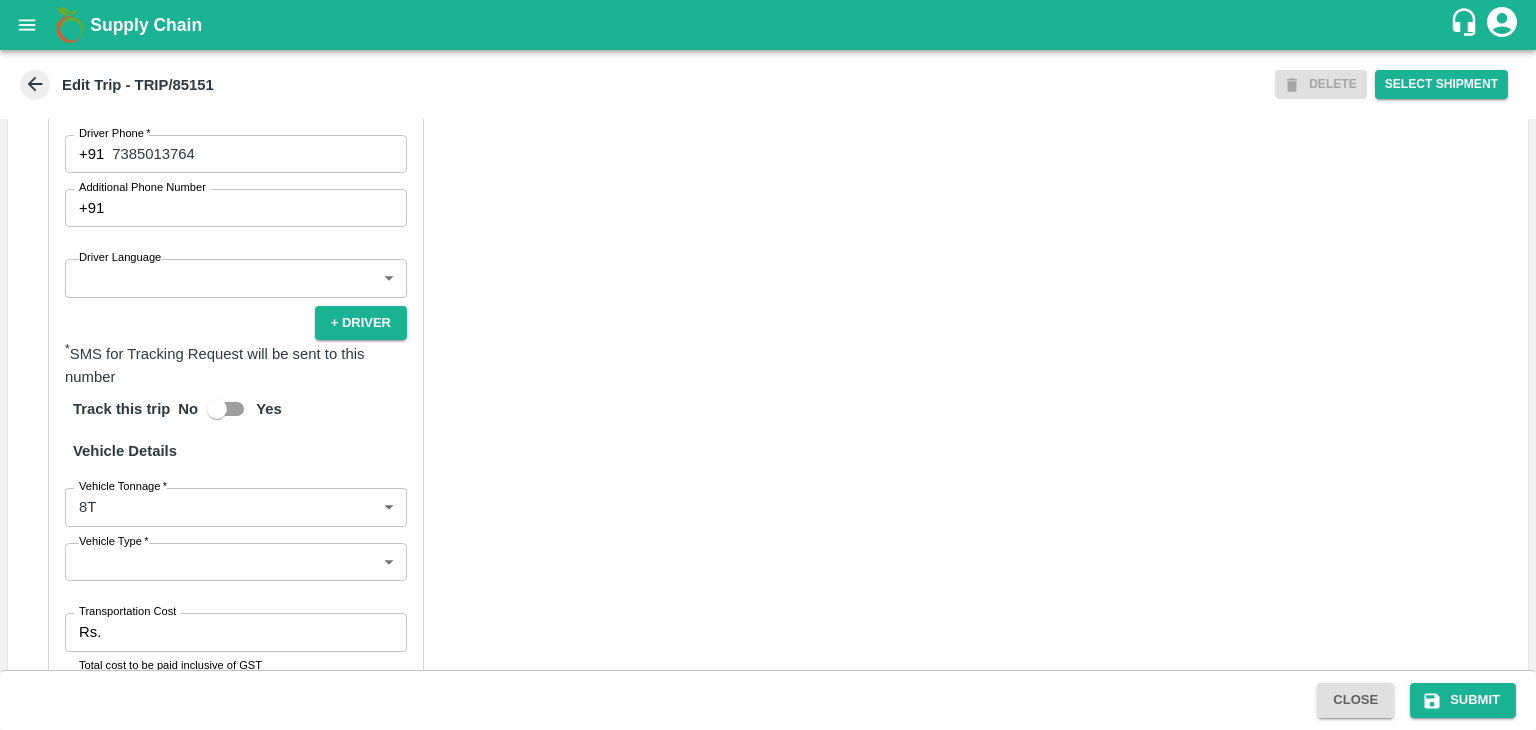 scroll, scrollTop: 1163, scrollLeft: 0, axis: vertical 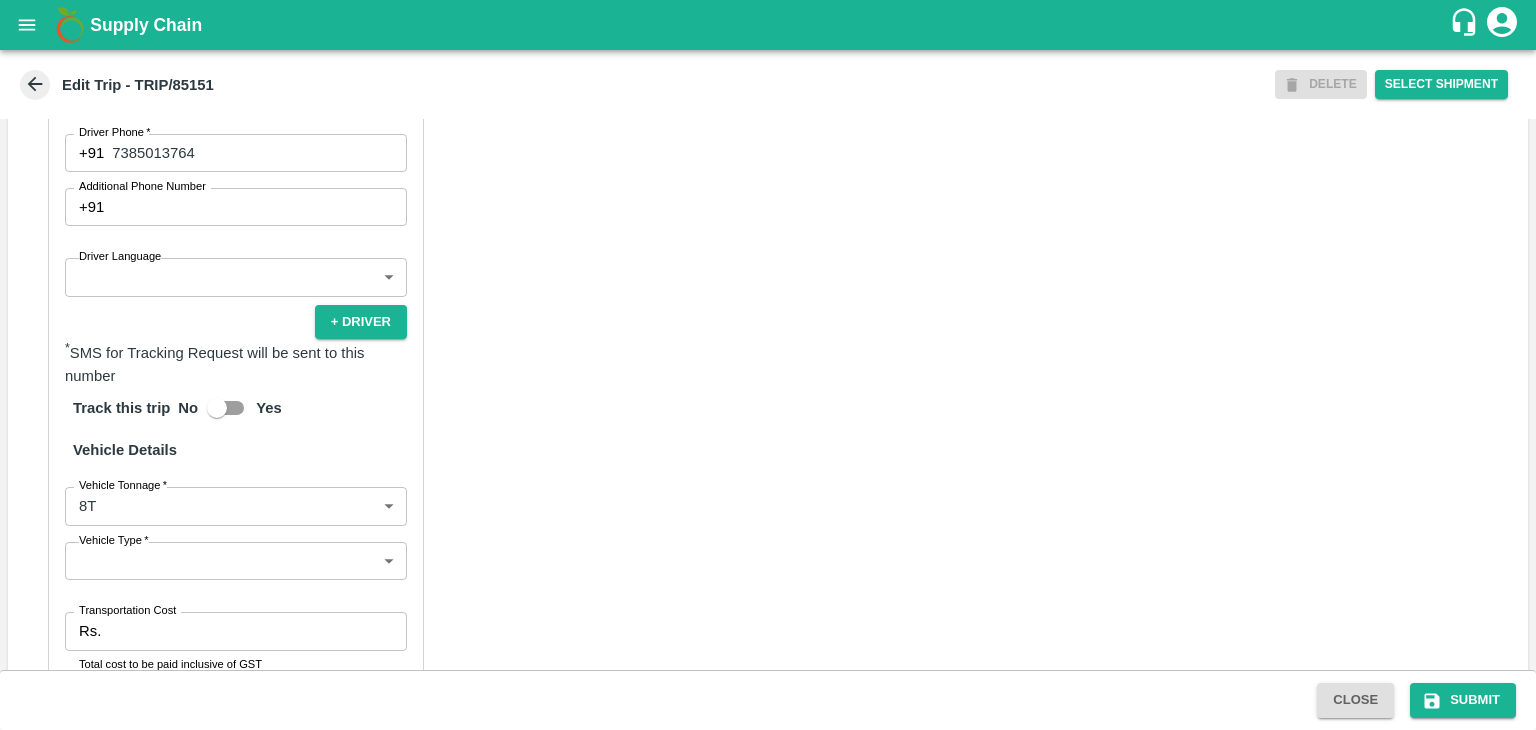type on "Nitin Rasal ( Bhairavnath Transport )-Deulgaon, Pune-9860466997(Transporter)" 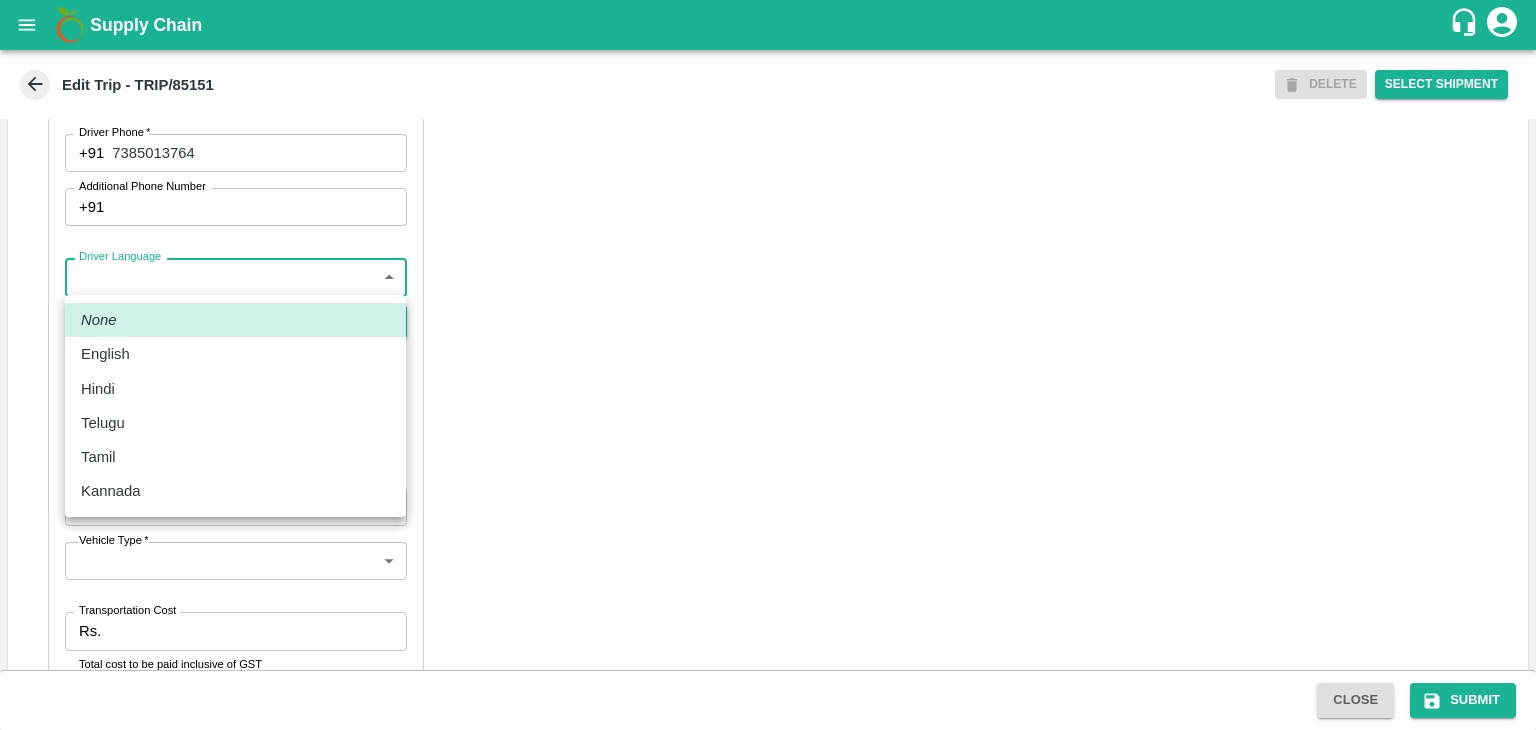 click on "Supply Chain Edit Trip - TRIP/85151 DELETE Select Shipment Trip Details Trip Type Fruit Movement 1 Trip Type Trip Pickup Order SHIP/NASH/346963 PO/V/VARUNR/164194 Address: Raver, Jalgaon, Raver, Maharashtra Trip Delivery Order SHIP/NASH/346963 Nashik Banana CS Address:  Nashik Banana CS, Gat No. 314/2/1, A/p- Mohadi, Tal- Dindori, Dist- Nashik 422207, Maharashtra, India., India Trip Category  Full Load Part Load Monthly Vehicle Cross Dock No Vehicle Involved Exports Vendor Vehicle Partner Details Partner   * Partner Add   Transporter Driver 1 Details Driver Name   * Patil Driver Name Driver Phone   * +91 7385013764 Driver Phone Additional Phone Number +91 Additional Phone Number Driver Language ​ Driver Language + Driver * SMS for Tracking Request will be sent to this number Track this trip No Yes Vehicle Details Vehicle Tonnage   * 8T 8000 Vehicle Tonnage Vehicle Type   * ​ Vehicle Type Transportation Cost Rs. Transportation Cost Total cost to be paid inclusive of GST Vehicle Number MH16DC3333" at bounding box center (768, 365) 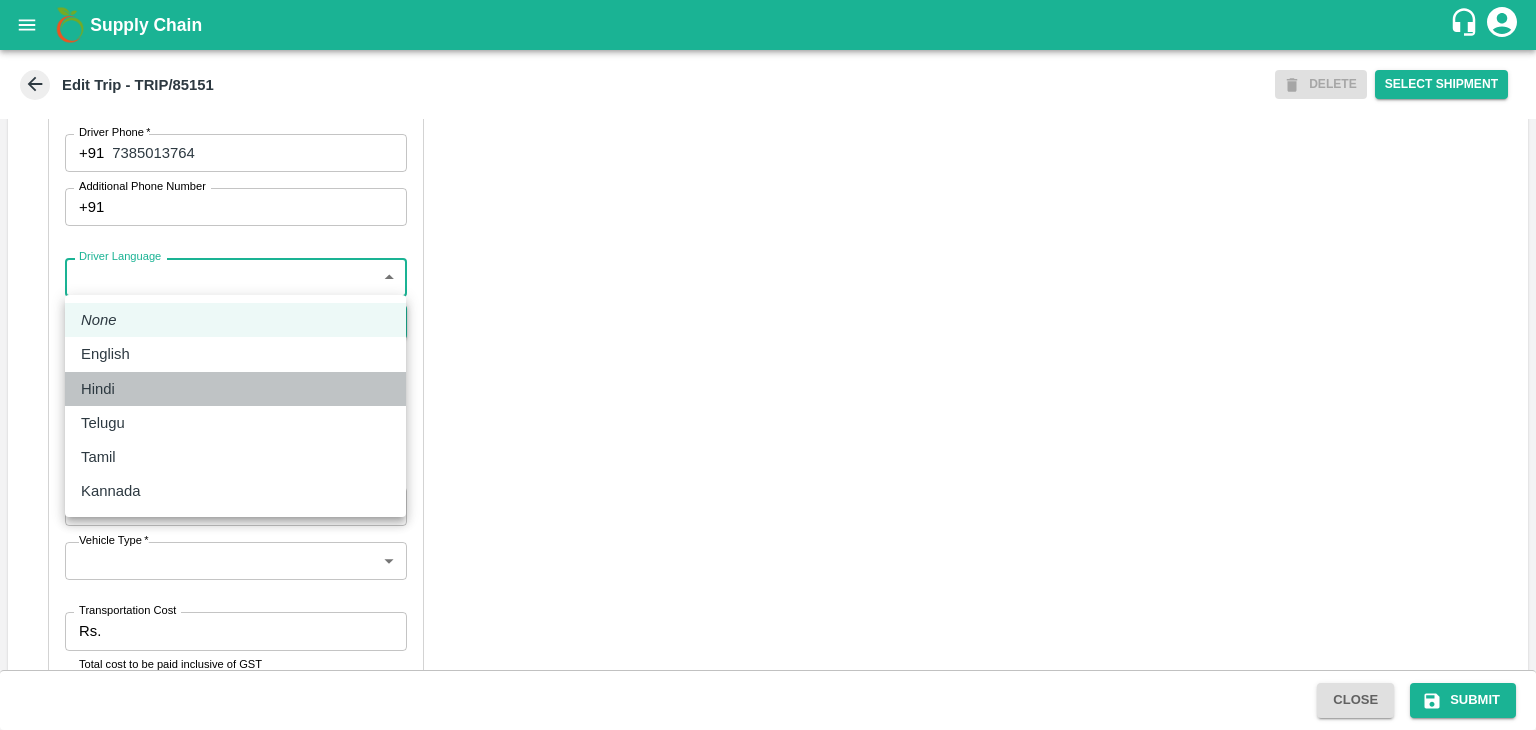 click on "Hindi" at bounding box center (235, 389) 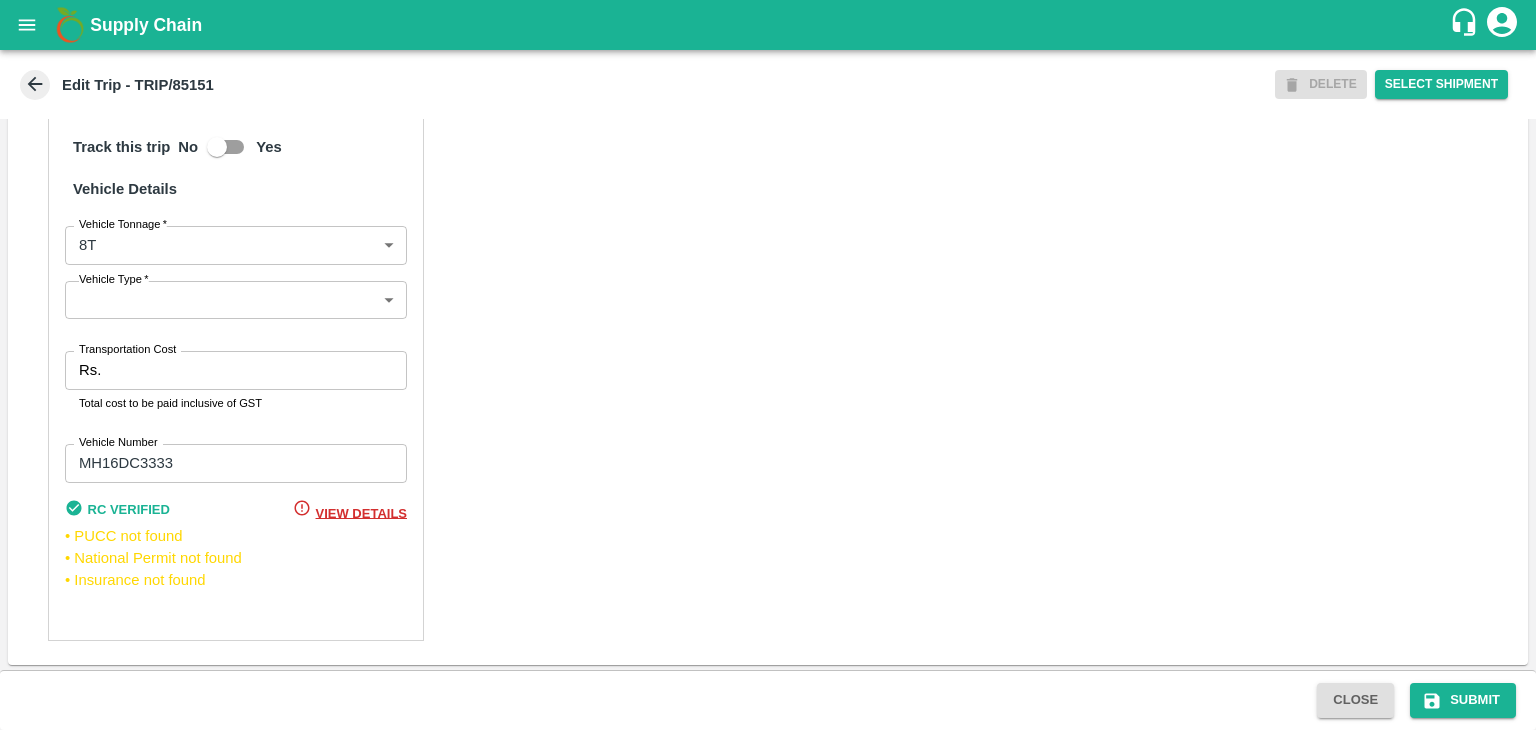 scroll, scrollTop: 1424, scrollLeft: 0, axis: vertical 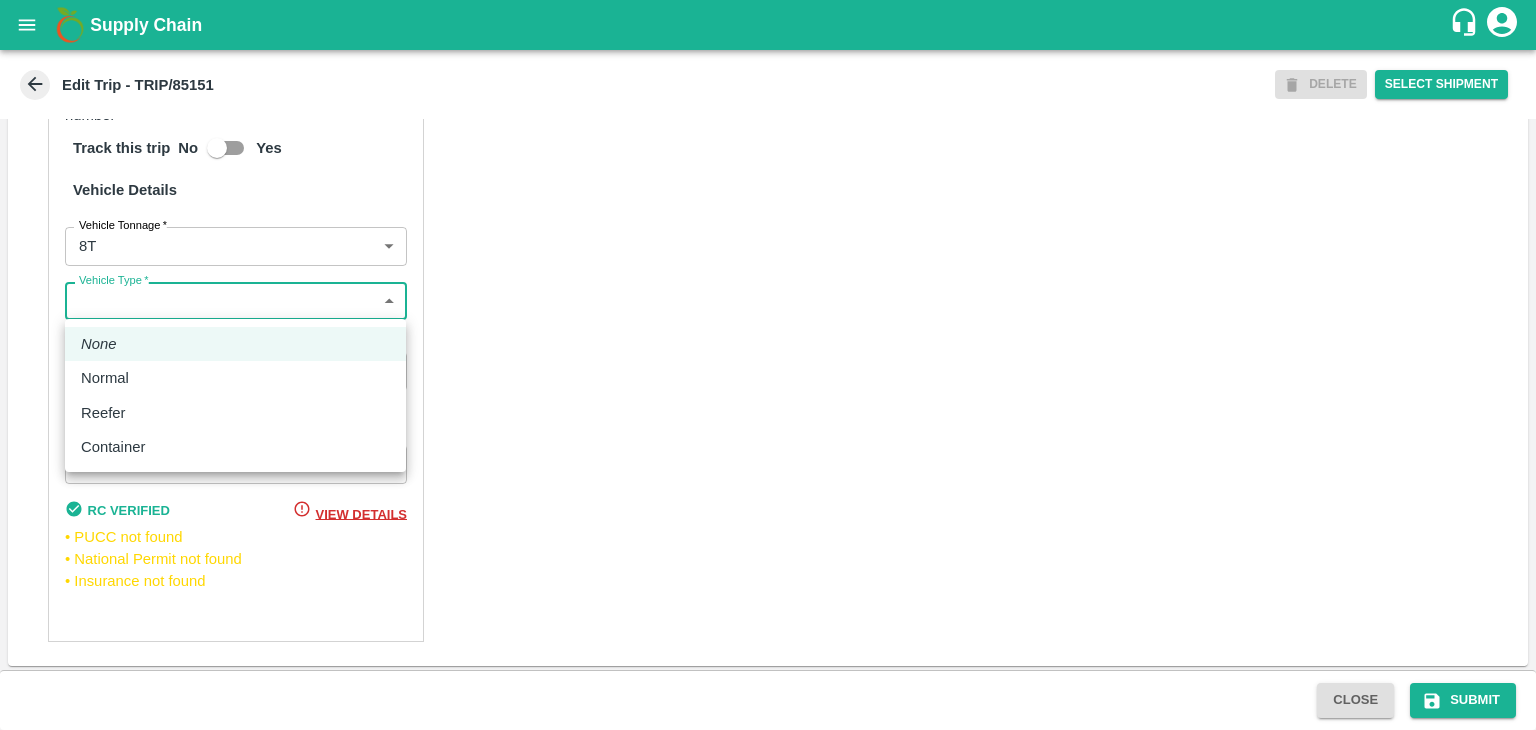 click on "Supply Chain Edit Trip - TRIP/85151 DELETE Select Shipment Trip Details Trip Type Fruit Movement 1 Trip Type Trip Pickup Order SHIP/NASH/346963 PO/V/VARUNR/164194 Address: Raver, Jalgaon, Raver, Maharashtra Trip Delivery Order SHIP/NASH/346963 Nashik Banana CS Address:  Nashik Banana CS, Gat No. 314/2/1, A/p- Mohadi, Tal- Dindori, Dist- Nashik 422207, Maharashtra, India., India Trip Category  Full Load Part Load Monthly Vehicle Cross Dock No Vehicle Involved Exports Vendor Vehicle Partner Details Partner   * Partner Add   Transporter Driver 1 Details Driver Name   * Patil Driver Name Driver Phone   * +91 7385013764 Driver Phone Additional Phone Number +91 Additional Phone Number Driver Language Hindi hi Driver Language + Driver * SMS for Tracking Request will be sent to this number Track this trip No Yes Vehicle Details Vehicle Tonnage   * 8T 8000 Vehicle Tonnage Vehicle Type   * ​ Vehicle Type Transportation Cost Rs. Transportation Cost Total cost to be paid inclusive of GST Vehicle Number Close" at bounding box center [768, 365] 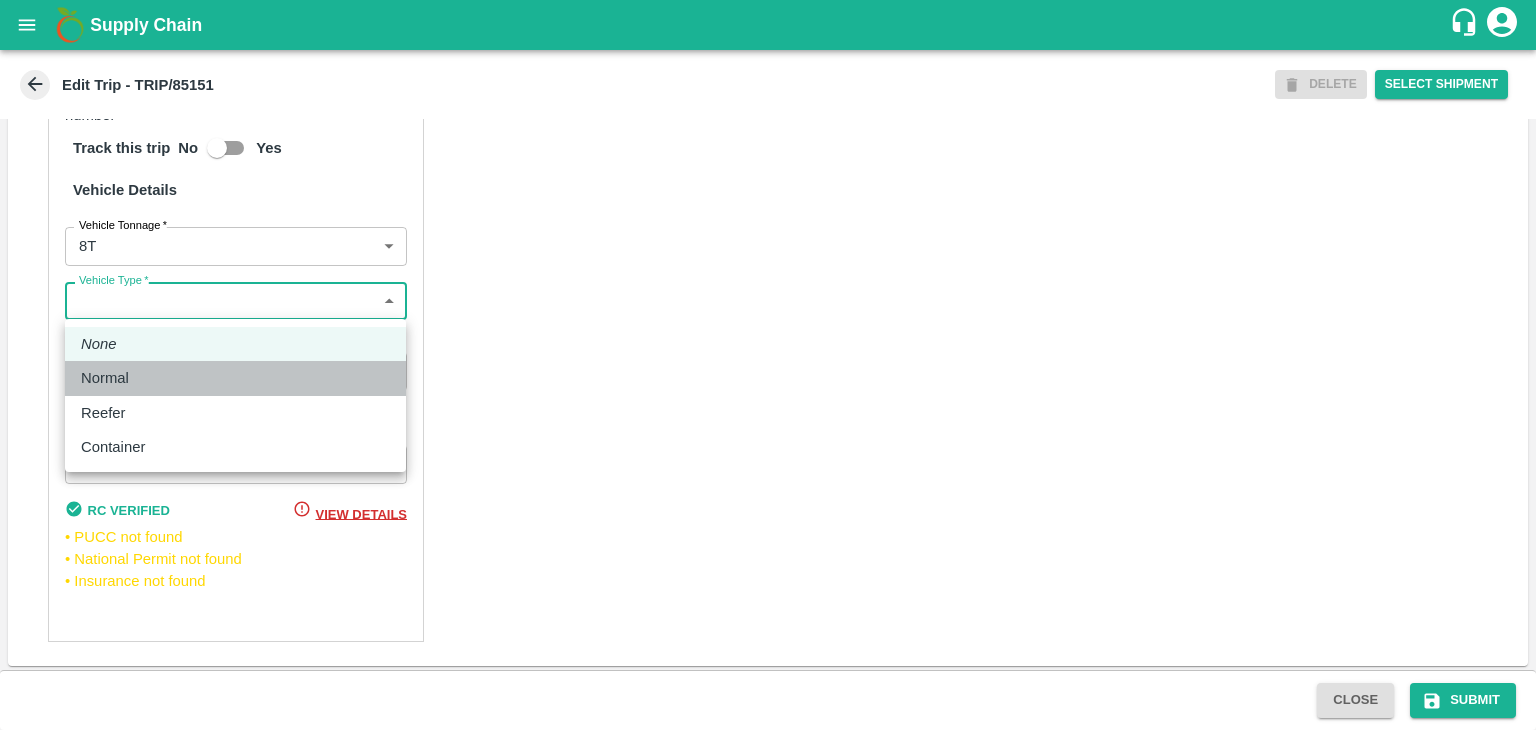 click on "Normal" at bounding box center (235, 378) 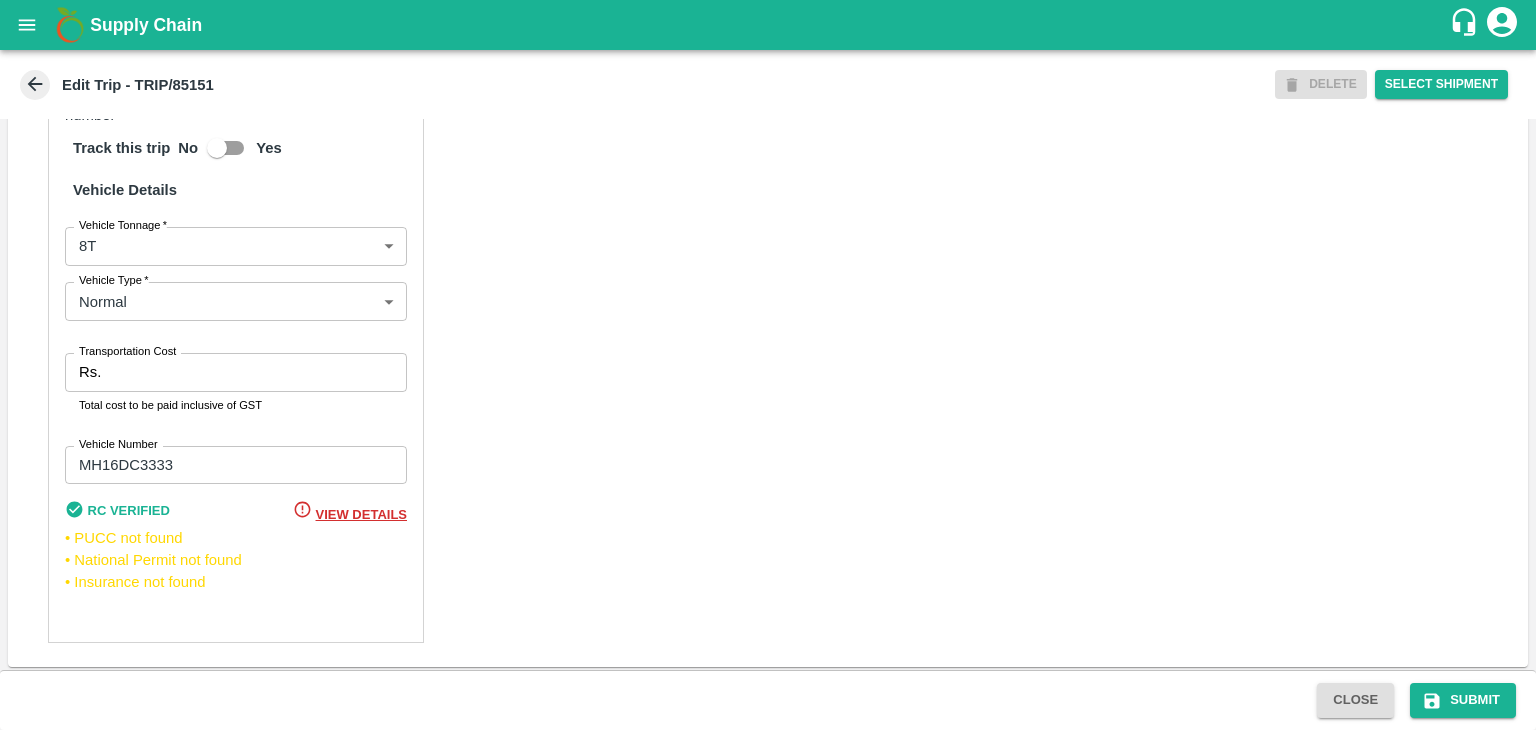click on "Transportation Cost Rs. Transportation Cost Total cost to be paid inclusive of GST" at bounding box center (236, 383) 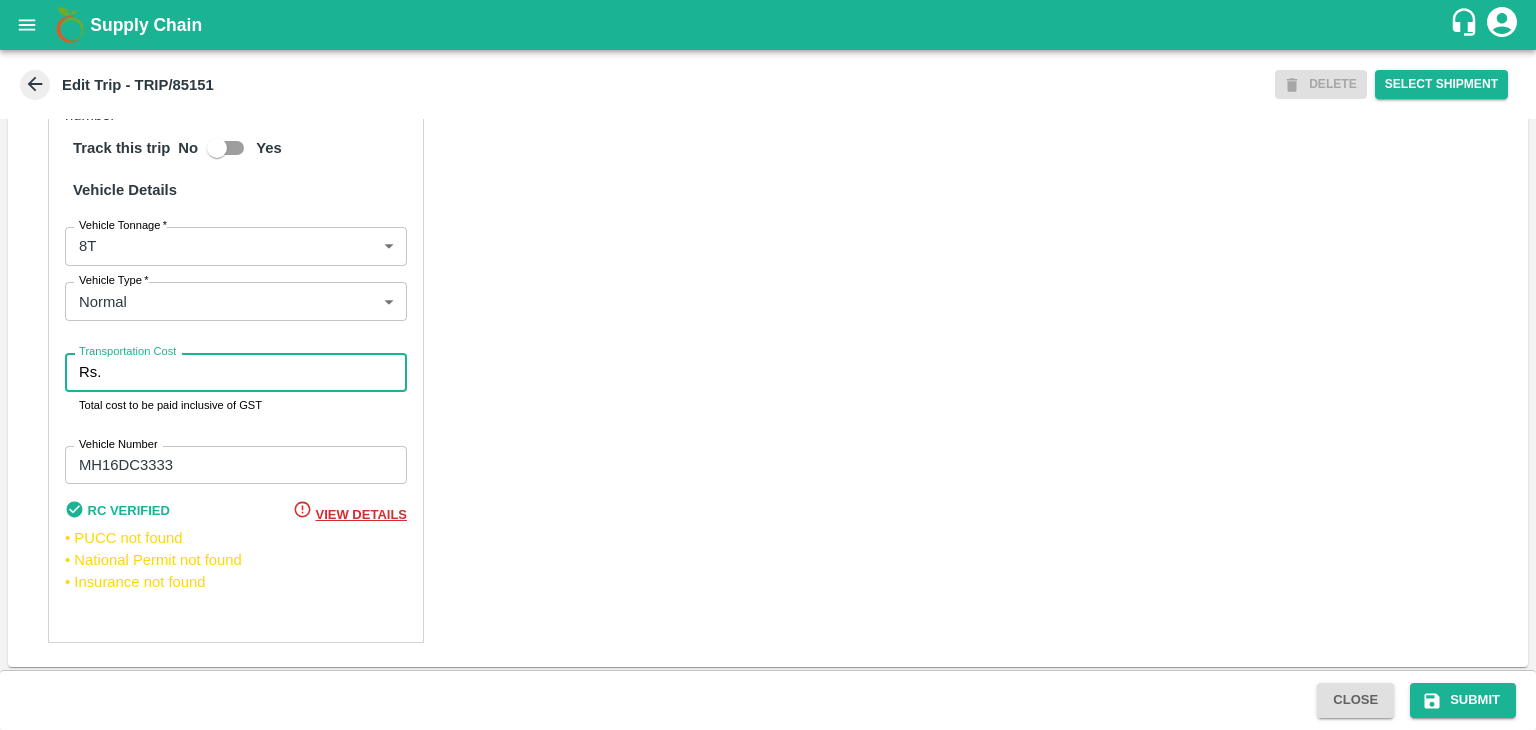 click on "Transportation Cost" at bounding box center (258, 372) 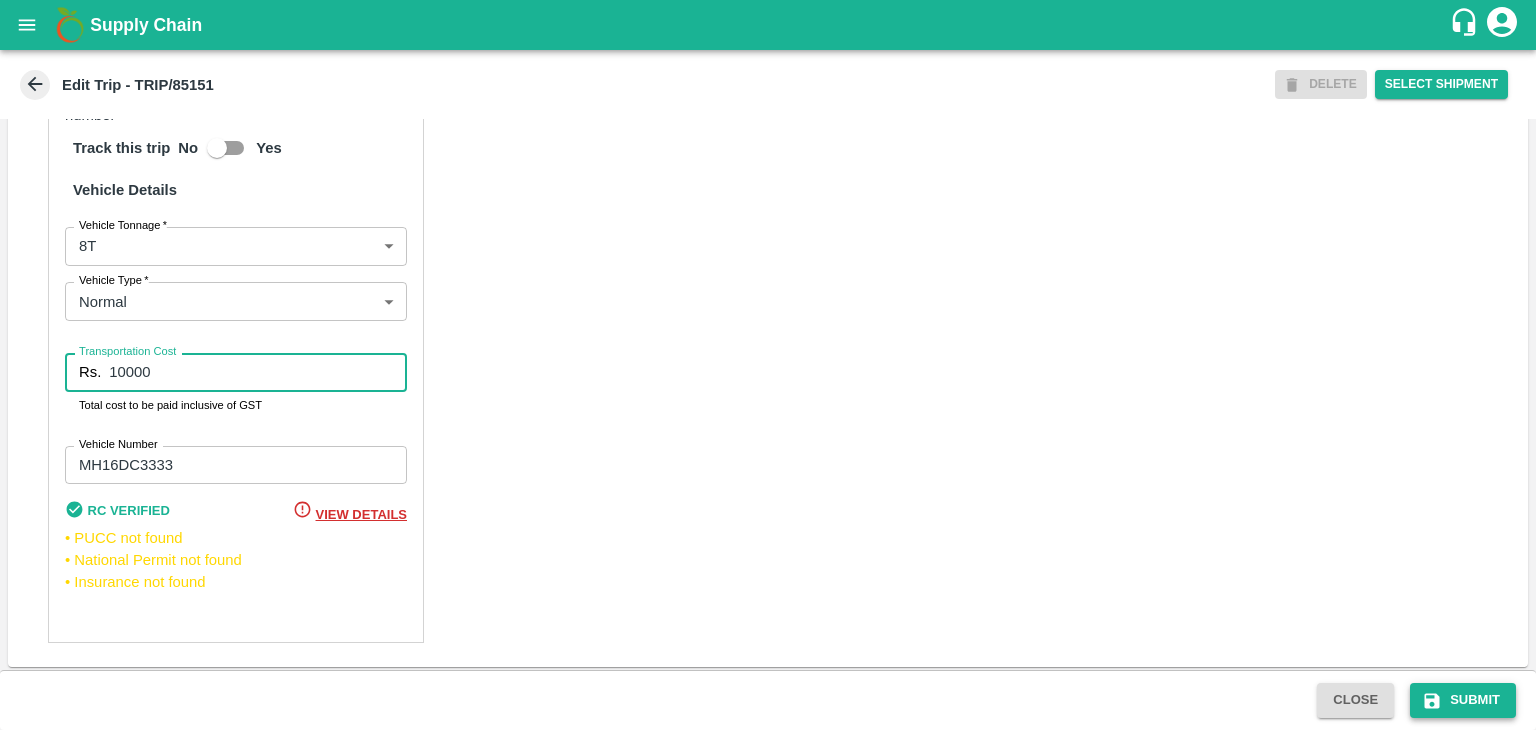 type on "10000" 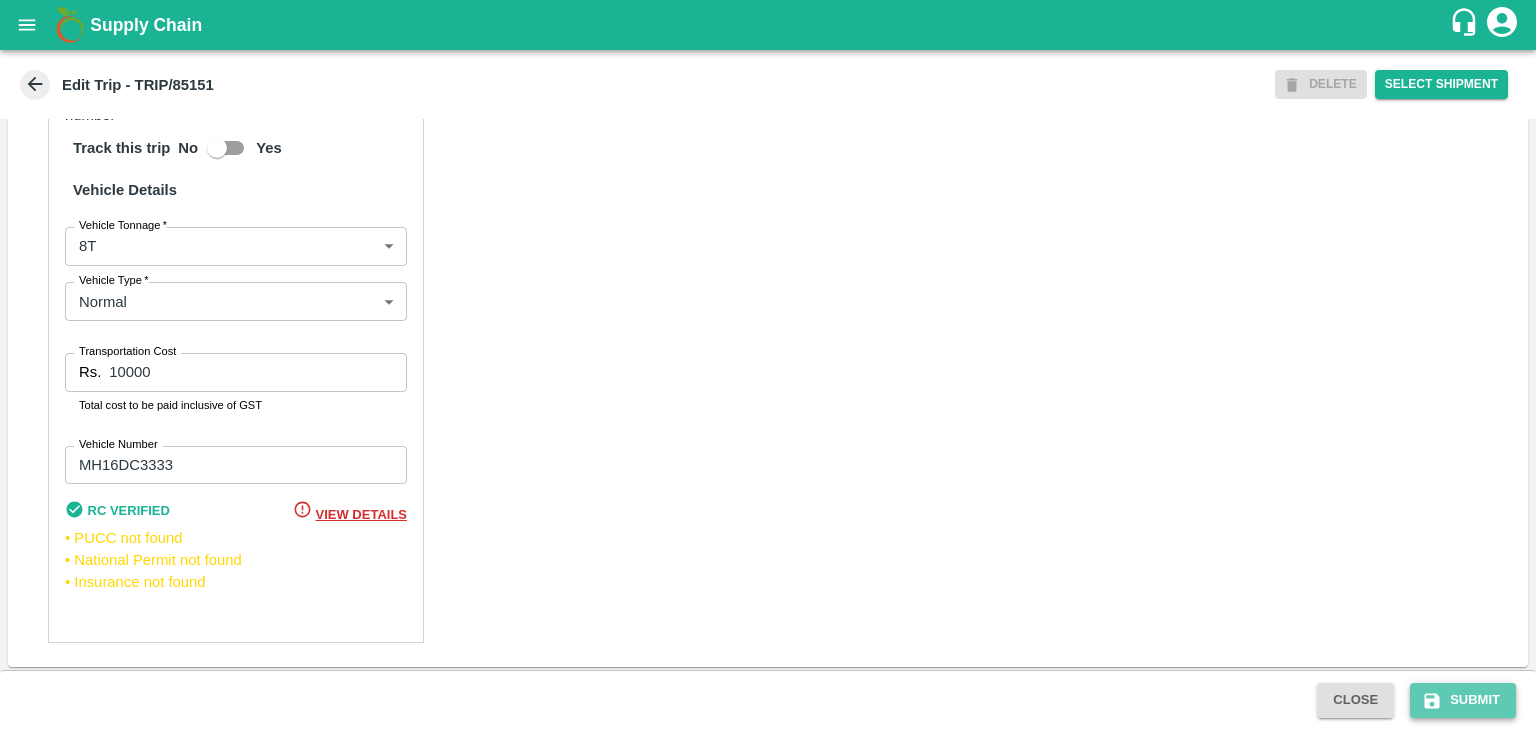 click on "Submit" at bounding box center [1463, 700] 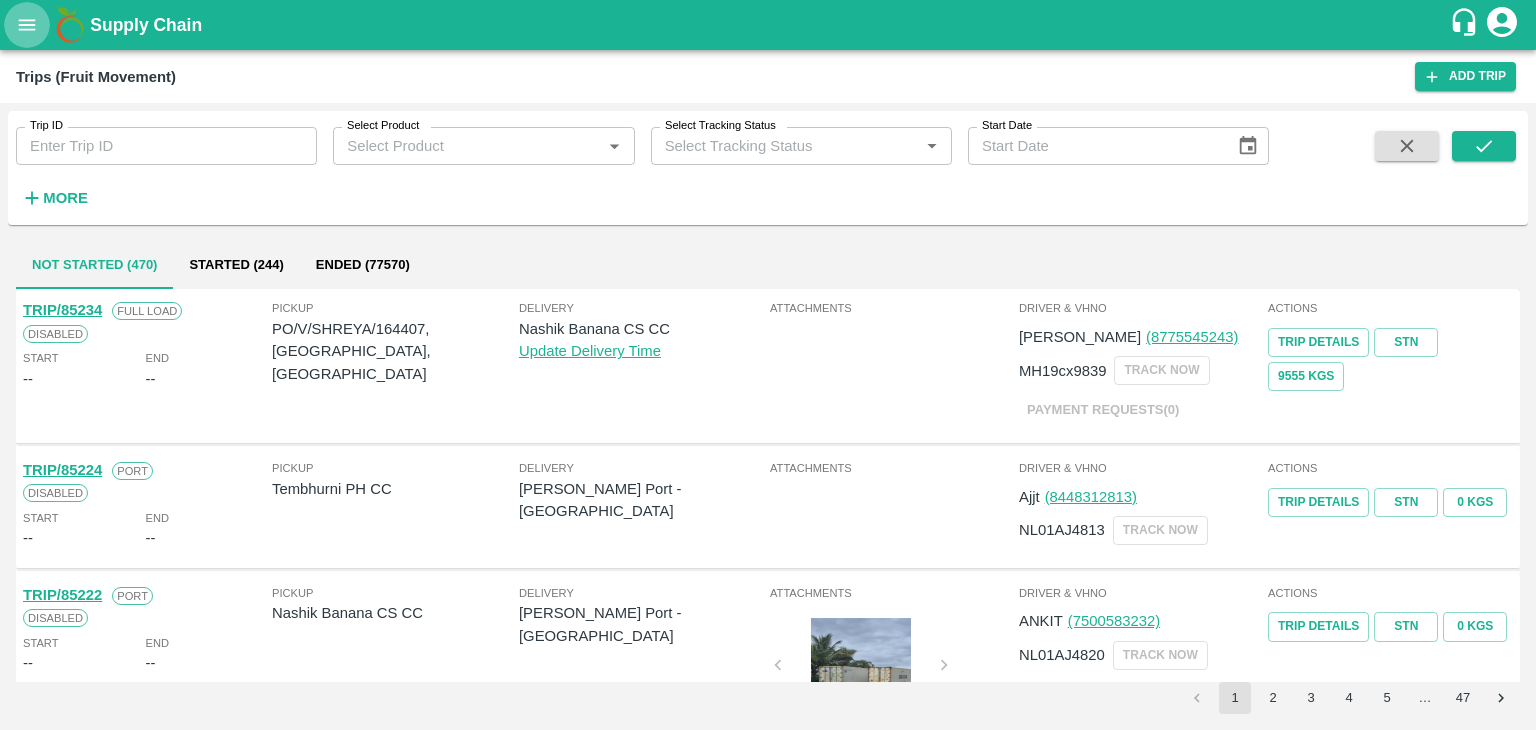 click at bounding box center (27, 25) 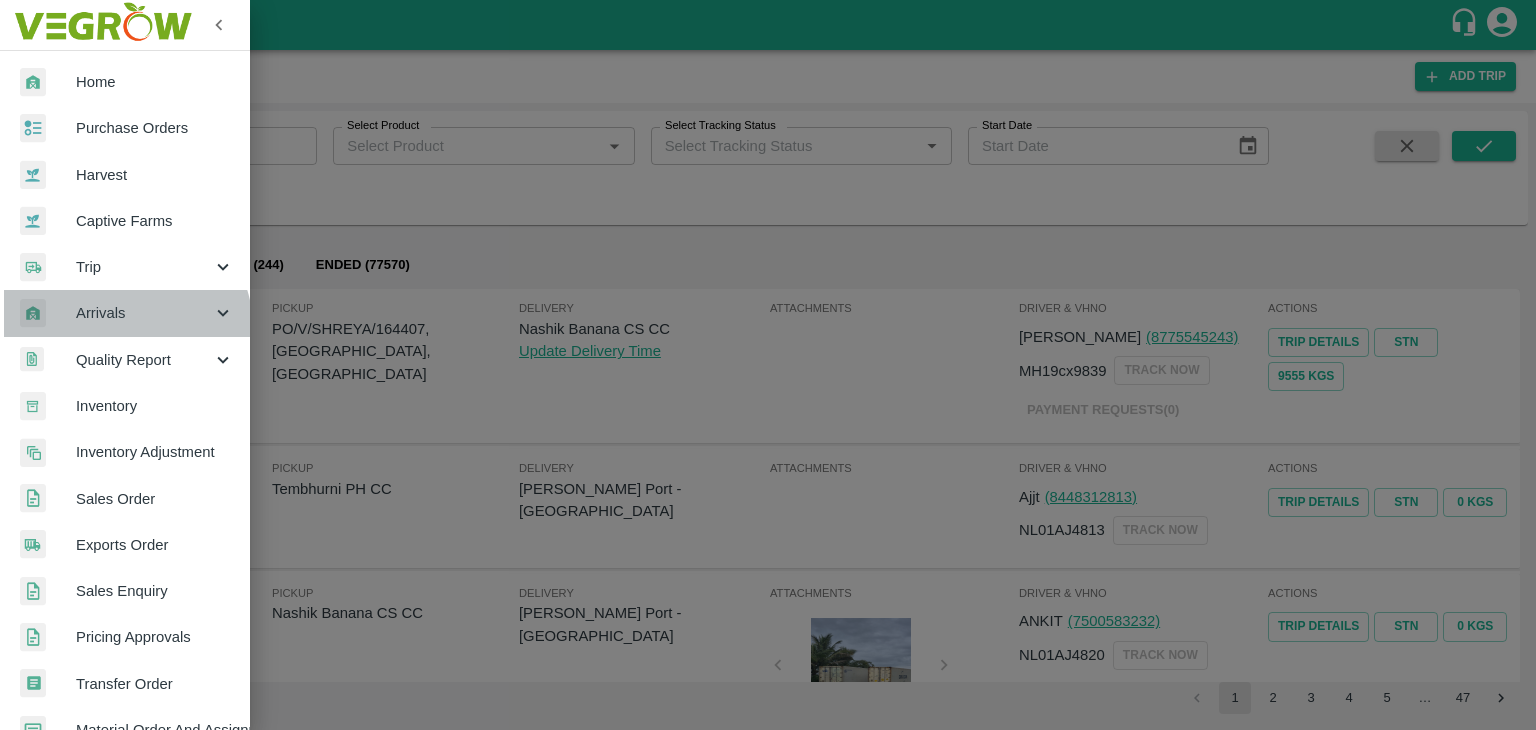 click on "Arrivals" at bounding box center [125, 313] 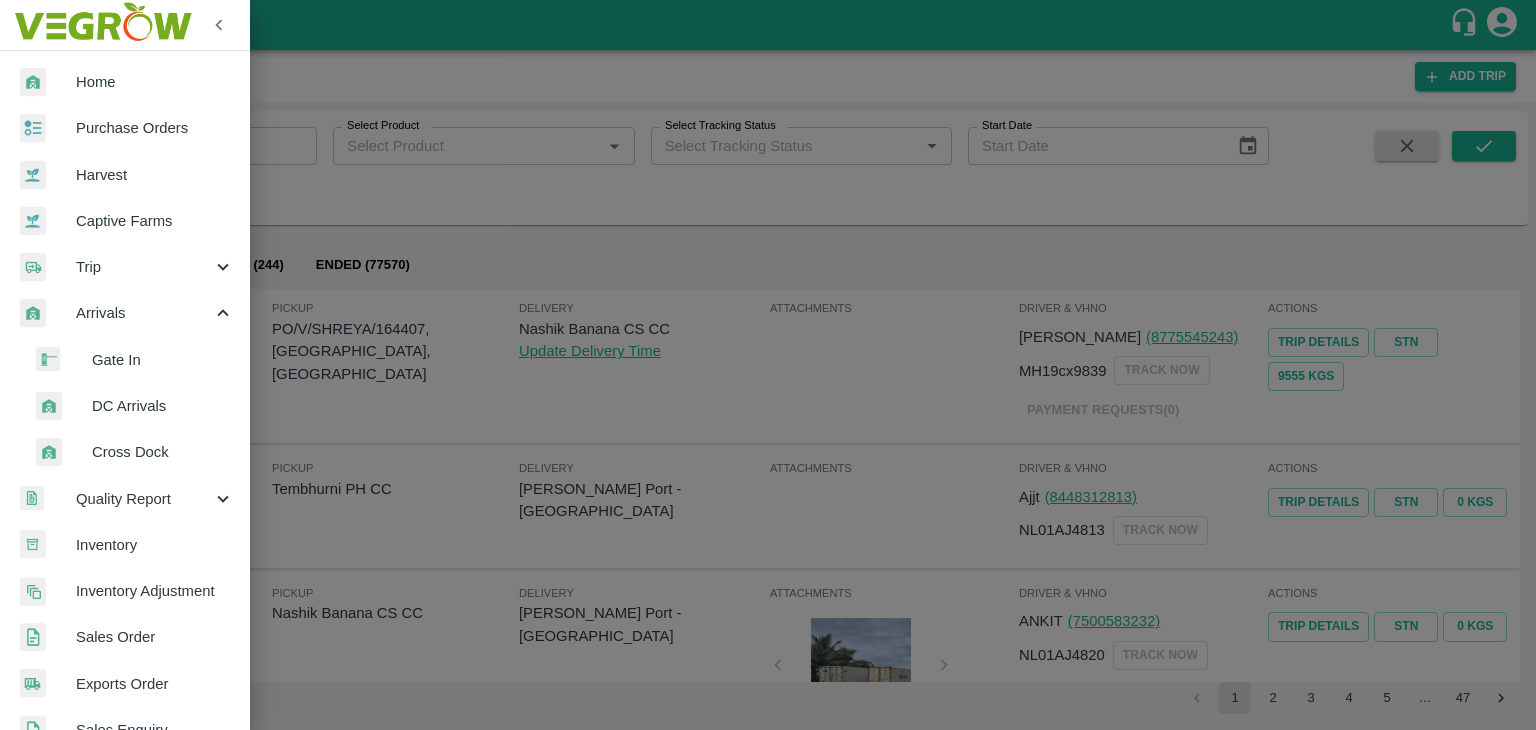 click on "DC Arrivals" at bounding box center [163, 406] 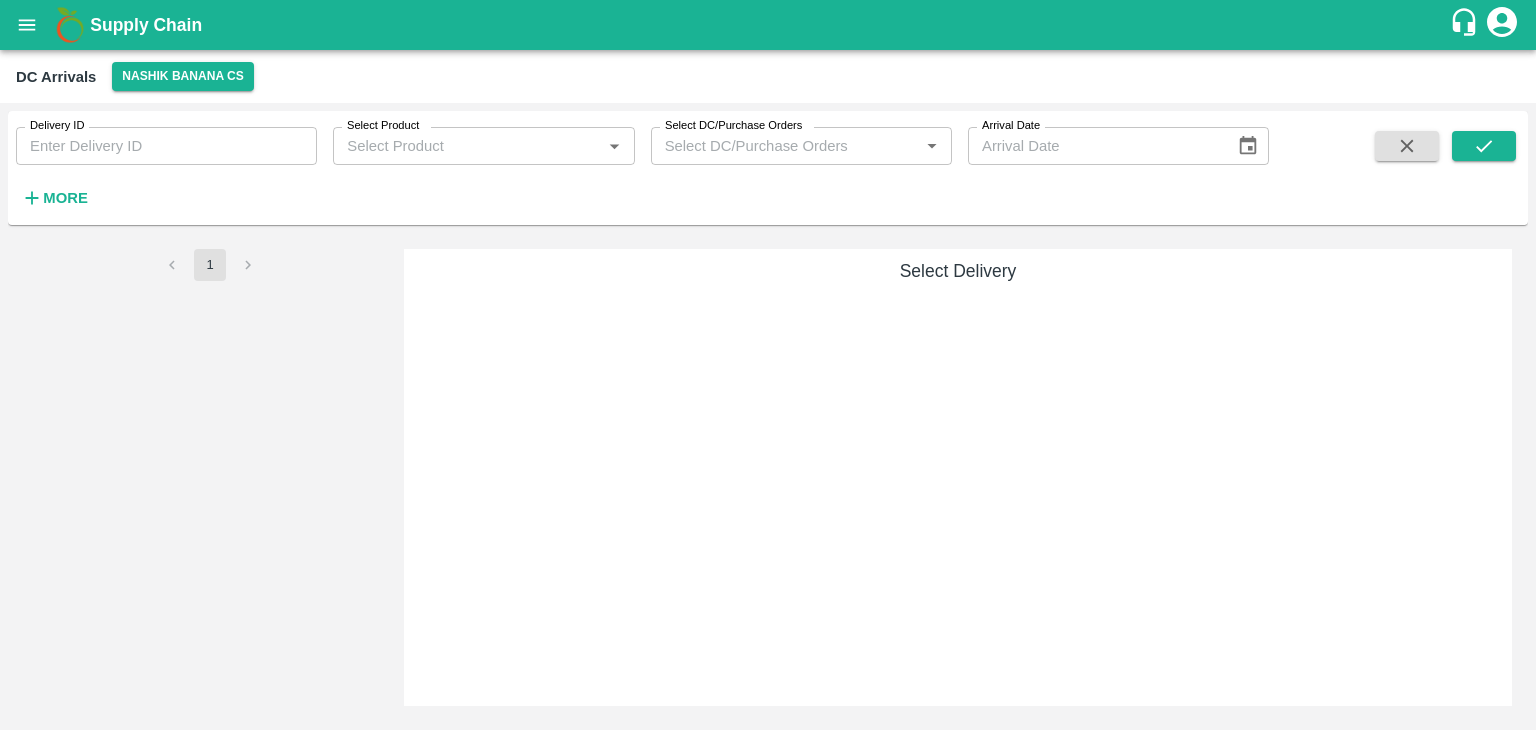 click on "More" at bounding box center [65, 198] 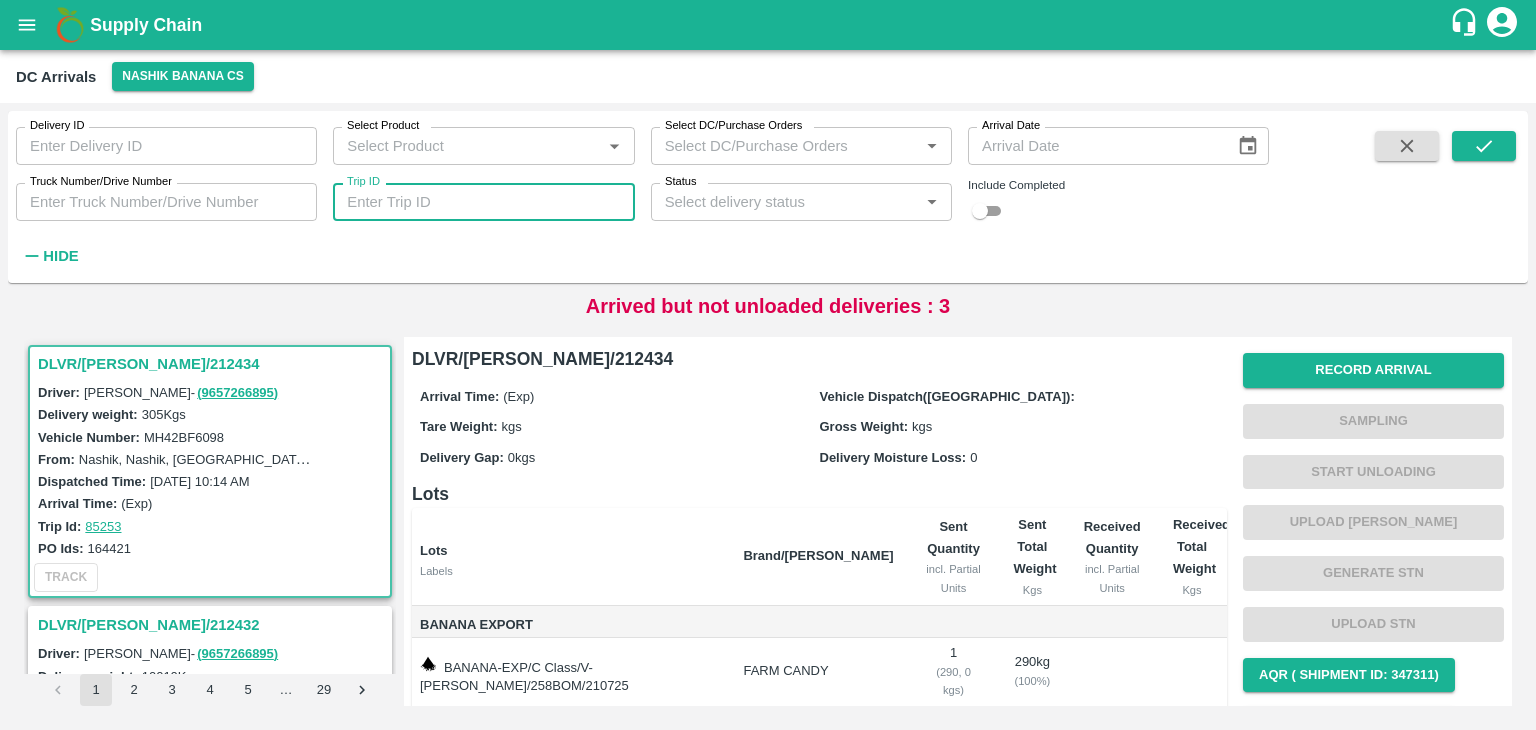 click on "Trip ID" at bounding box center (483, 202) 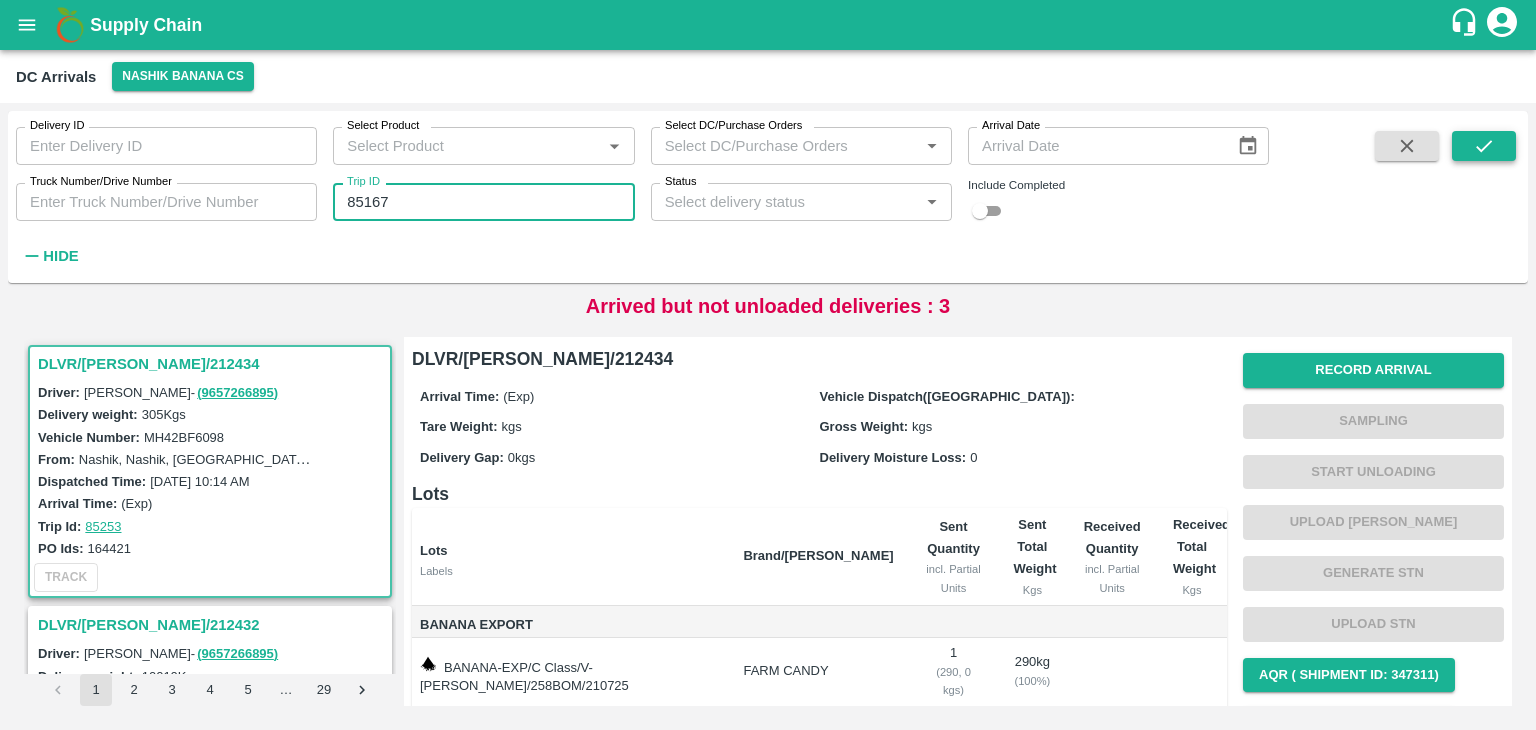 type on "85167" 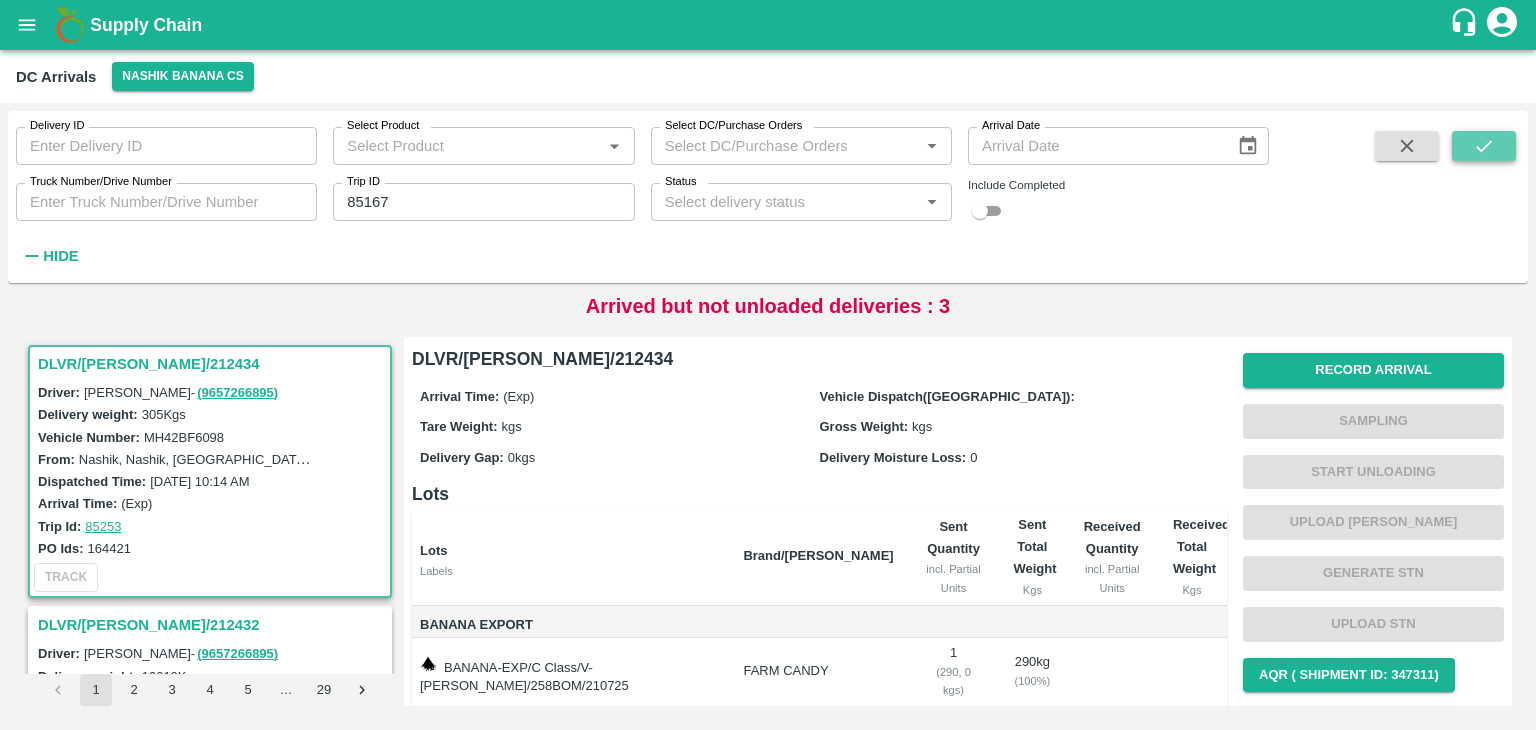 click 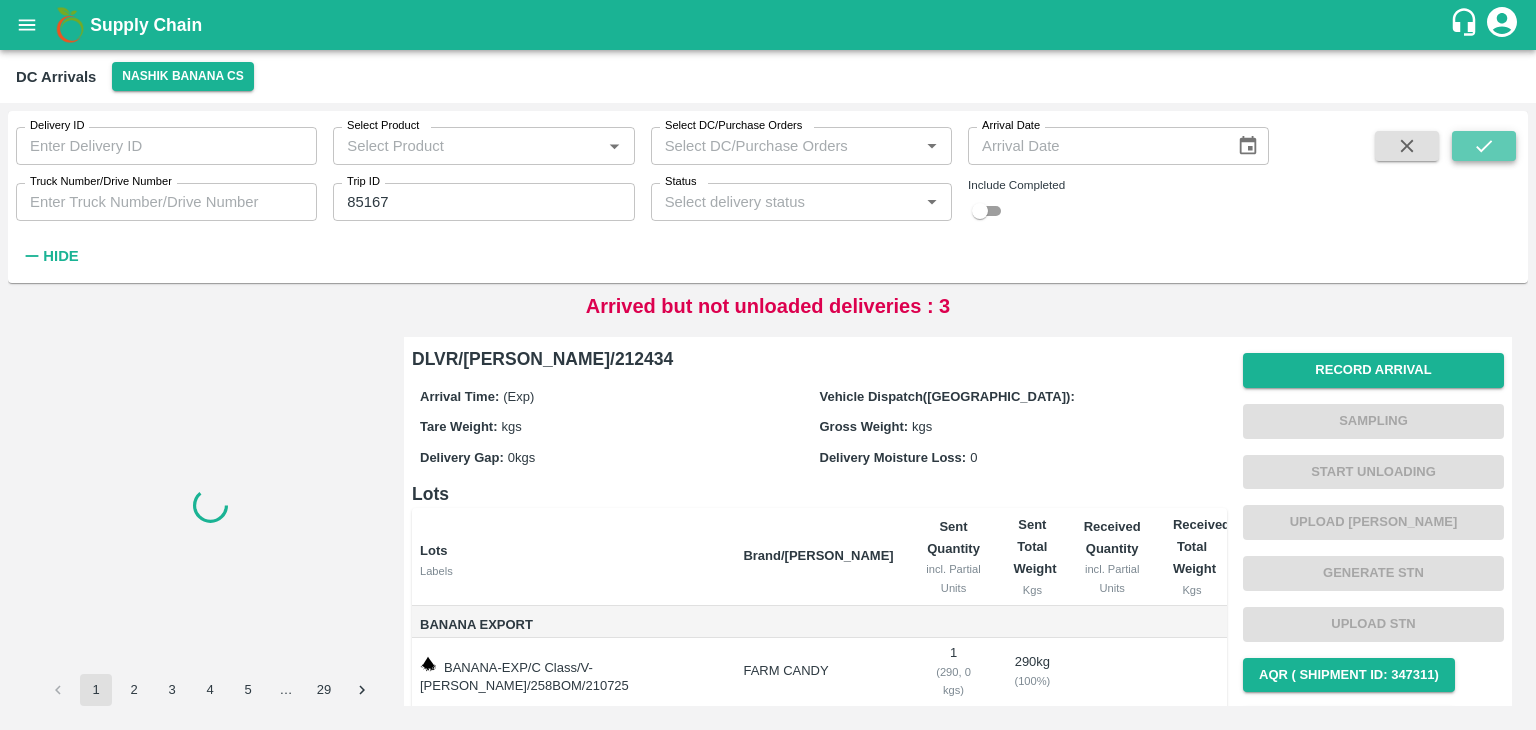 click 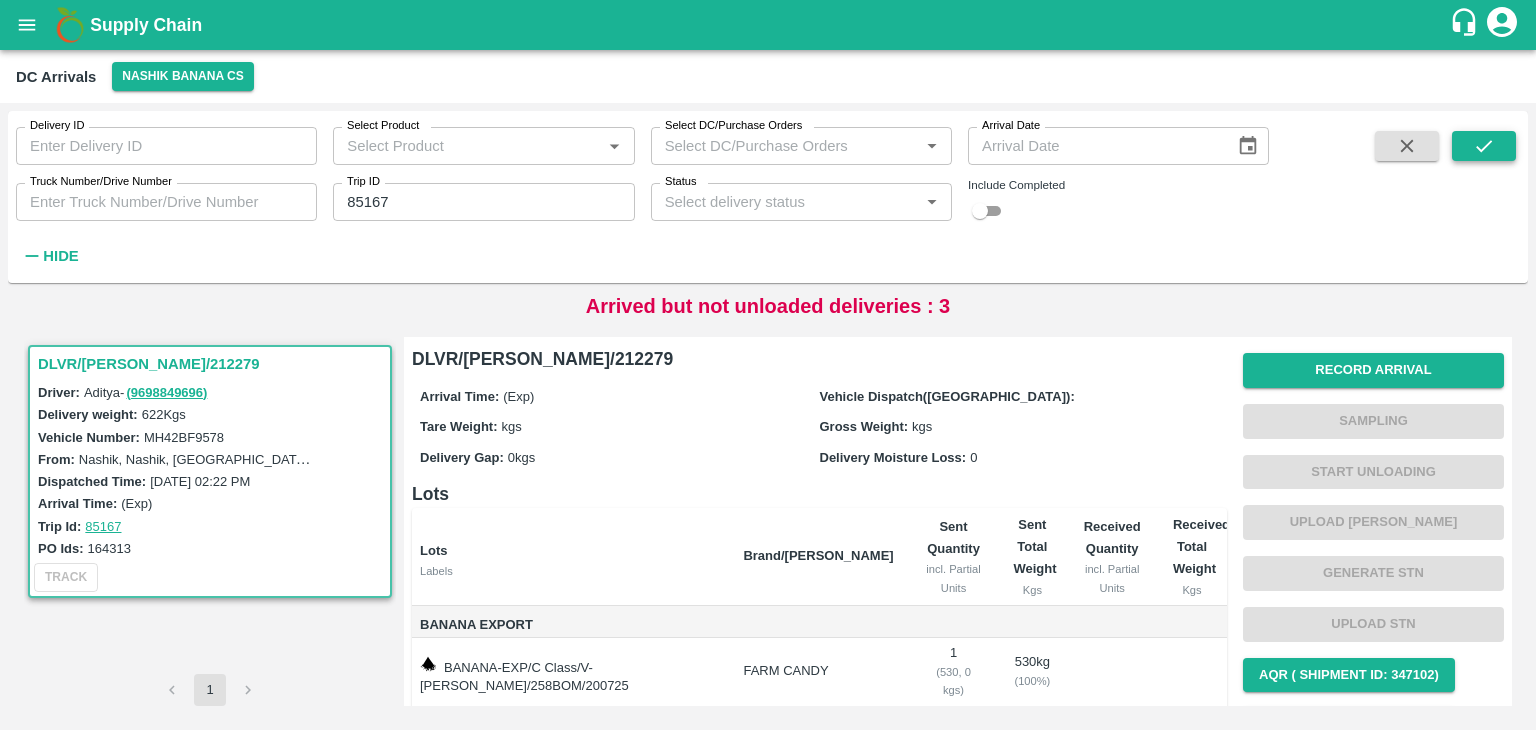 click 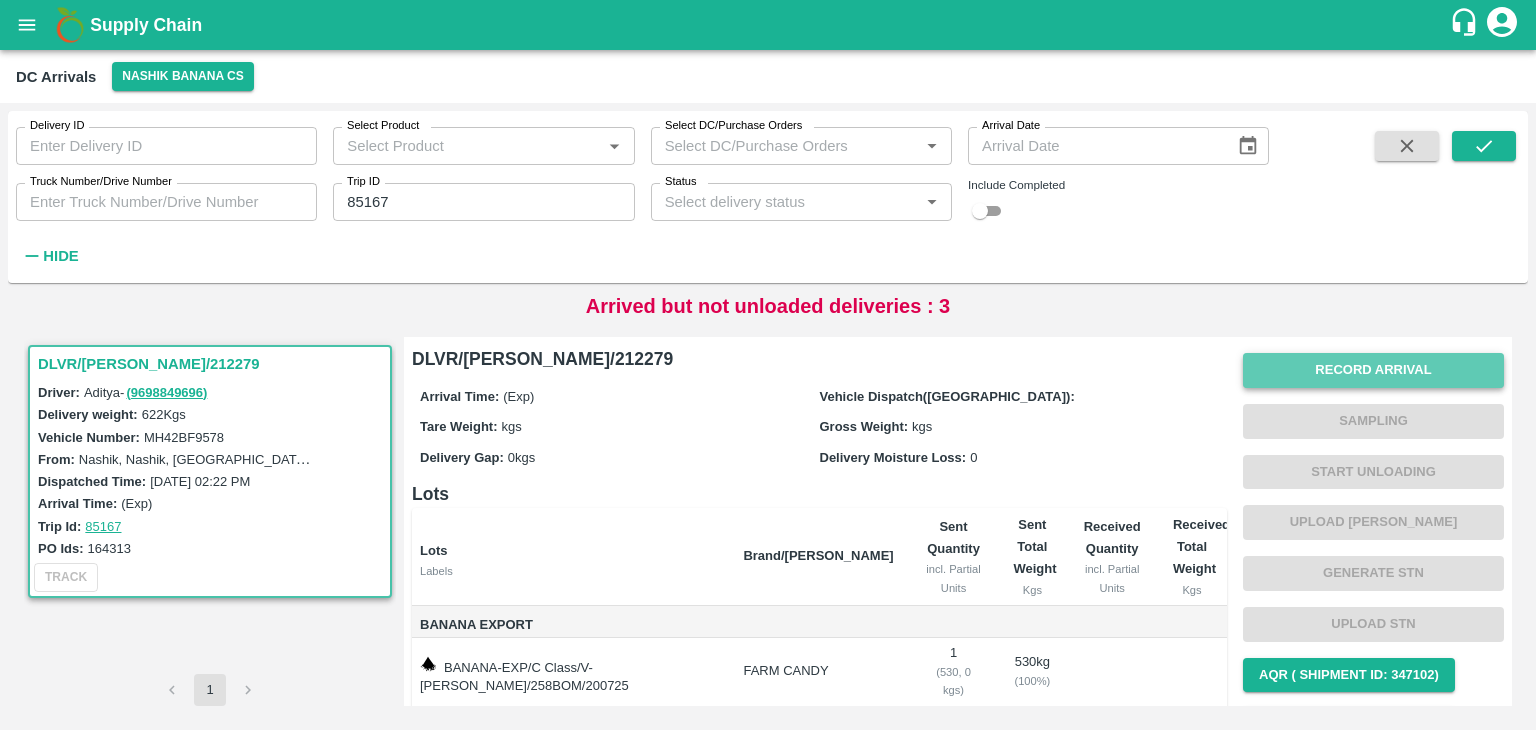 click on "Record Arrival" at bounding box center [1373, 370] 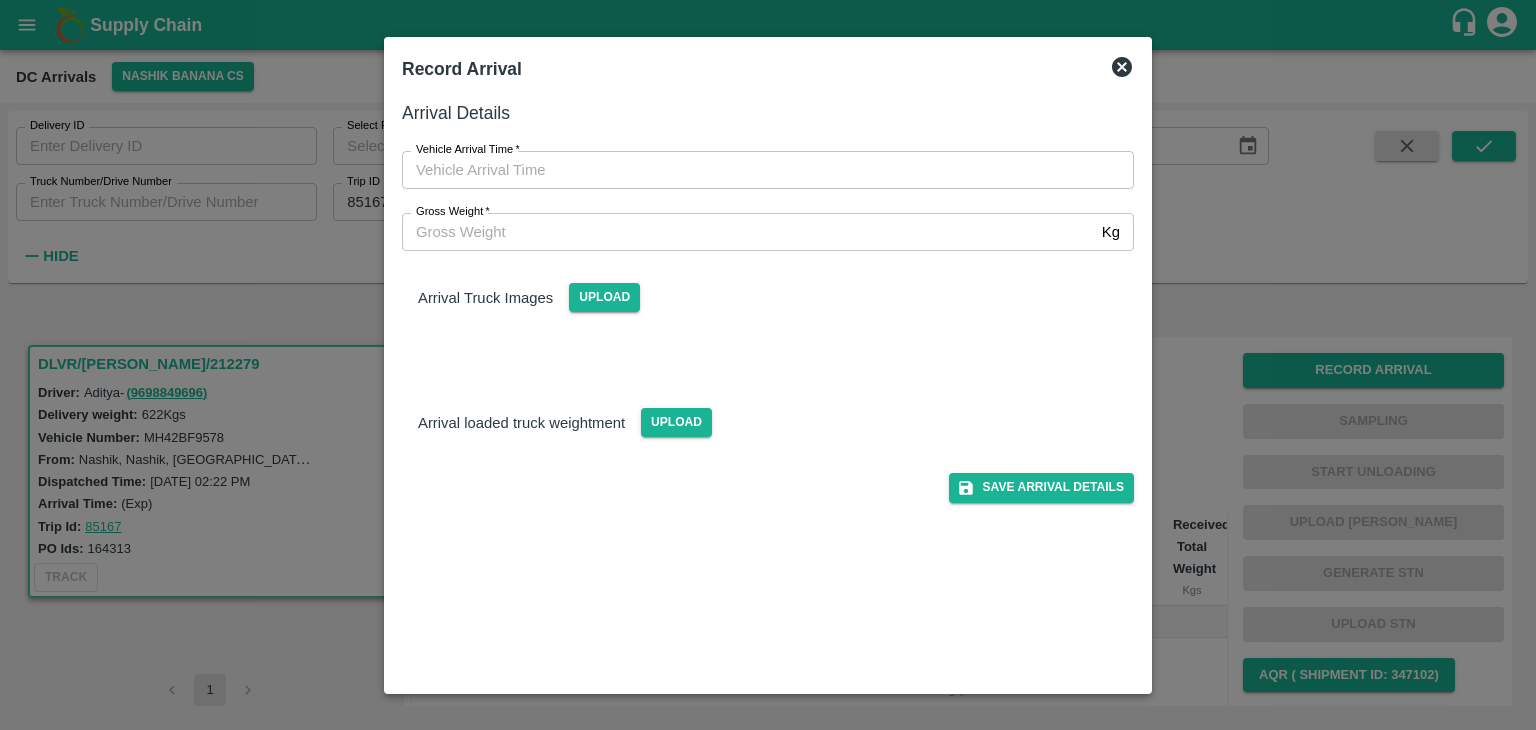 type on "DD/MM/YYYY hh:mm aa" 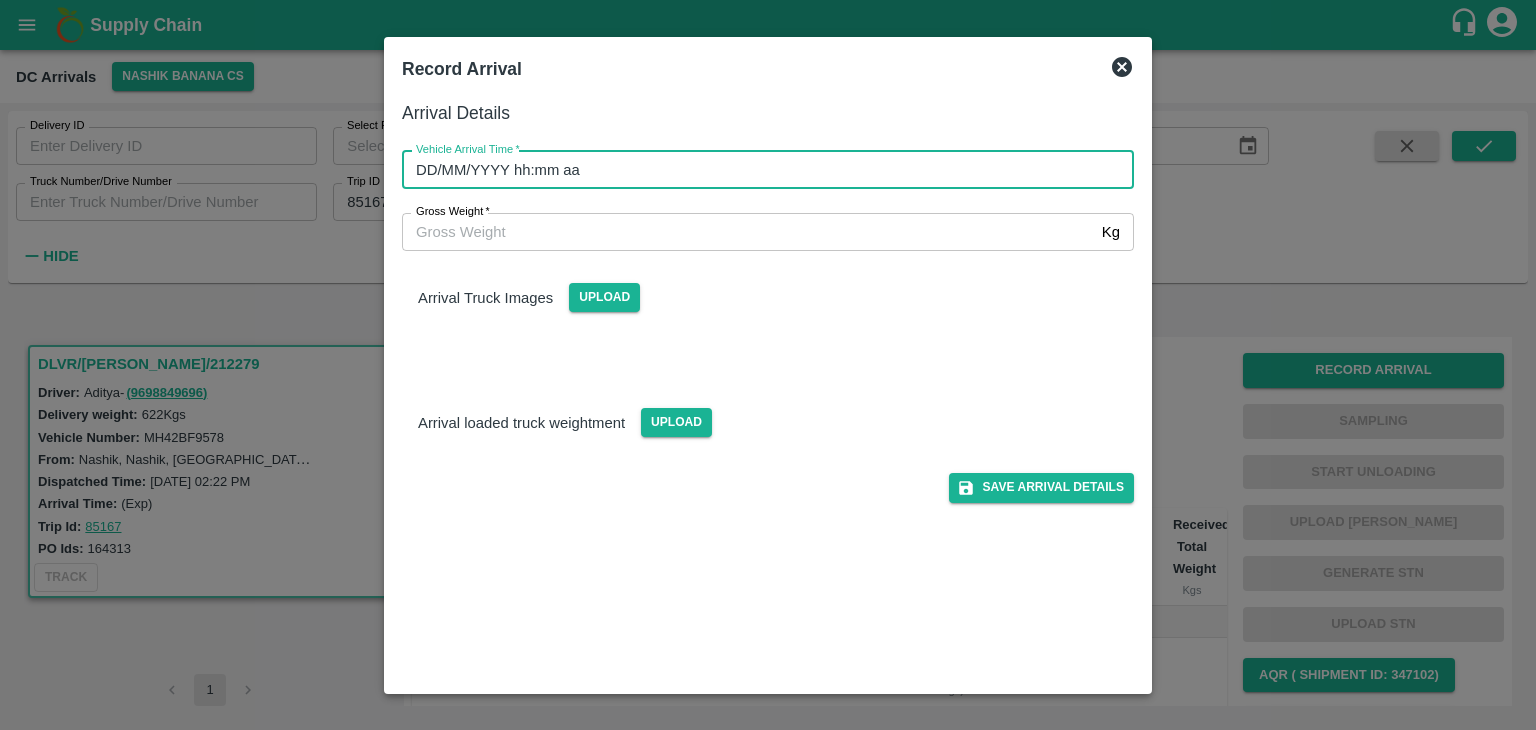 click on "DD/MM/YYYY hh:mm aa" at bounding box center [761, 170] 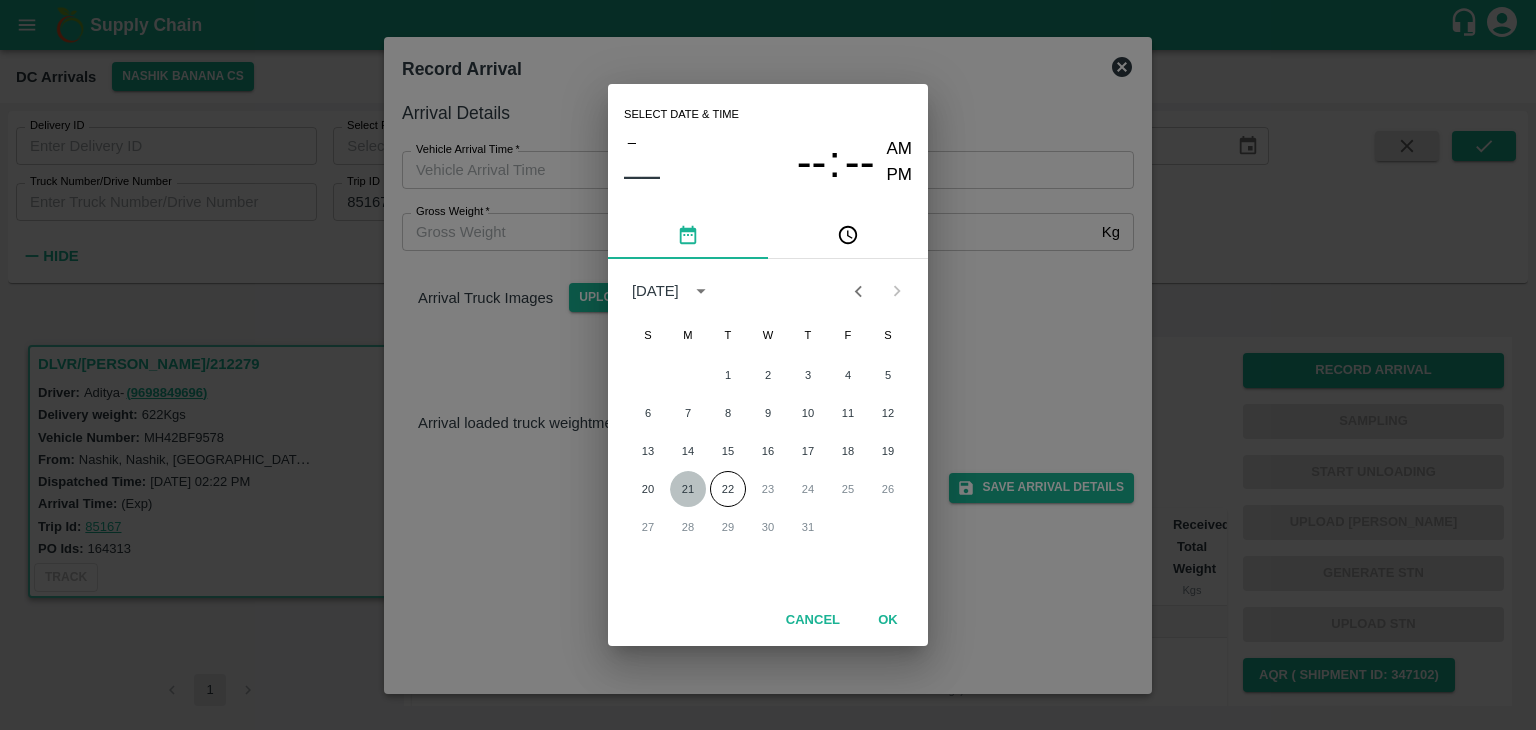 click on "21" at bounding box center (688, 489) 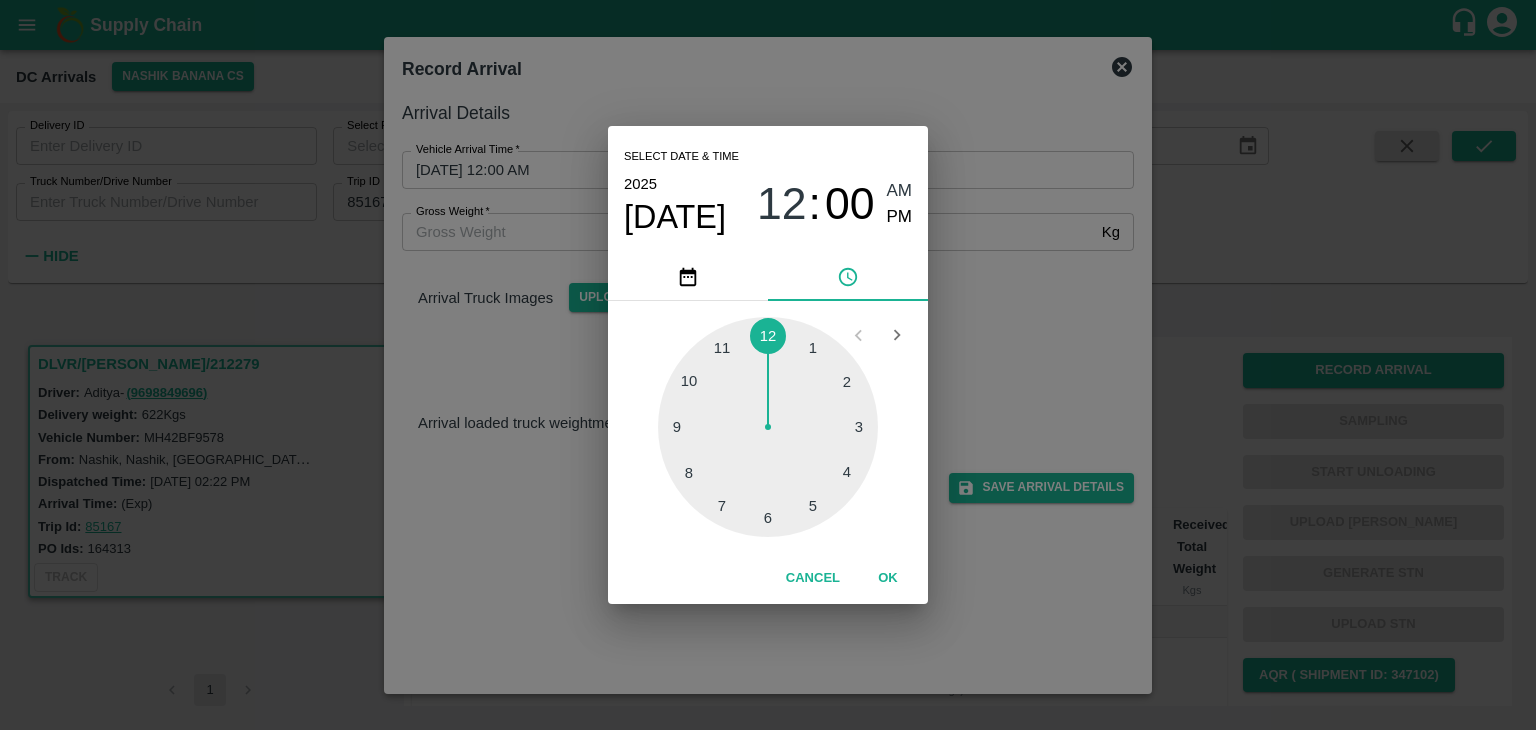 click at bounding box center [768, 427] 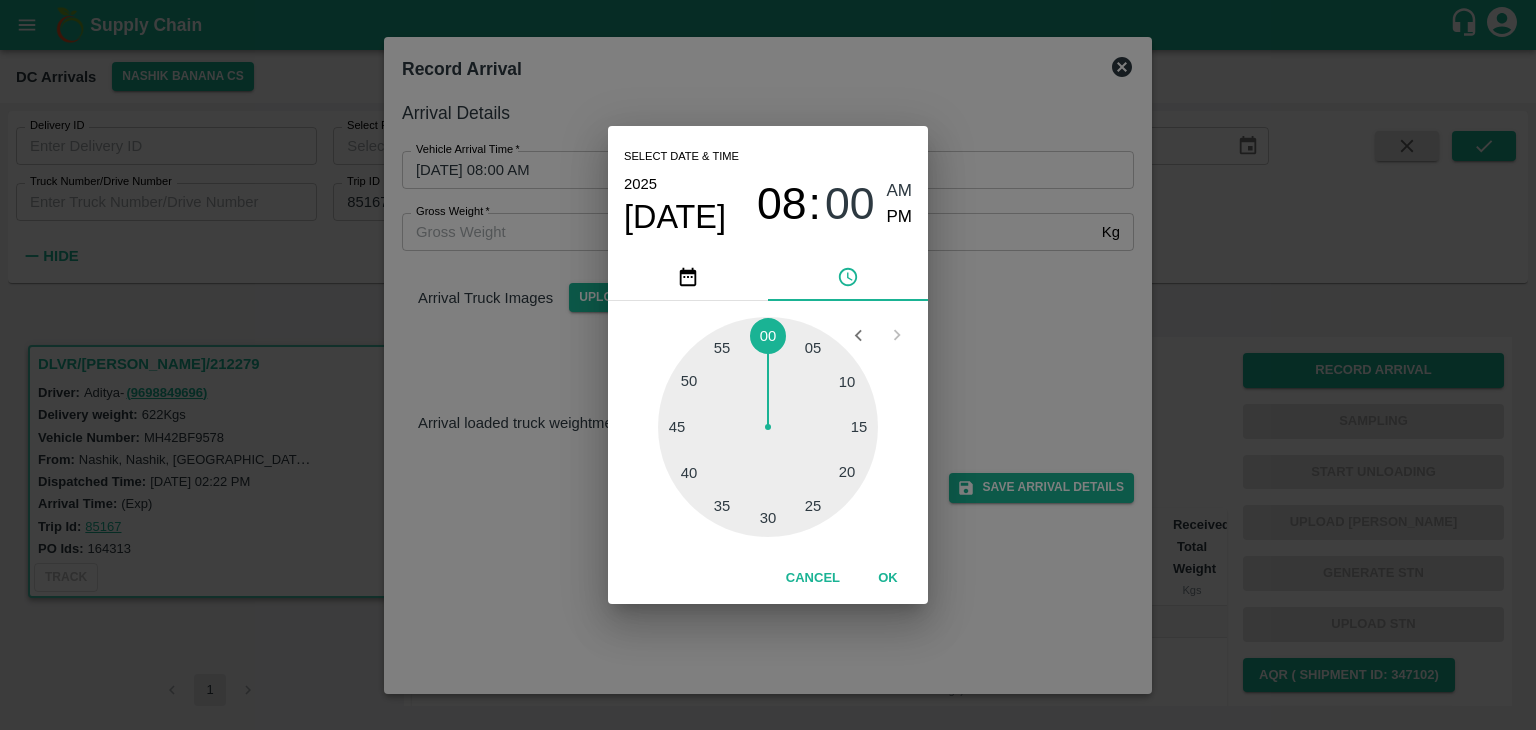 click at bounding box center [768, 427] 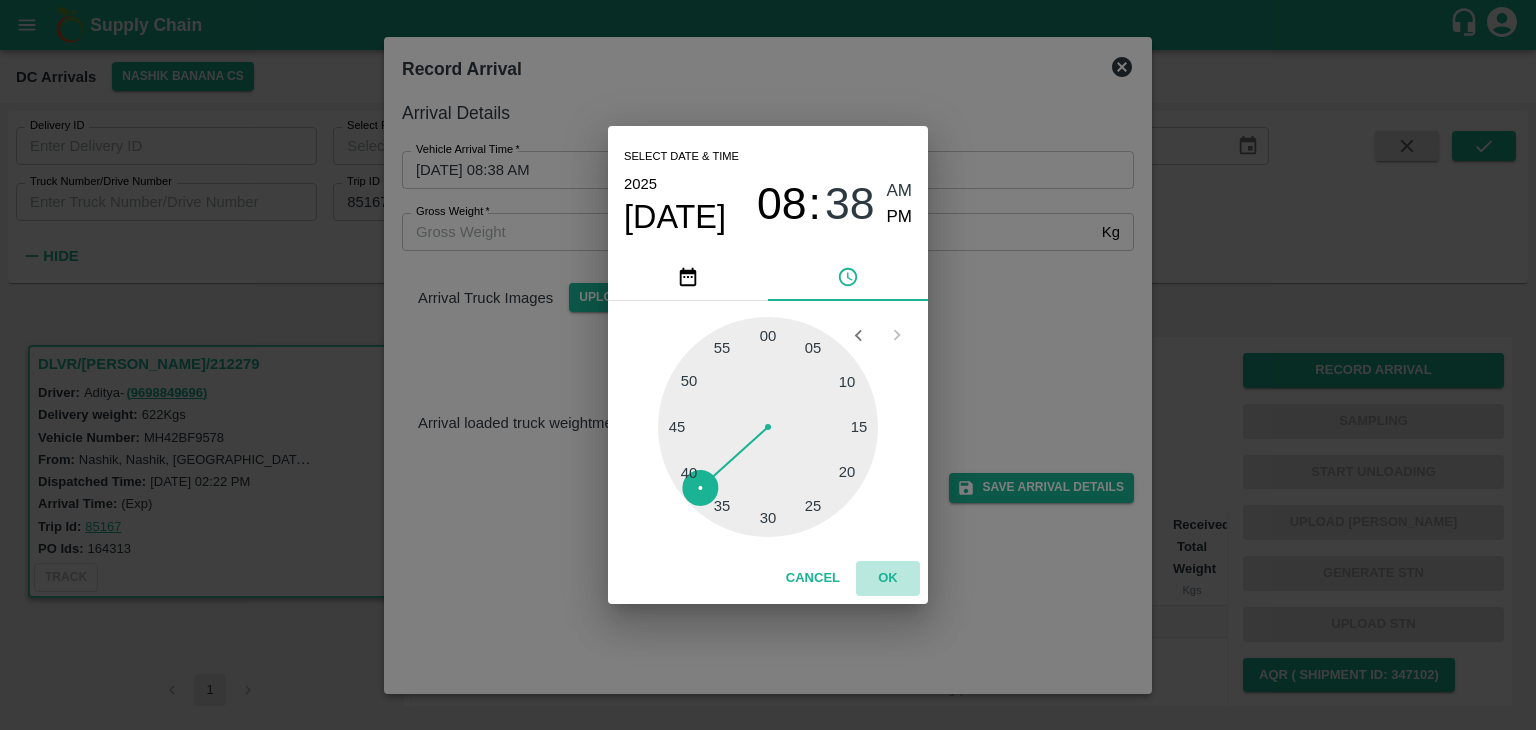 click on "OK" at bounding box center [888, 578] 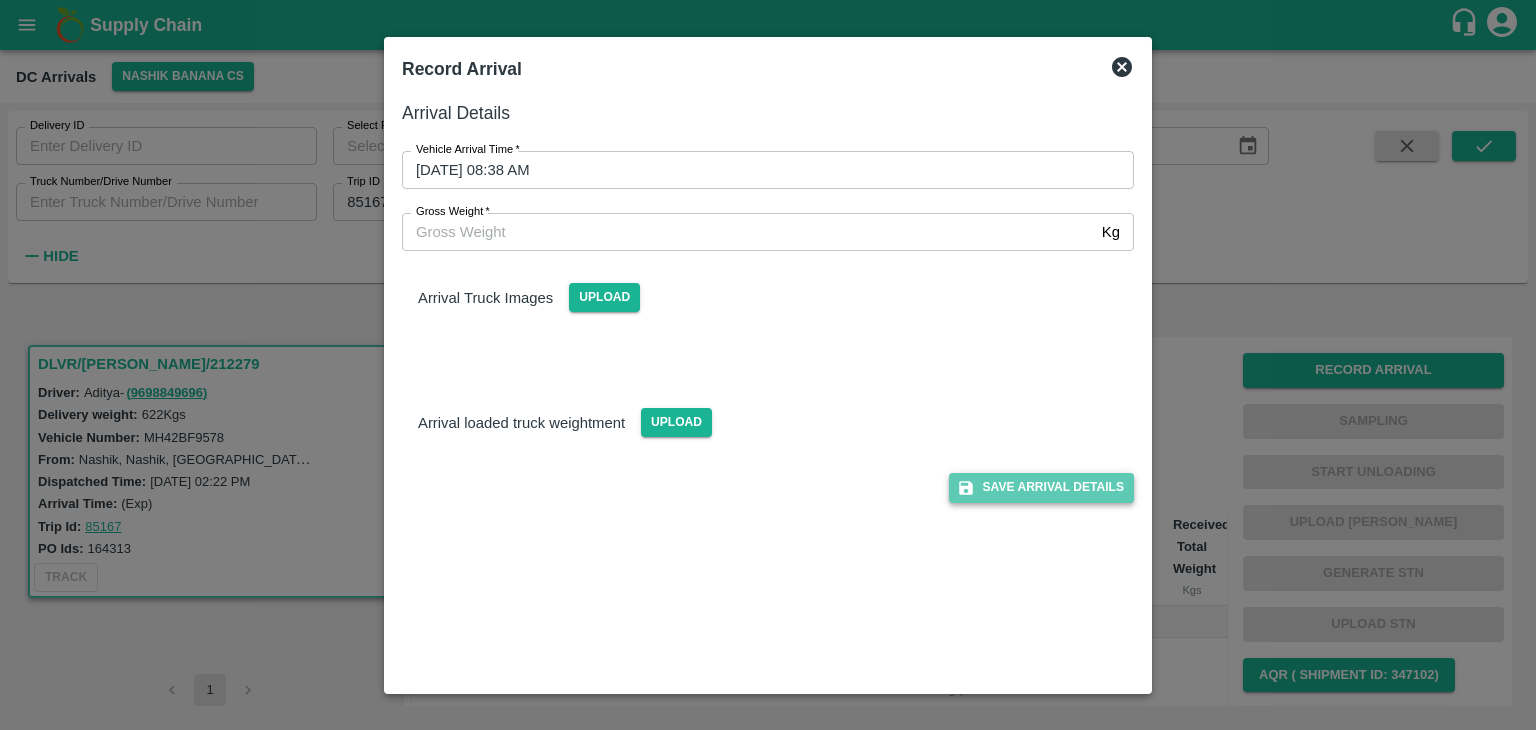 click on "Save Arrival Details" at bounding box center (1041, 487) 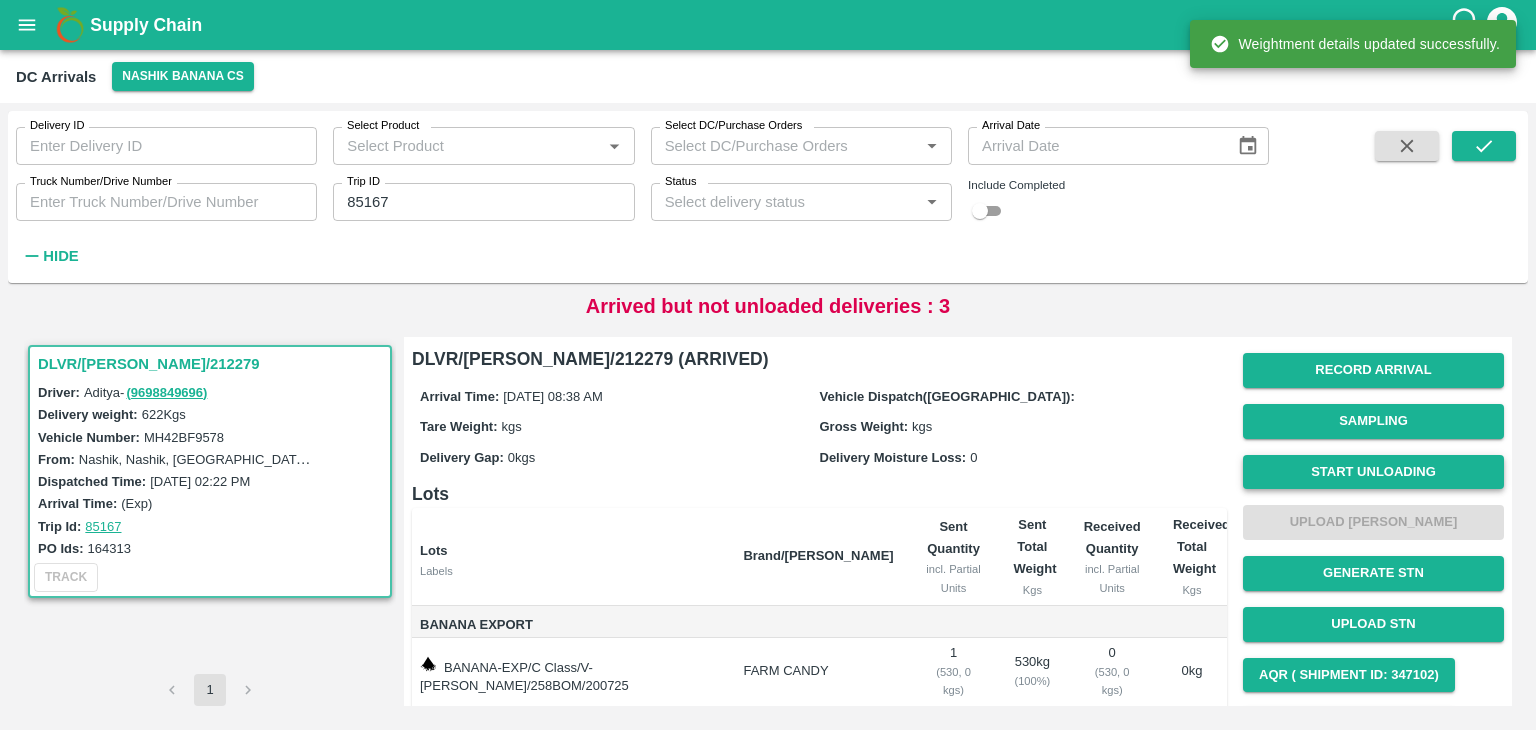 click on "Start Unloading" at bounding box center [1373, 472] 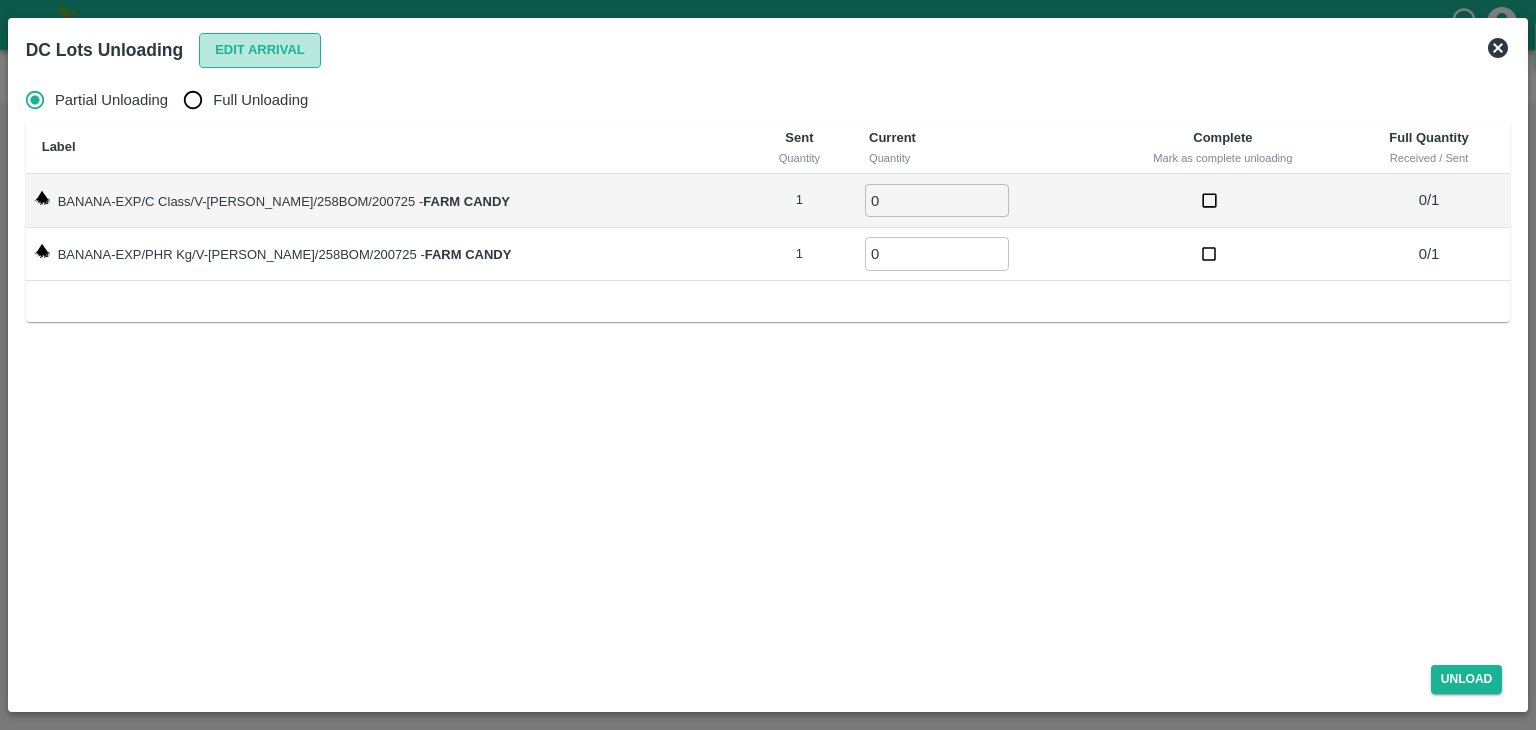 click on "Edit Arrival" at bounding box center (260, 50) 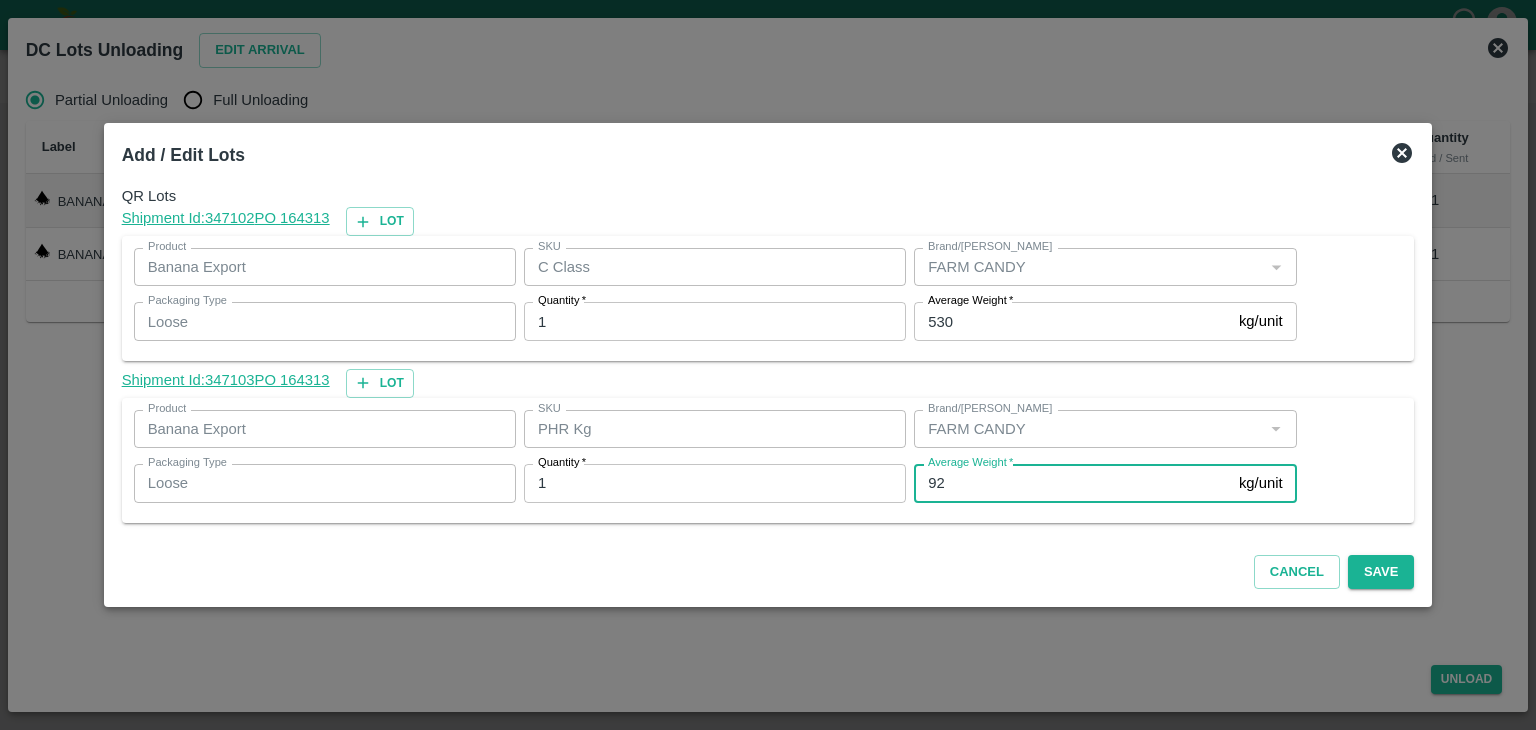 click on "92" at bounding box center [1072, 483] 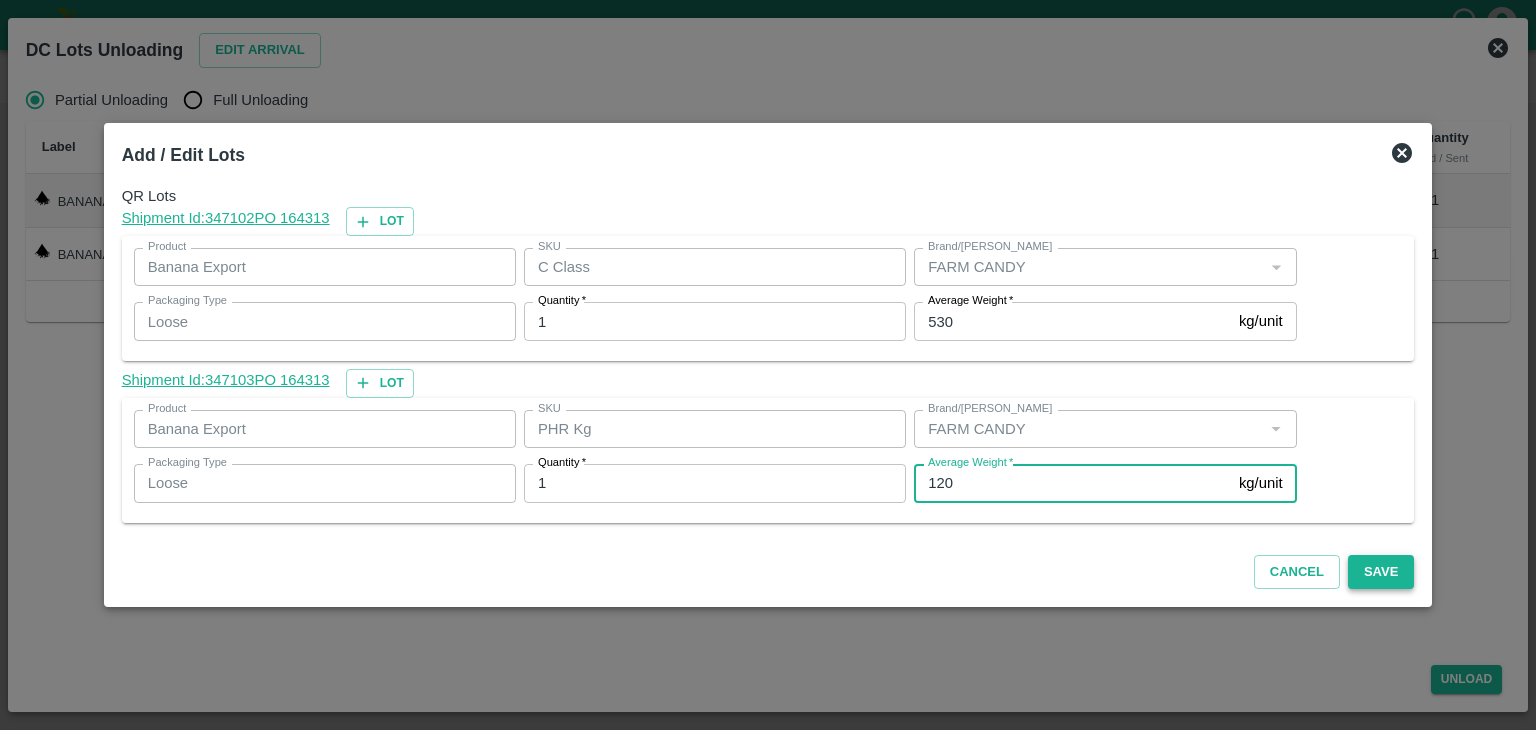type on "120" 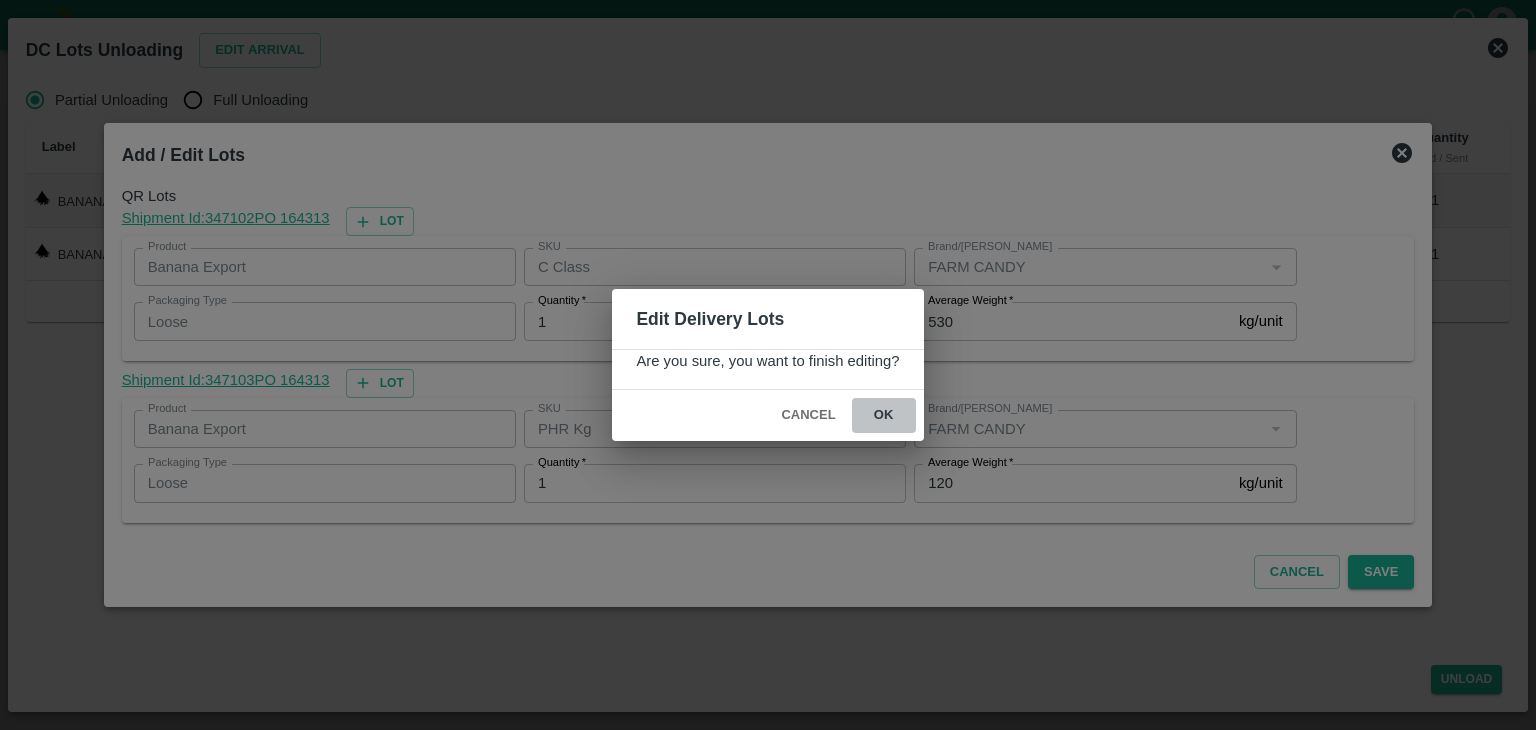 click on "ok" at bounding box center (884, 415) 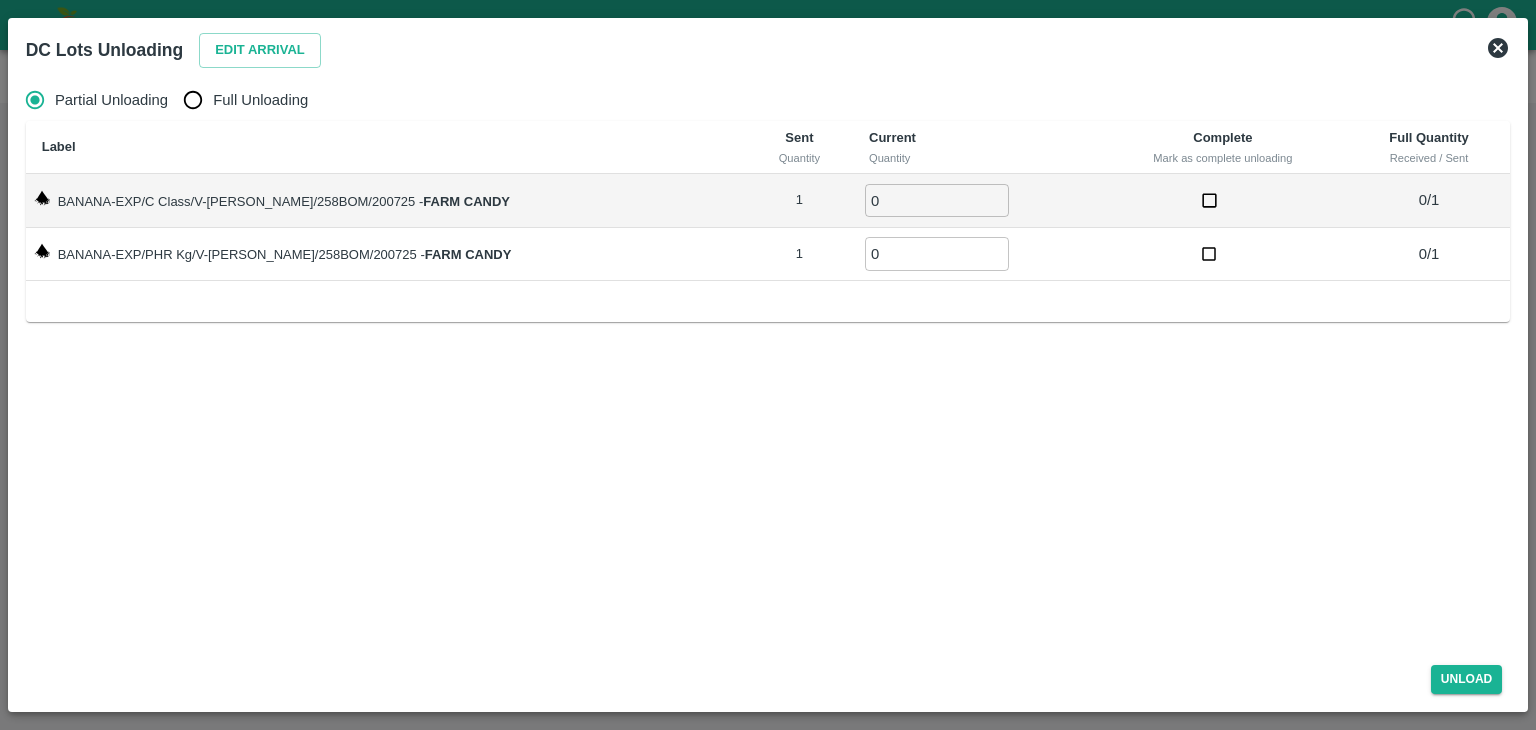 click on "Full Unloading" at bounding box center (260, 100) 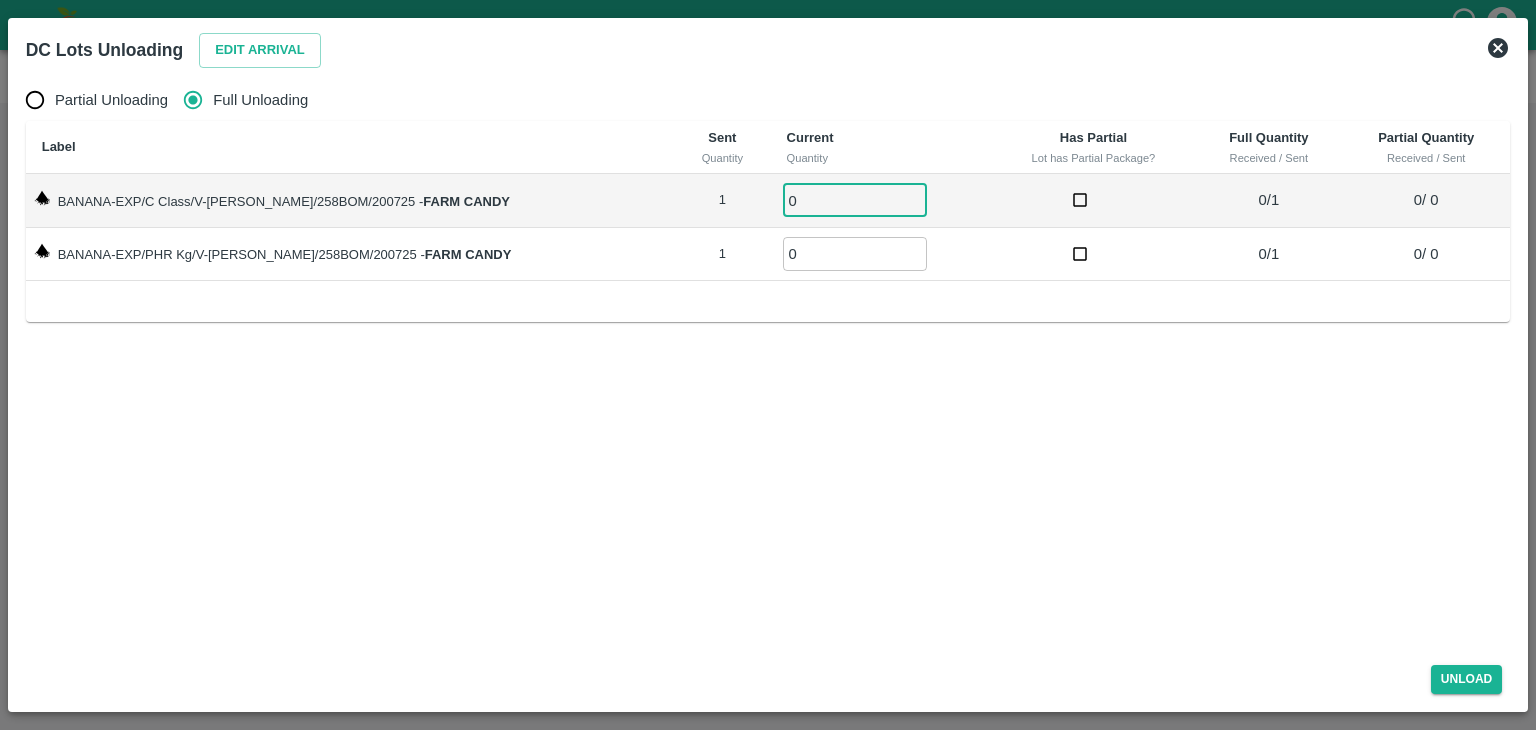click on "0" at bounding box center [855, 200] 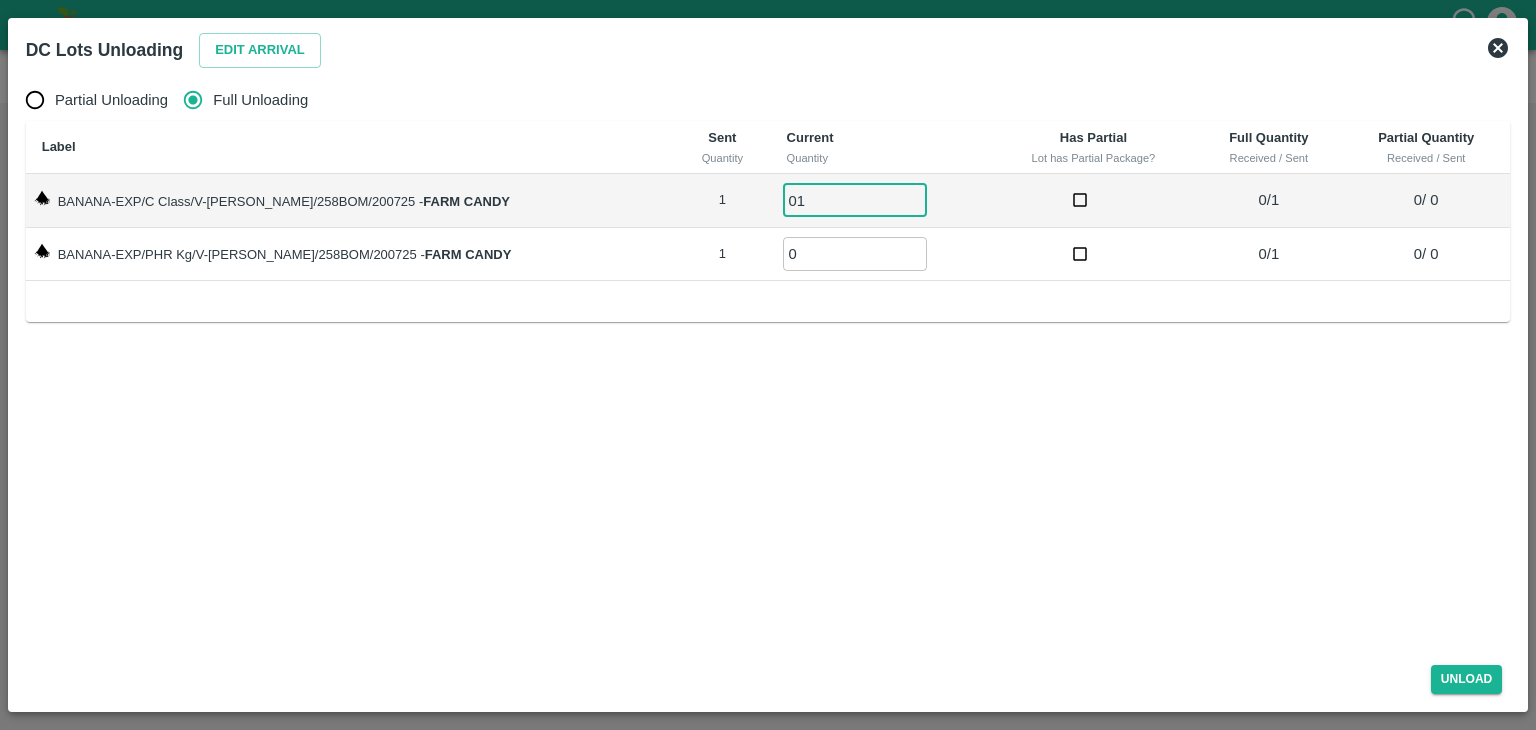 type on "01" 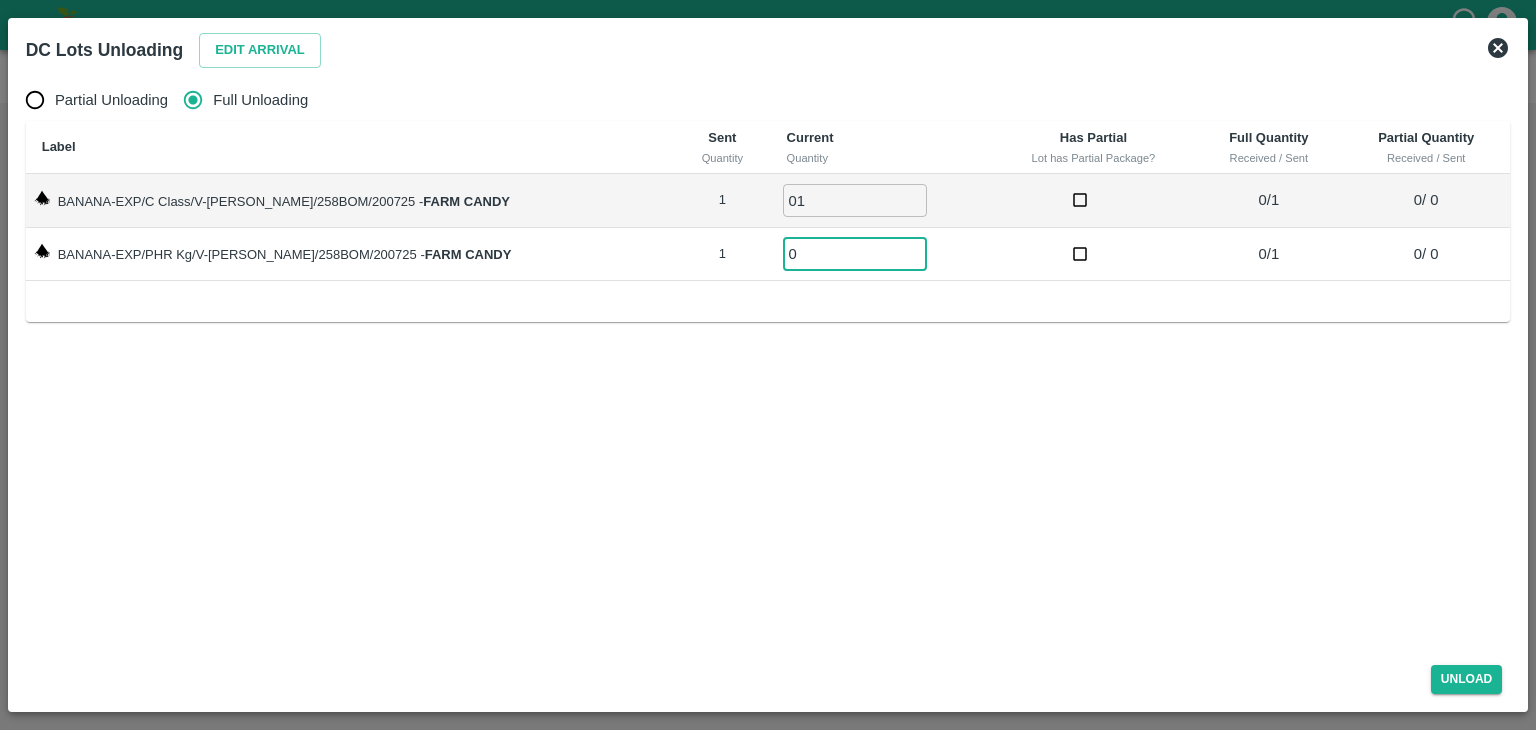 click on "0" at bounding box center (855, 253) 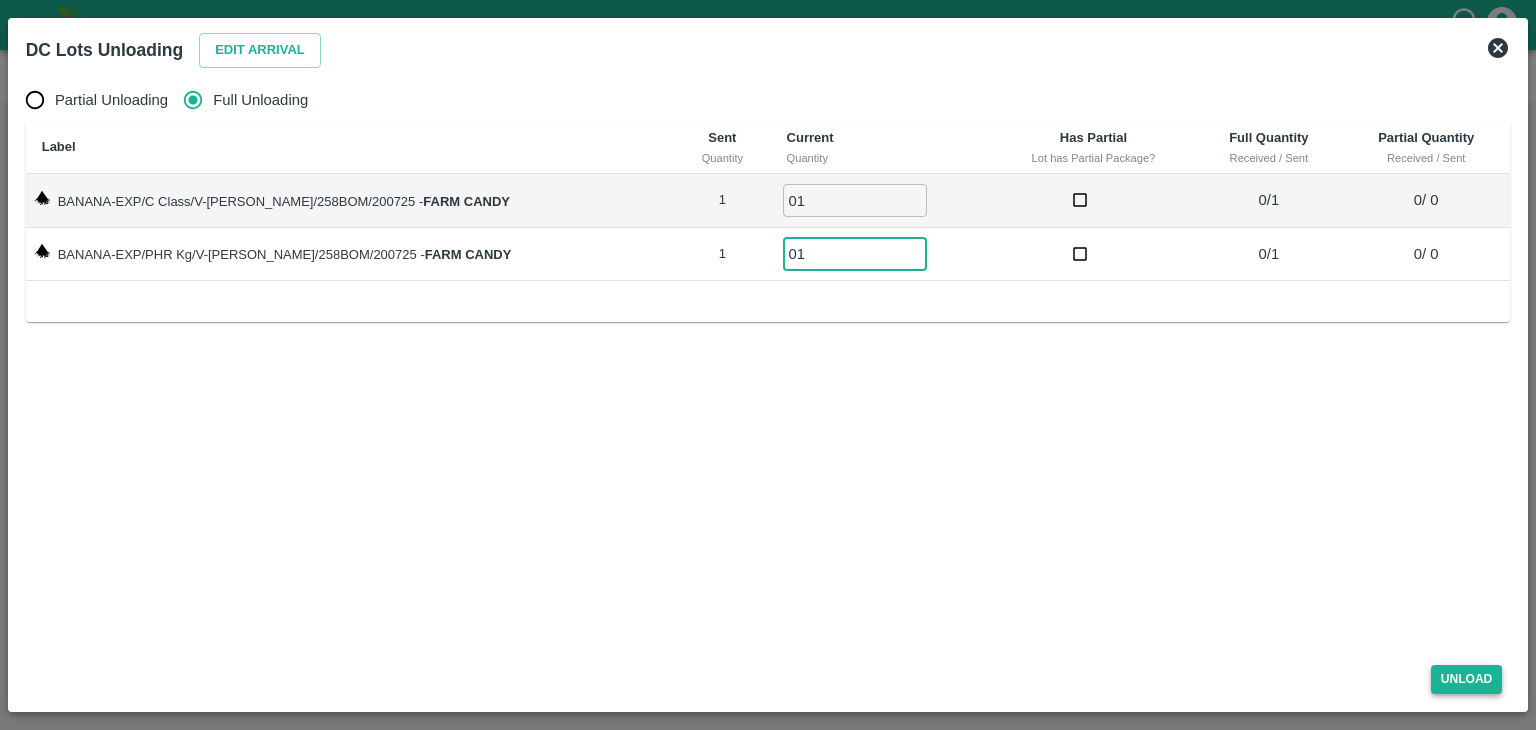 type on "01" 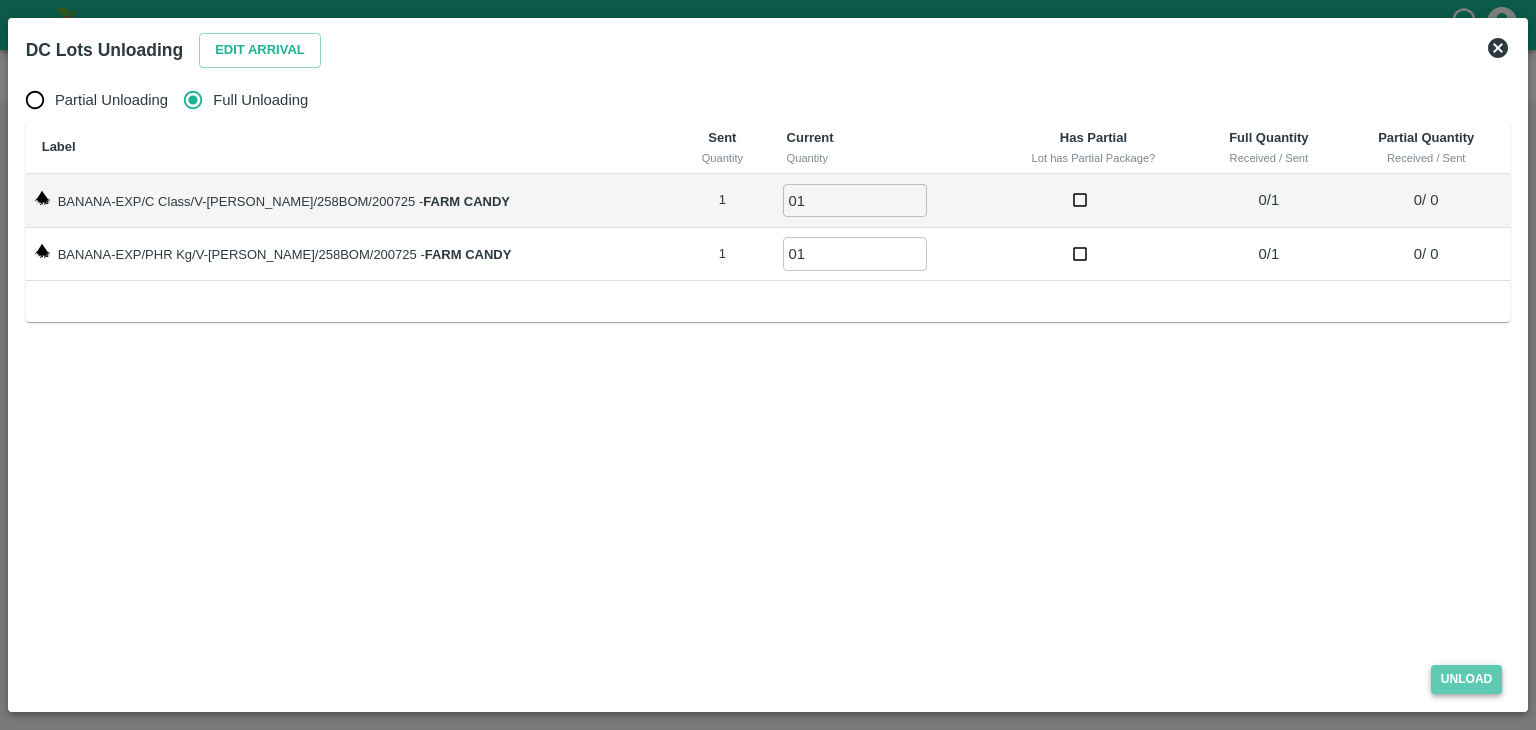 click on "Unload" at bounding box center [1467, 679] 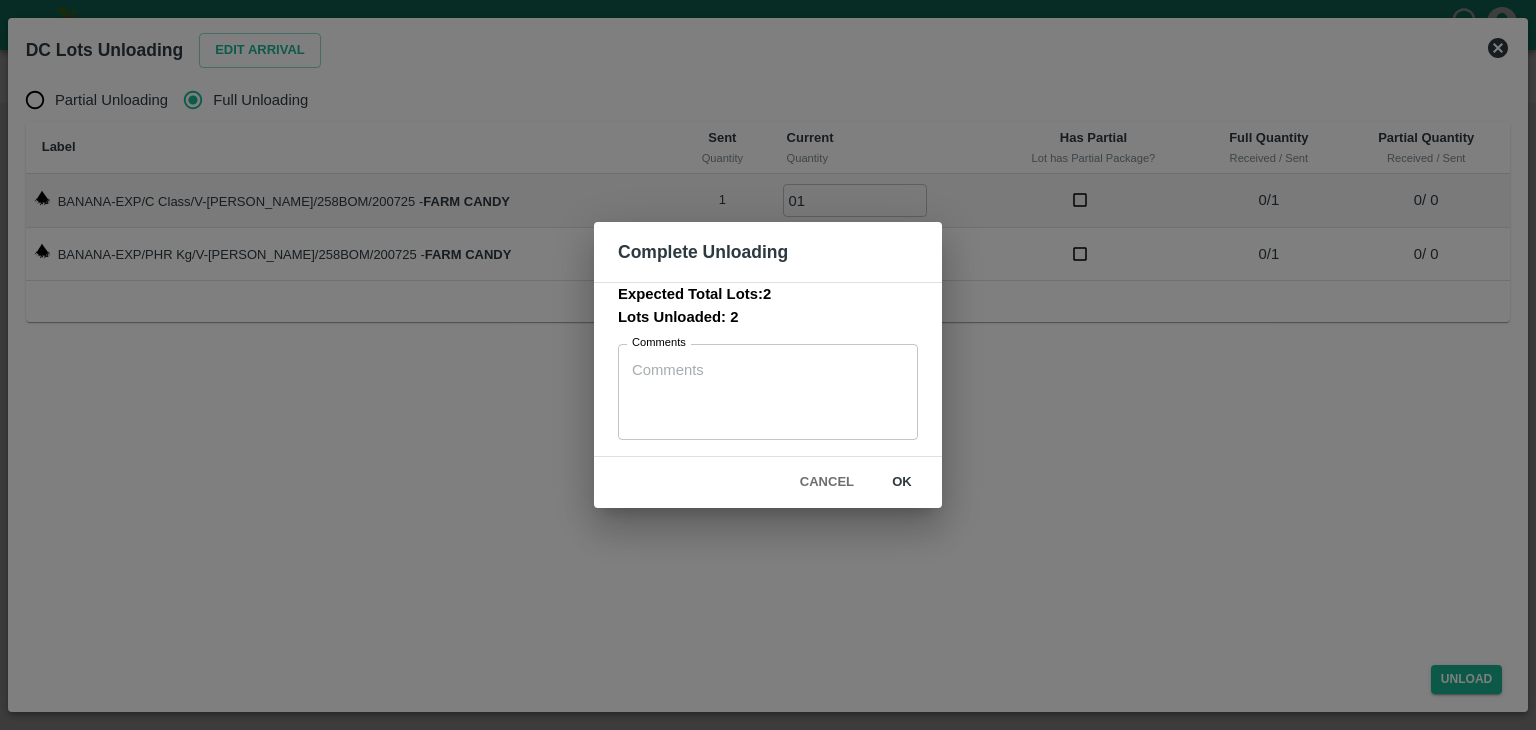 click on "ok" at bounding box center (902, 482) 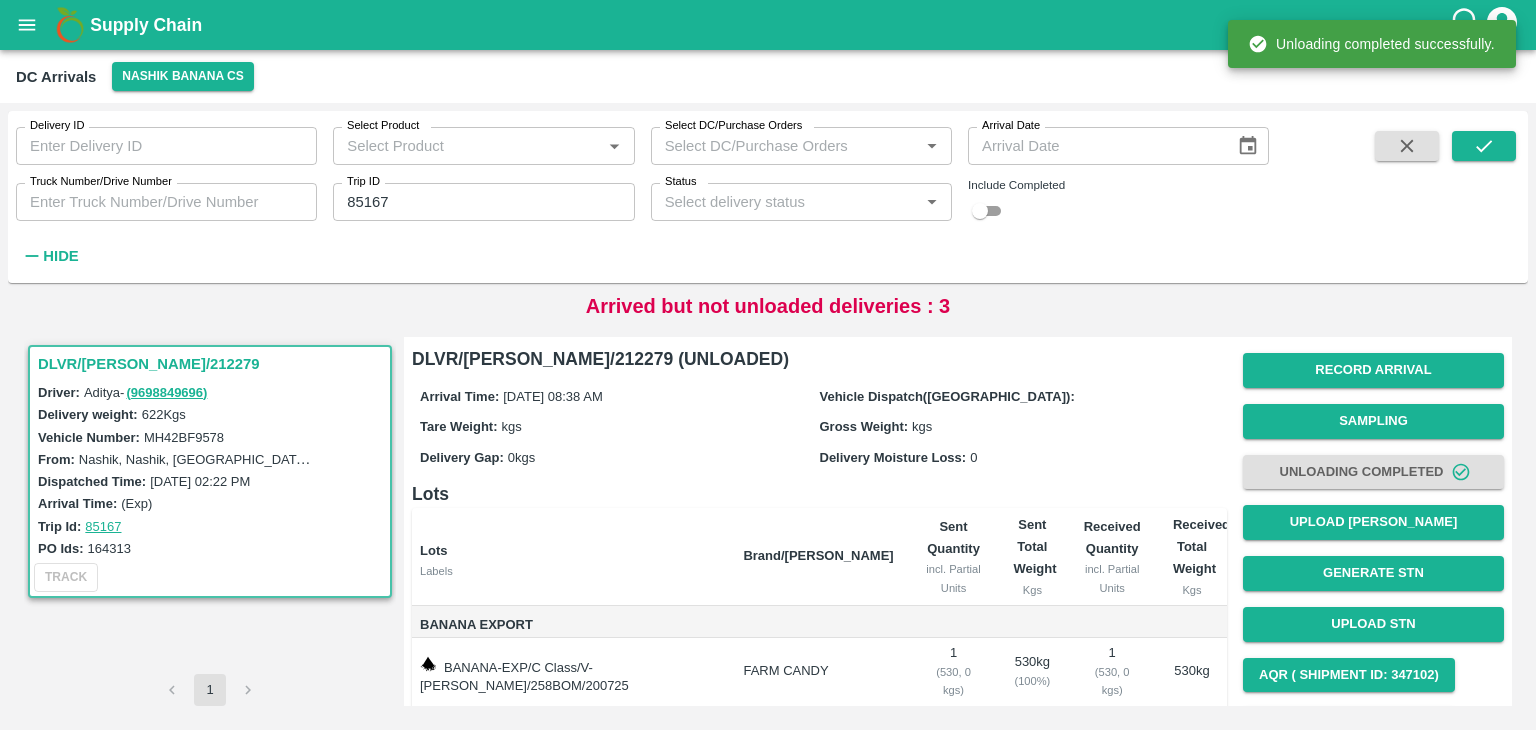 scroll, scrollTop: 104, scrollLeft: 0, axis: vertical 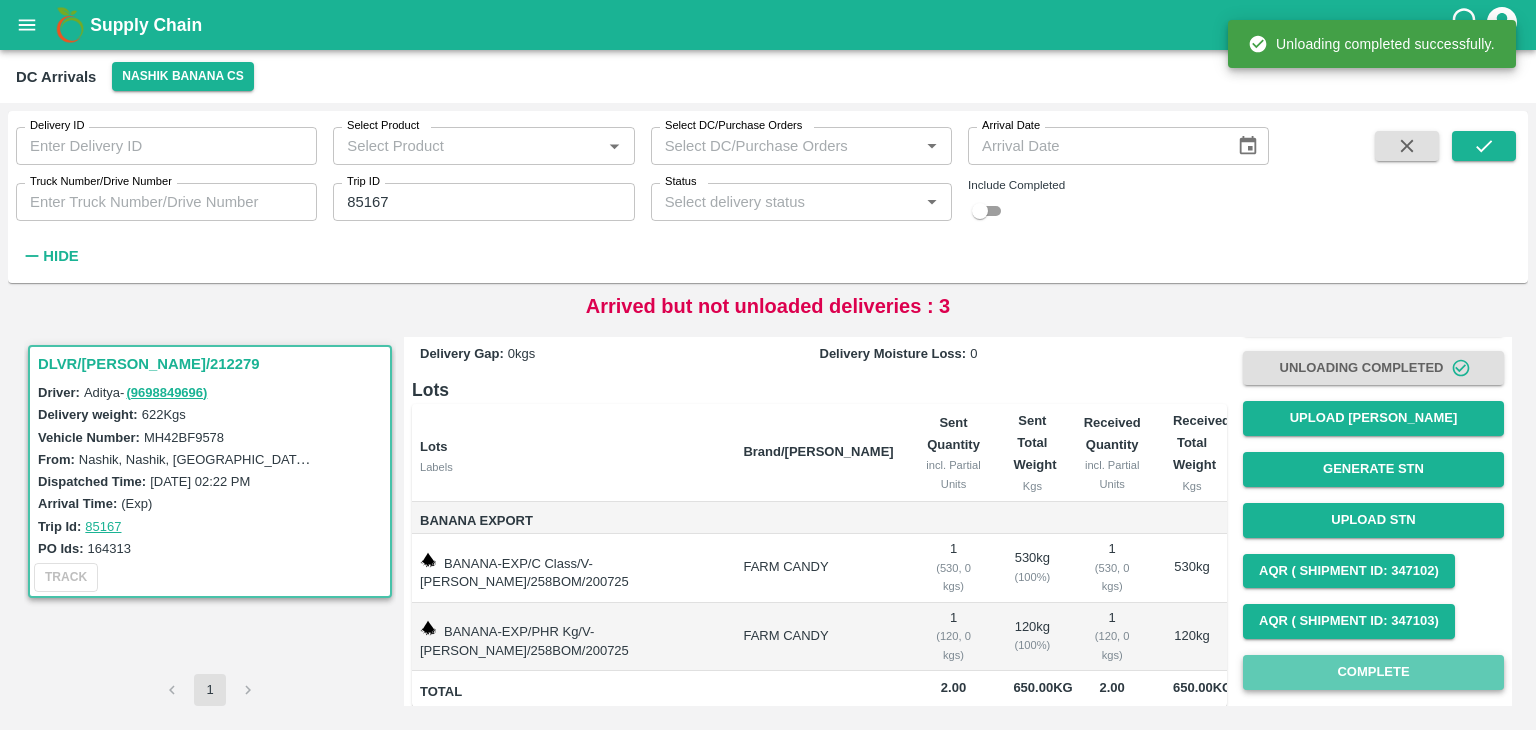 click on "Complete" at bounding box center (1373, 672) 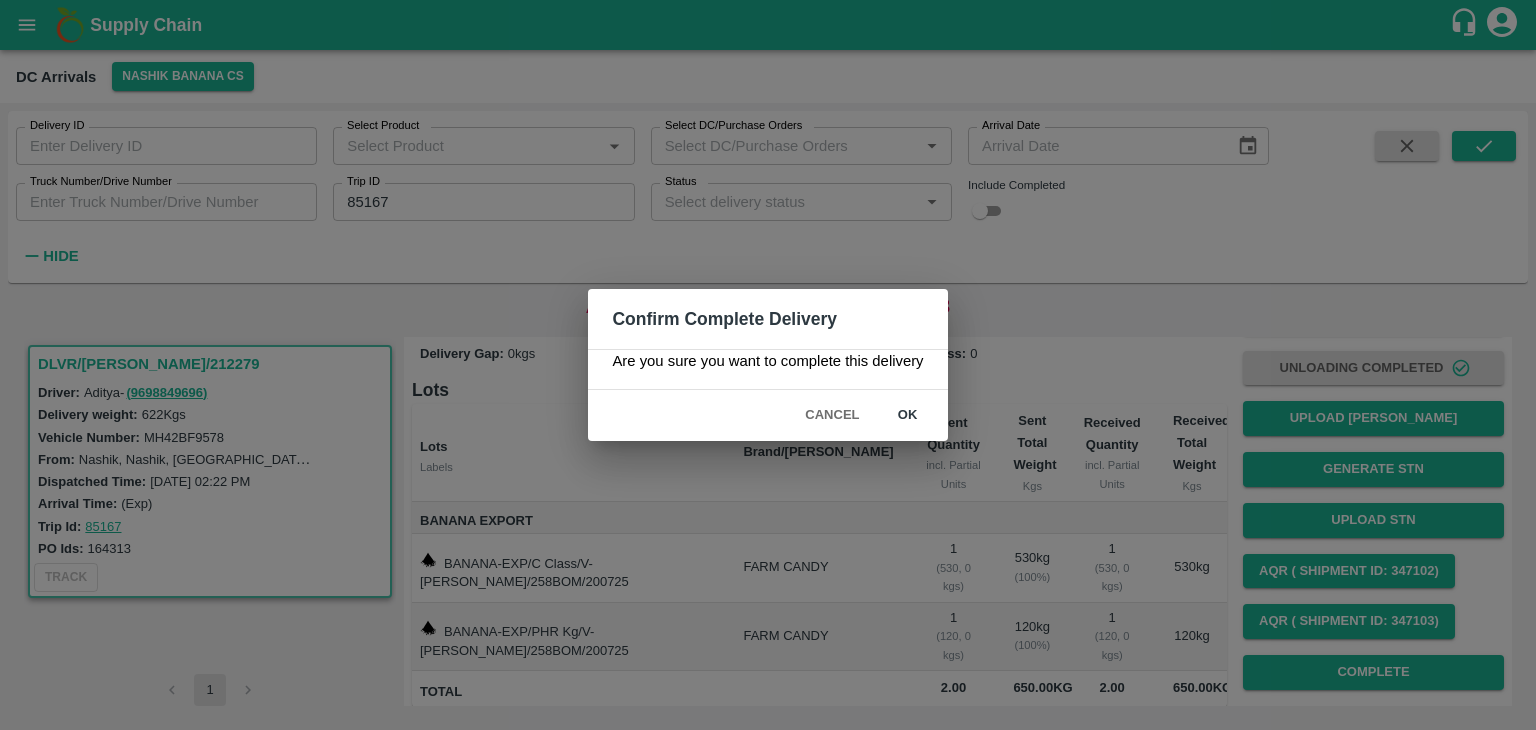 click on "ok" at bounding box center (908, 415) 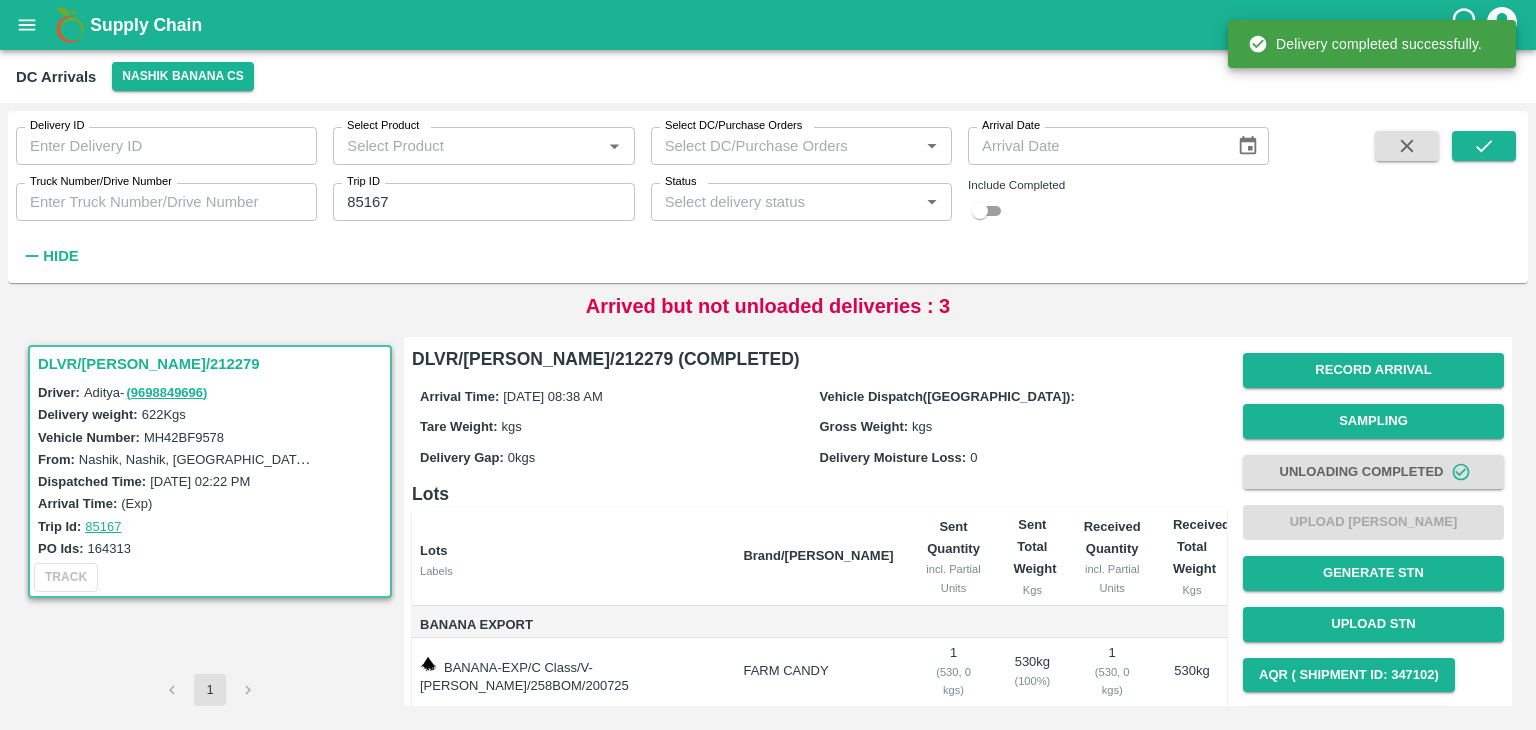 scroll, scrollTop: 104, scrollLeft: 0, axis: vertical 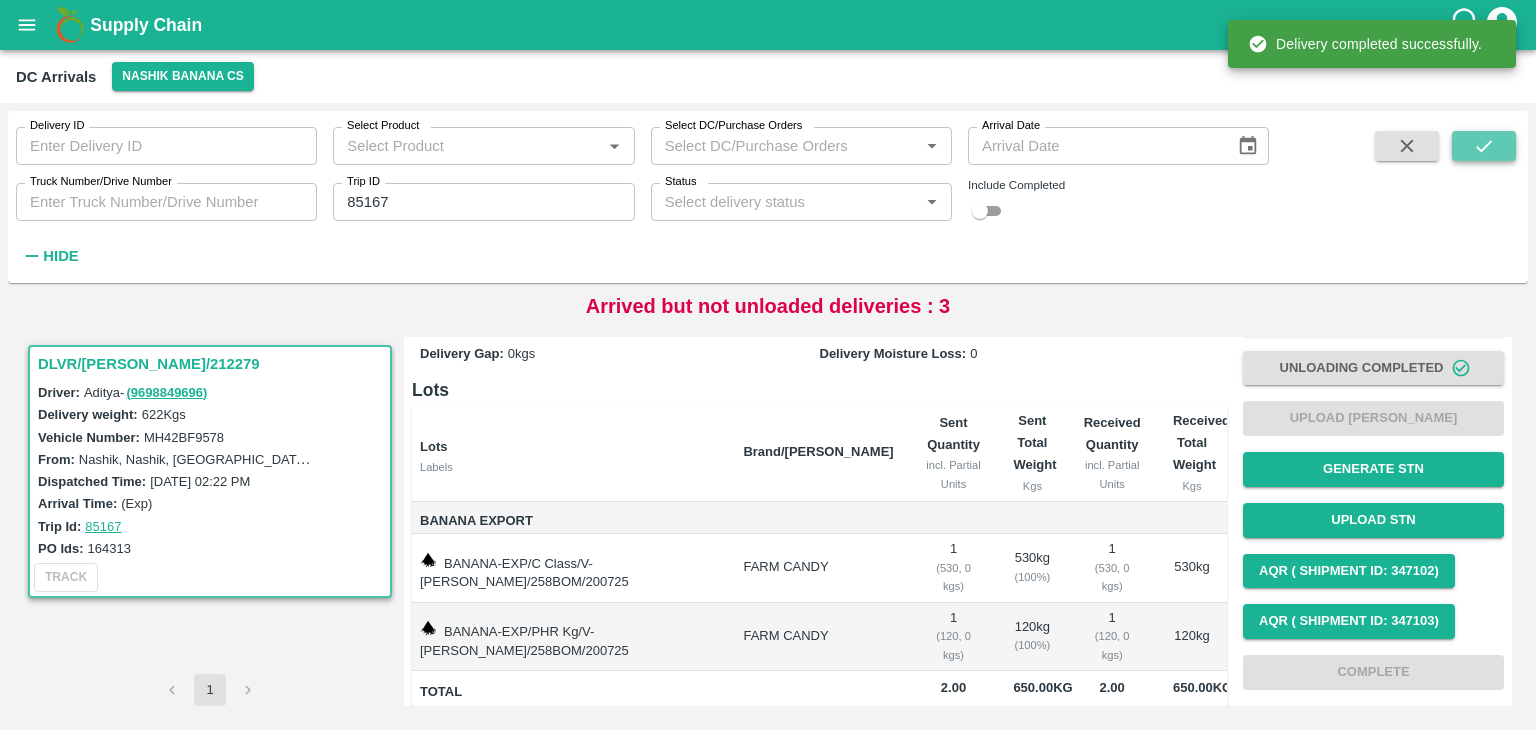 click 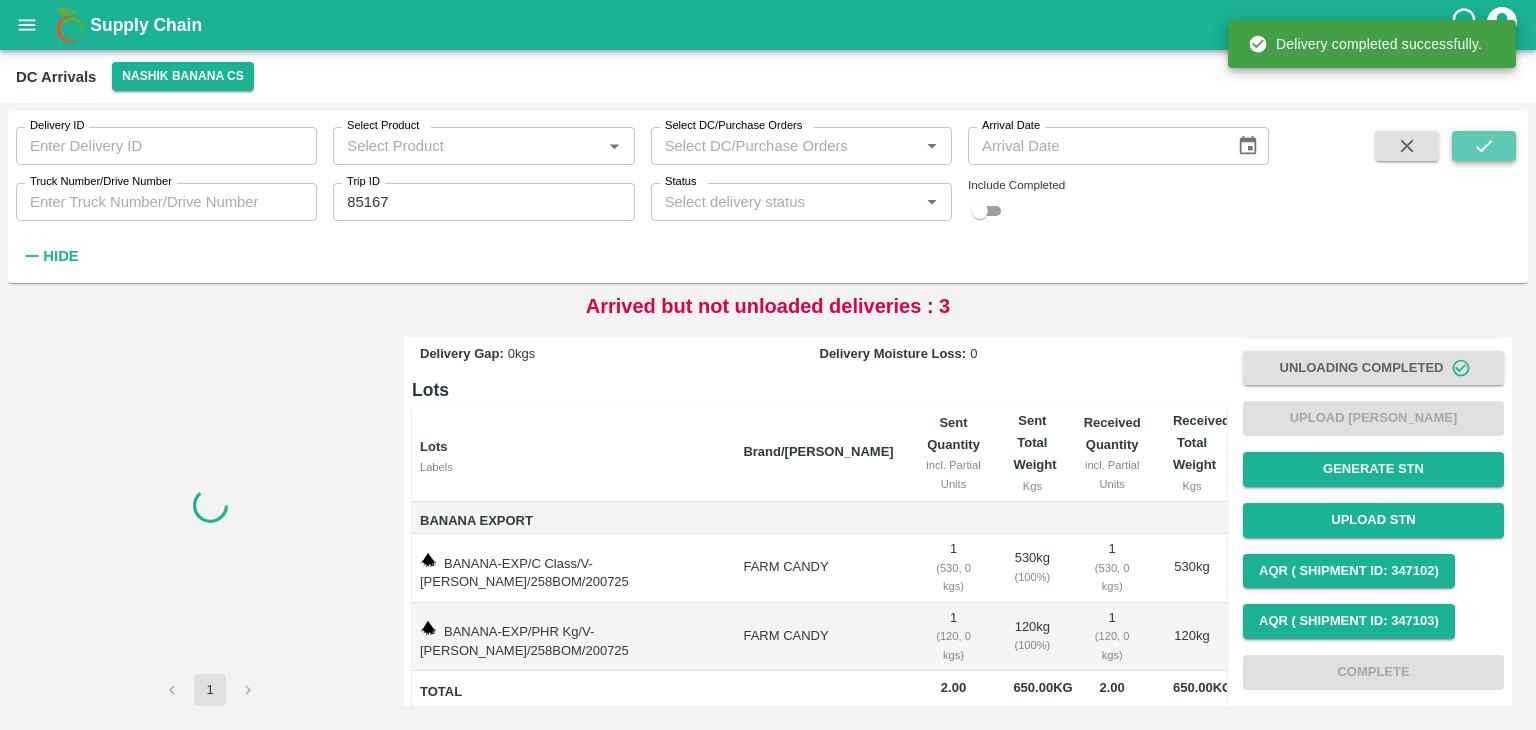 click 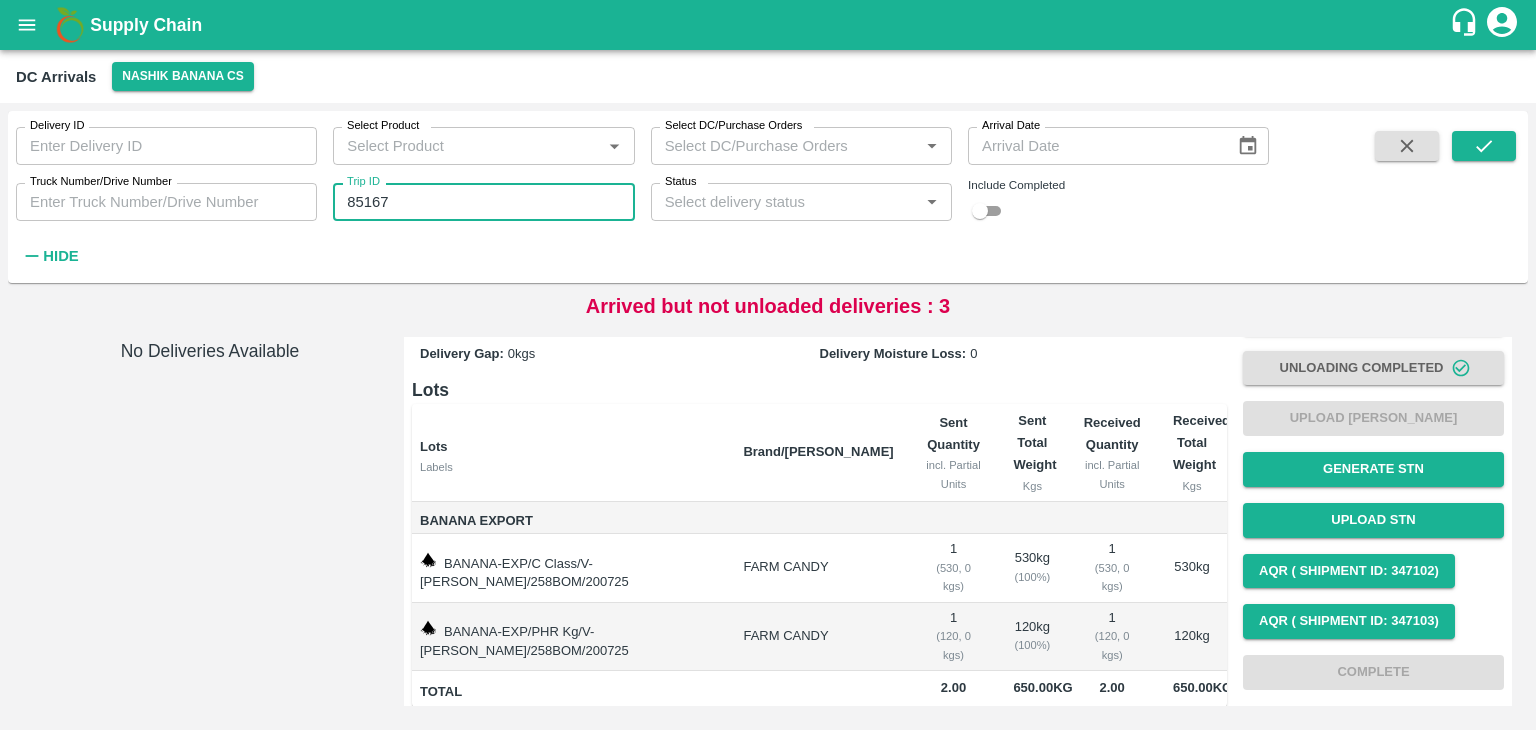 click on "85167" at bounding box center (483, 202) 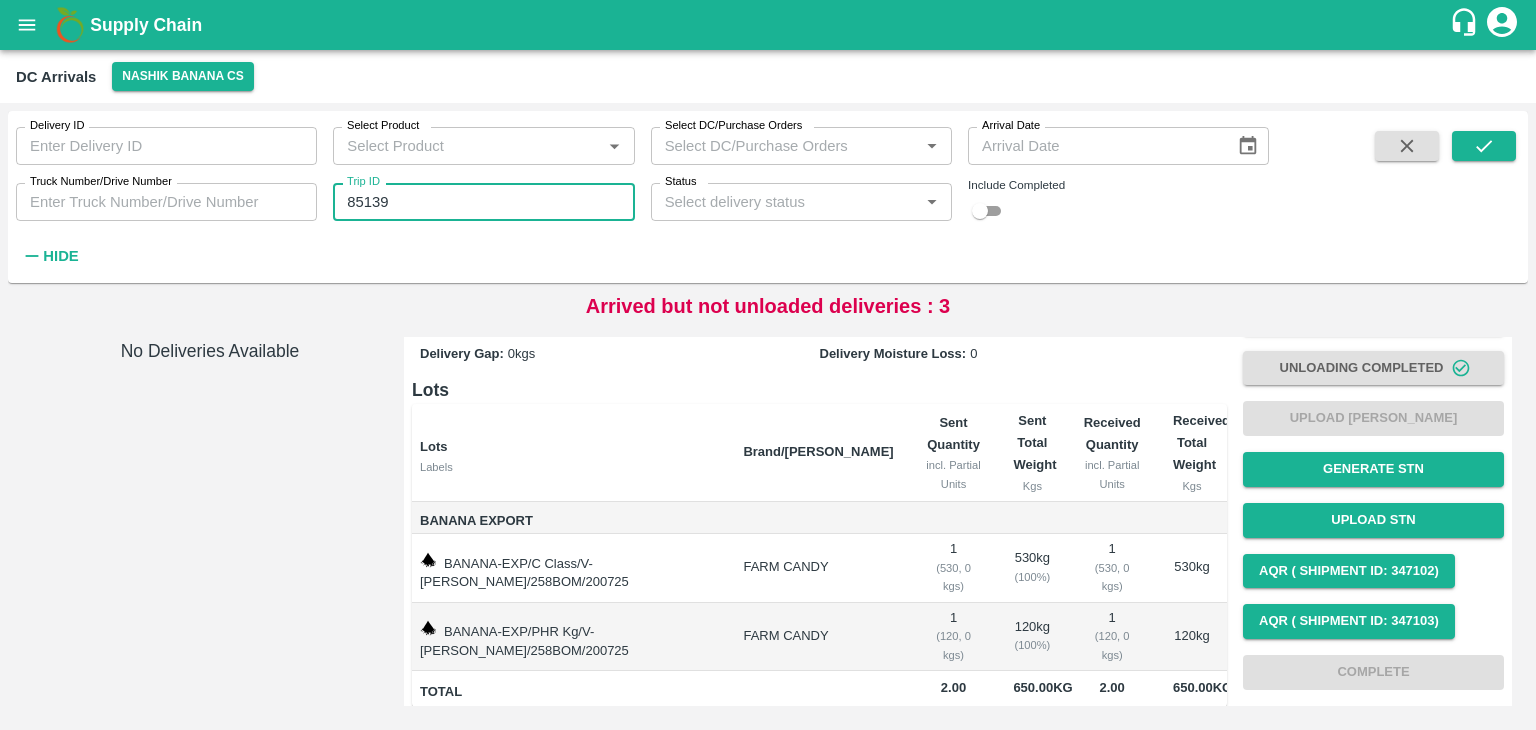click on "85139" at bounding box center [483, 202] 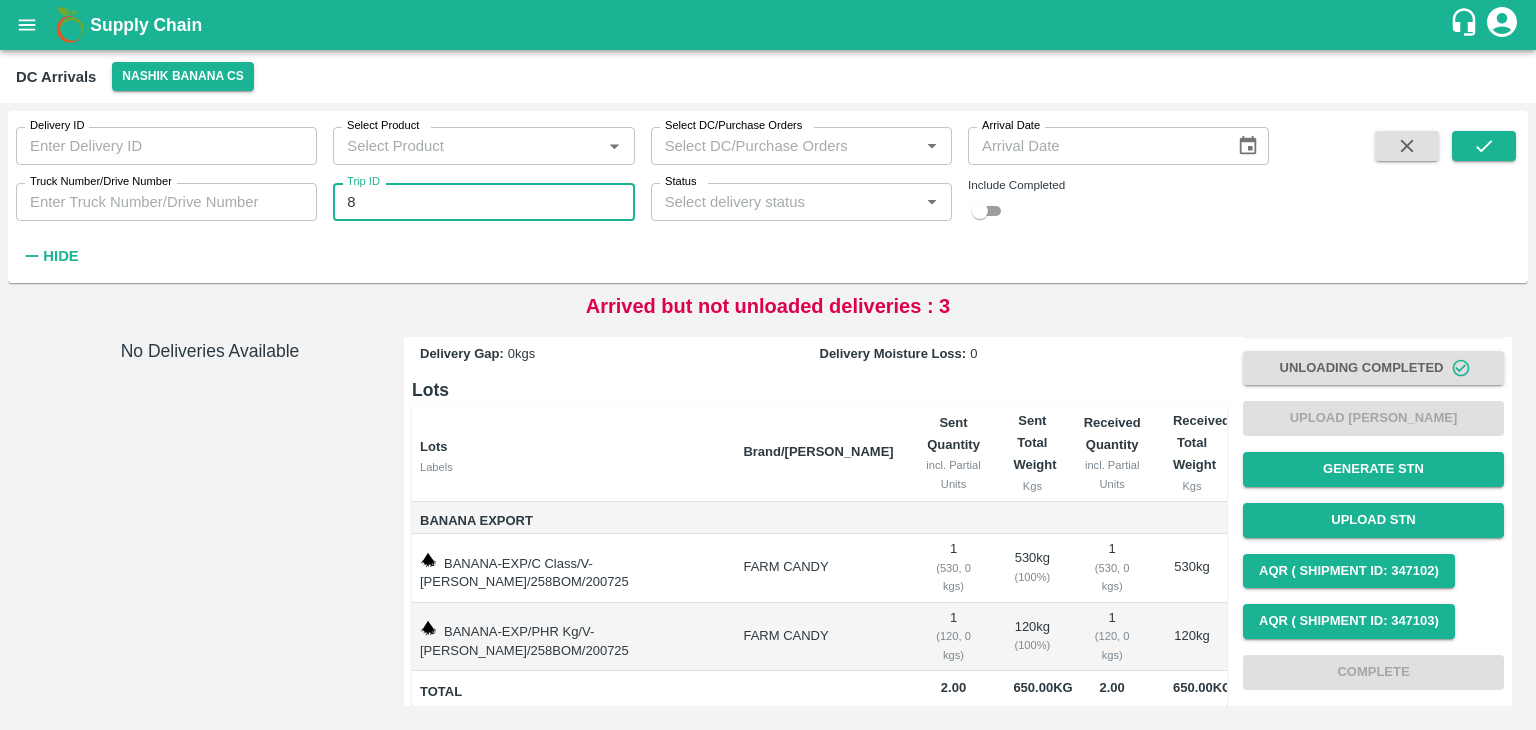 type on "8" 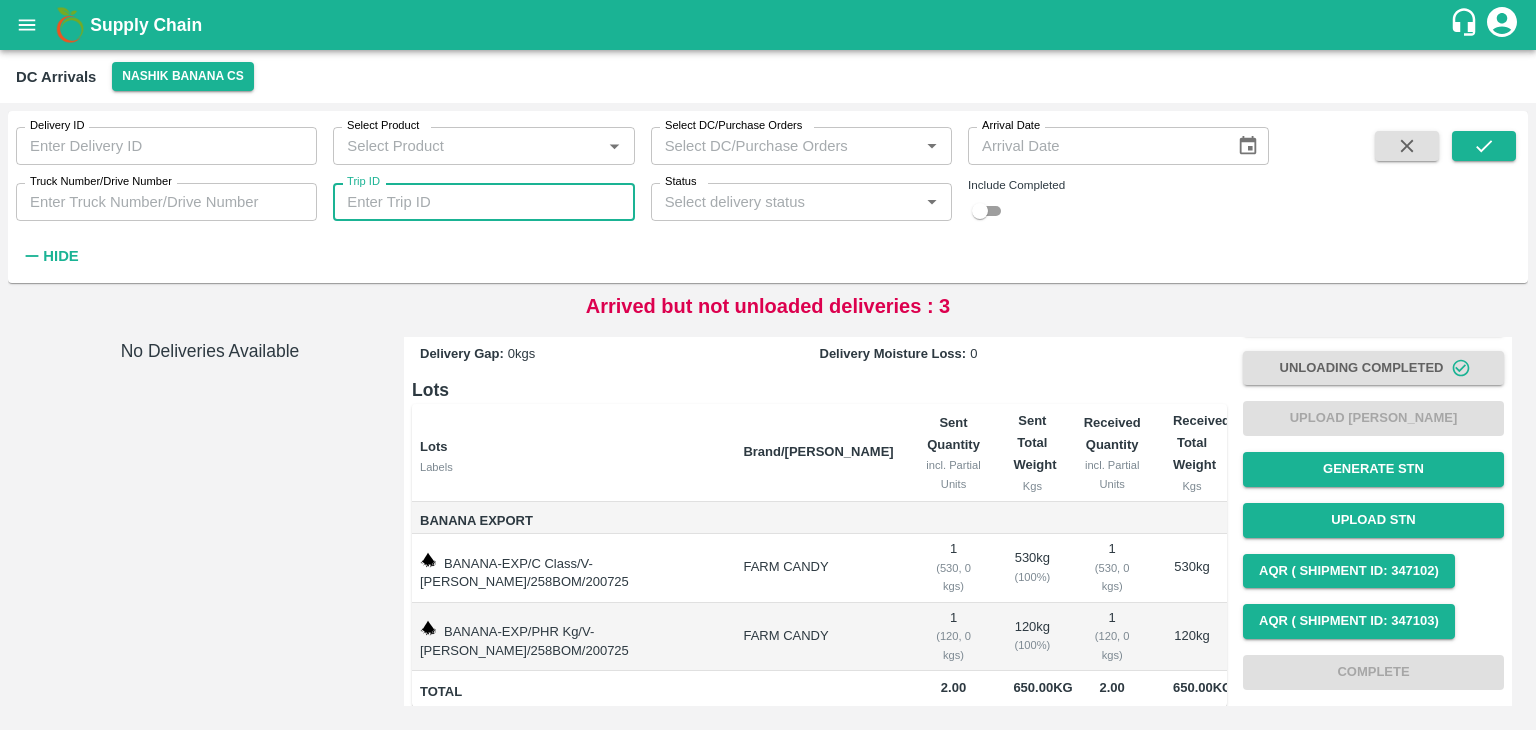 type 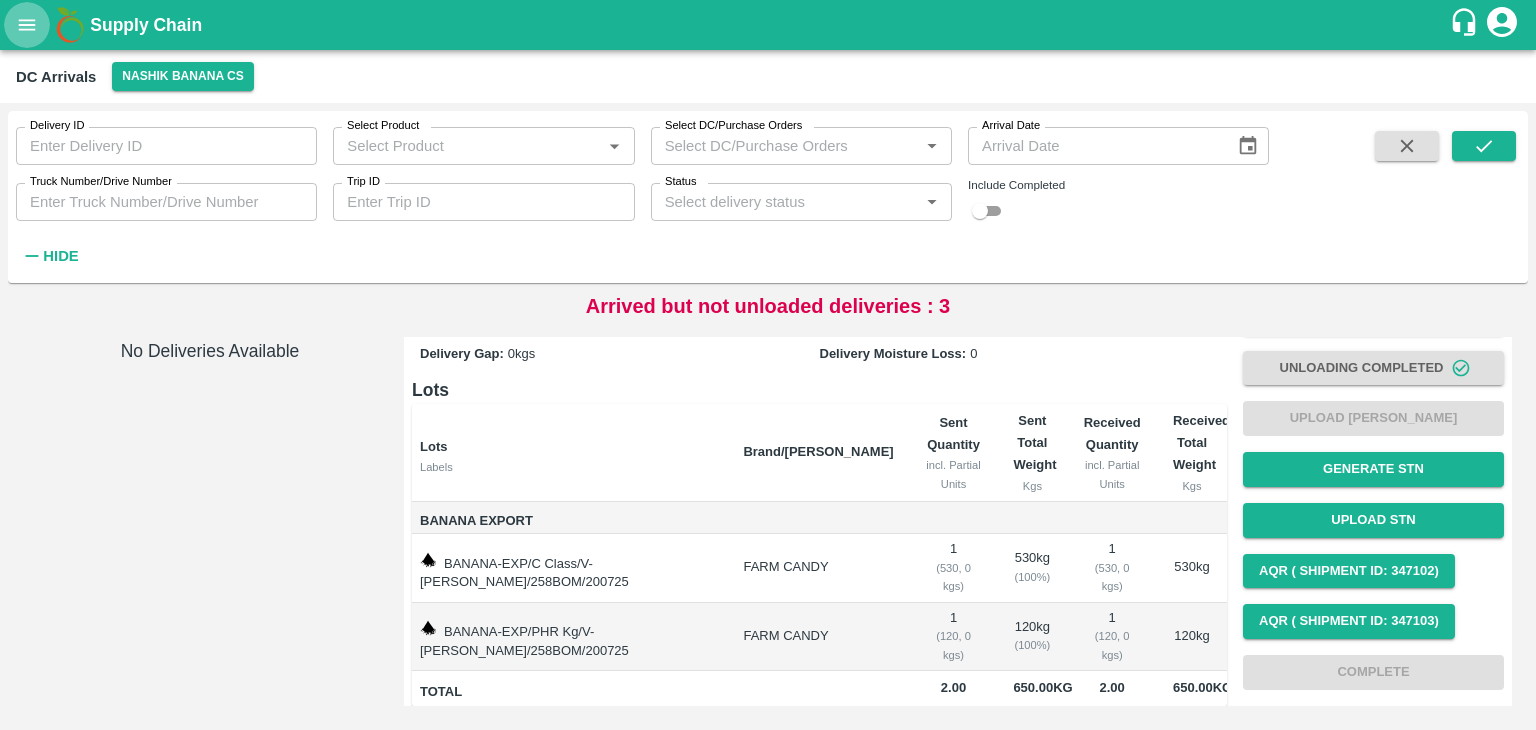 click at bounding box center (27, 25) 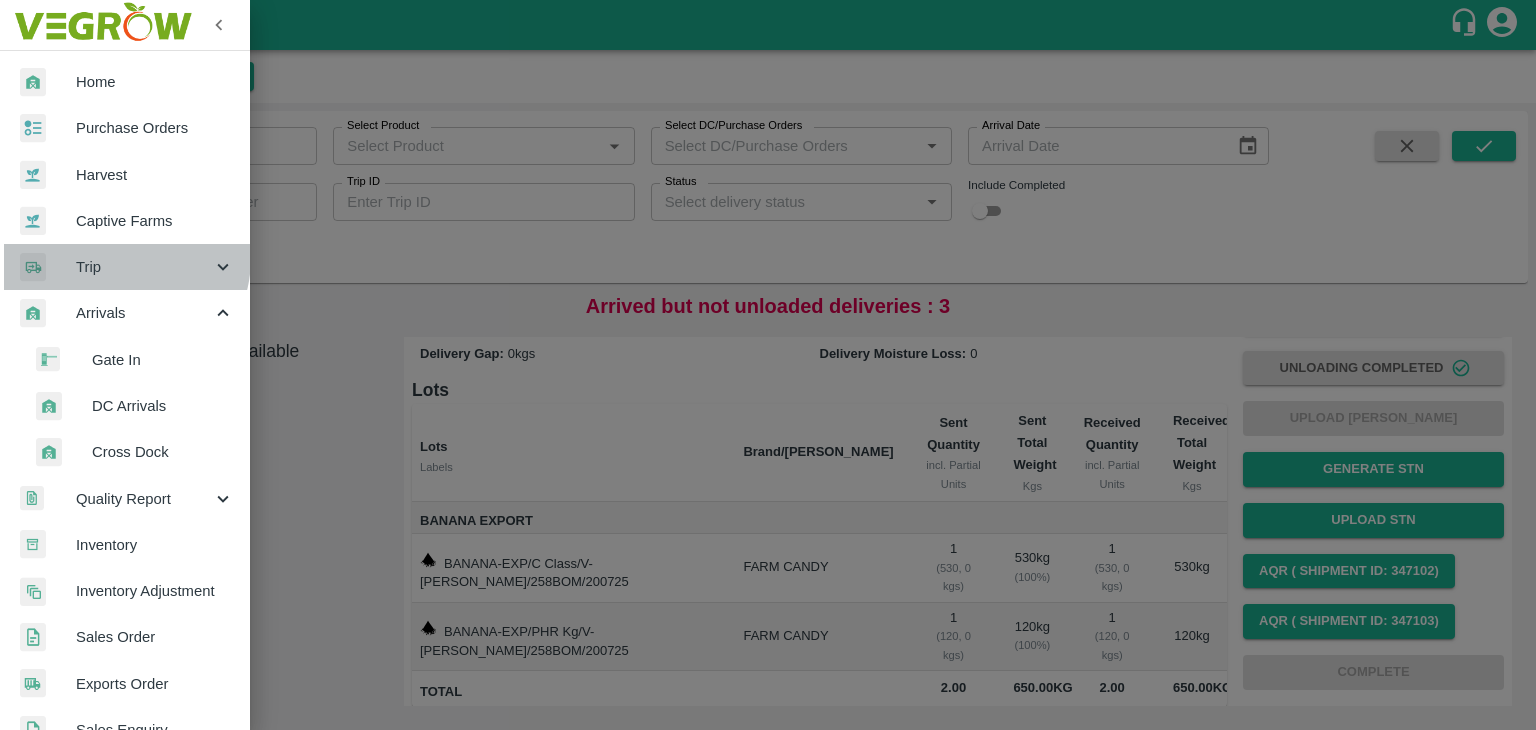 click on "Trip" at bounding box center (144, 267) 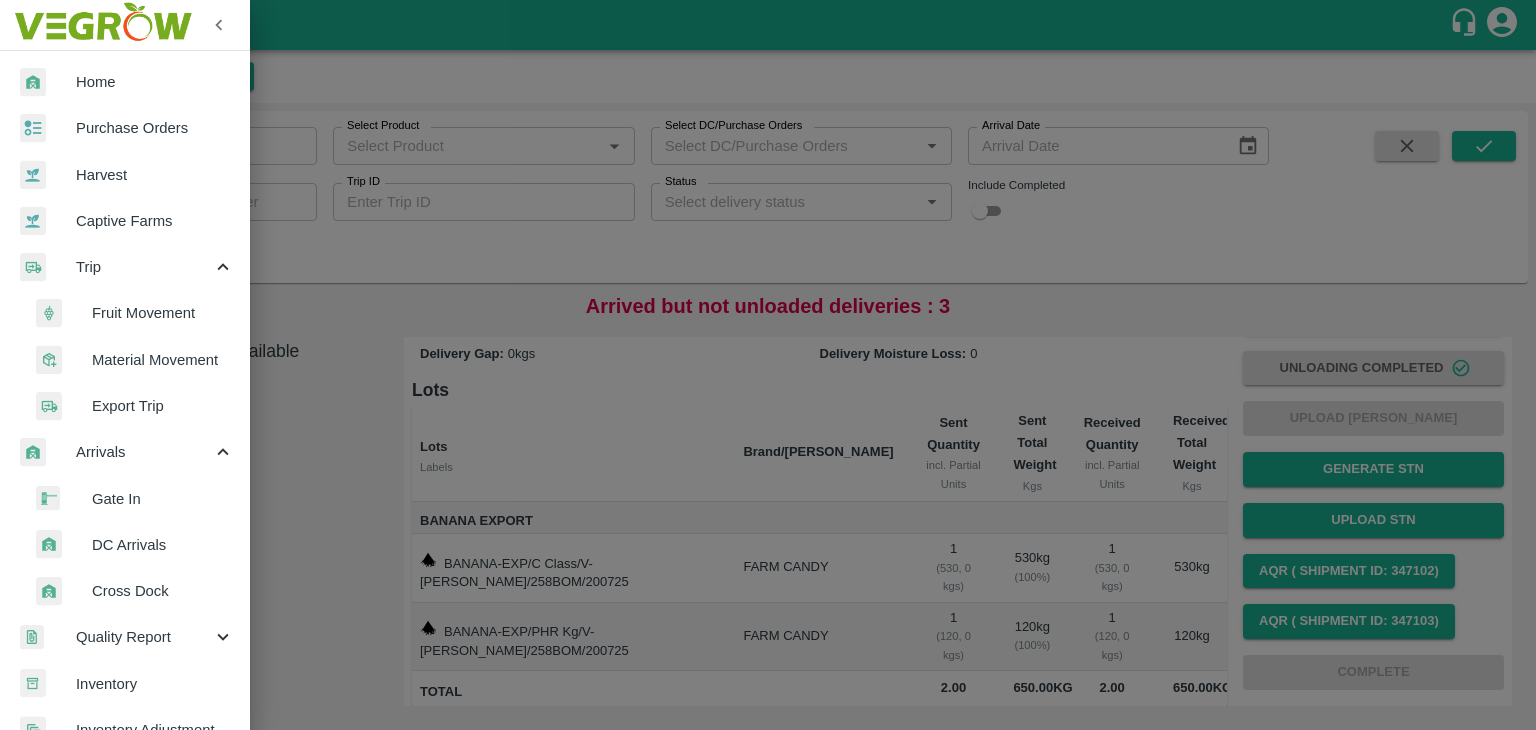 click on "Fruit Movement" at bounding box center [163, 313] 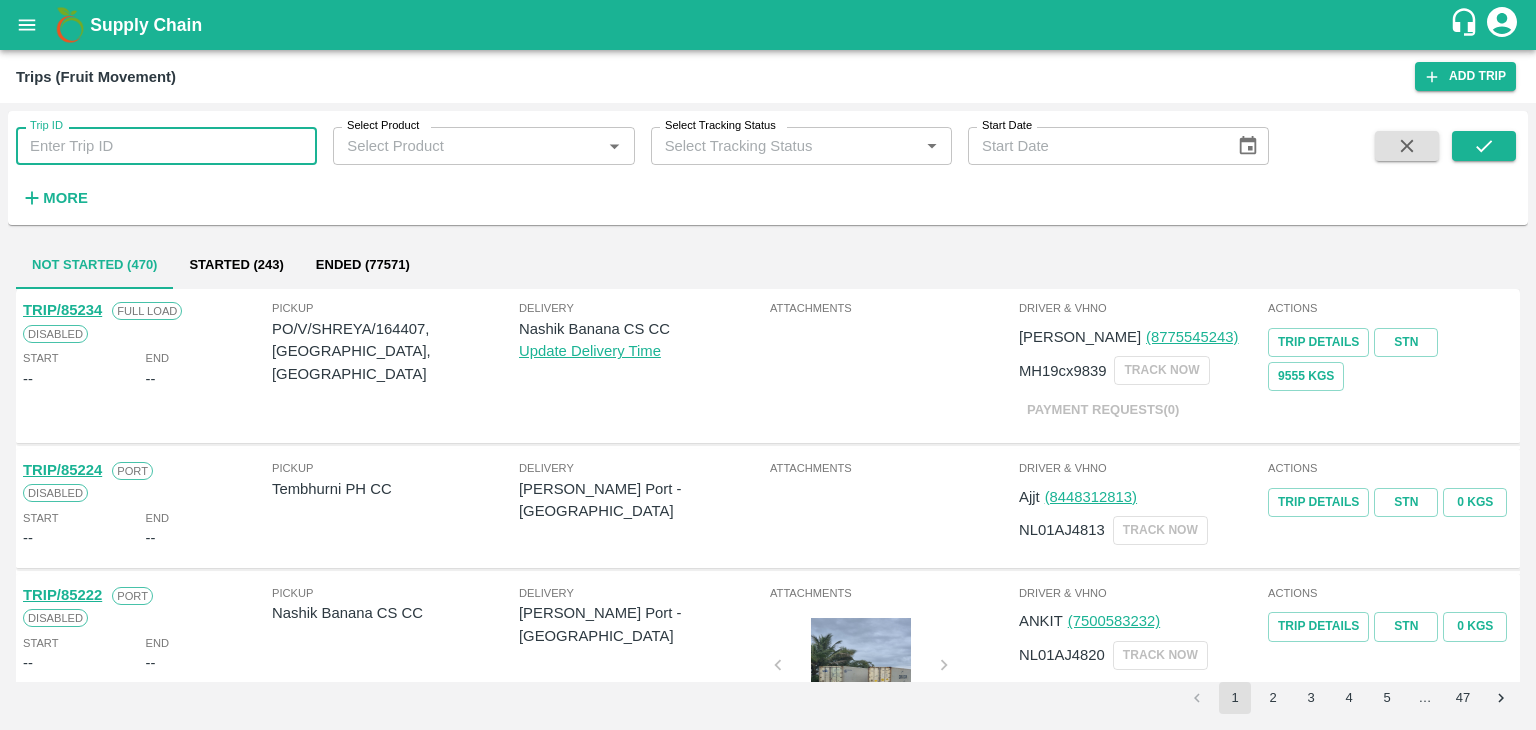 click on "Trip ID" at bounding box center (166, 146) 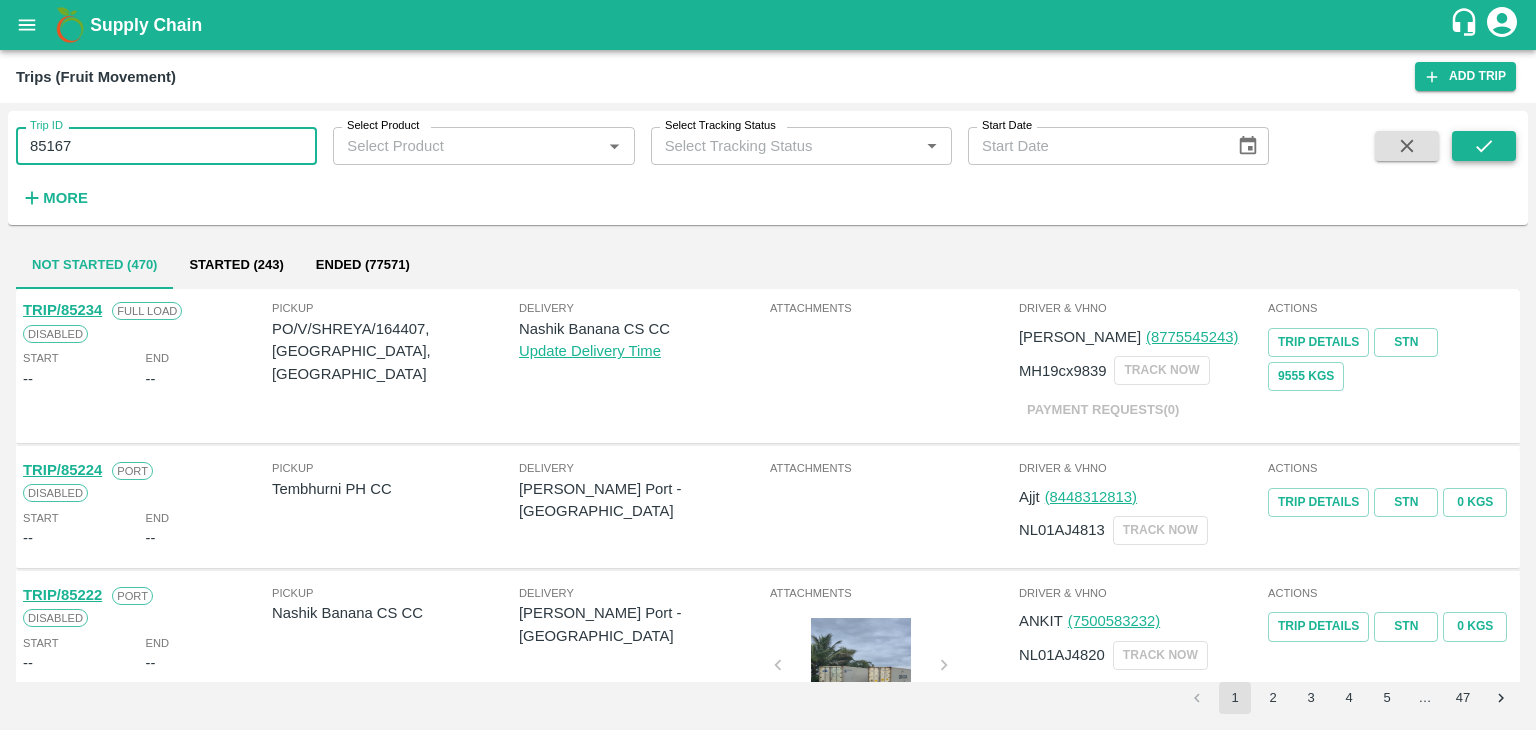 type on "85167" 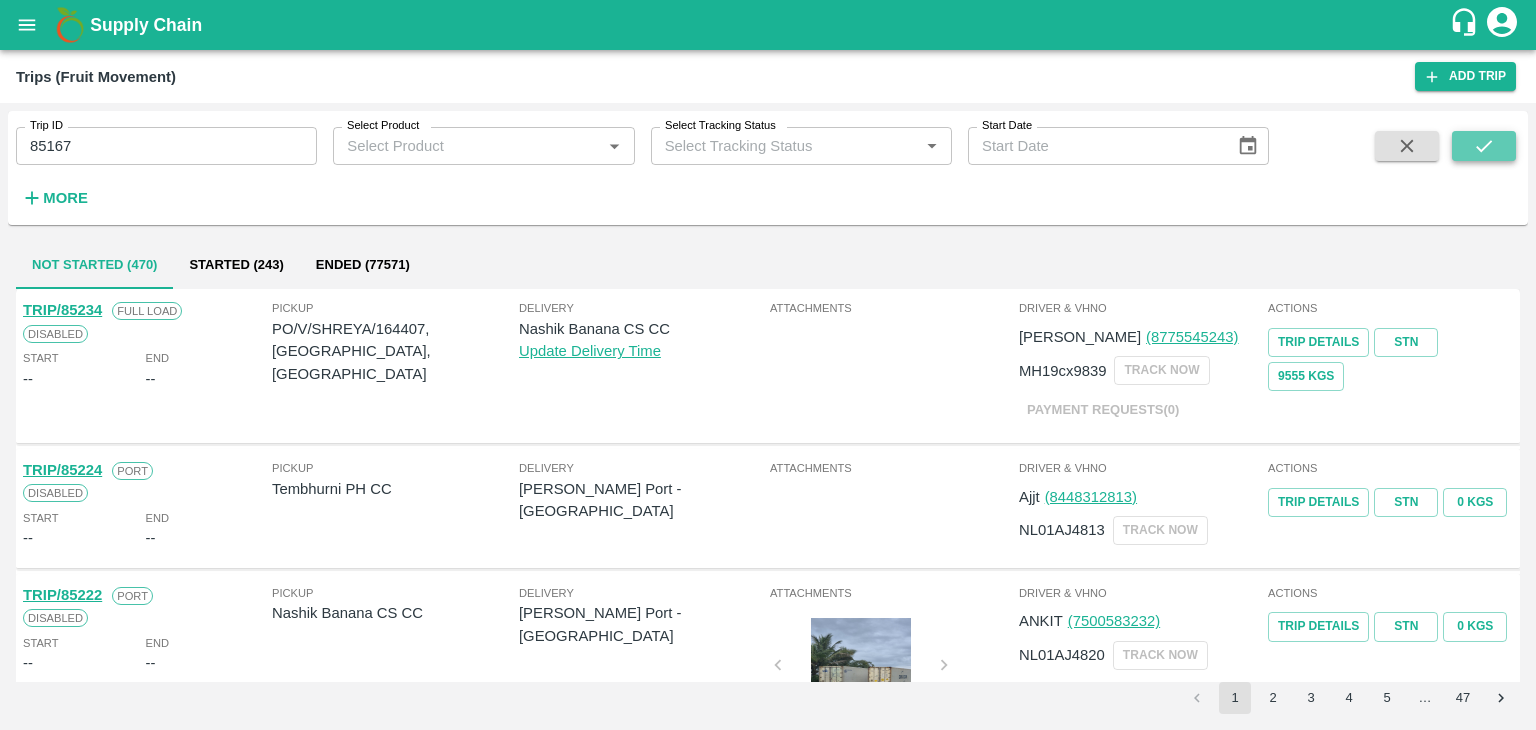 click at bounding box center [1484, 146] 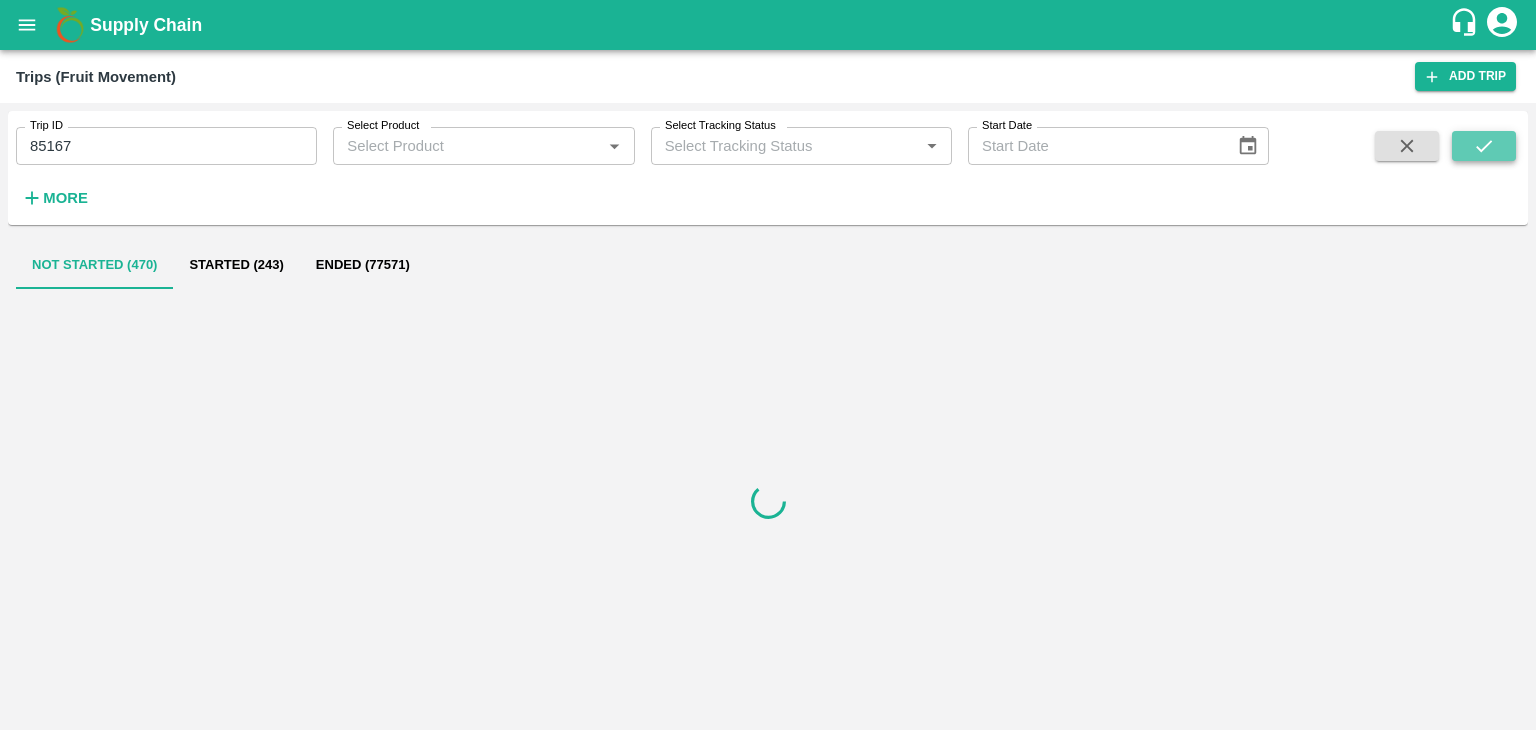click at bounding box center [1484, 146] 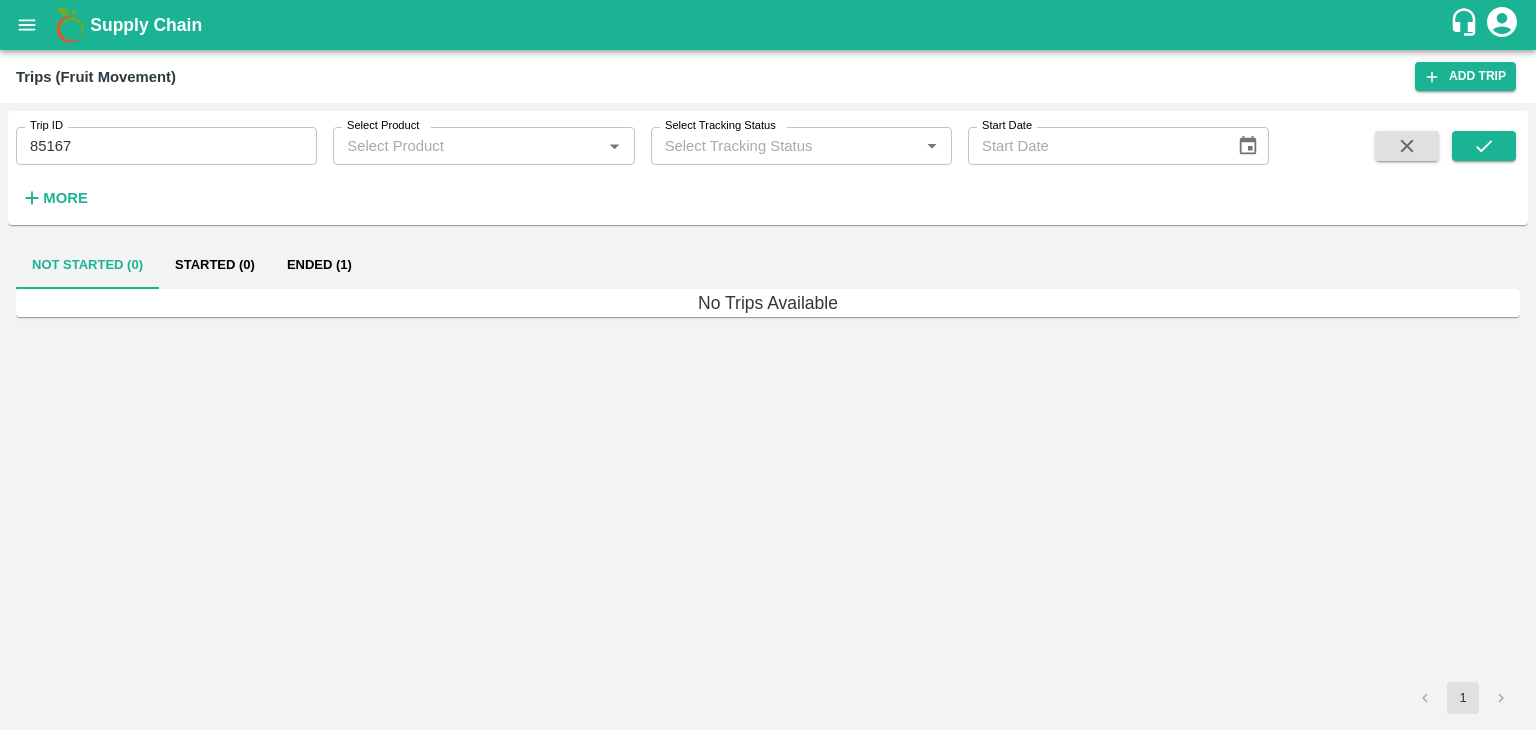 click on "Ended (1)" at bounding box center [319, 265] 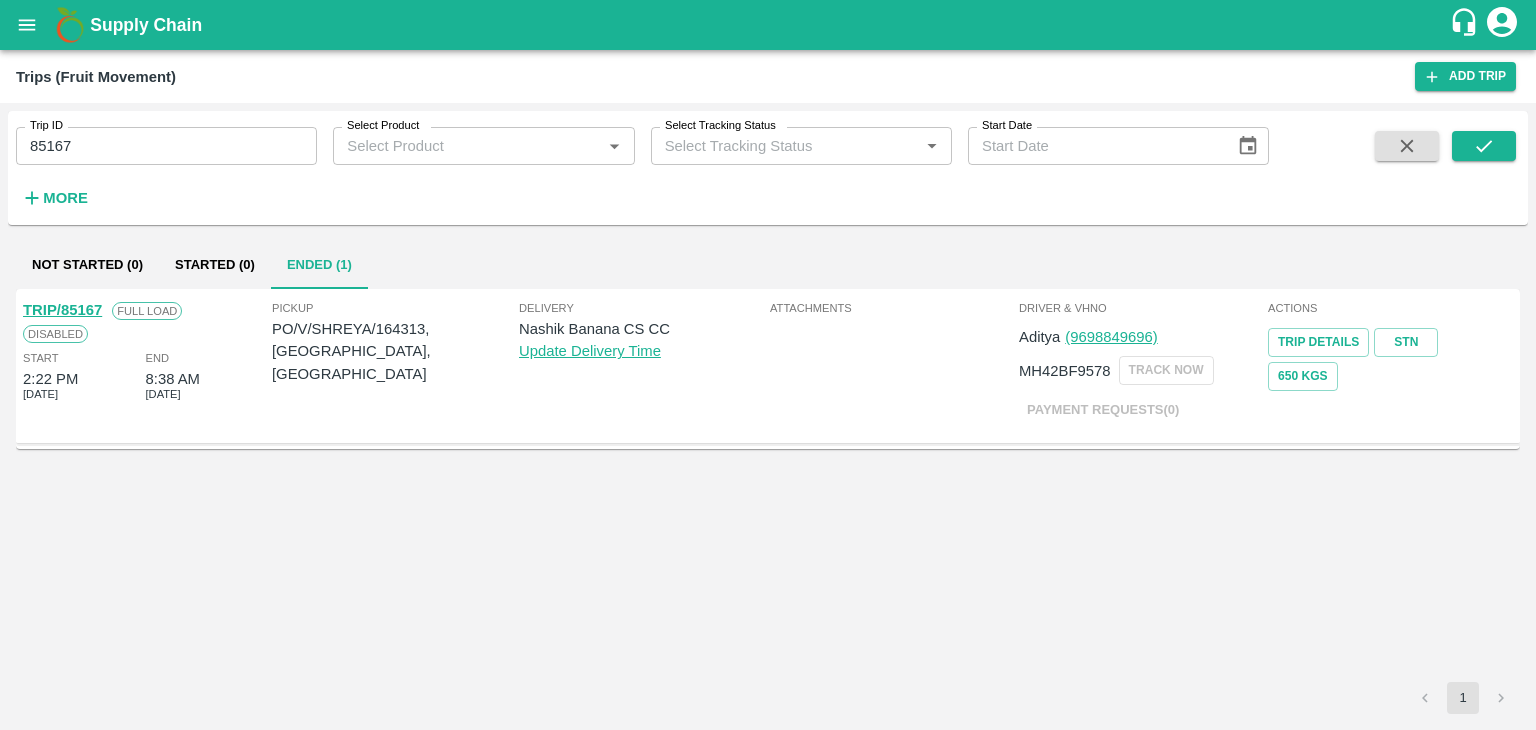click on "TRIP/85167" at bounding box center (62, 310) 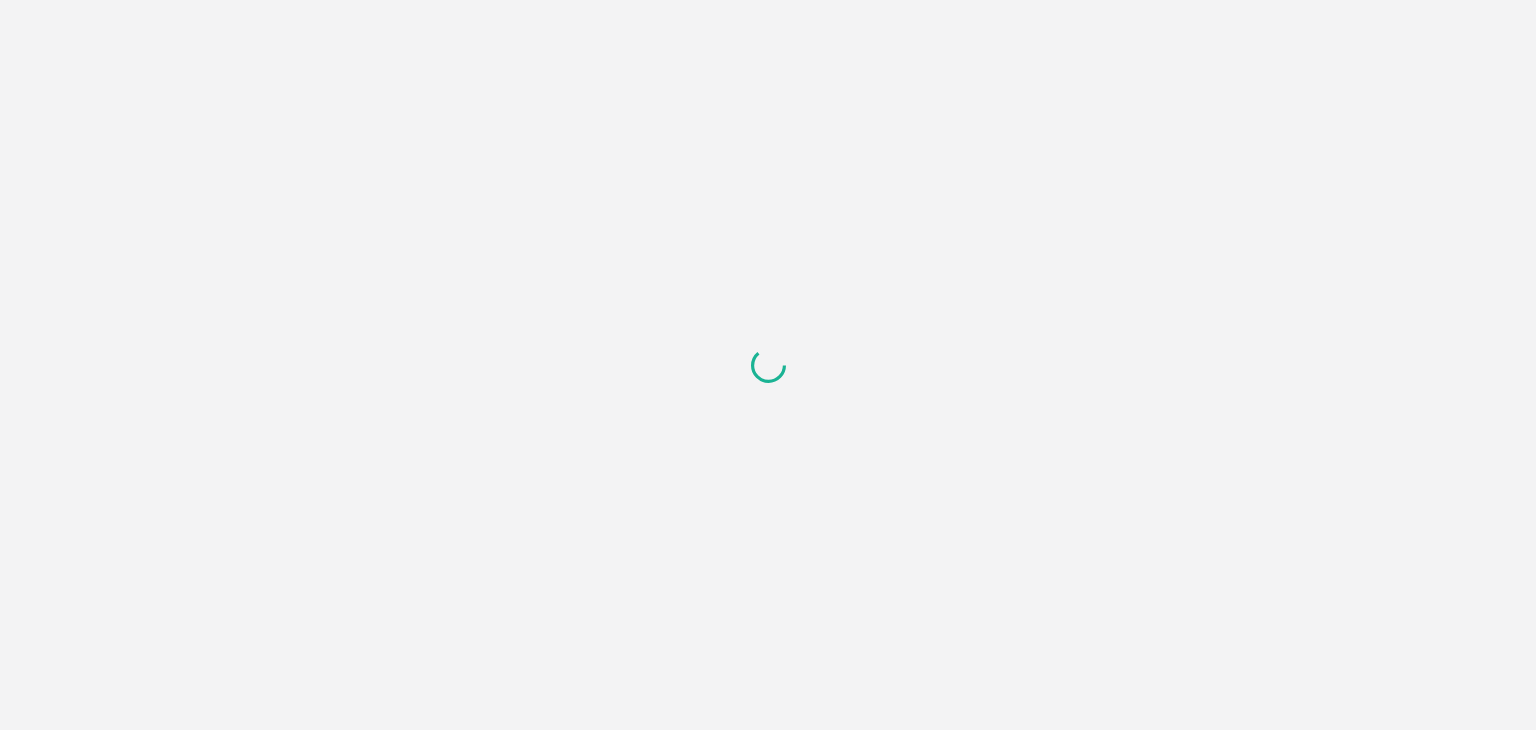 scroll, scrollTop: 0, scrollLeft: 0, axis: both 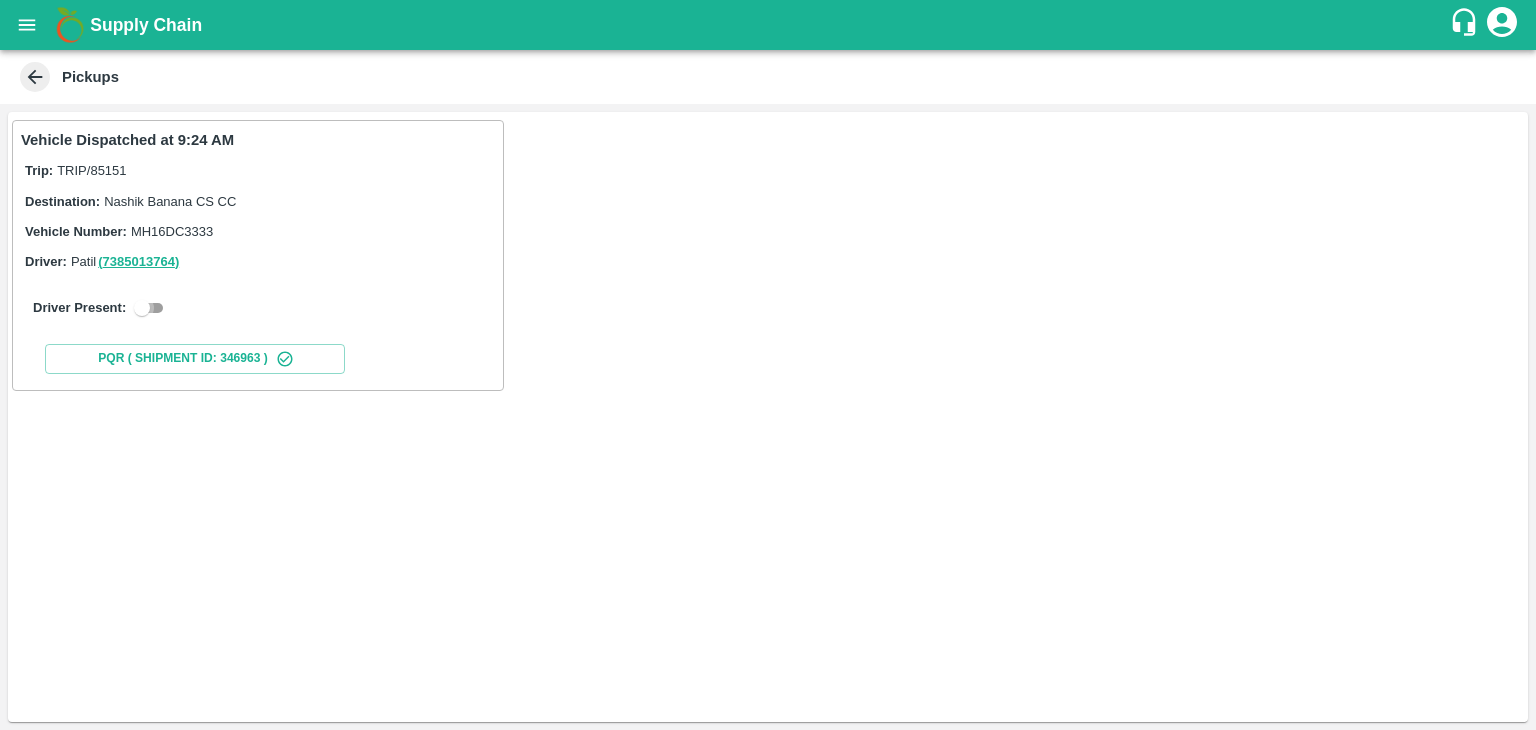 click at bounding box center [142, 308] 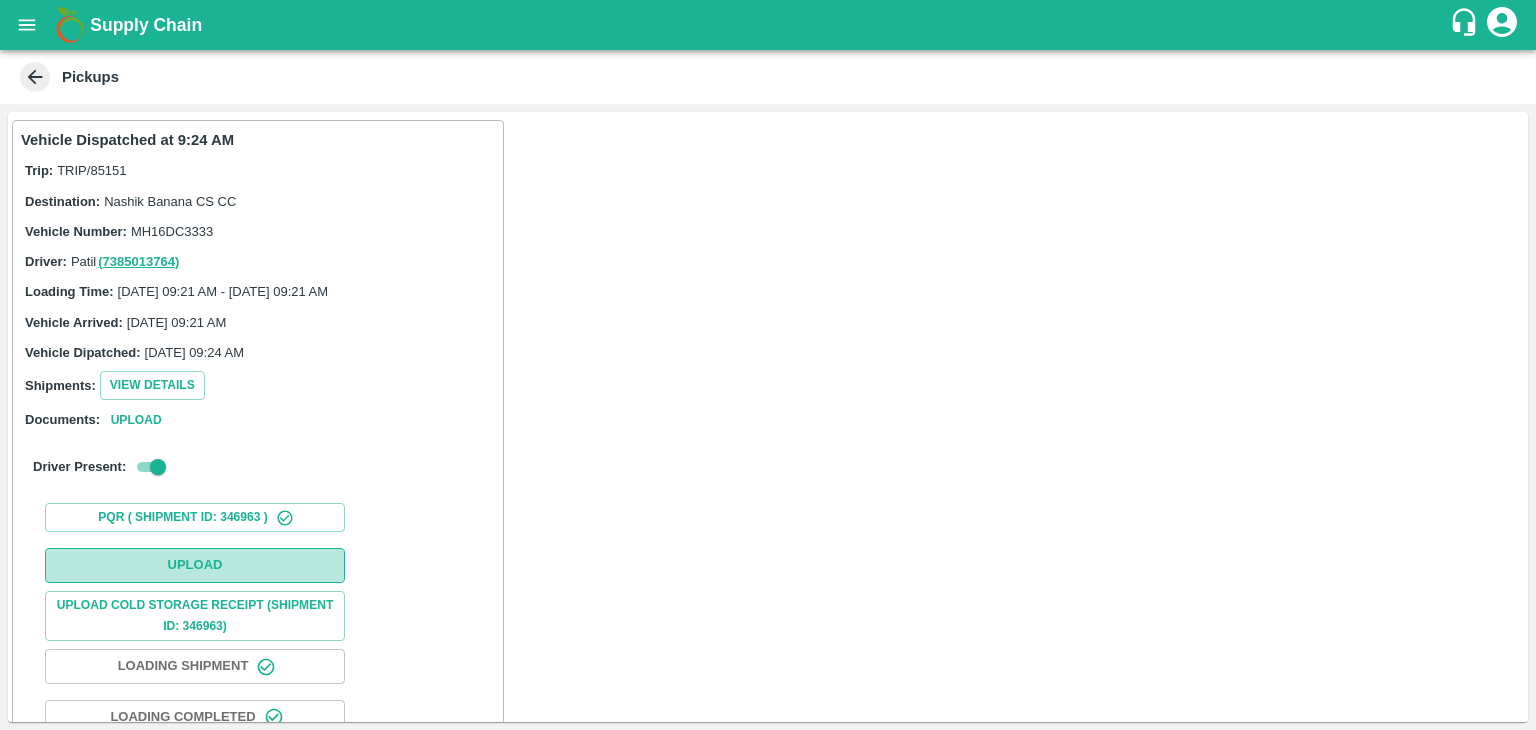 click on "Upload" at bounding box center (195, 565) 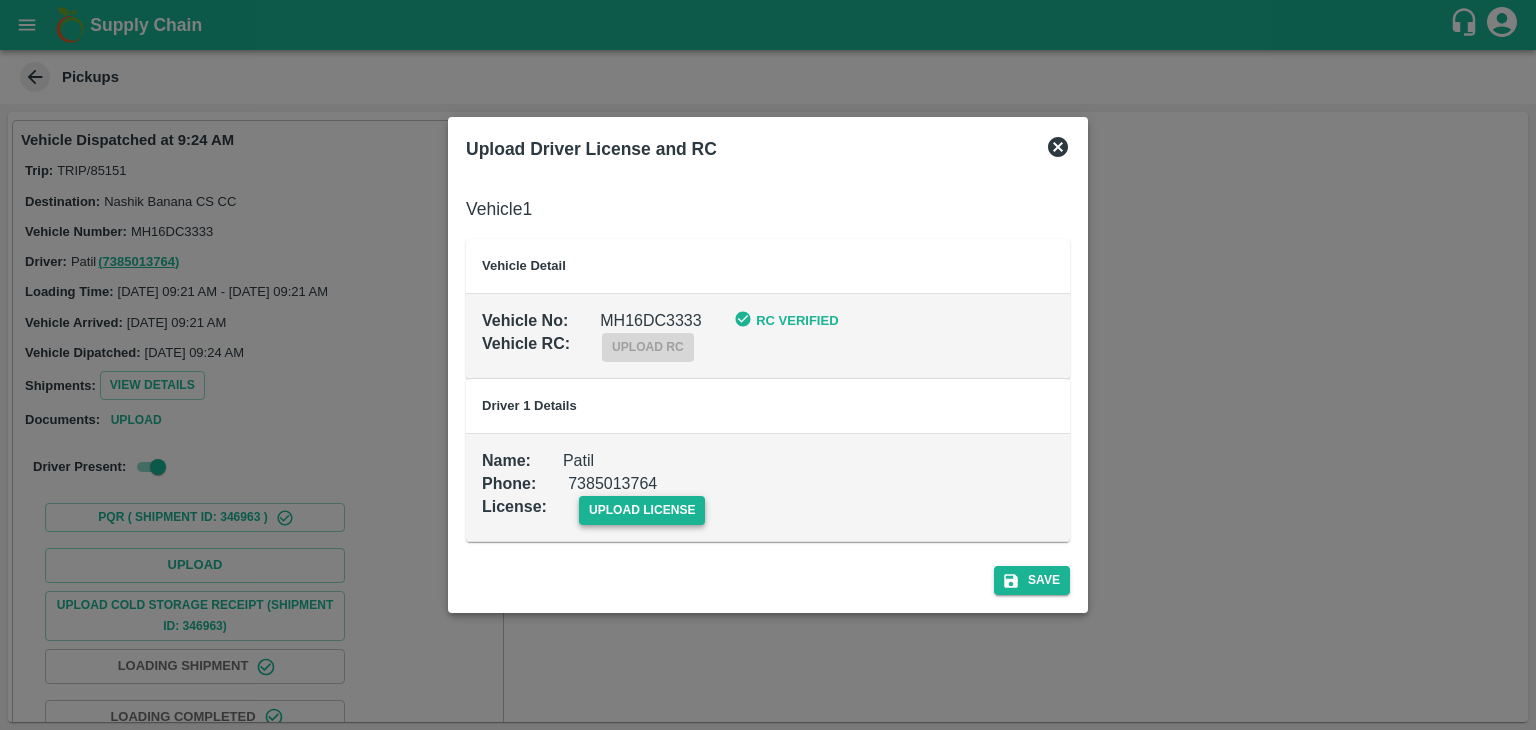 click on "upload license" at bounding box center (642, 510) 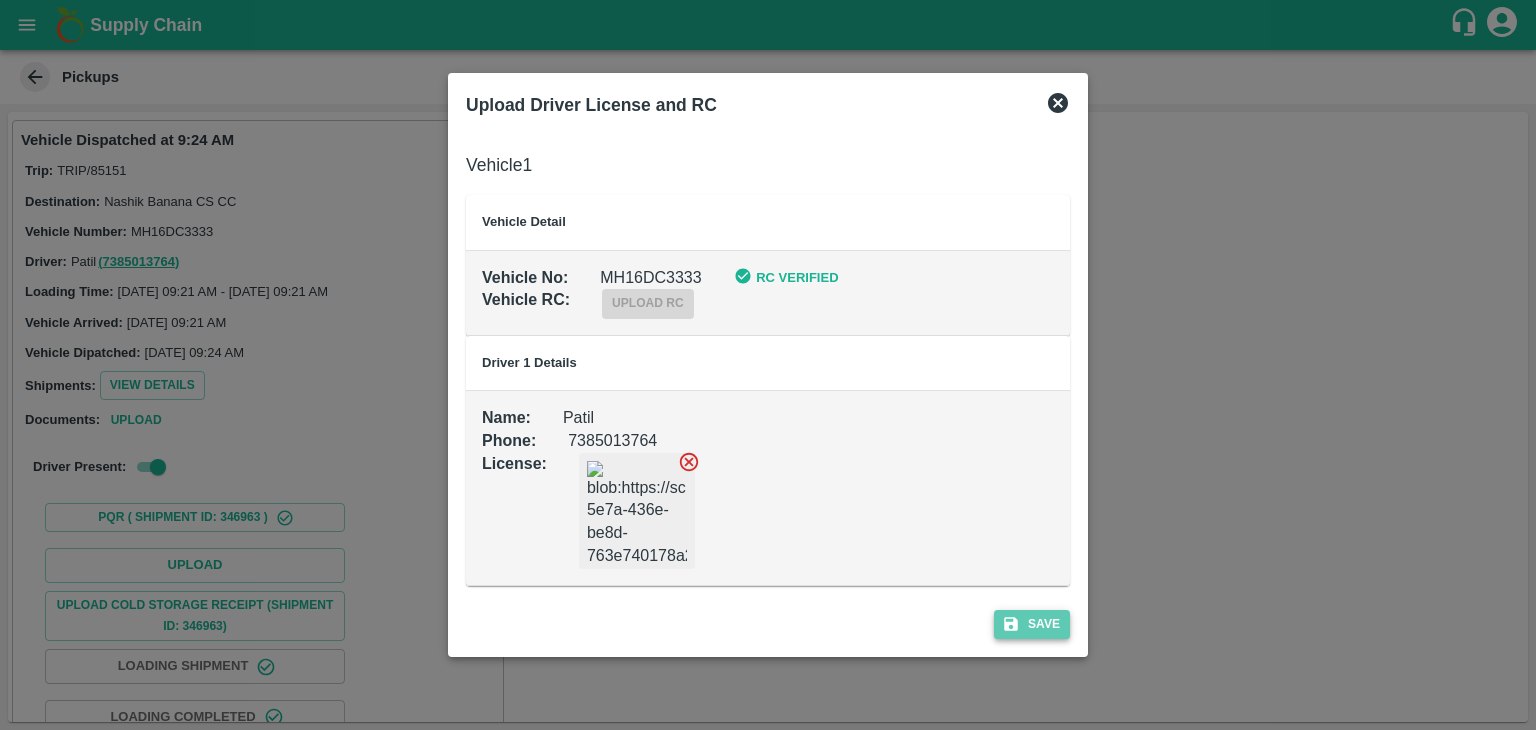 click on "Save" at bounding box center [1032, 624] 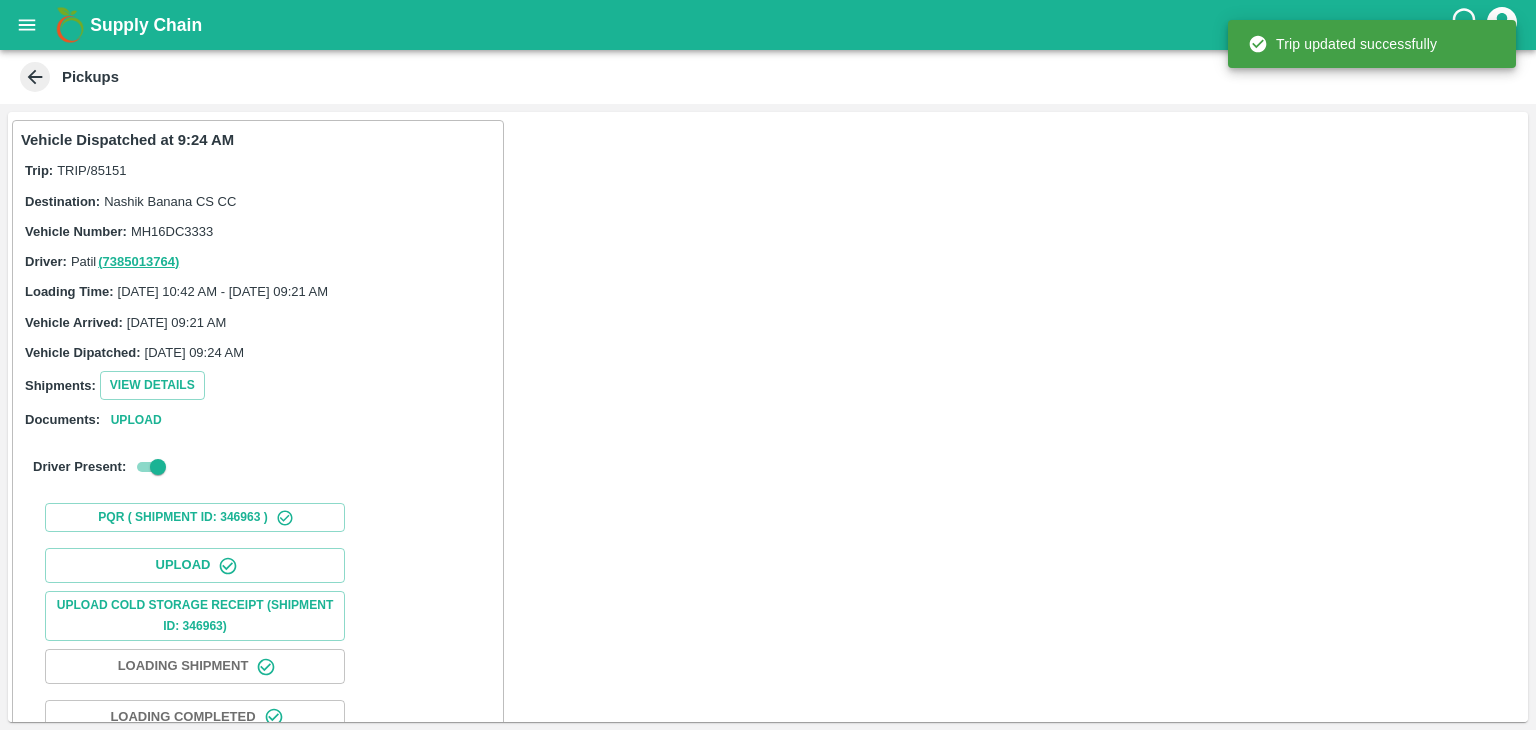 scroll, scrollTop: 209, scrollLeft: 0, axis: vertical 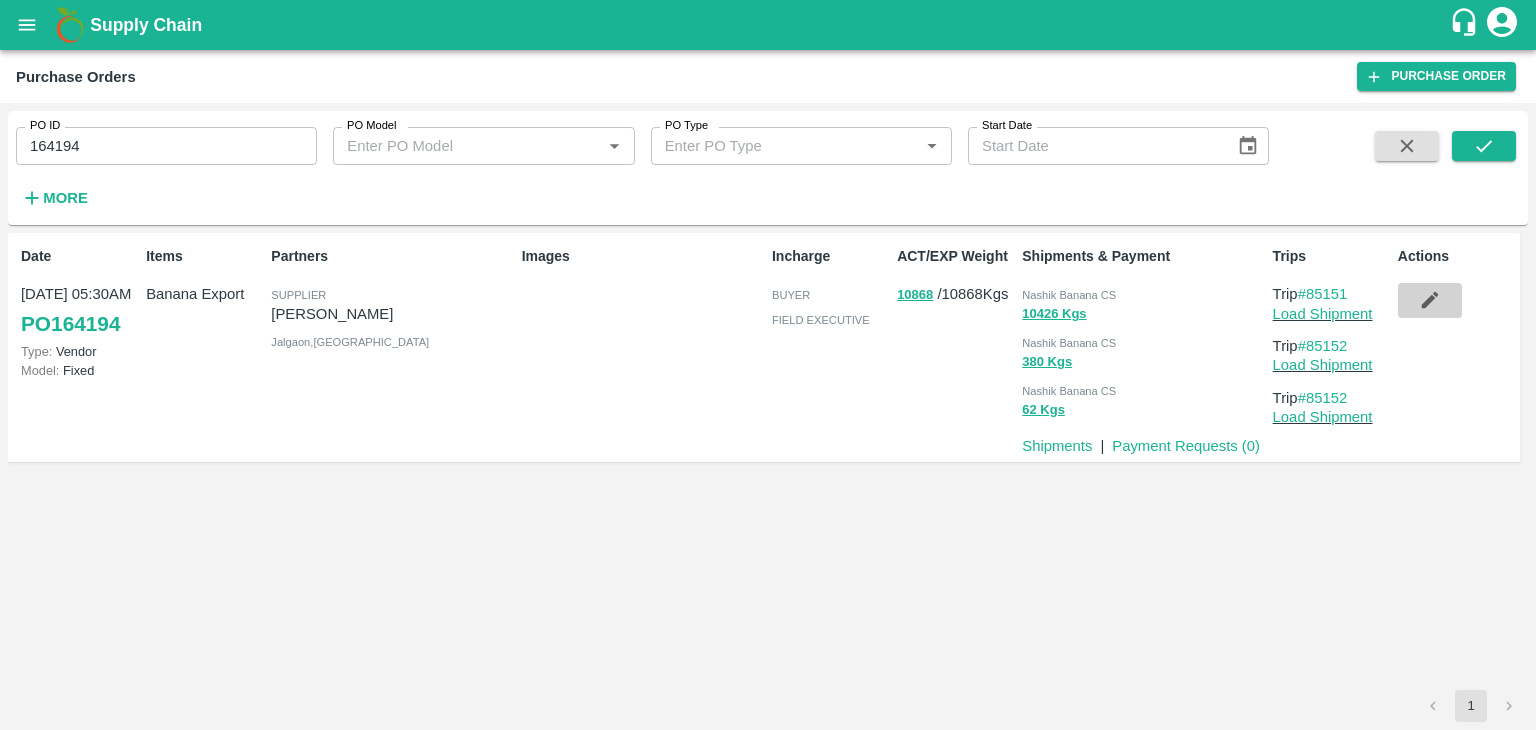 click at bounding box center (1430, 300) 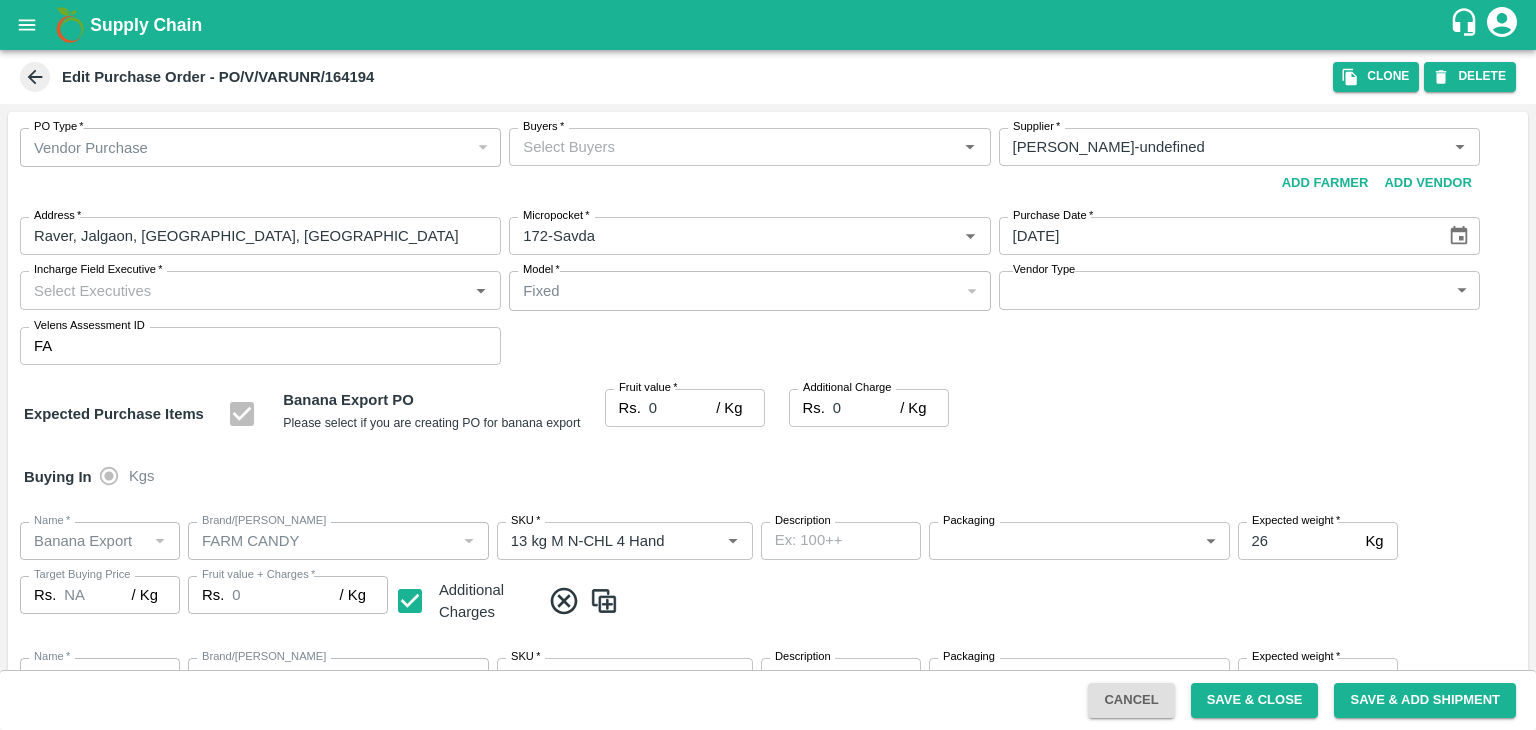 click on "Buyers   *" at bounding box center (733, 147) 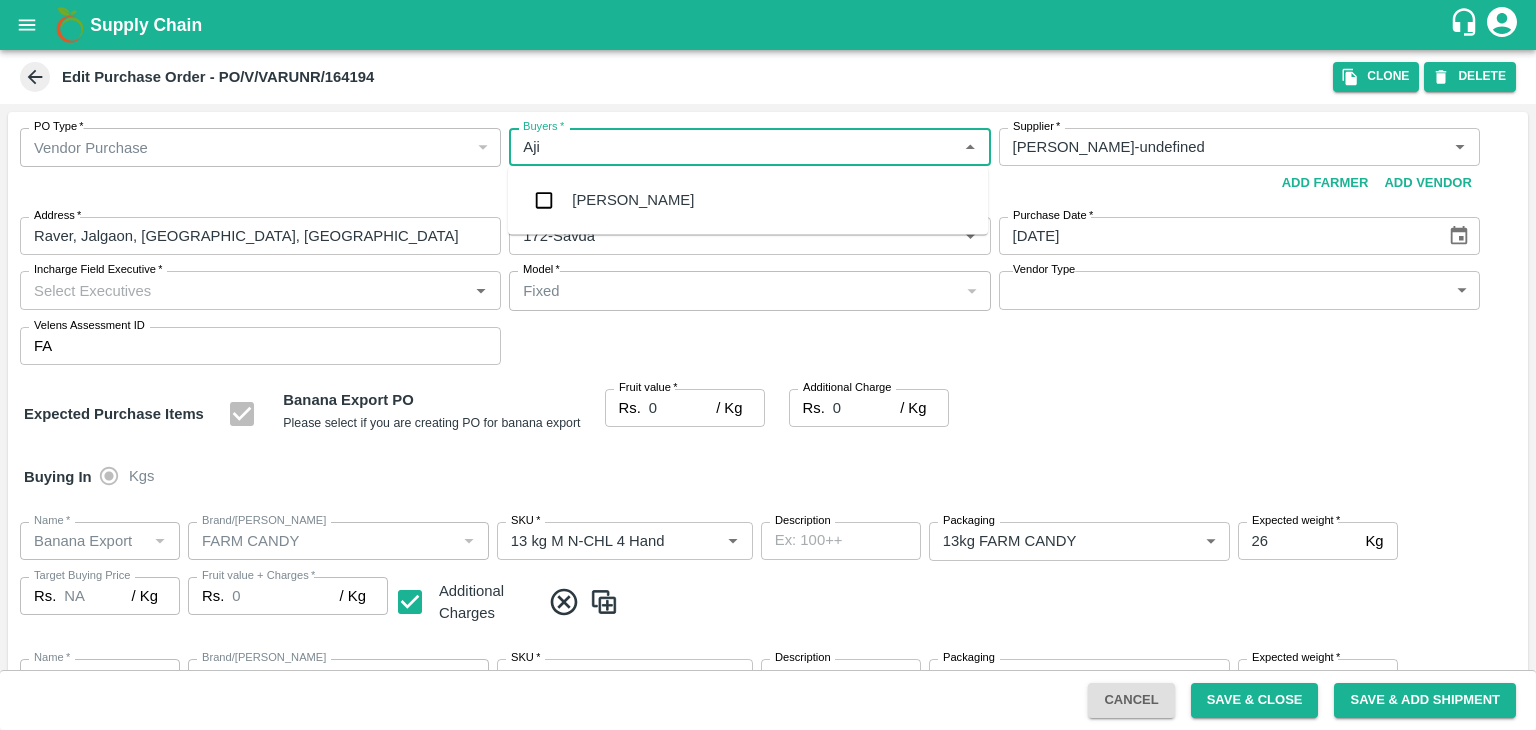 type on "Ajit" 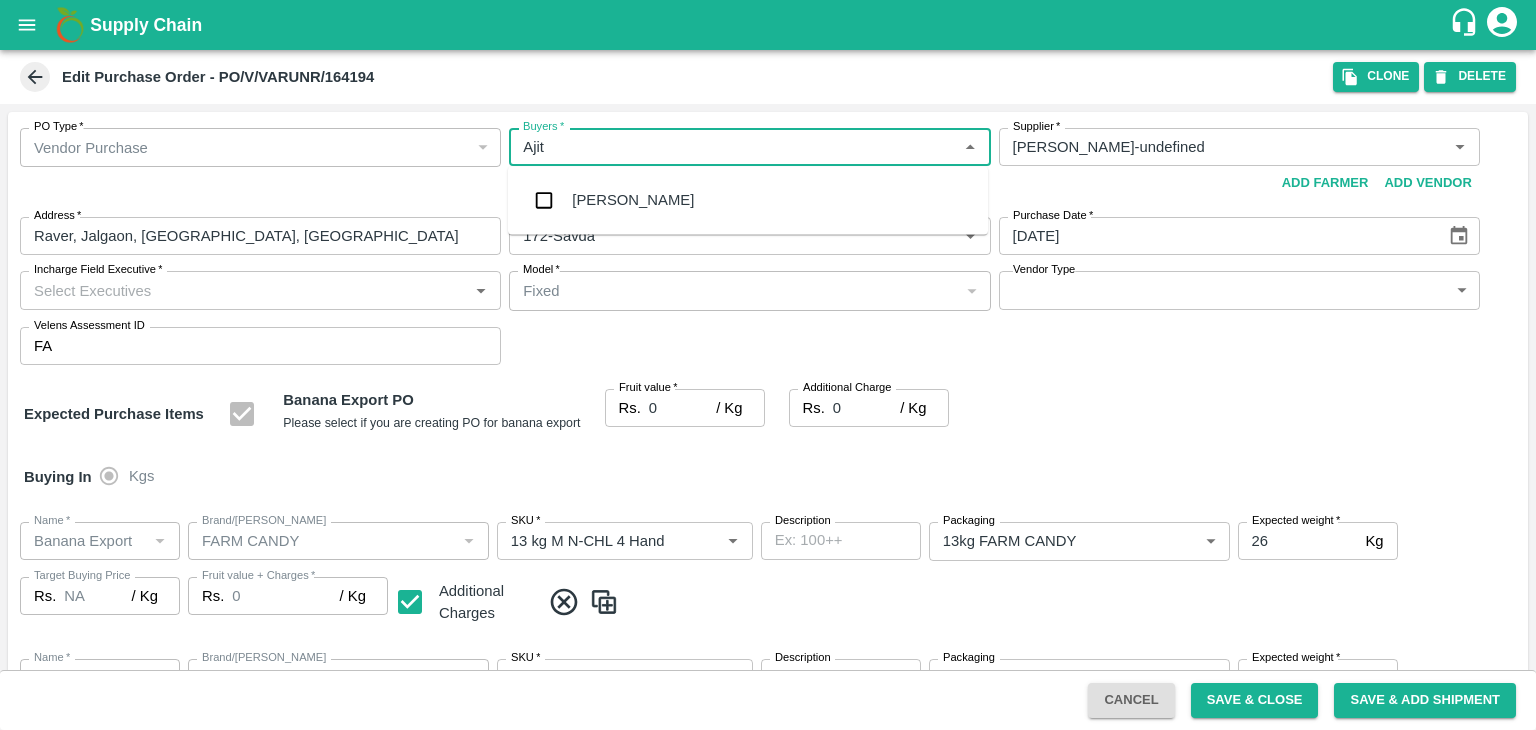 click on "[PERSON_NAME]" at bounding box center (633, 200) 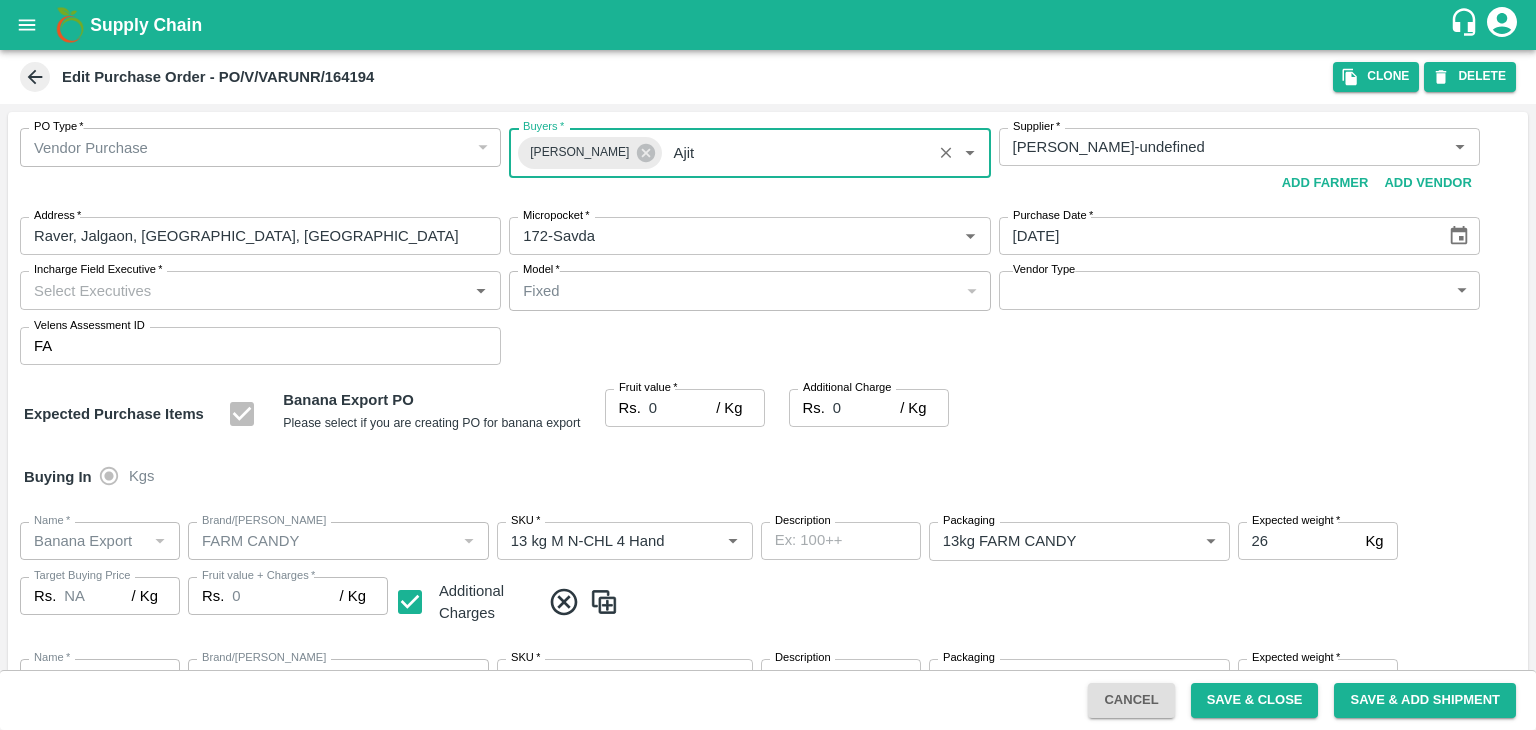 type 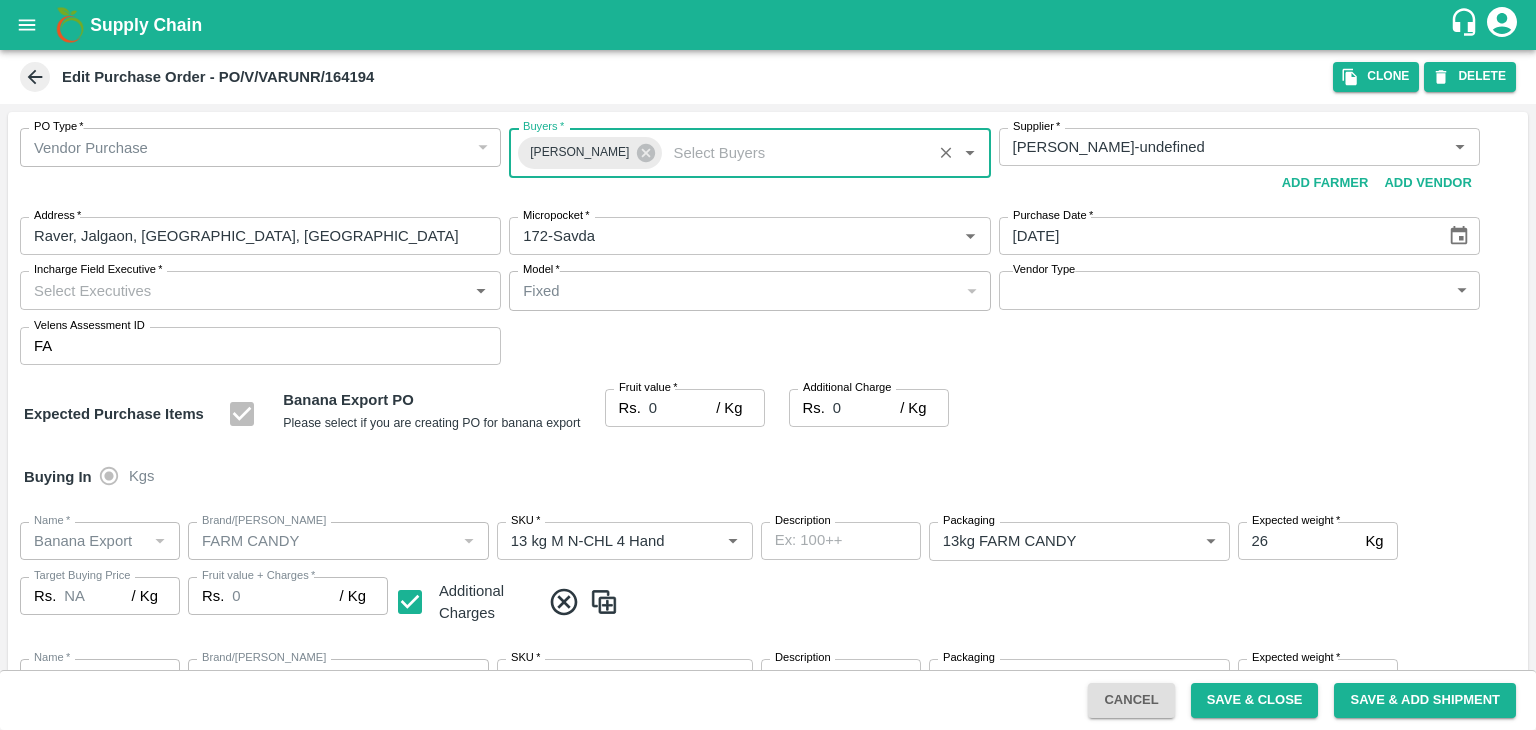 click on "Incharge Field Executive   *" at bounding box center [244, 290] 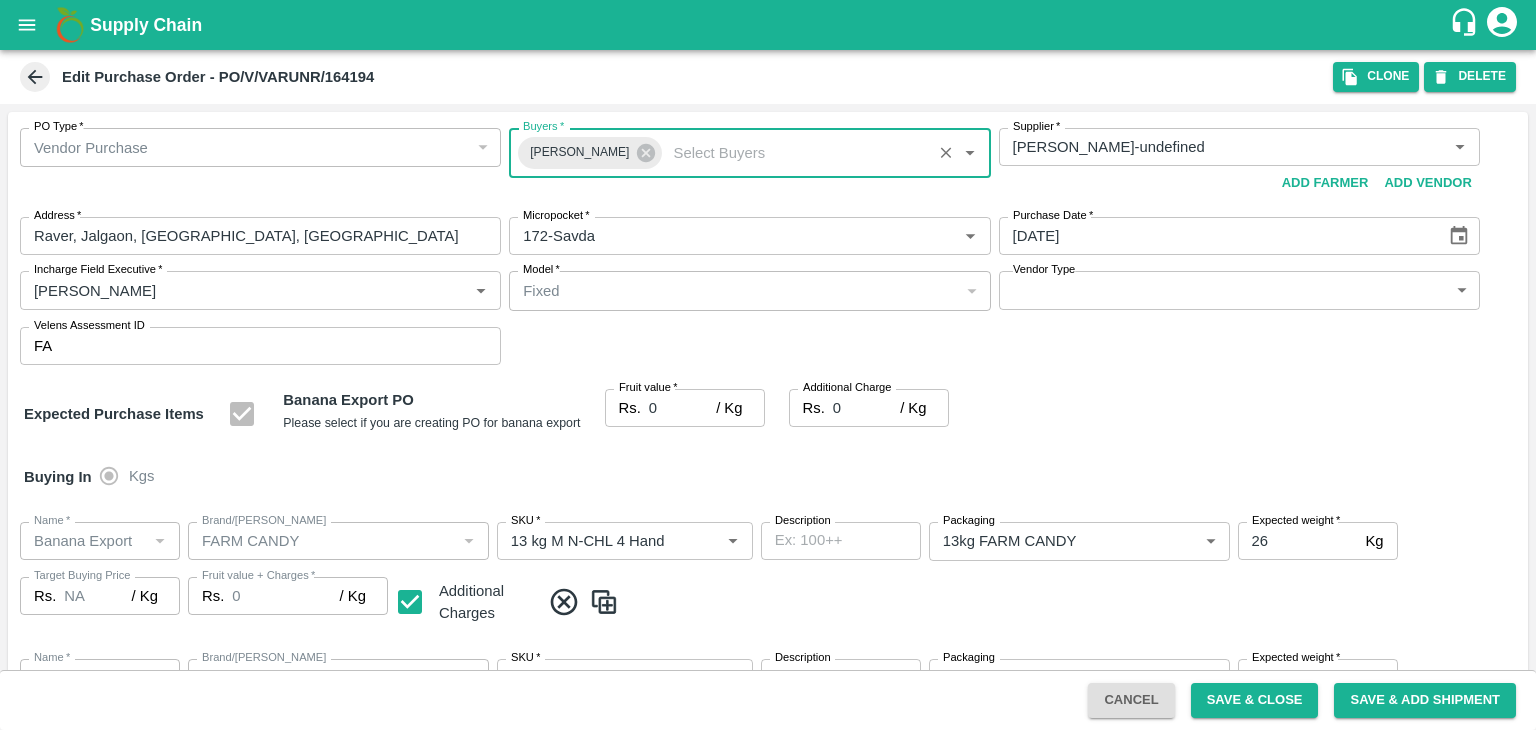 type on "Jay" 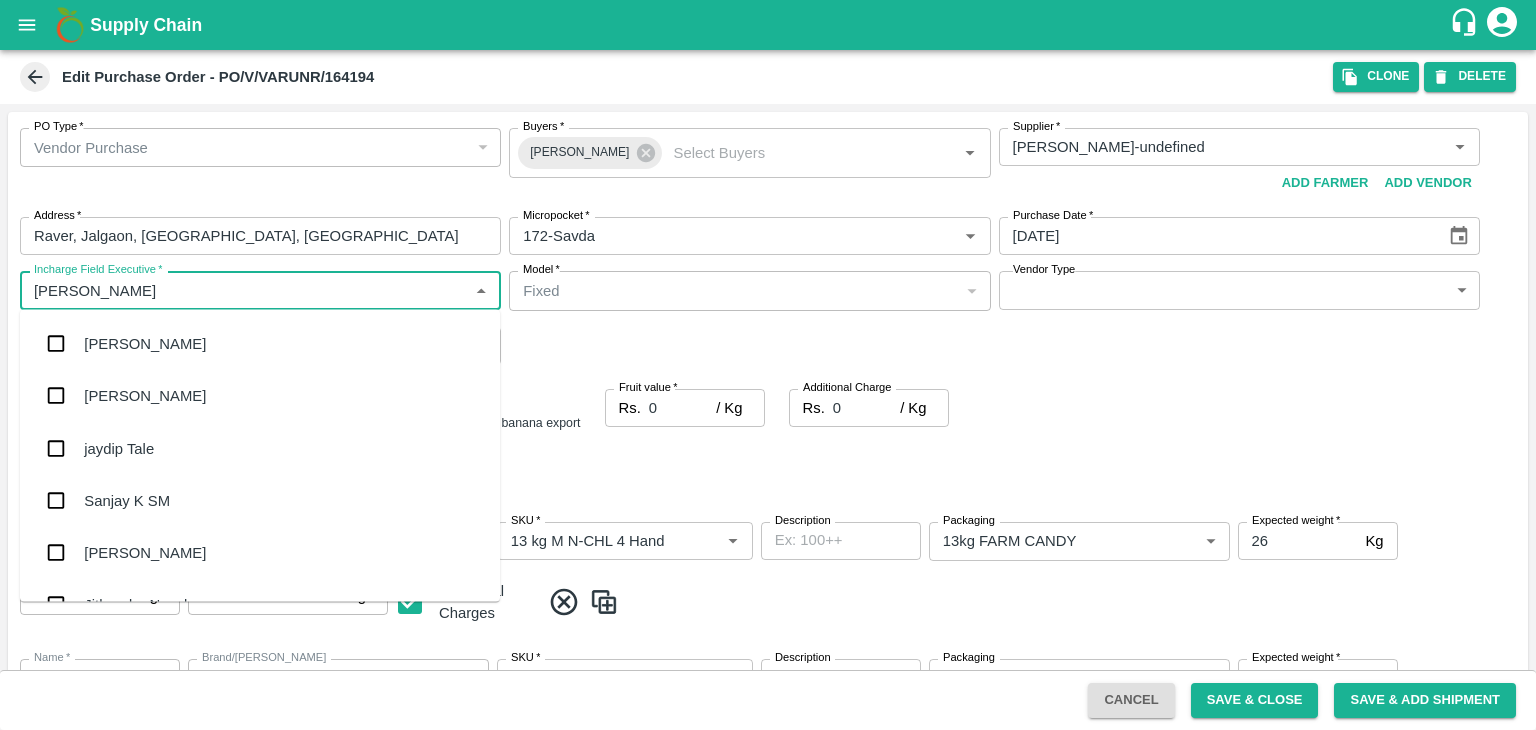 click on "jaydip Tale" at bounding box center (260, 448) 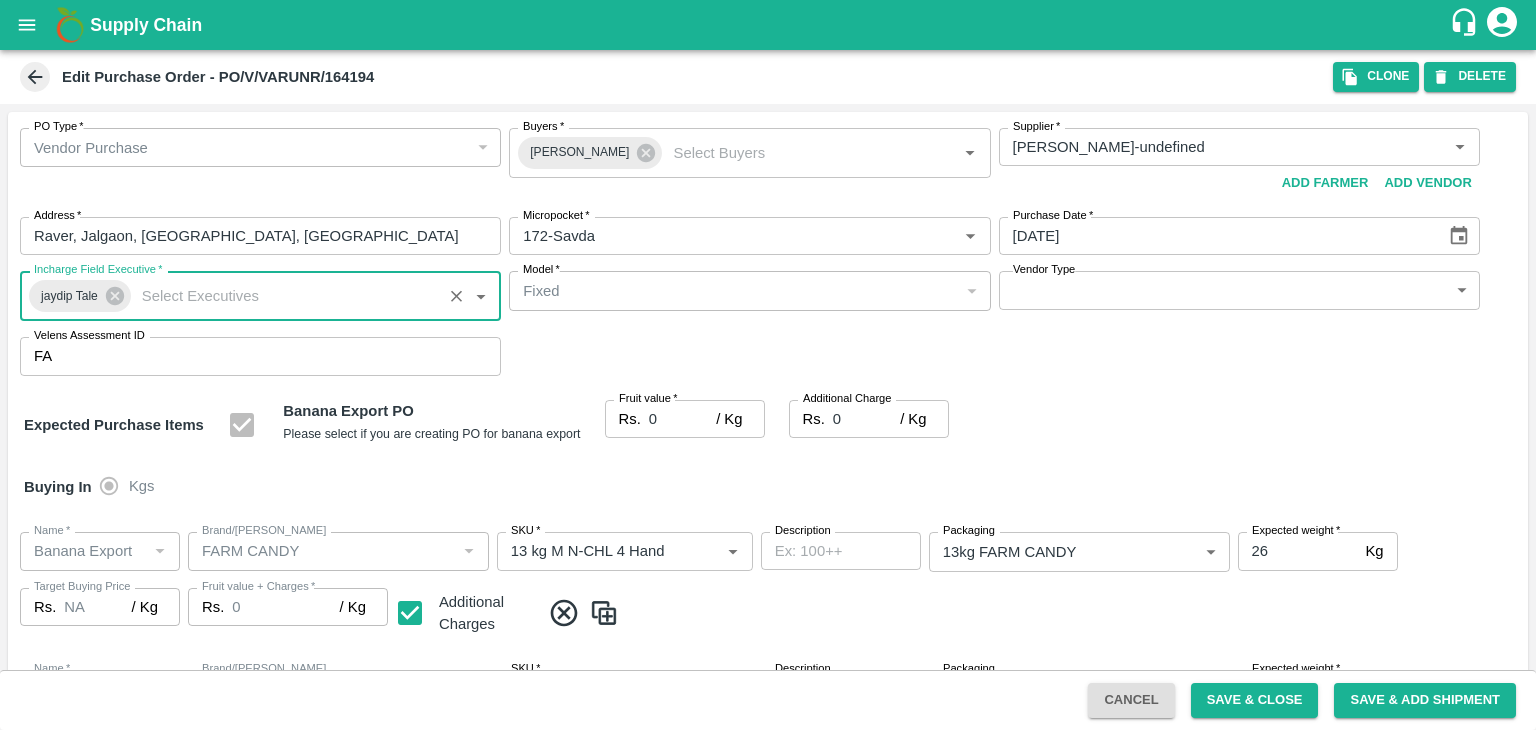 click on "Supply Chain Edit Purchase Order - PO/V/VARUNR/164194 Clone DELETE PO Type   * Vendor Purchase 2 PO Type Buyers   * Ajit Otari Buyers   * Supplier   * Supplier   * Add Vendor Add Farmer Address   * Raver, Jalgaon, Raver, Maharashtra Address Micropocket   * Micropocket   * Purchase Date   * 20/07/2025 Purchase Date Incharge Field Executive   * jaydip Tale Incharge Field Executive   * Model   * Fixed Fixed Model Vendor Type ​ Vendor Type Velens Assessment ID FA Velens Assessment ID Expected Purchase Items Banana Export PO Please select if you are creating PO for banana export Fruit value   * Rs. 0 / Kg Fruit value Additional Charge Rs. 0 / Kg Additional Charge Buying In Kgs Name   * Name   * Brand/Marka Brand/Marka SKU   * SKU   * Description x Description Packaging 13kg FARM CANDY 466 Packaging Expected weight   * 26 Kg Expected weight Target Buying Price Rs. NA / Kg Target Buying Price Fruit value + Charges   * Rs. 0 / Kg Fruit value + Charges Additional Charges Name *" at bounding box center [768, 365] 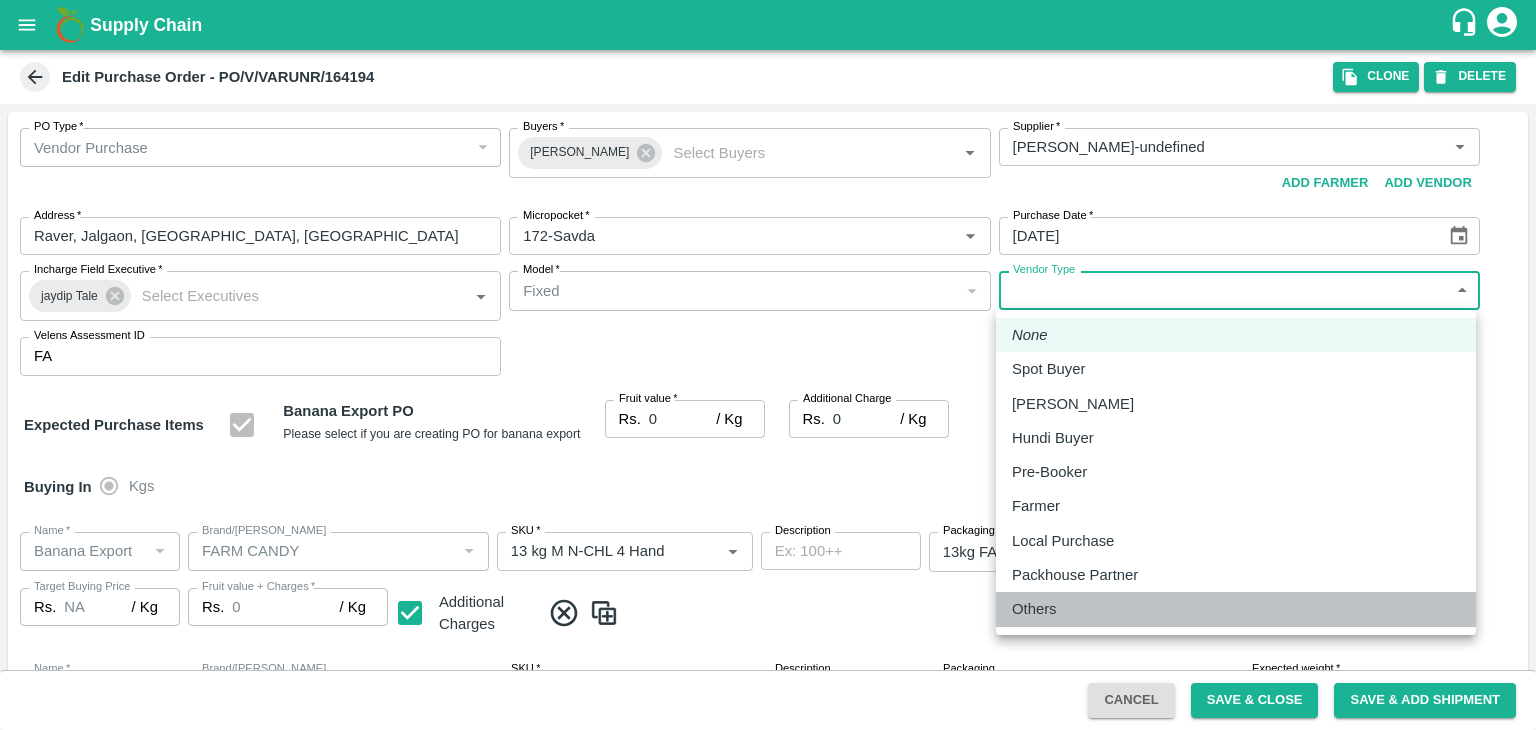 click on "Others" at bounding box center (1034, 609) 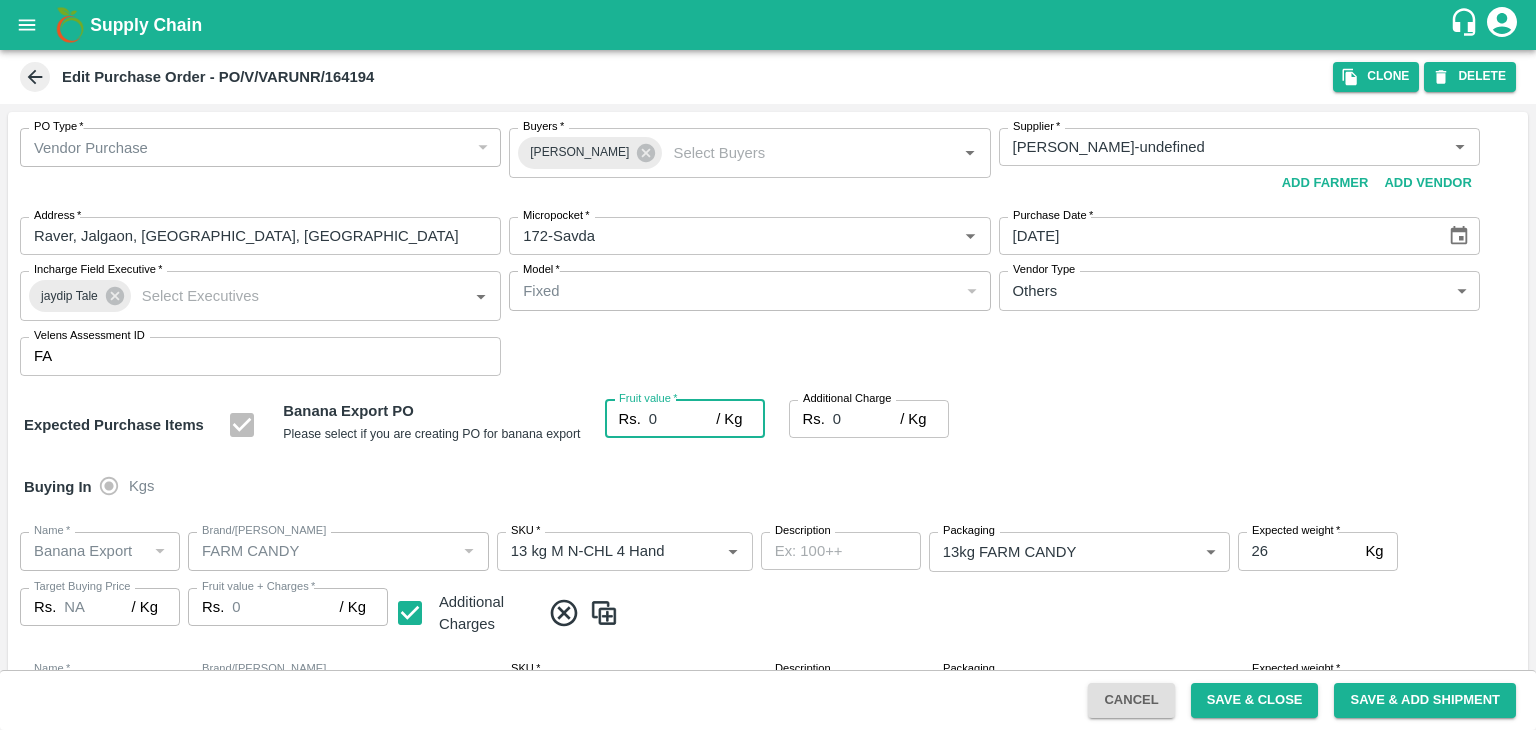 click on "0" at bounding box center [682, 419] 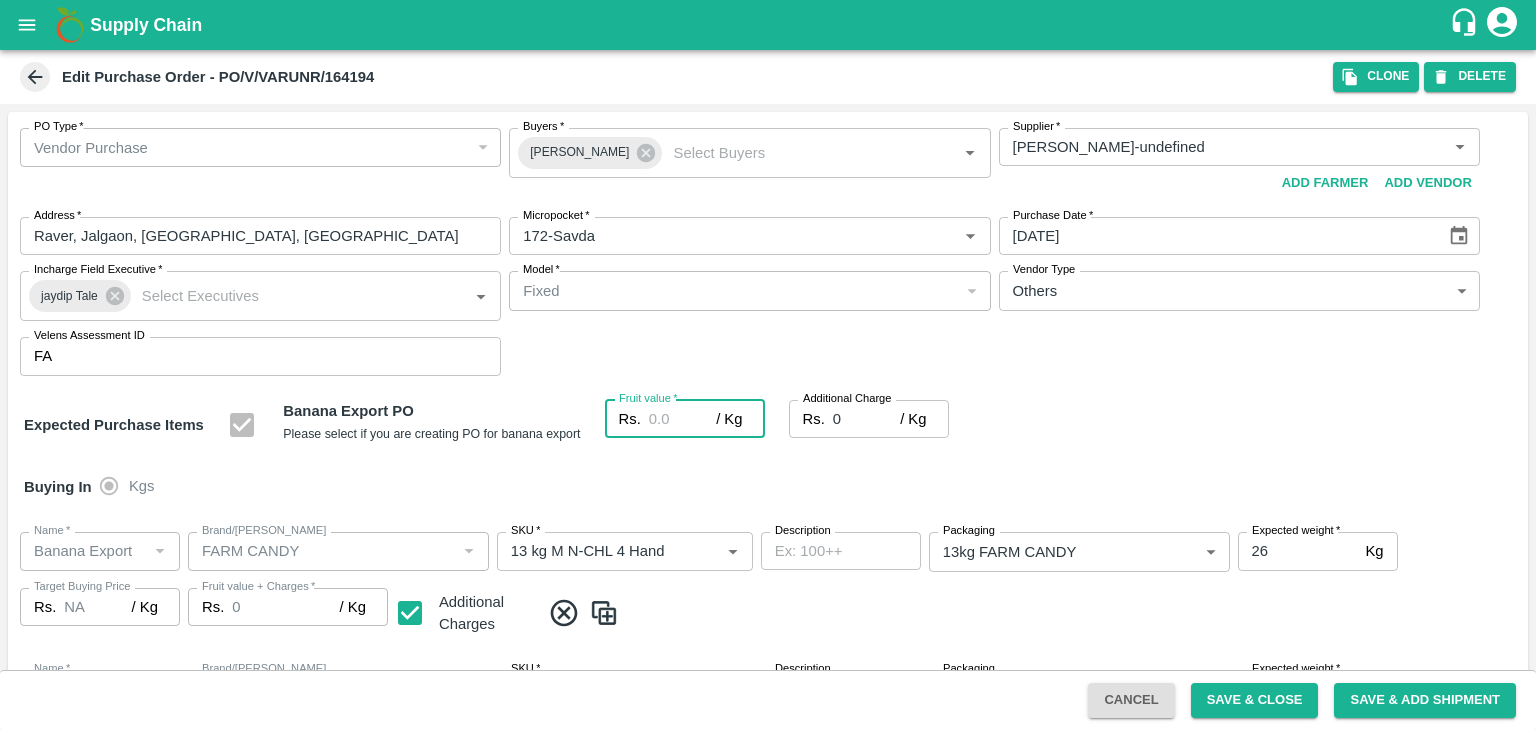 type on "2" 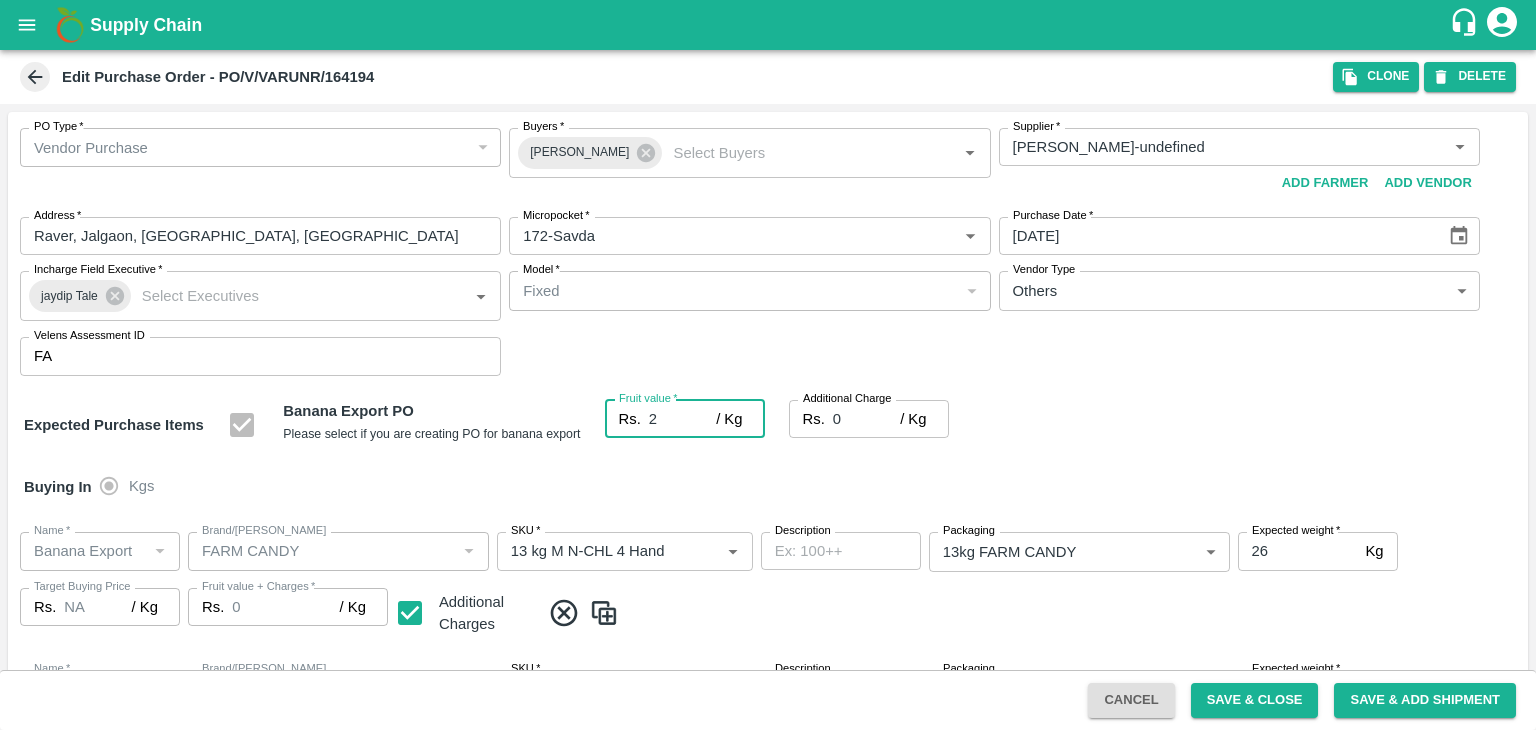 type on "2" 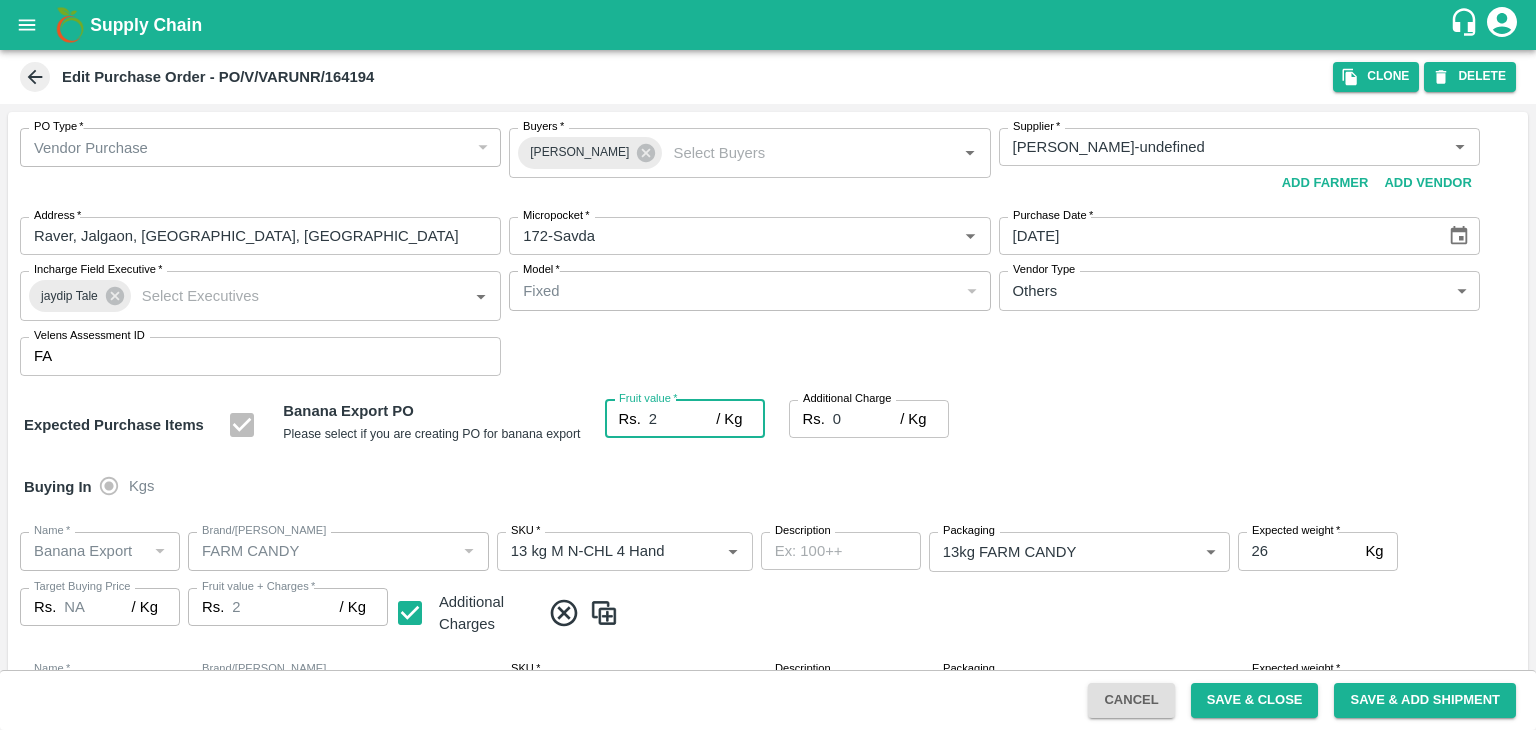 type on "23" 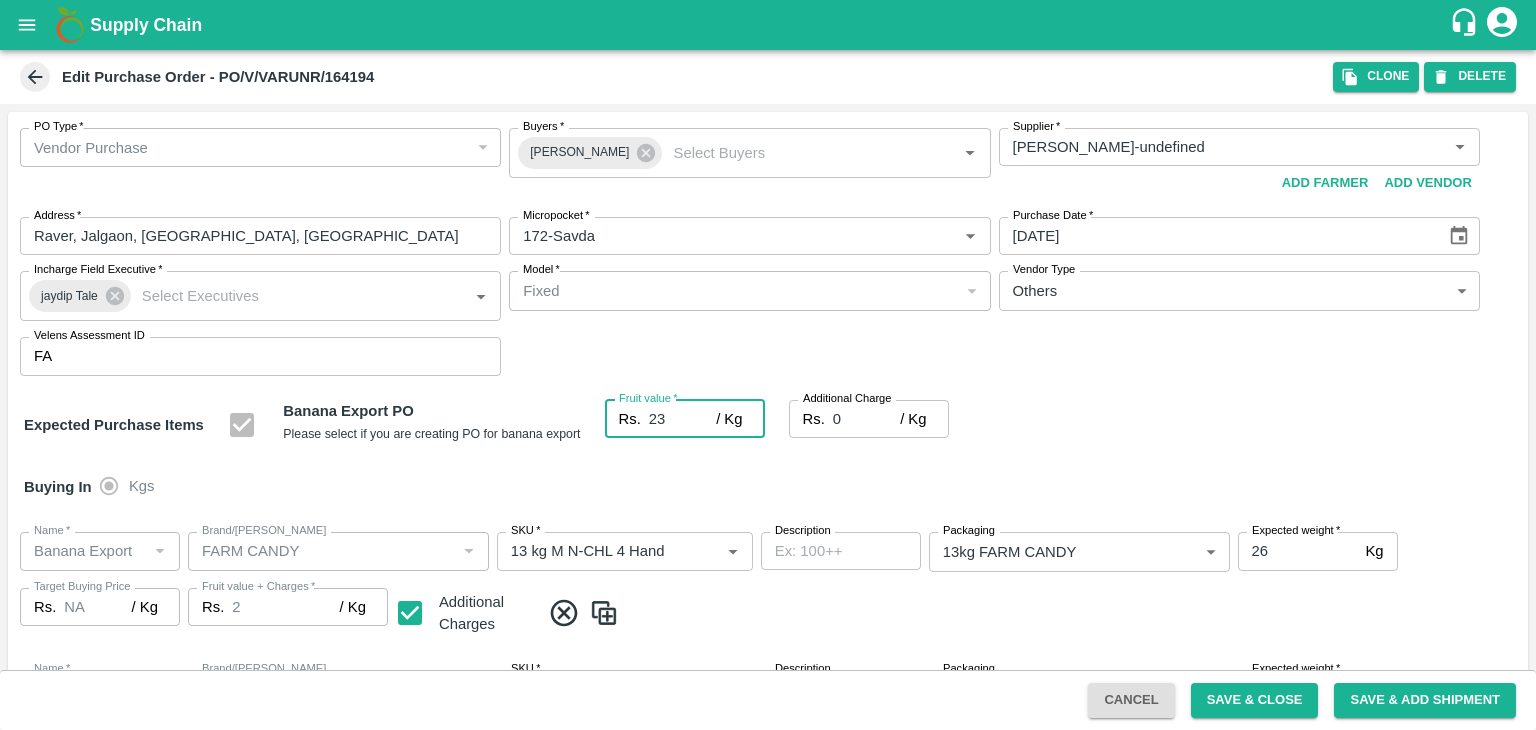 type on "23" 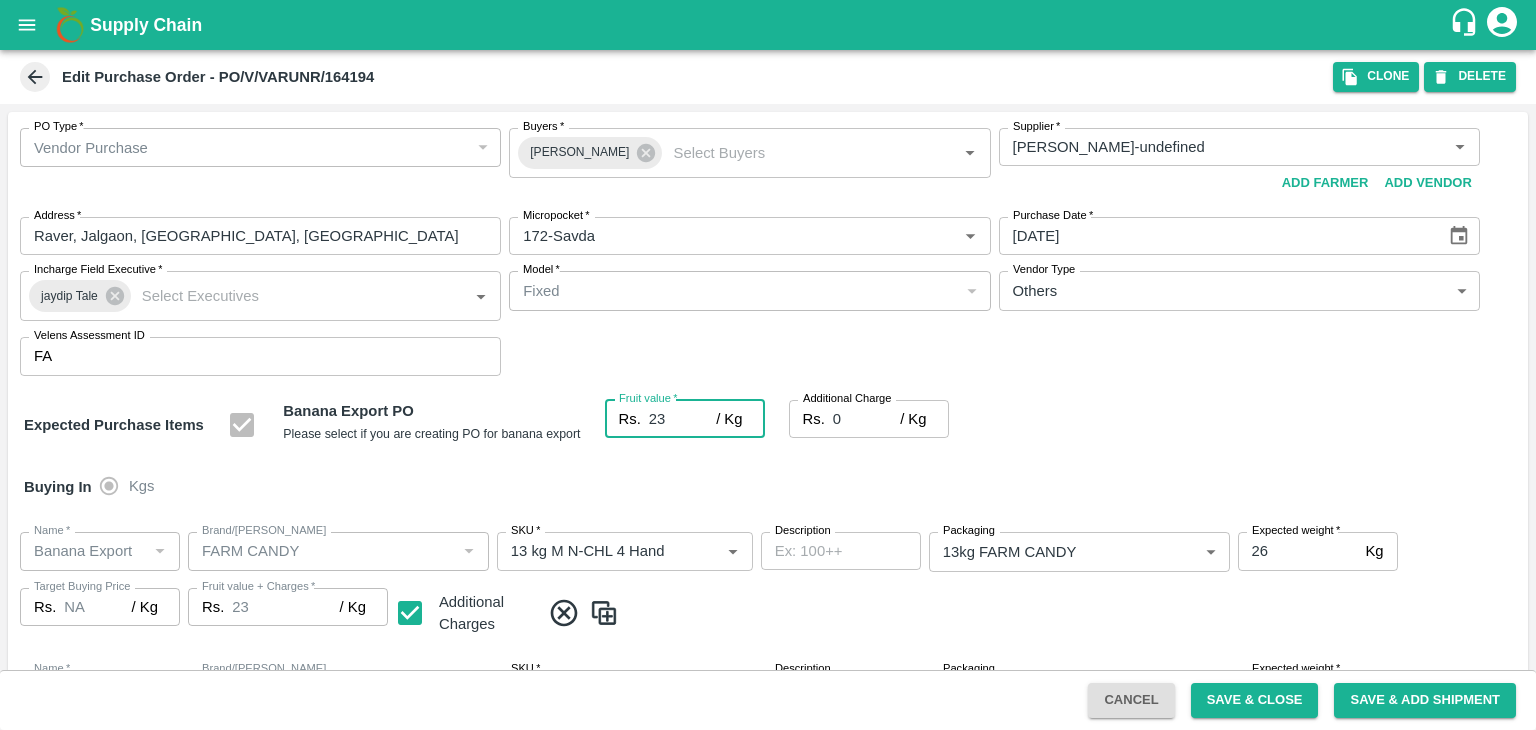 type on "23" 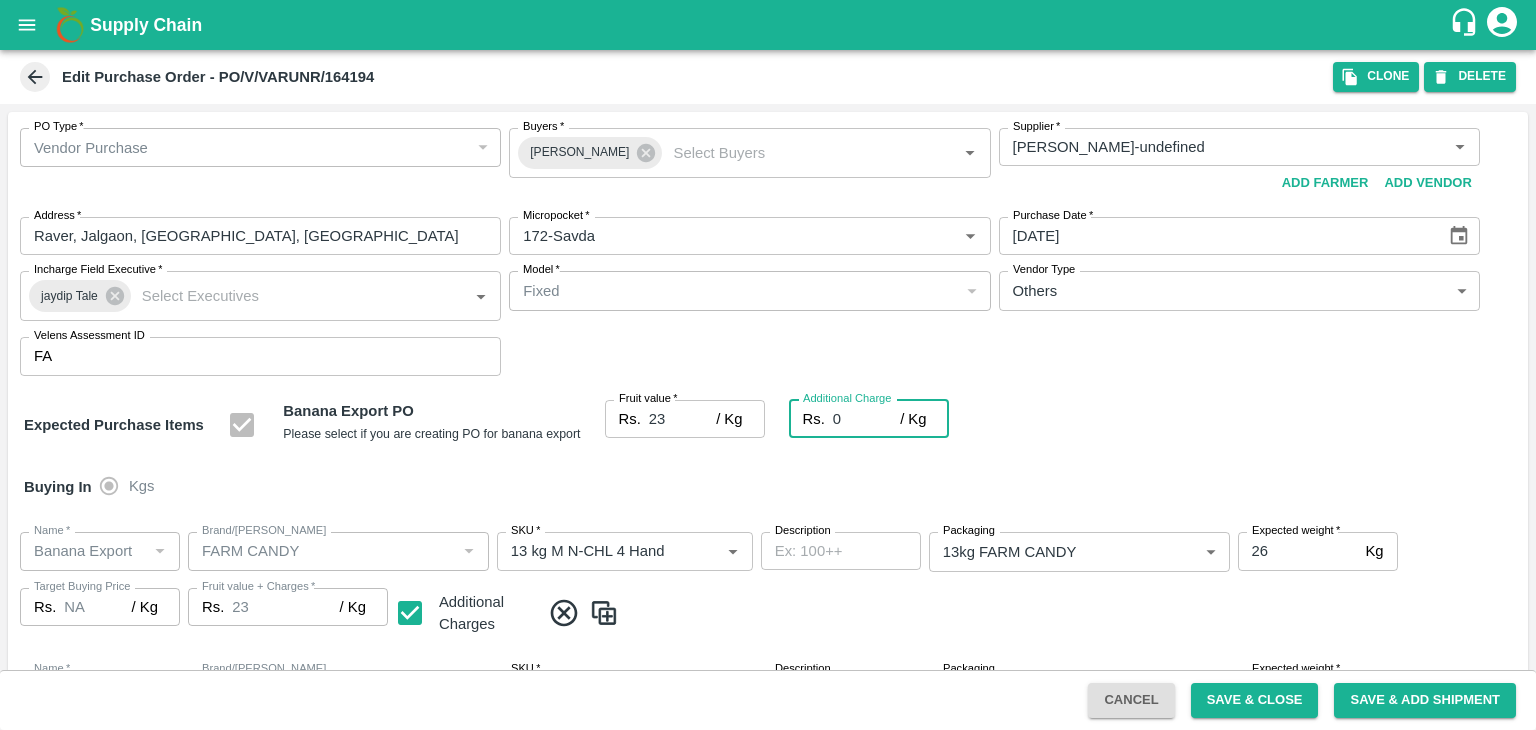 type on "2" 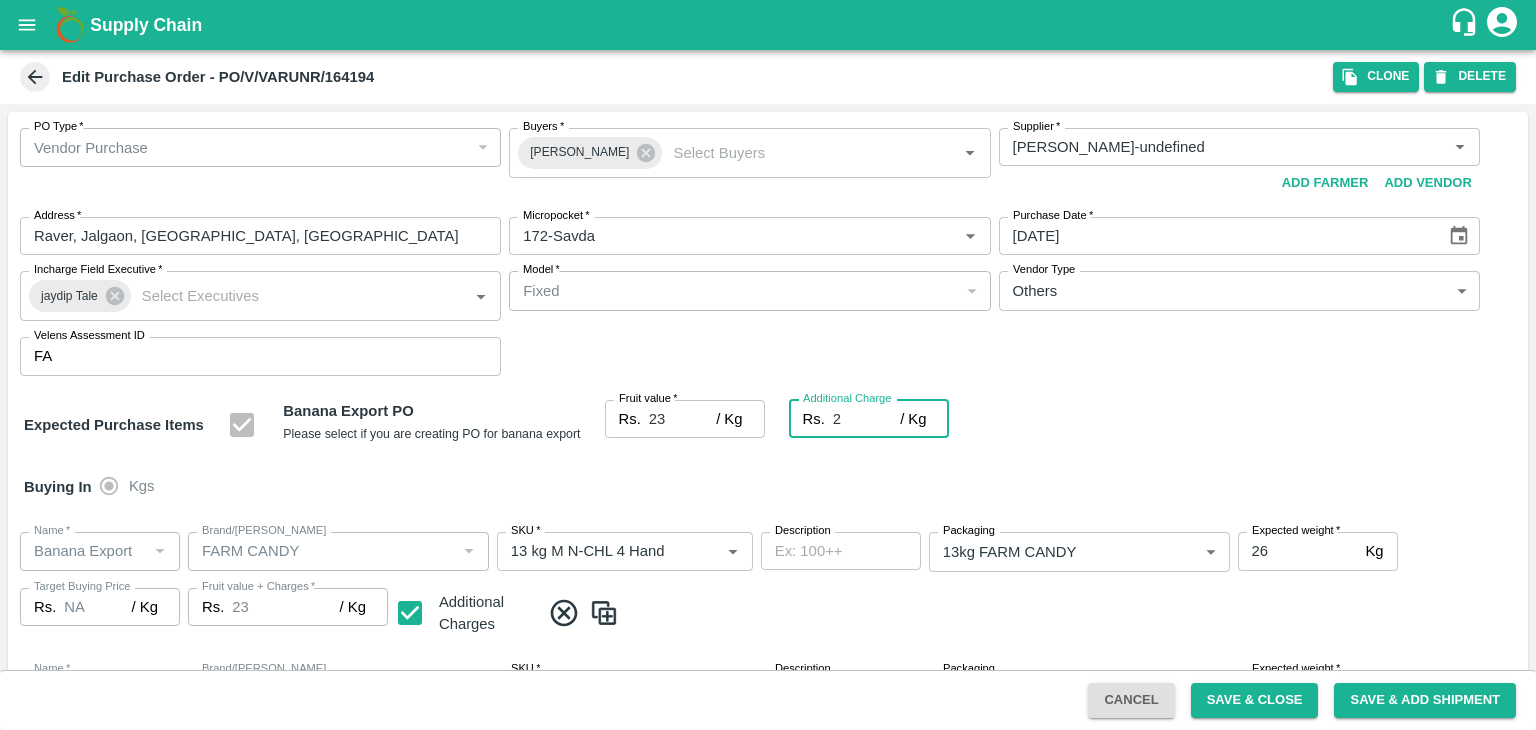type on "25" 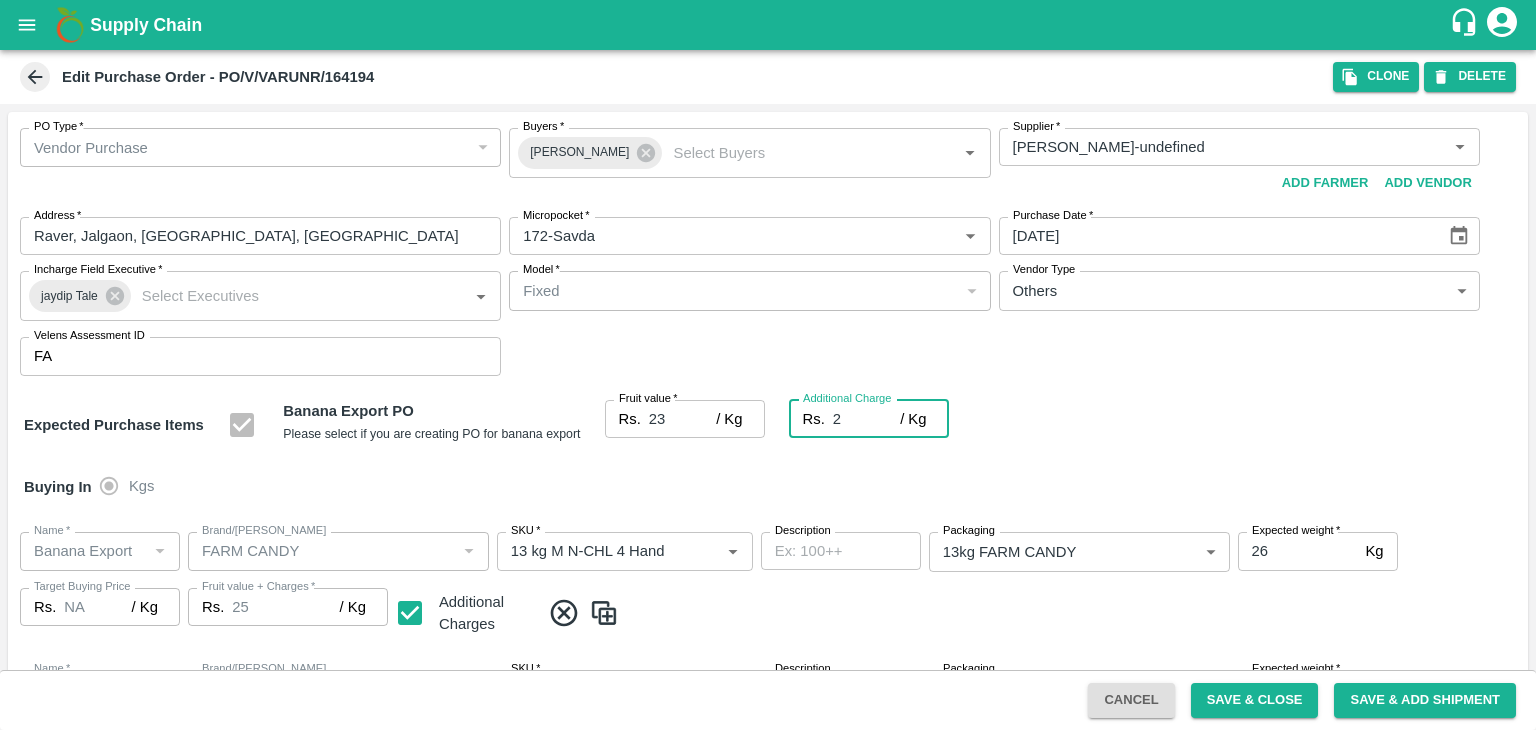 type on "2.7" 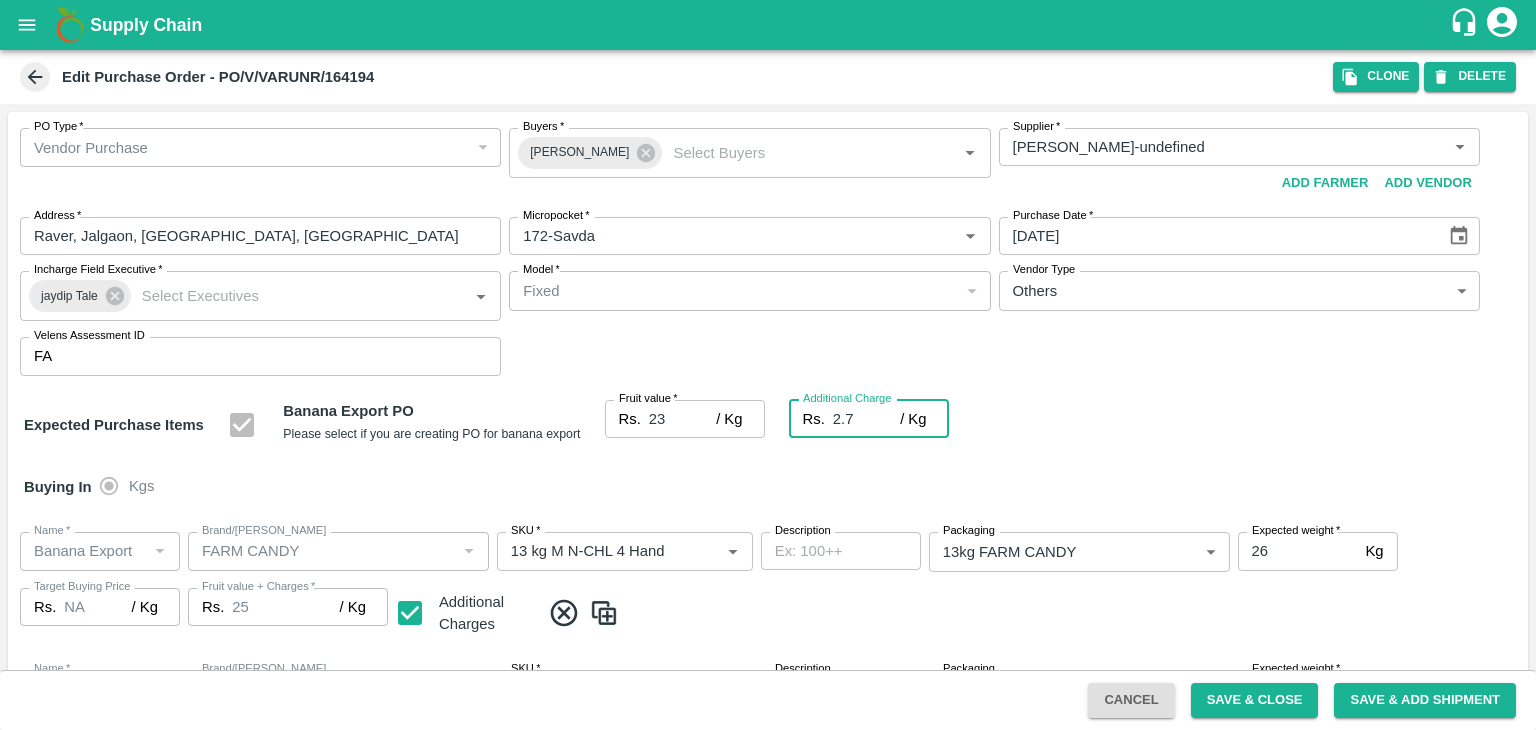 type on "25.7" 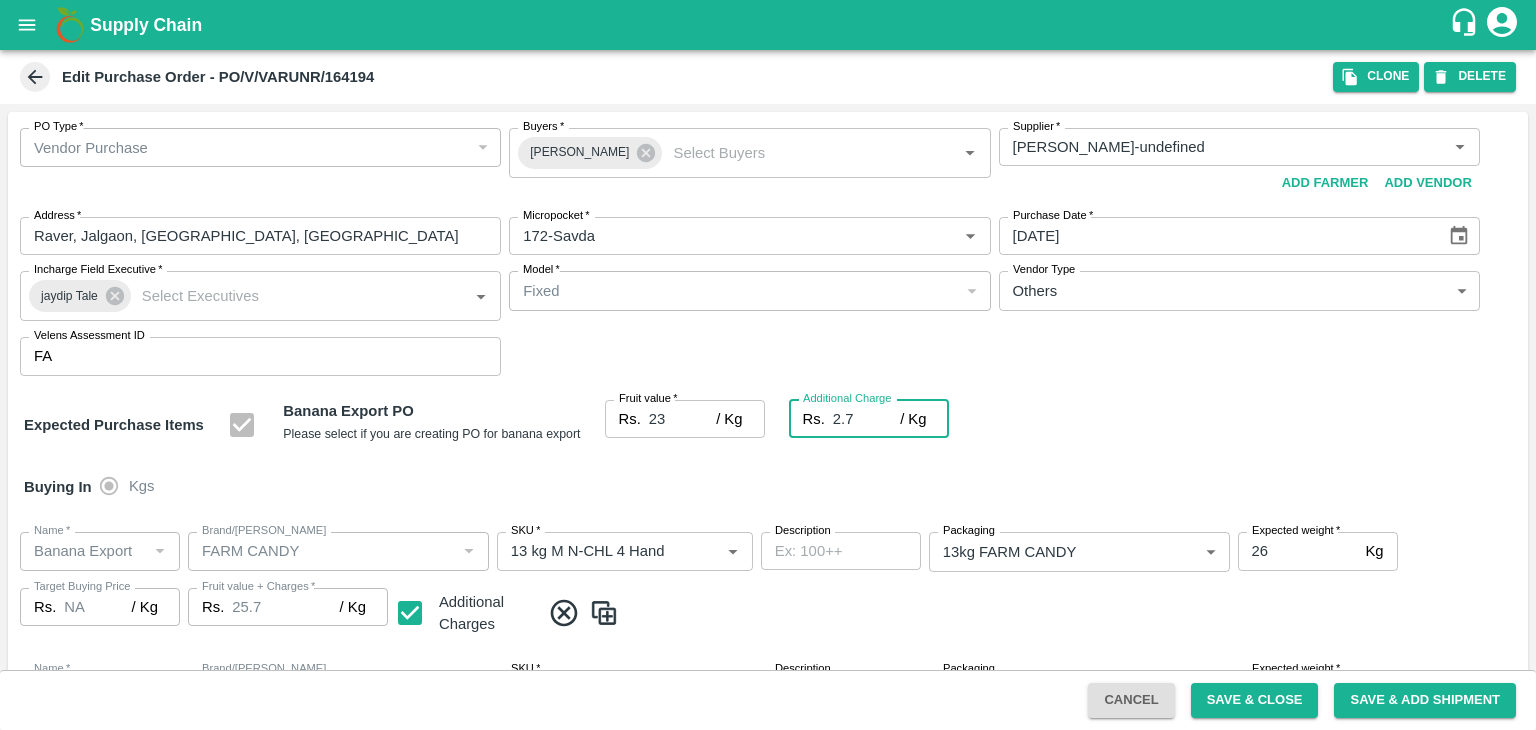 type on "2.75" 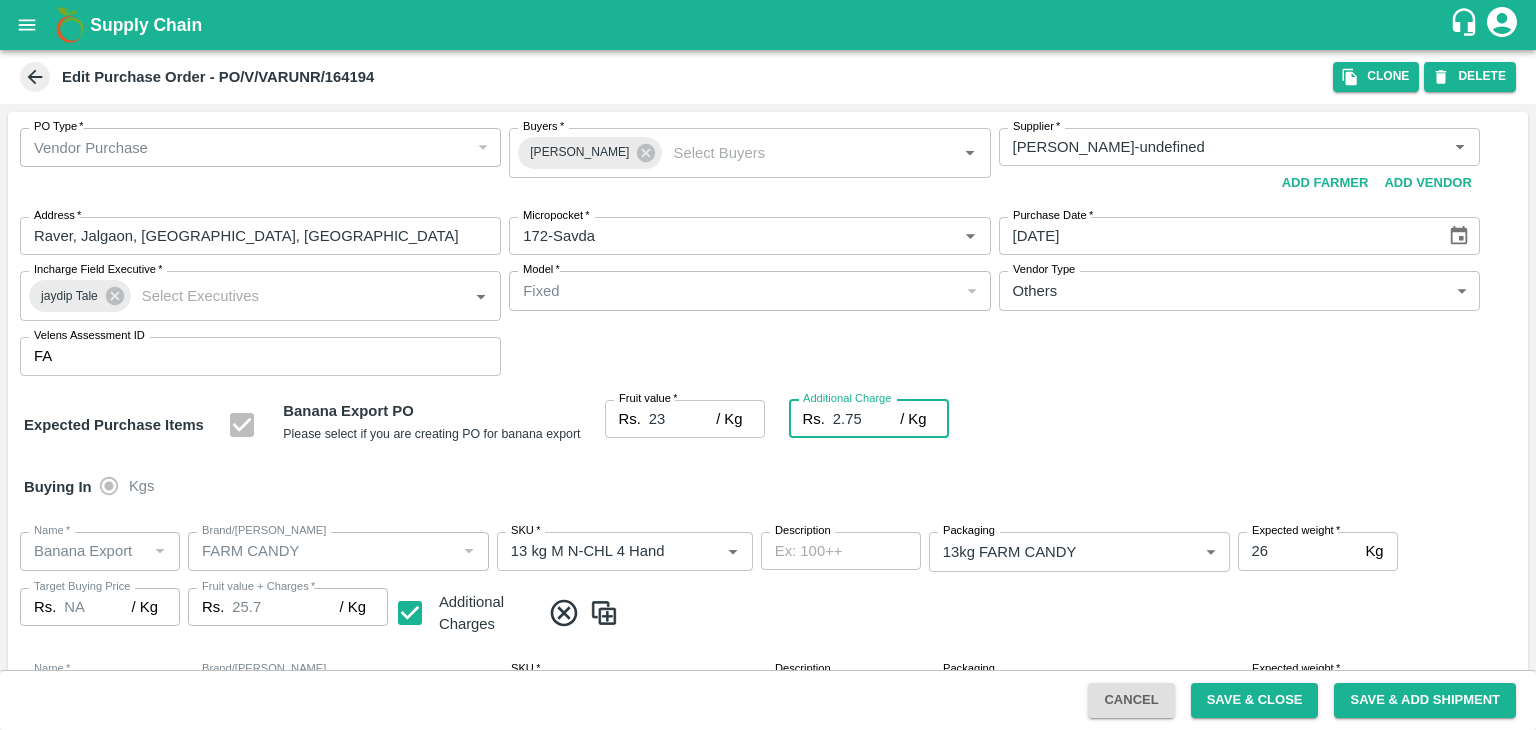 type on "25.75" 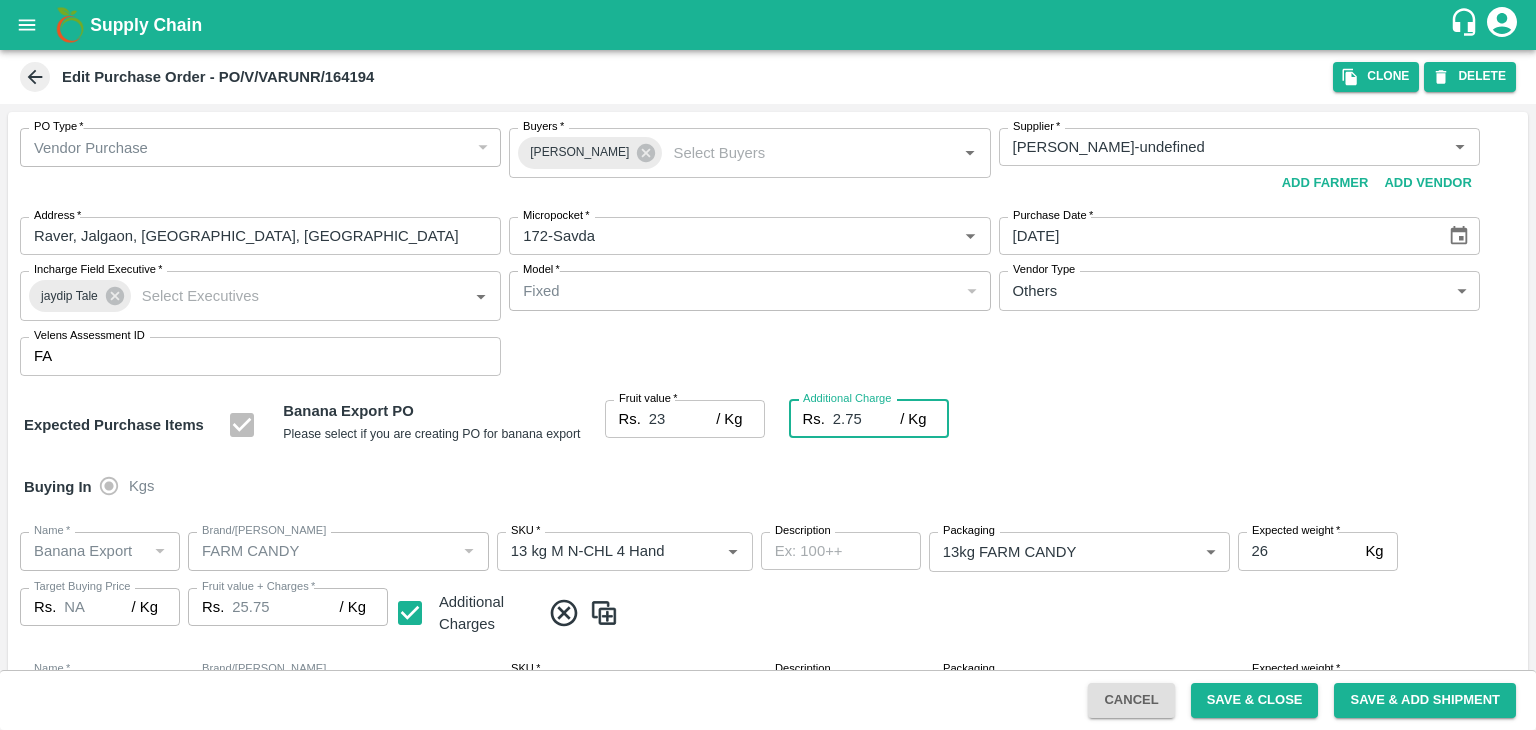 type on "2.75" 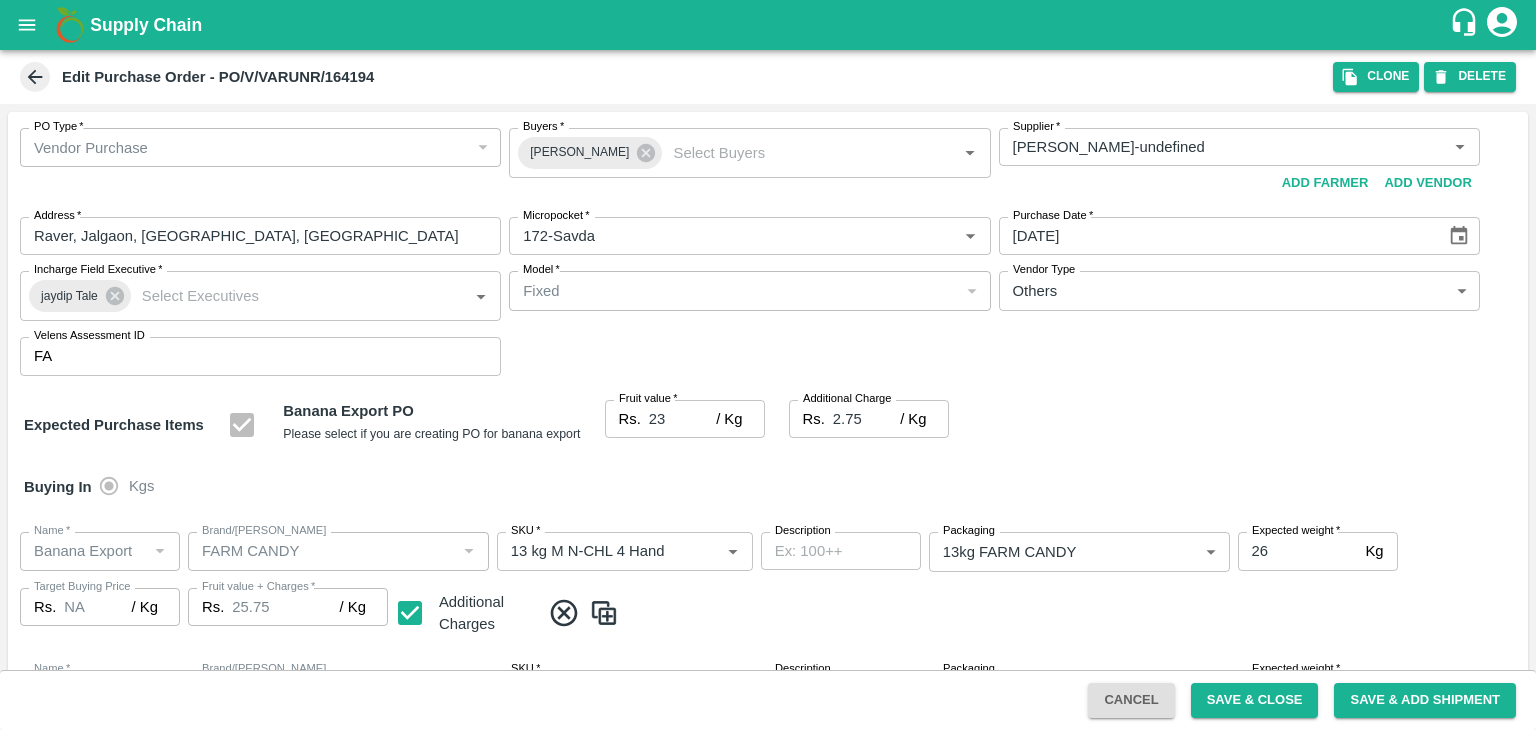 scroll, scrollTop: 1060, scrollLeft: 0, axis: vertical 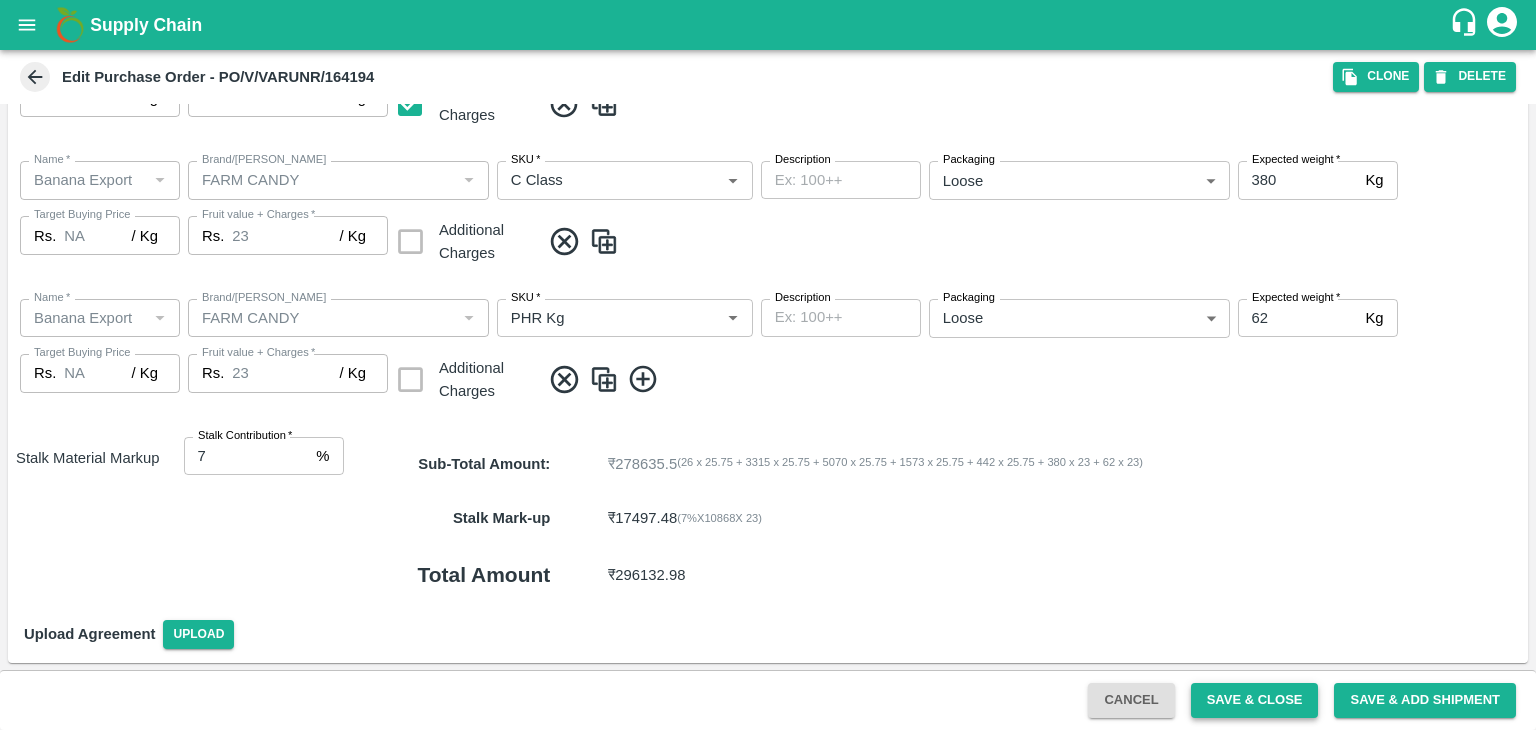 click on "Save & Close" at bounding box center (1255, 700) 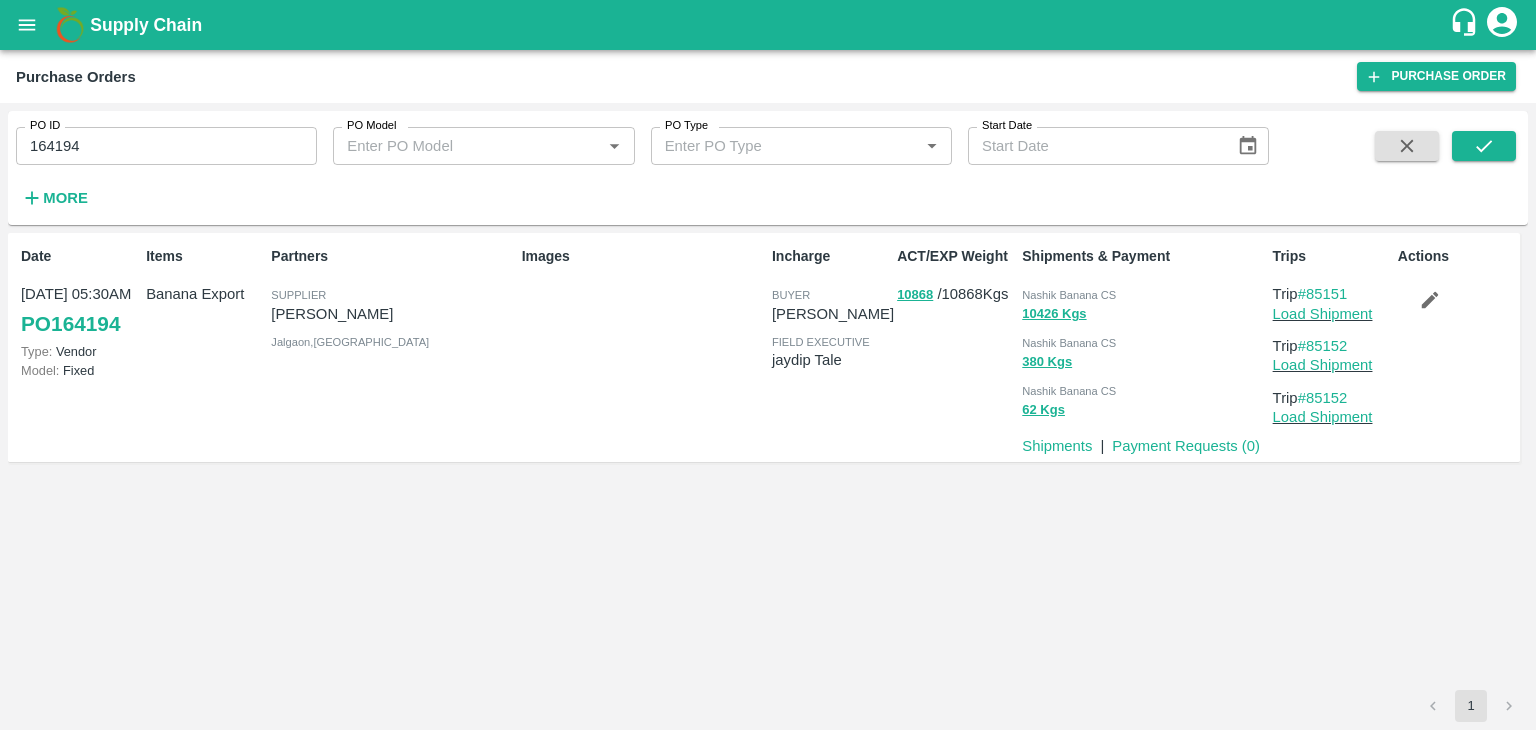 click on "164194" at bounding box center [166, 146] 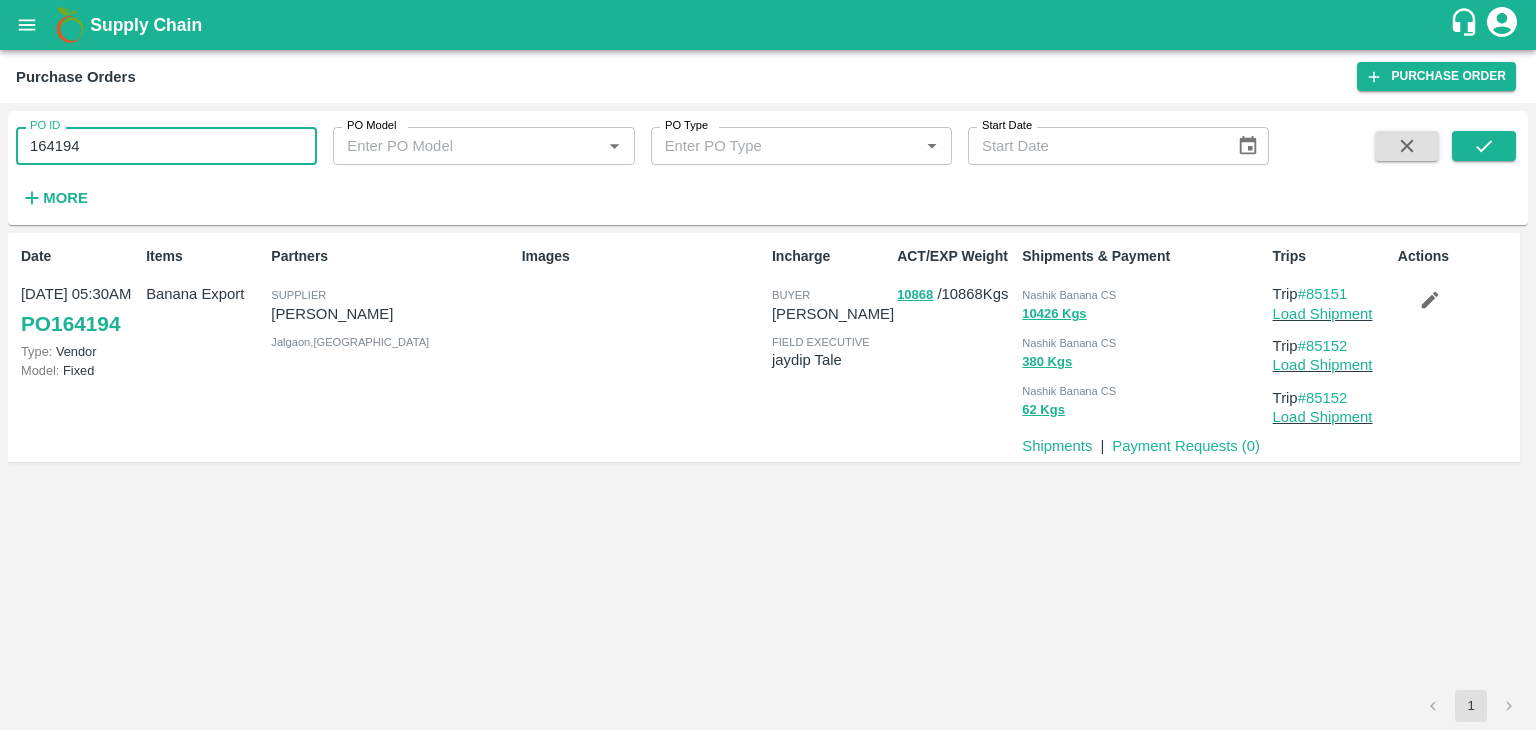 click on "164194" at bounding box center (166, 146) 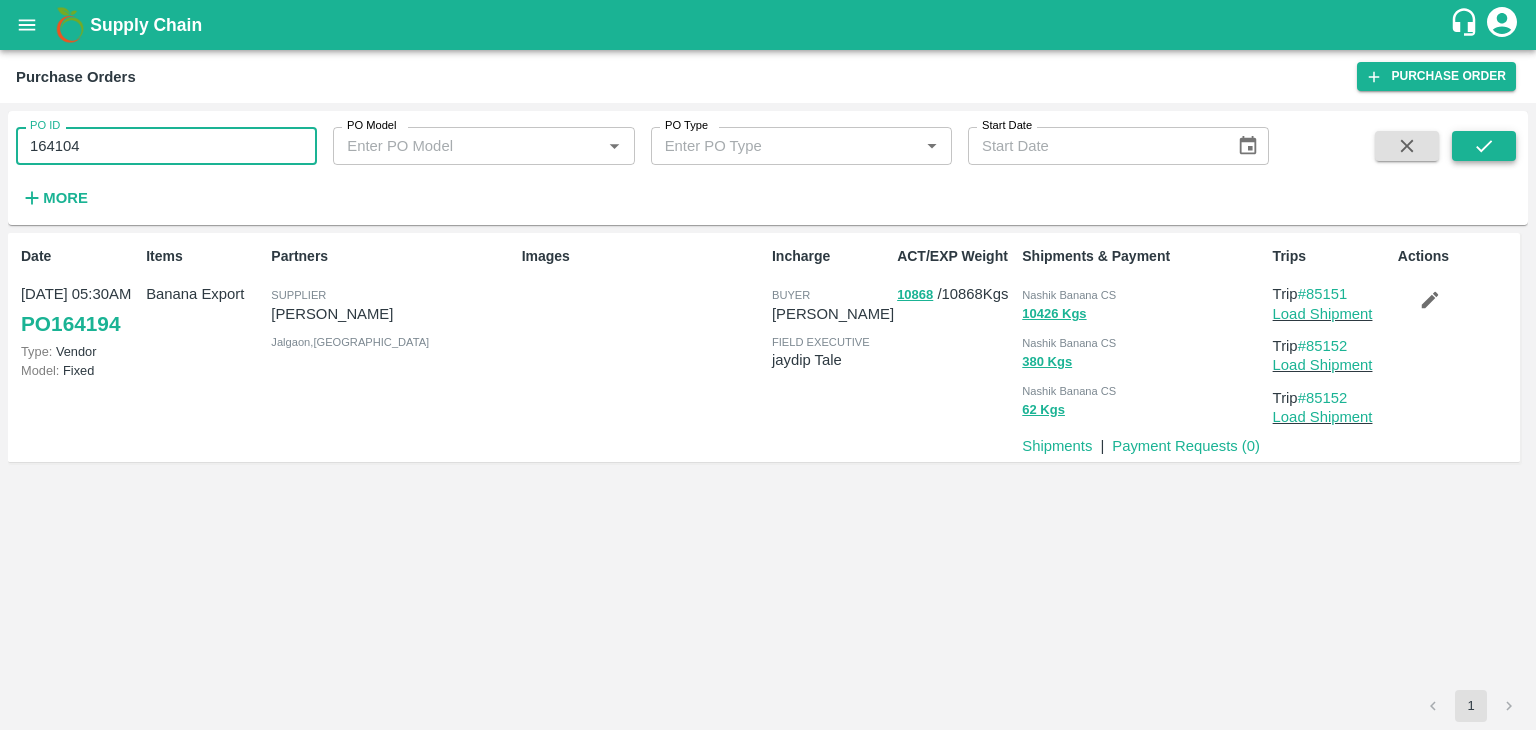 click 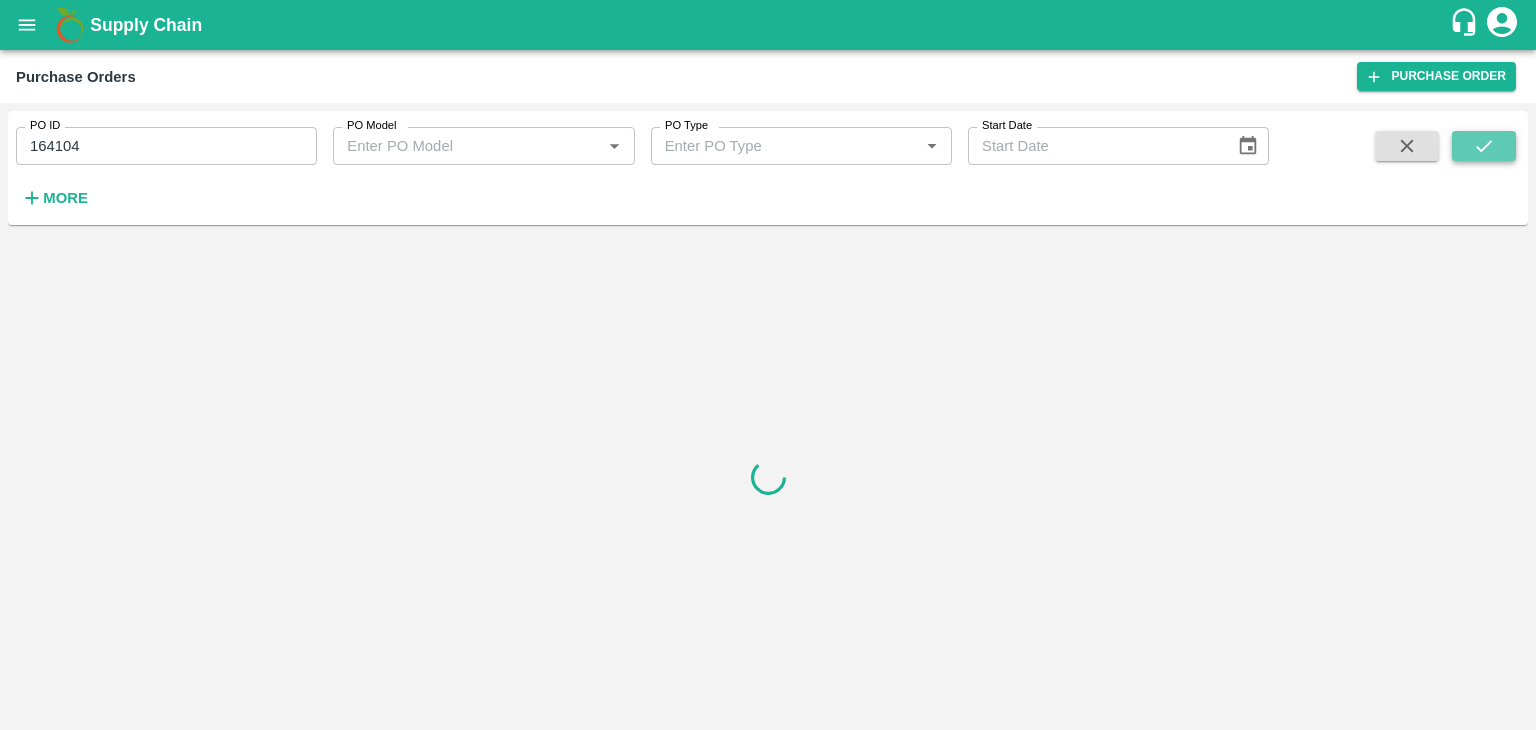 click 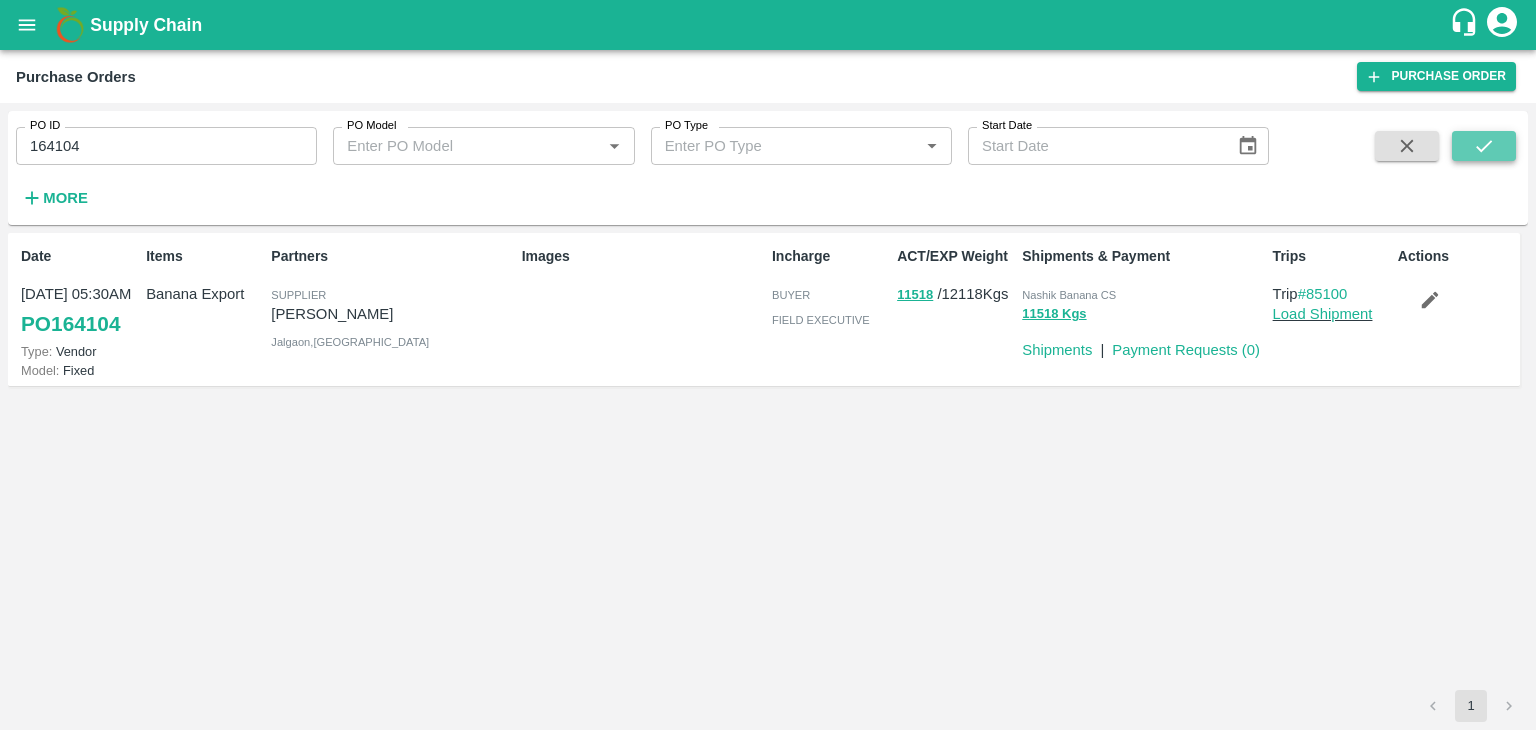 click at bounding box center [1484, 146] 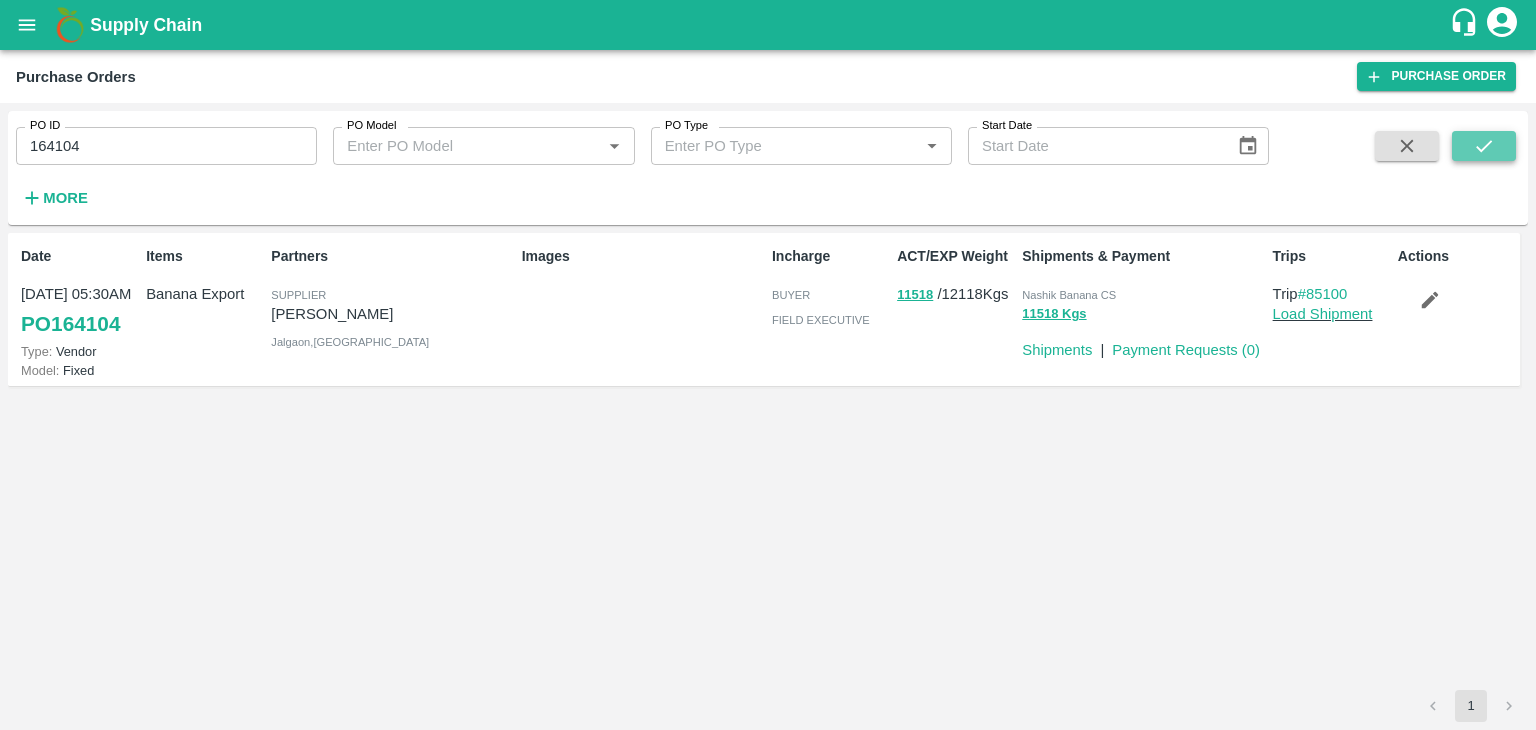 click at bounding box center [1484, 146] 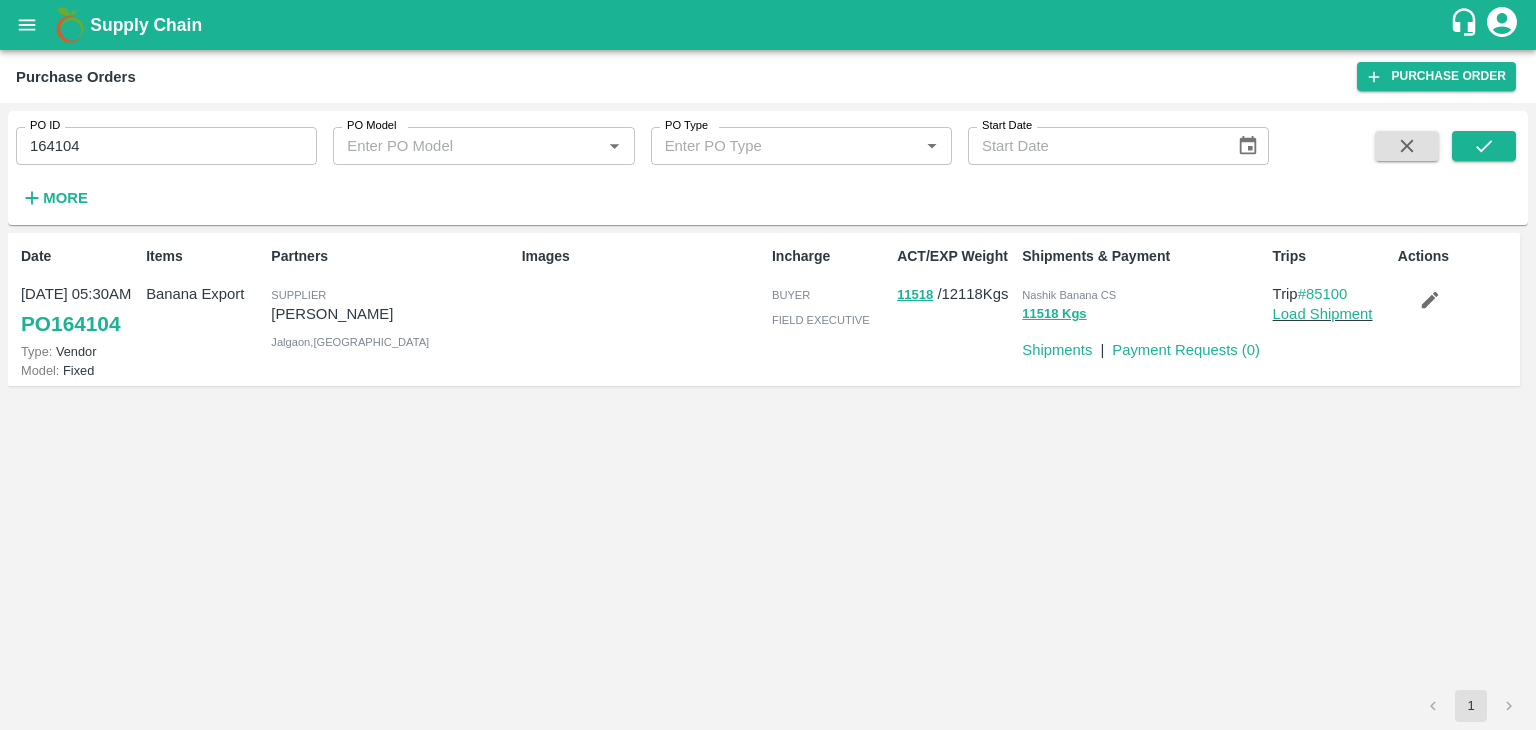 click on "164104" at bounding box center (166, 146) 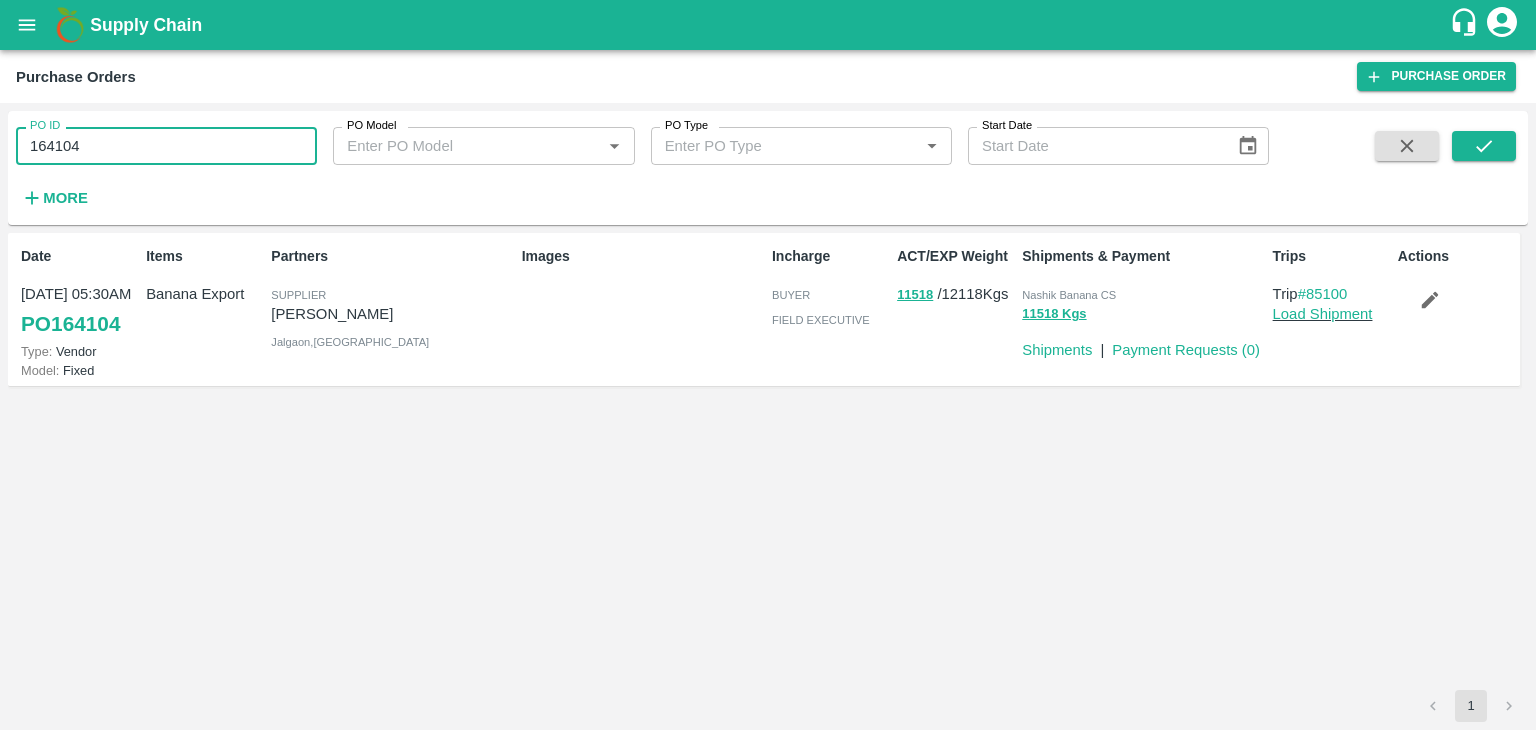 click on "164104" at bounding box center (166, 146) 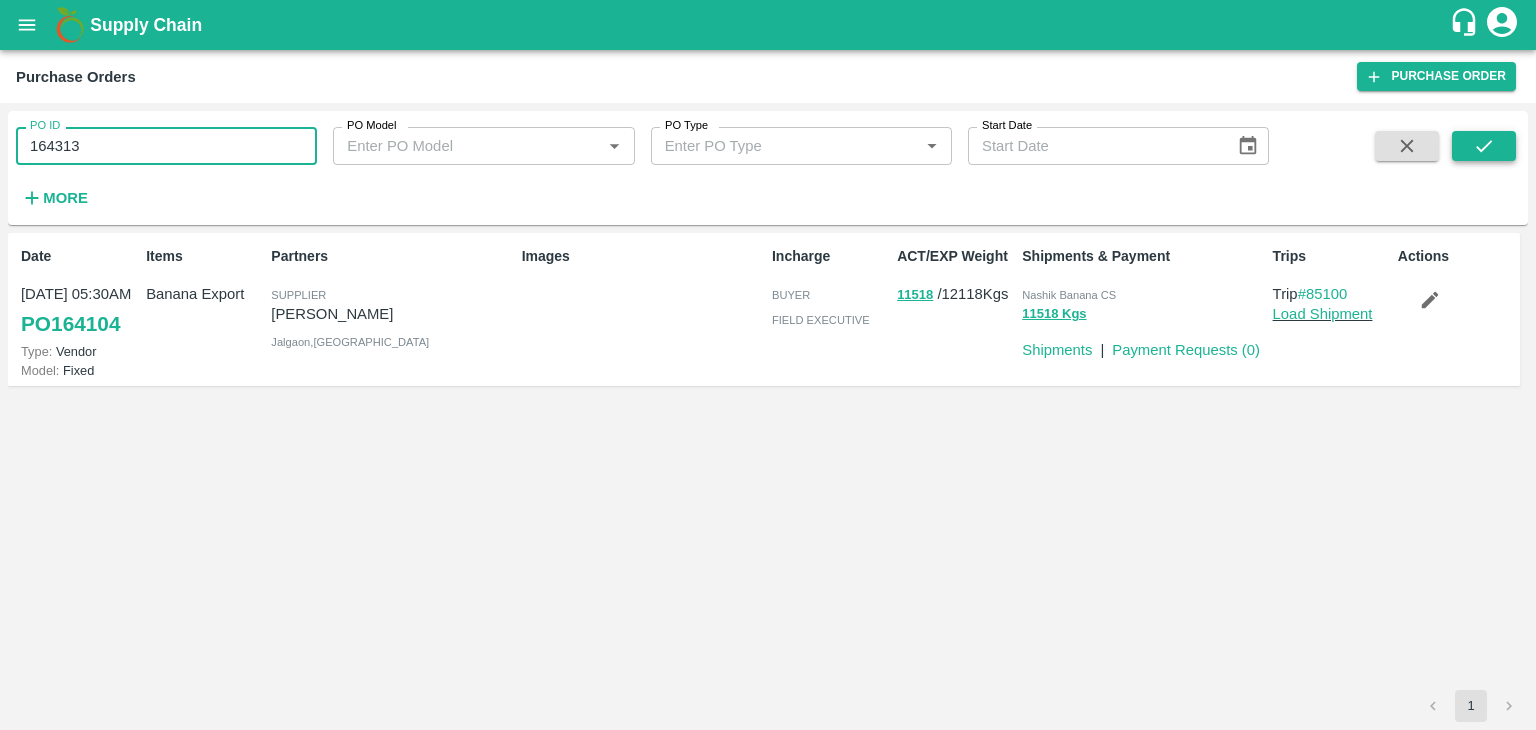 type on "164313" 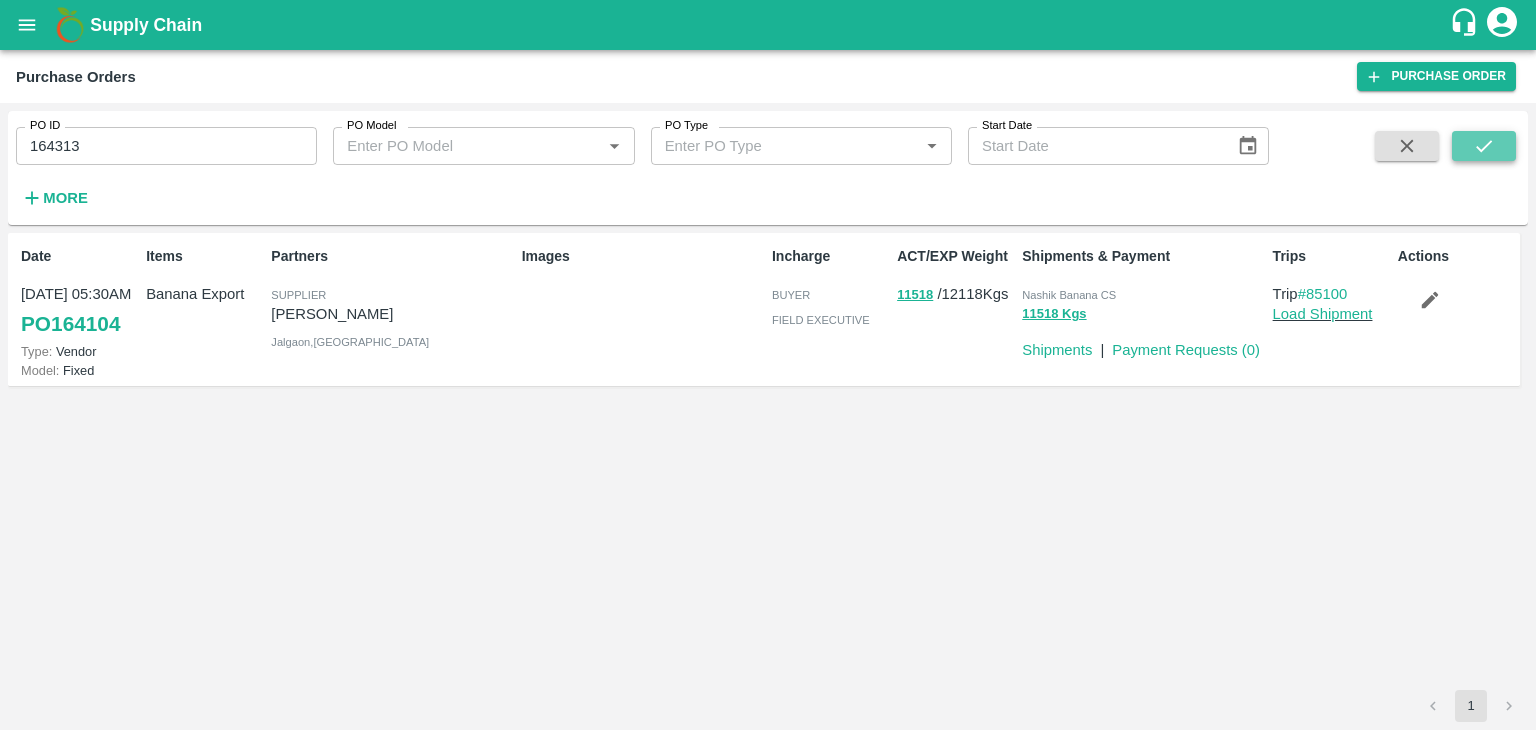 click 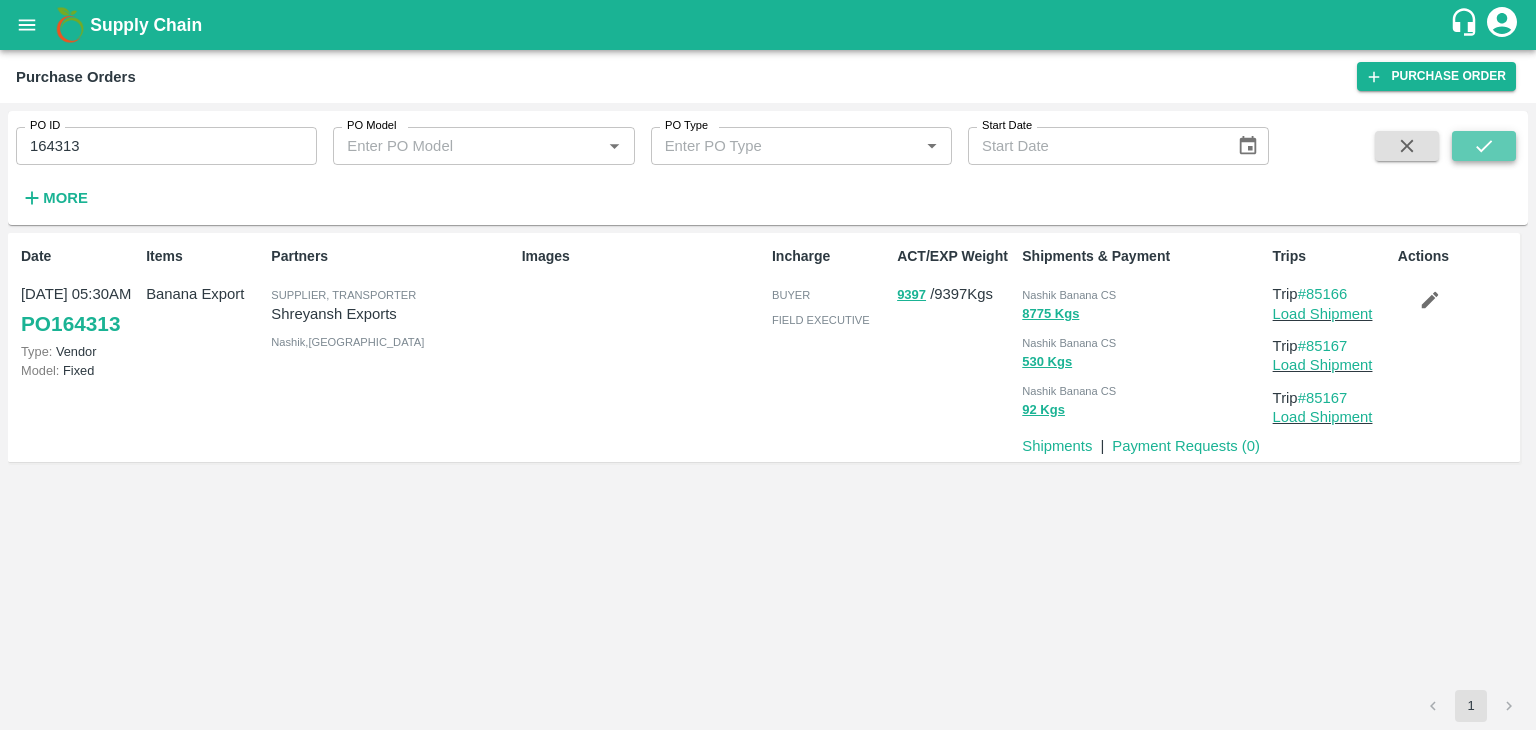 click 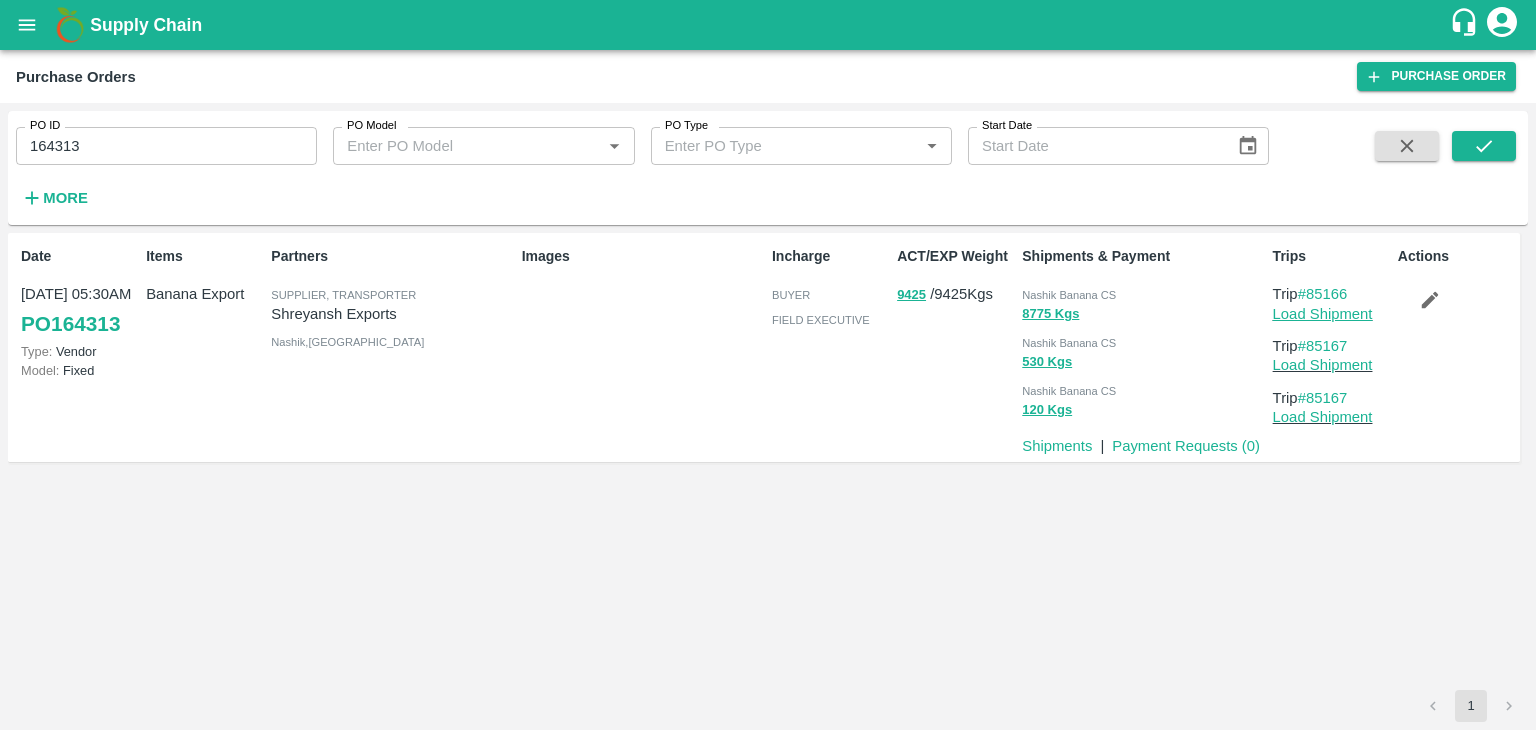 click on "Load Shipment" at bounding box center [1323, 314] 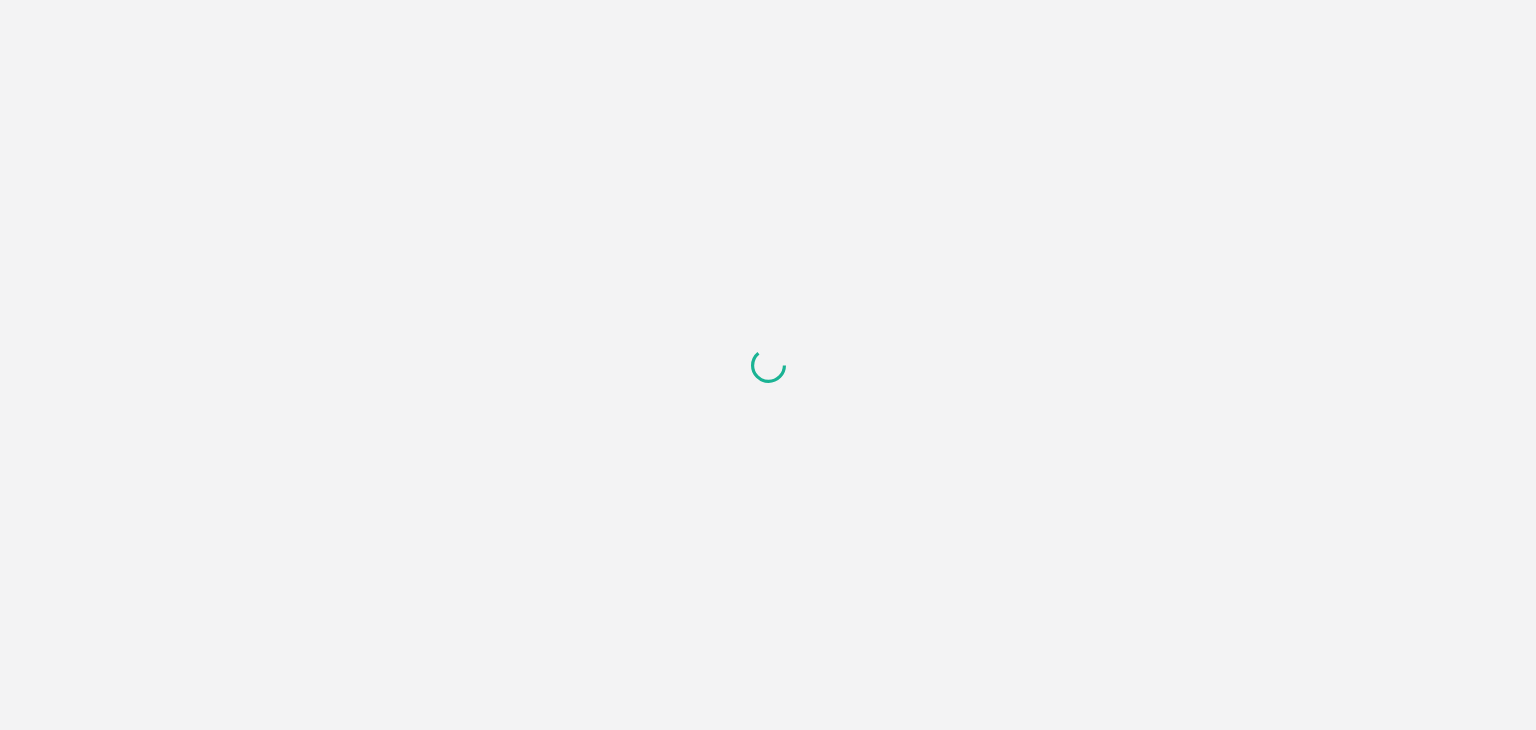 scroll, scrollTop: 0, scrollLeft: 0, axis: both 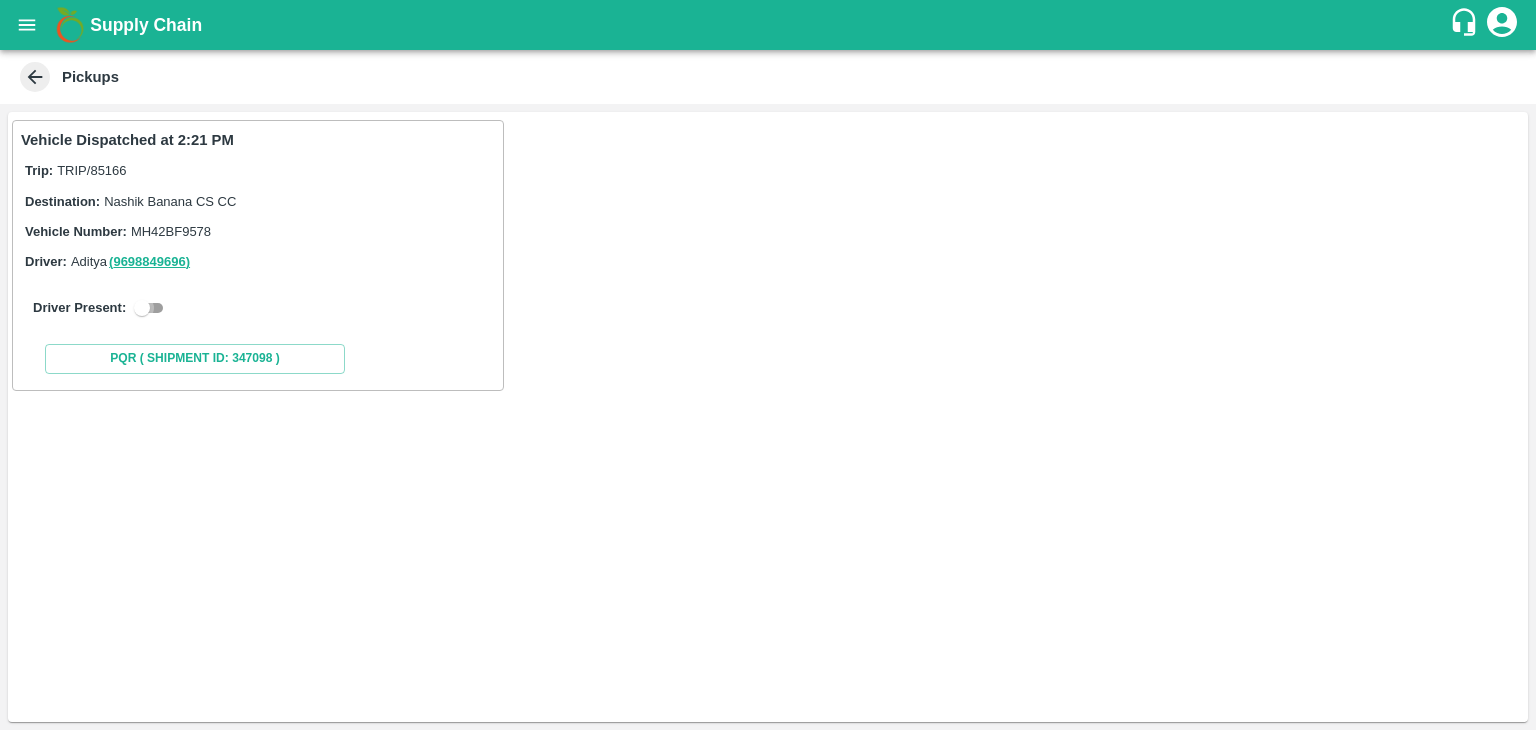 click at bounding box center (142, 308) 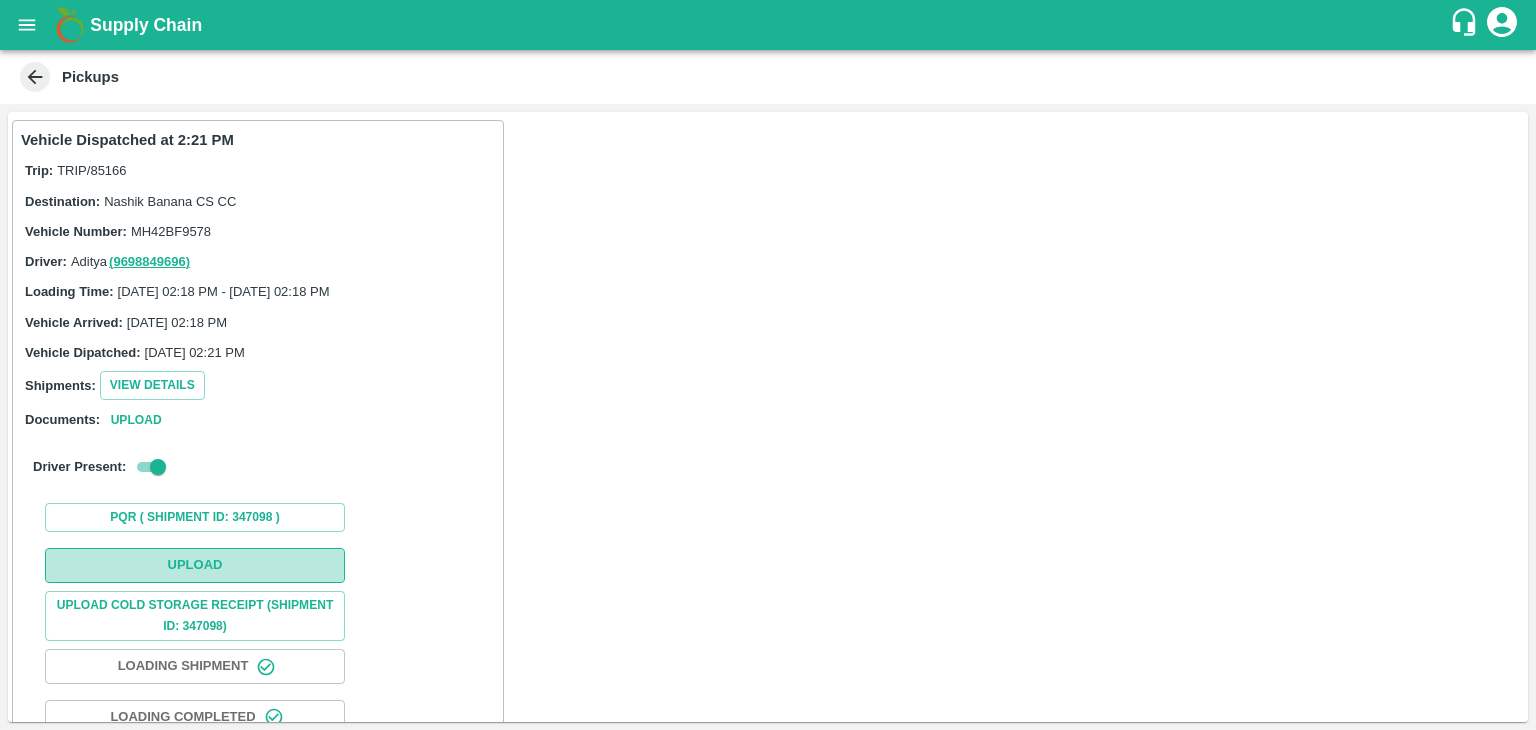 click on "Upload" at bounding box center [195, 565] 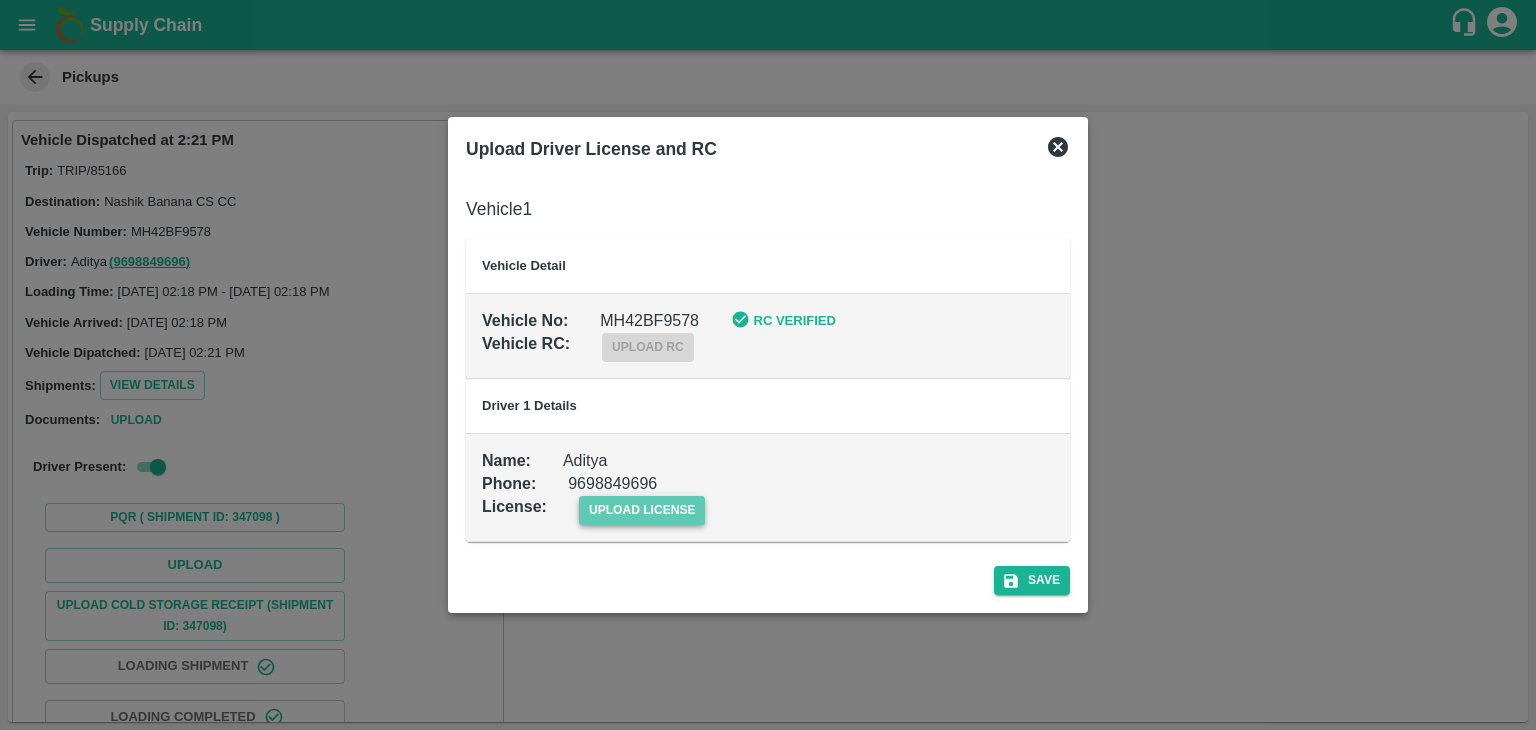 click on "upload license" at bounding box center [642, 510] 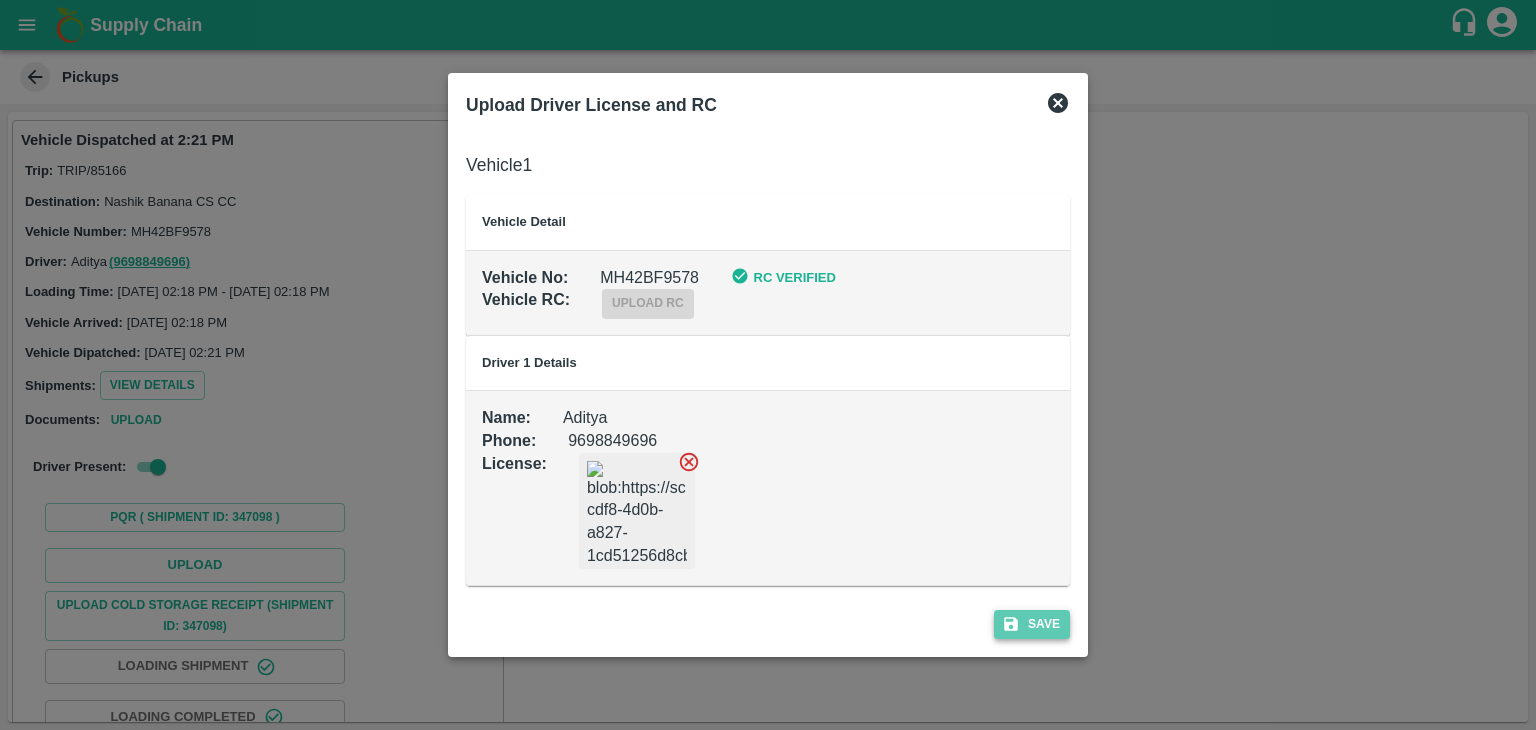 click on "Save" at bounding box center [1032, 624] 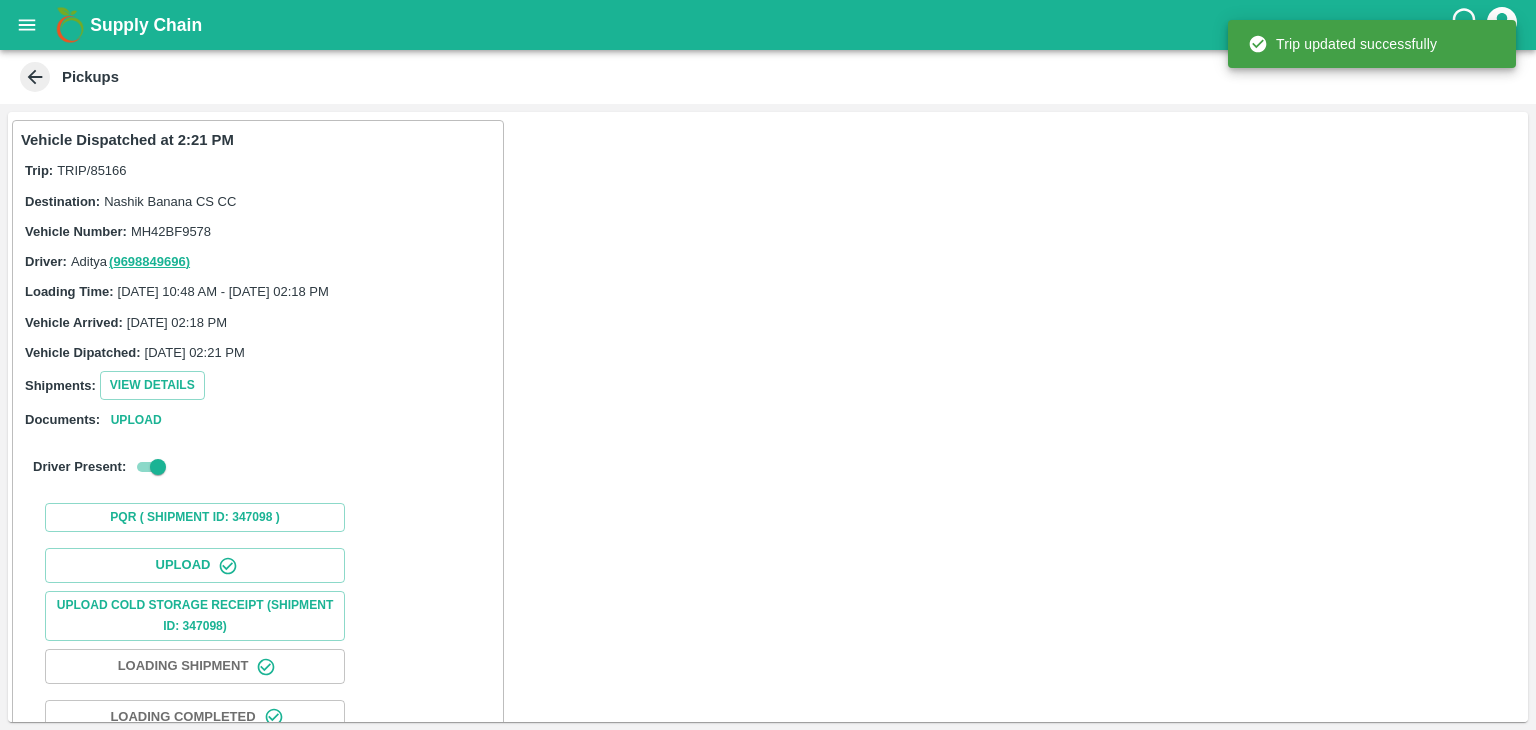 scroll, scrollTop: 209, scrollLeft: 0, axis: vertical 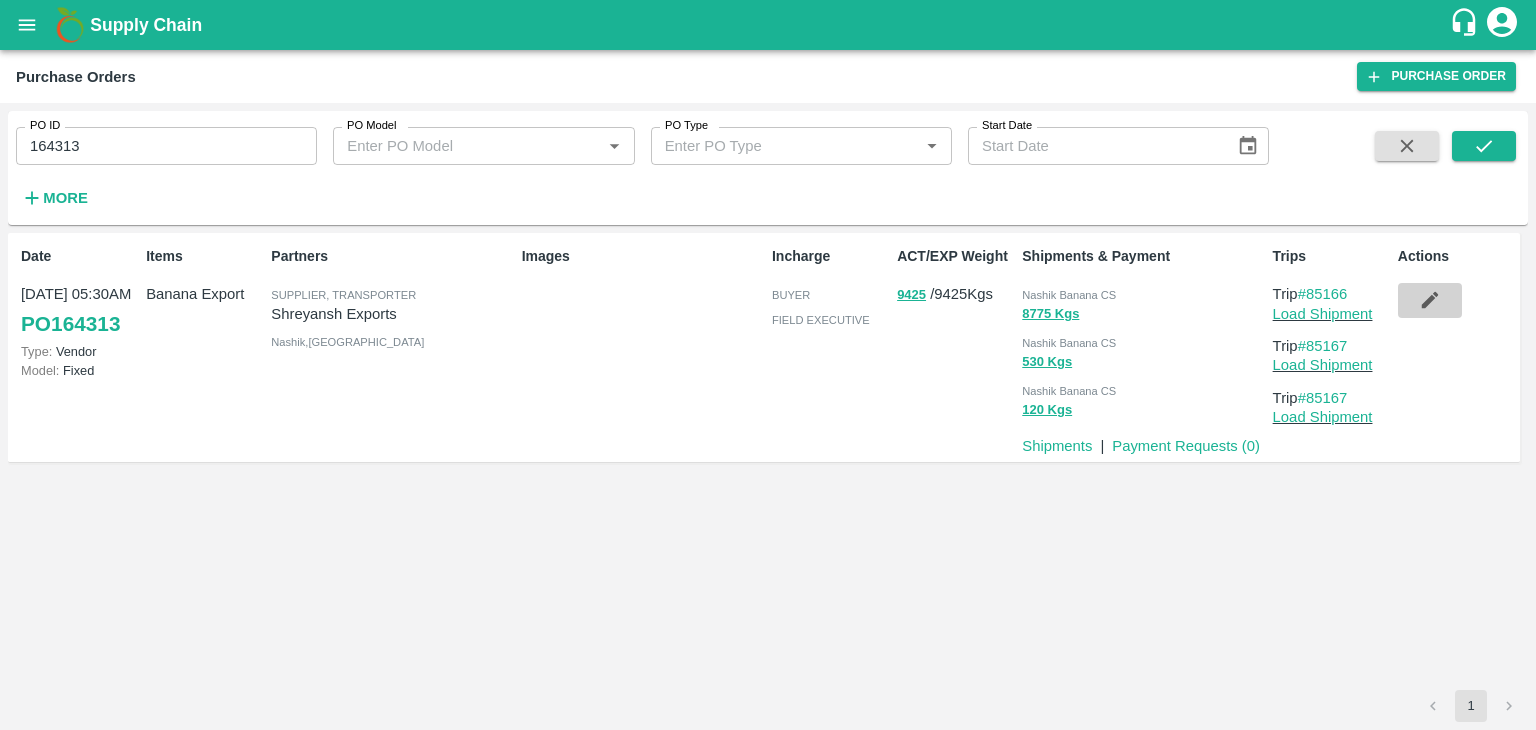 click 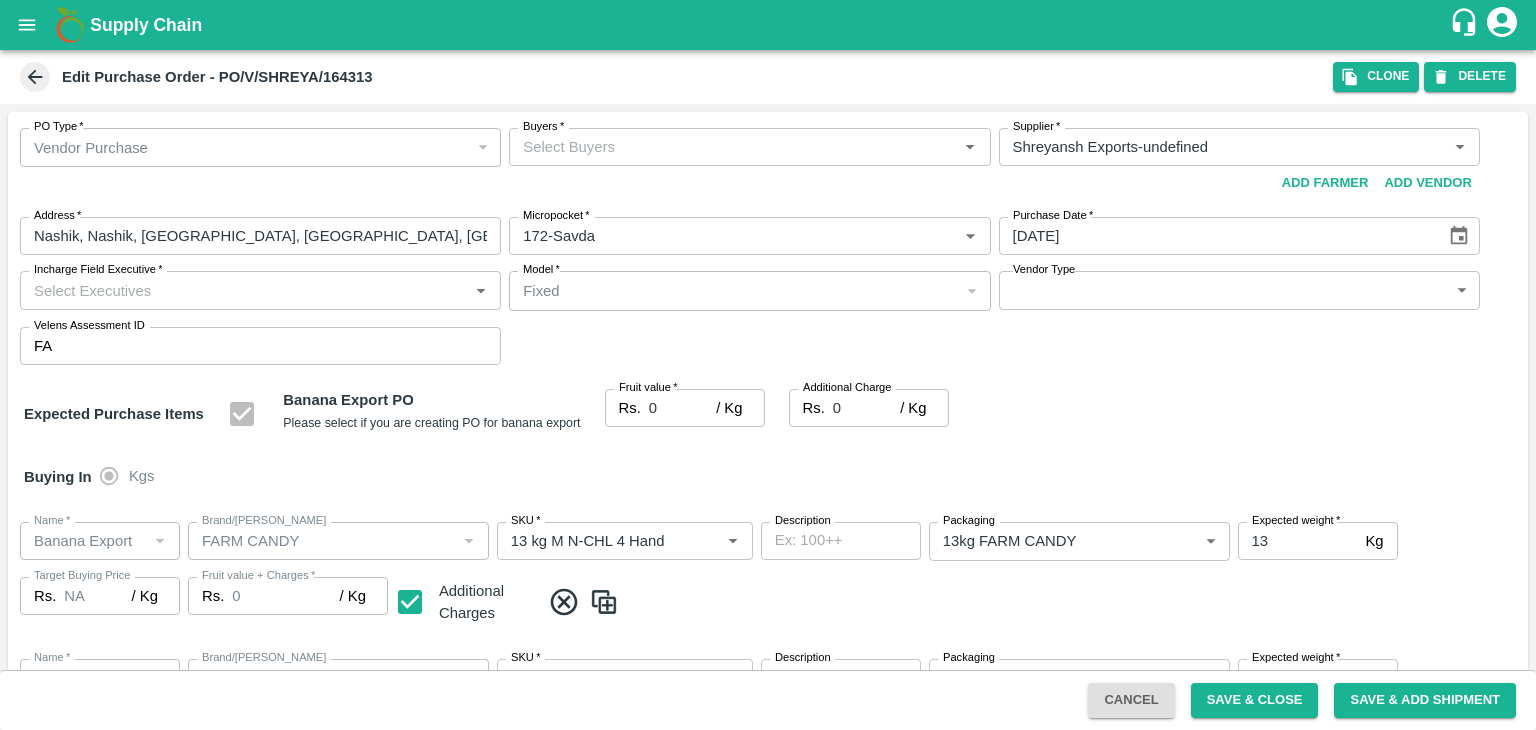 click on "Buyers   *" at bounding box center (749, 147) 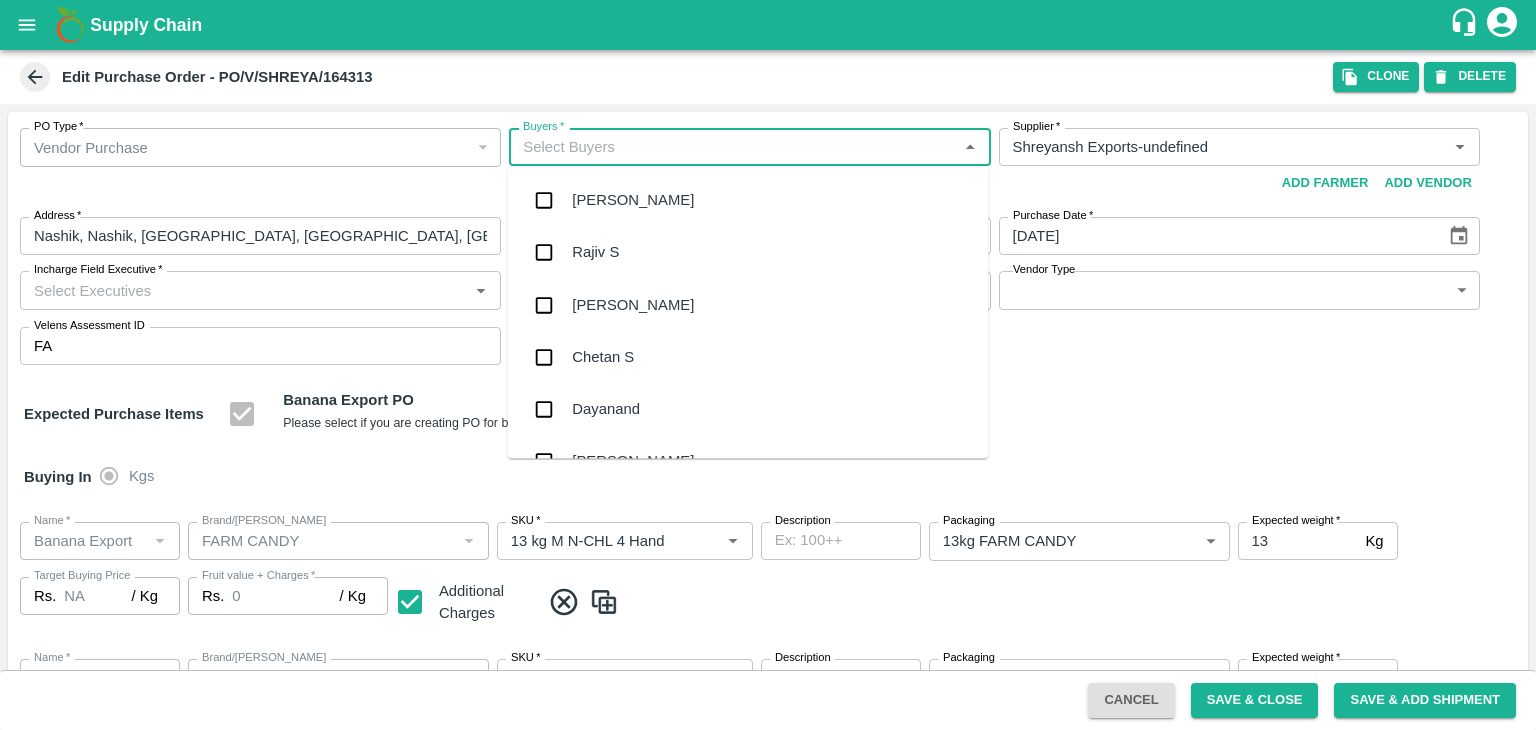 click on "Buyers   *" at bounding box center [733, 147] 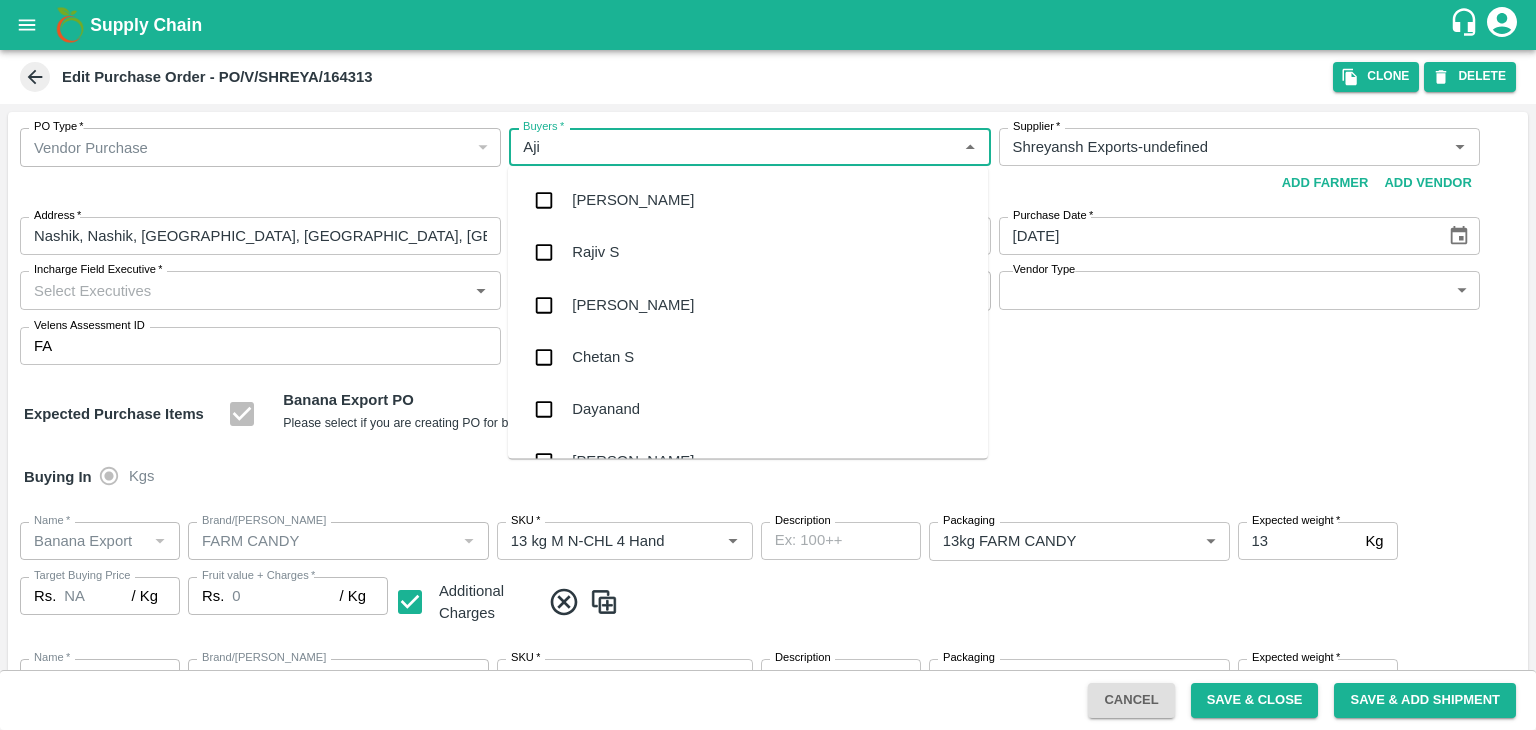 type on "Ajit" 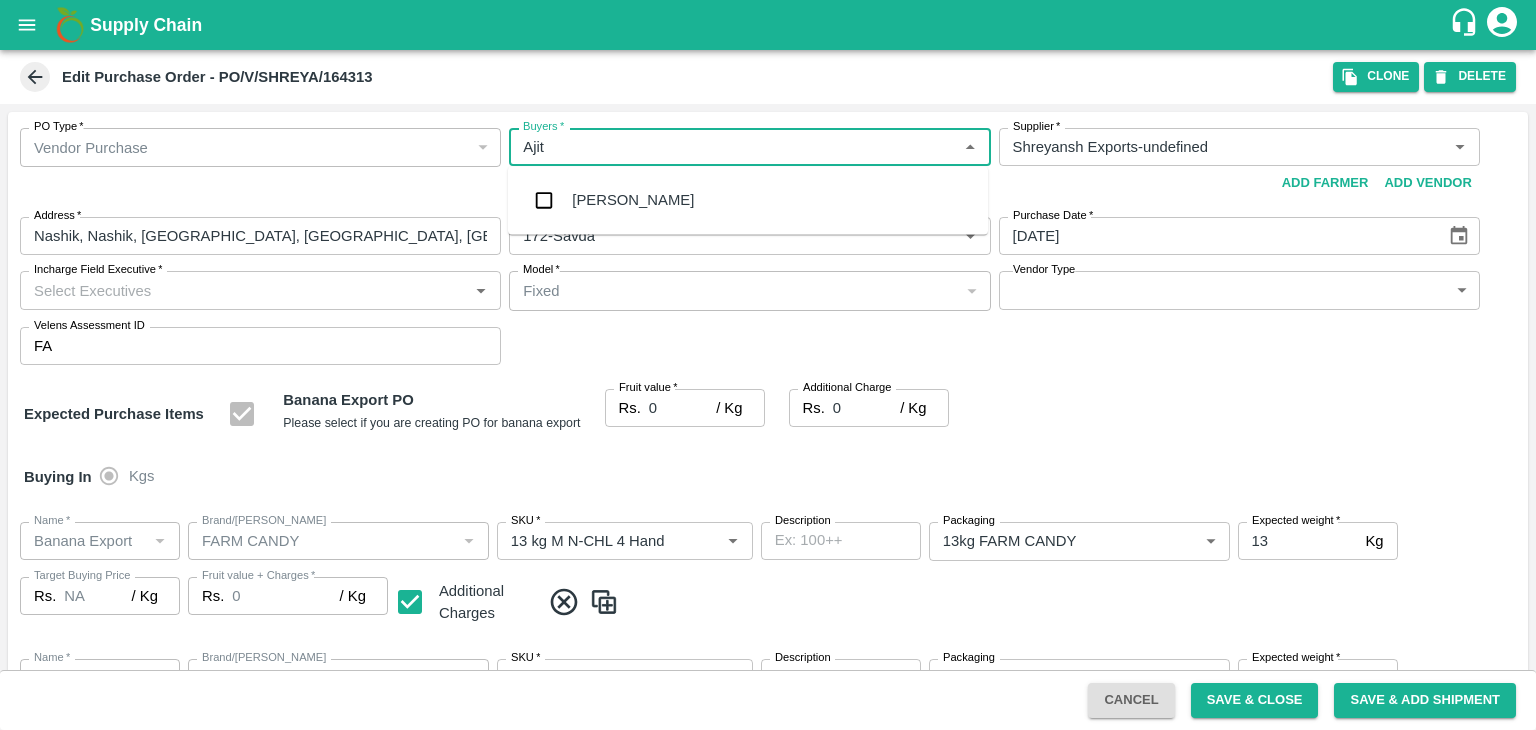 click on "[PERSON_NAME]" at bounding box center (748, 200) 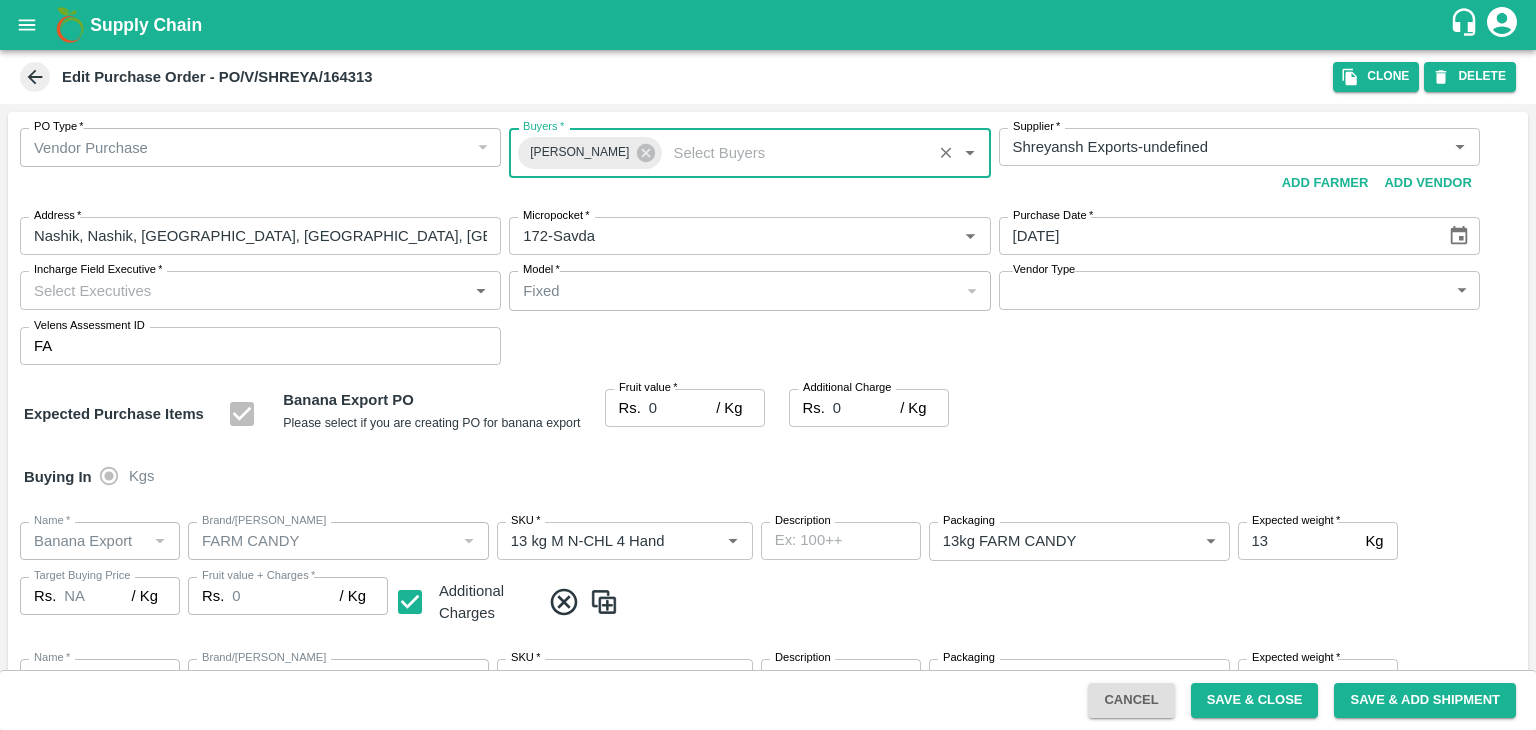 click on "Supply Chain Edit Purchase Order - PO/V/SHREYA/164313 Clone DELETE PO Type   * Vendor Purchase 2 PO Type Buyers   * Ajit Otari Buyers   * Supplier   * Supplier   * Add Vendor Add Farmer Address   * [GEOGRAPHIC_DATA], [GEOGRAPHIC_DATA] Address Micropocket   * Micropocket   * Purchase Date   * [DATE] Purchase Date Incharge Field Executive   * Incharge Field Executive   * Model   * Fixed Fixed Model Vendor Type ​ Vendor Type Velens Assessment ID FA Velens Assessment ID Expected Purchase Items Banana Export PO Please select if you are creating PO for banana export Fruit value   * Rs. 0 / Kg Fruit value Additional Charge Rs. 0 / Kg Additional Charge Buying In Kgs Name   * Name   * Brand/[PERSON_NAME]/[PERSON_NAME]   * SKU   * Description x Description Packaging 13kg FARM CANDY 466 Packaging Expected weight   * 13 Kg Expected weight Target Buying Price Rs. NA / Kg Target Buying Price Fruit value + Charges   * Rs. 0 / Kg Fruit value + Charges Additional Charges Name   *" at bounding box center (768, 365) 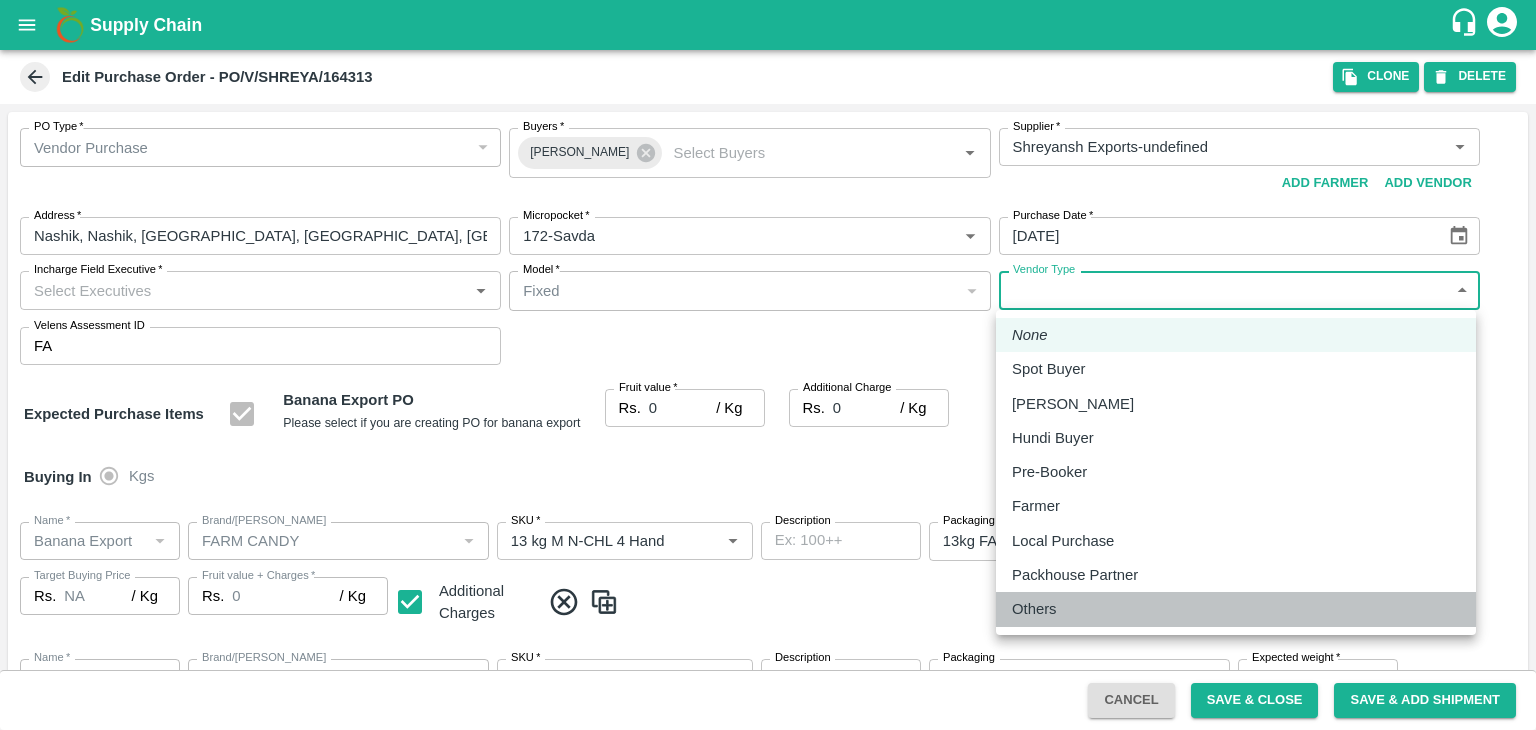 click on "Others" at bounding box center [1039, 609] 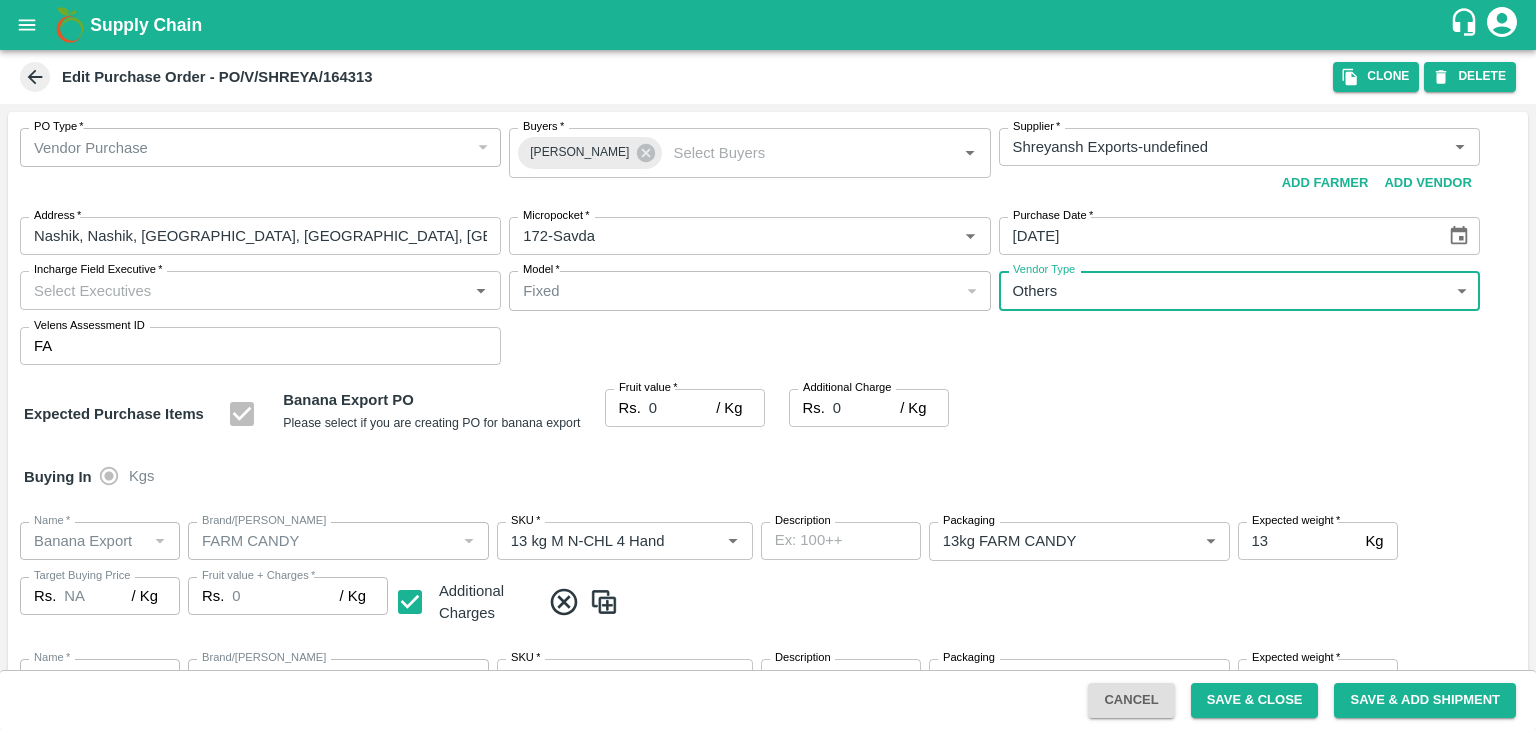 click on "Incharge Field Executive   *" at bounding box center (244, 290) 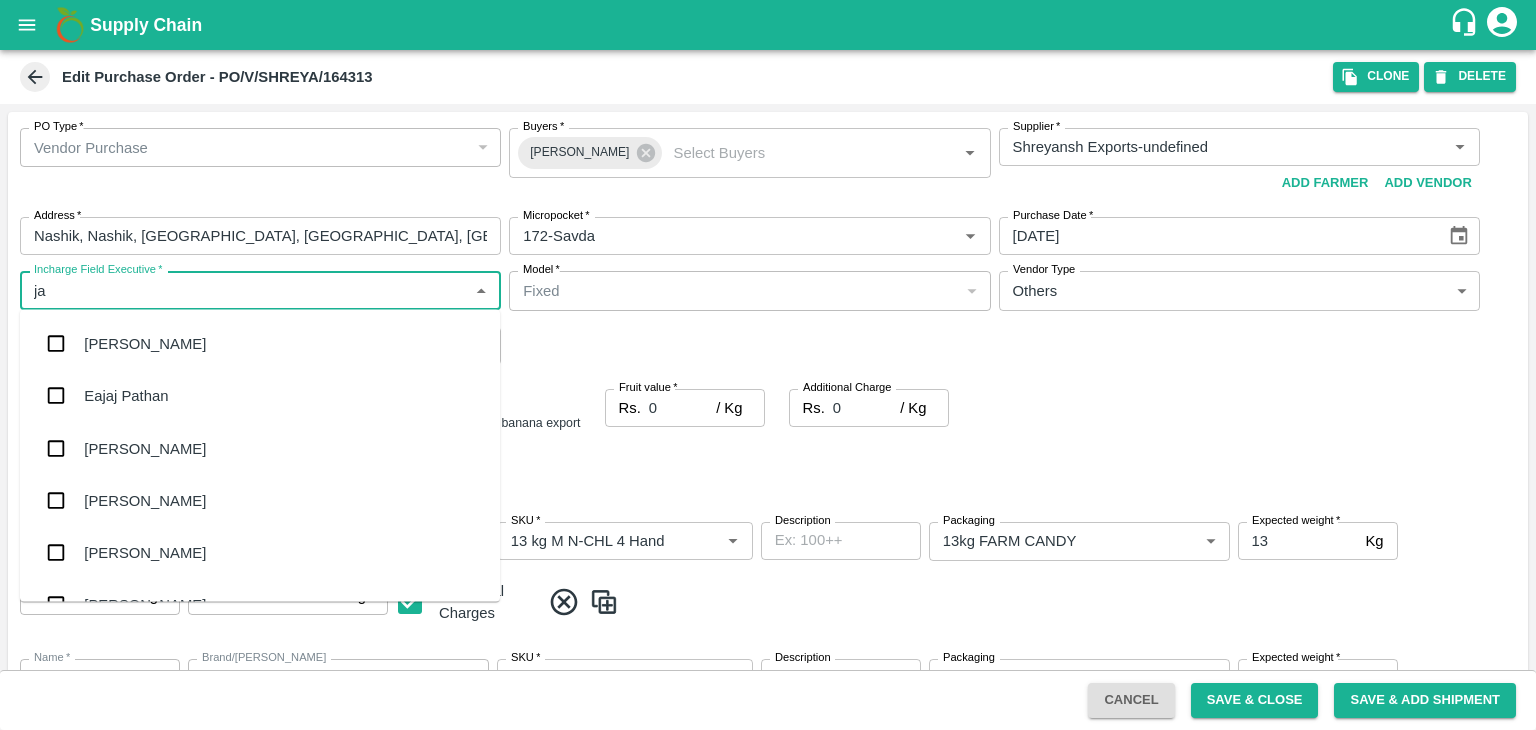 type on "[PERSON_NAME]" 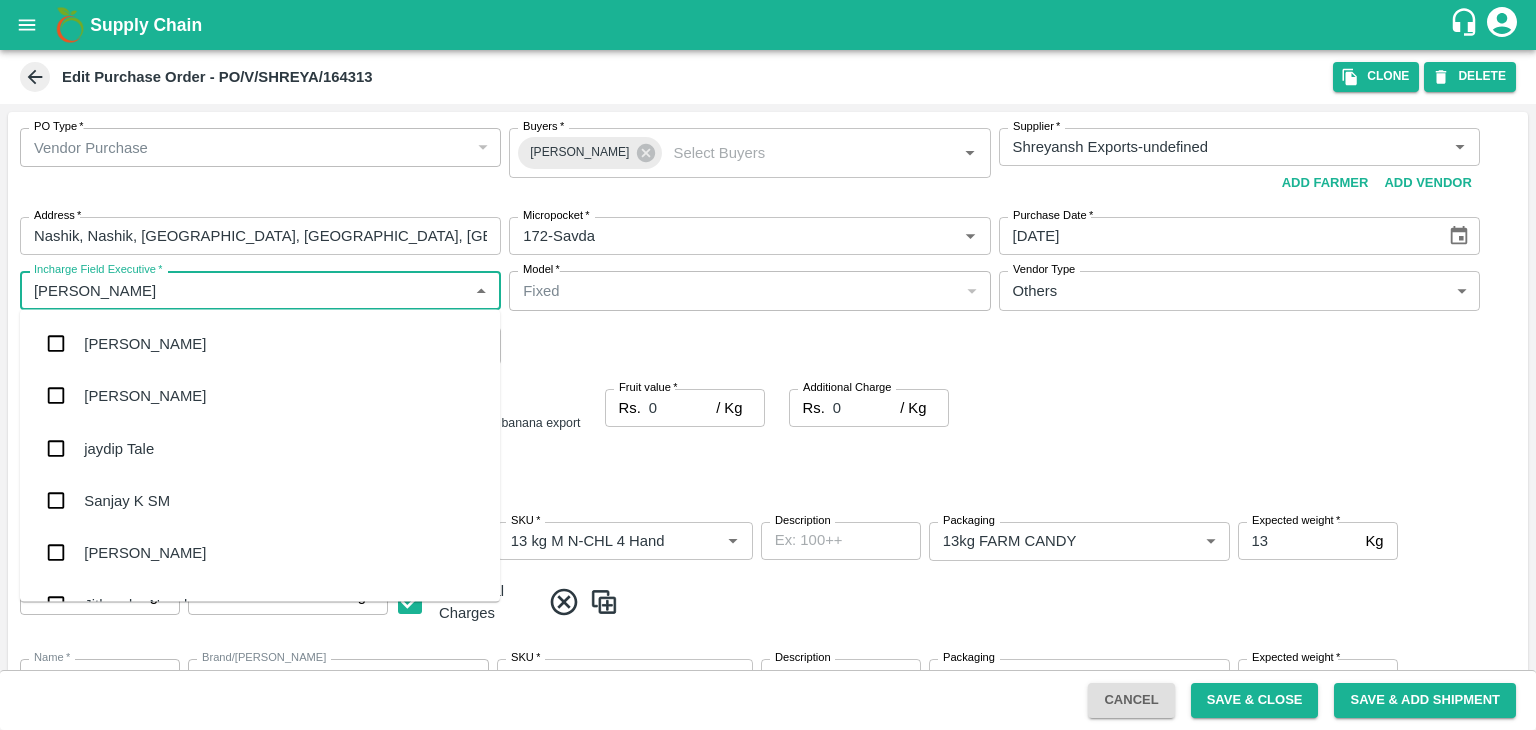 click on "jaydip Tale" at bounding box center [260, 448] 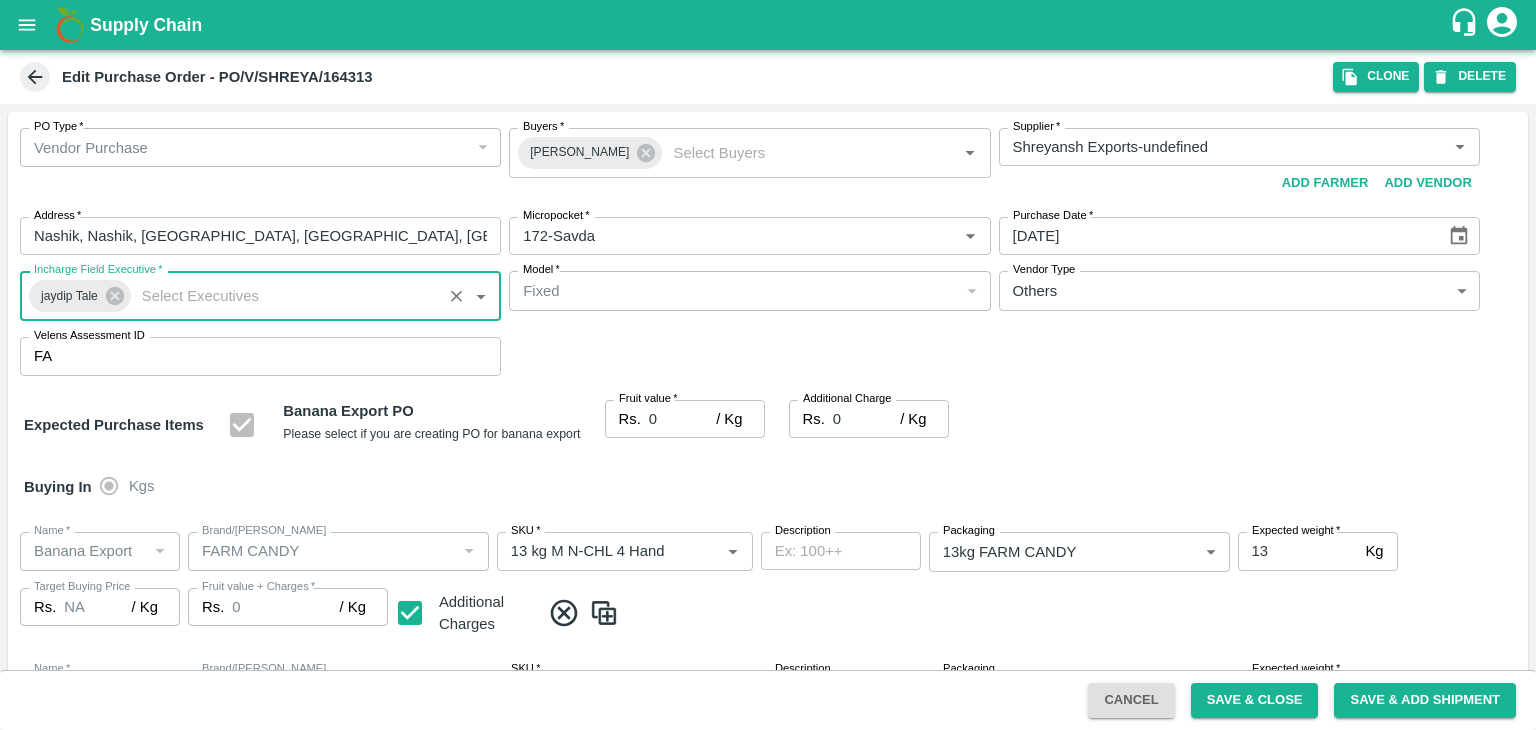 click on "0" at bounding box center (682, 419) 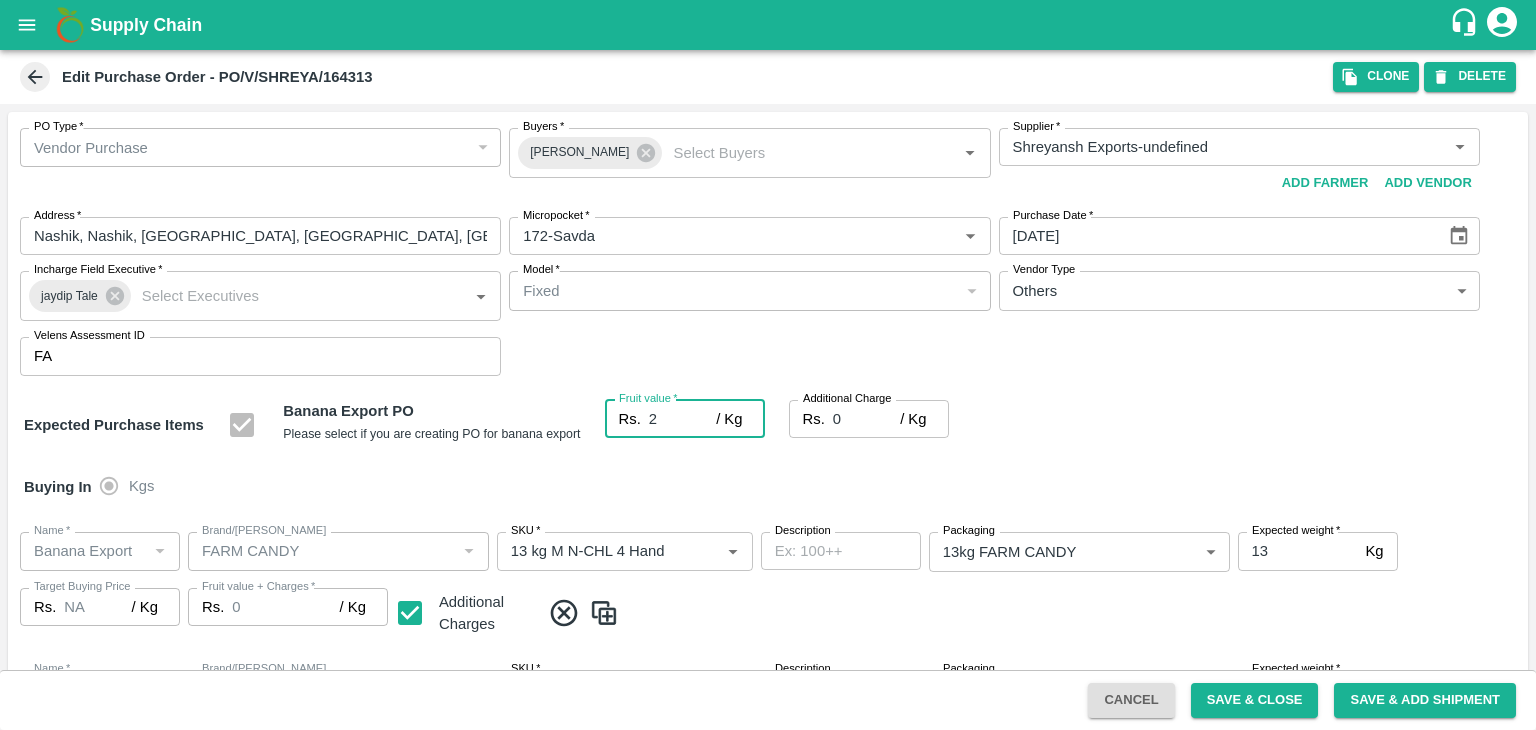 type on "24" 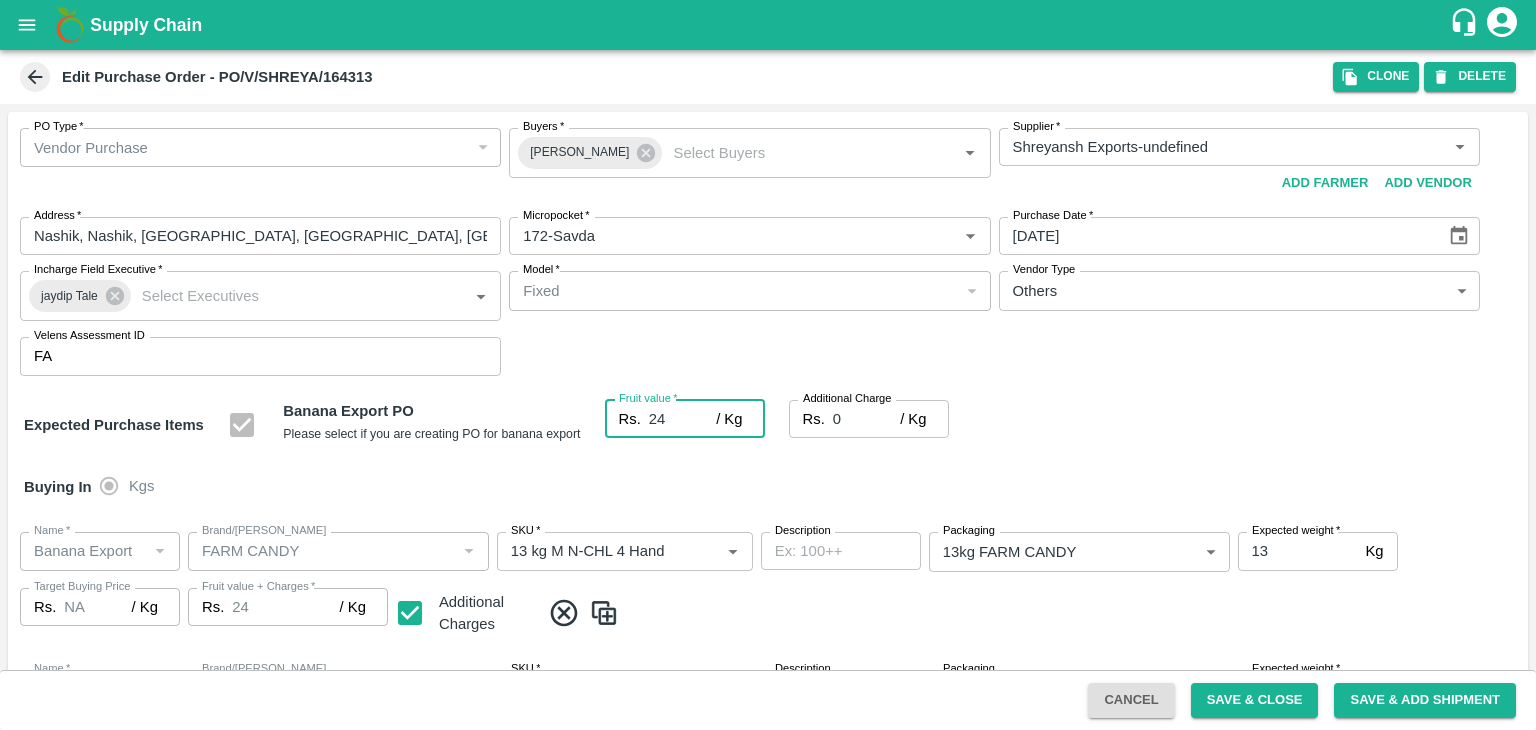 type on "24" 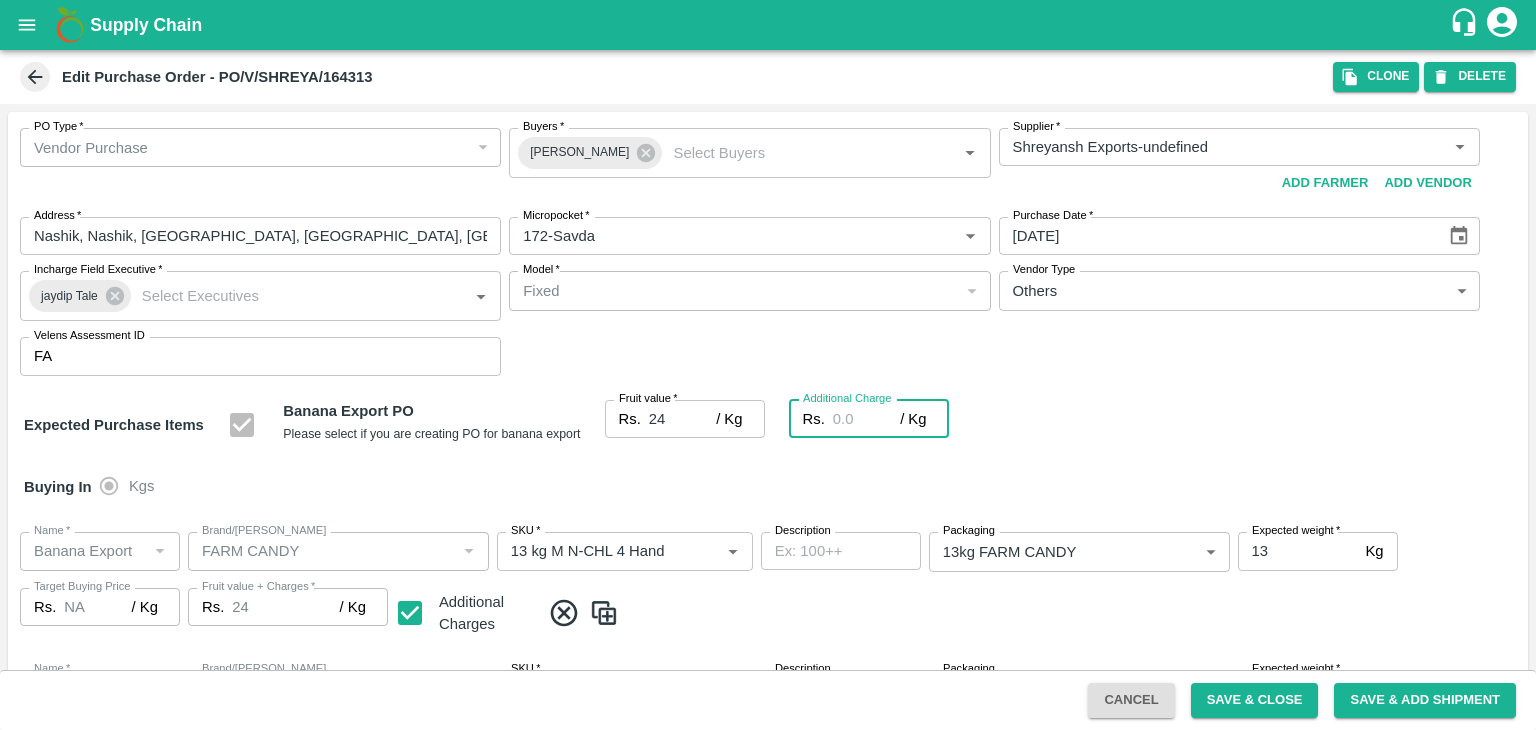 type on "2" 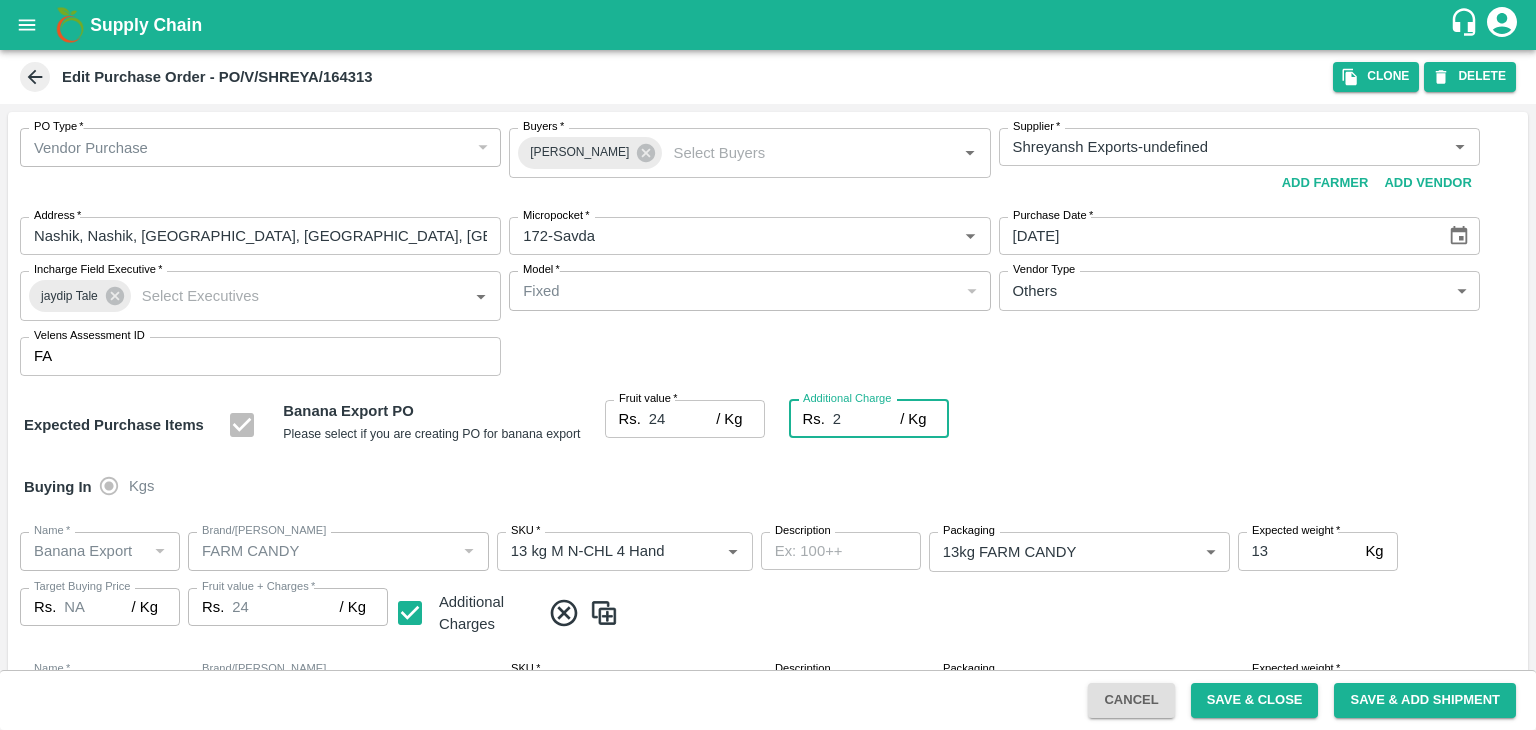type on "26" 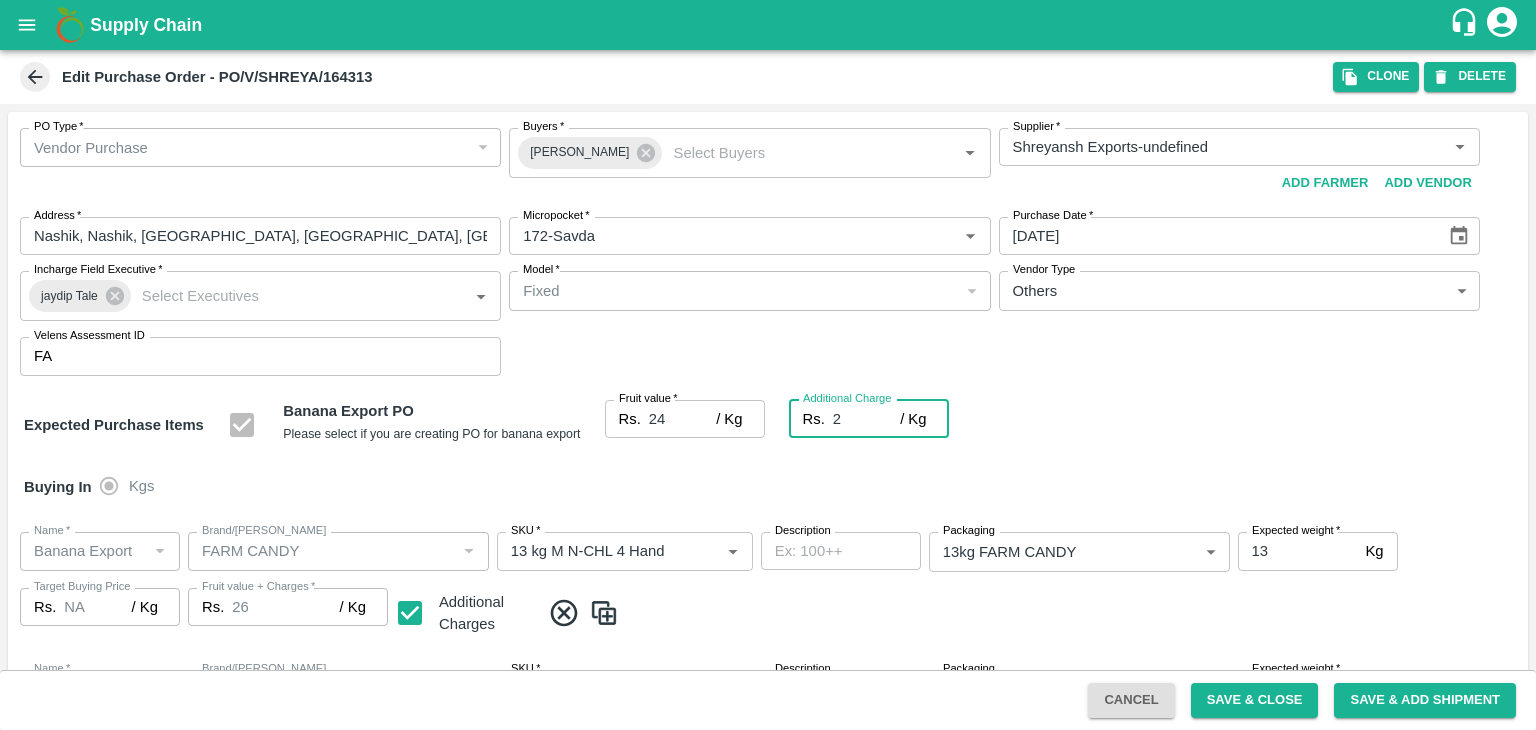 type on "2.7" 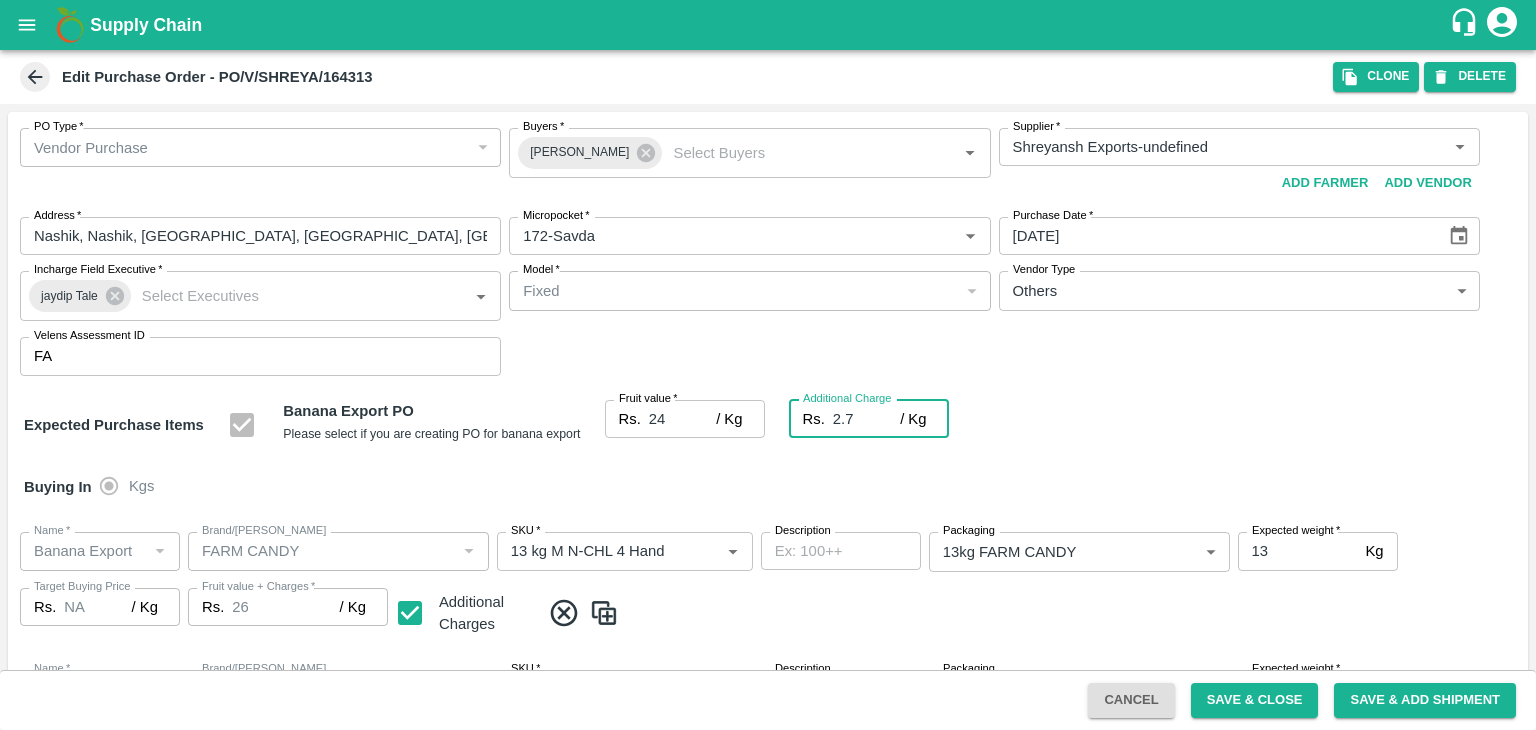 type on "26.7" 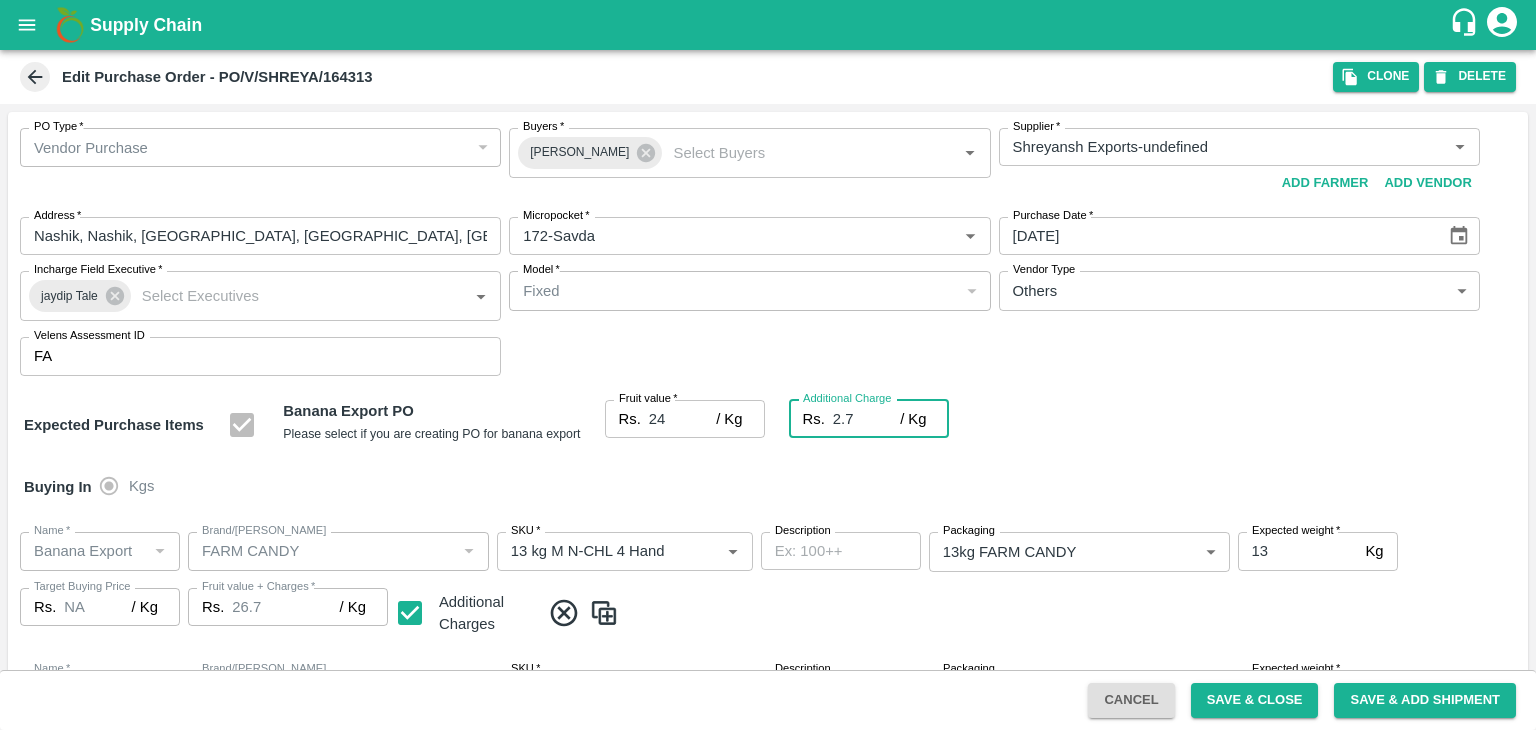 type on "2.75" 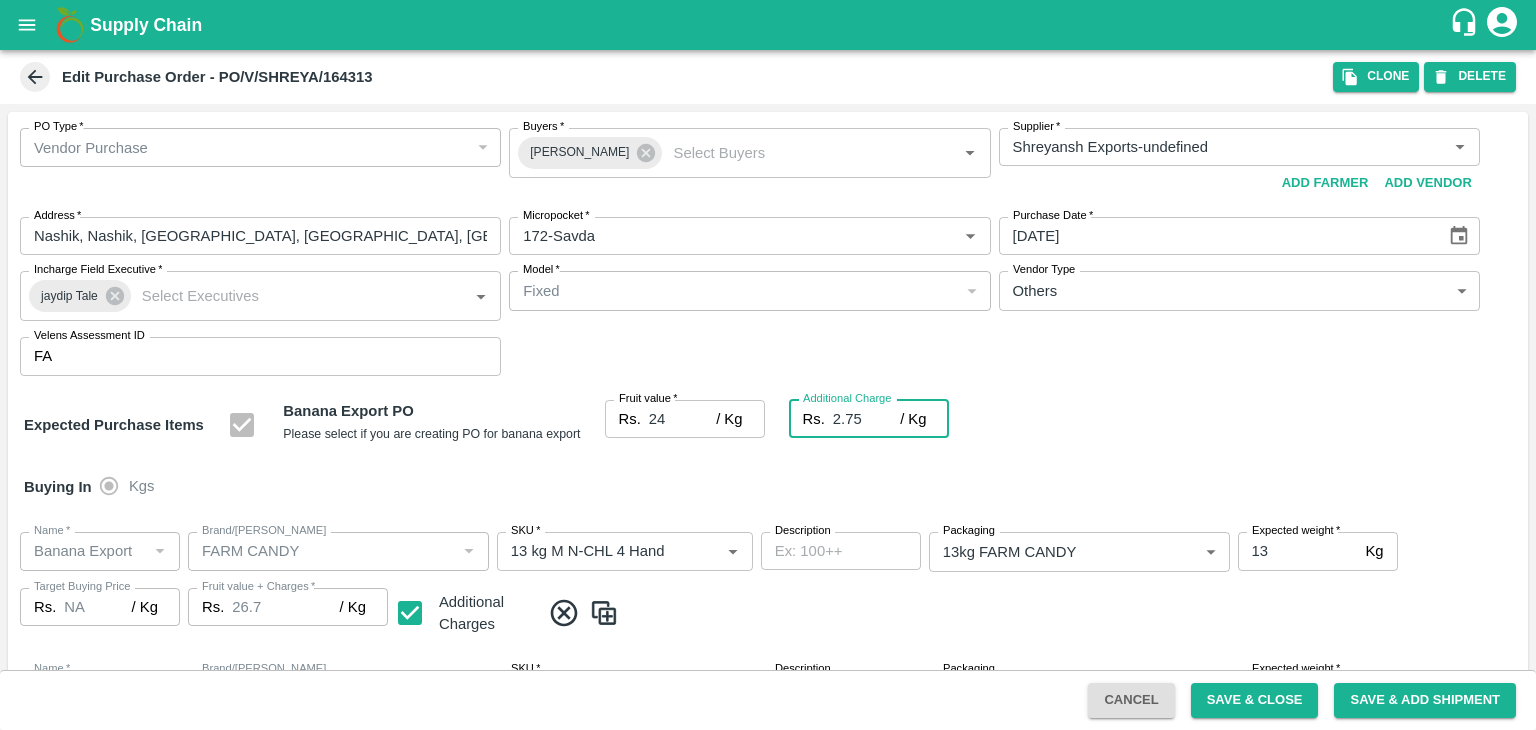 type on "26.75" 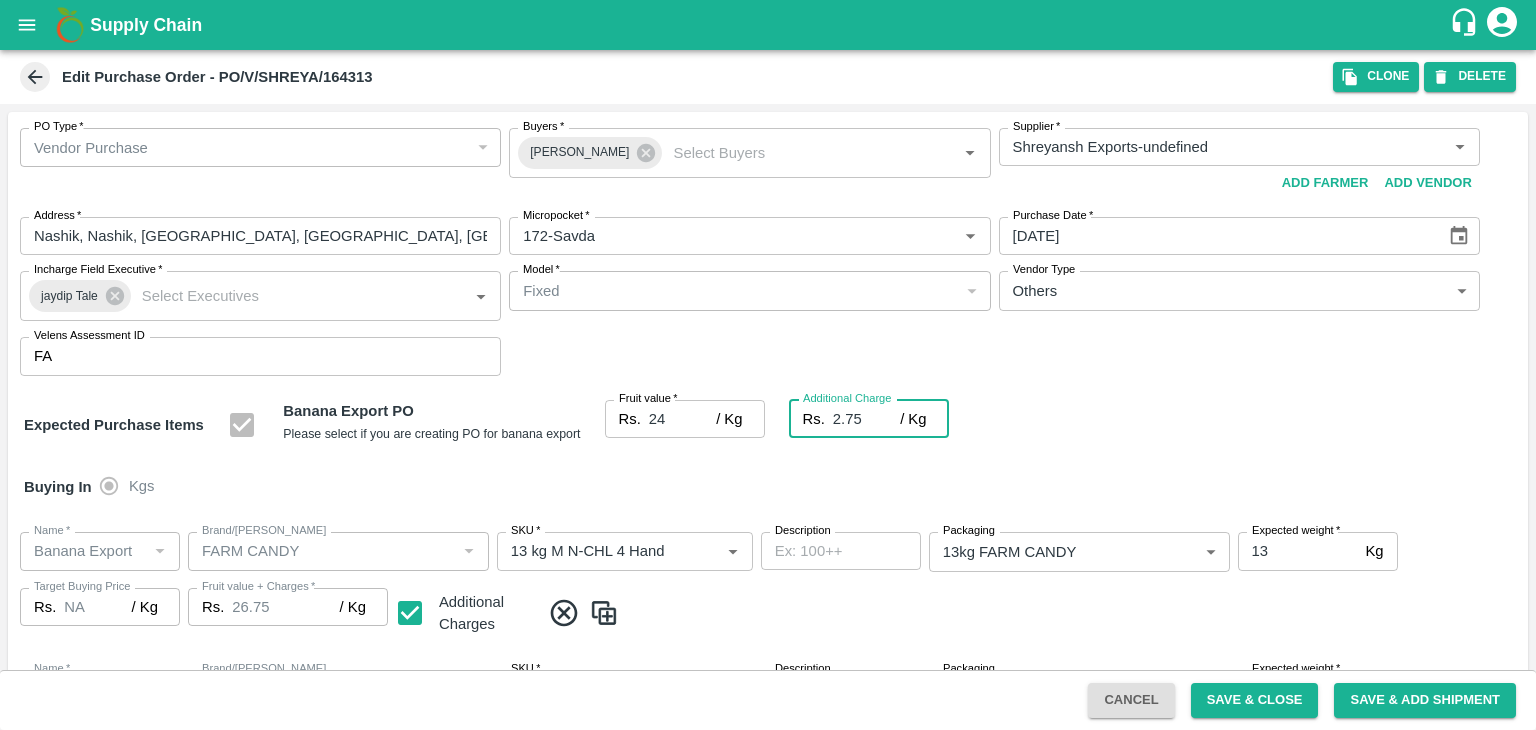 type on "2.75" 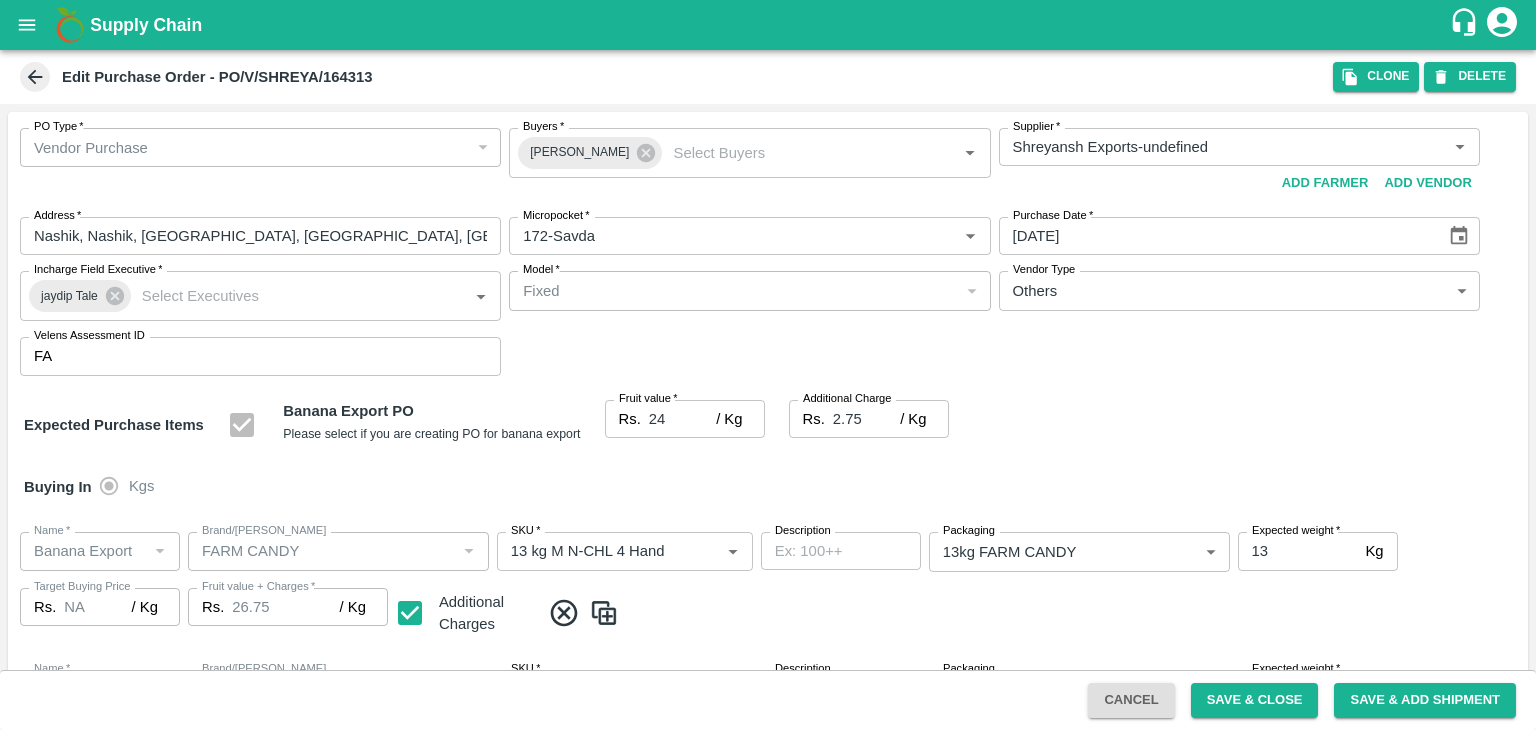 scroll, scrollTop: 1060, scrollLeft: 0, axis: vertical 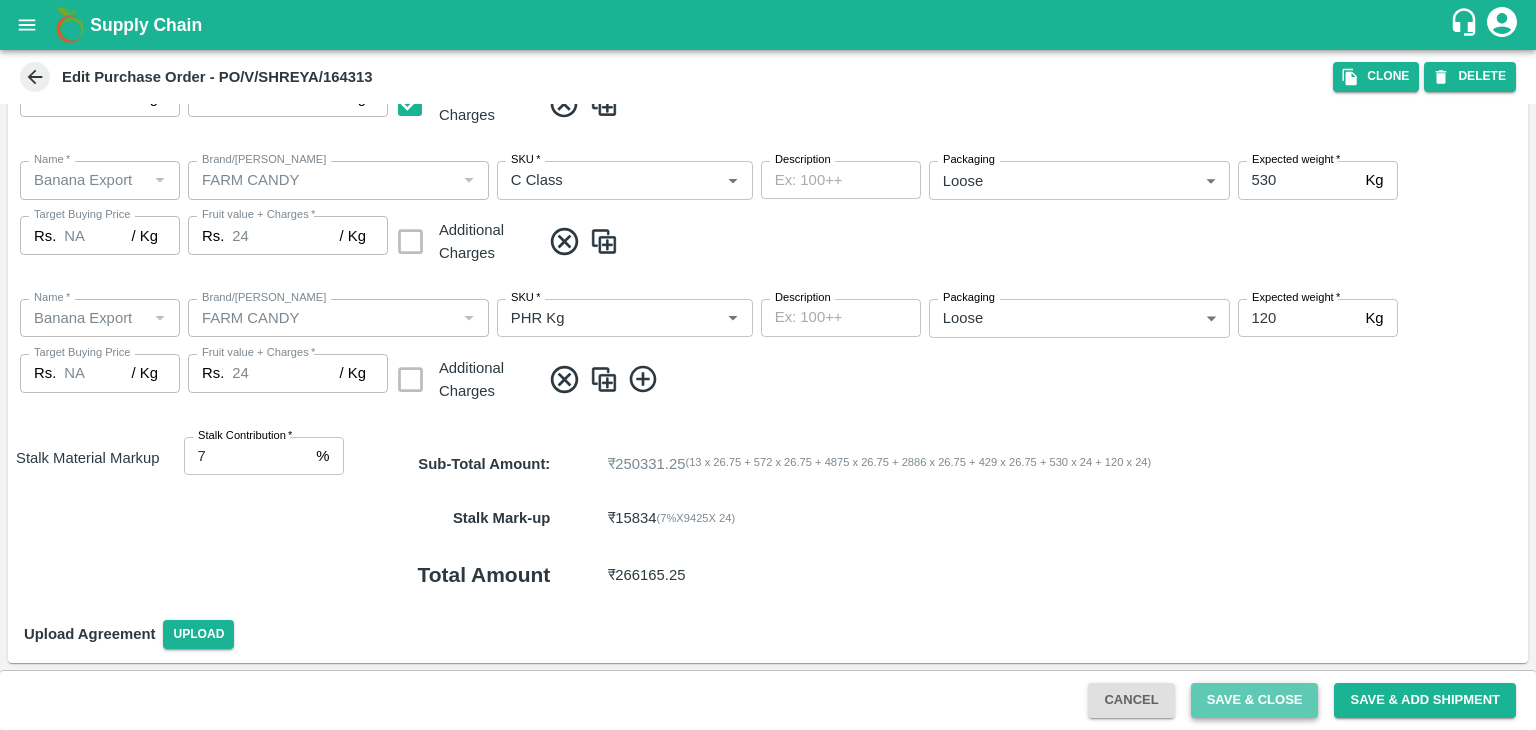 click on "Save & Close" at bounding box center [1255, 700] 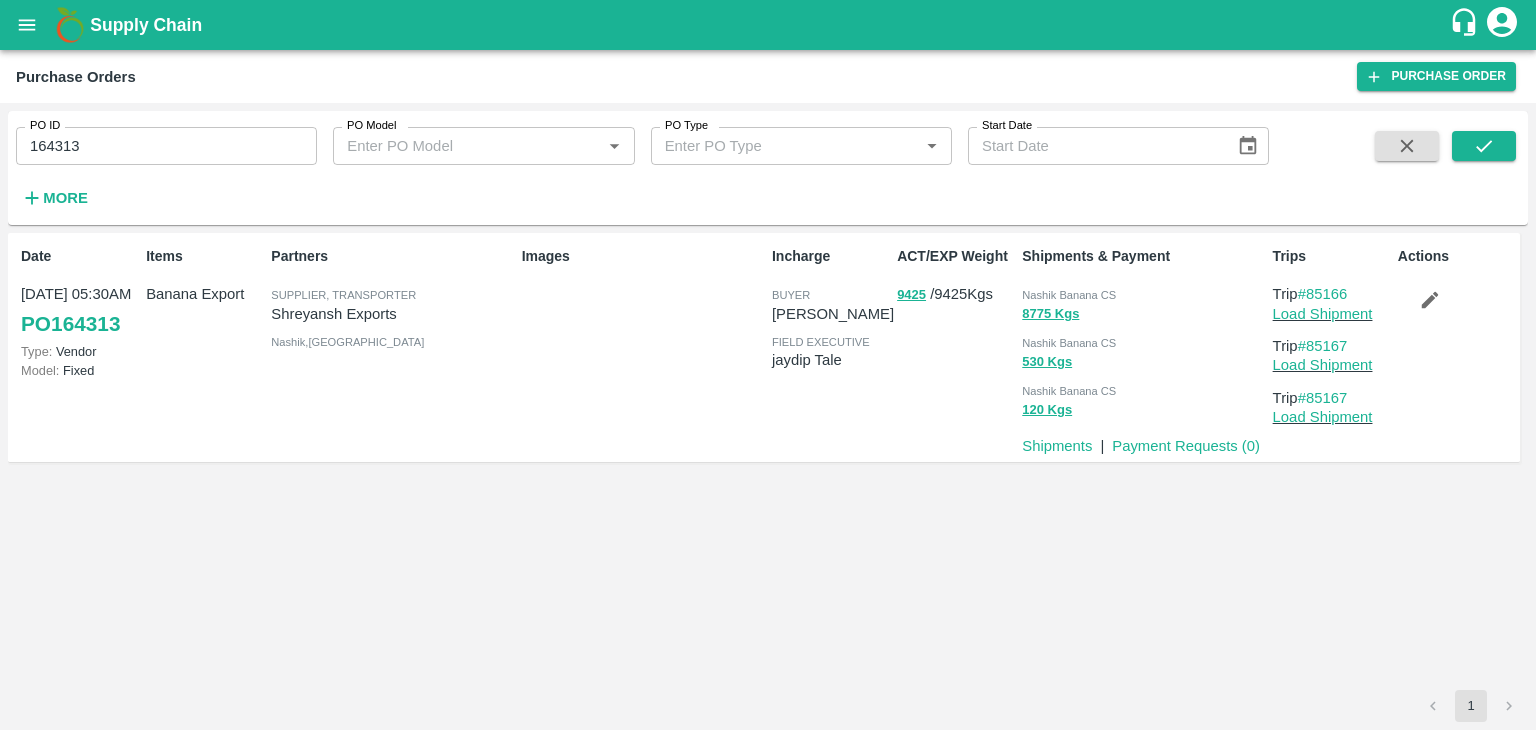 click on "PO ID 164313 PO ID PO Model PO Model   * PO Type PO Type   * Start Date Start Date More" at bounding box center (634, 163) 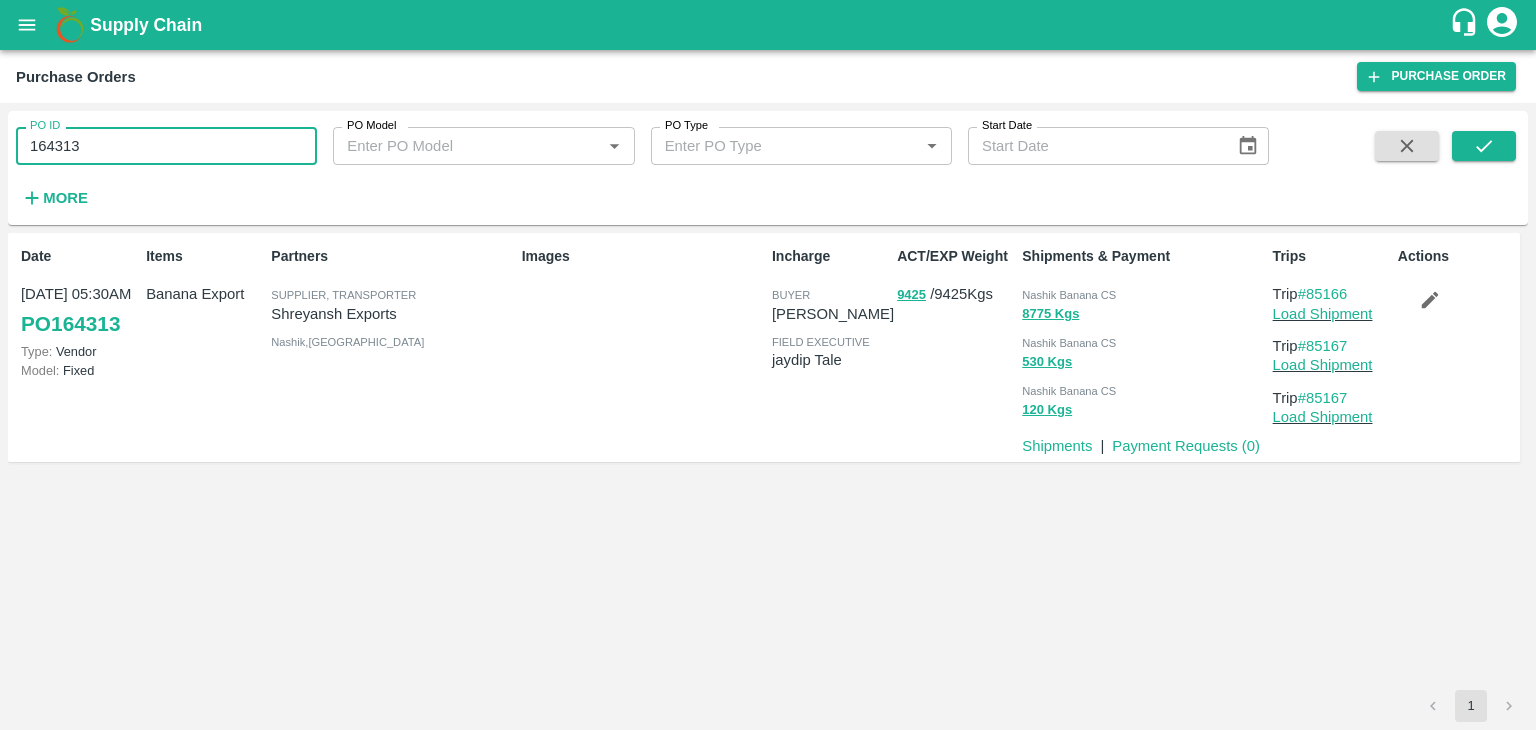 click on "164313" at bounding box center (166, 146) 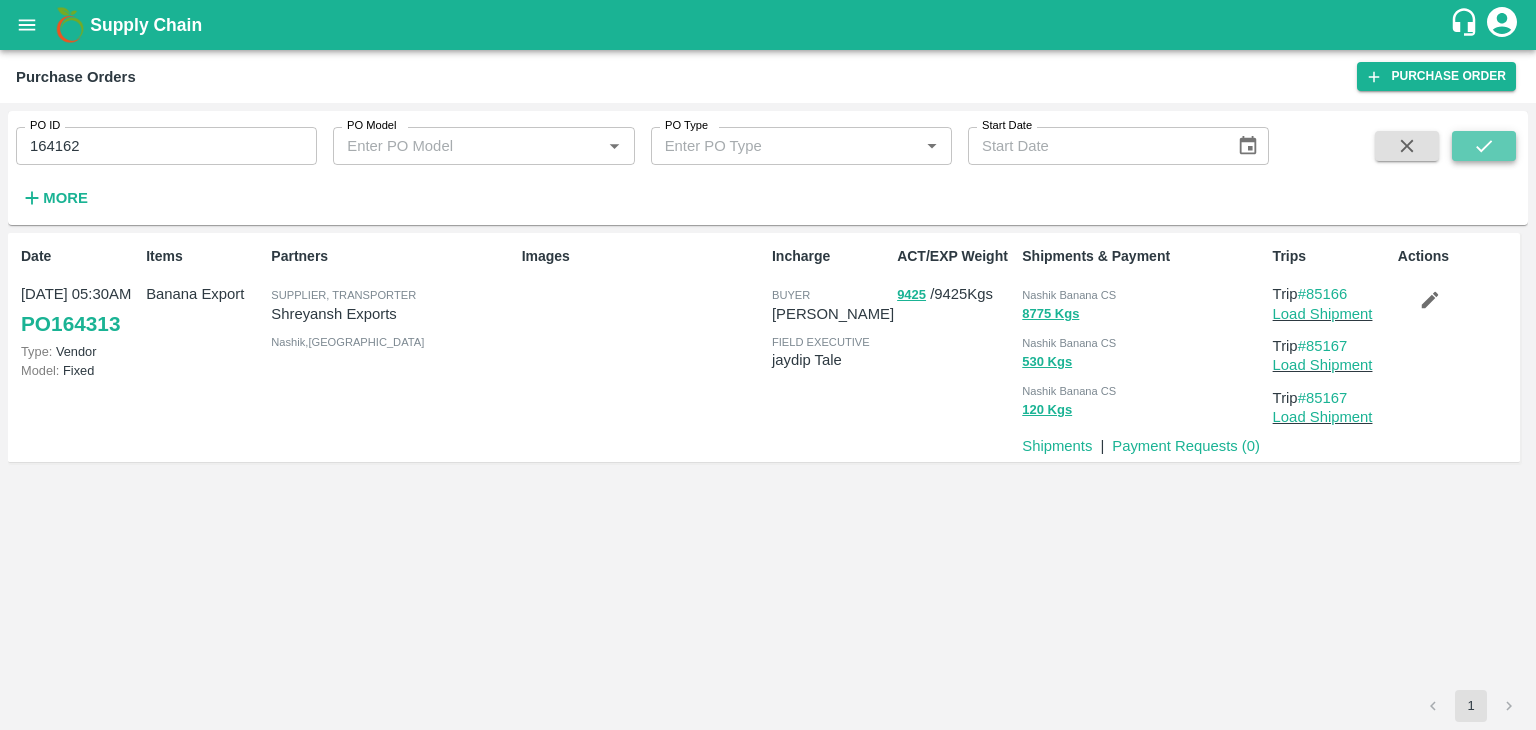 click 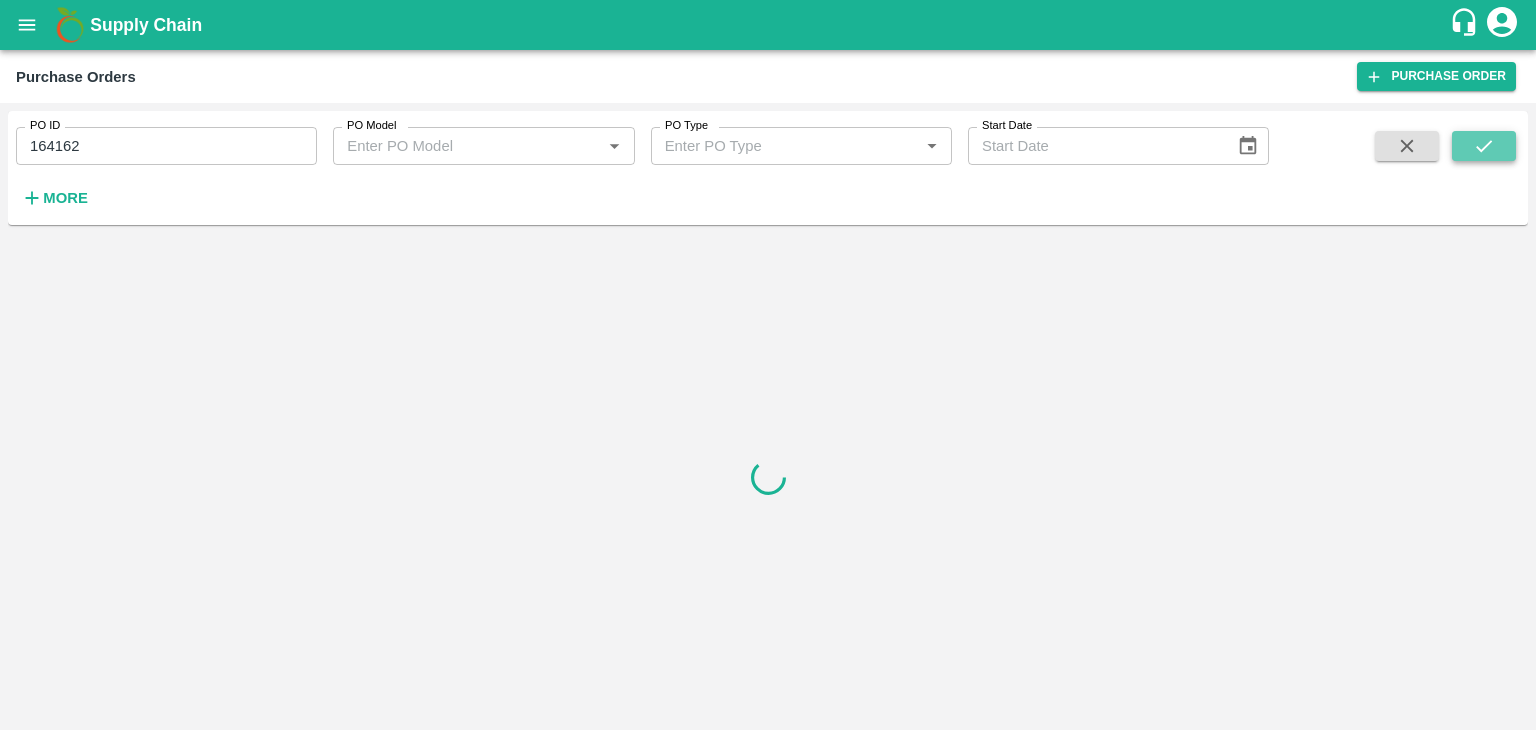 click 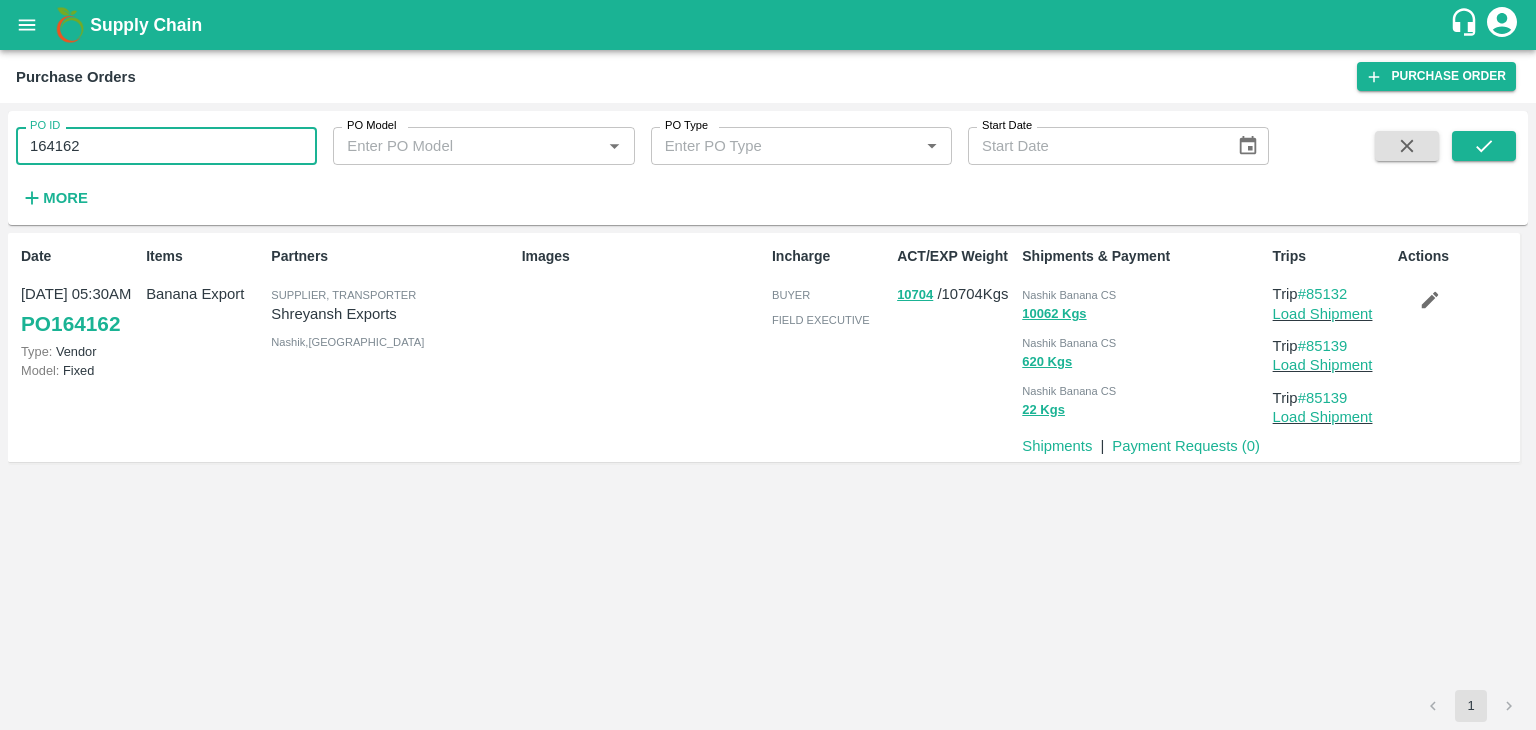 click on "164162" at bounding box center (166, 146) 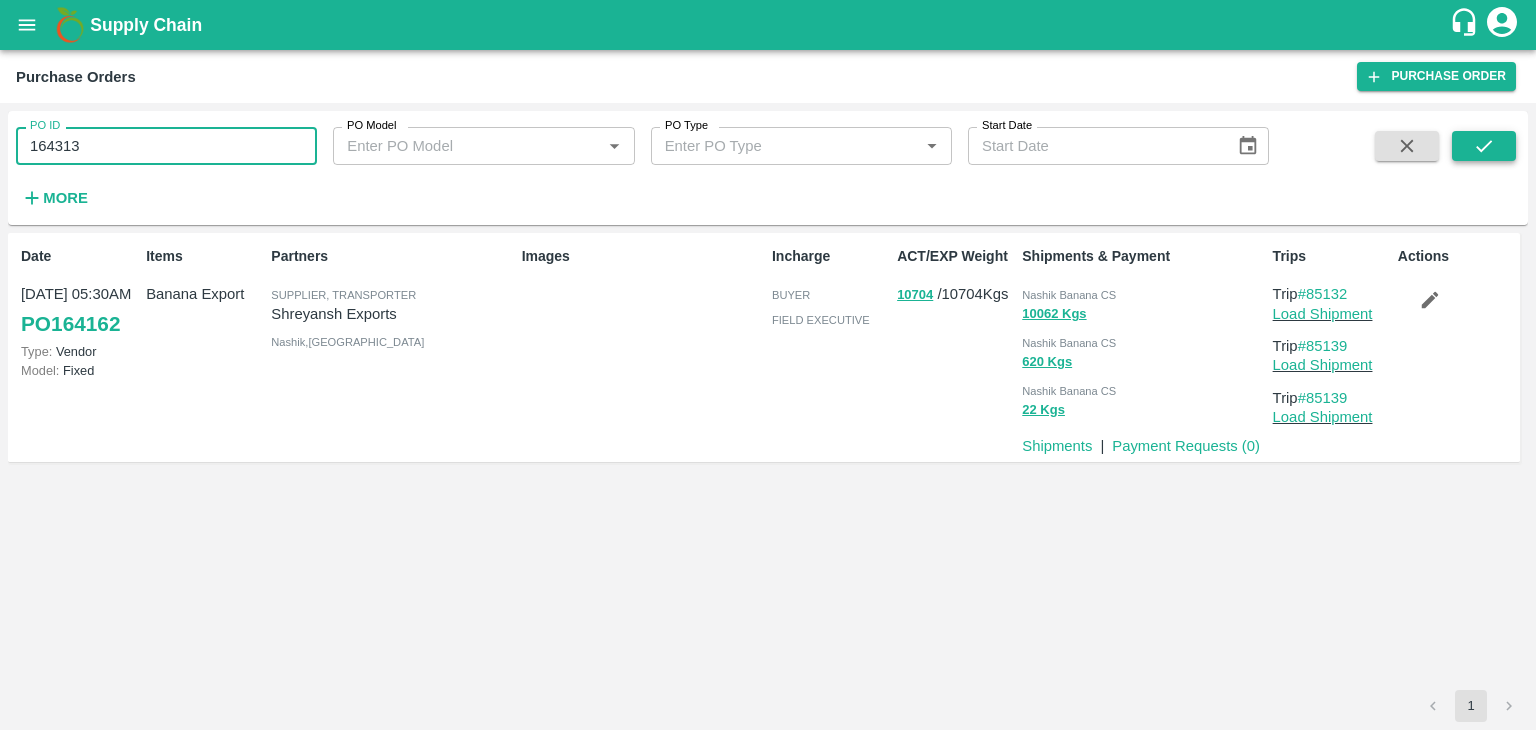 type on "164313" 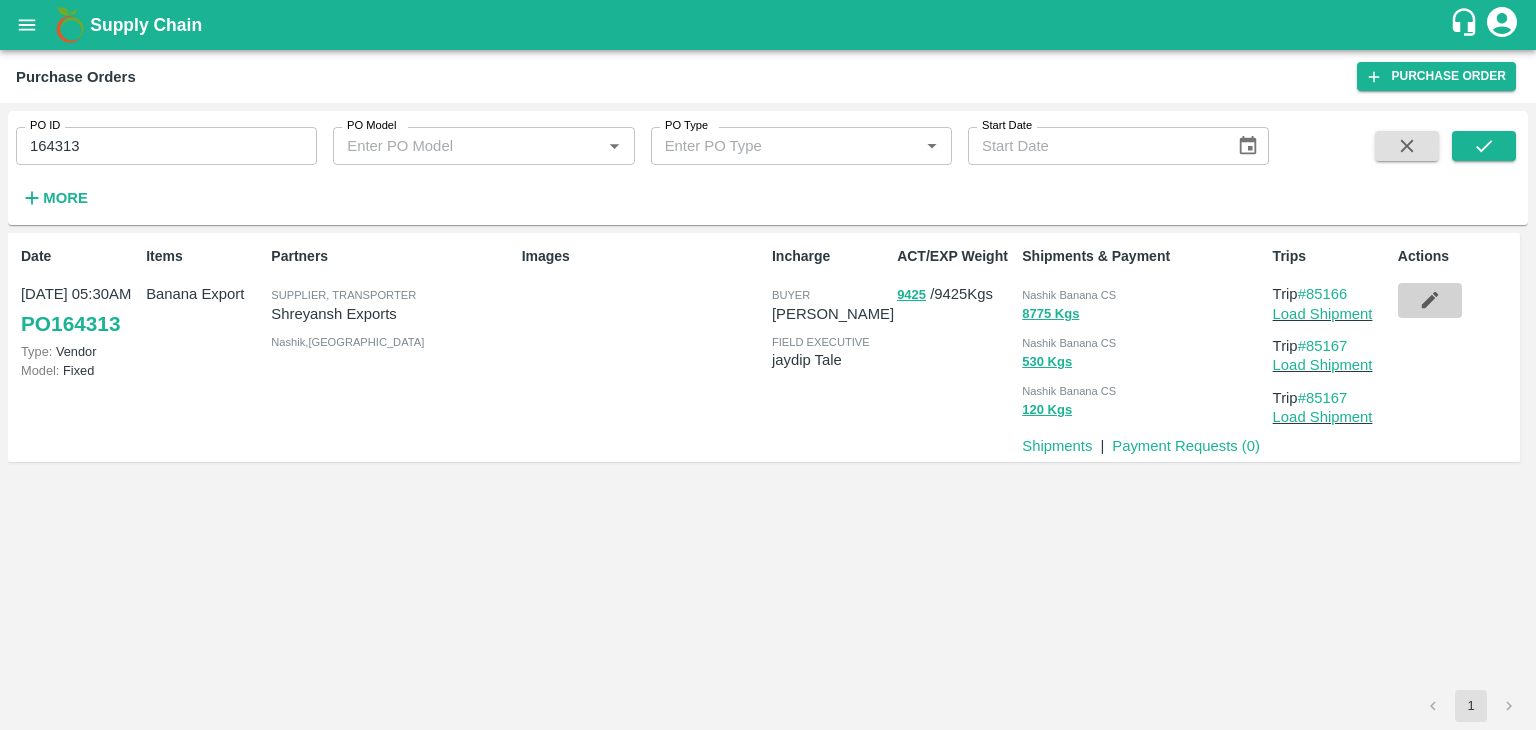 click 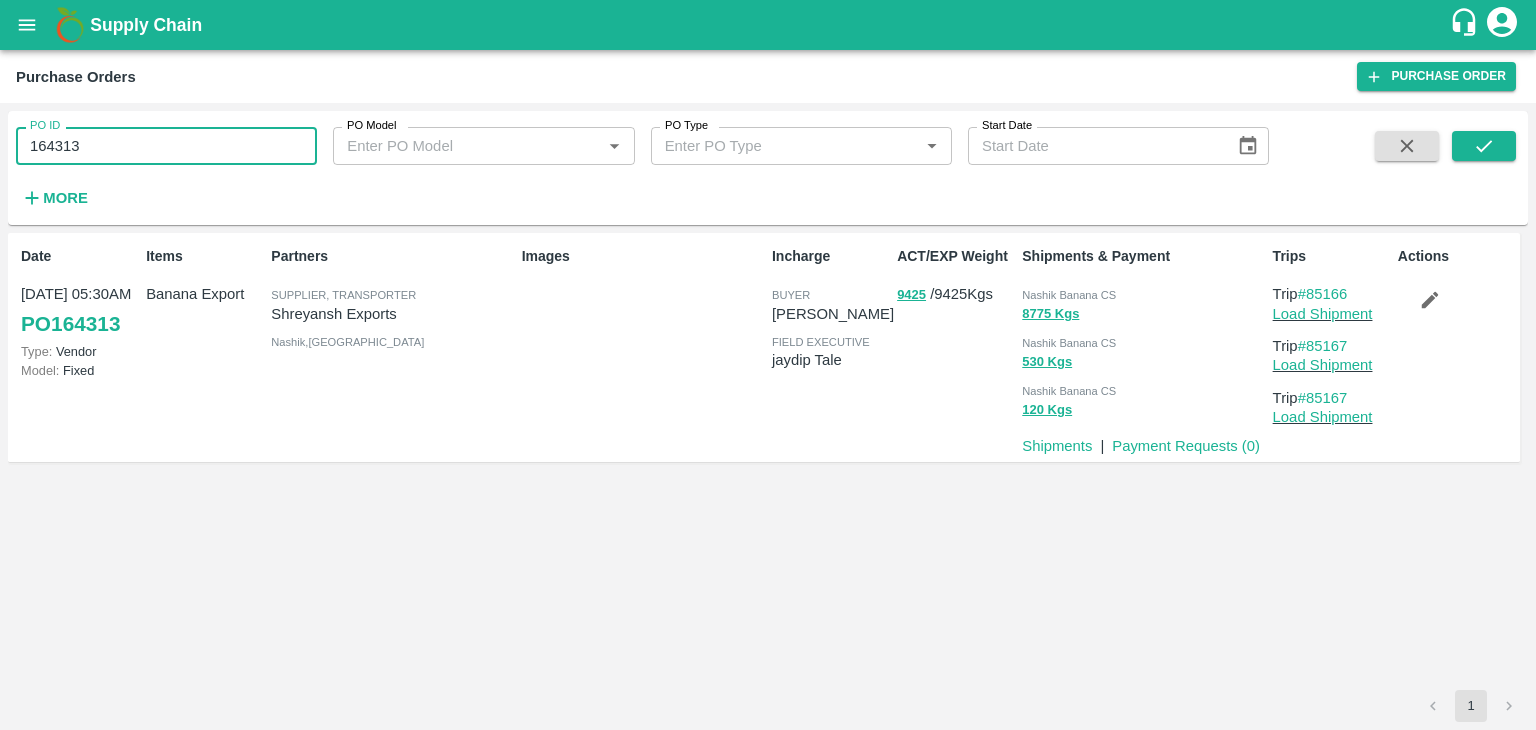 click on "164313" at bounding box center [166, 146] 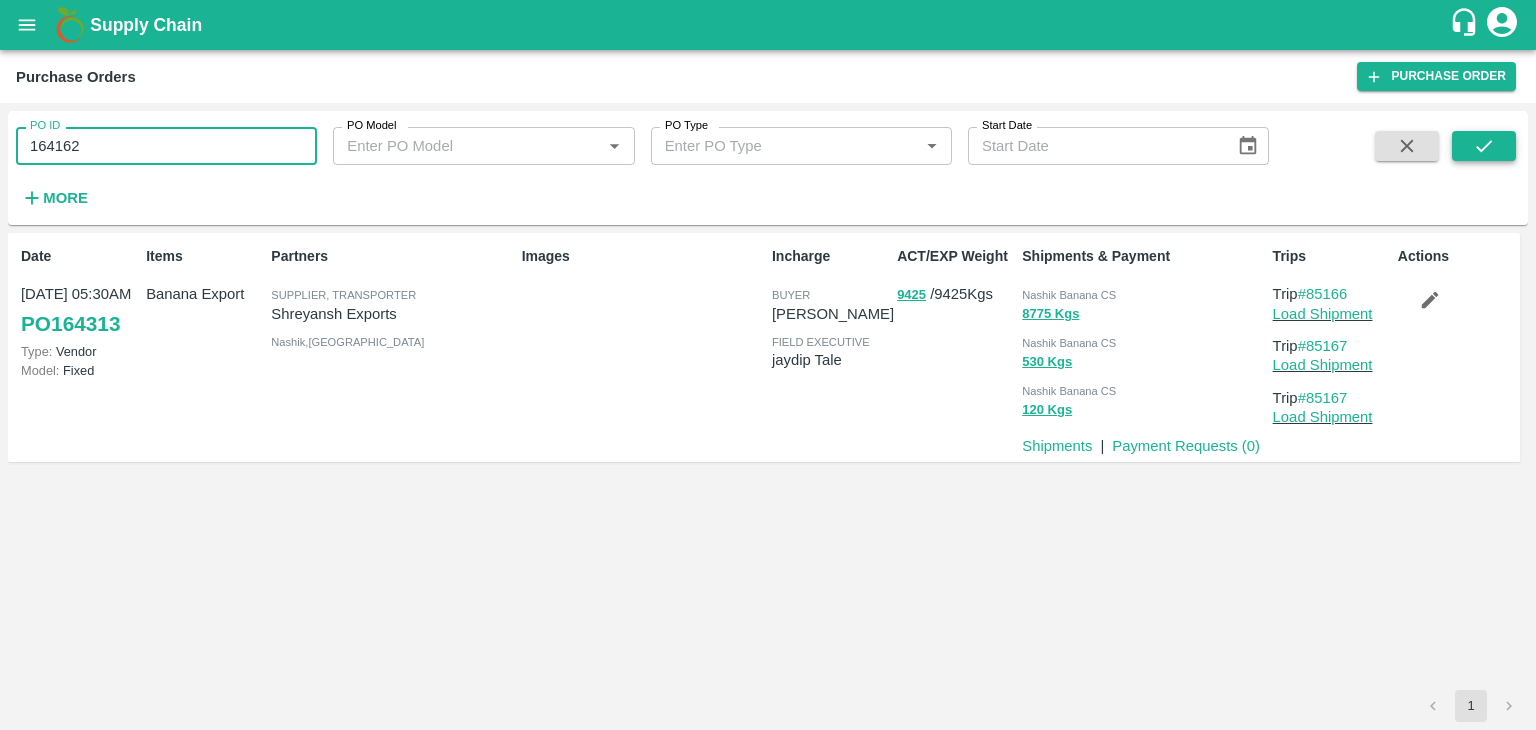 type on "164162" 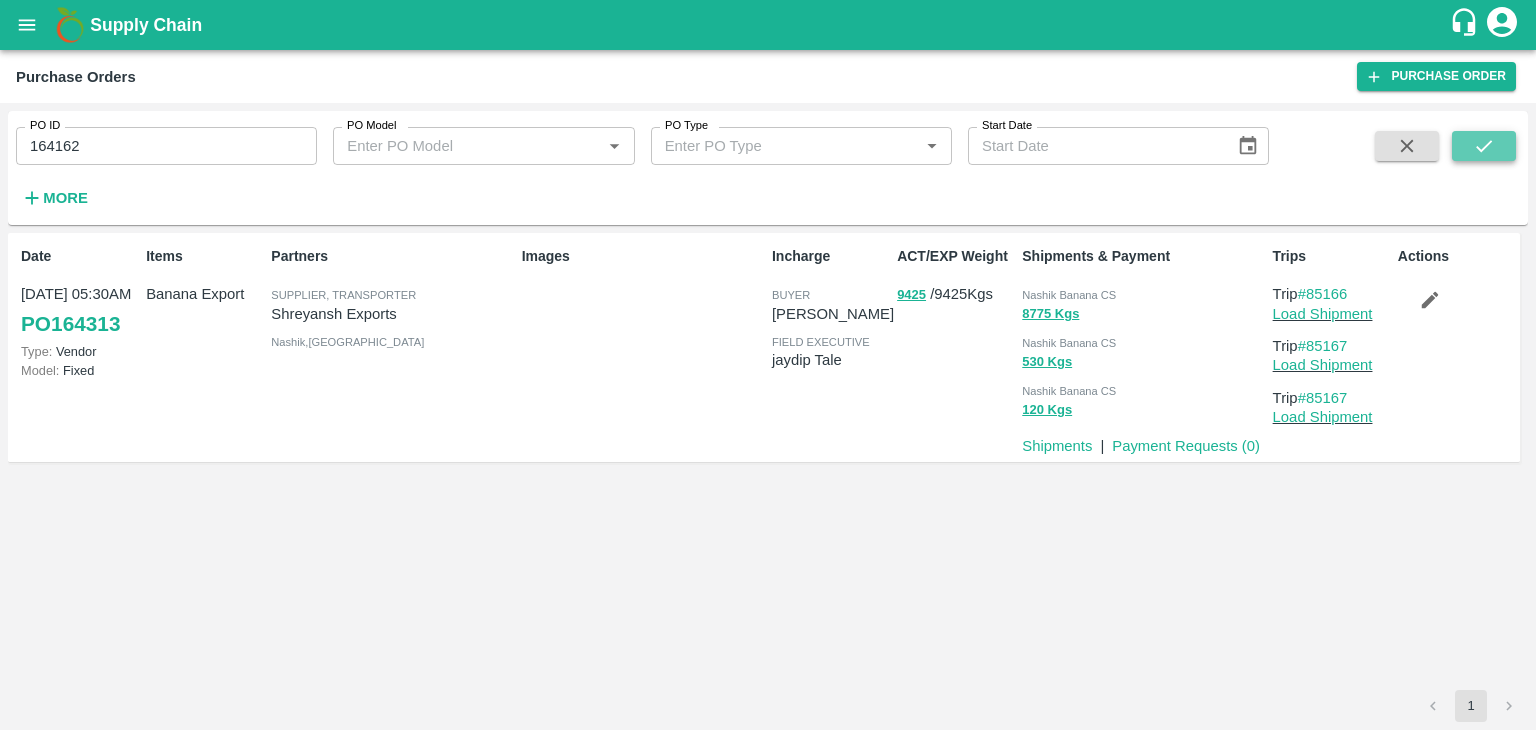 click at bounding box center [1484, 146] 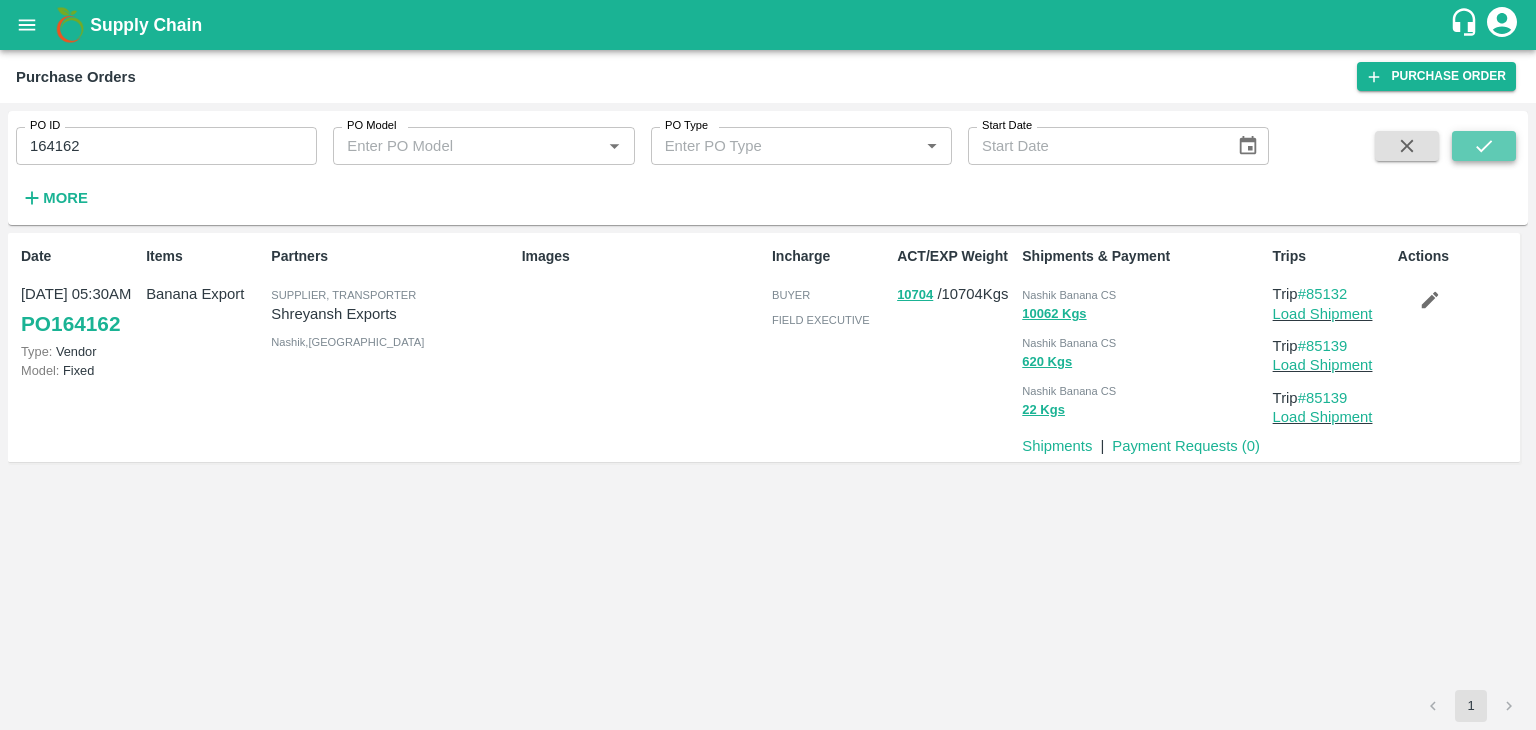 click 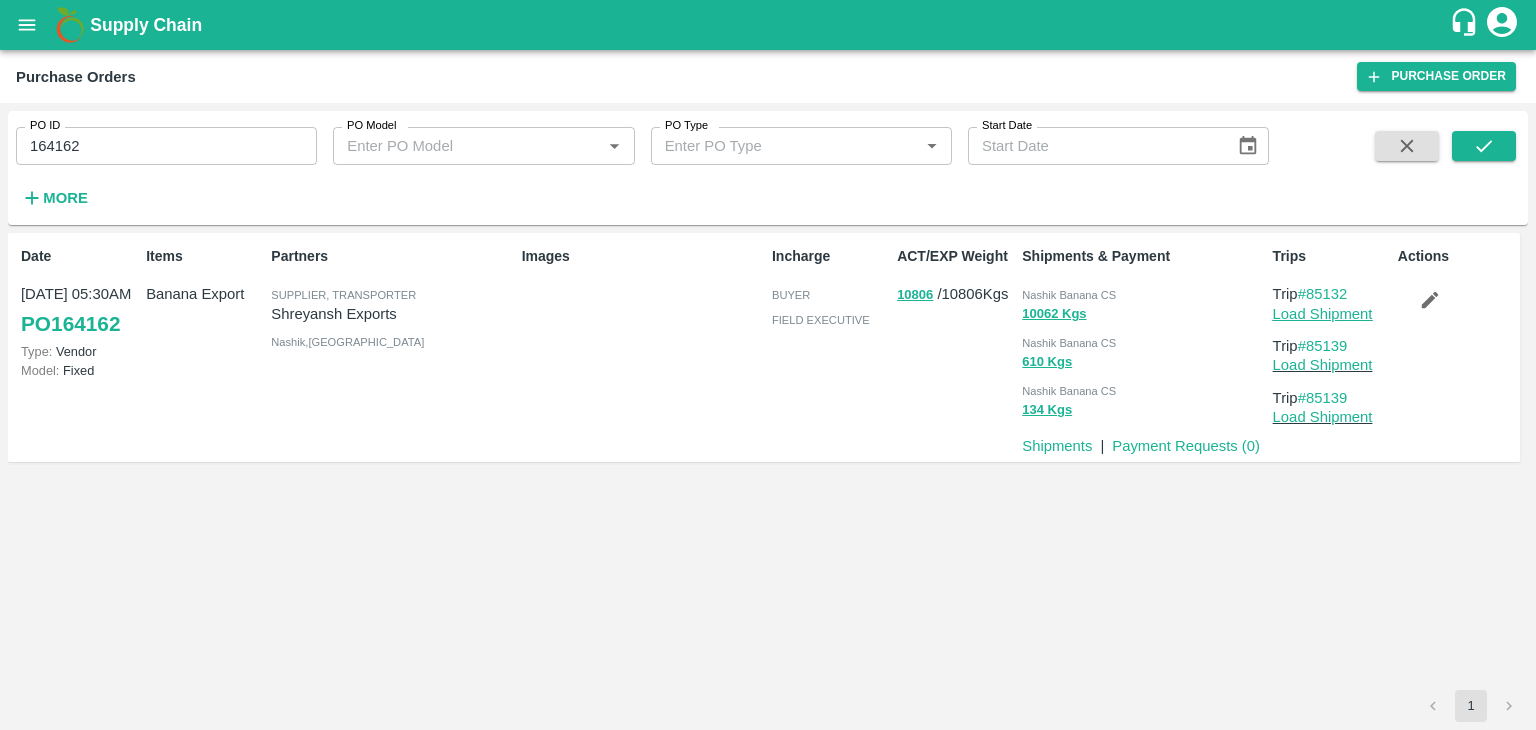 click on "Load Shipment" at bounding box center [1323, 314] 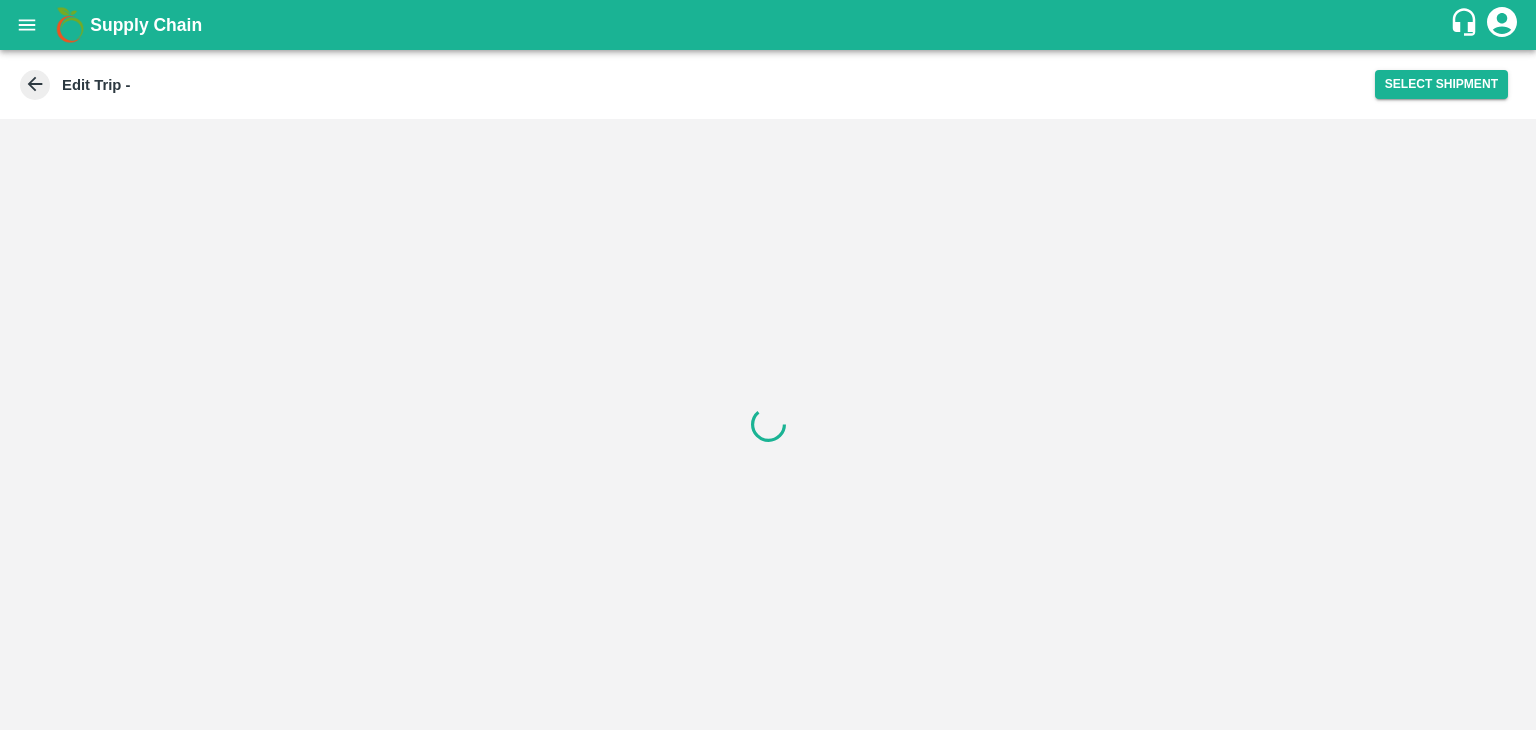 scroll, scrollTop: 0, scrollLeft: 0, axis: both 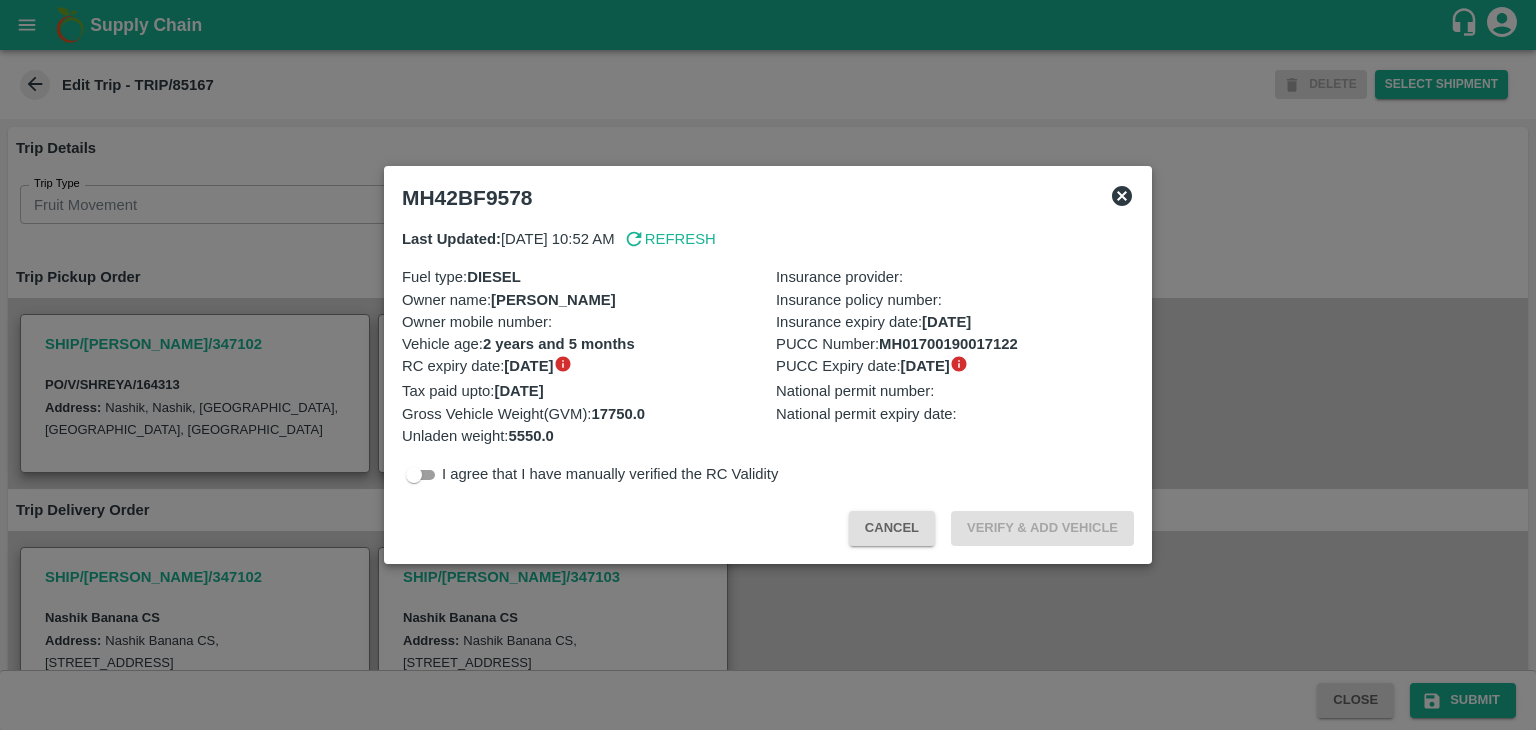 click at bounding box center [768, 365] 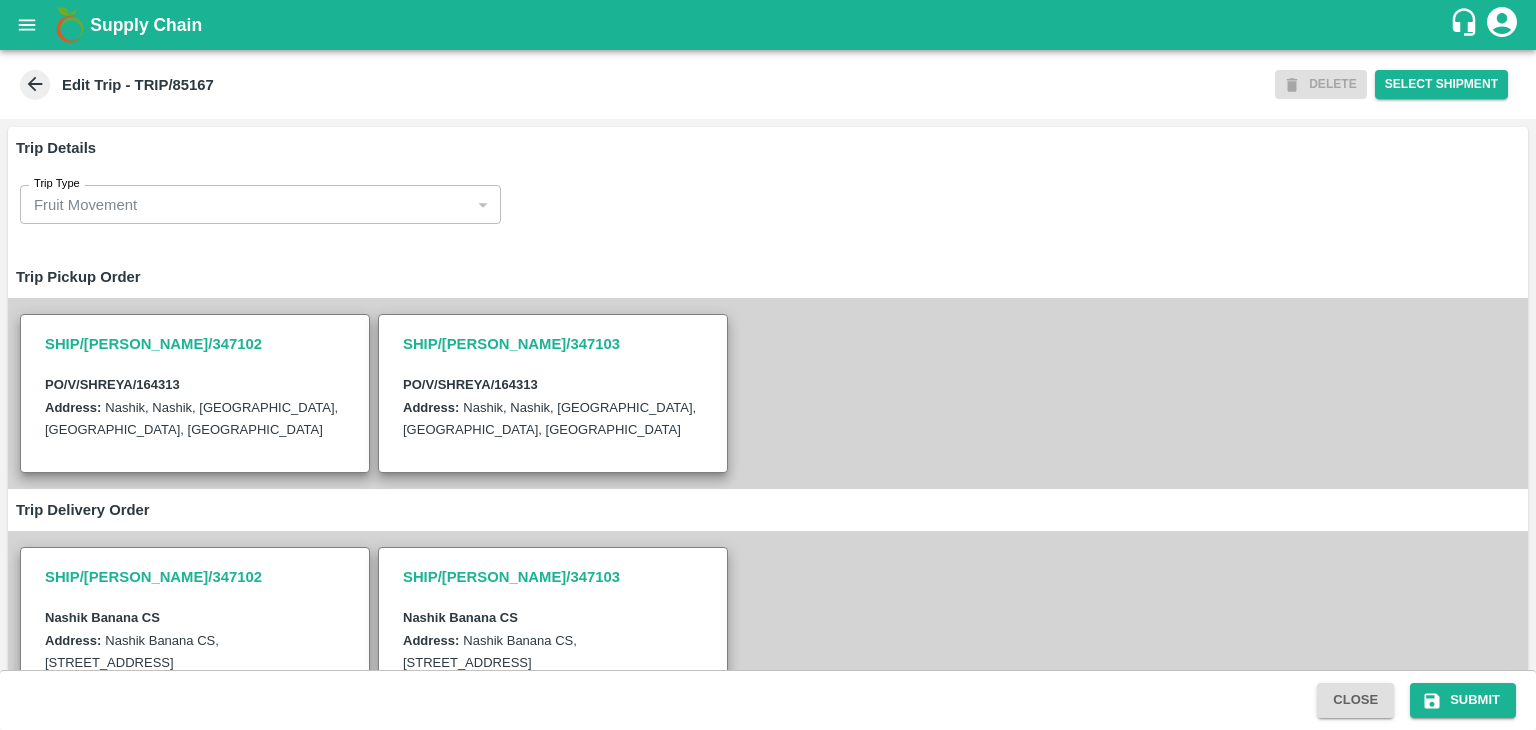 click on "Nashik Banana CS, [STREET_ADDRESS]" at bounding box center (490, 651) 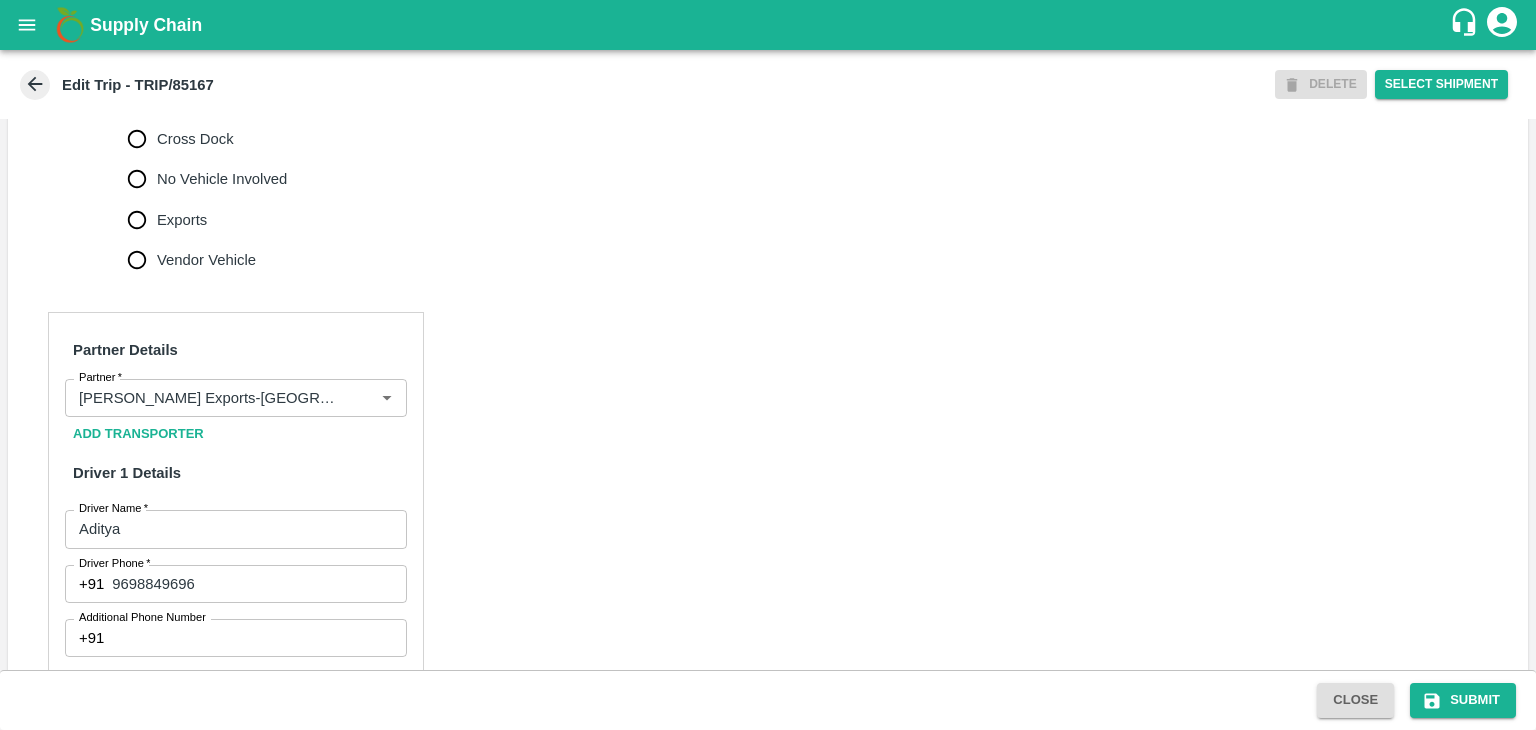 scroll, scrollTop: 704, scrollLeft: 0, axis: vertical 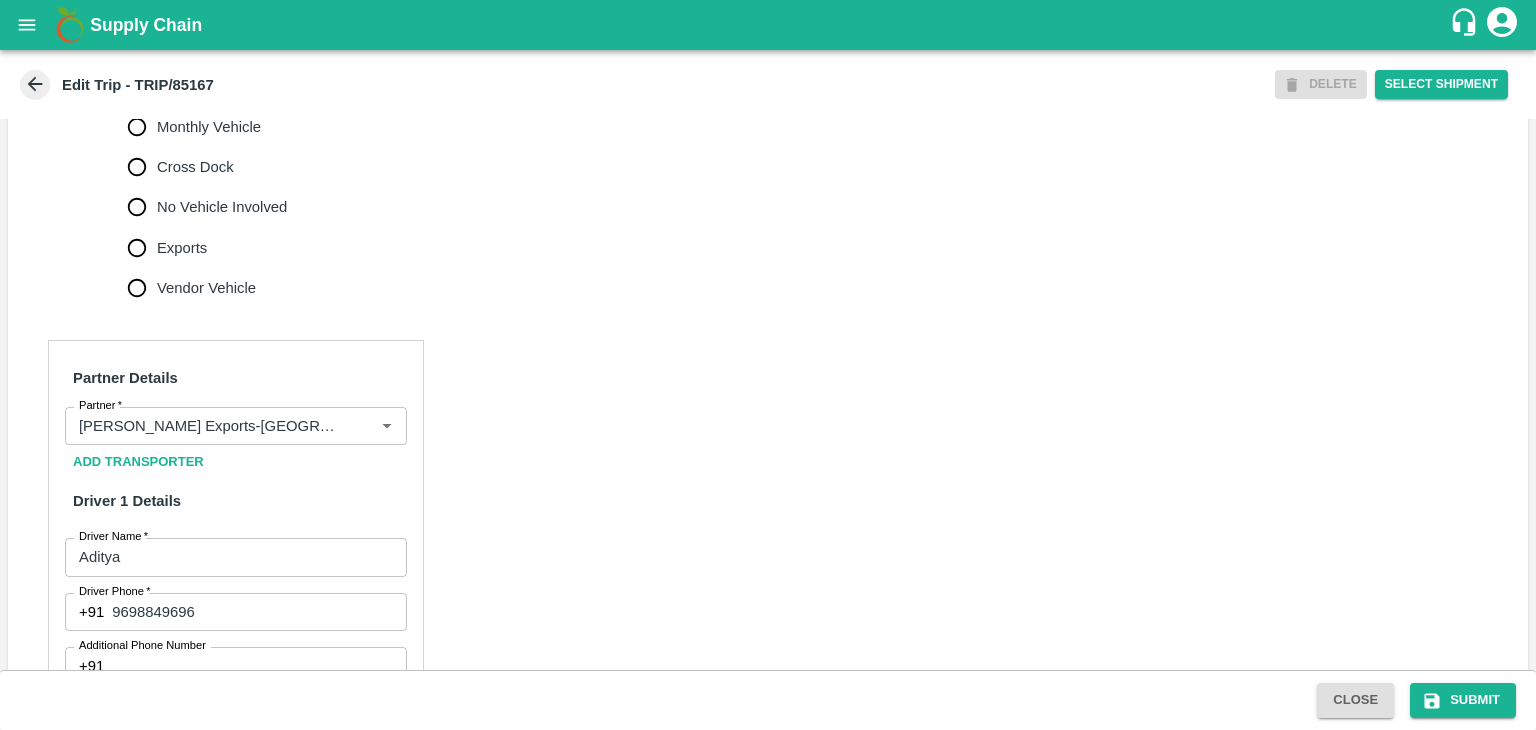 click on "No Vehicle Involved" at bounding box center (222, 207) 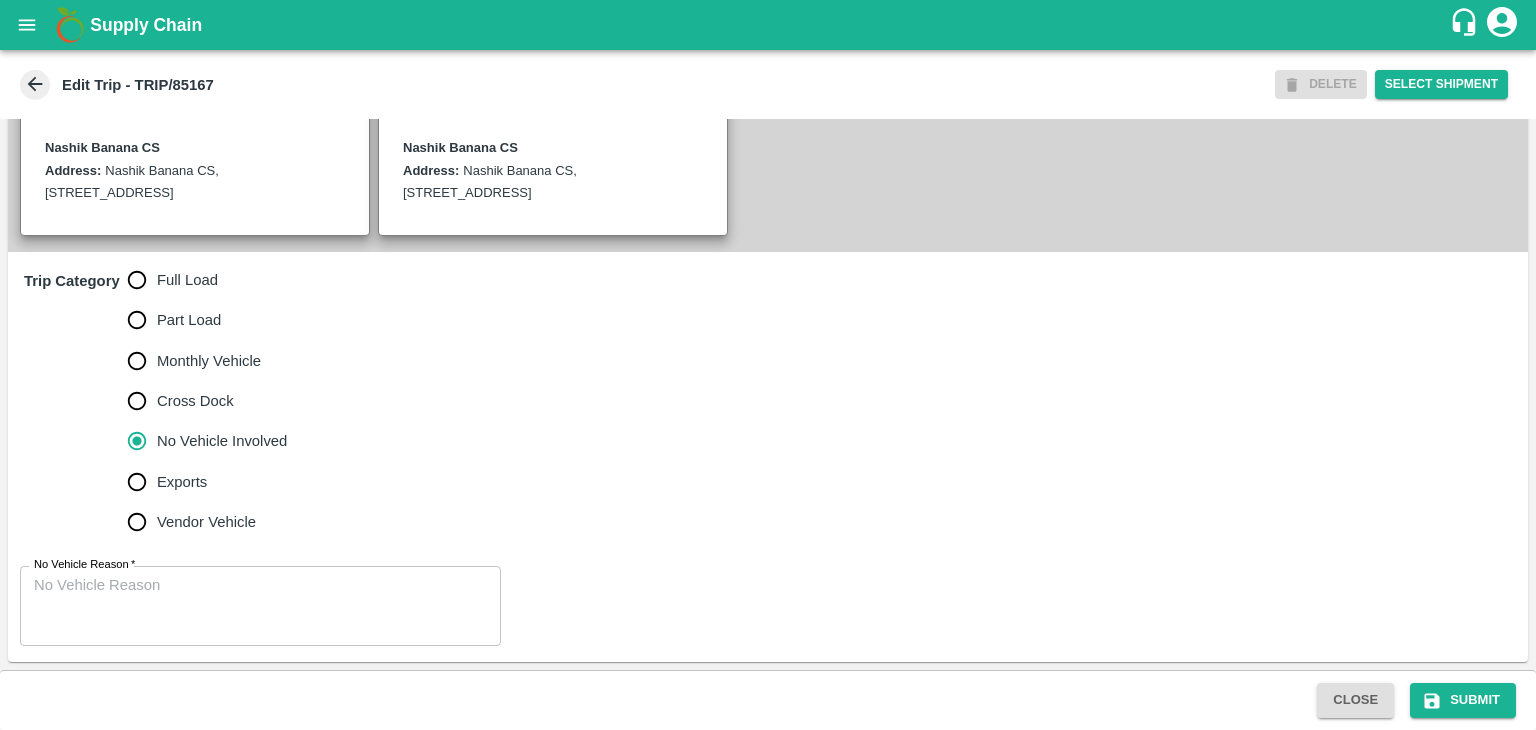 scroll, scrollTop: 491, scrollLeft: 0, axis: vertical 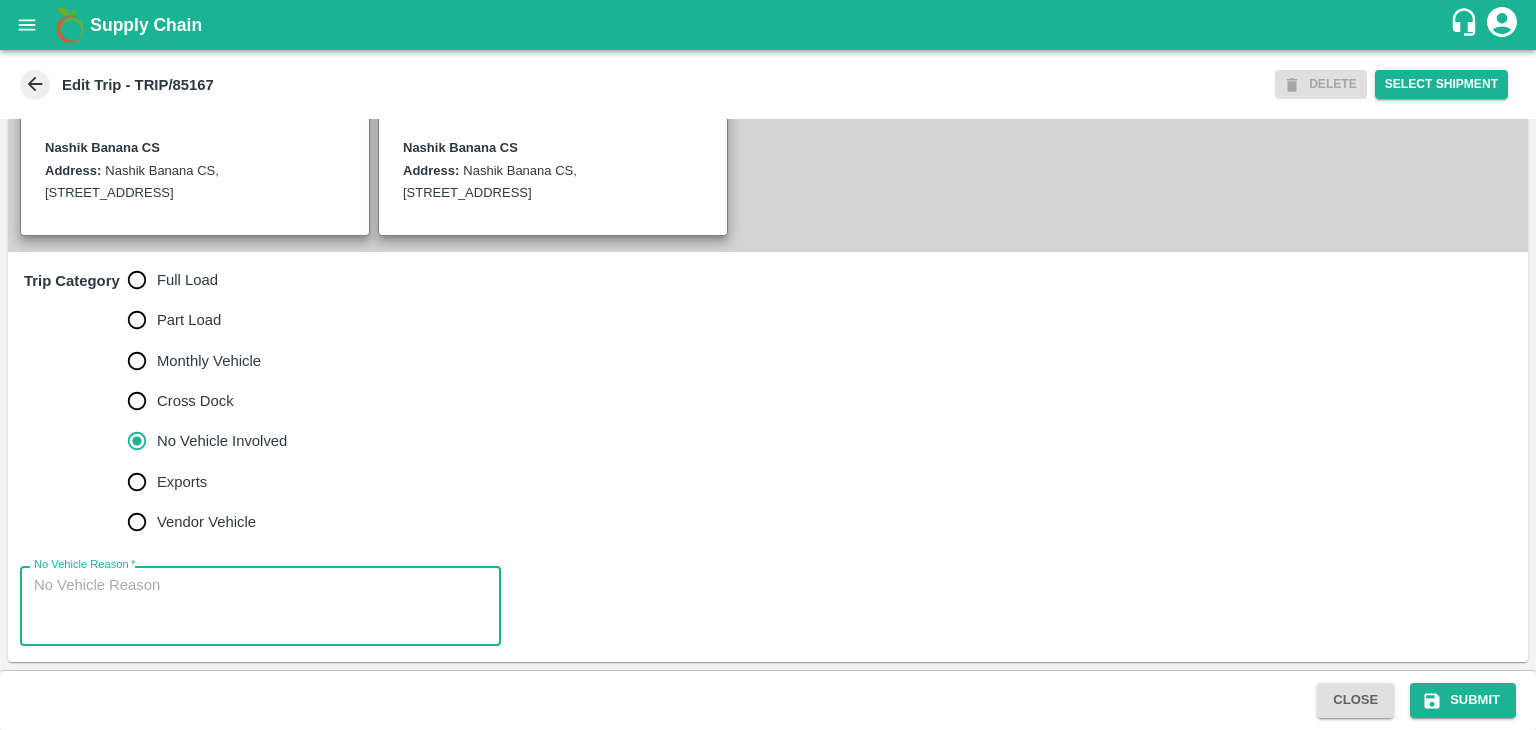 click on "No Vehicle Reason   *" at bounding box center (260, 606) 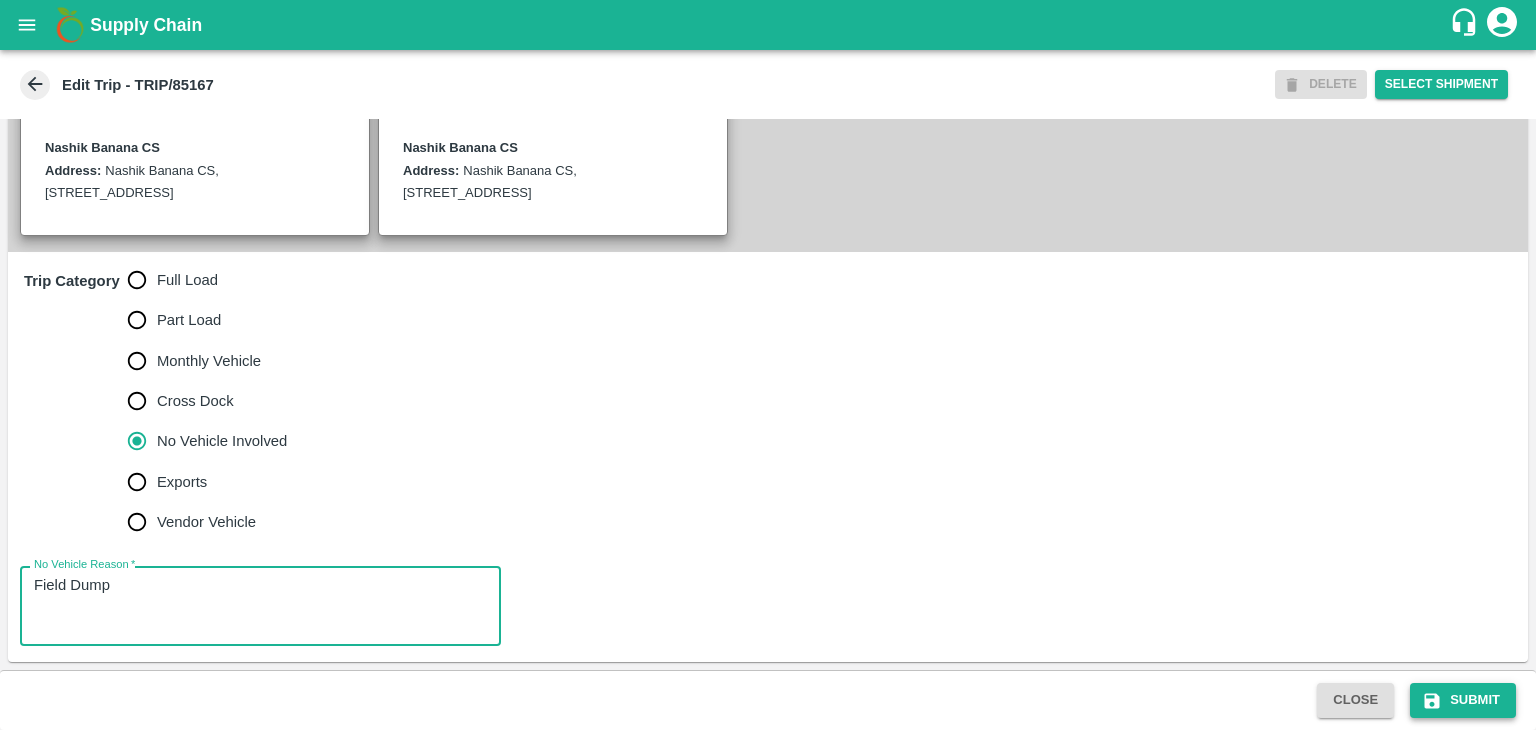 type on "Field Dump" 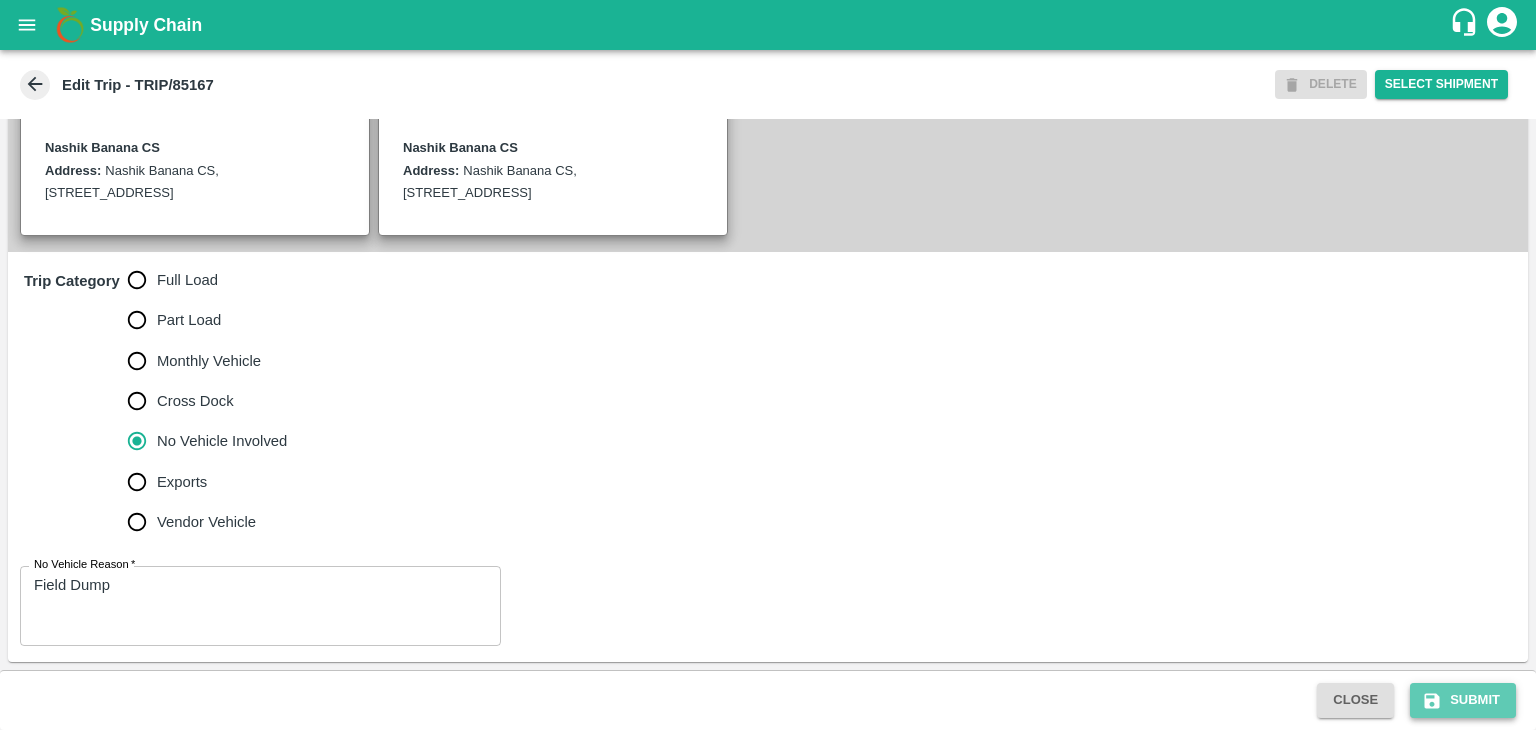 click on "Submit" at bounding box center [1463, 700] 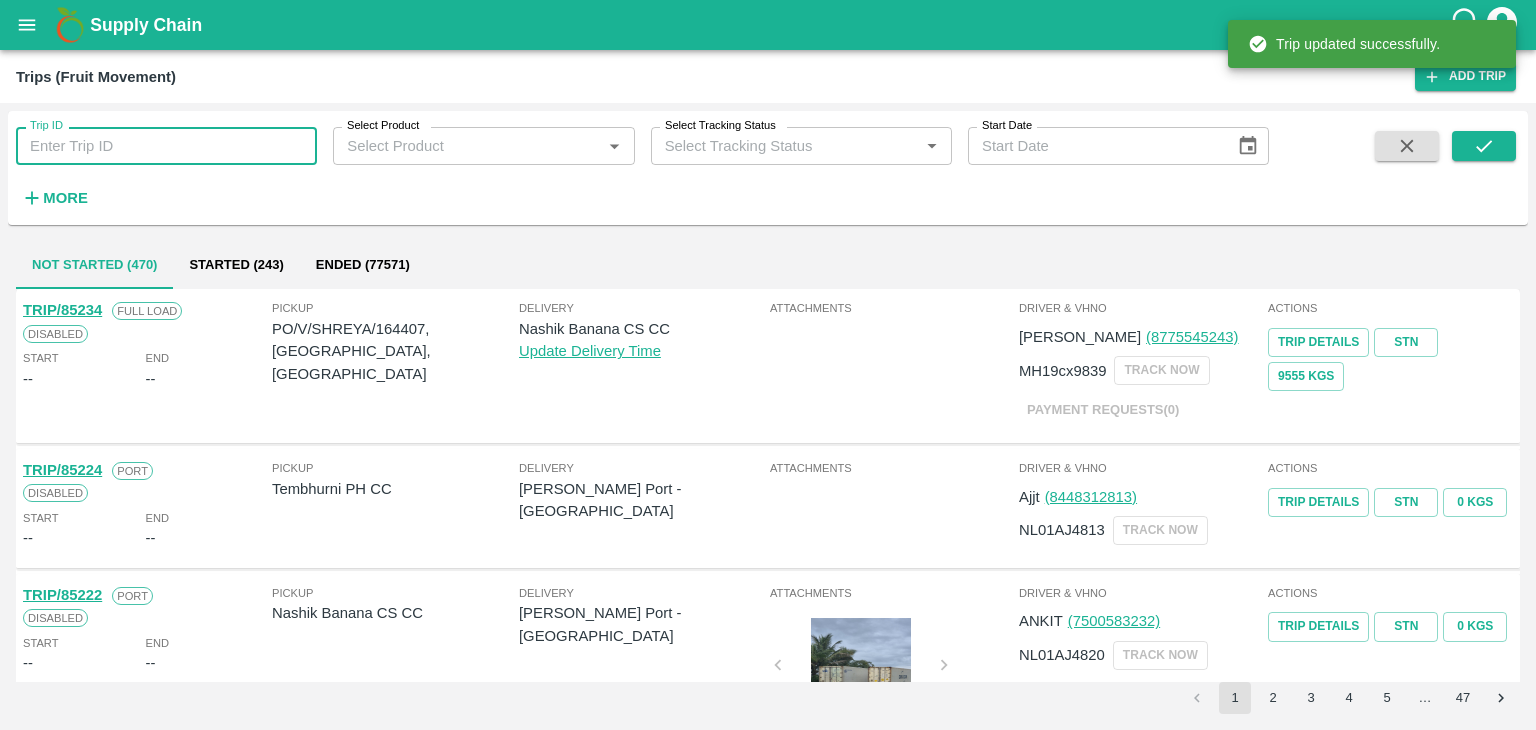 click on "Trip ID" at bounding box center (166, 146) 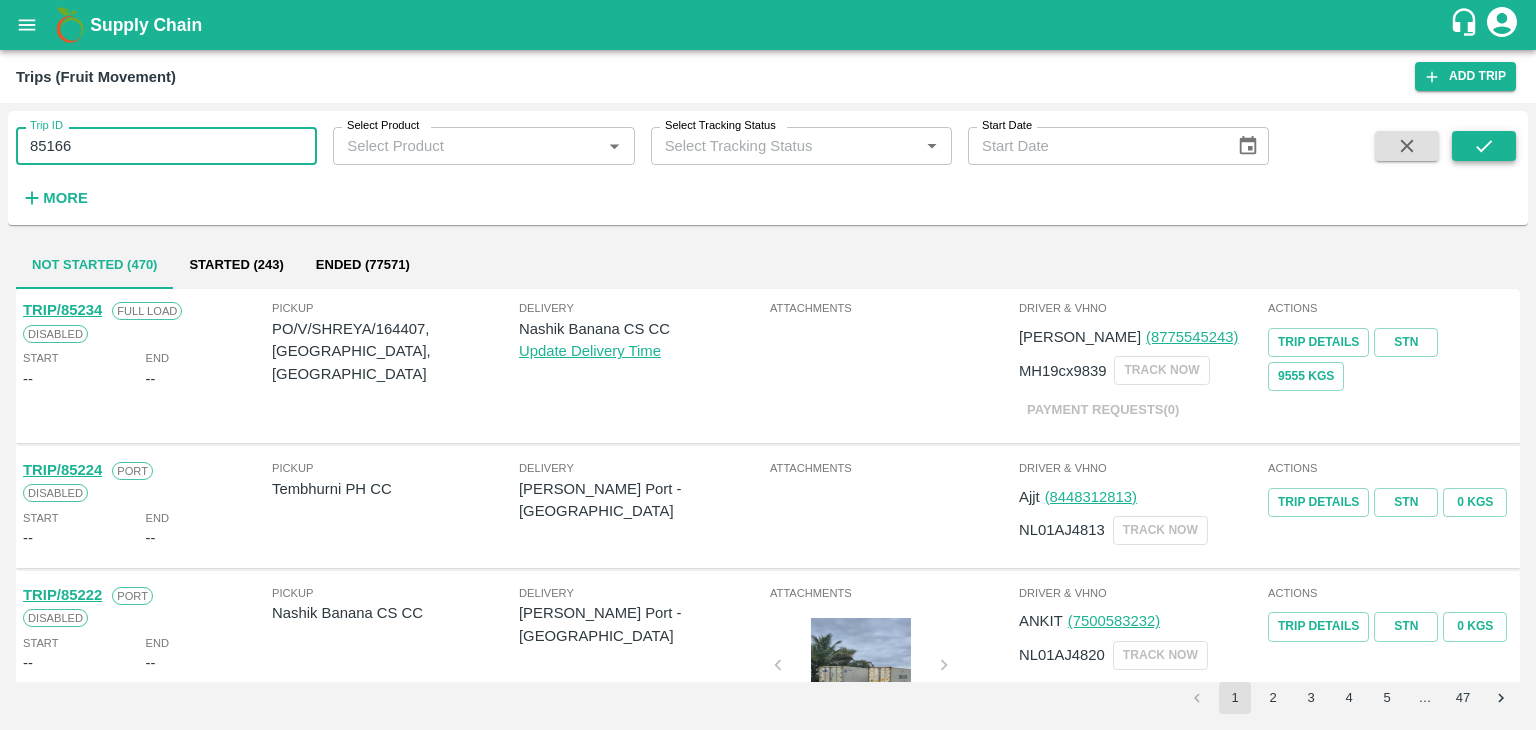 type on "85166" 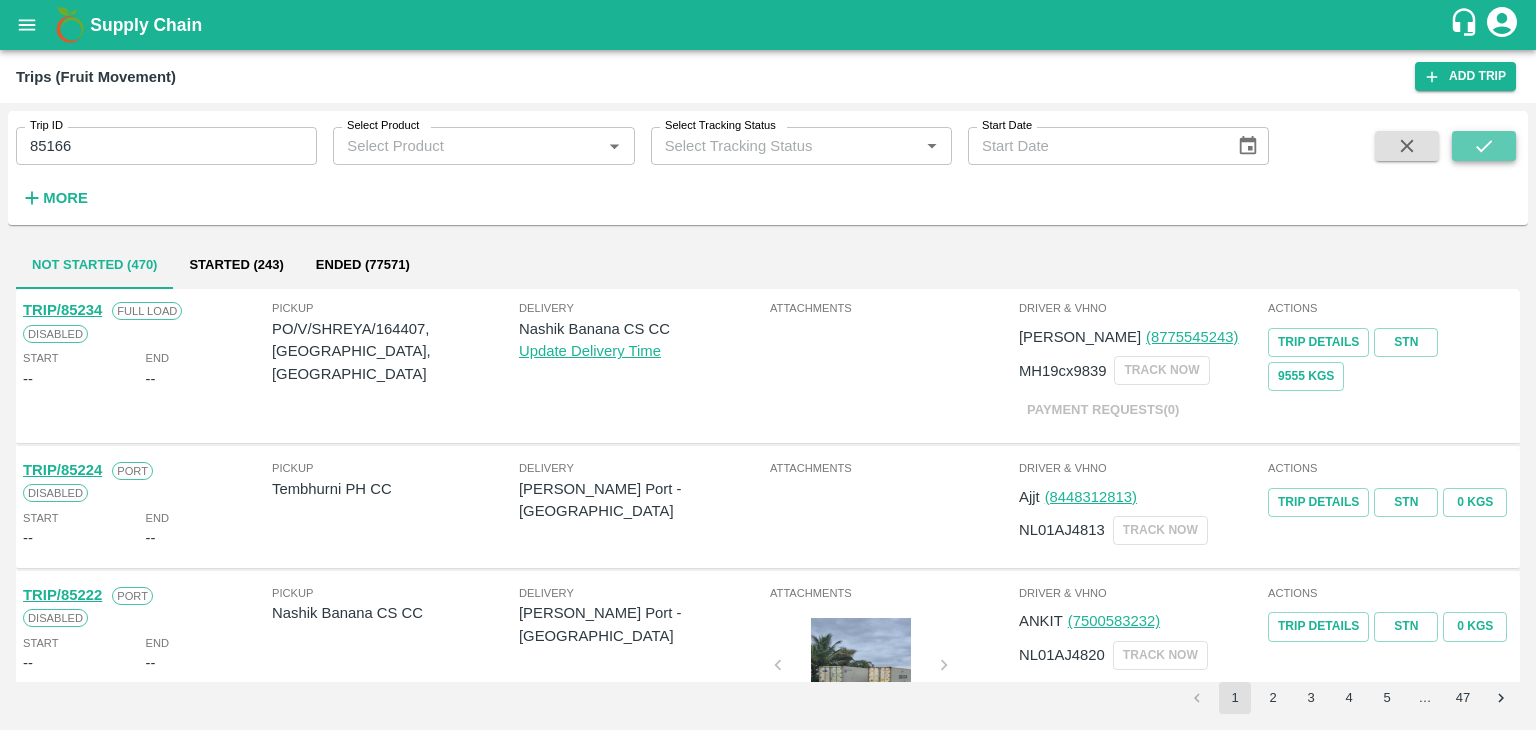 click 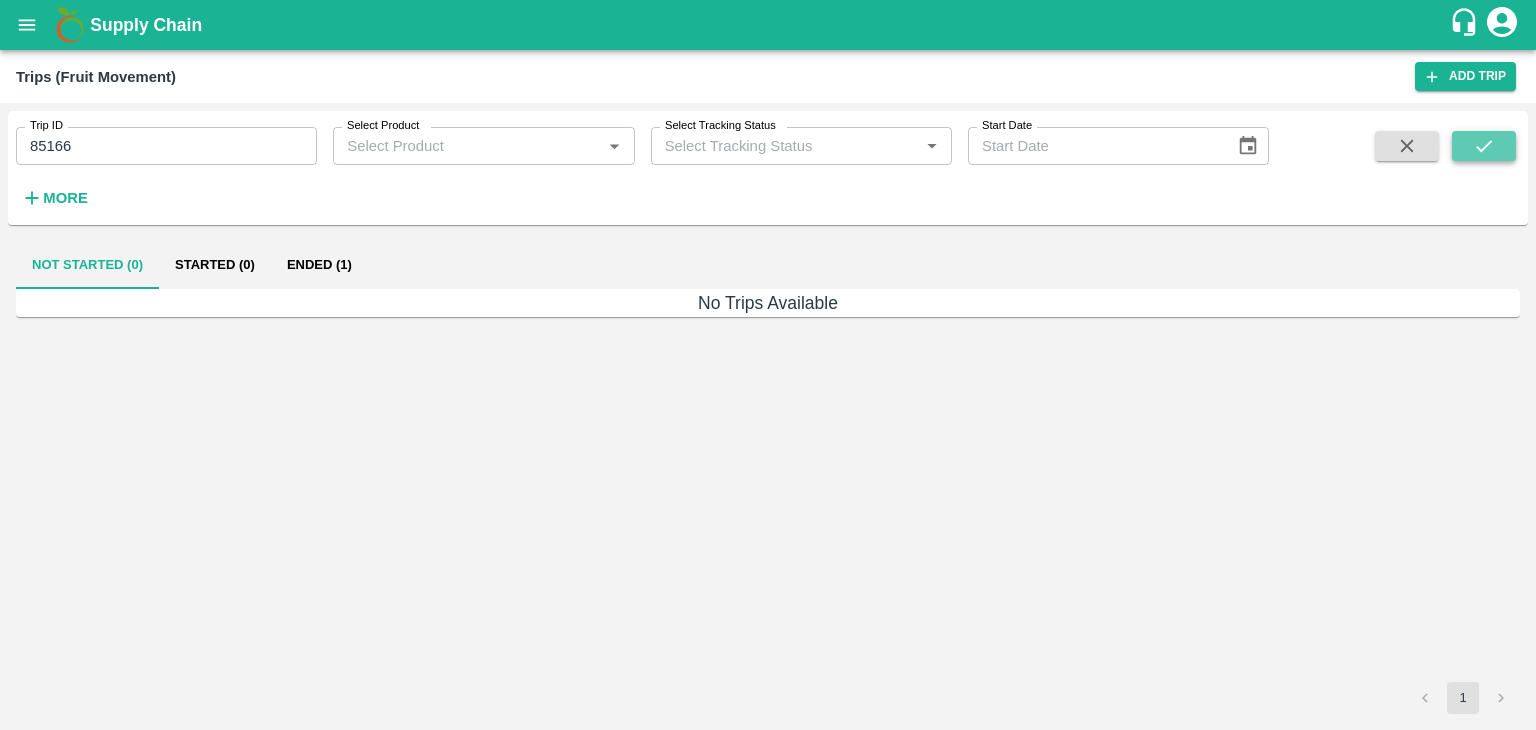 click 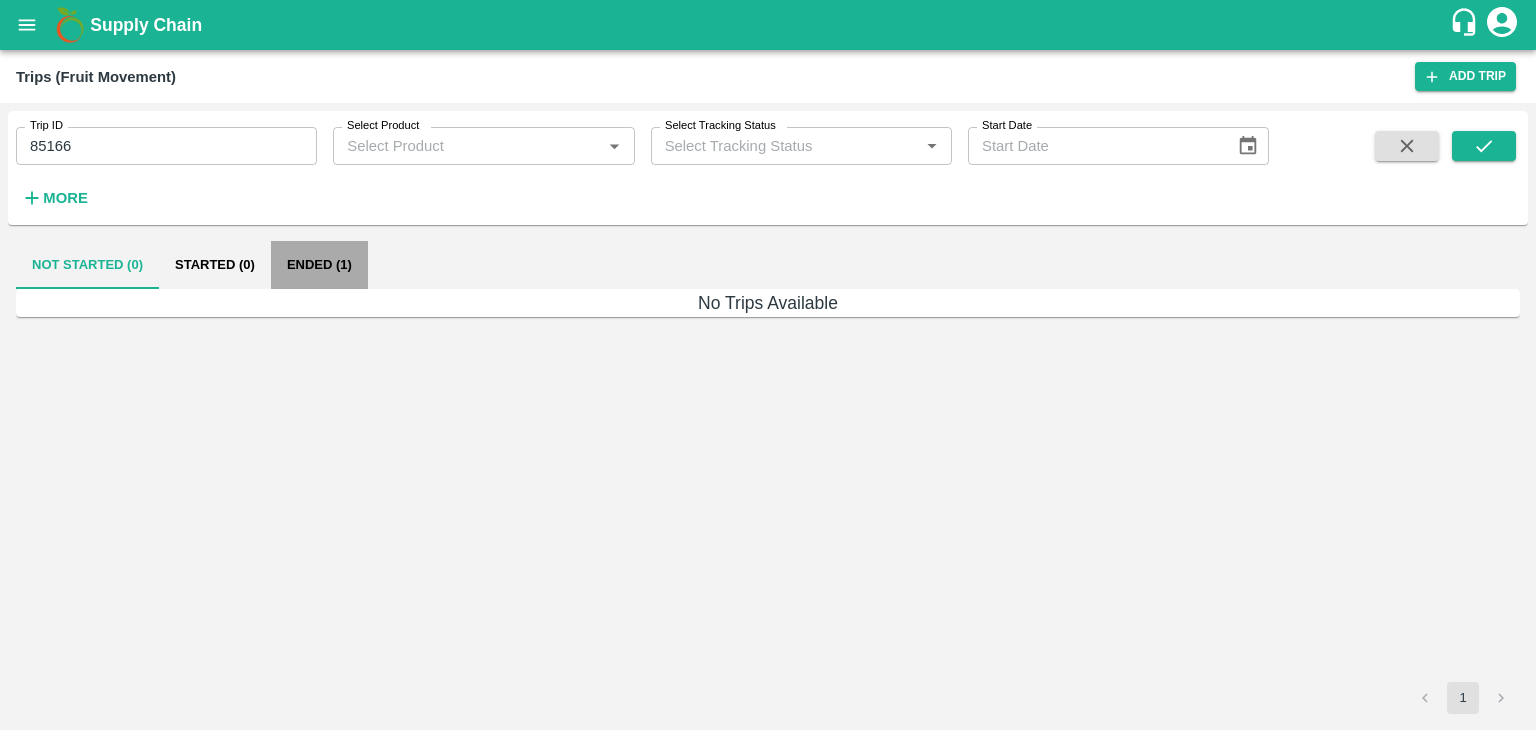click on "Ended (1)" at bounding box center [319, 265] 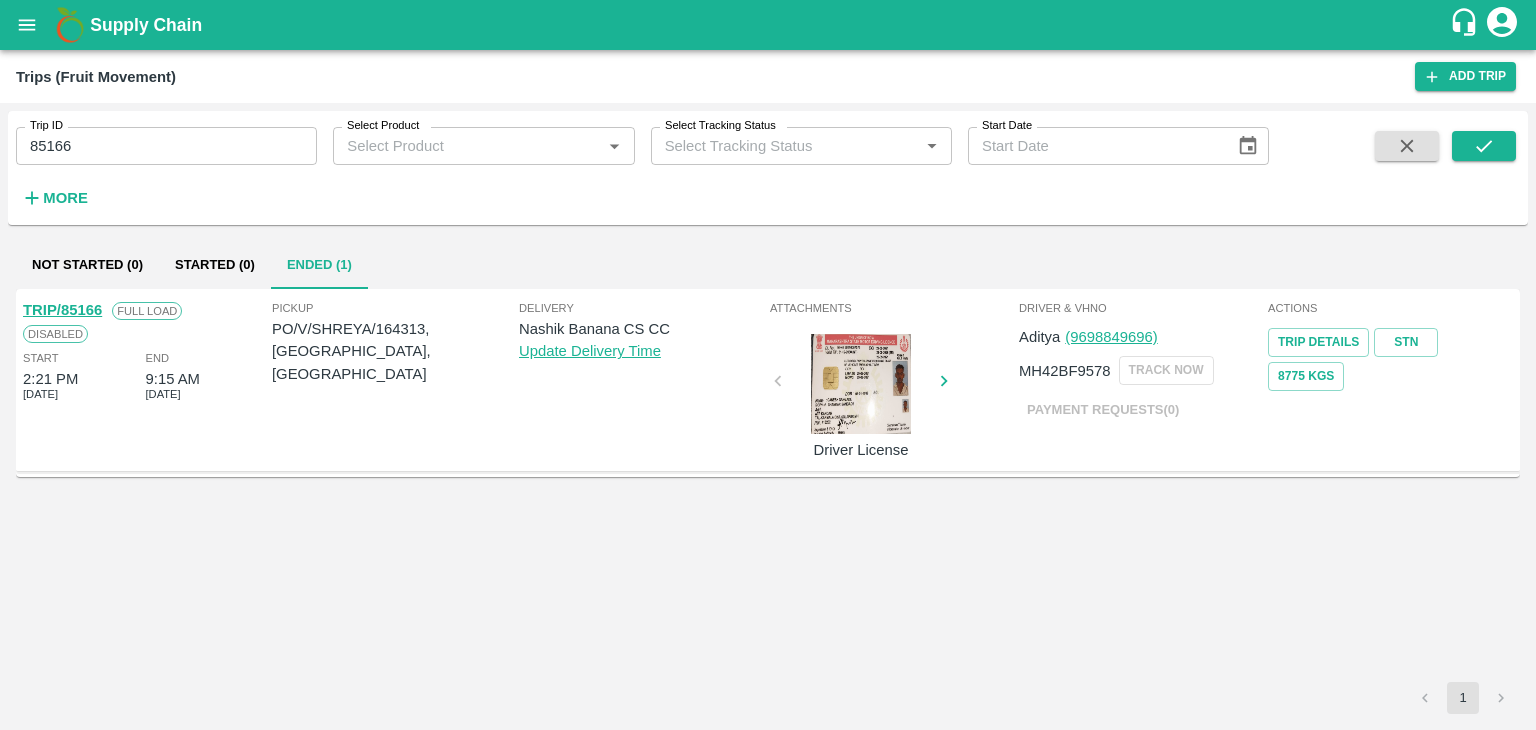click on "TRIP/85166" at bounding box center [62, 310] 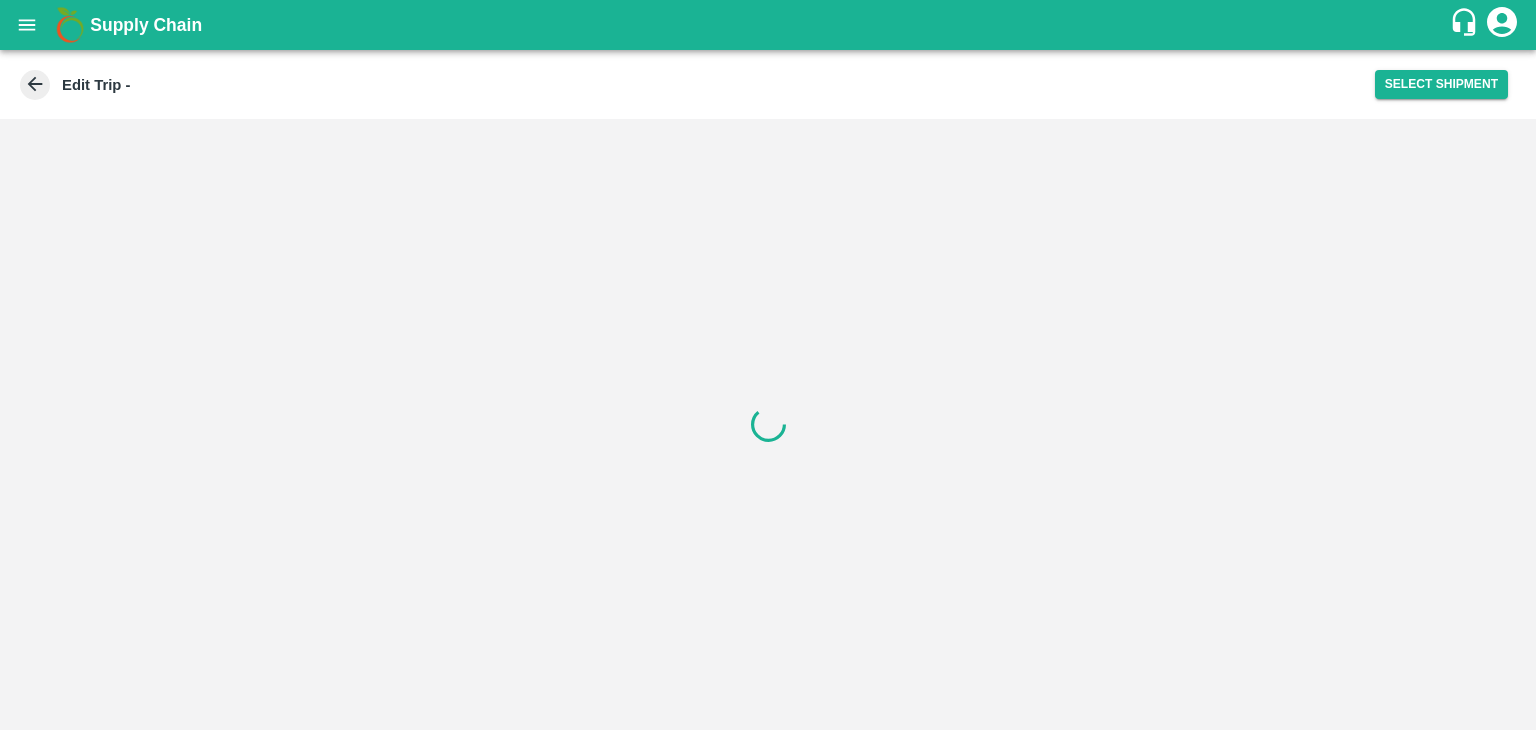 scroll, scrollTop: 0, scrollLeft: 0, axis: both 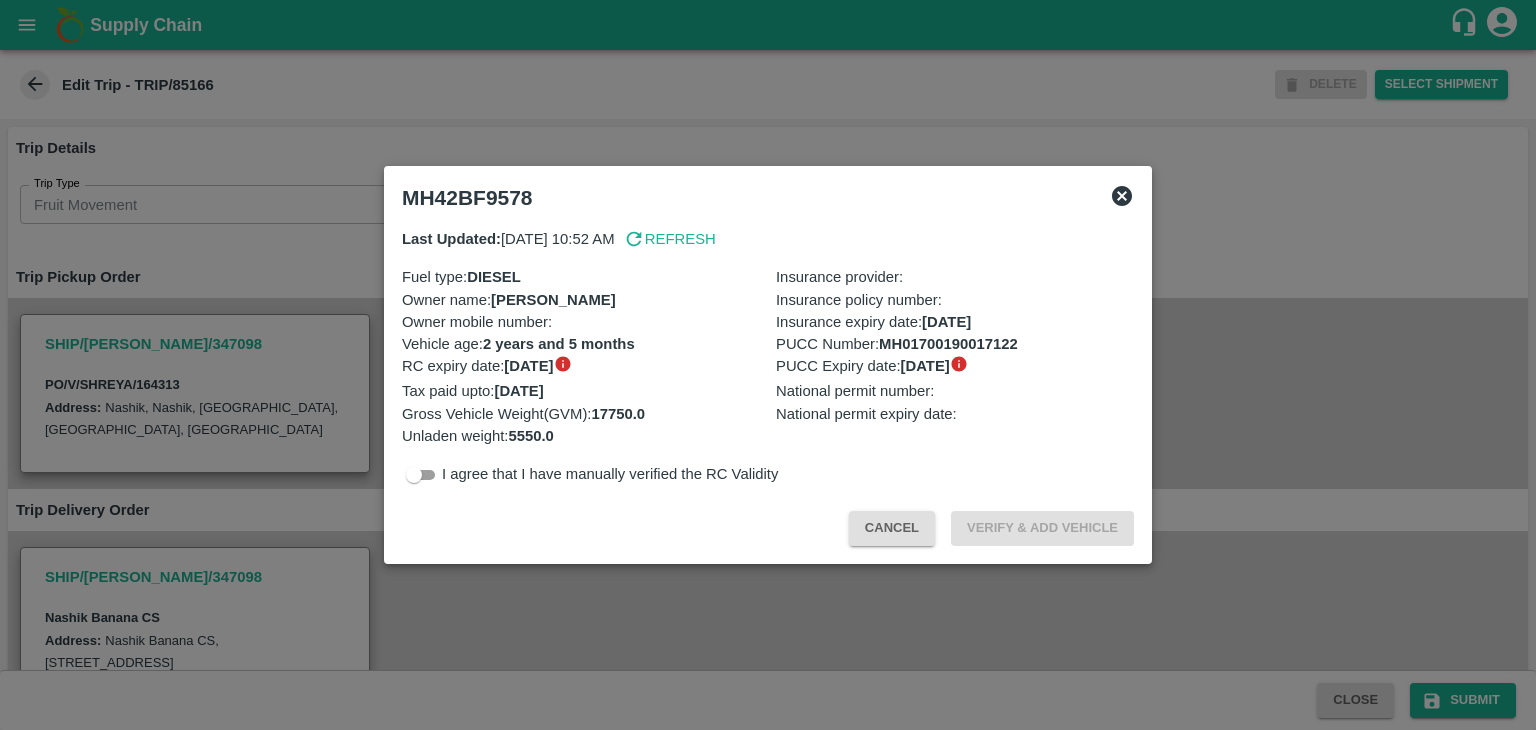 click at bounding box center [768, 365] 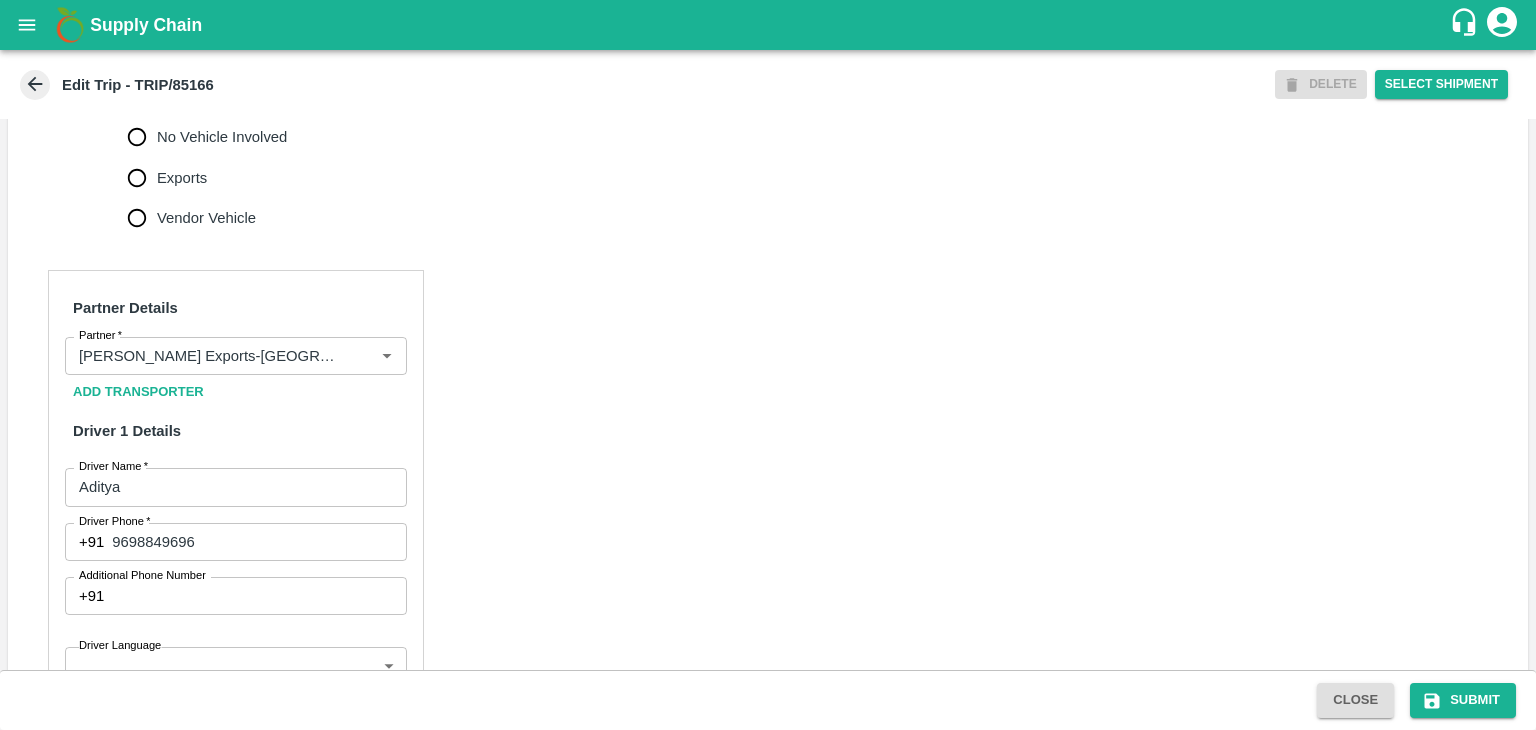 scroll, scrollTop: 779, scrollLeft: 0, axis: vertical 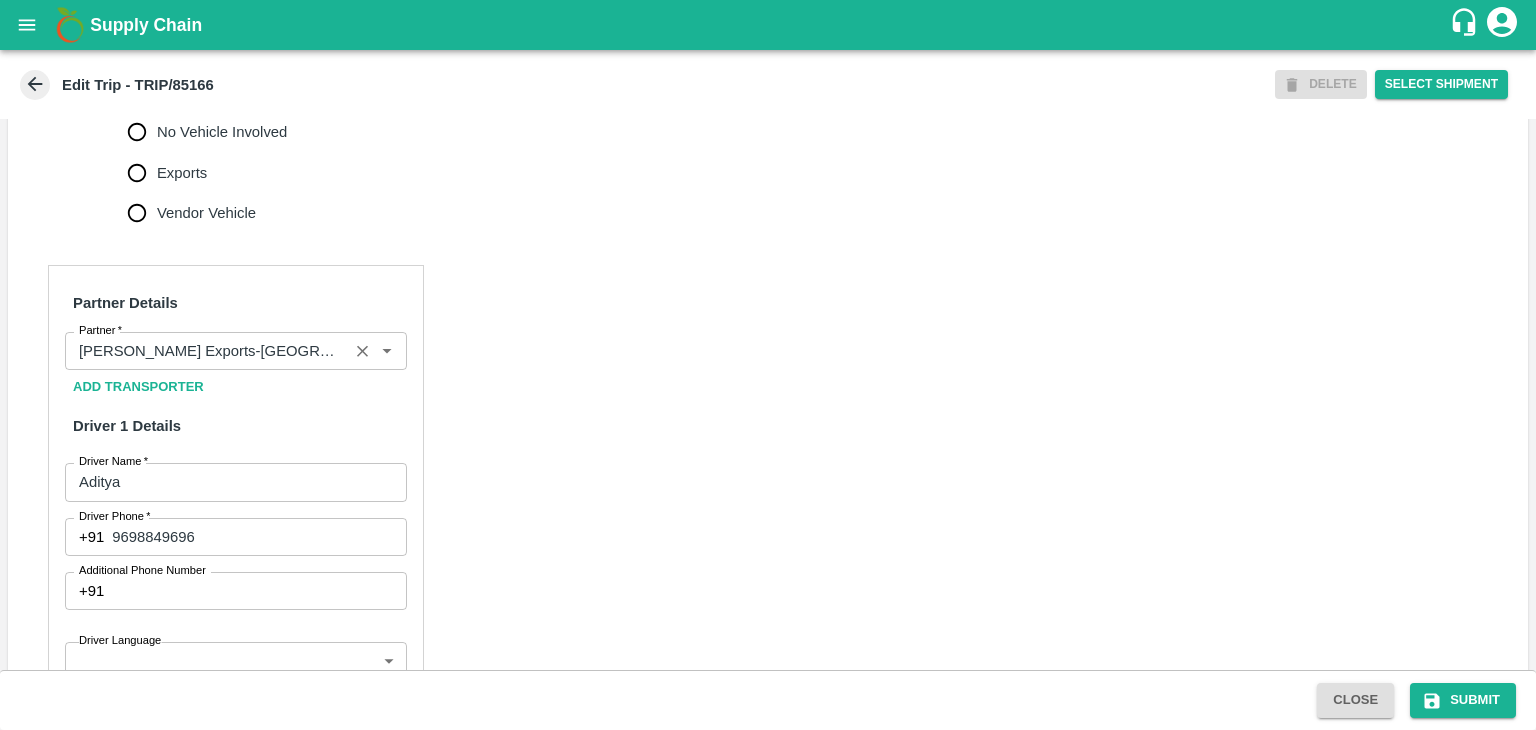 drag, startPoint x: 343, startPoint y: 371, endPoint x: 357, endPoint y: 374, distance: 14.3178215 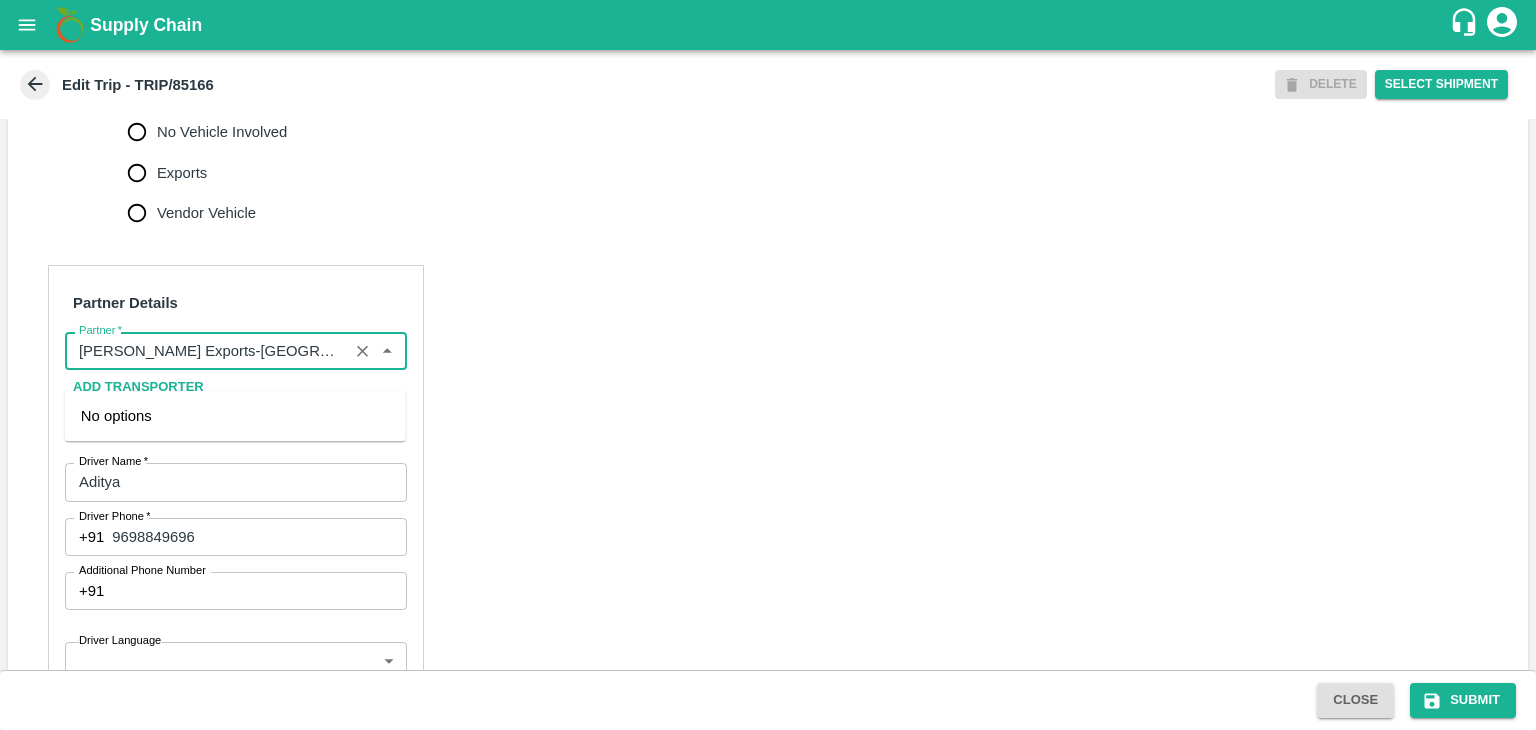 scroll, scrollTop: 0, scrollLeft: 210, axis: horizontal 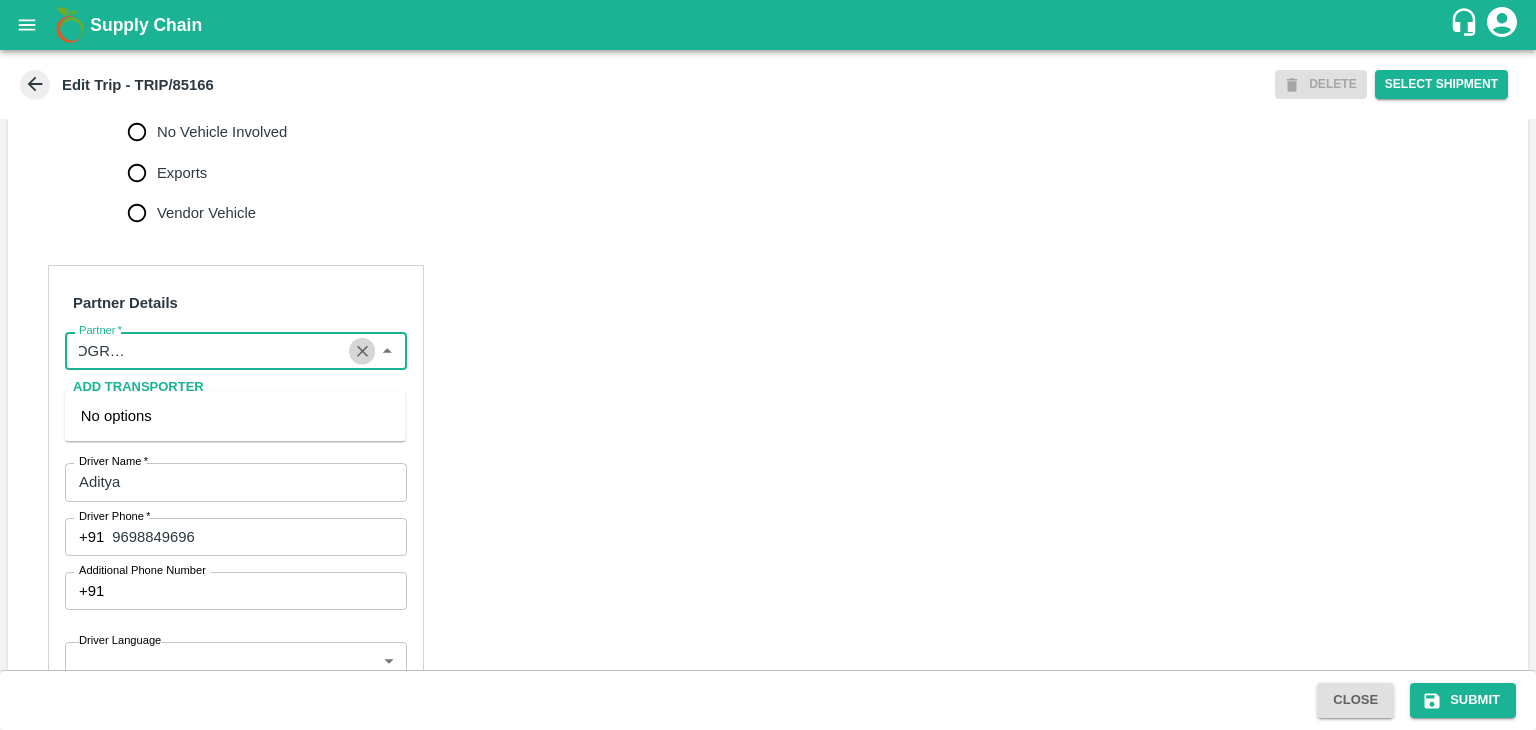 click 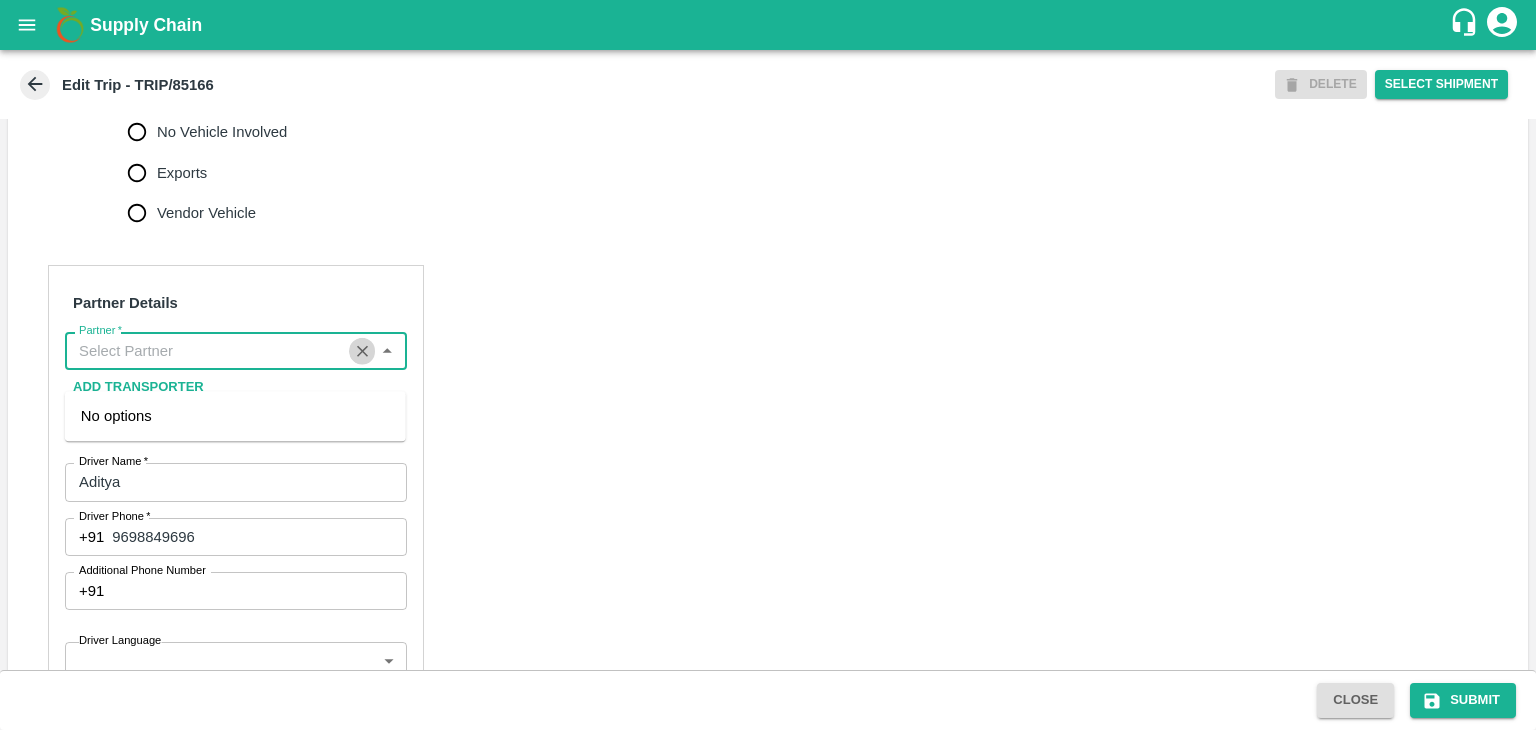 scroll, scrollTop: 0, scrollLeft: 0, axis: both 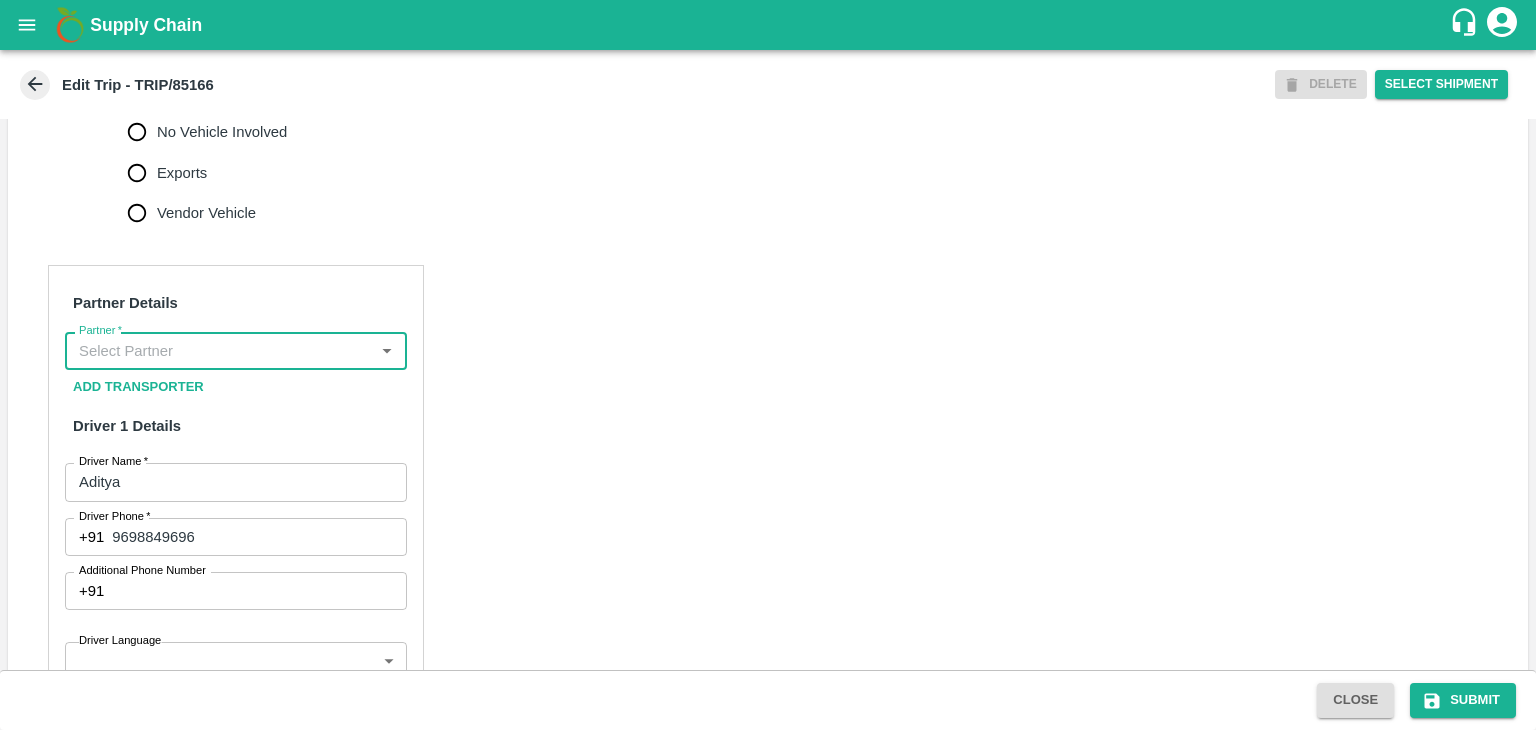 click on "Partner   *" at bounding box center [219, 351] 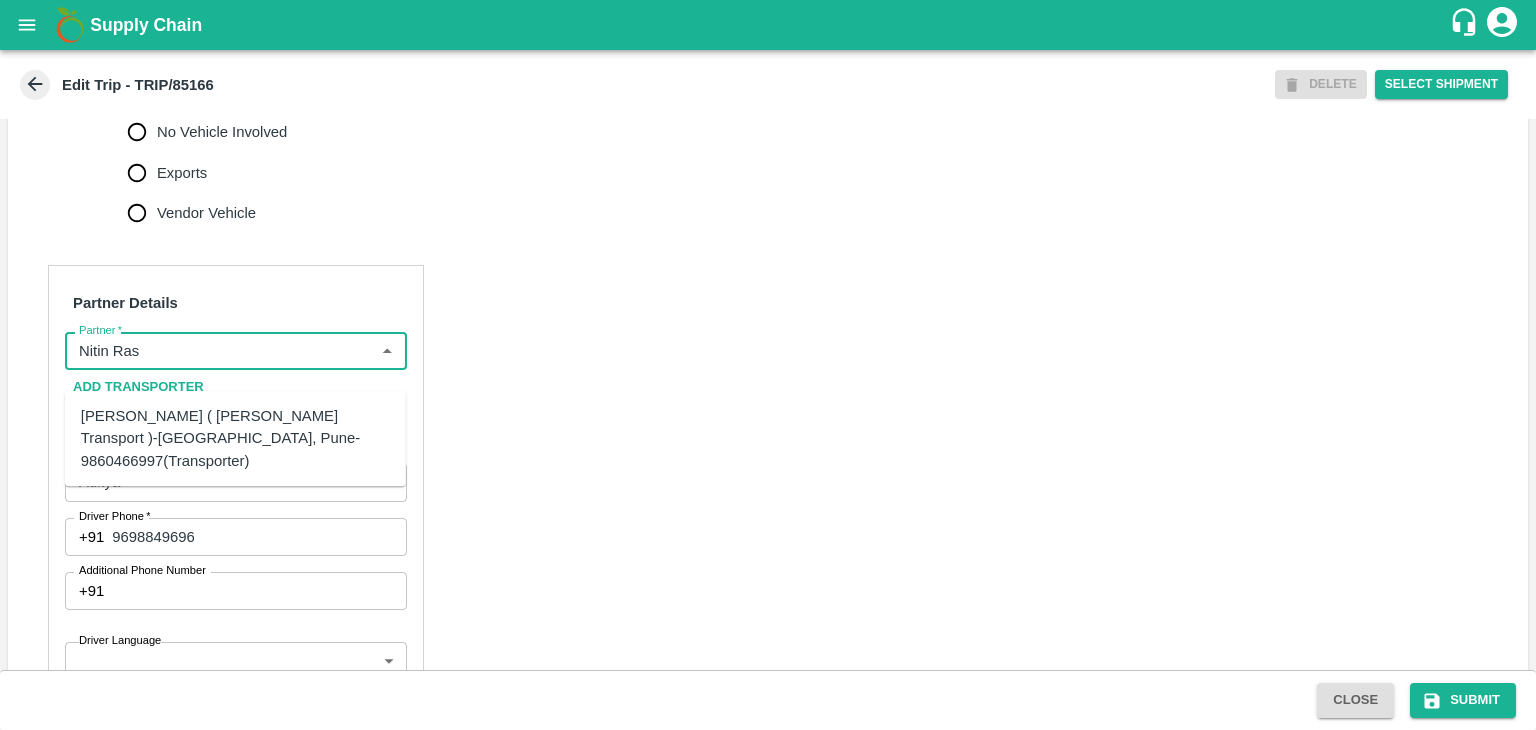 click on "[PERSON_NAME] ( [PERSON_NAME] Transport )-[GEOGRAPHIC_DATA], Pune-9860466997(Transporter)" at bounding box center [235, 438] 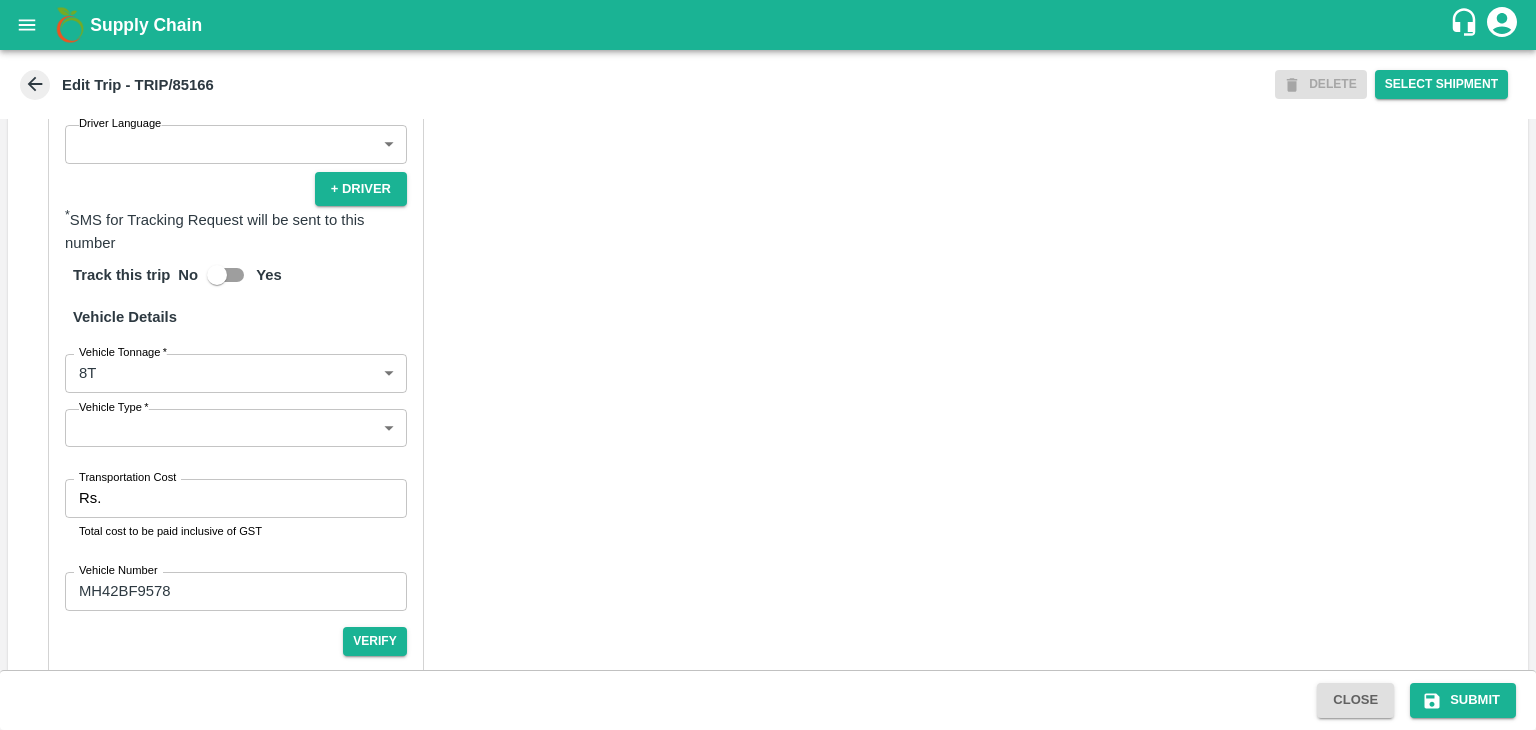 scroll, scrollTop: 1300, scrollLeft: 0, axis: vertical 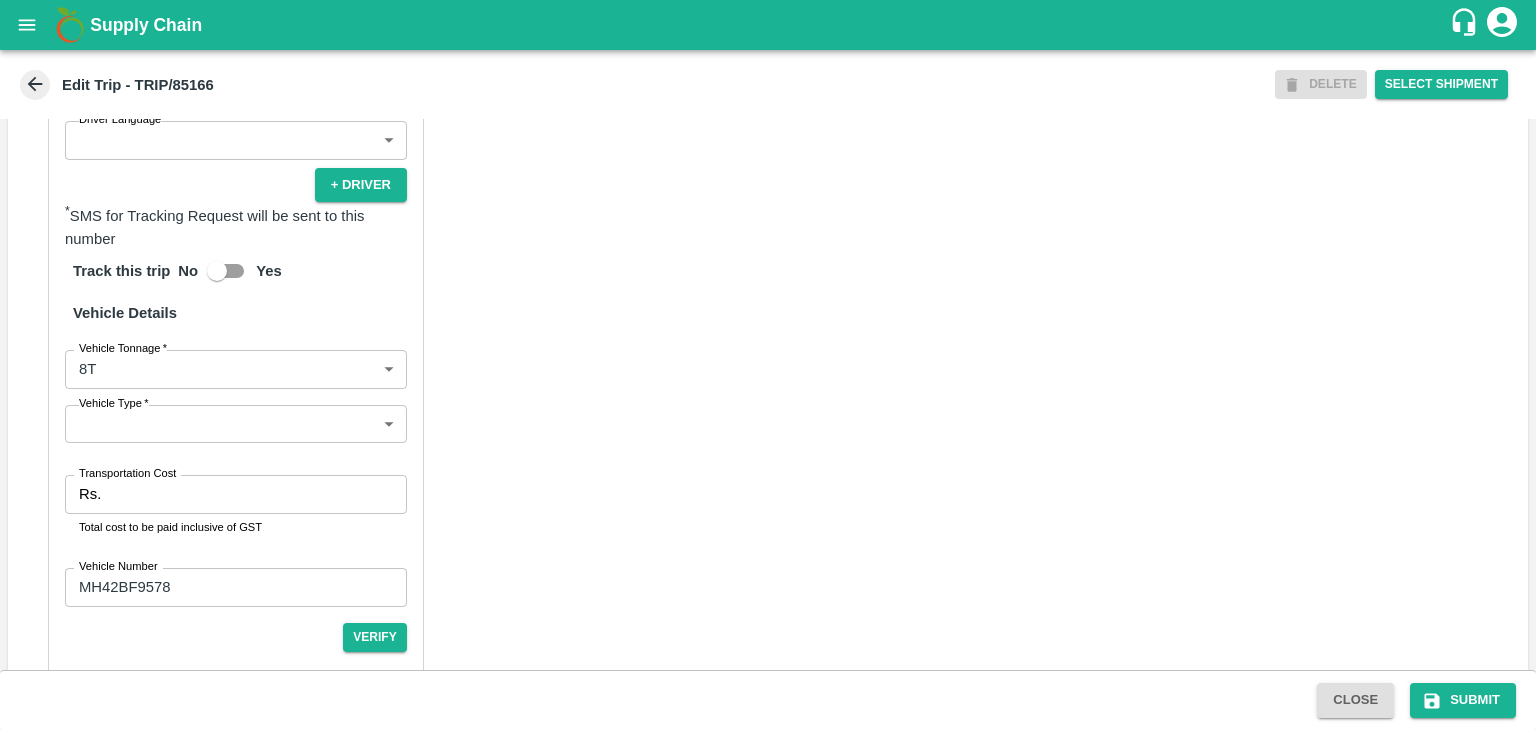 type on "[PERSON_NAME] ( [PERSON_NAME] Transport )-[GEOGRAPHIC_DATA], Pune-9860466997(Transporter)" 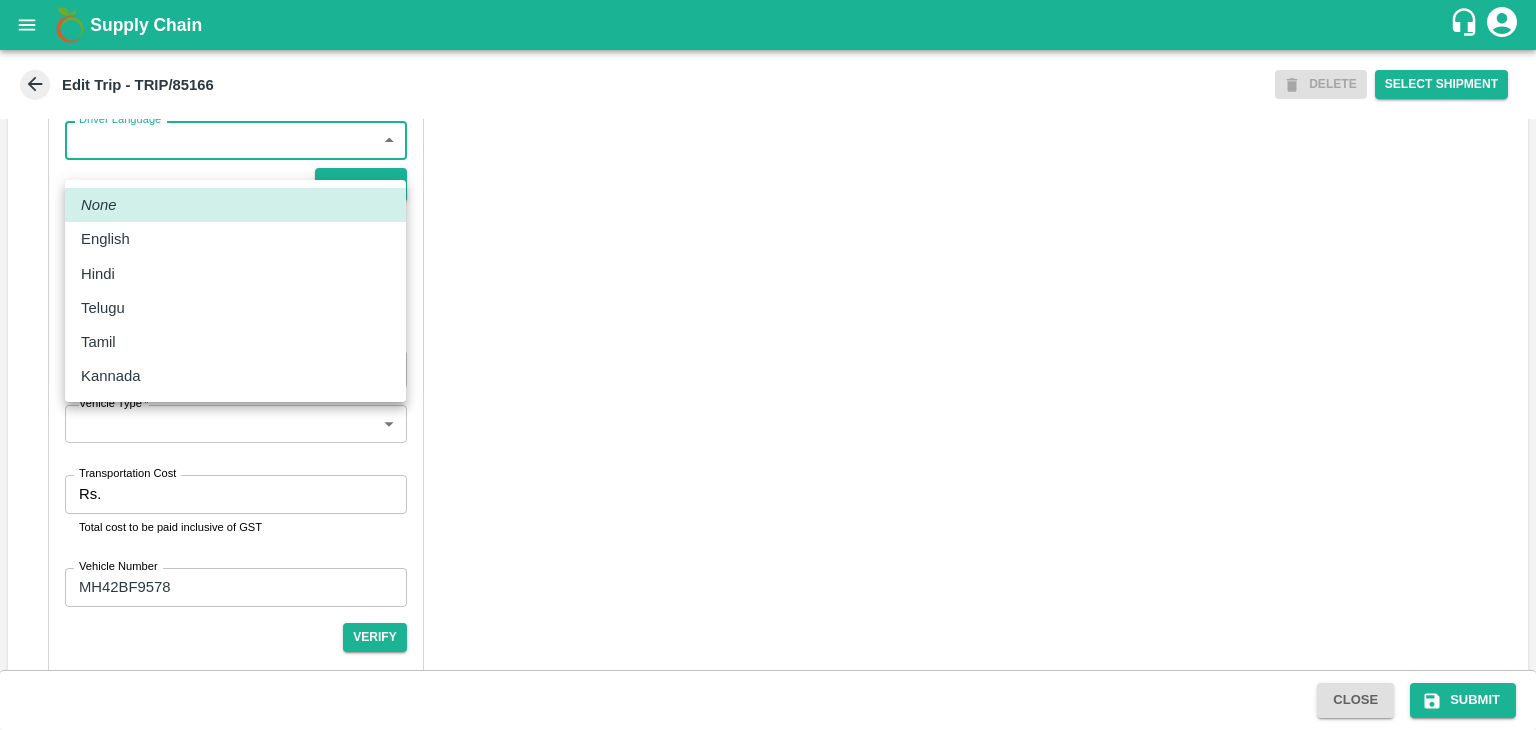 click on "Supply Chain Edit Trip - TRIP/85166 DELETE Select Shipment Trip Details Trip Type Fruit Movement 1 Trip Type Trip Pickup Order SHIP/[PERSON_NAME]/347098 PO/V/SHREYA/164313 Address: [GEOGRAPHIC_DATA], [GEOGRAPHIC_DATA] Trip Delivery Order SHIP/[PERSON_NAME]/347098 Nashik Banana CS Address:  [GEOGRAPHIC_DATA] No. 314/2/1, A/p- Mohadi, Tal- Dindori, Dist- Nashik 422207, [GEOGRAPHIC_DATA], [GEOGRAPHIC_DATA], [GEOGRAPHIC_DATA] Trip Category  Full Load Part Load Monthly Vehicle Cross Dock No Vehicle Involved Exports Vendor Vehicle Partner Details Partner   * Partner Add   Transporter Driver 1 Details Driver Name   * Aditya Driver Name Driver Phone   * [PHONE_NUMBER] Driver Phone Additional Phone Number +91 Additional Phone Number Driver Language ​ Driver Language + Driver * SMS for Tracking Request will be sent to this number Track this trip No Yes Vehicle Details Vehicle Tonnage   * 8T 8000 Vehicle Tonnage Vehicle Type   * ​ Vehicle Type Transportation Cost Rs. Transportation Cost Total cost to be paid inclusive of GST Vehicle Number" at bounding box center [768, 365] 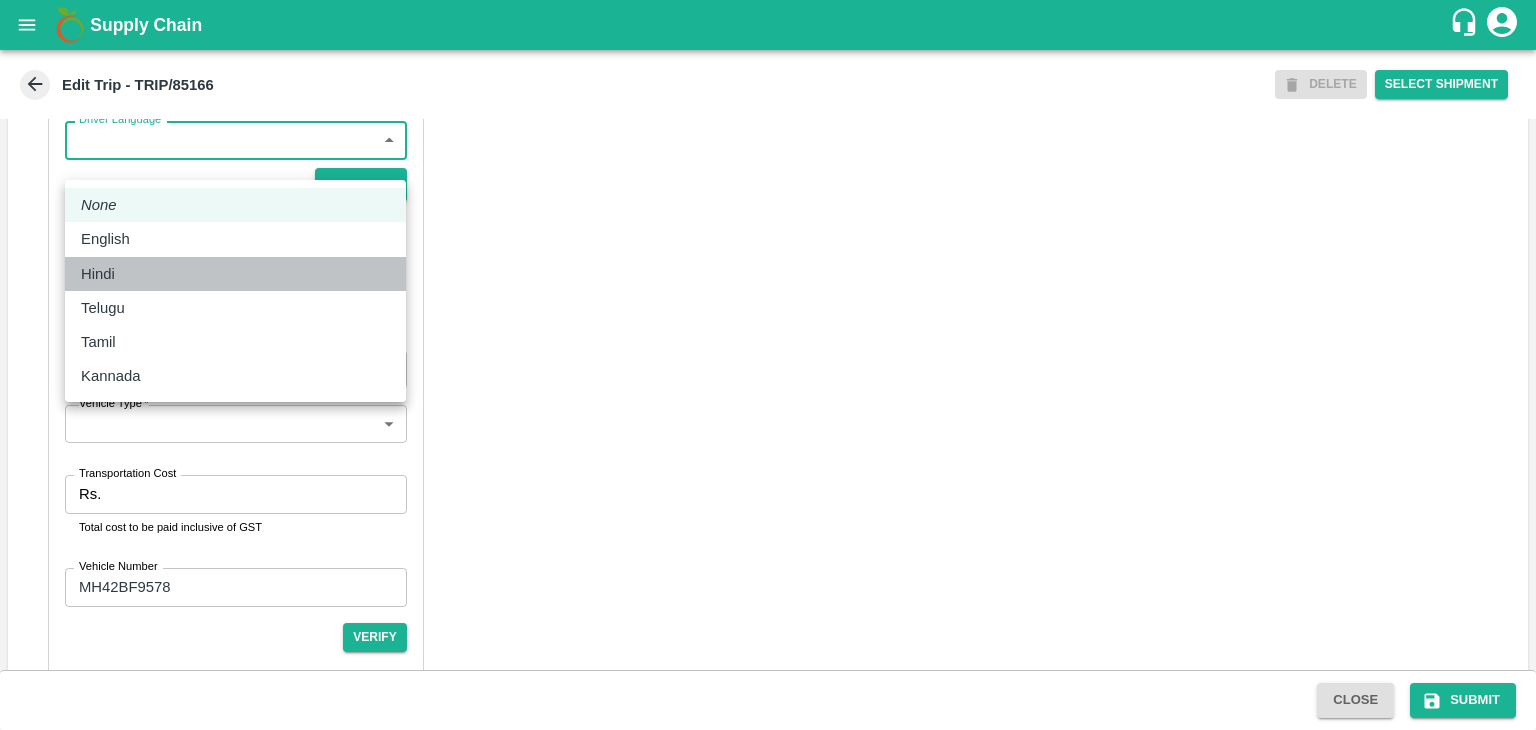 click on "Hindi" at bounding box center (235, 274) 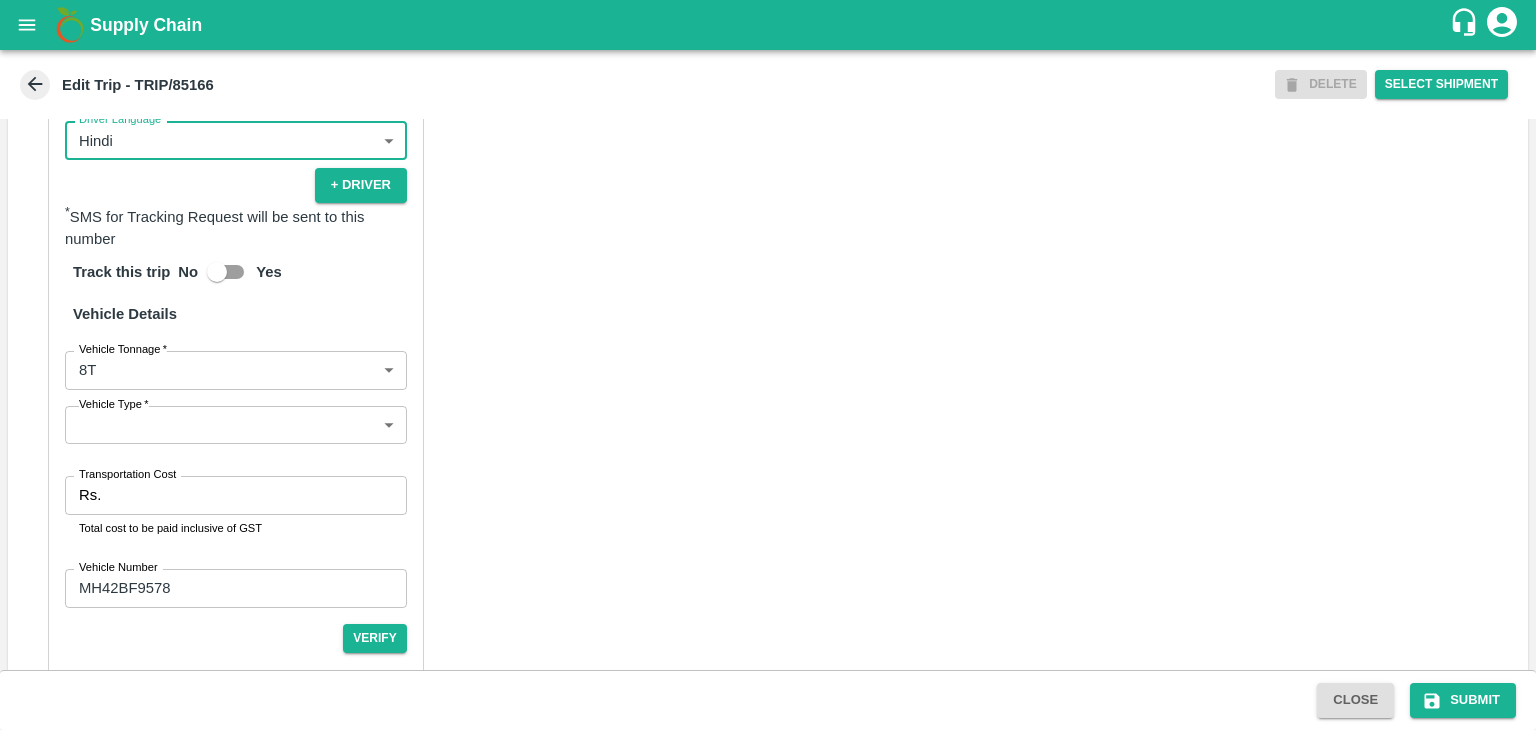 scroll, scrollTop: 1384, scrollLeft: 0, axis: vertical 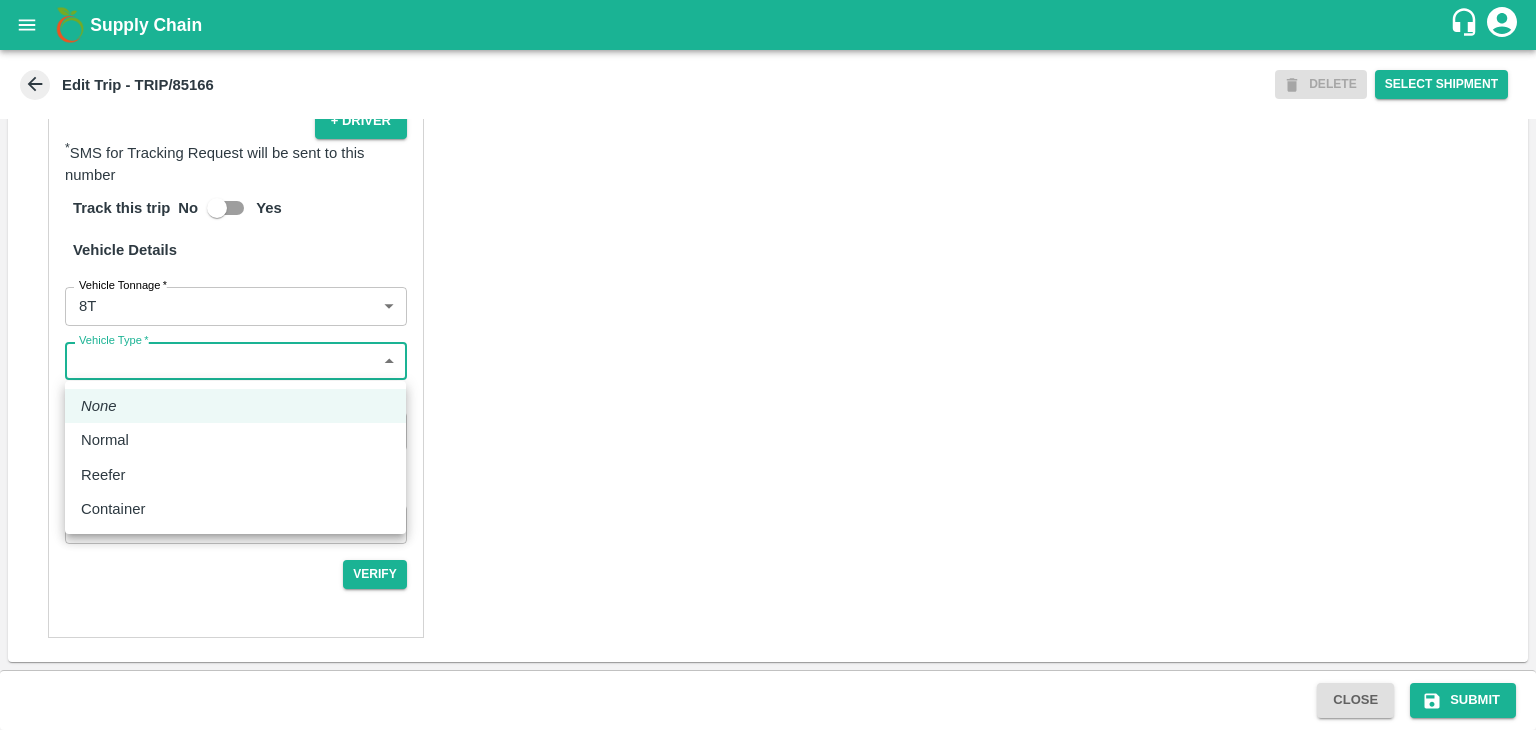 click on "Supply Chain Edit Trip - TRIP/85166 DELETE Select Shipment Trip Details Trip Type Fruit Movement 1 Trip Type Trip Pickup Order SHIP/[PERSON_NAME]/347098 PO/V/SHREYA/164313 Address: [GEOGRAPHIC_DATA], [GEOGRAPHIC_DATA] Trip Delivery Order SHIP/[PERSON_NAME]/347098 Nashik Banana CS Address:  [GEOGRAPHIC_DATA] No. 314/2/1, A/p- Mohadi, Tal- Dindori, Dist- Nashik 422207, [GEOGRAPHIC_DATA], [GEOGRAPHIC_DATA], [GEOGRAPHIC_DATA] Trip Category  Full Load Part Load Monthly Vehicle Cross Dock No Vehicle Involved Exports Vendor Vehicle Partner Details Partner   * Partner Add   Transporter Driver 1 Details Driver Name   * [PERSON_NAME] Driver Name Driver Phone   * [PHONE_NUMBER] Driver Phone Additional Phone Number +91 Additional Phone Number Driver Language Hindi hi Driver Language + Driver * SMS for Tracking Request will be sent to this number Track this trip No Yes Vehicle Details Vehicle Tonnage   * 8T 8000 Vehicle Tonnage Vehicle Type   * ​ Vehicle Type Transportation Cost Rs. Transportation Cost Total cost to be paid inclusive of GST MH42BF9578" at bounding box center [768, 365] 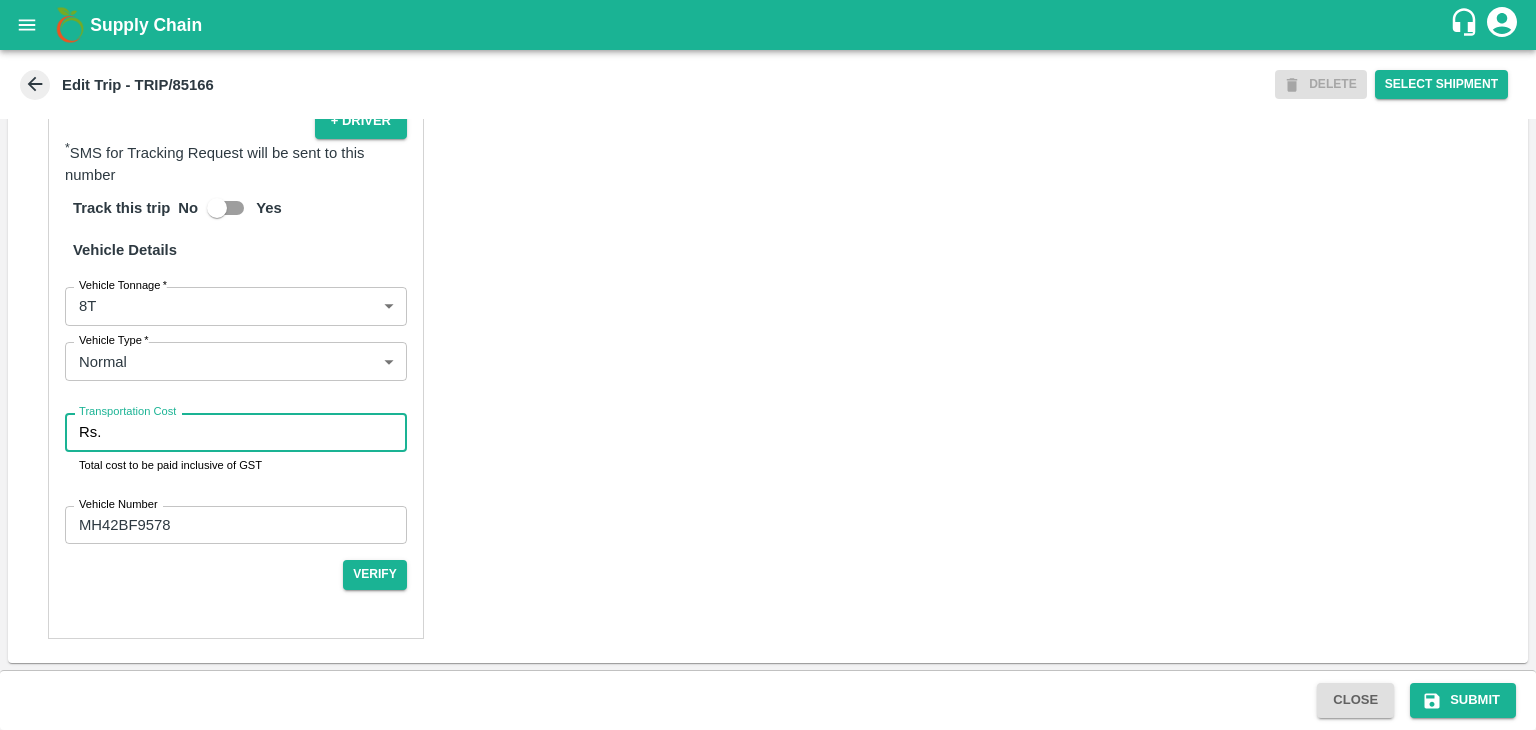 click on "Transportation Cost" at bounding box center [258, 432] 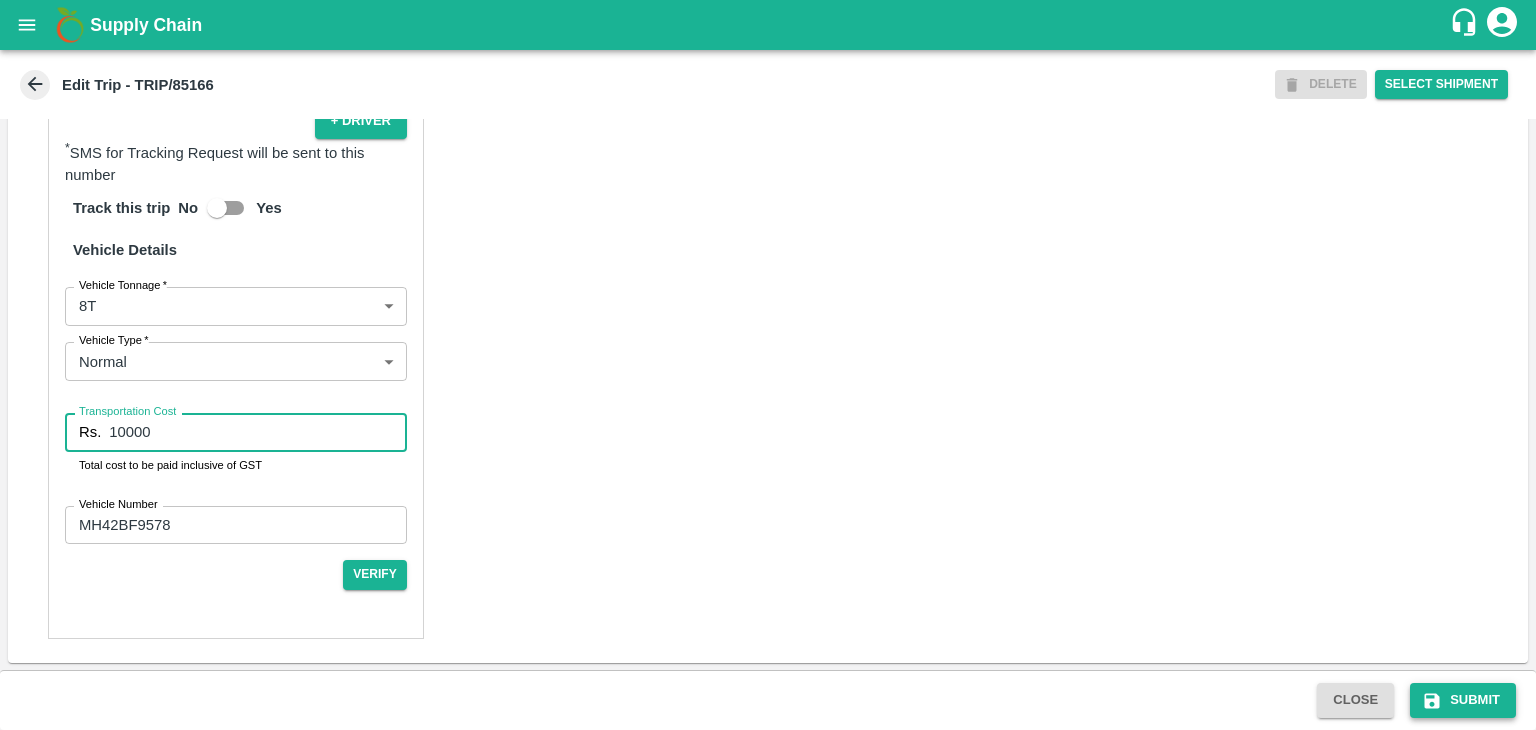 type on "10000" 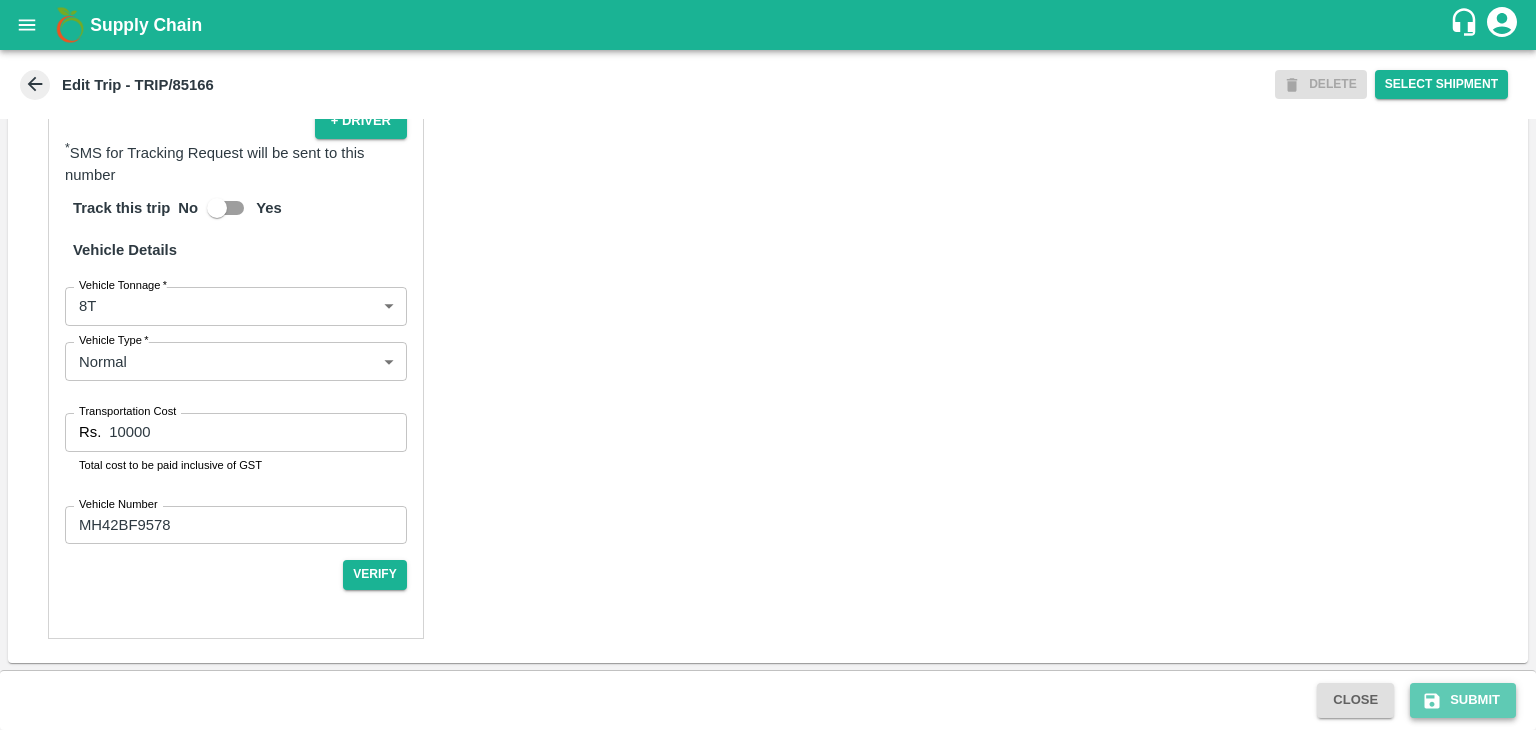 click on "Submit" at bounding box center [1463, 700] 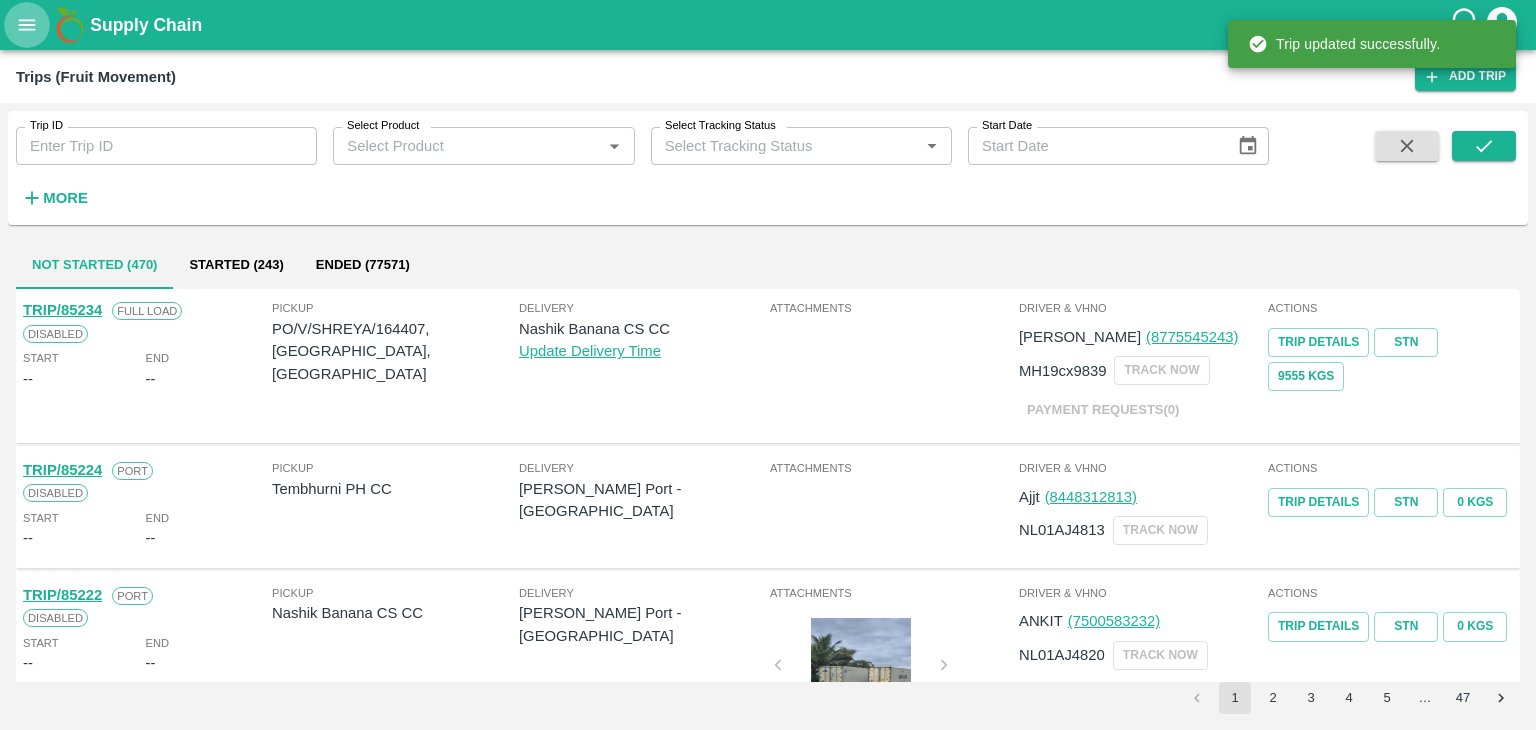 click 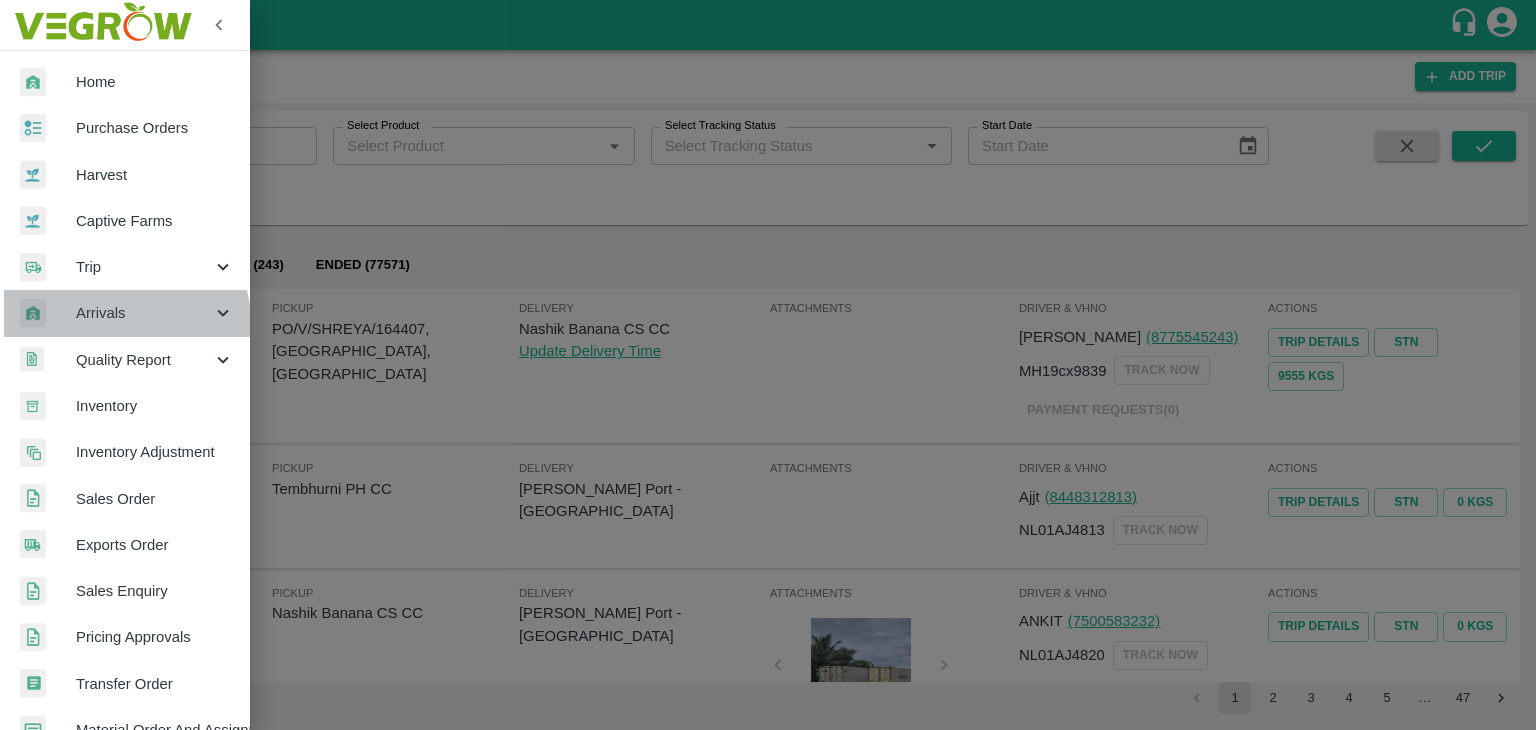 click on "Arrivals" at bounding box center [144, 313] 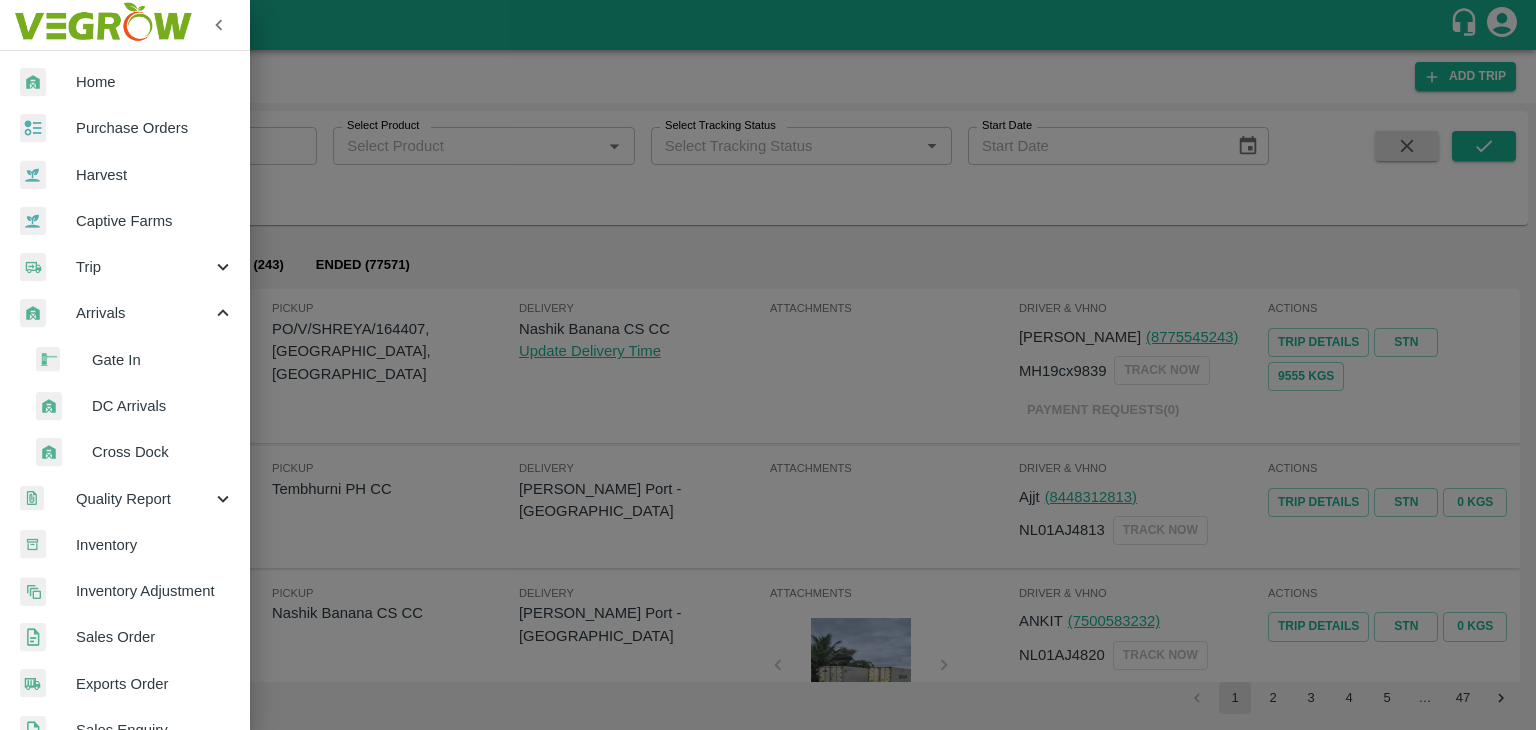 click on "DC Arrivals" at bounding box center (163, 406) 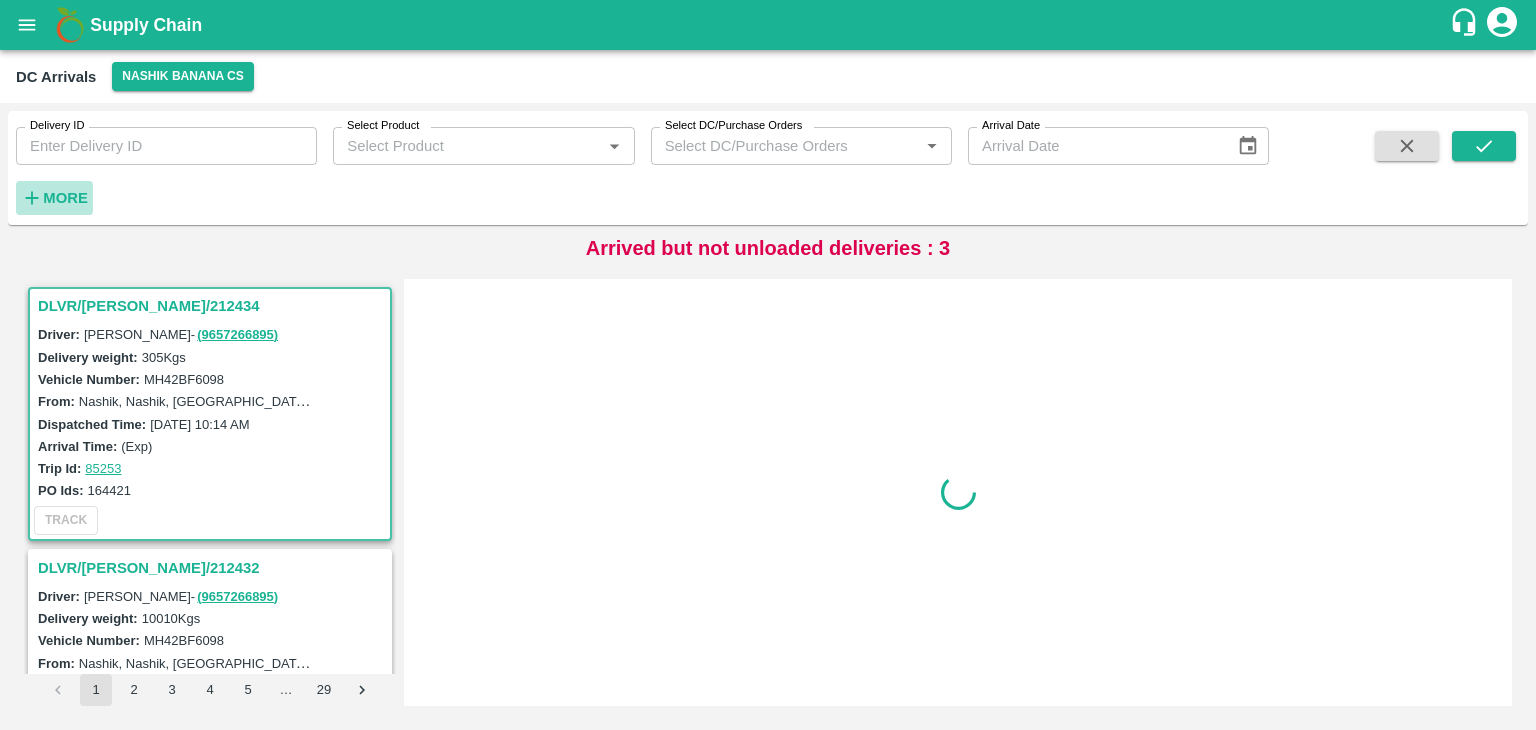 click on "More" at bounding box center [65, 198] 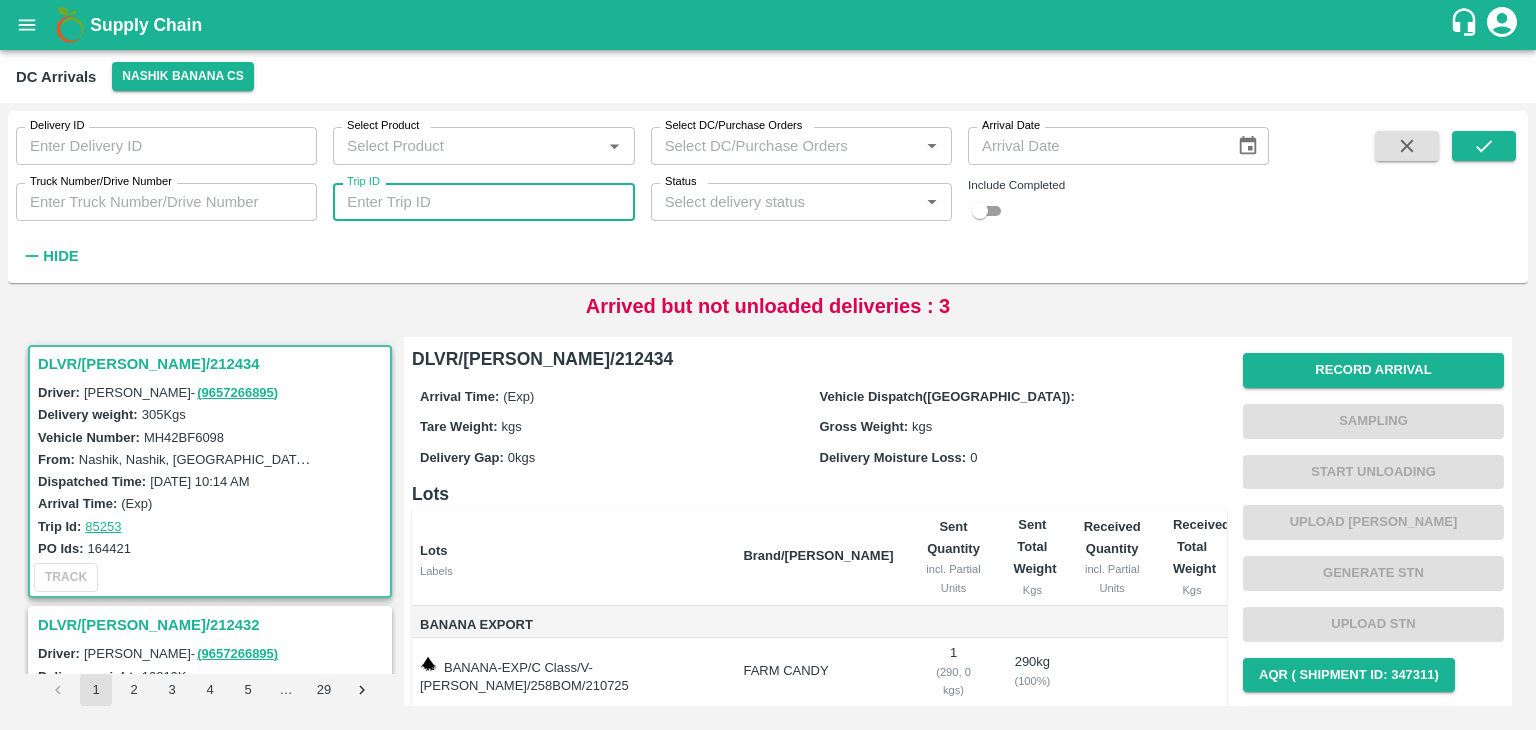 click on "Trip ID" at bounding box center (483, 202) 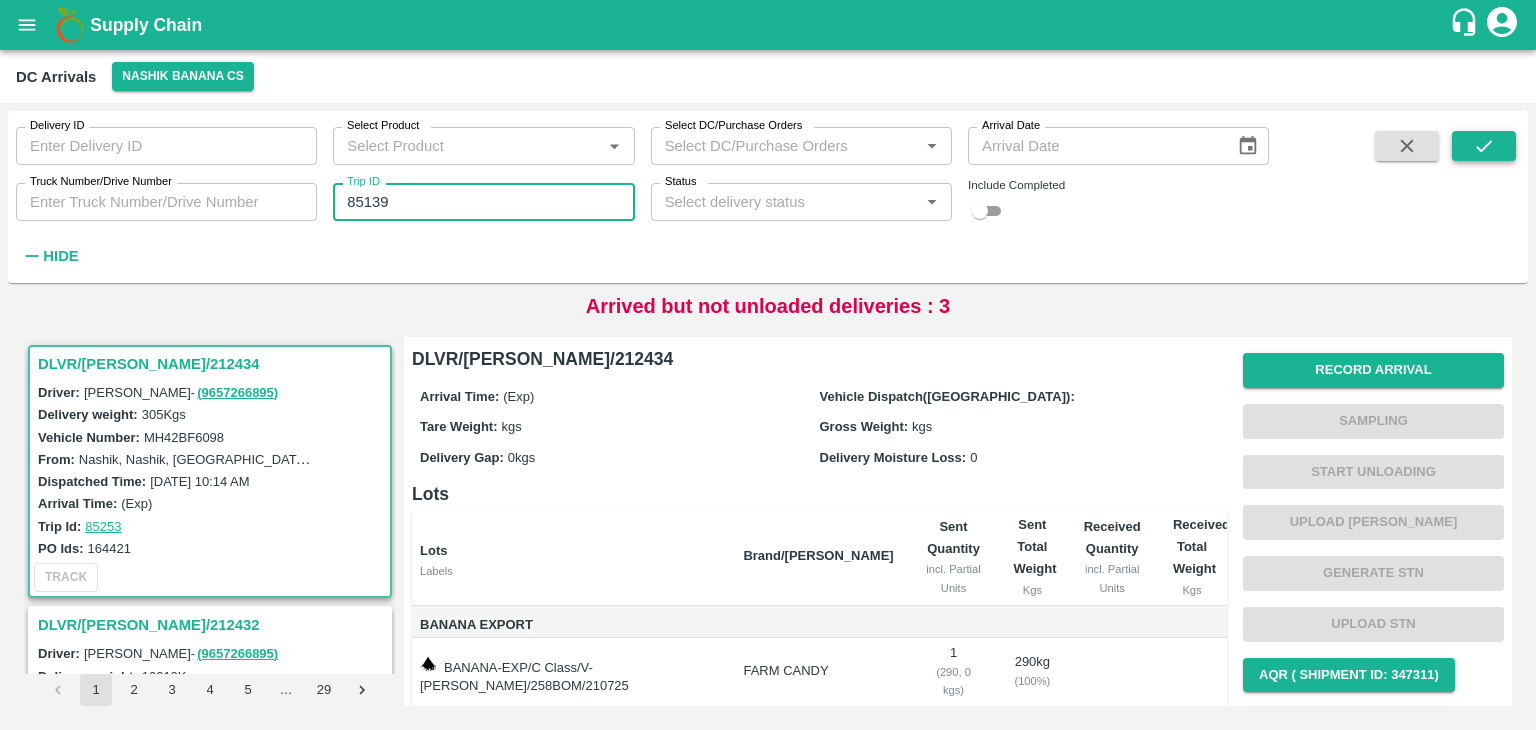 type on "85139" 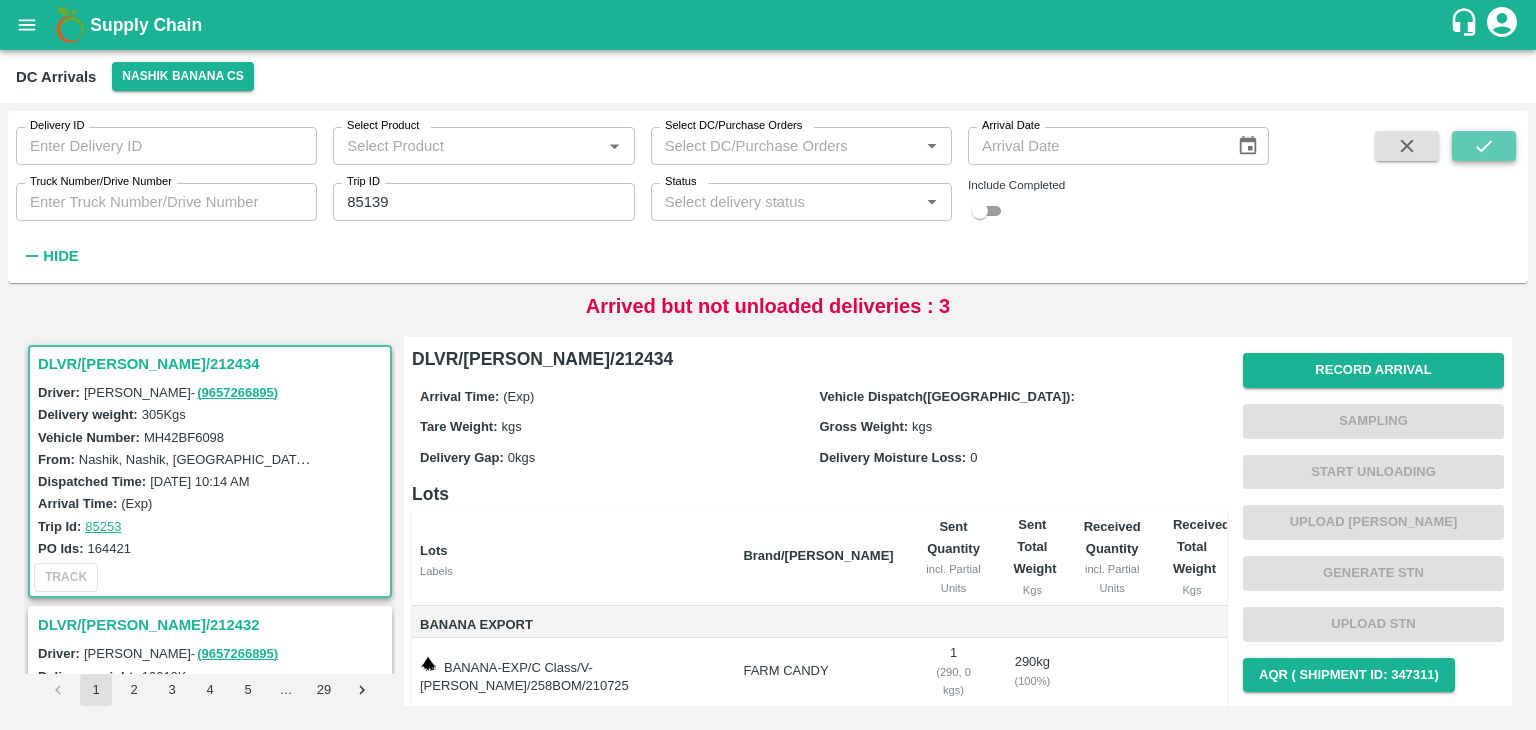 click at bounding box center [1484, 146] 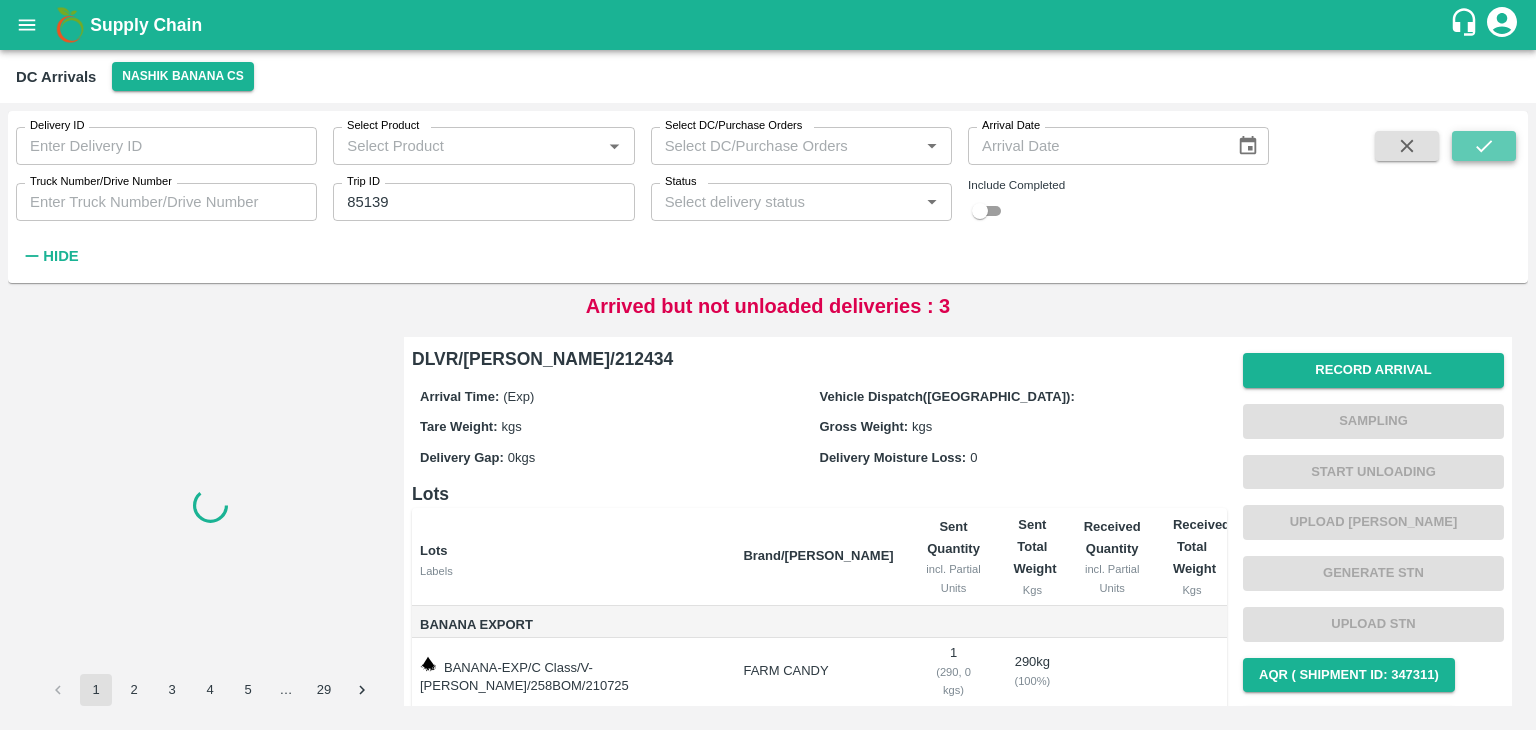 click at bounding box center (1484, 146) 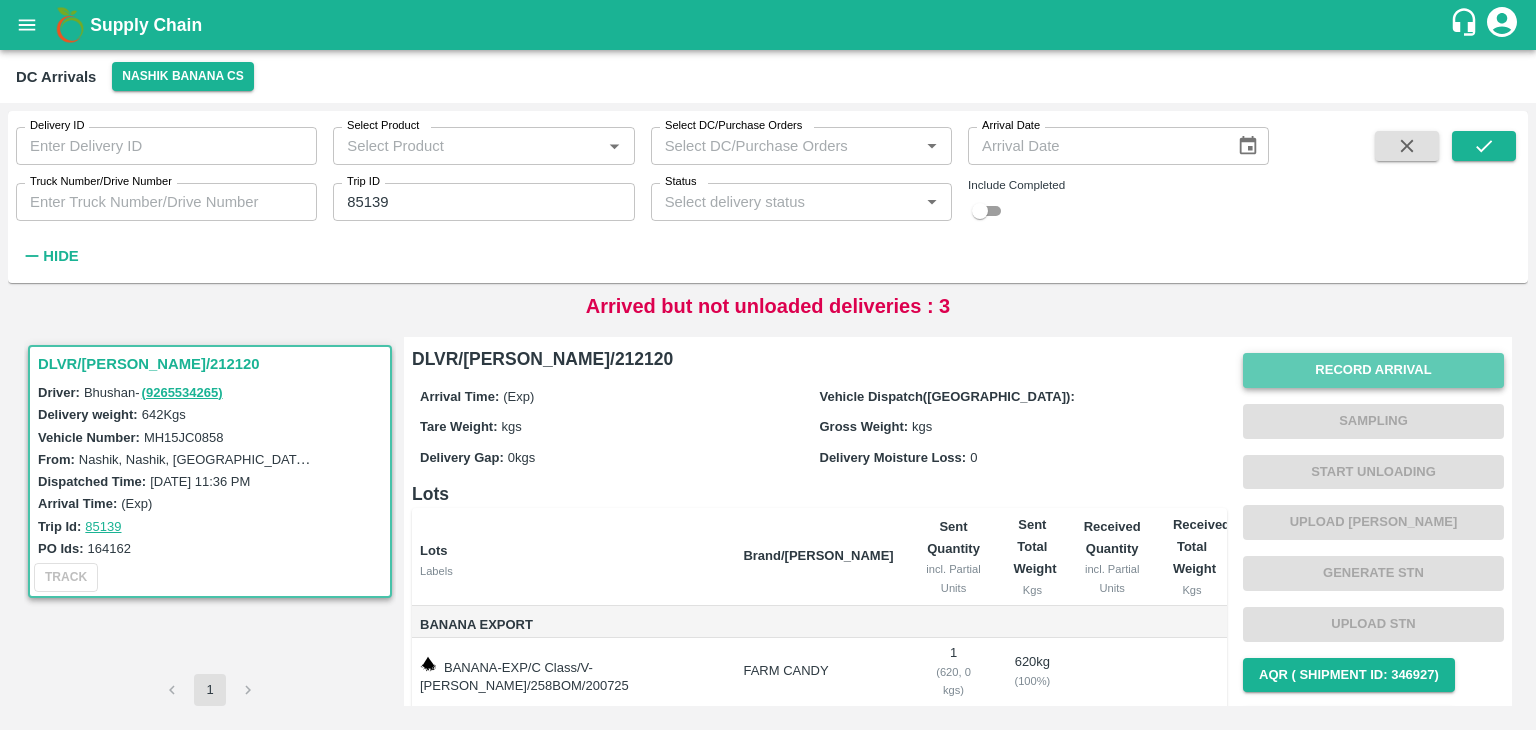 click on "Record Arrival" at bounding box center [1373, 370] 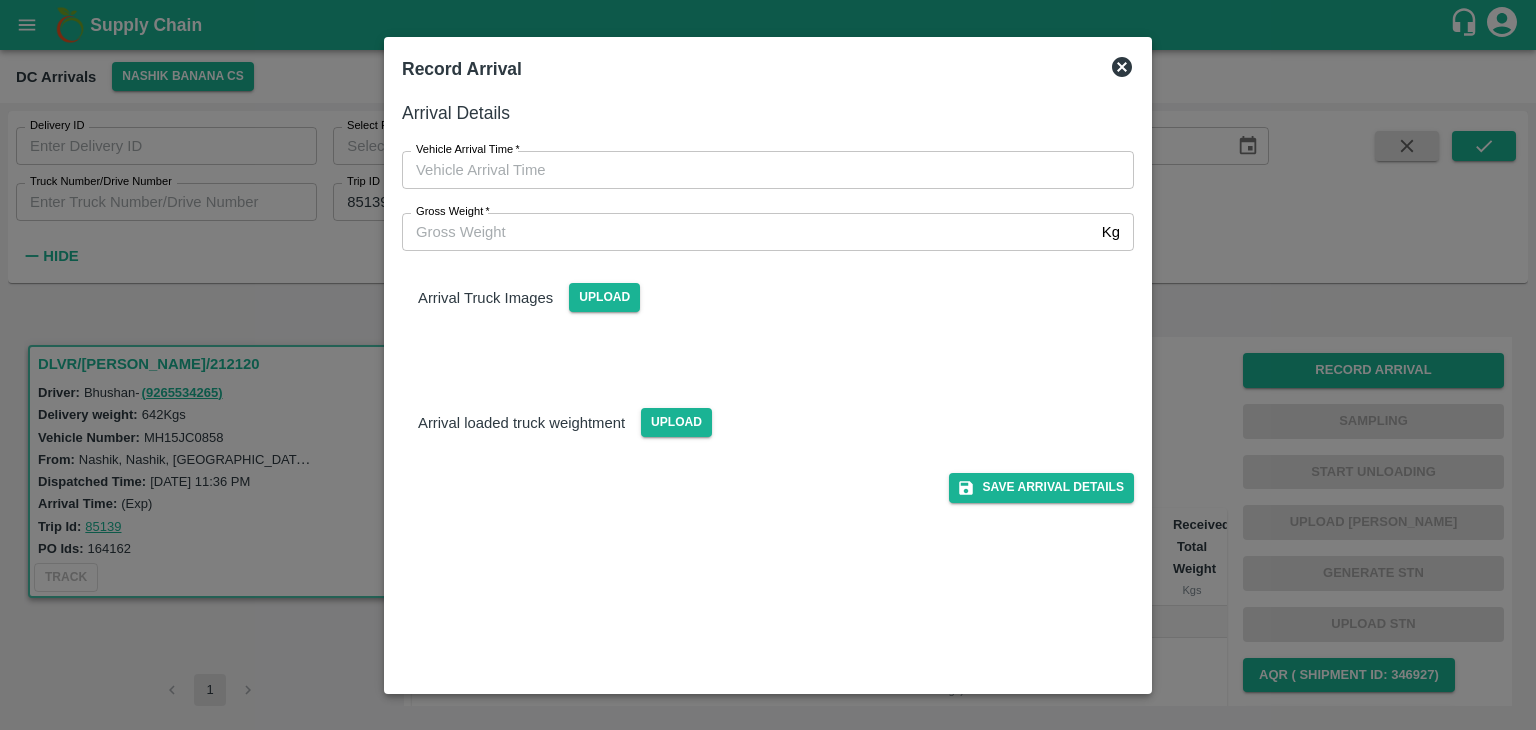type on "DD/MM/YYYY hh:mm aa" 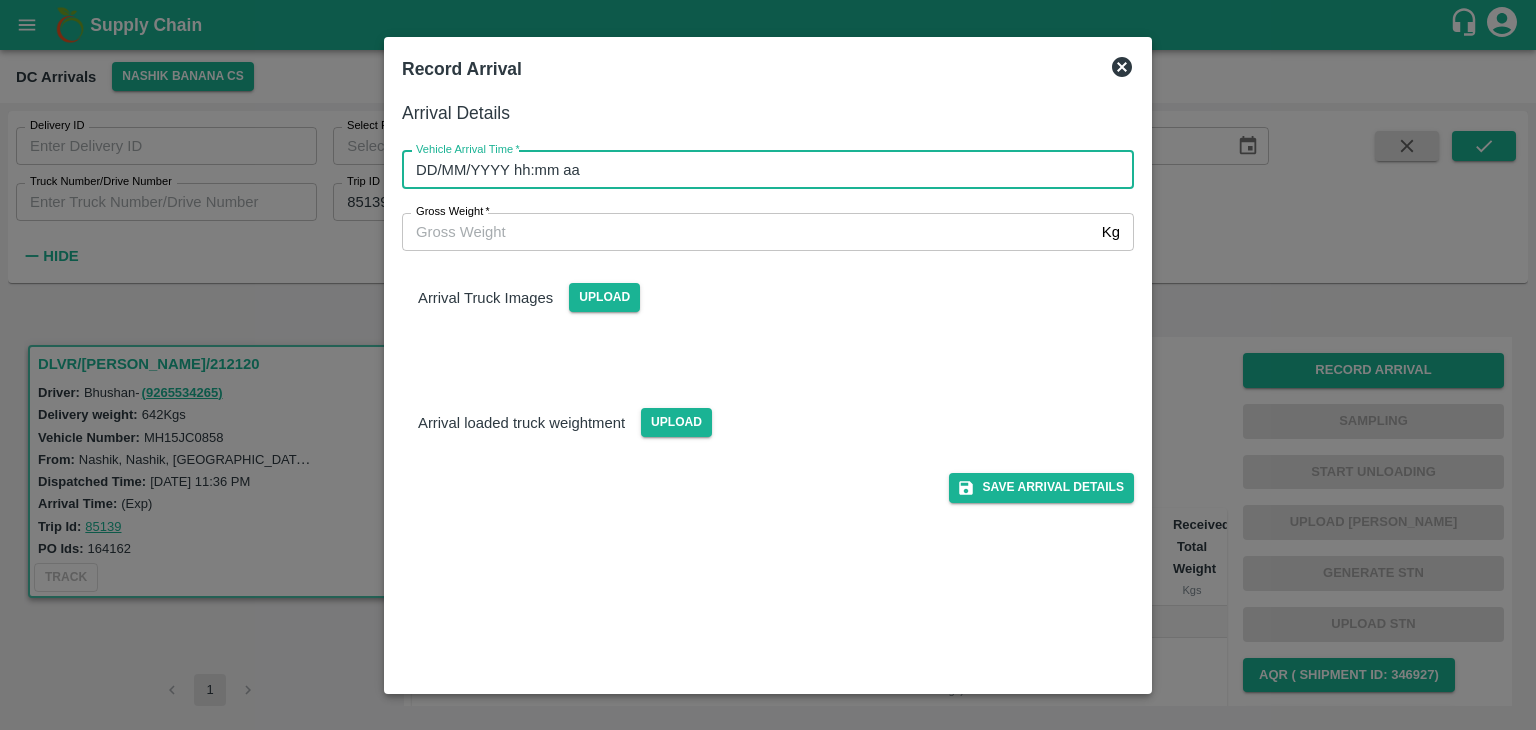 click on "DD/MM/YYYY hh:mm aa" at bounding box center [761, 170] 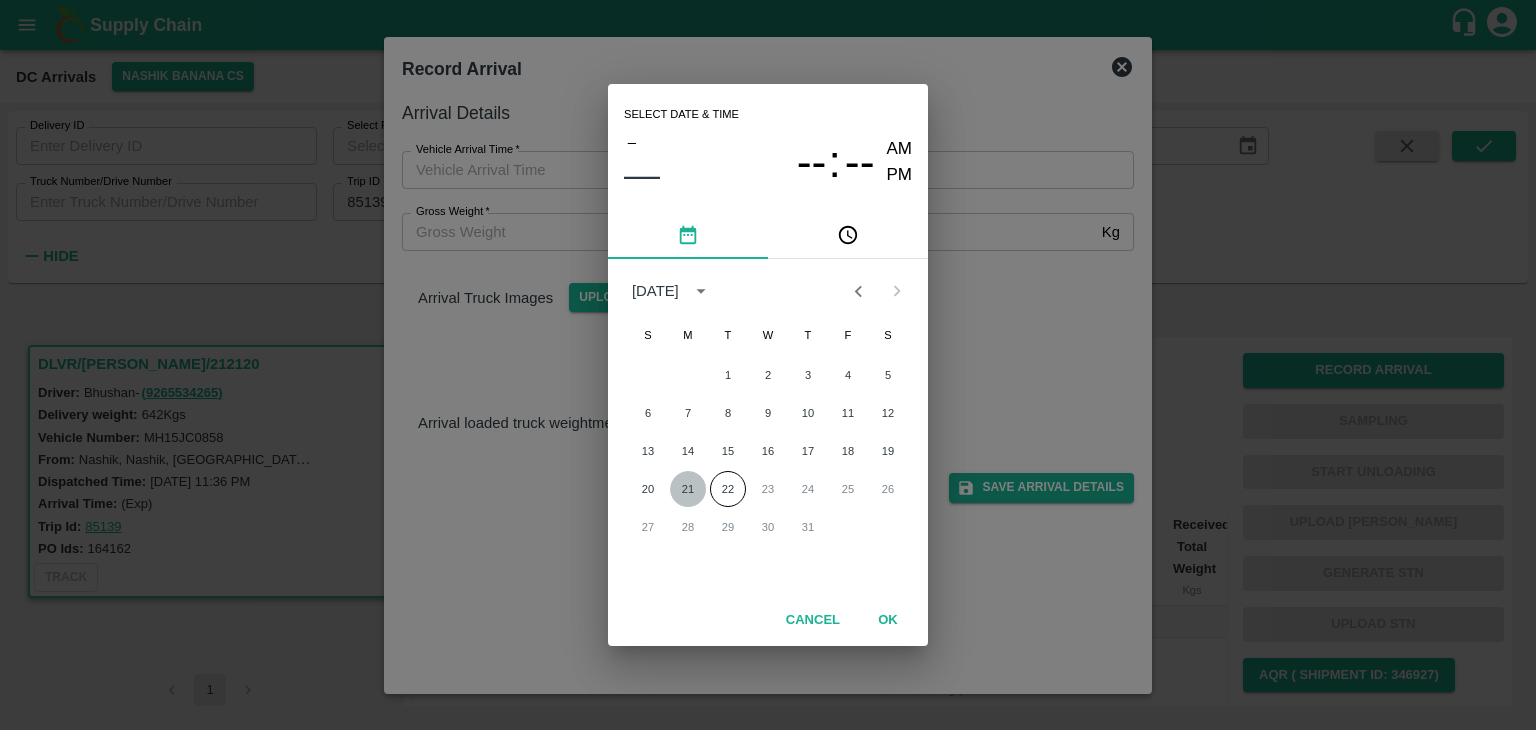 click on "21" at bounding box center (688, 489) 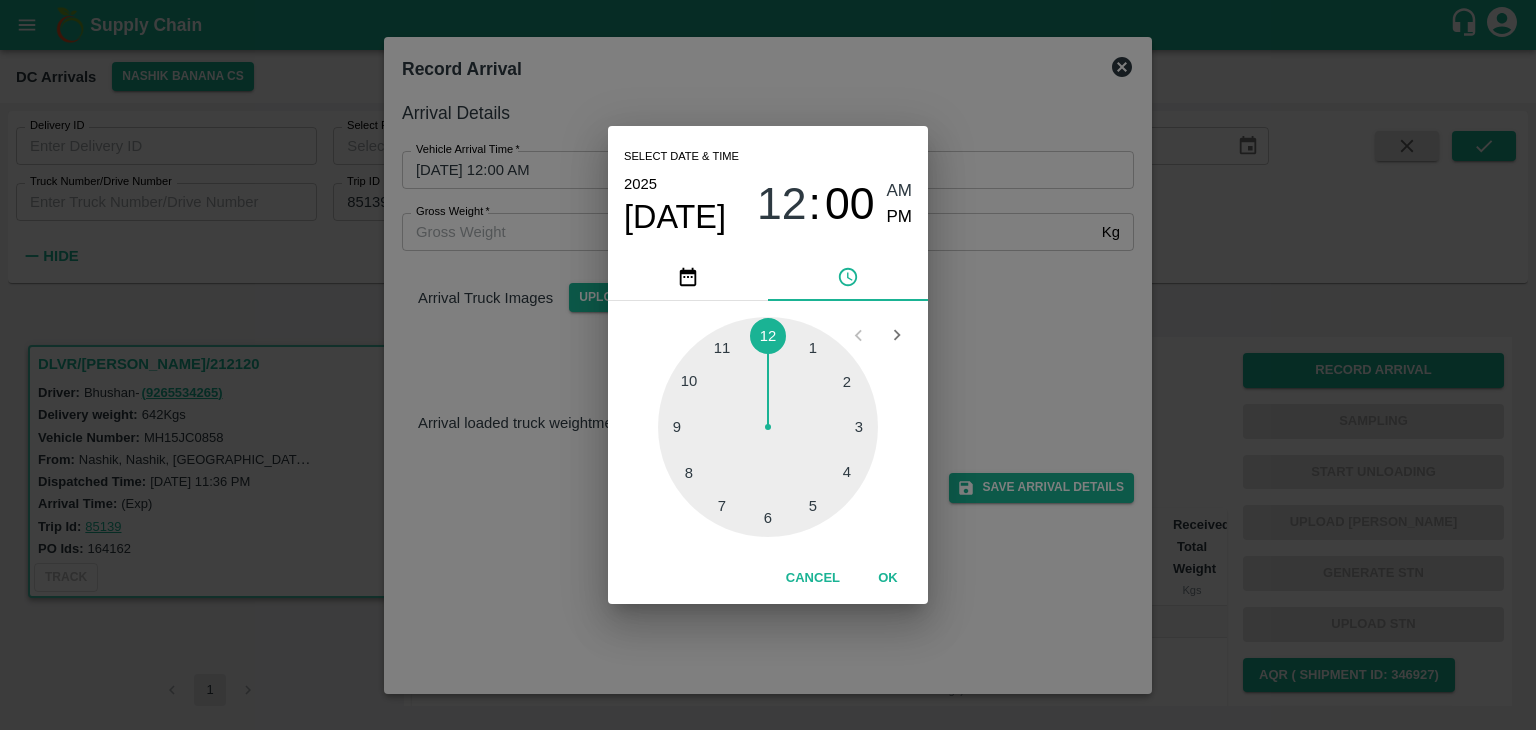 click at bounding box center (768, 427) 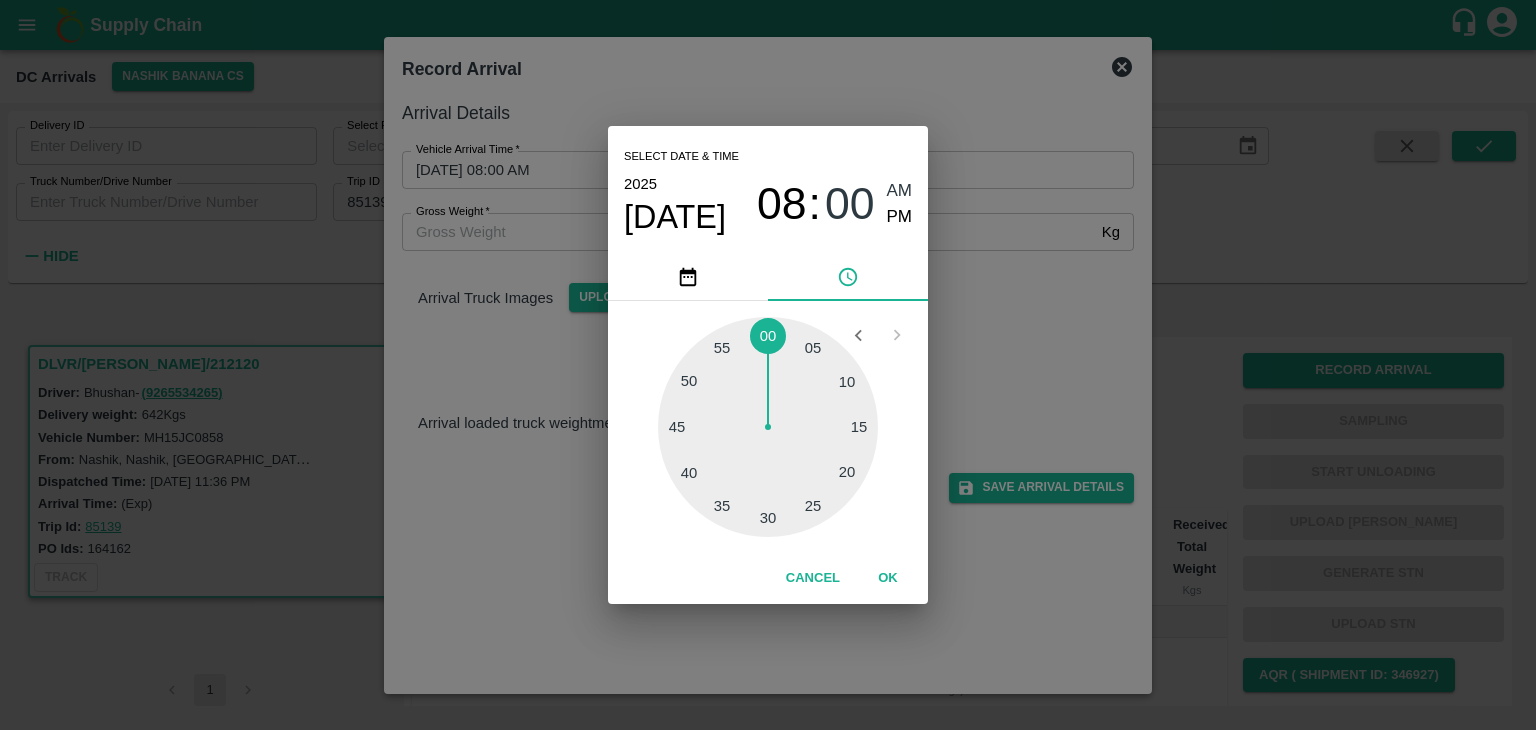 click at bounding box center [768, 427] 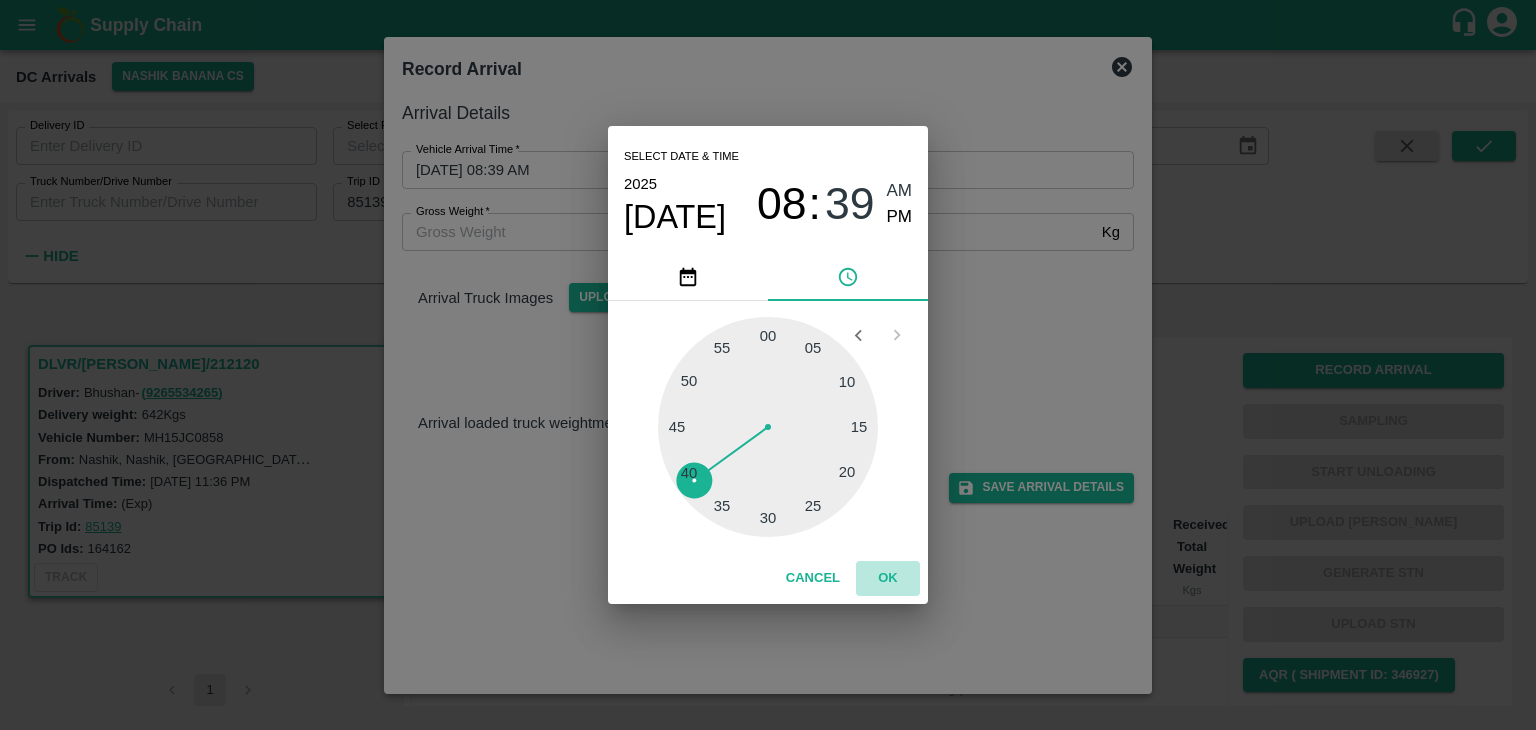 click on "OK" at bounding box center [888, 578] 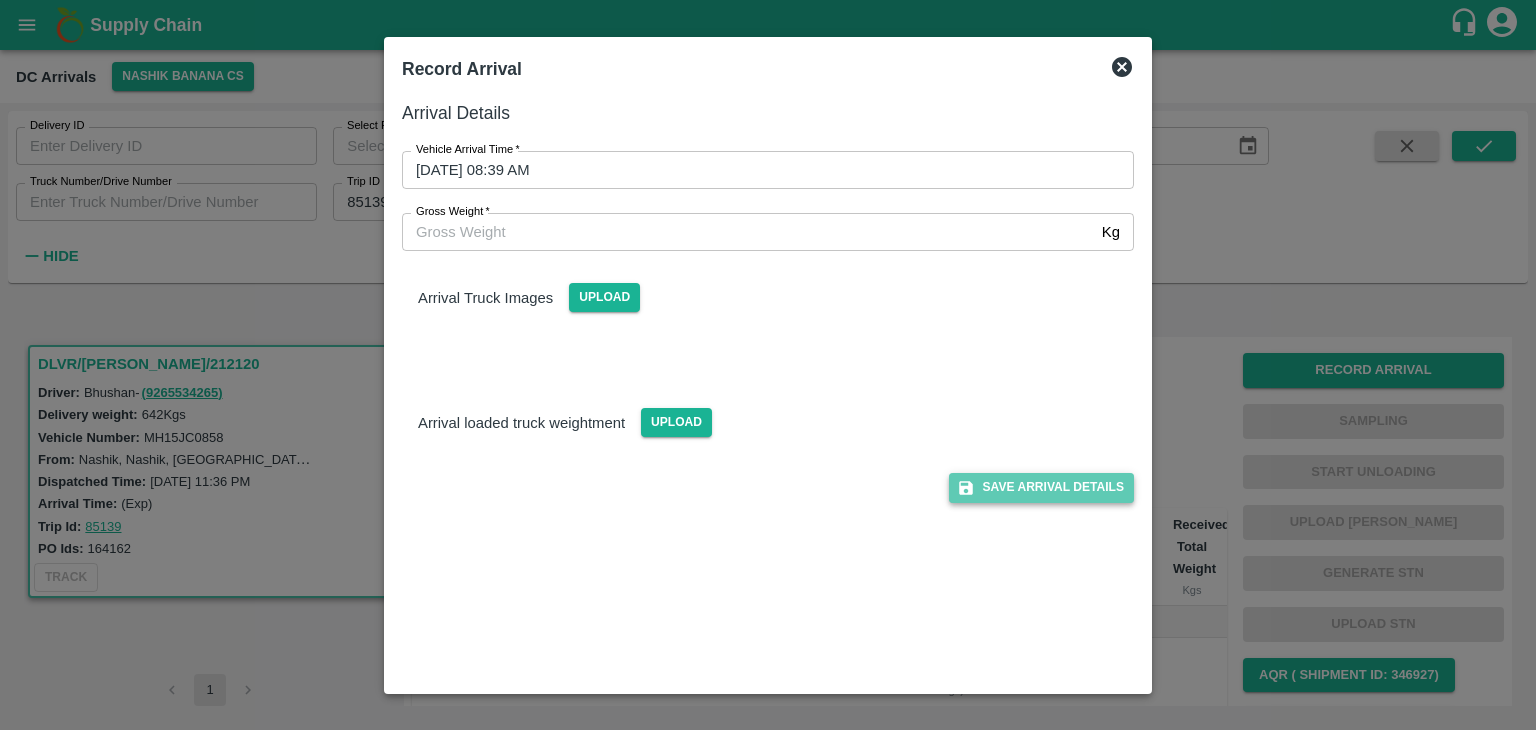 click on "Save Arrival Details" at bounding box center [1041, 487] 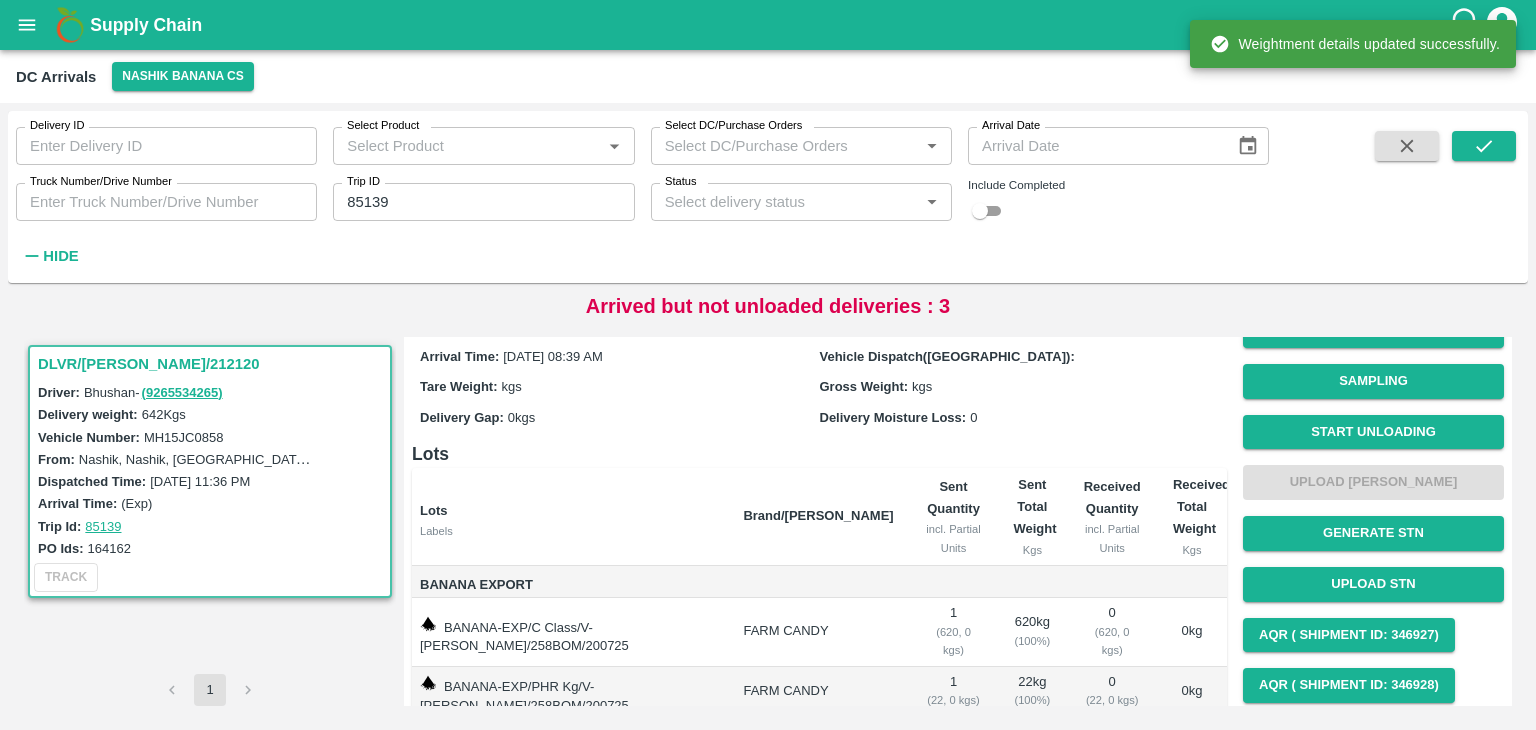 scroll, scrollTop: 42, scrollLeft: 0, axis: vertical 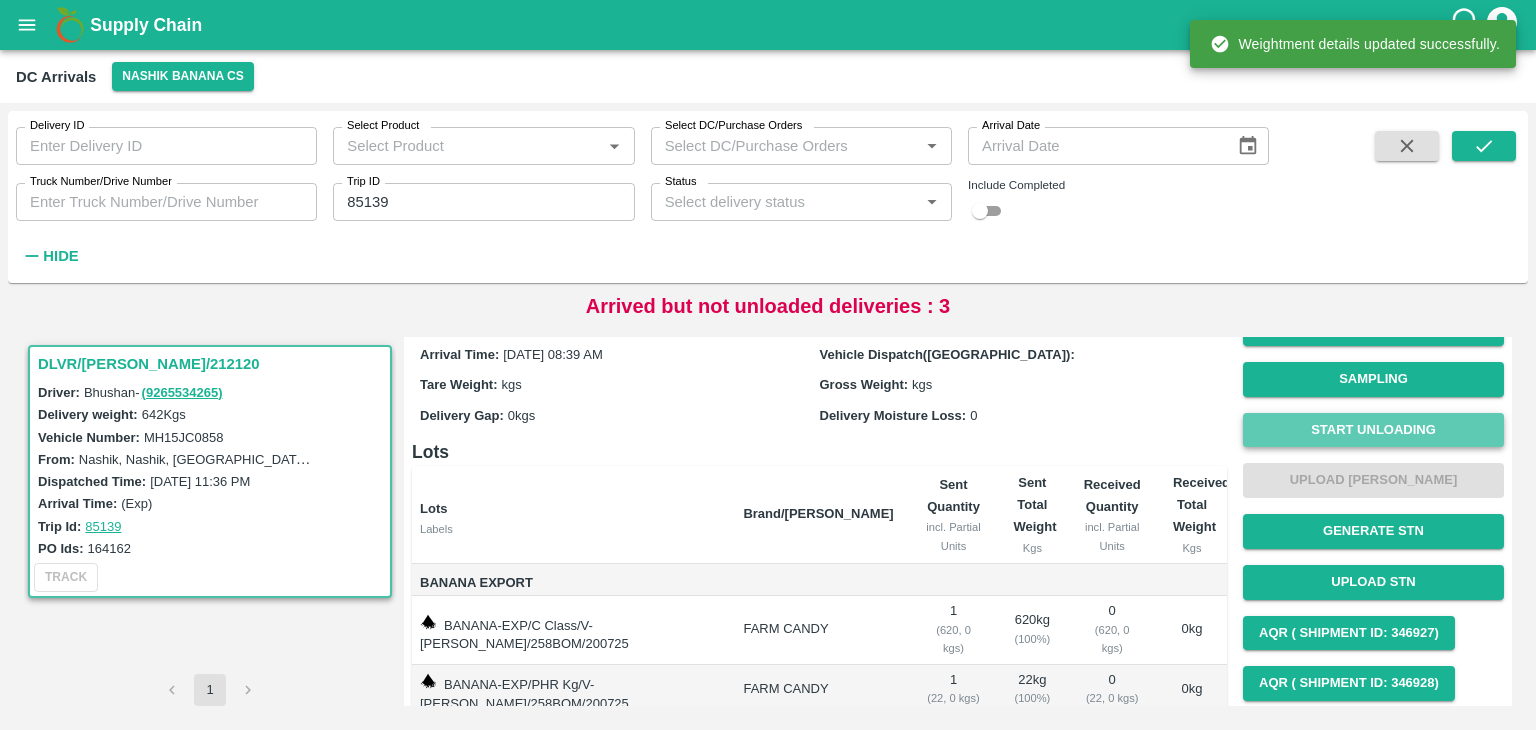 click on "Start Unloading" at bounding box center [1373, 430] 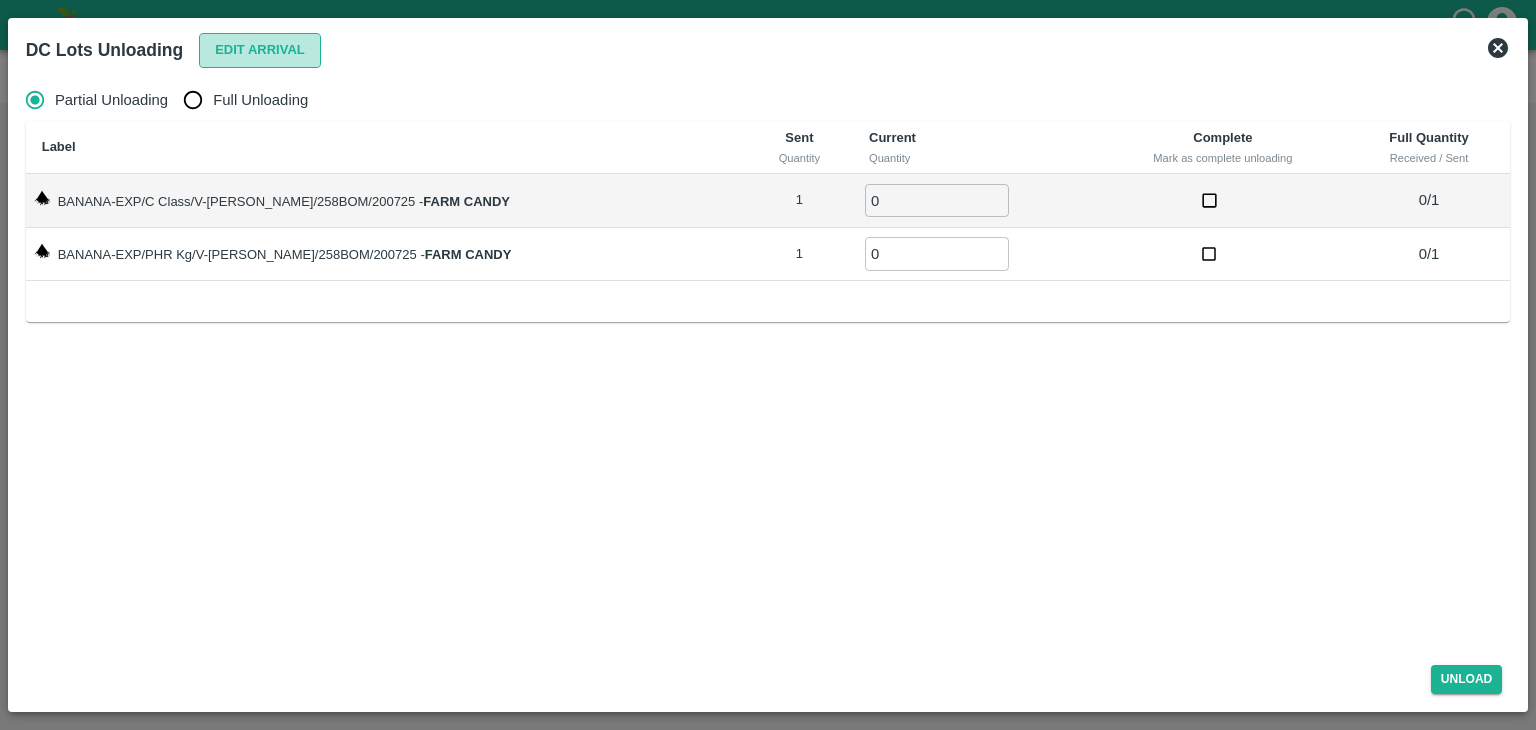 click on "Edit Arrival" at bounding box center [260, 50] 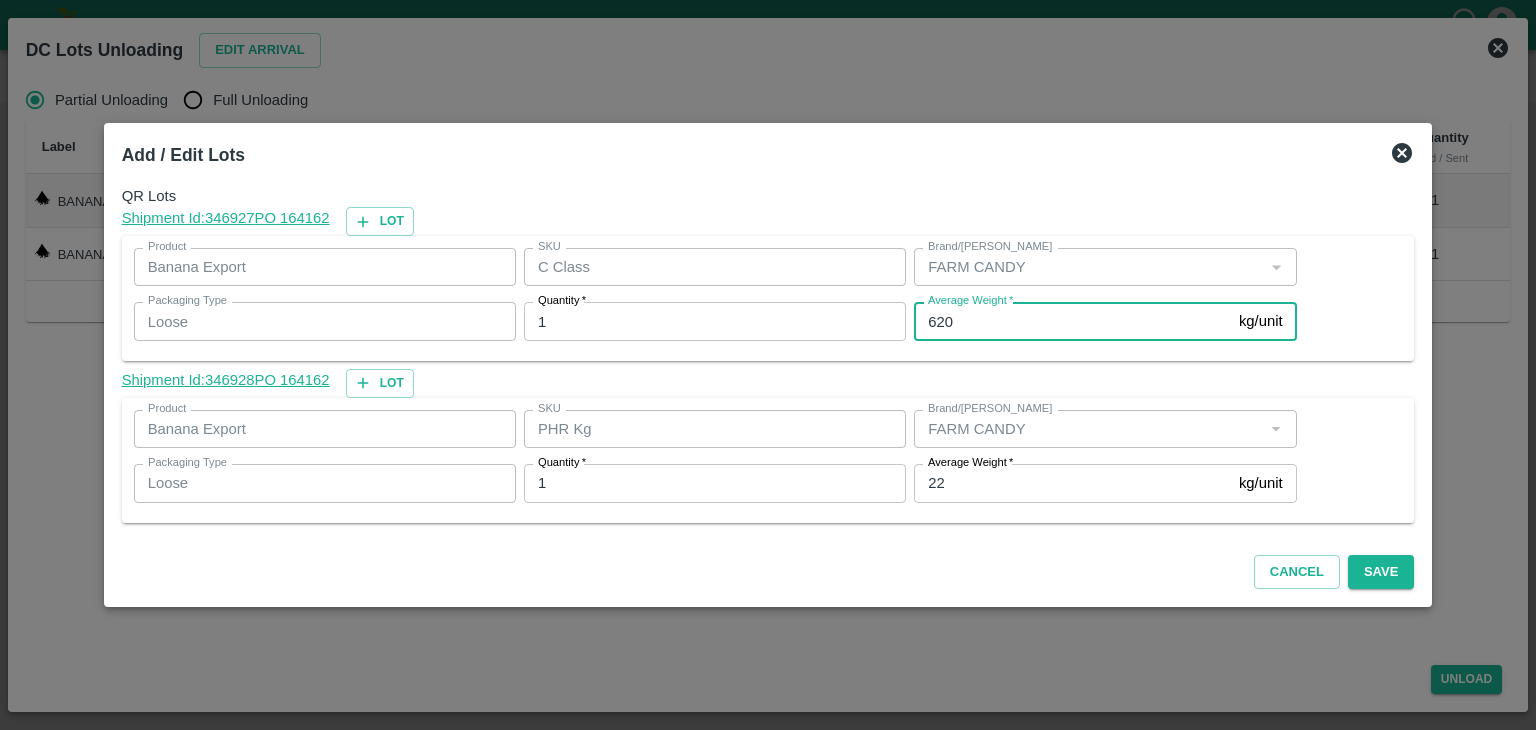 click on "620" at bounding box center [1072, 321] 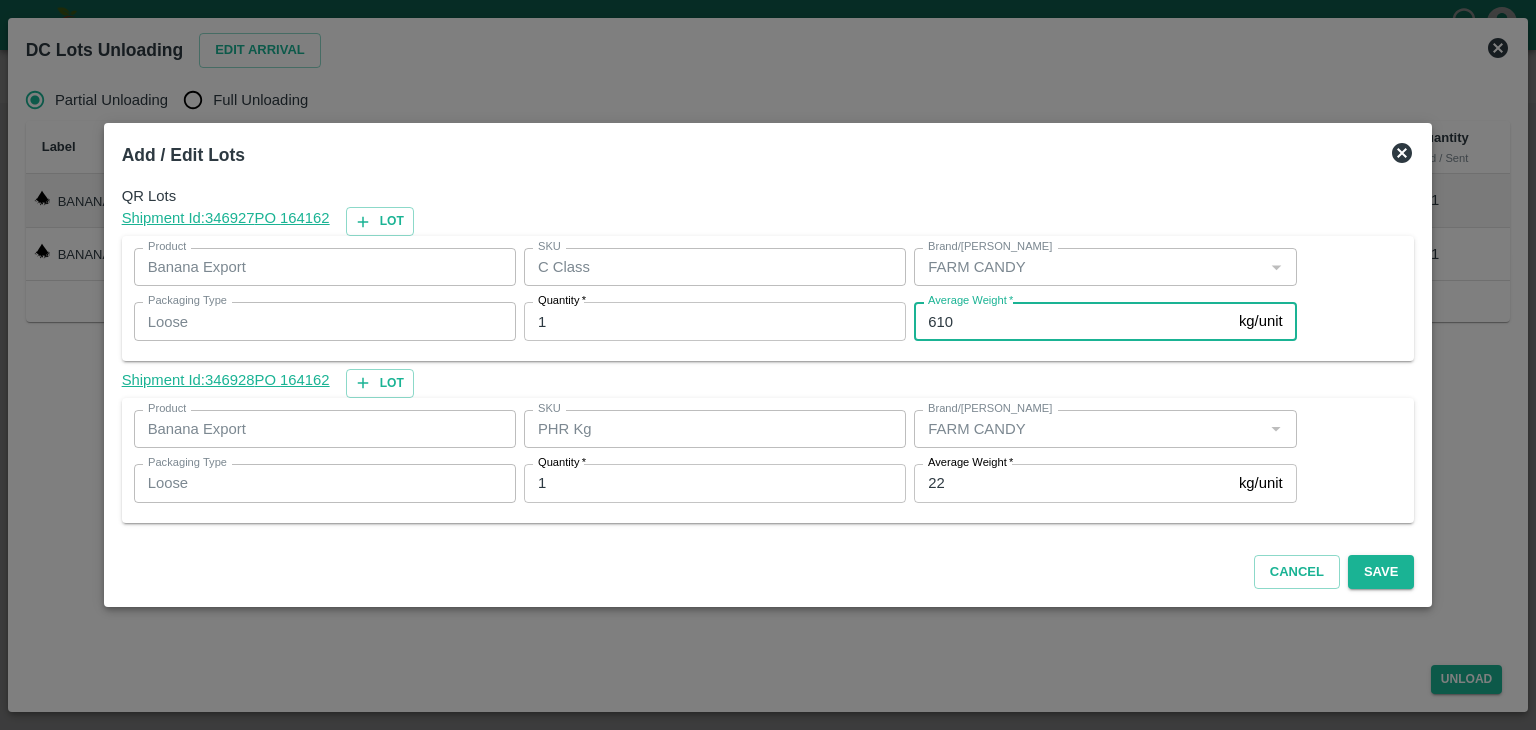 type on "610" 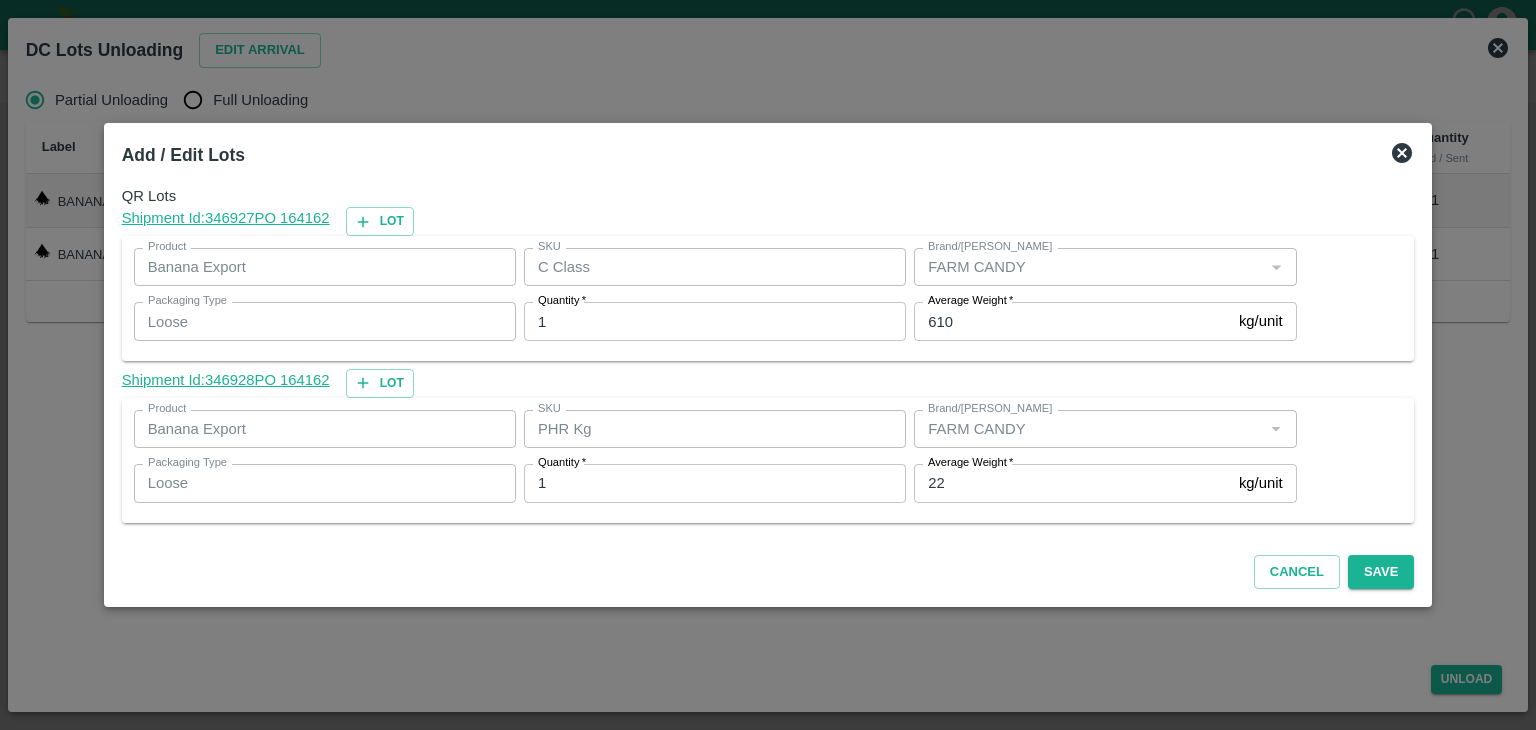 click on "Shipment Id:  346928  PO   164162 Lot" at bounding box center (768, 383) 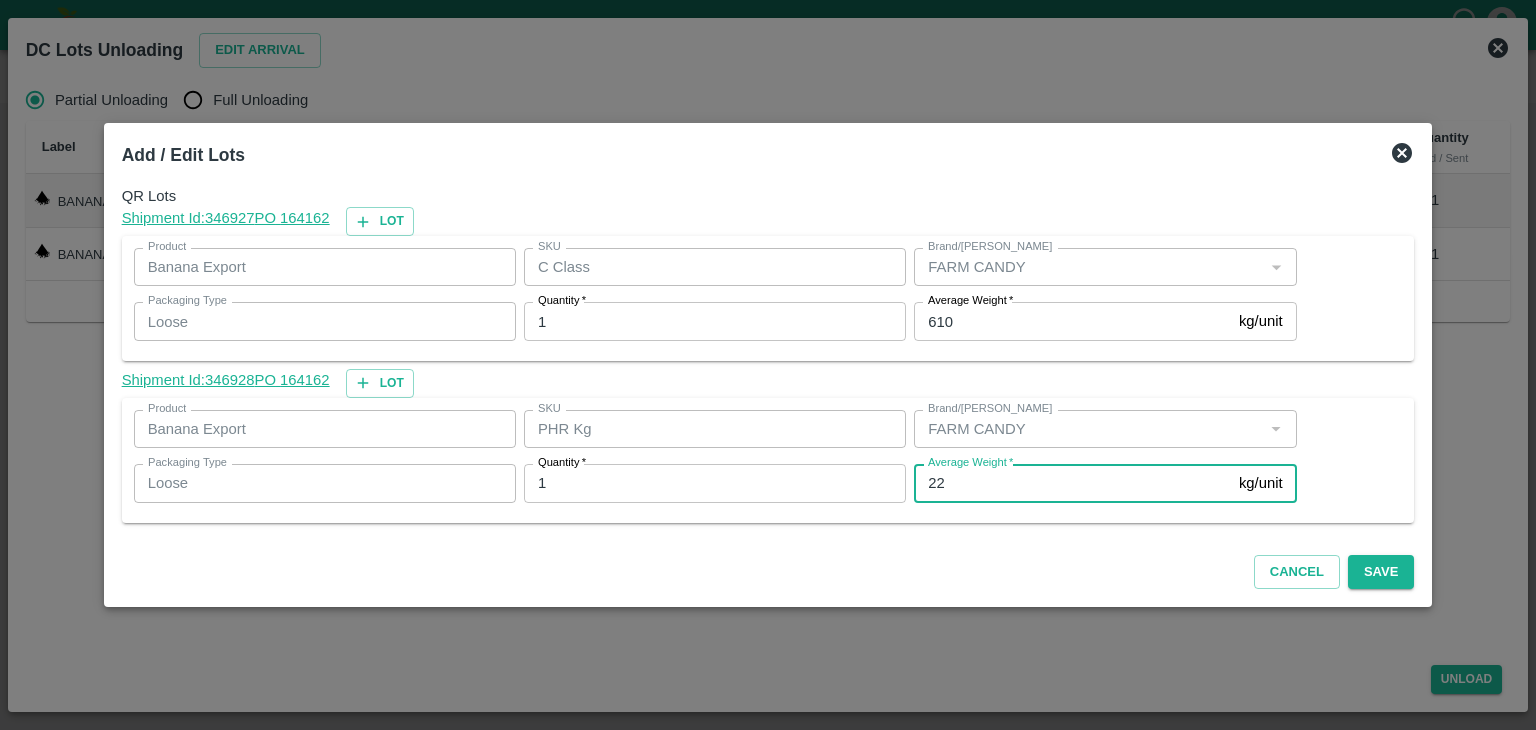 click on "22" at bounding box center (1072, 483) 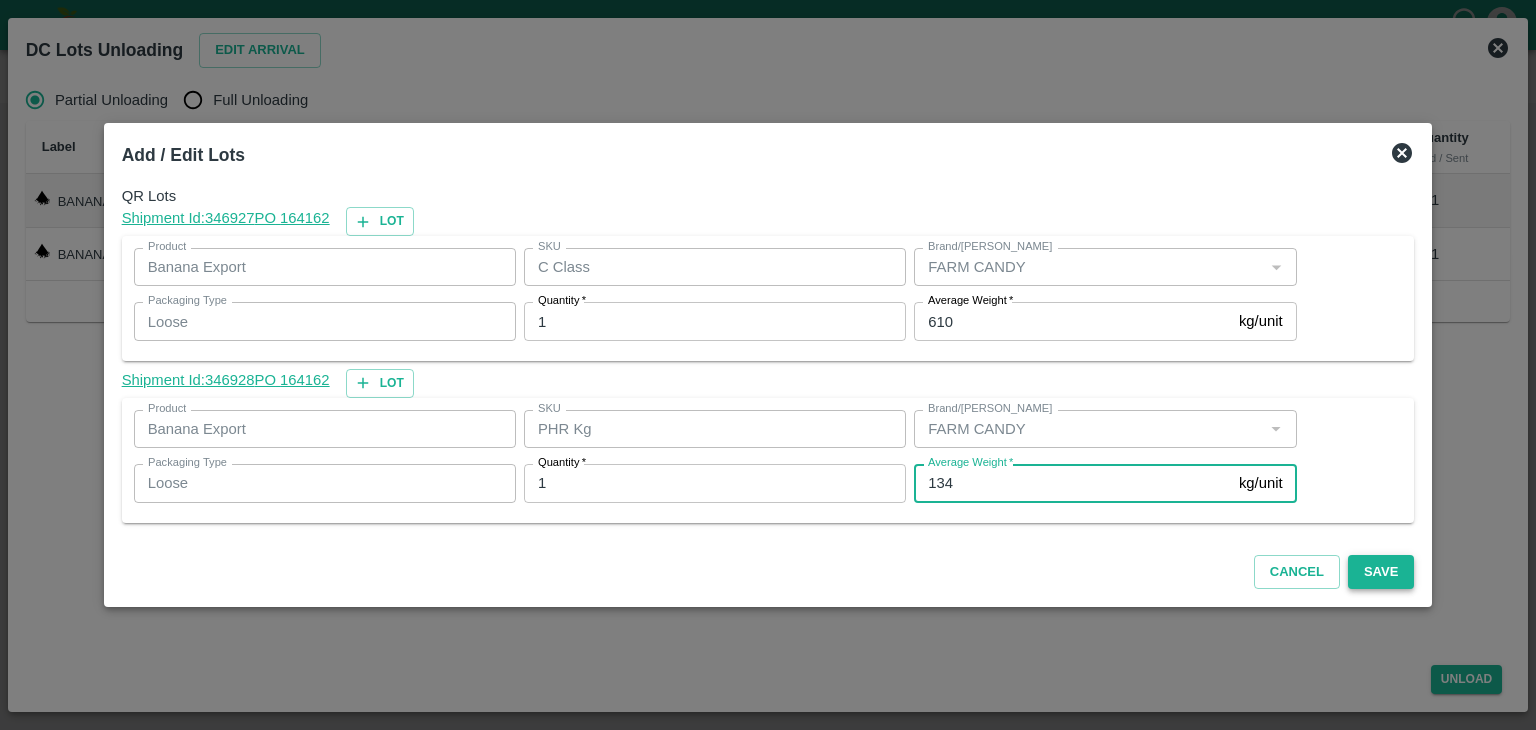 type on "134" 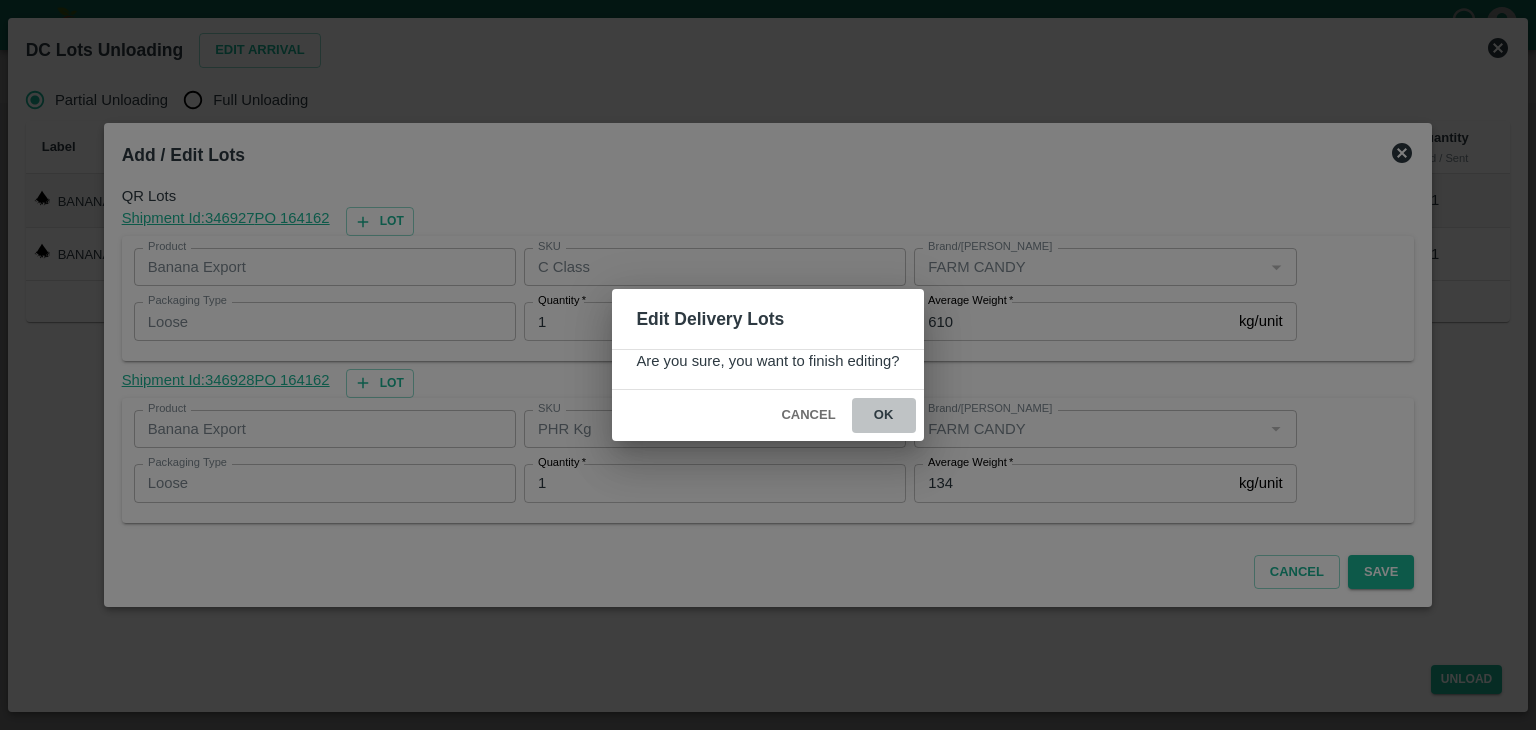 click on "ok" at bounding box center [884, 415] 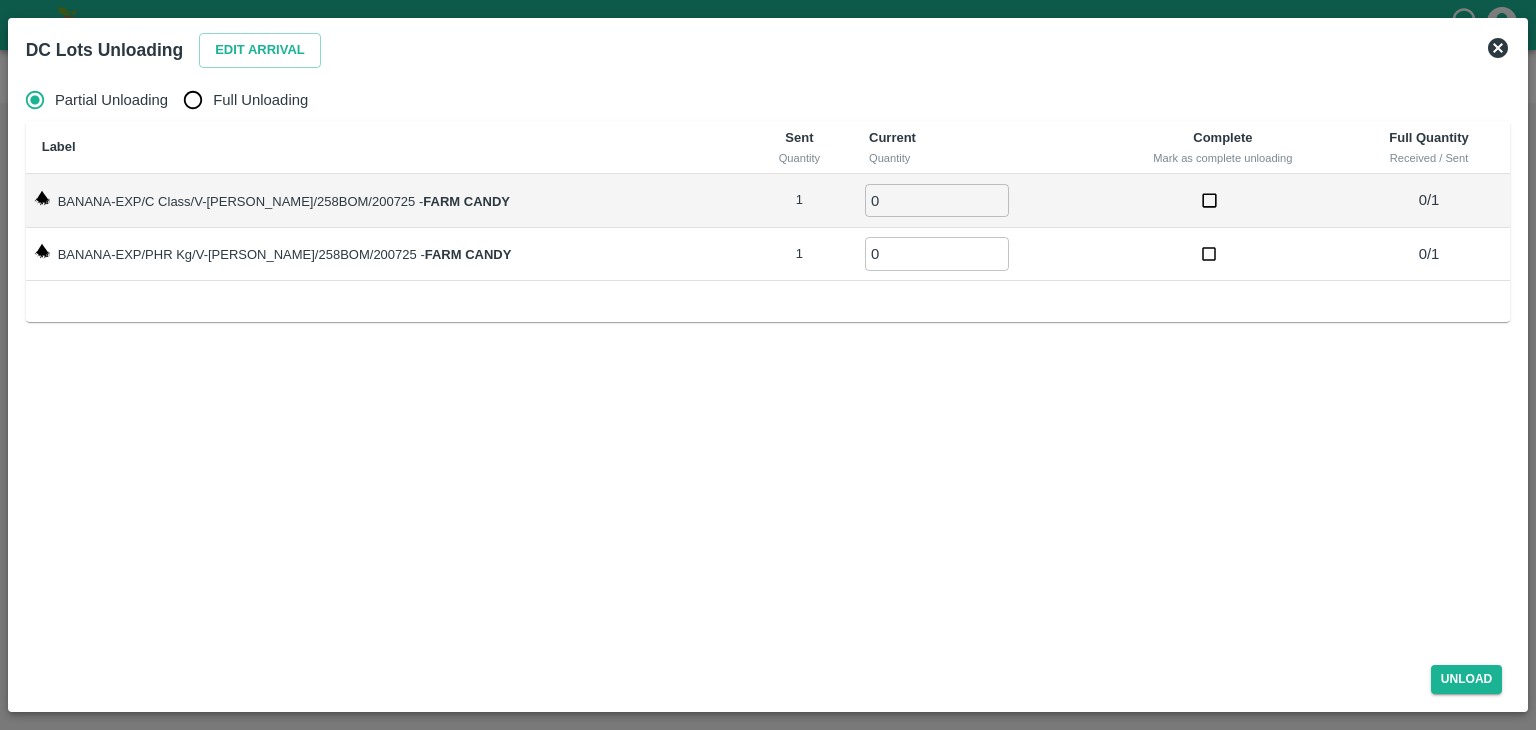click on "Full Unloading" at bounding box center (260, 100) 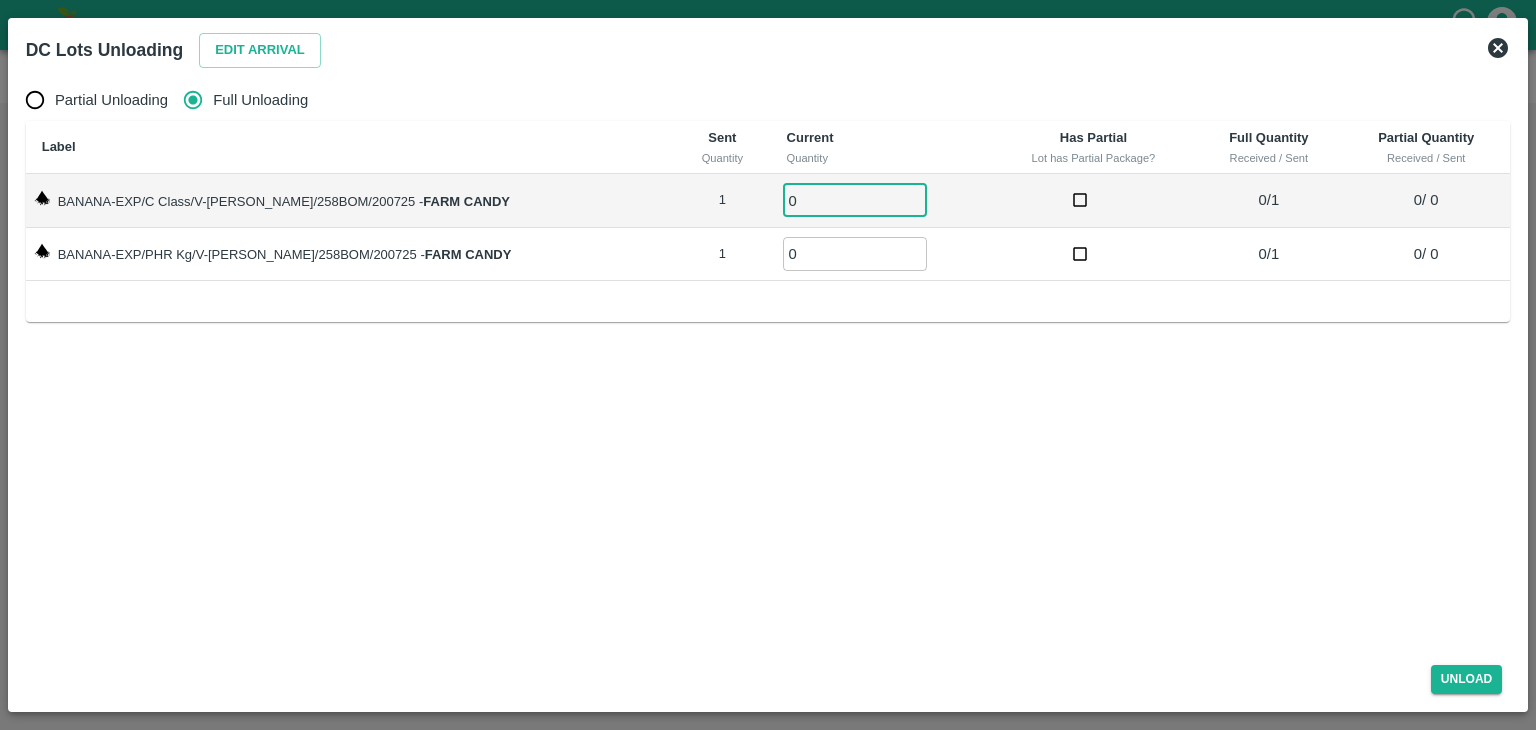 click on "0" at bounding box center [855, 200] 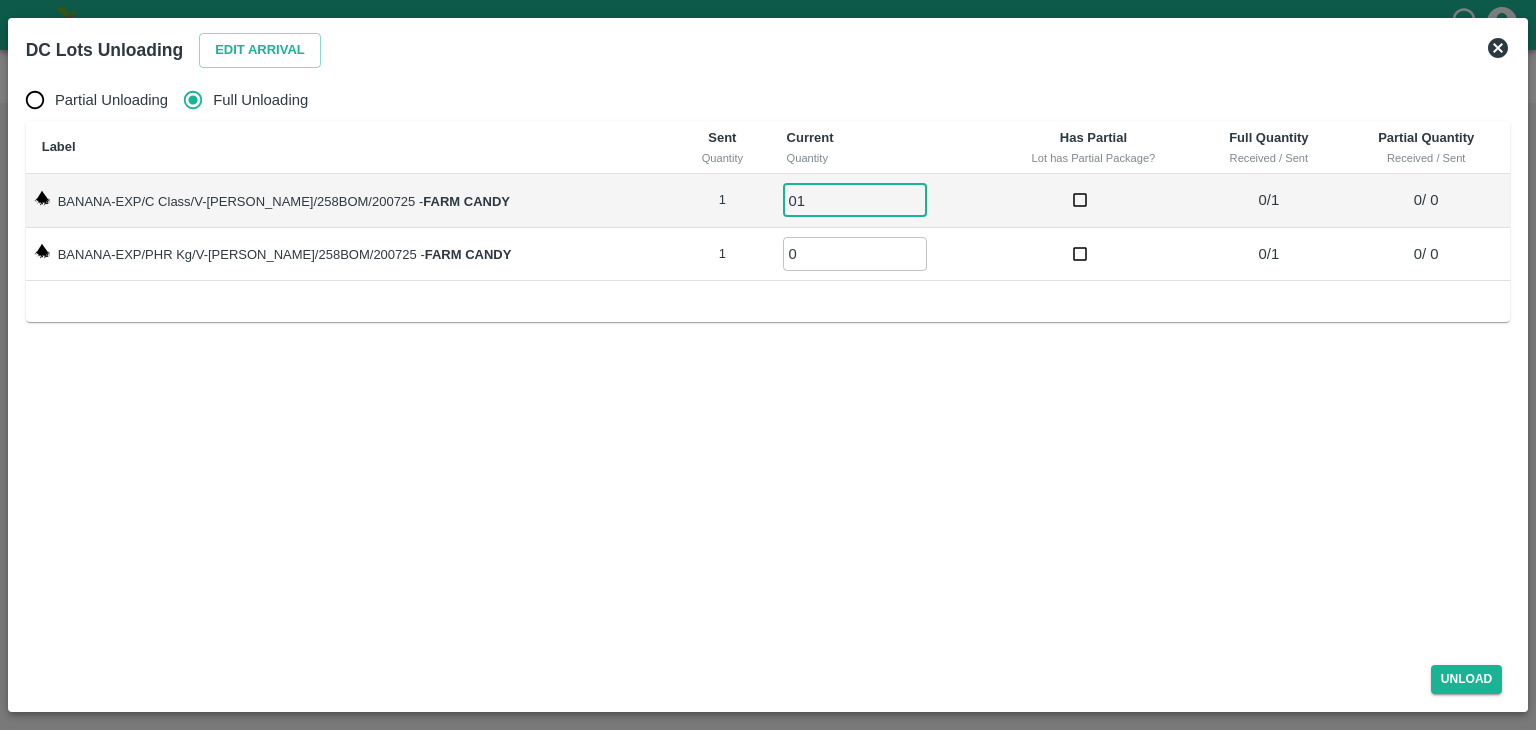 type on "01" 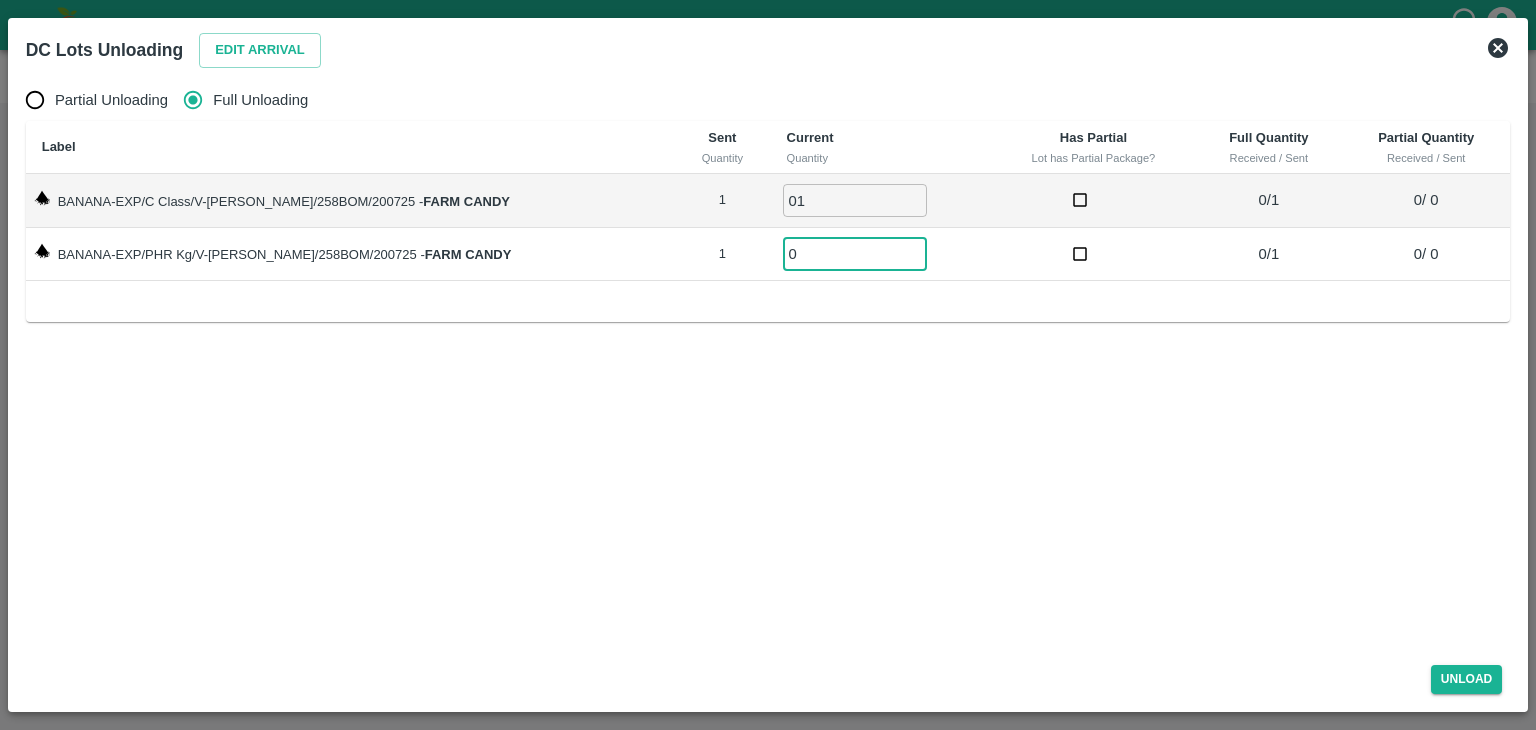 click on "0" at bounding box center (855, 253) 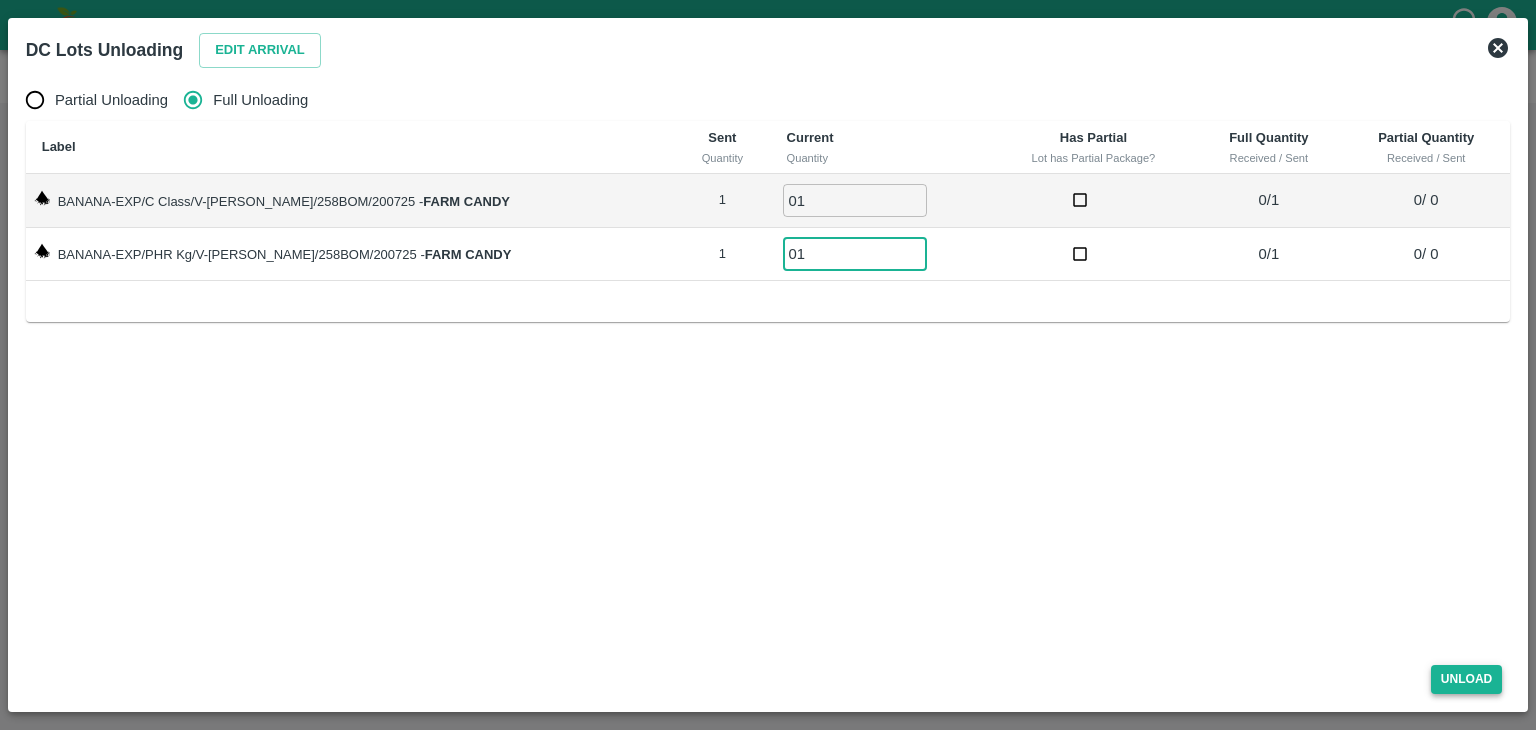 type on "01" 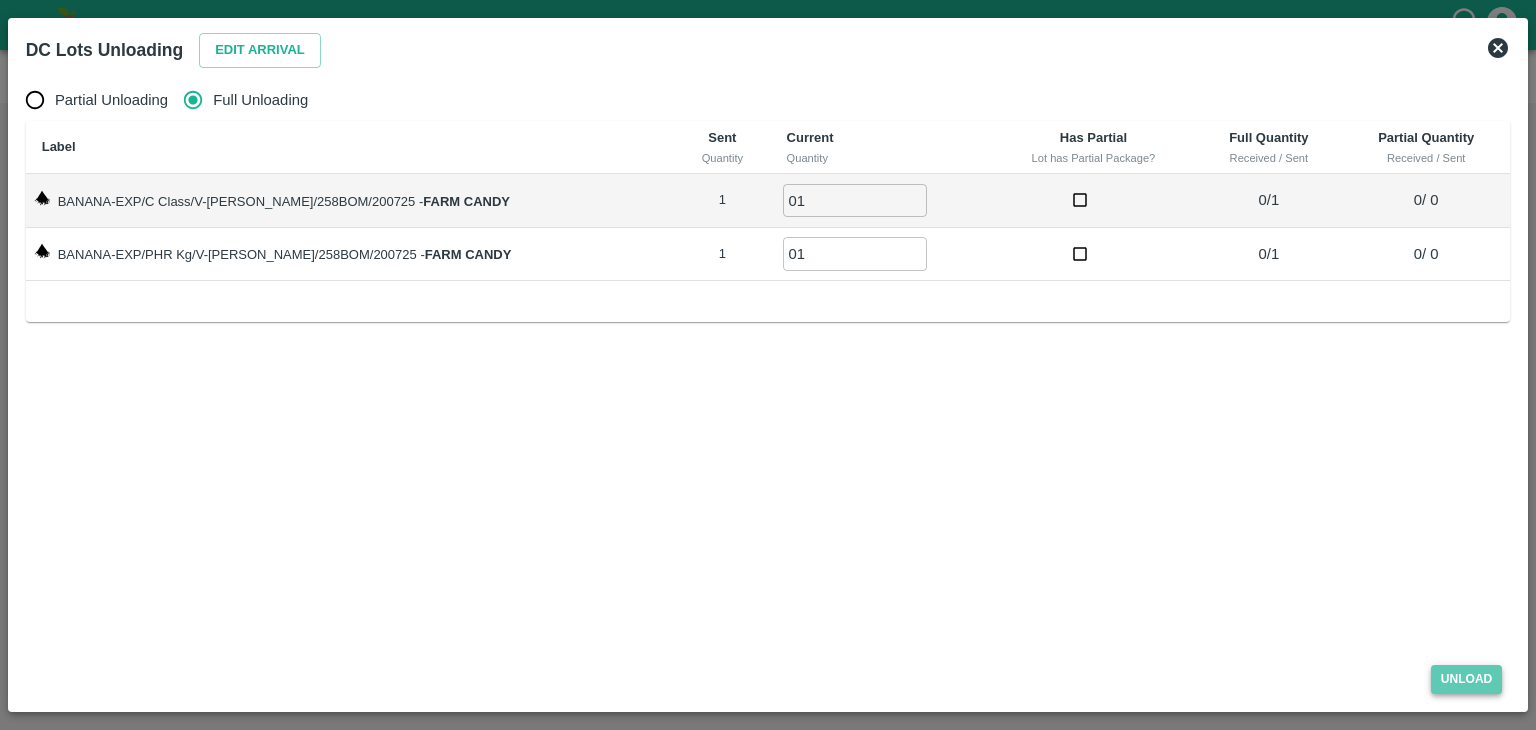 click on "Unload" at bounding box center [1467, 679] 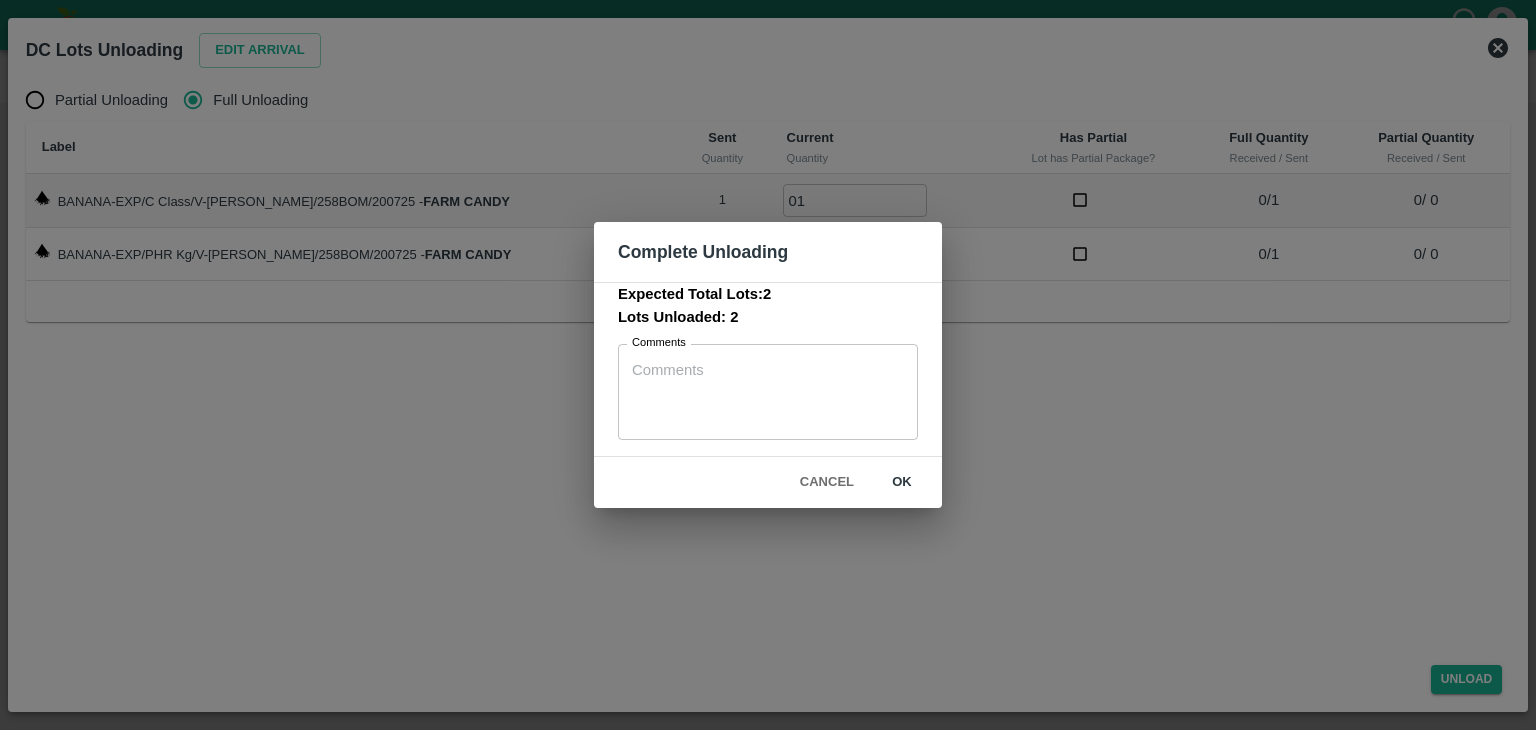 click on "ok" at bounding box center (902, 482) 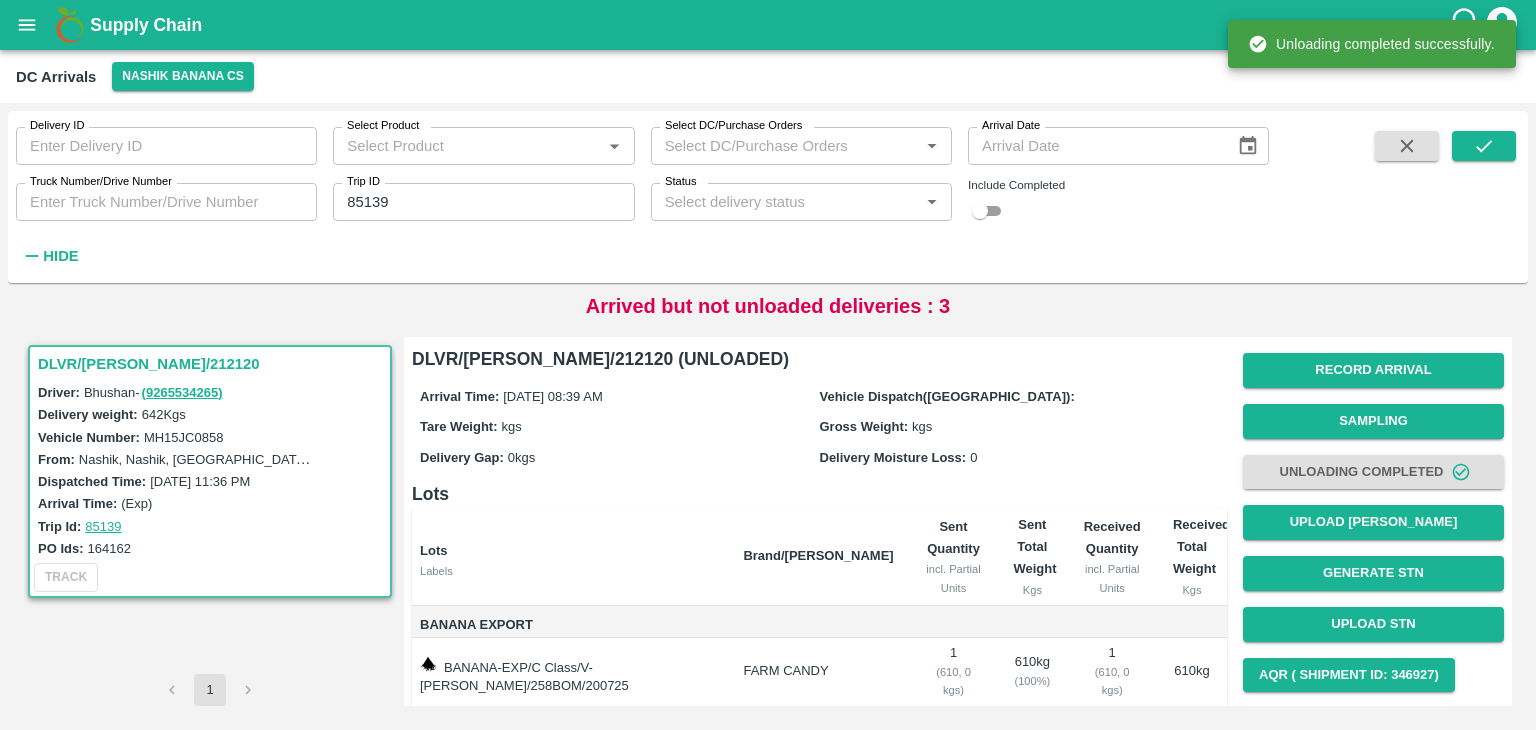 scroll, scrollTop: 104, scrollLeft: 0, axis: vertical 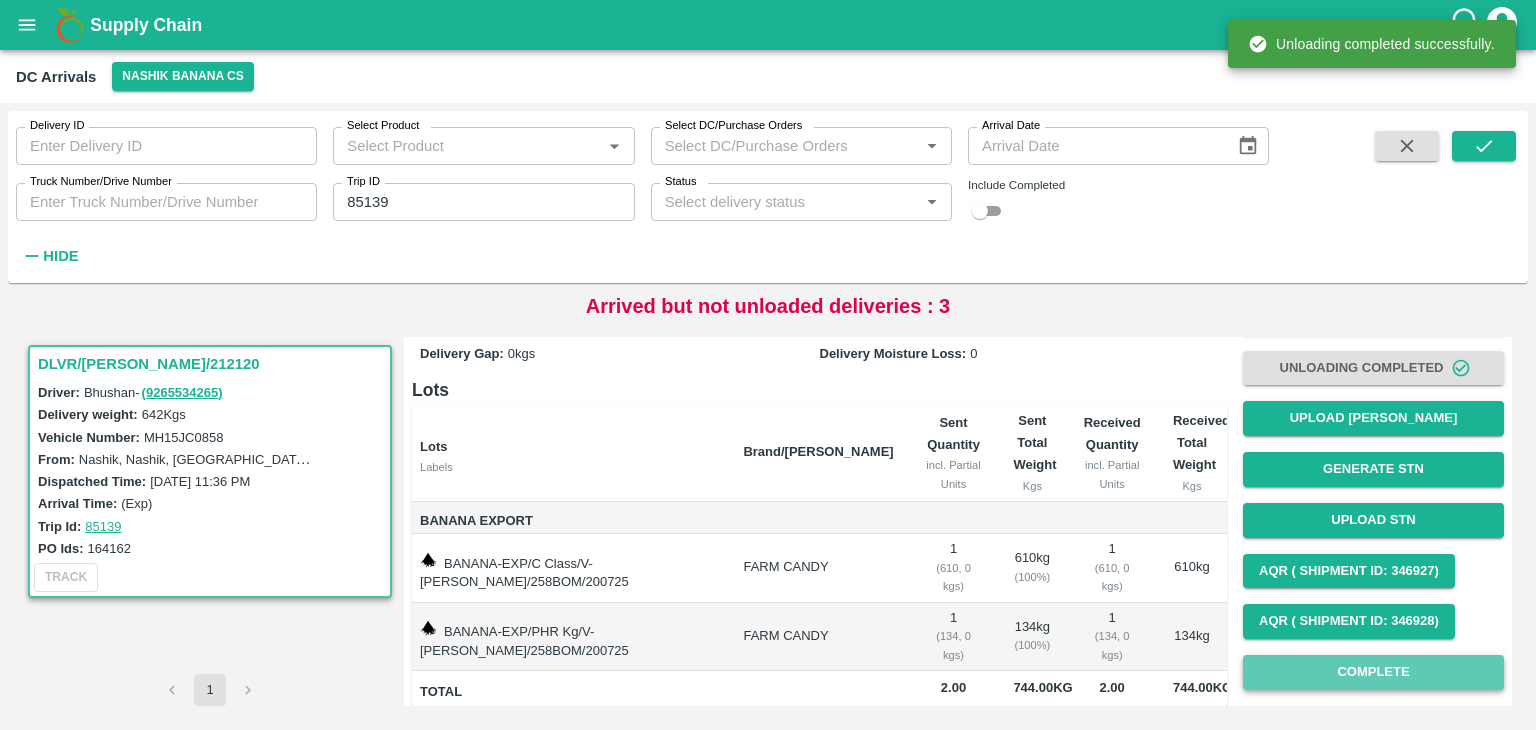 click on "Complete" at bounding box center (1373, 672) 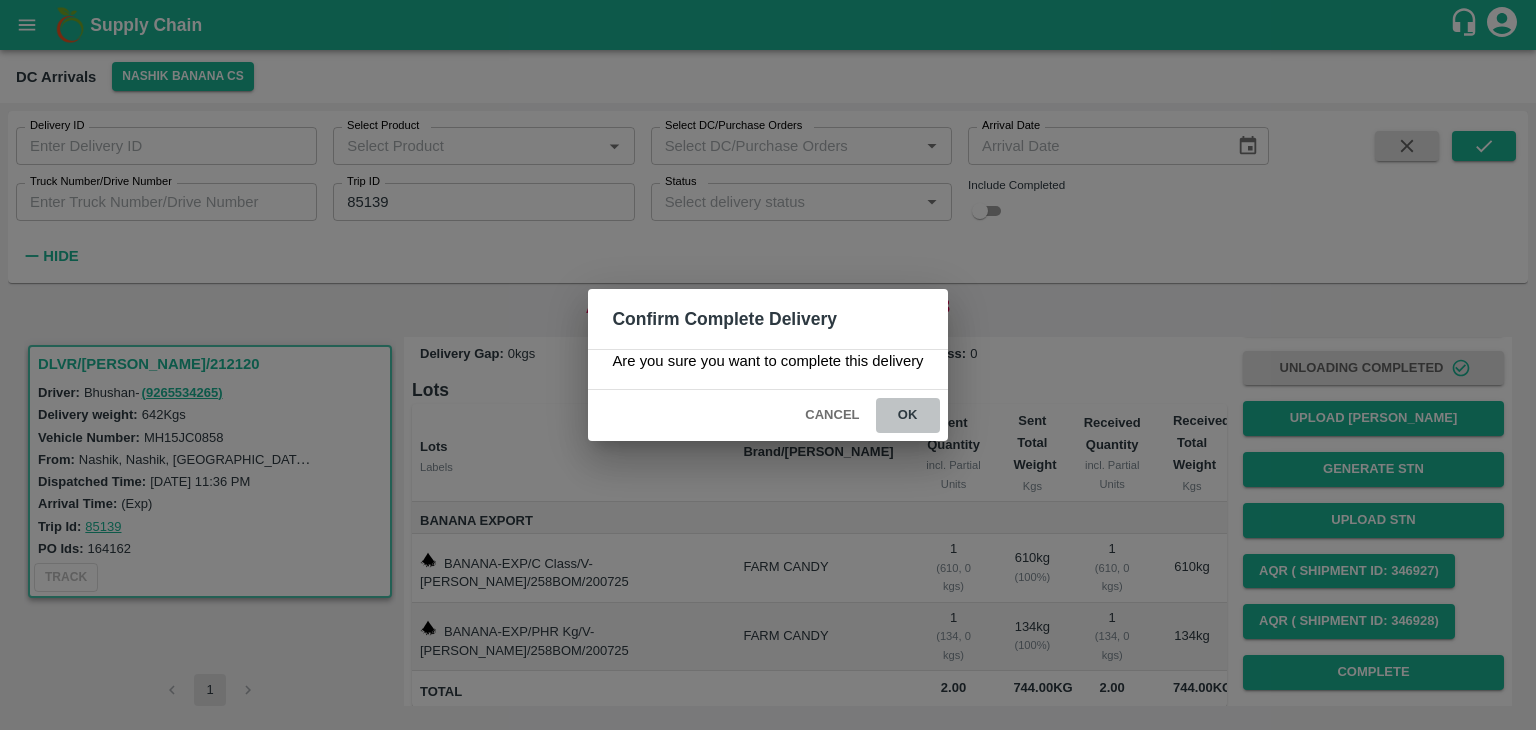 click on "ok" at bounding box center (908, 415) 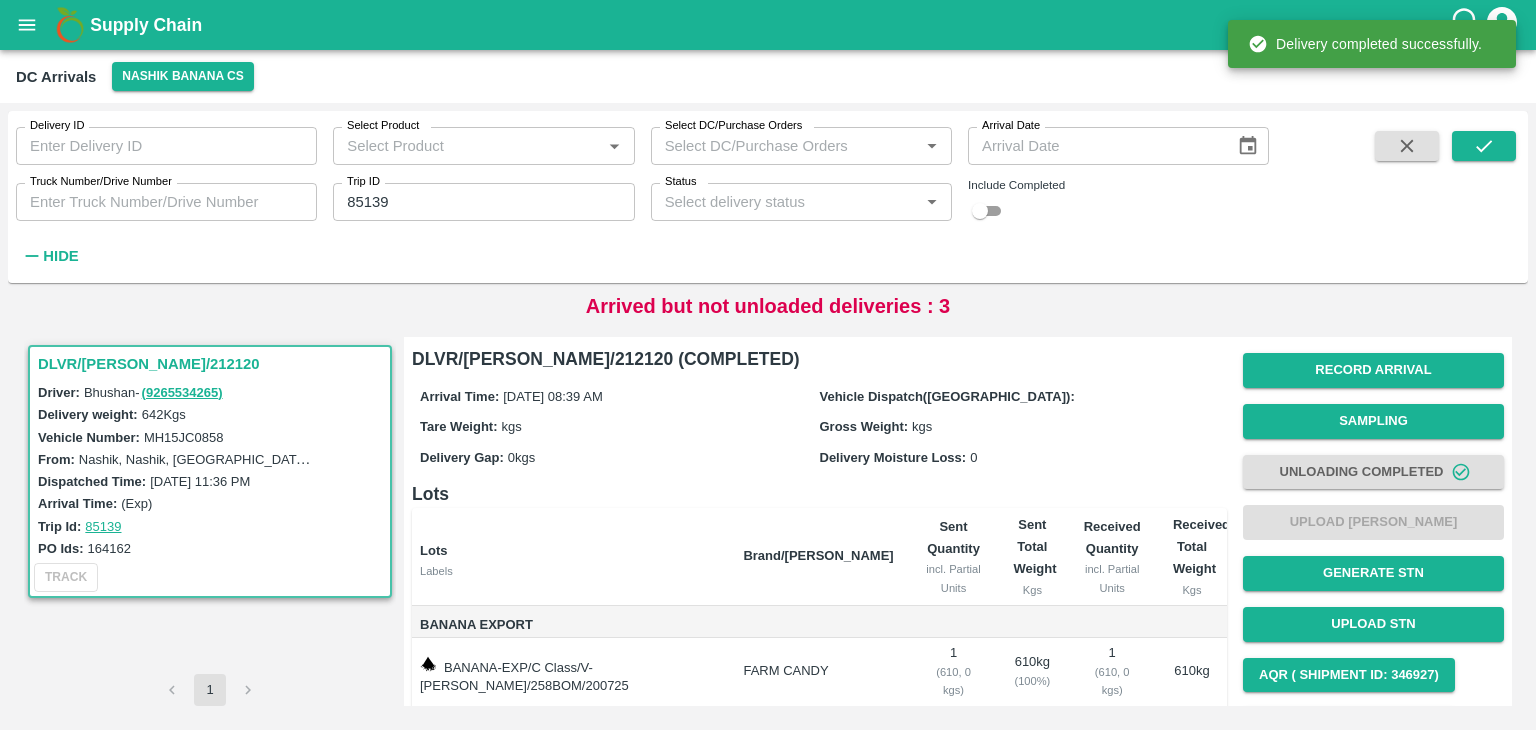 scroll, scrollTop: 104, scrollLeft: 0, axis: vertical 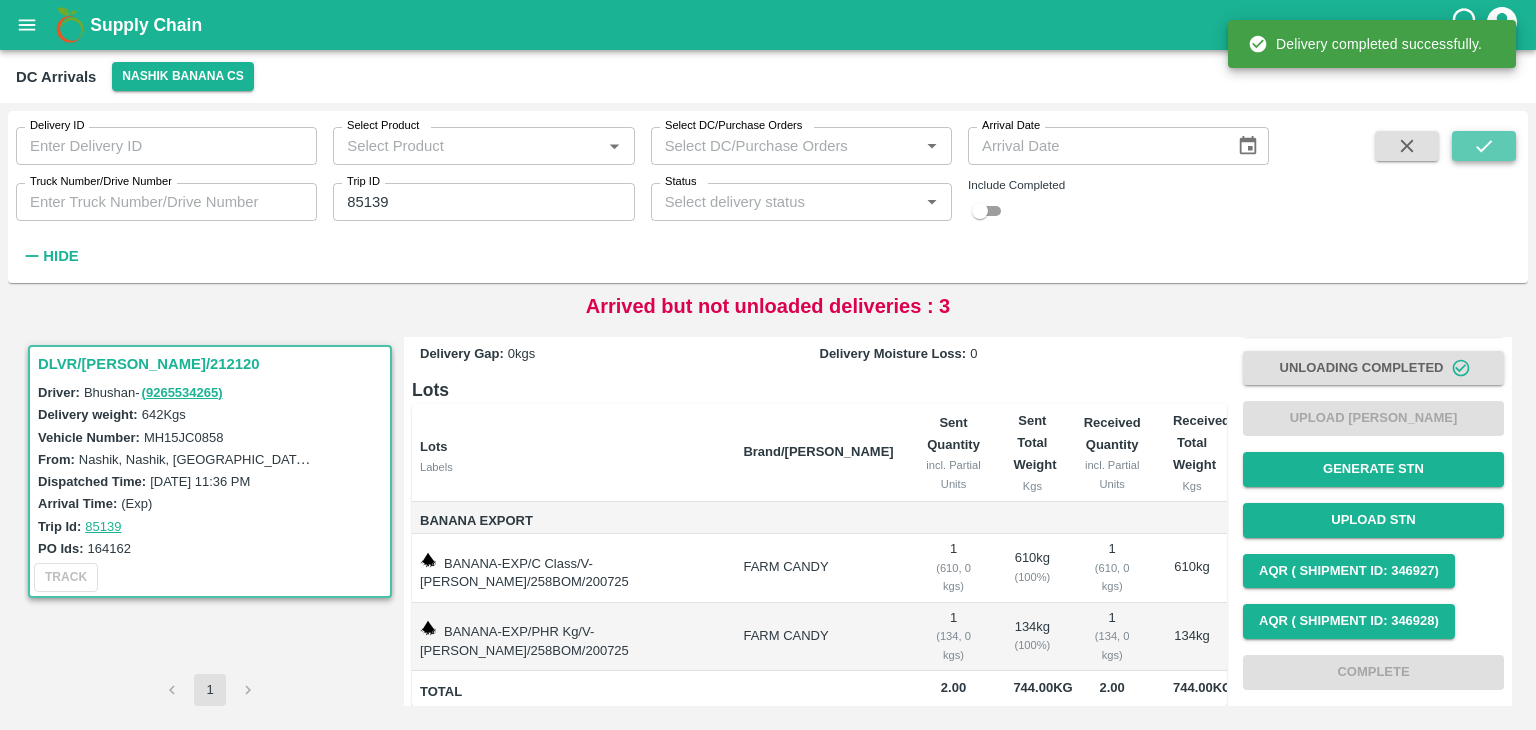 click 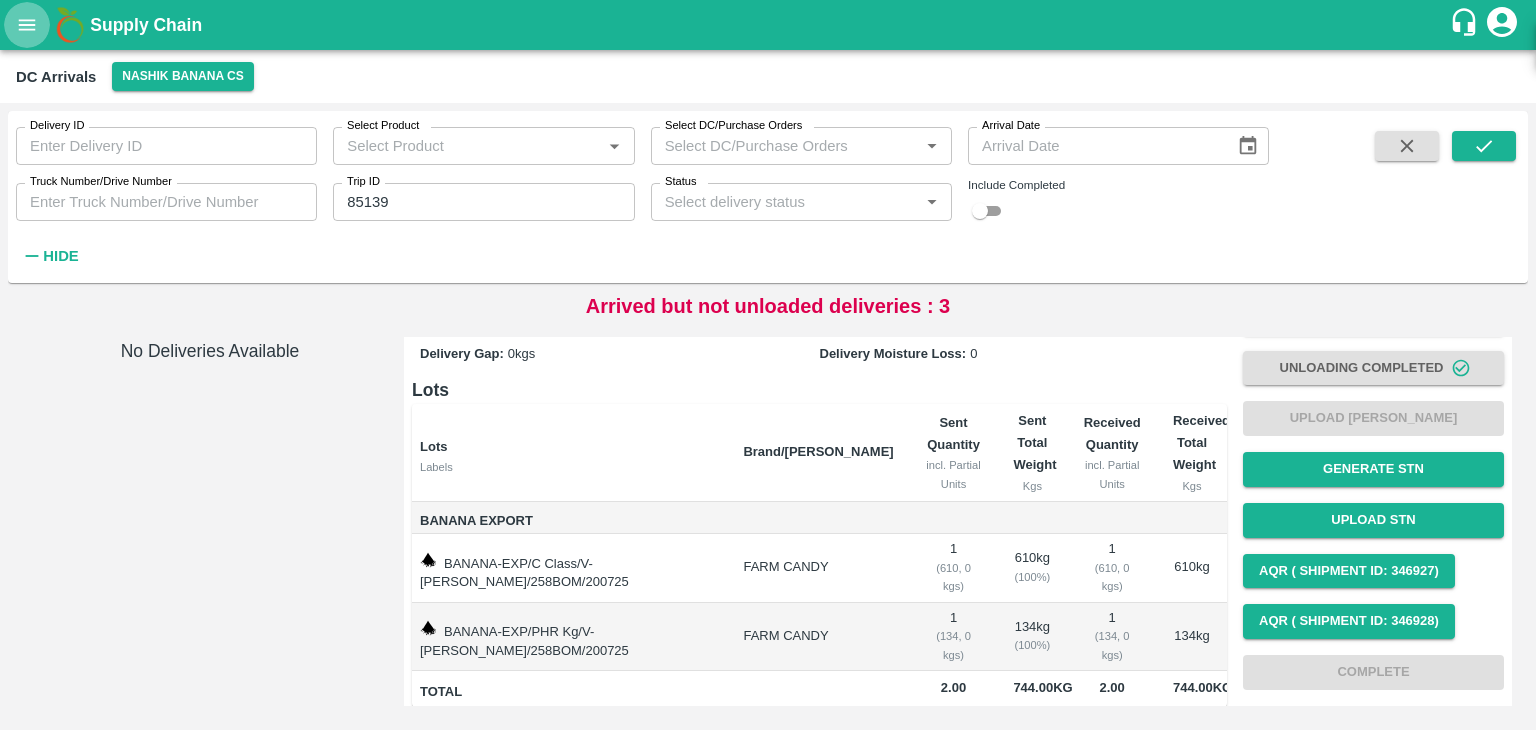 click at bounding box center (27, 25) 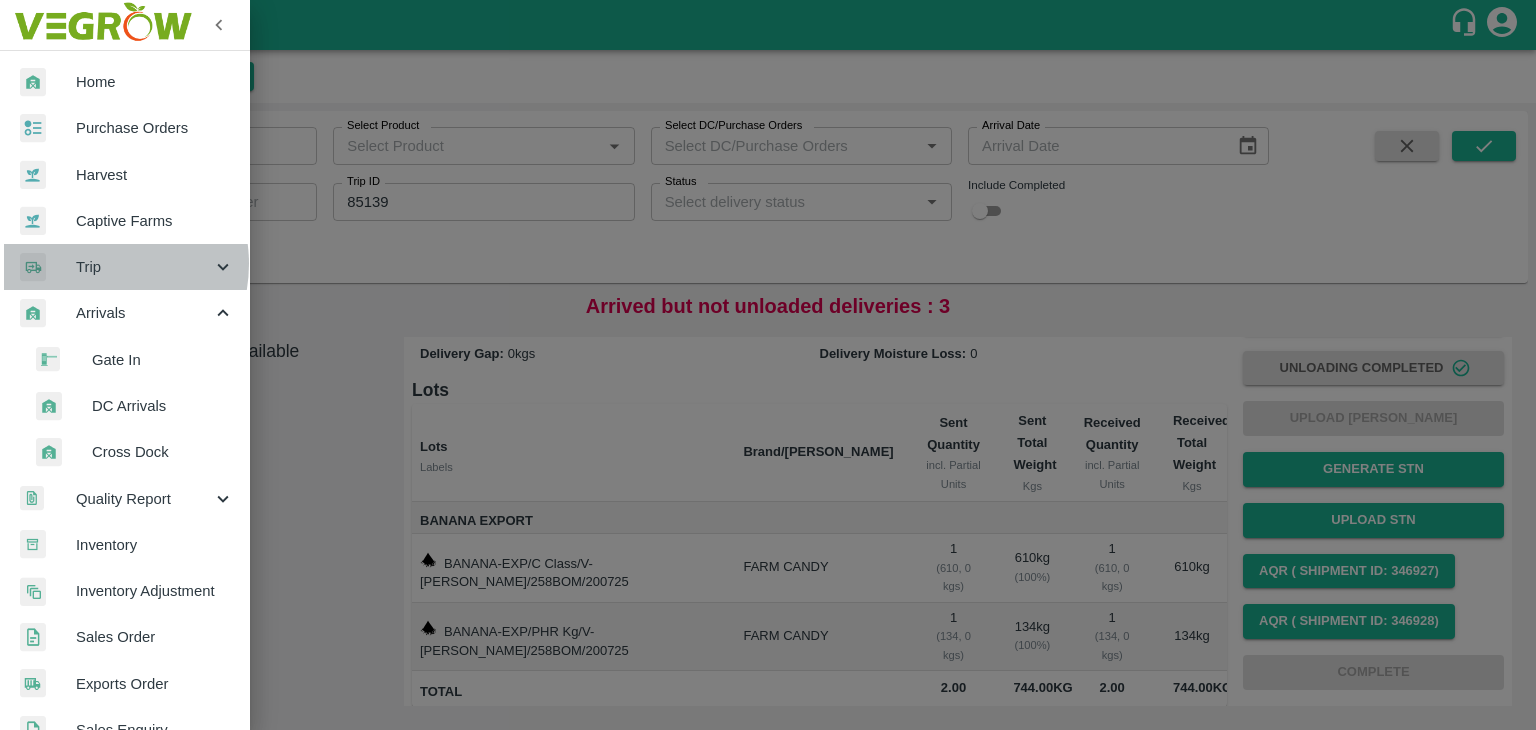 click on "Trip" at bounding box center [144, 267] 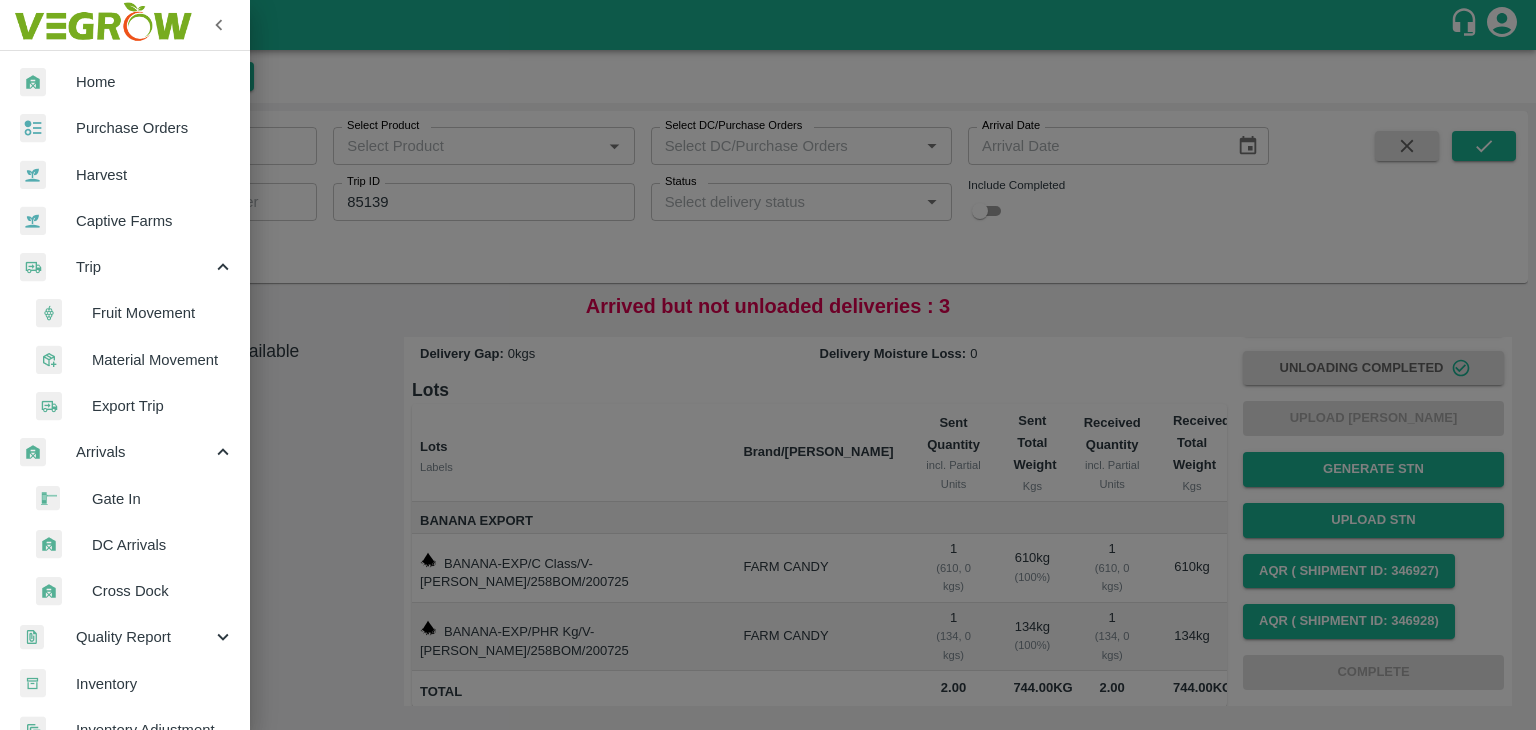 click on "Fruit Movement" at bounding box center (163, 313) 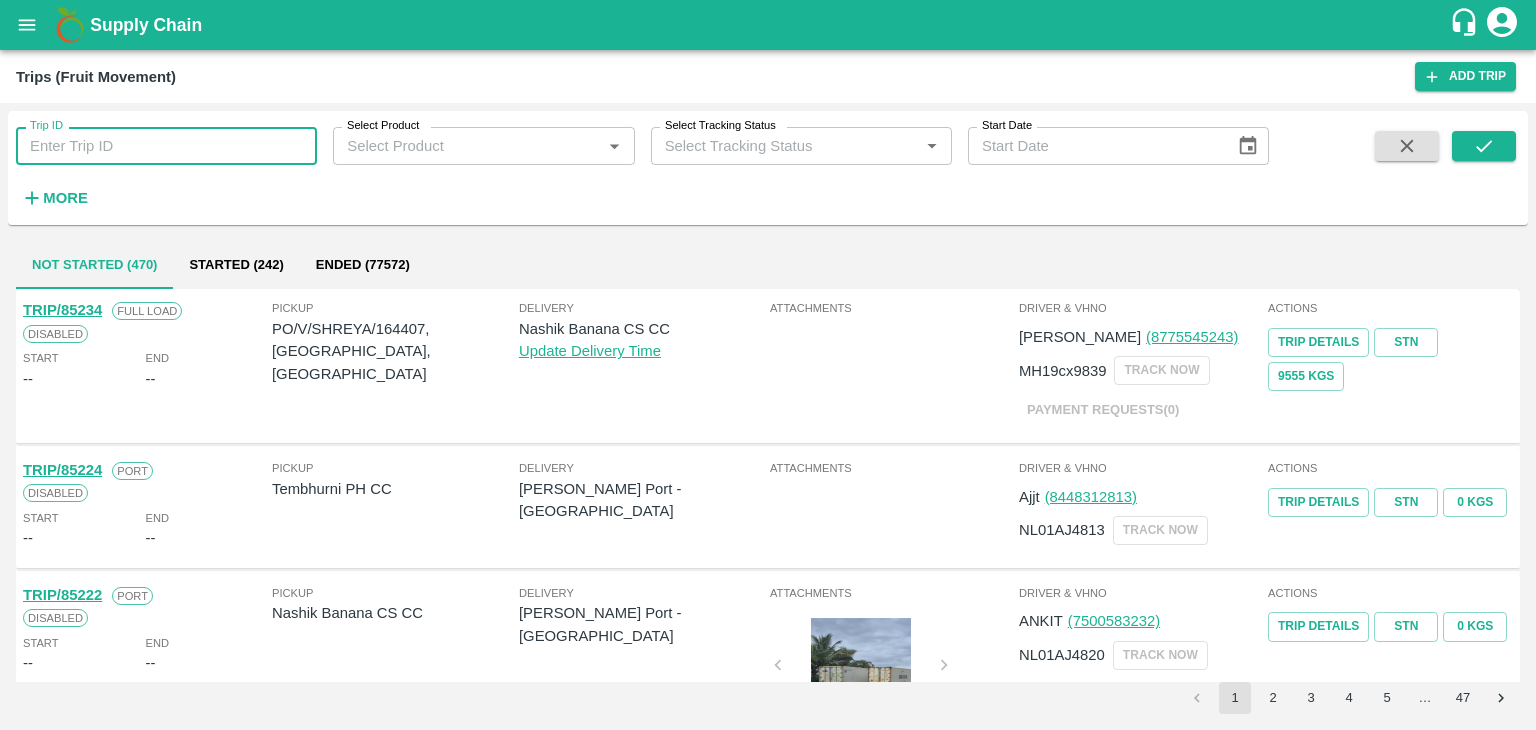 click on "Trip ID" at bounding box center (166, 146) 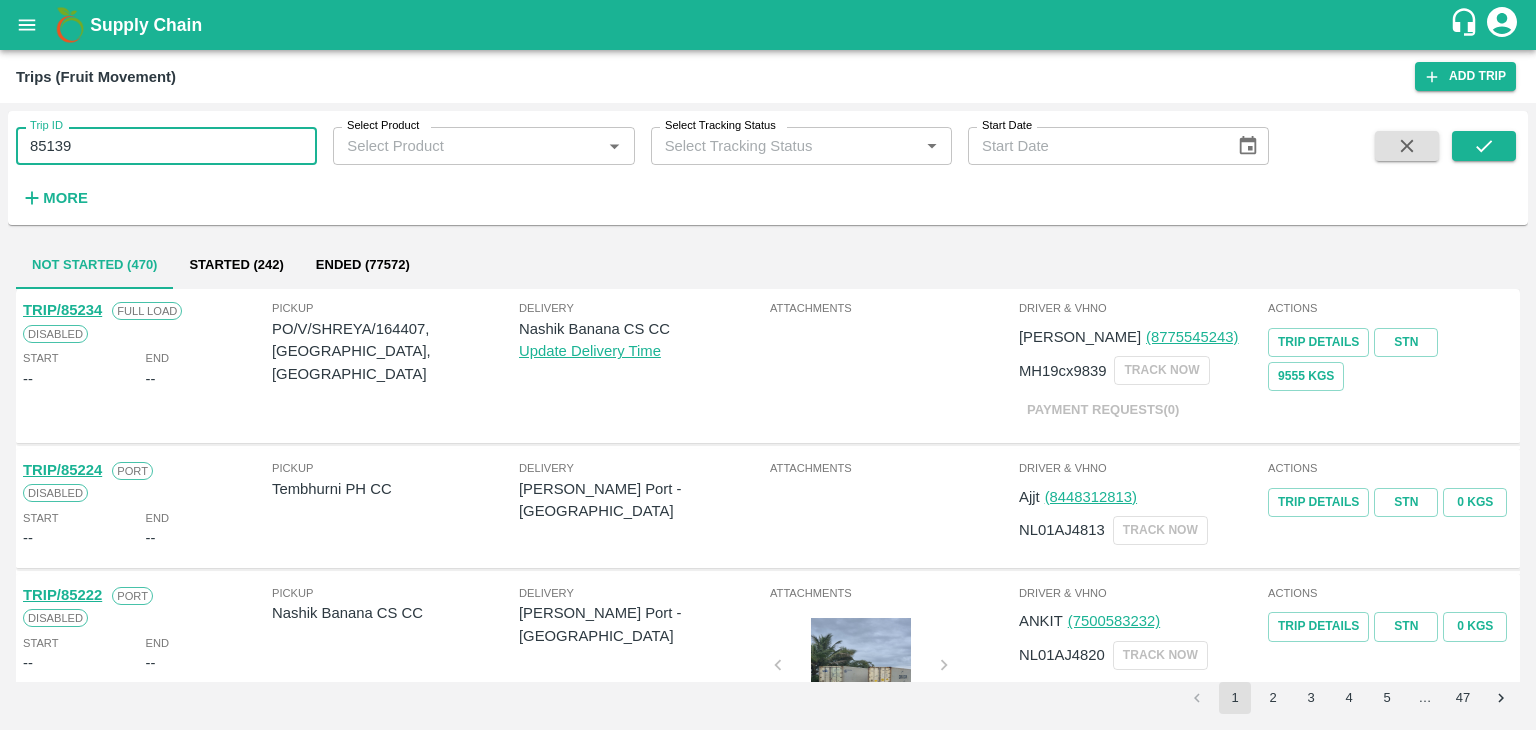 type on "85139" 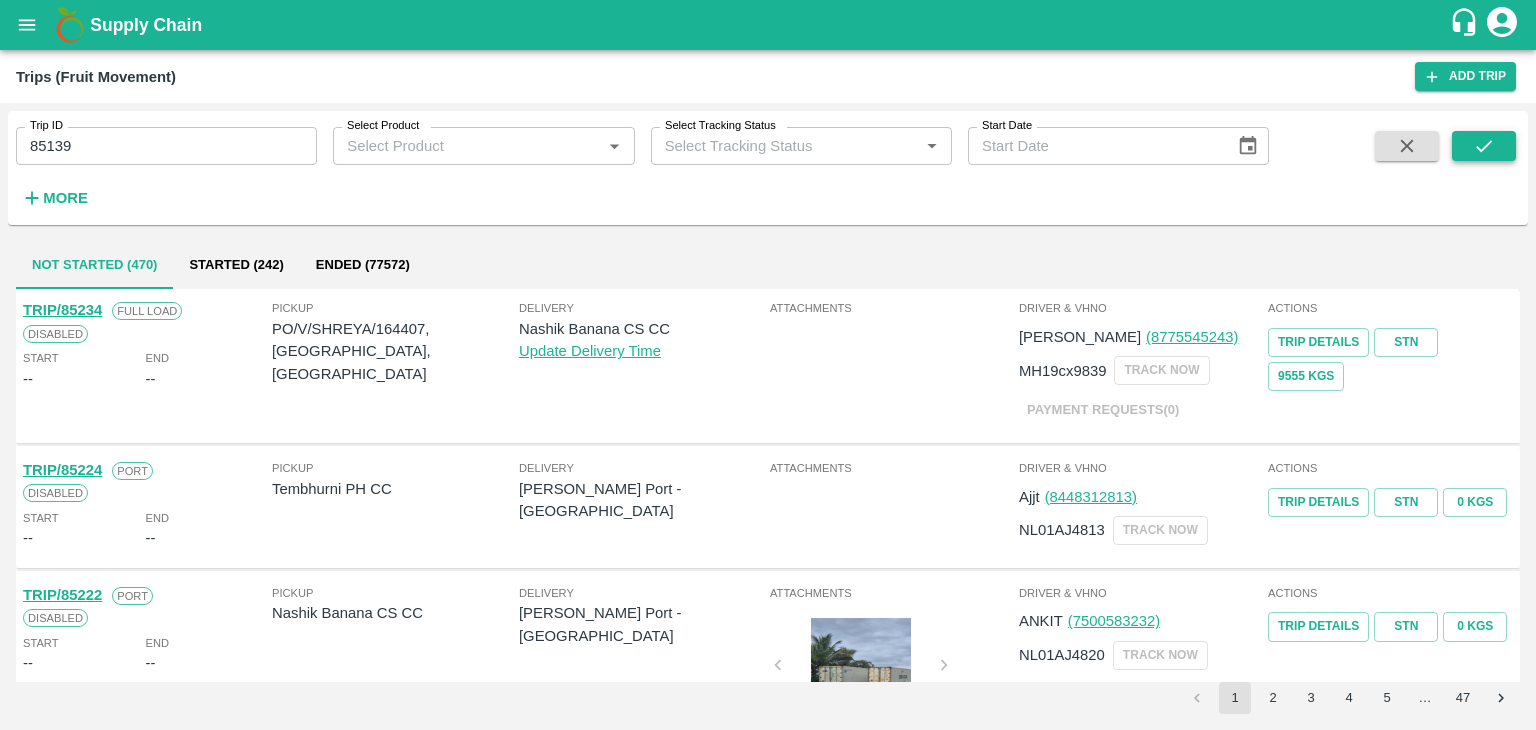 click on "Trip ID 85139 Trip ID Select Product Select Product   * Select Tracking Status Select Tracking Status   * Start Date Start Date More" at bounding box center [768, 168] 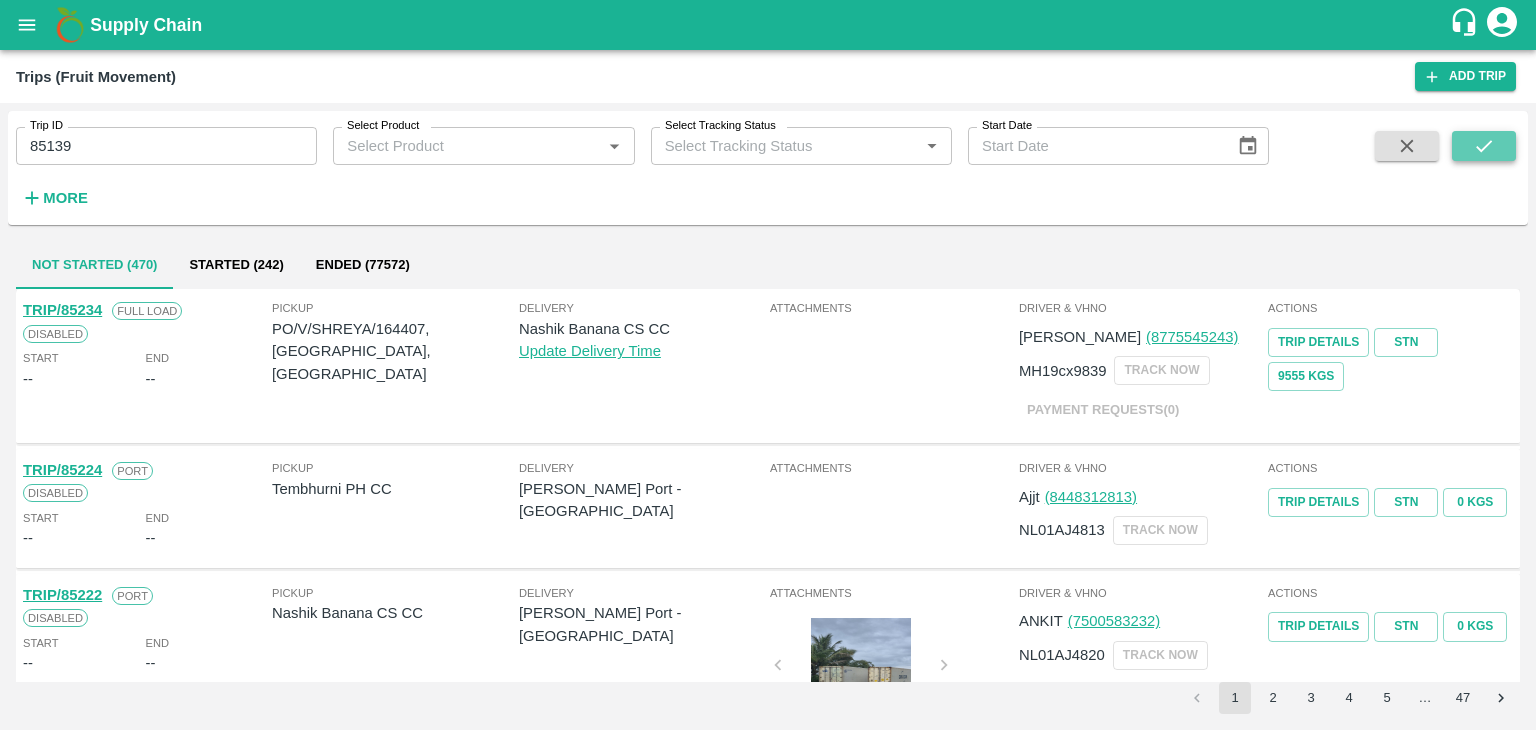 click at bounding box center (1484, 146) 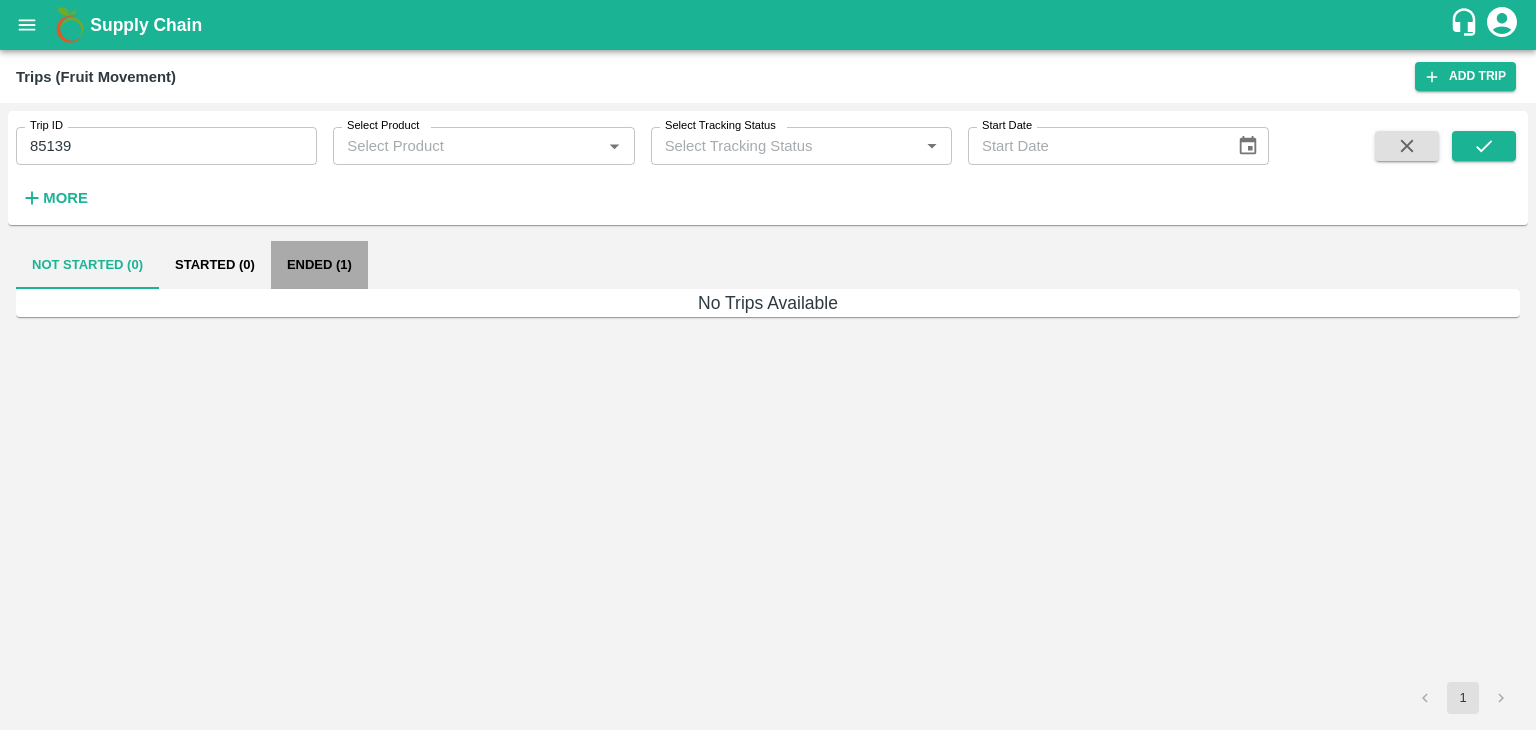 click on "Ended (1)" at bounding box center [319, 265] 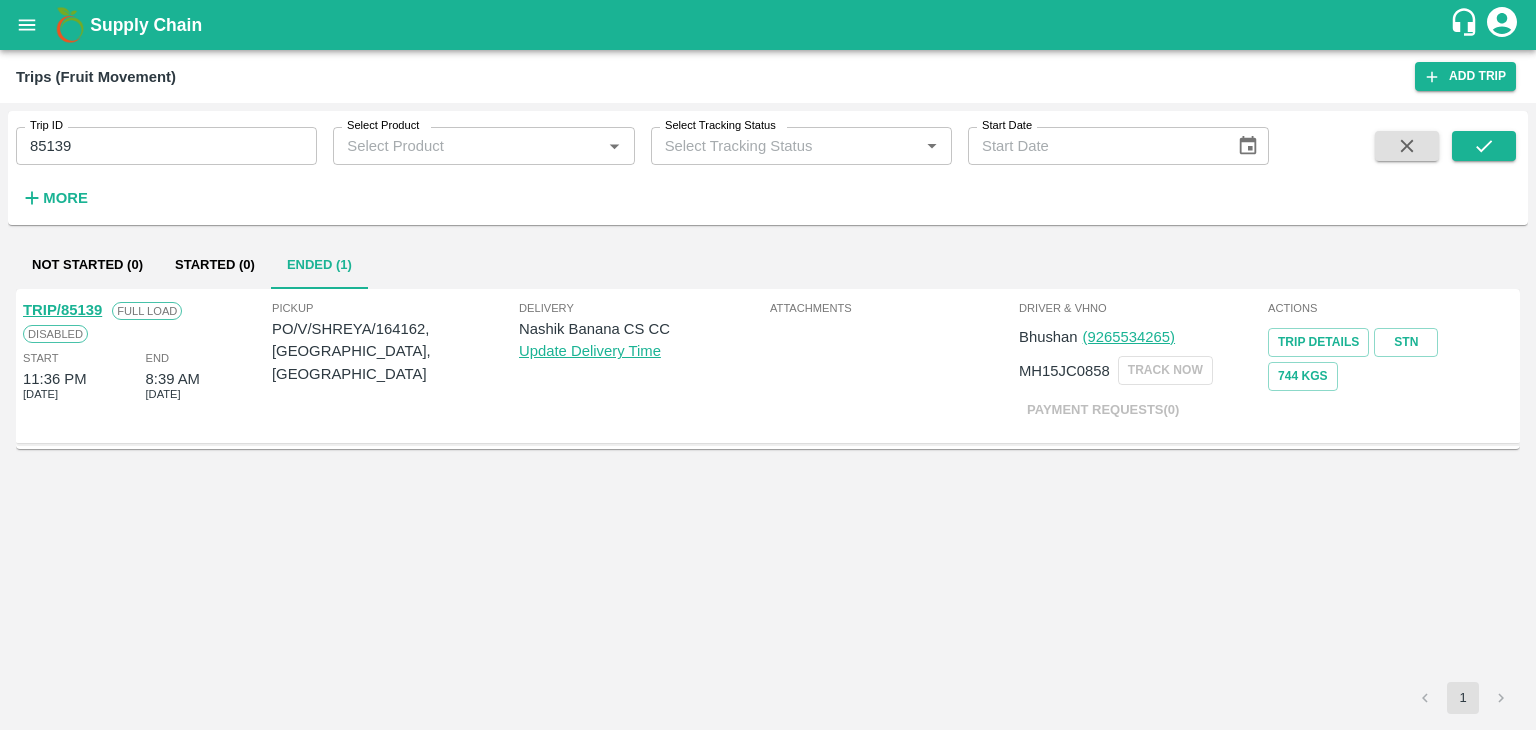 click on "TRIP/85139" at bounding box center [62, 310] 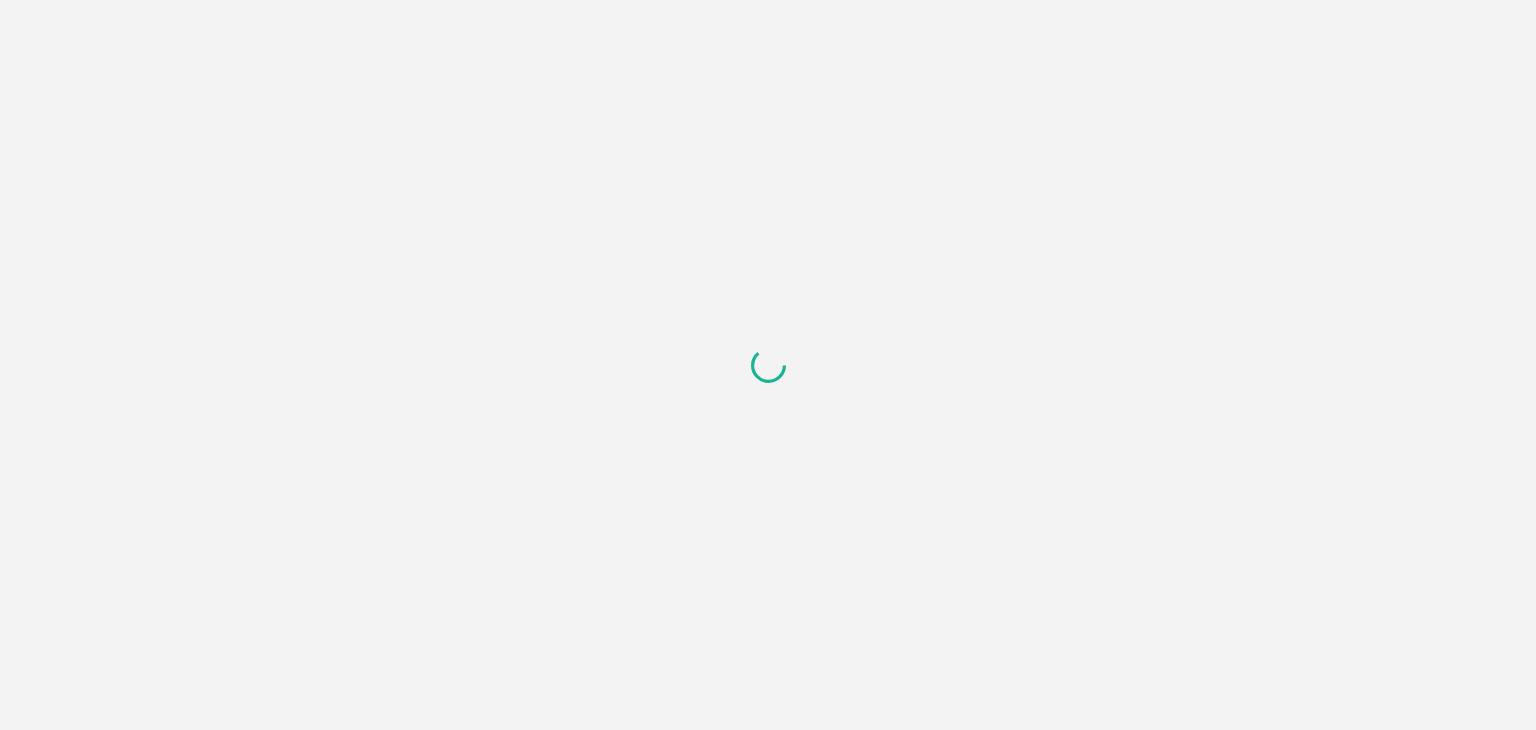 scroll, scrollTop: 0, scrollLeft: 0, axis: both 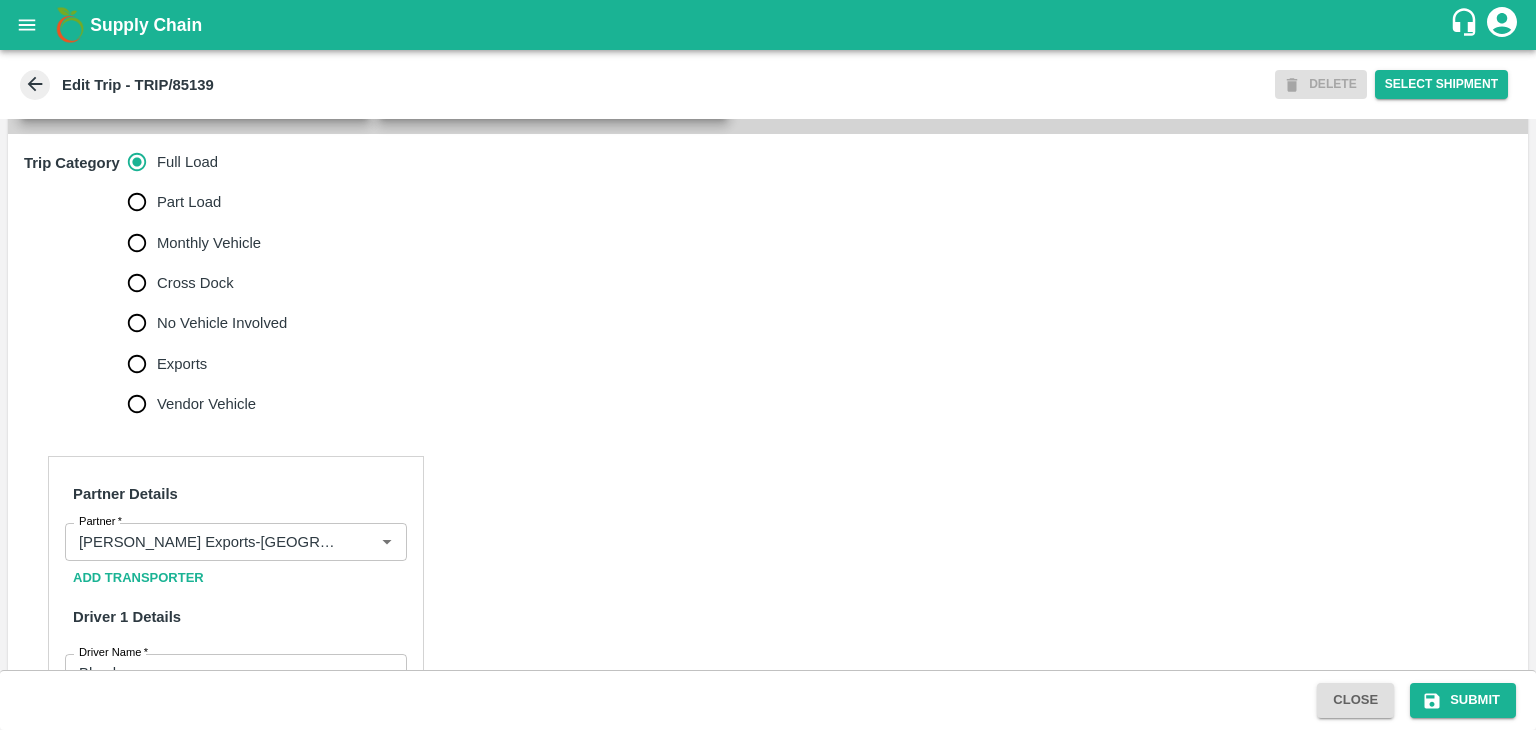 click on "No Vehicle Involved" at bounding box center [222, 323] 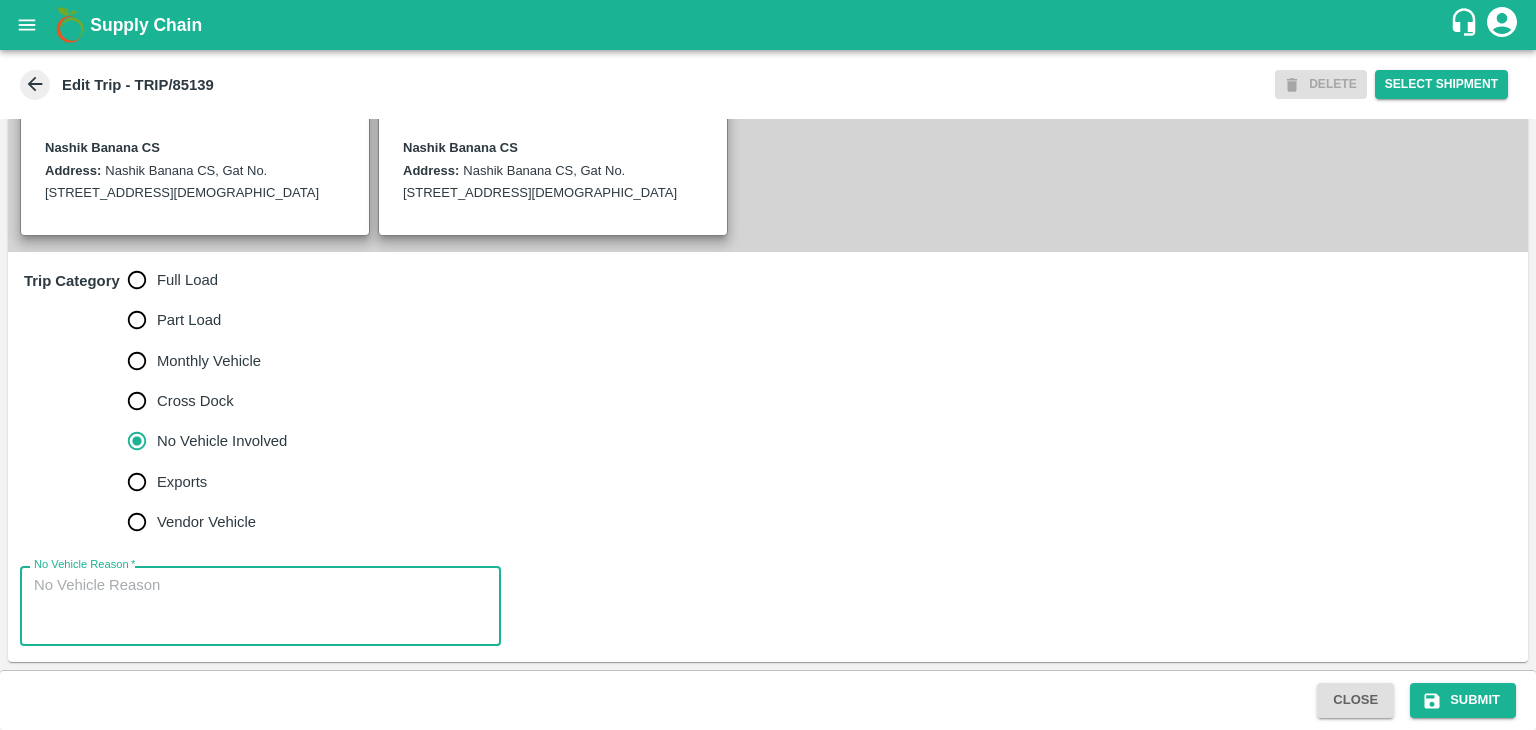 click on "No Vehicle Reason   *" at bounding box center (260, 606) 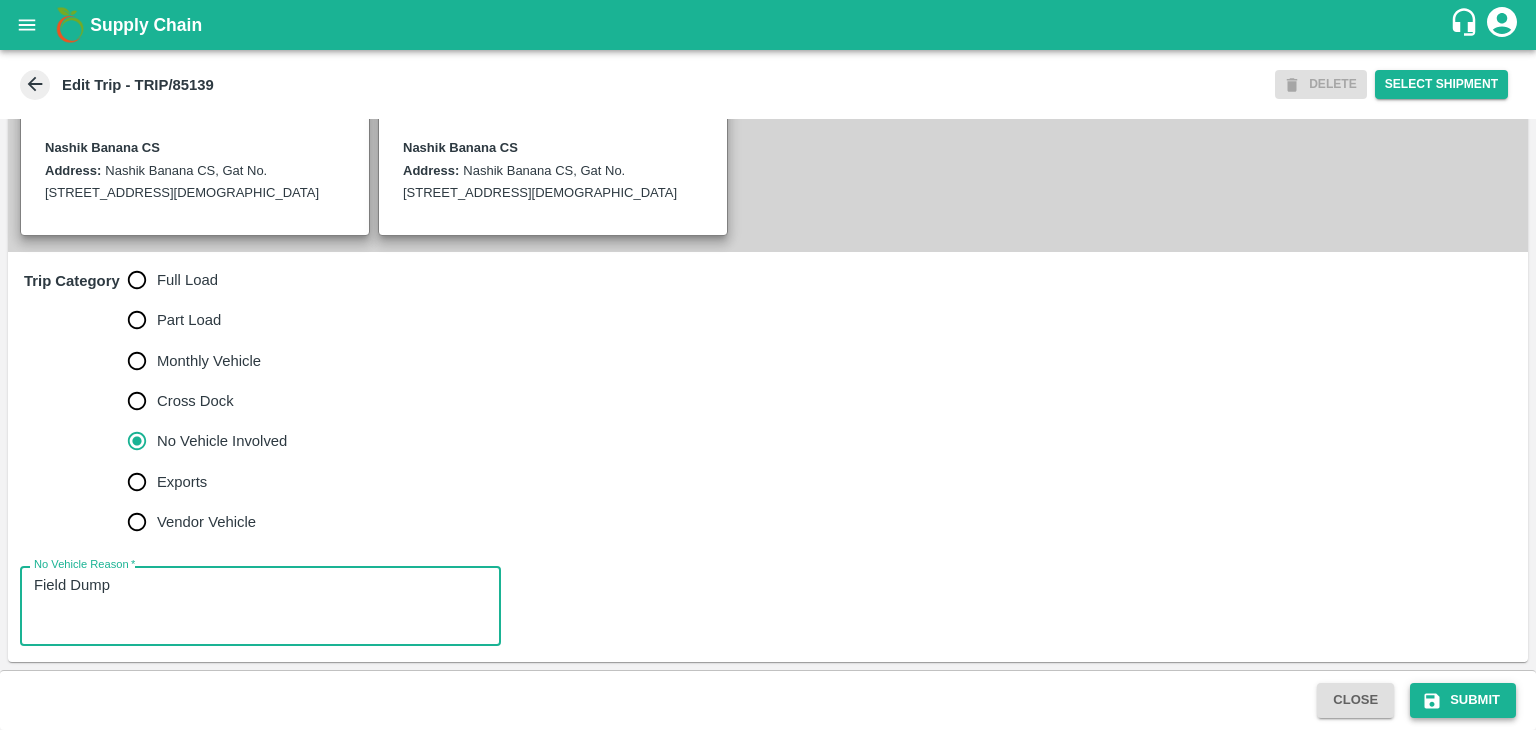 type on "Field Dump" 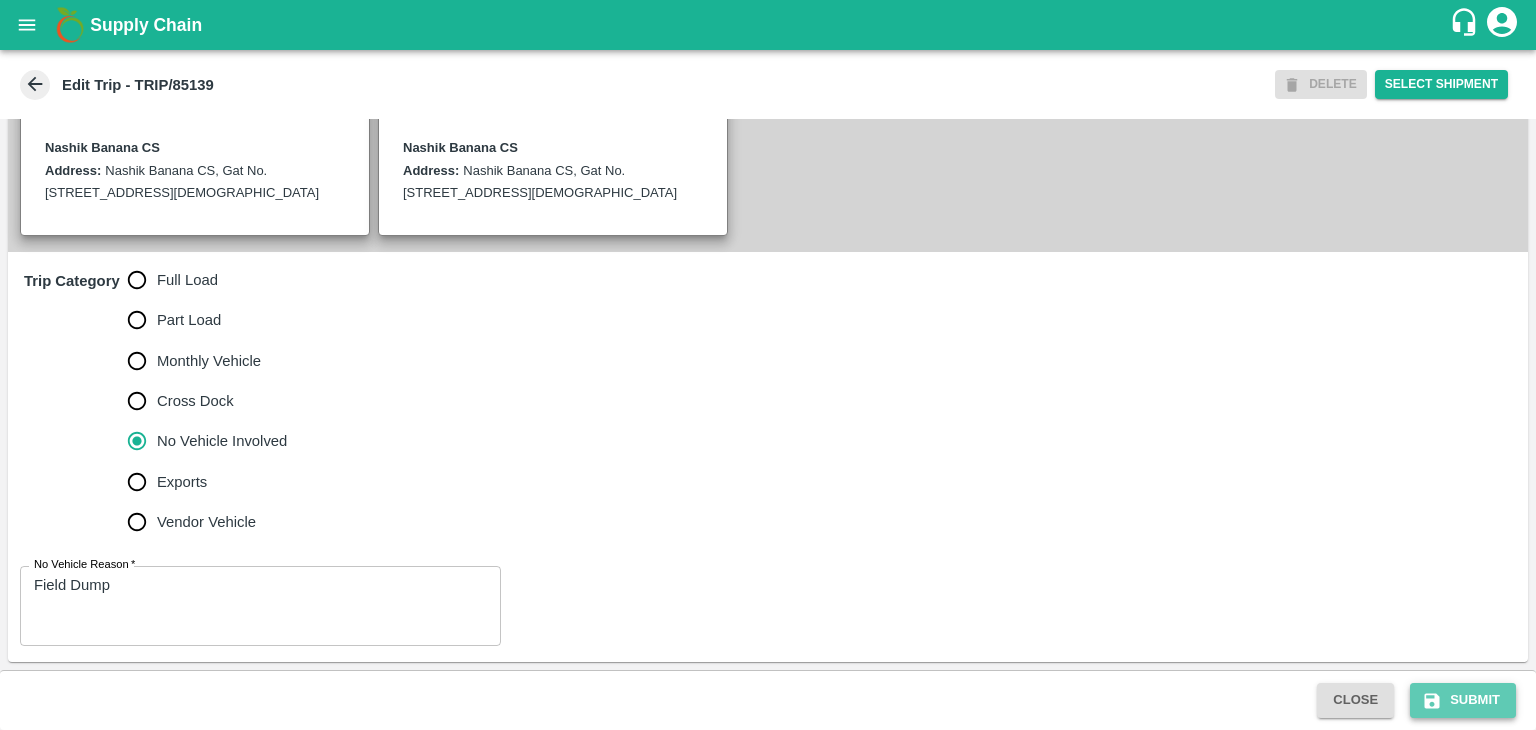 click on "Submit" at bounding box center [1463, 700] 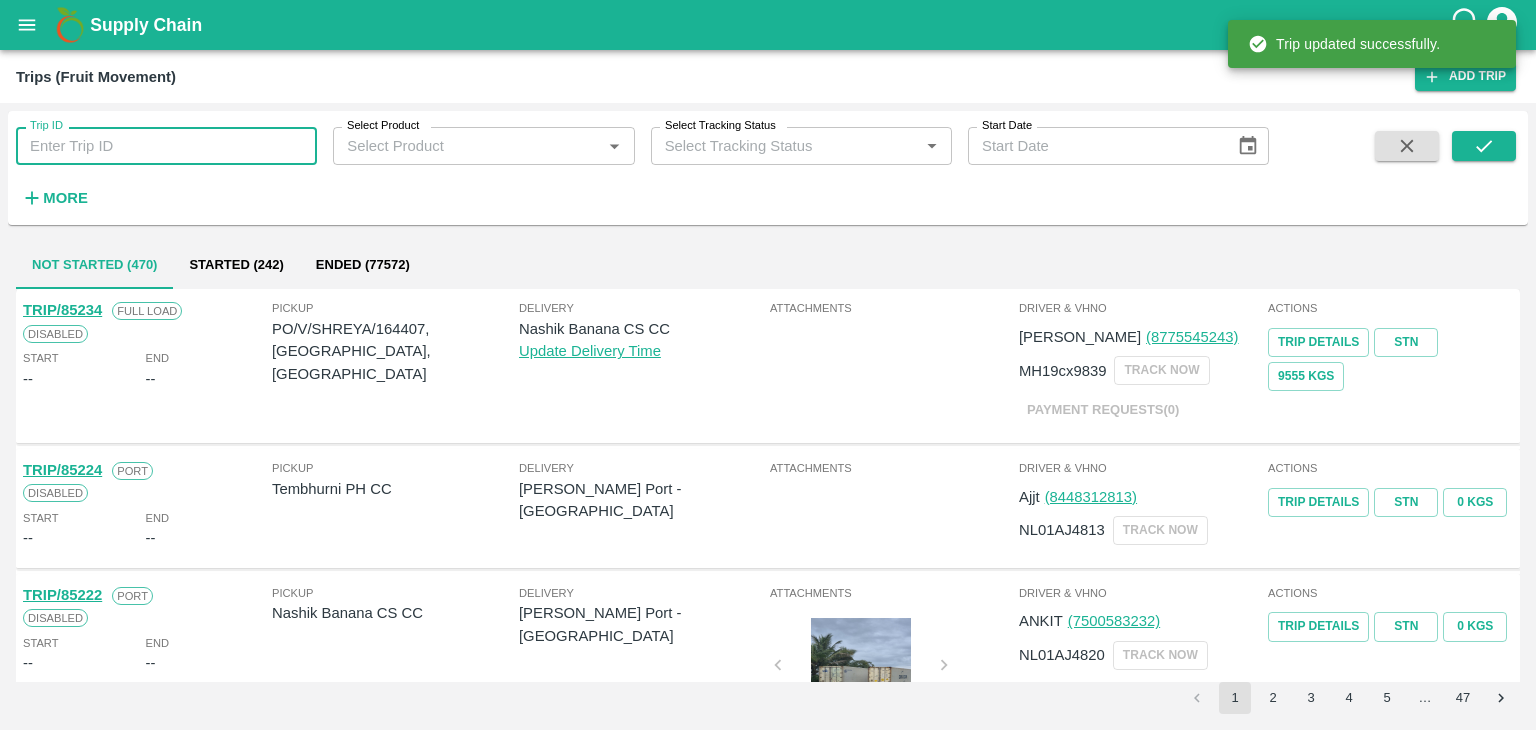 click on "Trip ID" at bounding box center (166, 146) 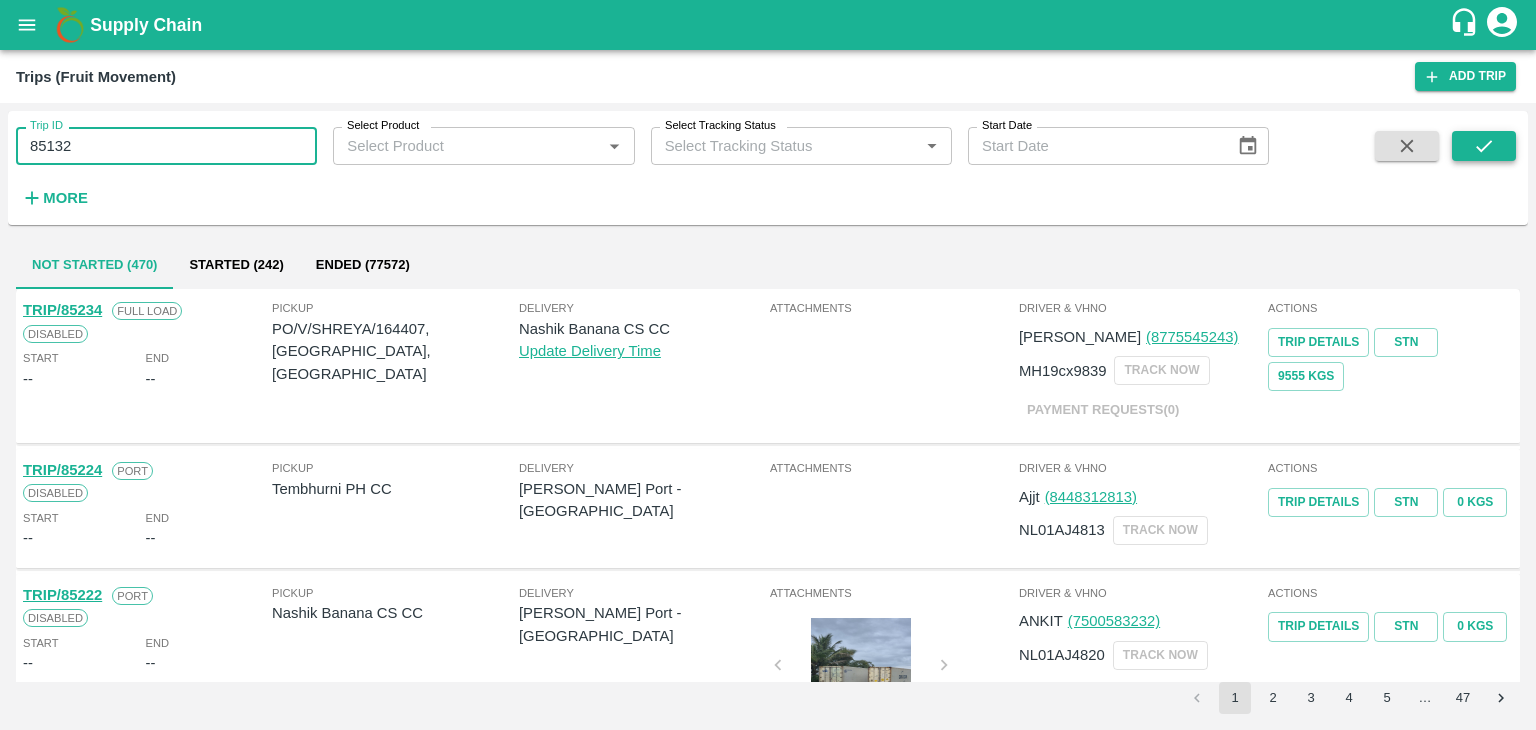 type on "85132" 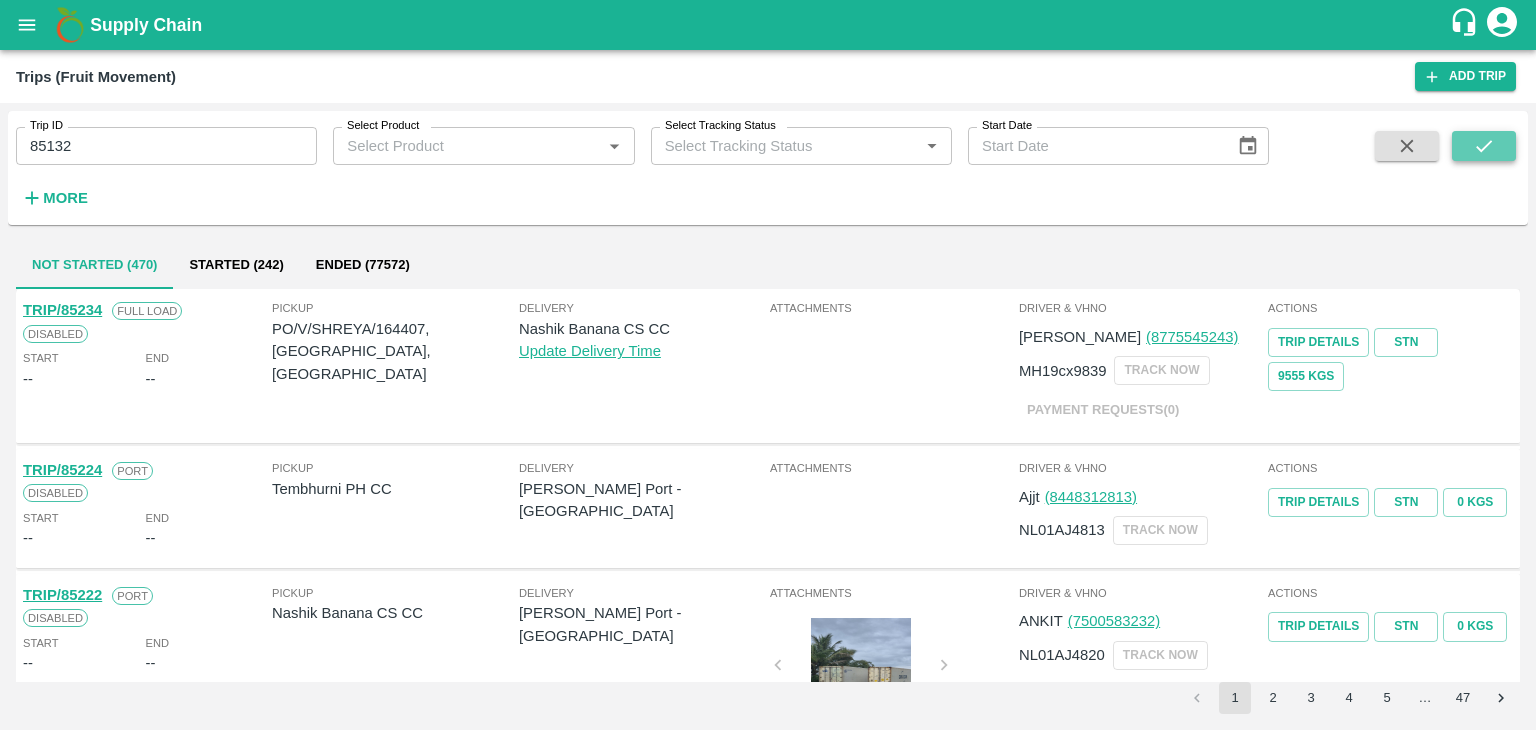 click at bounding box center (1484, 146) 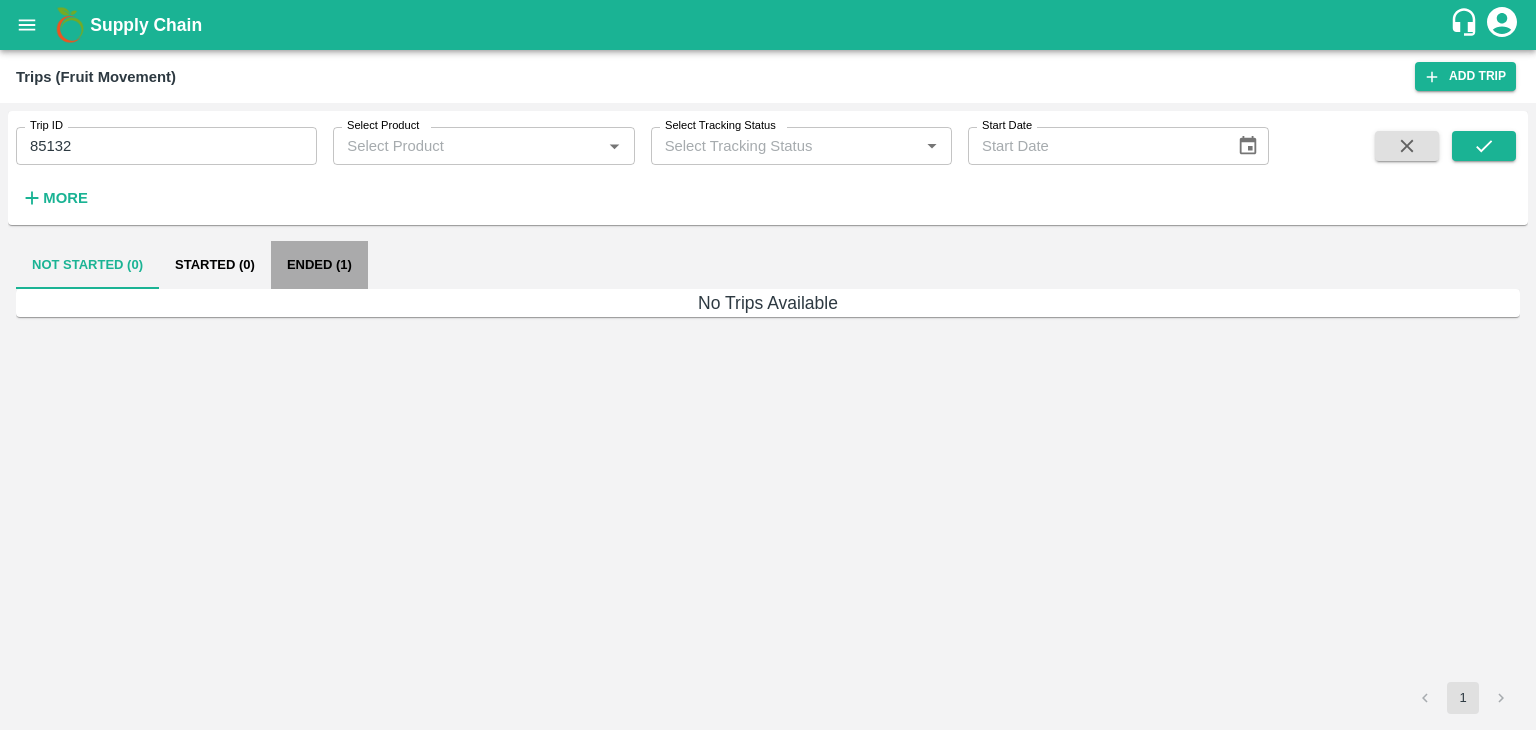 click on "Ended (1)" at bounding box center (319, 265) 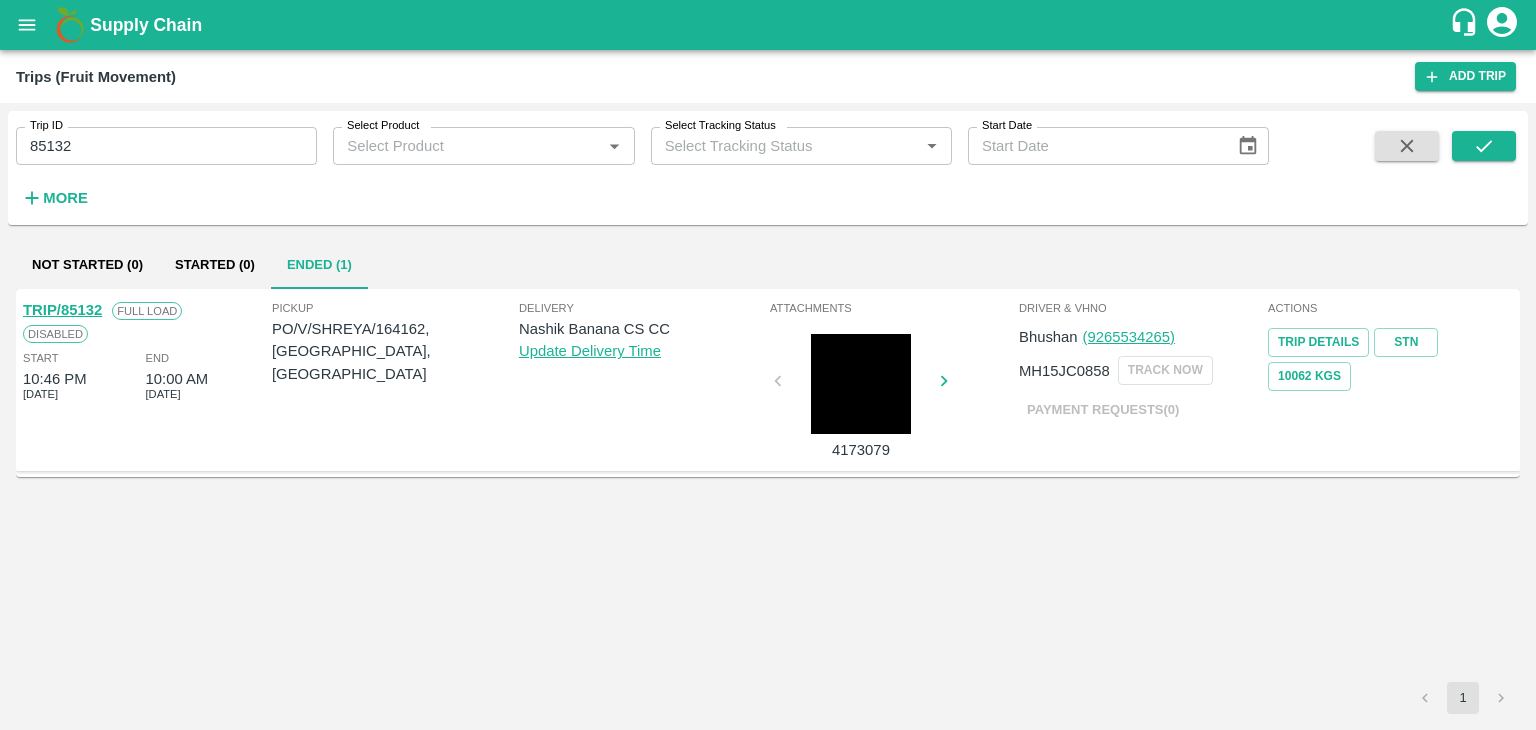 click on "TRIP/85132" at bounding box center [62, 310] 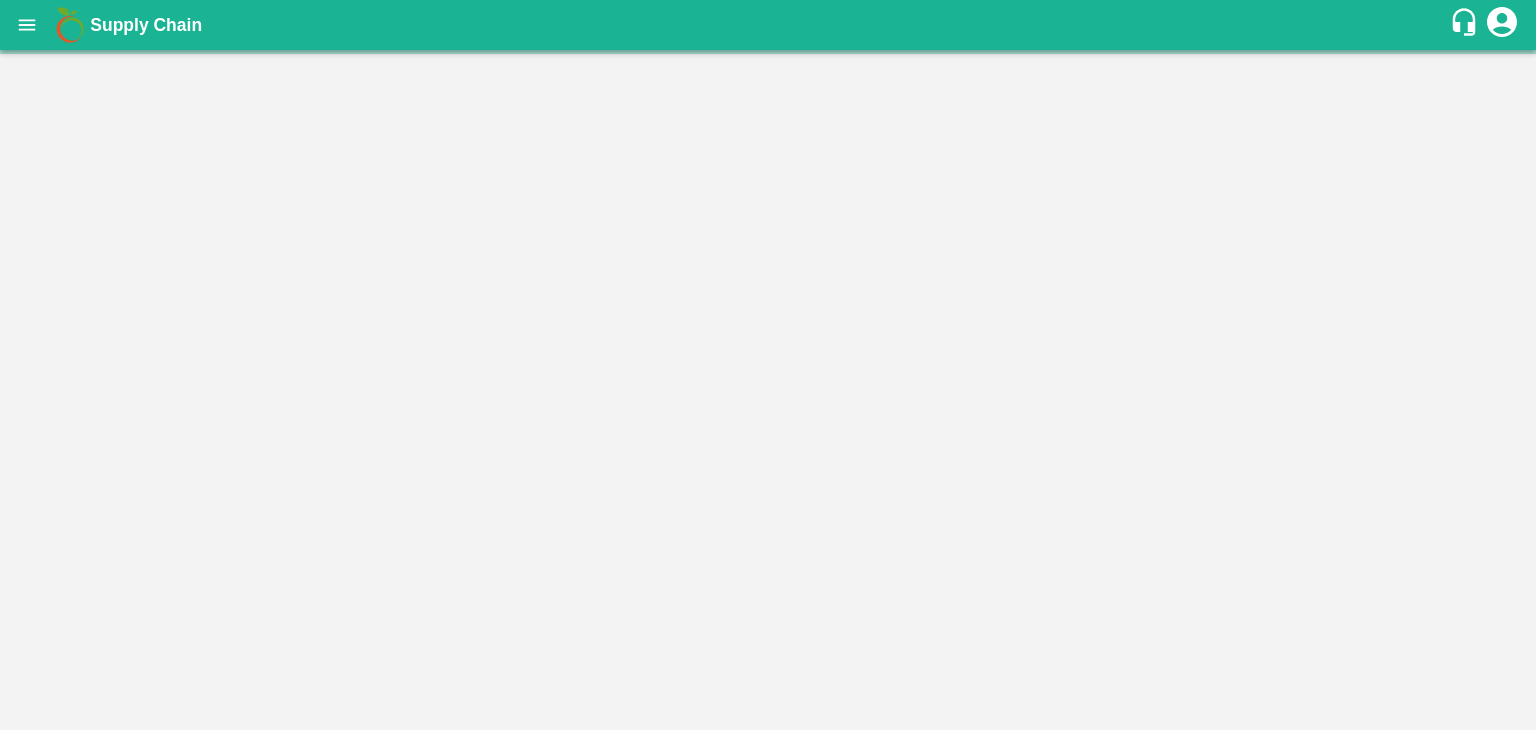 scroll, scrollTop: 0, scrollLeft: 0, axis: both 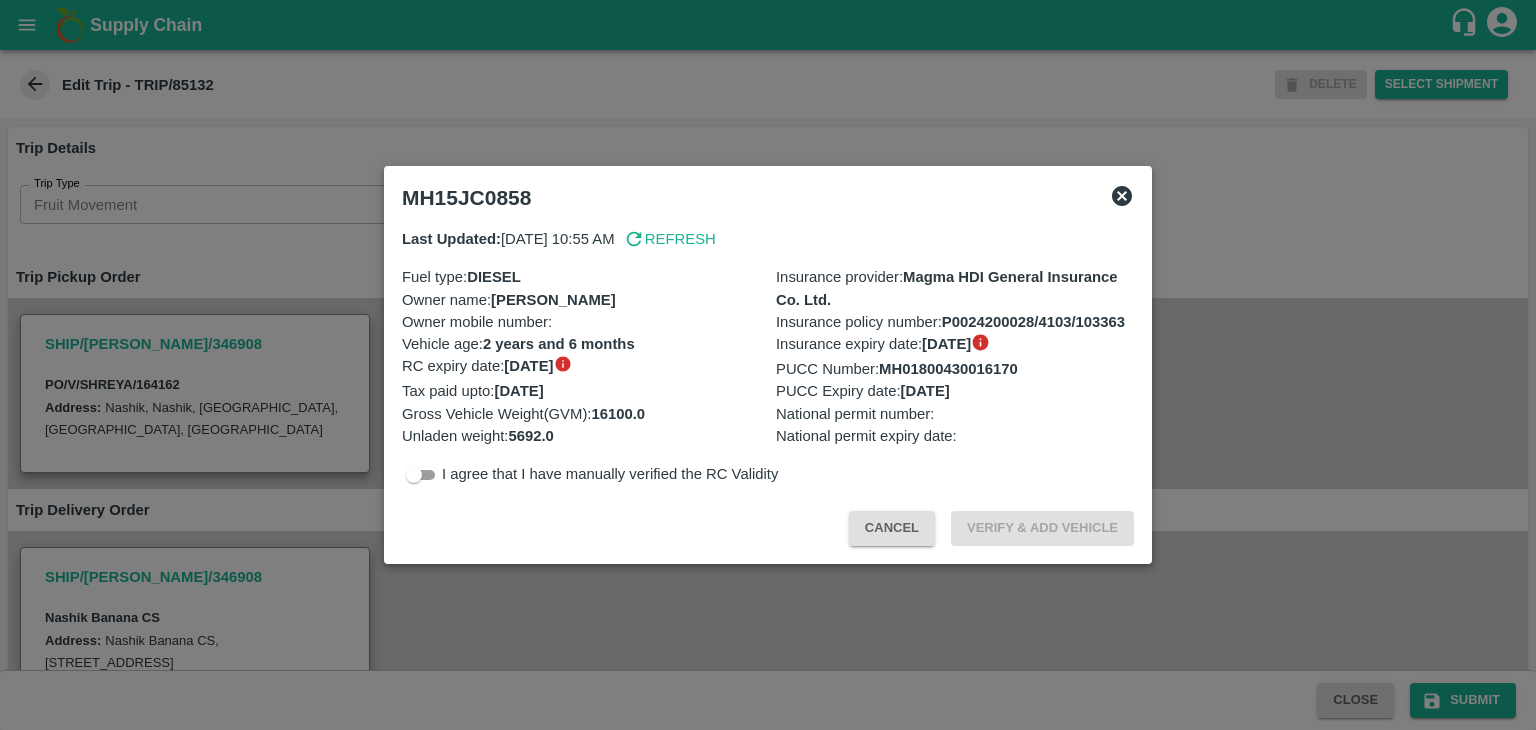 click at bounding box center [768, 365] 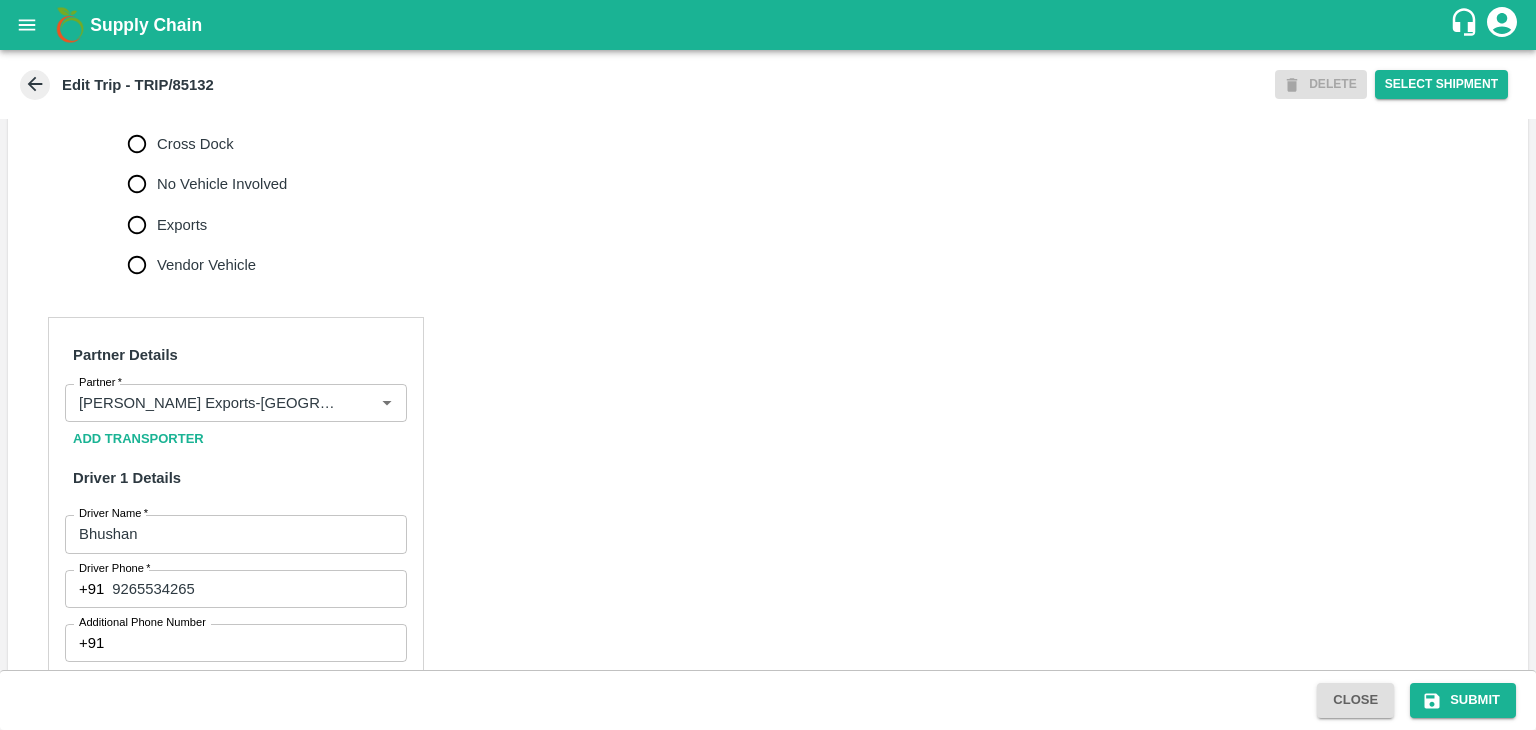 scroll, scrollTop: 779, scrollLeft: 0, axis: vertical 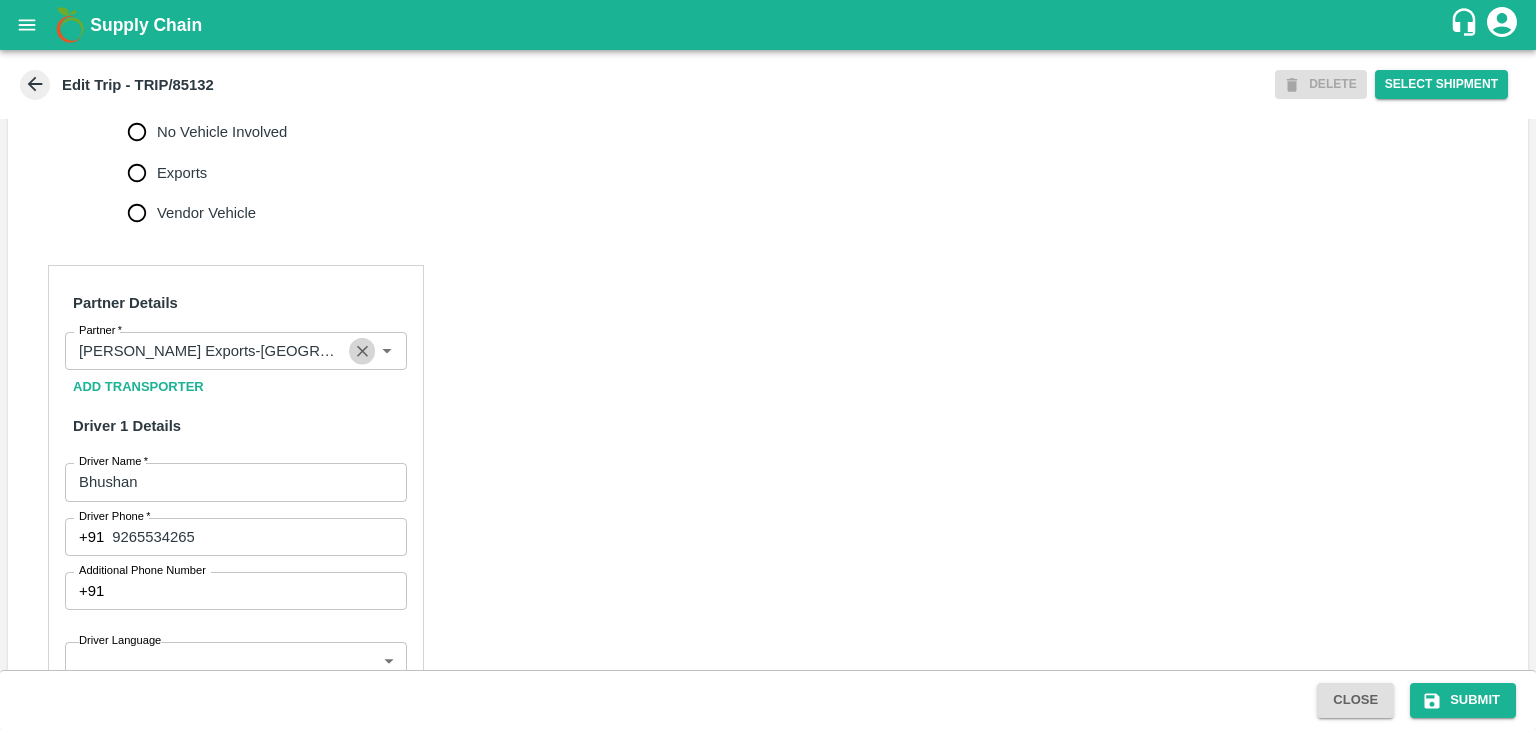 click 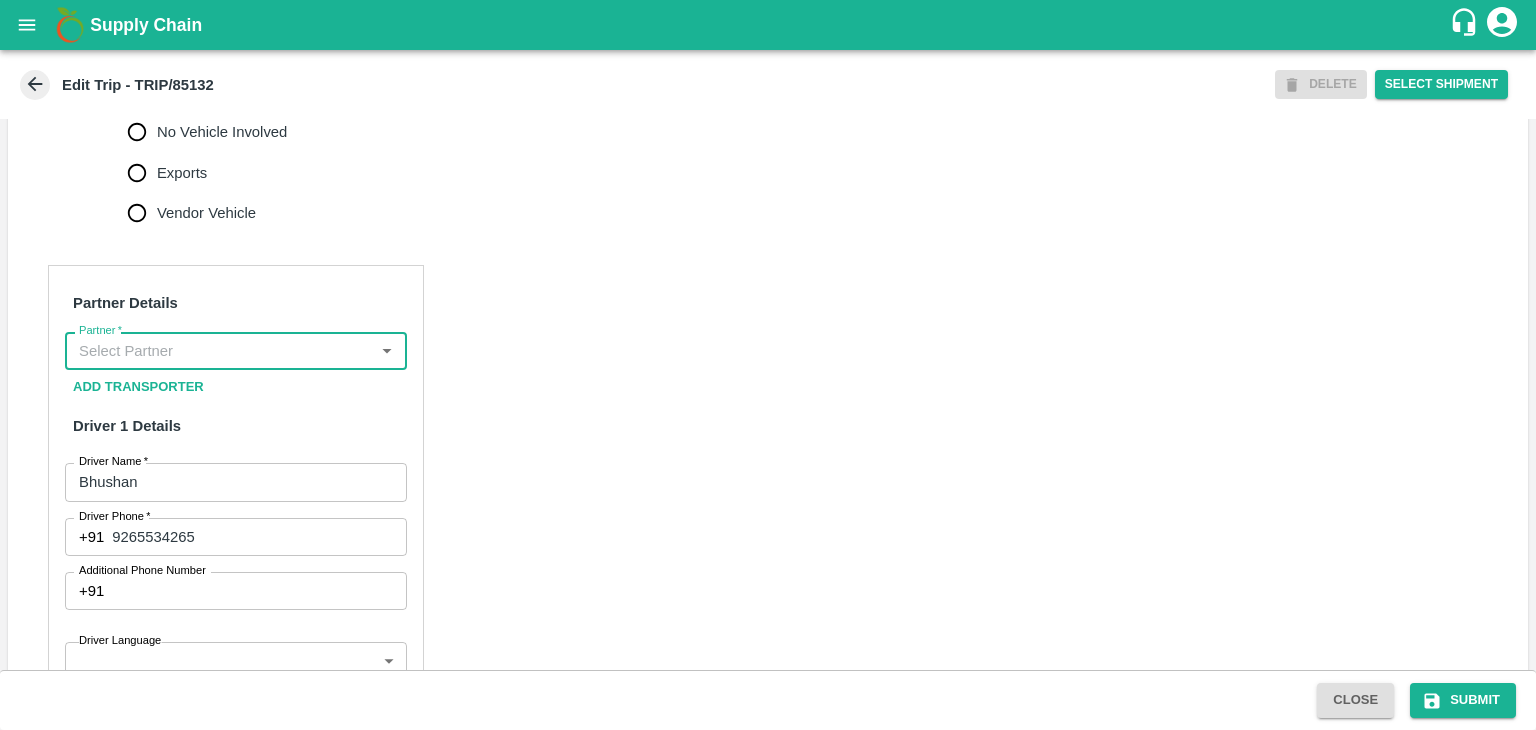 scroll, scrollTop: 0, scrollLeft: 0, axis: both 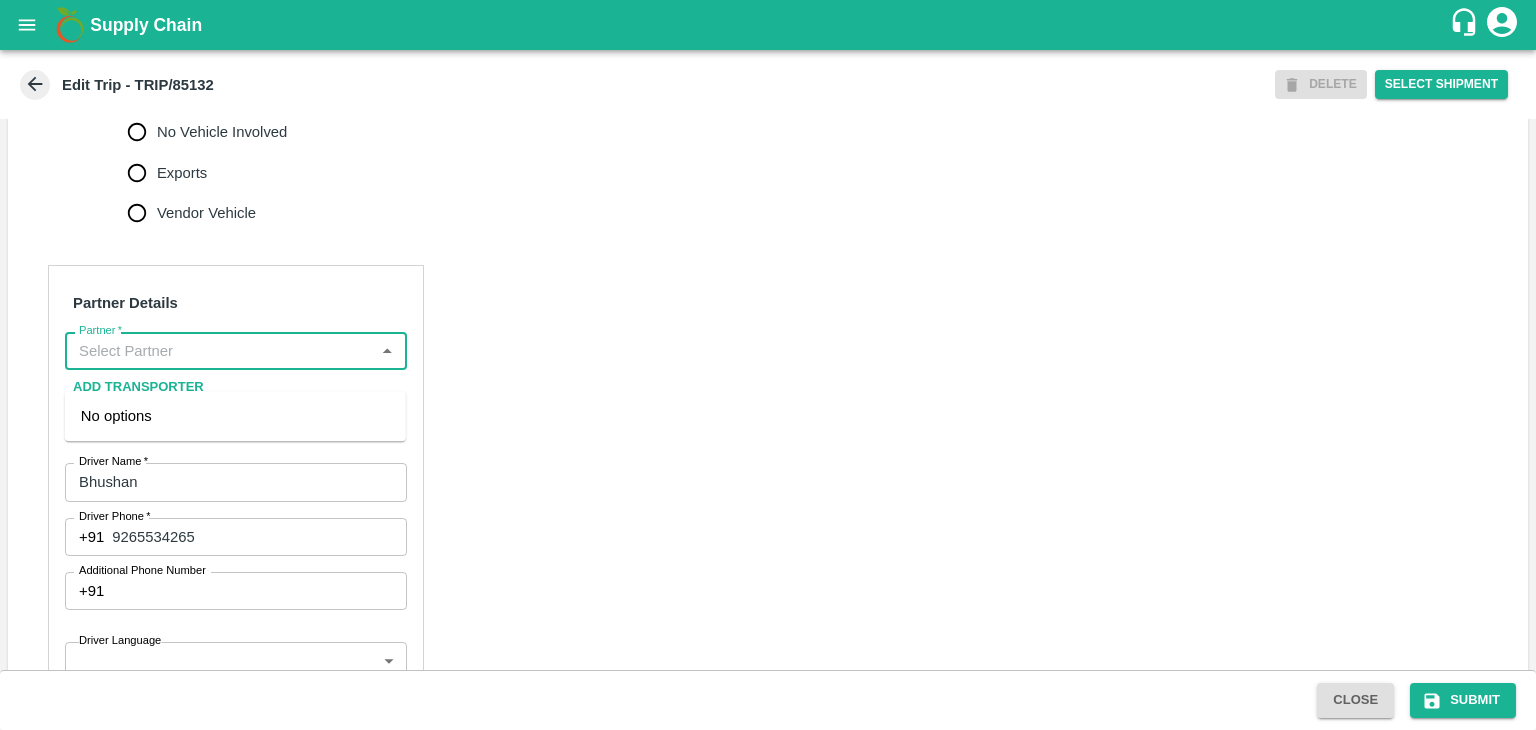 click on "Partner   *" at bounding box center [219, 351] 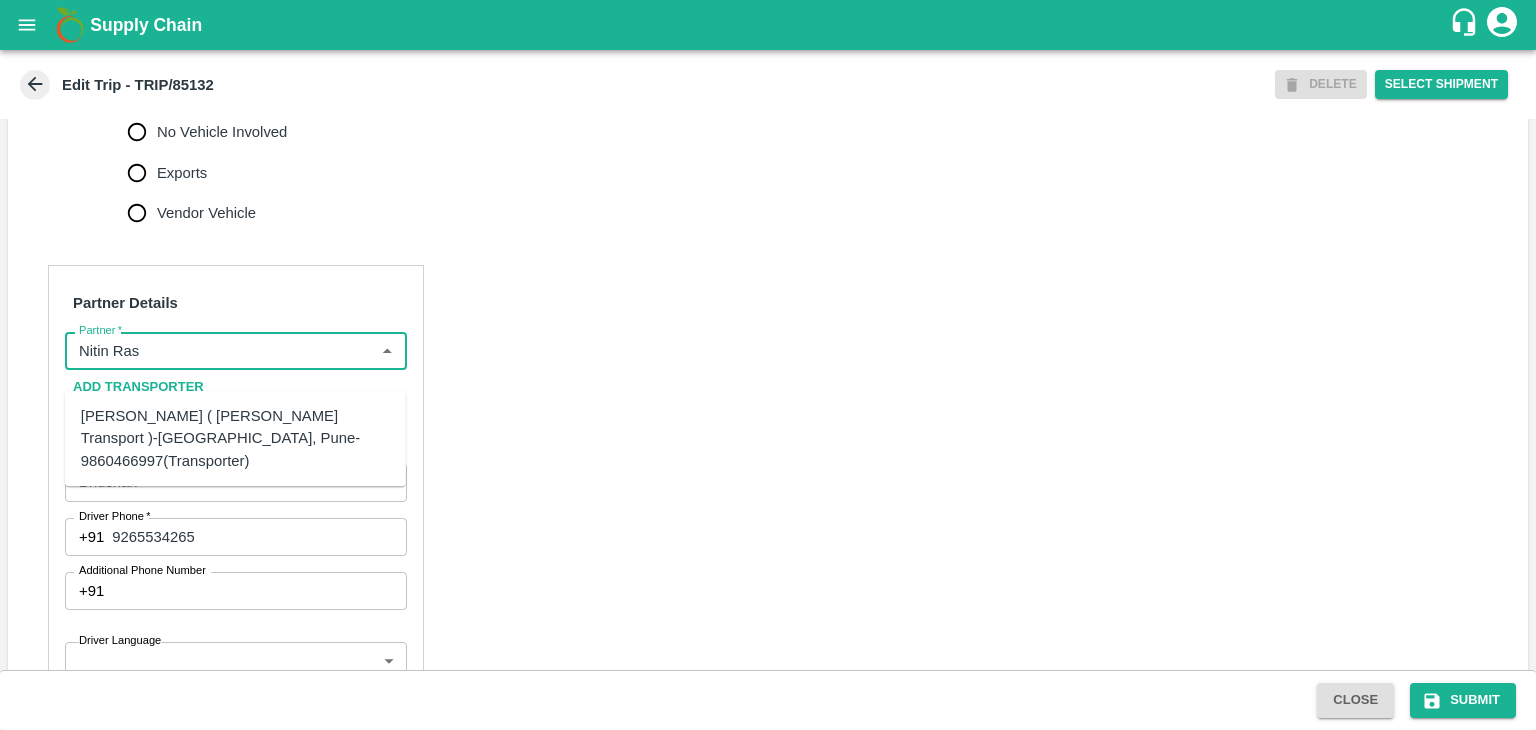 click on "[PERSON_NAME] ( [PERSON_NAME] Transport )-[GEOGRAPHIC_DATA], Pune-9860466997(Transporter)" at bounding box center (235, 438) 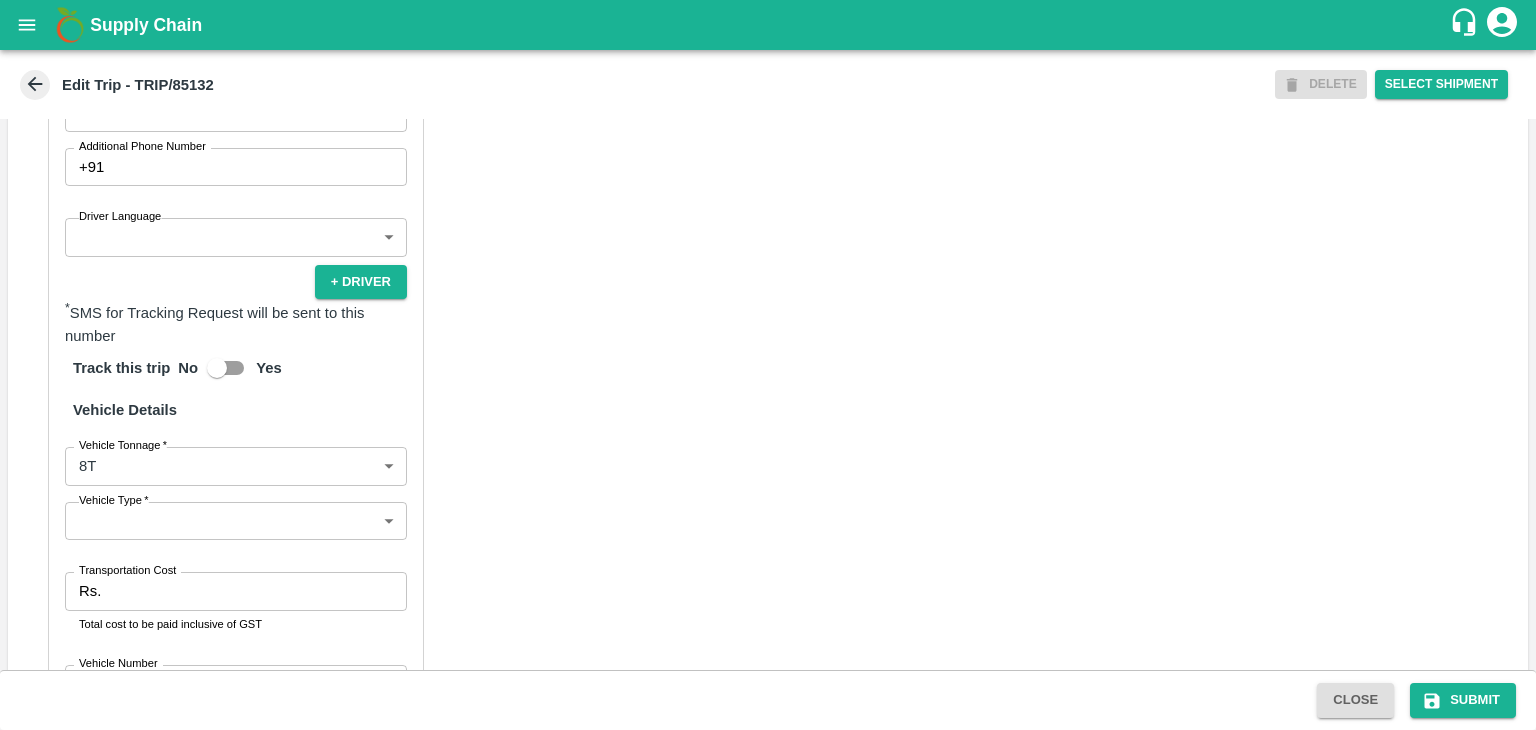 scroll, scrollTop: 1208, scrollLeft: 0, axis: vertical 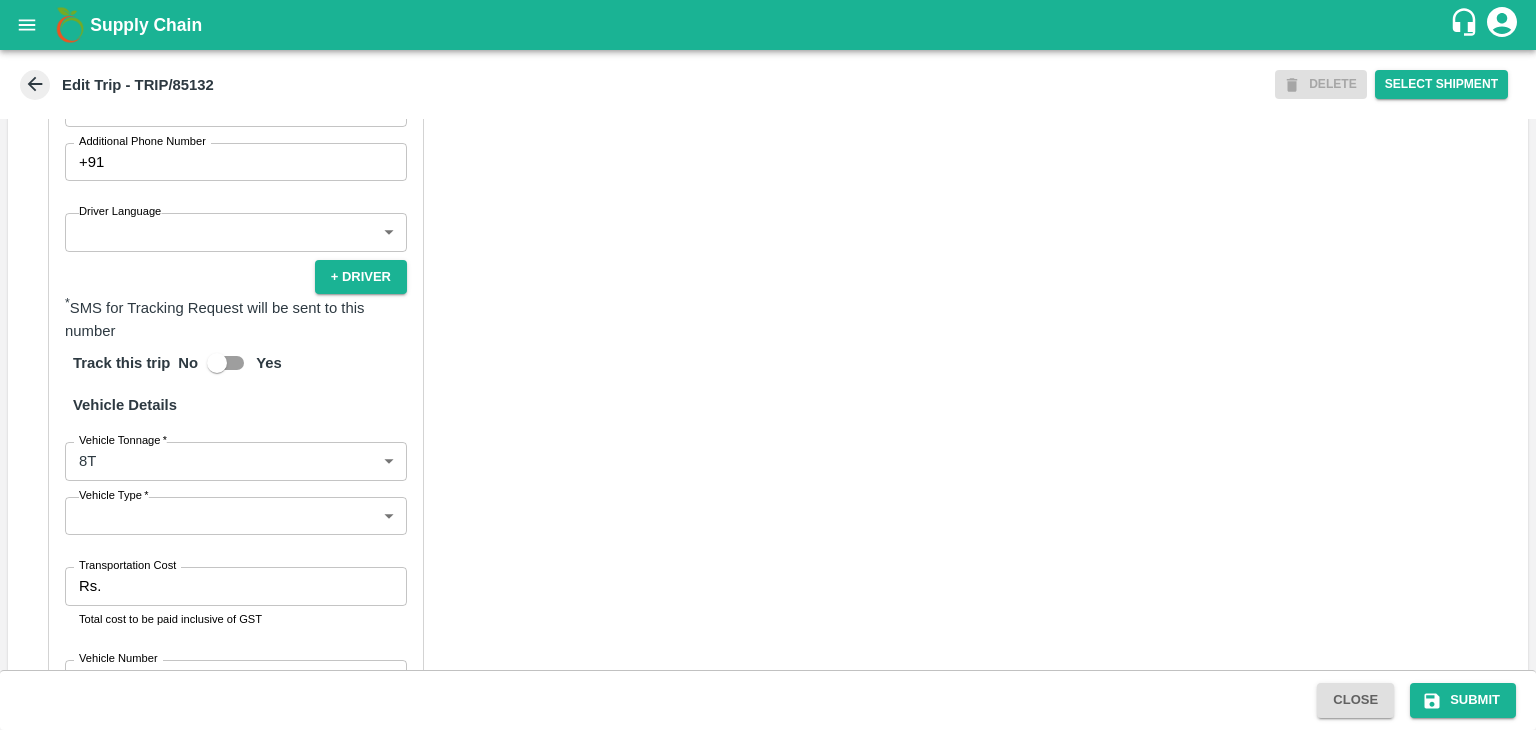 type on "[PERSON_NAME] ( [PERSON_NAME] Transport )-[GEOGRAPHIC_DATA], Pune-9860466997(Transporter)" 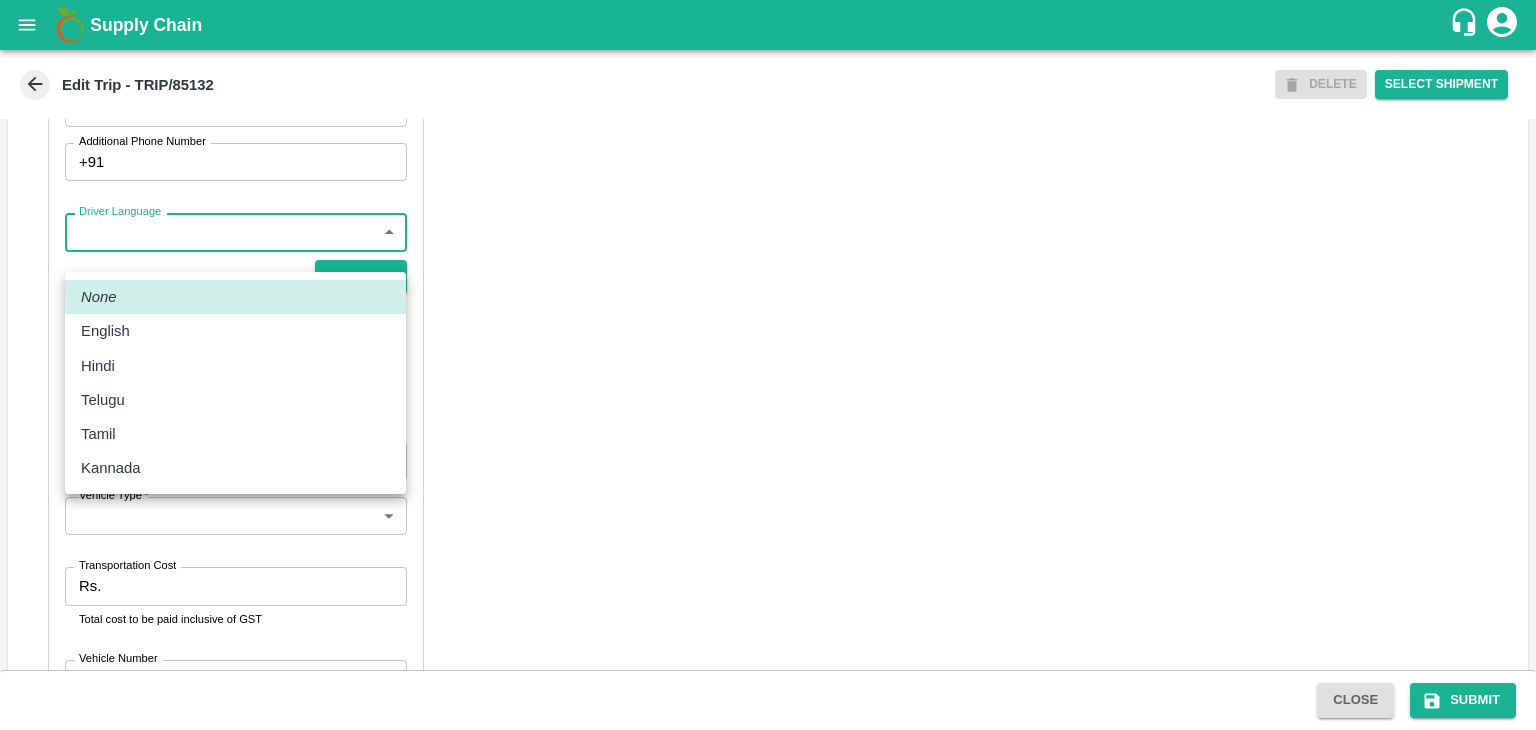 click on "Supply Chain Edit Trip - TRIP/85132 DELETE Select Shipment Trip Details Trip Type Fruit Movement 1 Trip Type Trip Pickup Order SHIP/[PERSON_NAME]/346908 PO/V/SHREYA/164162 Address: [GEOGRAPHIC_DATA], [GEOGRAPHIC_DATA] Trip Delivery Order SHIP/[PERSON_NAME]/346908 Nashik Banana CS Address:  [GEOGRAPHIC_DATA] No. 314/2/1, A/p- Mohadi, Tal- Dindori, Dist- Nashik 422207, [GEOGRAPHIC_DATA], [GEOGRAPHIC_DATA], [GEOGRAPHIC_DATA] Trip Category  Full Load Part Load Monthly Vehicle Cross Dock No Vehicle Involved Exports Vendor Vehicle Partner Details Partner   * Partner Add   Transporter Driver 1 Details Driver Name   * Bhushan Driver Name Driver Phone   * [PHONE_NUMBER] Driver Phone Additional Phone Number +91 Additional Phone Number Driver Language ​ Driver Language + Driver * SMS for Tracking Request will be sent to this number Track this trip No Yes Vehicle Details Vehicle Tonnage   * 8T 8000 Vehicle Tonnage Vehicle Type   * ​ Vehicle Type Transportation Cost Rs. Transportation Cost Total cost to be paid inclusive of GST Vehicle Number" at bounding box center [768, 365] 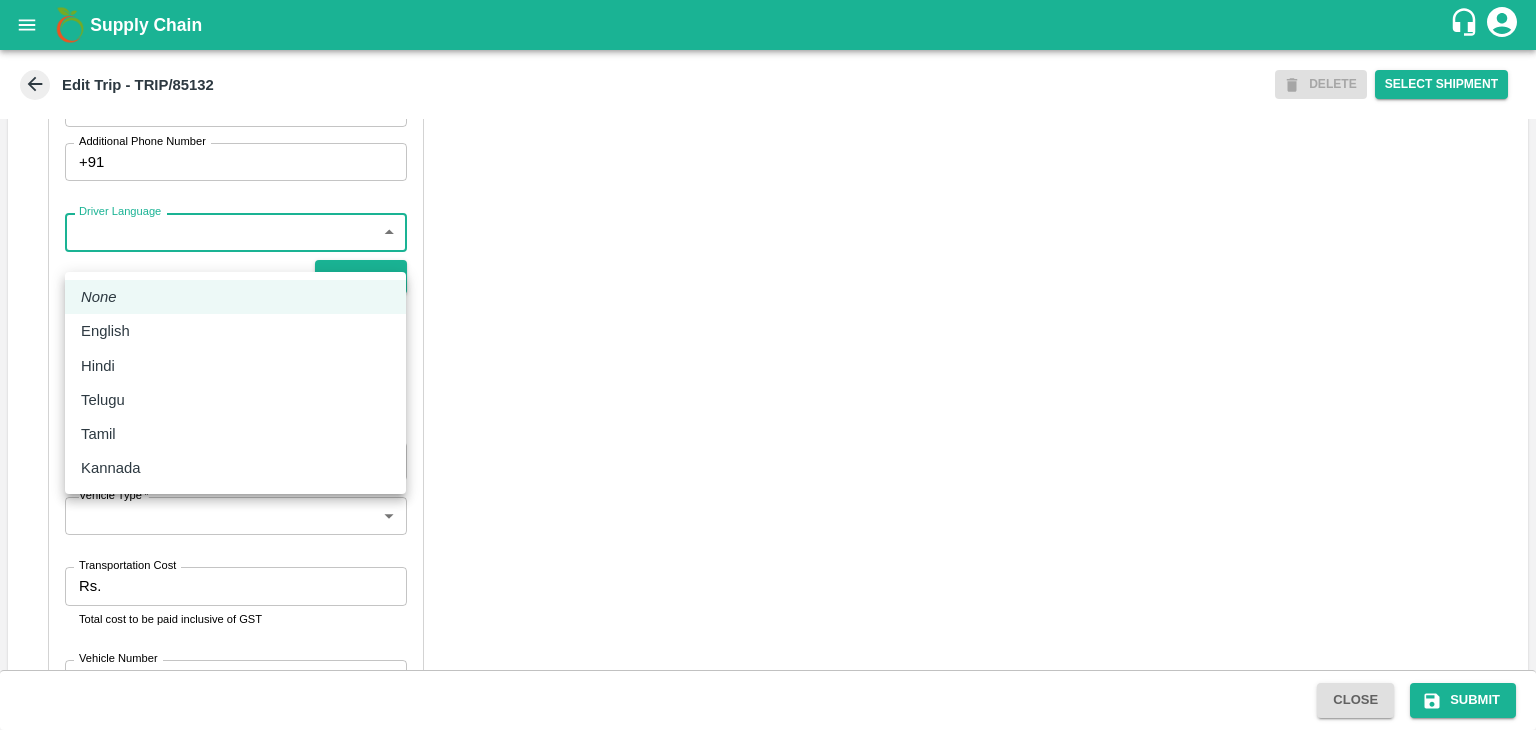 drag, startPoint x: 148, startPoint y: 385, endPoint x: 148, endPoint y: 339, distance: 46 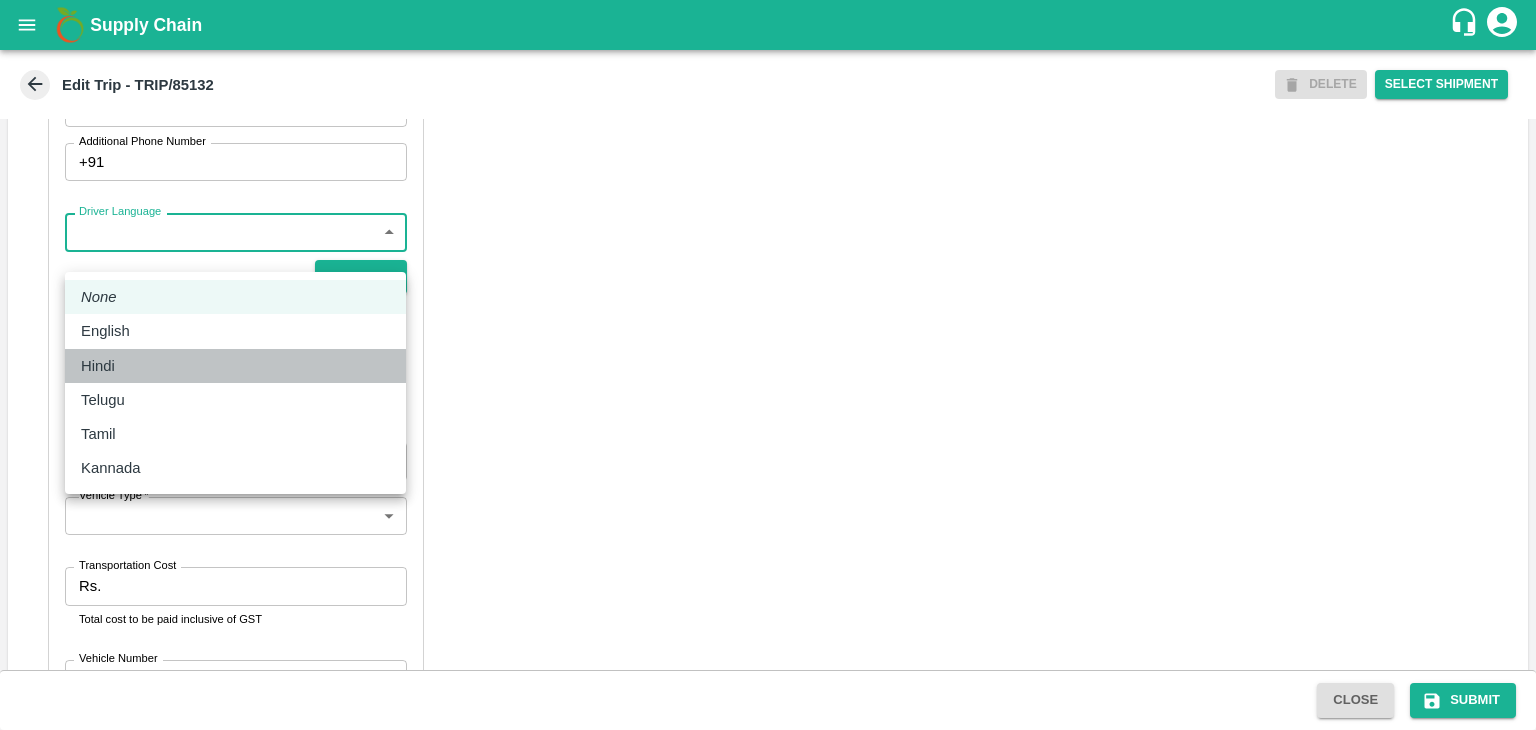 click on "Hindi" at bounding box center (235, 366) 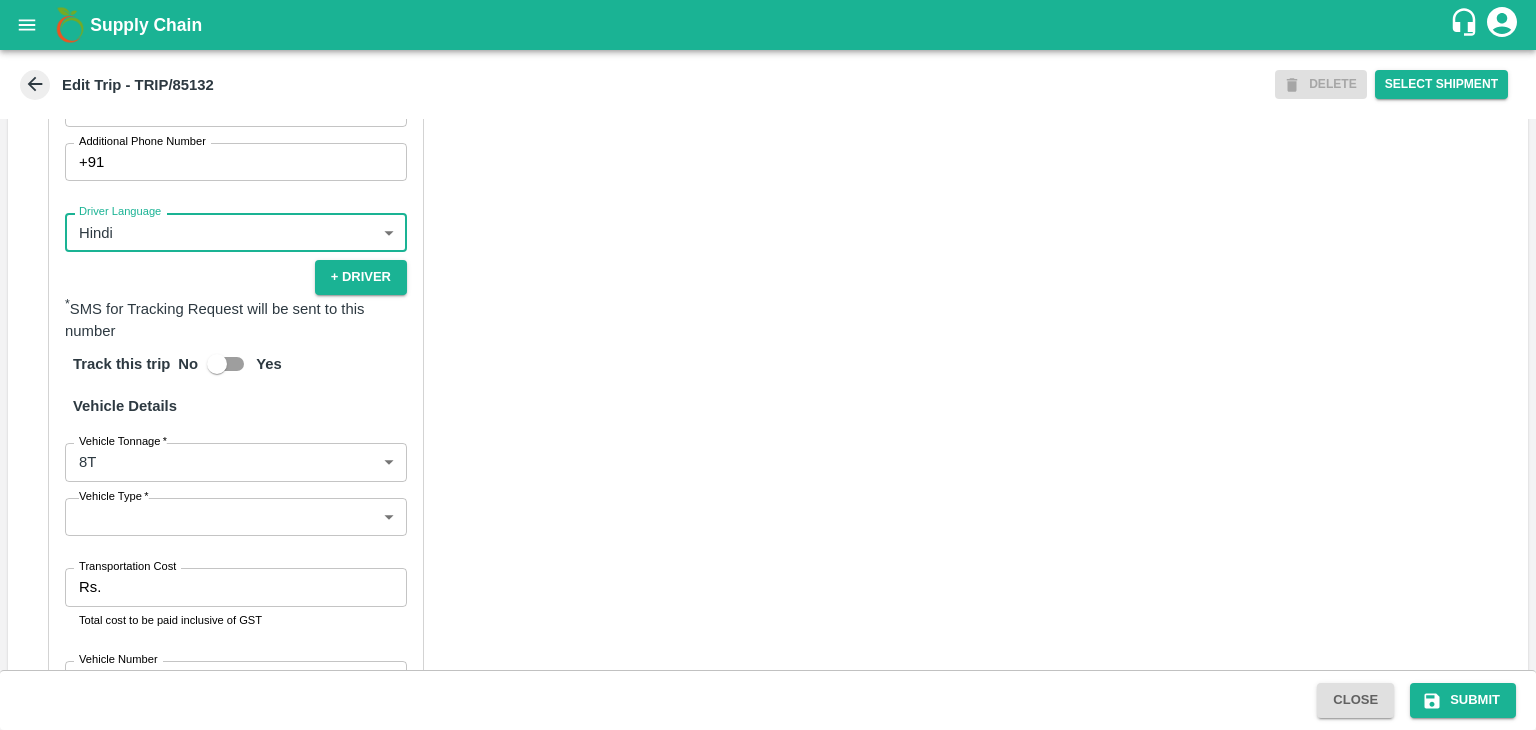 scroll, scrollTop: 1352, scrollLeft: 0, axis: vertical 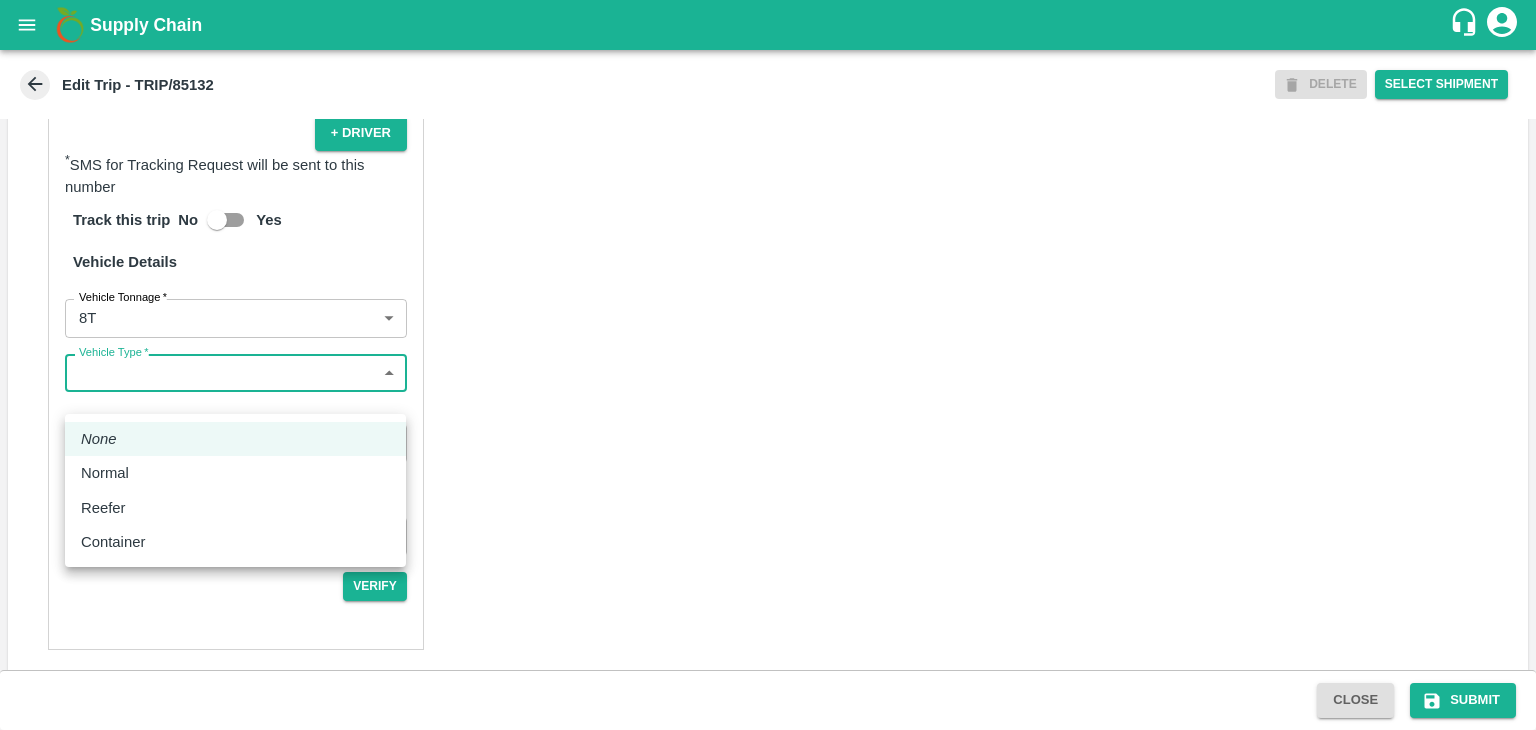 click on "Supply Chain Edit Trip - TRIP/85132 DELETE Select Shipment Trip Details Trip Type Fruit Movement 1 Trip Type Trip Pickup Order SHIP/[PERSON_NAME]/346908 PO/V/SHREYA/164162 Address: [GEOGRAPHIC_DATA], [GEOGRAPHIC_DATA] Trip Delivery Order SHIP/[PERSON_NAME]/346908 Nashik Banana CS Address:  [GEOGRAPHIC_DATA] No. 314/2/1, A/p- Mohadi, Tal- Dindori, Dist- Nashik 422207, [GEOGRAPHIC_DATA], [GEOGRAPHIC_DATA], [GEOGRAPHIC_DATA] Trip Category  Full Load Part Load Monthly Vehicle Cross Dock No Vehicle Involved Exports Vendor Vehicle Partner Details Partner   * Partner Add   Transporter Driver 1 Details Driver Name   * Bhushan Driver Name Driver Phone   * [PHONE_NUMBER] Driver Phone Additional Phone Number +91 Additional Phone Number Driver Language Hindi hi Driver Language + Driver * SMS for Tracking Request will be sent to this number Track this trip No Yes Vehicle Details Vehicle Tonnage   * 8T 8000 Vehicle Tonnage Vehicle Type   * ​ Vehicle Type Transportation Cost Rs. Transportation Cost Total cost to be paid inclusive of GST MH15JC0858" at bounding box center [768, 365] 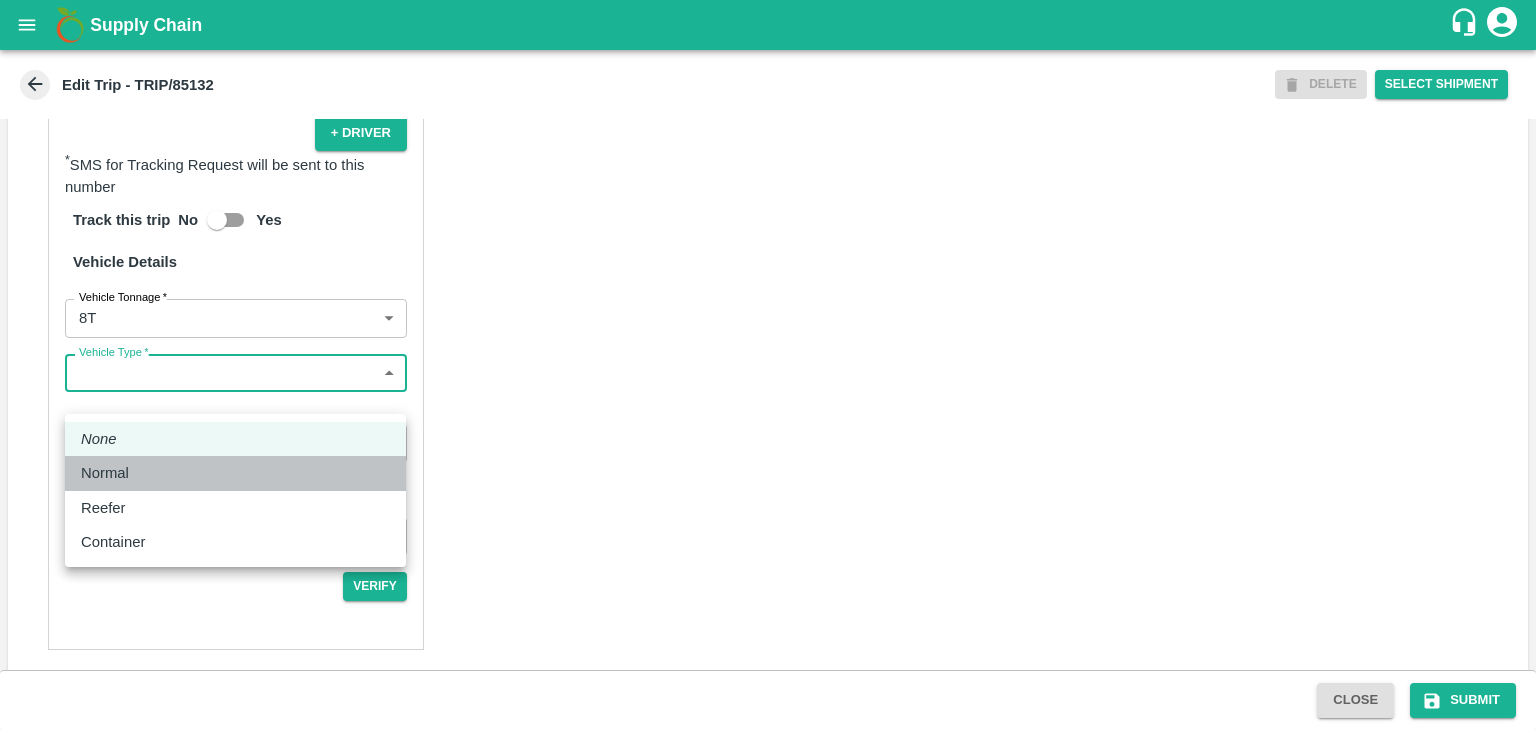 click on "Normal" at bounding box center [235, 473] 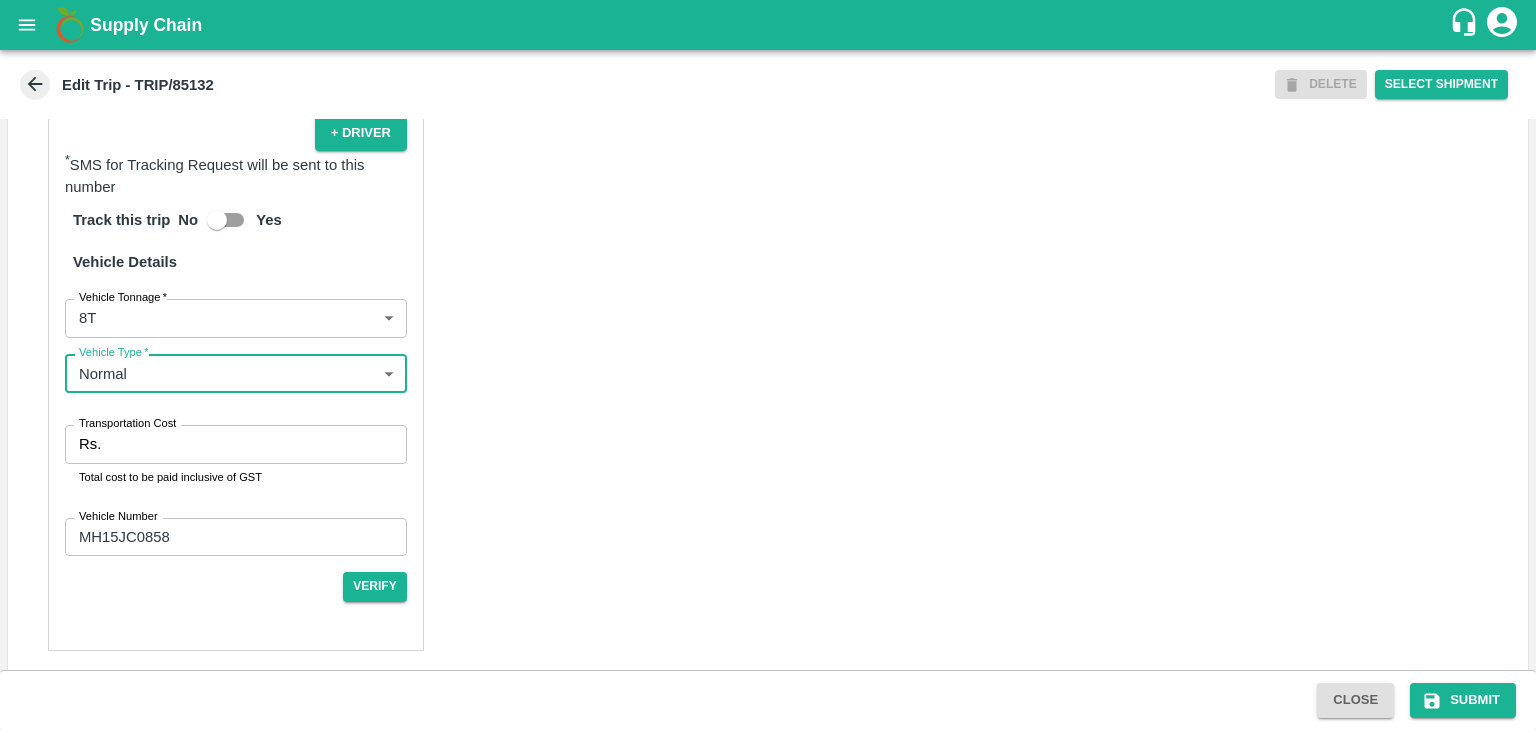 click on "Transportation Cost" at bounding box center [258, 444] 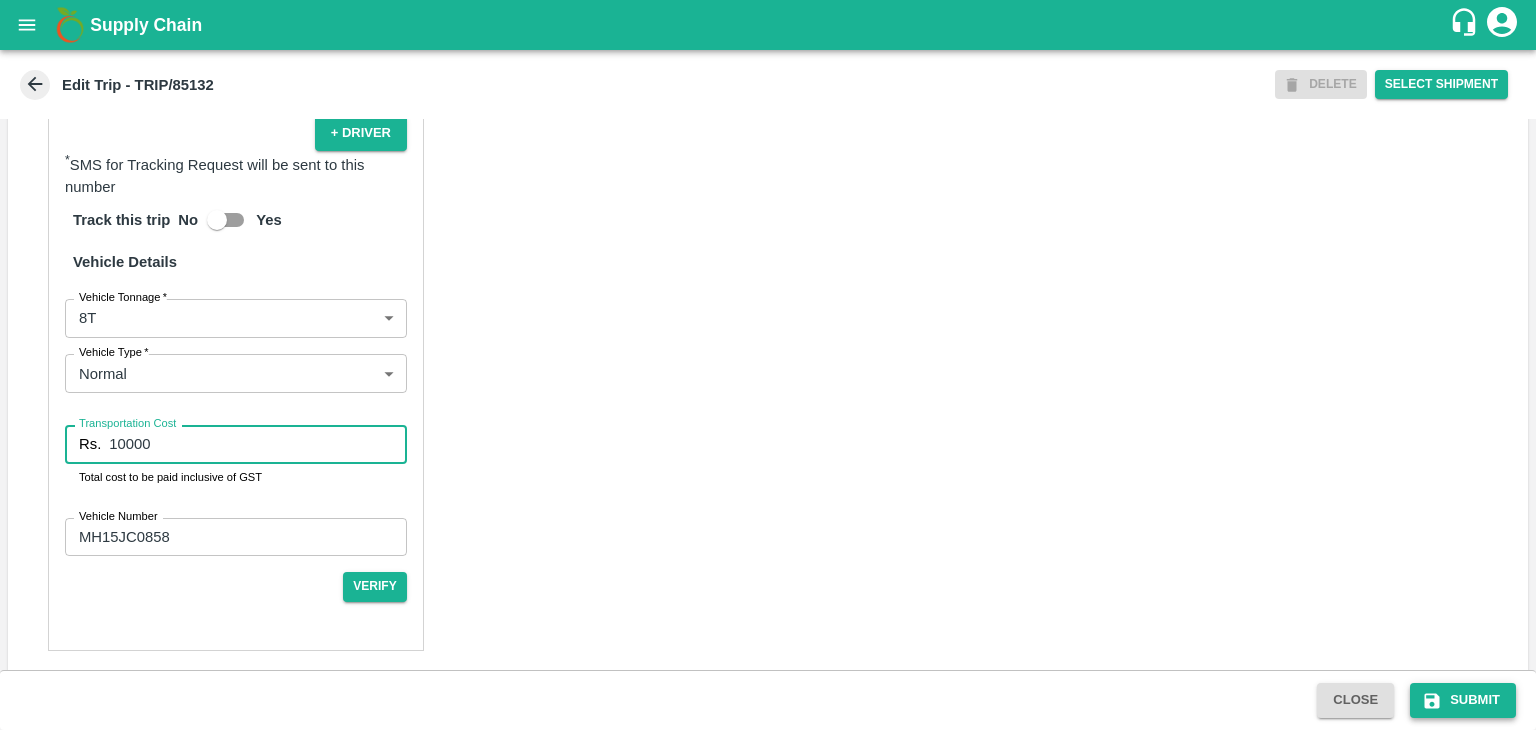 type on "10000" 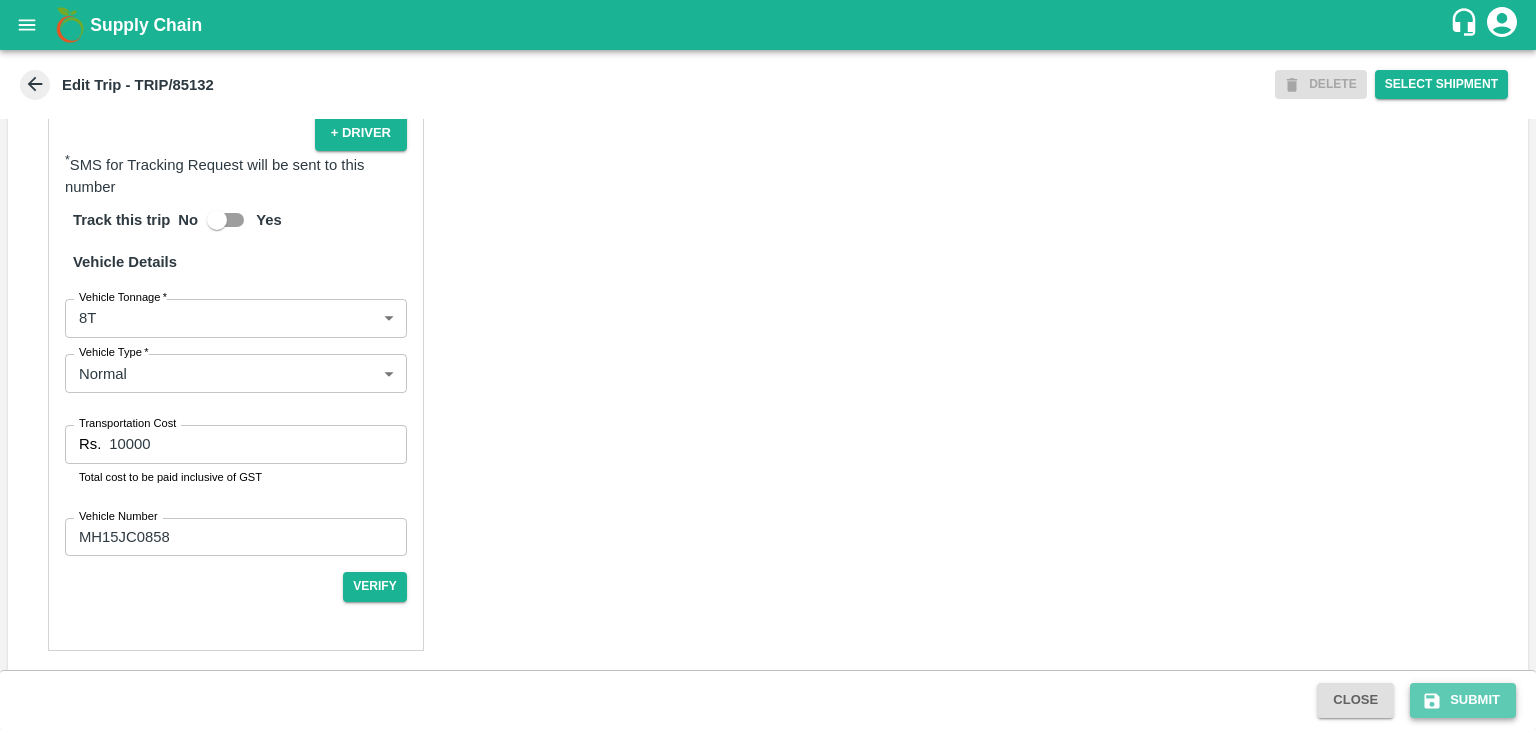 click on "Submit" at bounding box center [1463, 700] 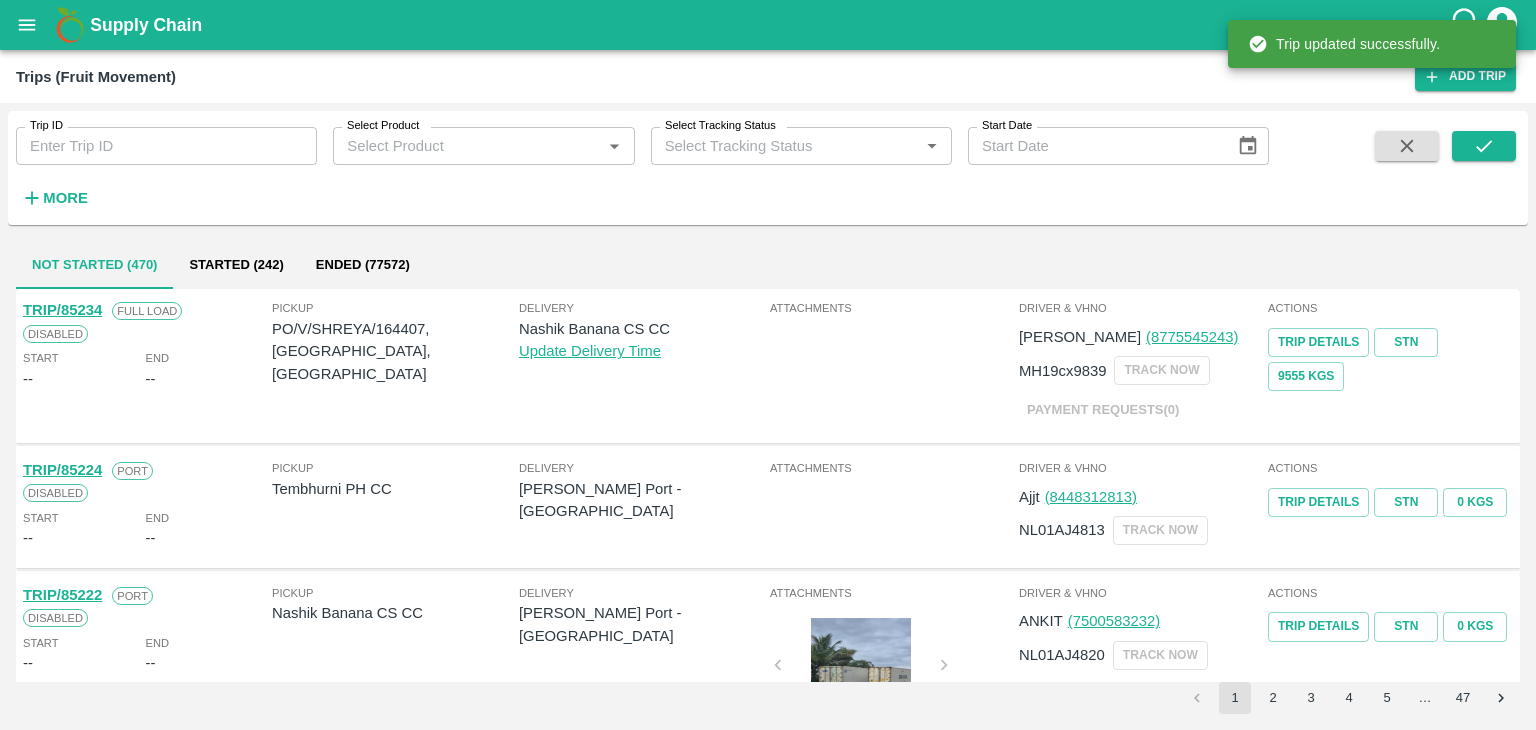 click 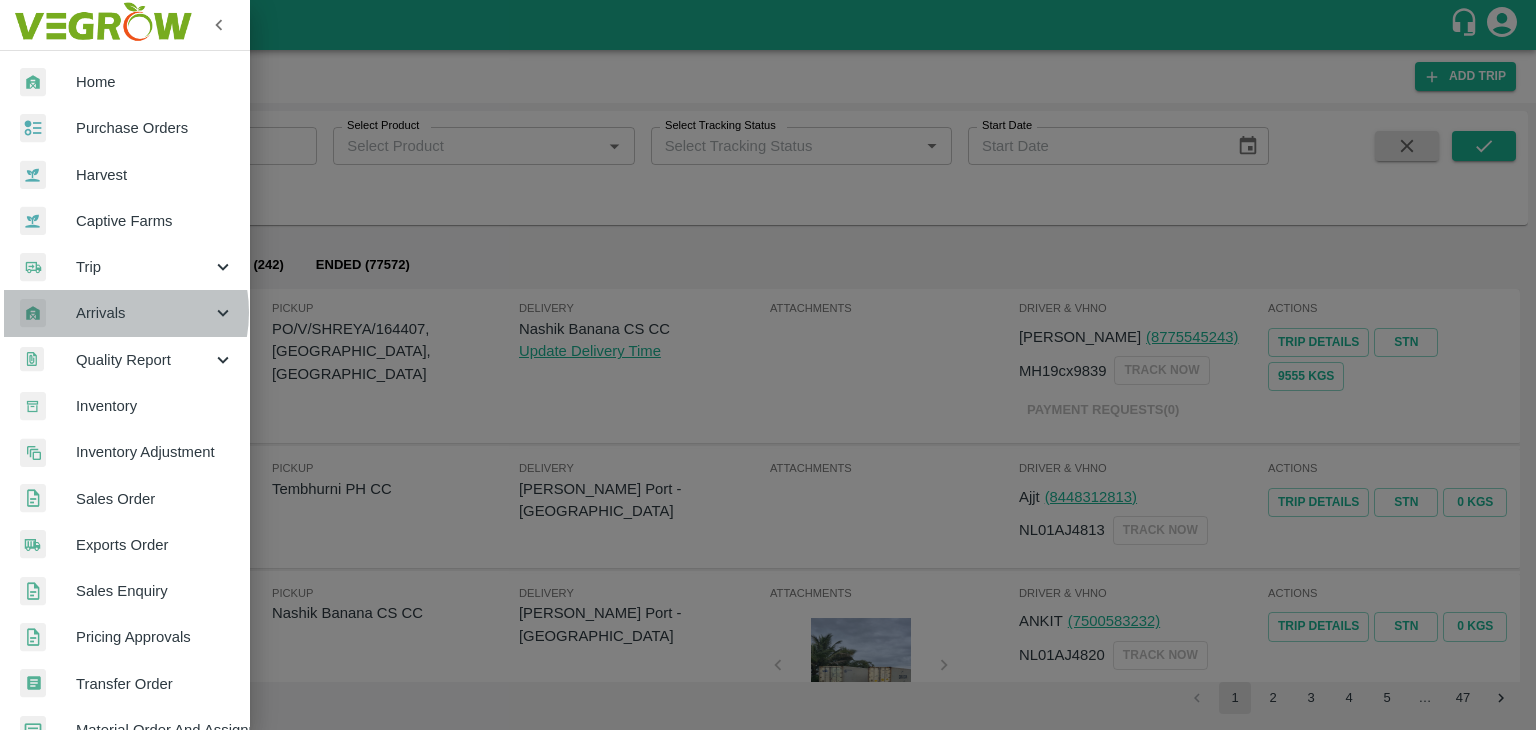 click on "Arrivals" at bounding box center [144, 313] 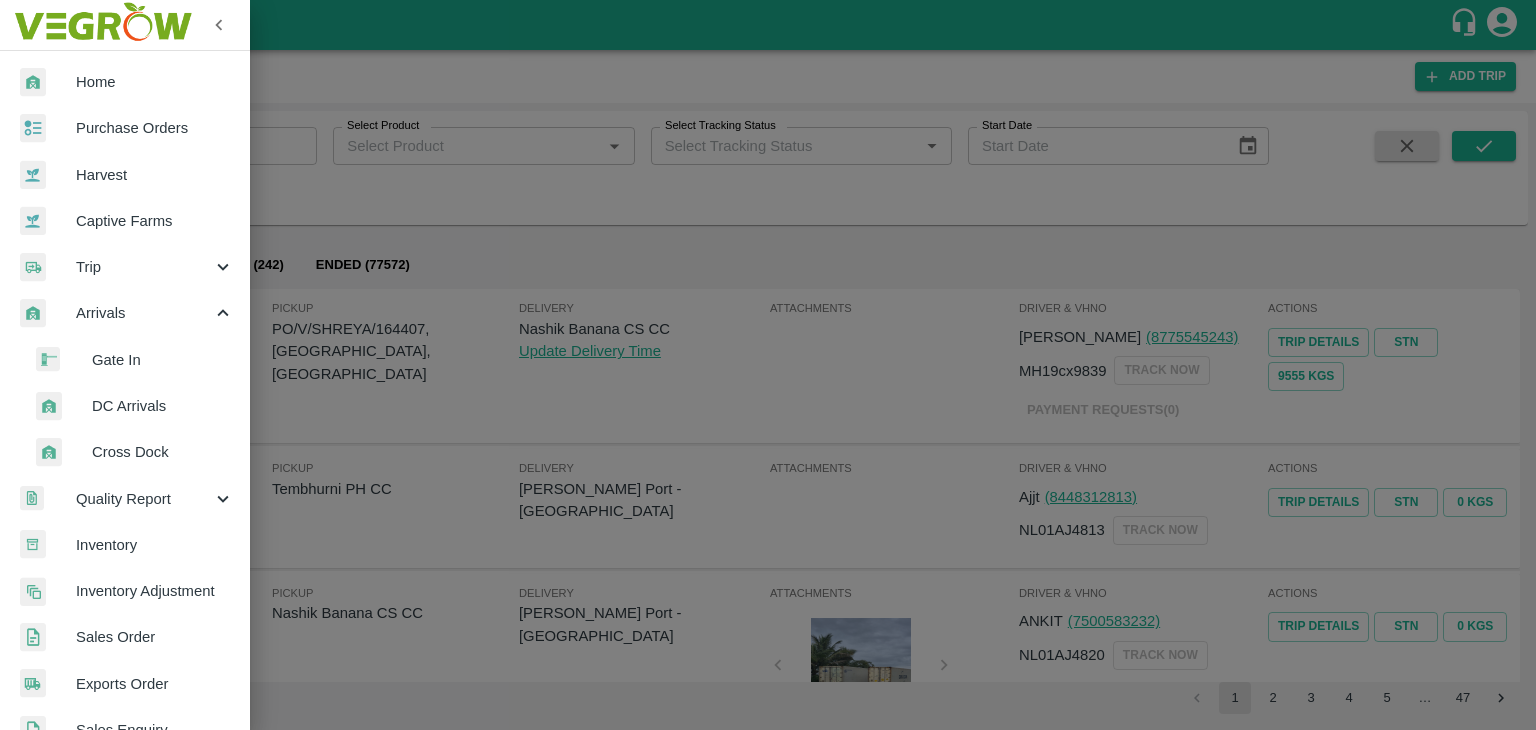 click on "DC Arrivals" at bounding box center (163, 406) 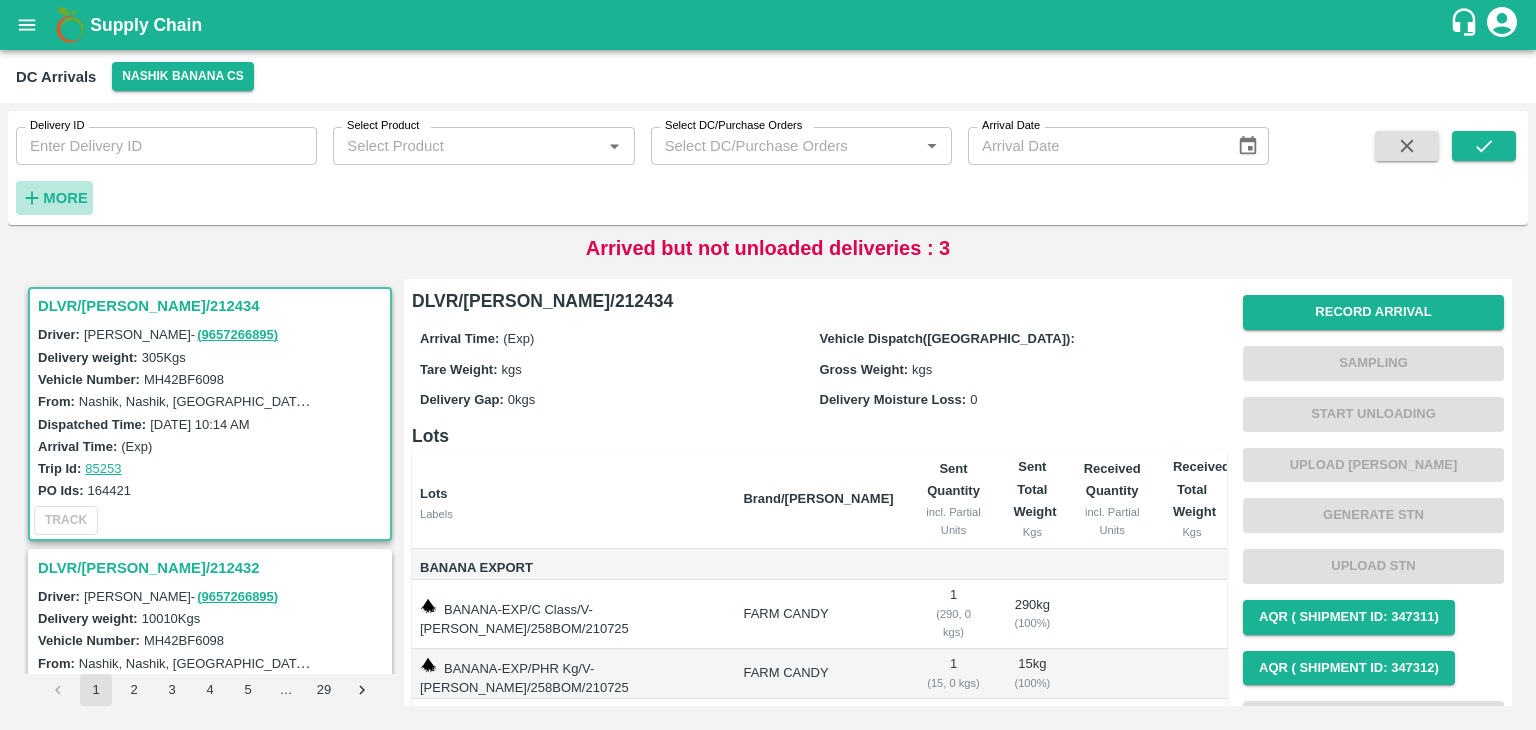 click on "More" at bounding box center [65, 198] 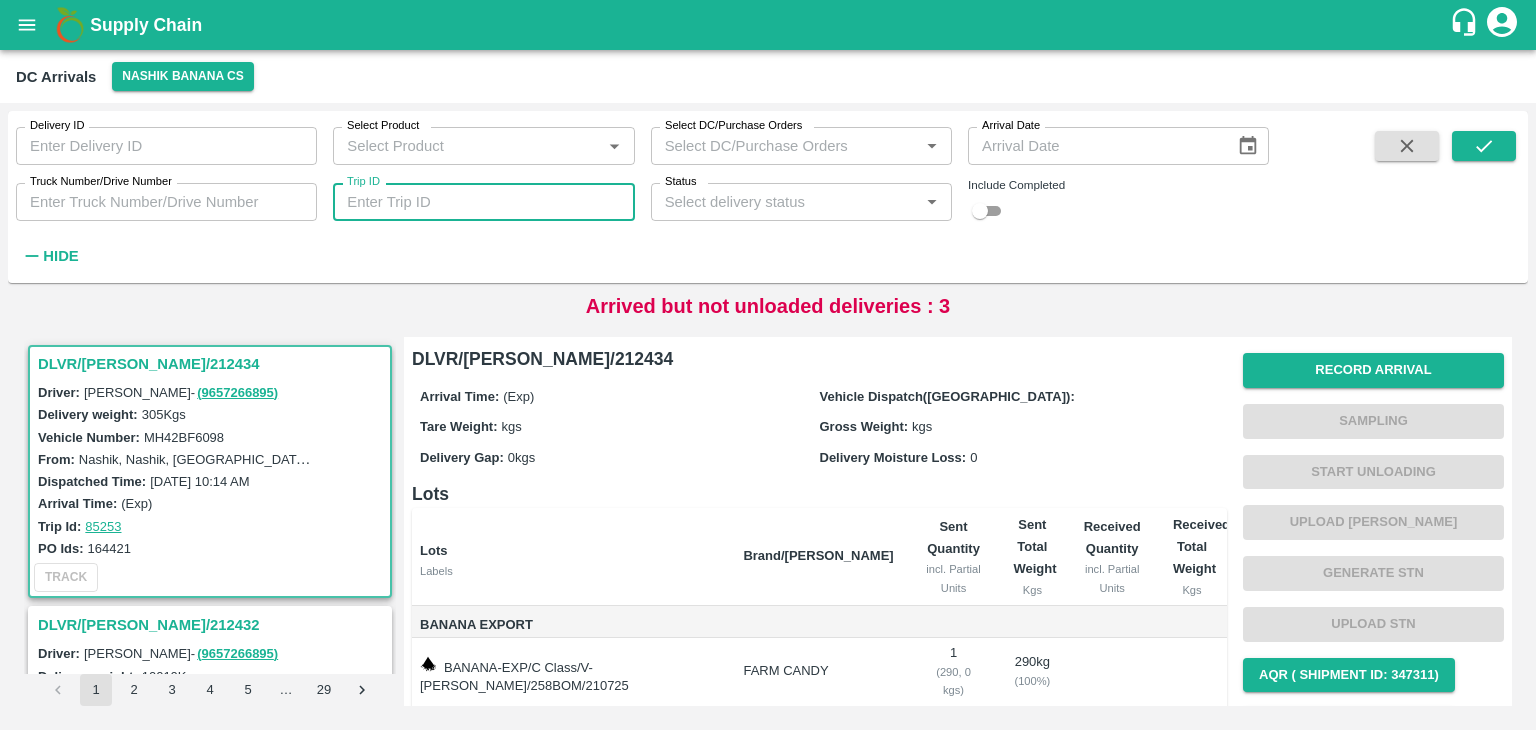 click on "Trip ID" at bounding box center (483, 202) 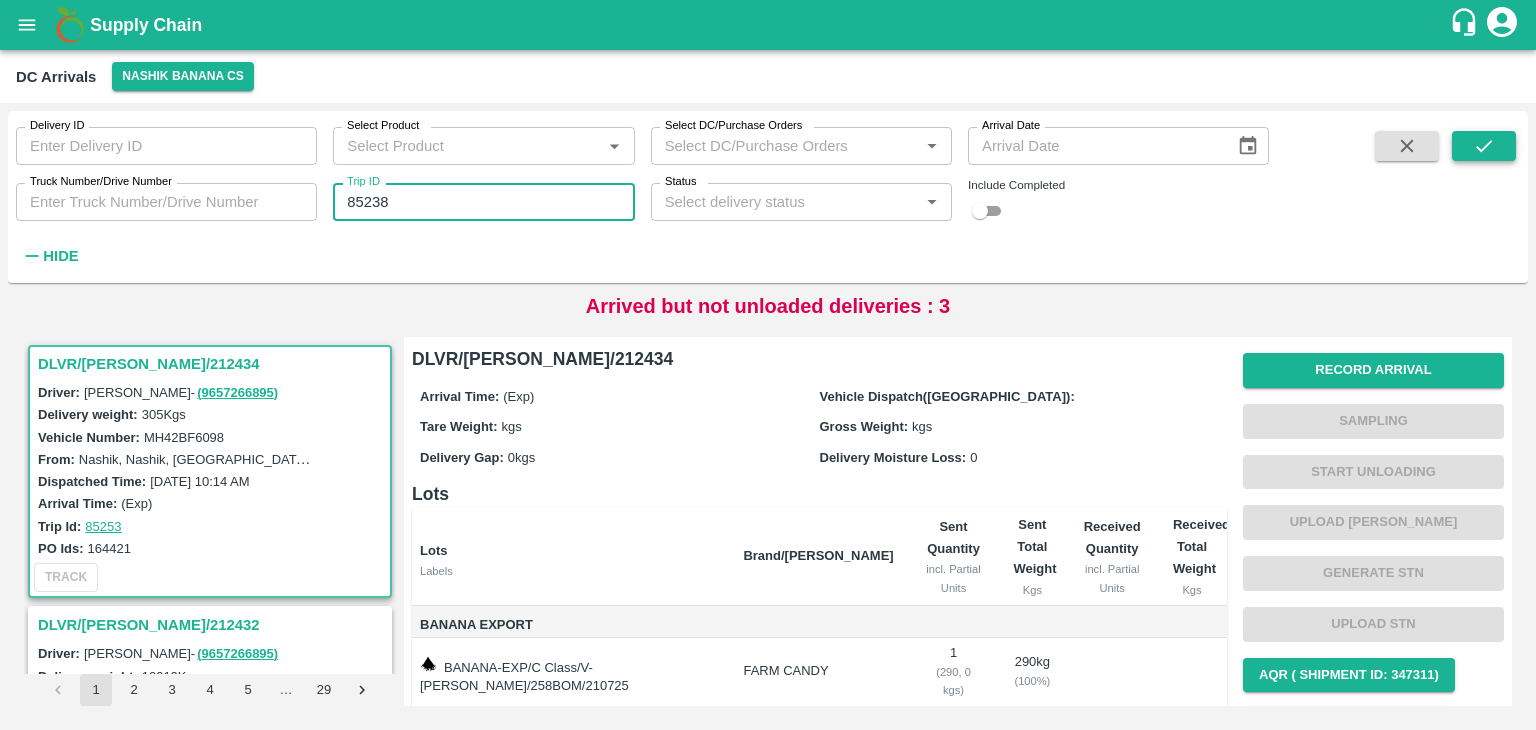 type on "85238" 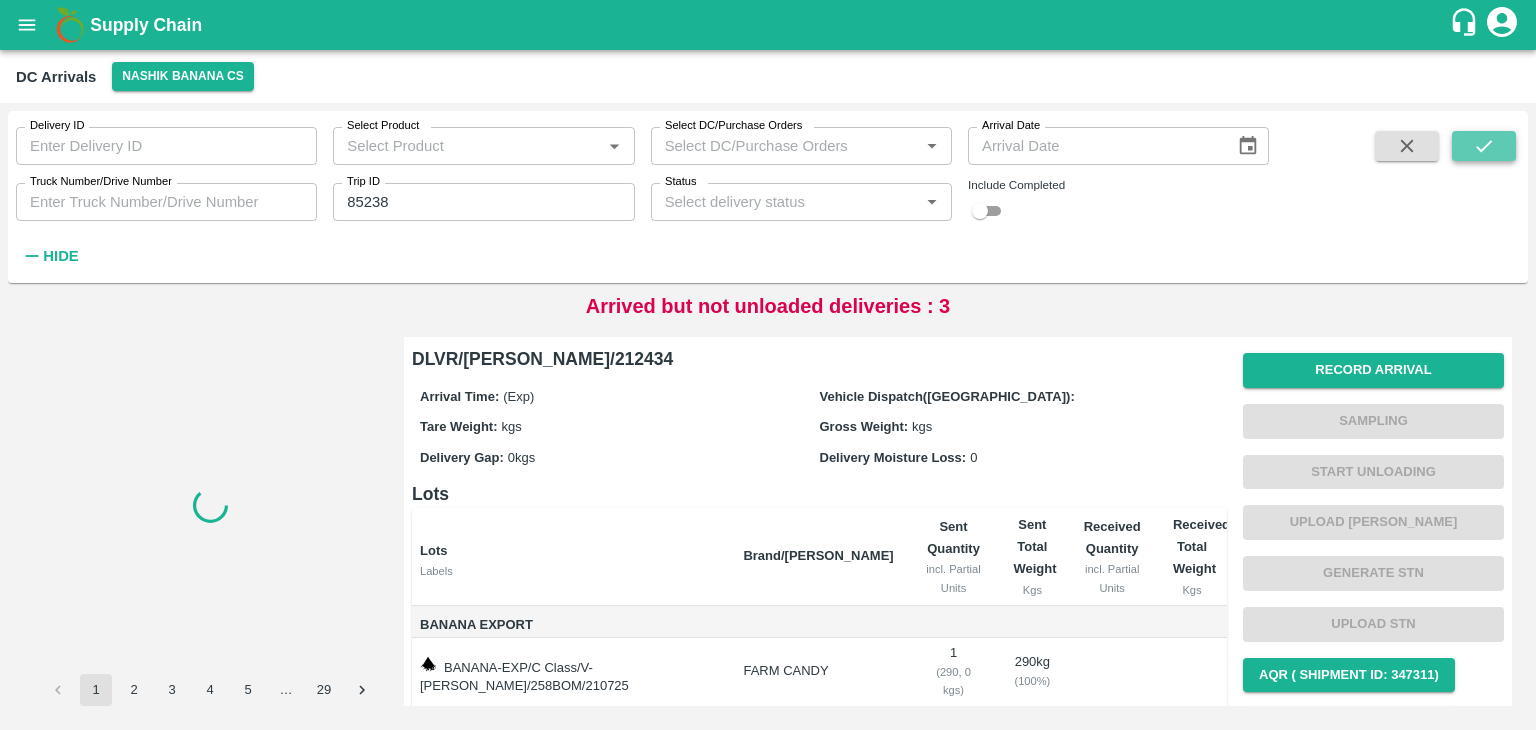 click at bounding box center [1484, 146] 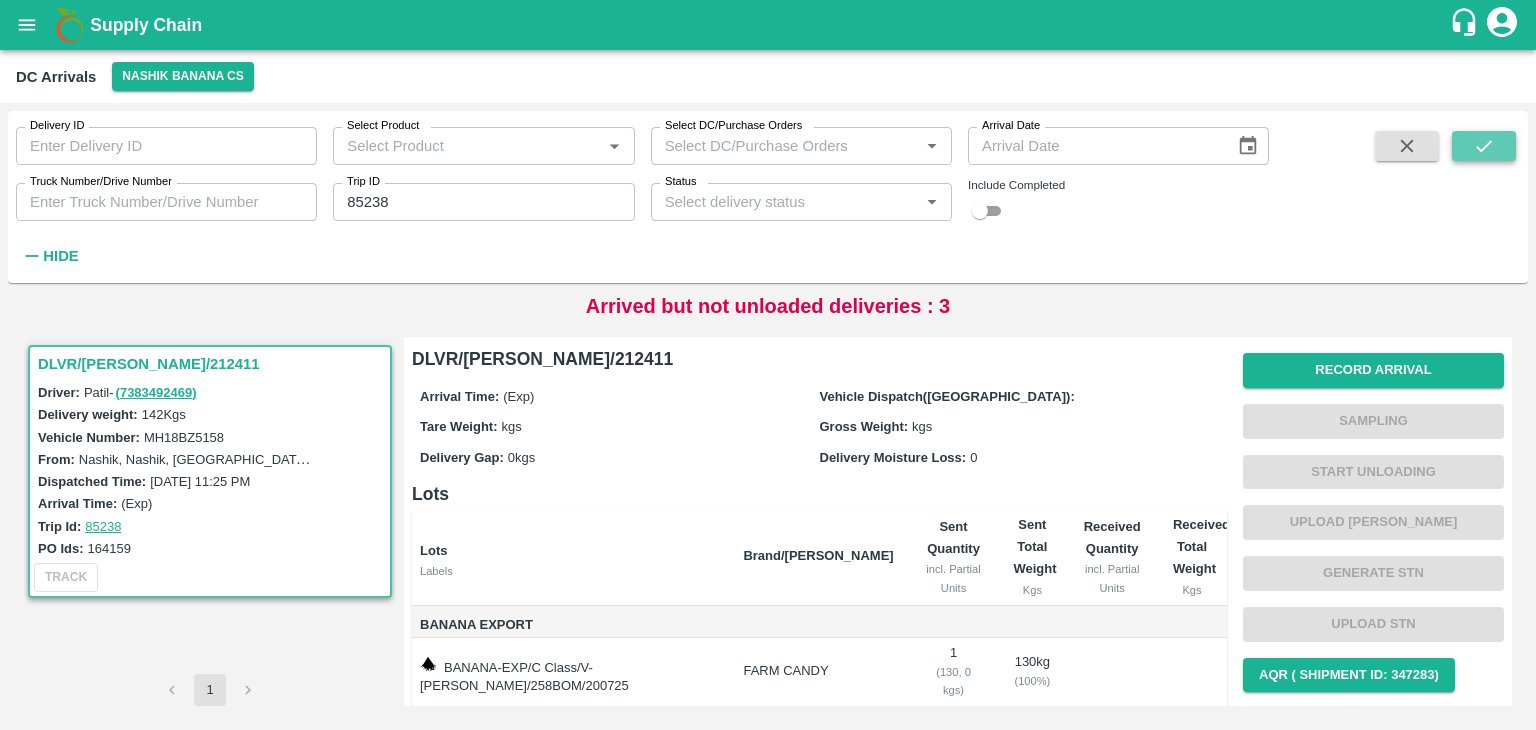 click at bounding box center [1484, 146] 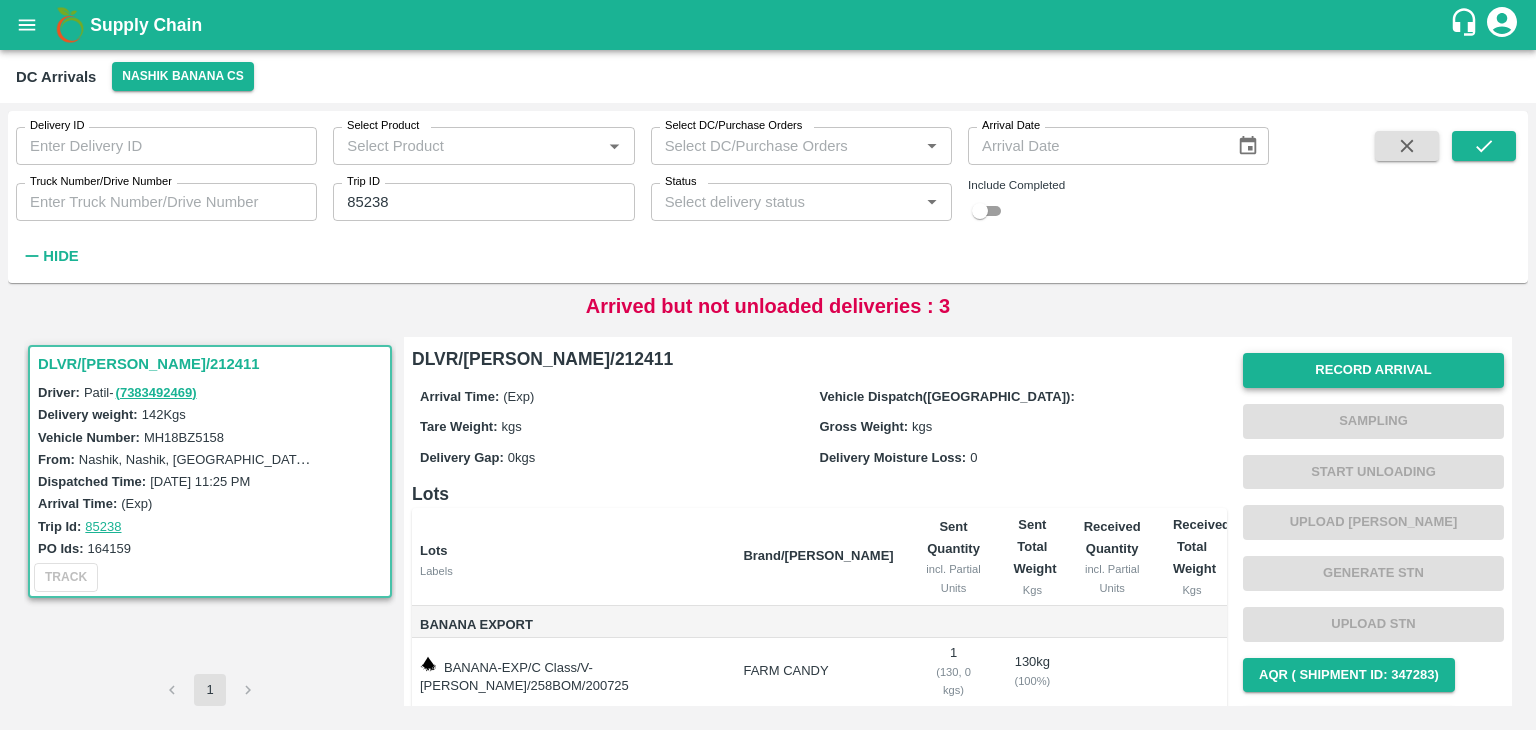 click on "Record Arrival" at bounding box center (1373, 370) 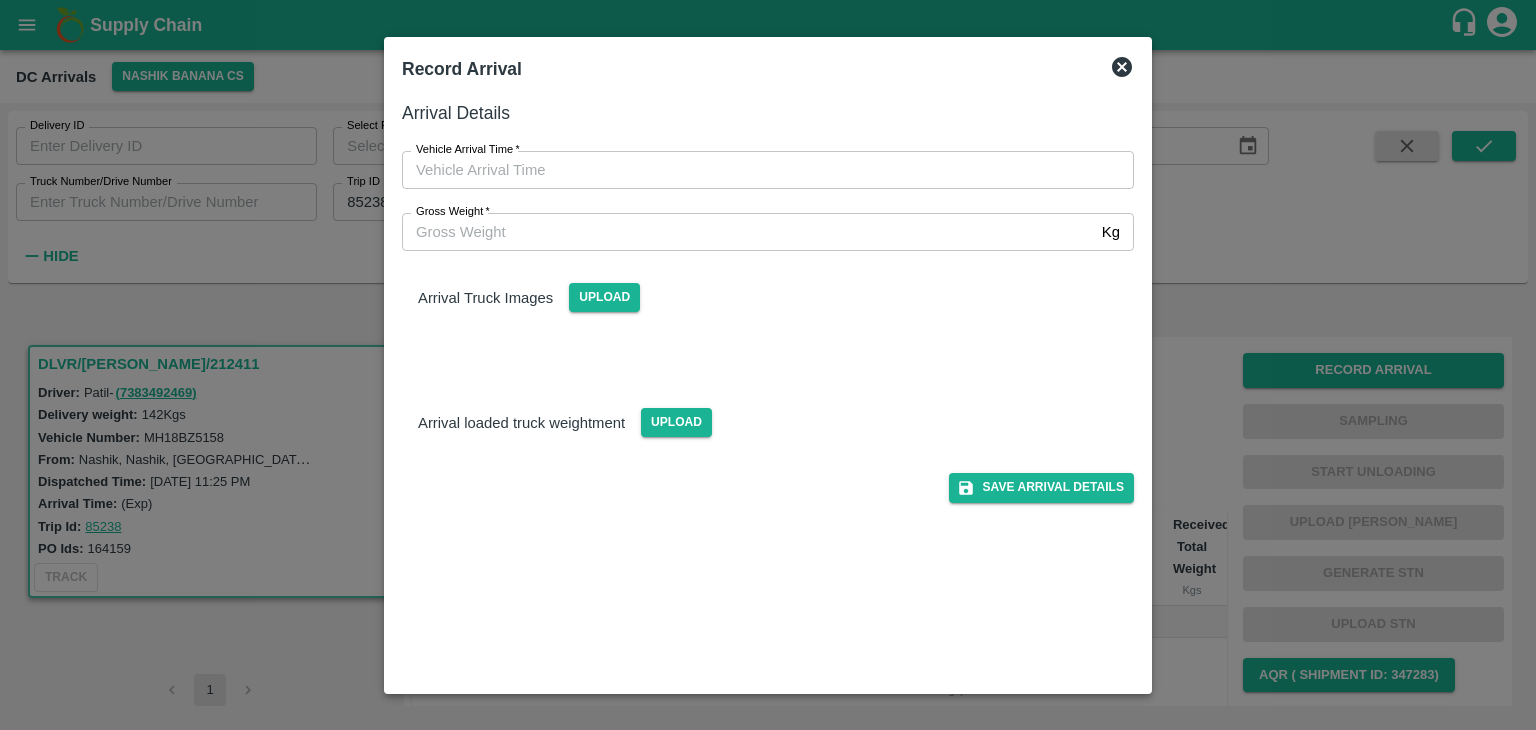 type on "DD/MM/YYYY hh:mm aa" 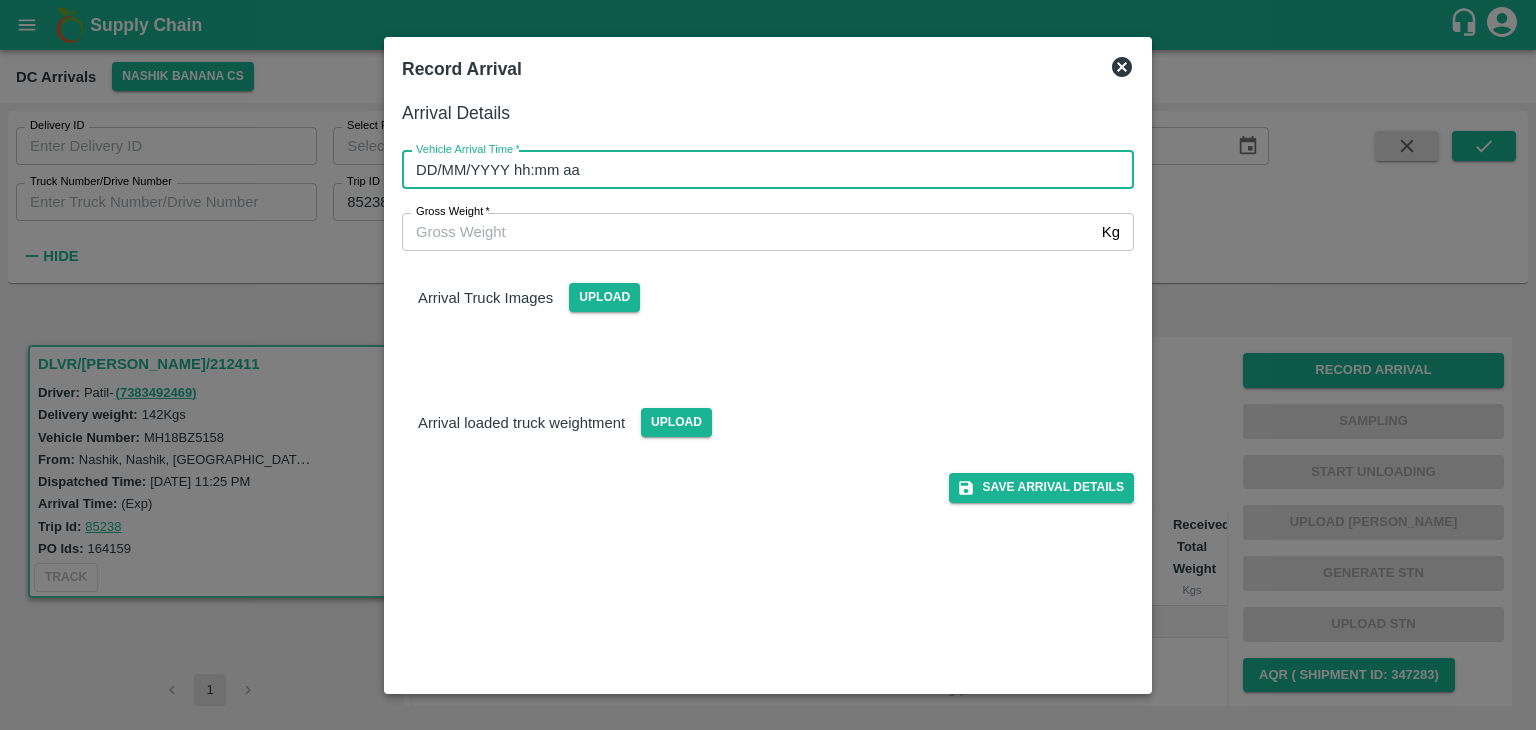 click on "DD/MM/YYYY hh:mm aa" at bounding box center [761, 170] 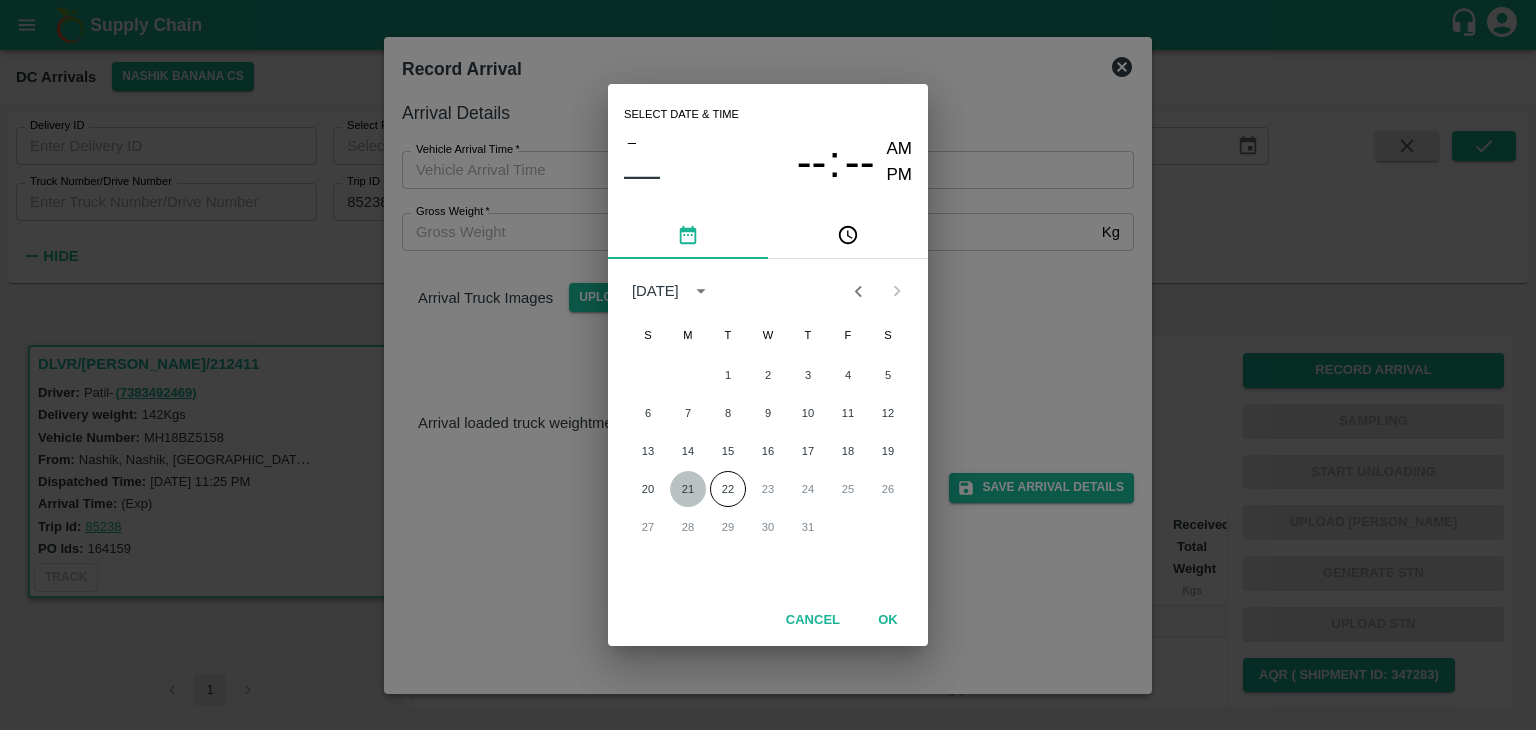 click on "21" at bounding box center (688, 489) 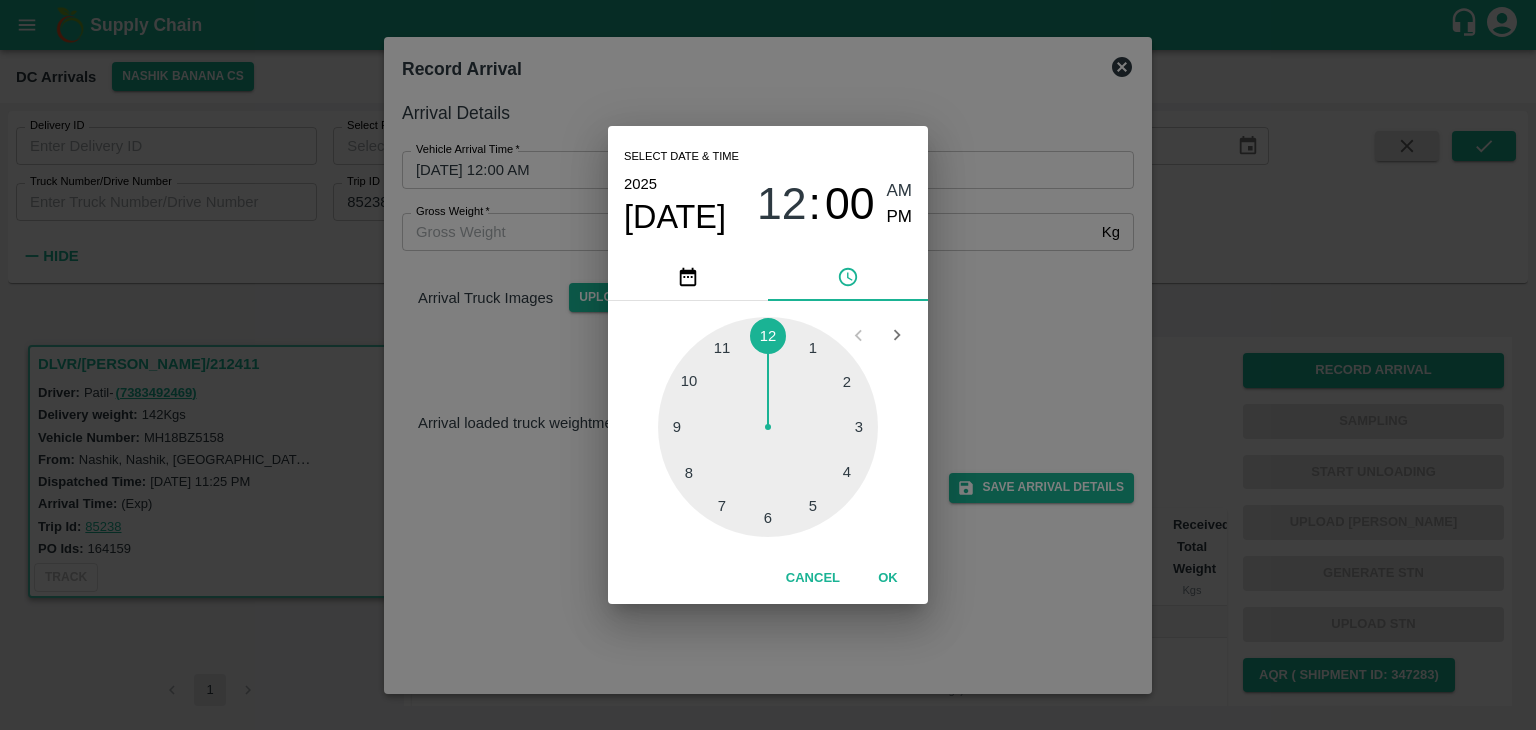 click at bounding box center [768, 427] 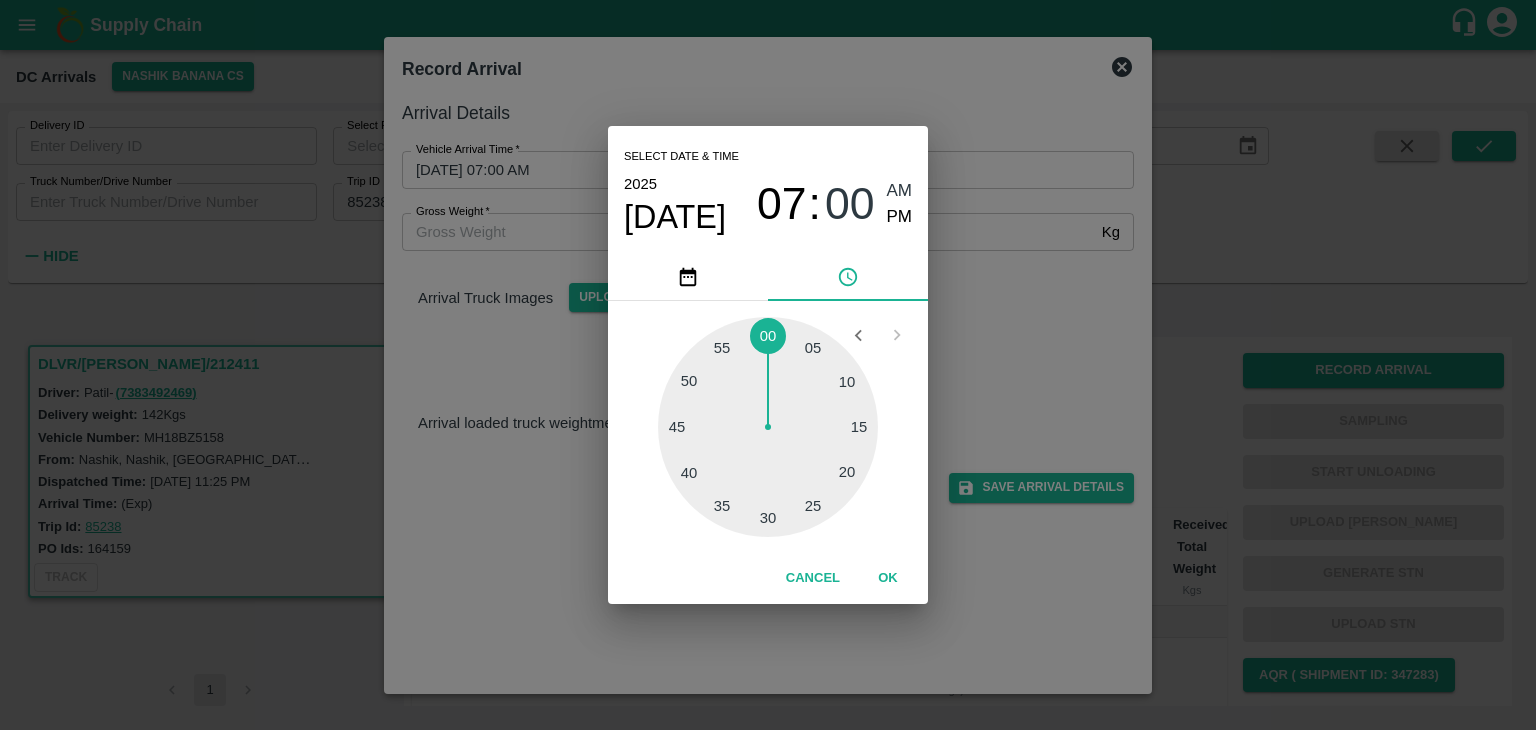 click at bounding box center [768, 427] 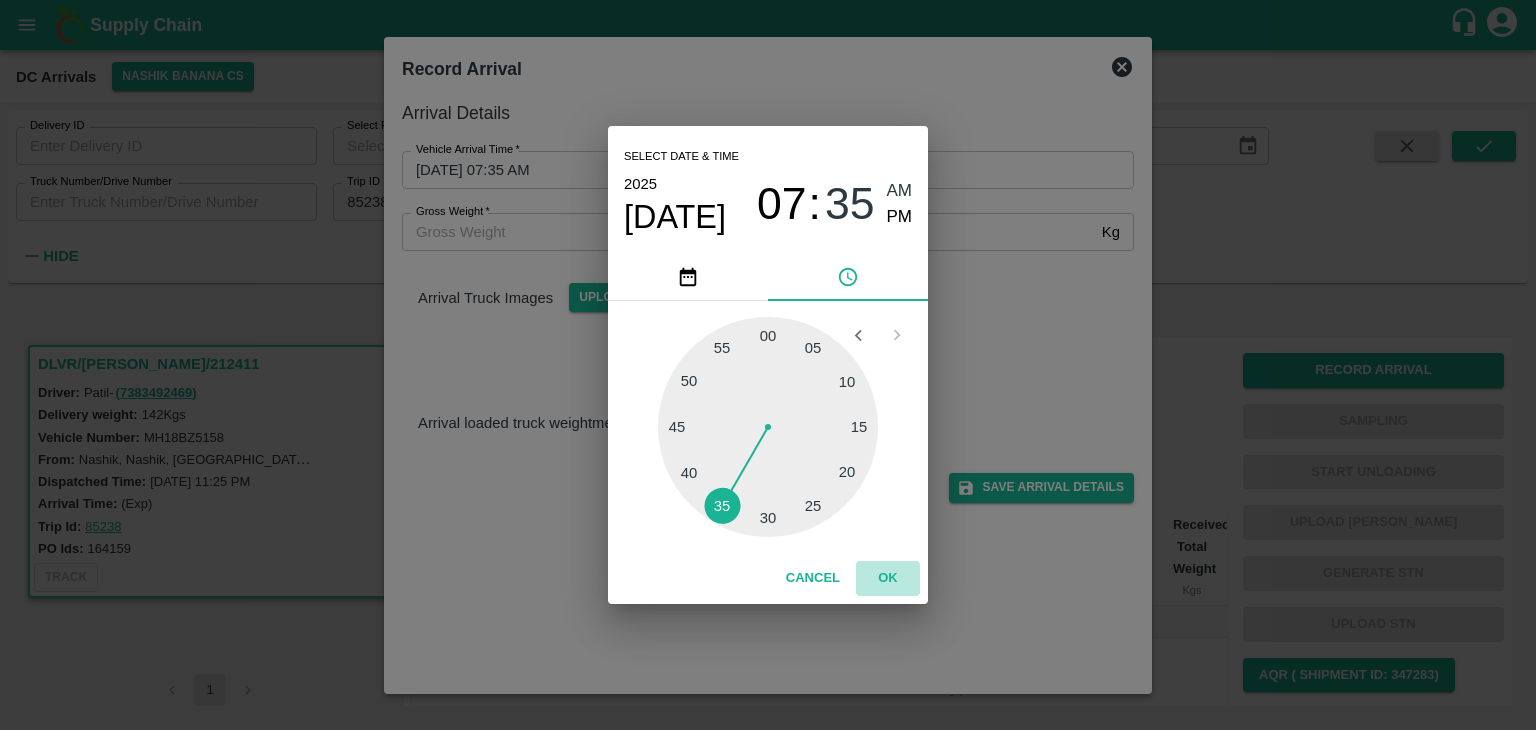 click on "OK" at bounding box center [888, 578] 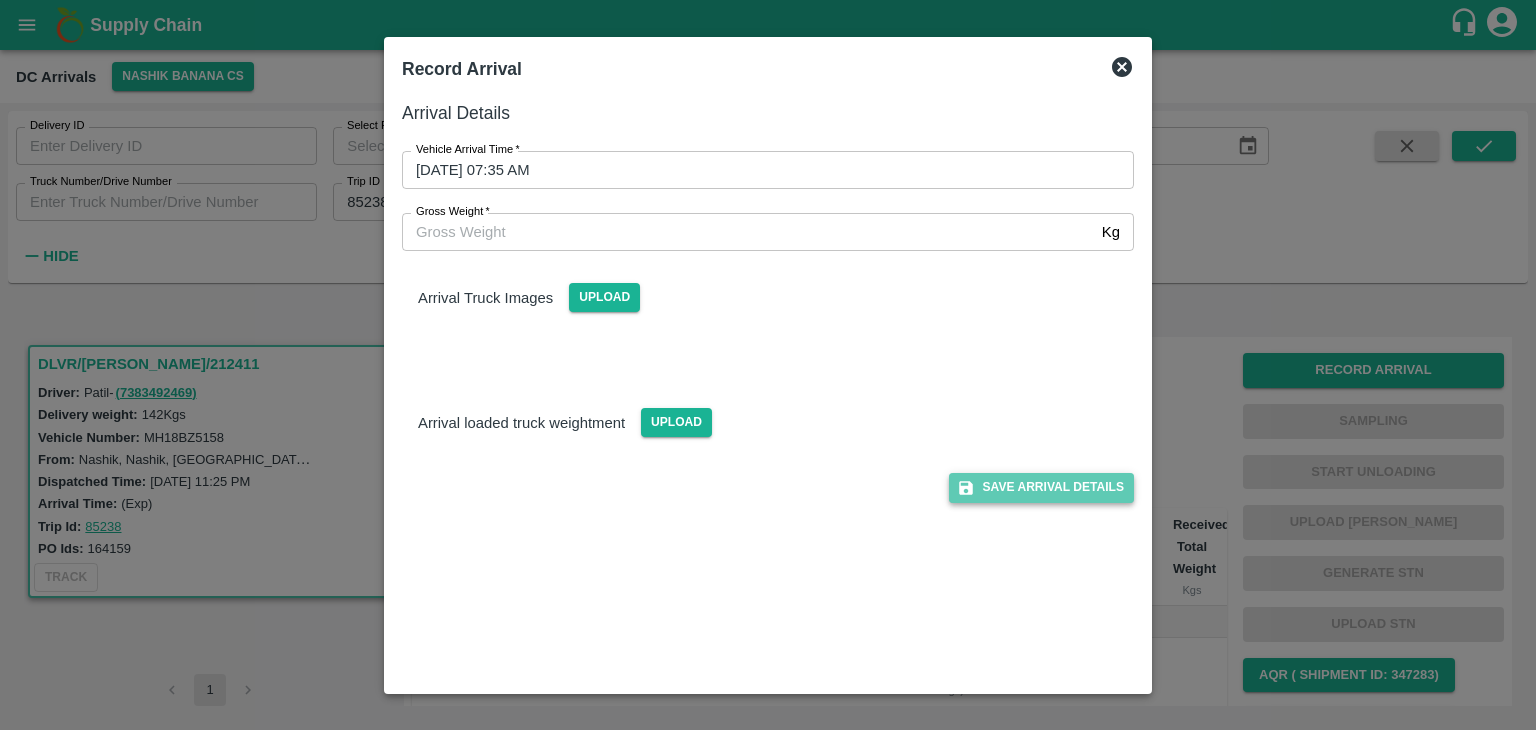 click on "Save Arrival Details" at bounding box center (1041, 487) 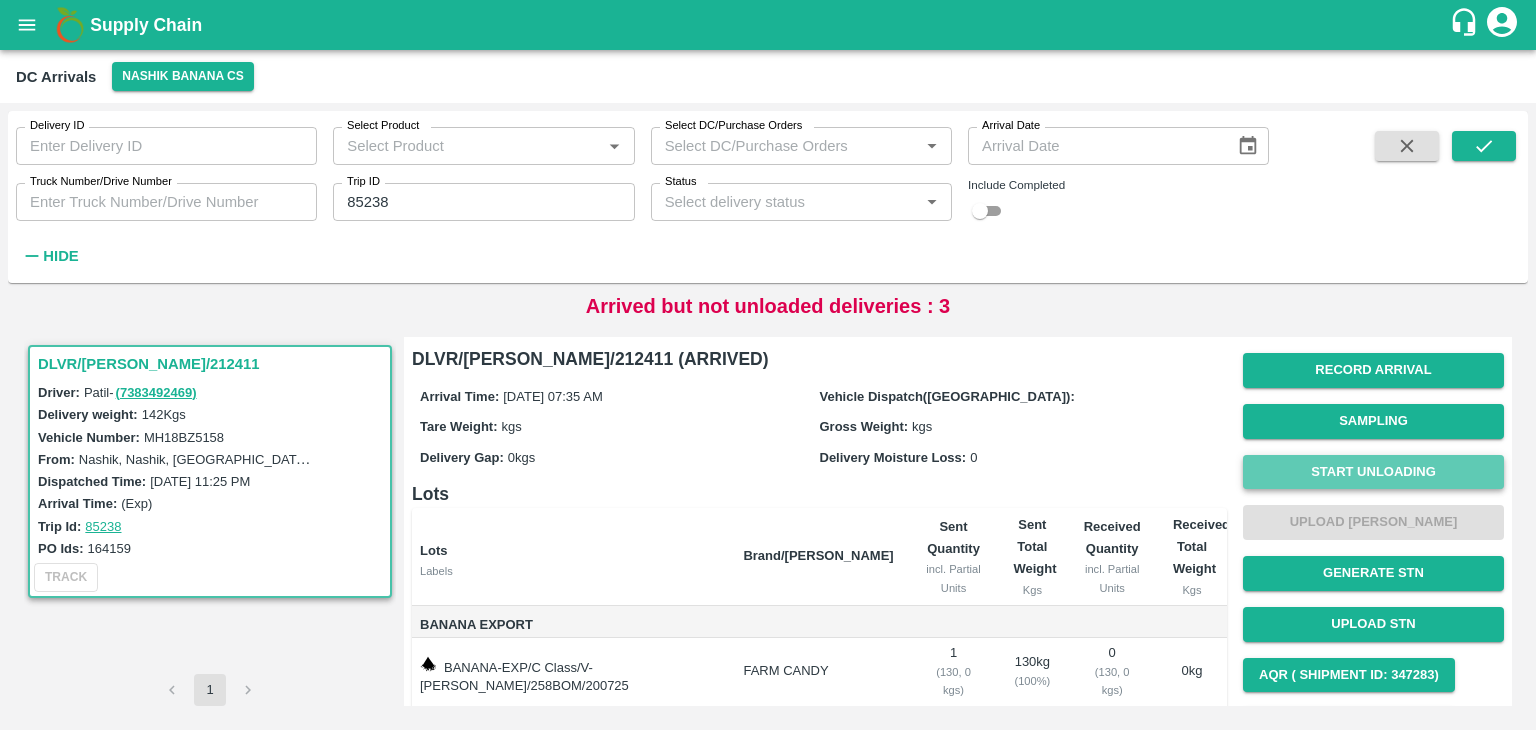 click on "Start Unloading" at bounding box center [1373, 472] 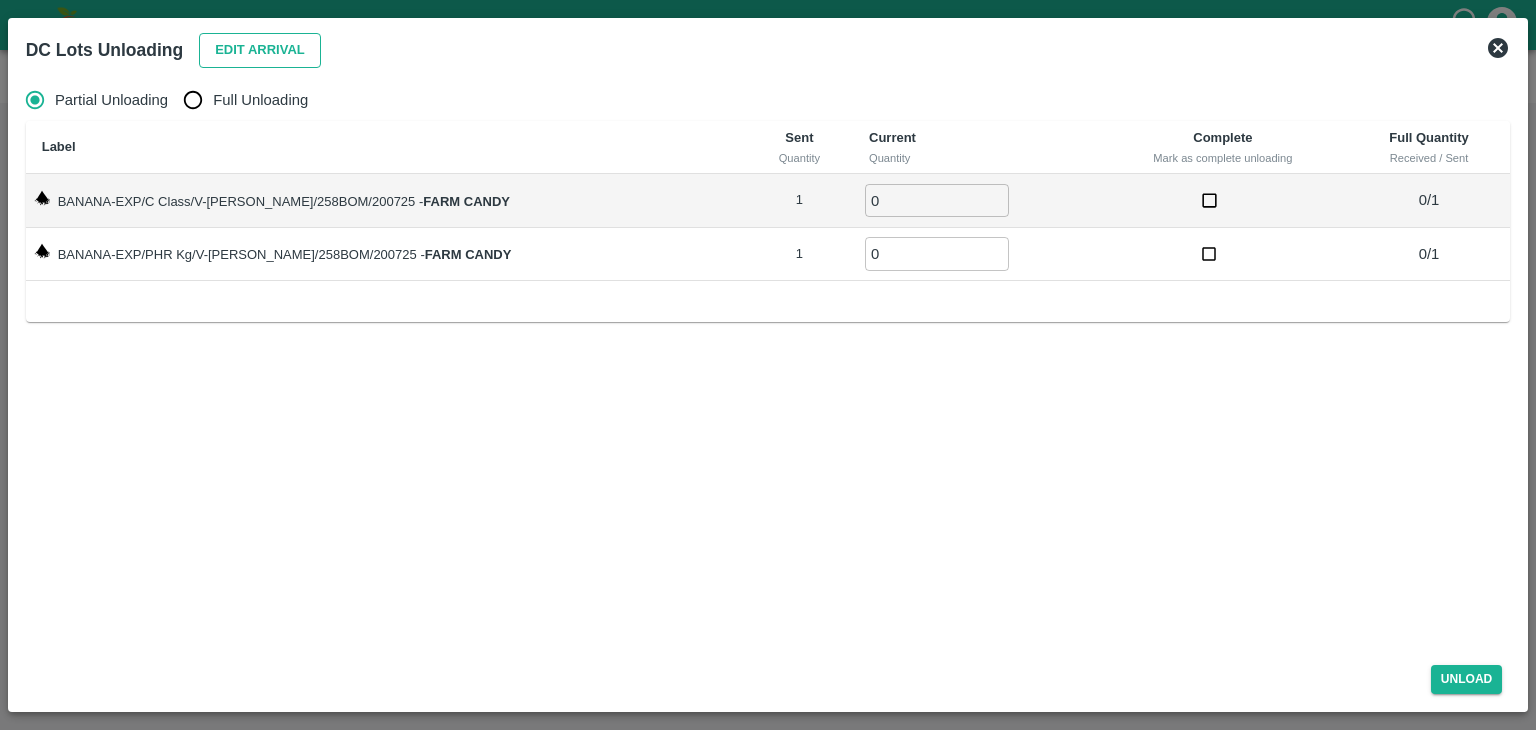 click on "Edit Arrival" at bounding box center [260, 50] 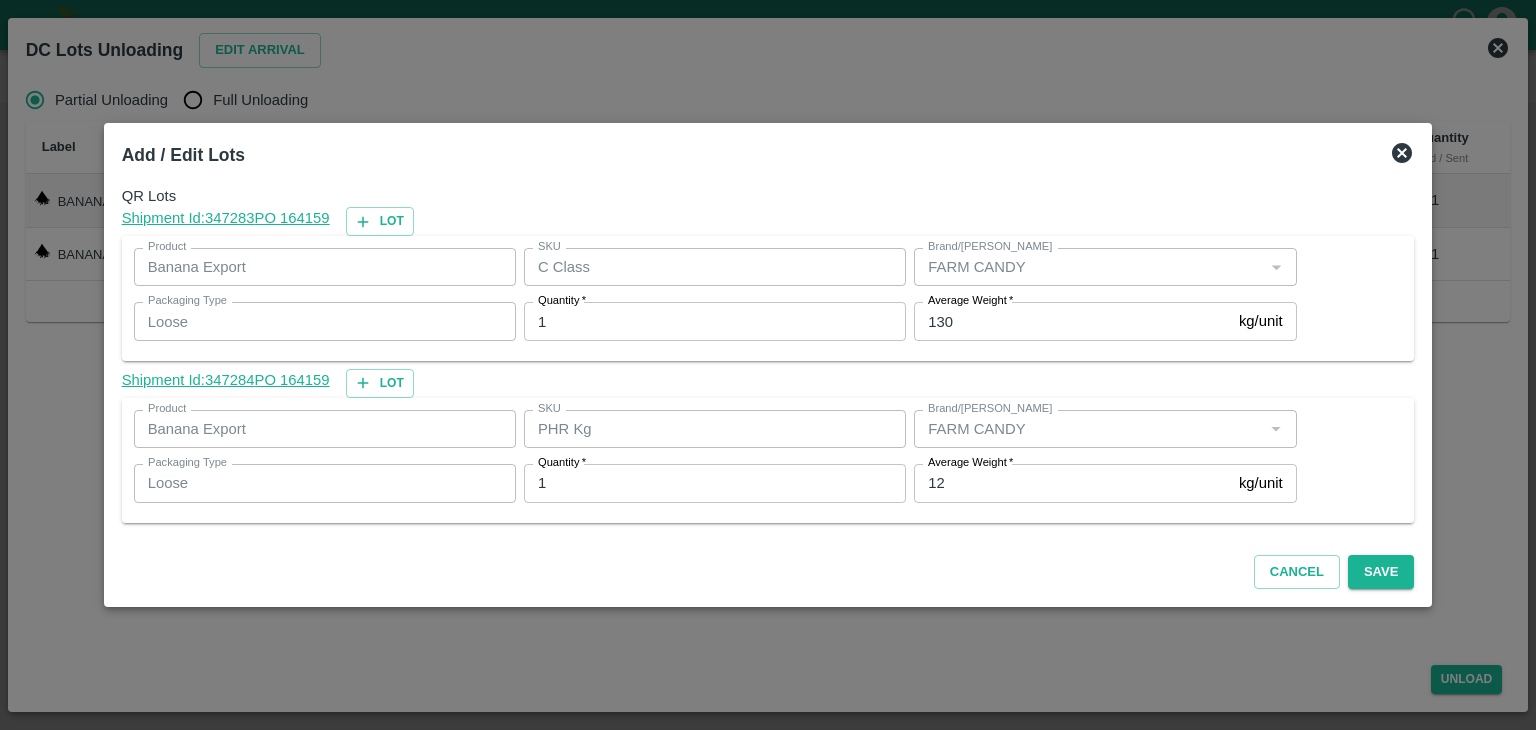 click on "12" at bounding box center (1072, 483) 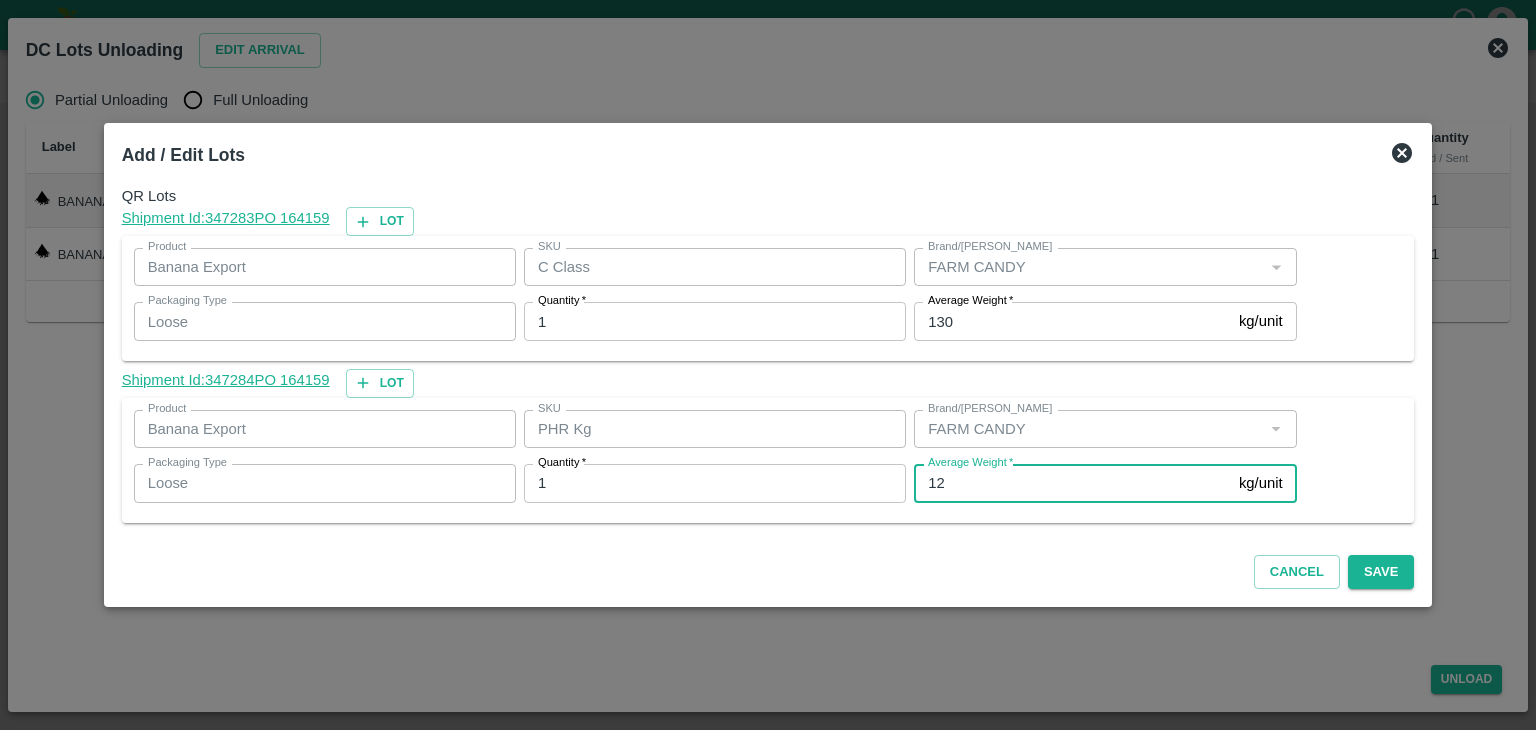 type on "1" 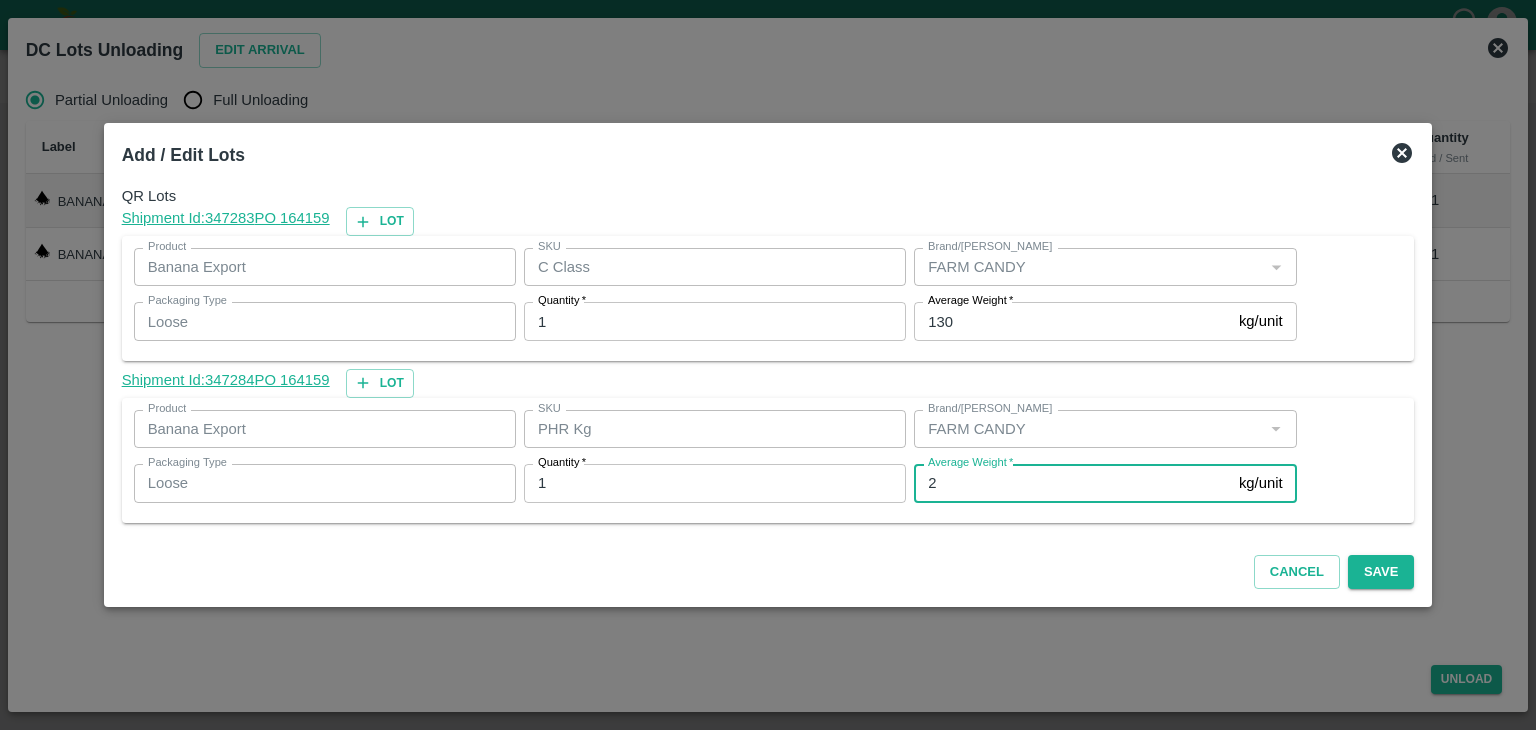 type on "2" 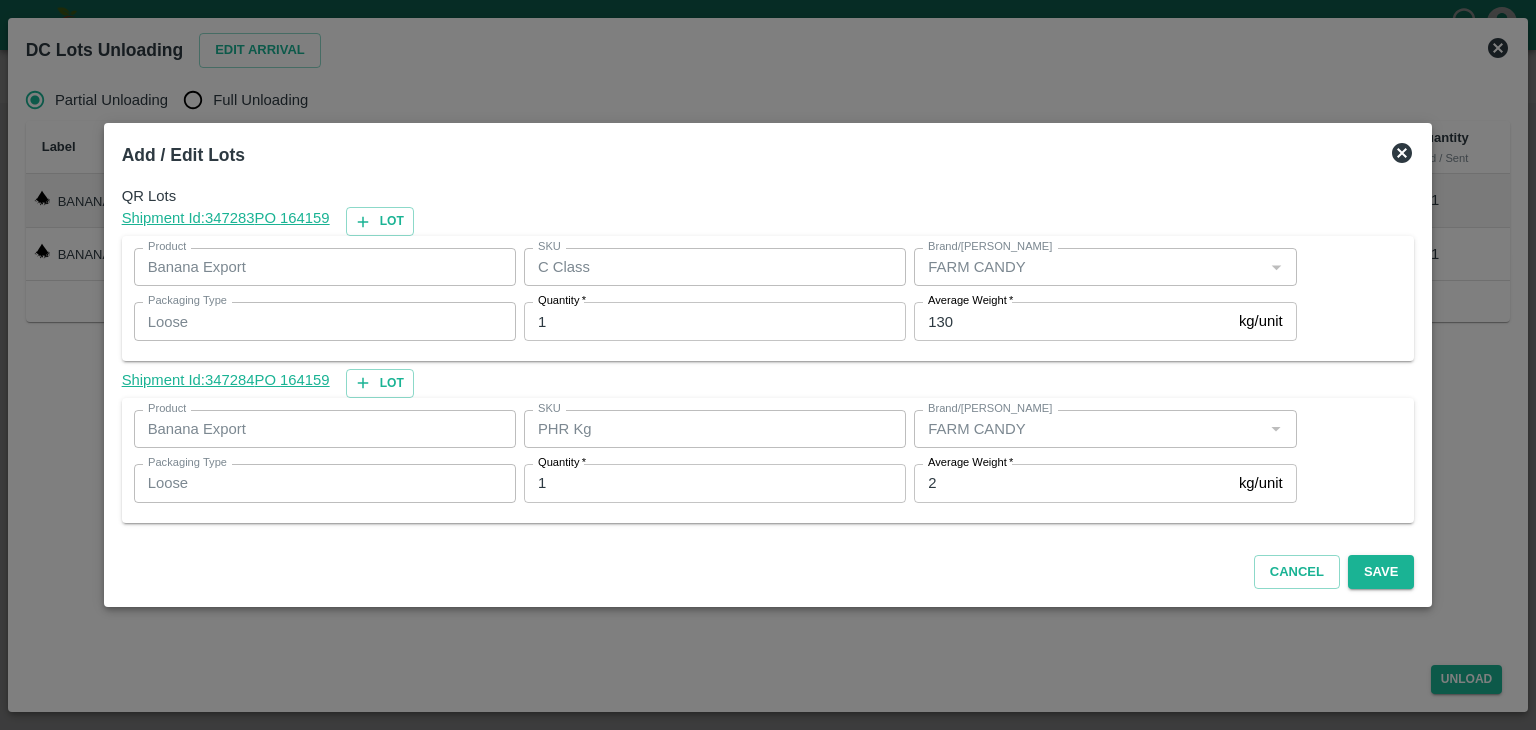 click on "Shipment Id:  347284  PO   164159 Lot" at bounding box center (768, 383) 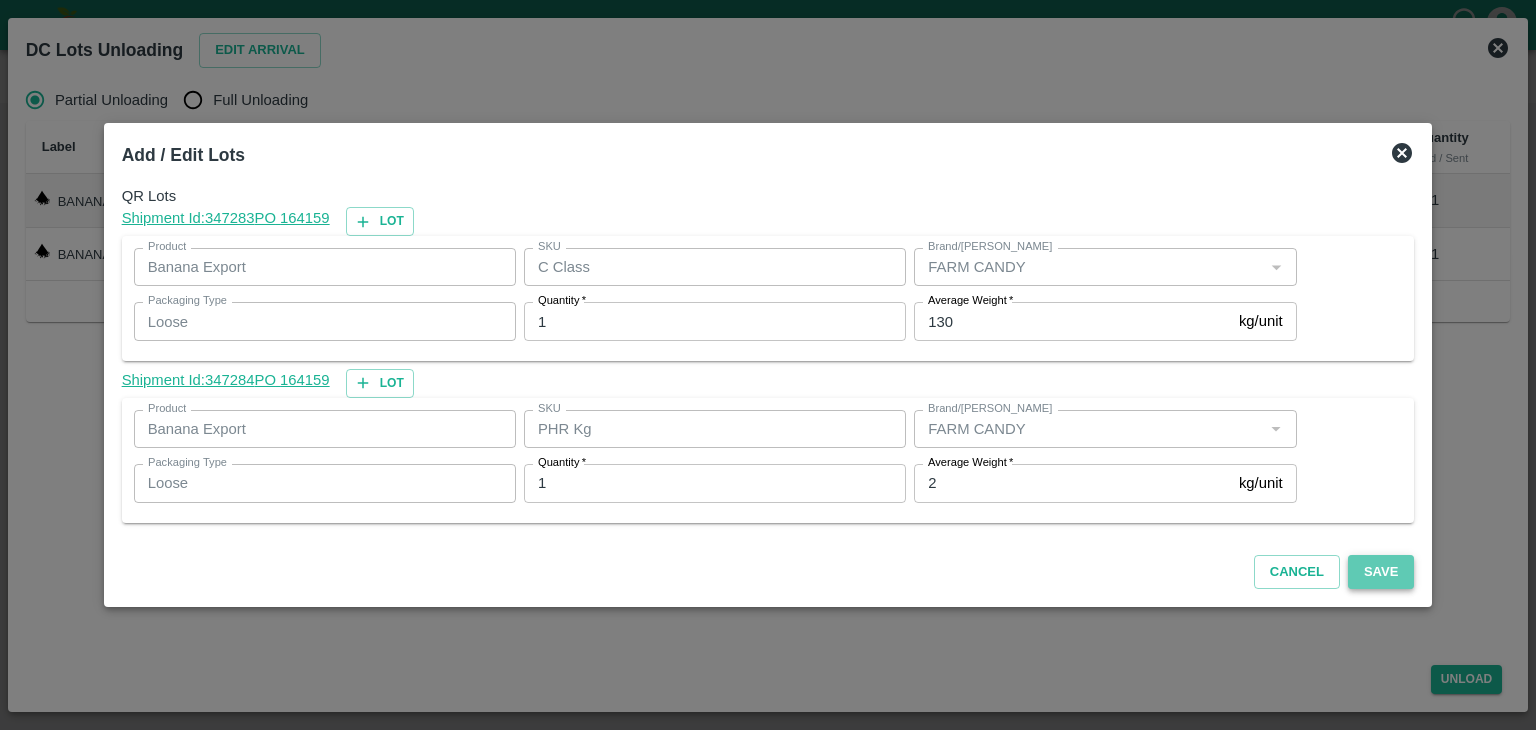 click on "Save" at bounding box center (1381, 572) 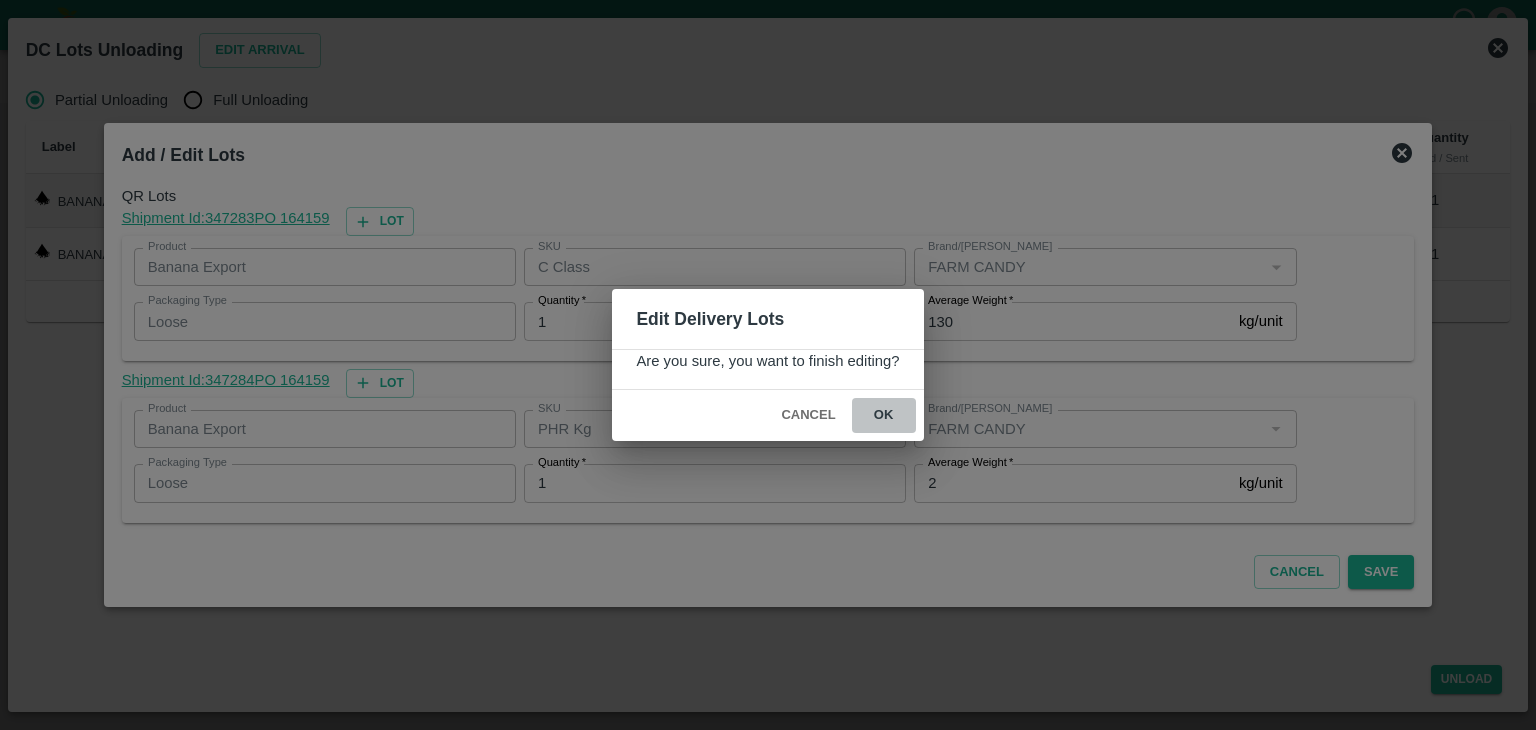 click on "ok" at bounding box center (884, 415) 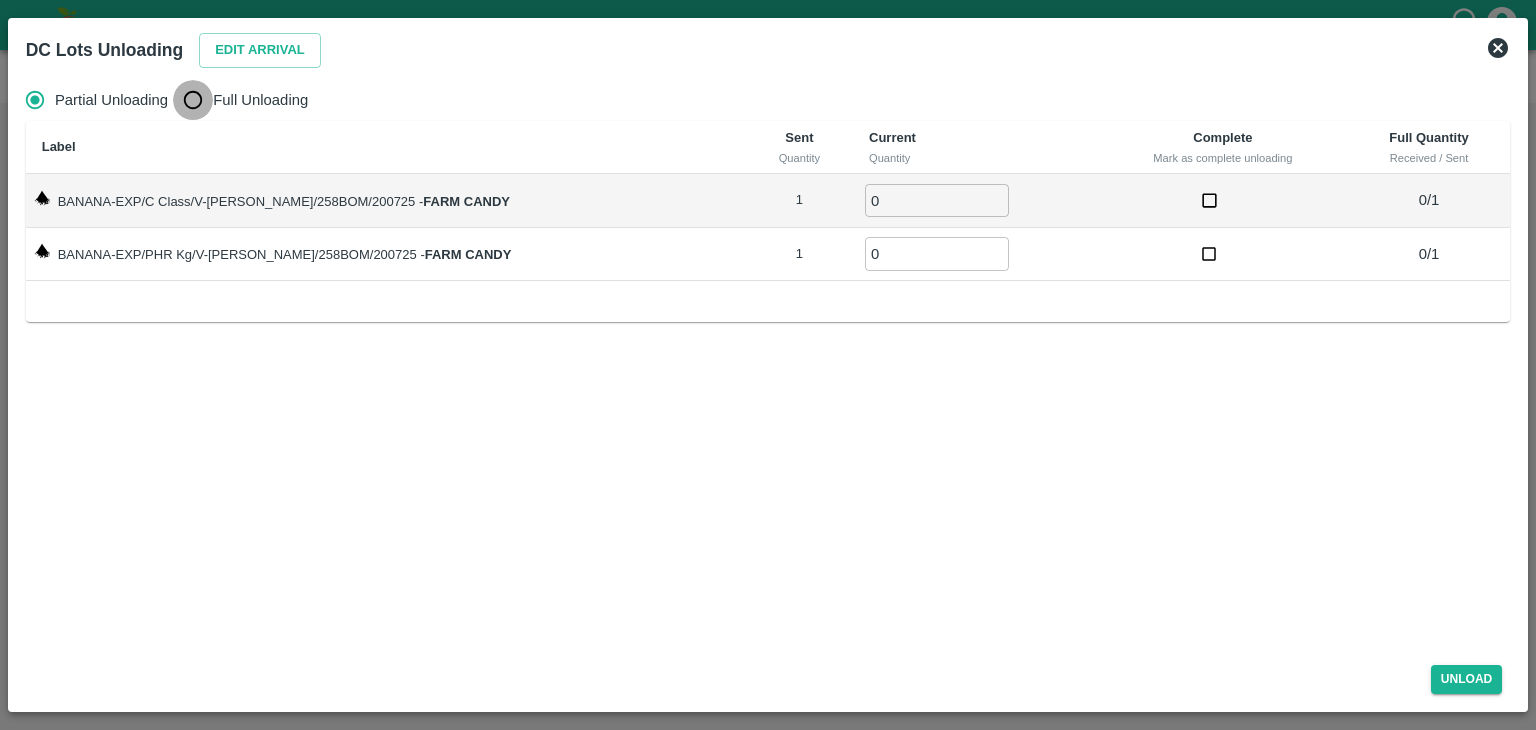 click on "Full Unloading" at bounding box center (193, 100) 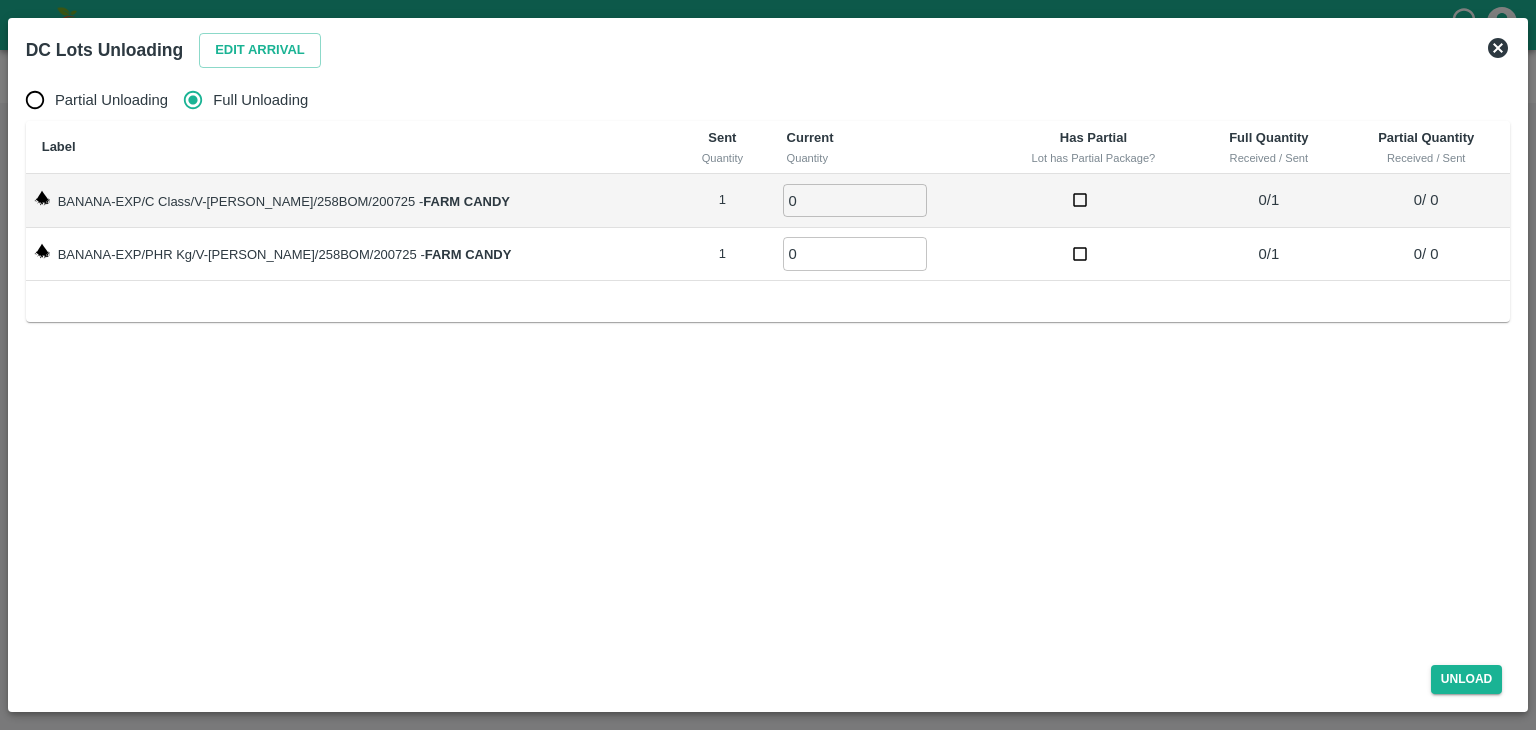 click on "0" at bounding box center (855, 200) 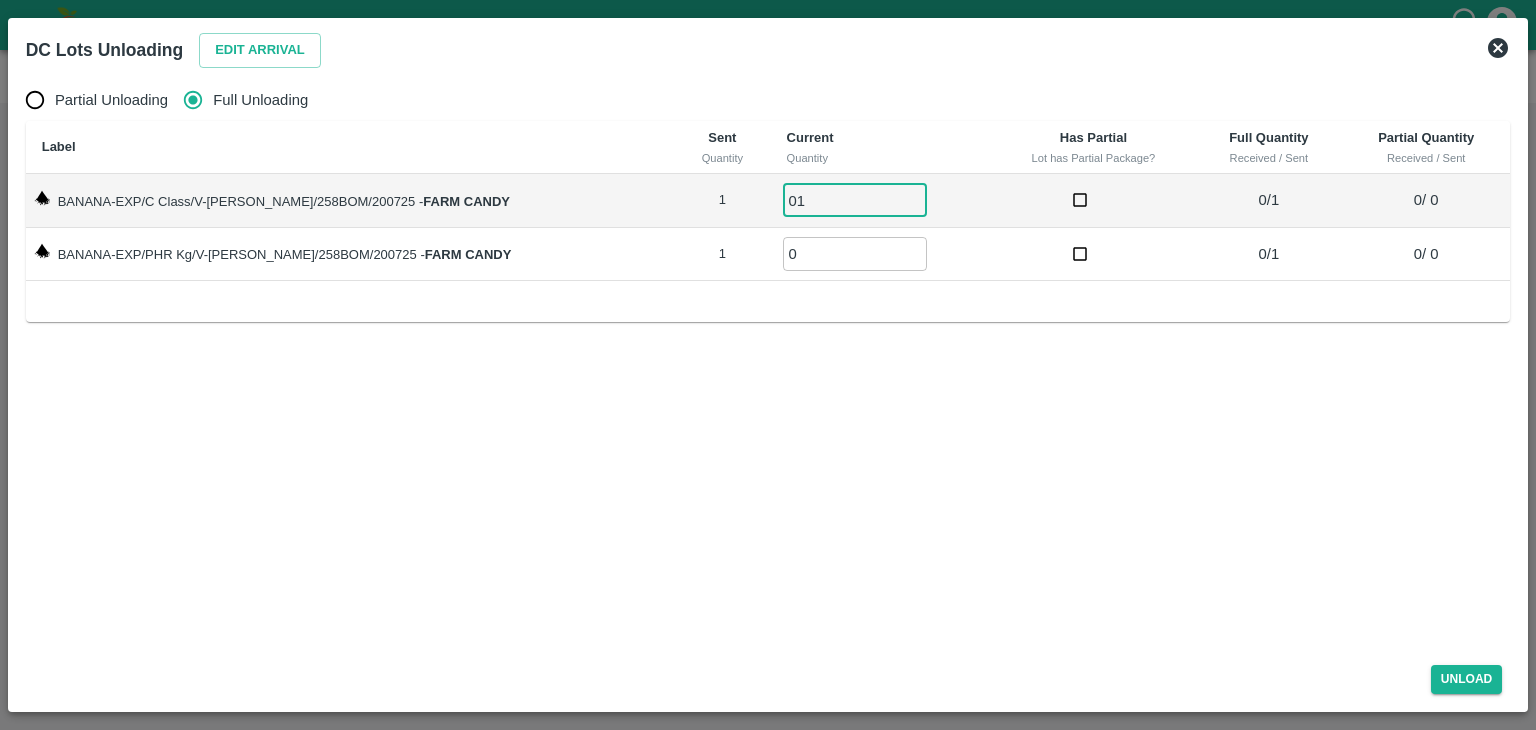 type on "01" 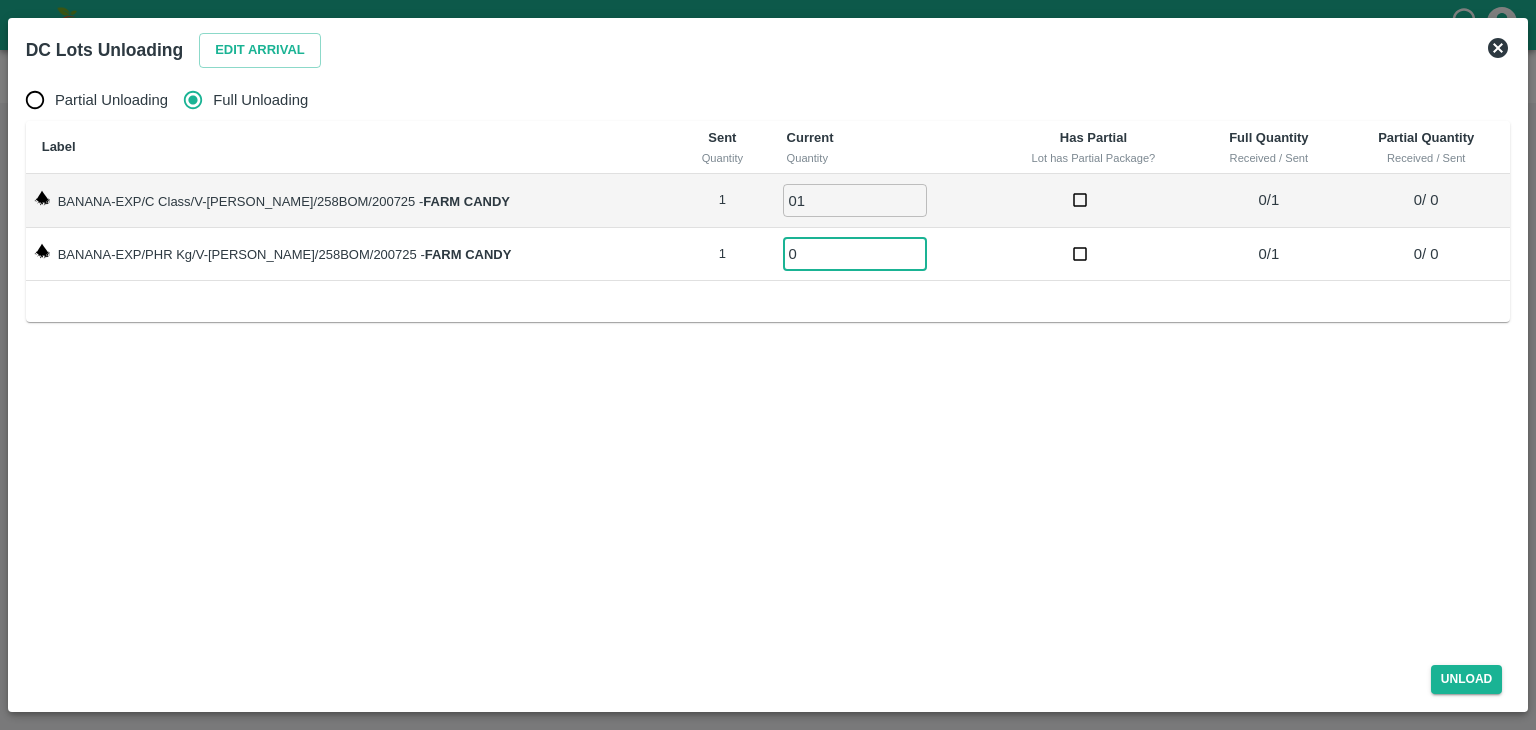 click on "0" at bounding box center [855, 253] 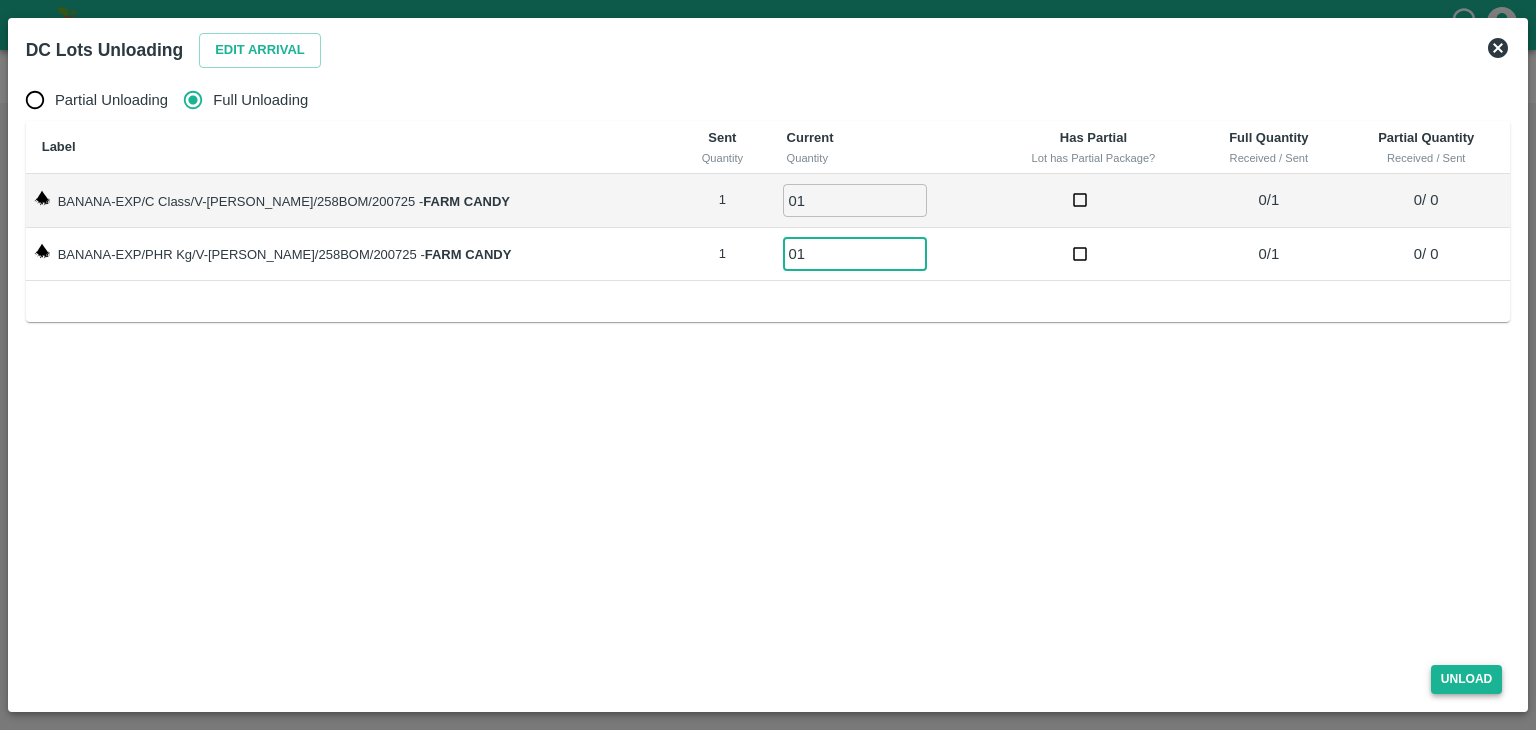 type on "01" 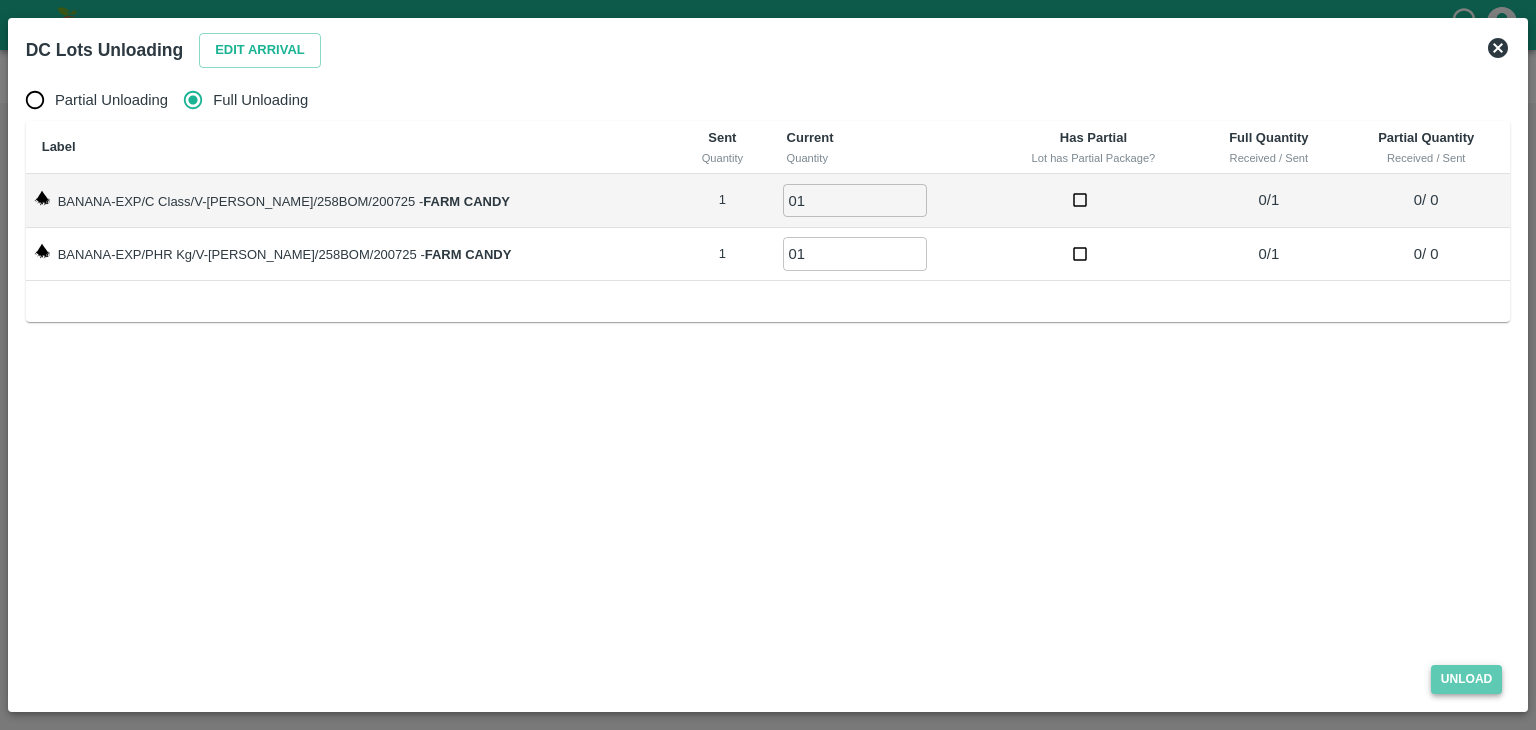 click on "Unload" at bounding box center [1467, 679] 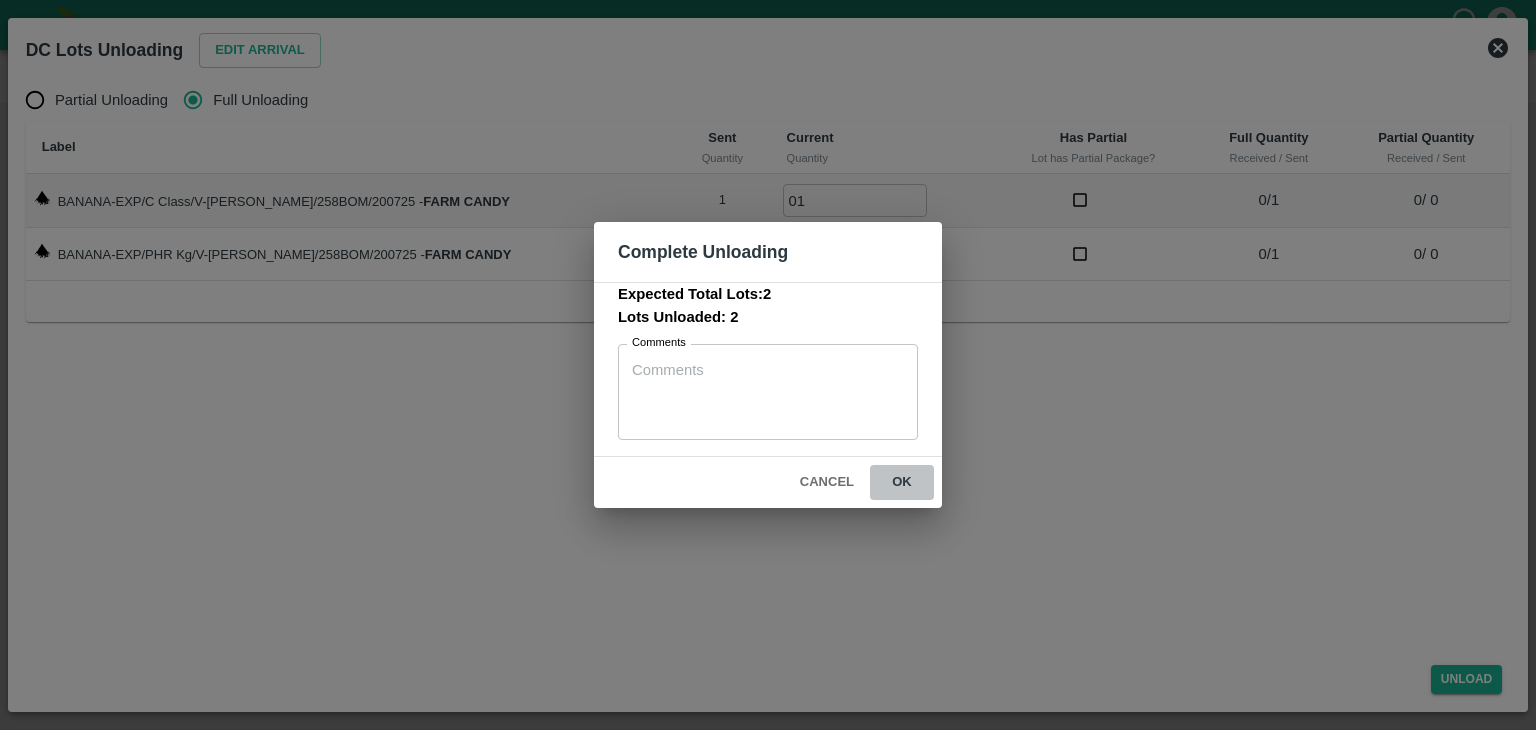 click on "ok" at bounding box center (902, 482) 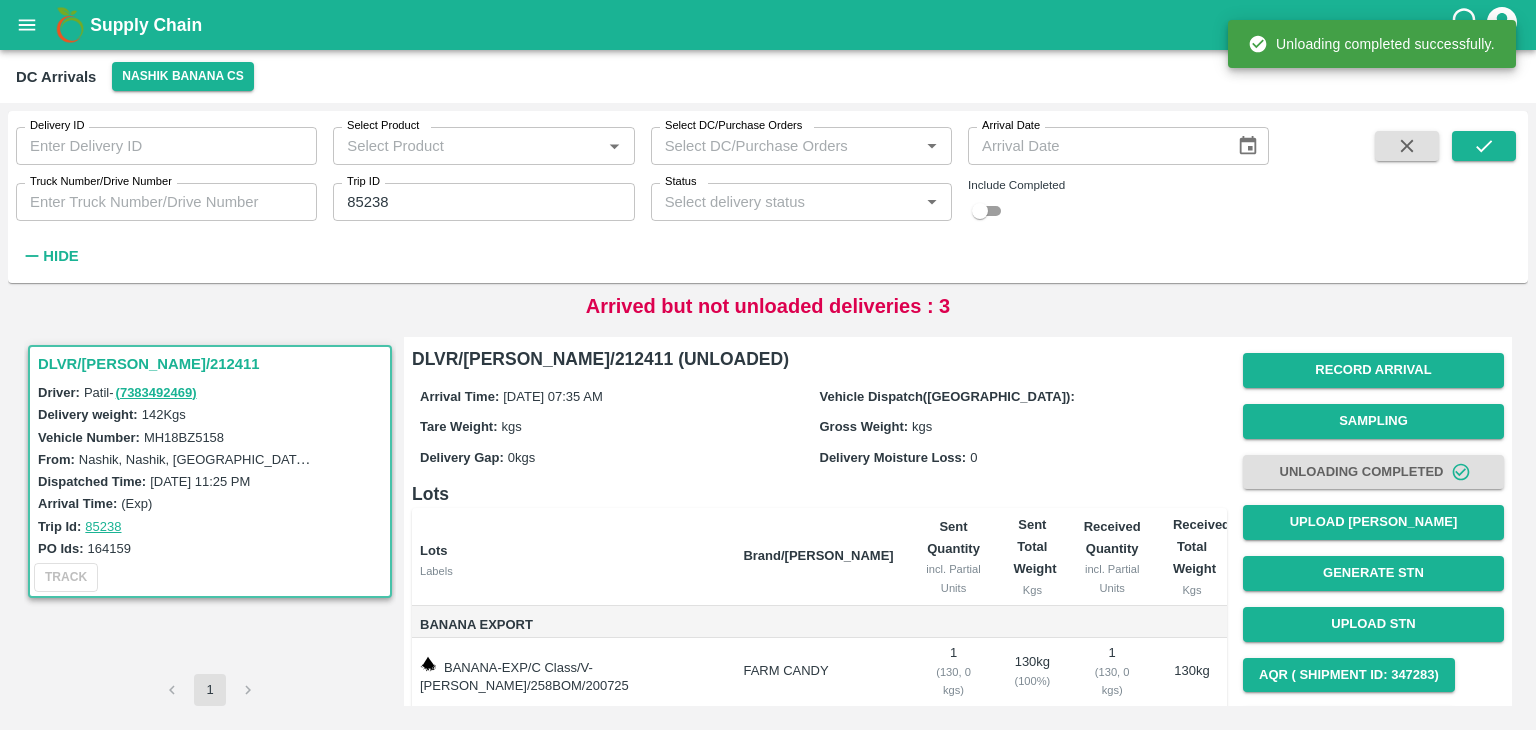 scroll, scrollTop: 104, scrollLeft: 0, axis: vertical 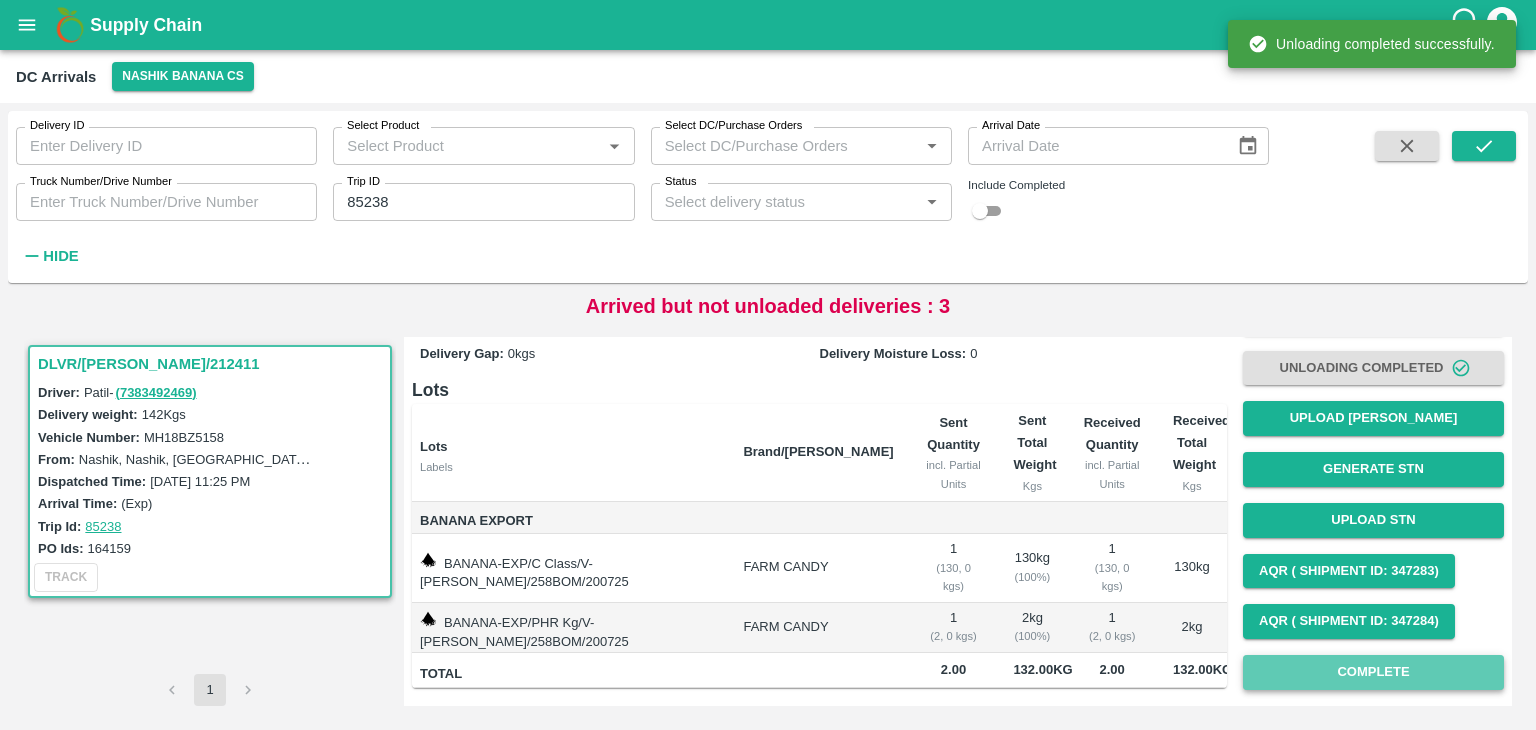 click on "Complete" at bounding box center [1373, 672] 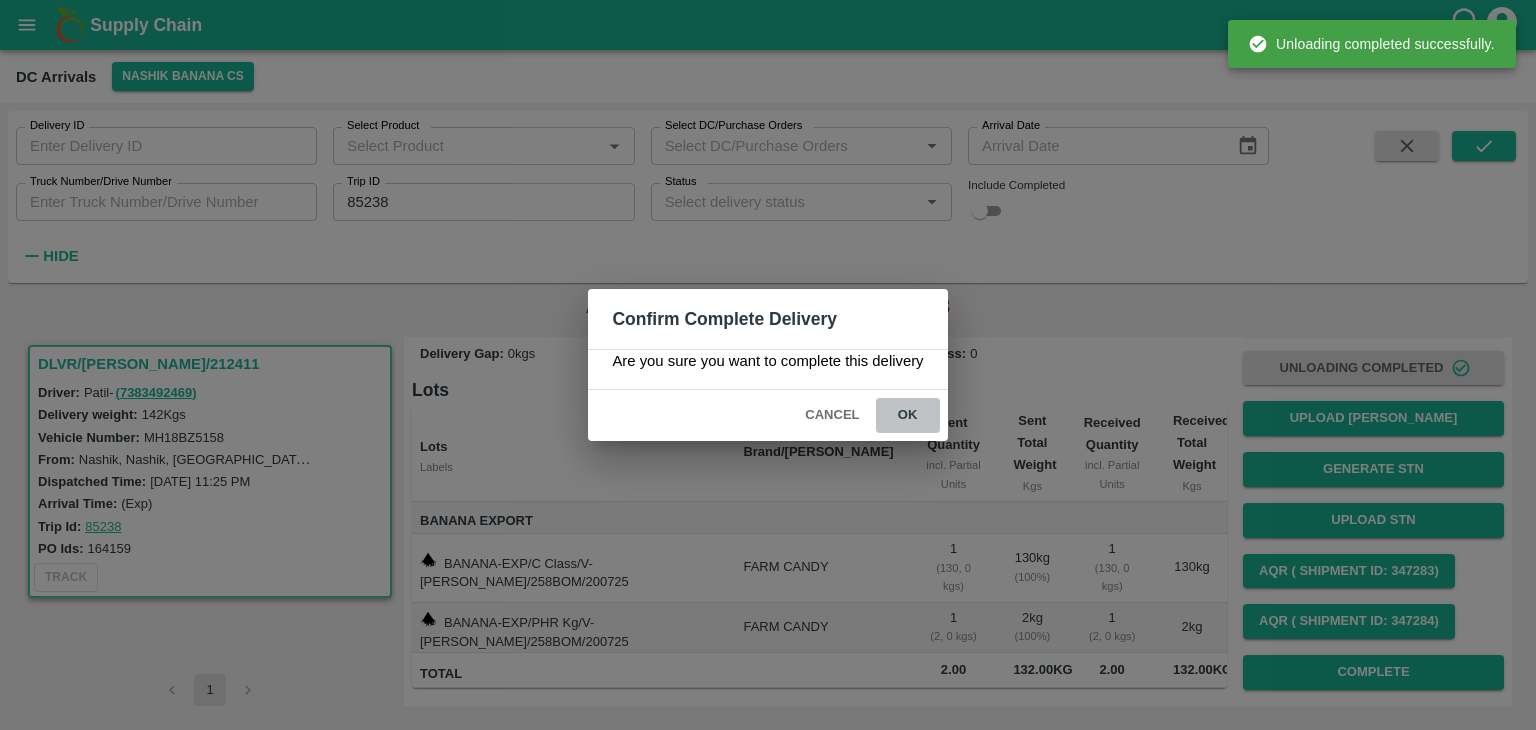 click on "ok" at bounding box center (908, 415) 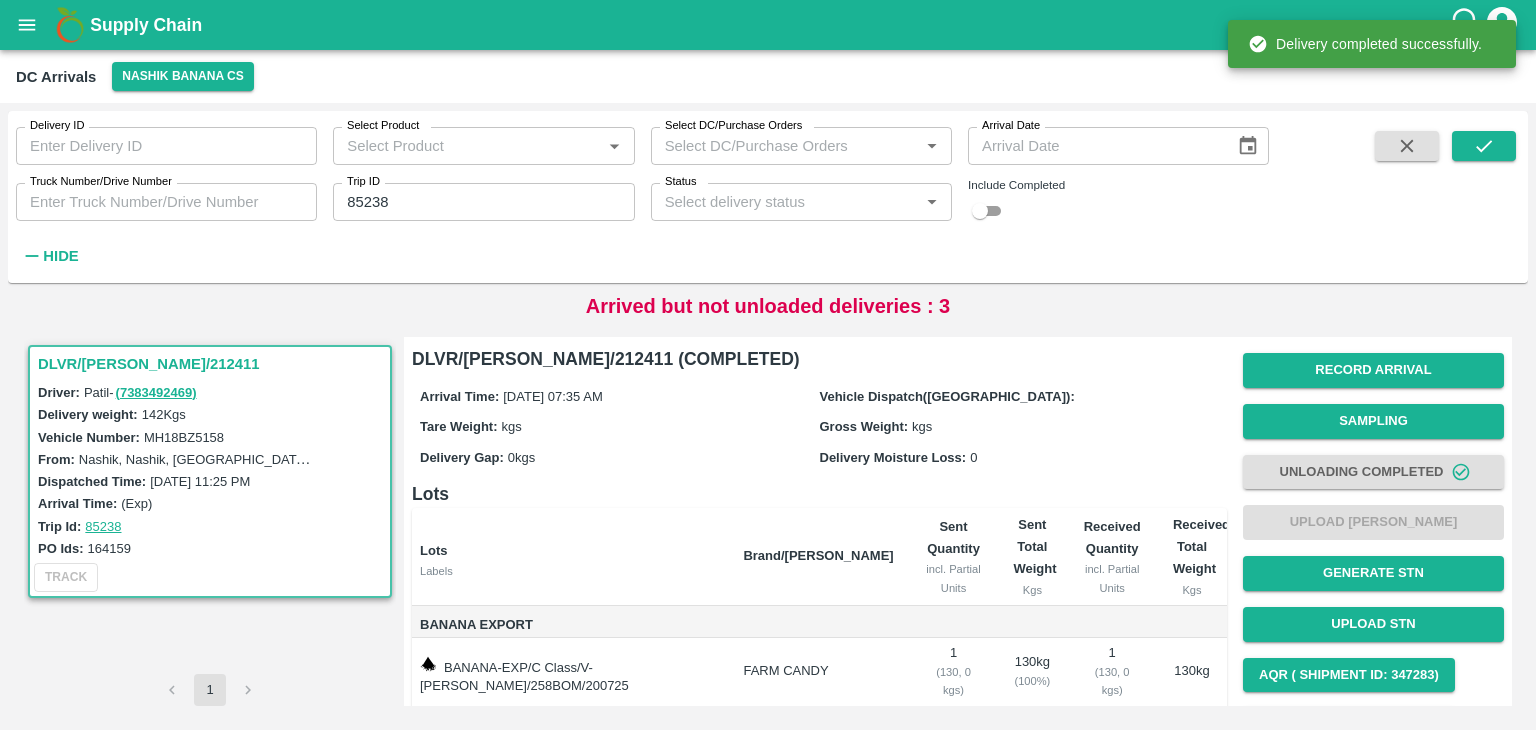 scroll, scrollTop: 104, scrollLeft: 0, axis: vertical 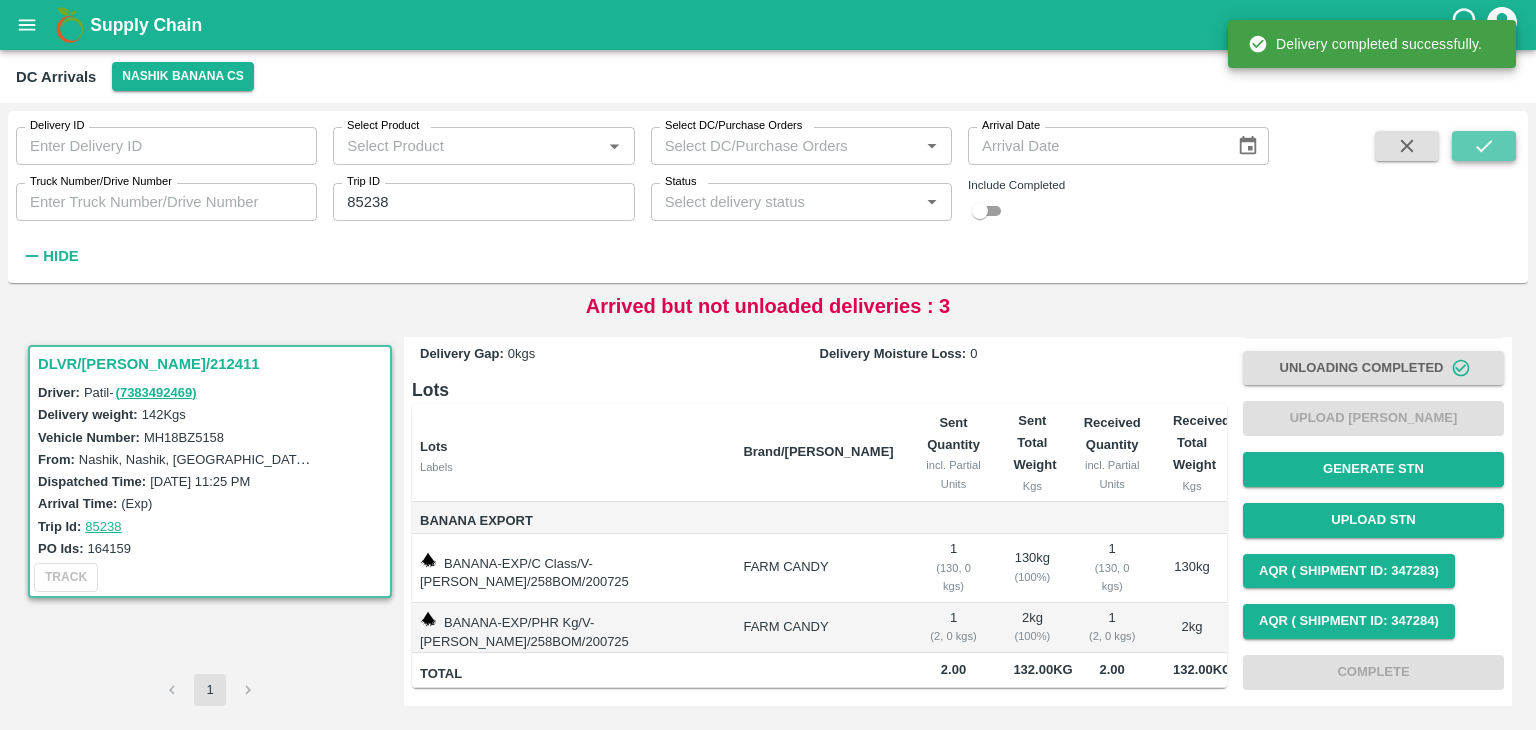click 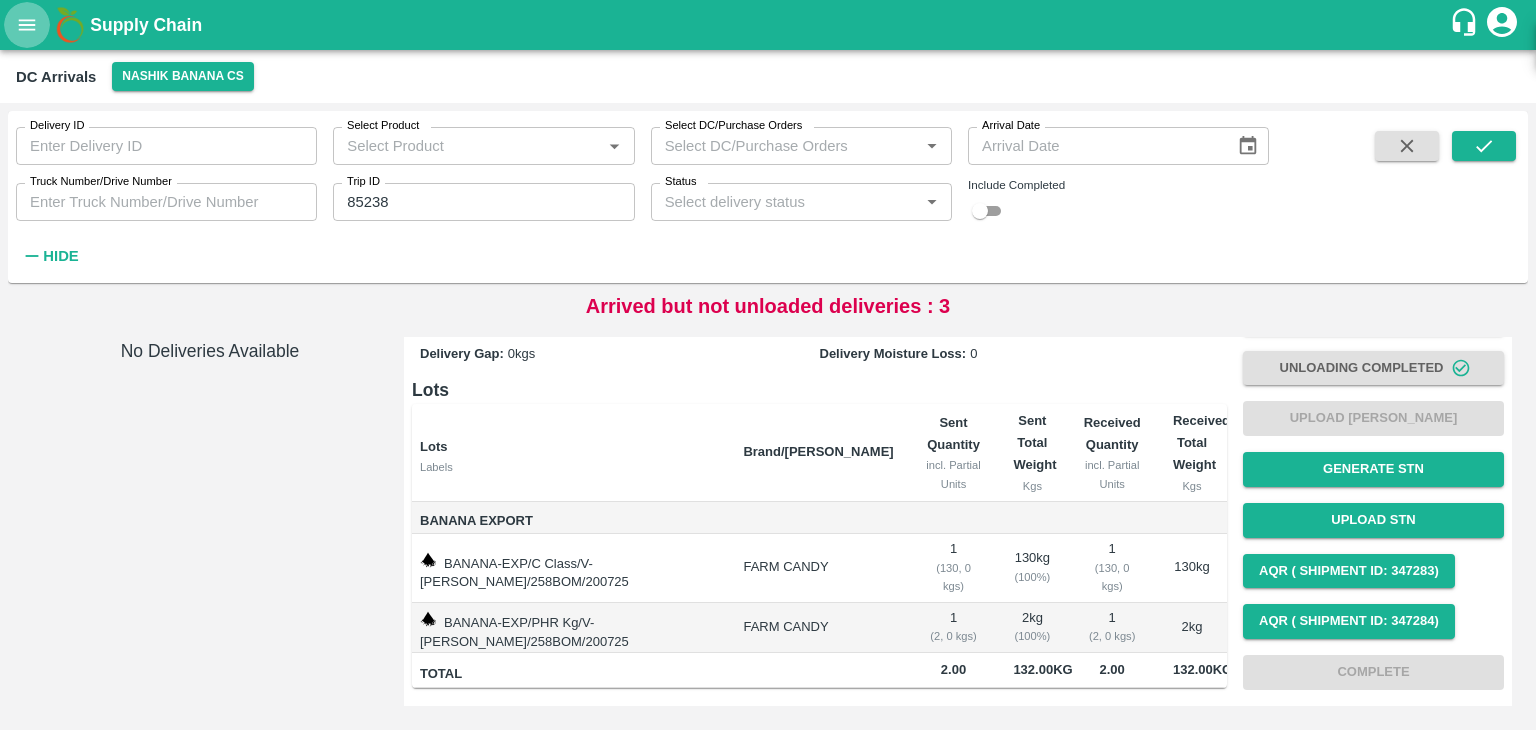 click 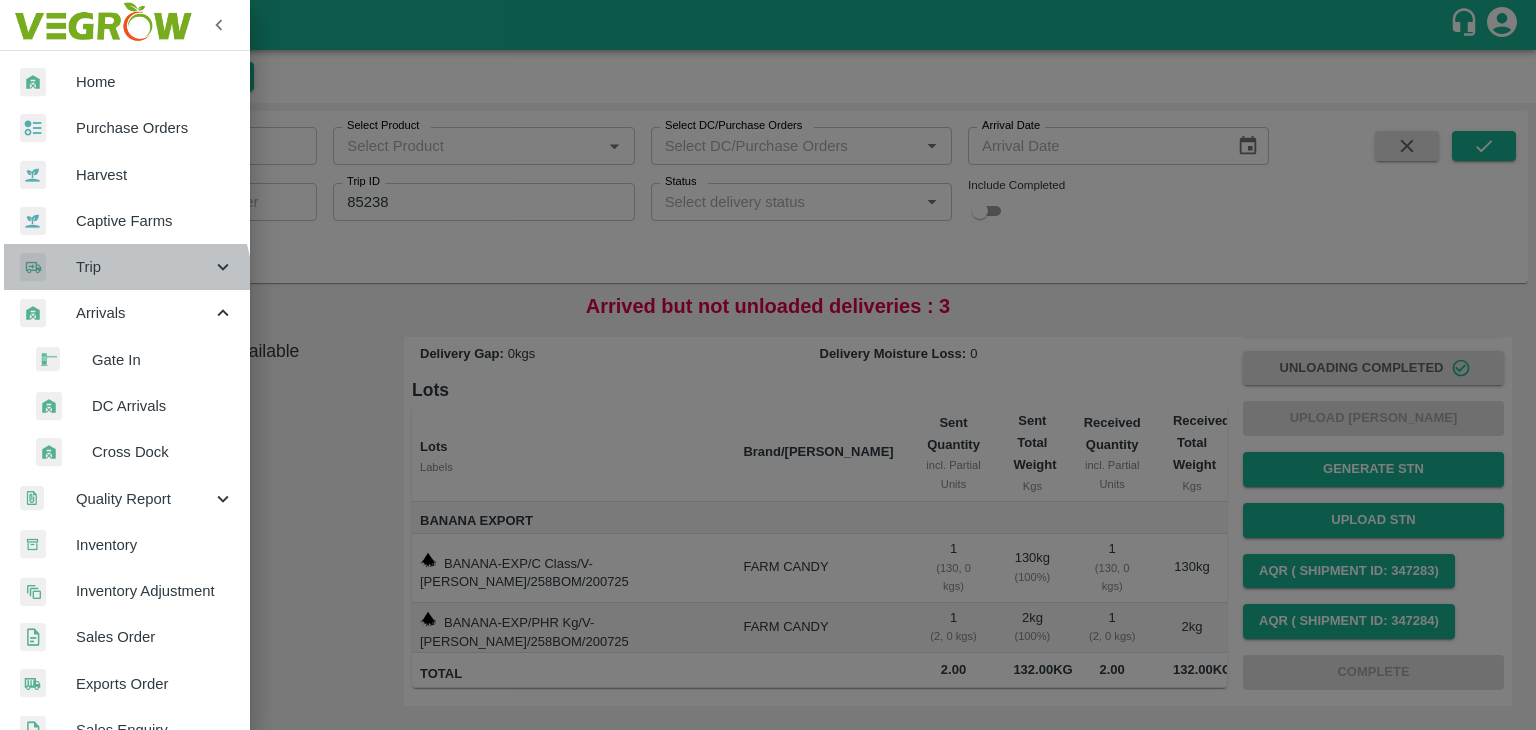 click on "Trip" at bounding box center [125, 267] 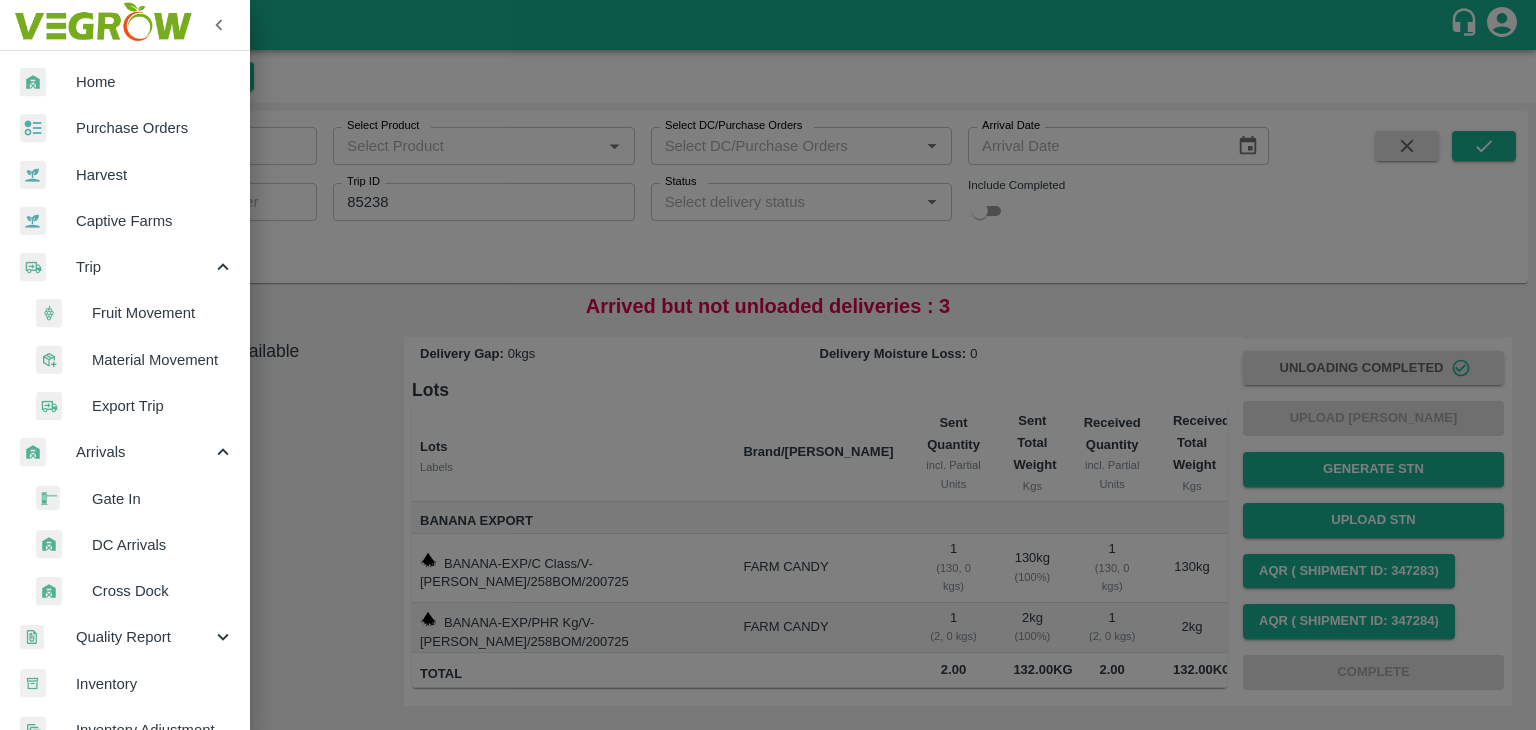click on "Fruit Movement" at bounding box center [163, 313] 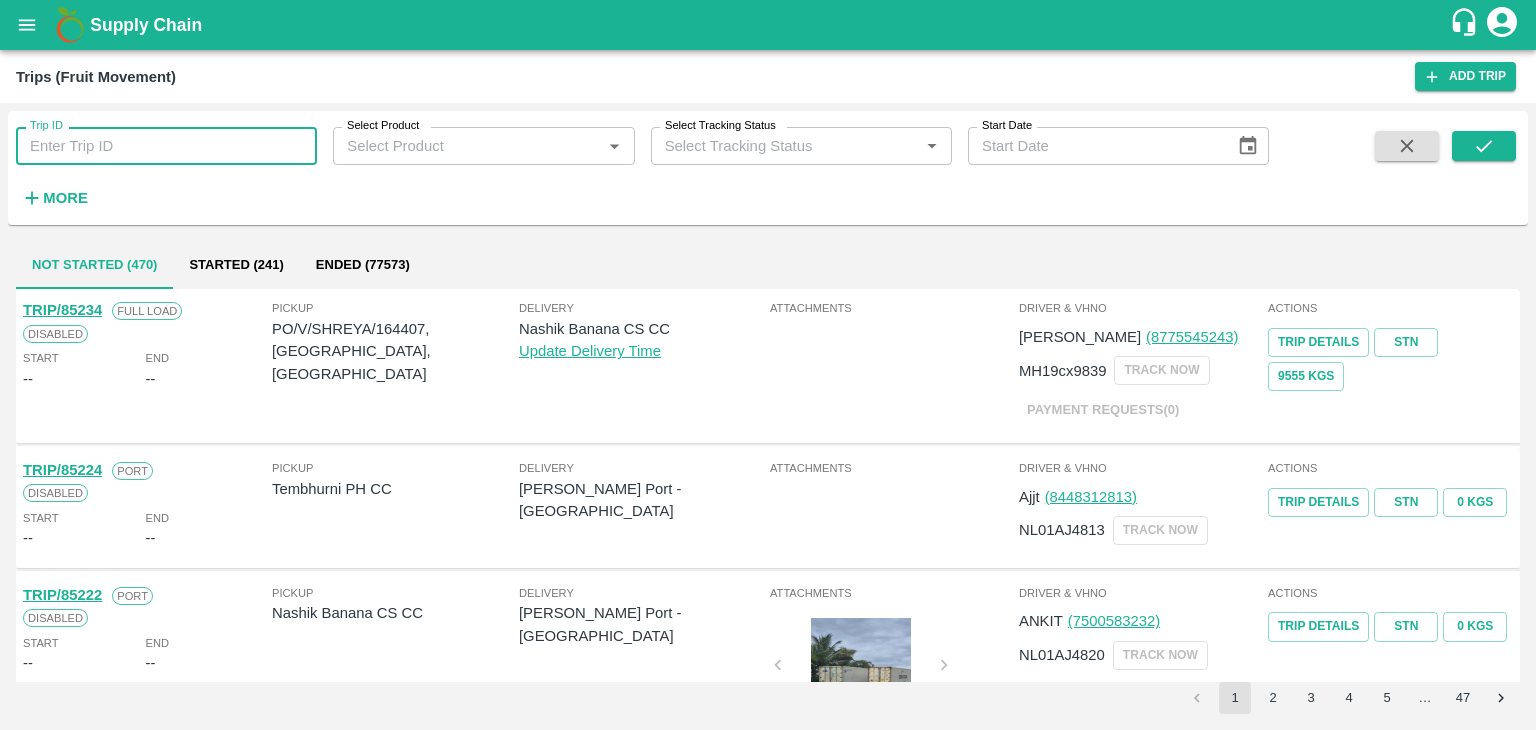 click on "Trip ID" at bounding box center [166, 146] 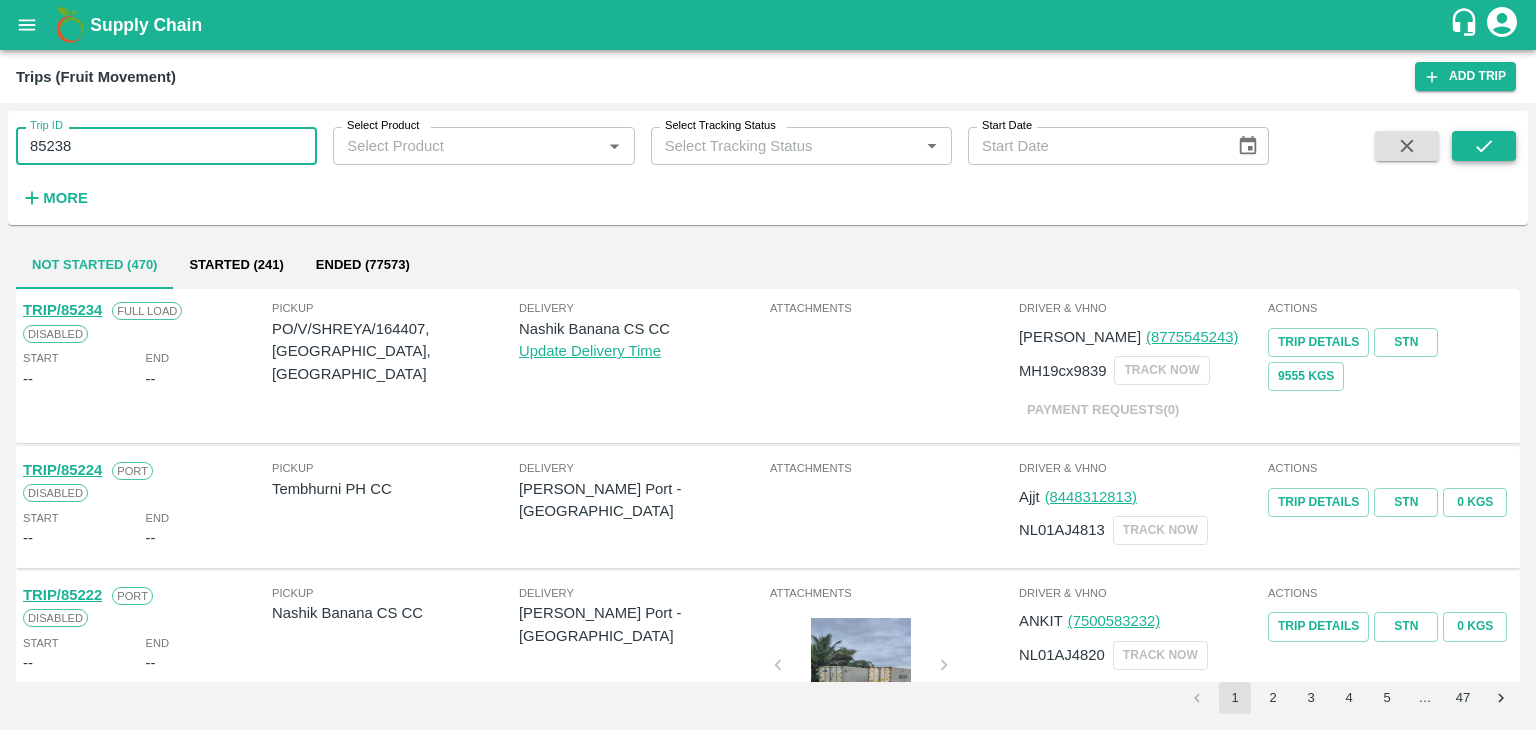 type on "85238" 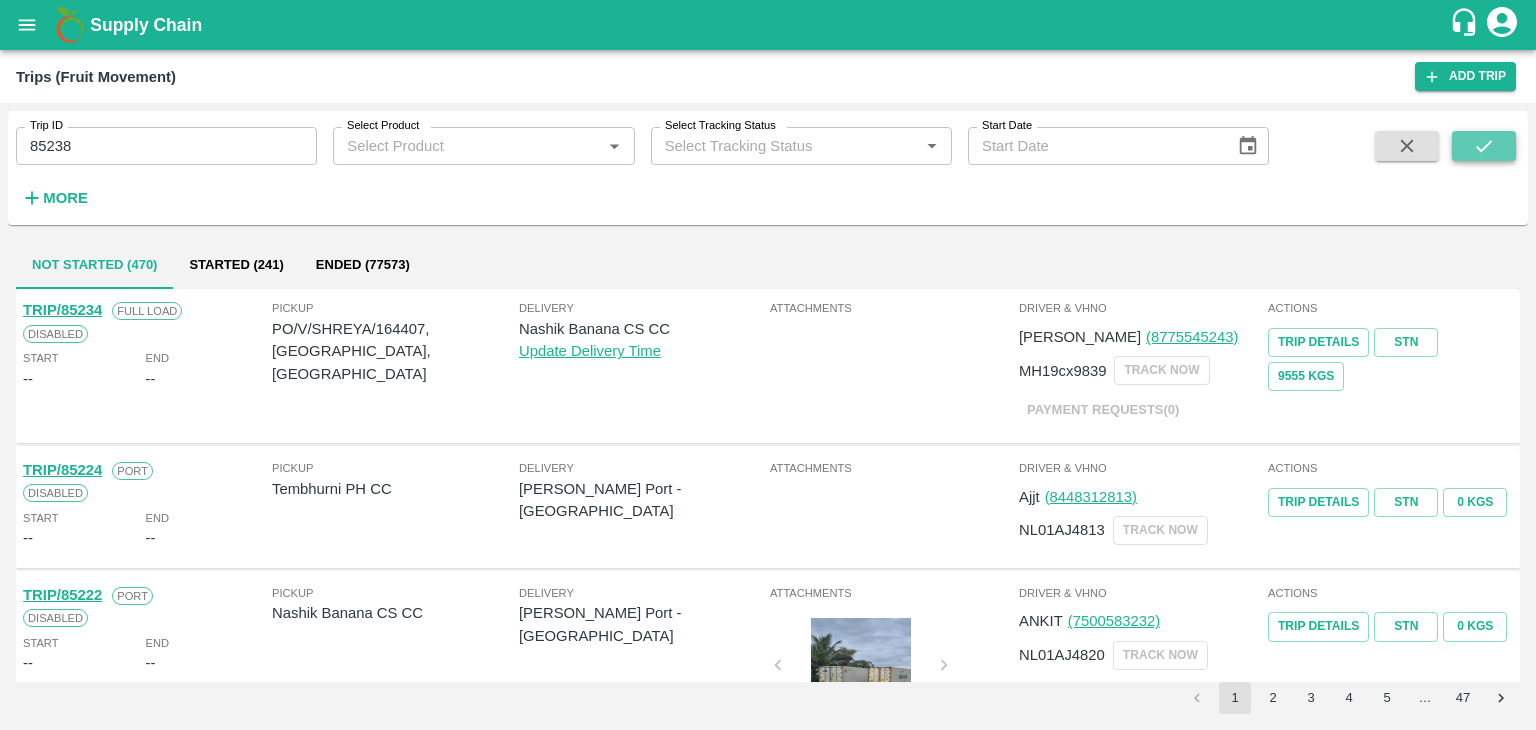 click 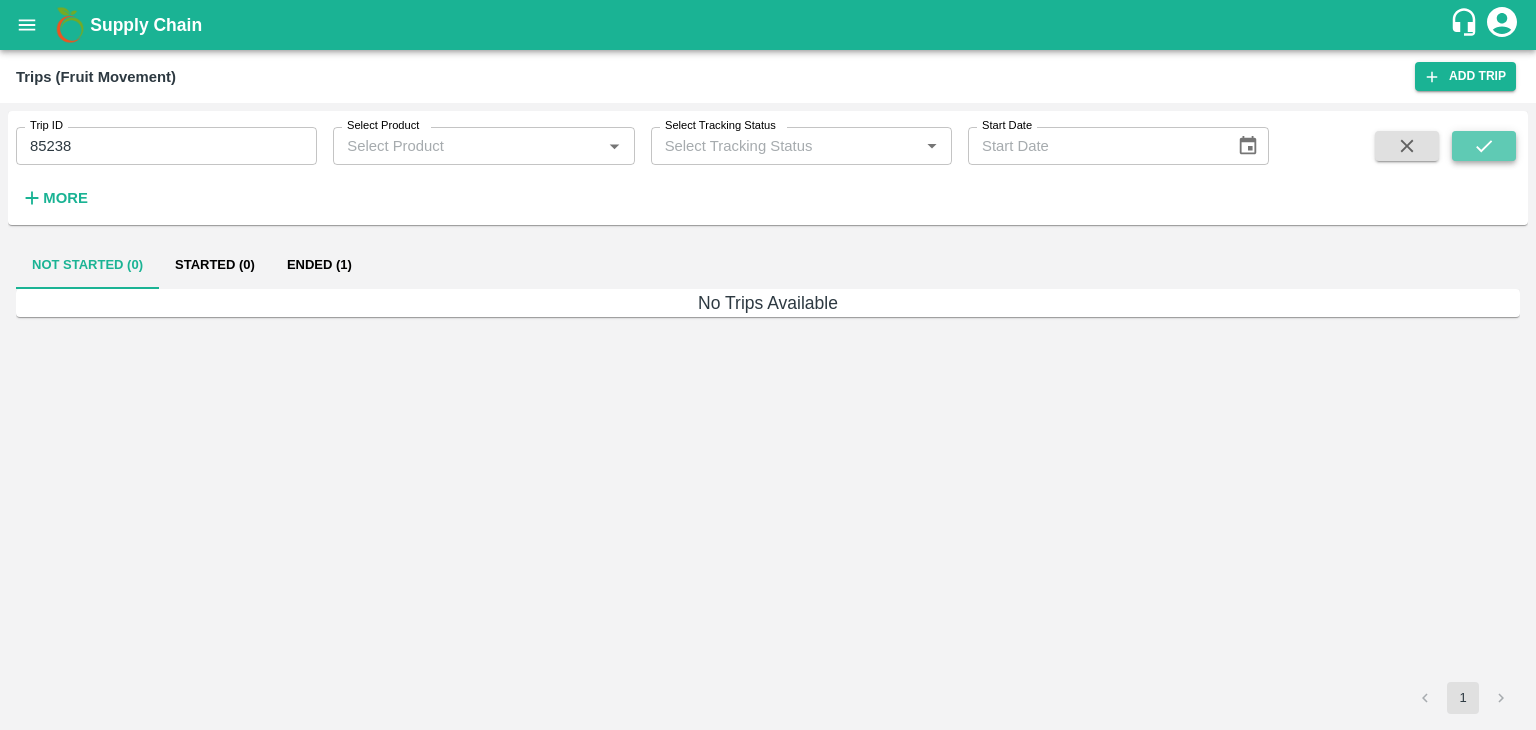 click 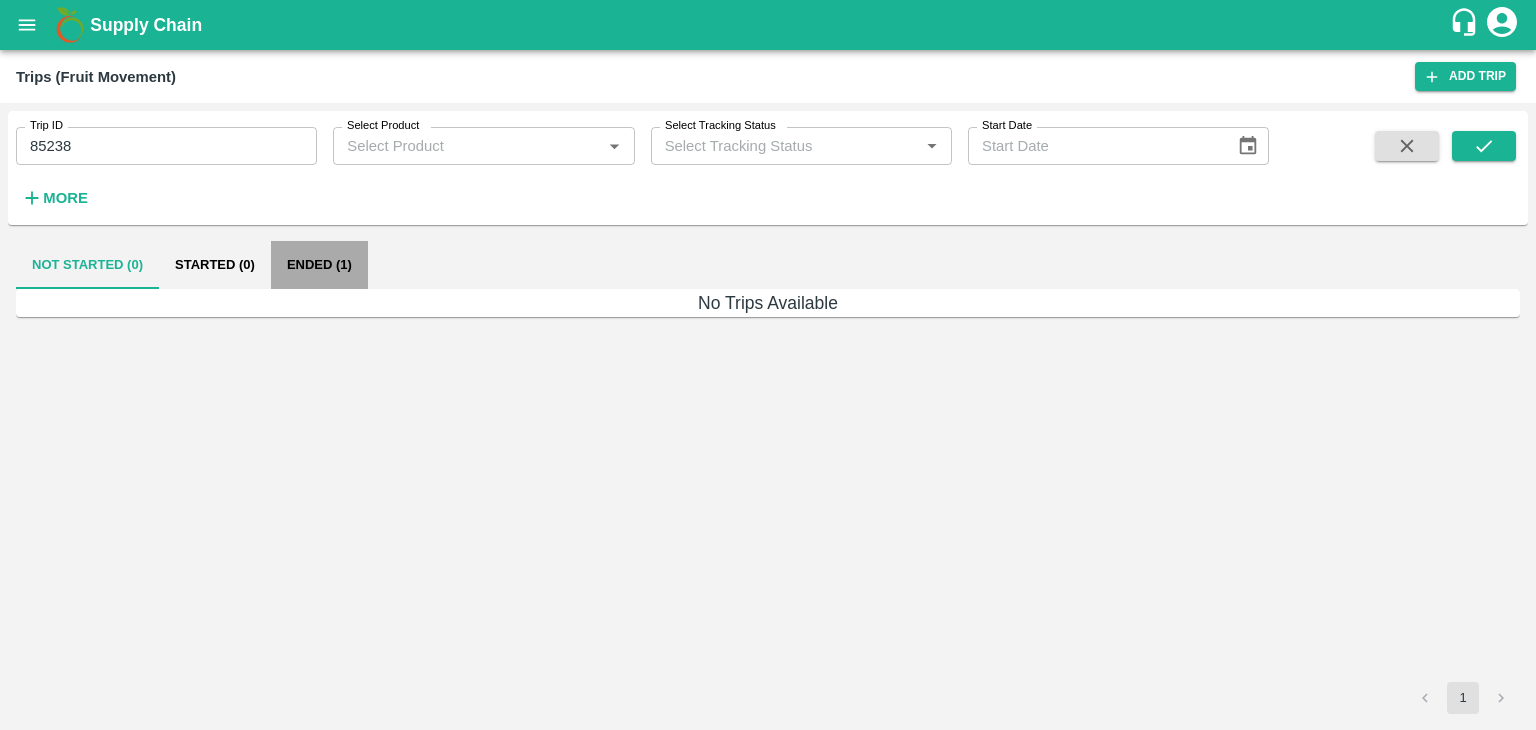click on "Ended (1)" at bounding box center [319, 265] 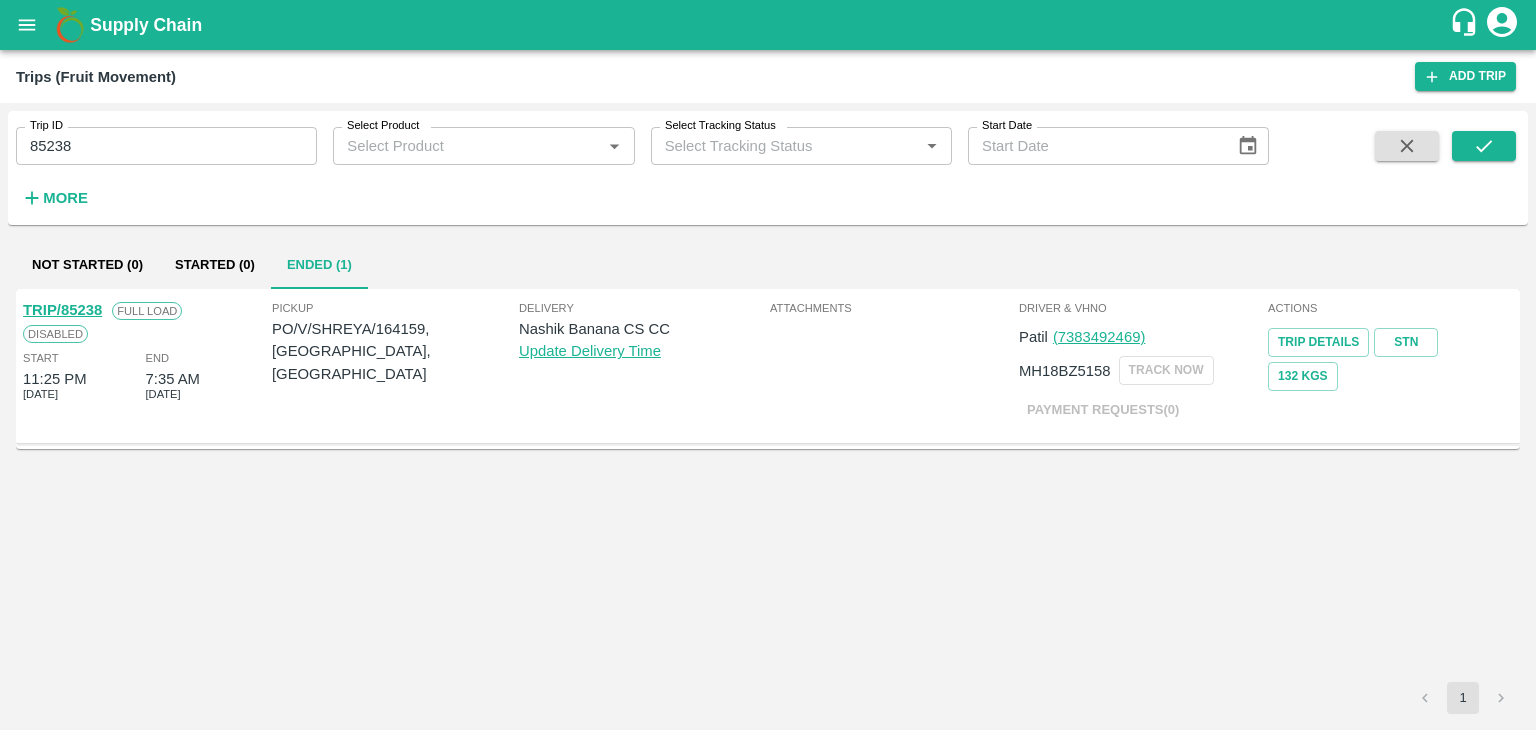 click on "TRIP/85238" at bounding box center [62, 310] 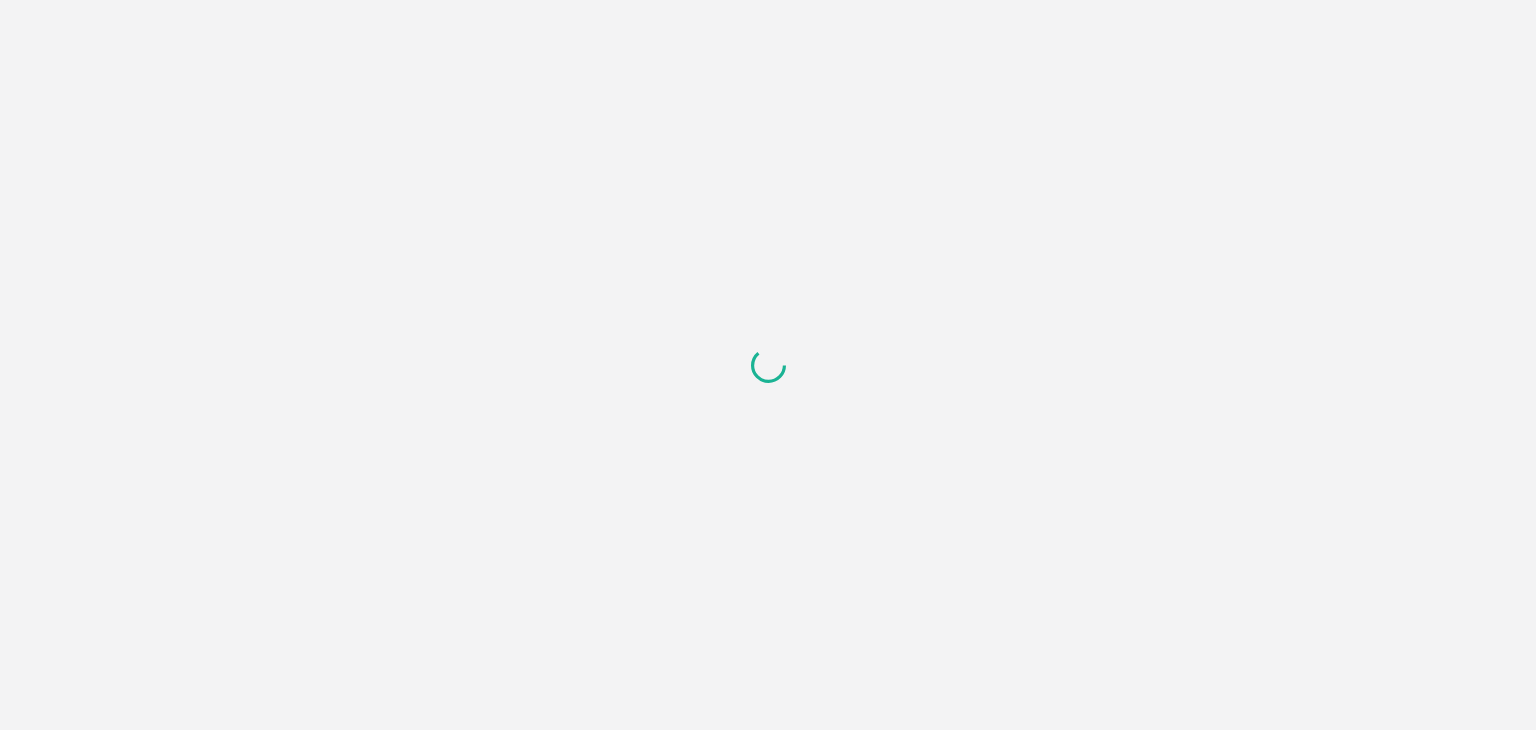 scroll, scrollTop: 0, scrollLeft: 0, axis: both 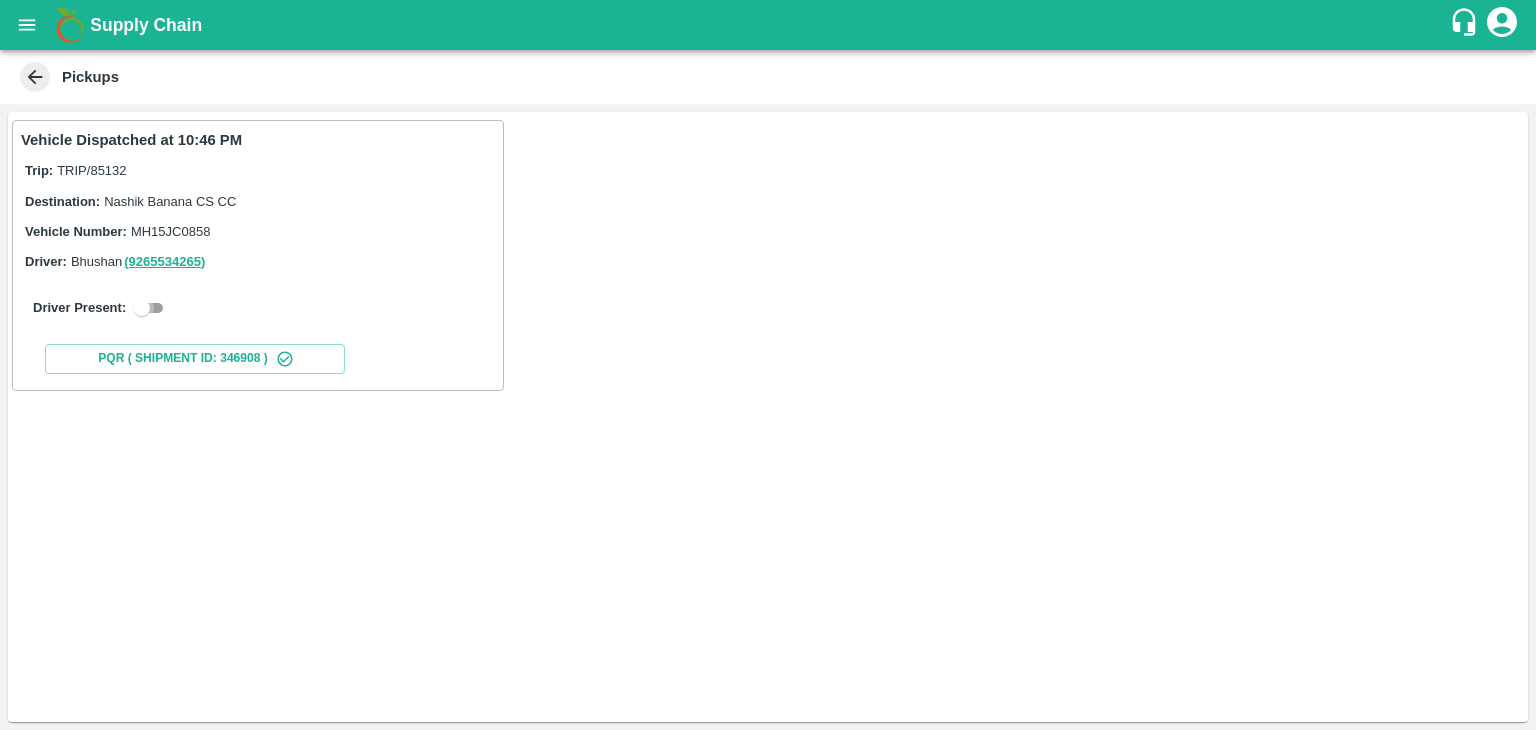 click at bounding box center (142, 308) 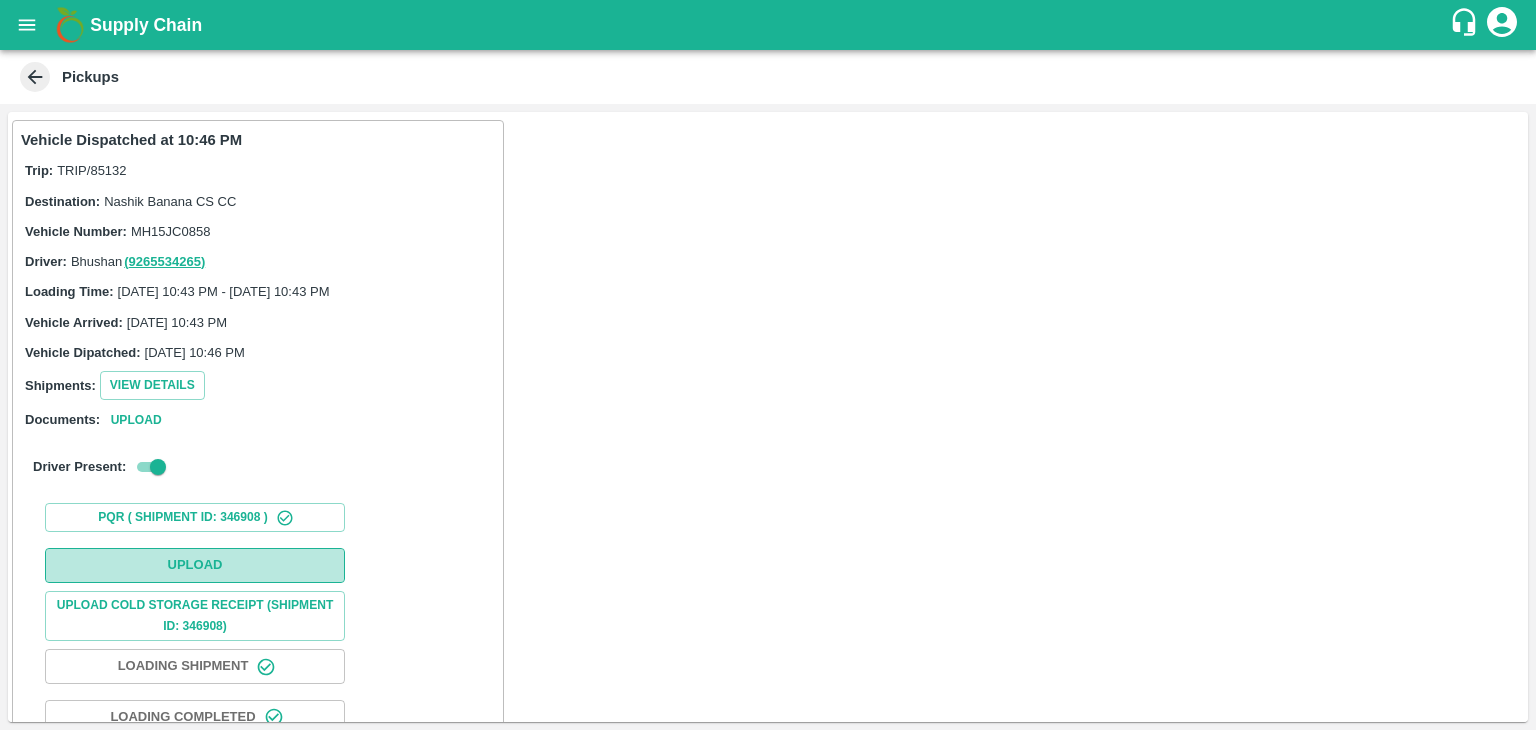 click on "Upload" at bounding box center [195, 565] 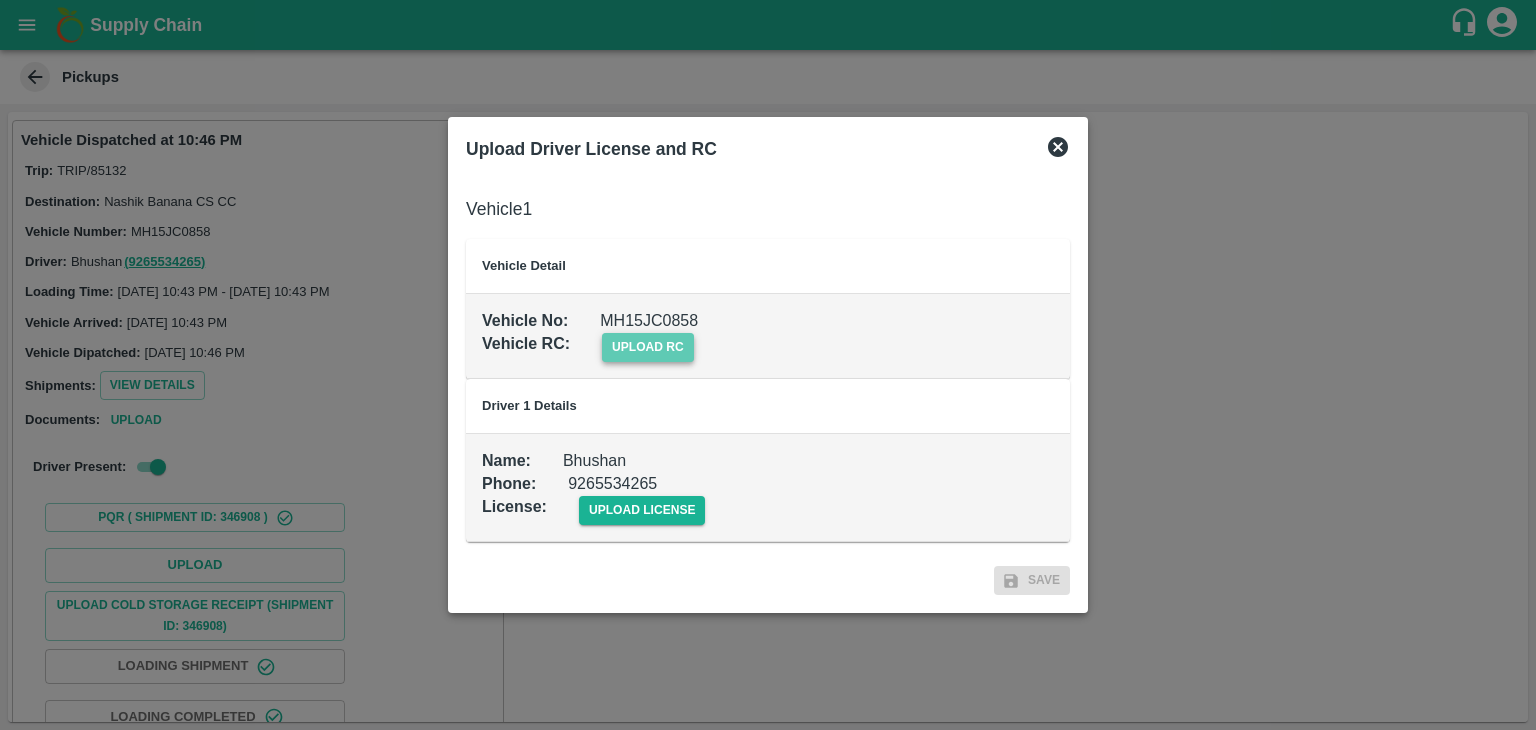 click on "upload rc" at bounding box center [648, 347] 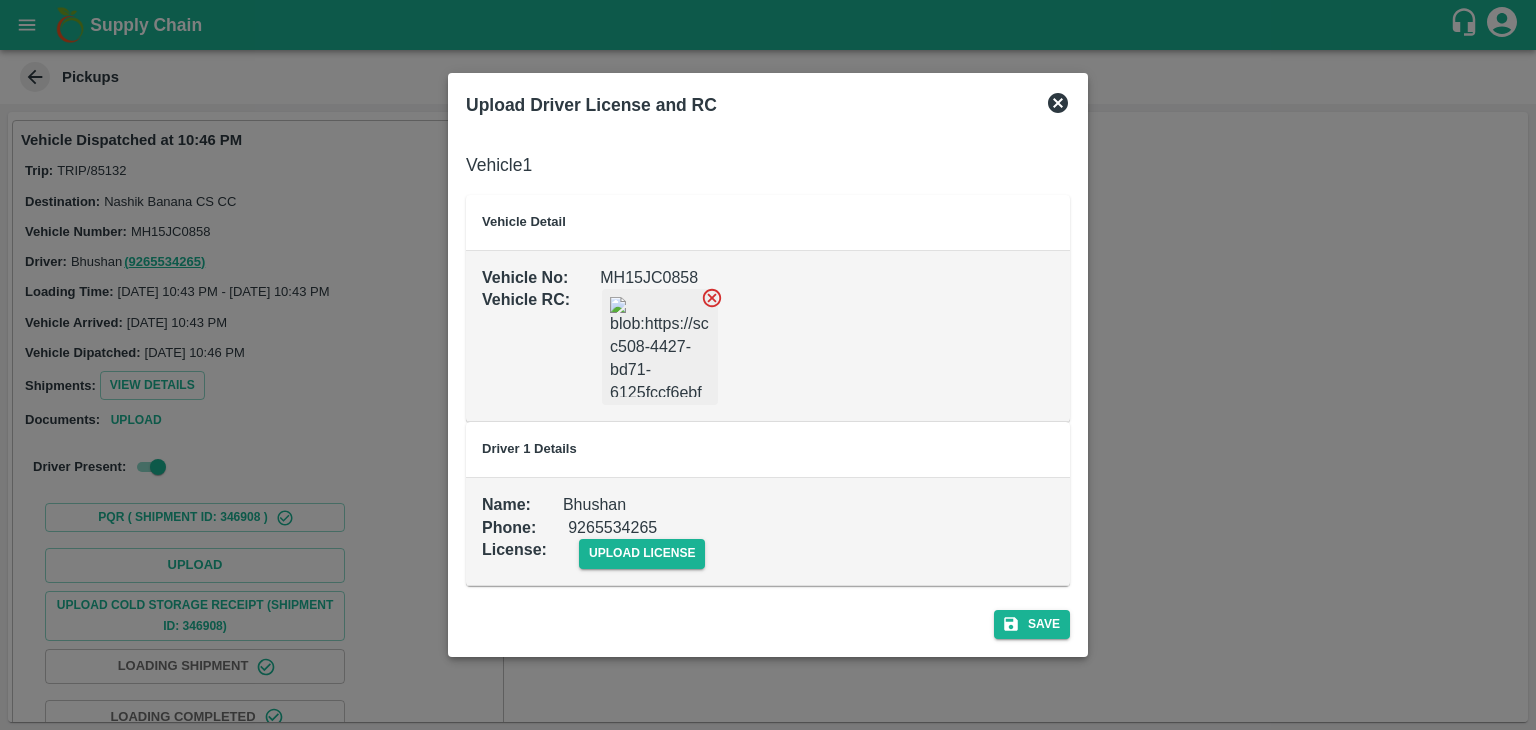 click 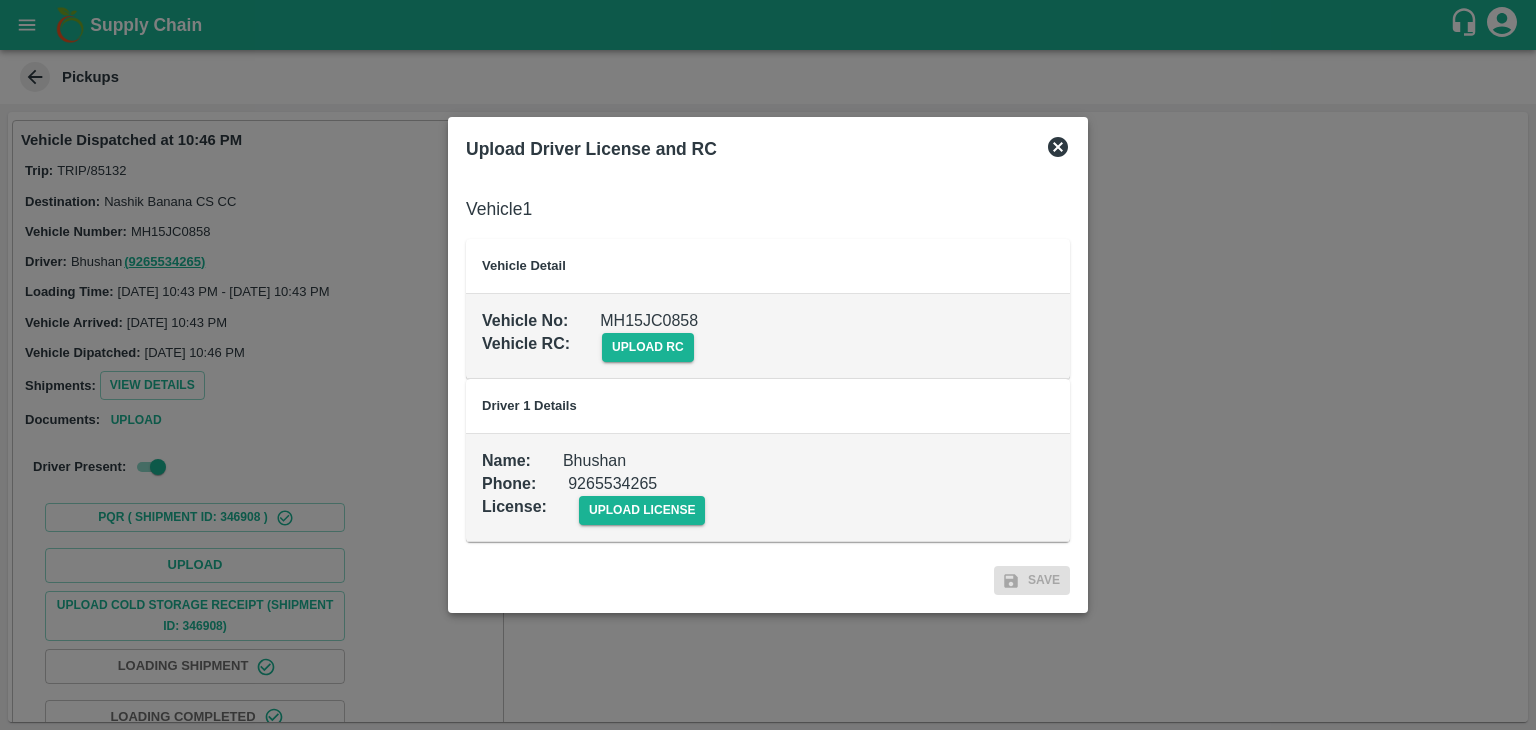 drag, startPoint x: 678, startPoint y: 329, endPoint x: 664, endPoint y: 364, distance: 37.696156 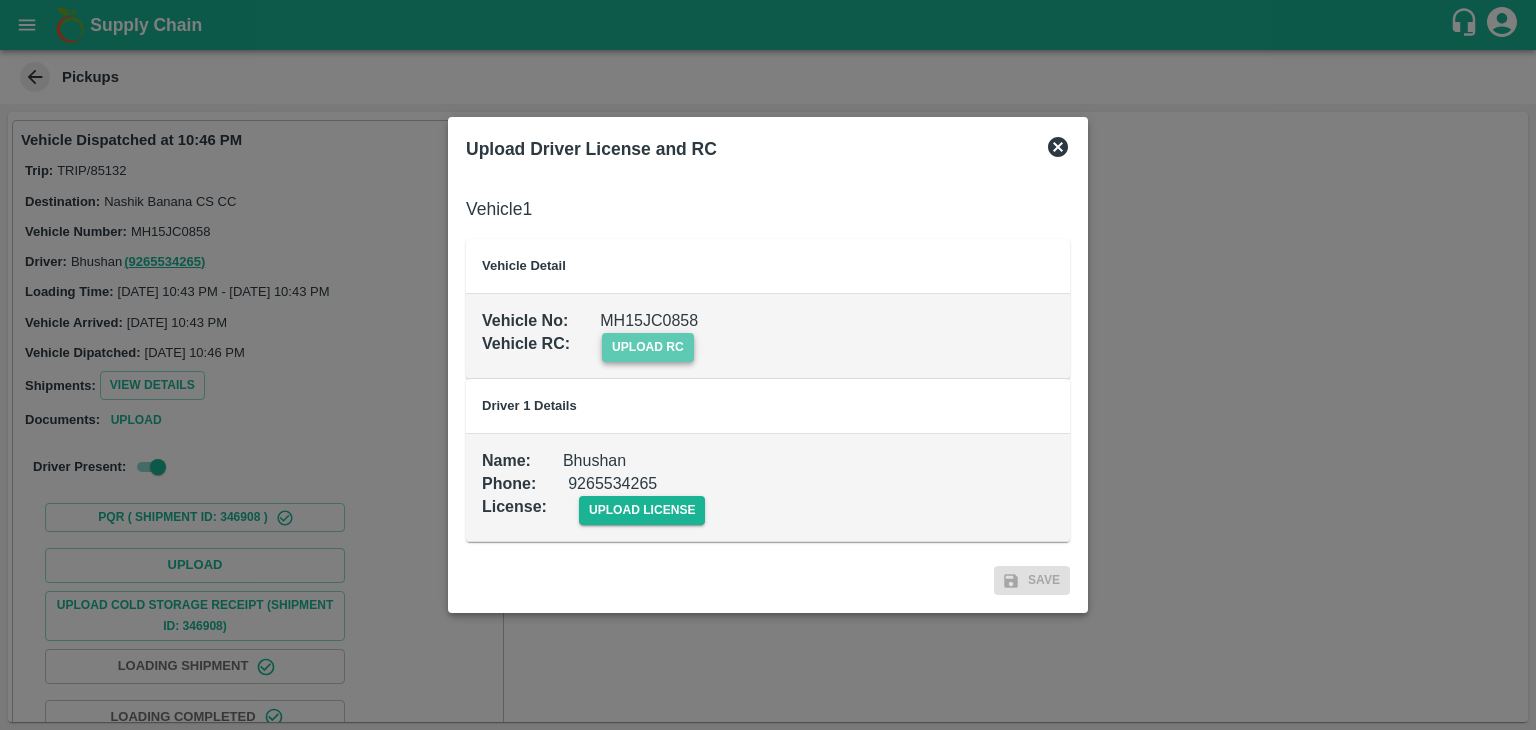 click on "upload rc" at bounding box center [648, 347] 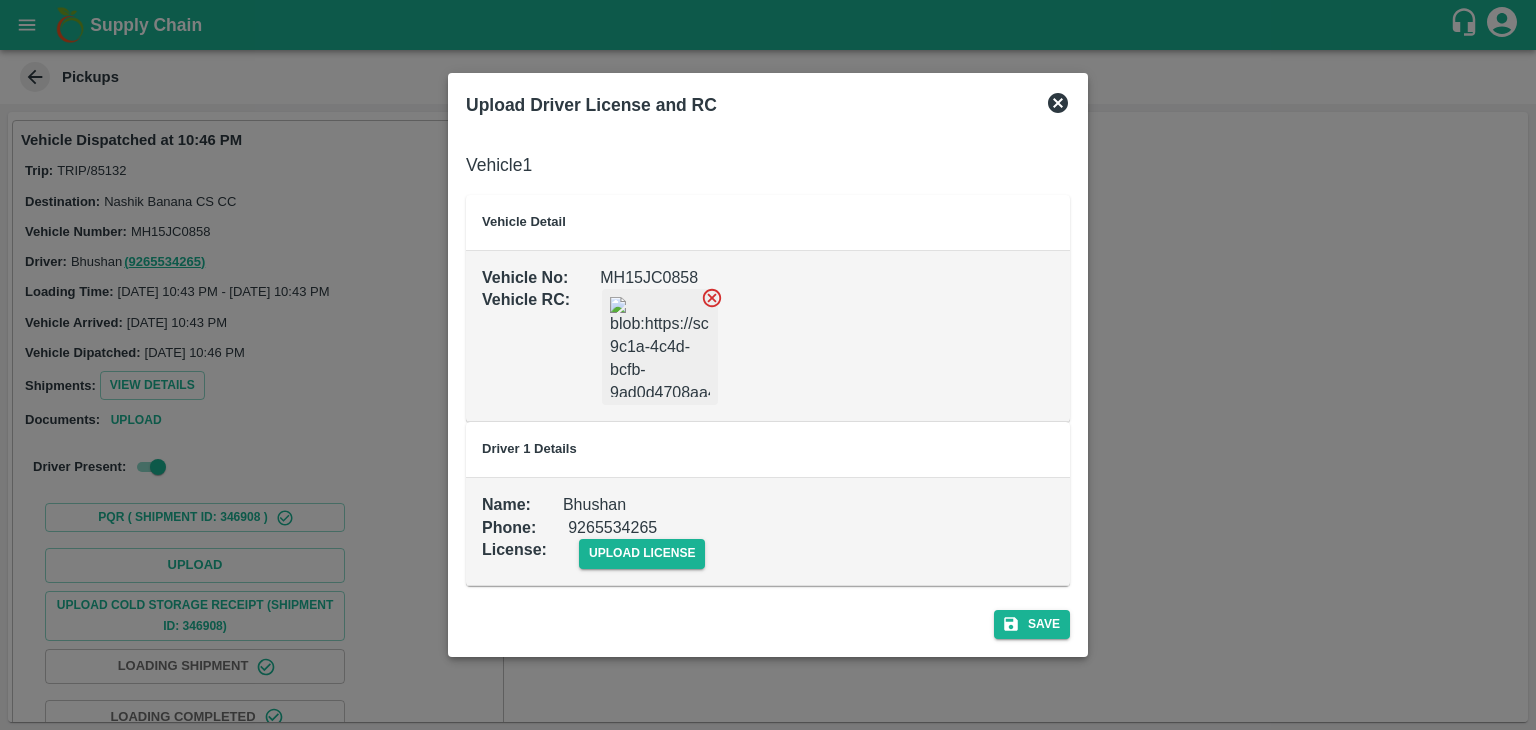 click 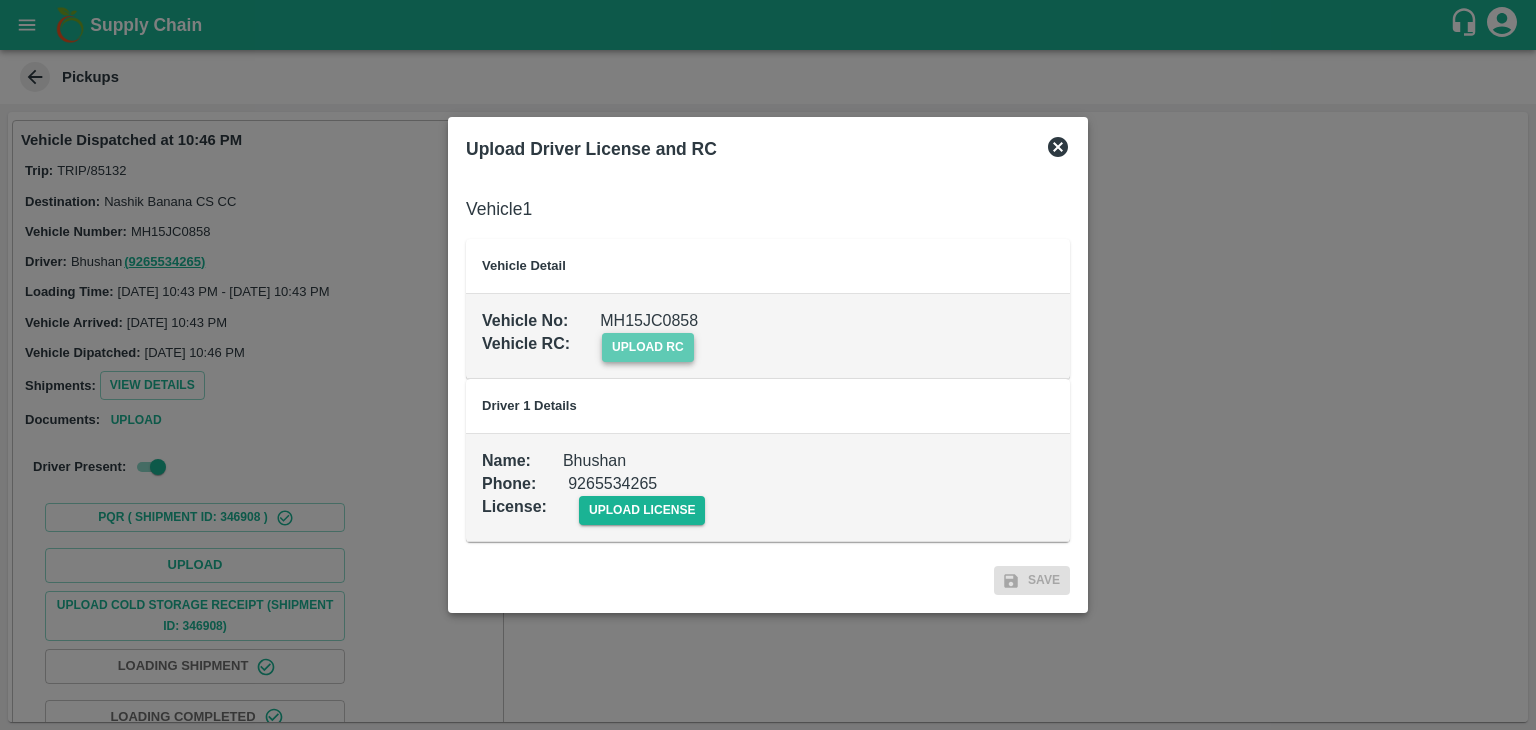 click on "upload rc" at bounding box center [648, 347] 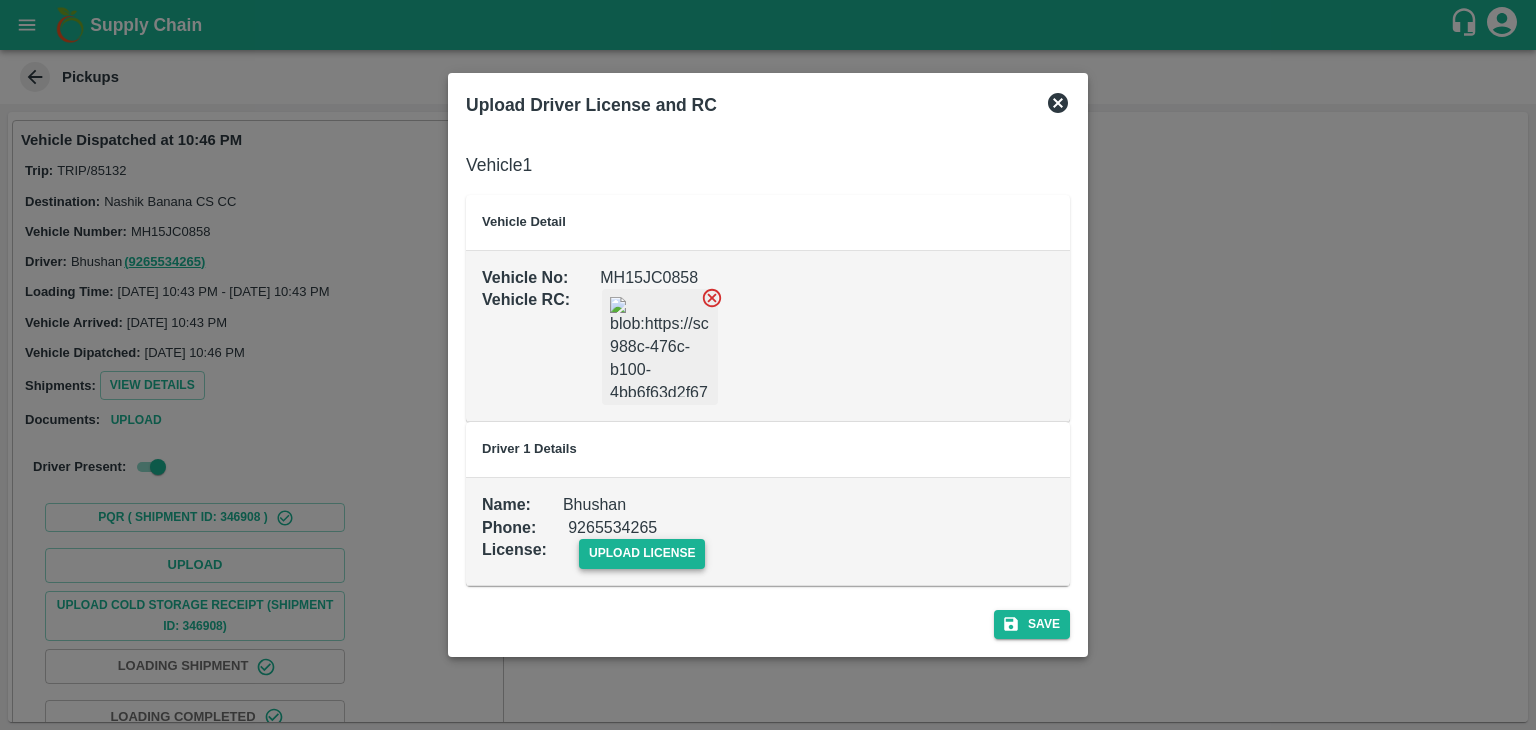 click on "upload license" at bounding box center [642, 553] 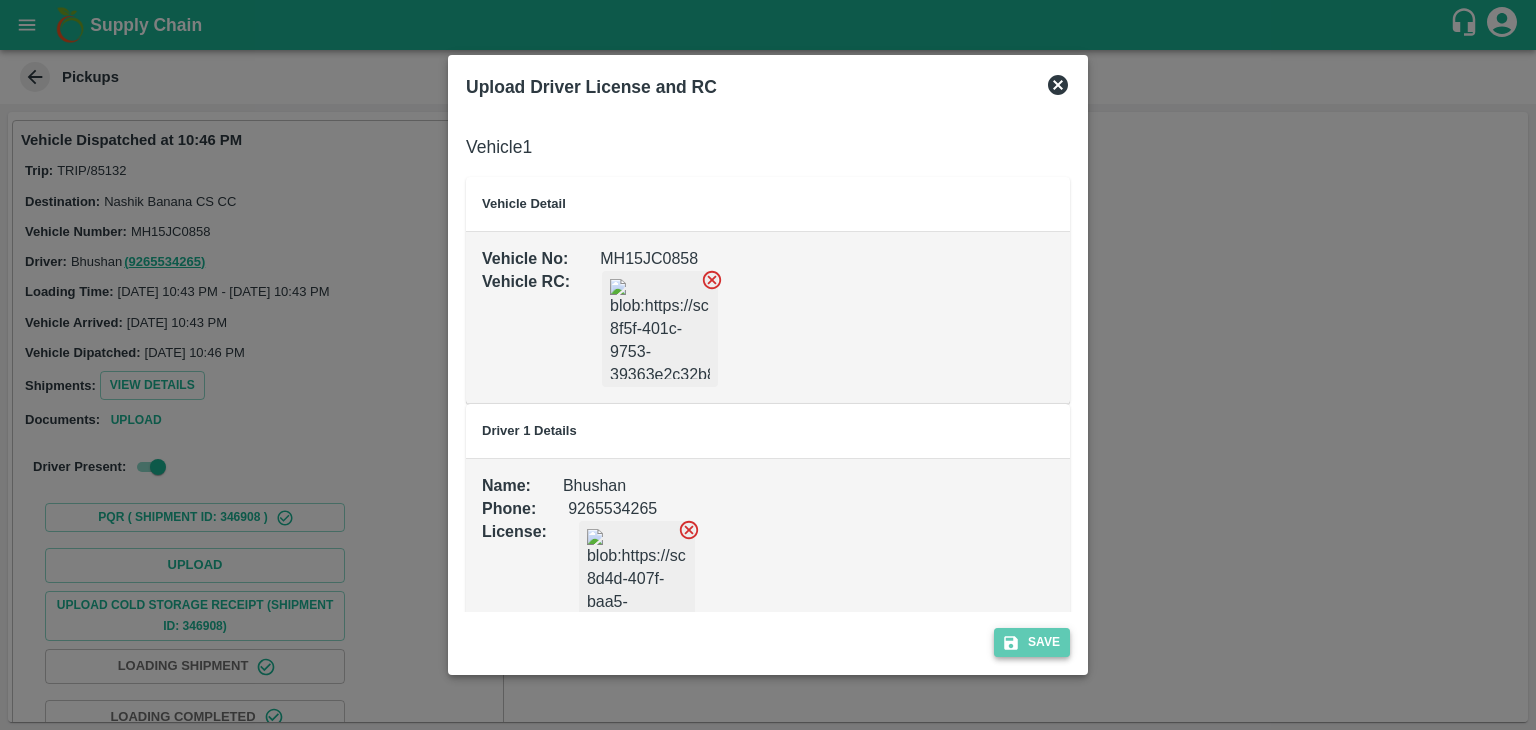click 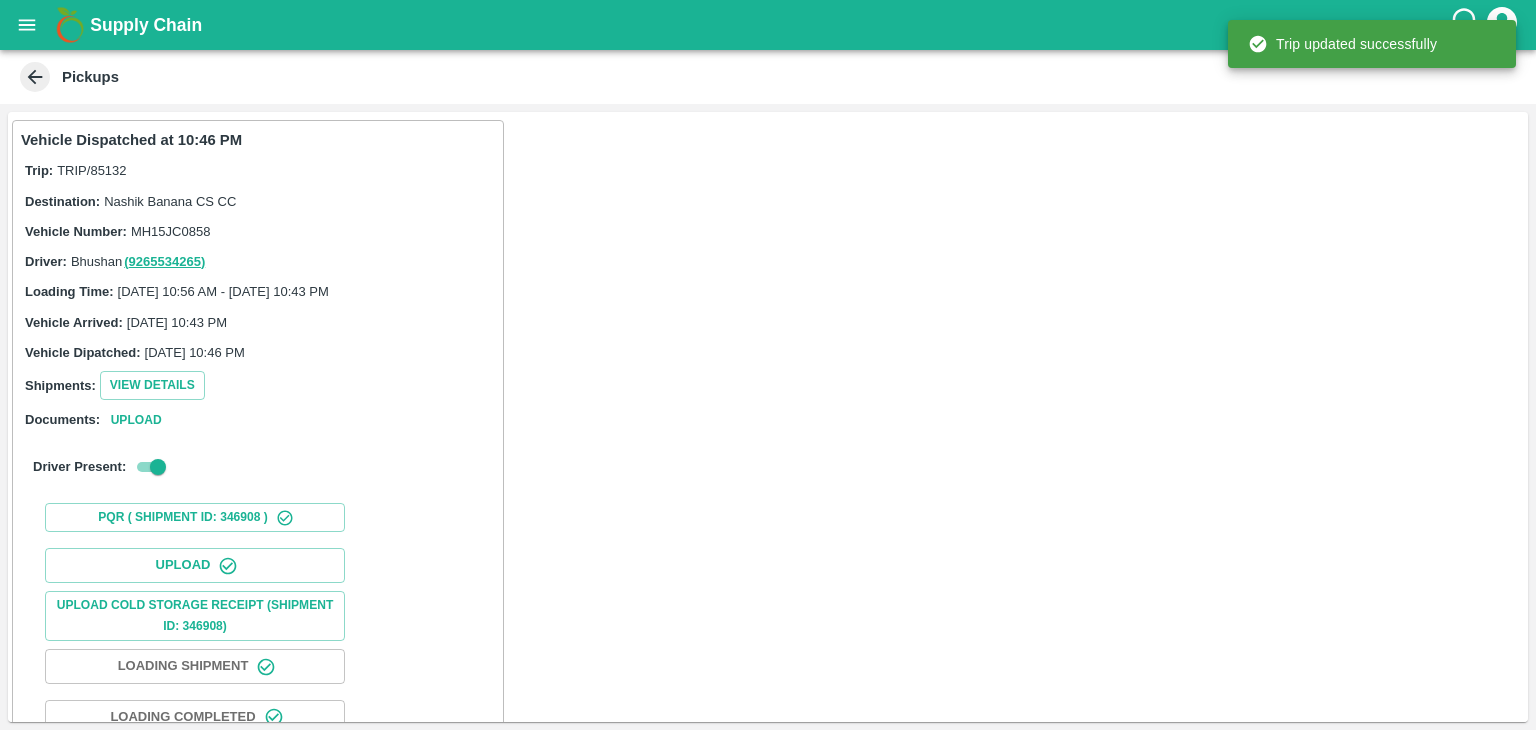 scroll, scrollTop: 209, scrollLeft: 0, axis: vertical 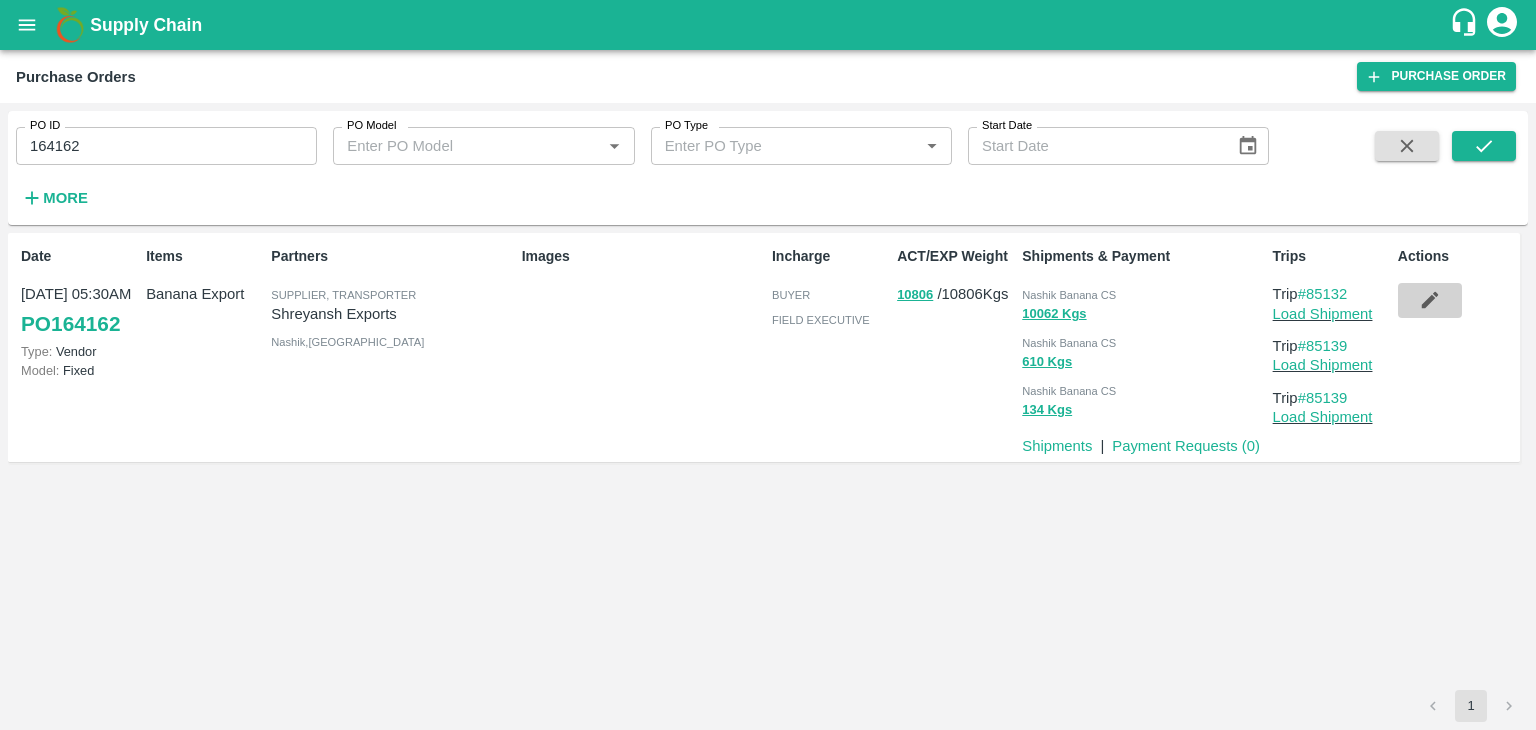 click 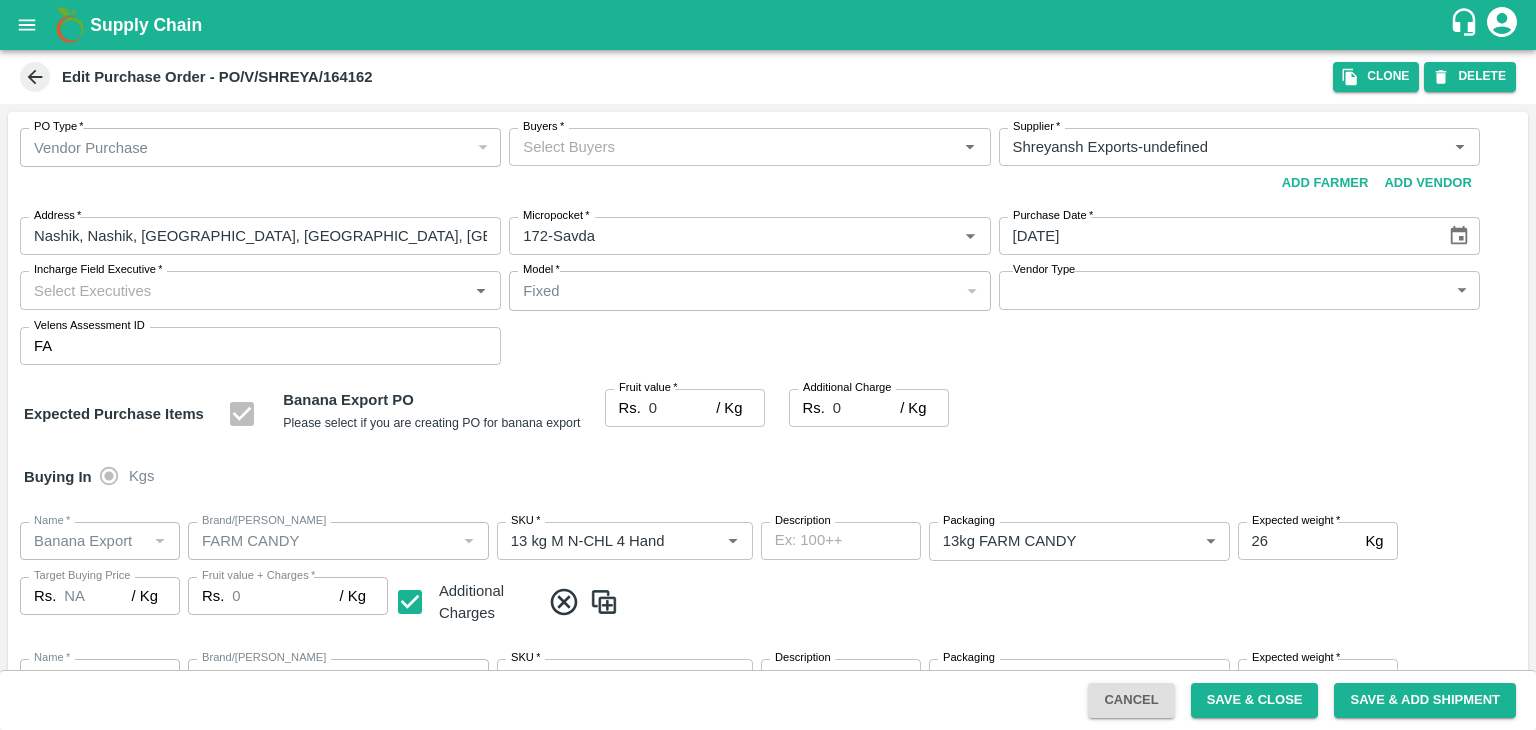 click on "Buyers   *" at bounding box center [733, 147] 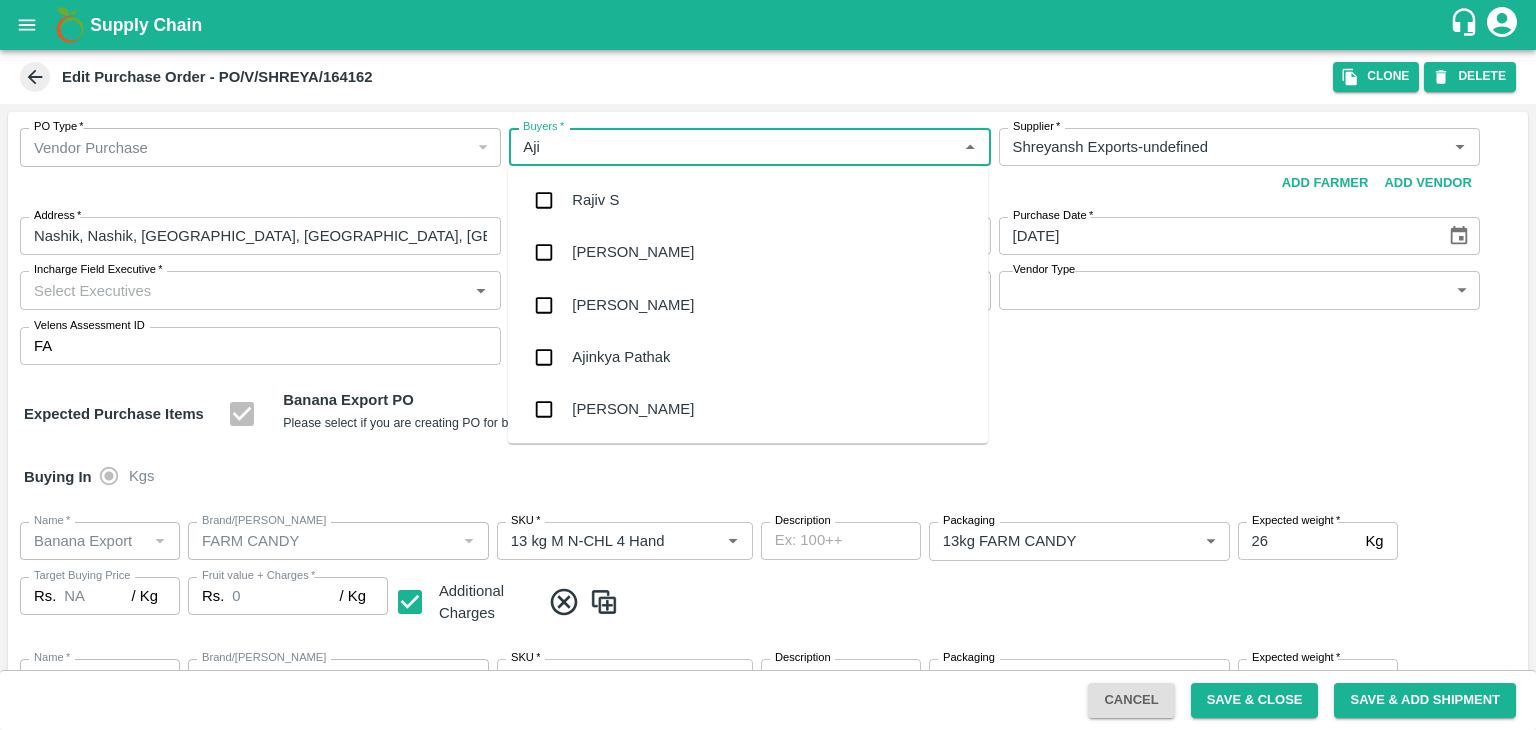 type on "Ajit" 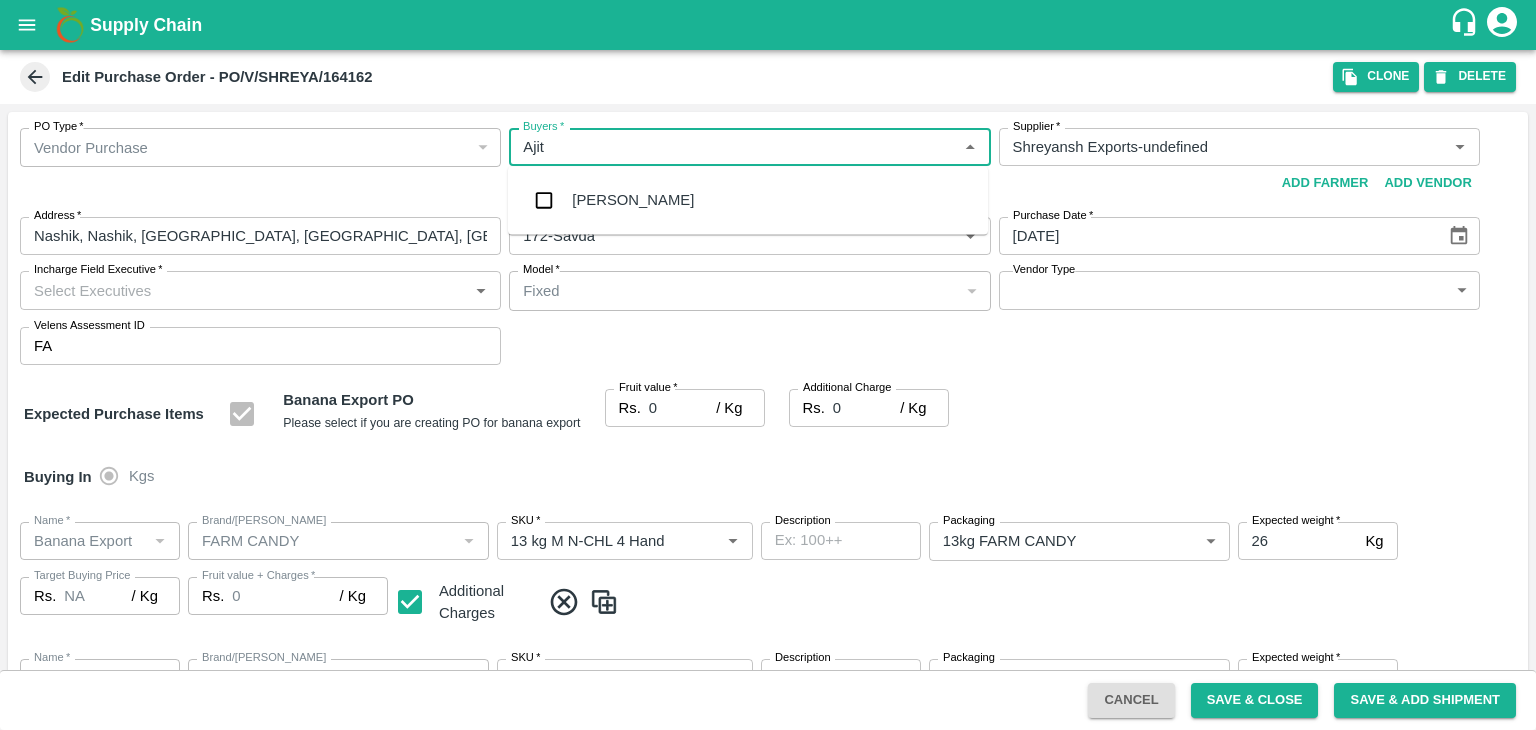 click on "[PERSON_NAME]" at bounding box center [748, 200] 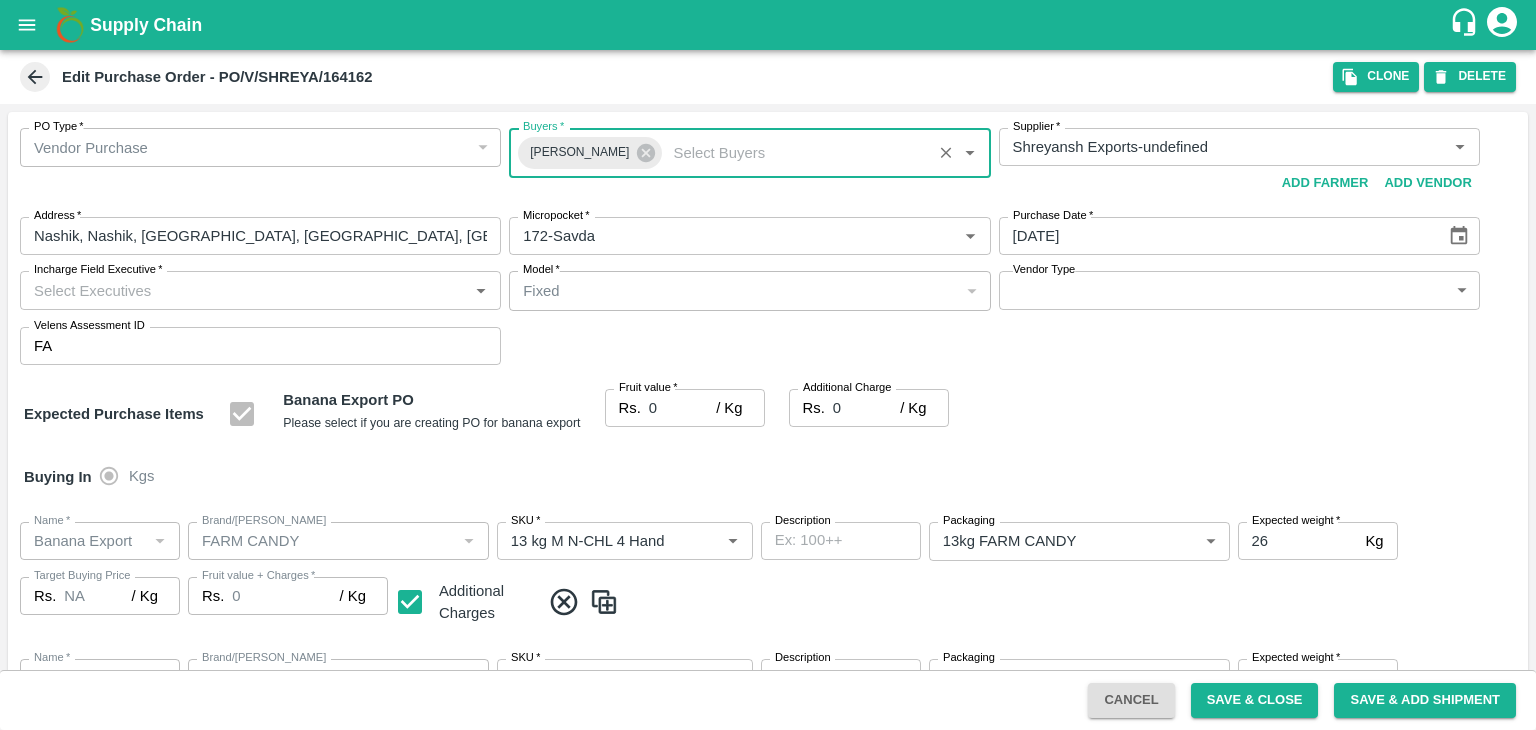 click on "Incharge Field Executive   *" at bounding box center (244, 290) 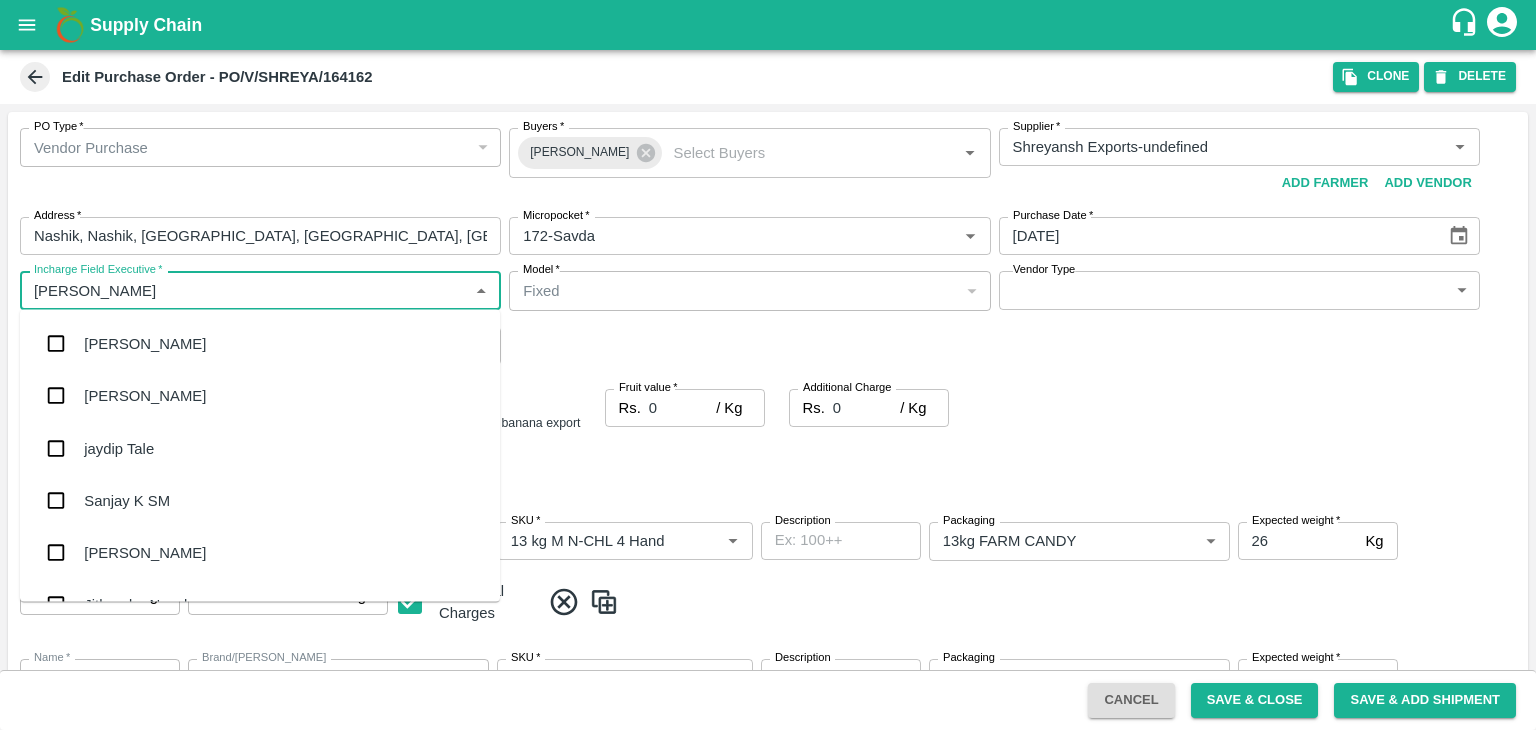 type on "[PERSON_NAME]" 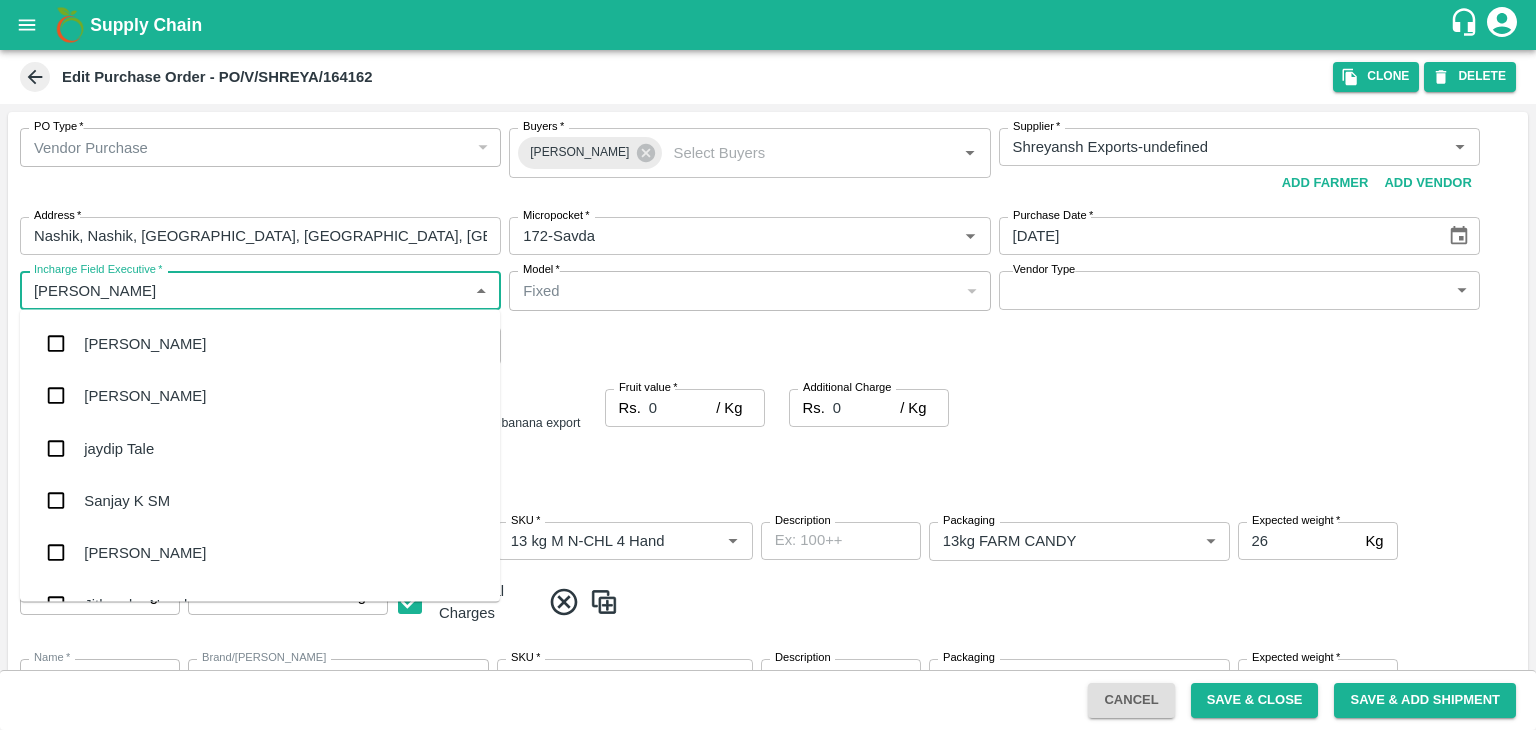 click on "jaydip Tale" at bounding box center [260, 448] 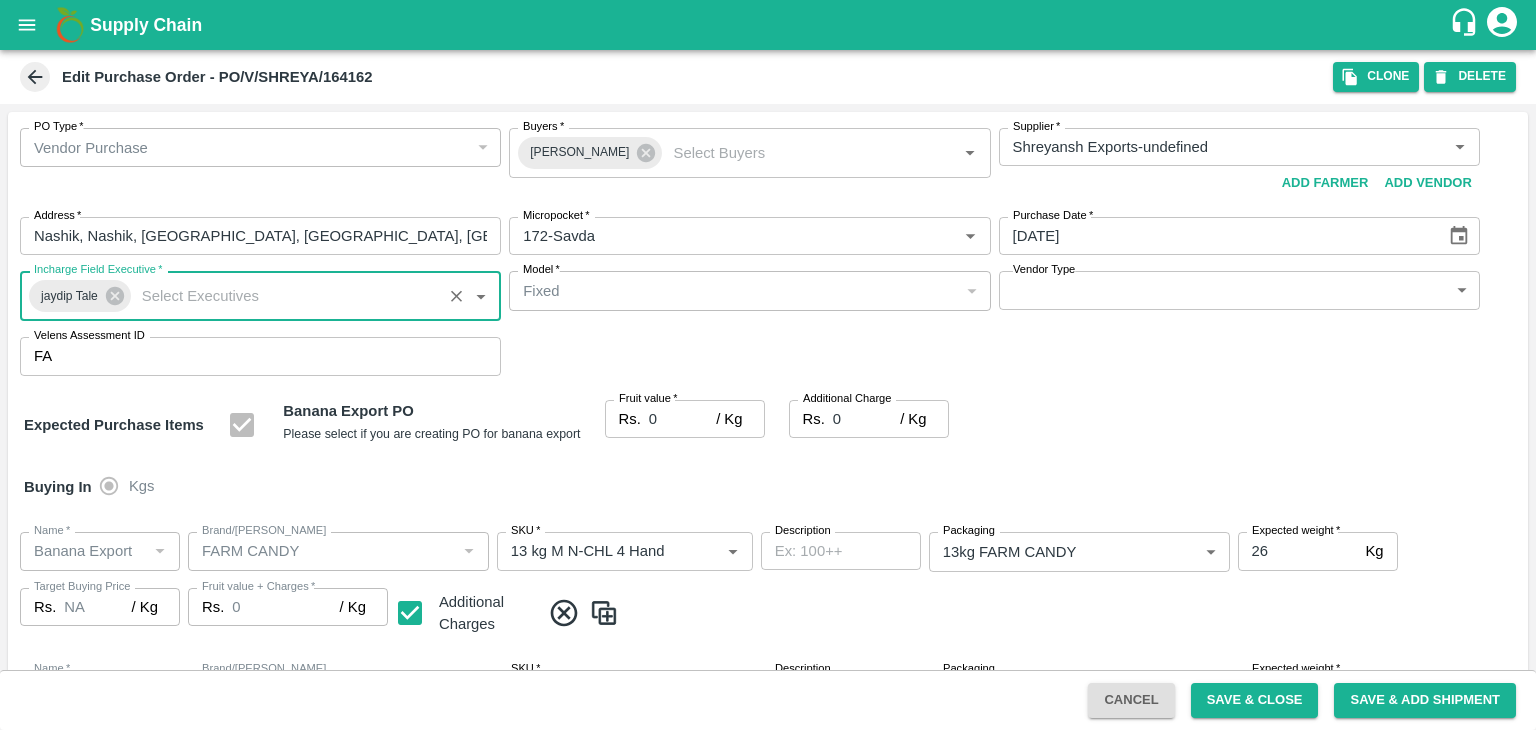 click on "Supply Chain Edit Purchase Order - PO/V/SHREYA/164162 Clone DELETE PO Type   * Vendor Purchase 2 PO Type Buyers   * Ajit Otari Buyers   * Supplier   * Supplier   * Add Vendor Add Farmer Address   * Nashik, Nashik, Nashik, Maharashtra, India Address Micropocket   * Micropocket   * Purchase Date   * 20/07/2025 Purchase Date Incharge Field Executive   * jaydip Tale Incharge Field Executive   * Model   * Fixed Fixed Model Vendor Type ​ Vendor Type Velens Assessment ID FA Velens Assessment ID Expected Purchase Items Banana Export PO Please select if you are creating PO for banana export Fruit value   * Rs. 0 / Kg Fruit value Additional Charge Rs. 0 / Kg Additional Charge Buying In Kgs Name   * Name   * Brand/Marka Brand/Marka SKU   * SKU   * Description x Description Packaging 13kg FARM CANDY 466 Packaging Expected weight   * 26 Kg Expected weight Target Buying Price Rs. NA / Kg Target Buying Price Fruit value + Charges   * Rs. 0 / Kg Fruit value + Charges Additional Charges" at bounding box center (768, 365) 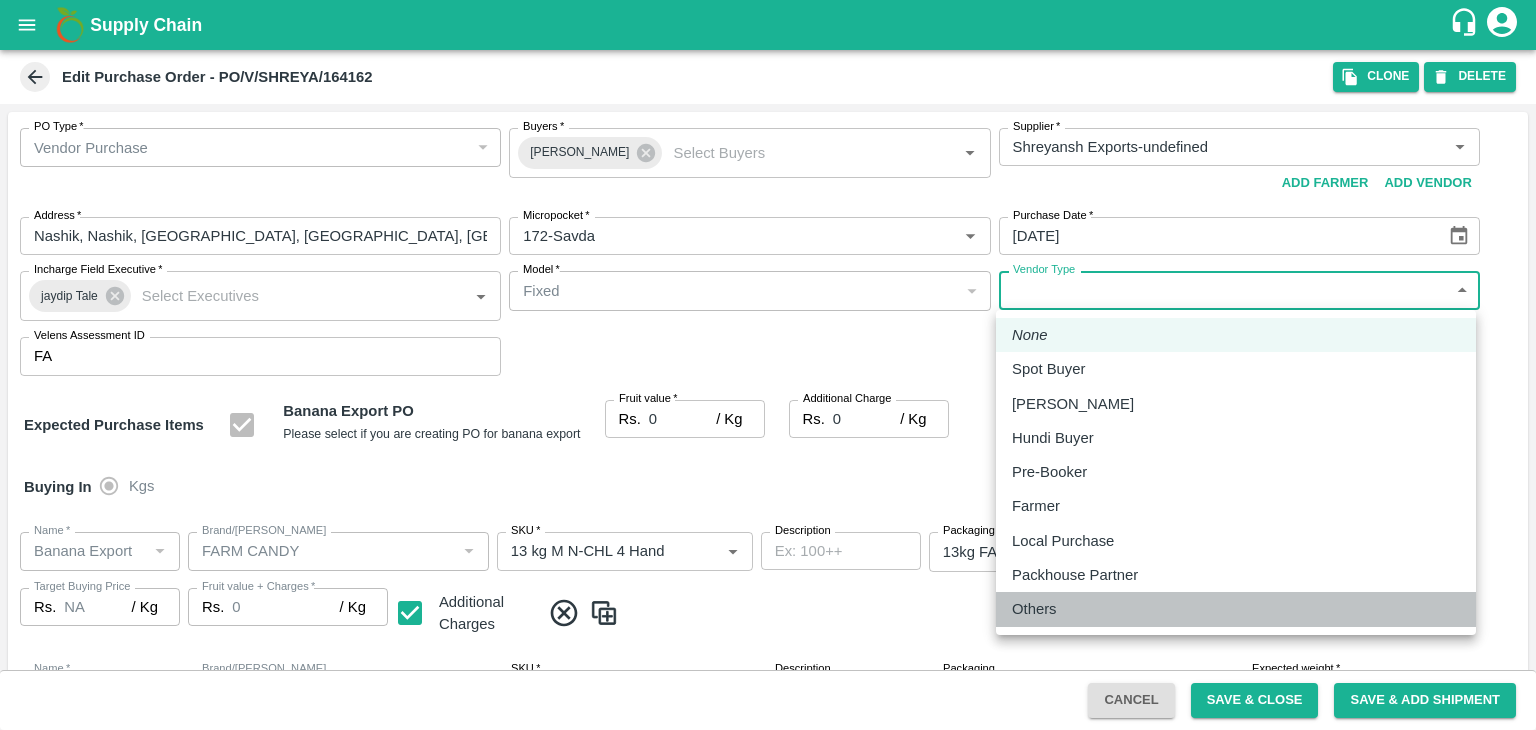 click on "Others" at bounding box center (1034, 609) 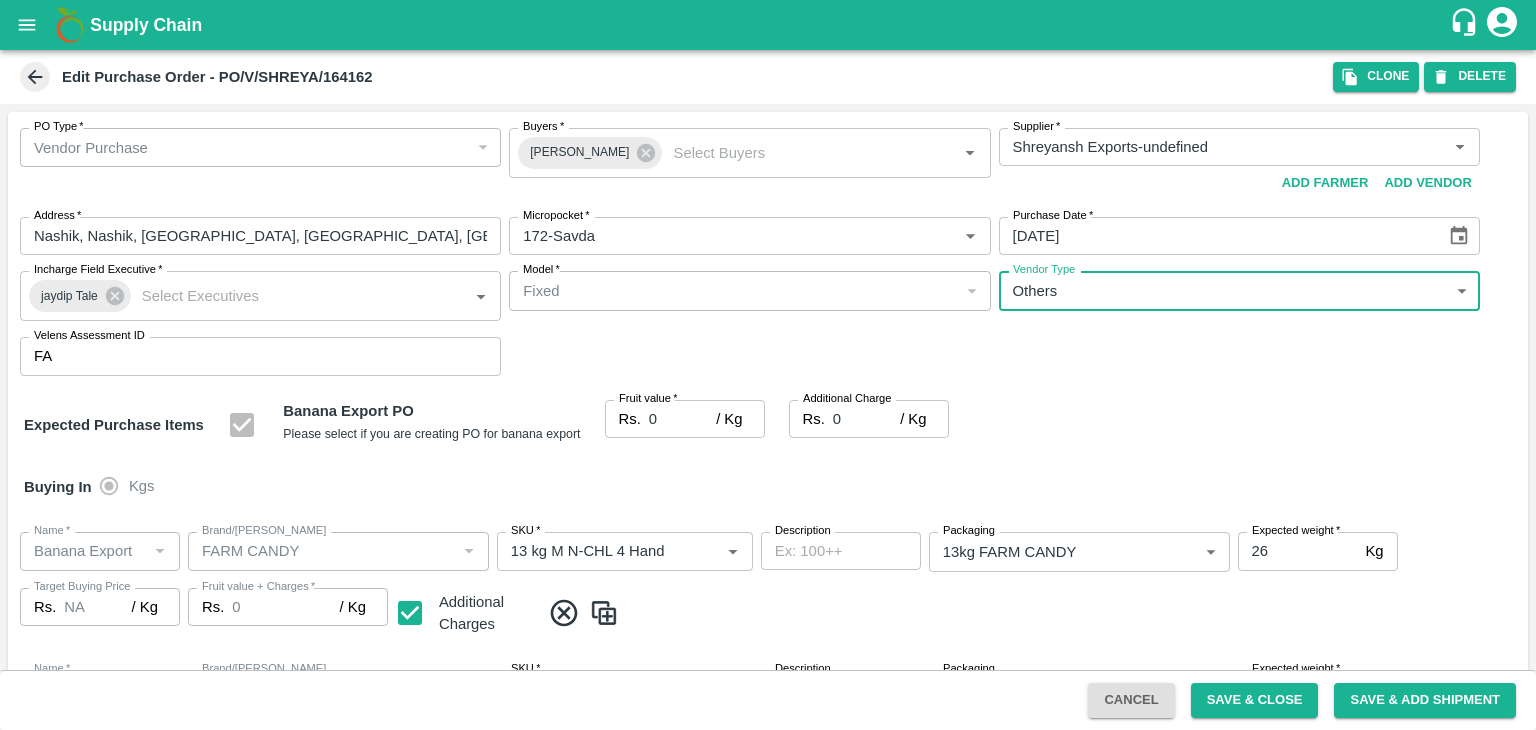 click on "0" at bounding box center (682, 419) 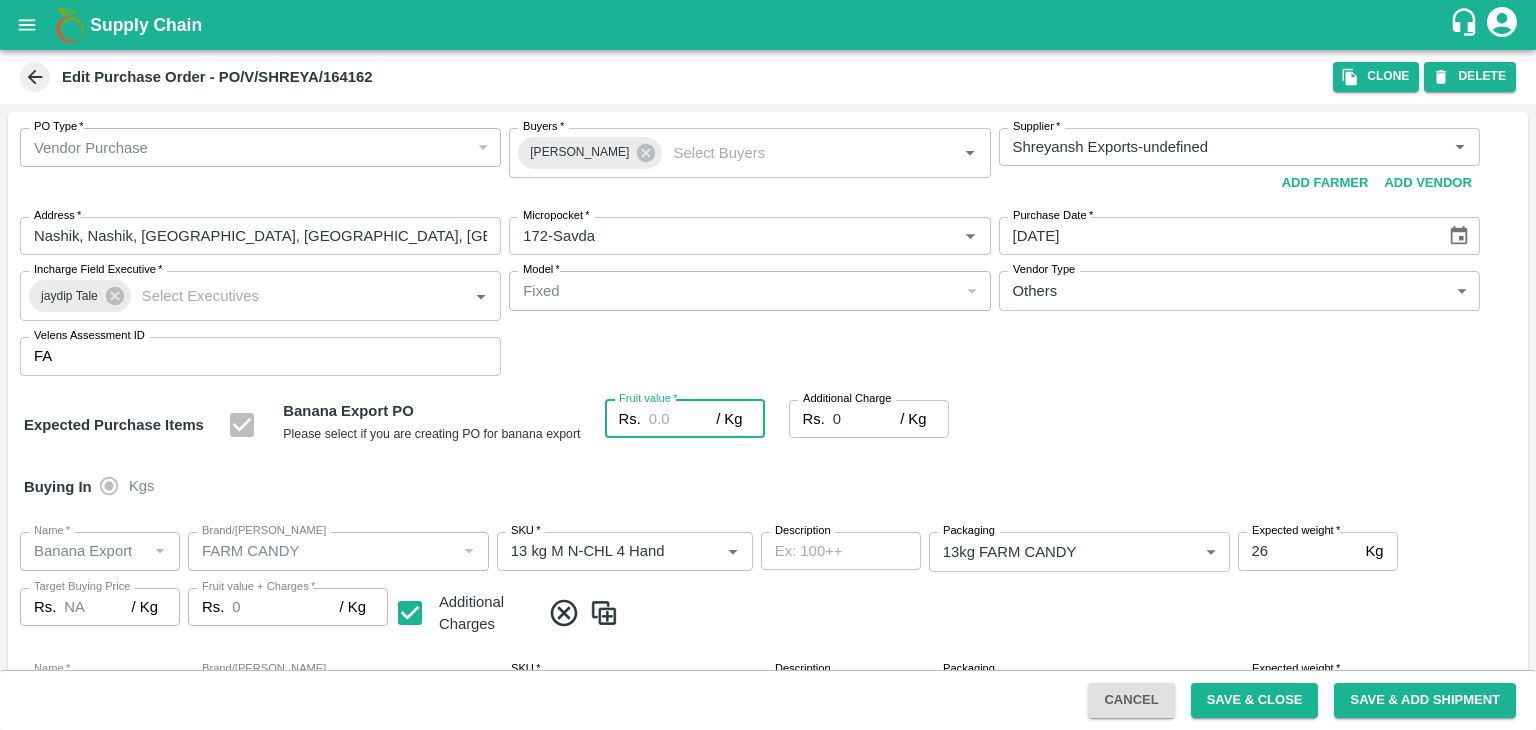 type on "2" 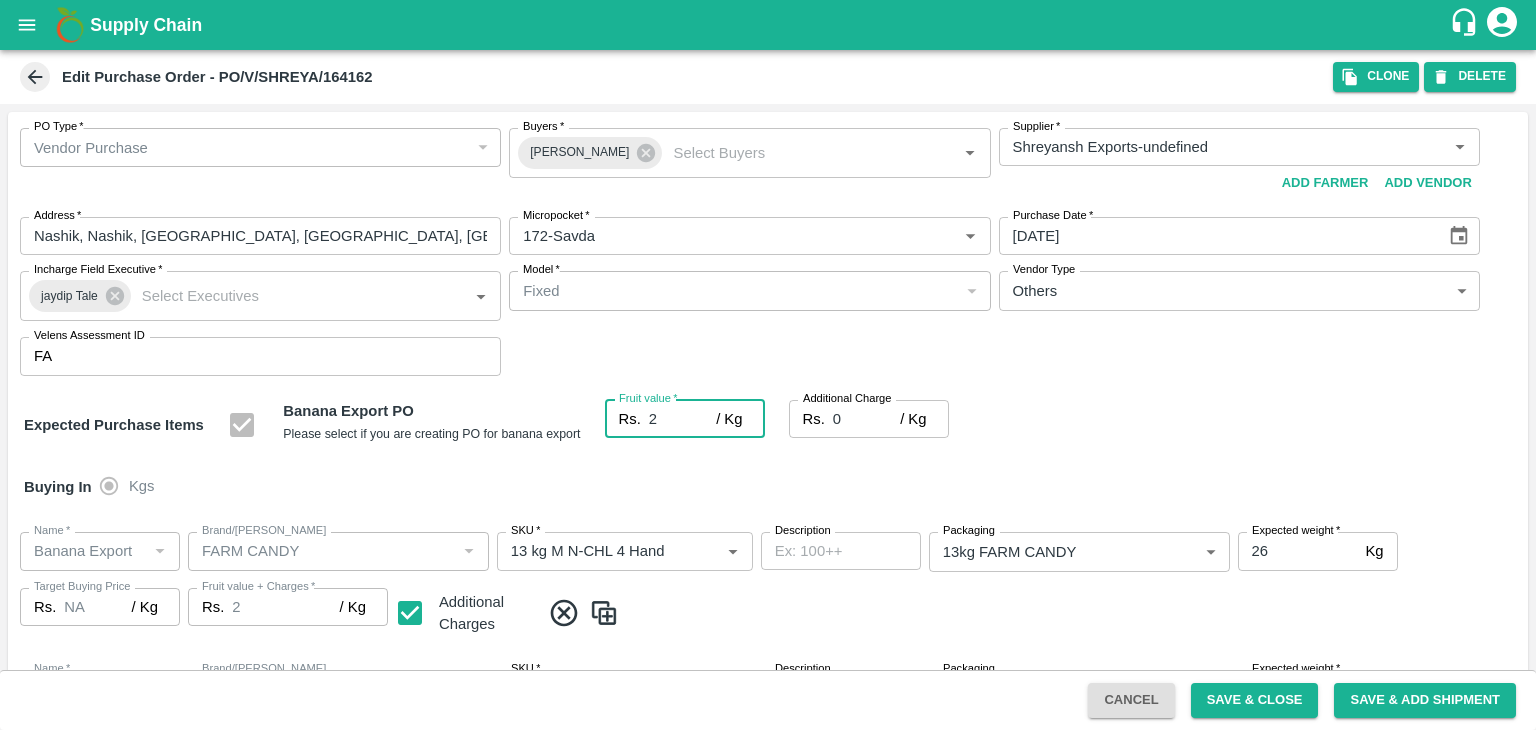 type on "2" 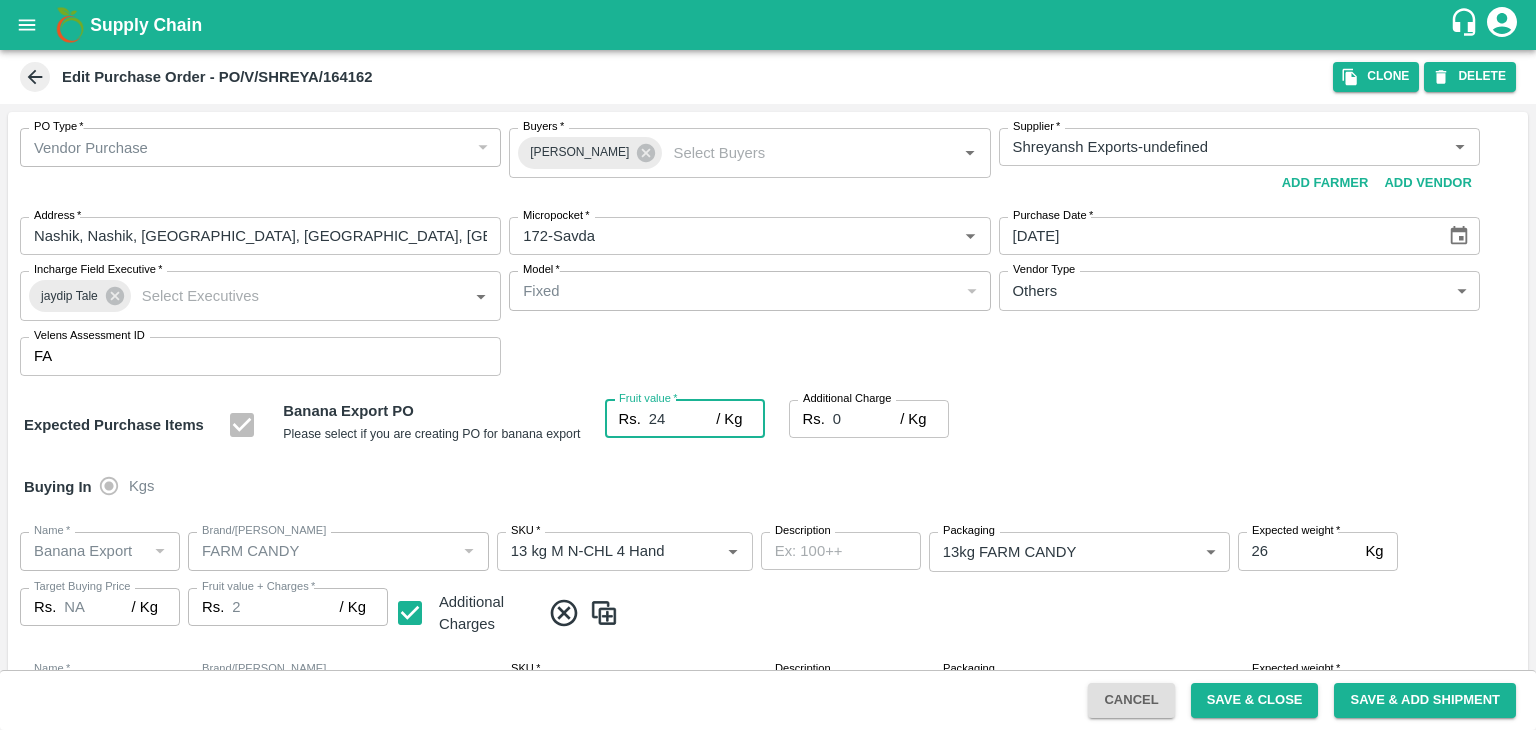 type on "24" 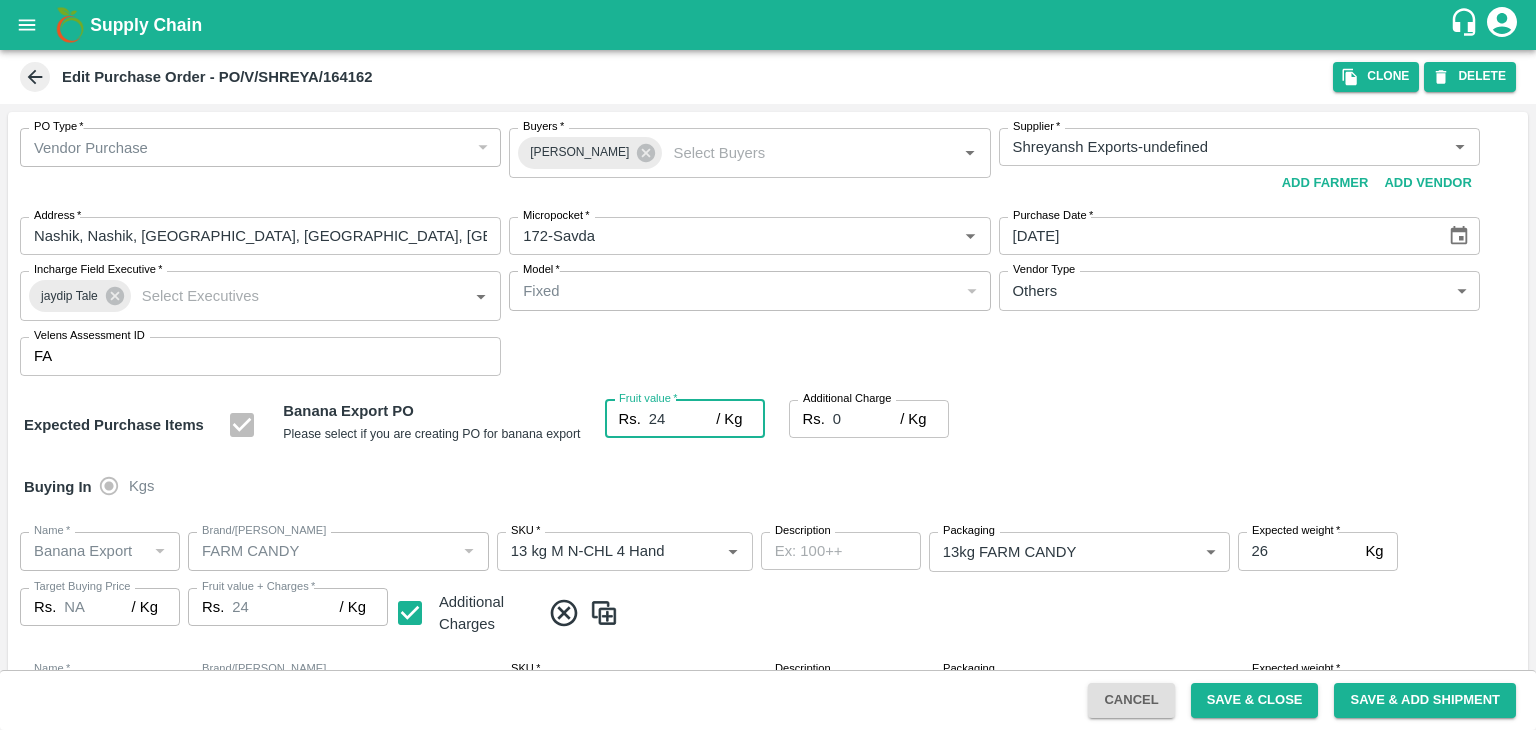 type on "24" 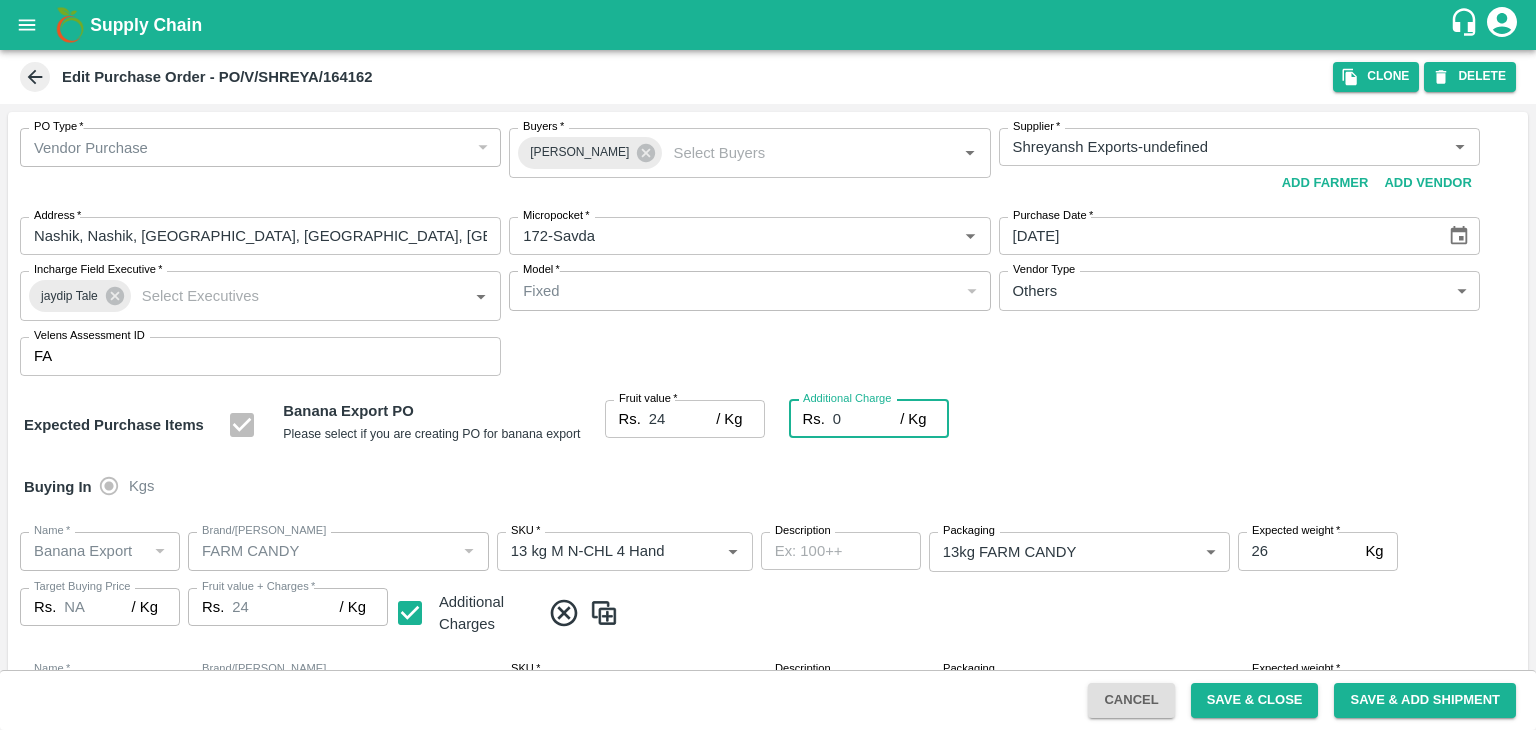 type on "2" 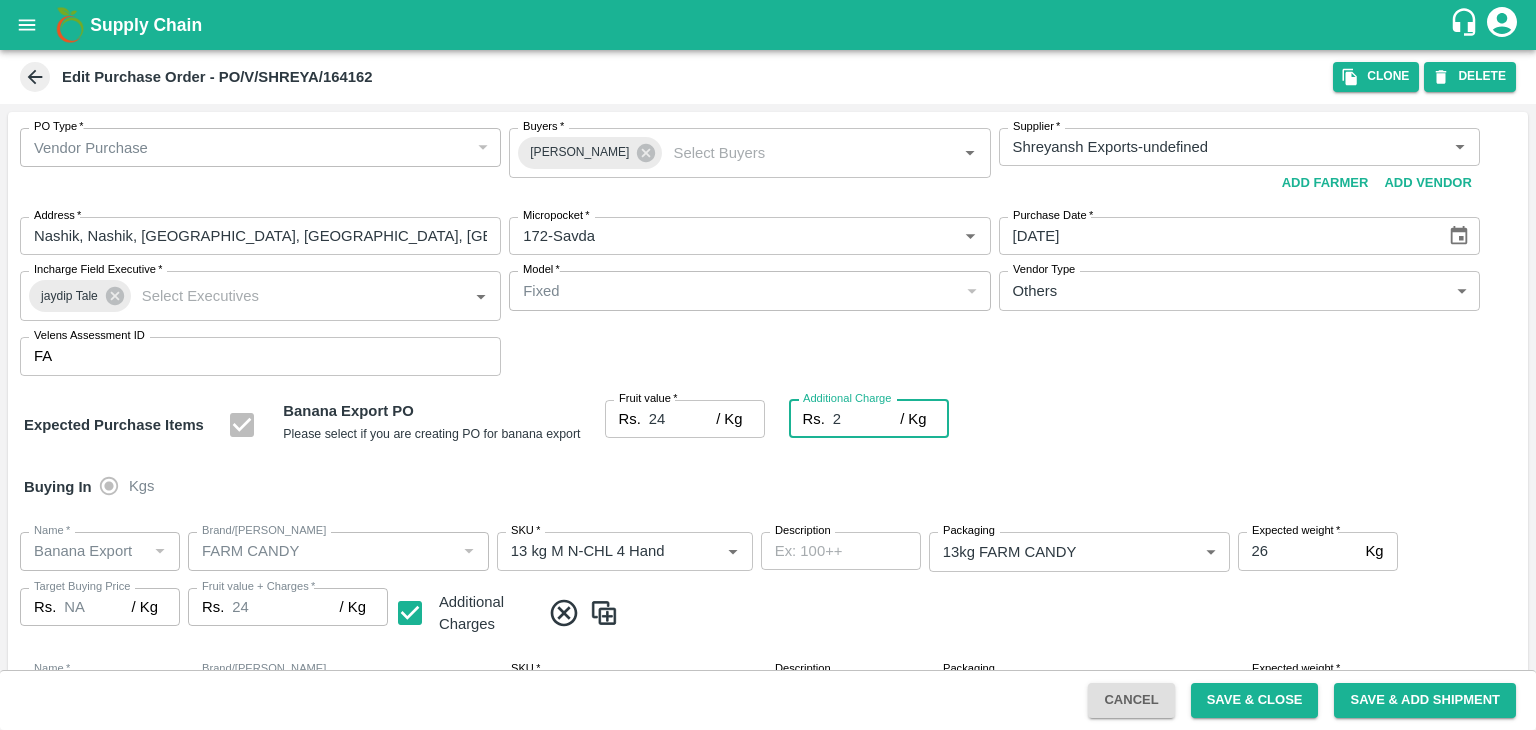 type on "26" 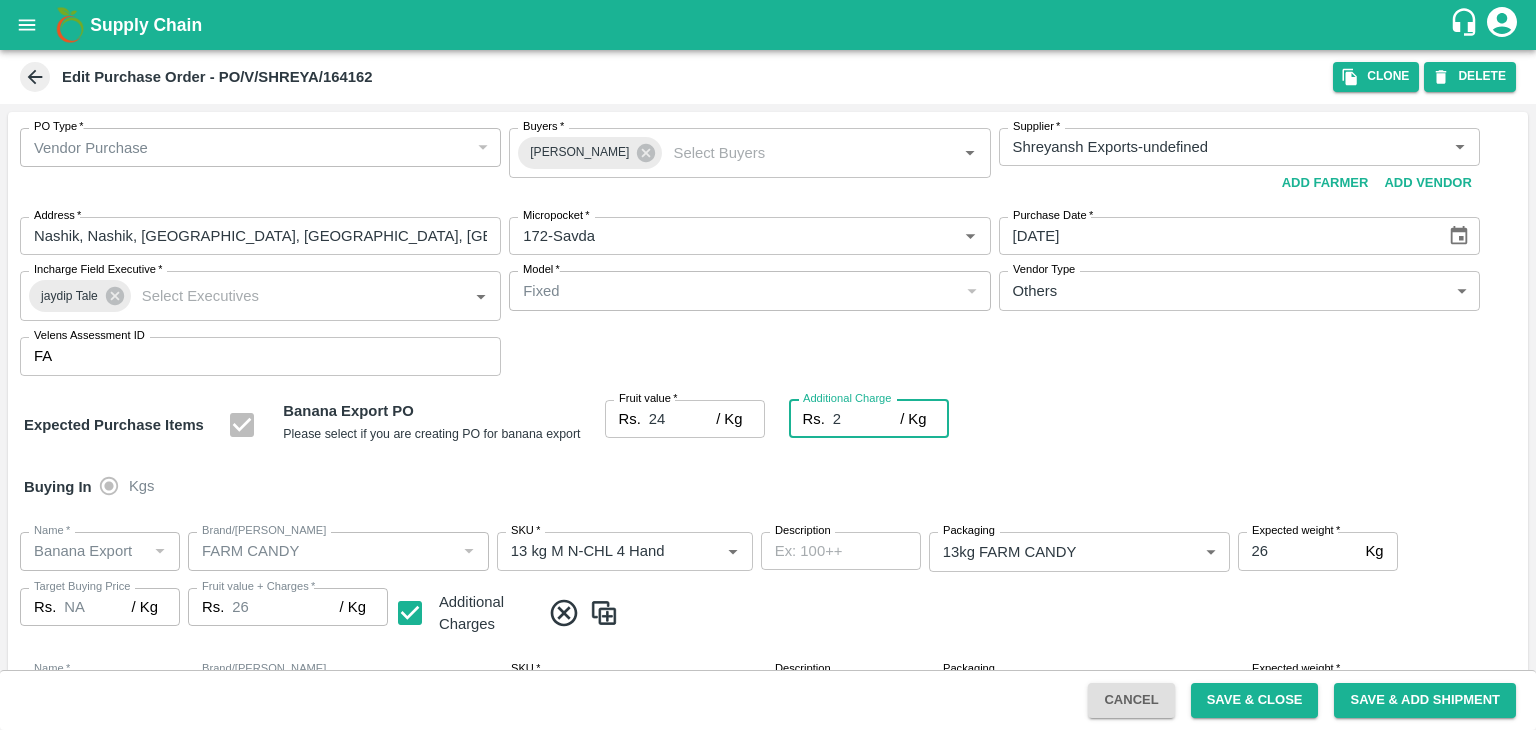 type on "2.7" 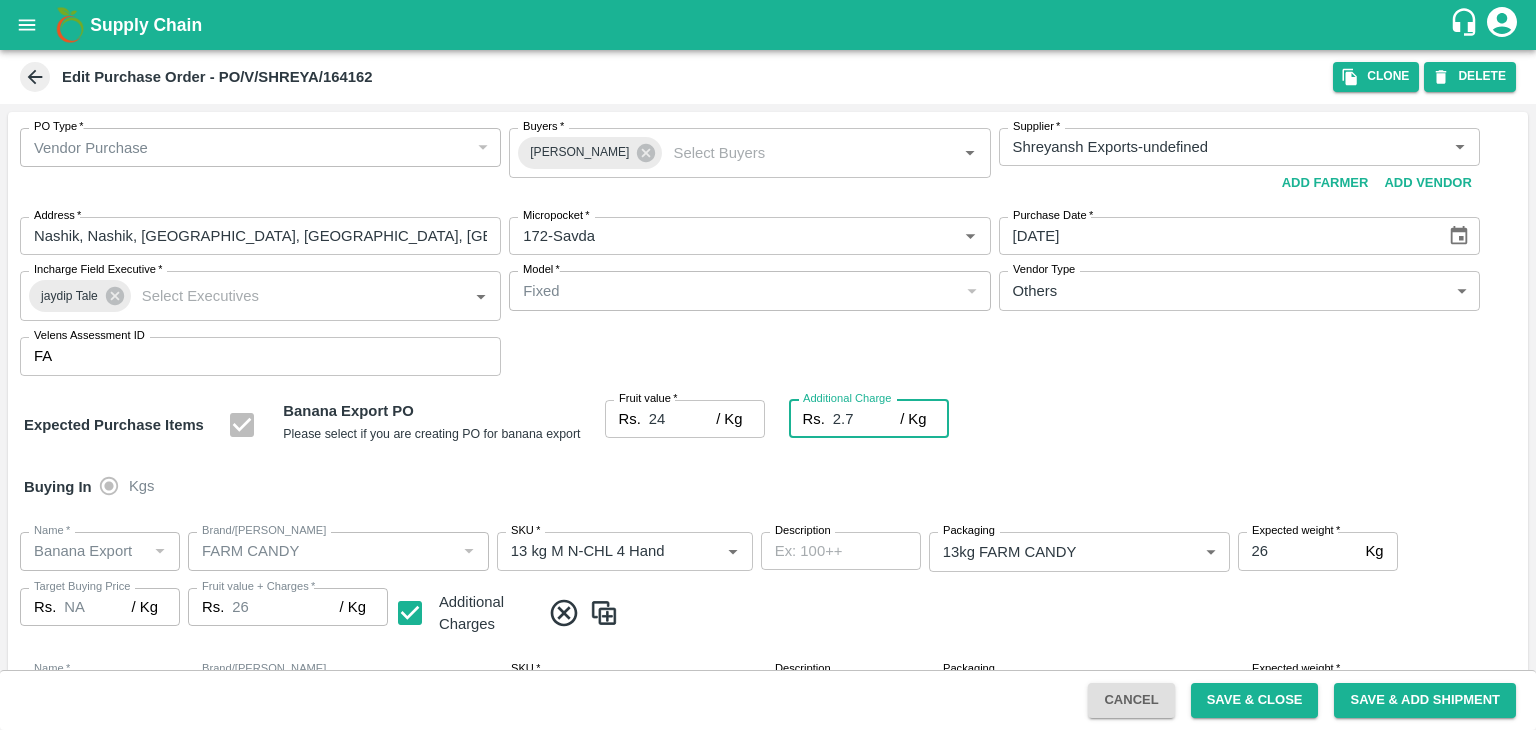 type on "26.7" 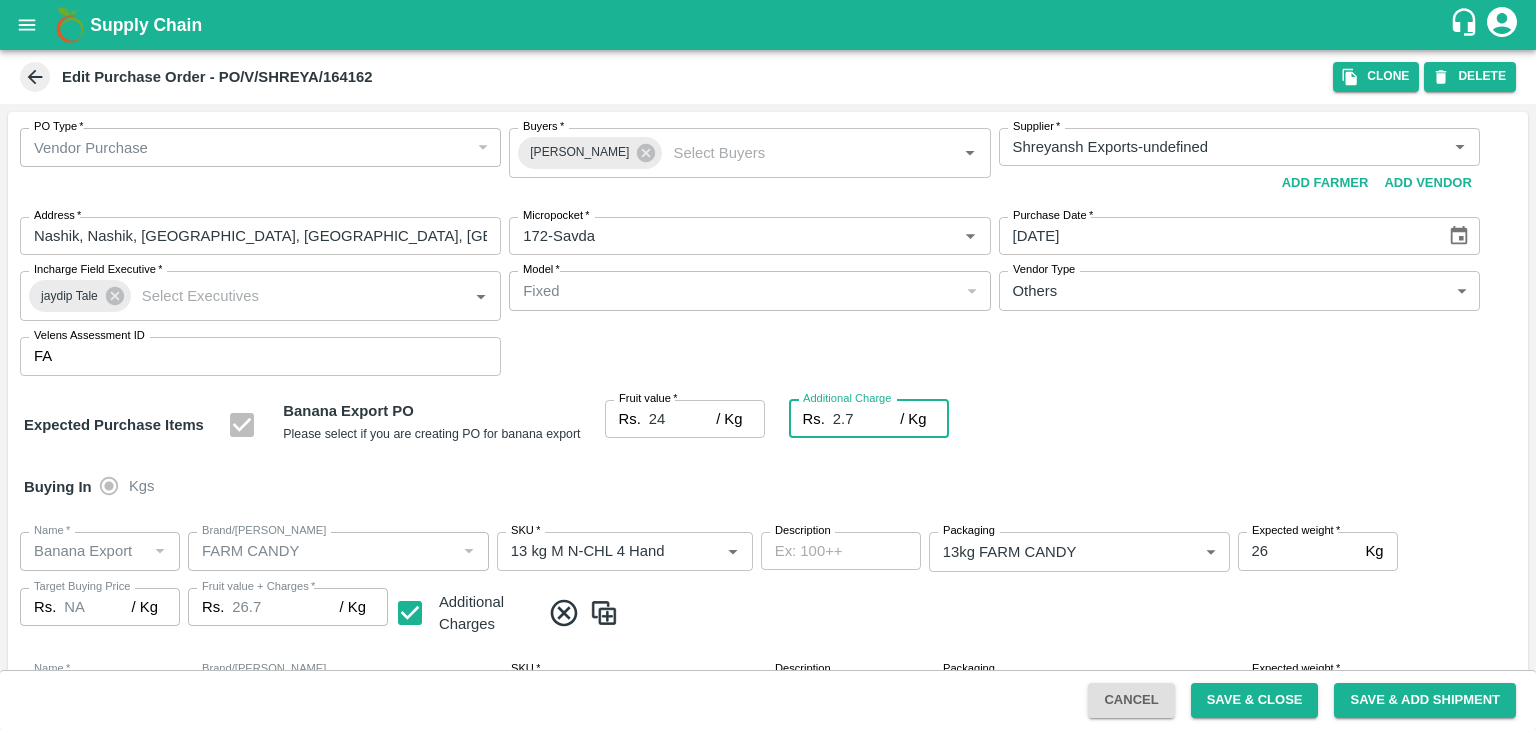 type on "2.75" 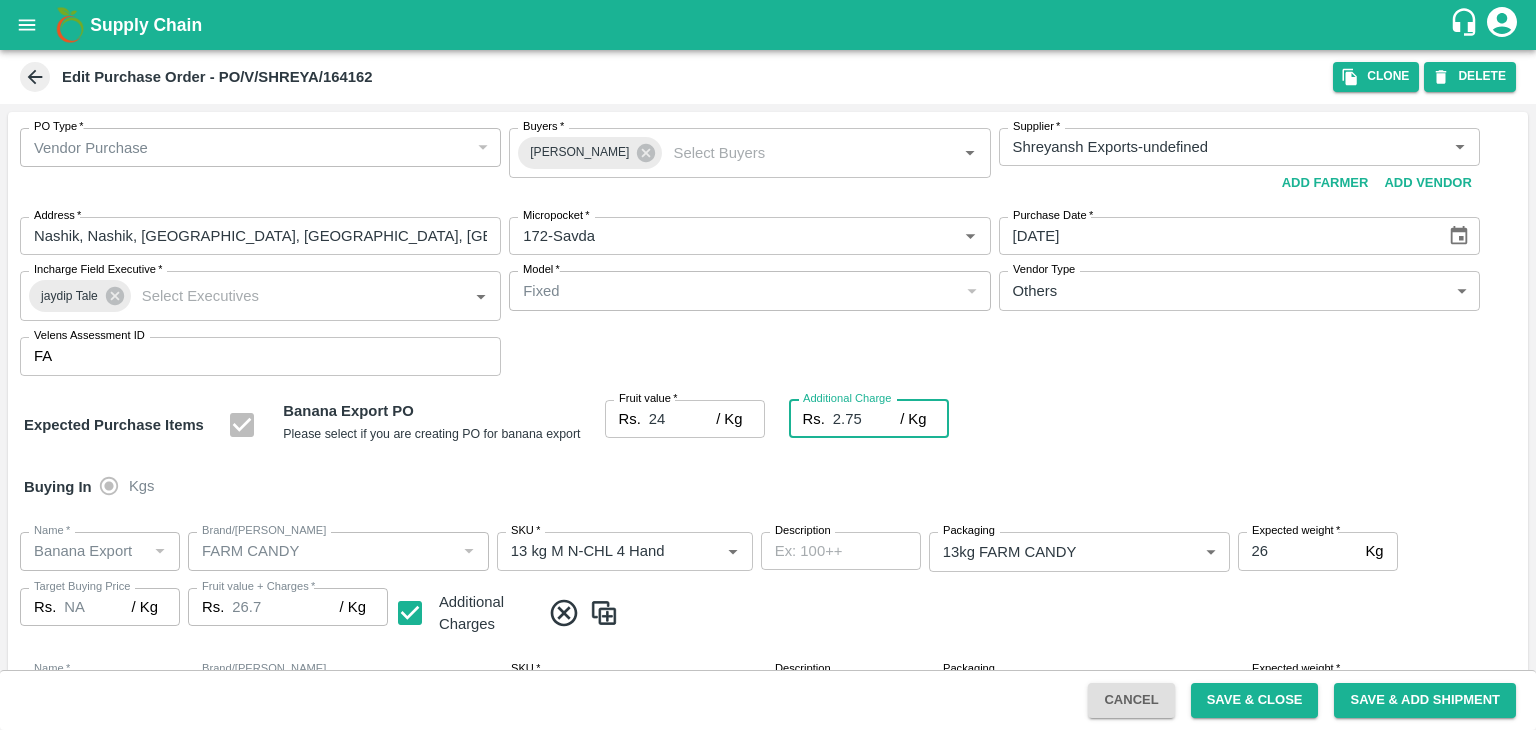 type on "26.75" 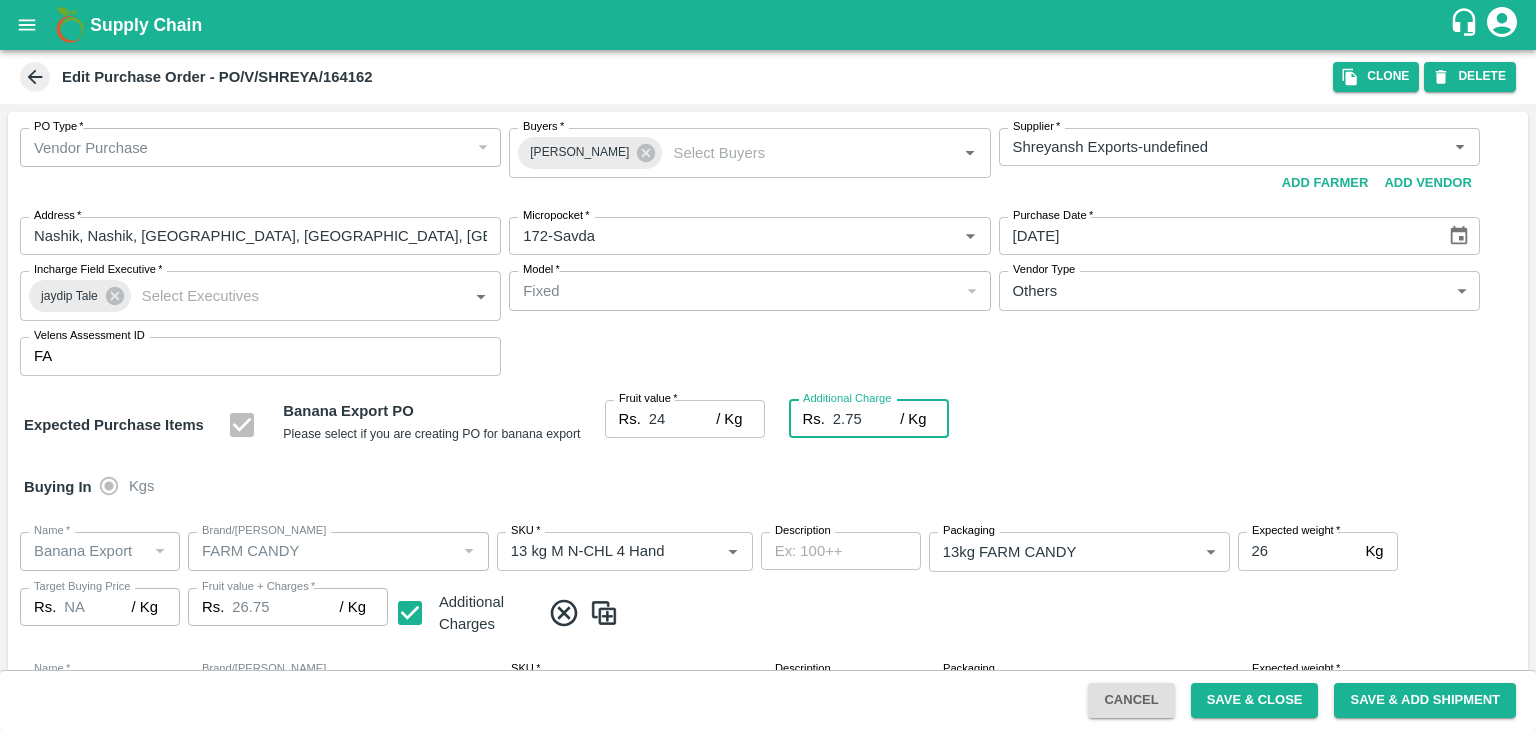type on "2.75" 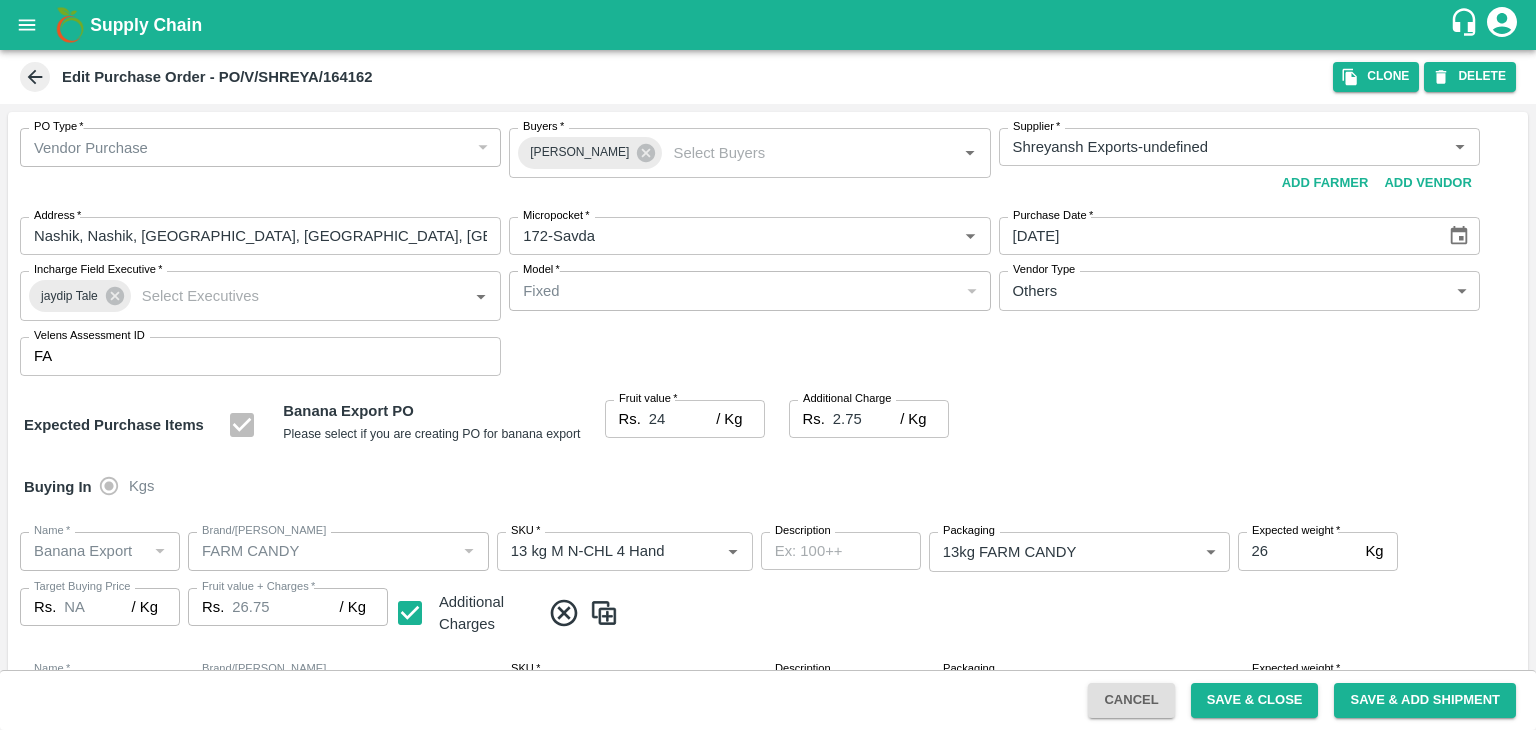 scroll, scrollTop: 1060, scrollLeft: 0, axis: vertical 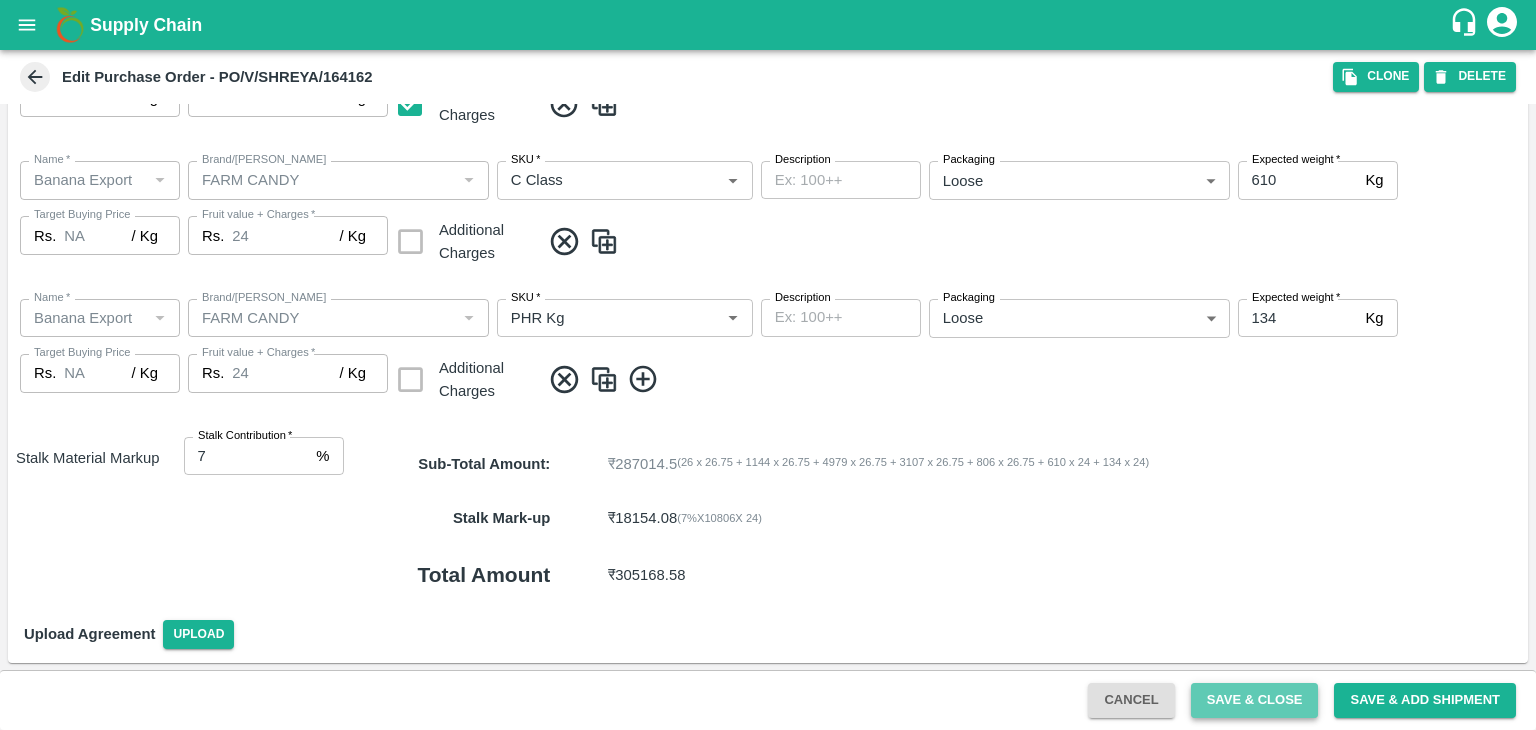 click on "Save & Close" at bounding box center (1255, 700) 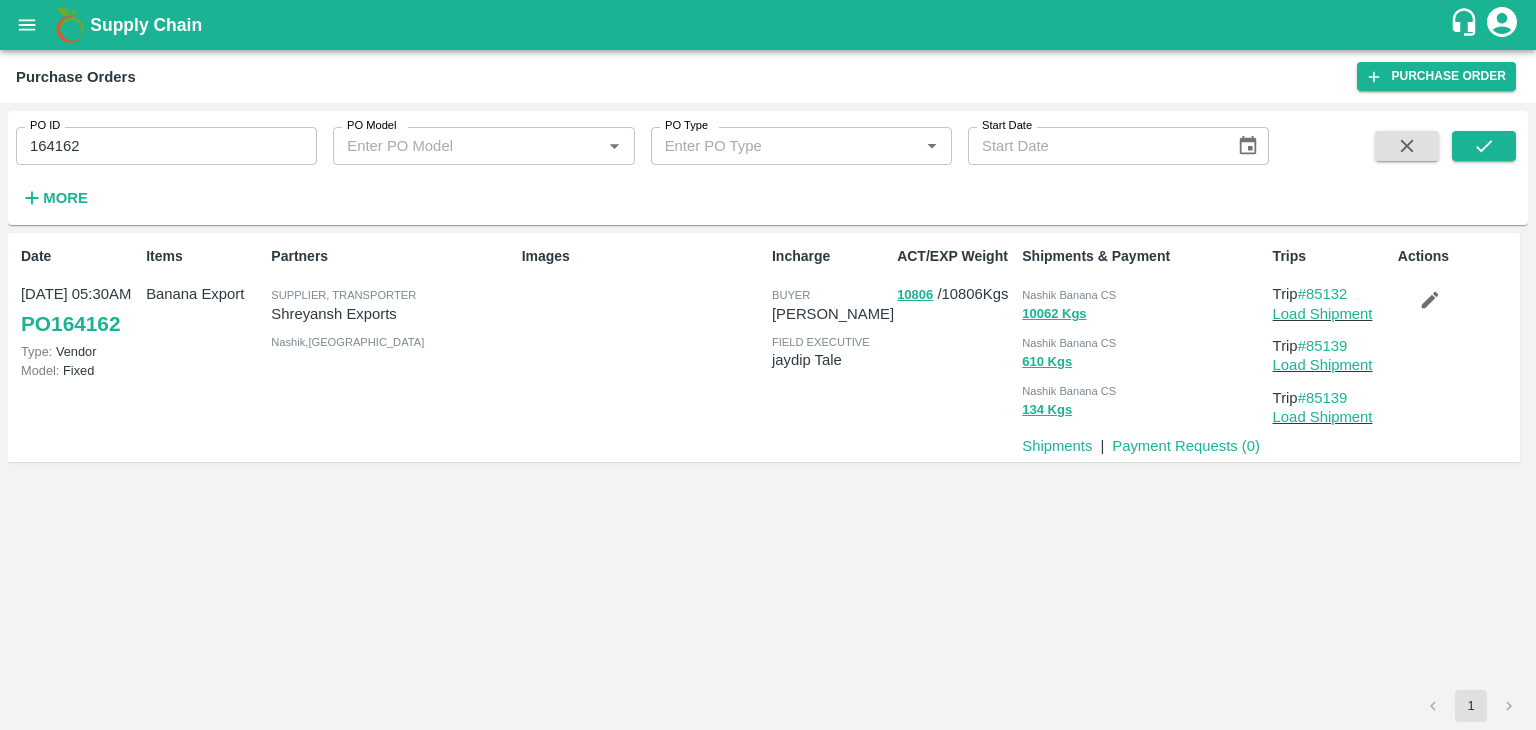 click on "164162" at bounding box center [166, 146] 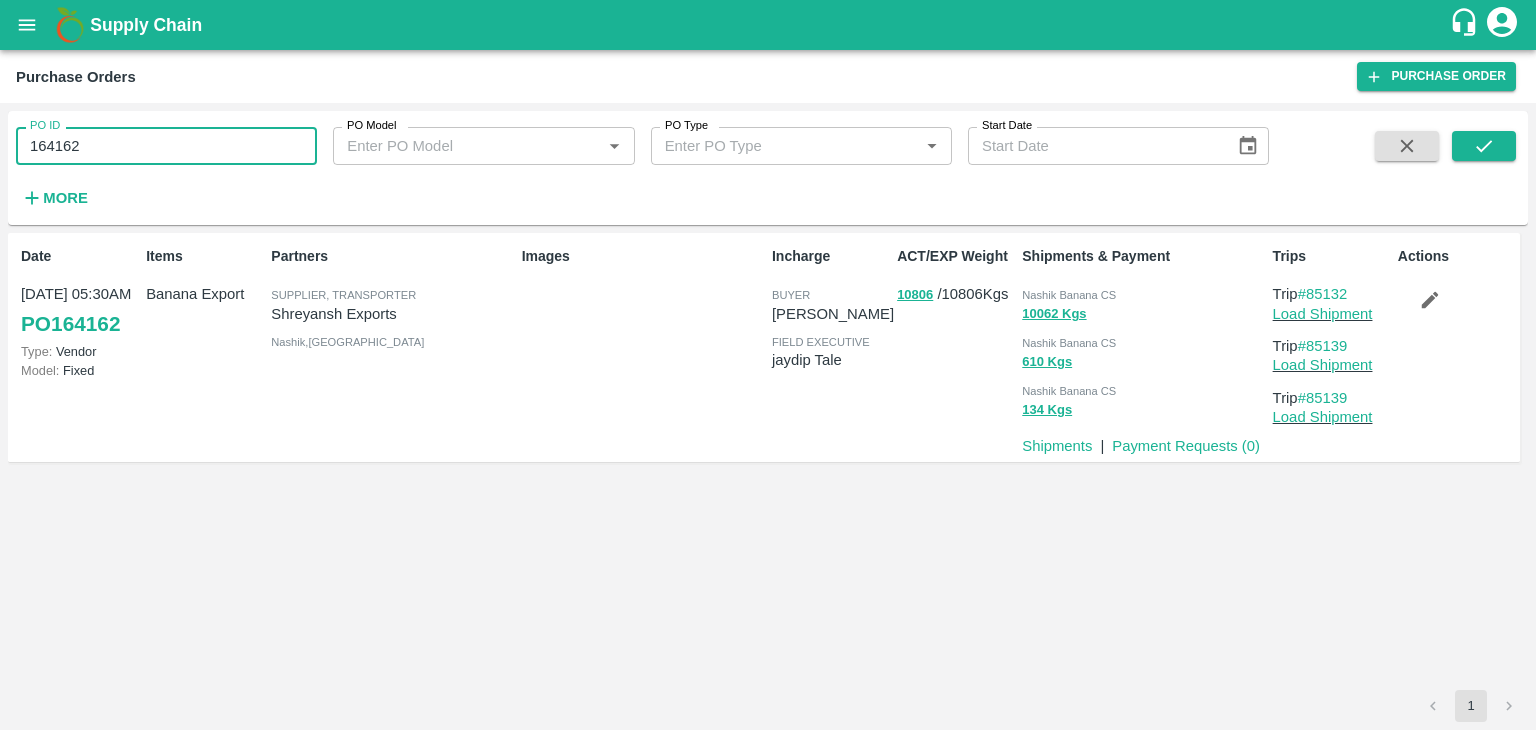 click on "164162" at bounding box center [166, 146] 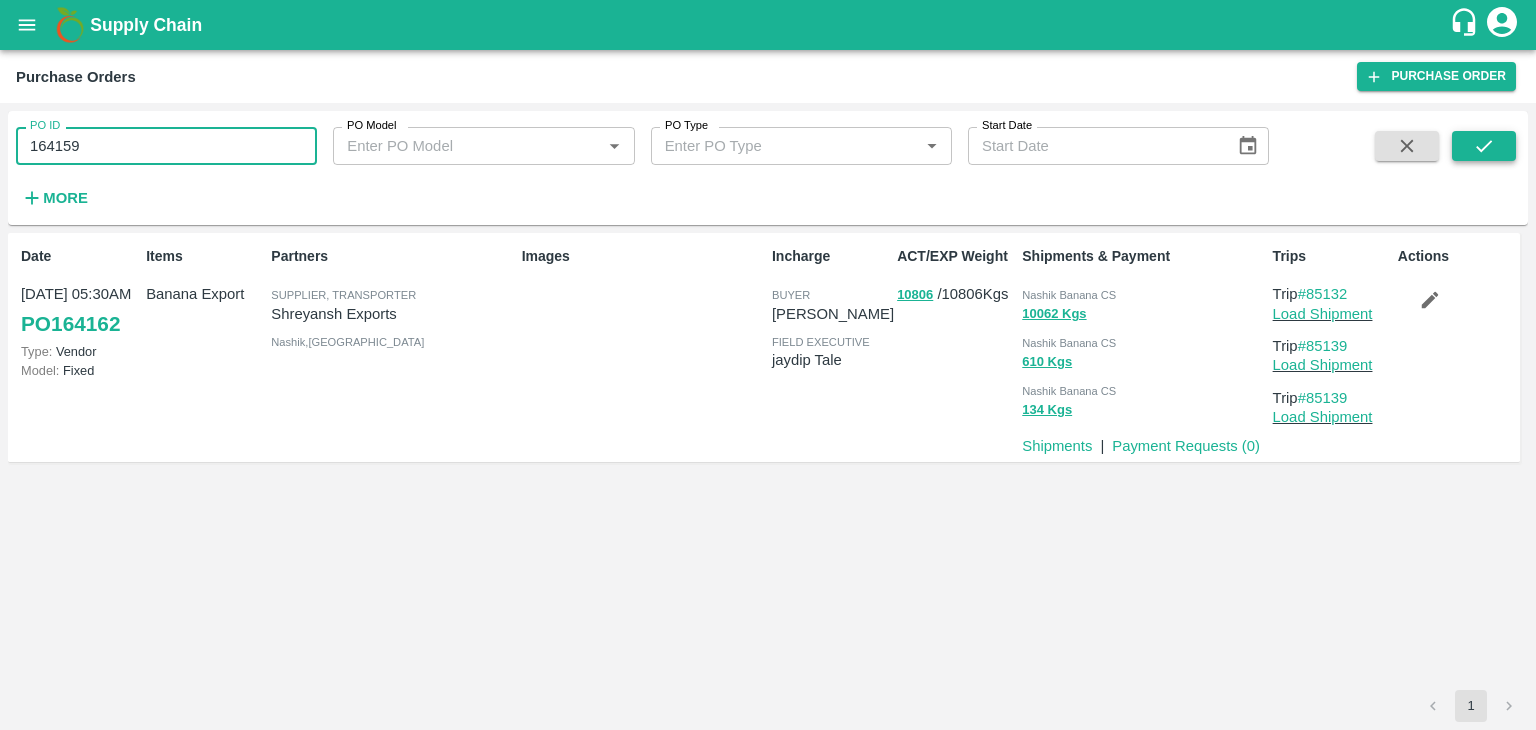 type on "164159" 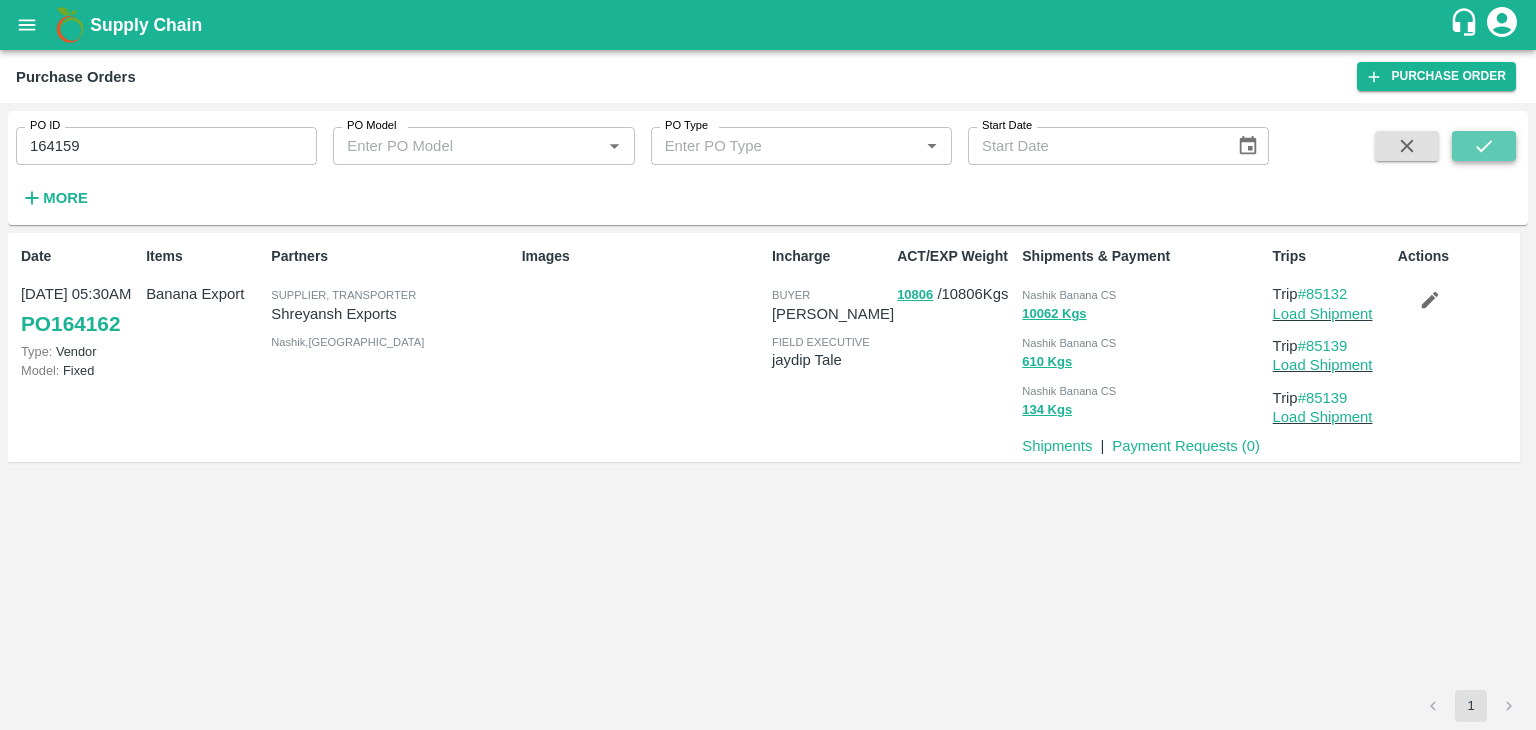 click at bounding box center (1484, 146) 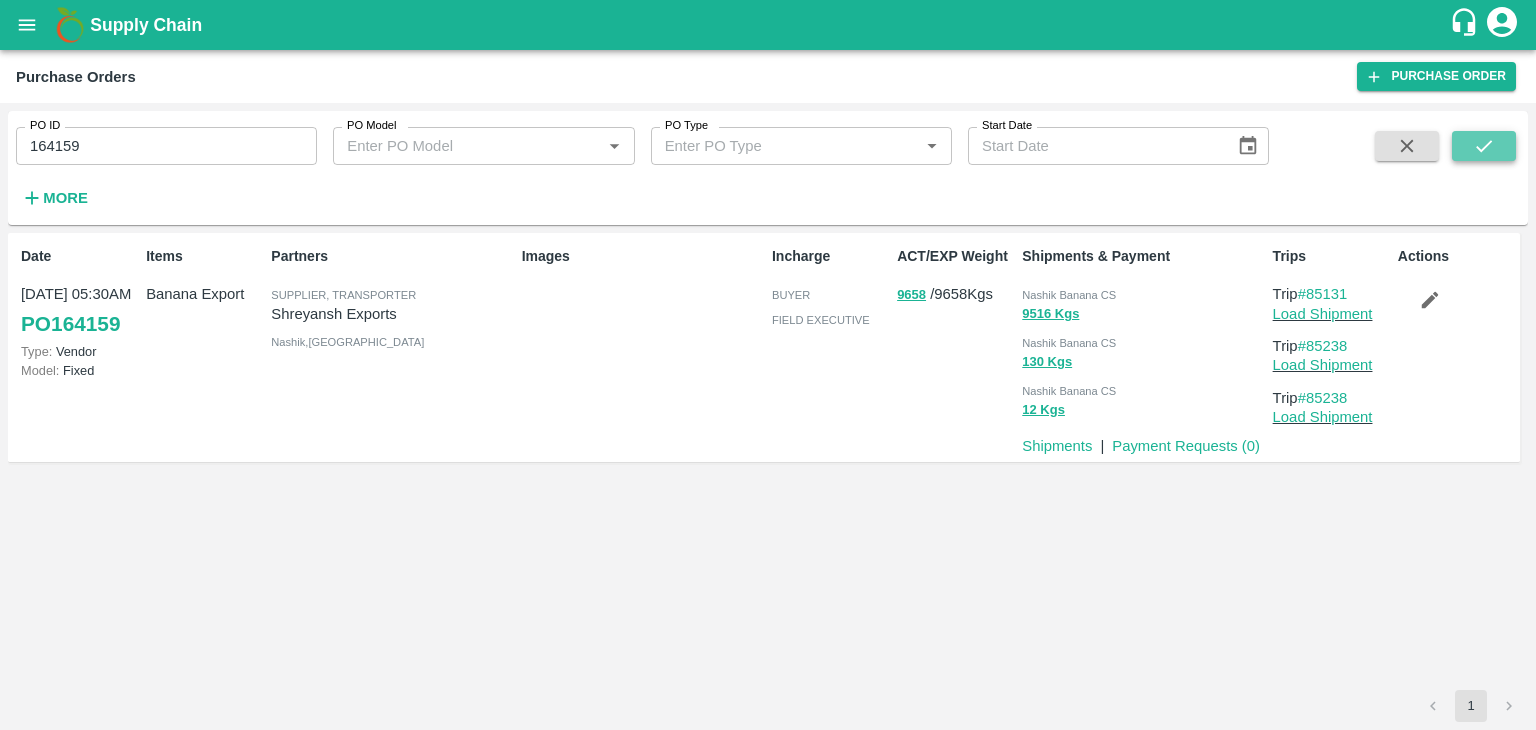 click at bounding box center [1484, 146] 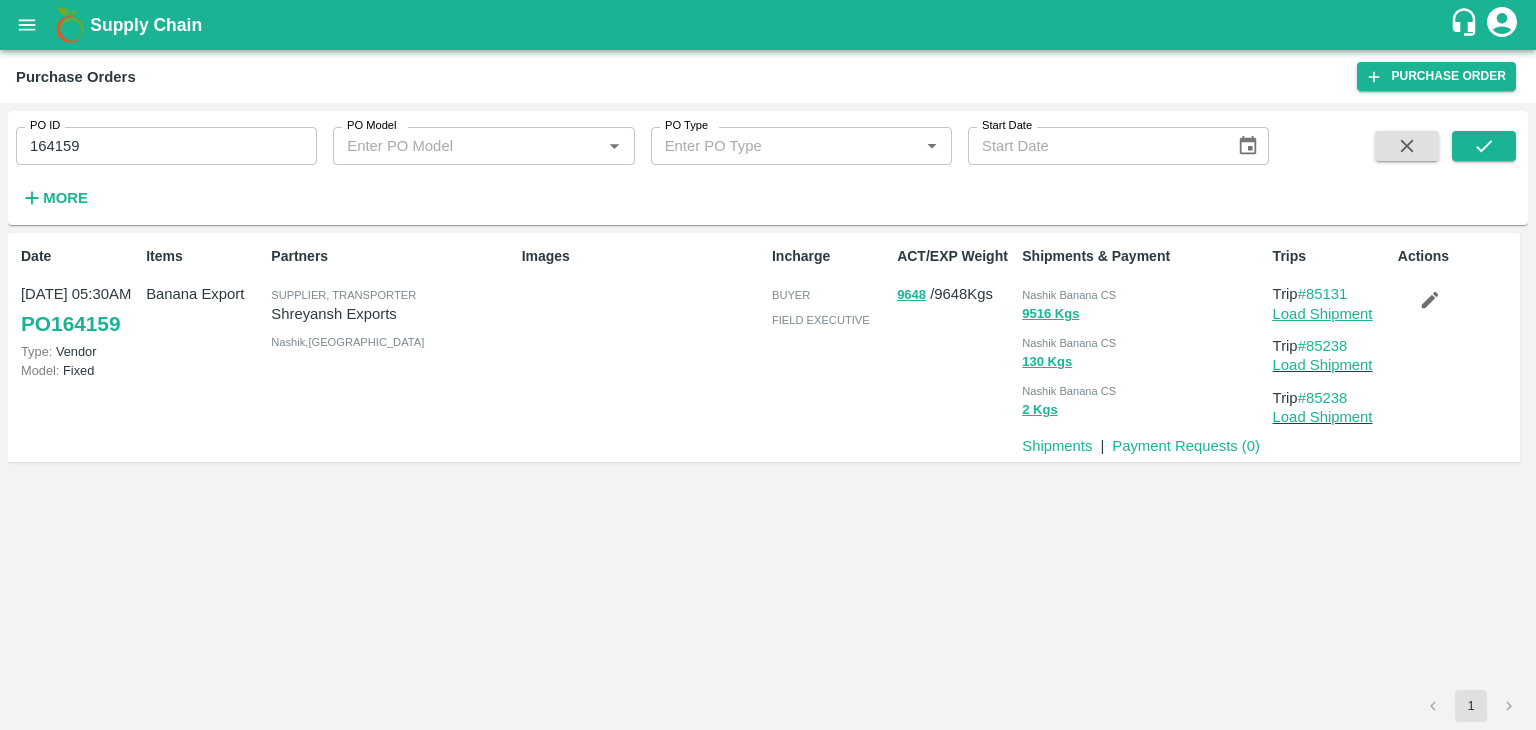 click on "Load Shipment" at bounding box center (1323, 314) 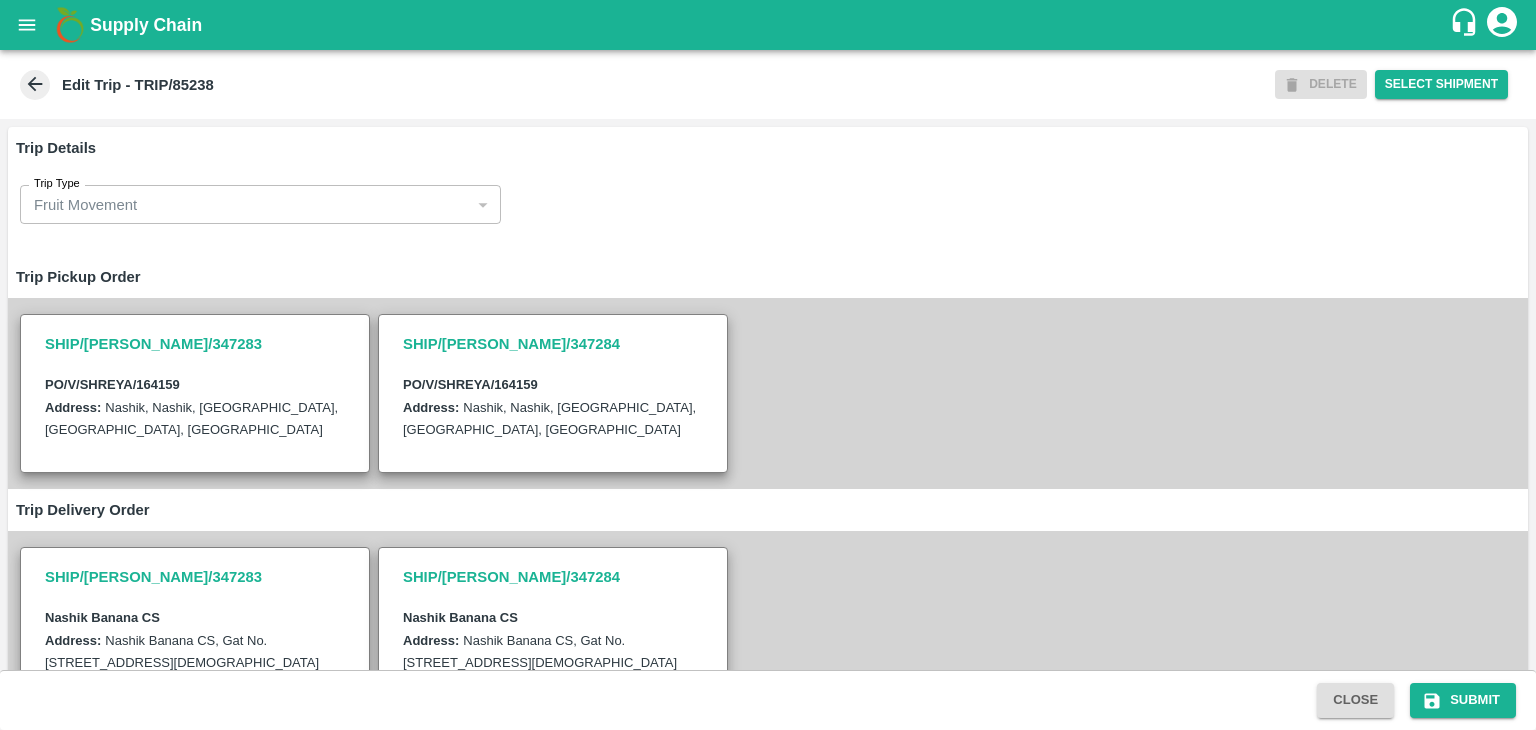 scroll, scrollTop: 0, scrollLeft: 0, axis: both 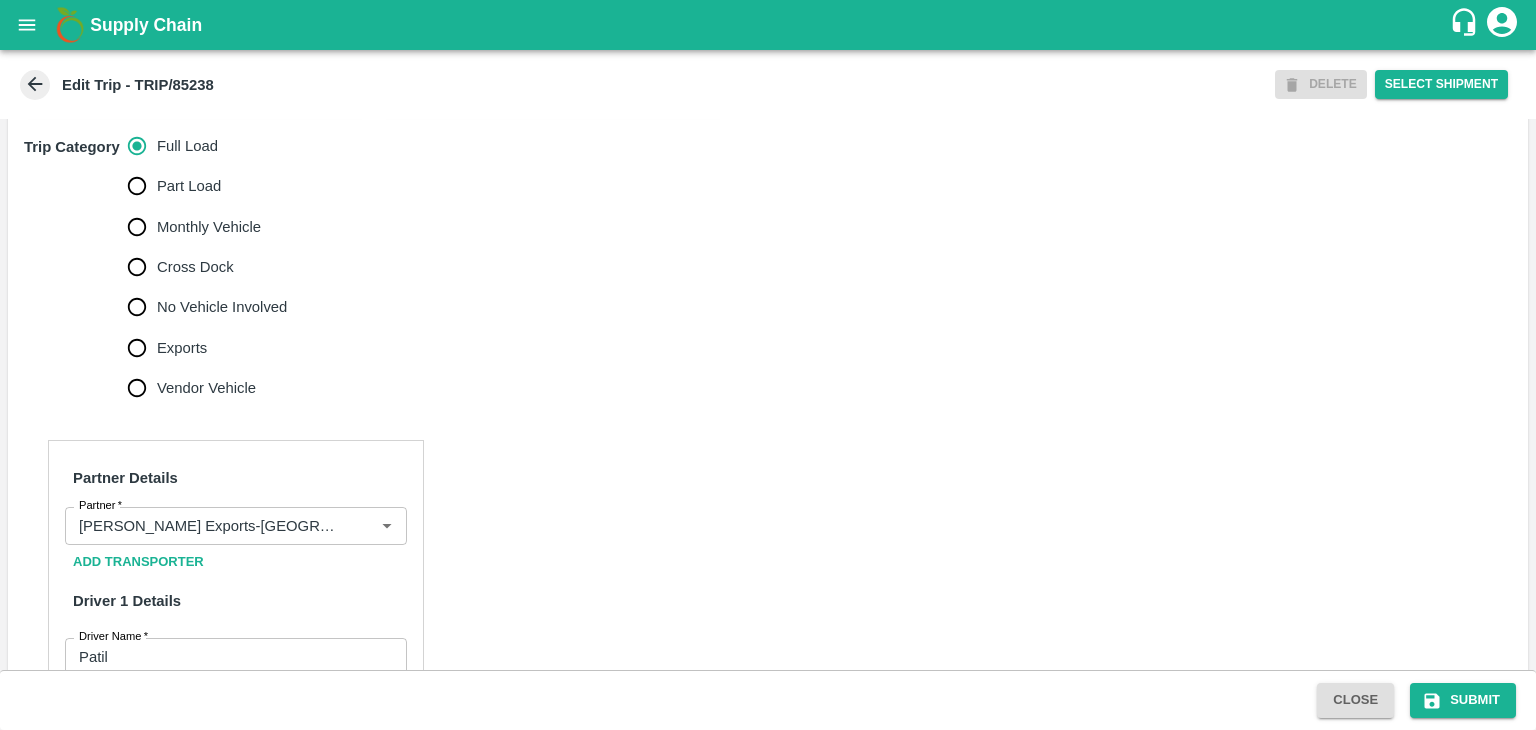 click on "No Vehicle Involved" at bounding box center [222, 307] 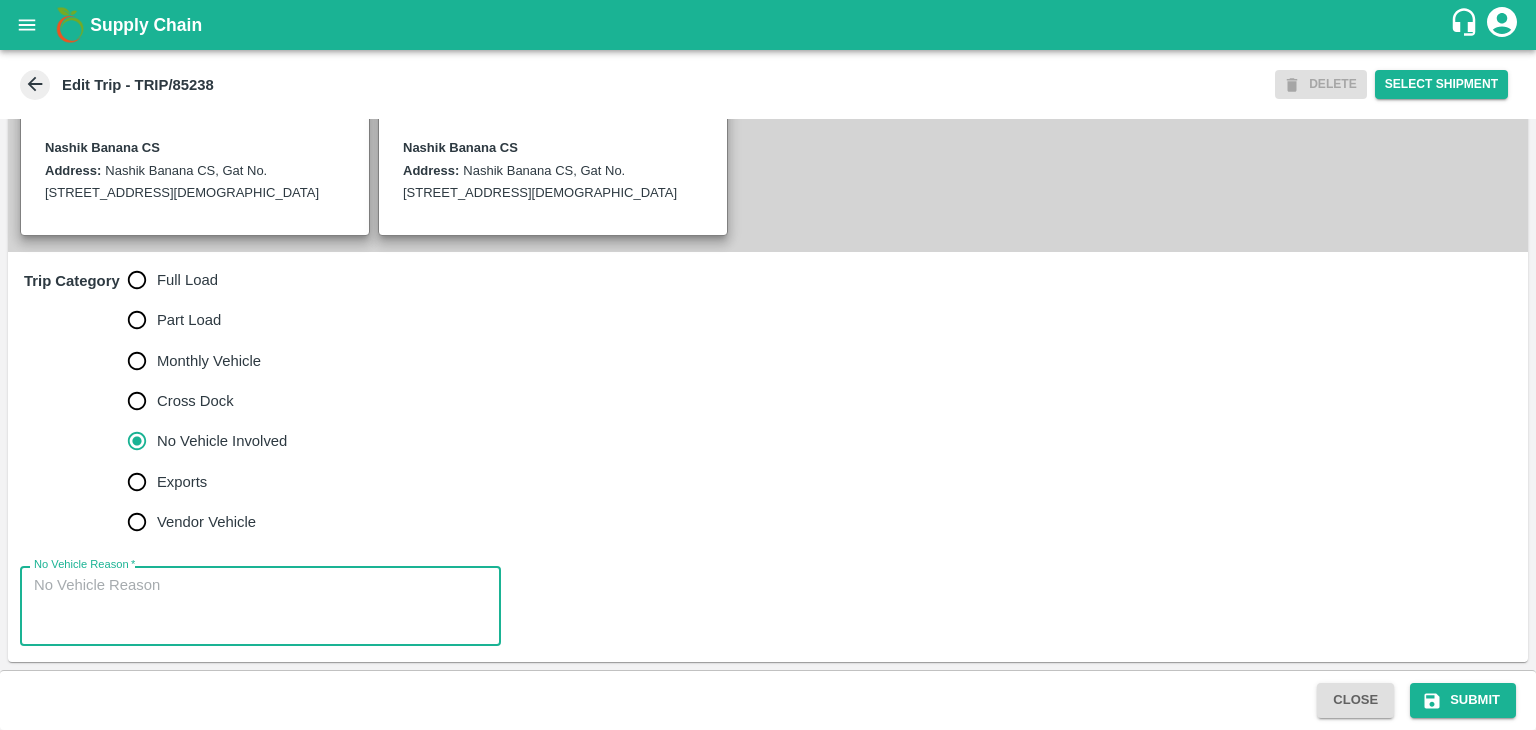 click on "No Vehicle Reason   *" at bounding box center (260, 606) 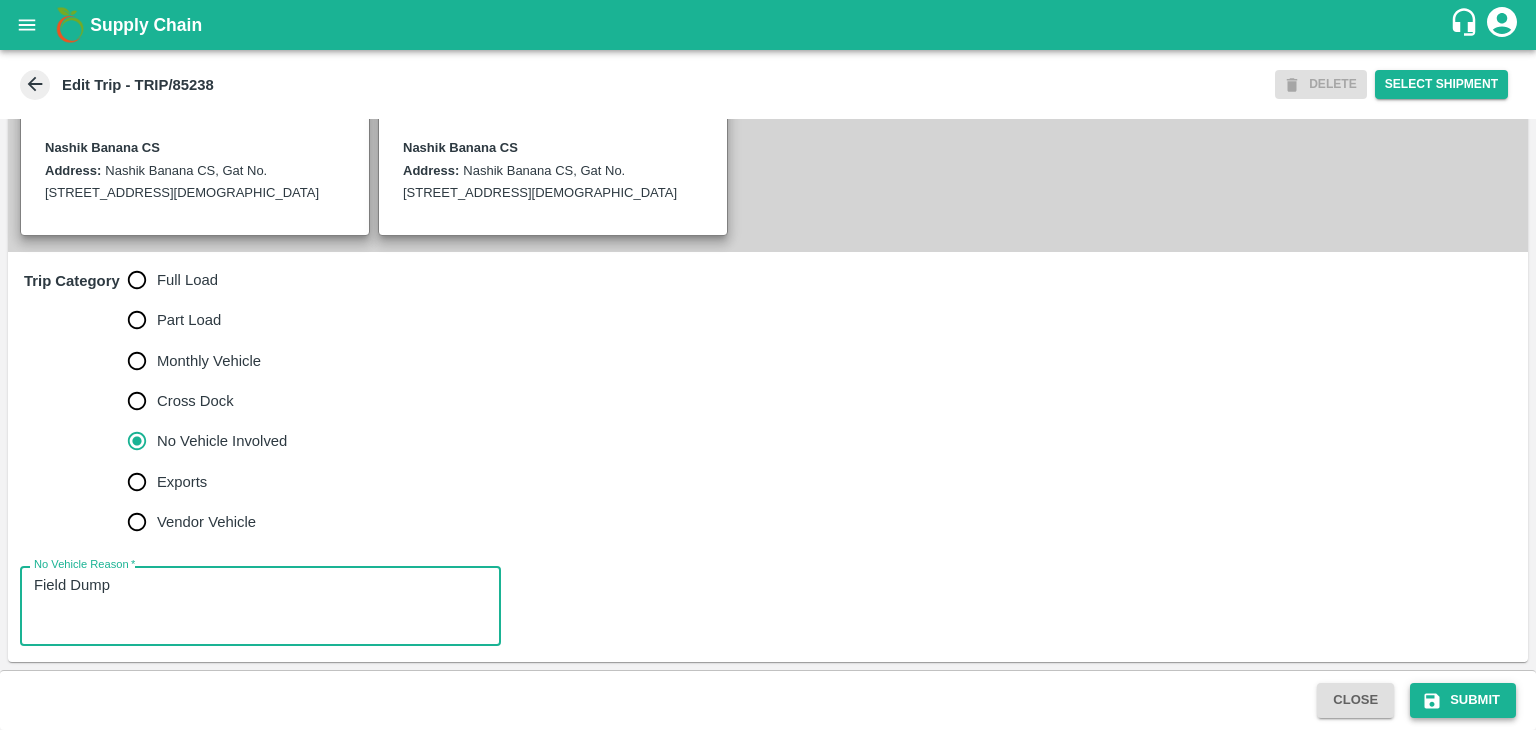 type on "Field Dump" 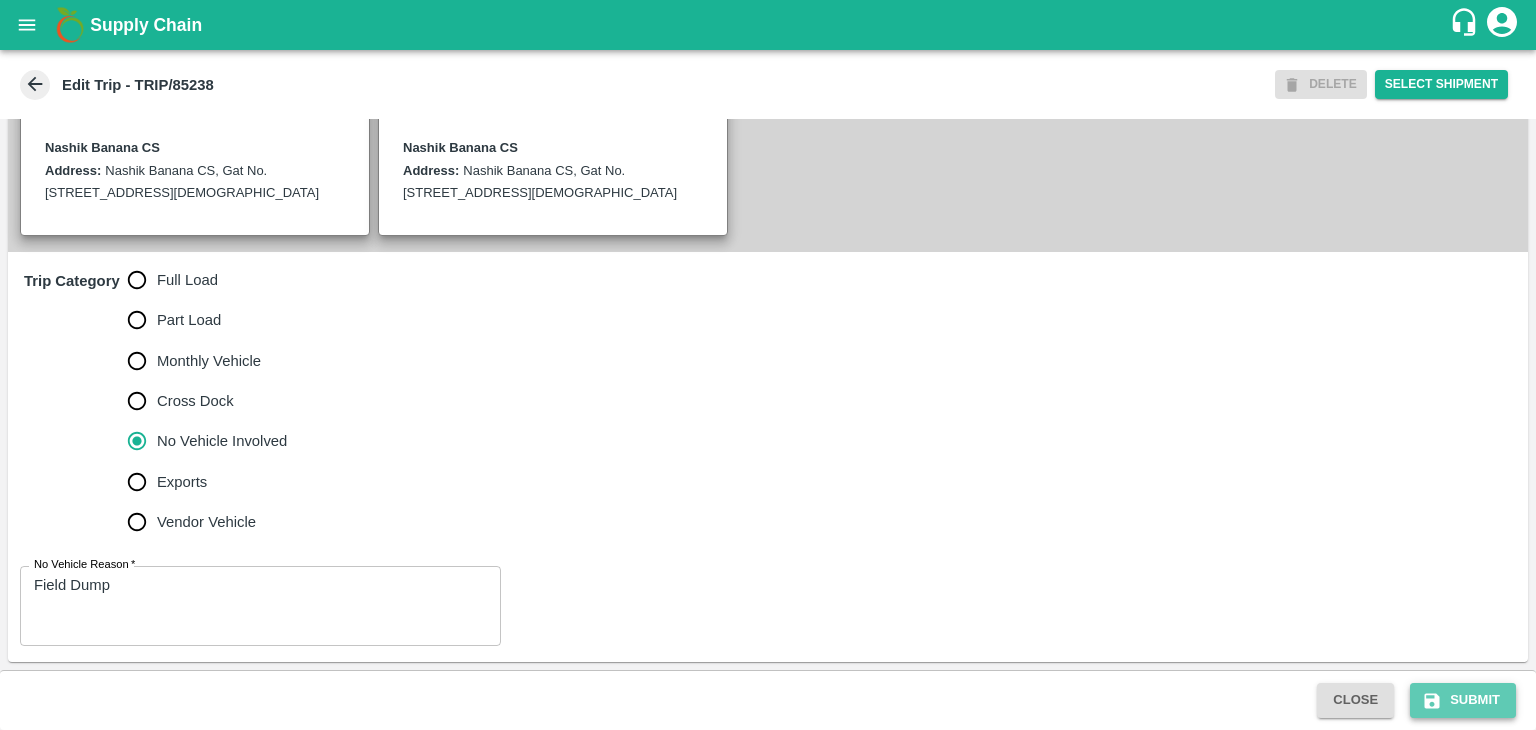 click on "Submit" at bounding box center (1463, 700) 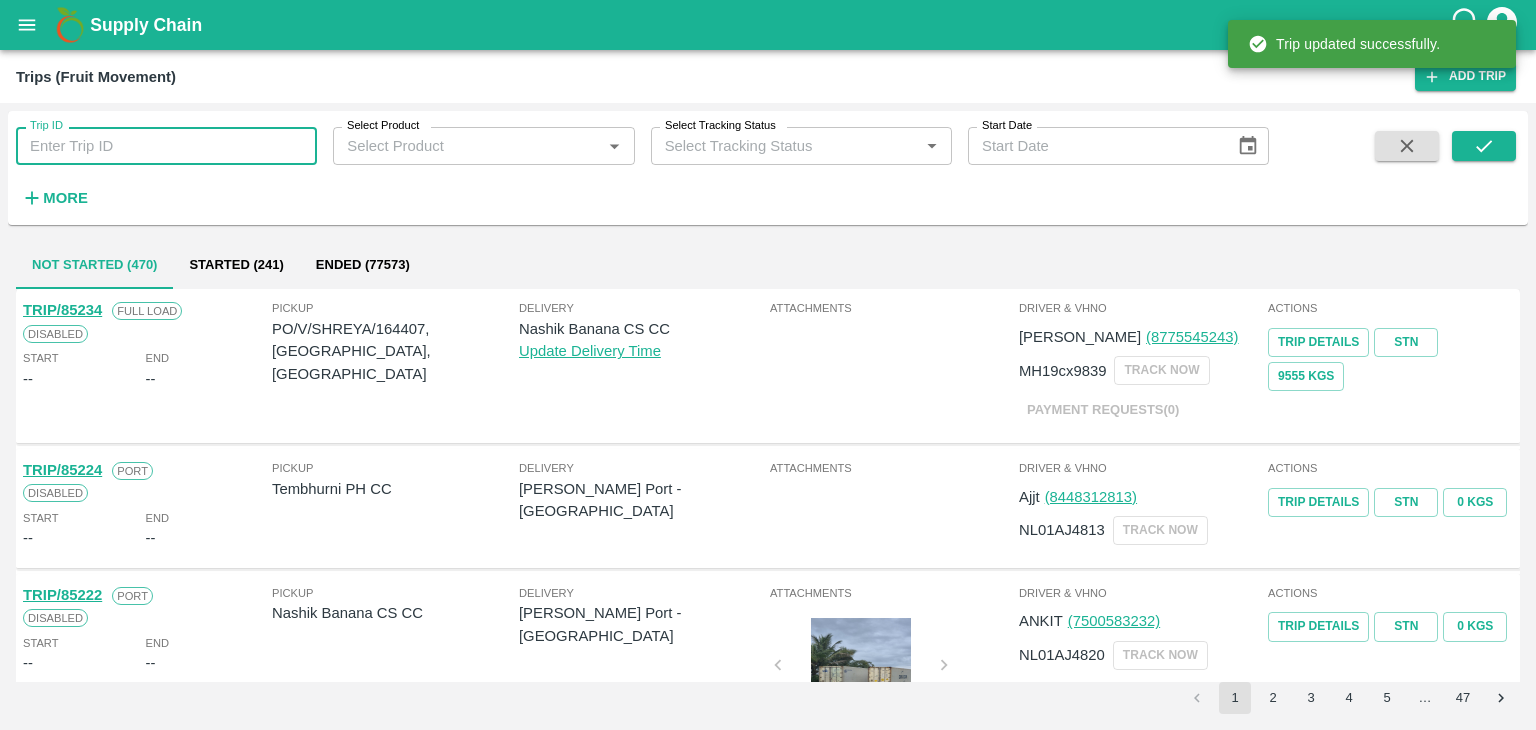 click on "Trip ID" at bounding box center (166, 146) 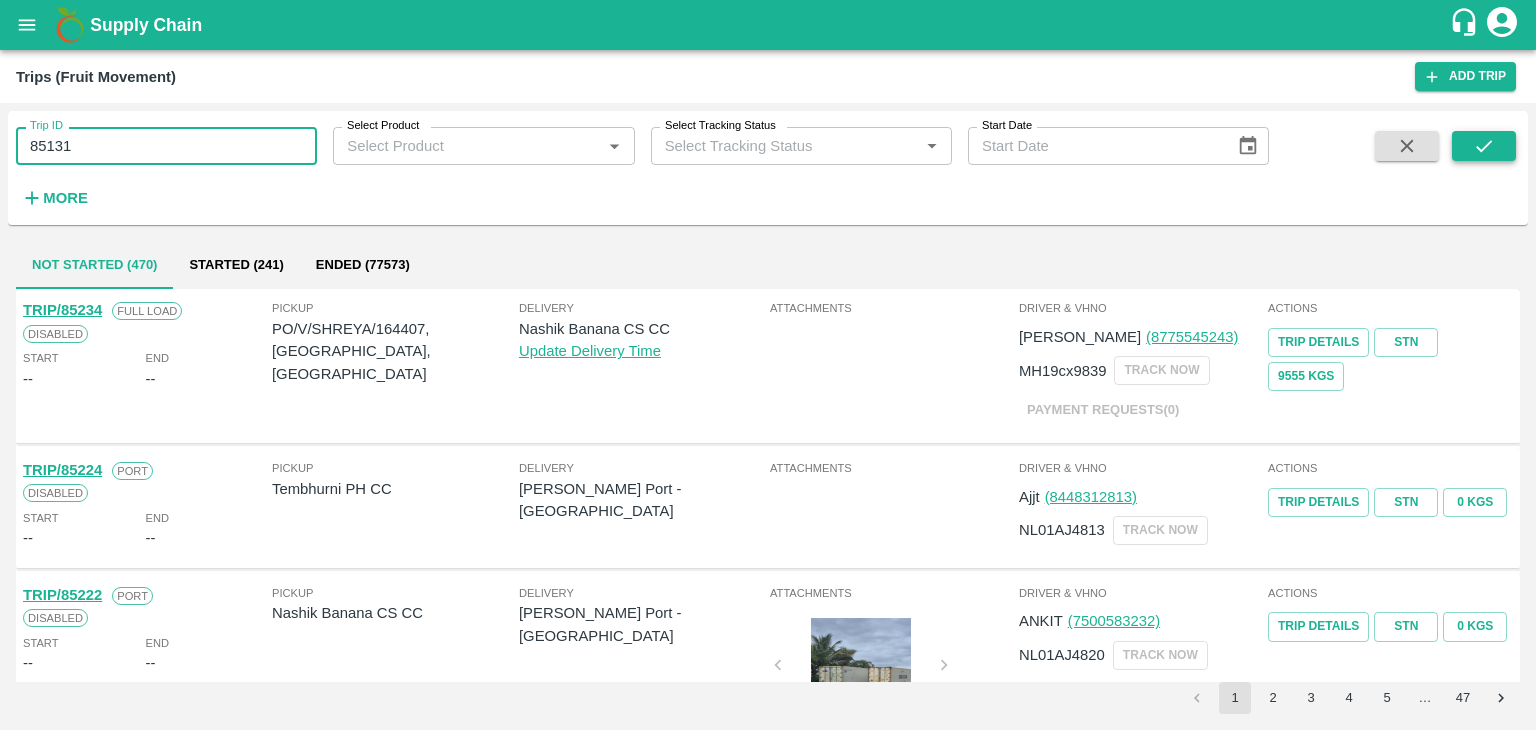 type on "85131" 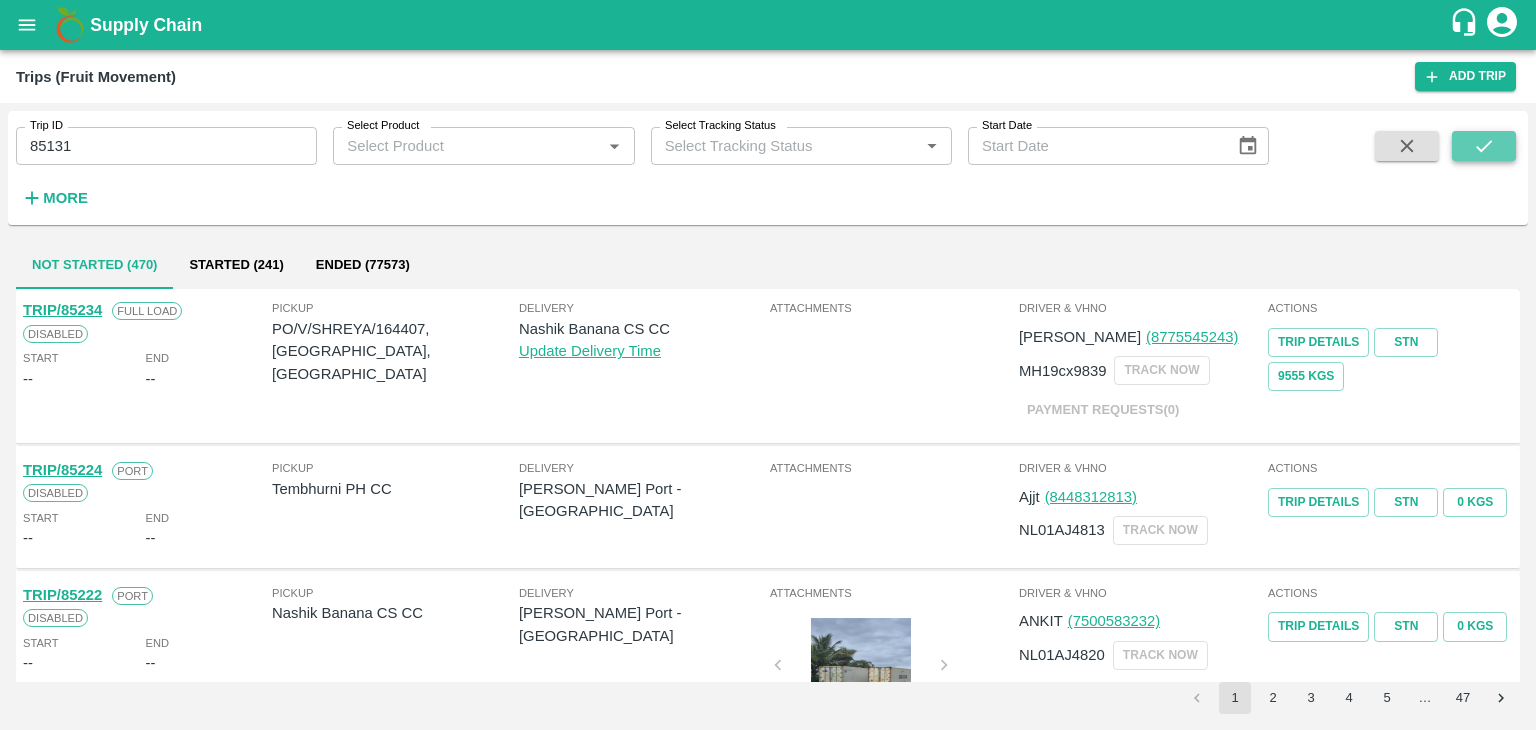 click at bounding box center [1484, 146] 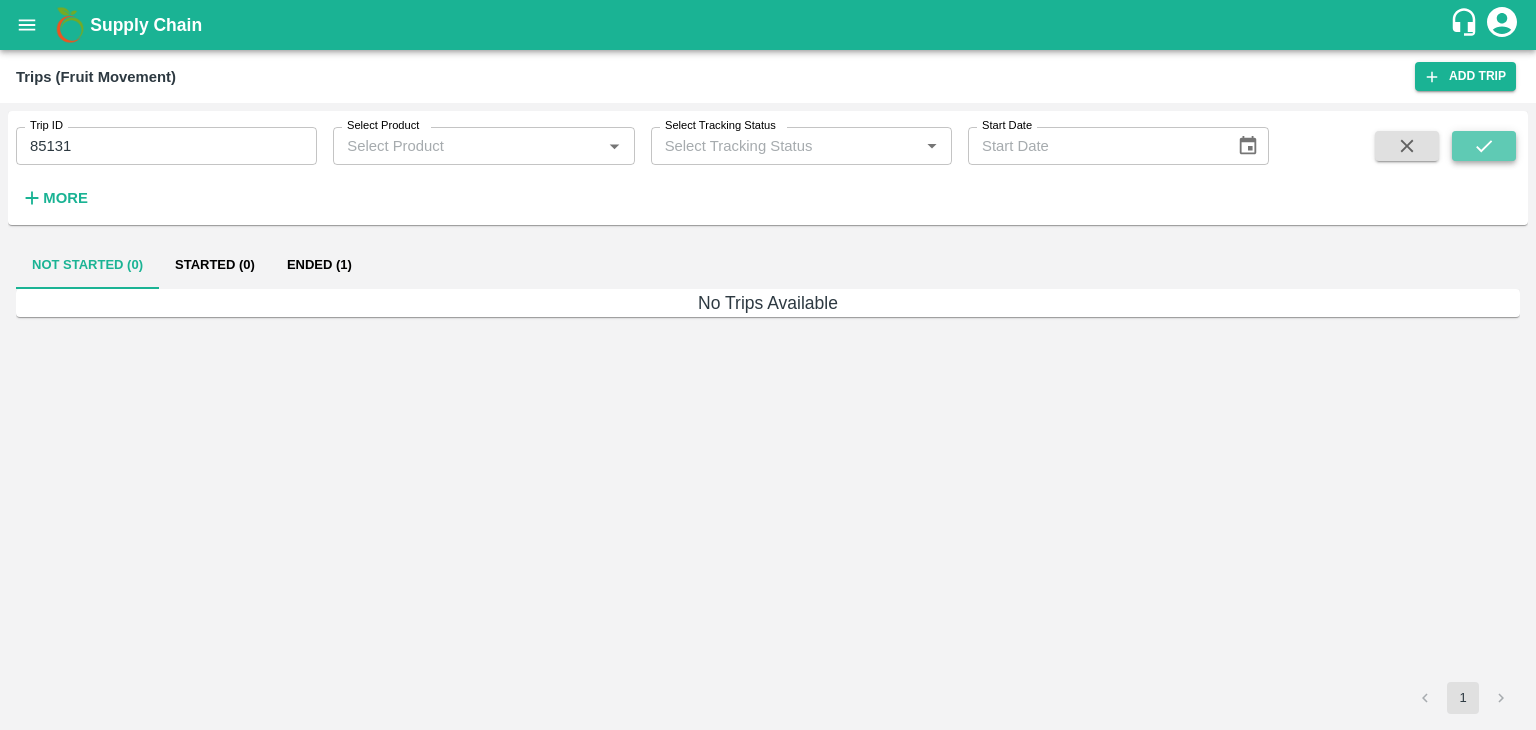 click at bounding box center (1484, 146) 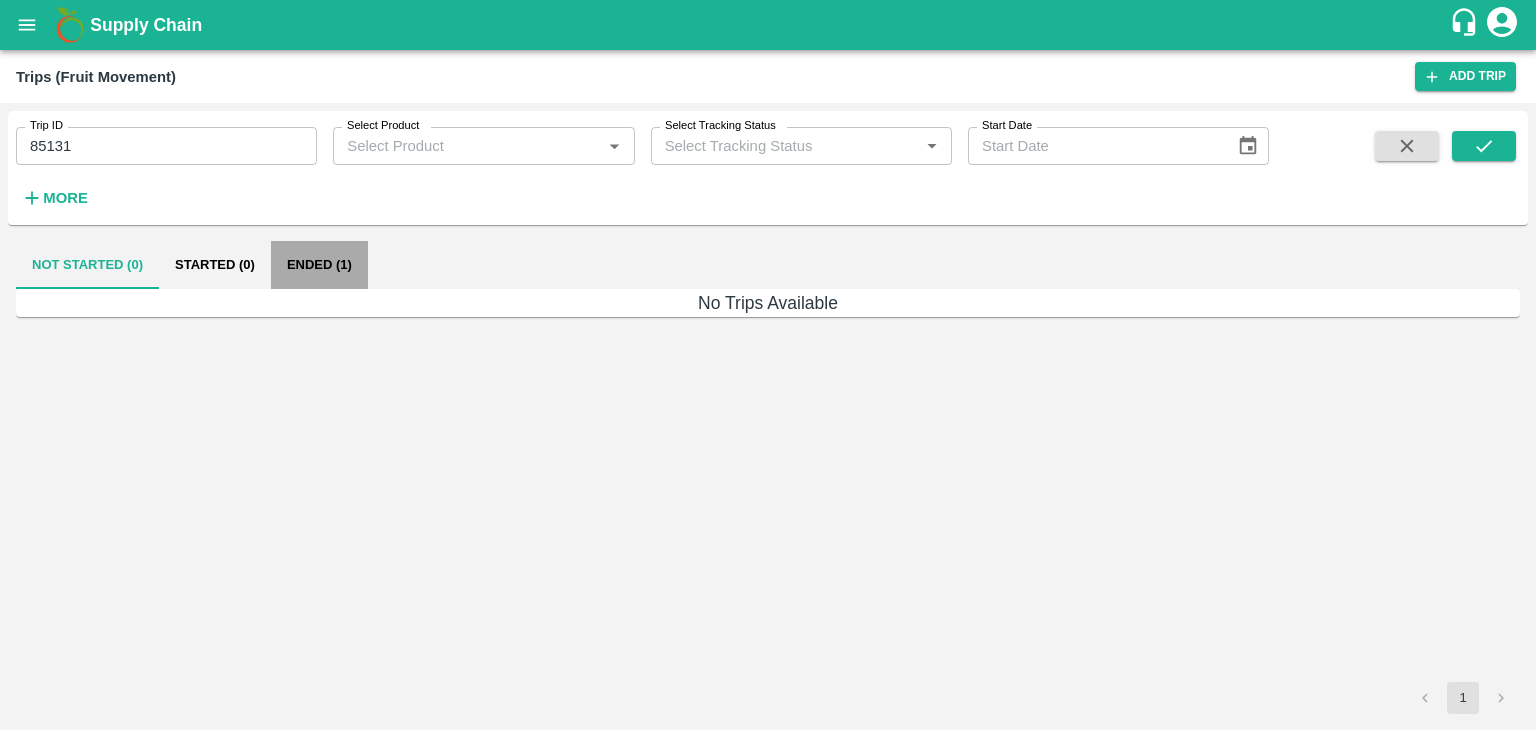 click on "Ended (1)" at bounding box center (319, 265) 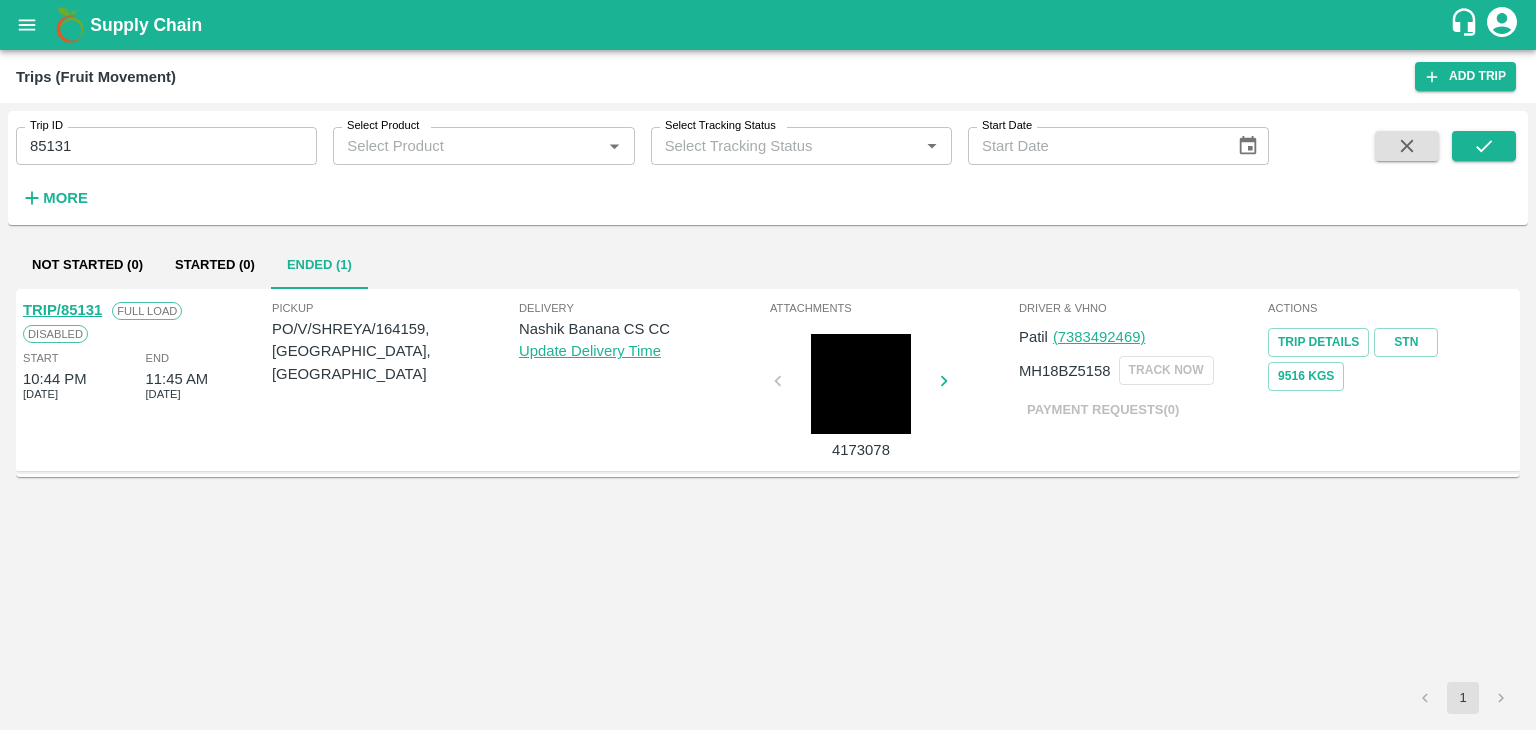 click on "TRIP/85131" at bounding box center (62, 310) 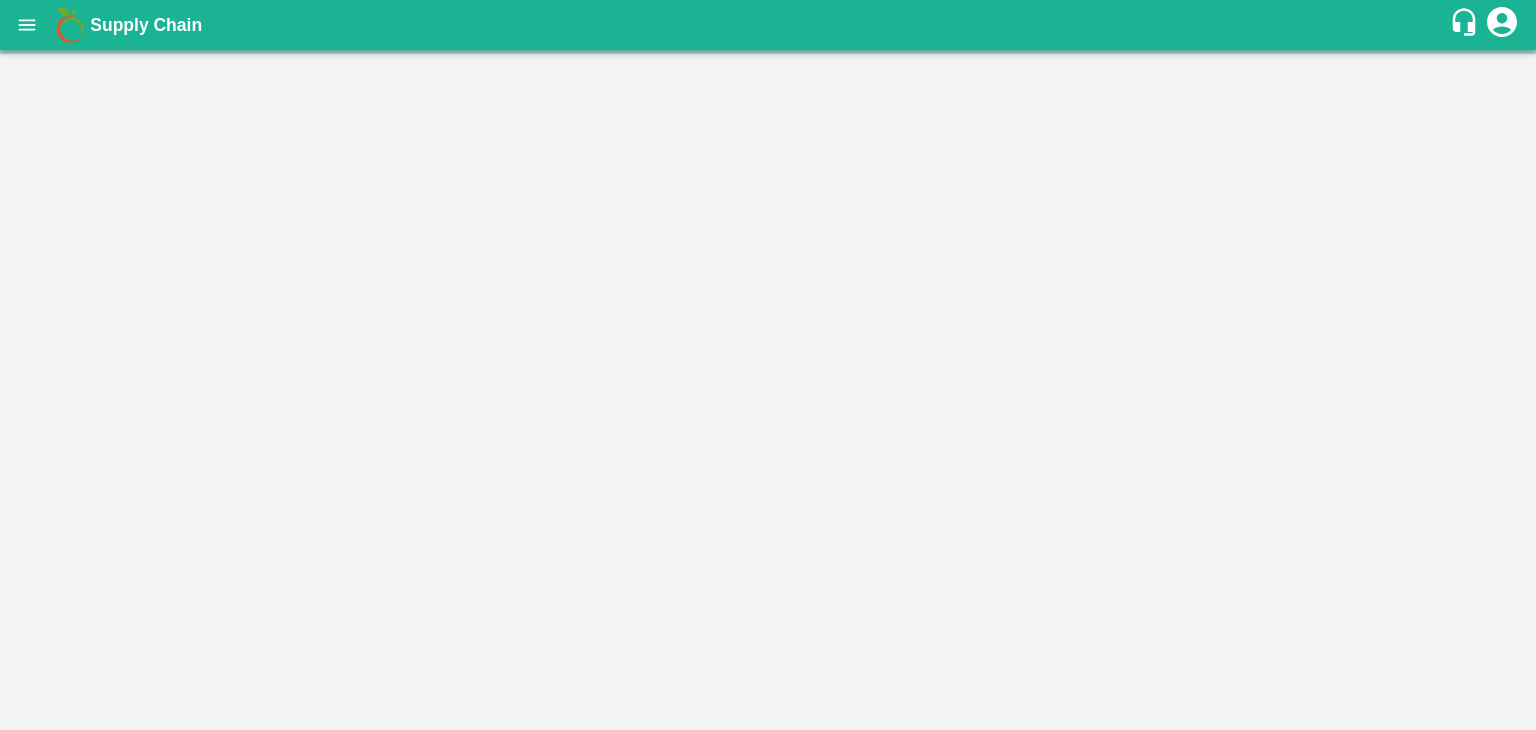 scroll, scrollTop: 0, scrollLeft: 0, axis: both 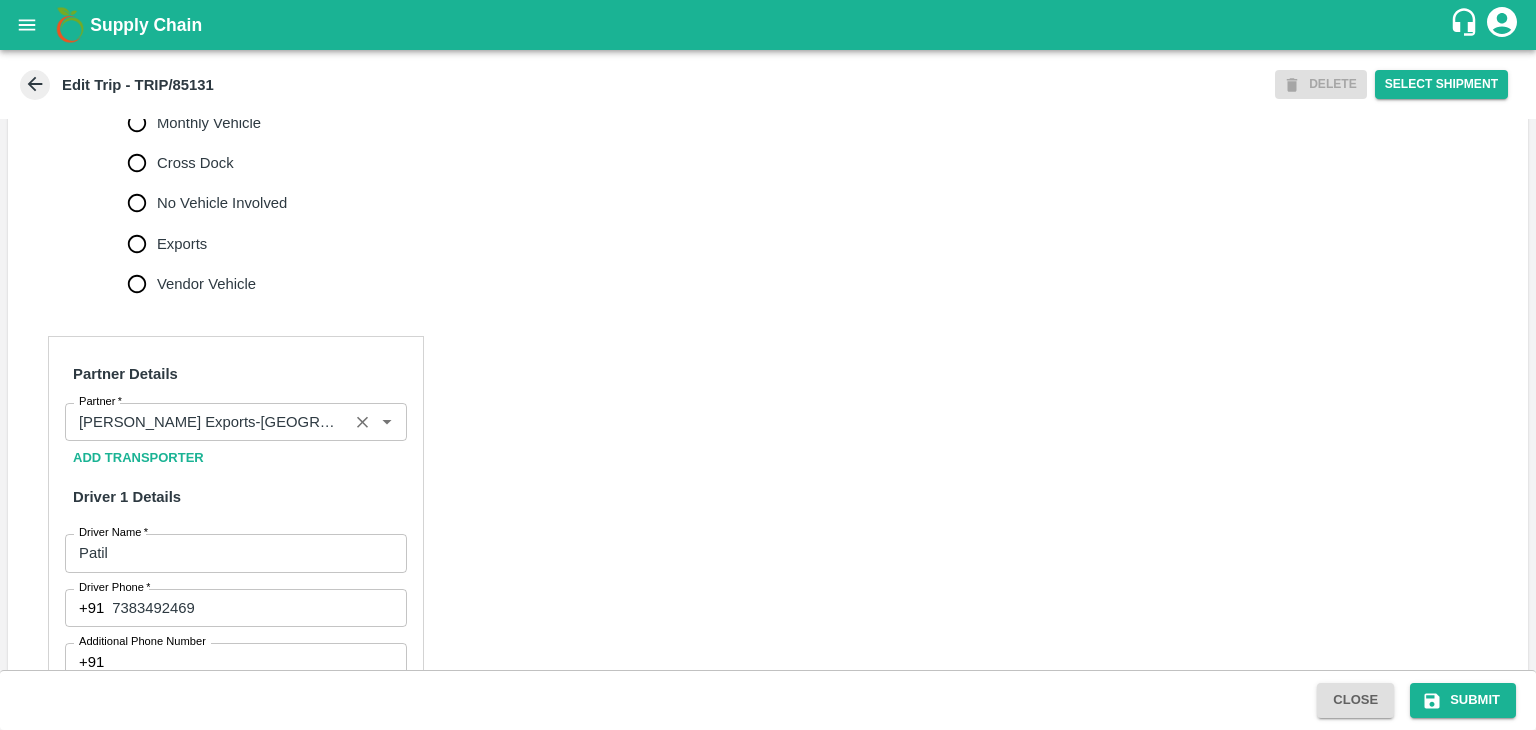 click 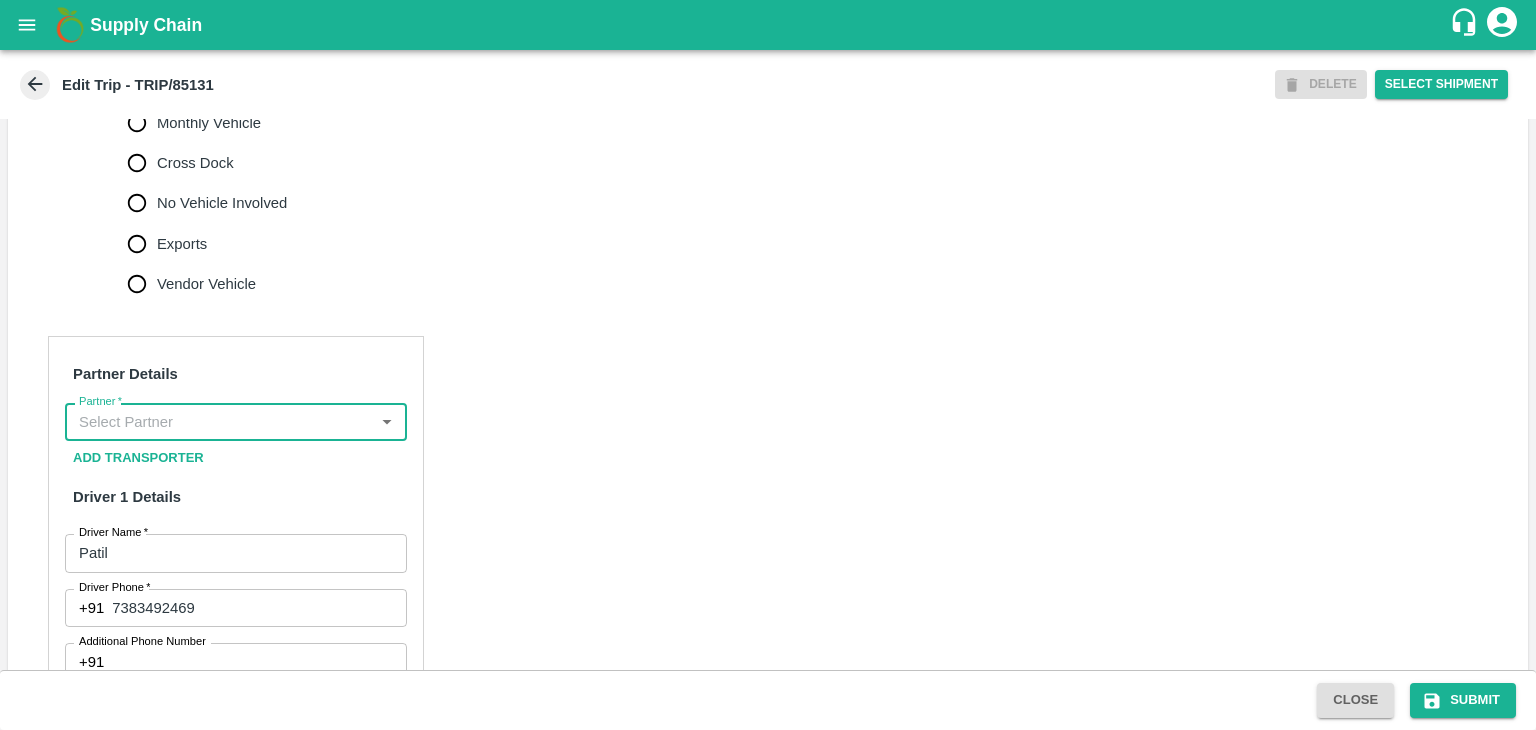 scroll, scrollTop: 0, scrollLeft: 0, axis: both 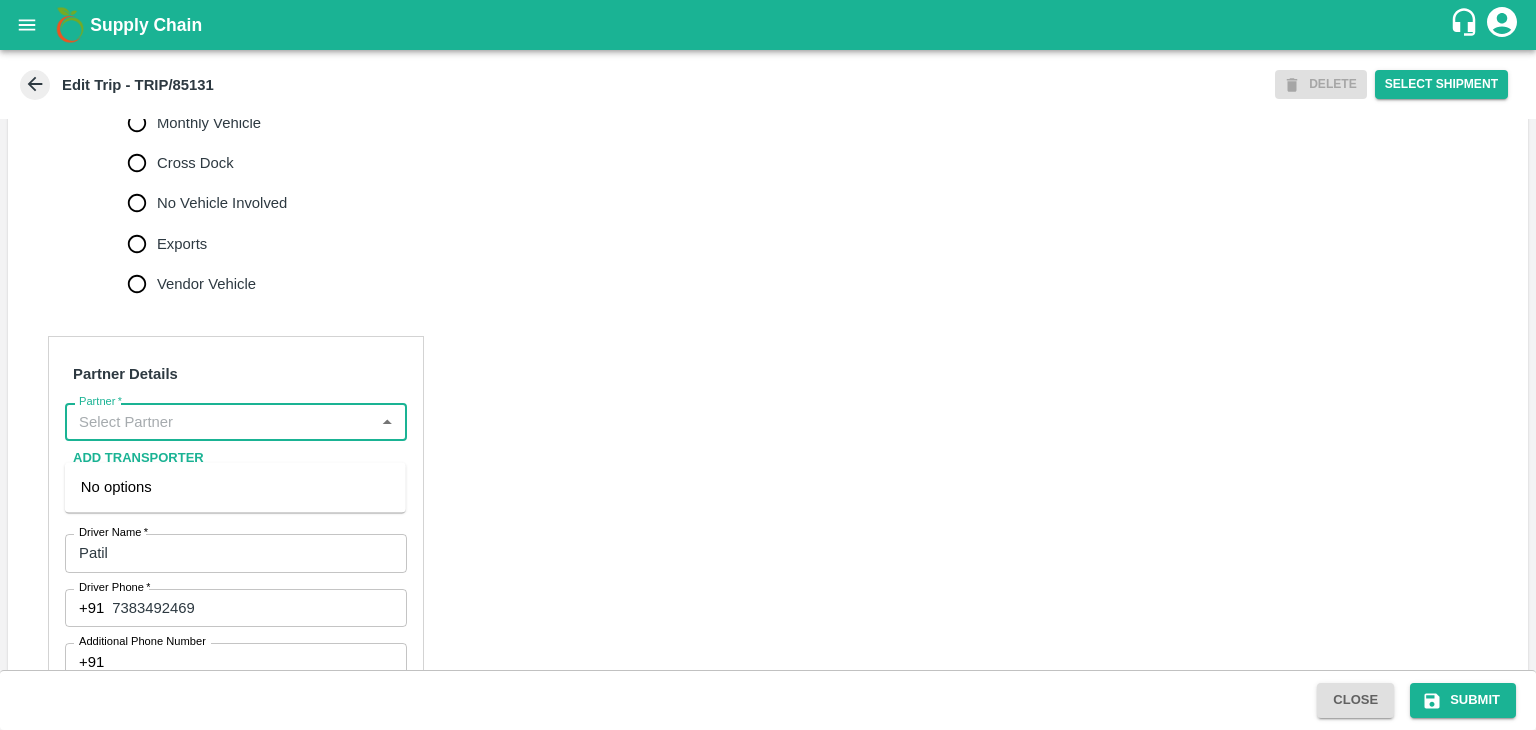 click on "Partner   *" at bounding box center (219, 422) 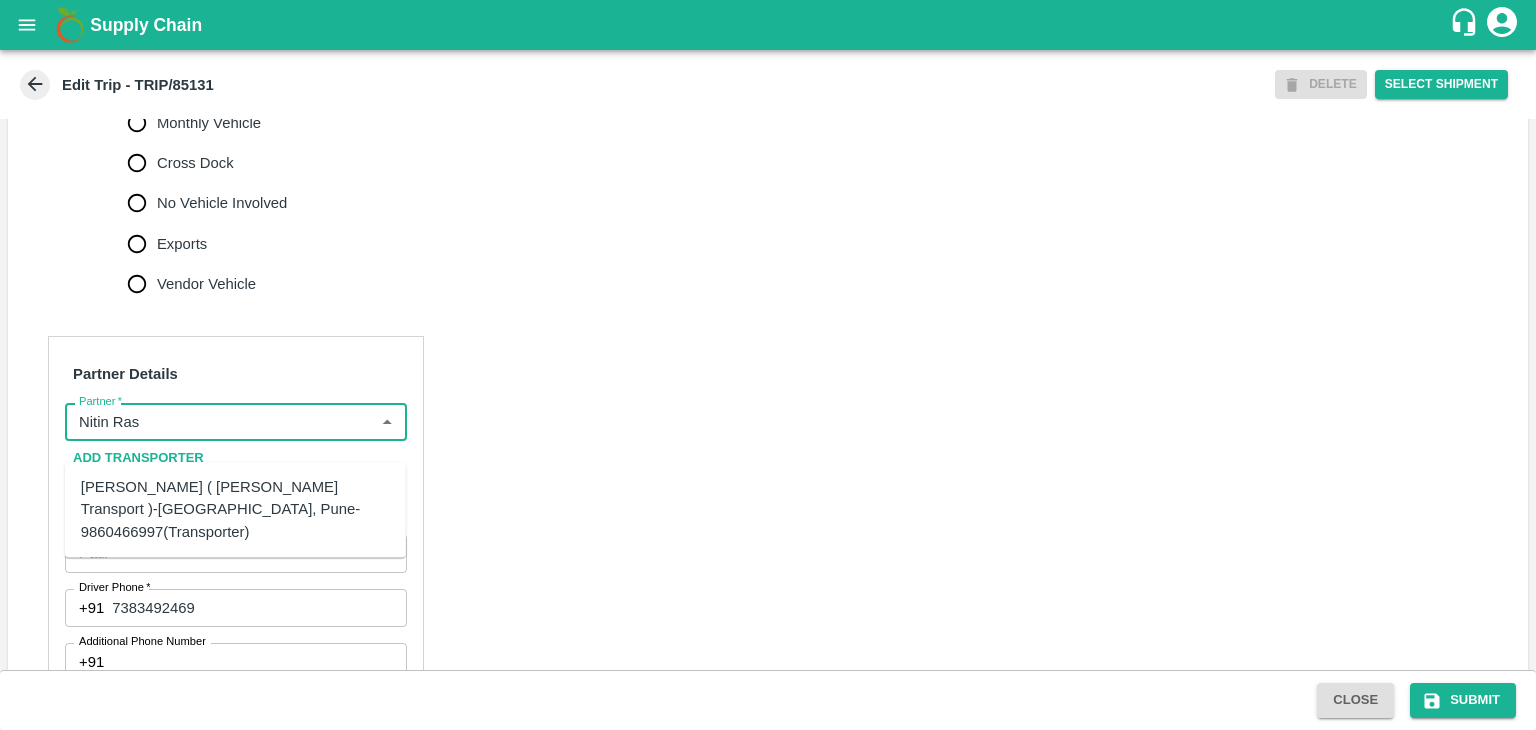 click on "Nitin Rasal ( Bhairavnath Transport )-Deulgaon, Pune-9860466997(Transporter)" at bounding box center (235, 509) 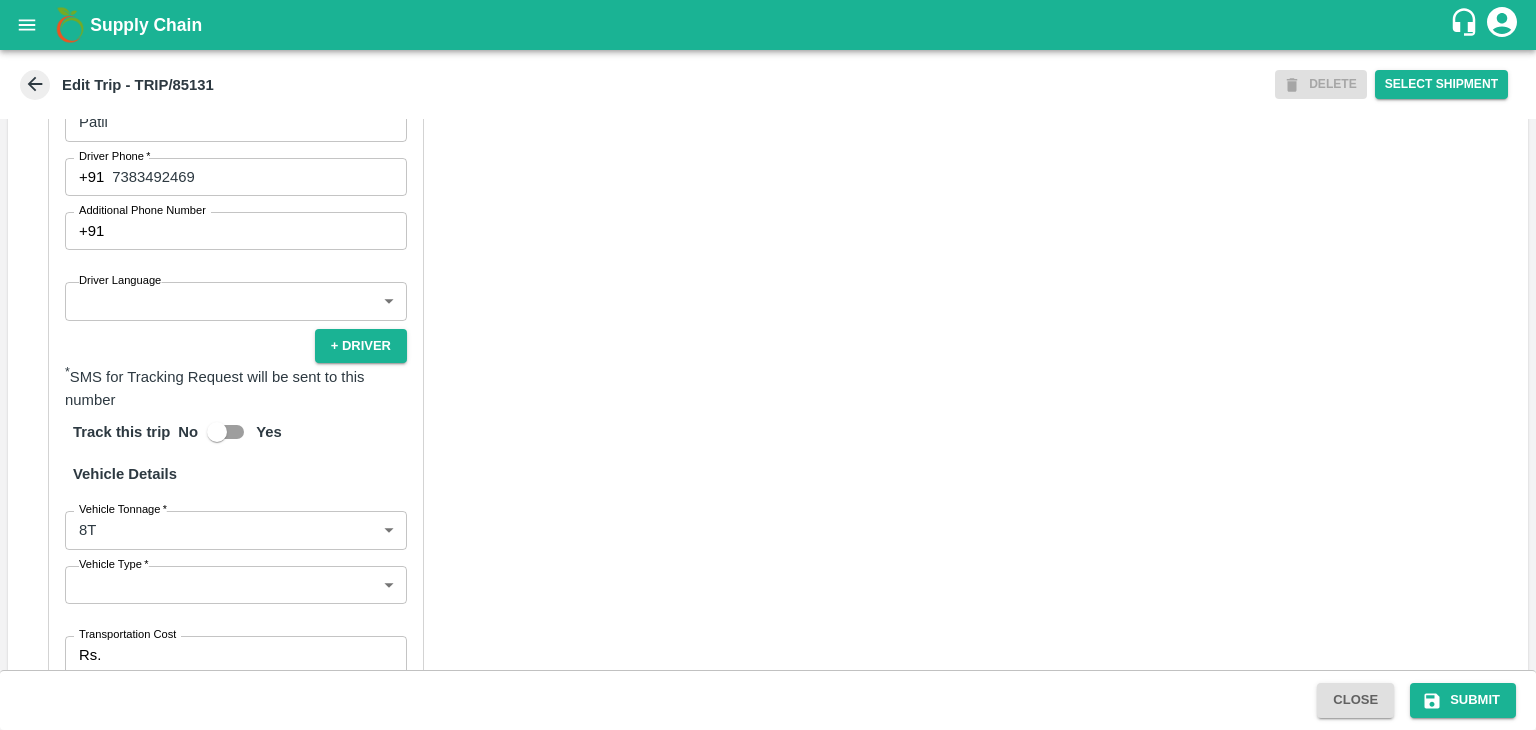 scroll, scrollTop: 1143, scrollLeft: 0, axis: vertical 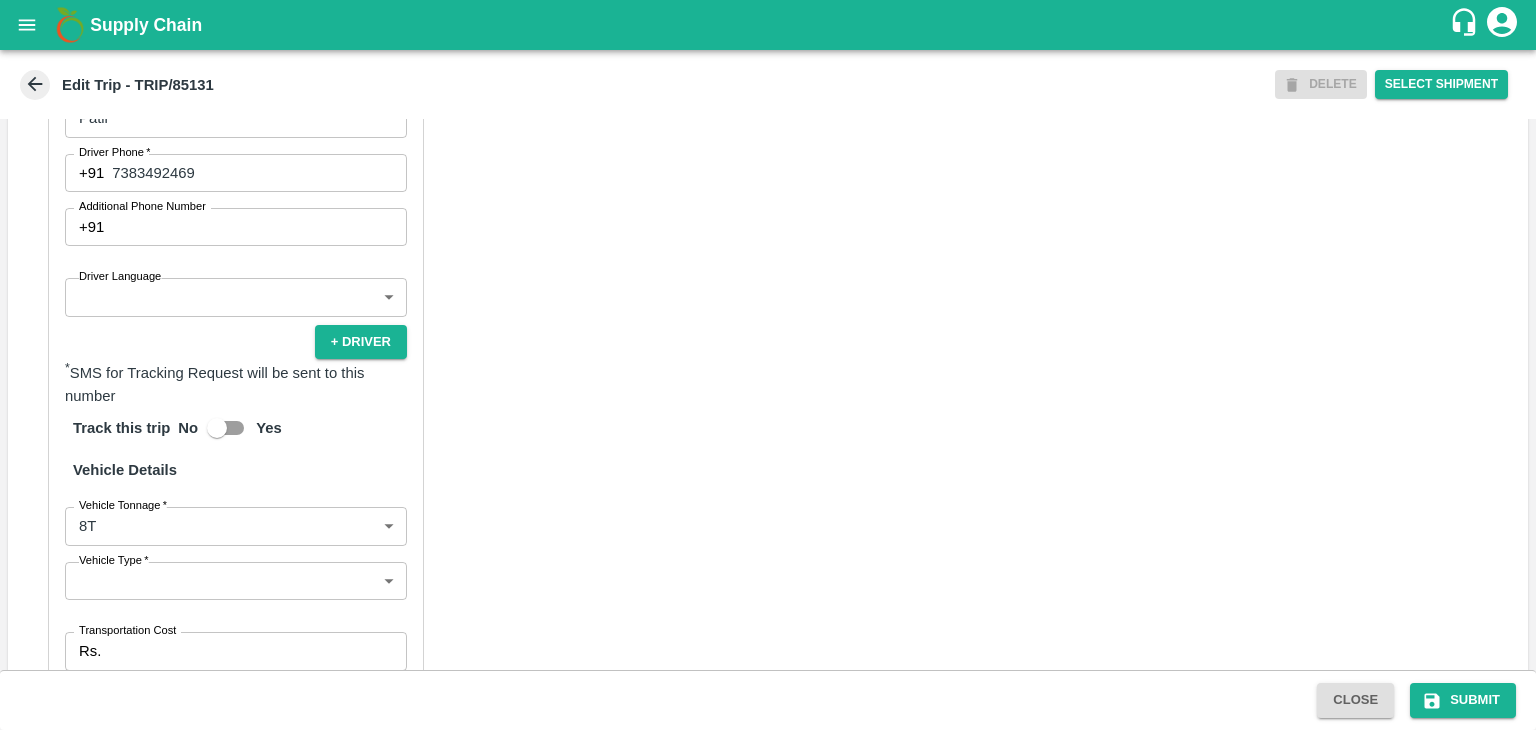 type on "Nitin Rasal ( Bhairavnath Transport )-Deulgaon, Pune-9860466997(Transporter)" 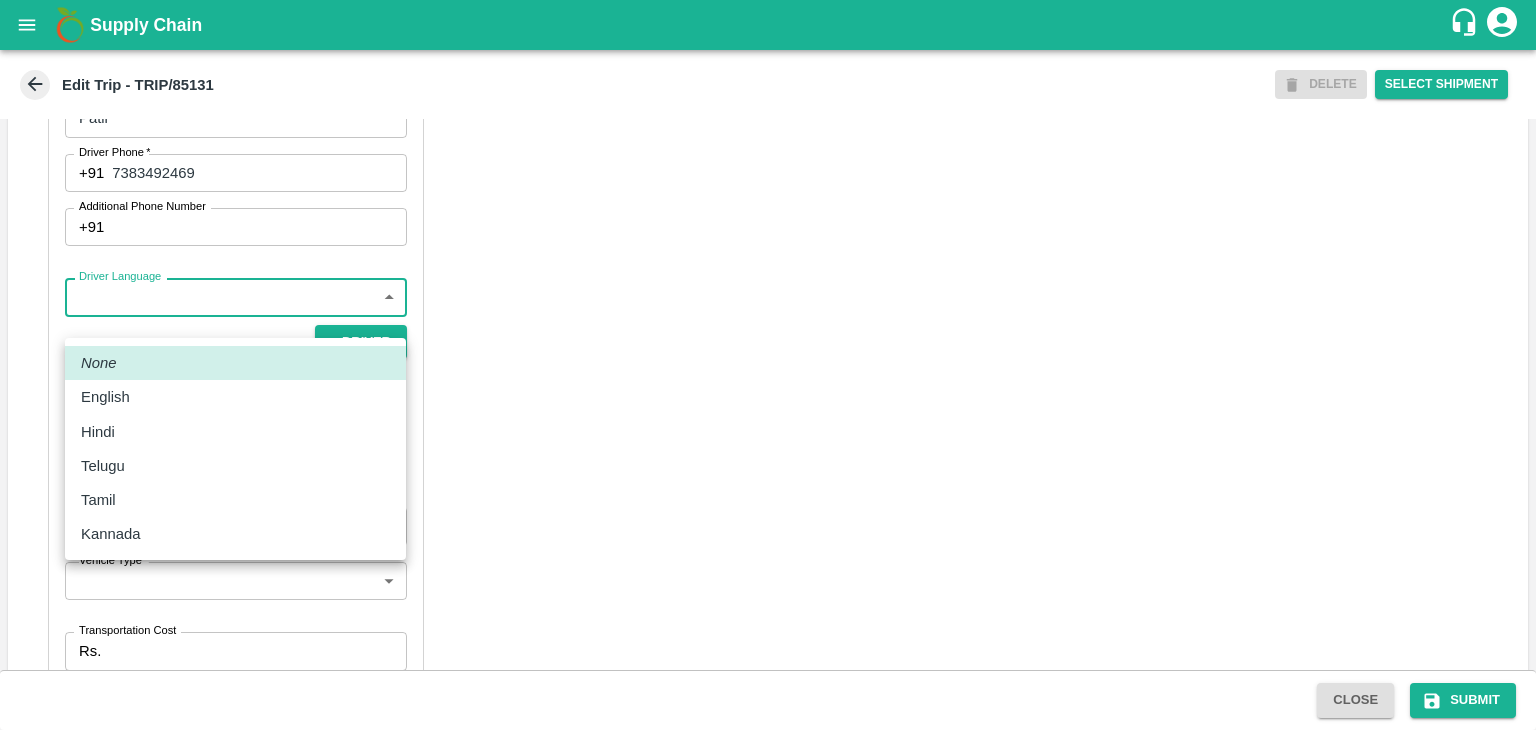 click on "Supply Chain Edit Trip - TRIP/85131 DELETE Select Shipment Trip Details Trip Type Fruit Movement 1 Trip Type Trip Pickup Order SHIP/NASH/346907 PO/V/SHREYA/164159 Address: Nashik, Nashik, Nashik, Maharashtra, India Trip Delivery Order SHIP/NASH/346907 Nashik Banana CS Address:  Nashik Banana CS, Gat No. 314/2/1, A/p- Mohadi, Tal- Dindori, Dist- Nashik 422207, Maharashtra, India., India Trip Category  Full Load Part Load Monthly Vehicle Cross Dock No Vehicle Involved Exports Vendor Vehicle Partner Details Partner   * Partner Add   Transporter Driver 1 Details Driver Name   * Patil Driver Name Driver Phone   * +91 7383492469 Driver Phone Additional Phone Number +91 Additional Phone Number Driver Language ​ Driver Language + Driver * SMS for Tracking Request will be sent to this number Track this trip No Yes Vehicle Details Vehicle Tonnage   * 8T 8000 Vehicle Tonnage Vehicle Type   * ​ Vehicle Type Transportation Cost Rs. Transportation Cost Total cost to be paid inclusive of GST Vehicle Number" at bounding box center (768, 365) 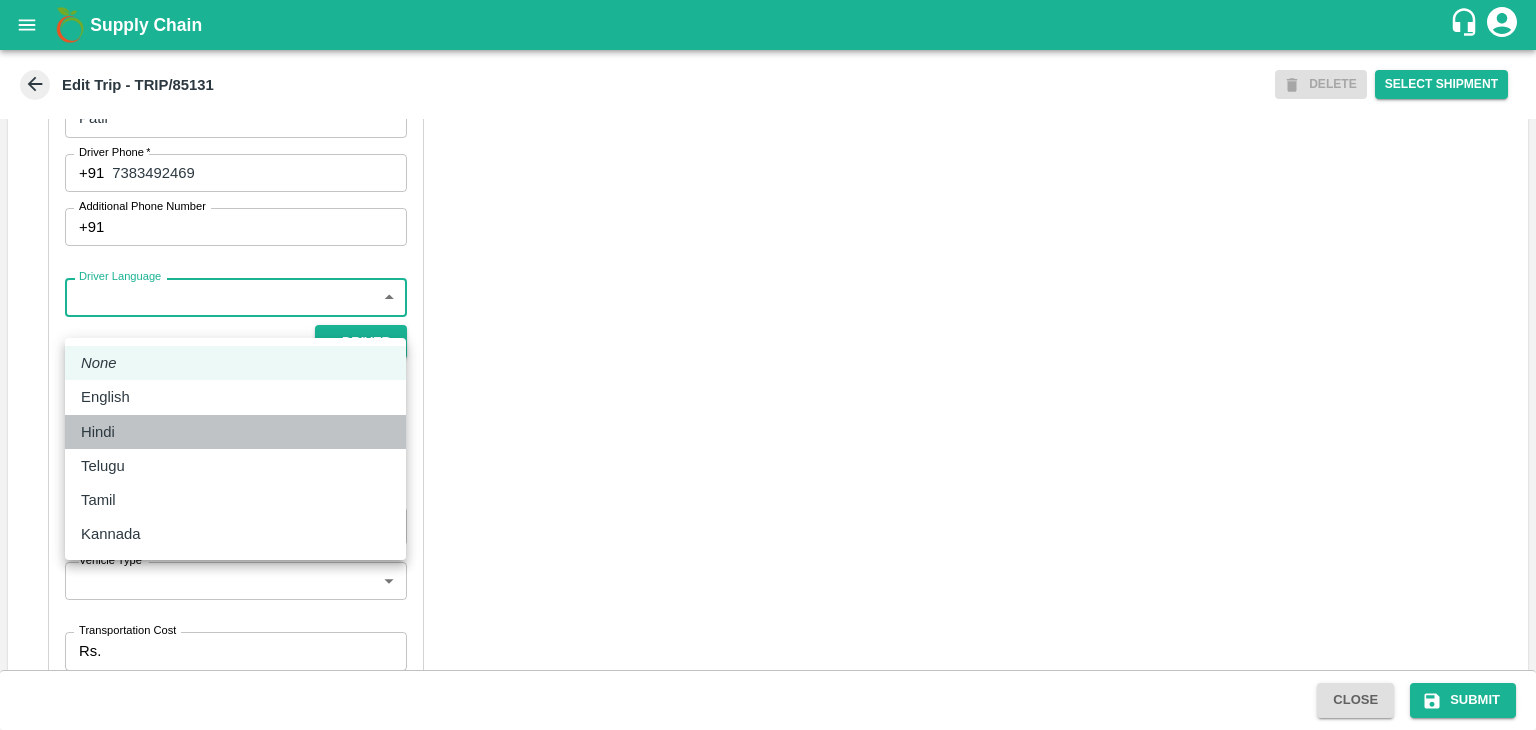 click on "Hindi" at bounding box center [235, 432] 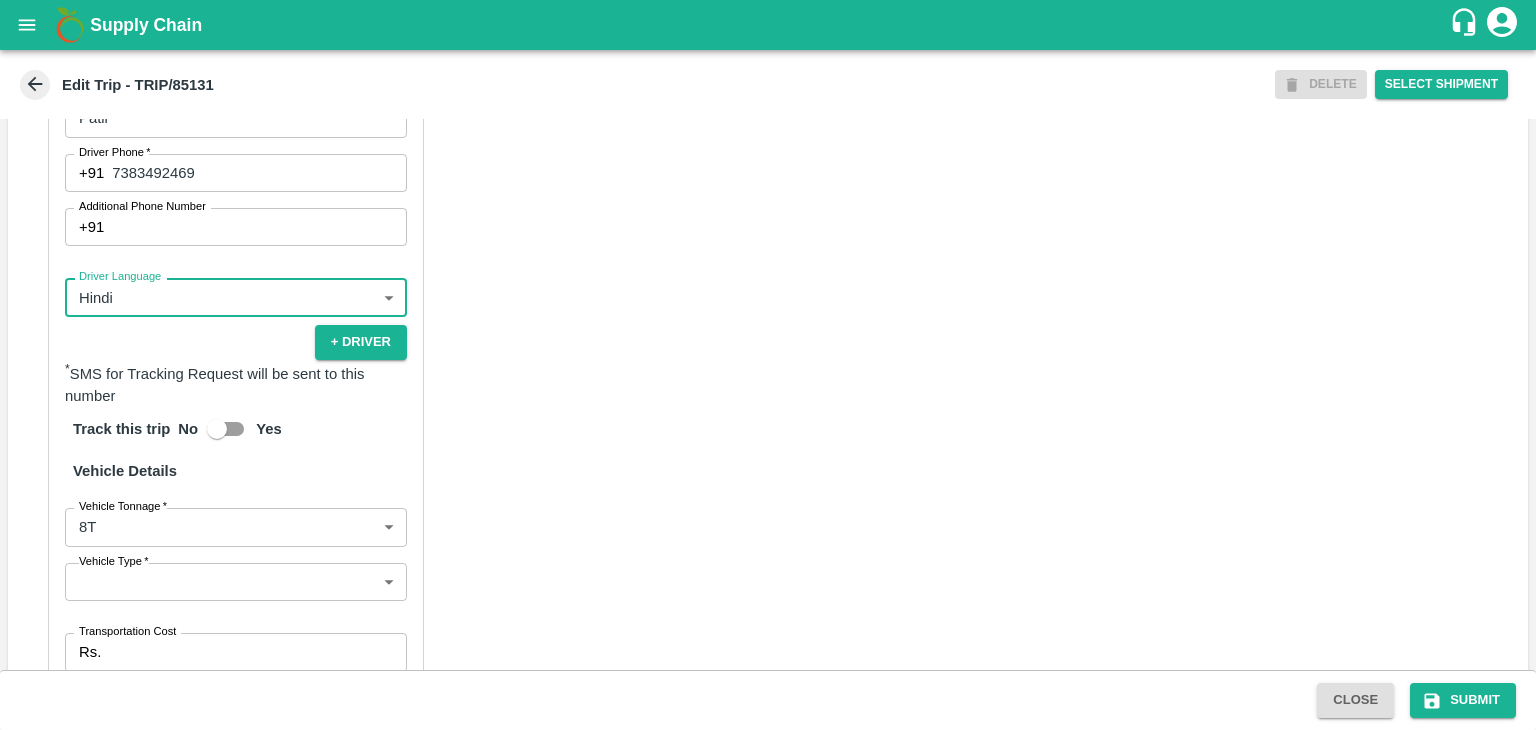 scroll, scrollTop: 1403, scrollLeft: 0, axis: vertical 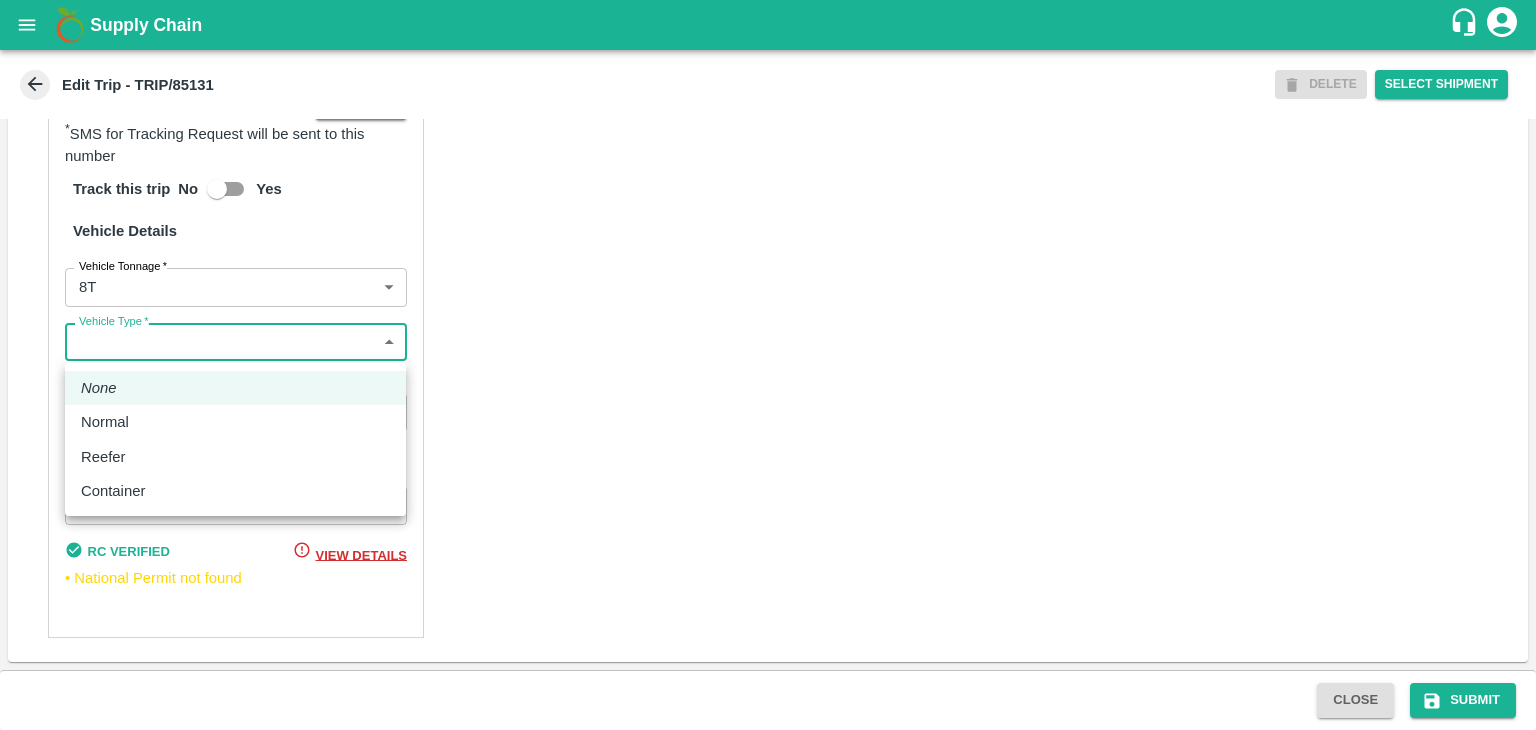 click on "Supply Chain Edit Trip - TRIP/85131 DELETE Select Shipment Trip Details Trip Type Fruit Movement 1 Trip Type Trip Pickup Order SHIP/NASH/346907 PO/V/SHREYA/164159 Address: Nashik, Nashik, Nashik, Maharashtra, India Trip Delivery Order SHIP/NASH/346907 Nashik Banana CS Address:  Nashik Banana CS, Gat No. 314/2/1, A/p- Mohadi, Tal- Dindori, Dist- Nashik 422207, Maharashtra, India., India Trip Category  Full Load Part Load Monthly Vehicle Cross Dock No Vehicle Involved Exports Vendor Vehicle Partner Details Partner   * Partner Add   Transporter Driver 1 Details Driver Name   * Patil Driver Name Driver Phone   * +91 7383492469 Driver Phone Additional Phone Number +91 Additional Phone Number Driver Language Hindi hi Driver Language + Driver * SMS for Tracking Request will be sent to this number Track this trip No Yes Vehicle Details Vehicle Tonnage   * 8T 8000 Vehicle Tonnage Vehicle Type   * ​ Vehicle Type Transportation Cost Rs. Transportation Cost Total cost to be paid inclusive of GST MH18BZ5158" at bounding box center (768, 365) 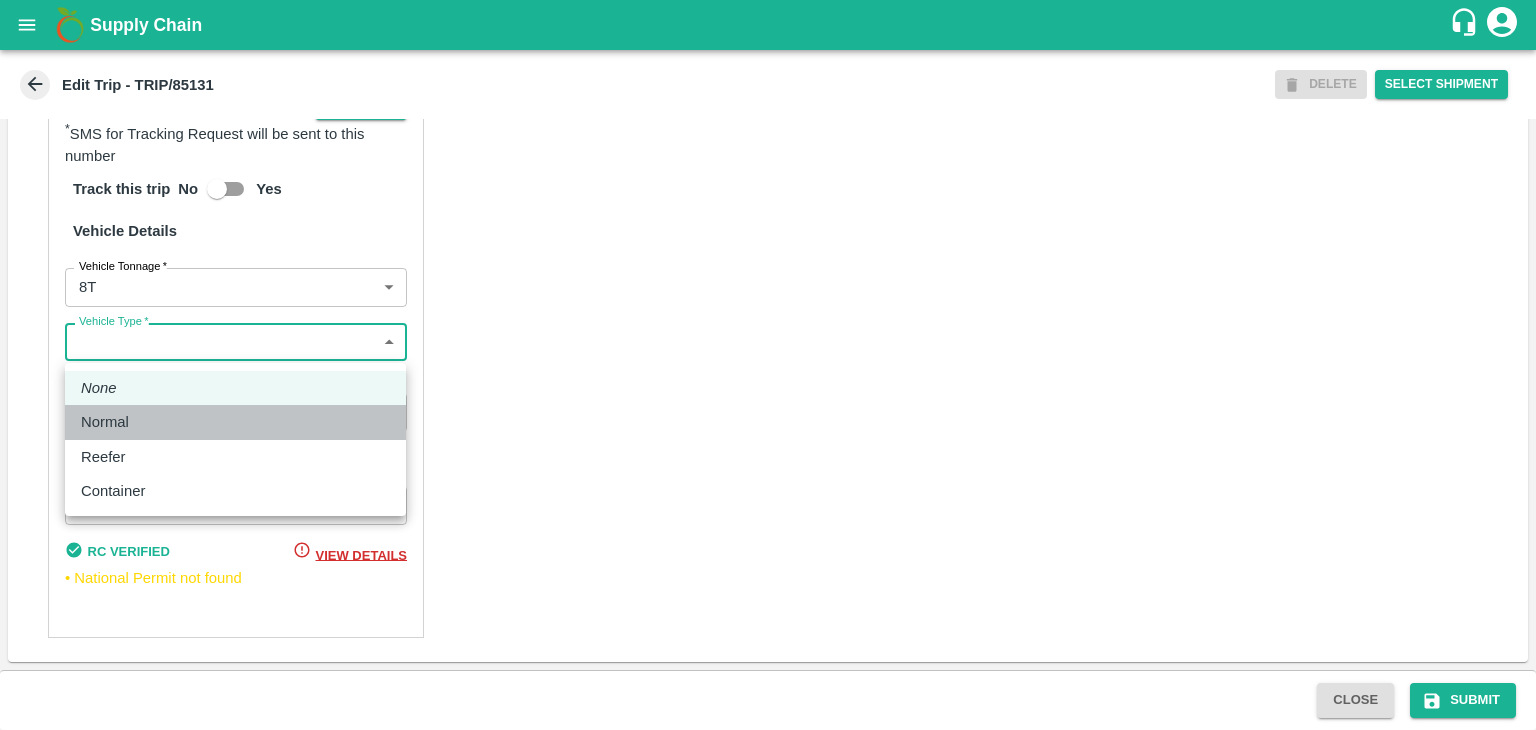 click on "Normal" at bounding box center (235, 422) 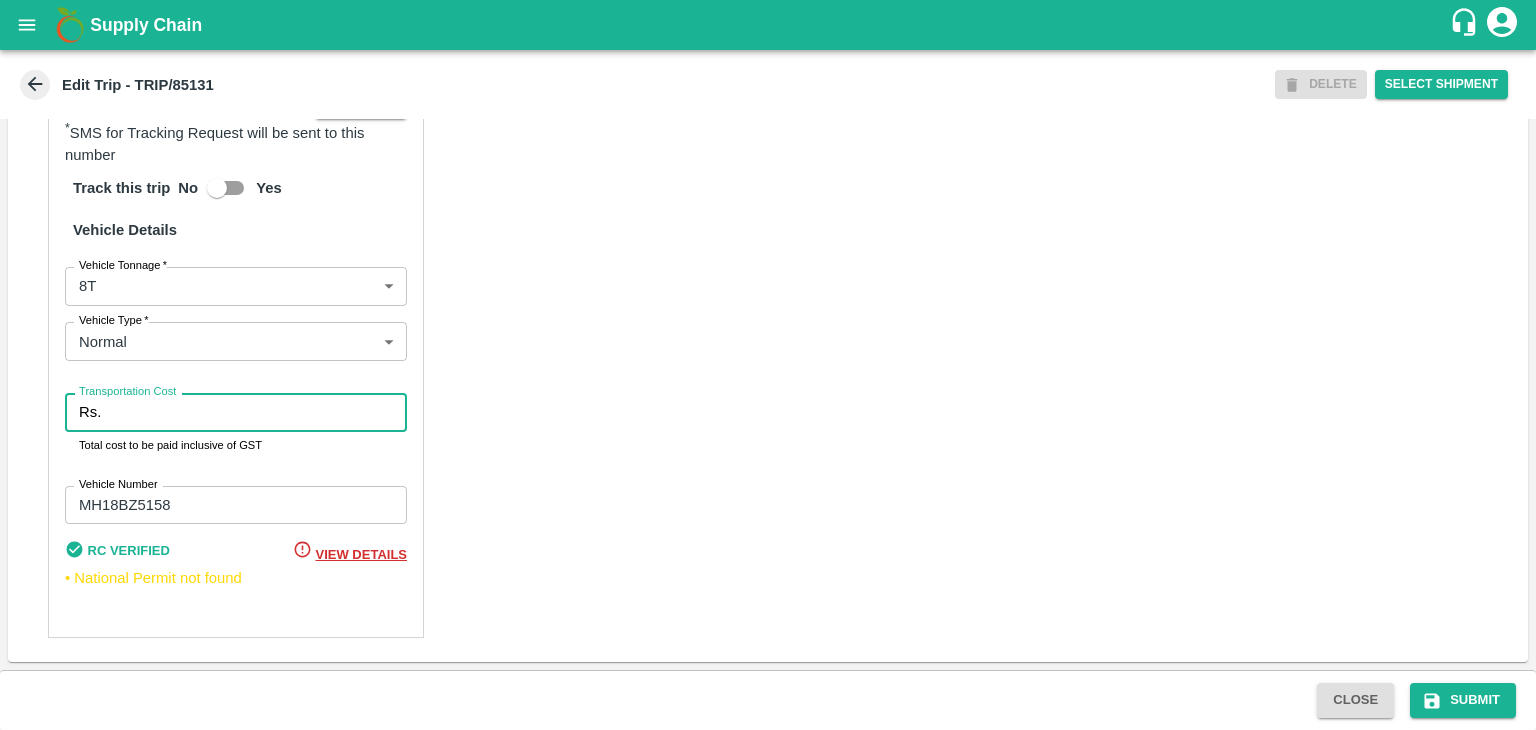 click on "Transportation Cost" at bounding box center [258, 412] 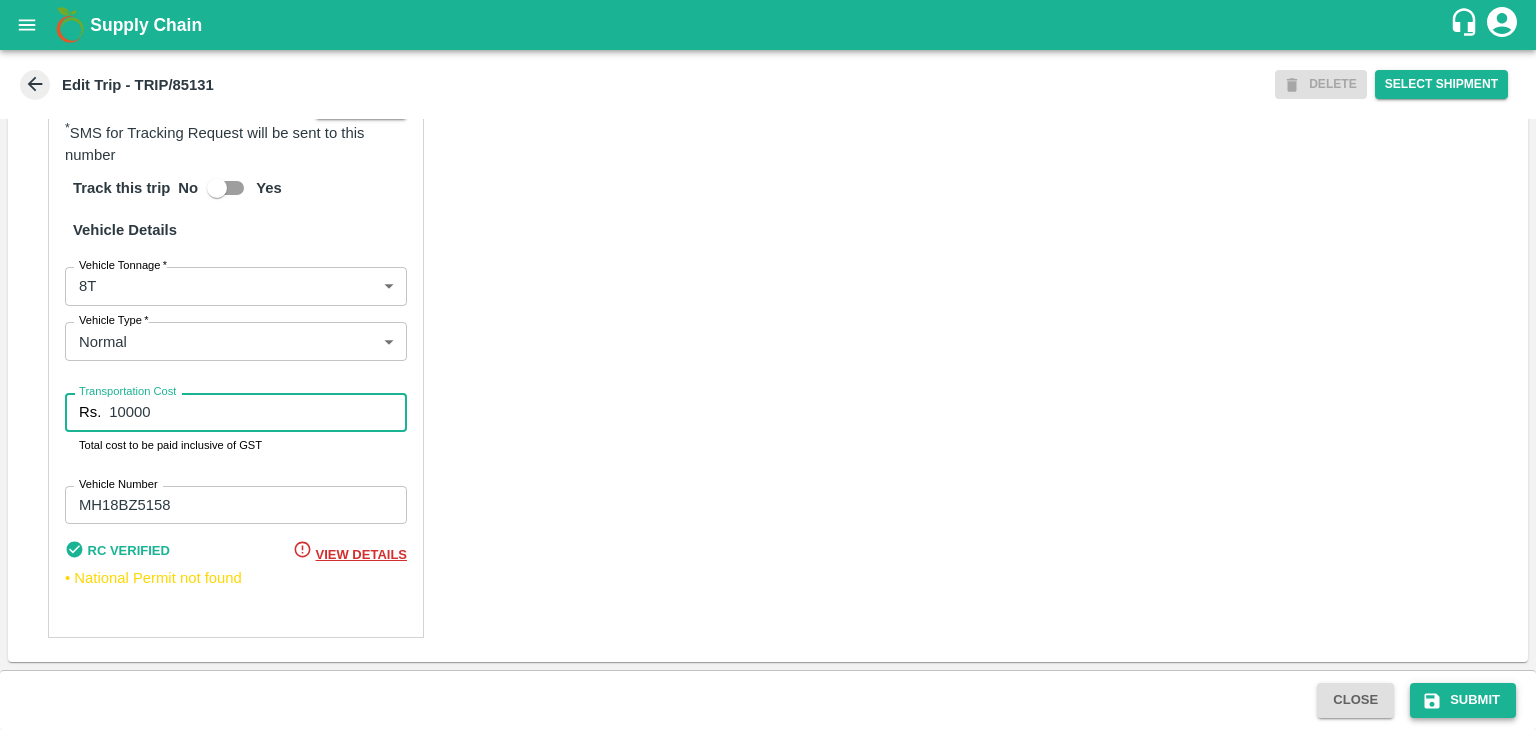 type on "10000" 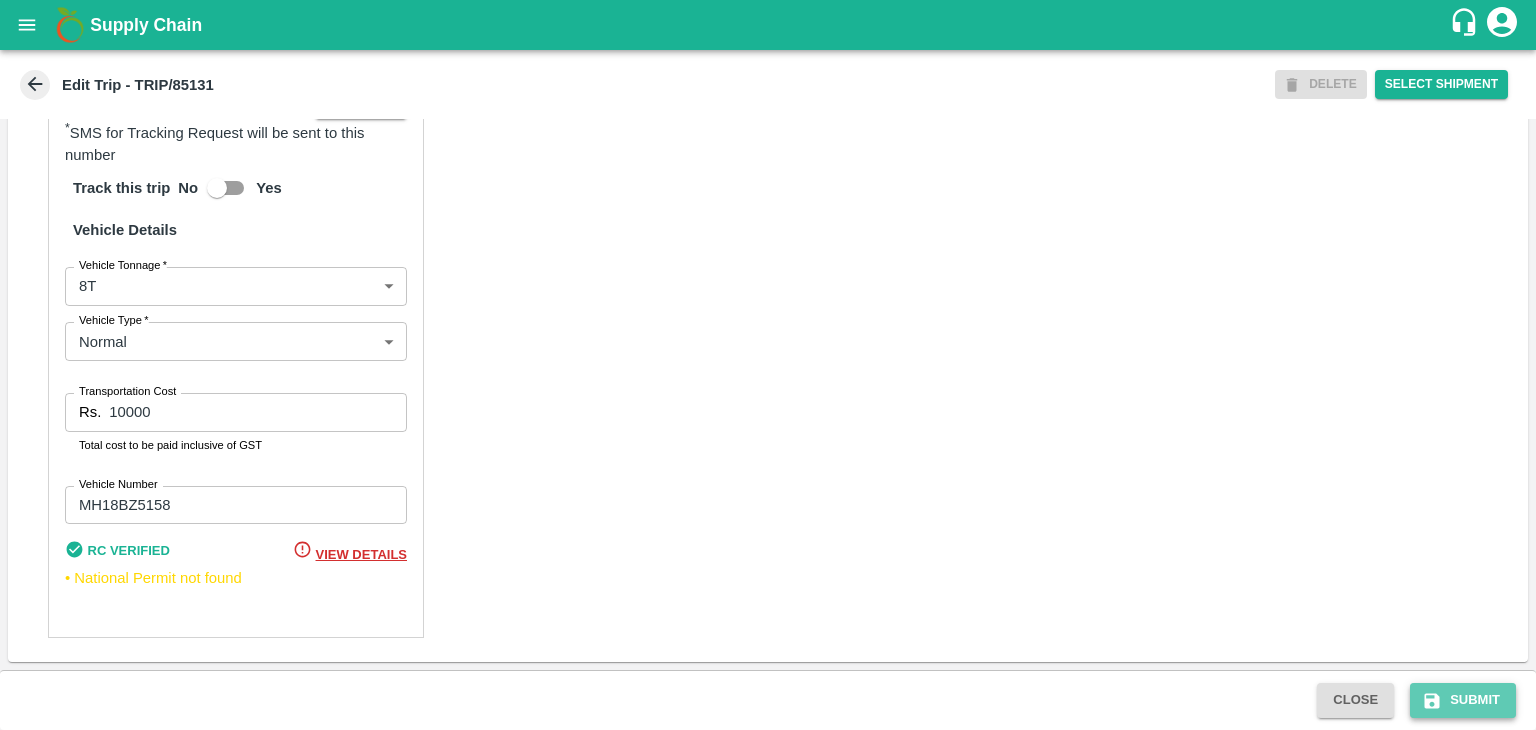 click on "Submit" at bounding box center [1463, 700] 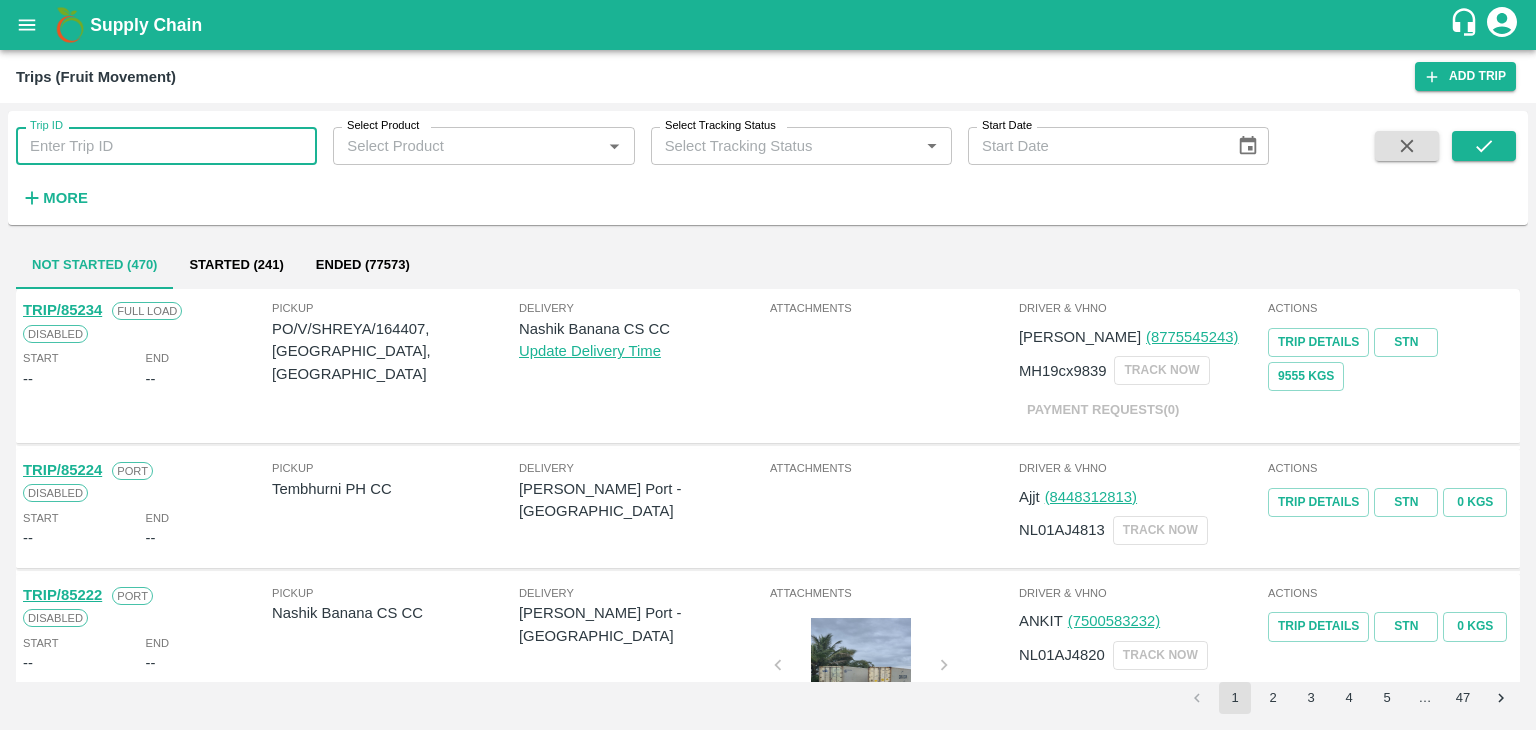 click on "Trip ID" at bounding box center (166, 146) 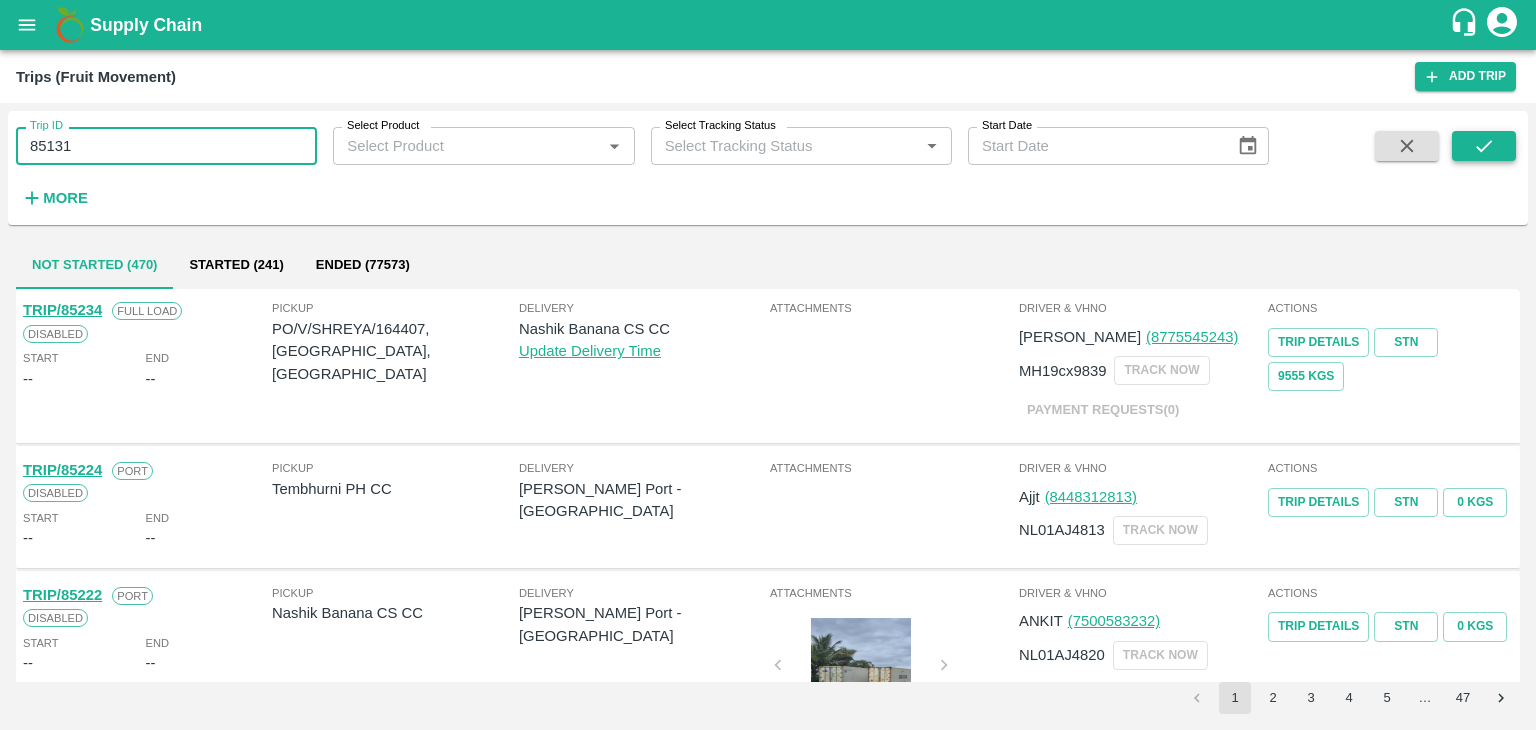 type on "85131" 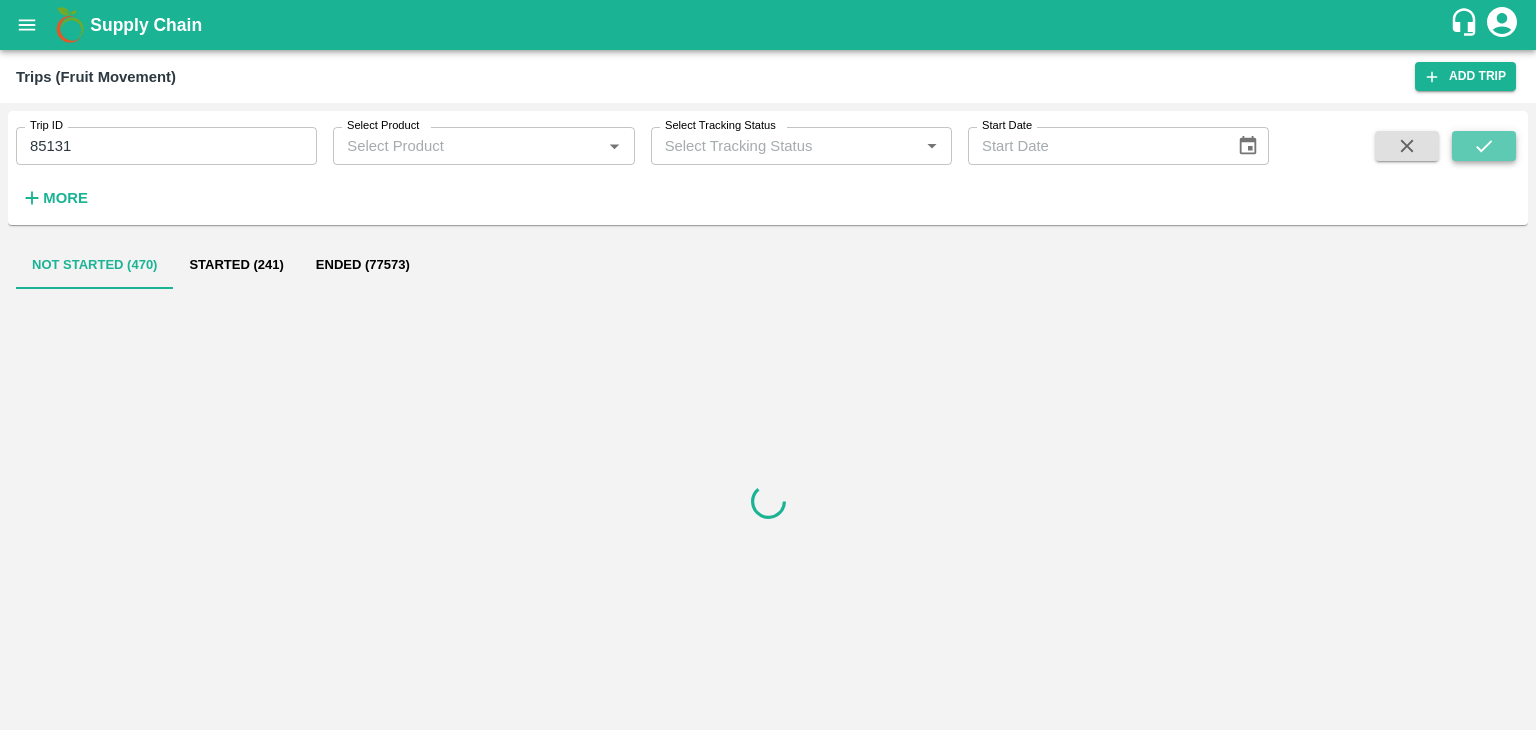 click at bounding box center [1484, 146] 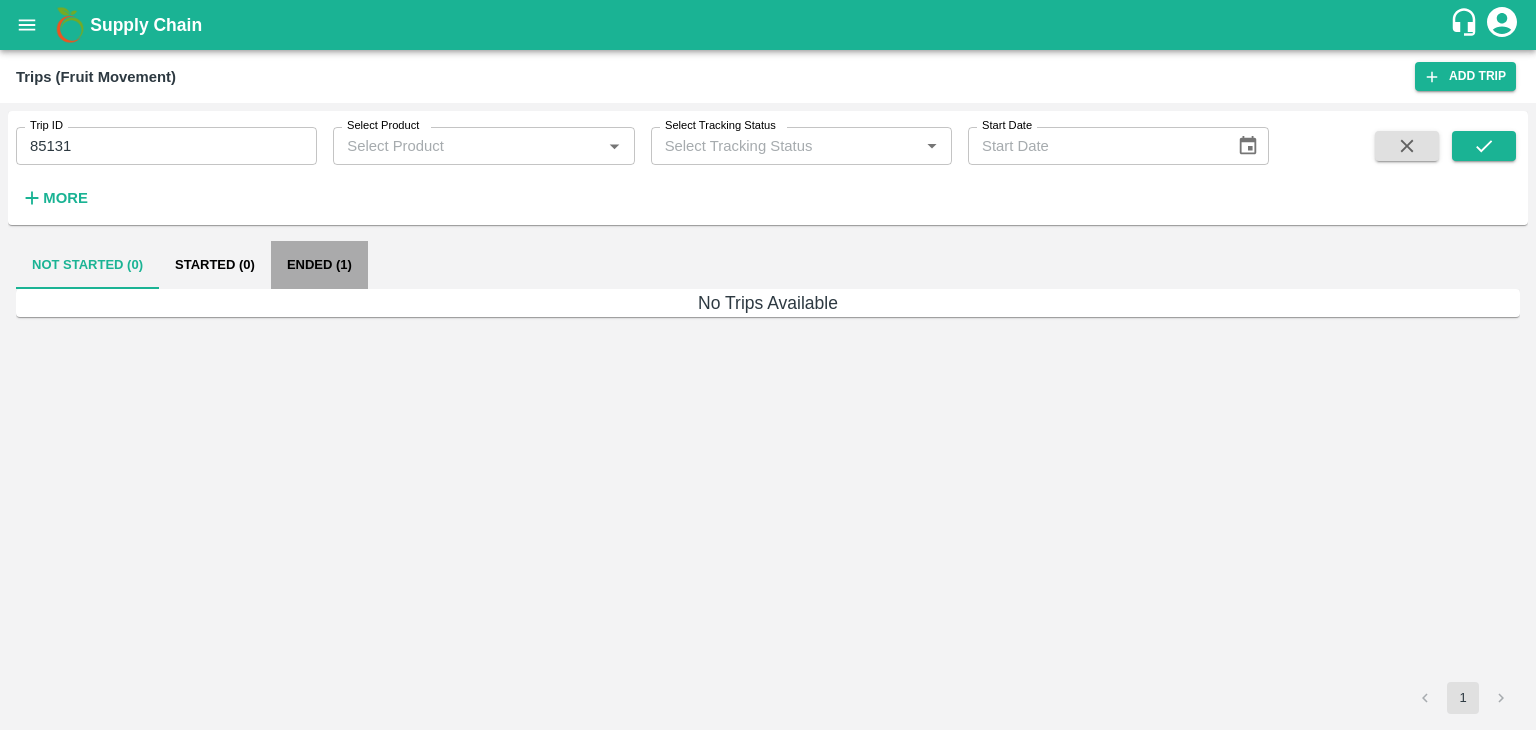 click on "Ended (1)" at bounding box center [319, 265] 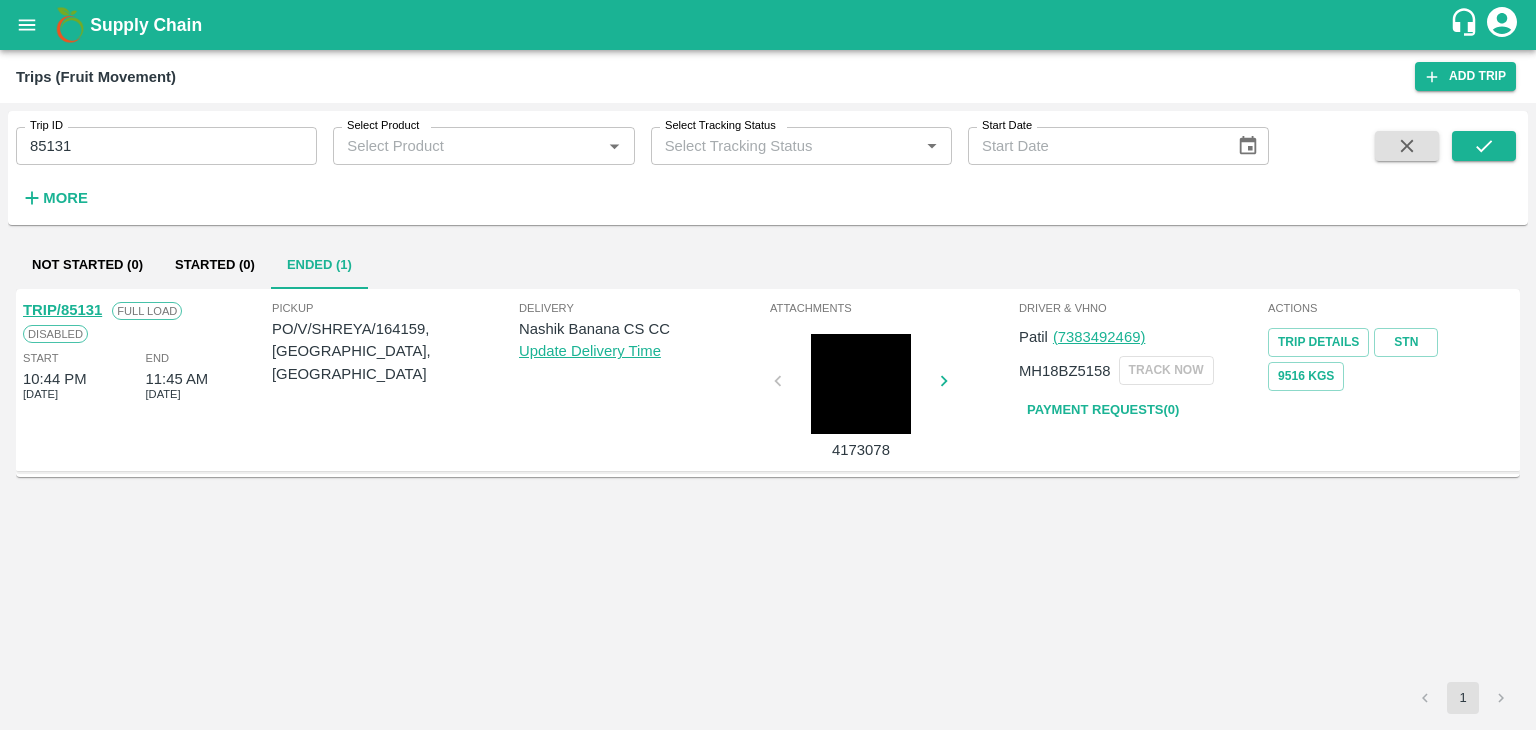 click on "TRIP/85131" at bounding box center [62, 310] 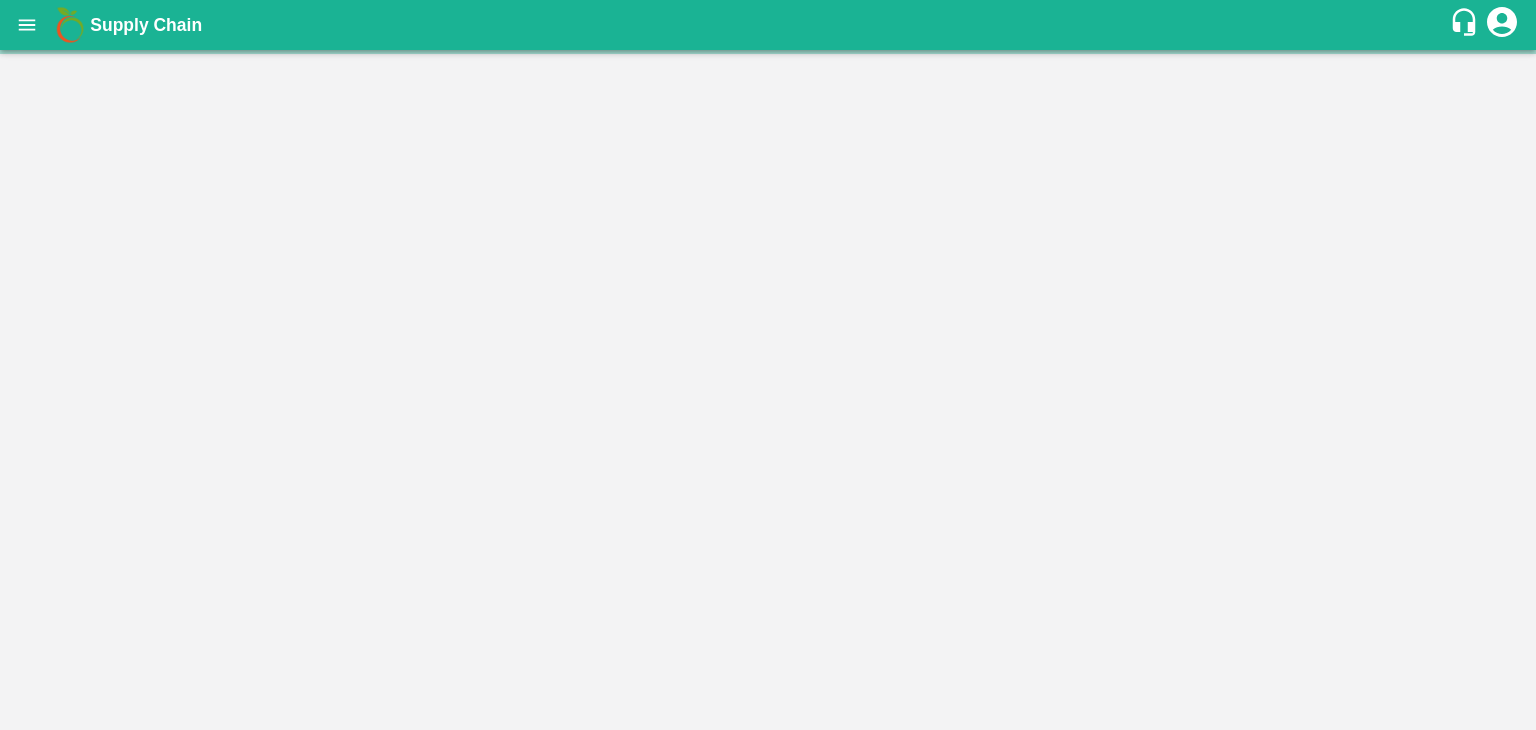 scroll, scrollTop: 0, scrollLeft: 0, axis: both 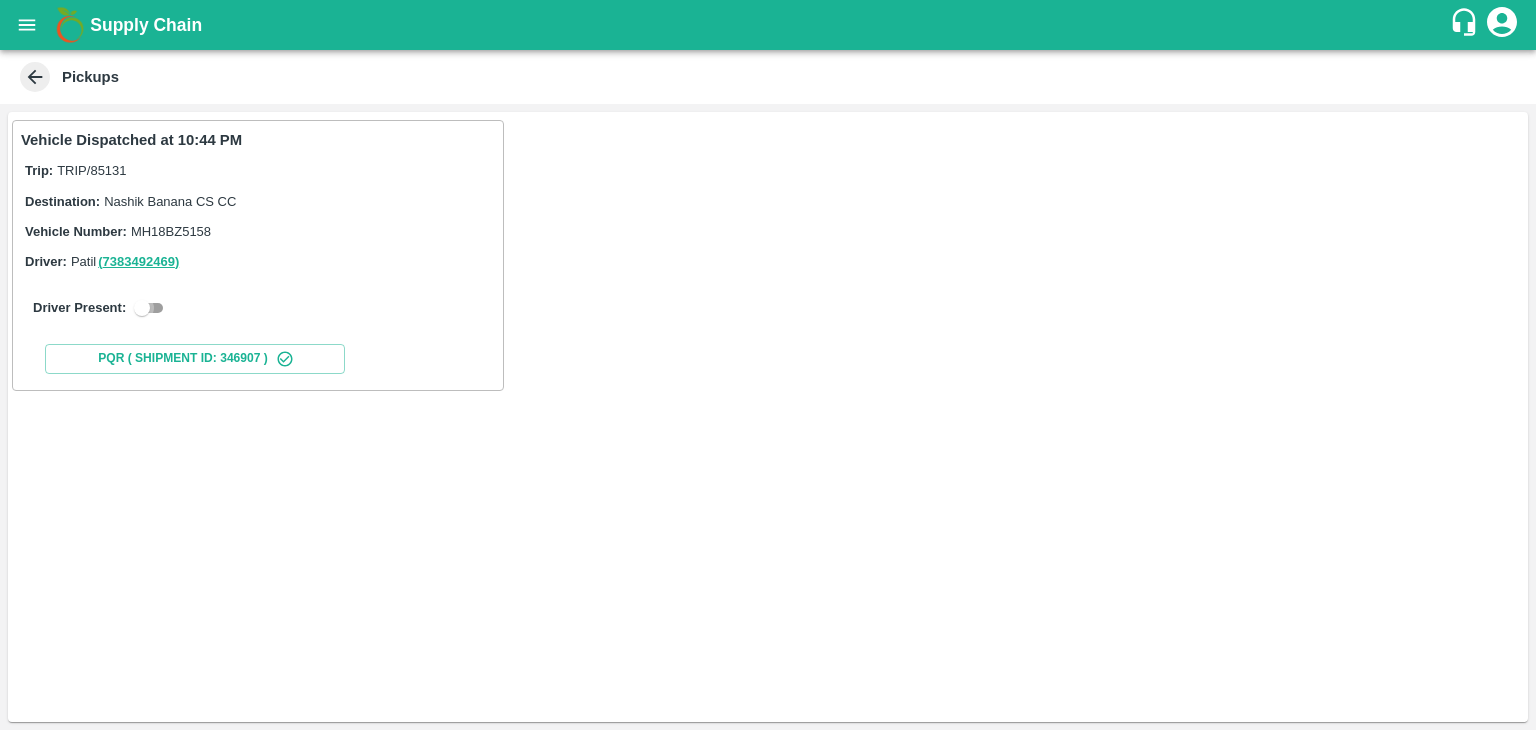 click at bounding box center (142, 308) 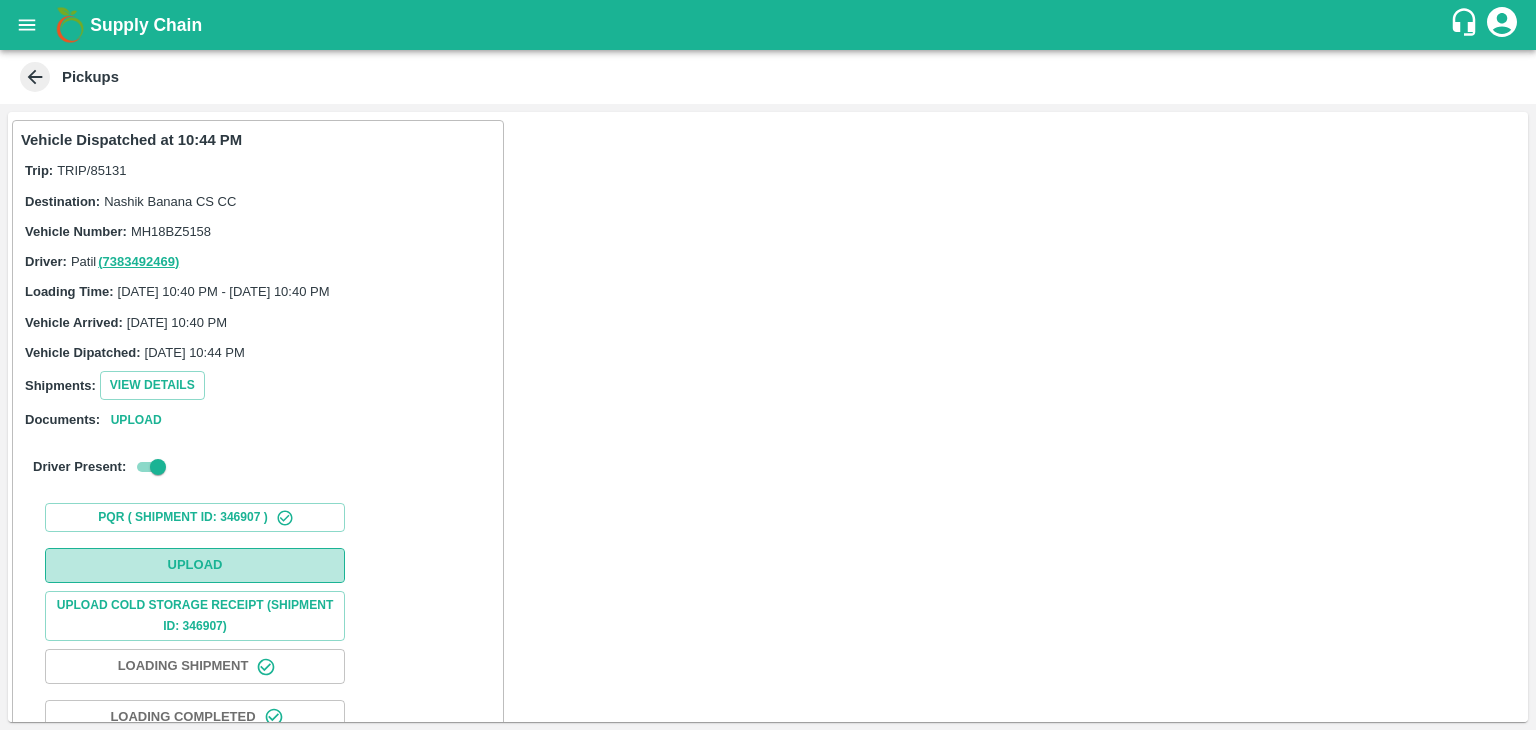 click on "Upload" at bounding box center [195, 565] 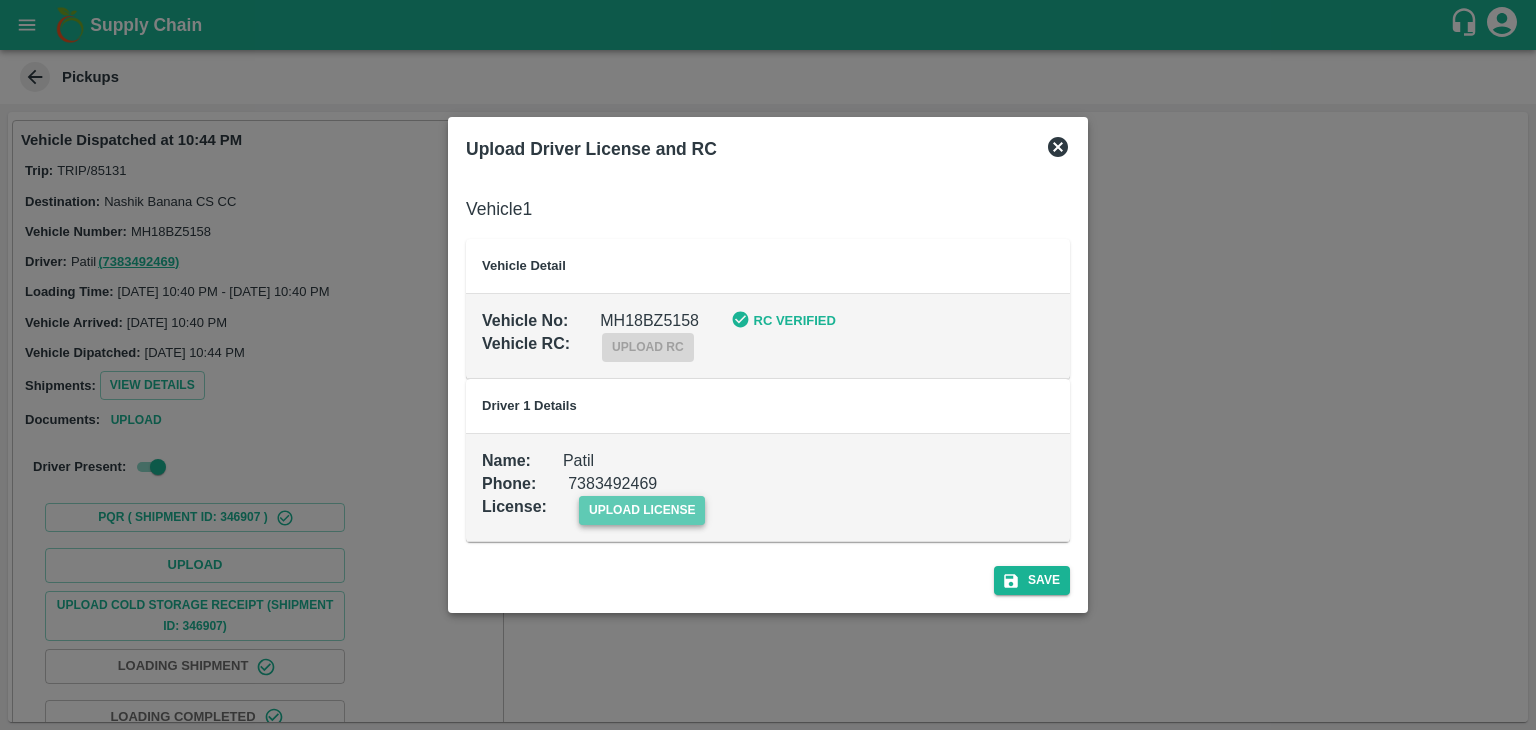 click on "upload license" at bounding box center [642, 510] 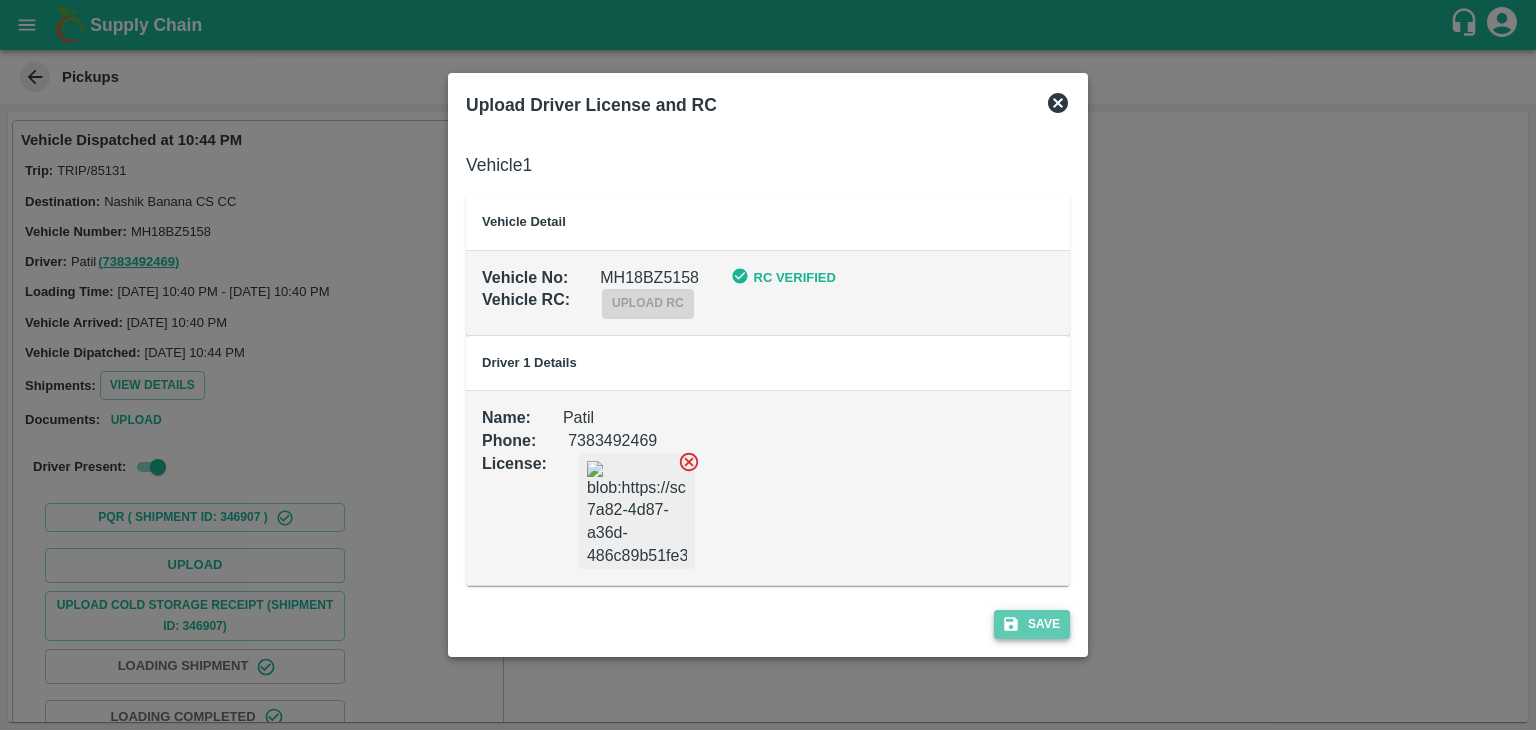 click on "Save" at bounding box center [1032, 624] 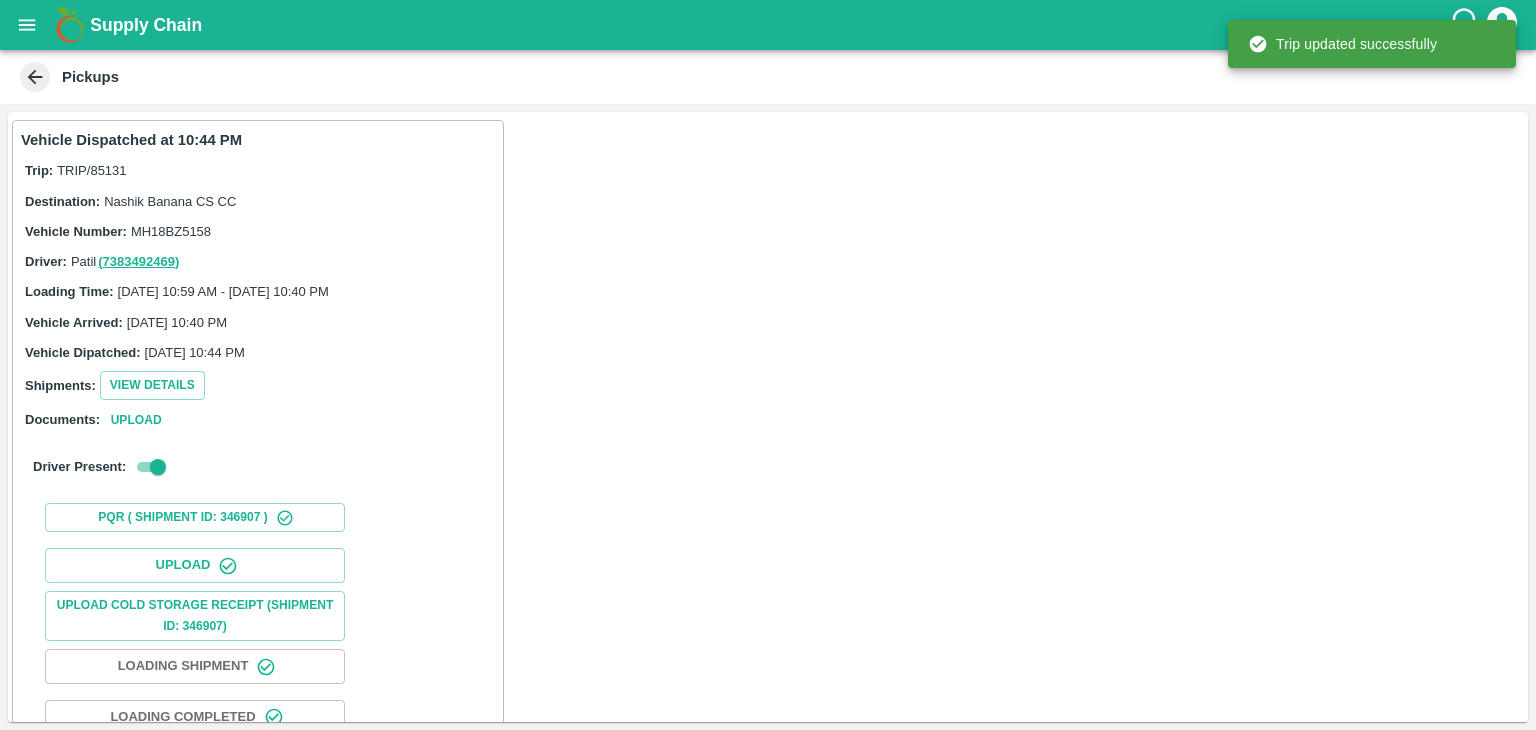 scroll, scrollTop: 209, scrollLeft: 0, axis: vertical 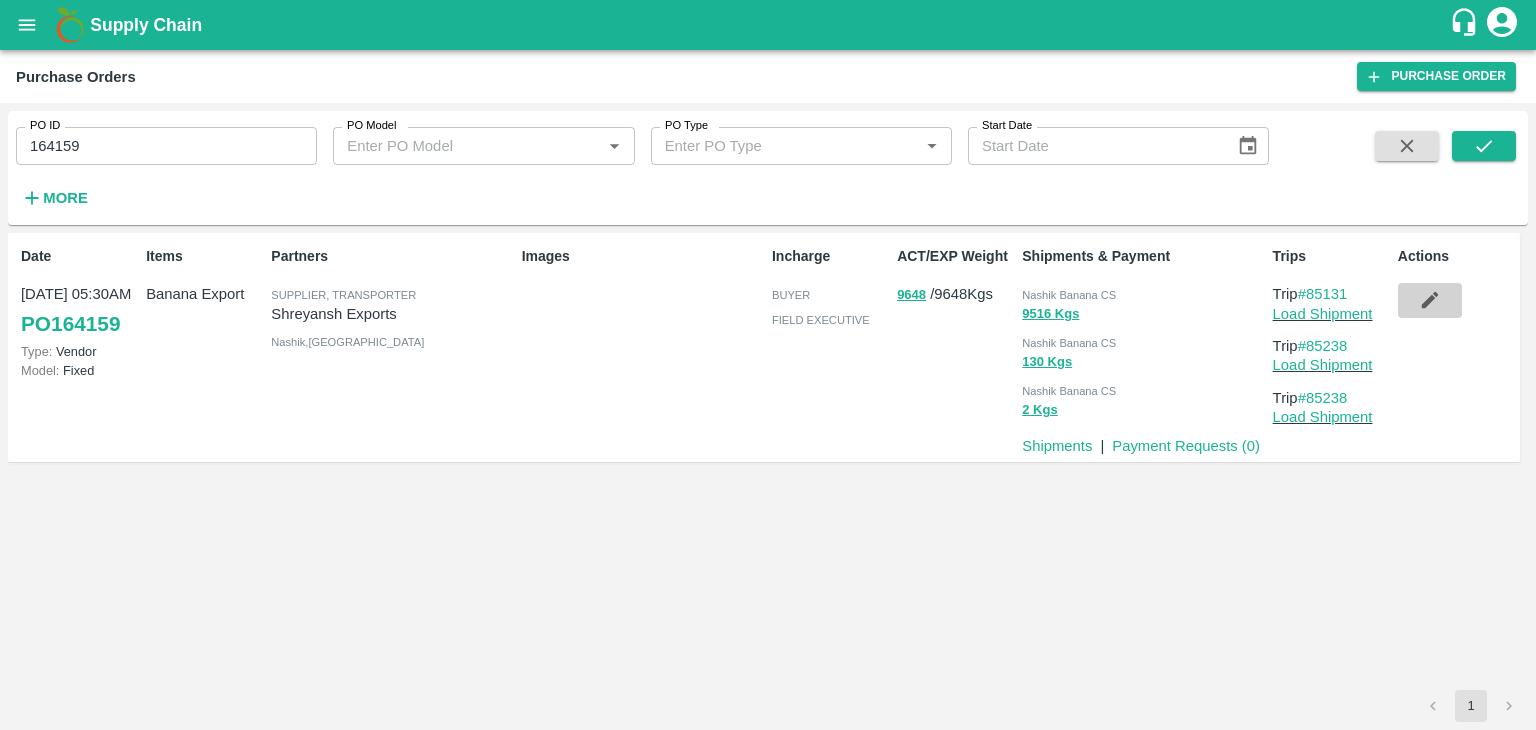 click 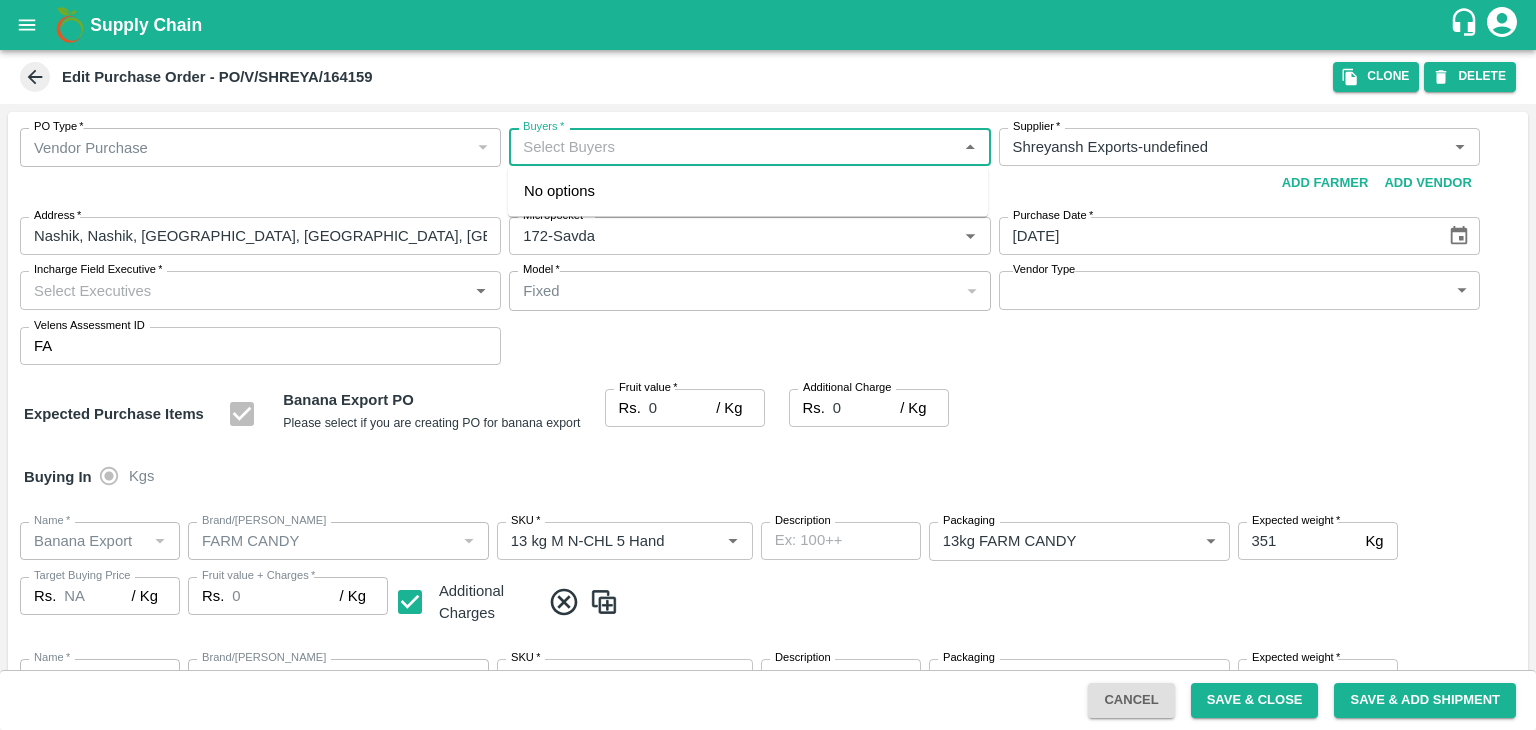 click on "Buyers   *" at bounding box center [733, 147] 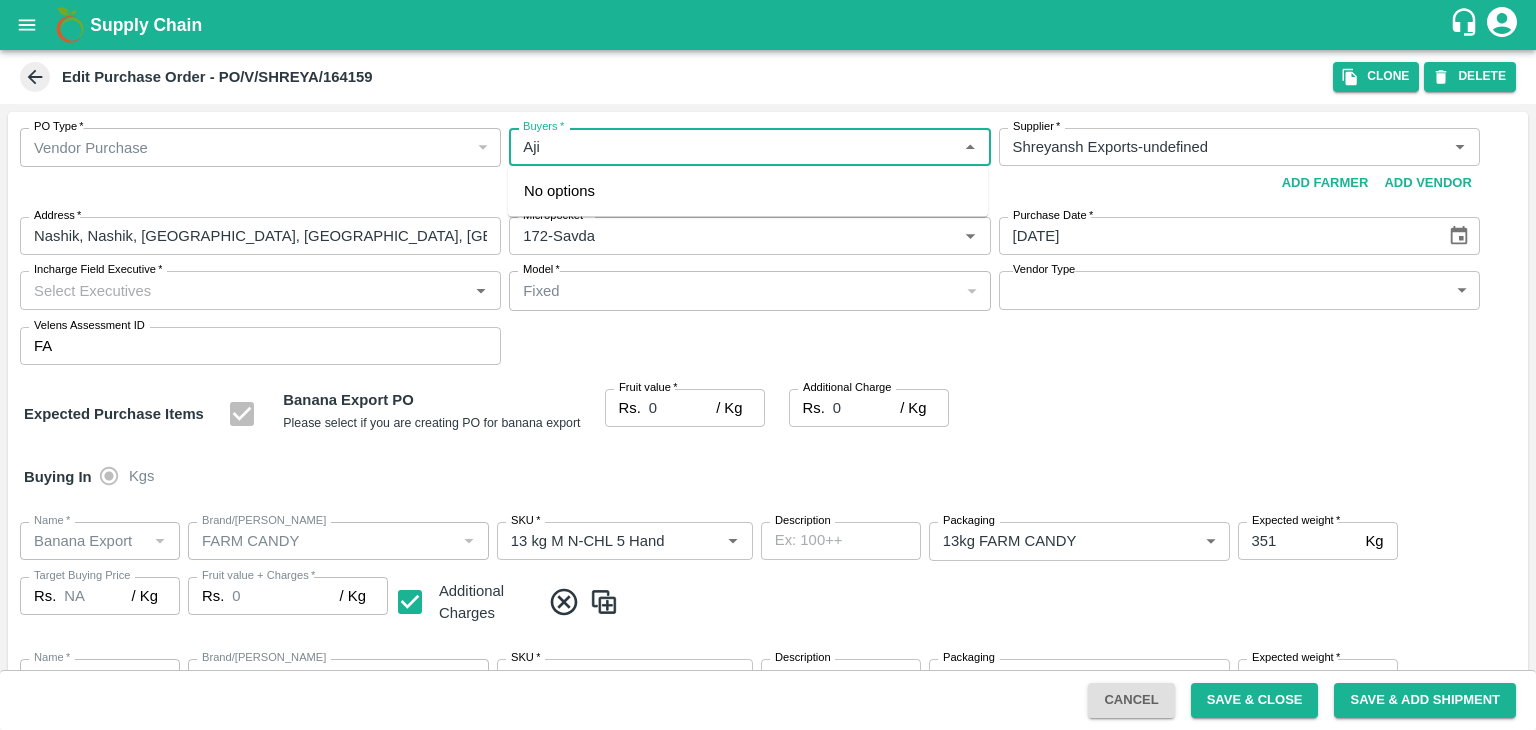 type on "Ajit" 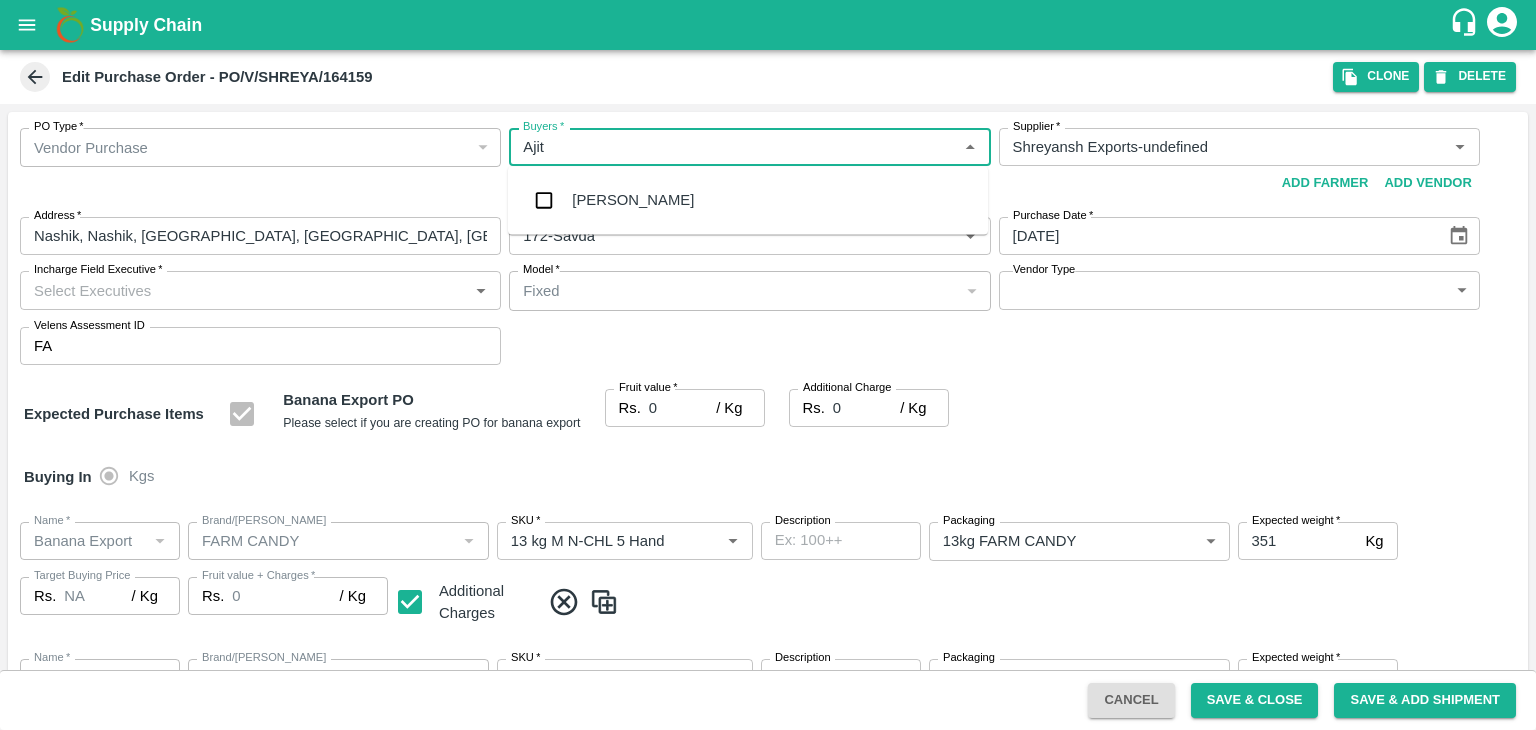 click on "[PERSON_NAME]" at bounding box center [748, 200] 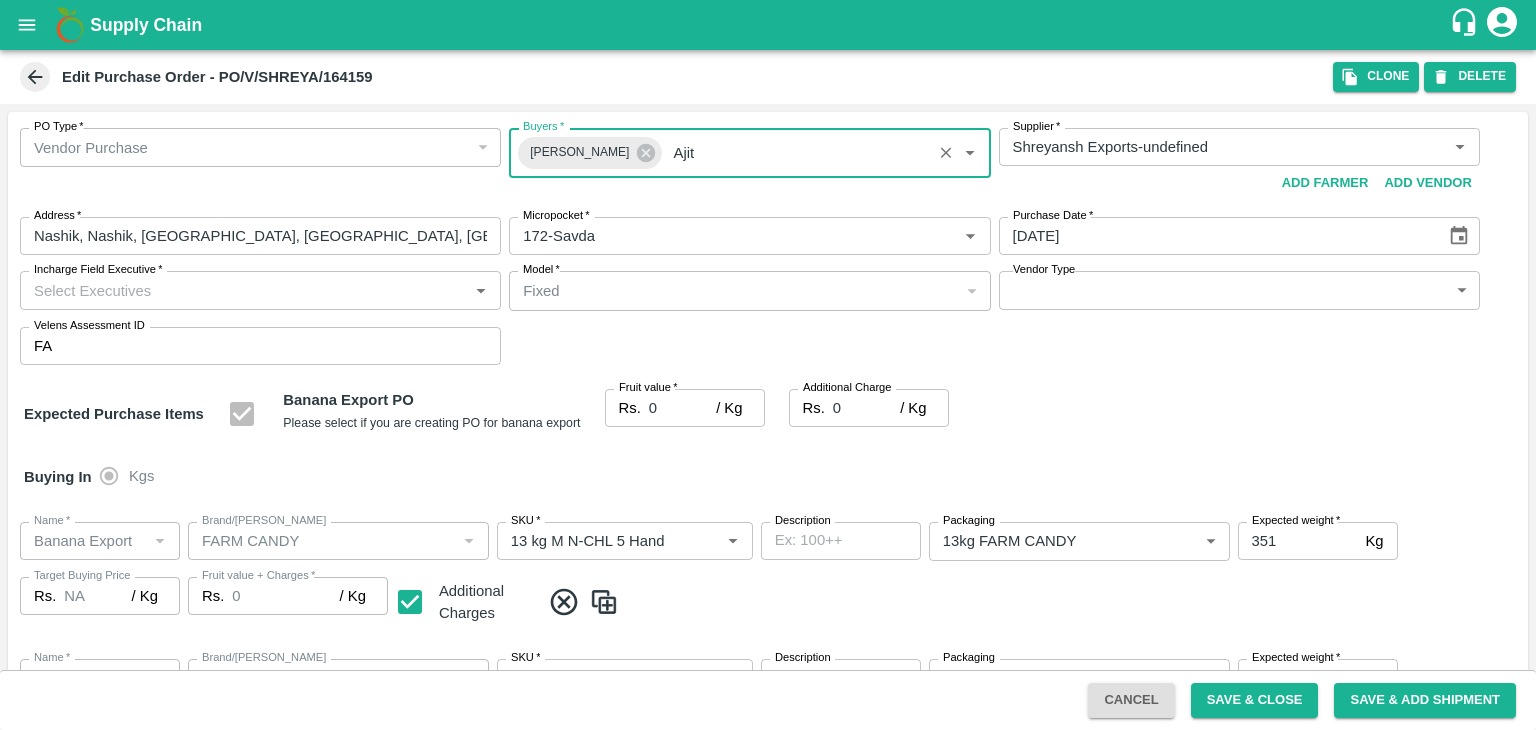 type 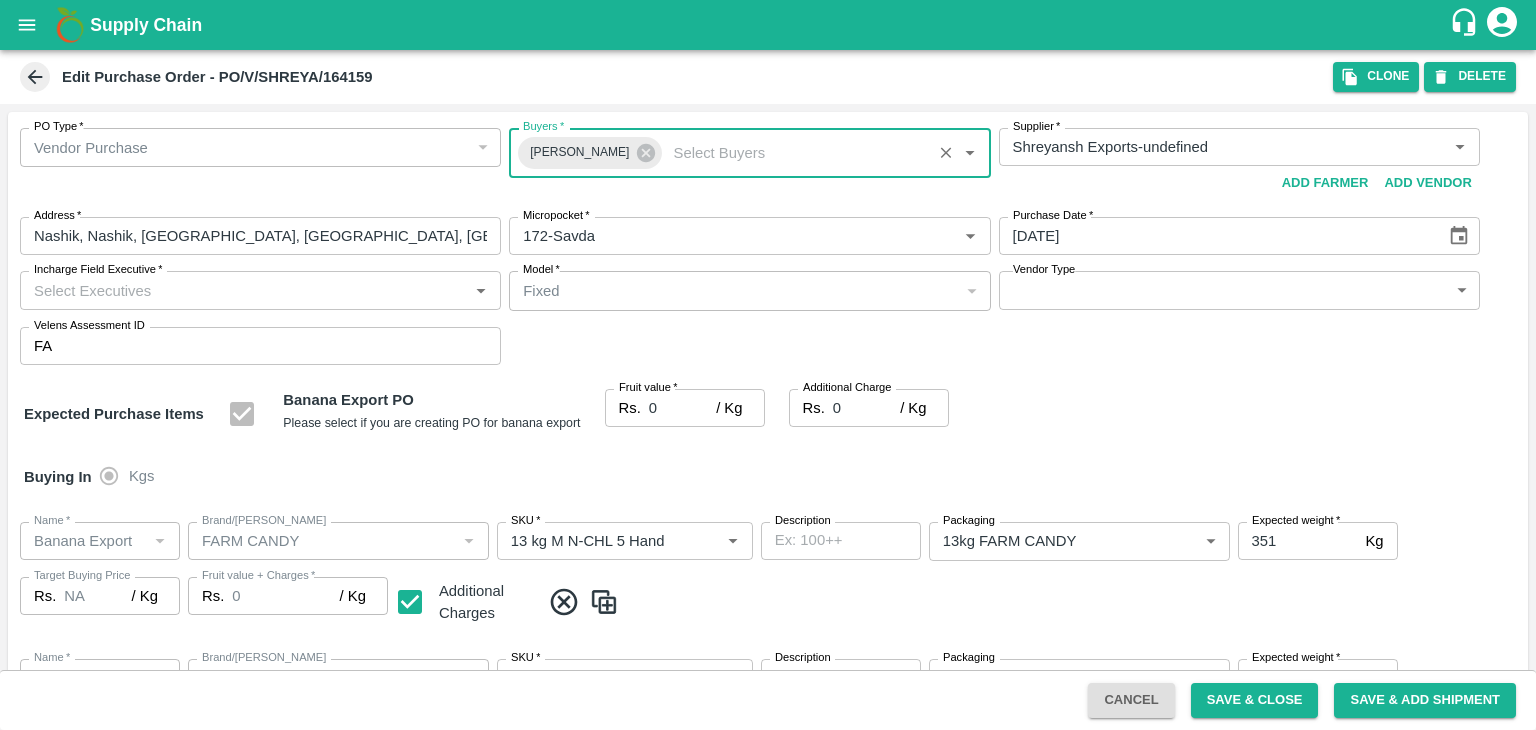click on "Incharge Field Executive   *" at bounding box center (244, 290) 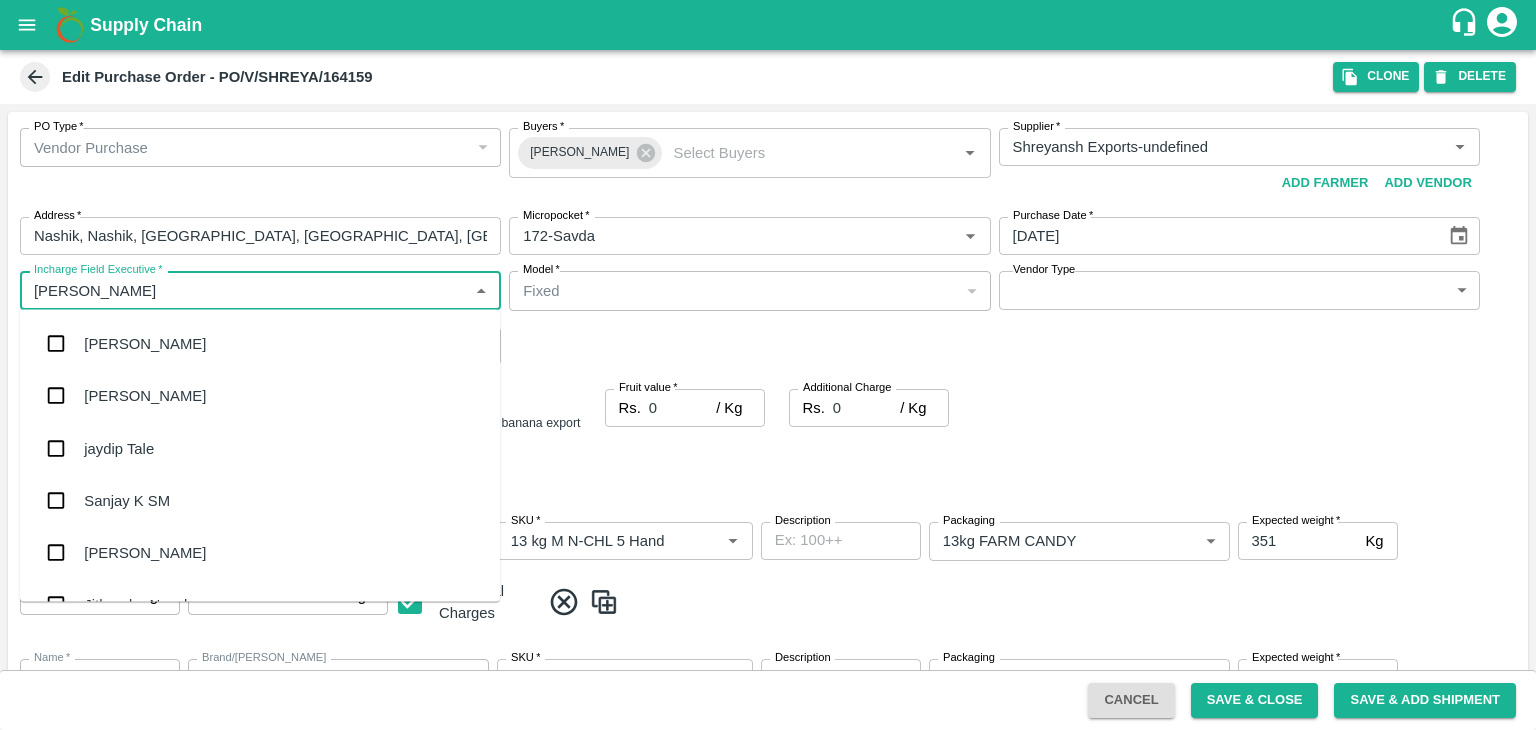 type on "Jay" 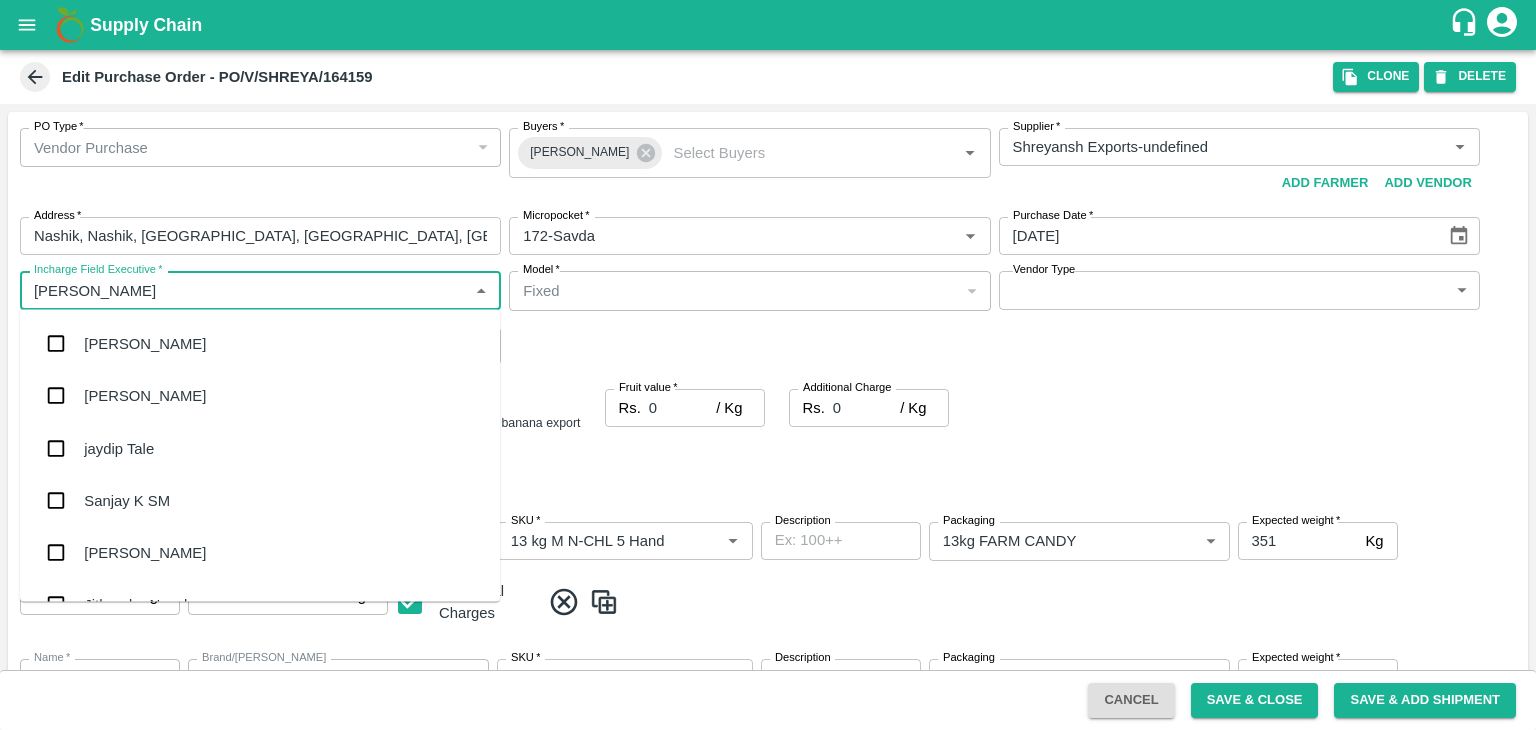 click on "jaydip Tale" at bounding box center (260, 448) 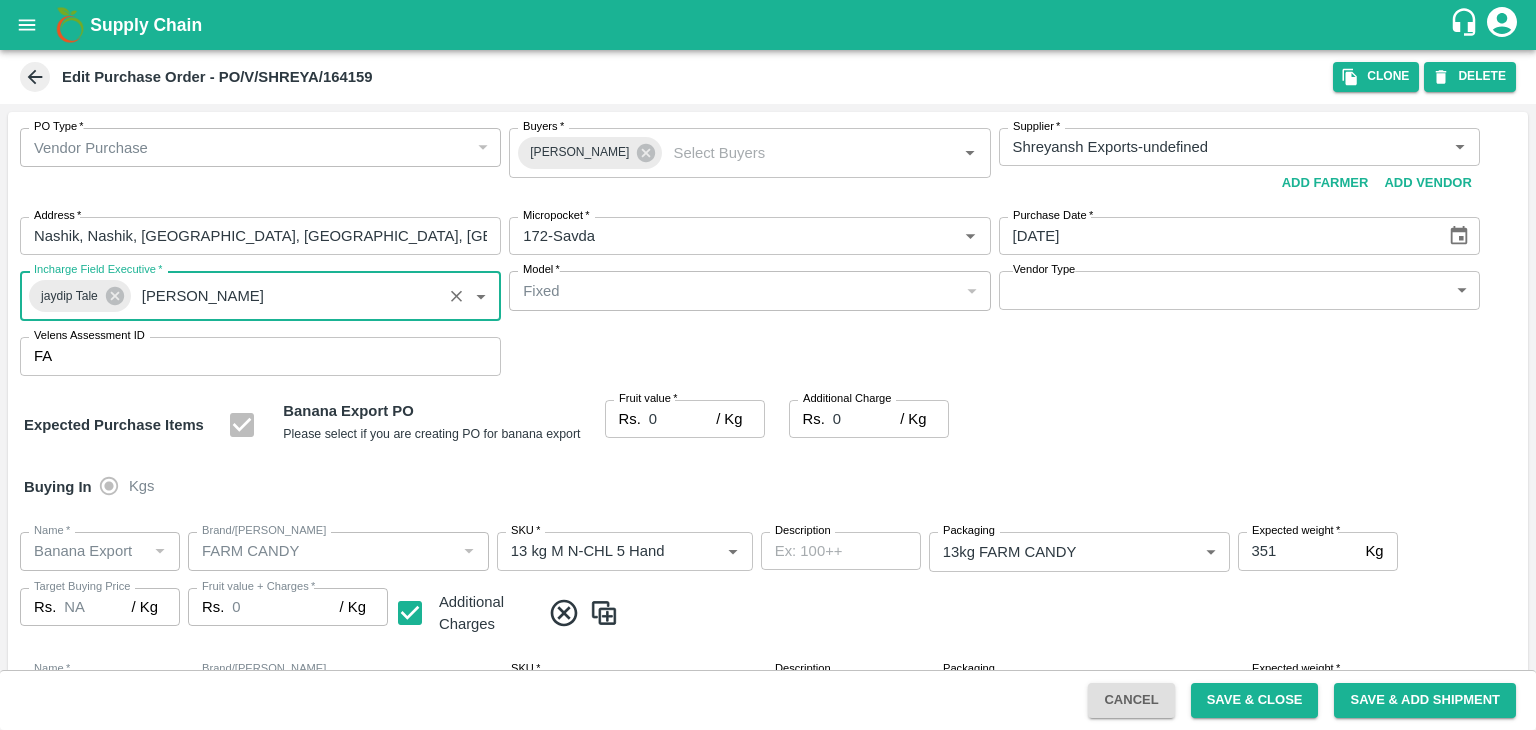 type 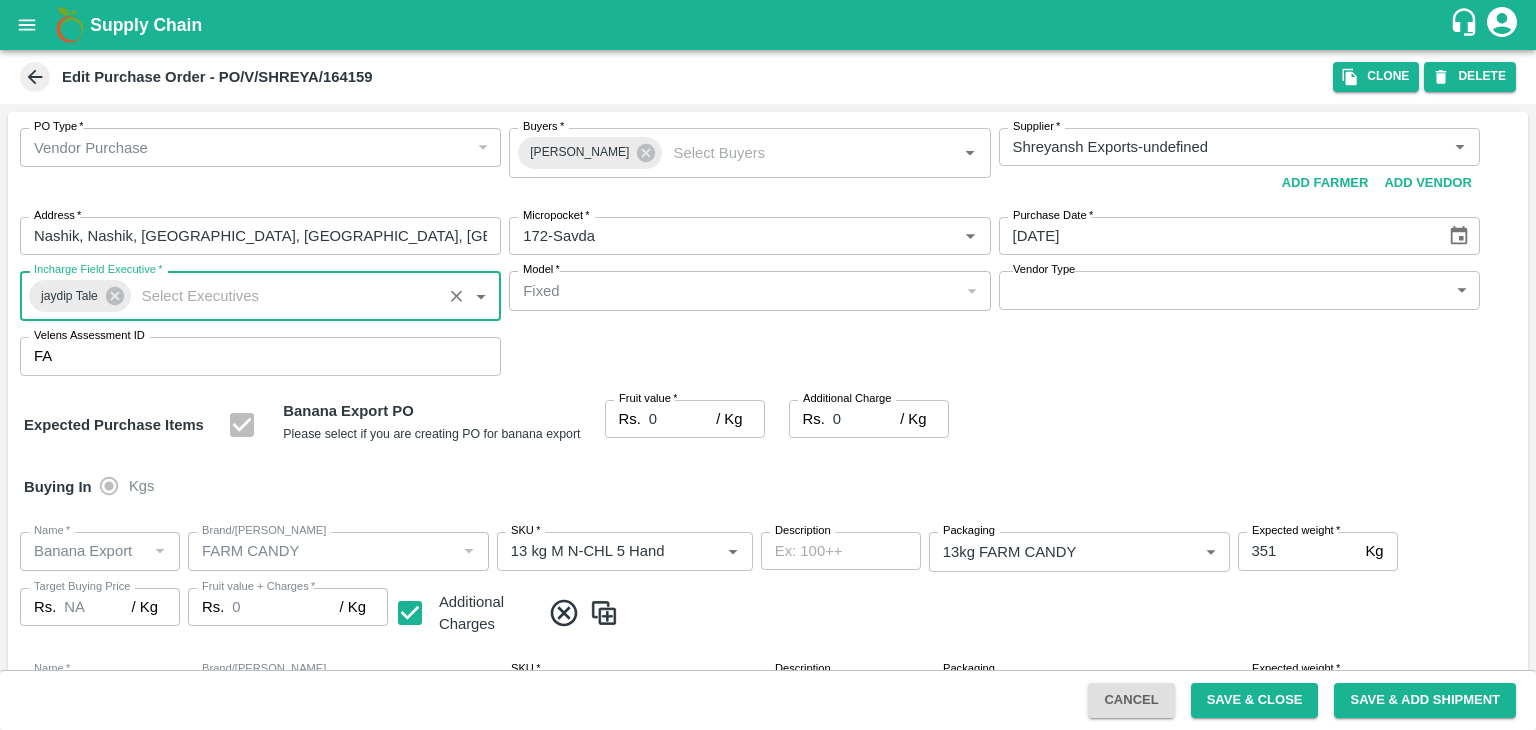 click on "Supply Chain Edit Purchase Order - PO/V/SHREYA/164159 Clone DELETE PO Type   * Vendor Purchase 2 PO Type Buyers   * Ajit Otari Buyers   * Supplier   * Supplier   * Add Vendor Add Farmer Address   * Nashik, Nashik, Nashik, Maharashtra, India Address Micropocket   * Micropocket   * Purchase Date   * 20/07/2025 Purchase Date Incharge Field Executive   * jaydip Tale Incharge Field Executive   * Model   * Fixed Fixed Model Vendor Type ​ Vendor Type Velens Assessment ID FA Velens Assessment ID Expected Purchase Items Banana Export PO Please select if you are creating PO for banana export Fruit value   * Rs. 0 / Kg Fruit value Additional Charge Rs. 0 / Kg Additional Charge Buying In Kgs Name   * Name   * Brand/Marka Brand/Marka SKU   * SKU   * Description x Description Packaging 13kg FARM CANDY 466 Packaging Expected weight   * 351 Kg Expected weight Target Buying Price Rs. NA / Kg Target Buying Price Fruit value + Charges   * Rs. 0 / Kg Fruit value + Charges Name   * Name *" at bounding box center [768, 365] 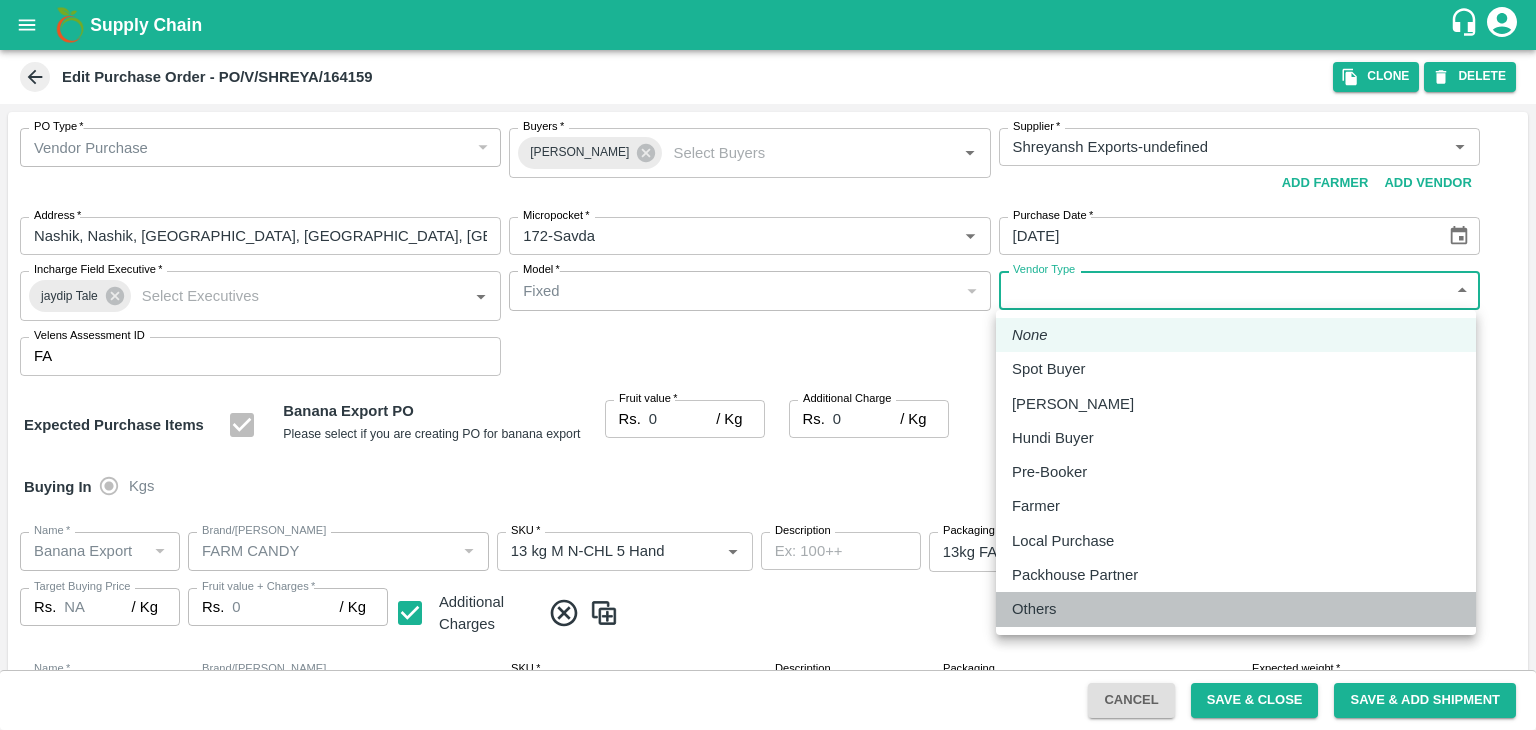 click on "Others" at bounding box center (1034, 609) 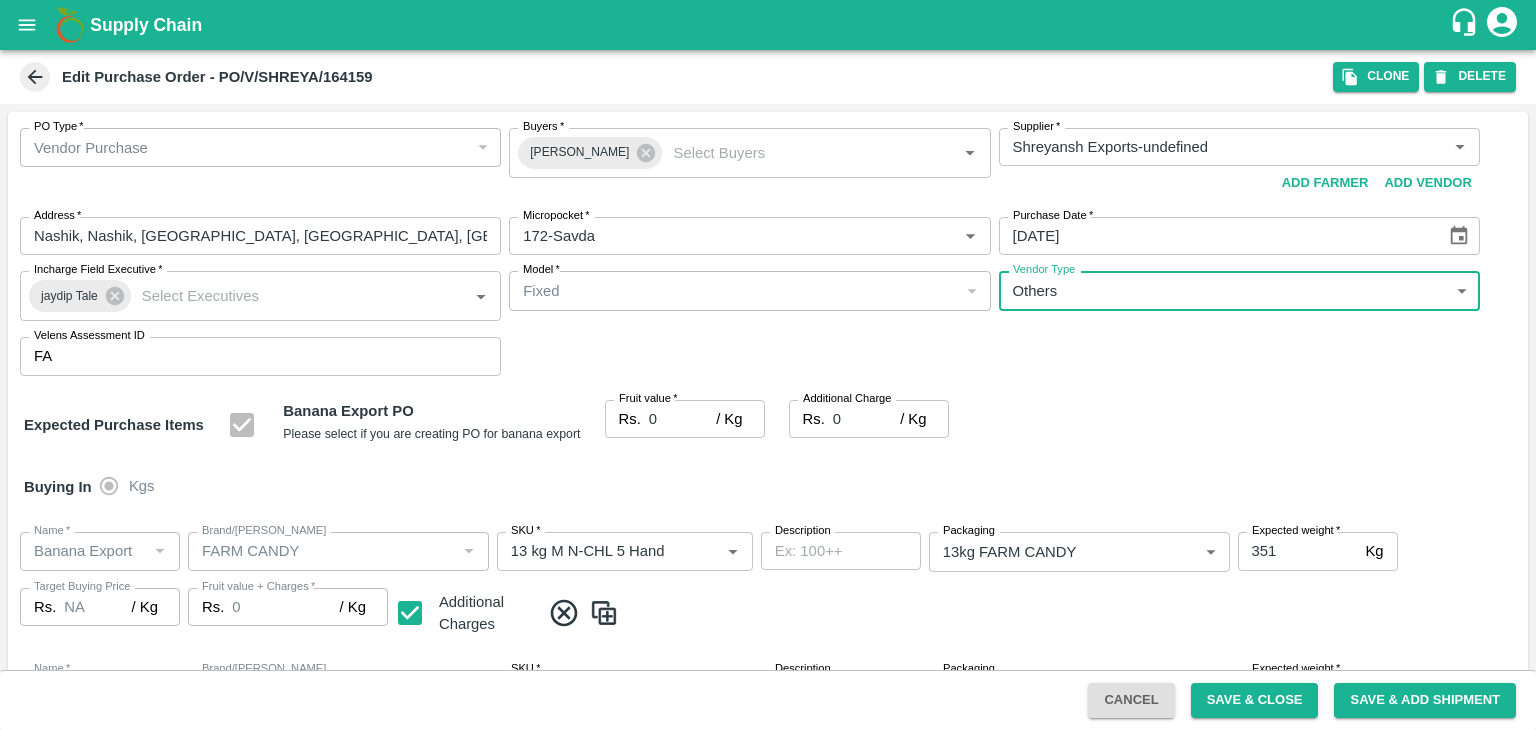 click on "0" at bounding box center (682, 419) 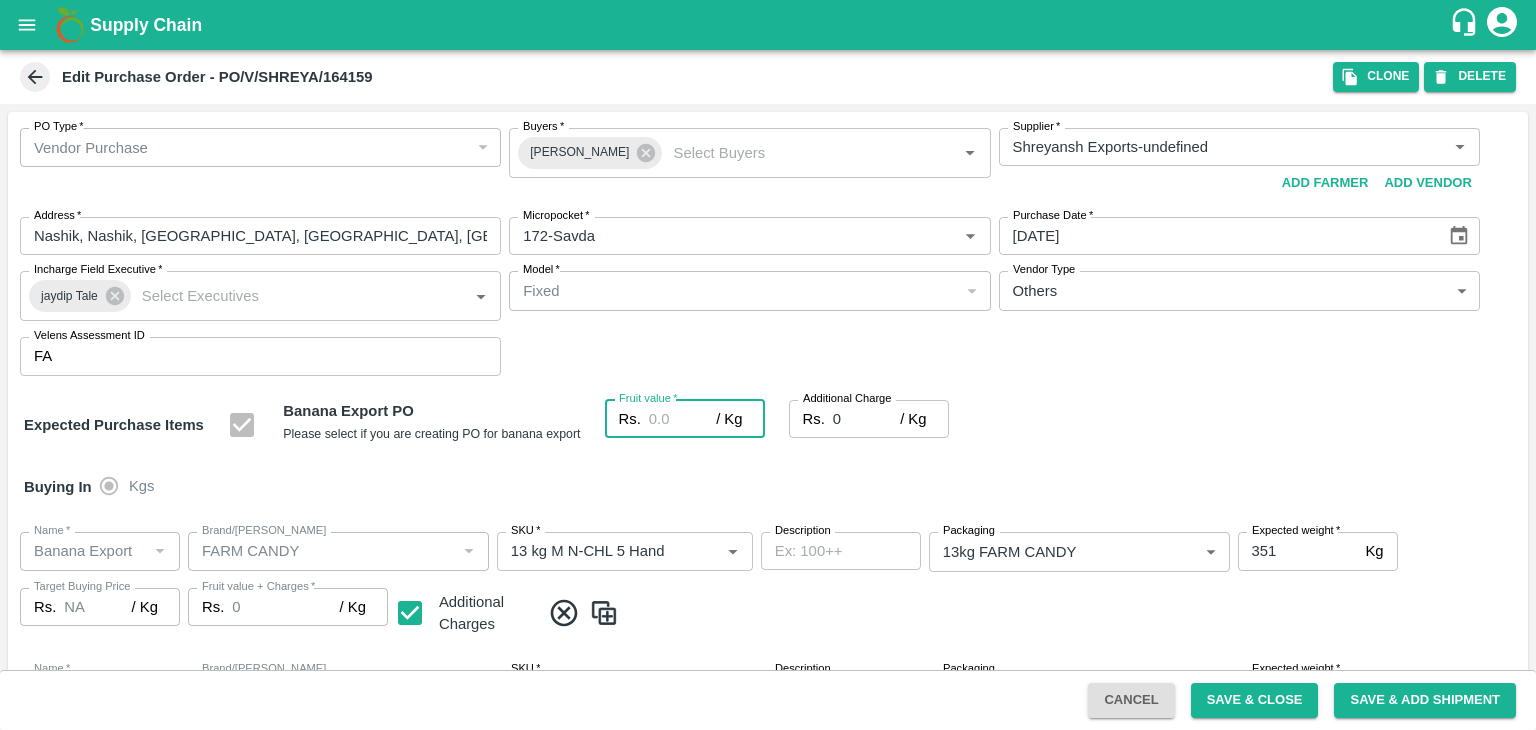 type on "2" 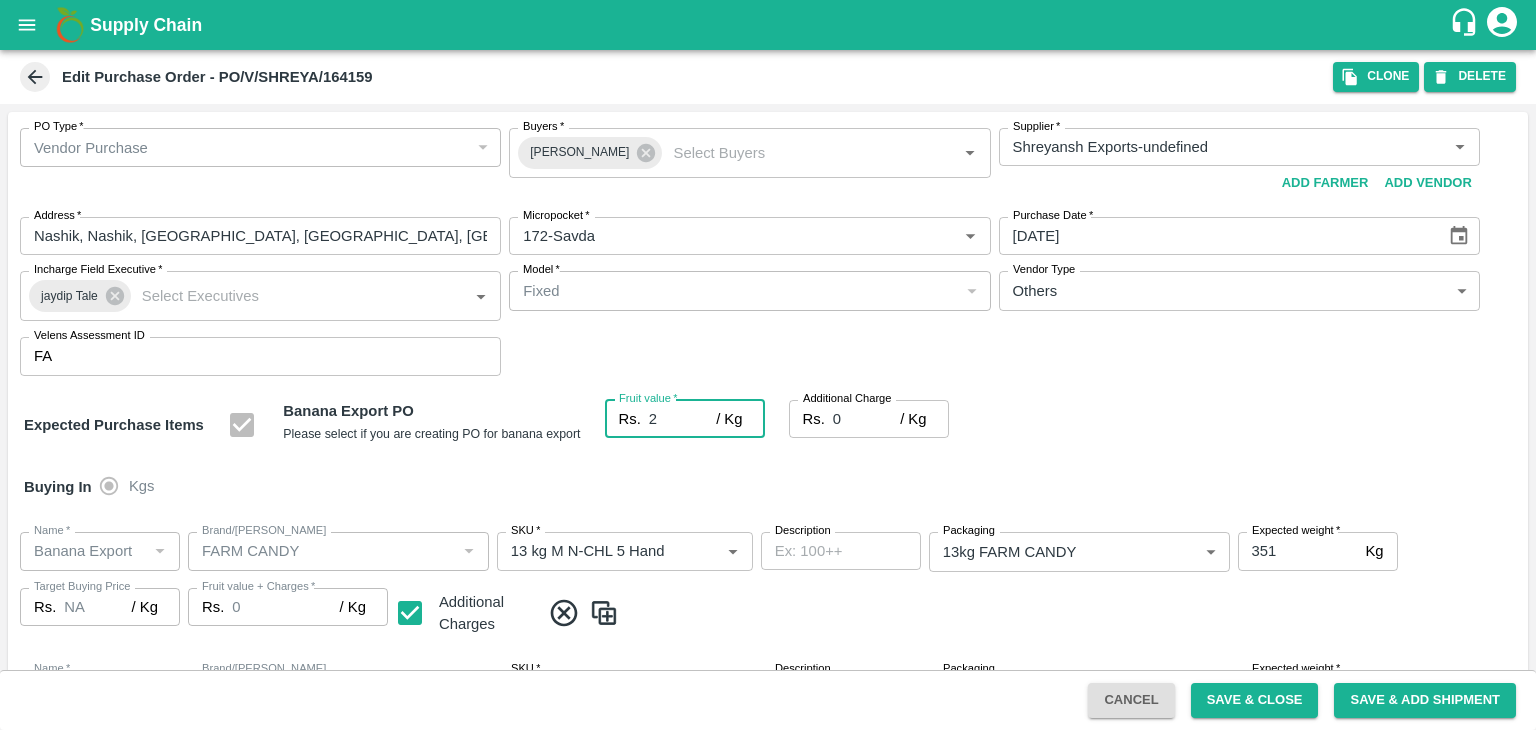 type on "2" 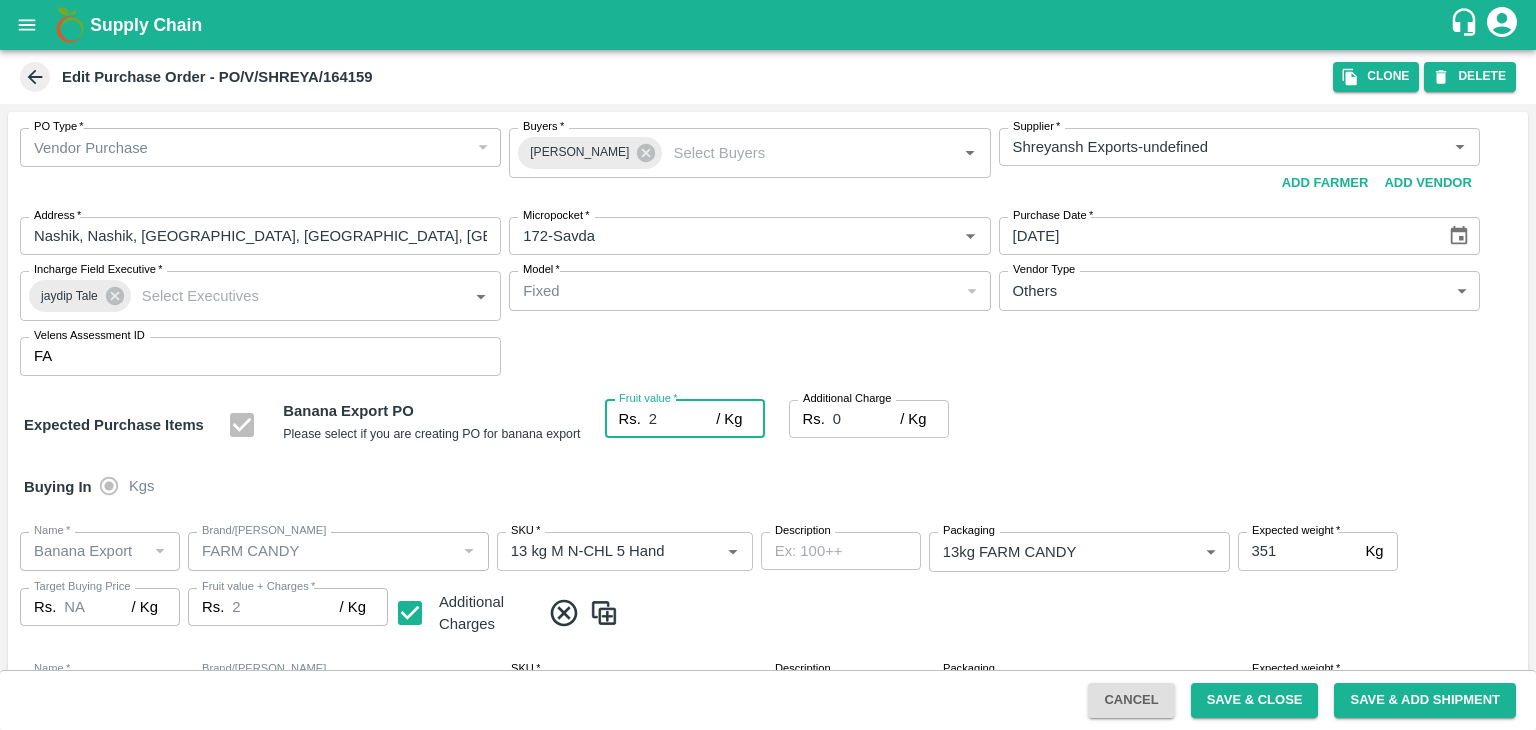 type on "24" 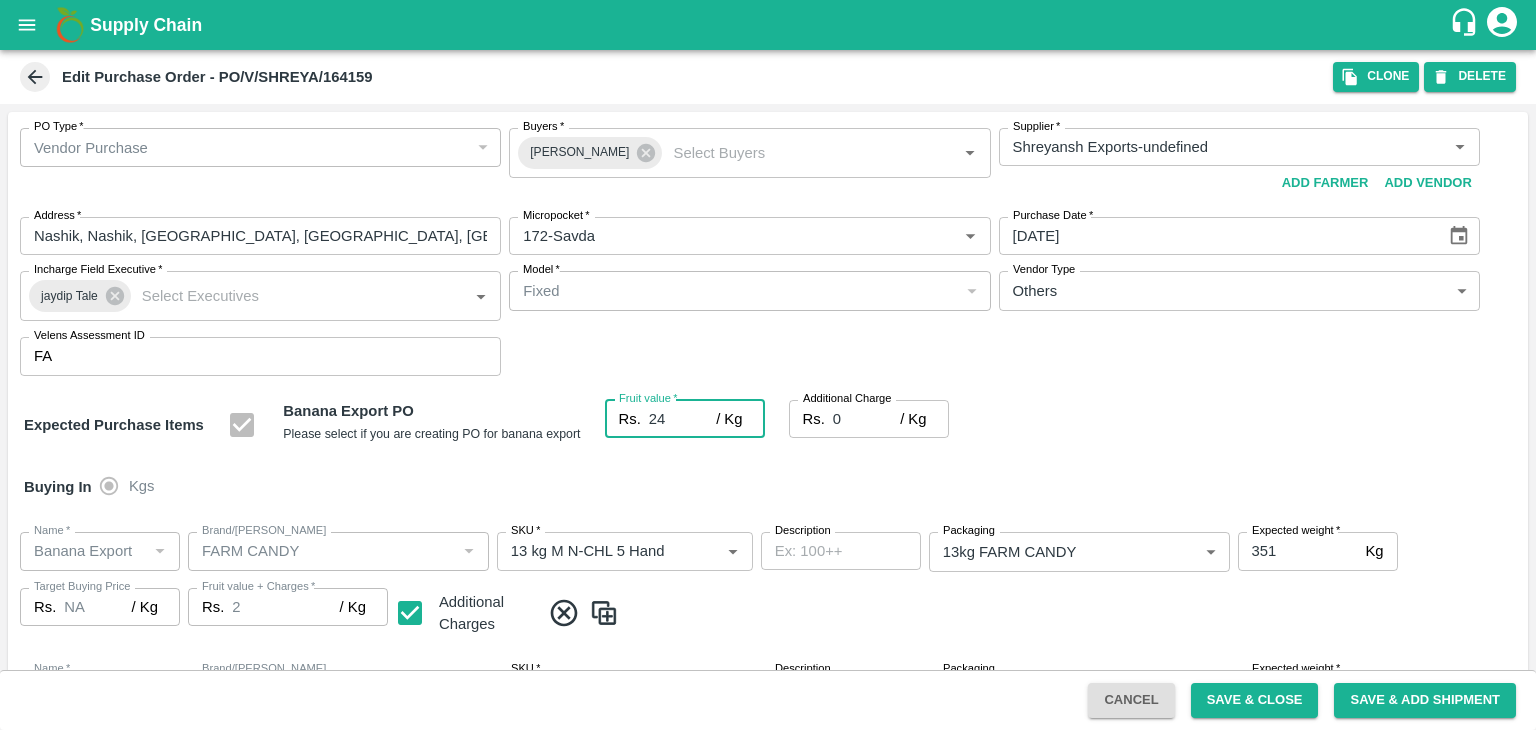 type on "24" 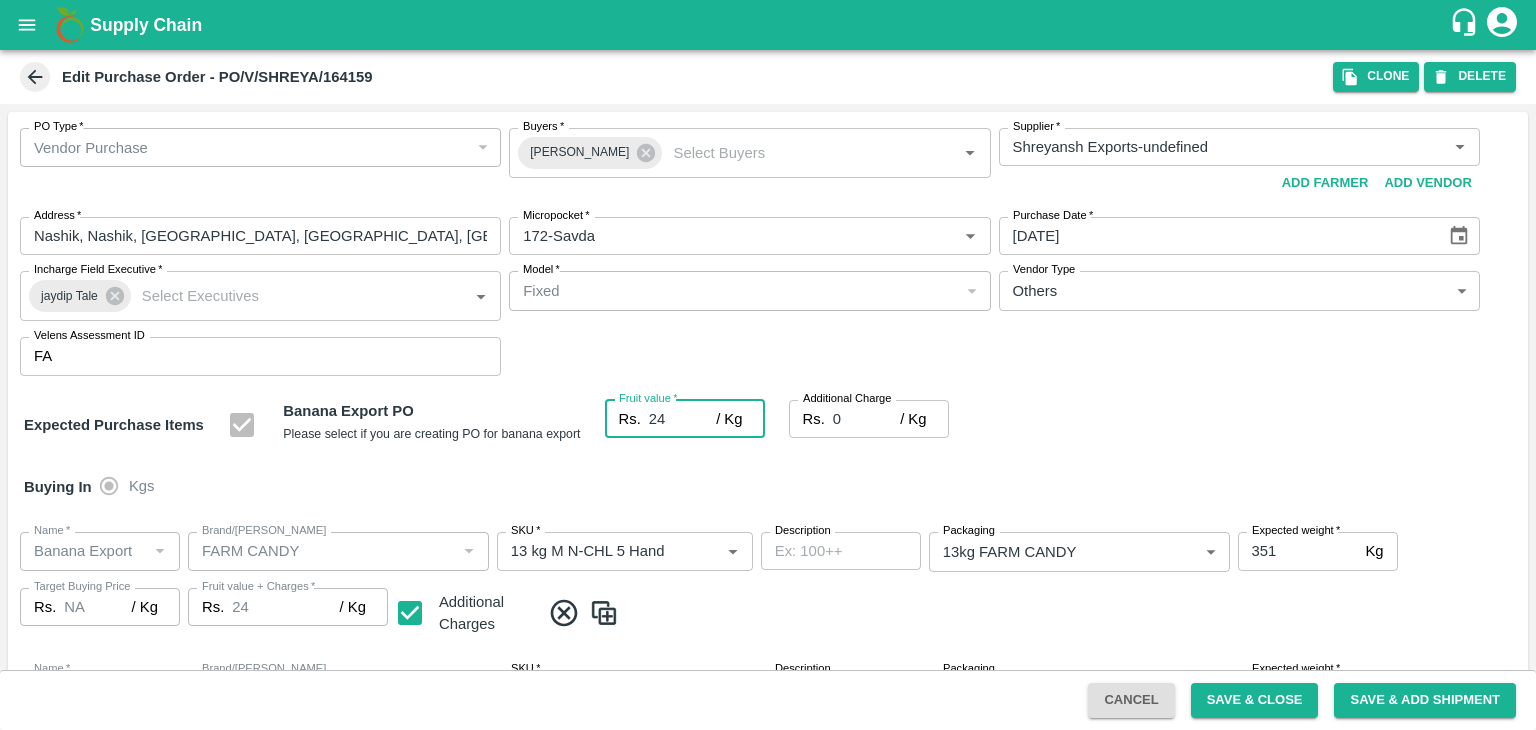 type on "24" 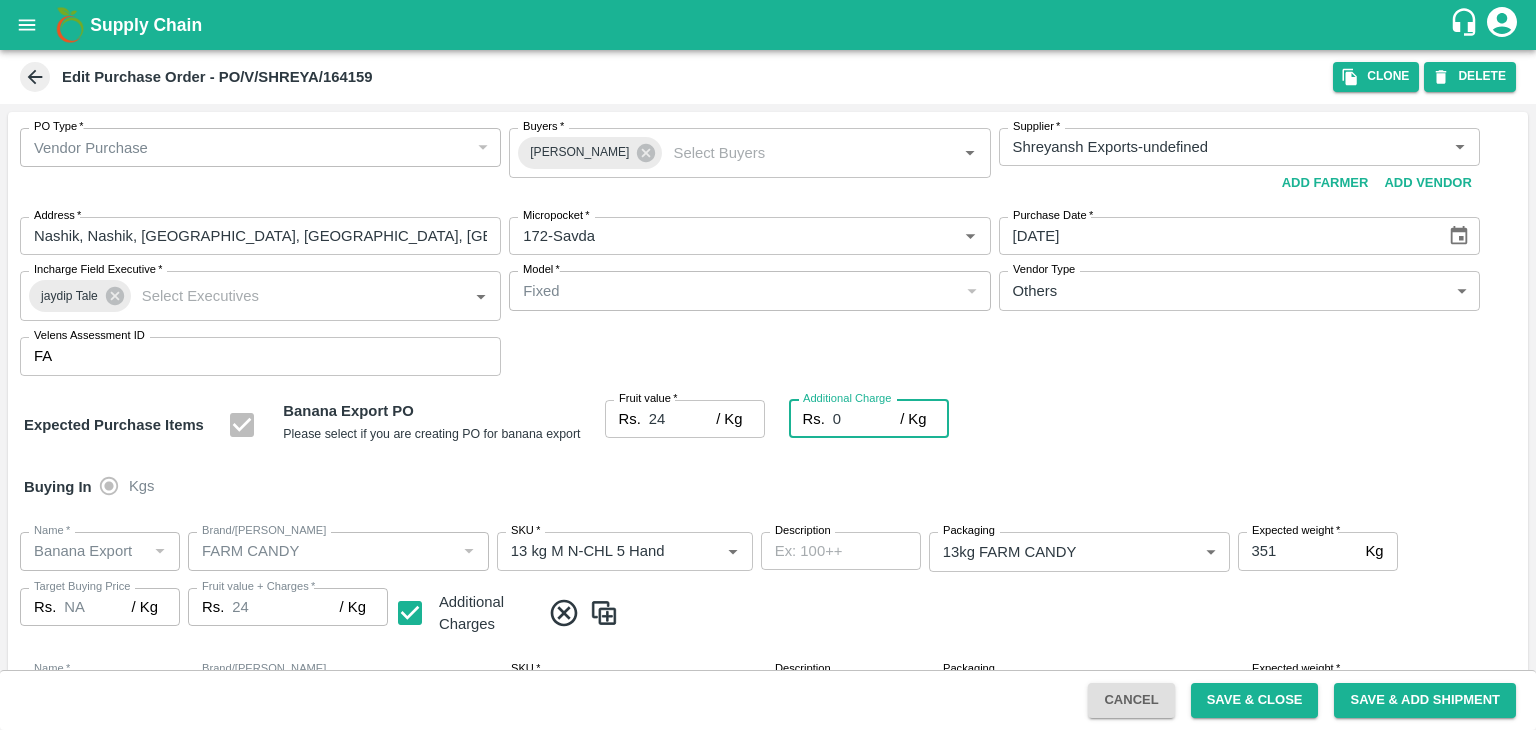 type on "2" 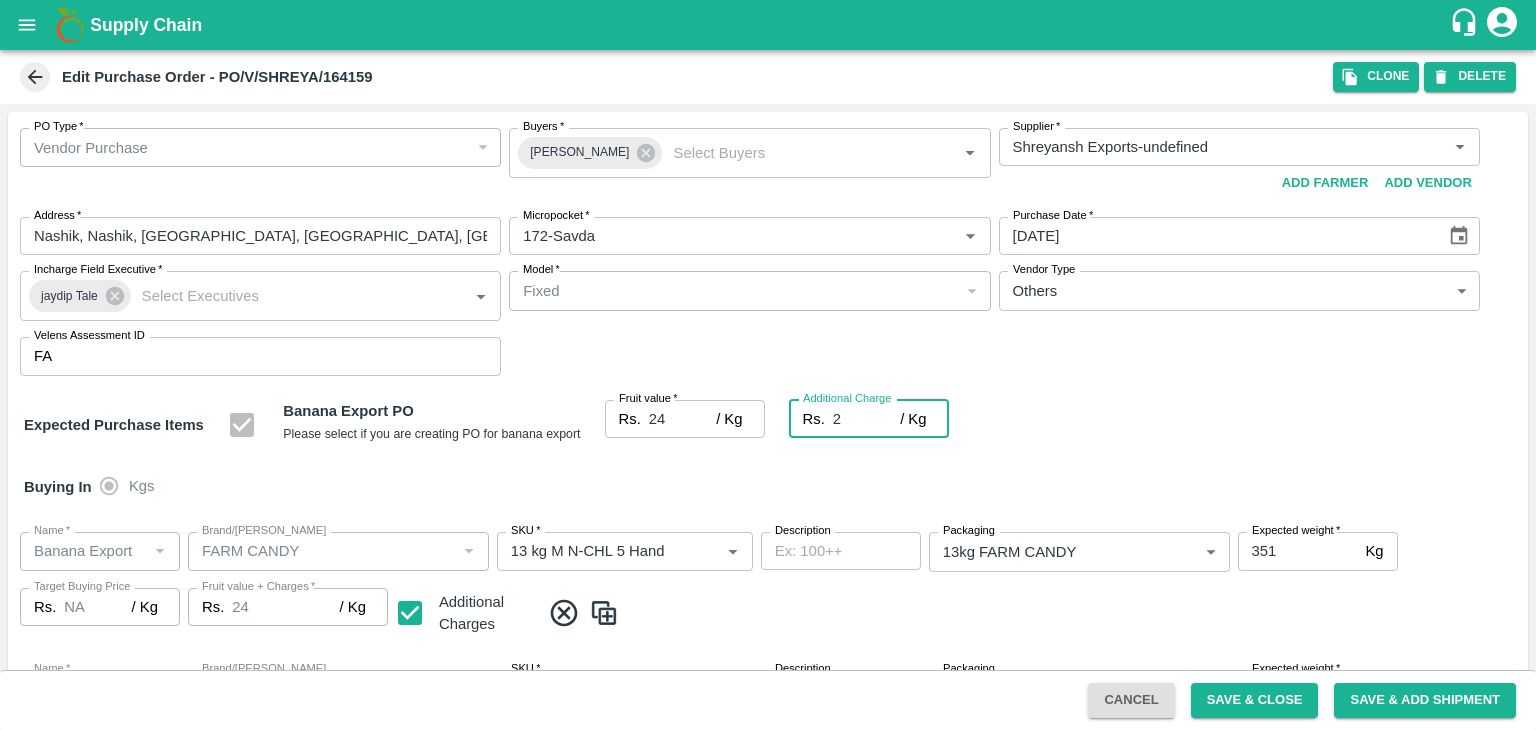 type on "26" 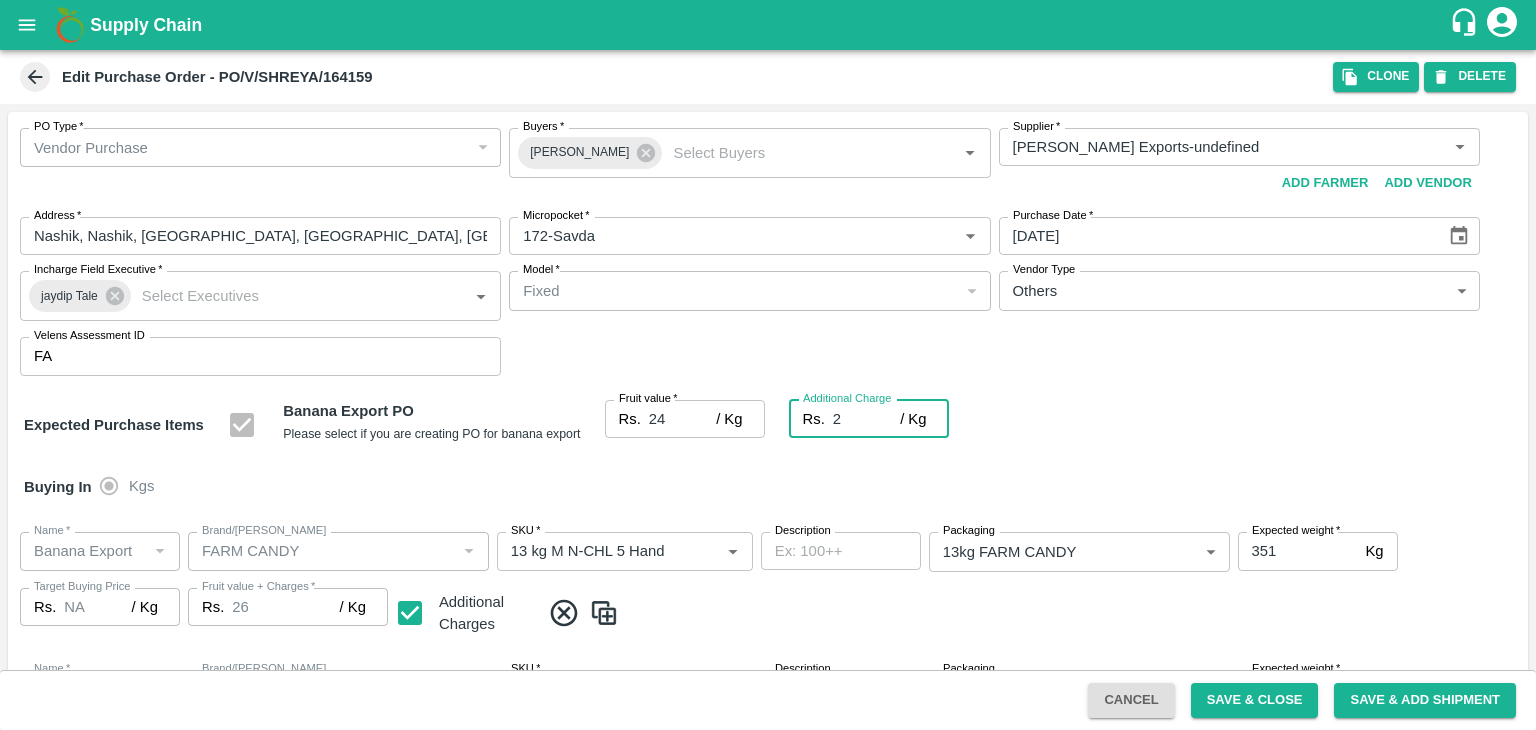 type on "2.7" 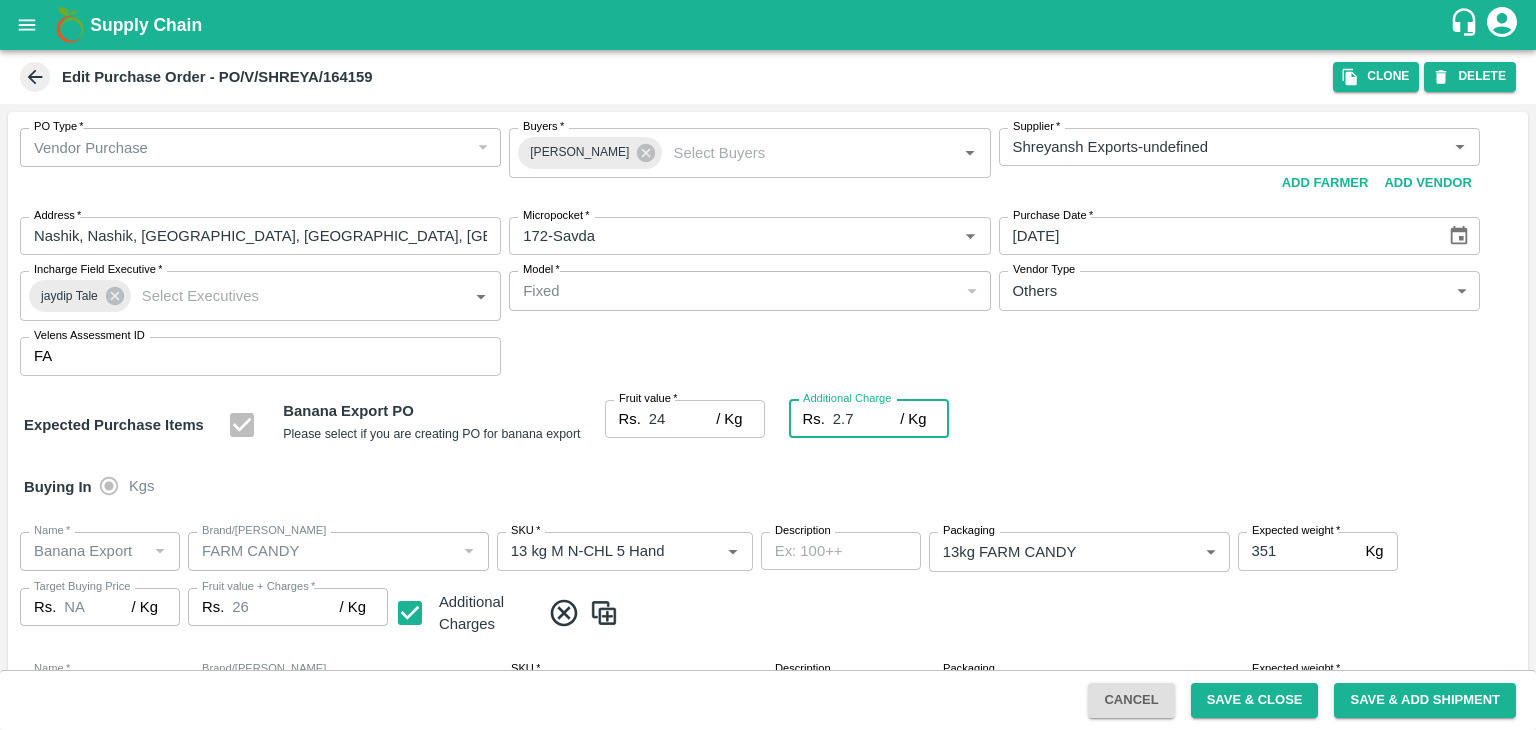 type on "26.7" 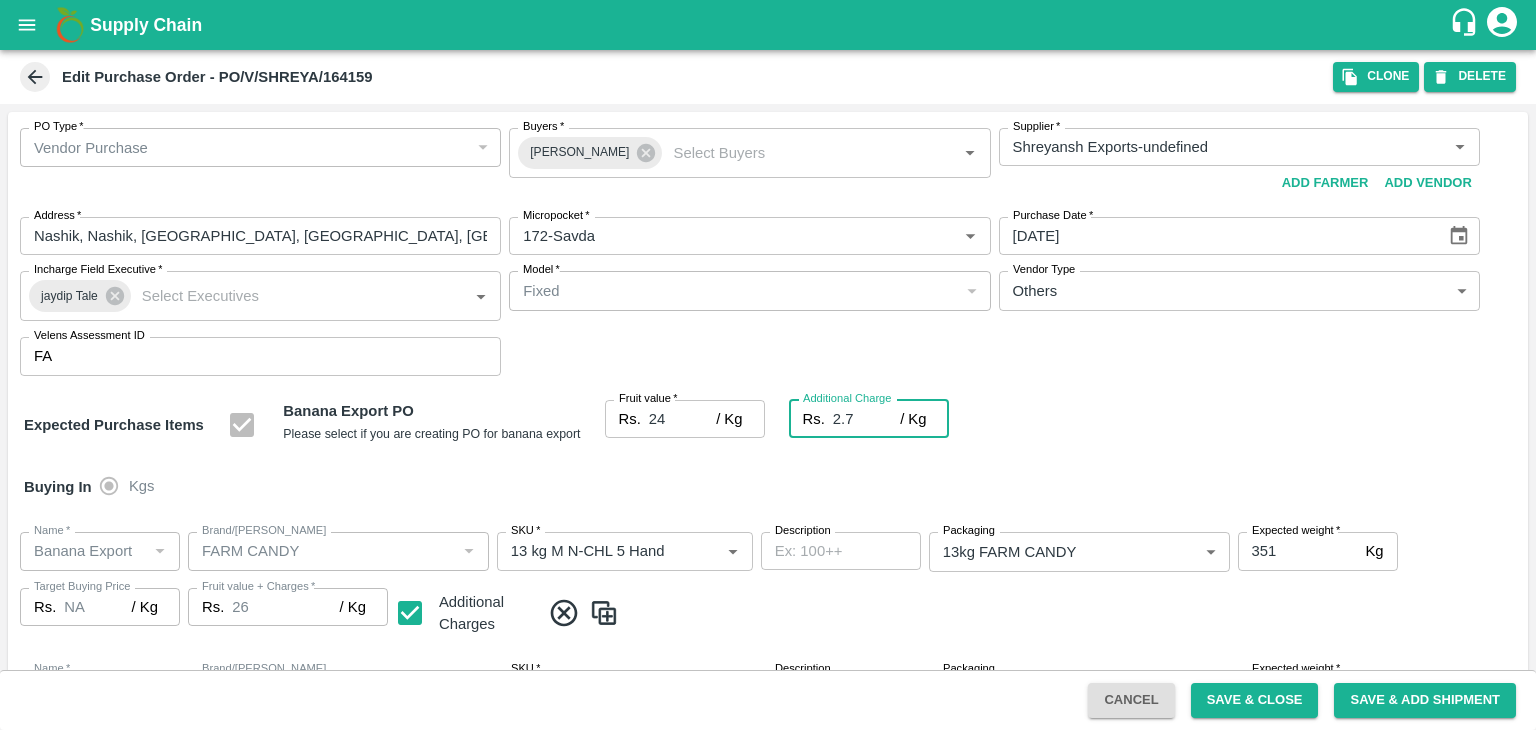 type on "26.7" 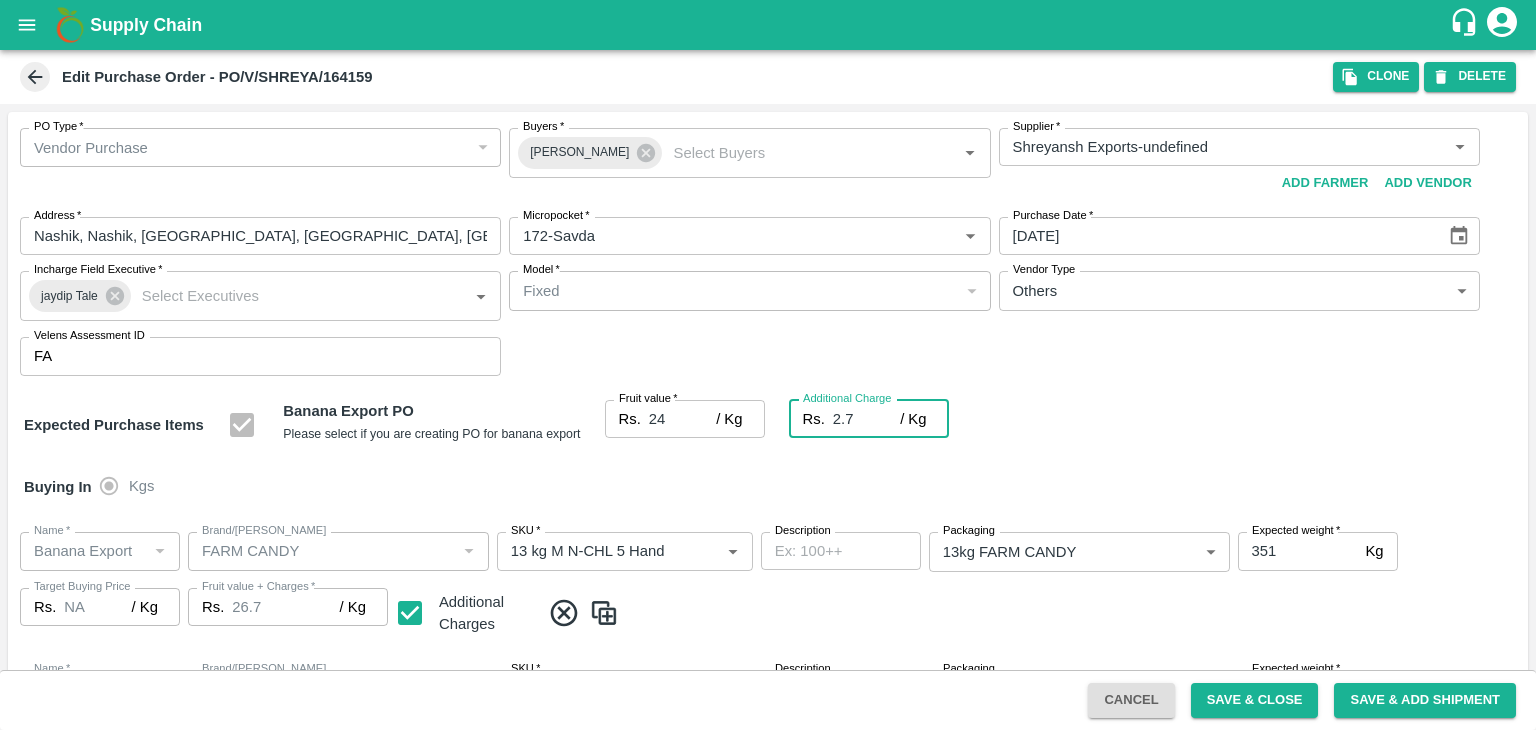 type on "2.75" 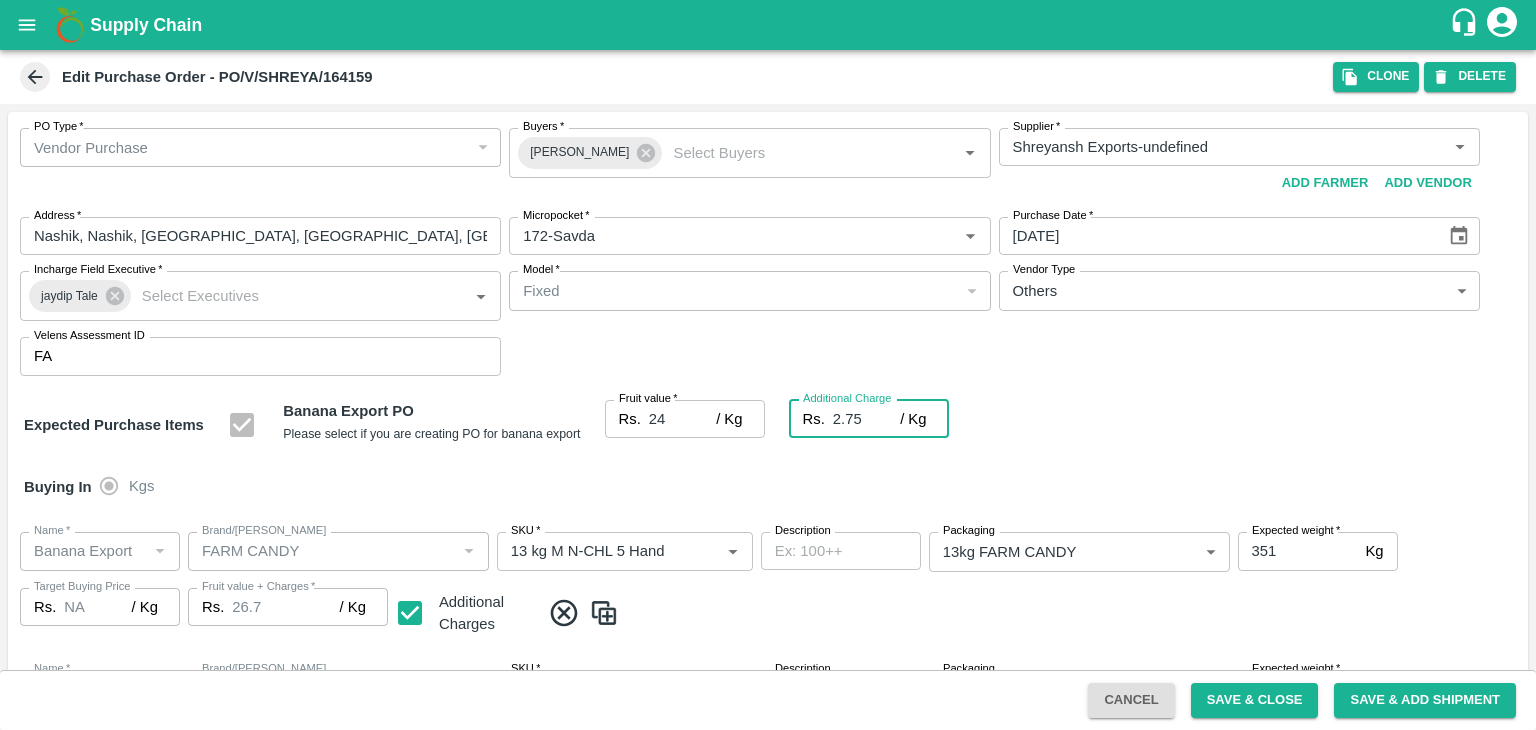 type on "26.75" 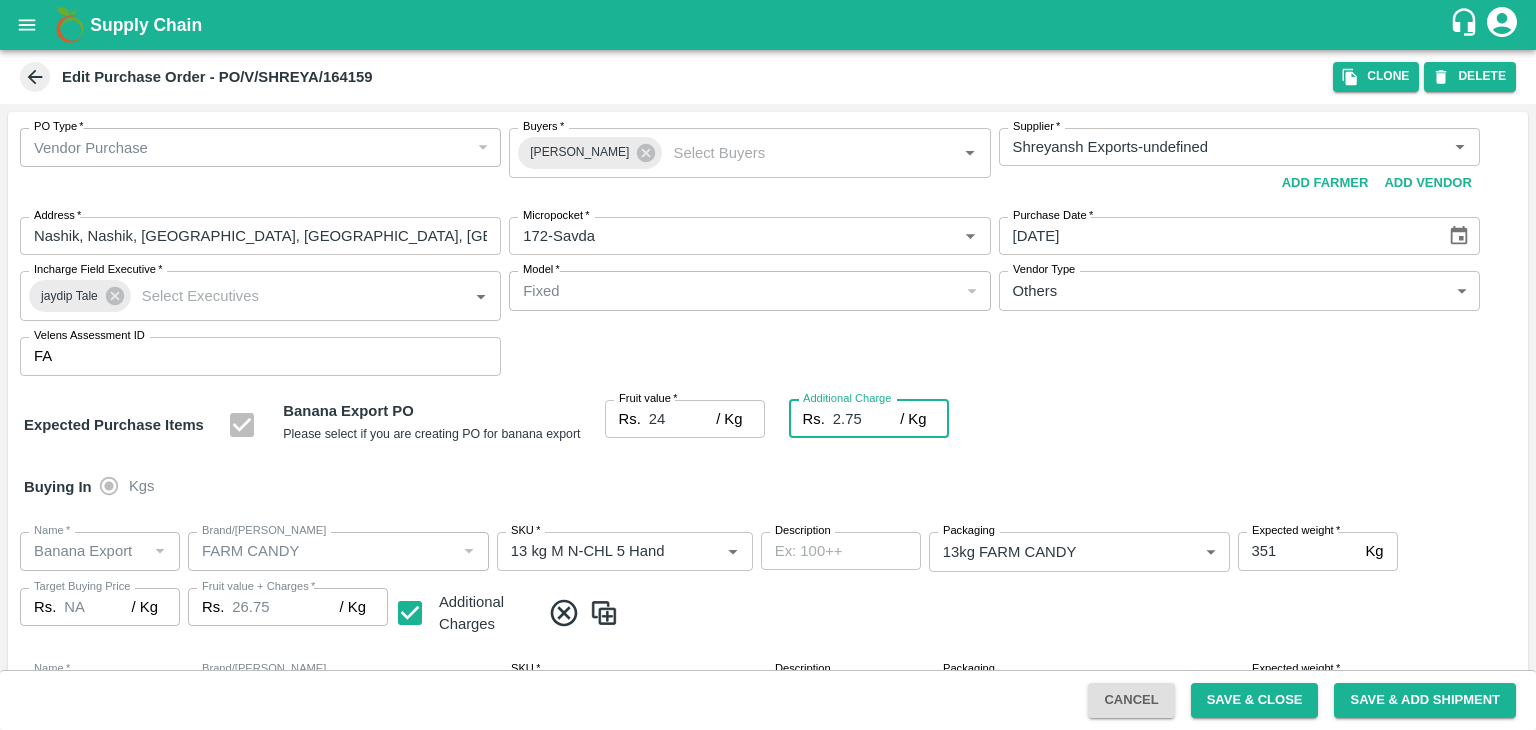 type on "2.75" 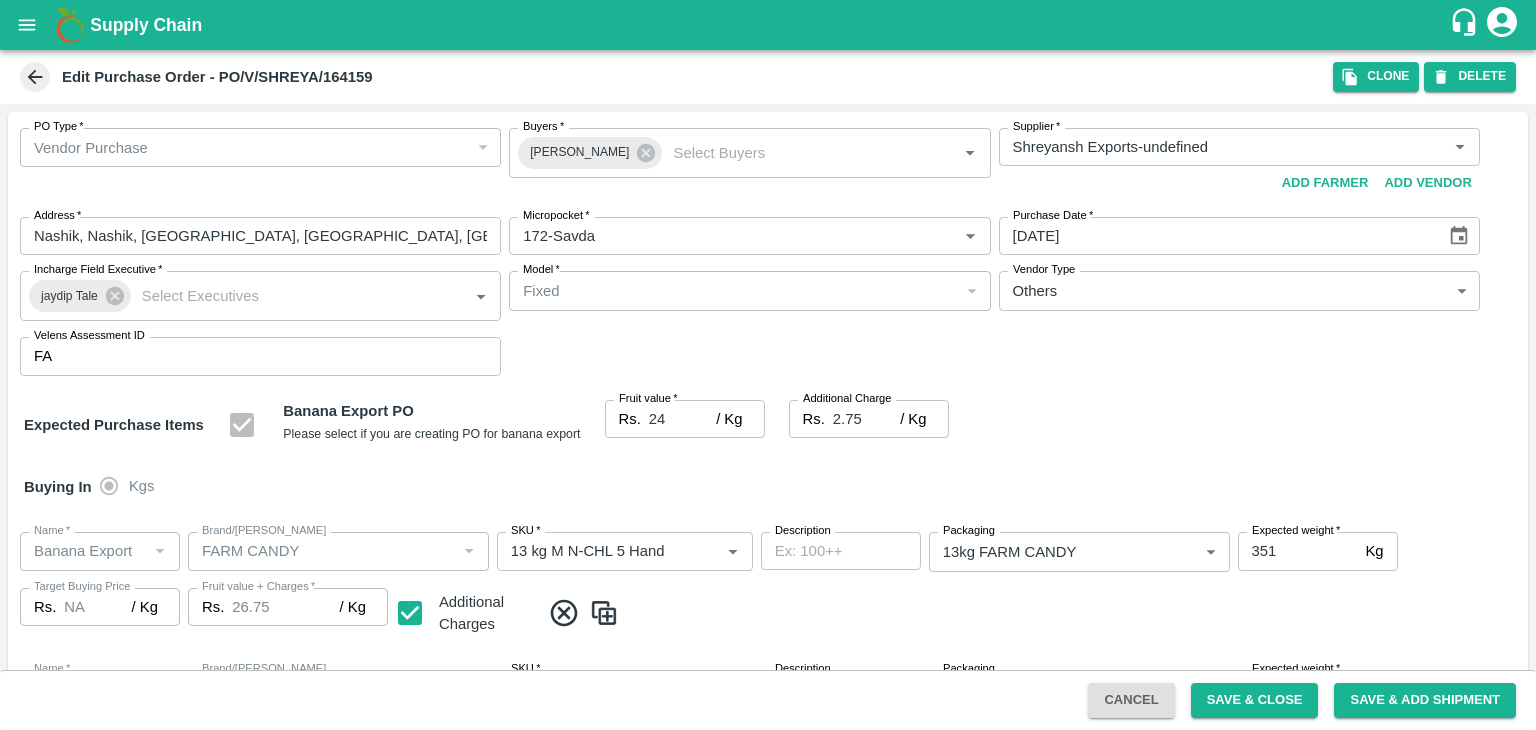 scroll, scrollTop: 923, scrollLeft: 0, axis: vertical 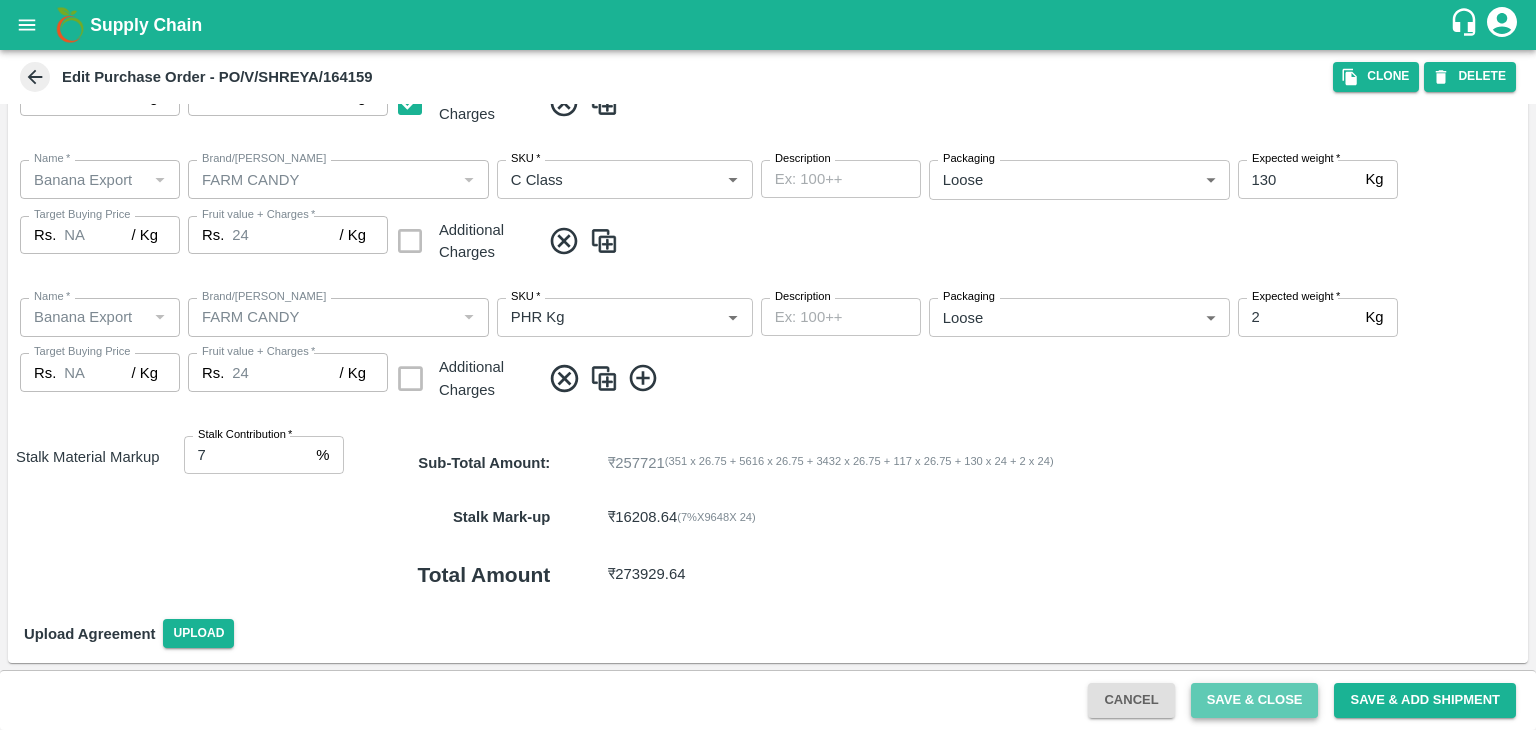 click on "Save & Close" at bounding box center (1255, 700) 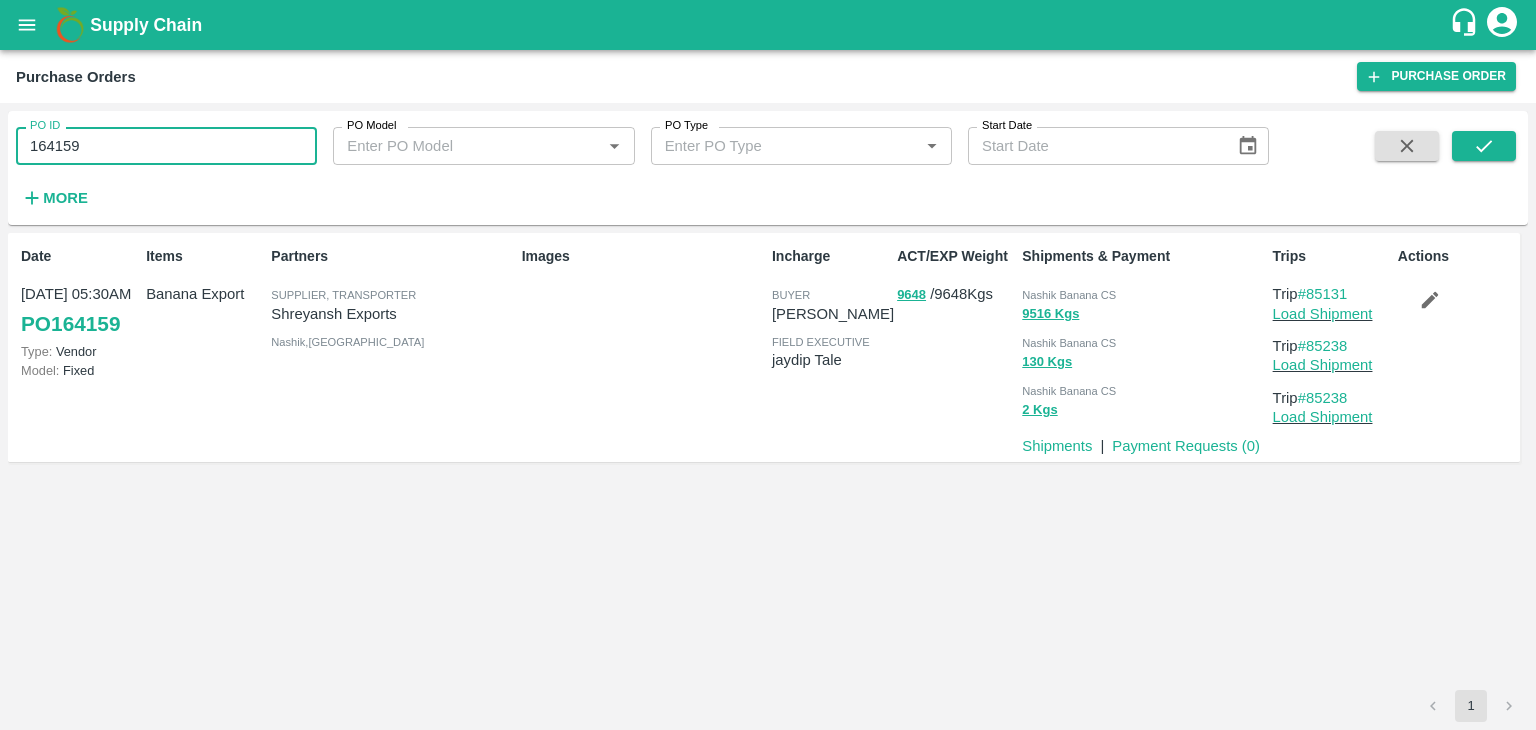 click on "164159" at bounding box center (166, 146) 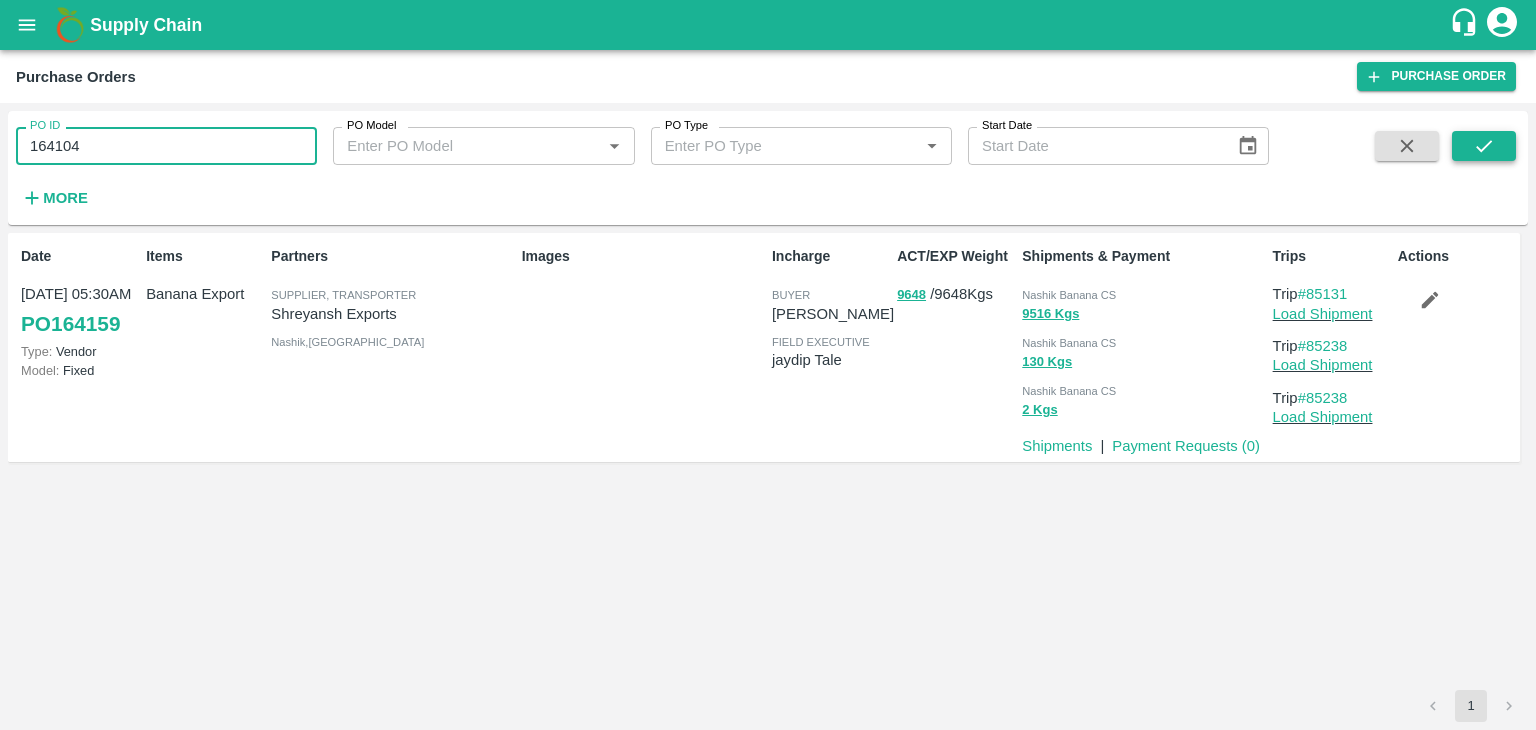 type on "164104" 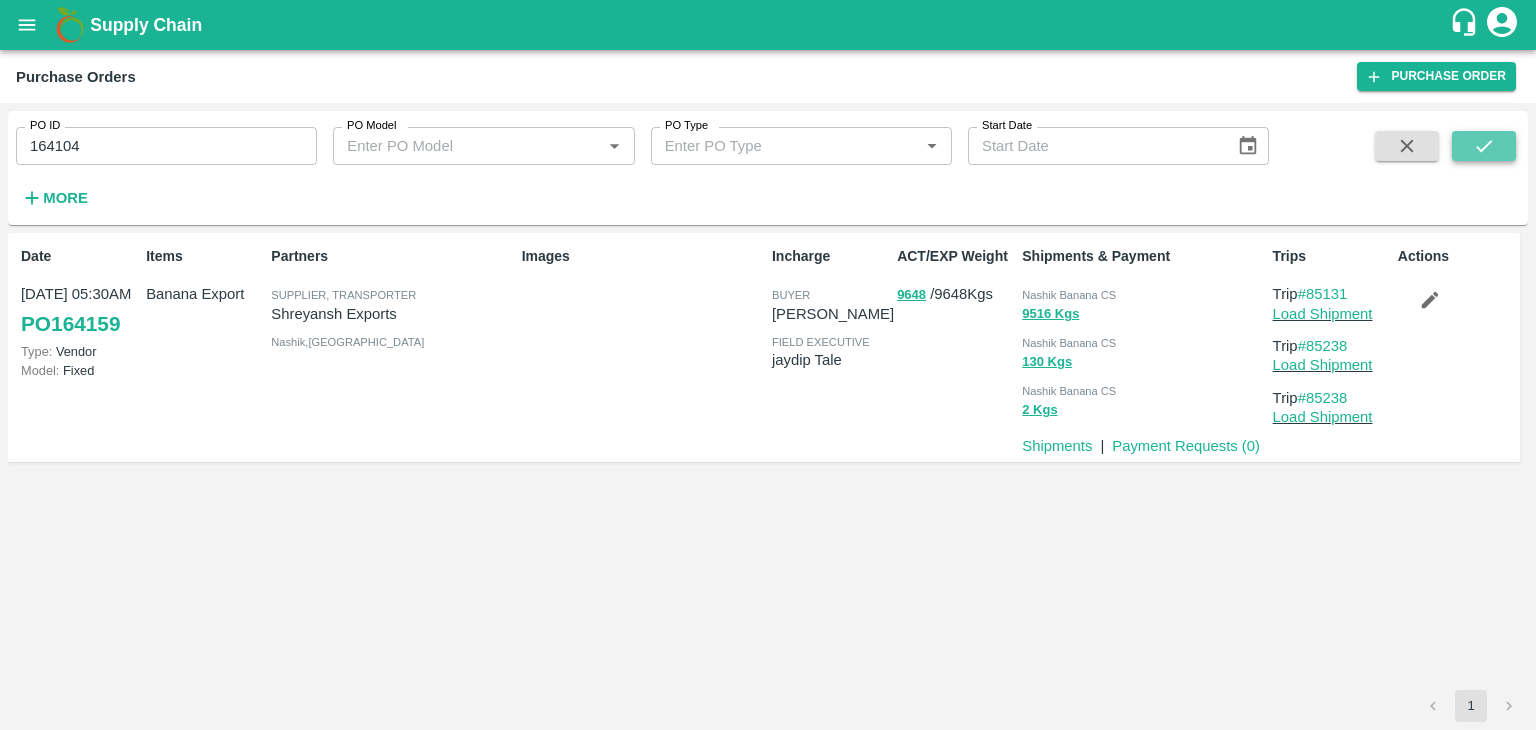 click at bounding box center [1484, 146] 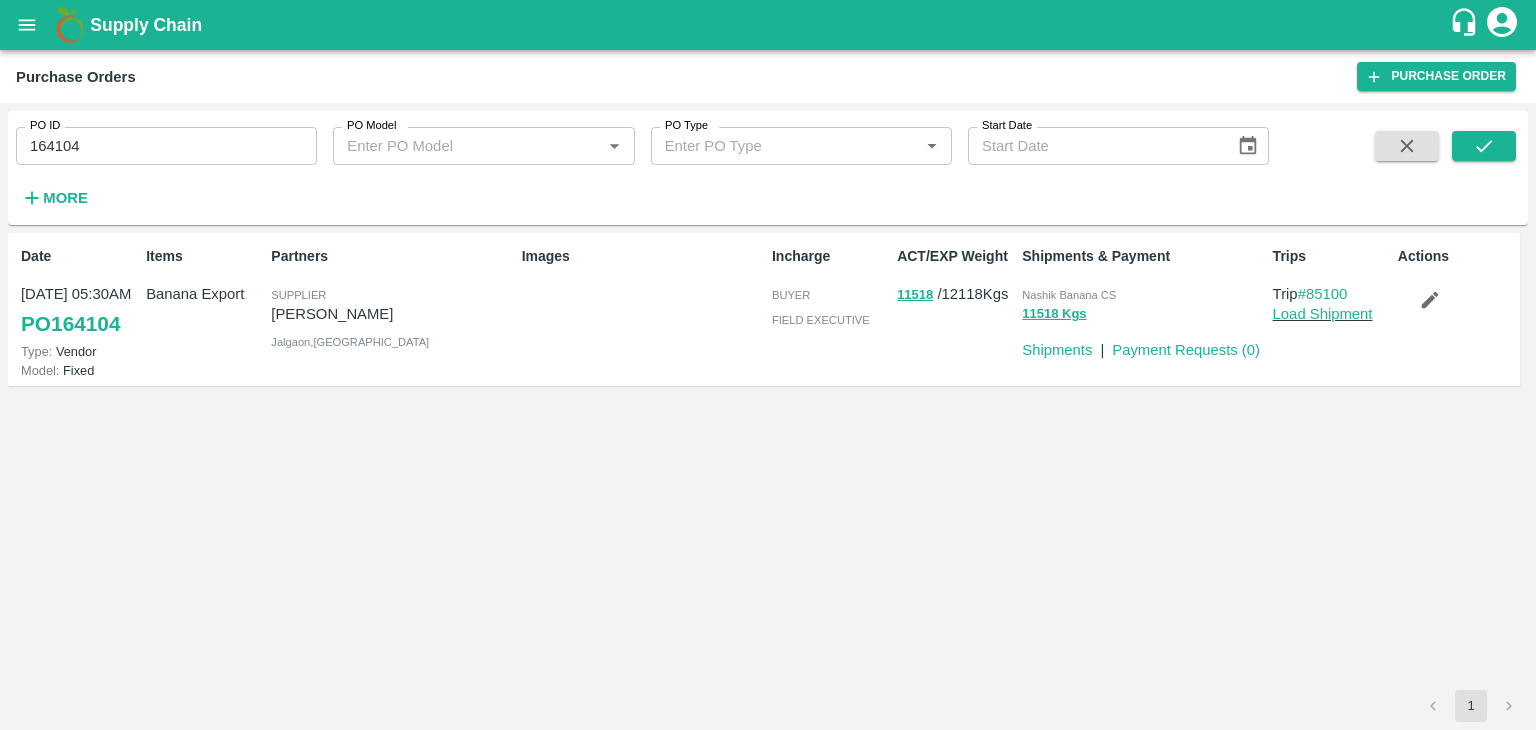 click on "164104" at bounding box center [166, 146] 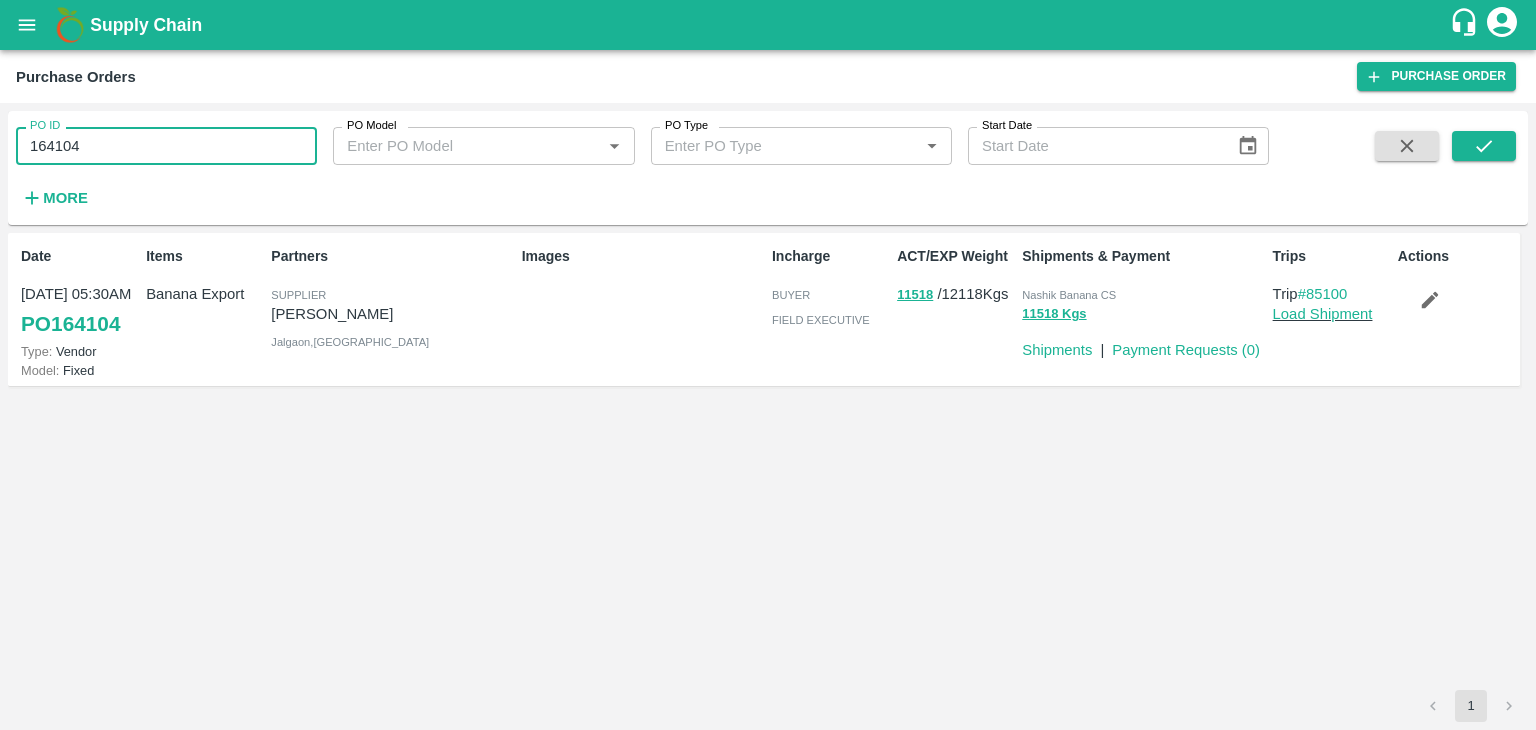 click on "164104" at bounding box center (166, 146) 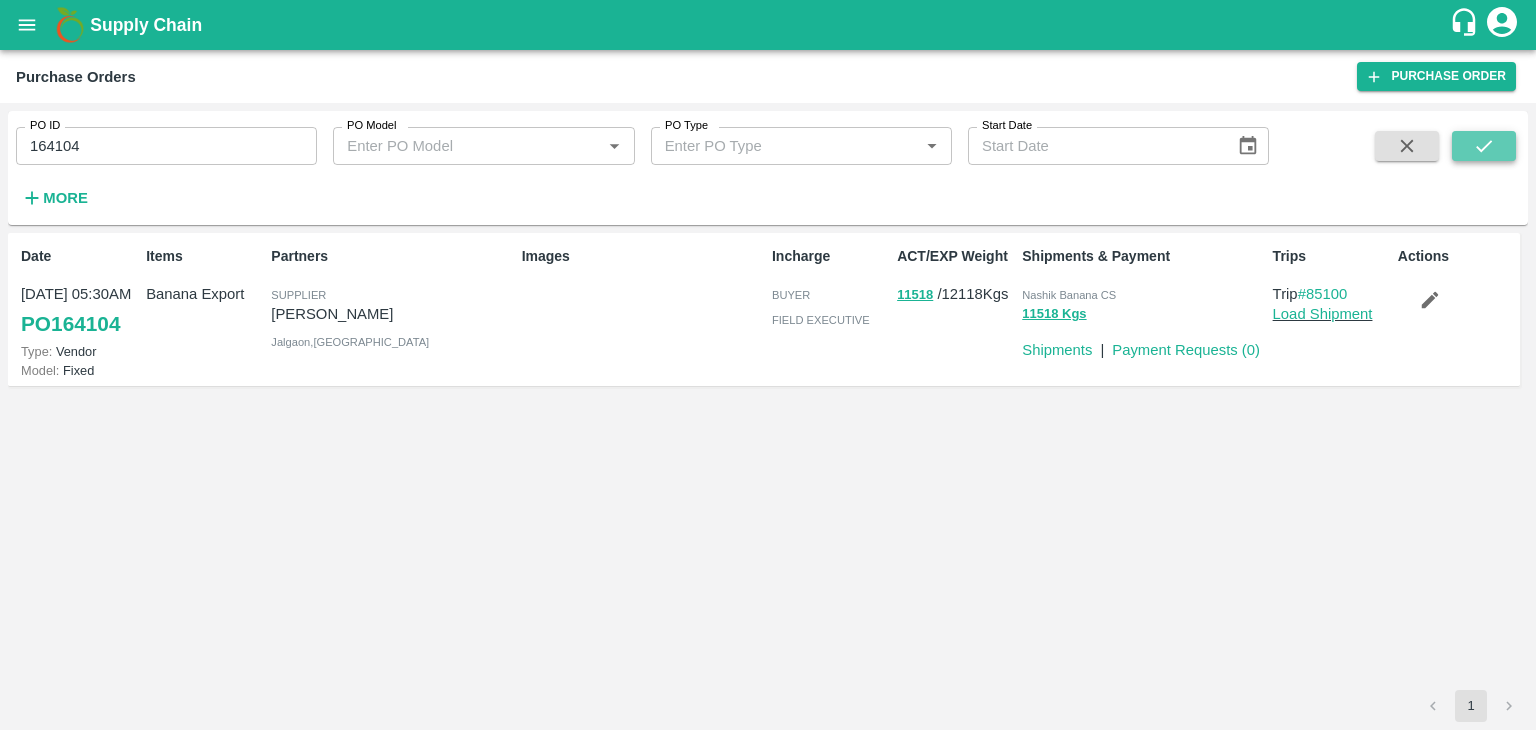 click at bounding box center (1484, 146) 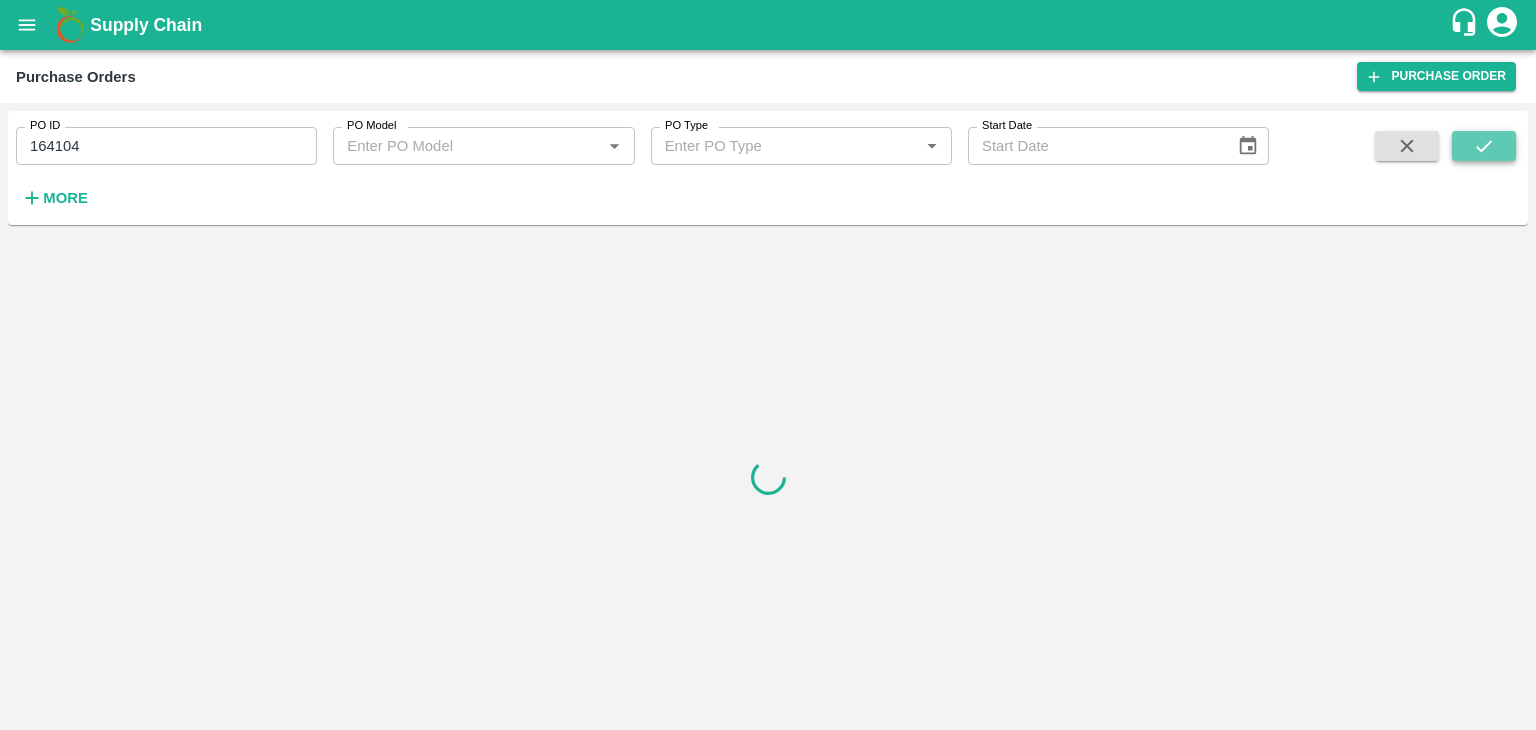 click at bounding box center [1484, 146] 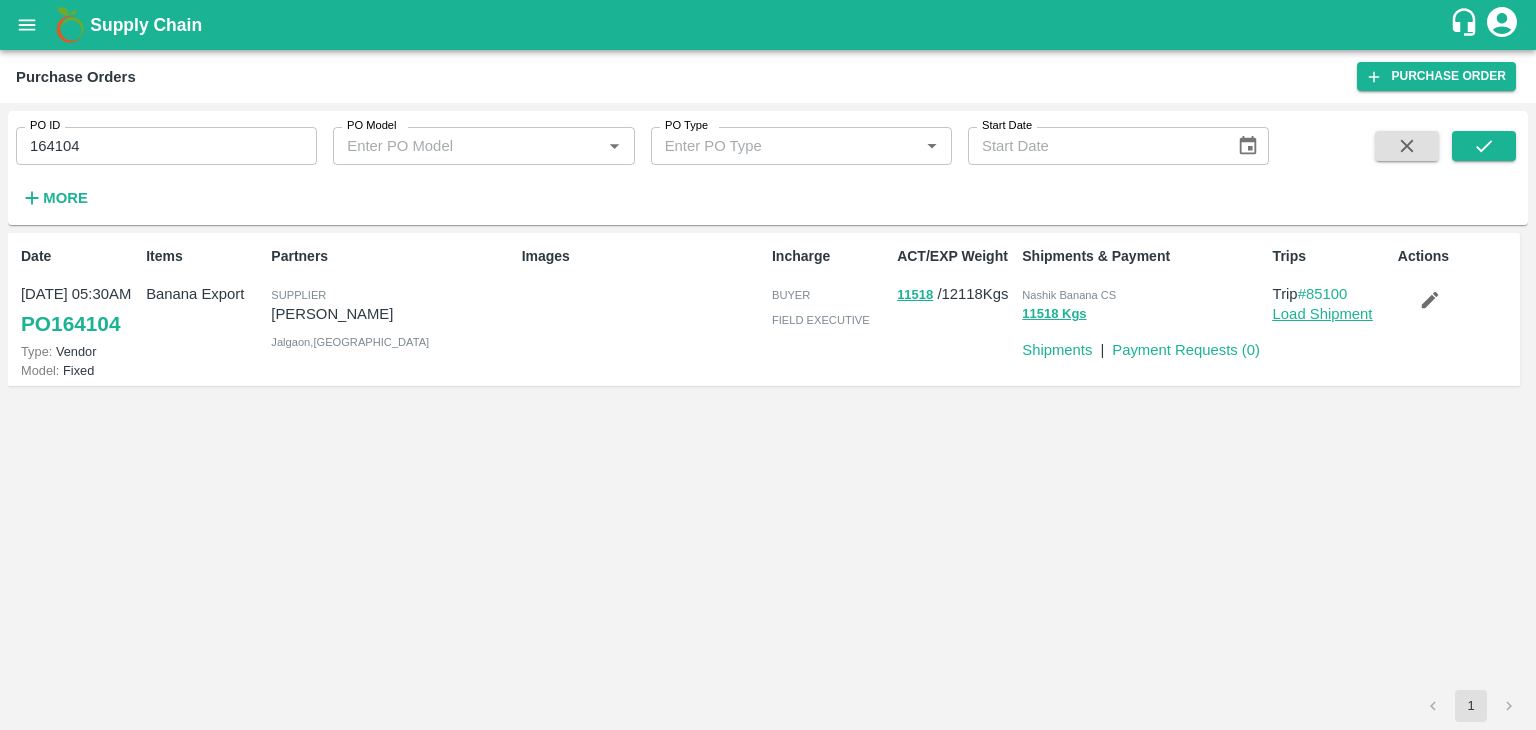 click on "Load Shipment" at bounding box center (1323, 314) 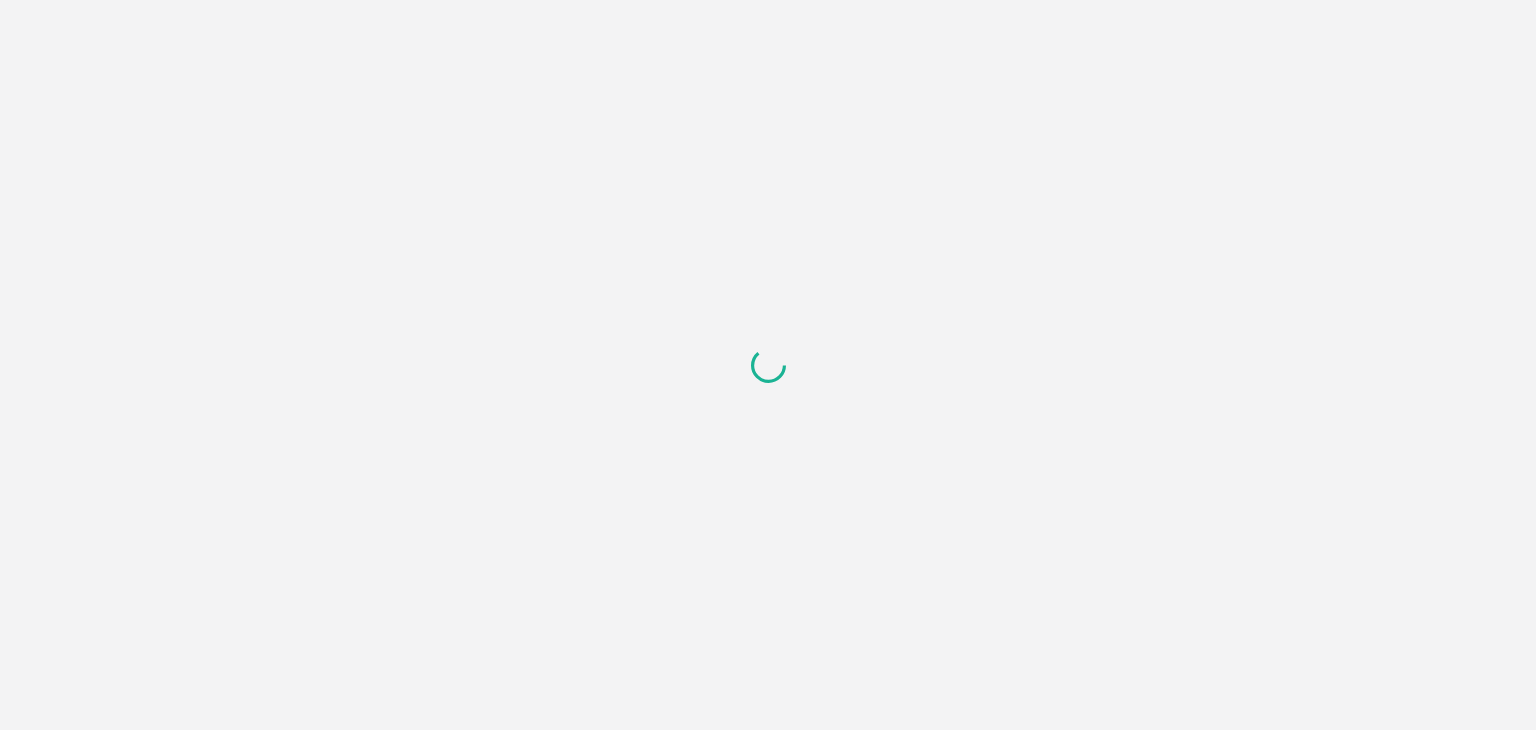 scroll, scrollTop: 0, scrollLeft: 0, axis: both 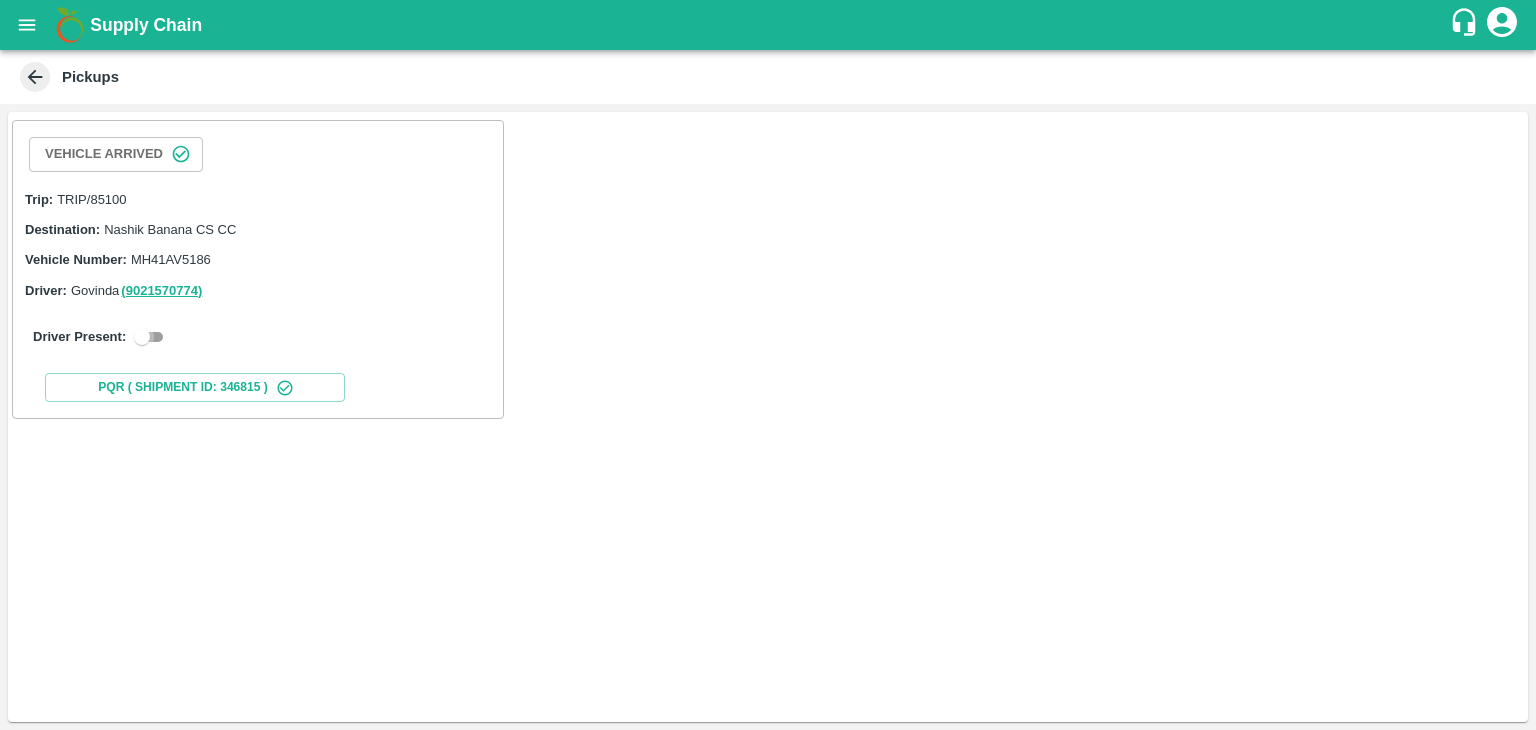 click at bounding box center (142, 337) 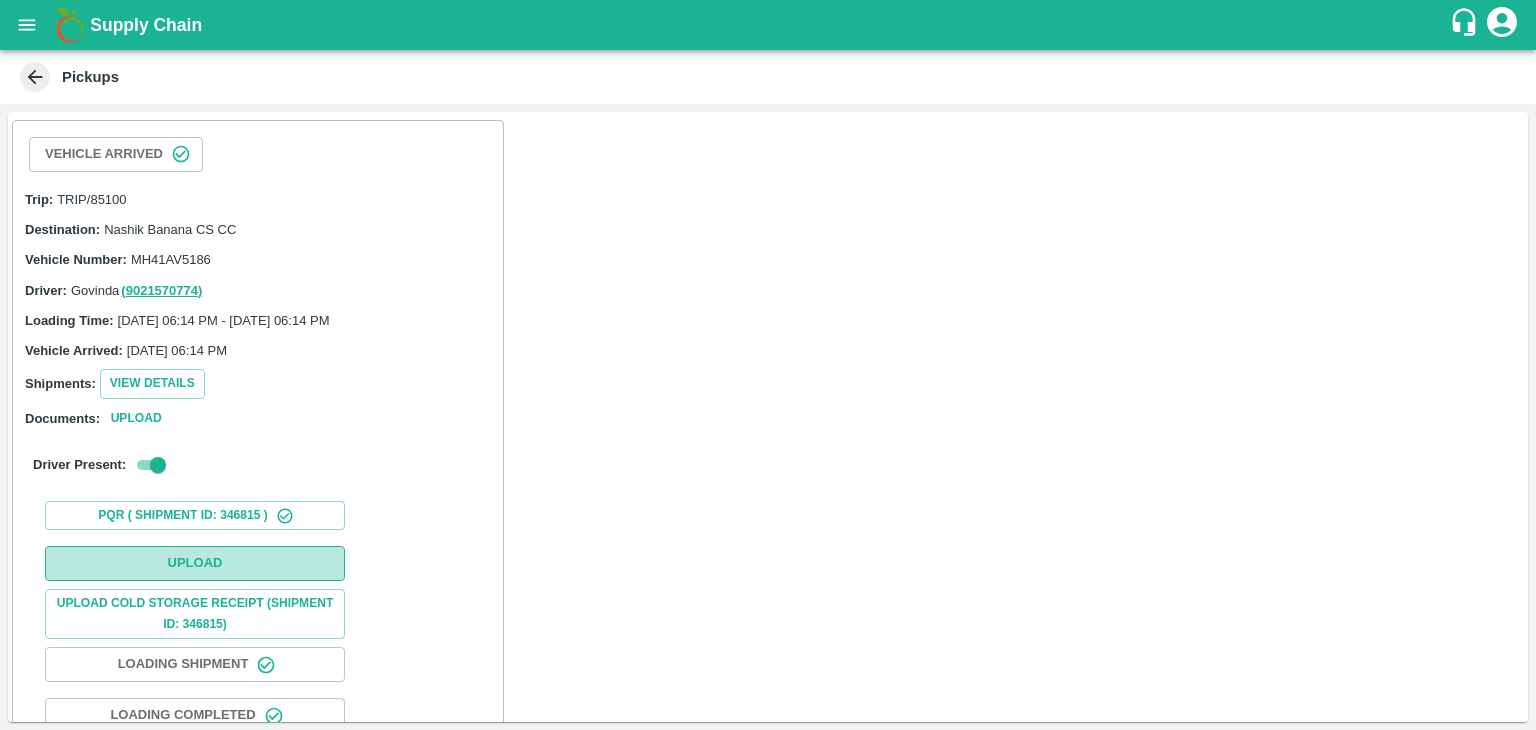 click on "Upload" at bounding box center (195, 563) 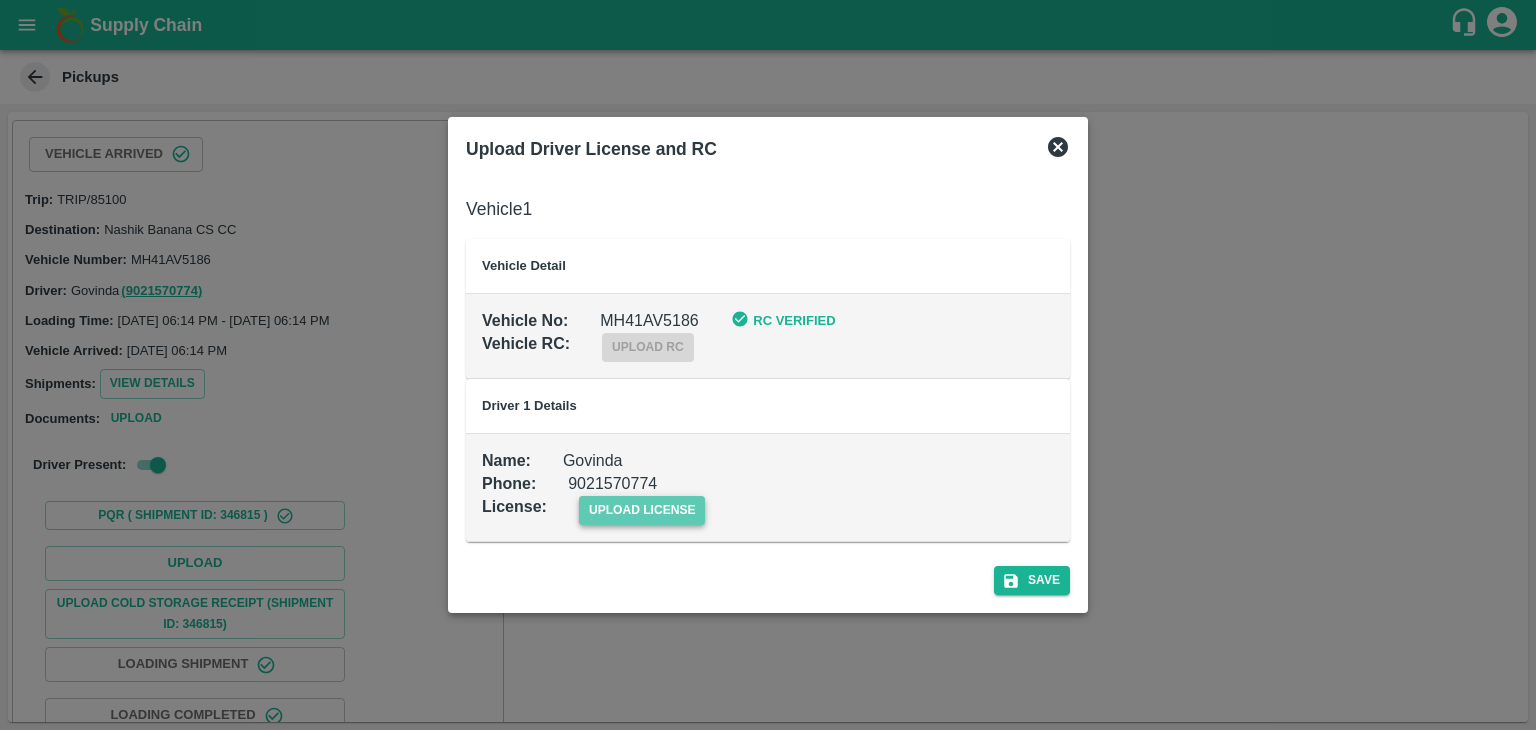 click on "upload license" at bounding box center [642, 510] 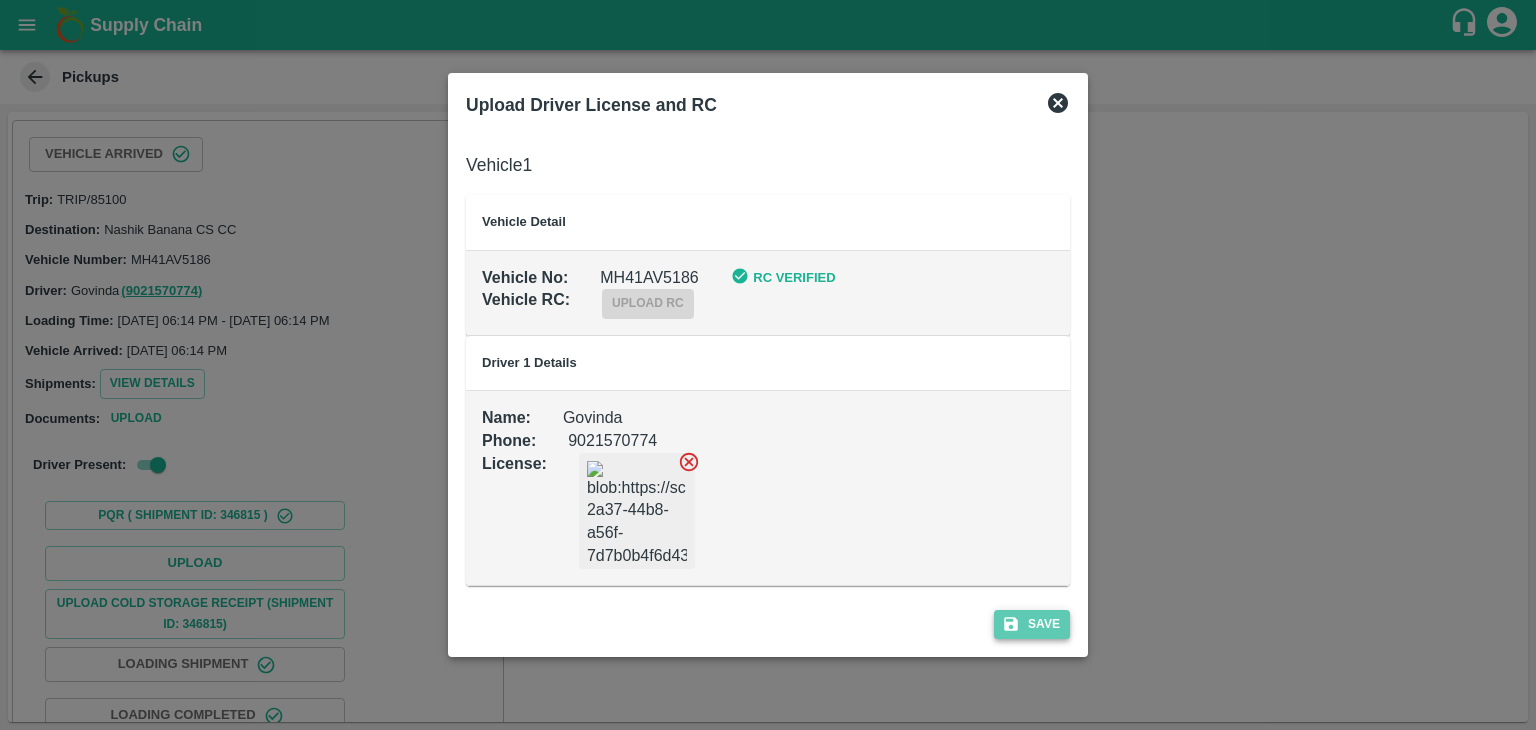 click on "Save" at bounding box center [1032, 624] 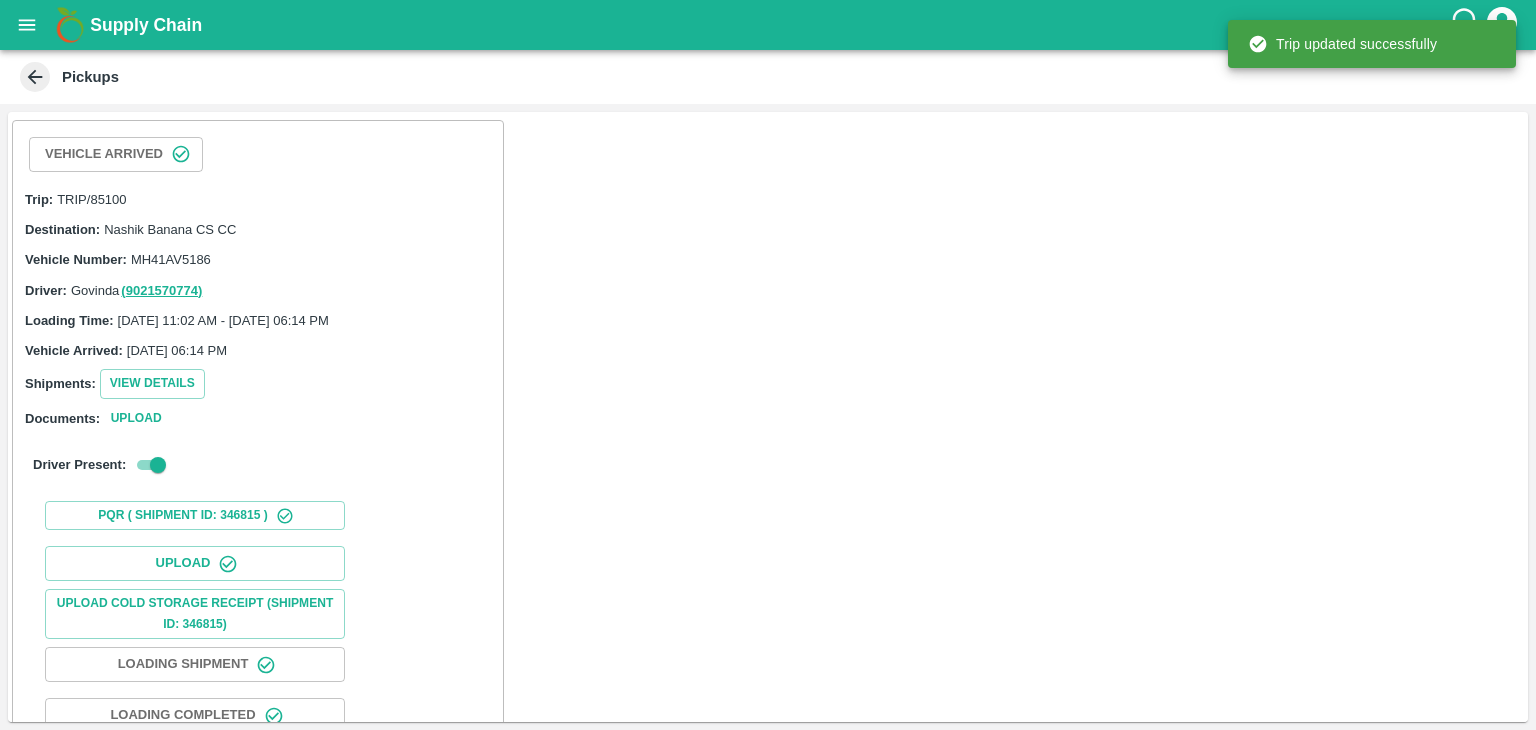 scroll, scrollTop: 207, scrollLeft: 0, axis: vertical 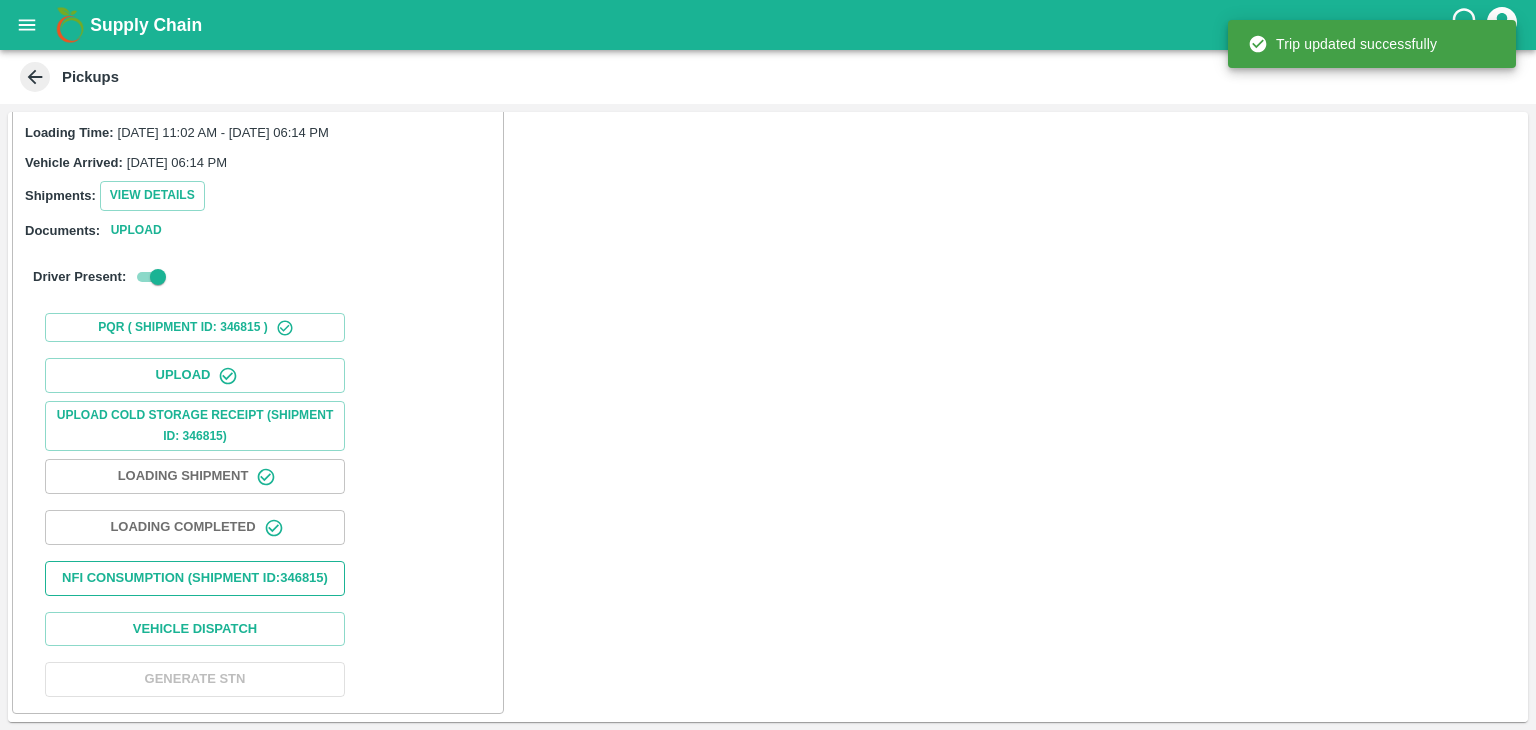 click on "Nfi Consumption (SHIPMENT ID:  346815 )" at bounding box center (195, 578) 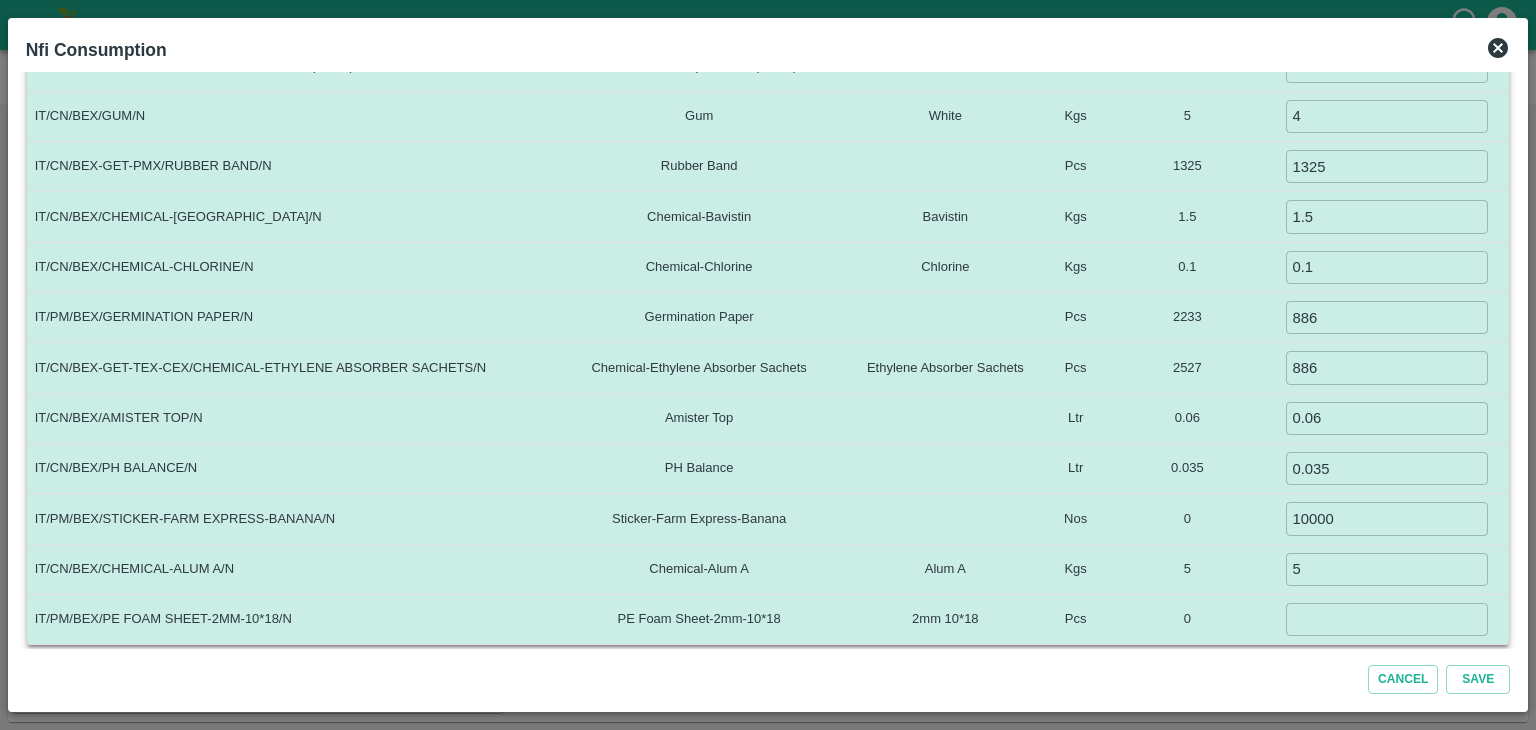 scroll, scrollTop: 504, scrollLeft: 0, axis: vertical 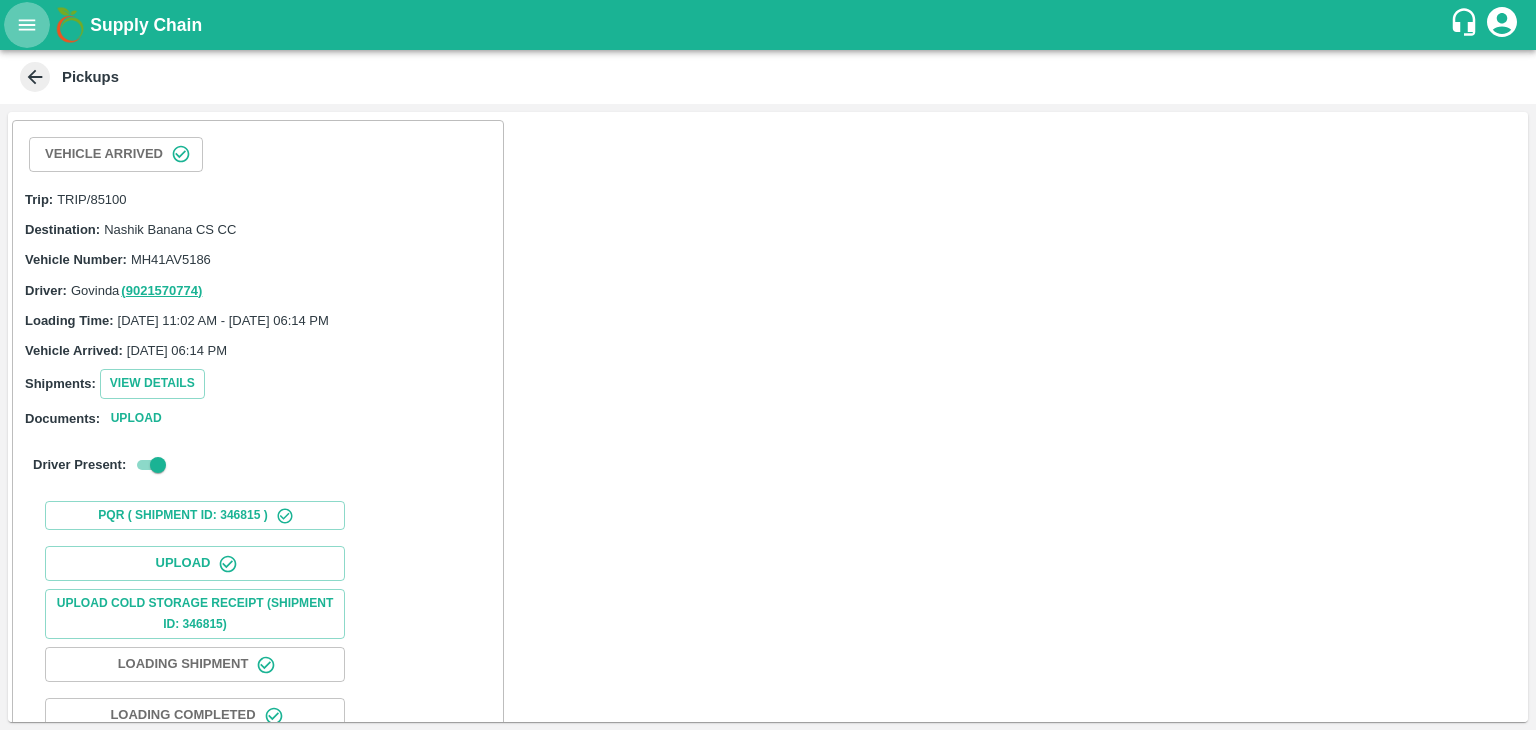 click at bounding box center (27, 25) 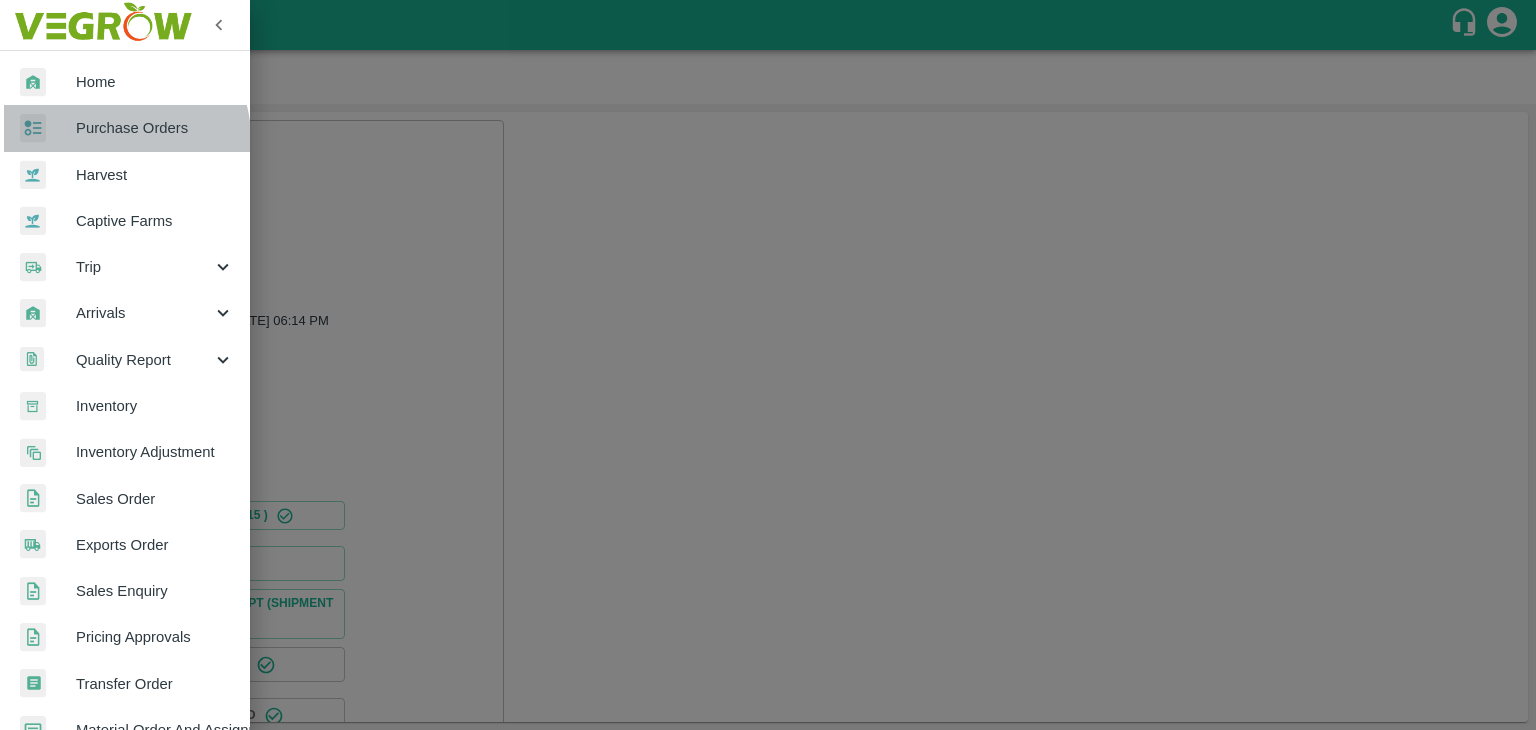 click on "Purchase Orders" at bounding box center (155, 128) 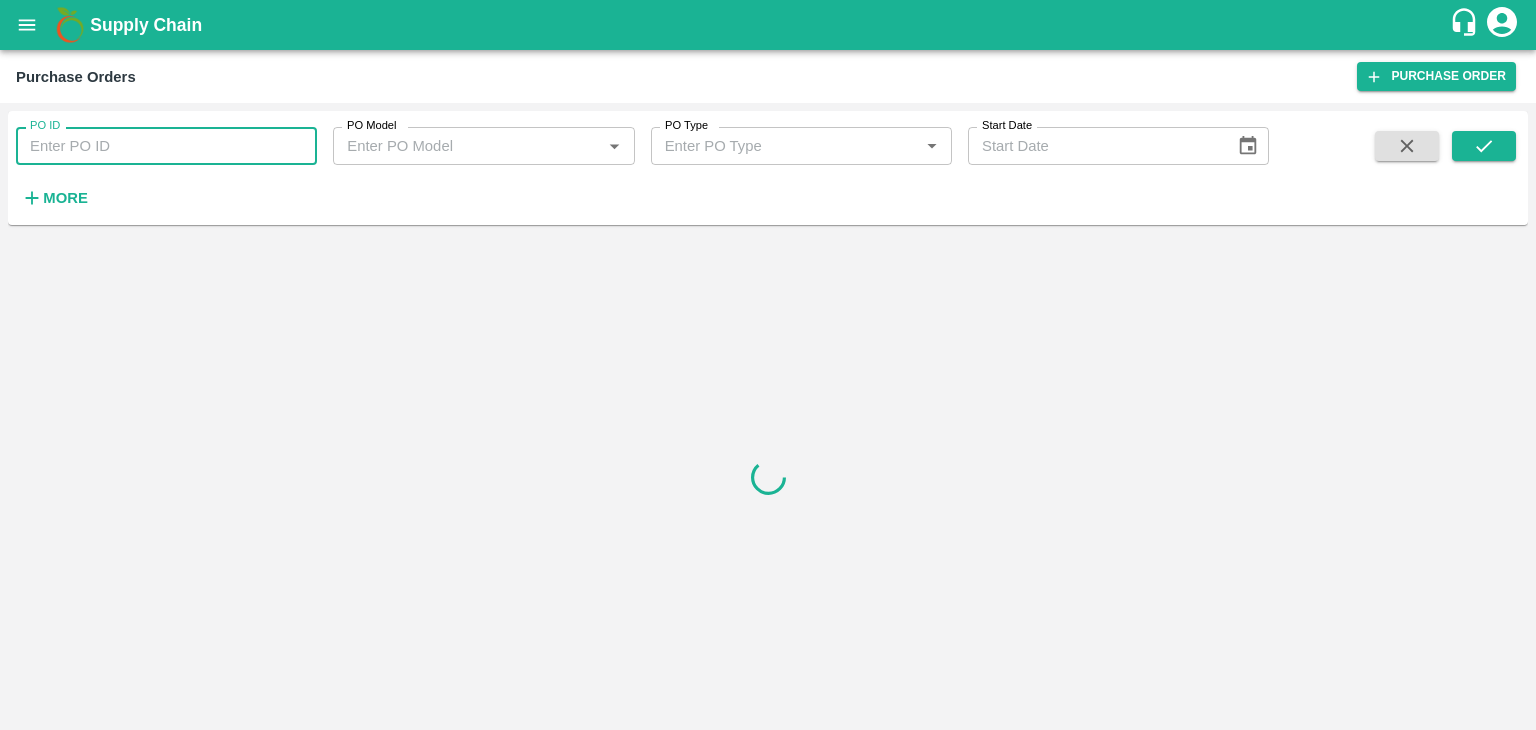 click on "PO ID" at bounding box center (166, 146) 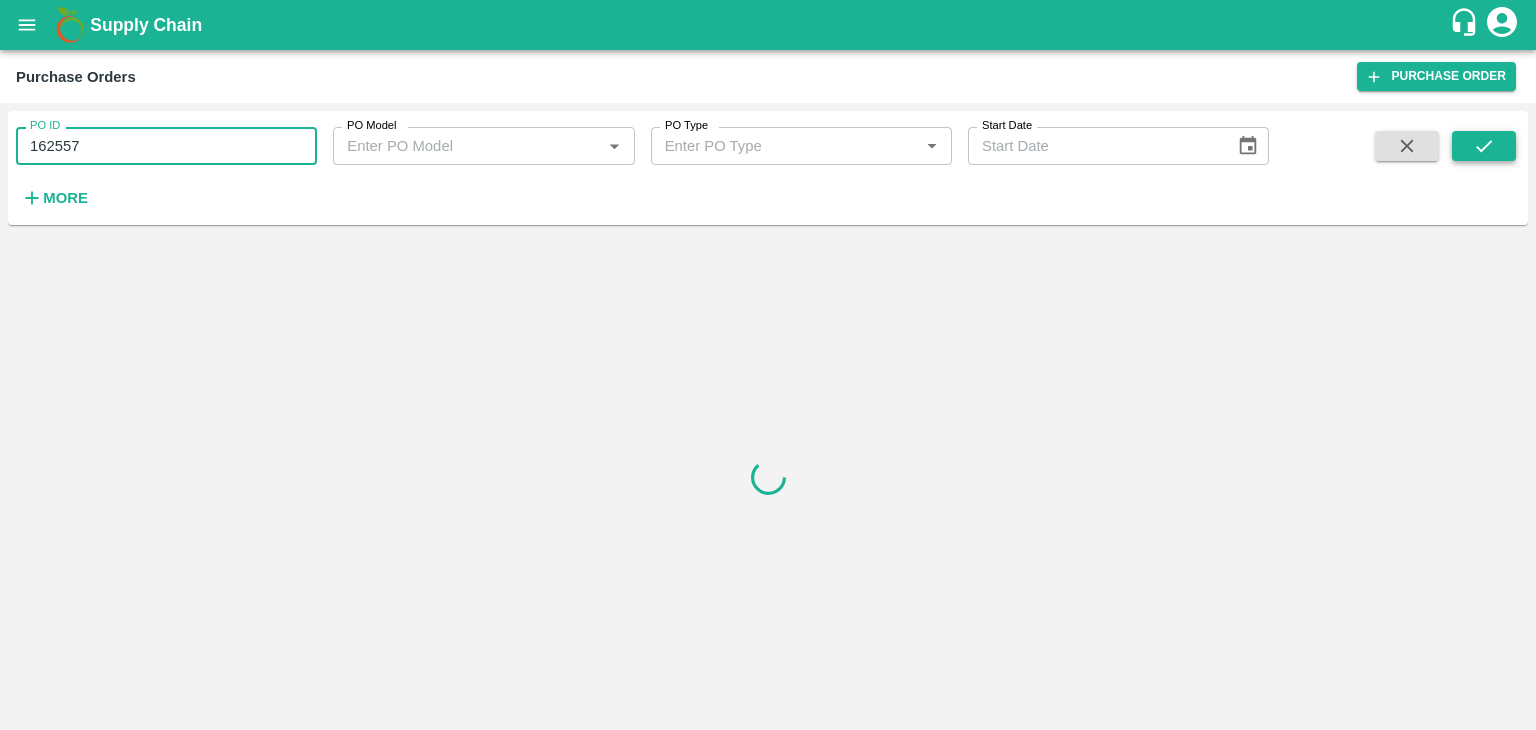type on "162557" 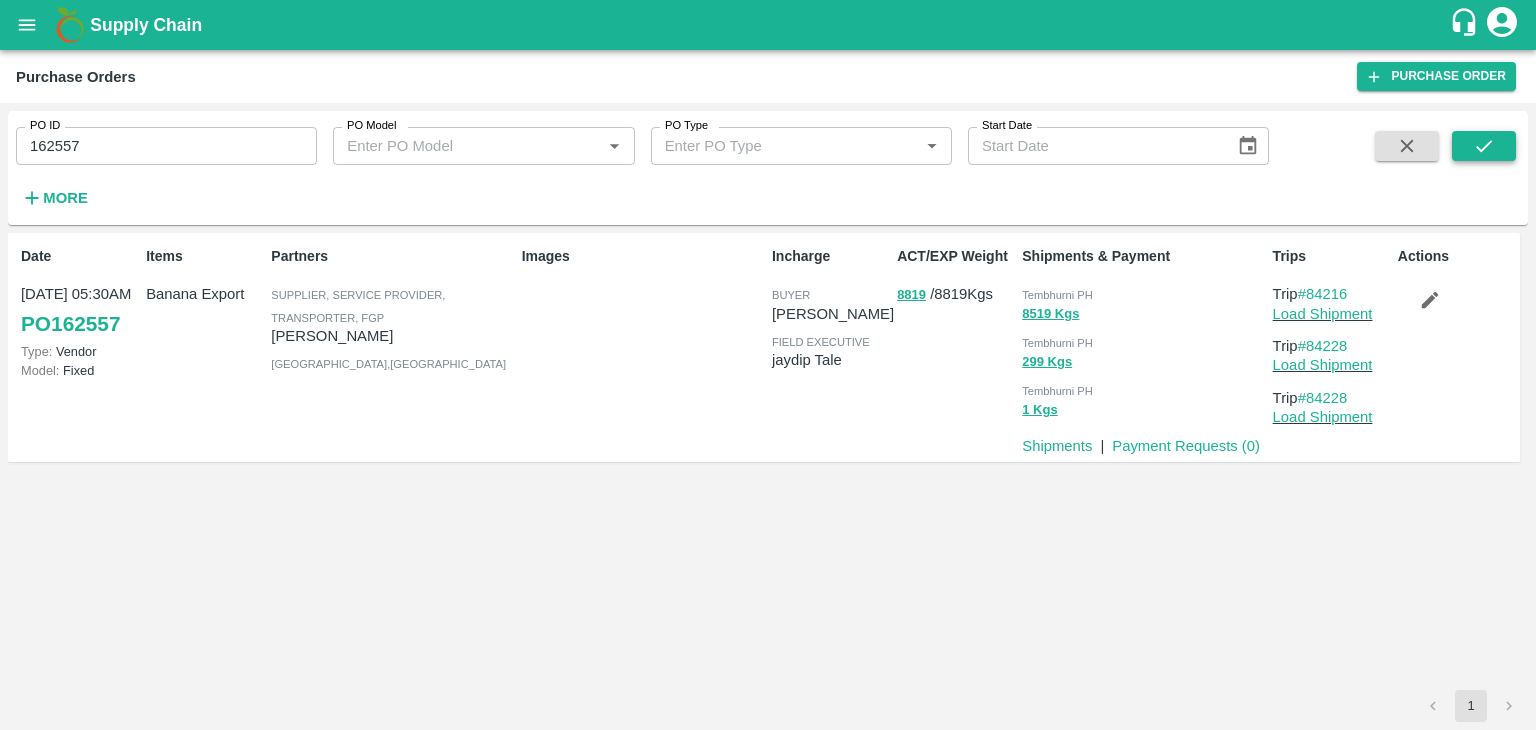 click at bounding box center (1484, 146) 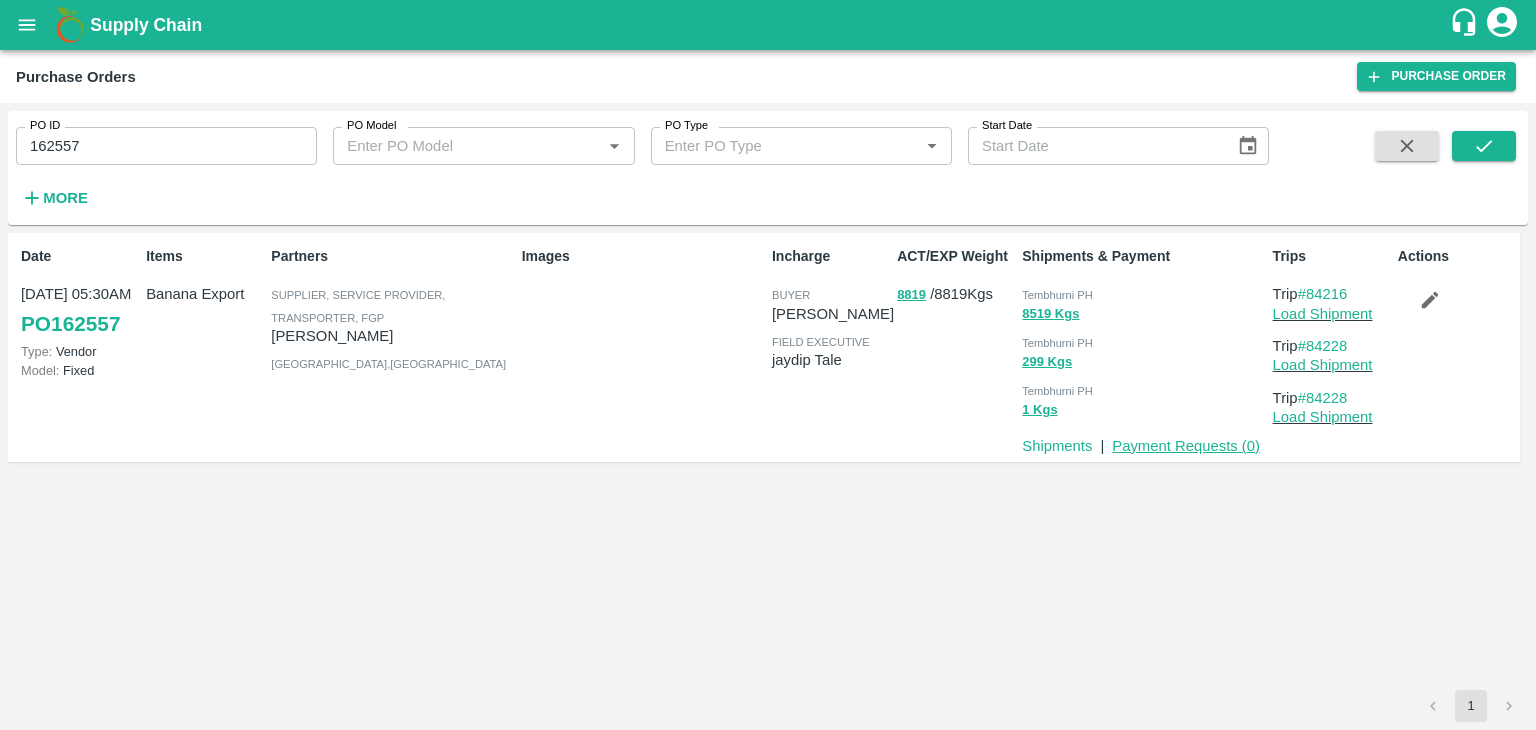 click on "Payment Requests ( 0 )" at bounding box center (1186, 446) 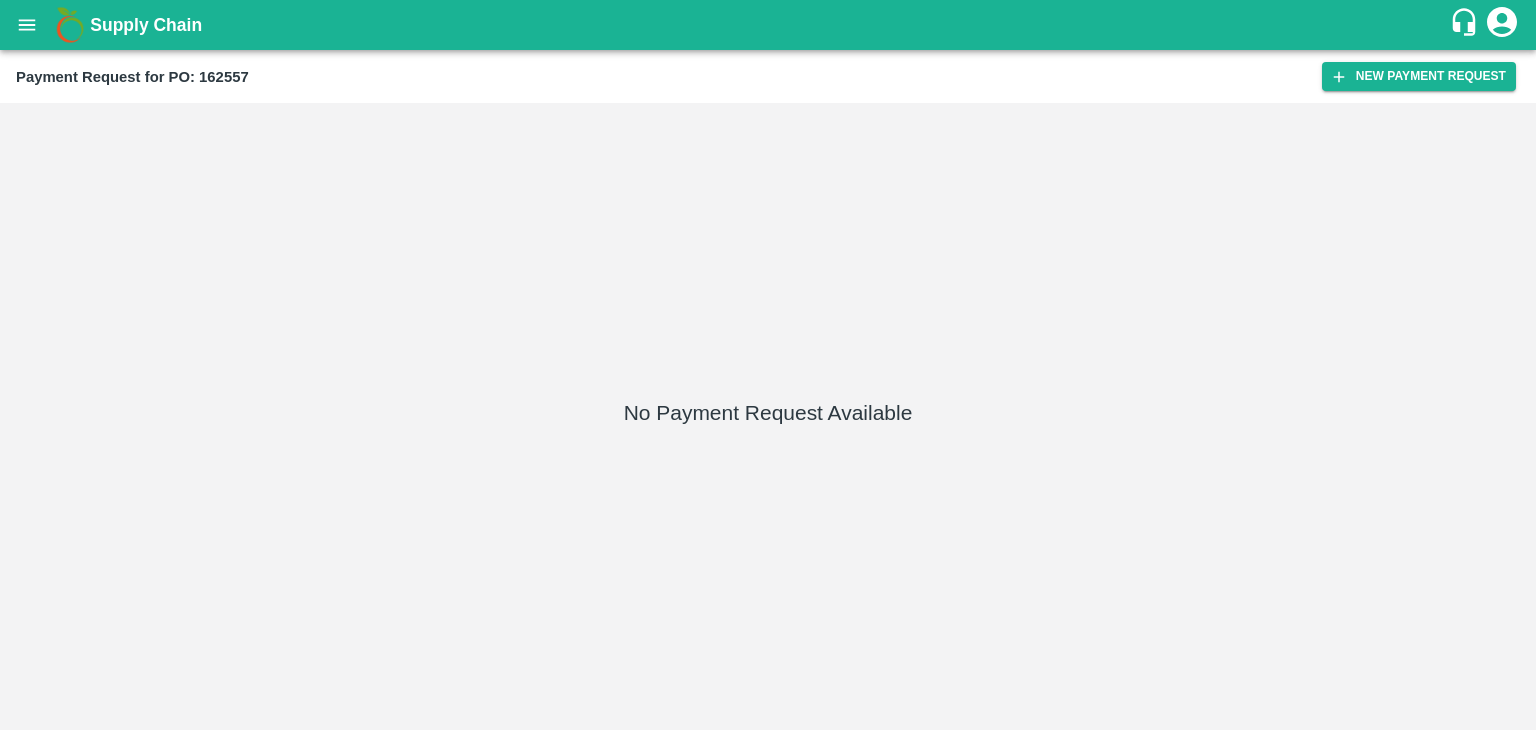 scroll, scrollTop: 0, scrollLeft: 0, axis: both 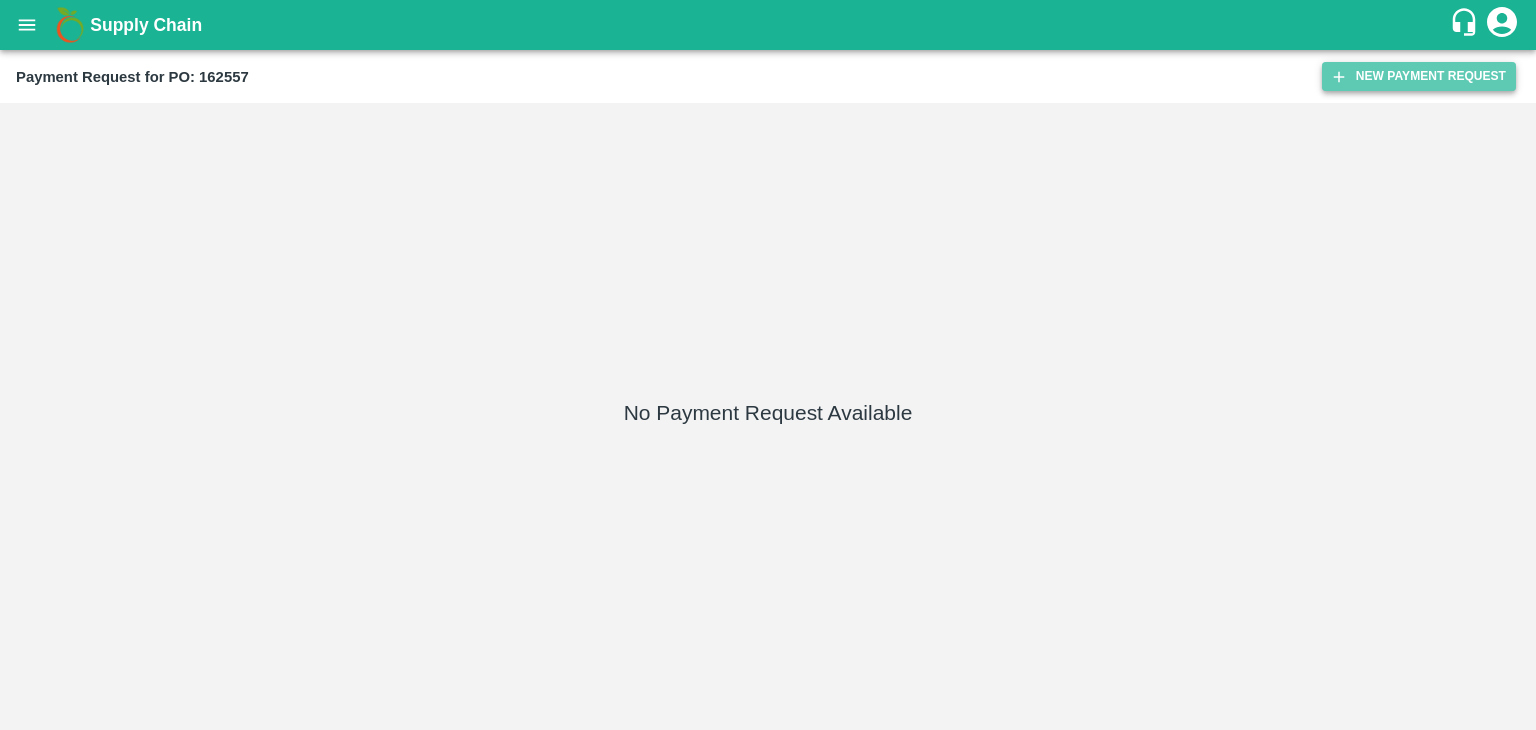 click on "New Payment Request" at bounding box center [1419, 76] 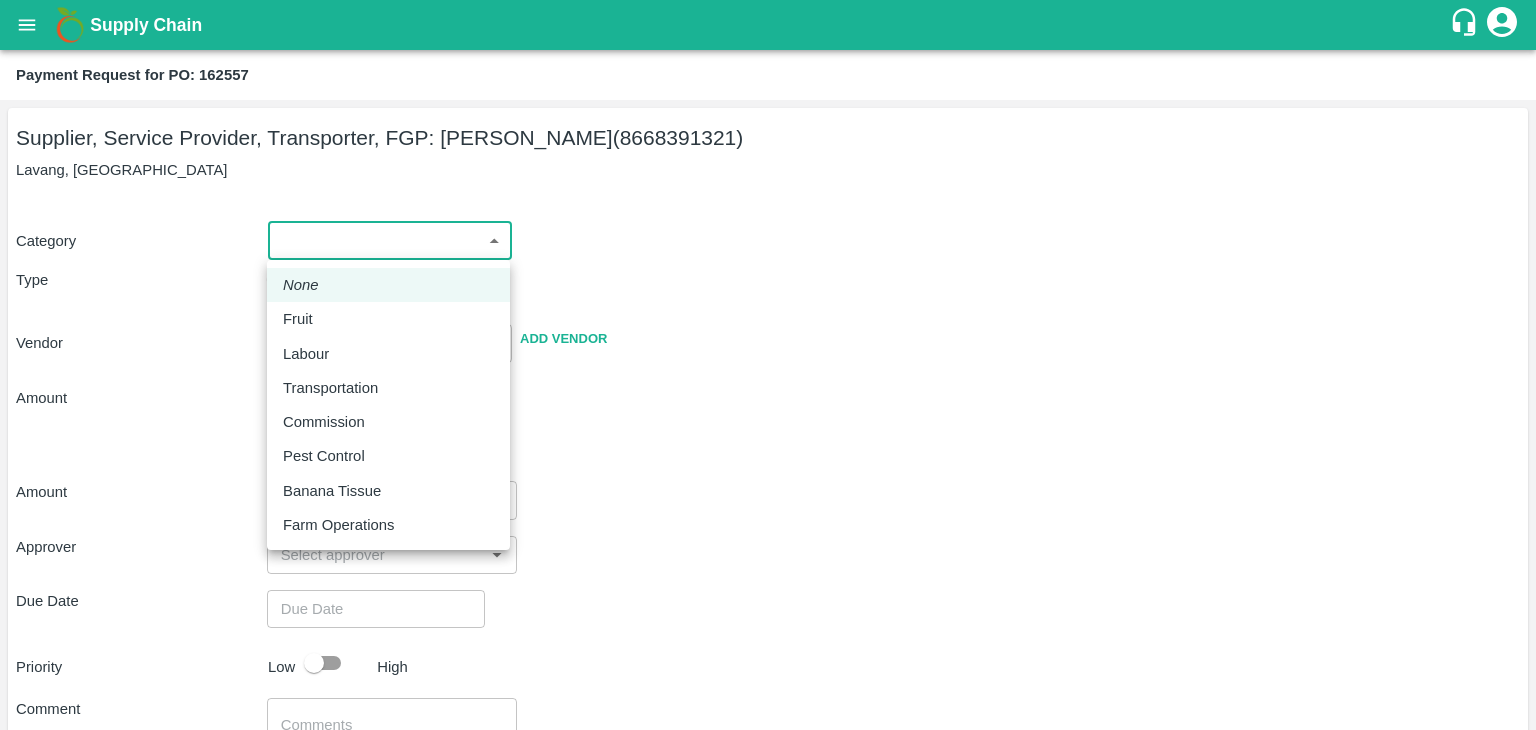 drag, startPoint x: 303, startPoint y: 249, endPoint x: 326, endPoint y: 313, distance: 68.007355 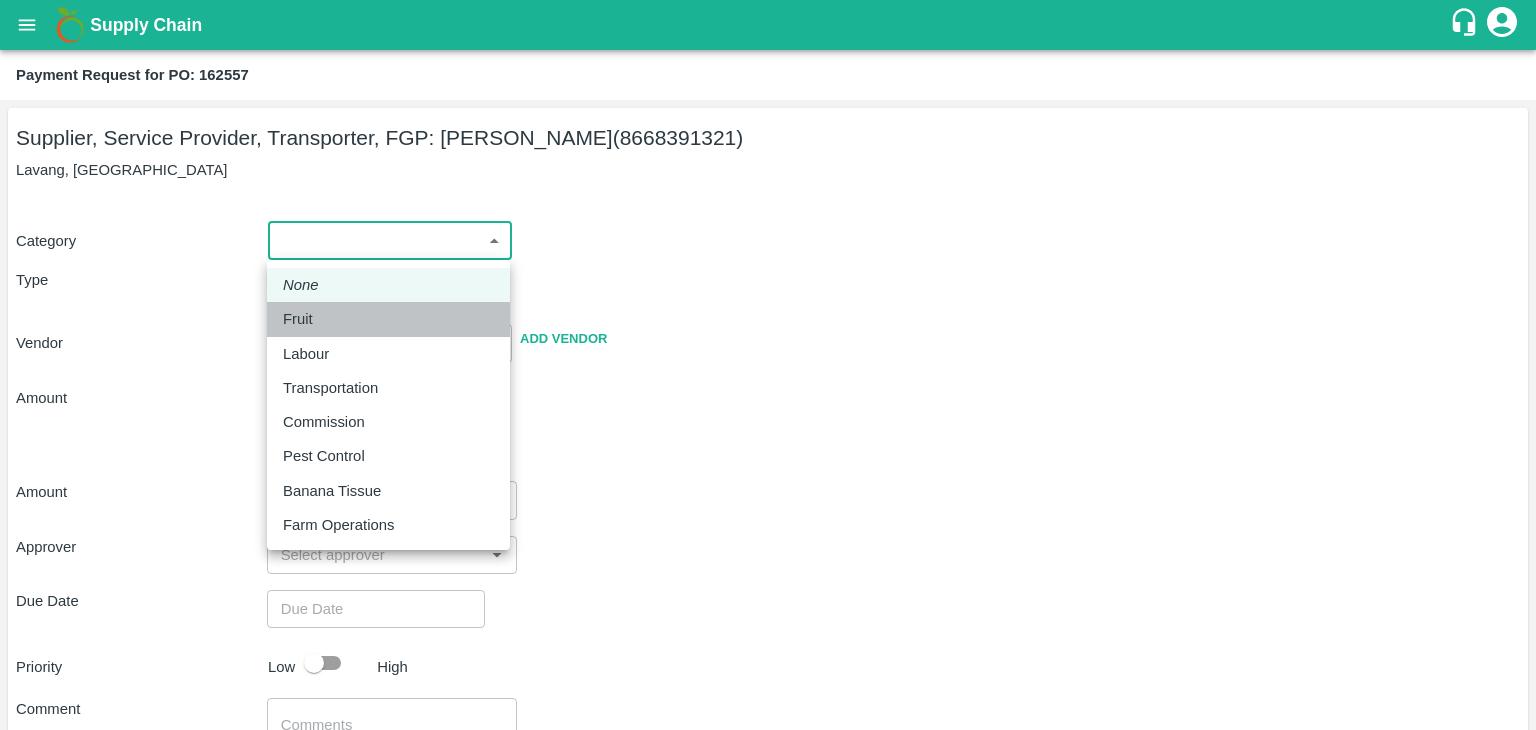 click on "Fruit" at bounding box center (388, 319) 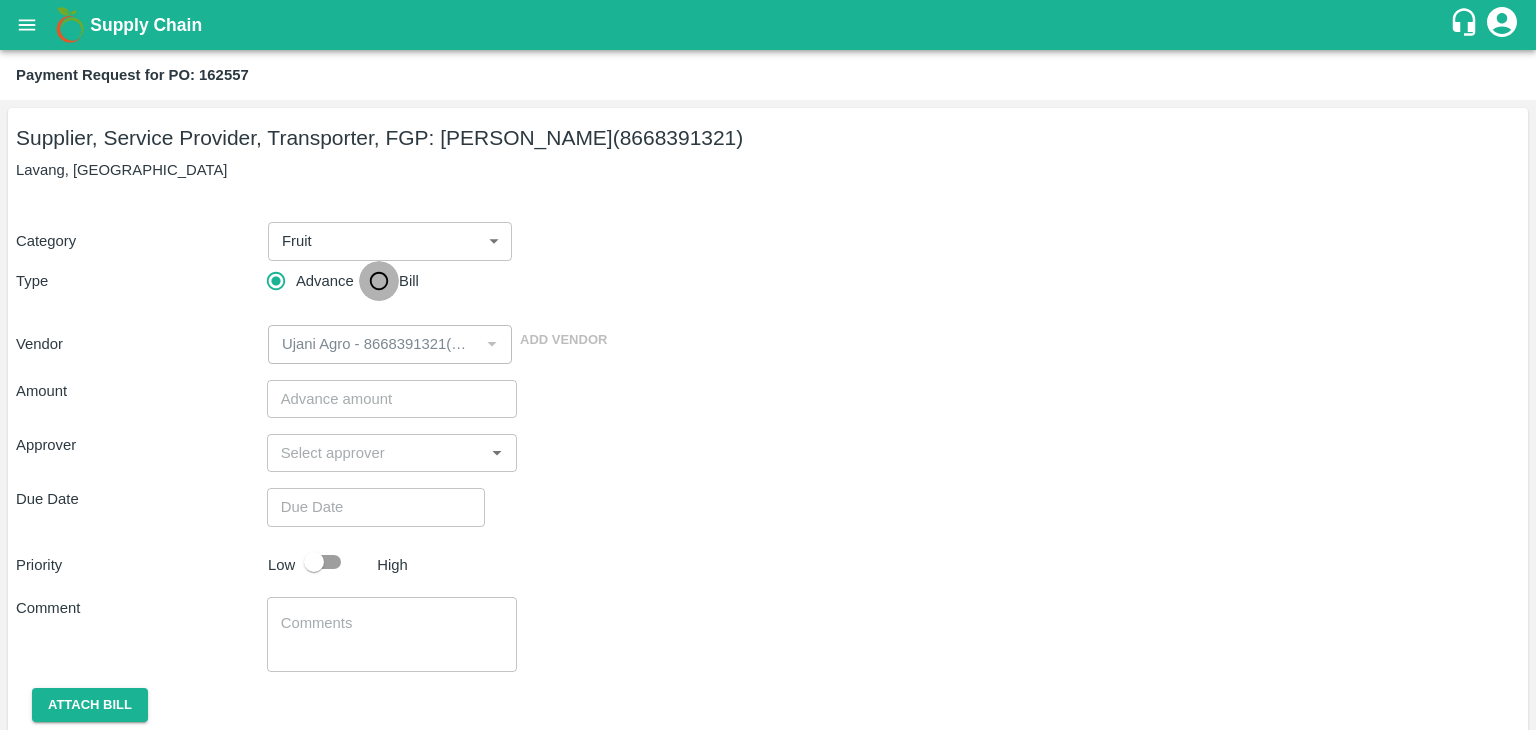 click on "Bill" at bounding box center [379, 281] 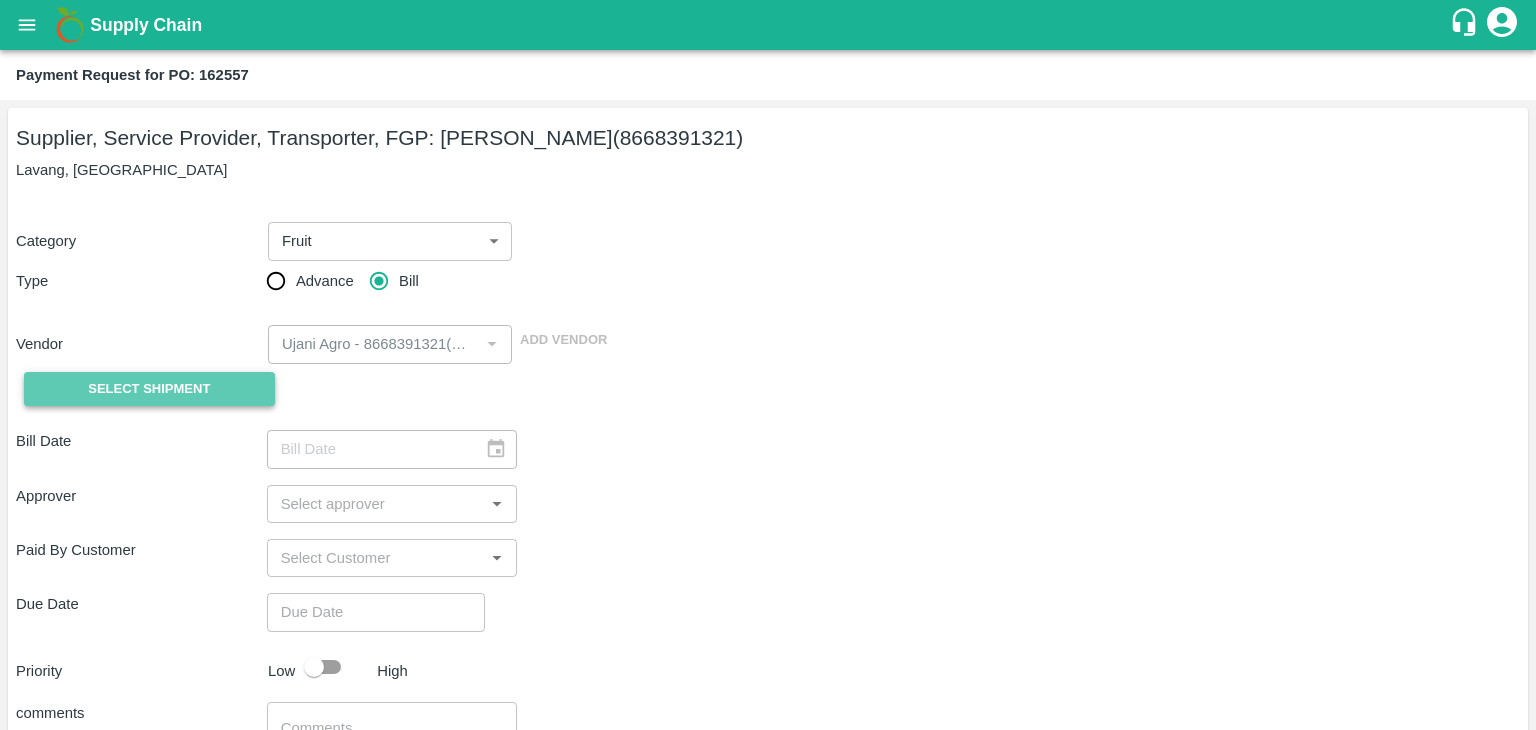 click on "Select Shipment" at bounding box center (149, 389) 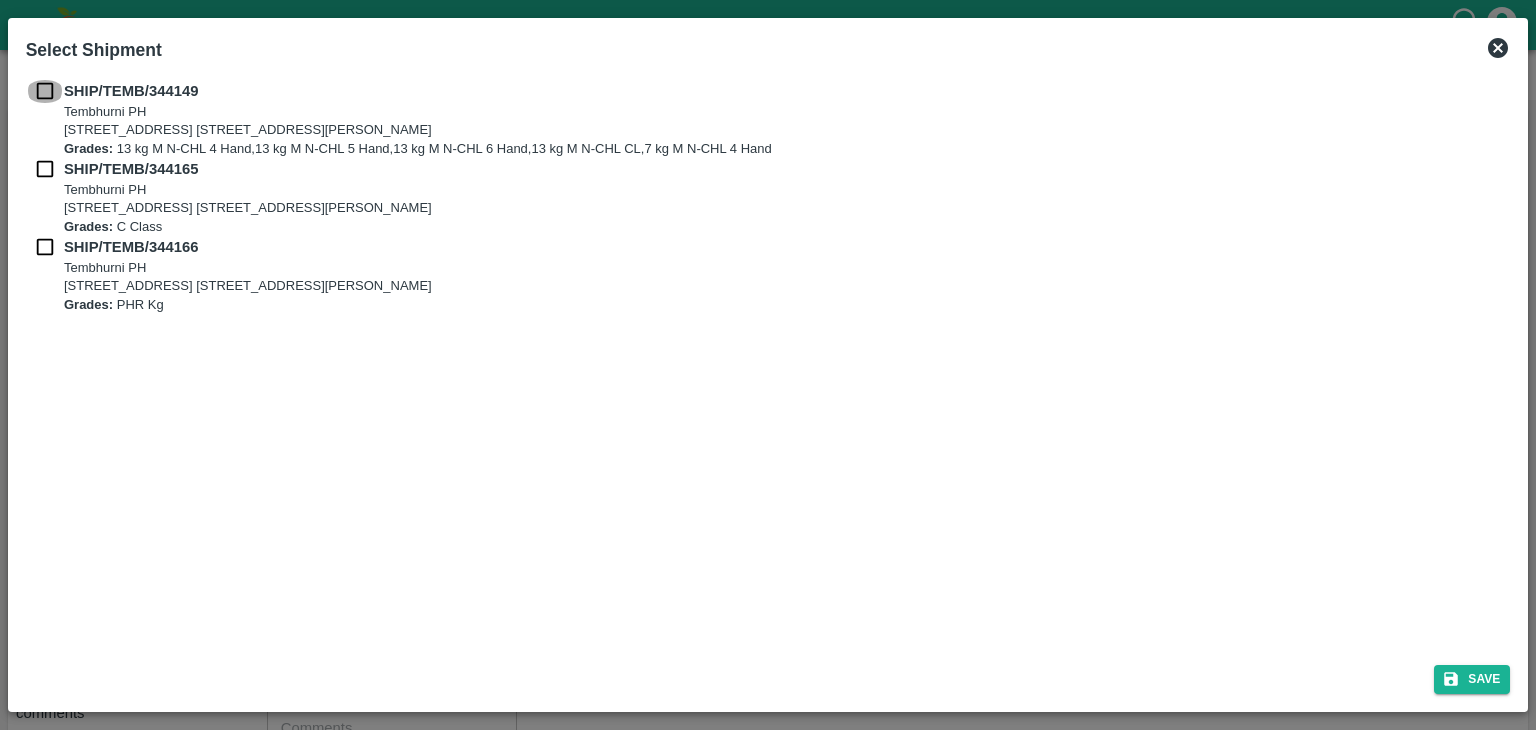 click at bounding box center (45, 91) 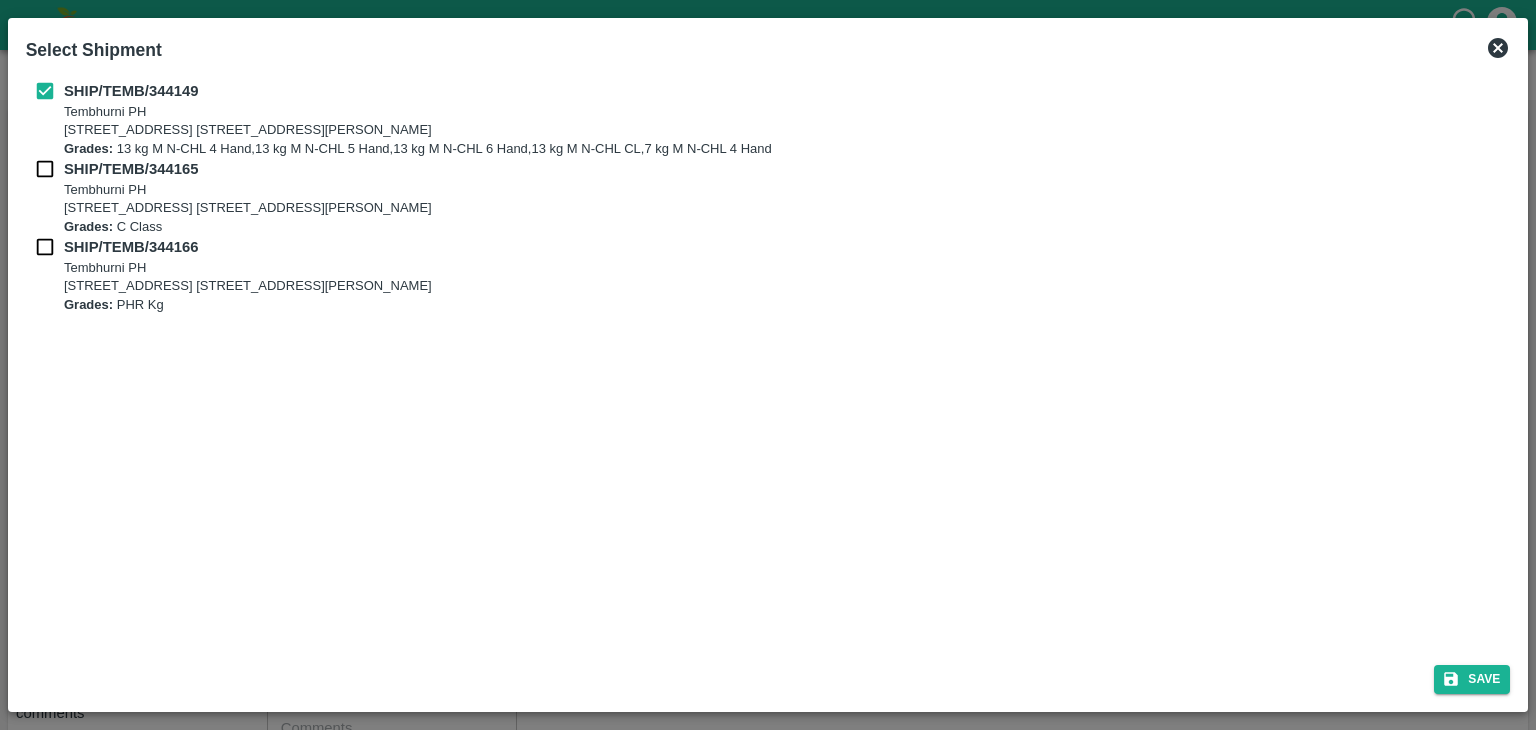 click at bounding box center (45, 169) 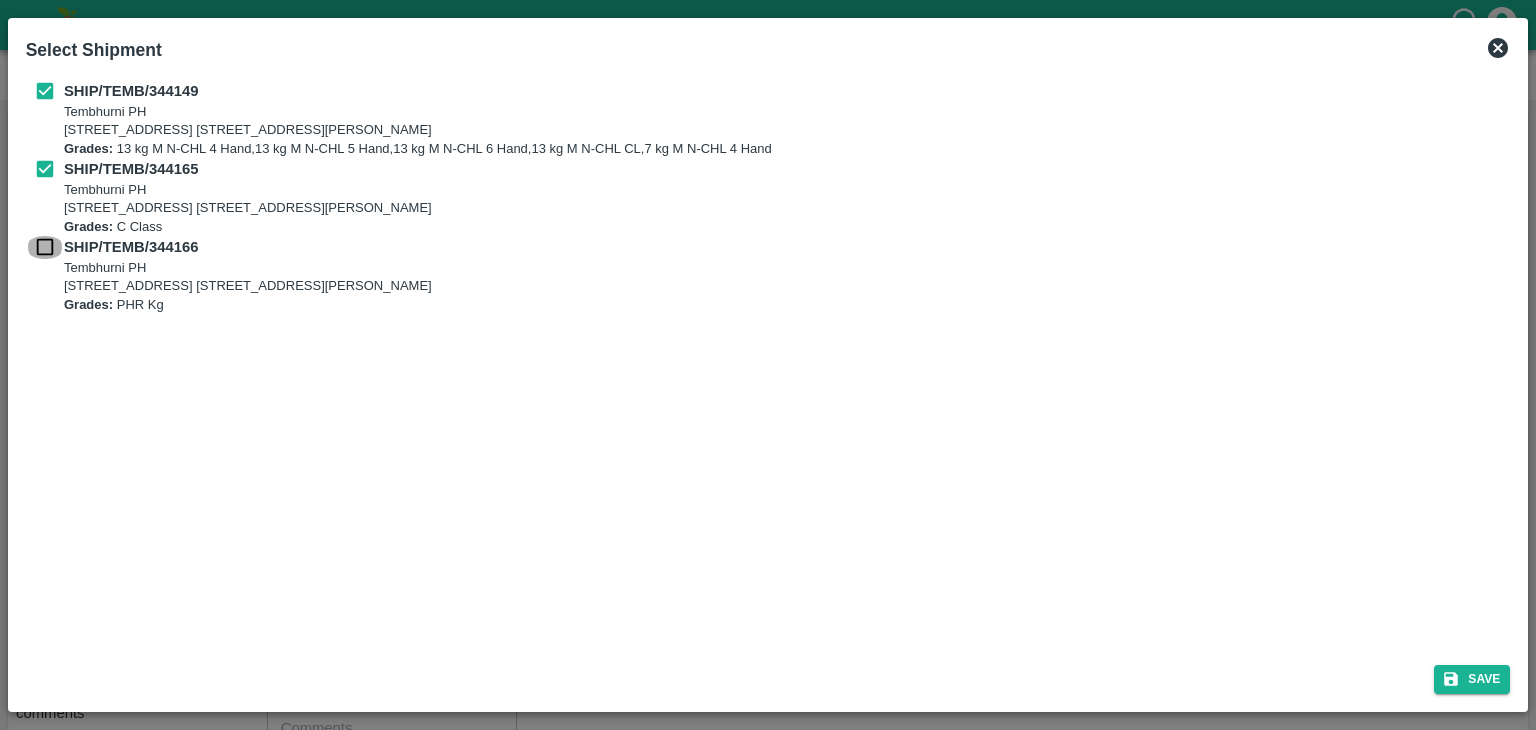 click at bounding box center [45, 247] 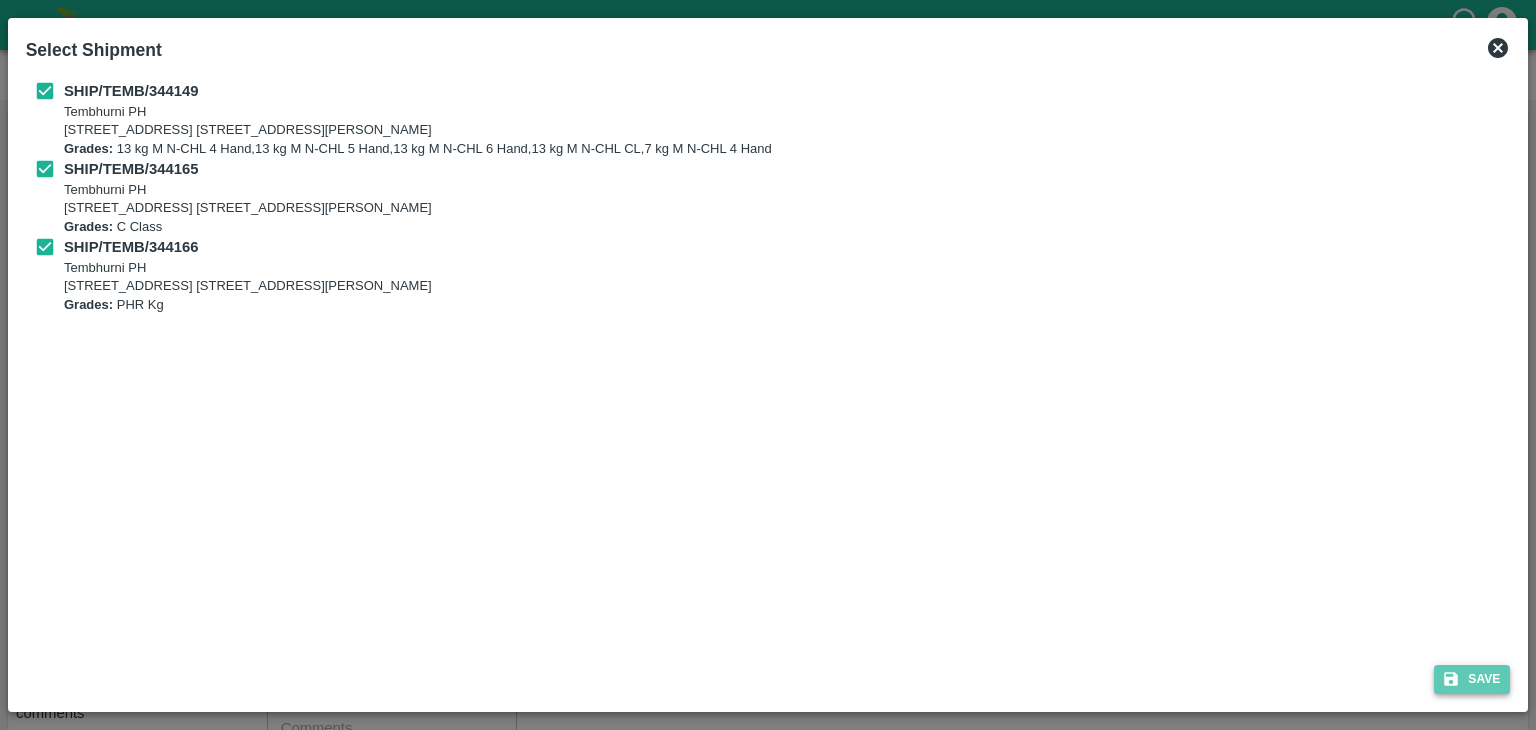 click on "Save" at bounding box center [1472, 679] 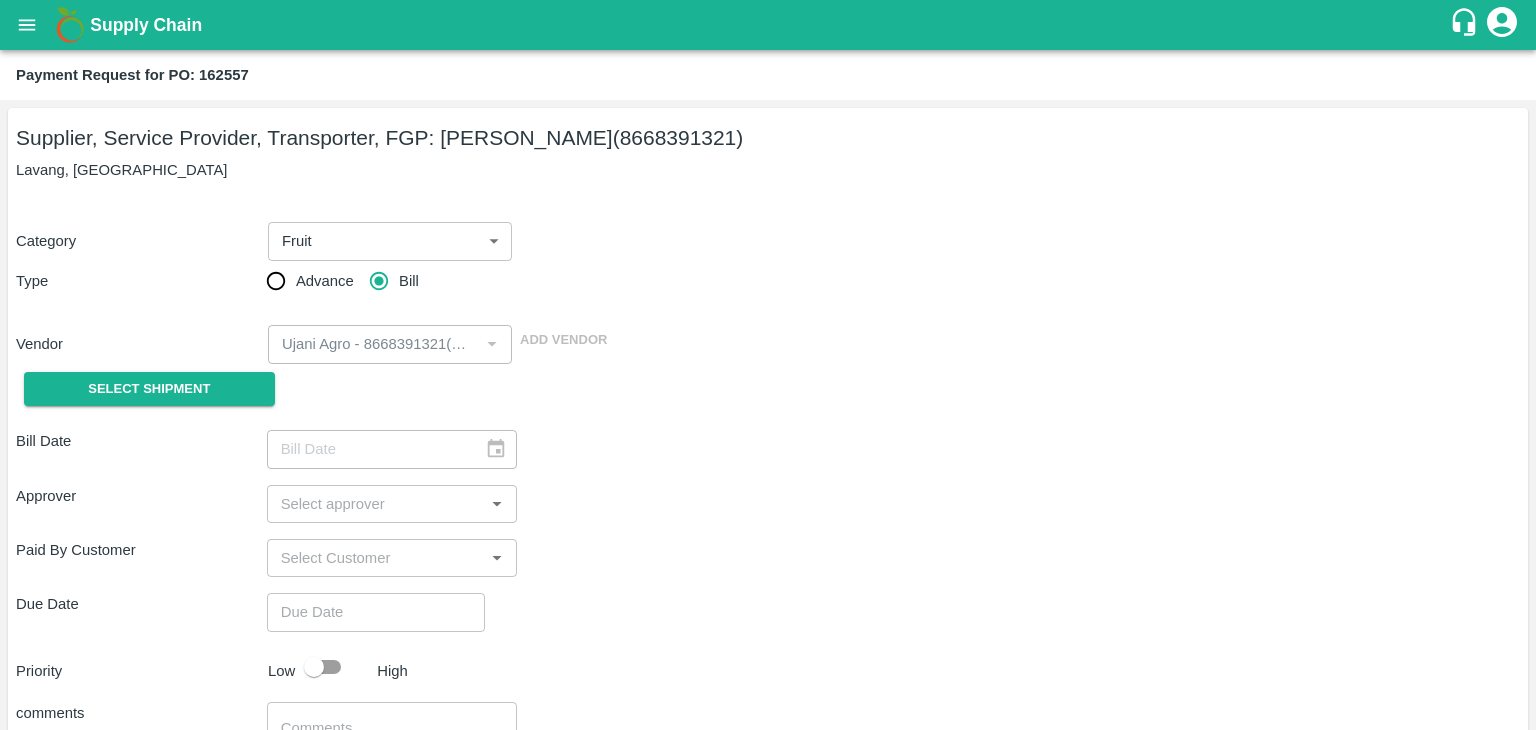 type on "[DATE]" 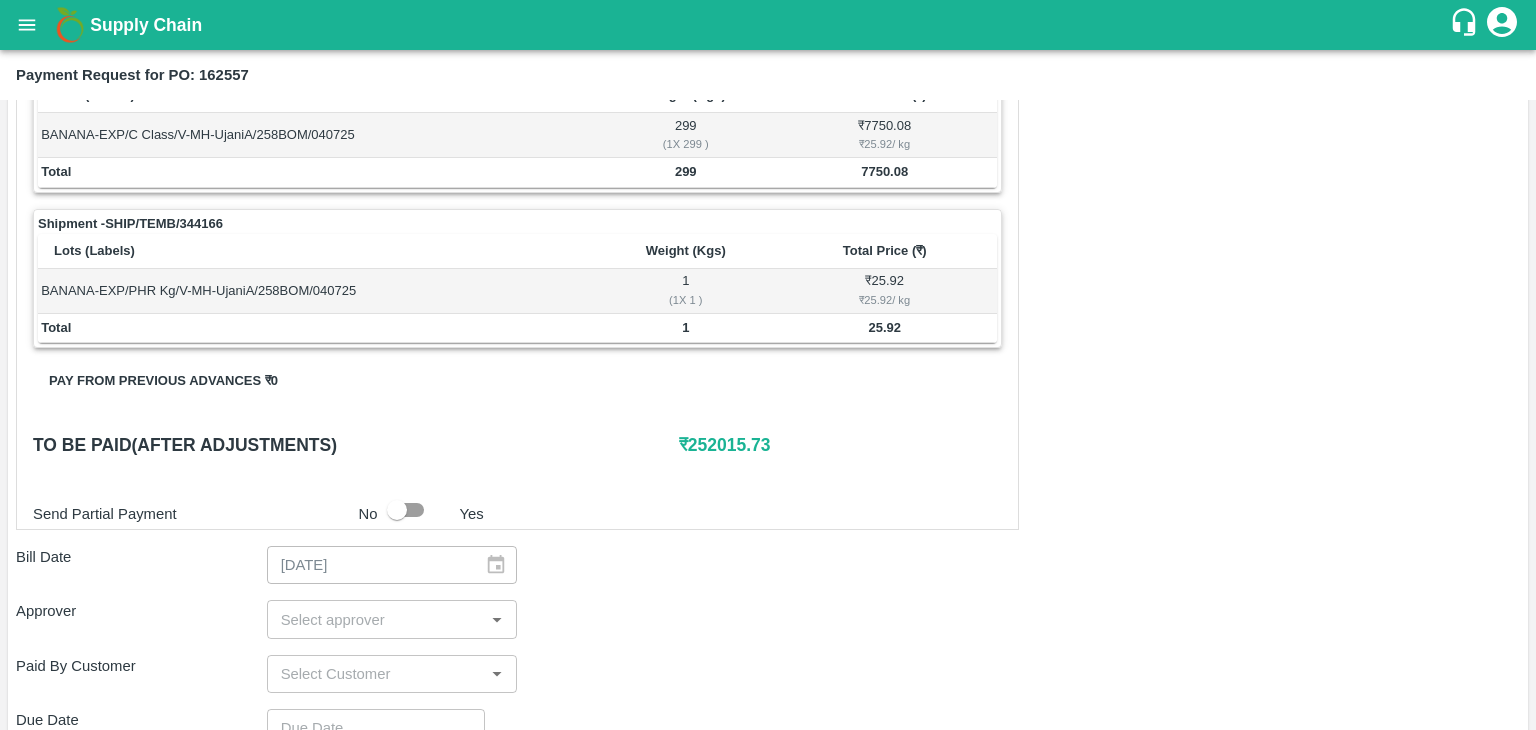 scroll, scrollTop: 980, scrollLeft: 0, axis: vertical 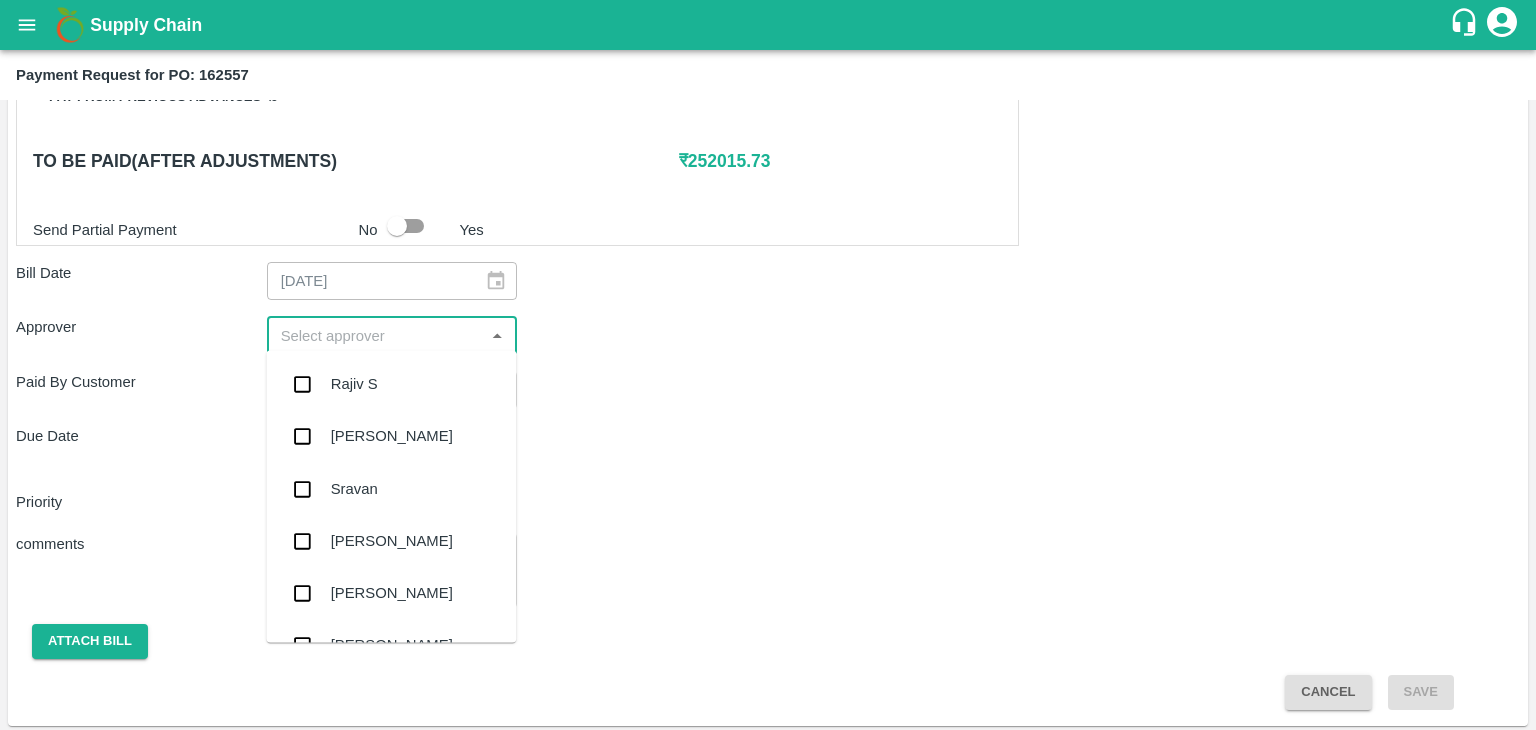 click at bounding box center (376, 335) 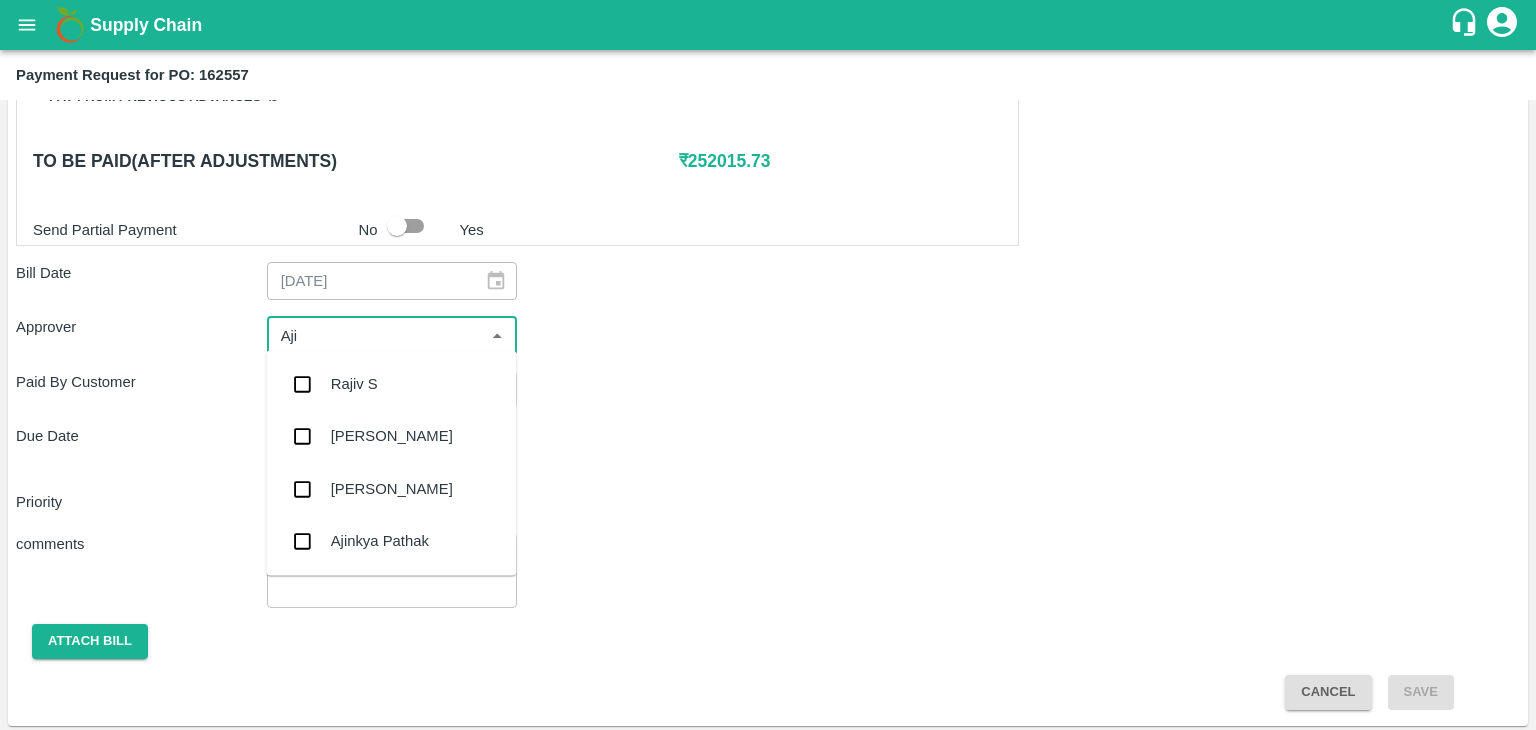 type on "Ajit" 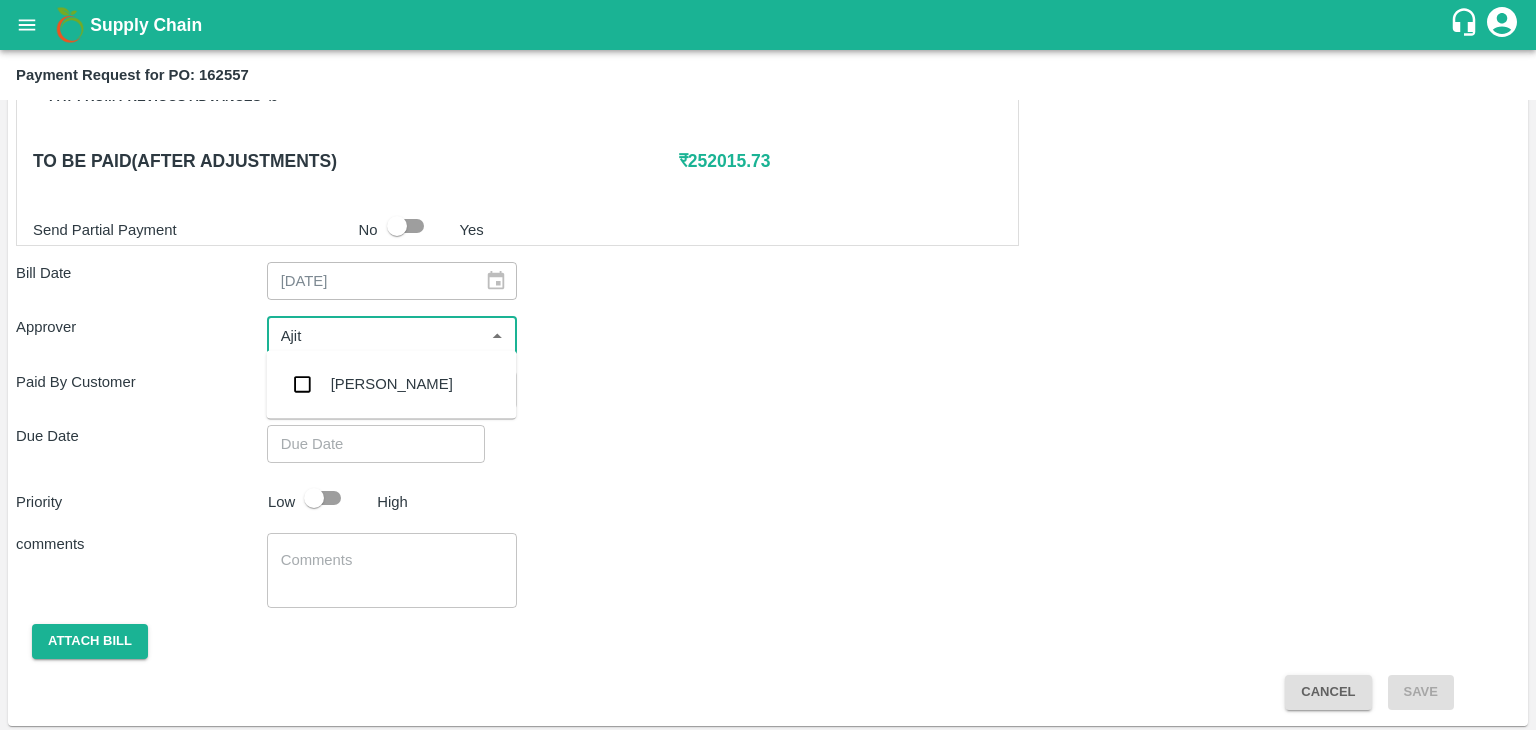 click on "[PERSON_NAME]" at bounding box center [392, 384] 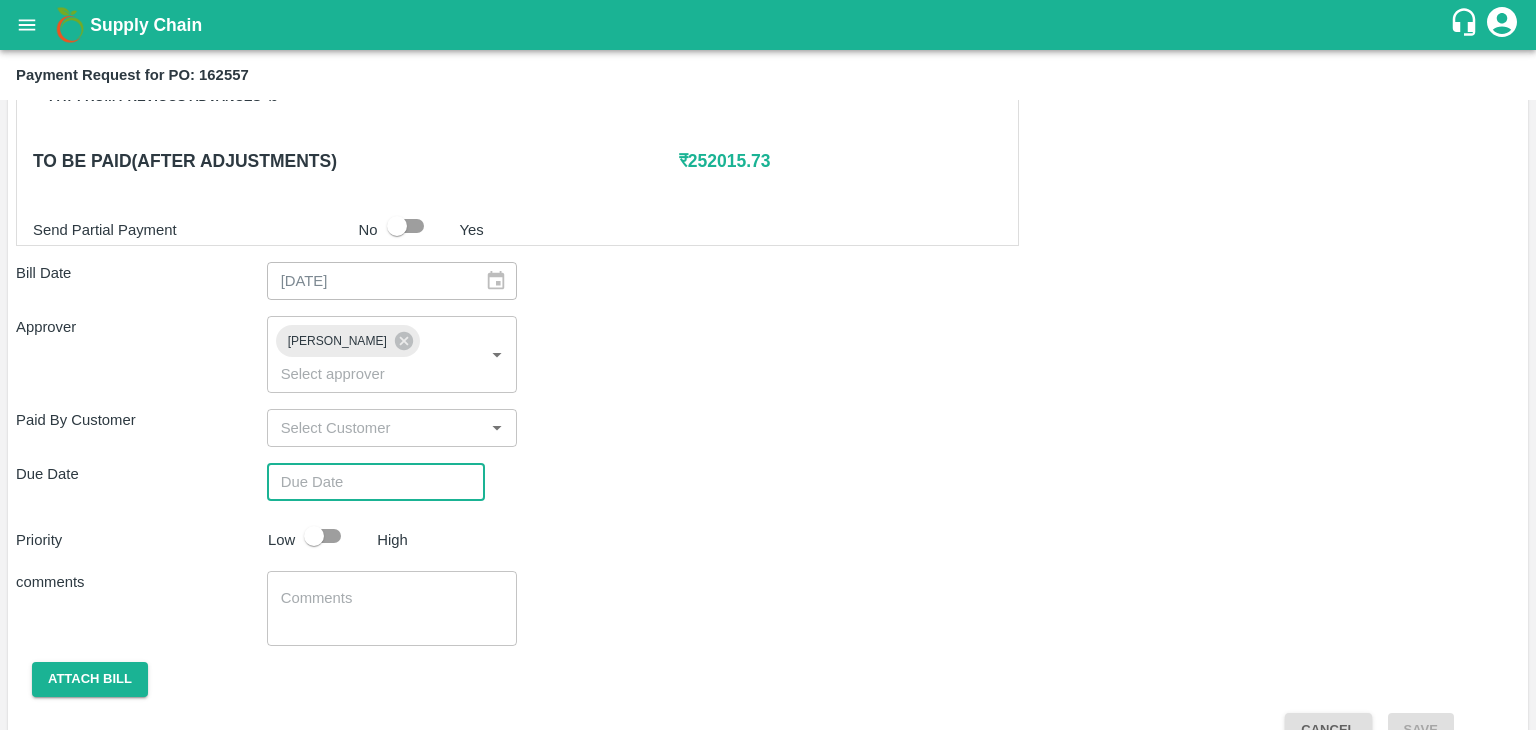 type on "DD/MM/YYYY hh:mm aa" 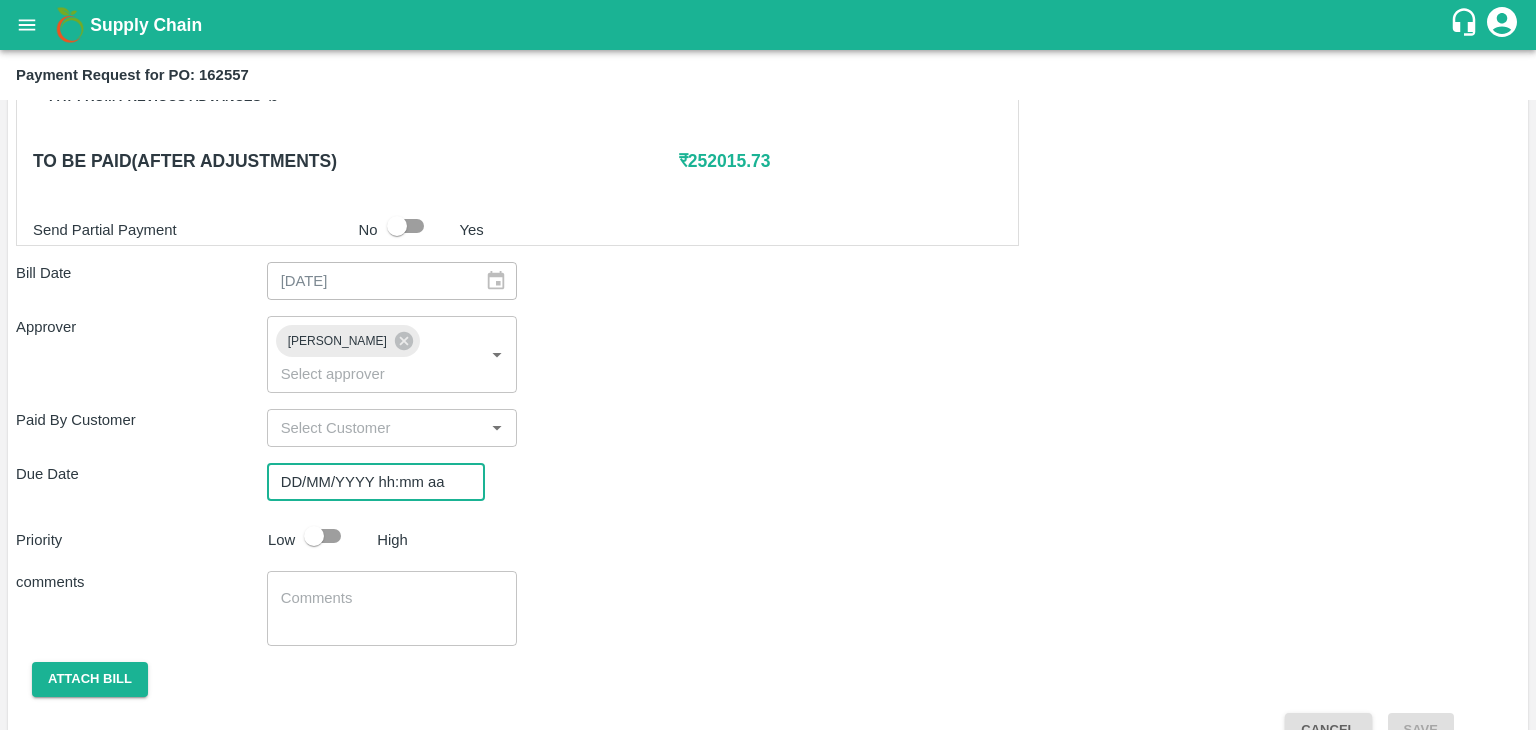 click on "DD/MM/YYYY hh:mm aa" at bounding box center (369, 482) 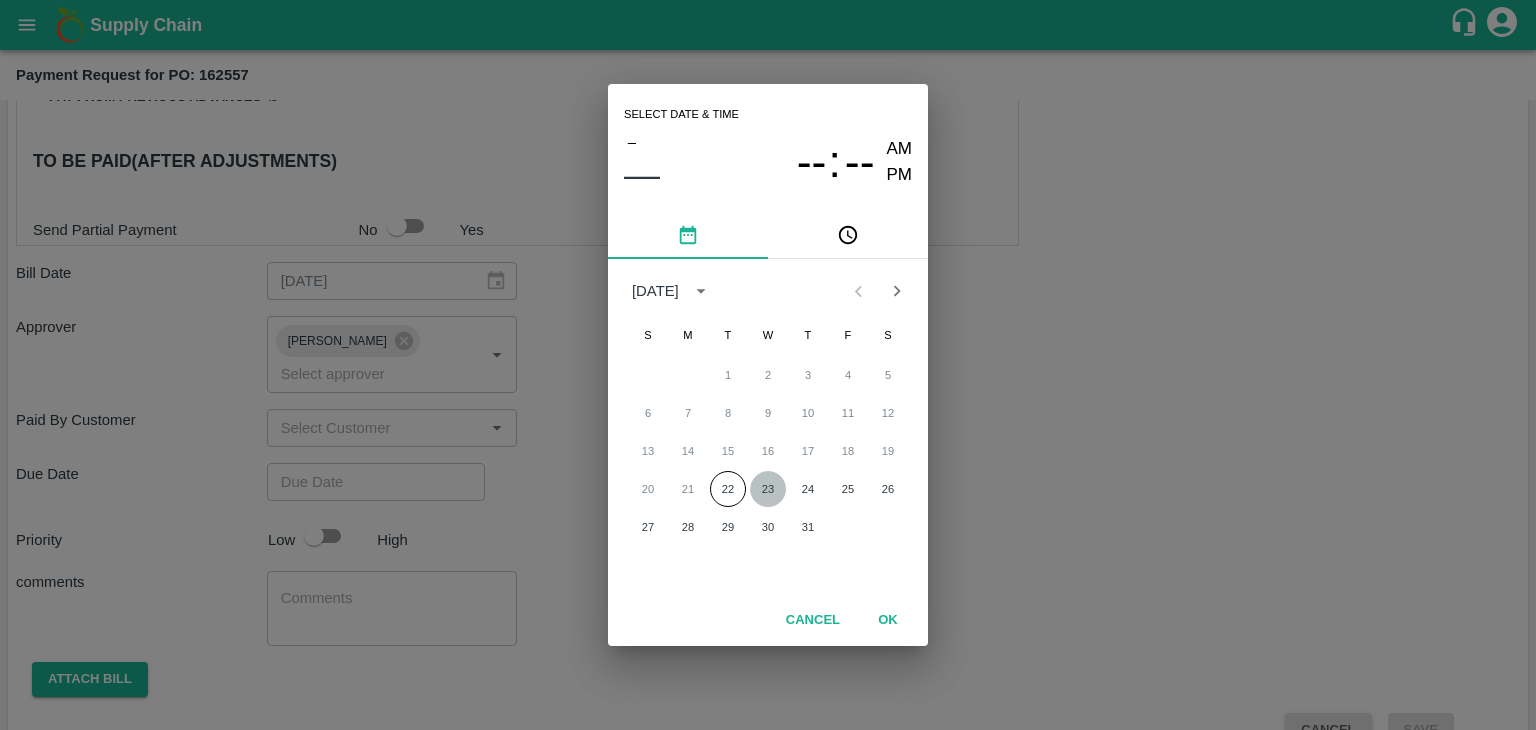 click on "23" at bounding box center (768, 489) 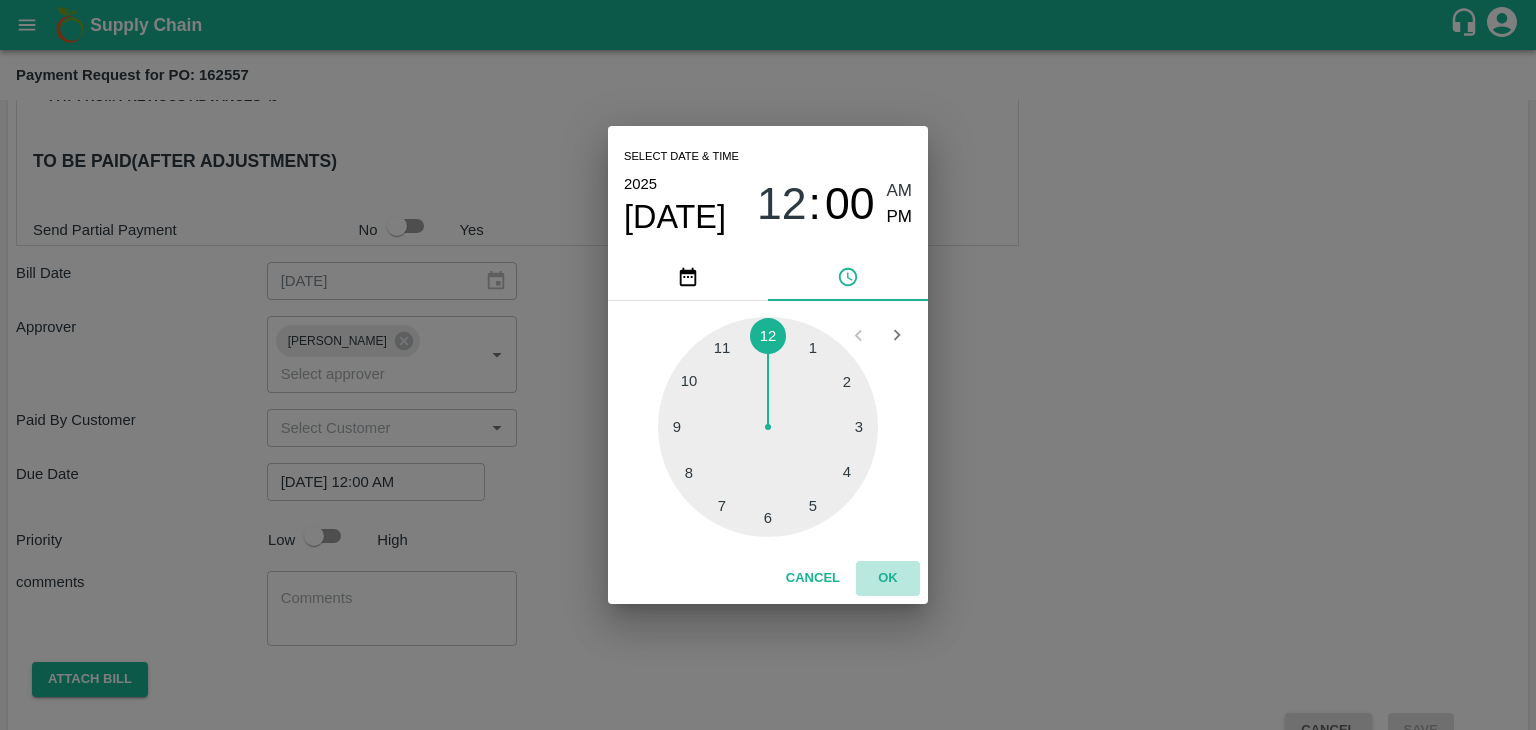 click on "OK" at bounding box center [888, 578] 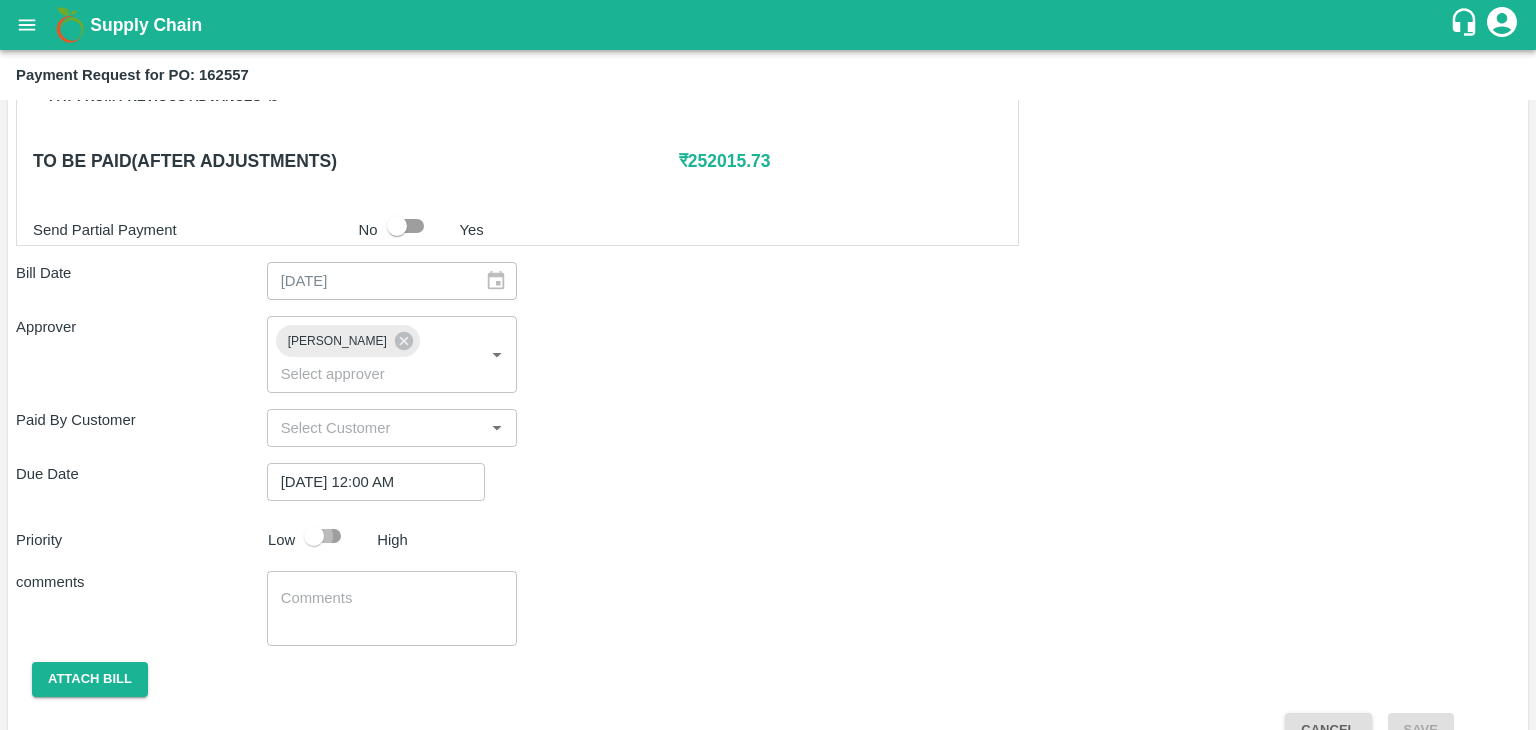 click at bounding box center (314, 536) 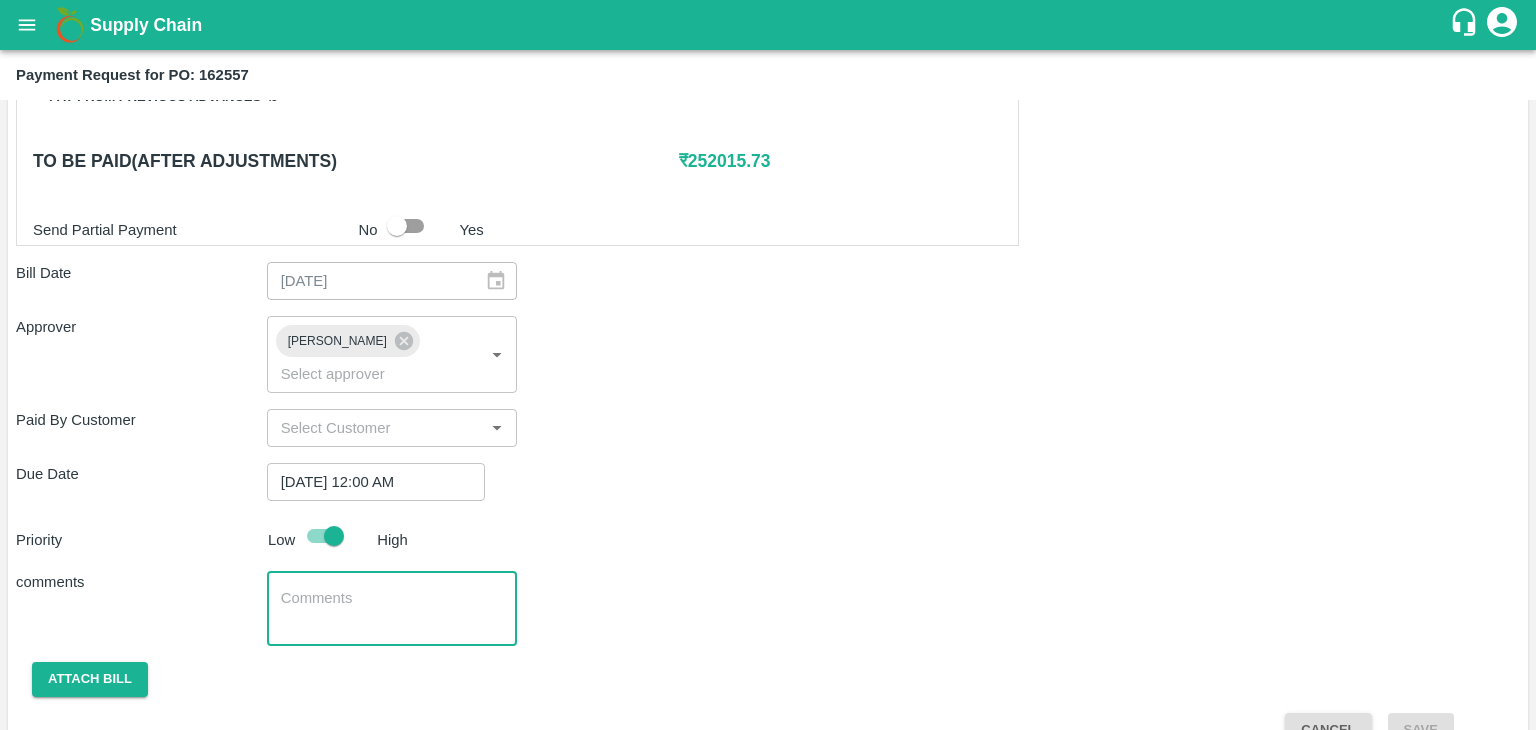 click at bounding box center (392, 609) 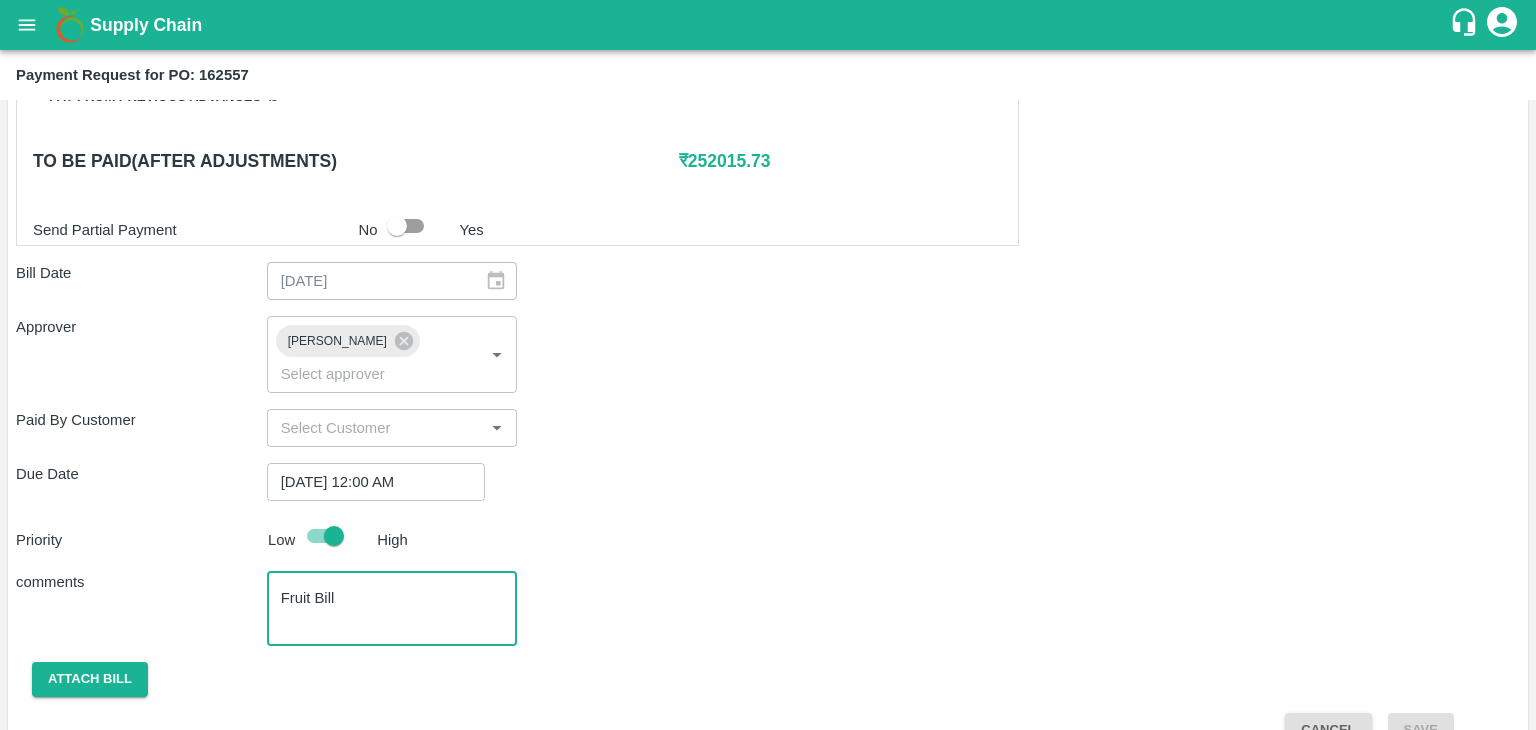 scroll, scrollTop: 992, scrollLeft: 0, axis: vertical 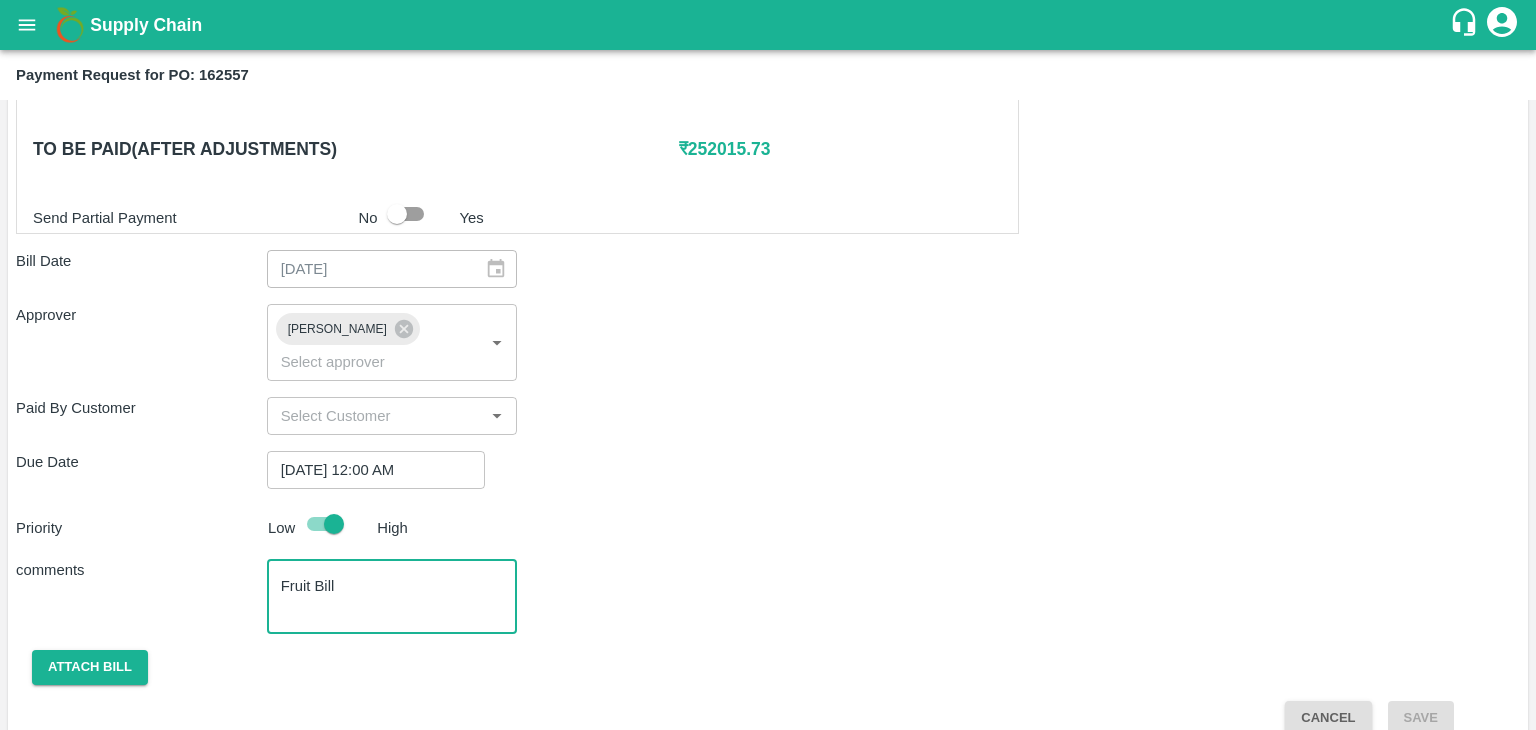 type on "Fruit Bill" 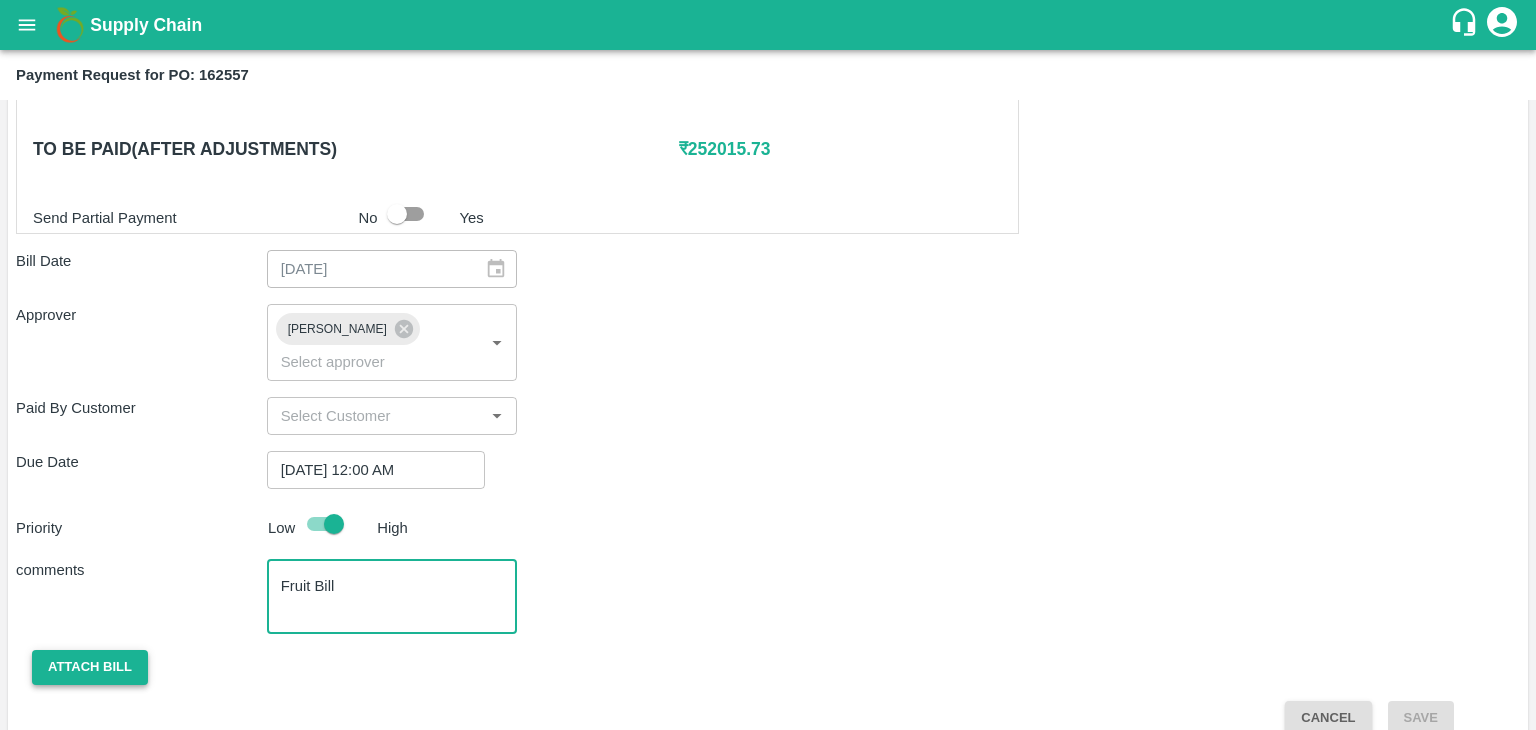 click on "Attach bill" at bounding box center (90, 667) 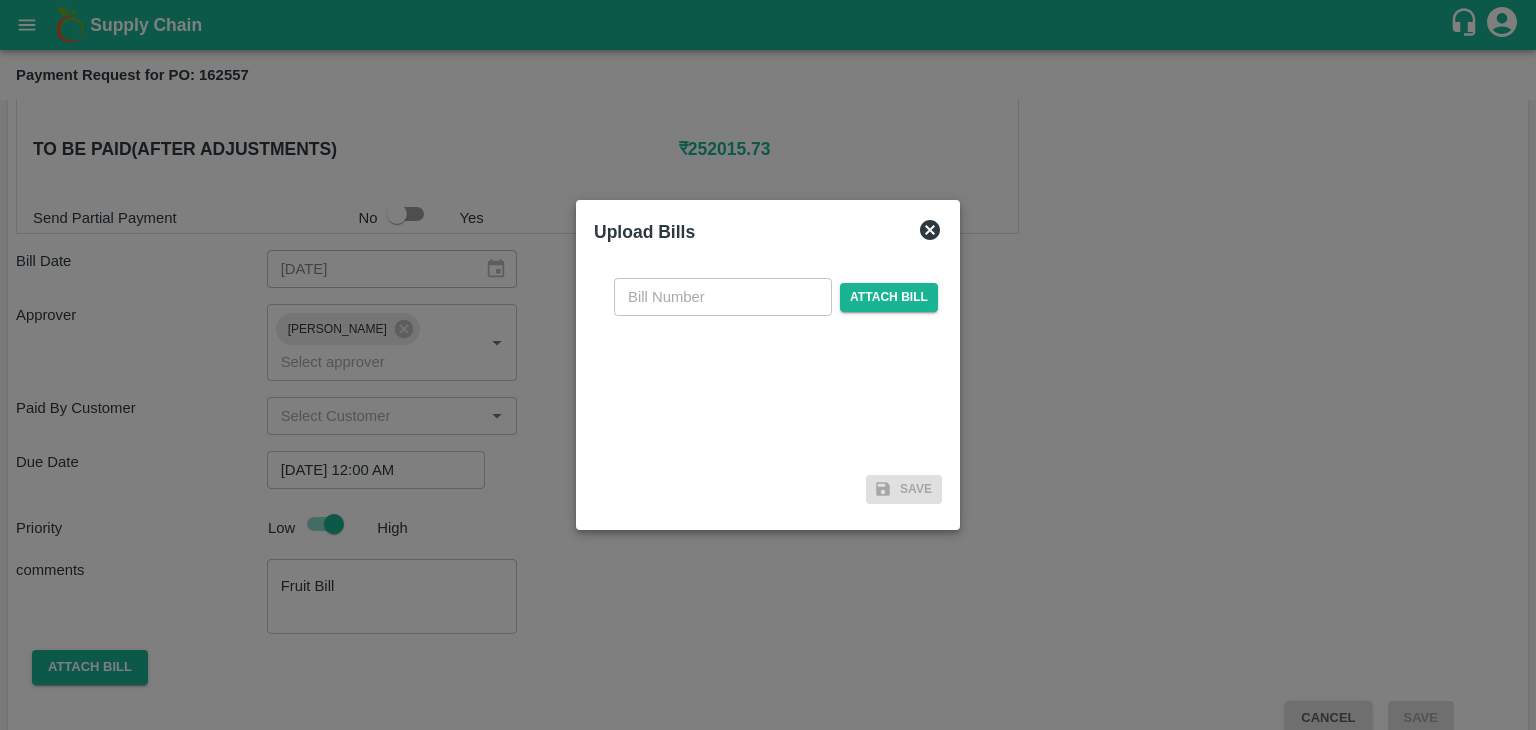 click at bounding box center [723, 297] 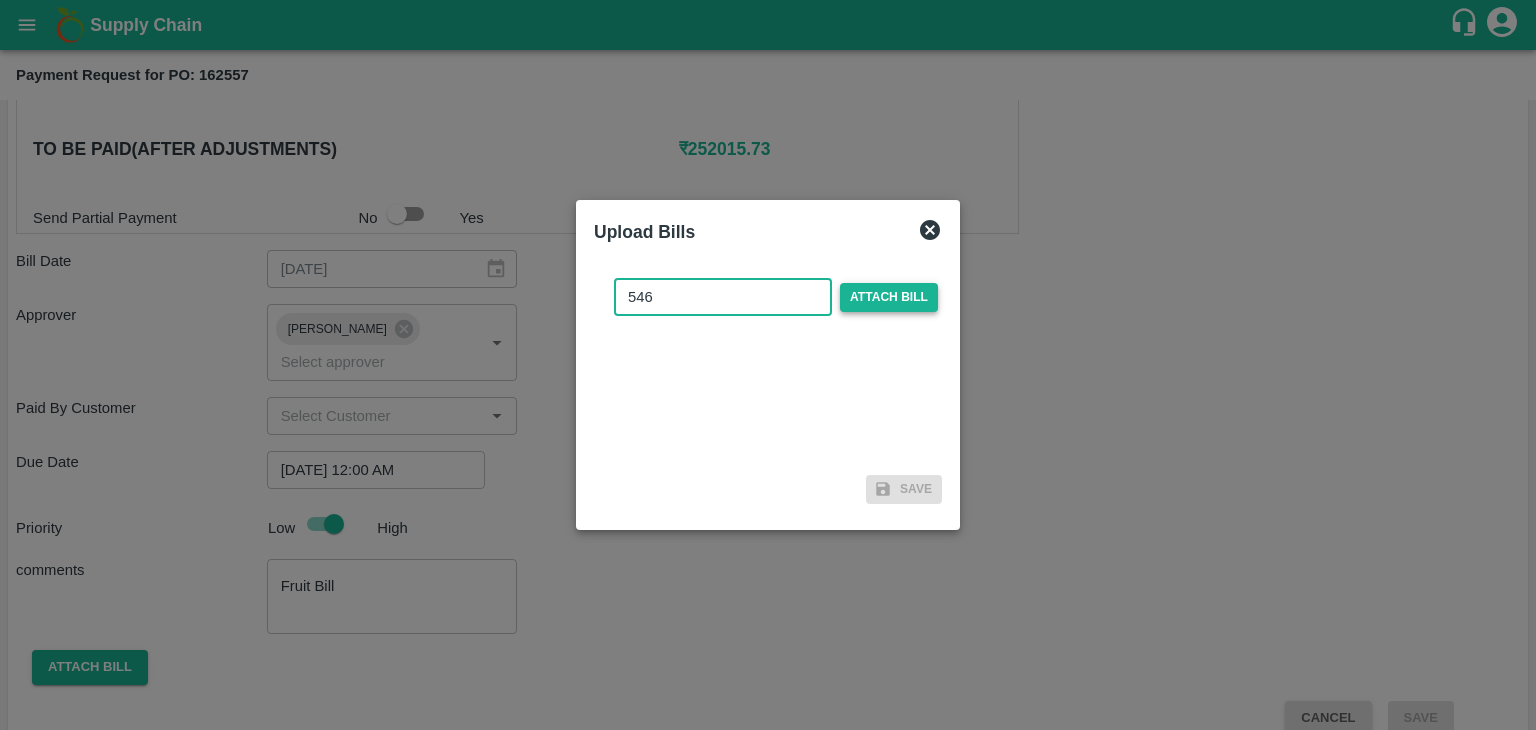 type on "546" 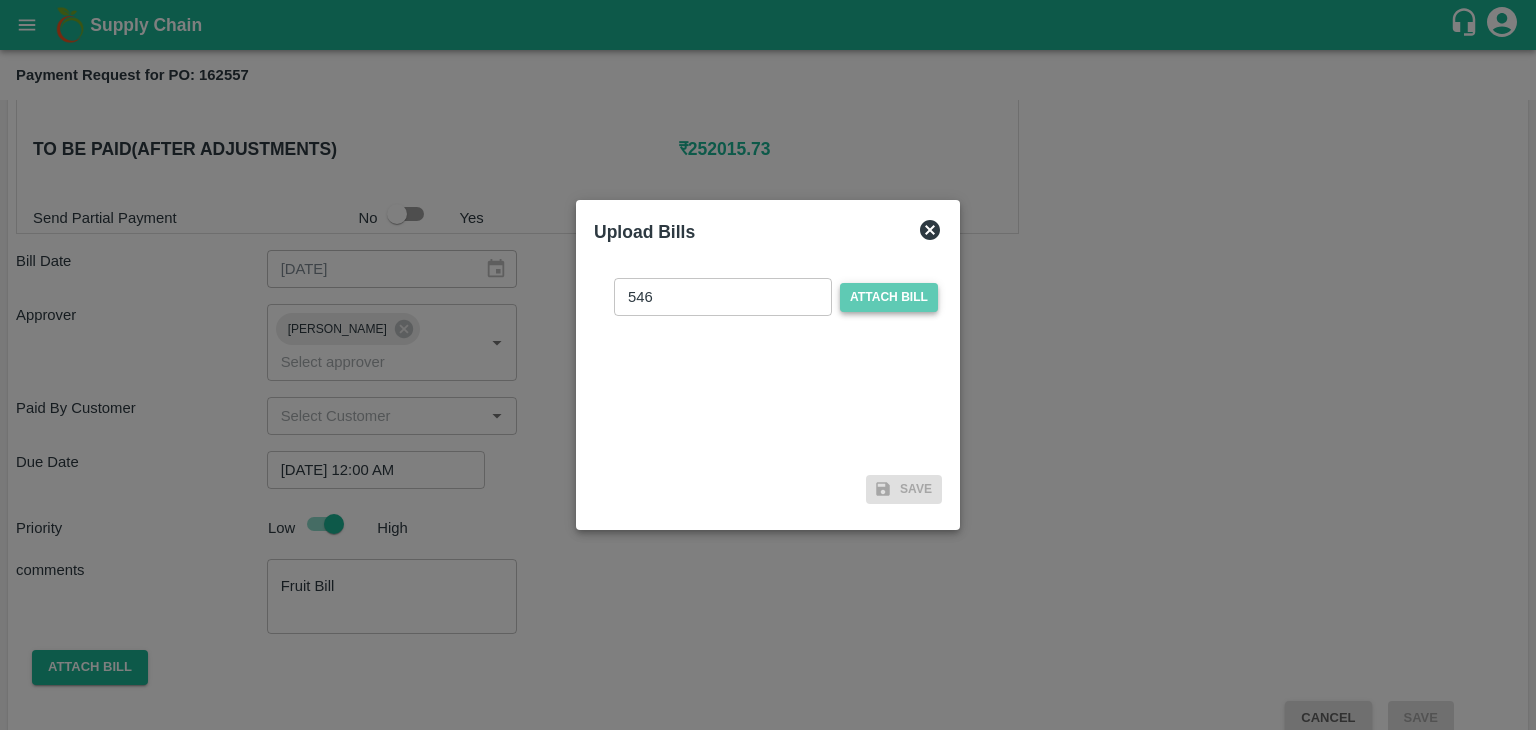 click on "Attach bill" at bounding box center (889, 297) 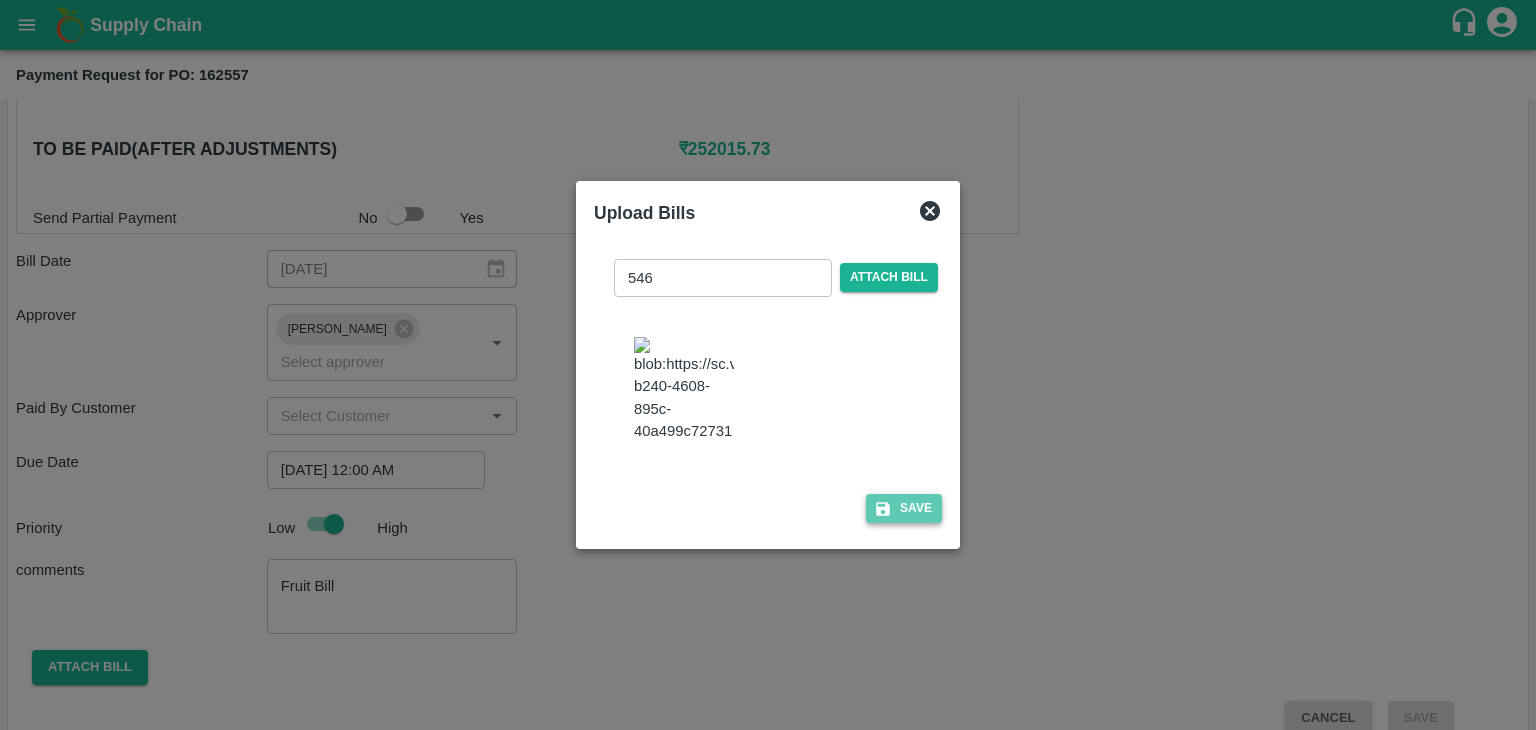 click on "Save" at bounding box center (904, 508) 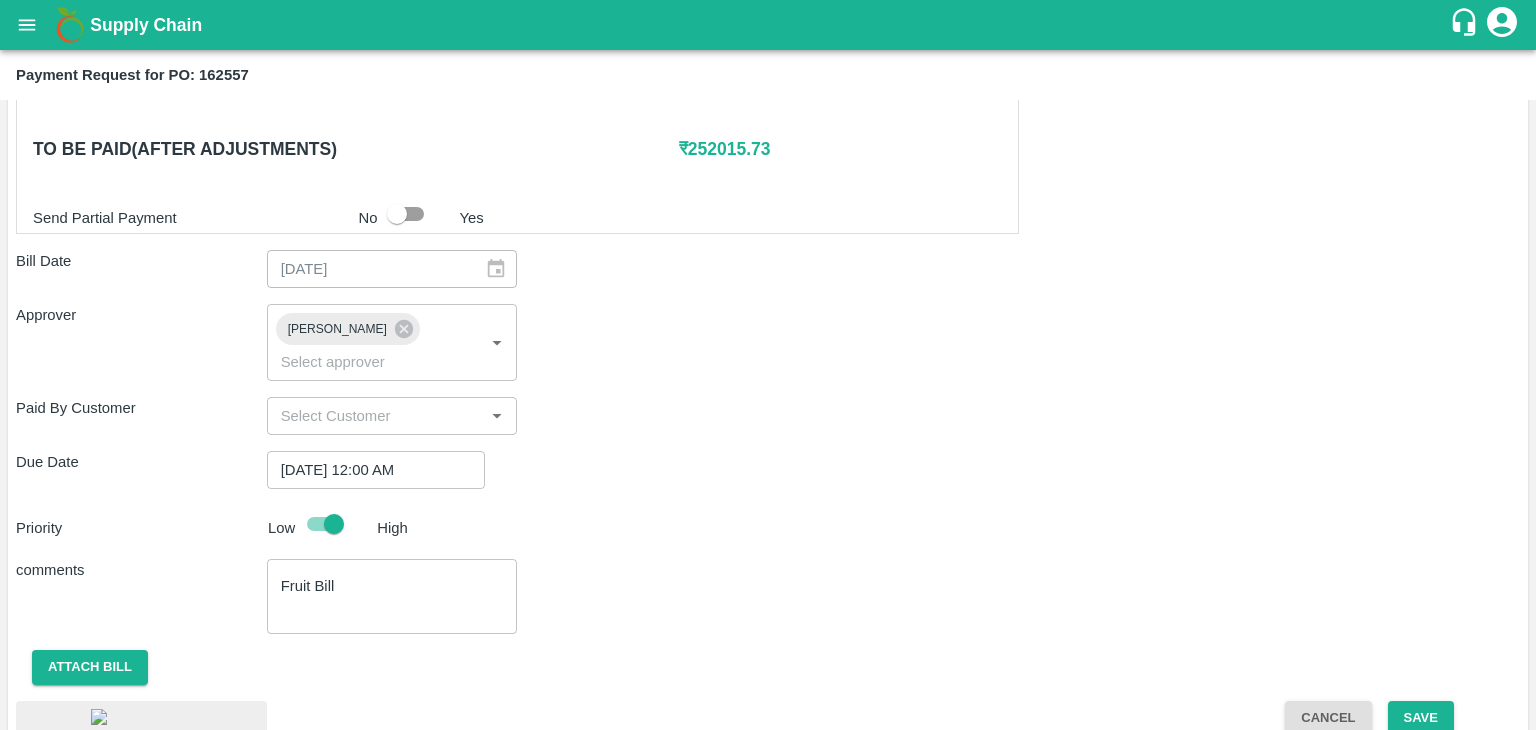 scroll, scrollTop: 1104, scrollLeft: 0, axis: vertical 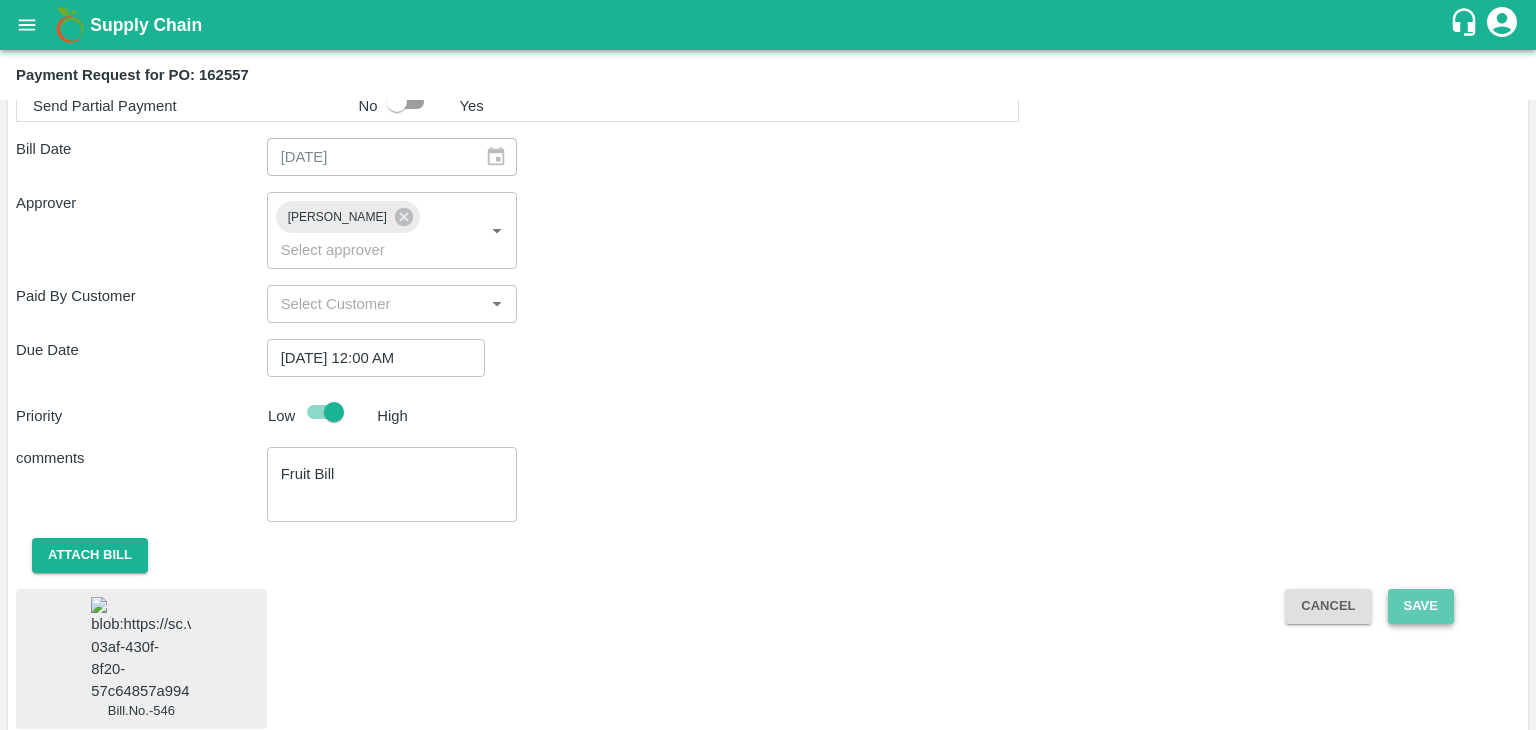 click on "Save" at bounding box center [1421, 606] 